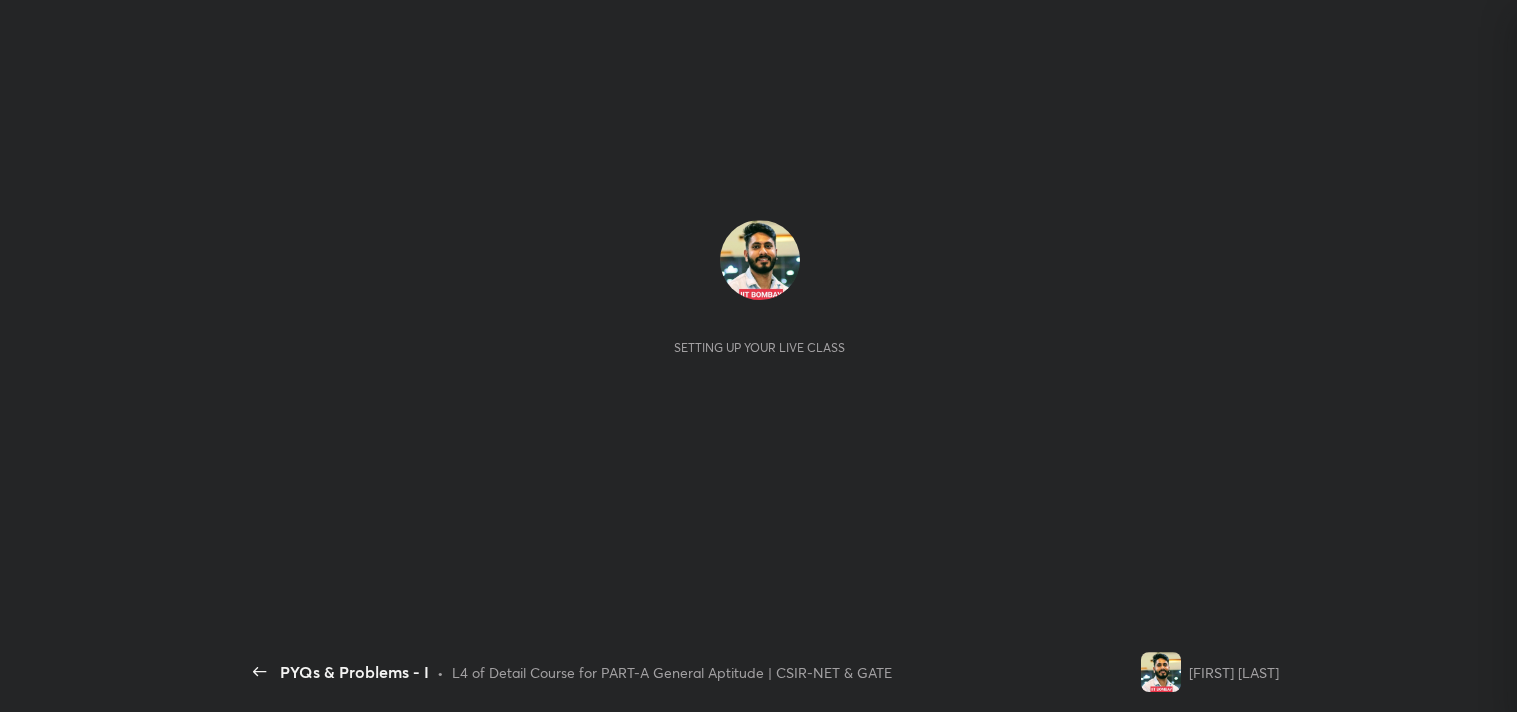scroll, scrollTop: 0, scrollLeft: 0, axis: both 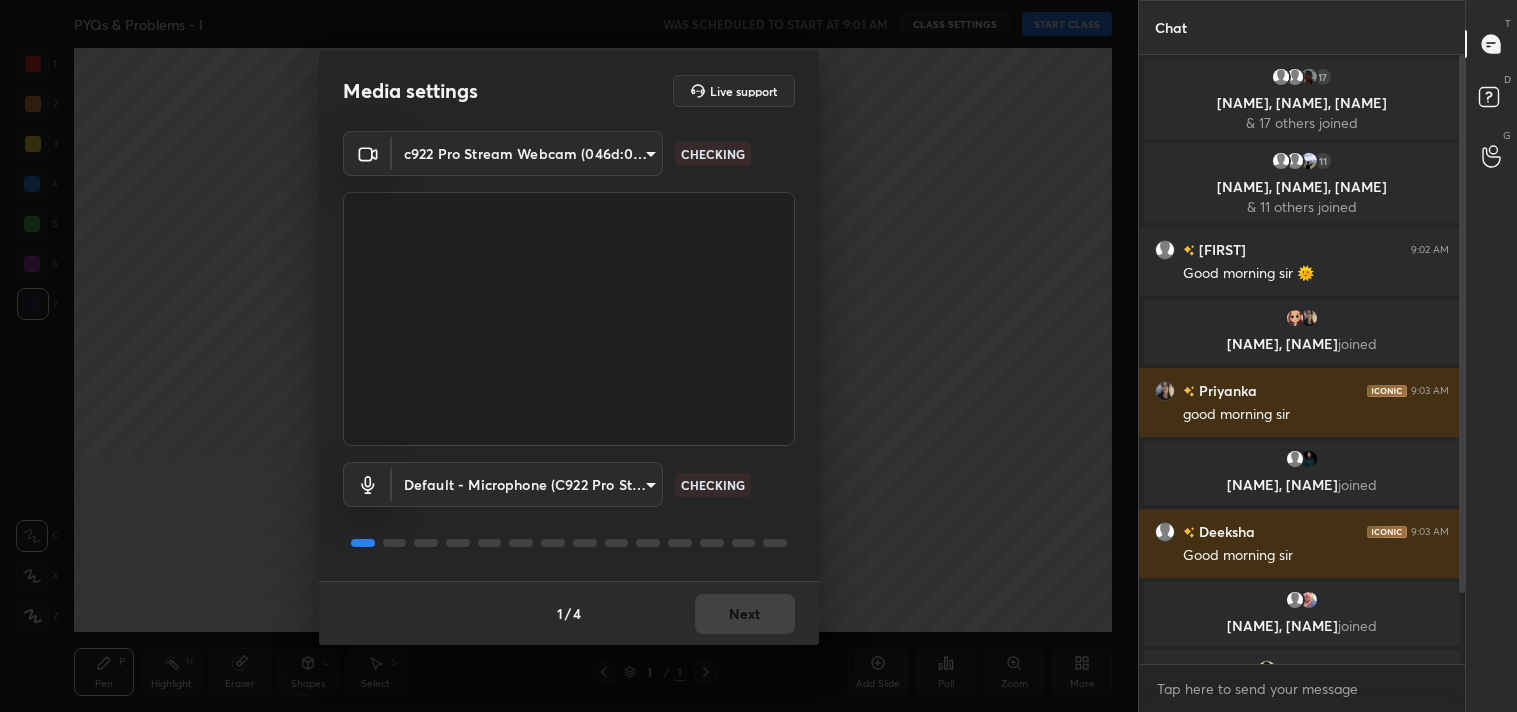 click on "1 2 3 4 5 6 7 C X Z C X Z E E Erase all   H H PYQs & Problems - I WAS SCHEDULED TO START AT  9:01 AM CLASS SETTINGS START CLASS Setting up your live class Back PYQs & Problems - I • L4 of Detail Course for PART-A General Aptitude | CSIR-NET & GATE Shanu Arora Pen P Highlight H Eraser Shapes L Select S 1 / 1 Add Slide Poll Zoom More Chat 17 Renita, Fayez, Farkhanda &  17 others  joined 11 Sweta, Khushi, Rahul &  11 others  joined Saniya 9:02 AM Good morning sir 🌞 greyo, Priyanka  joined Priyanka 9:03 AM good morning sir LIPIKA, Nimmi  joined Deeksha 9:03 AM Good morning sir Heena, devansh  joined You  joined NikitaBa  joined 2 NEW MESSAGES Enable hand raising Enable raise hand to speak to learners. Once enabled, chat will be turned off temporarily. Enable x   Doubts asked by learners will show up here Raise hand disabled You have disabled Raise hand currently. Enable it to invite learners to speak Enable Can't raise hand Got it T Messages (T) D Doubts (D) G Raise Hand (G) Report an issue Buffering ​ 1 /" at bounding box center (758, 356) 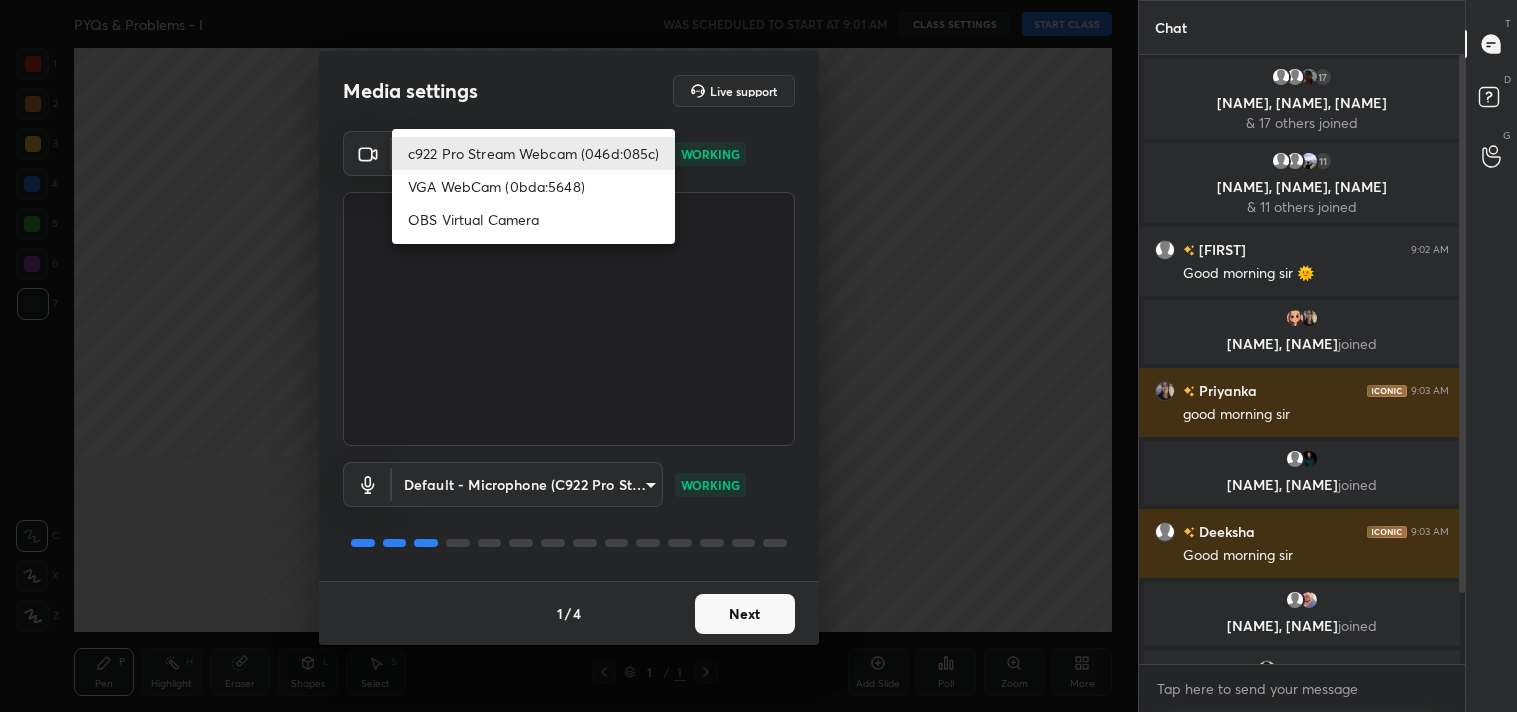 click at bounding box center (758, 356) 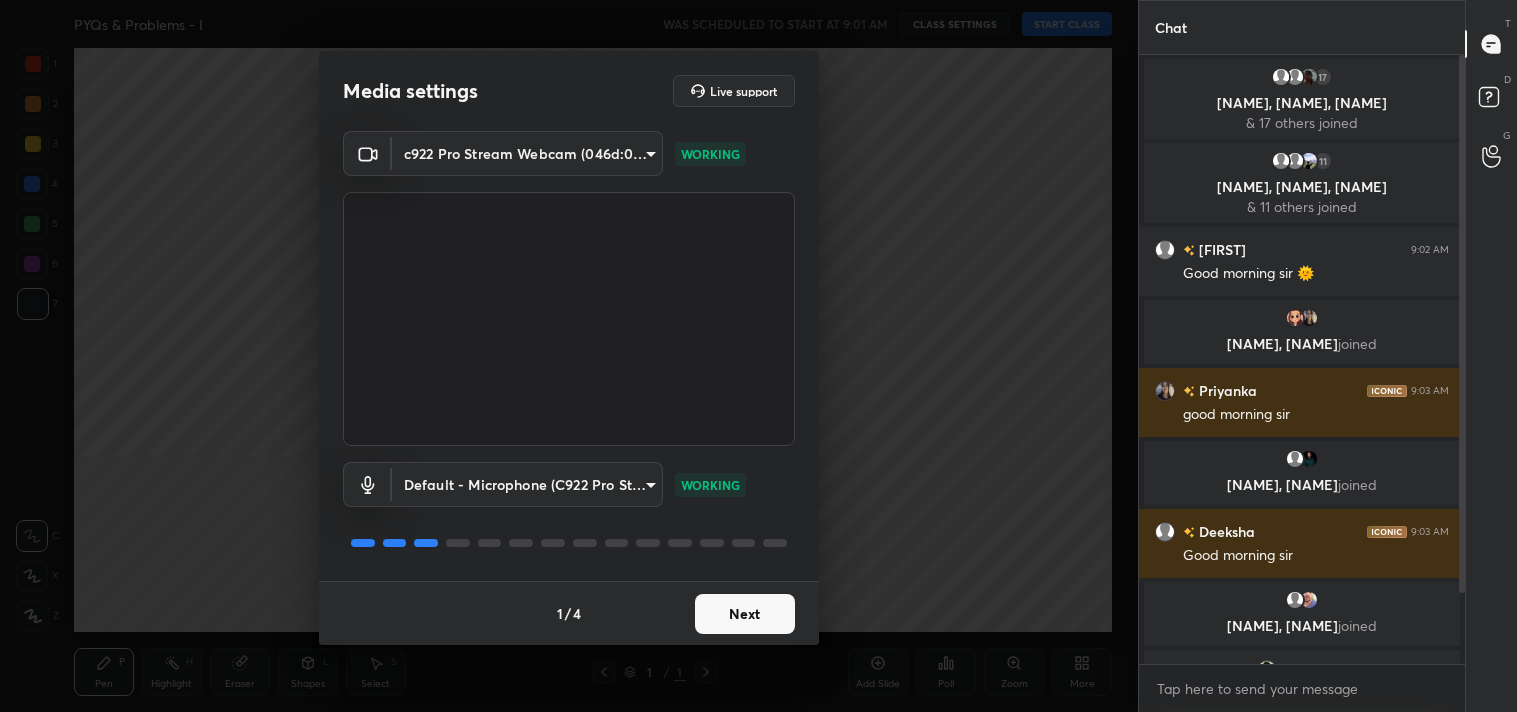 click on "Next" at bounding box center [745, 614] 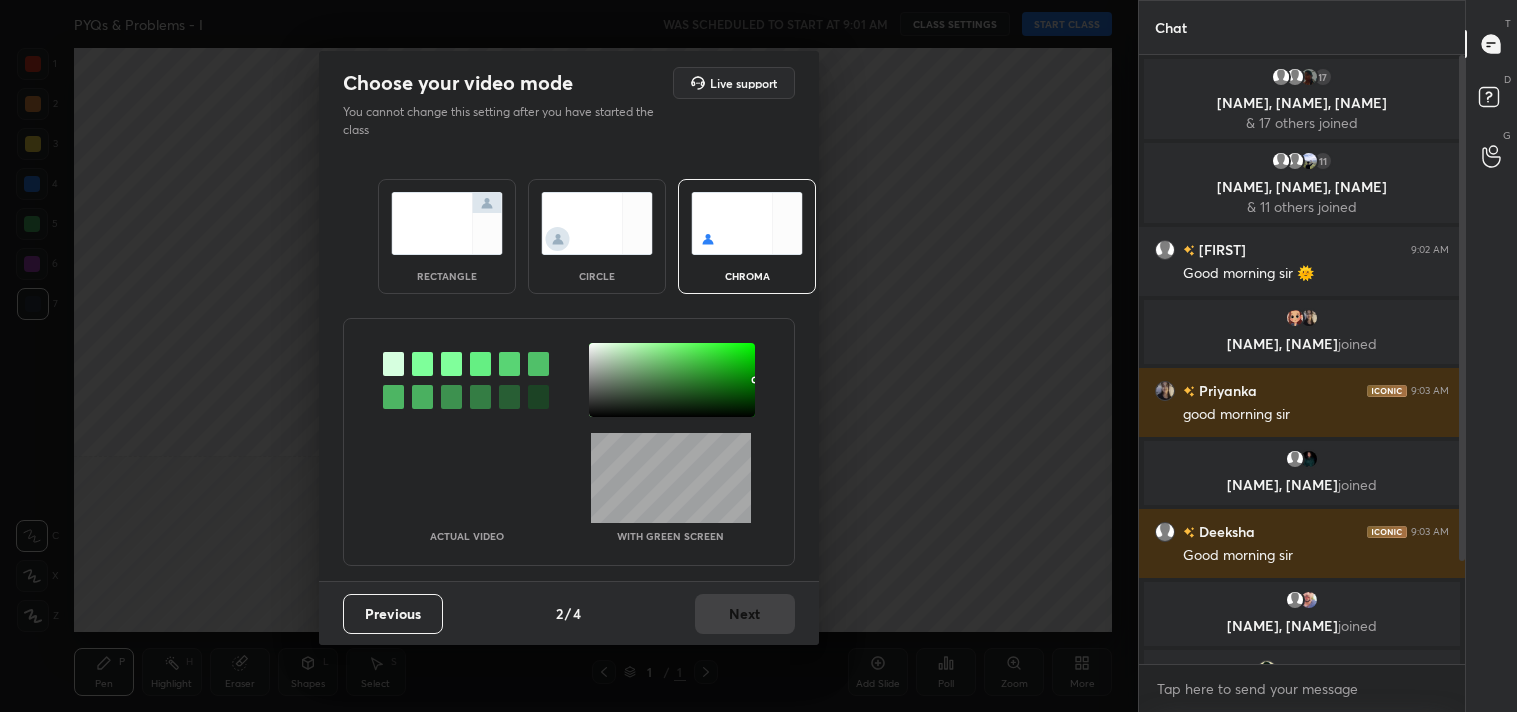 click at bounding box center [447, 223] 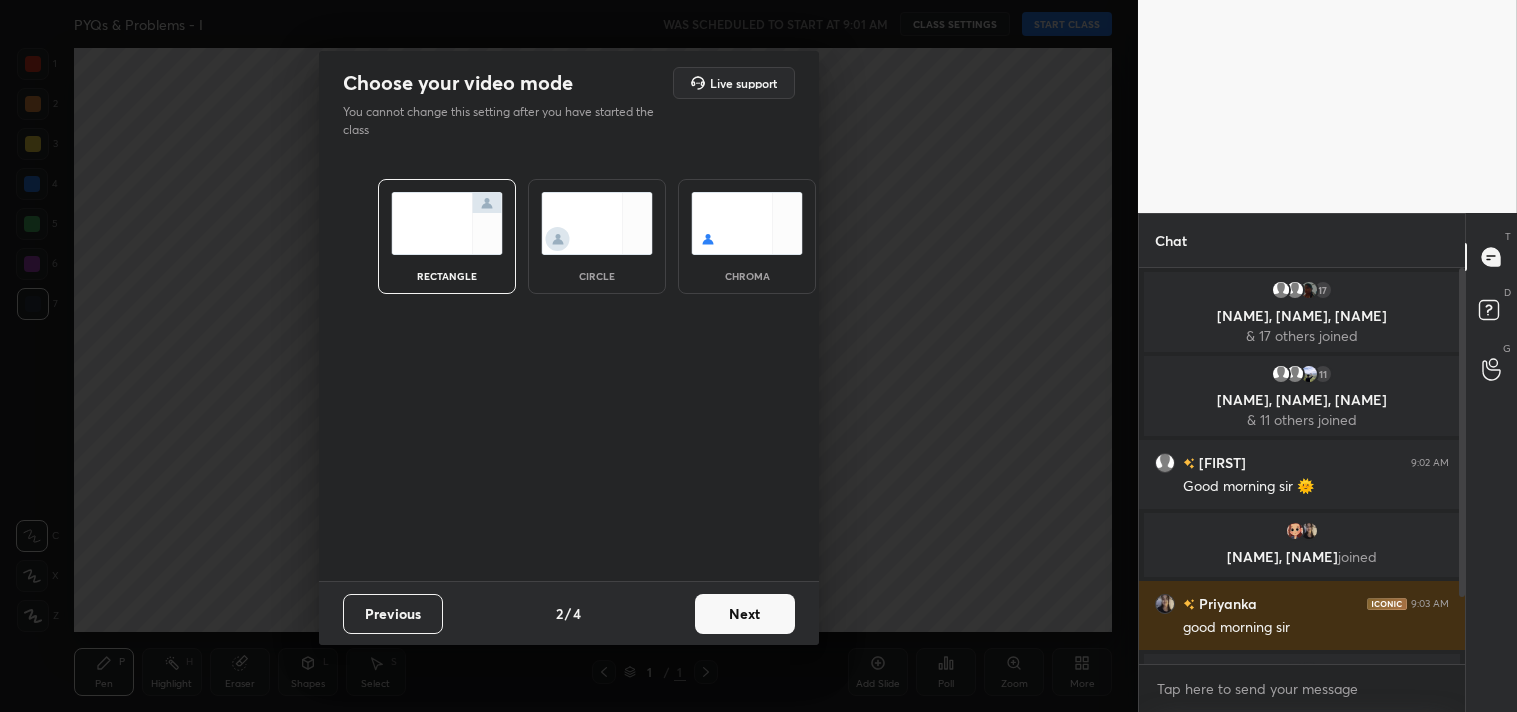 scroll, scrollTop: 390, scrollLeft: 320, axis: both 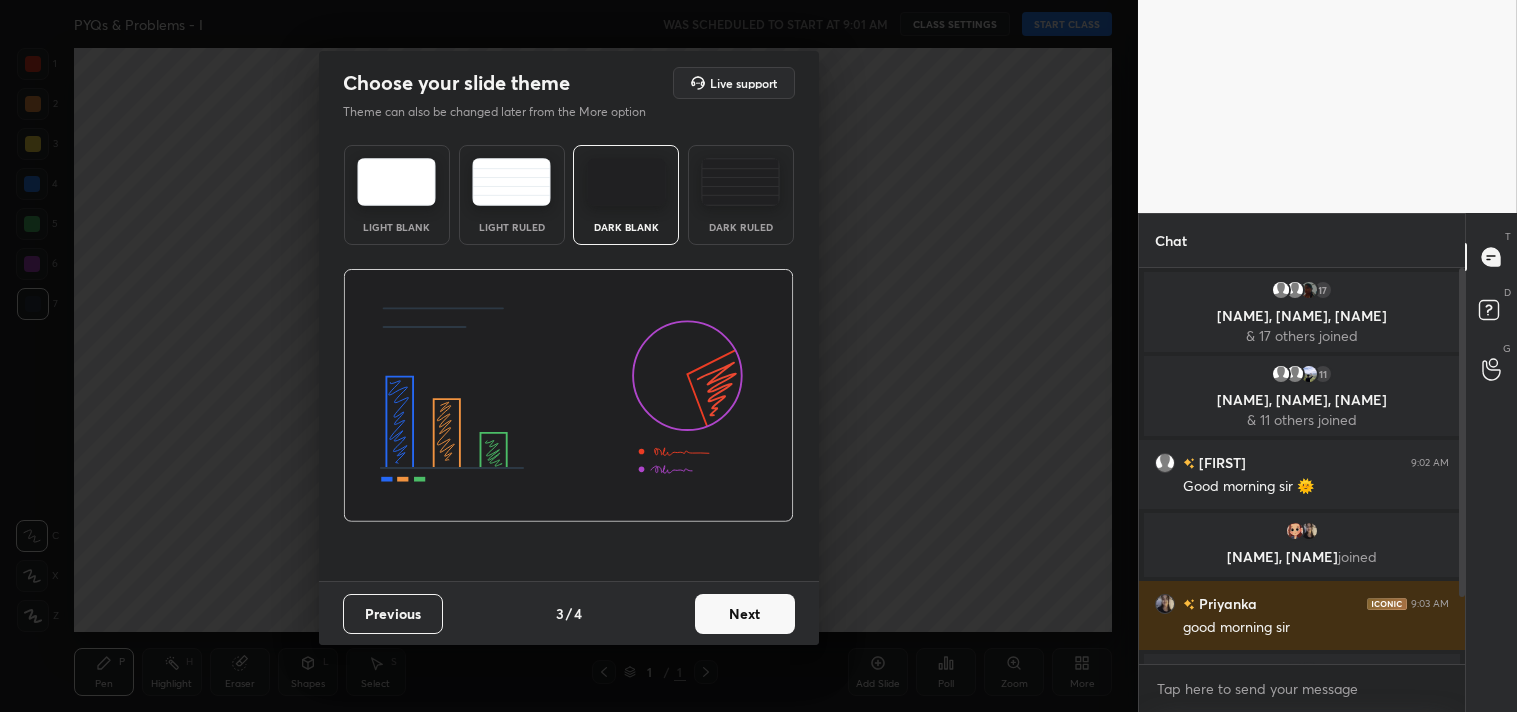 click on "Dark Ruled" at bounding box center (741, 195) 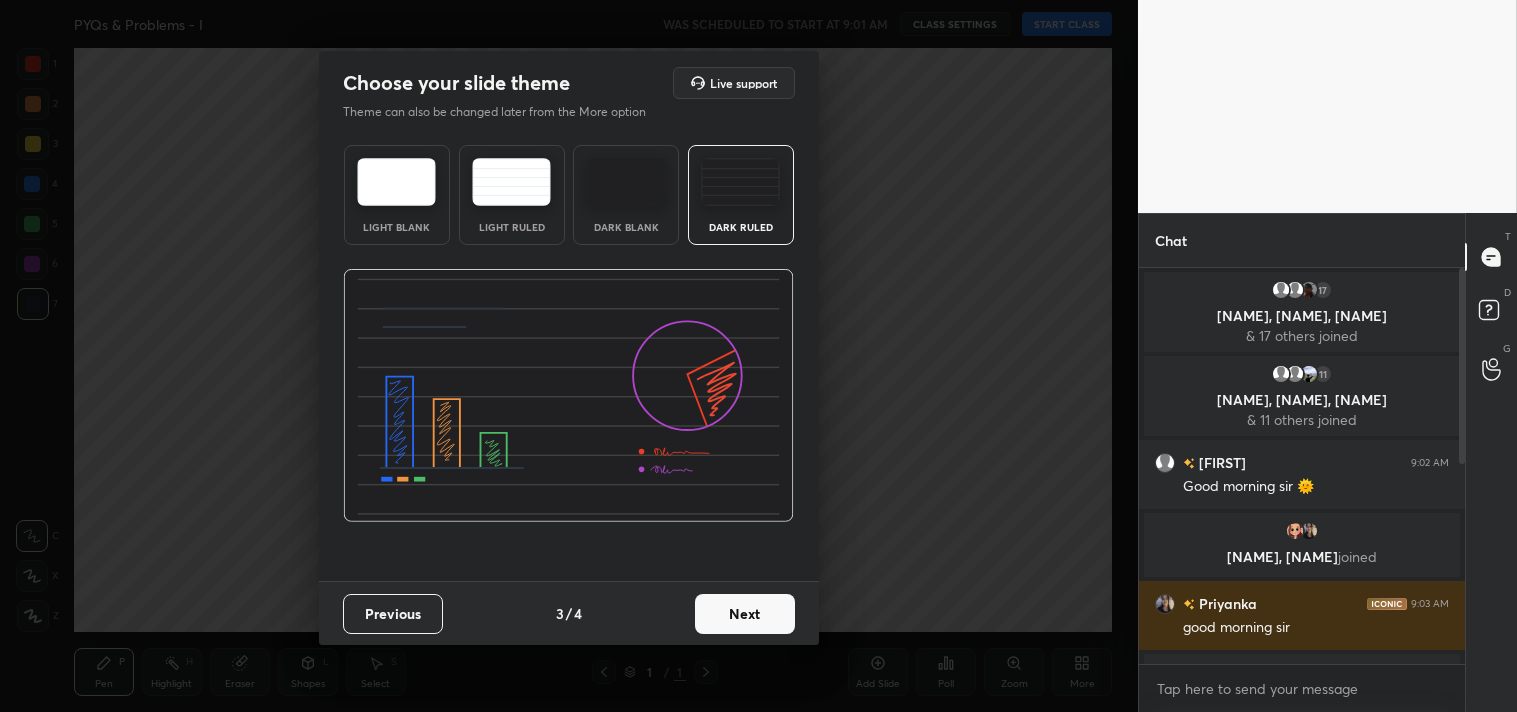 click on "Next" at bounding box center [745, 614] 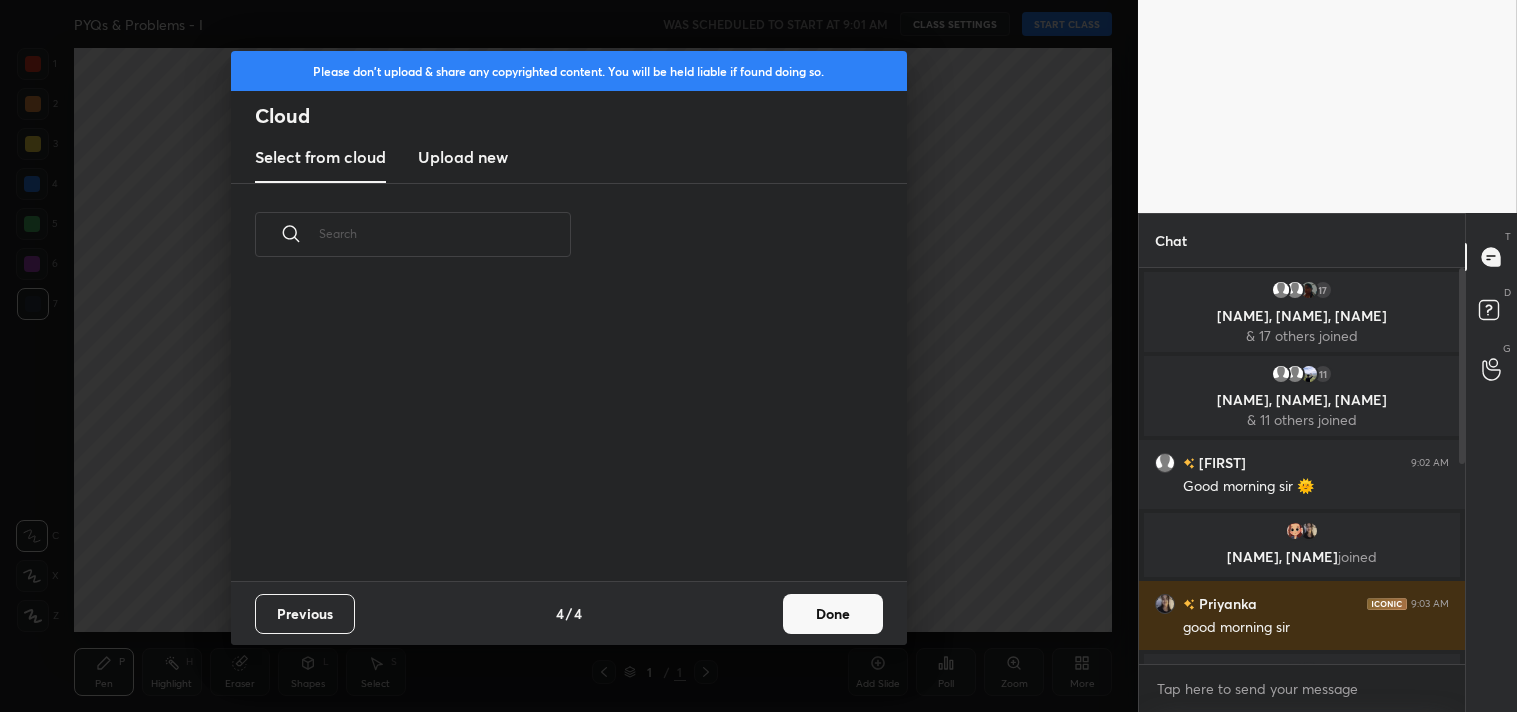 scroll, scrollTop: 6, scrollLeft: 11, axis: both 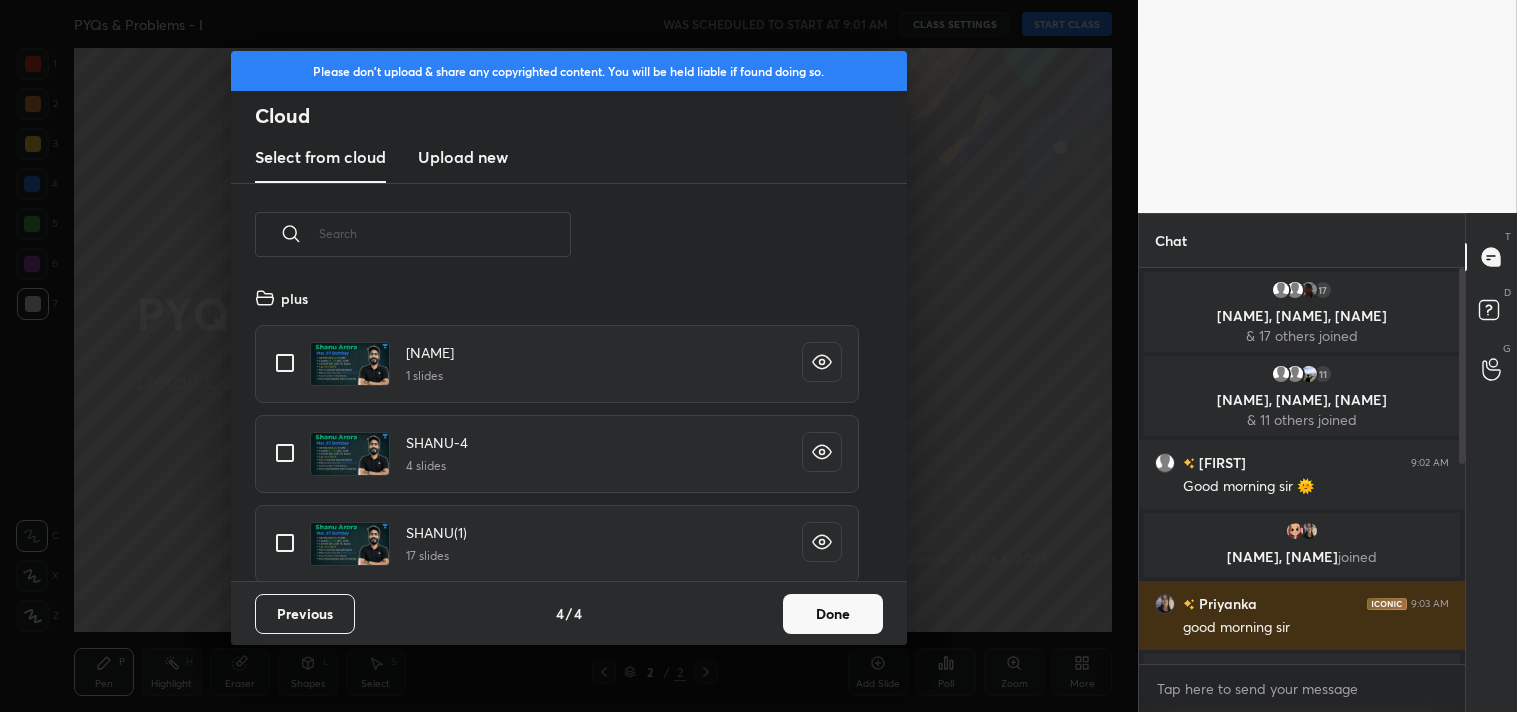 click at bounding box center (285, 363) 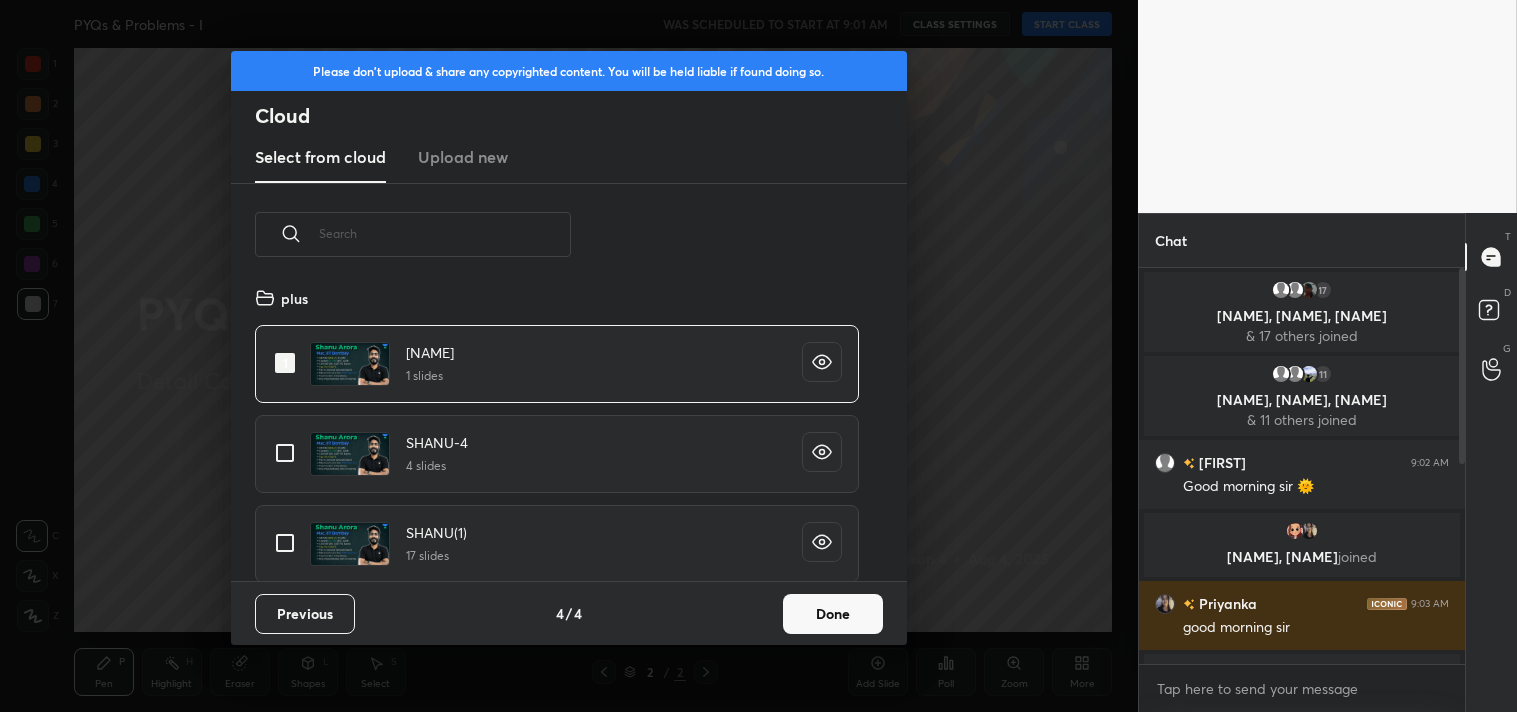 drag, startPoint x: 833, startPoint y: 618, endPoint x: 846, endPoint y: 571, distance: 48.76474 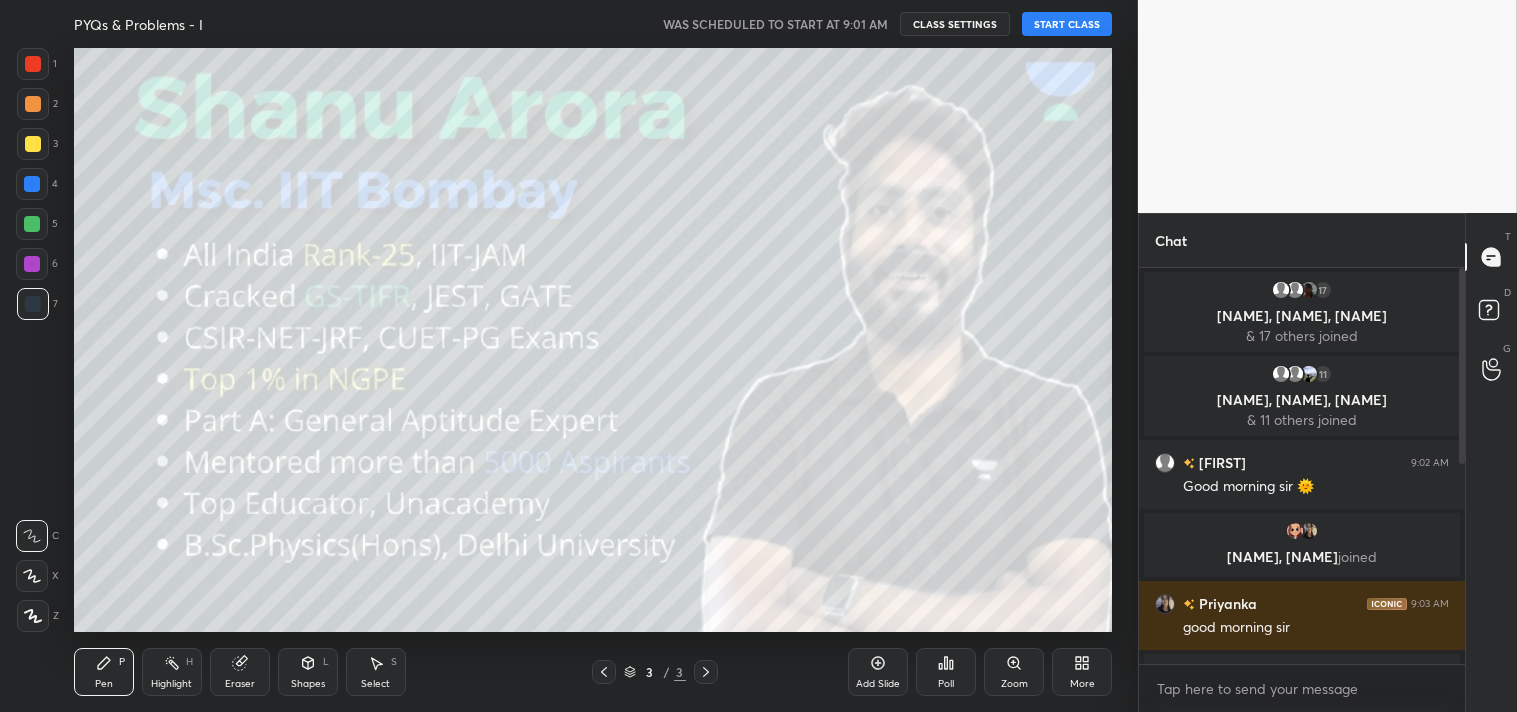click on "START CLASS" at bounding box center [1067, 24] 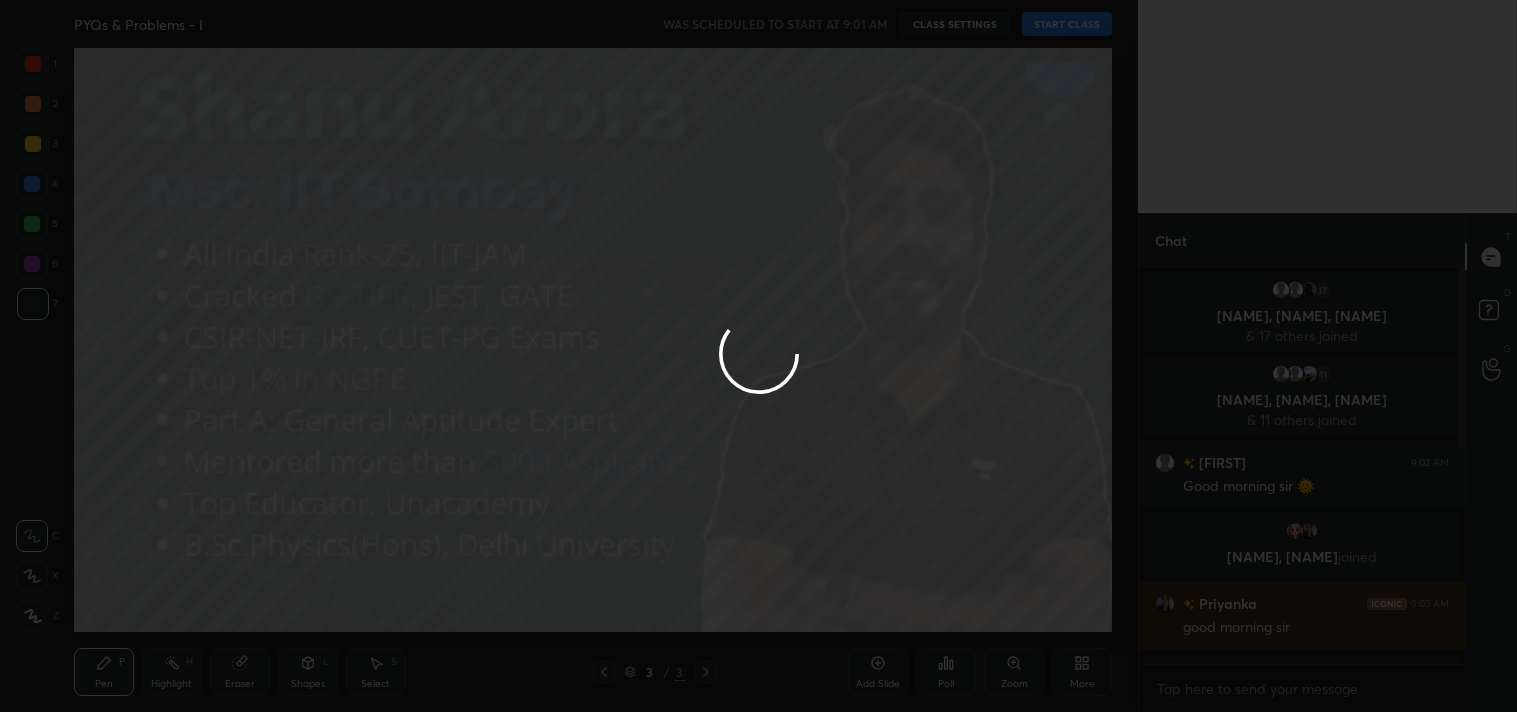 type on "x" 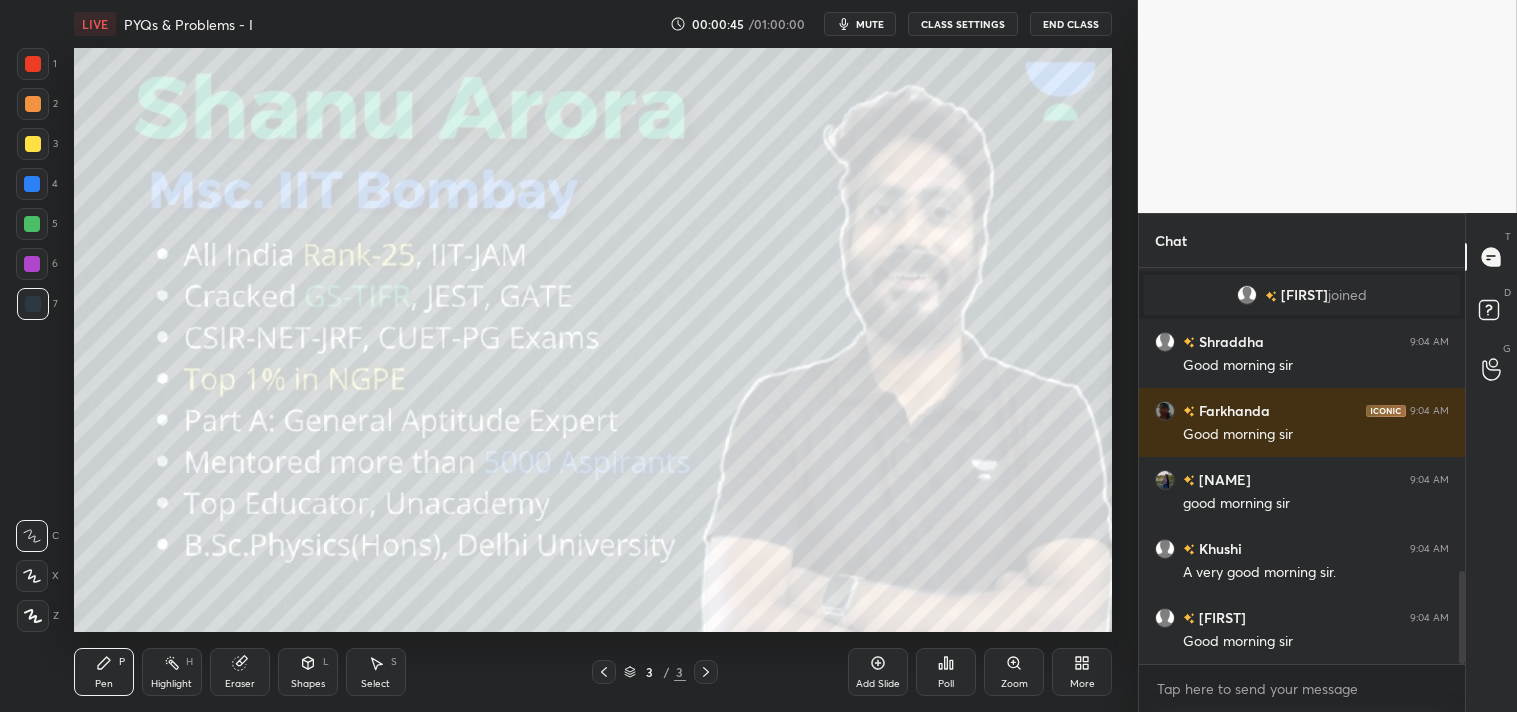 scroll, scrollTop: 1417, scrollLeft: 0, axis: vertical 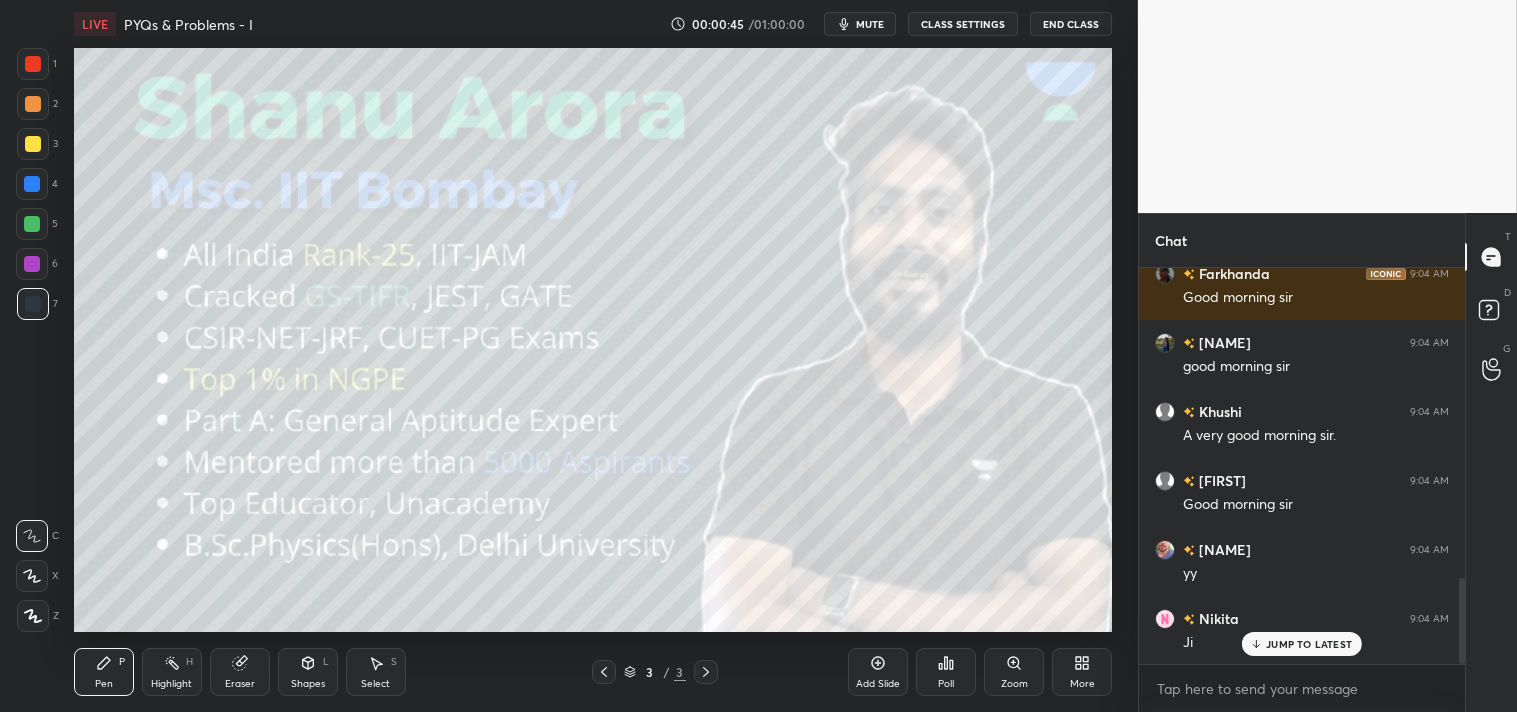 type 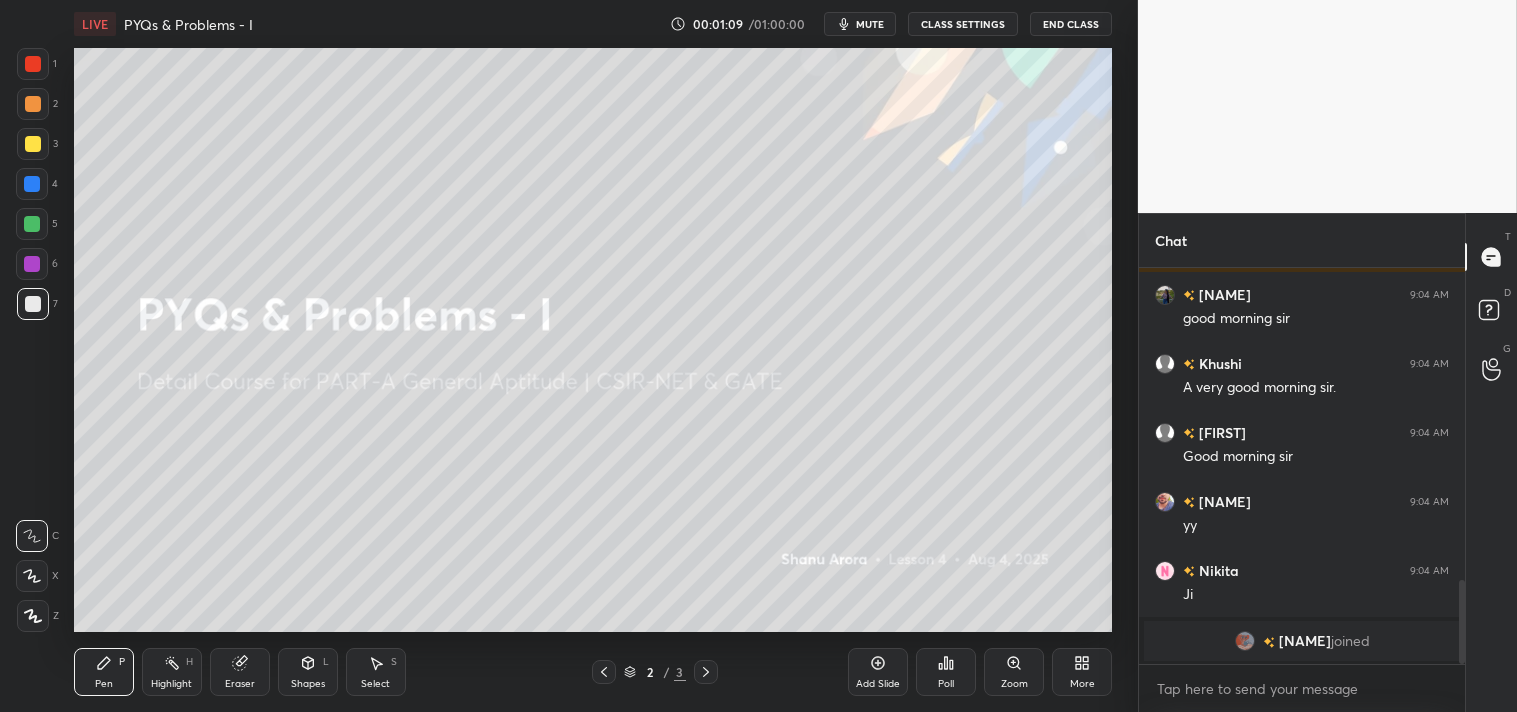 scroll, scrollTop: 1490, scrollLeft: 0, axis: vertical 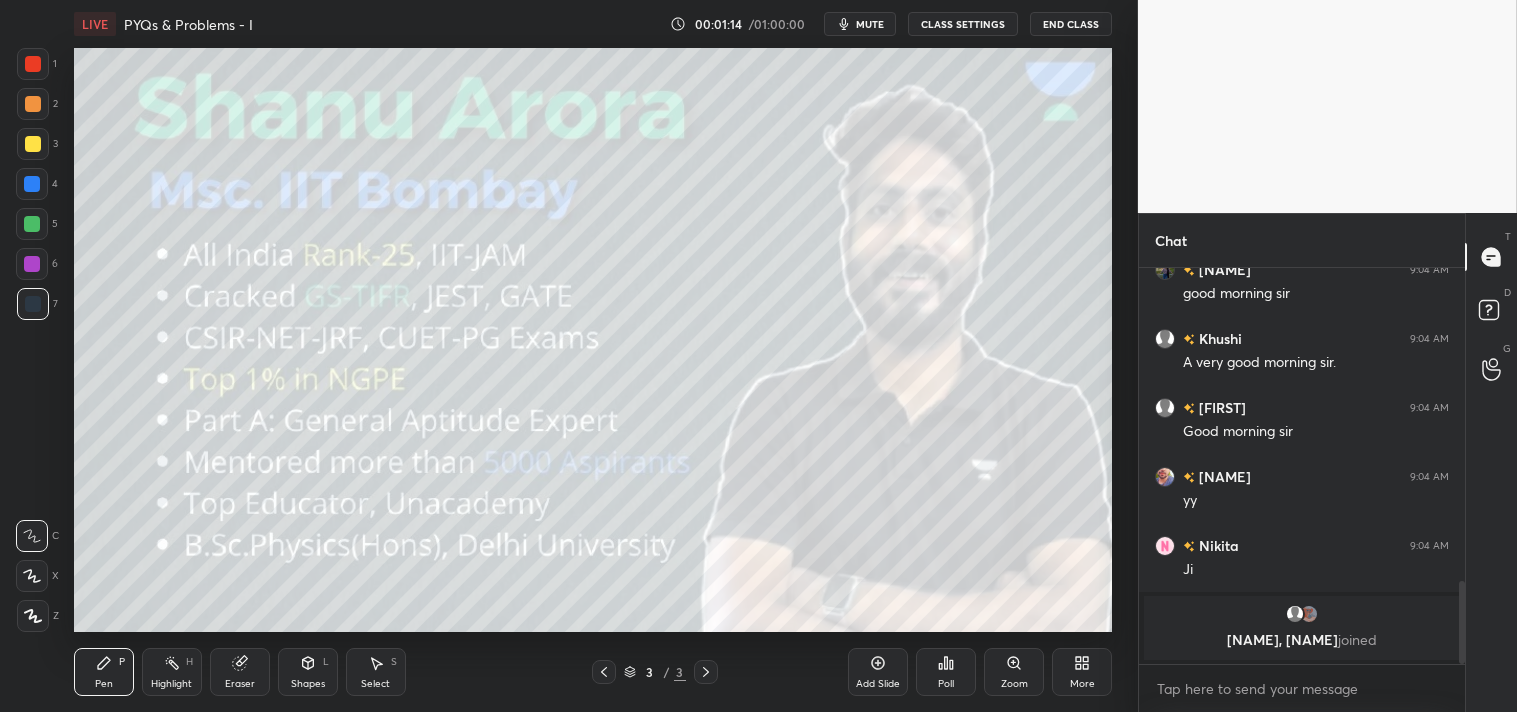 click on "More" at bounding box center [1082, 672] 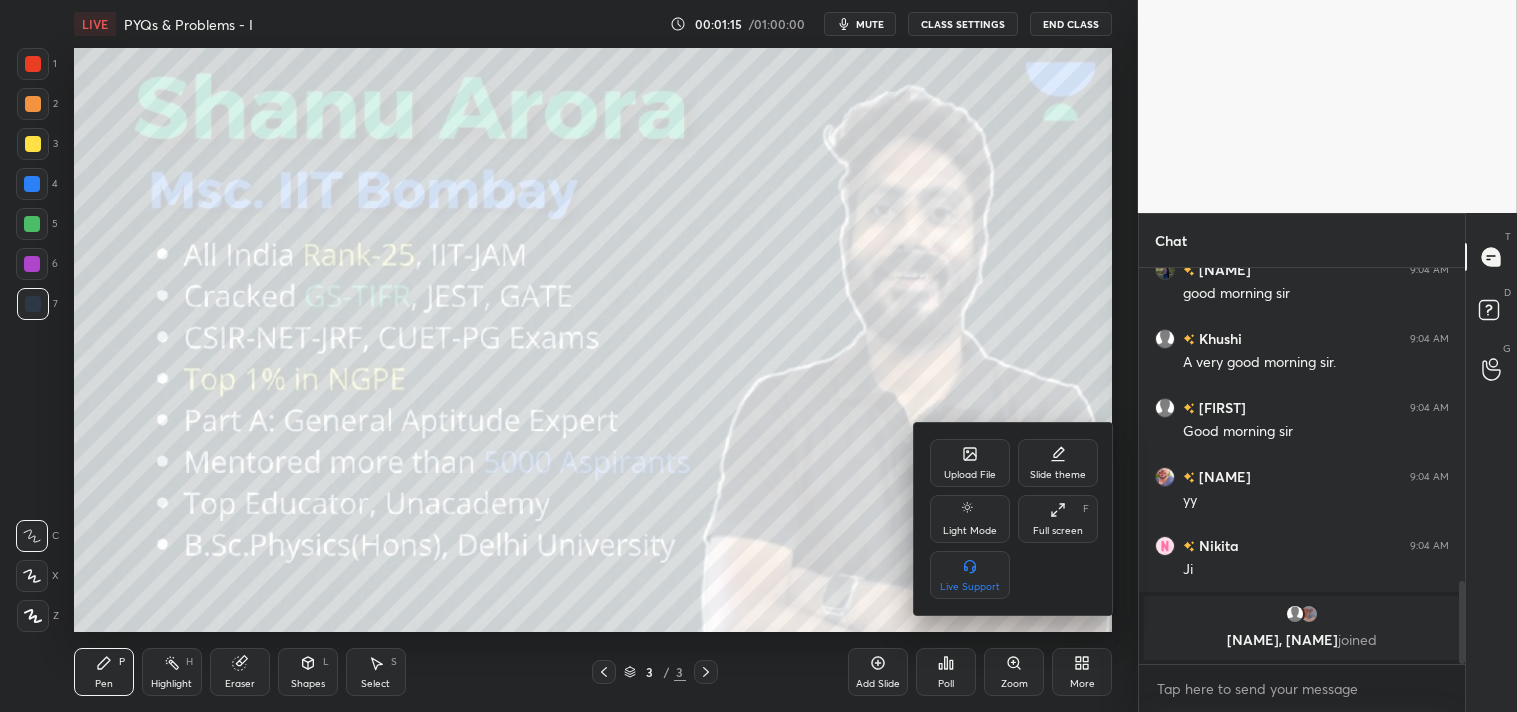 click on "Upload File" at bounding box center [970, 463] 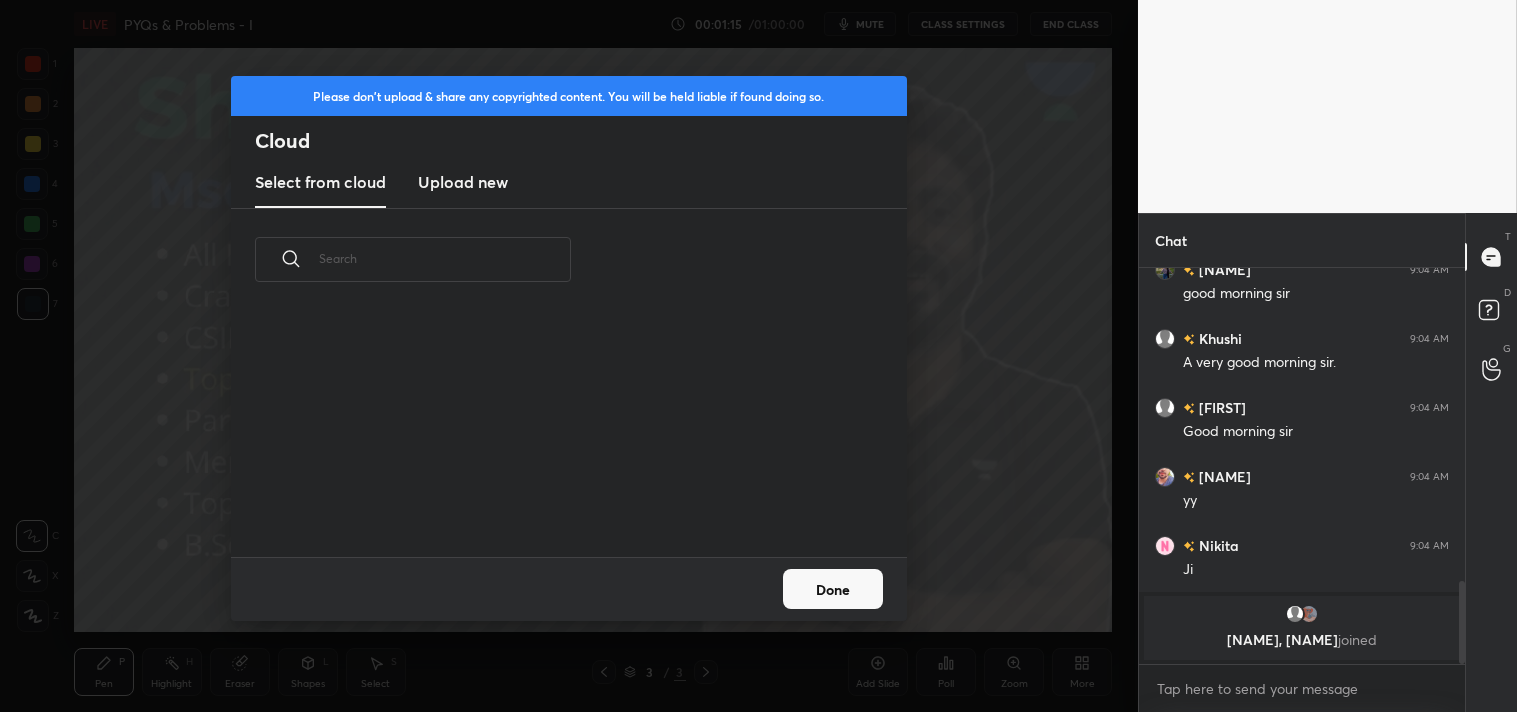scroll, scrollTop: 6, scrollLeft: 11, axis: both 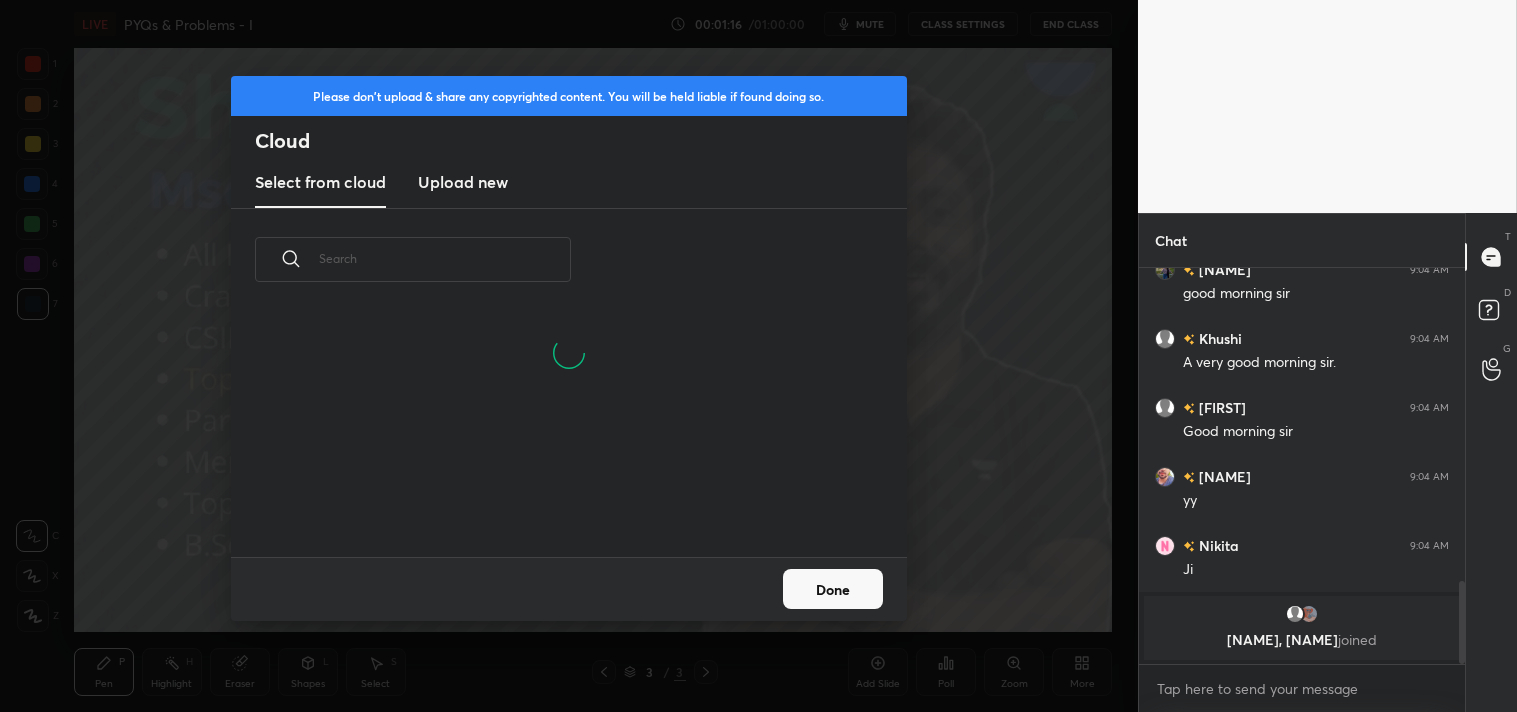 click on "Upload new" at bounding box center [463, 182] 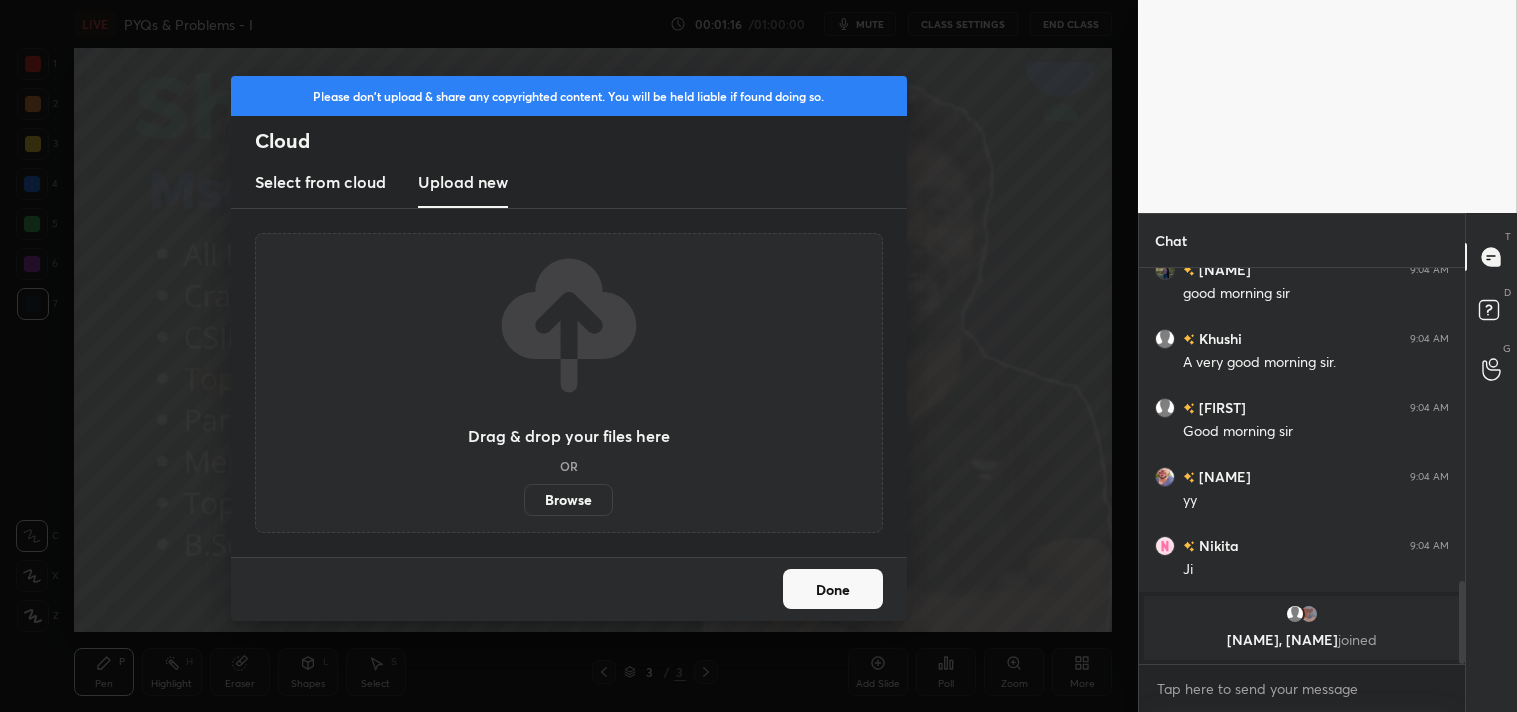 scroll, scrollTop: 1375, scrollLeft: 0, axis: vertical 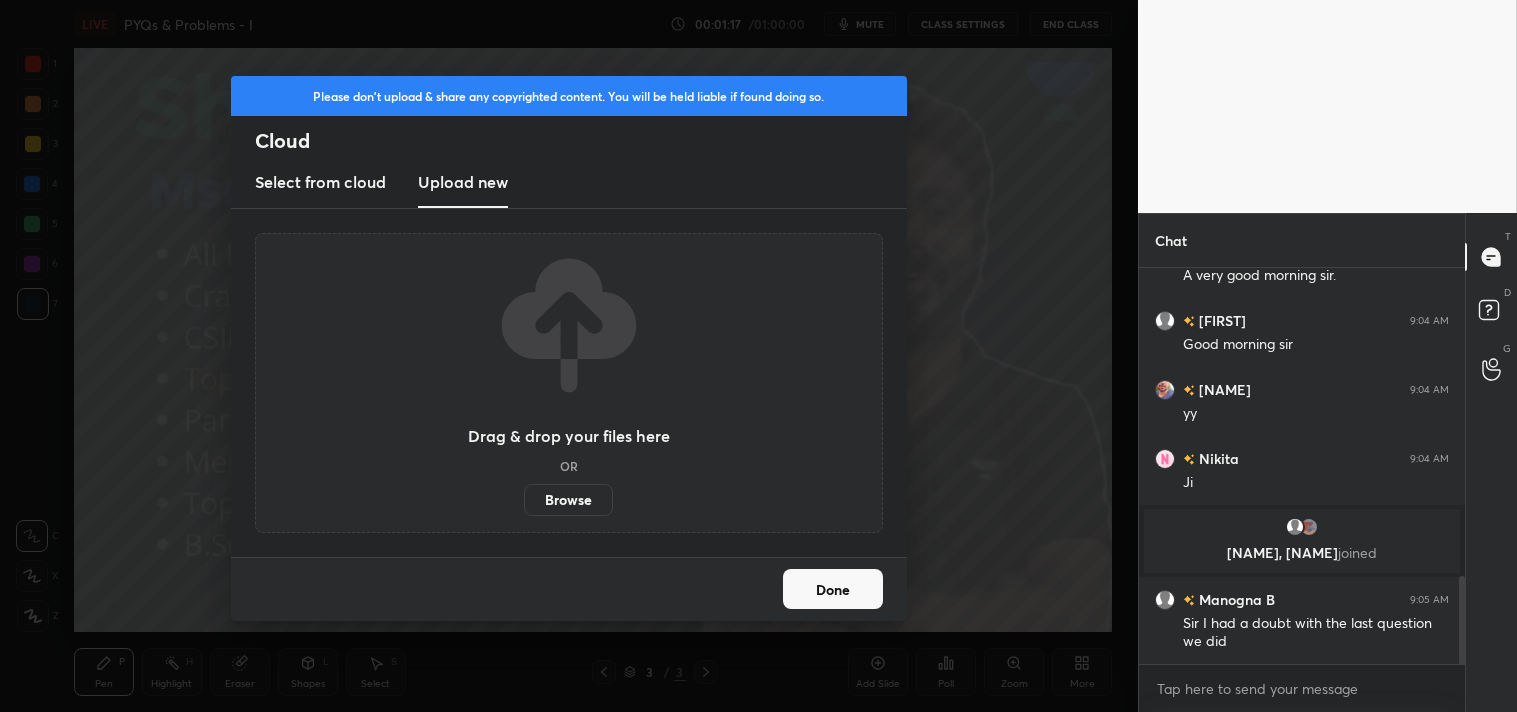 click on "Browse" at bounding box center [568, 500] 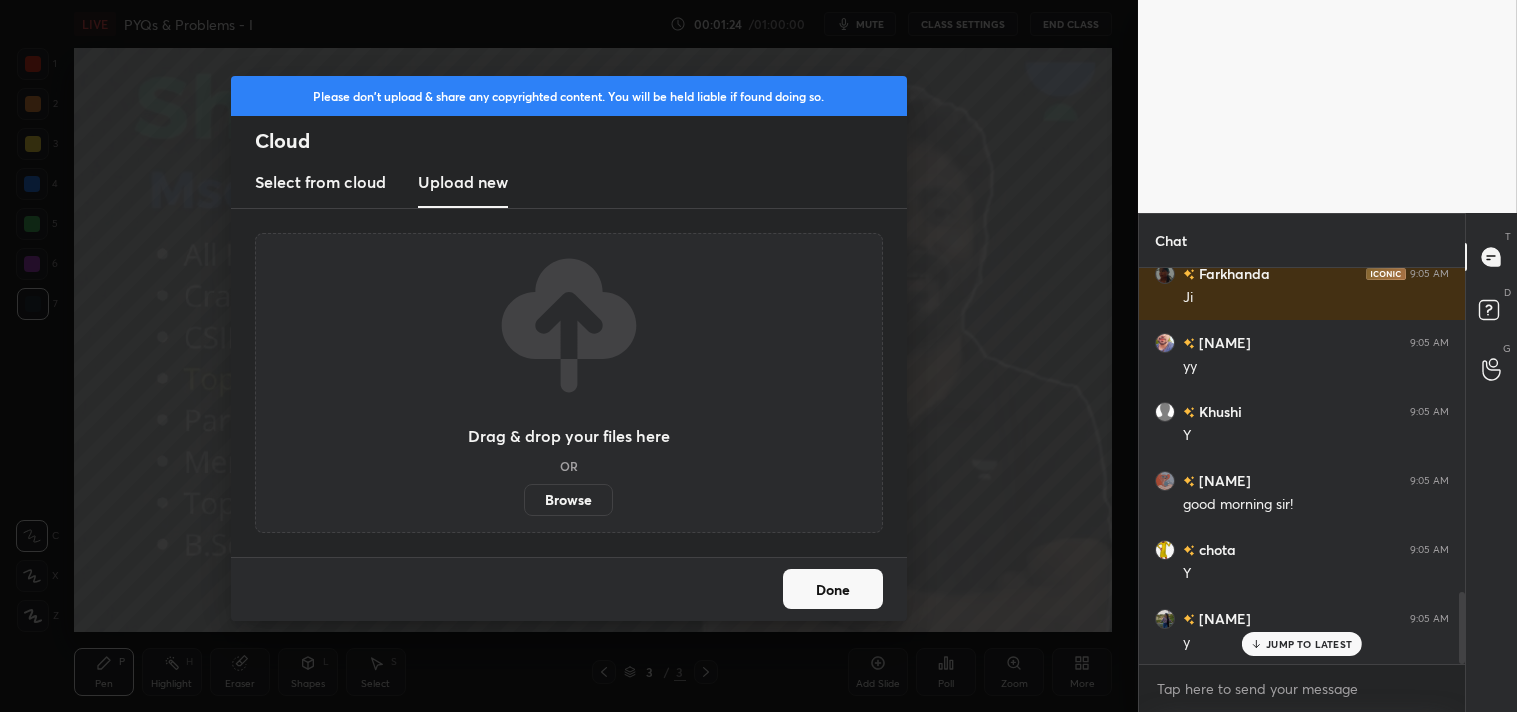 scroll, scrollTop: 1836, scrollLeft: 0, axis: vertical 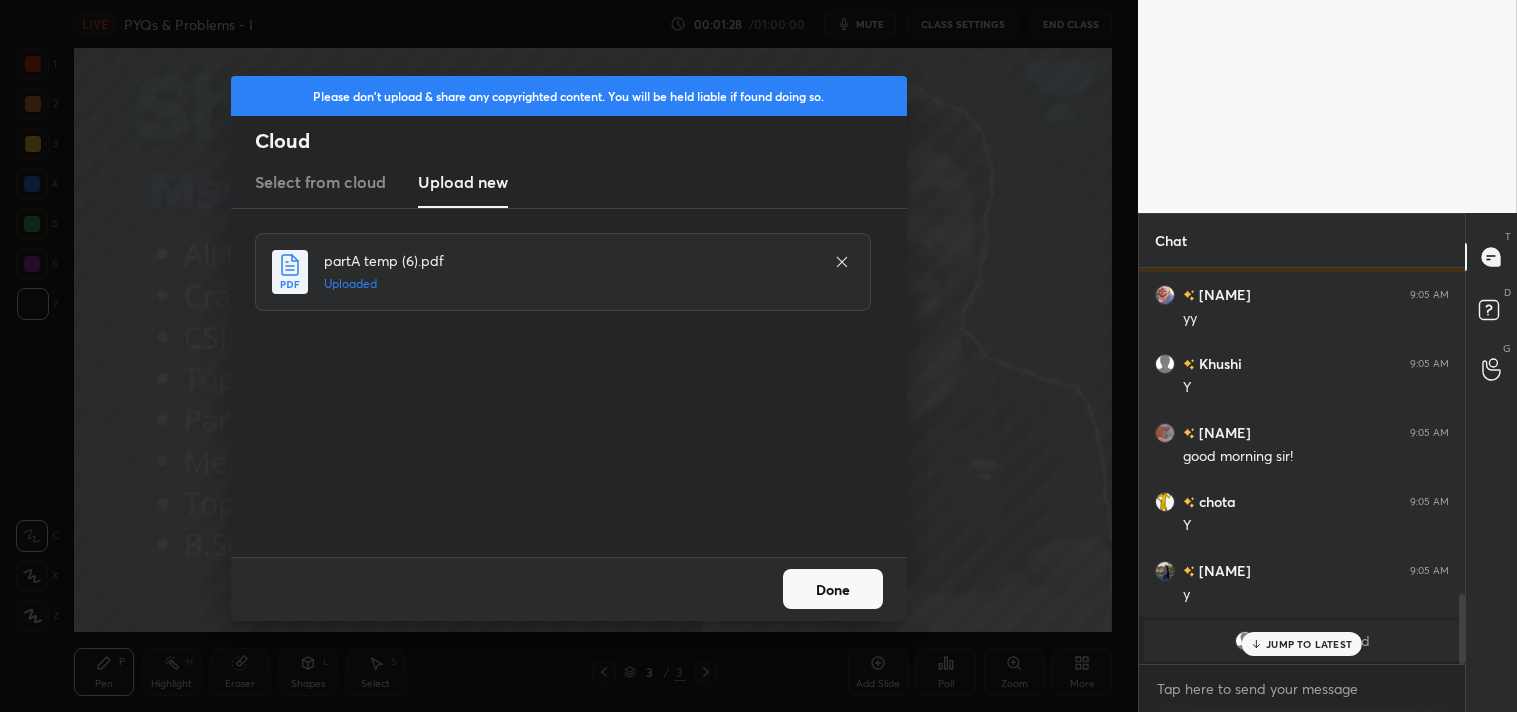 click on "Done" at bounding box center (833, 589) 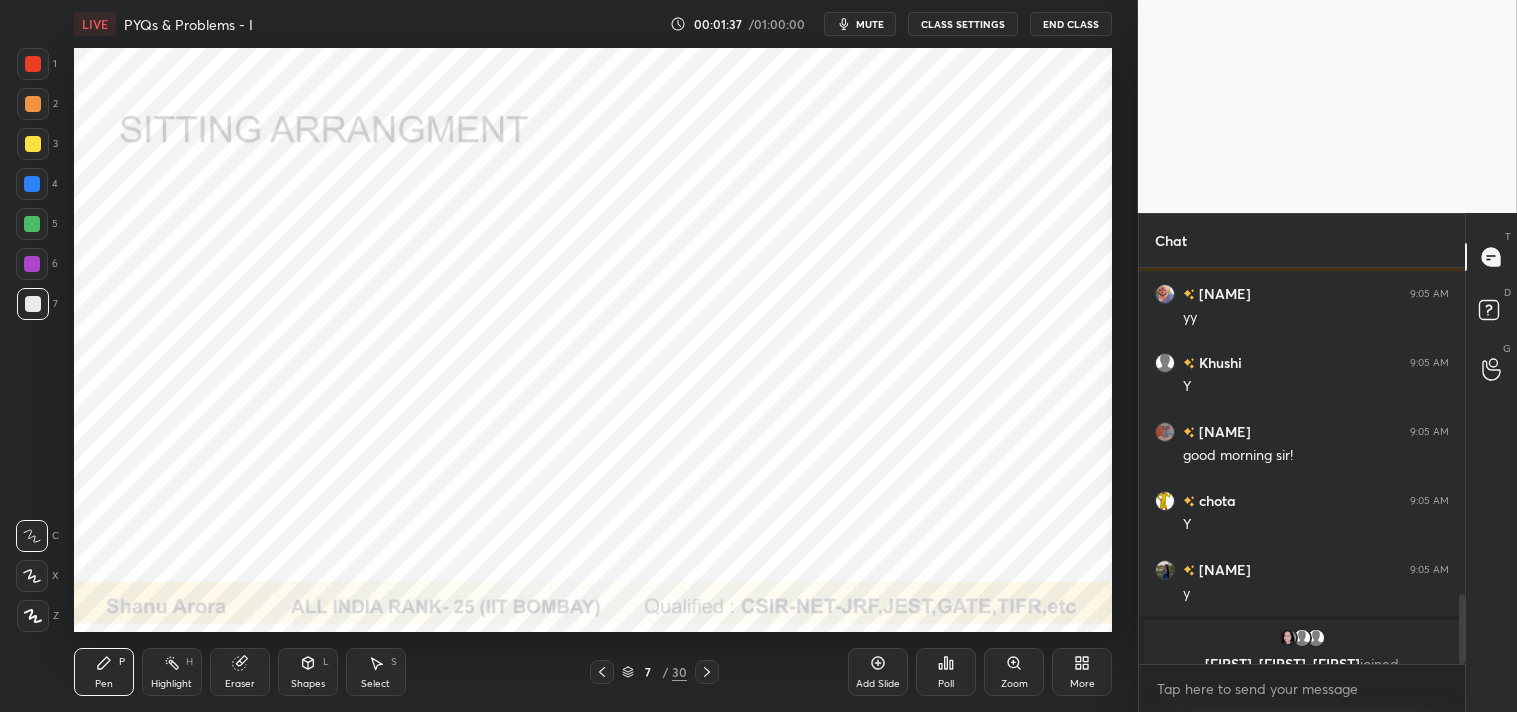 scroll, scrollTop: 1876, scrollLeft: 0, axis: vertical 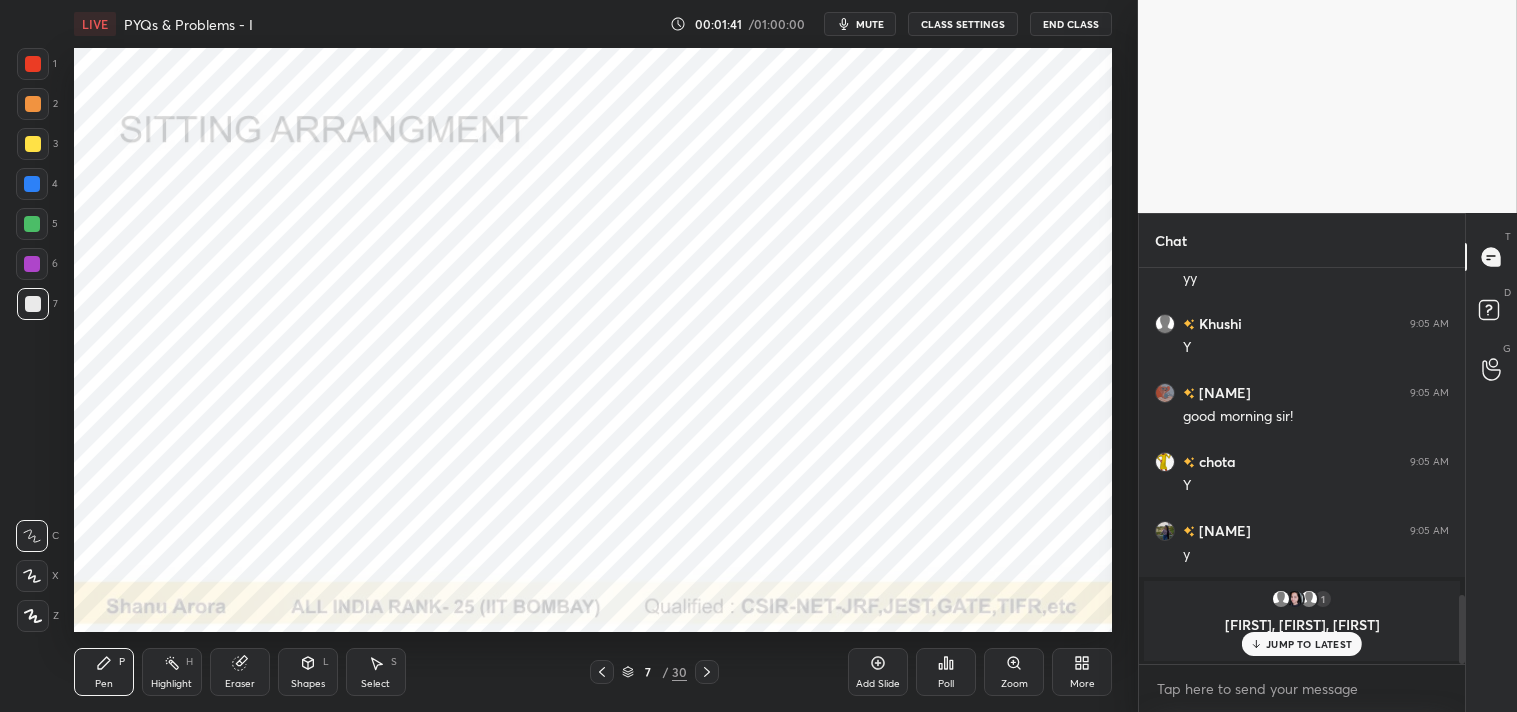 click at bounding box center (33, 64) 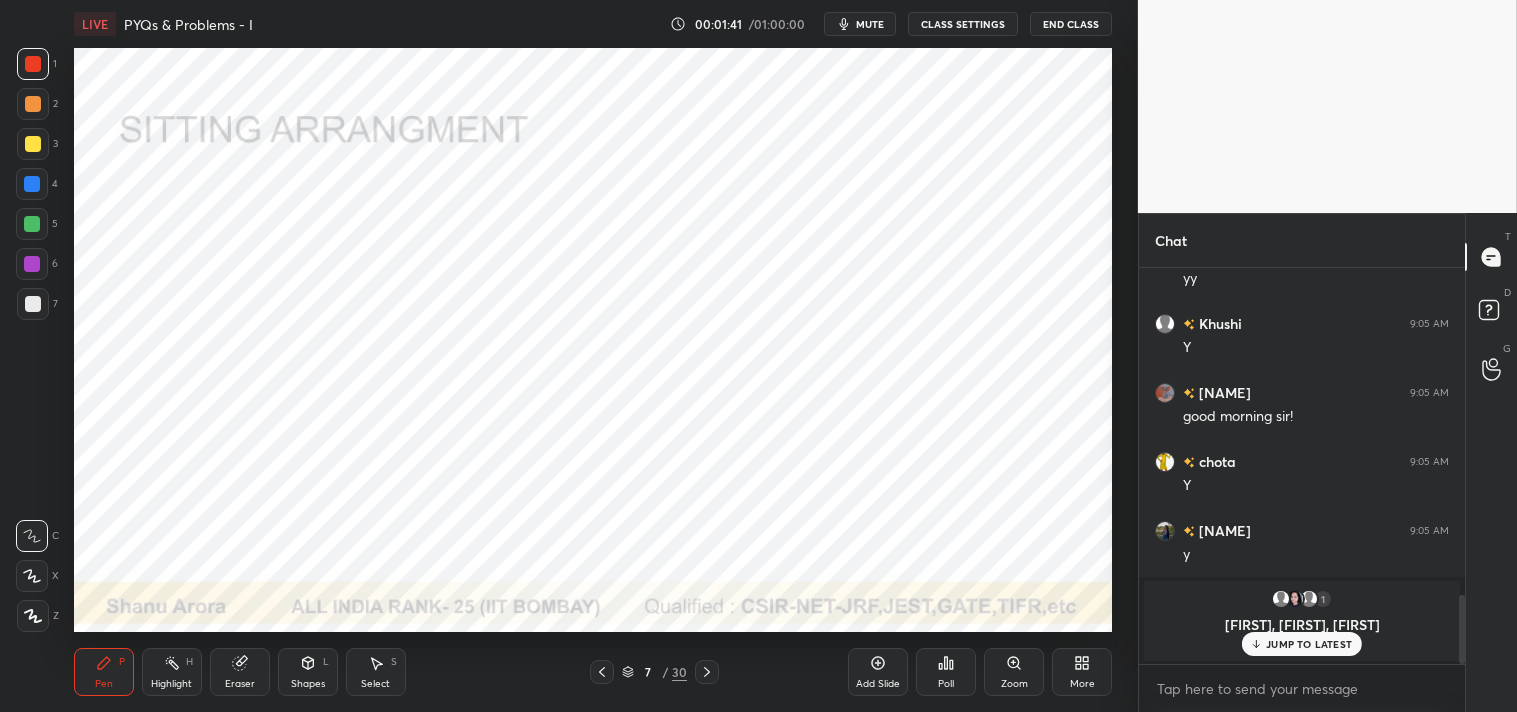 click at bounding box center (33, 64) 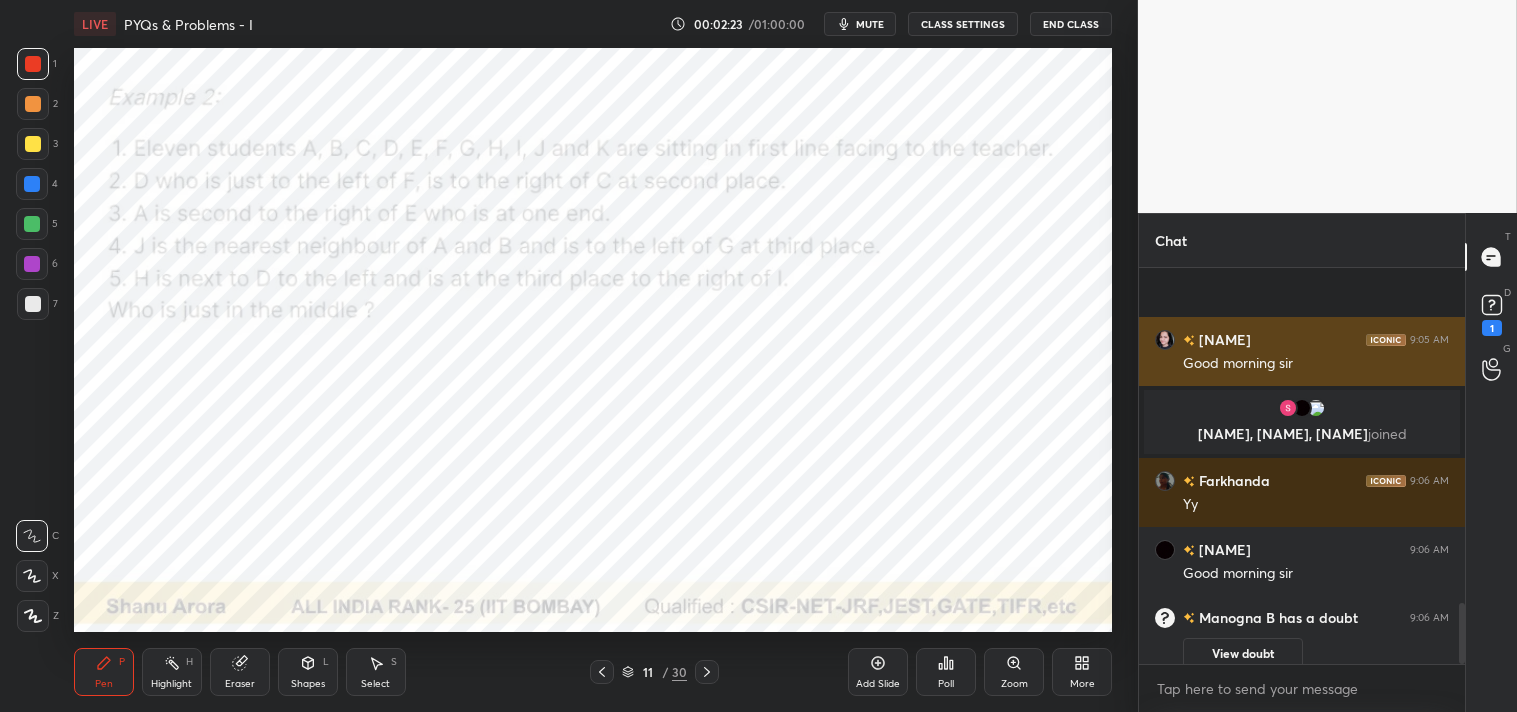 scroll, scrollTop: 2192, scrollLeft: 0, axis: vertical 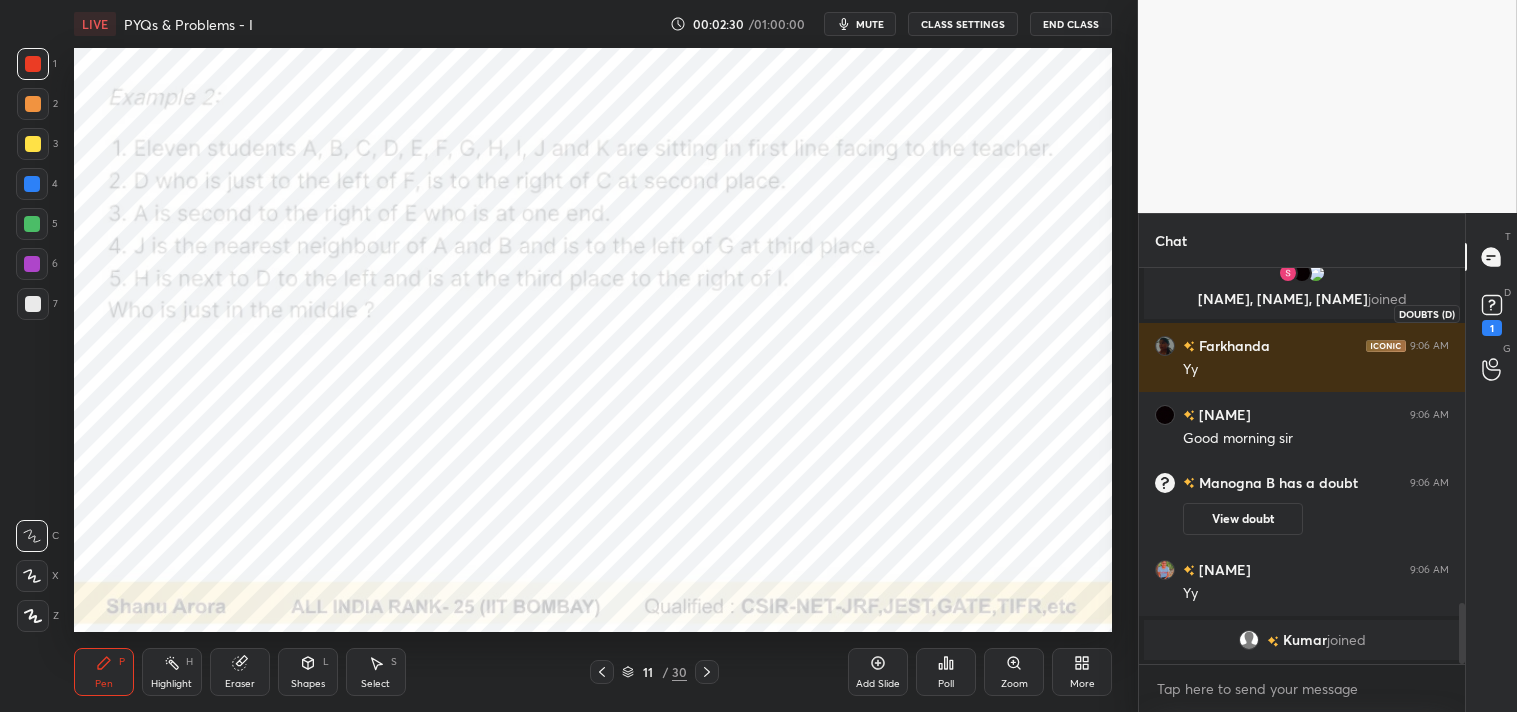 click 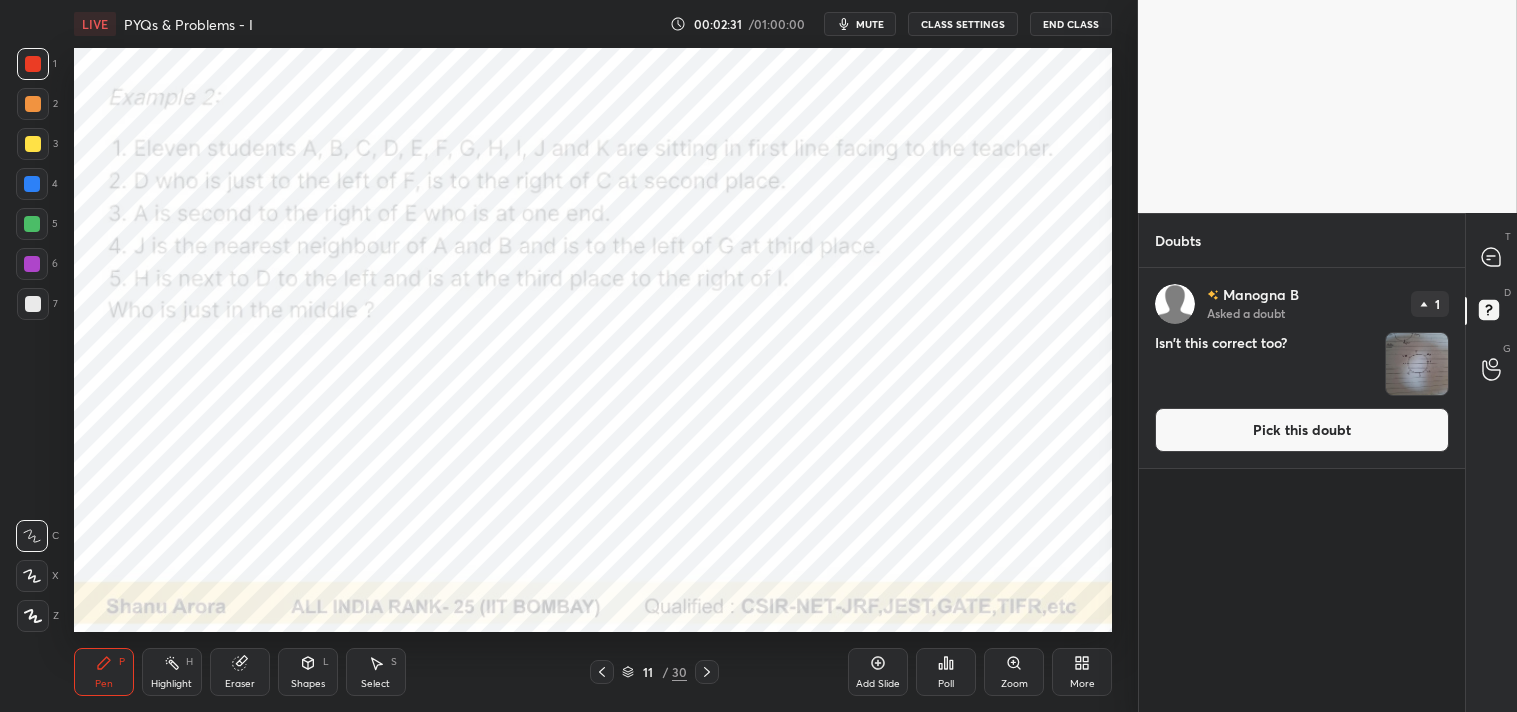 click on "Pick this doubt" at bounding box center (1302, 430) 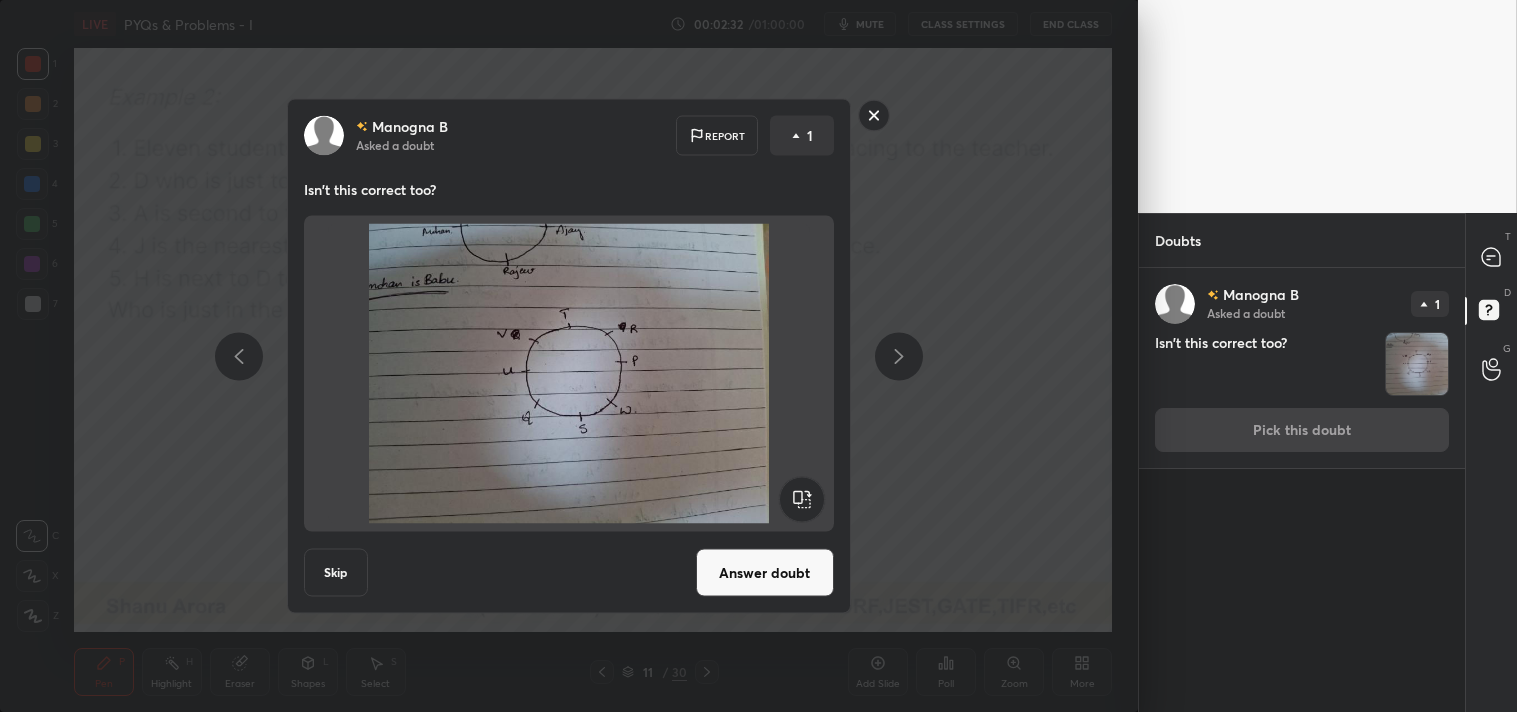 click on "Answer doubt" at bounding box center [765, 573] 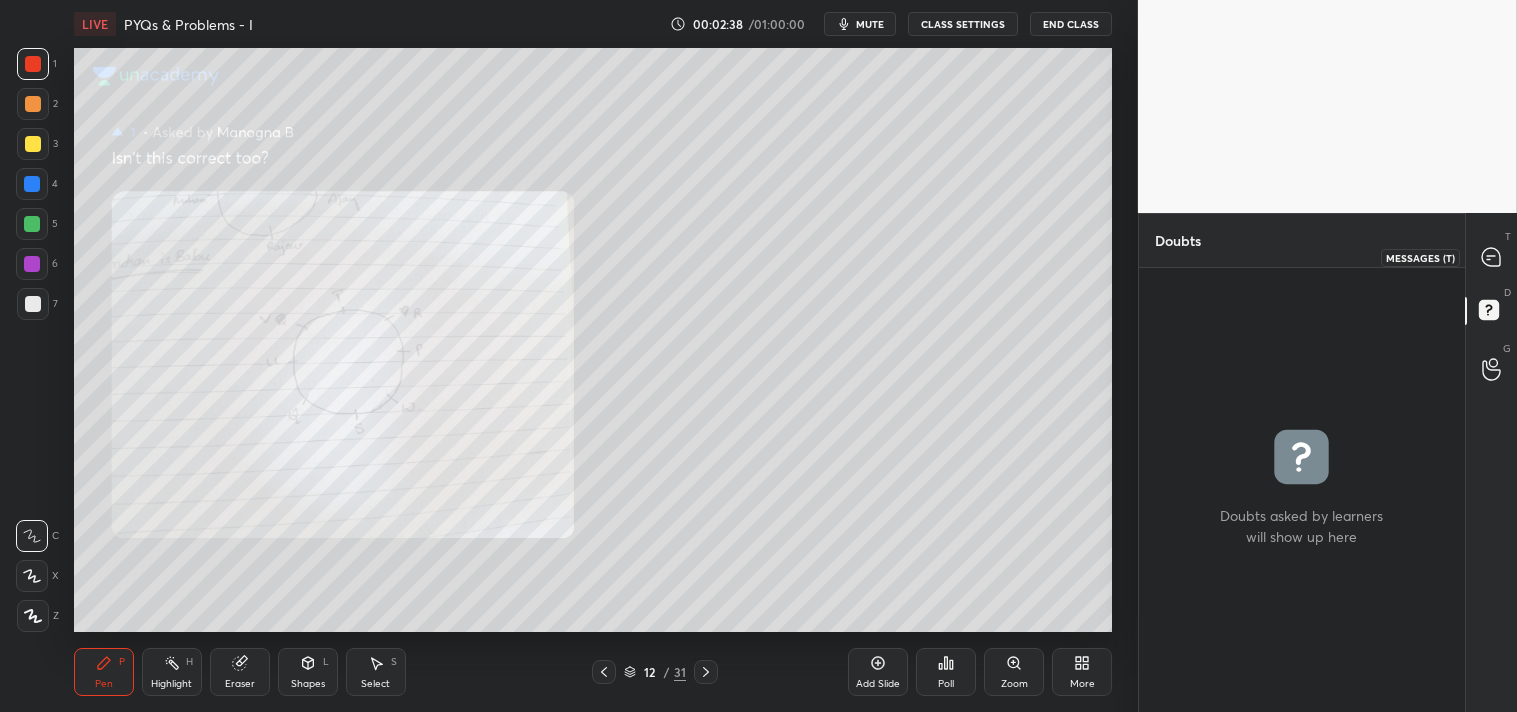 click 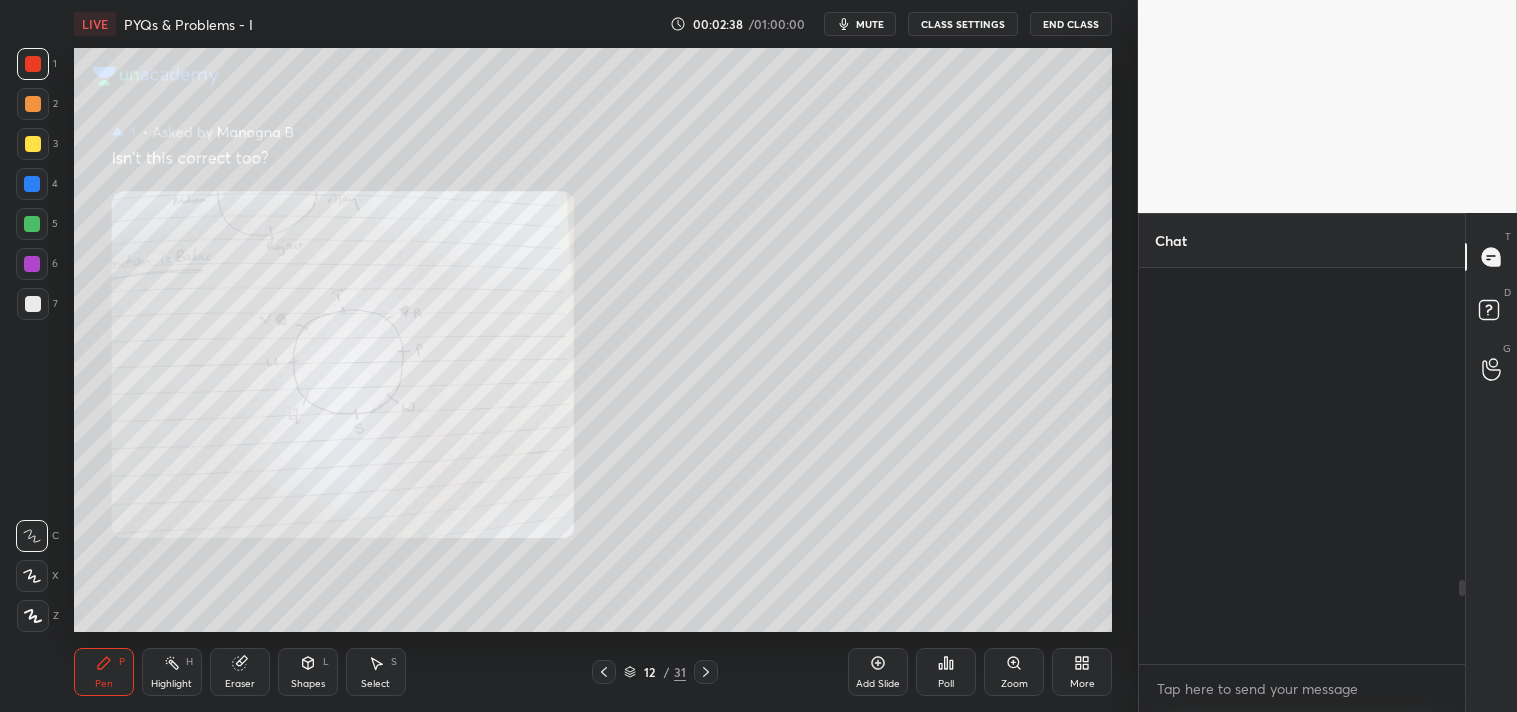 scroll, scrollTop: 2171, scrollLeft: 0, axis: vertical 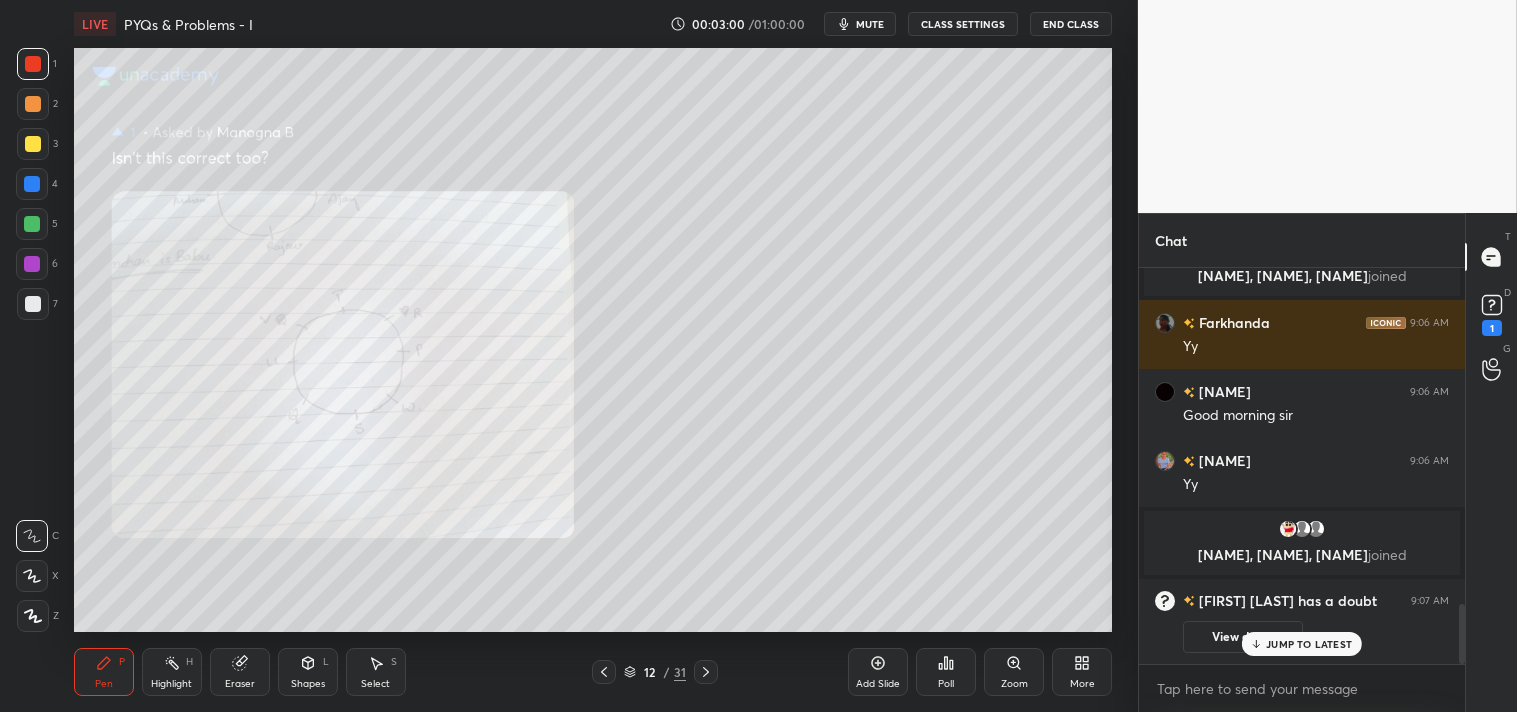 click on "Zoom" at bounding box center [1014, 672] 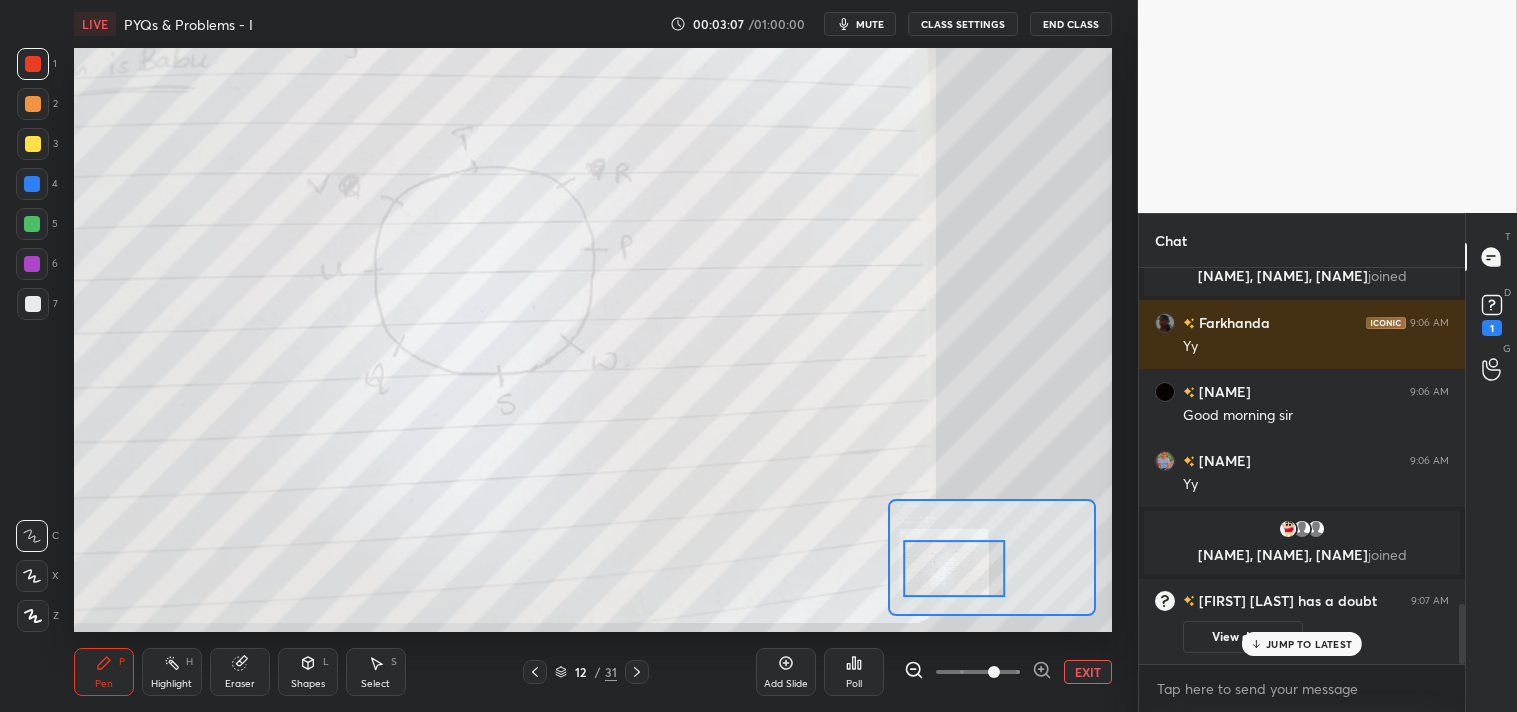 click at bounding box center (33, 64) 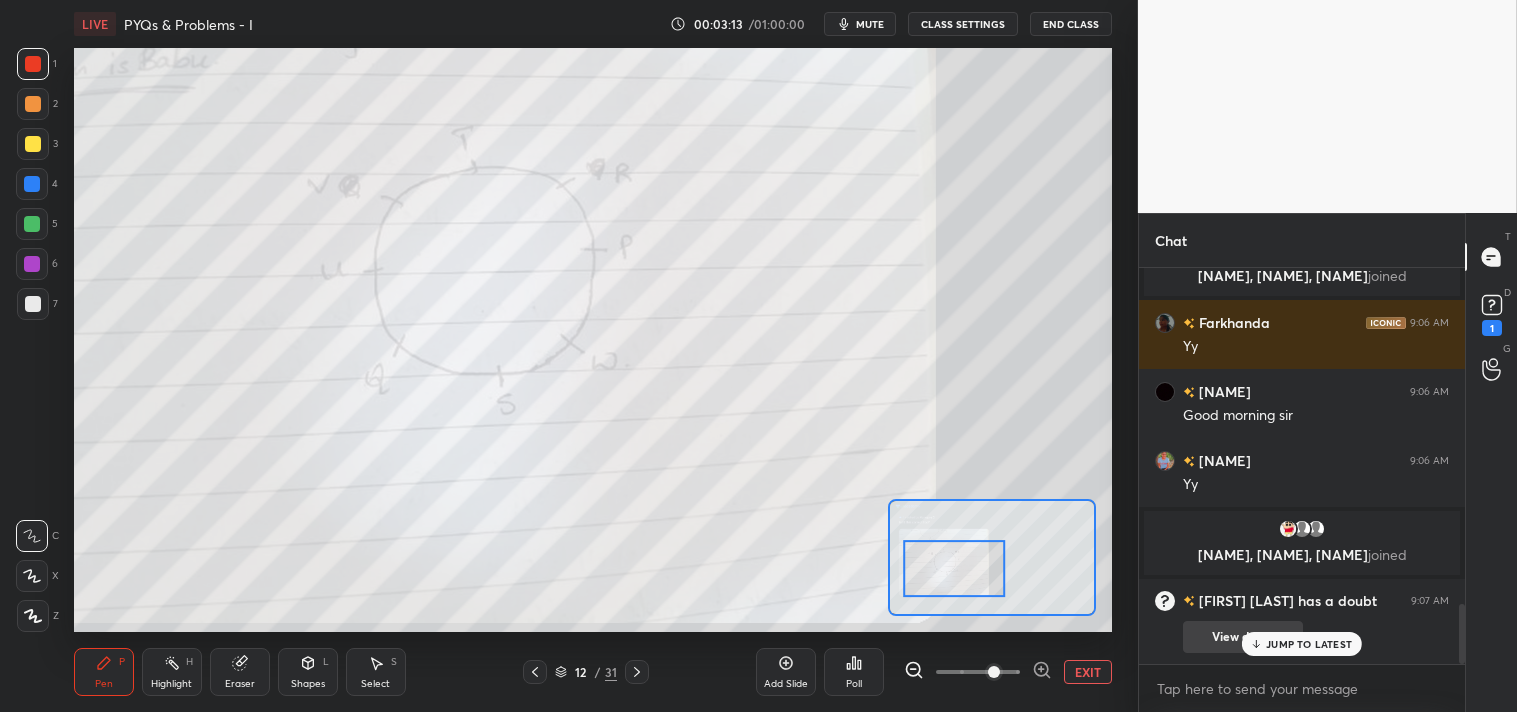 click on "JUMP TO LATEST" at bounding box center (1309, 644) 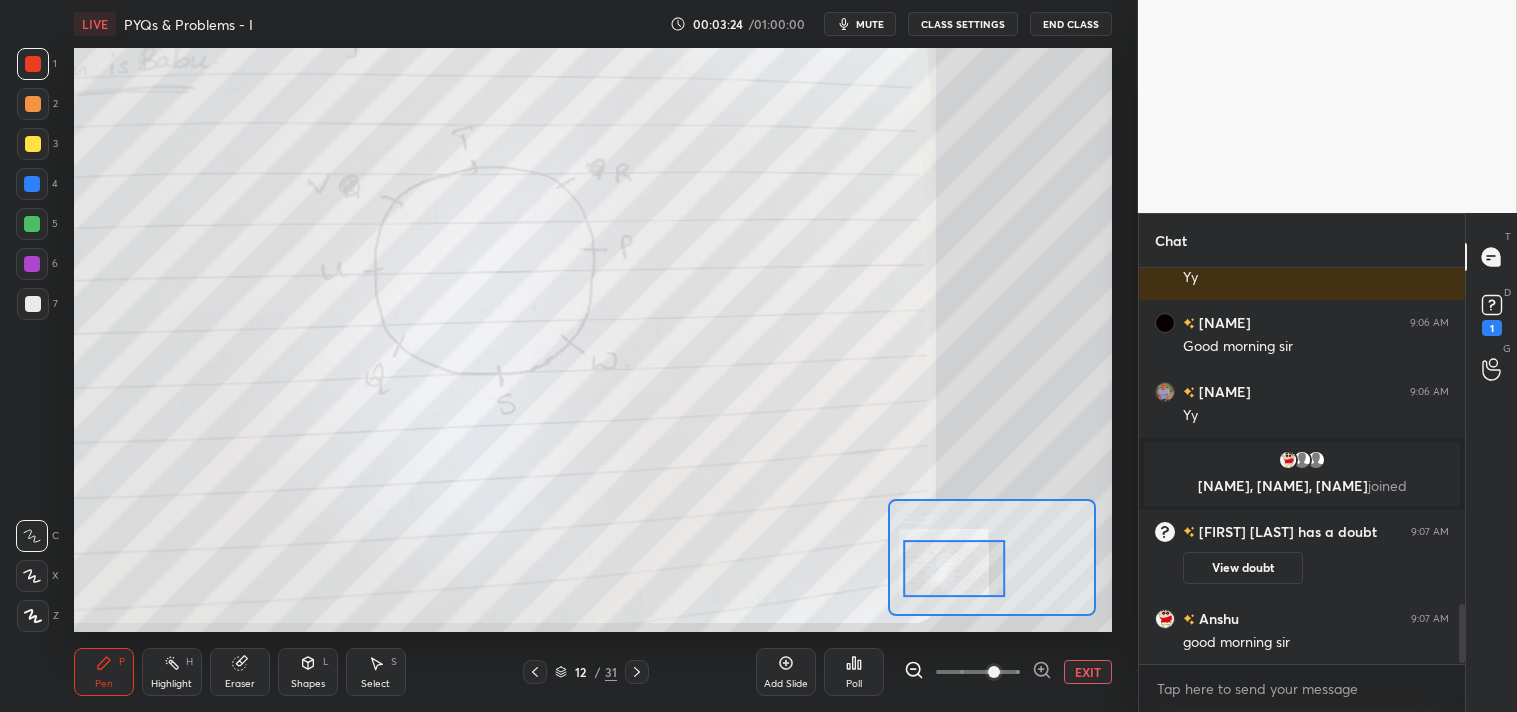 scroll, scrollTop: 2277, scrollLeft: 0, axis: vertical 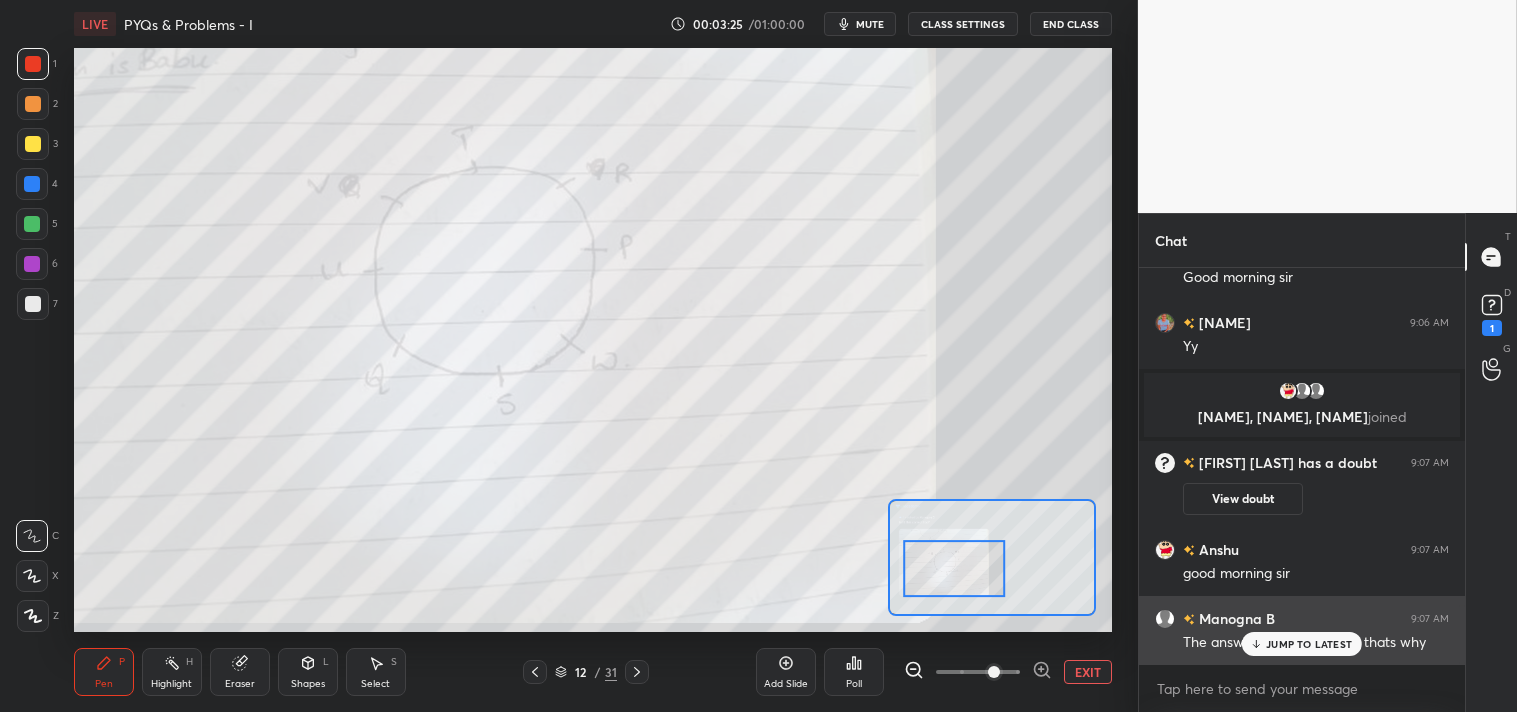 click on "JUMP TO LATEST" at bounding box center [1309, 644] 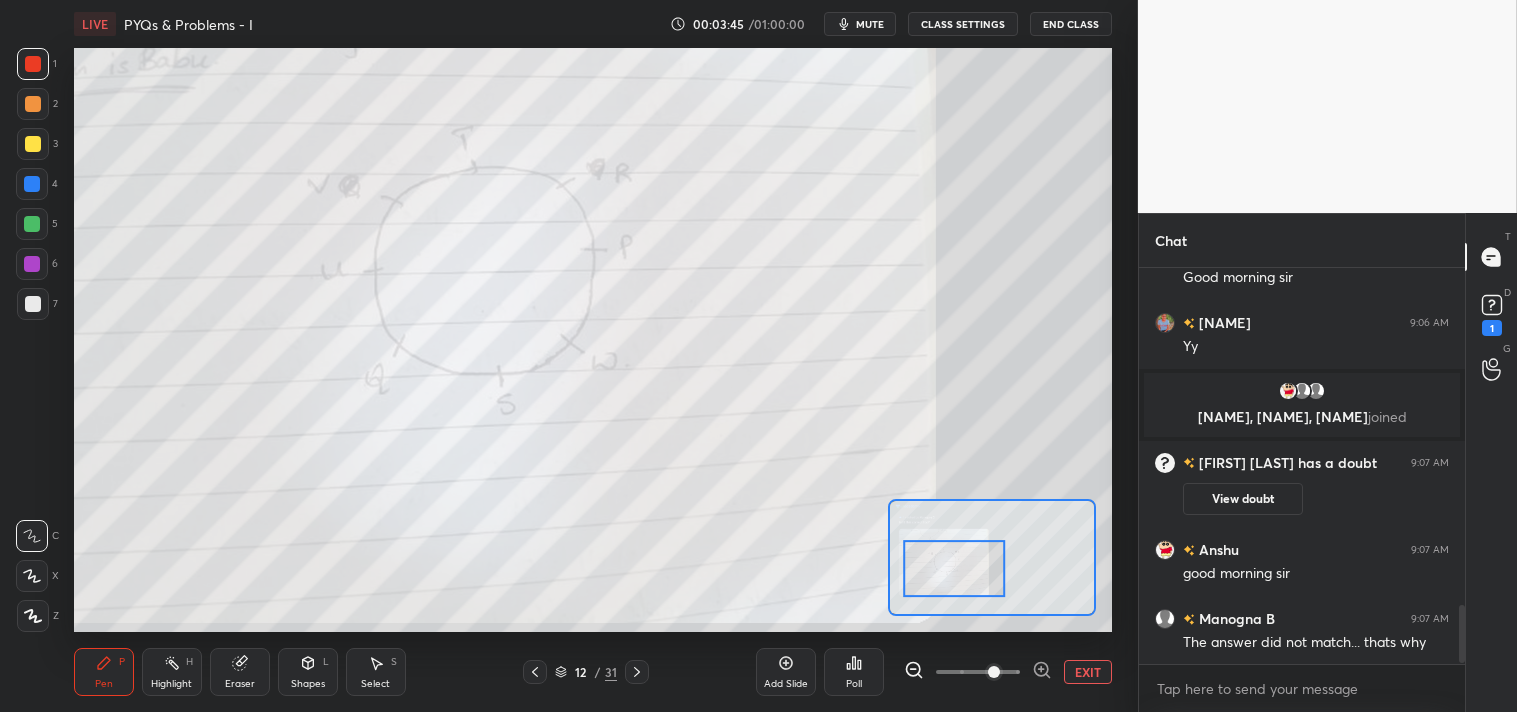 scroll, scrollTop: 2325, scrollLeft: 0, axis: vertical 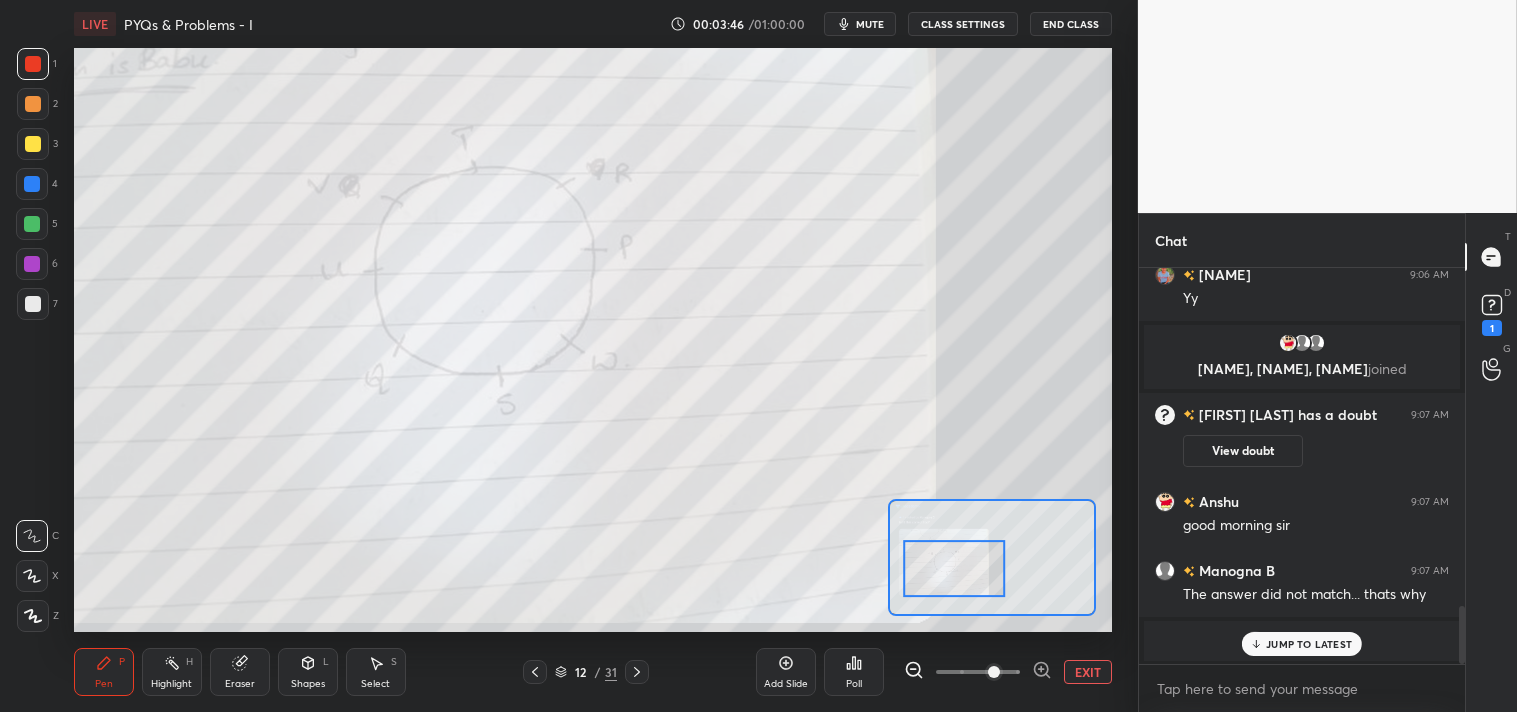 click on "Shapes L" at bounding box center [308, 672] 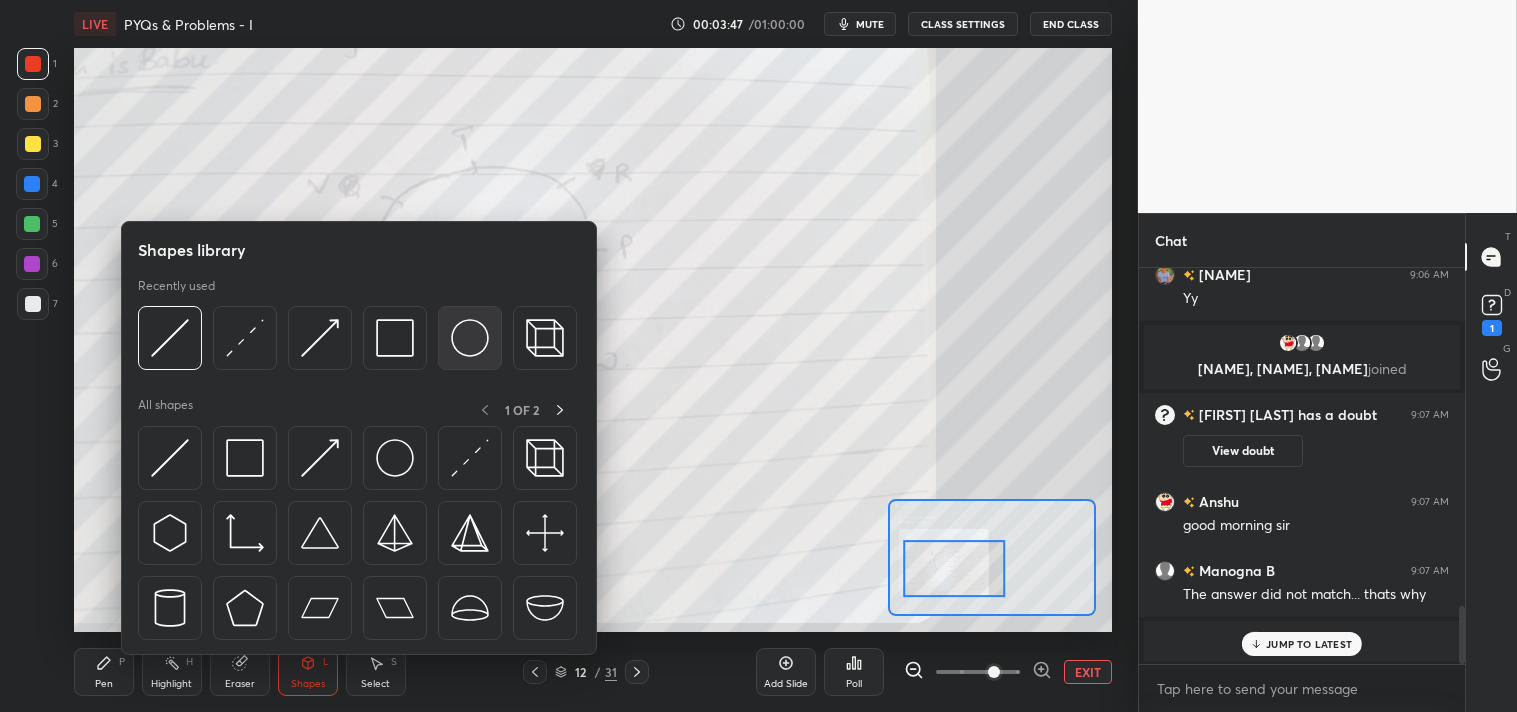 click at bounding box center (470, 338) 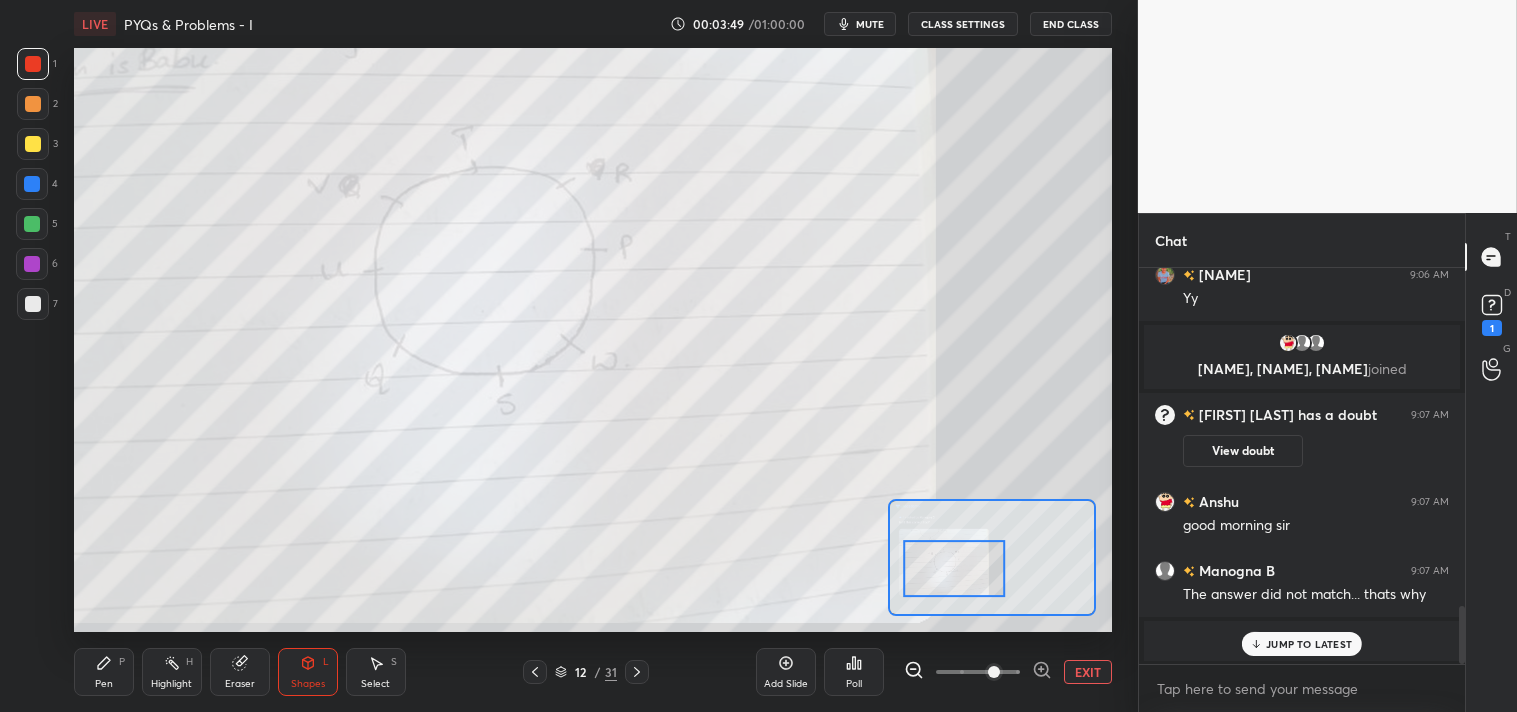 click on "Pen P" at bounding box center [104, 672] 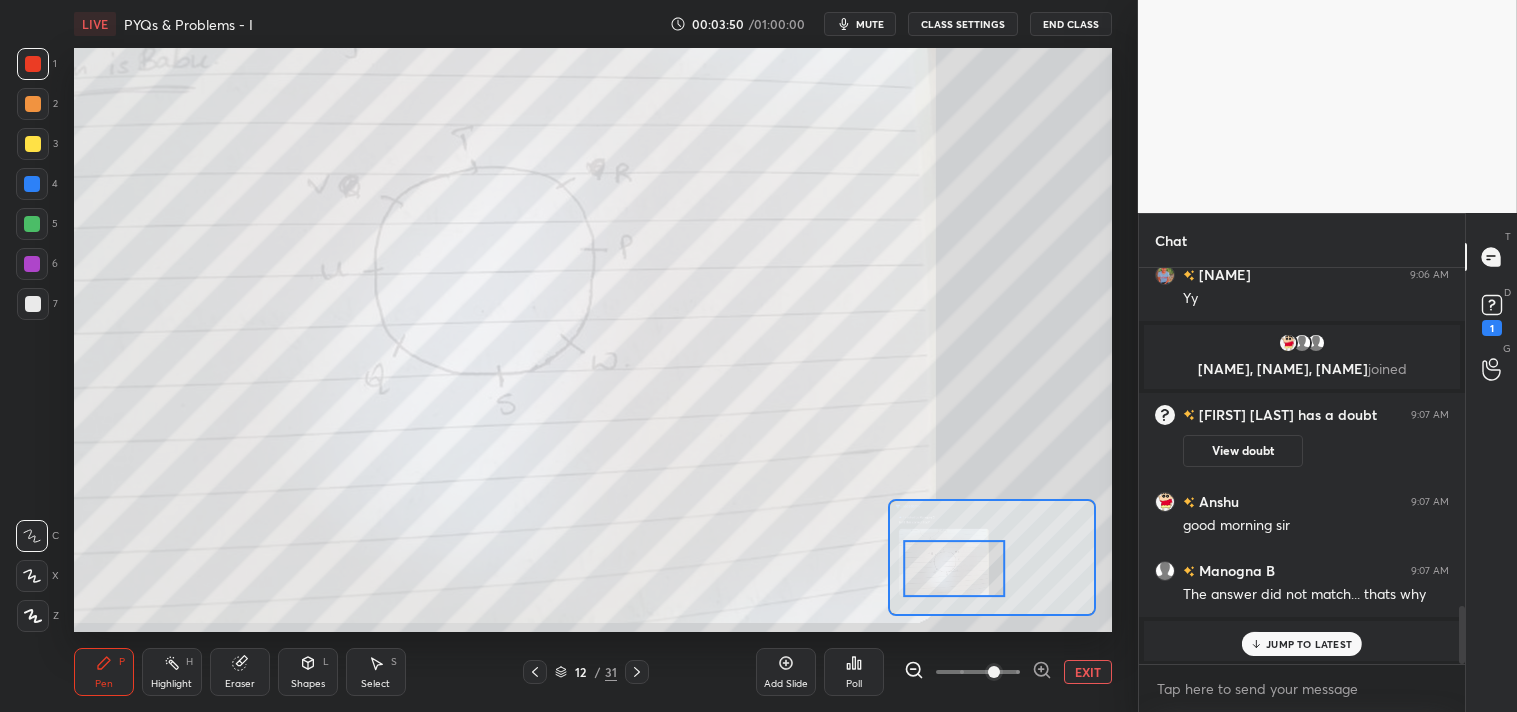 click on "Pen P" at bounding box center (104, 672) 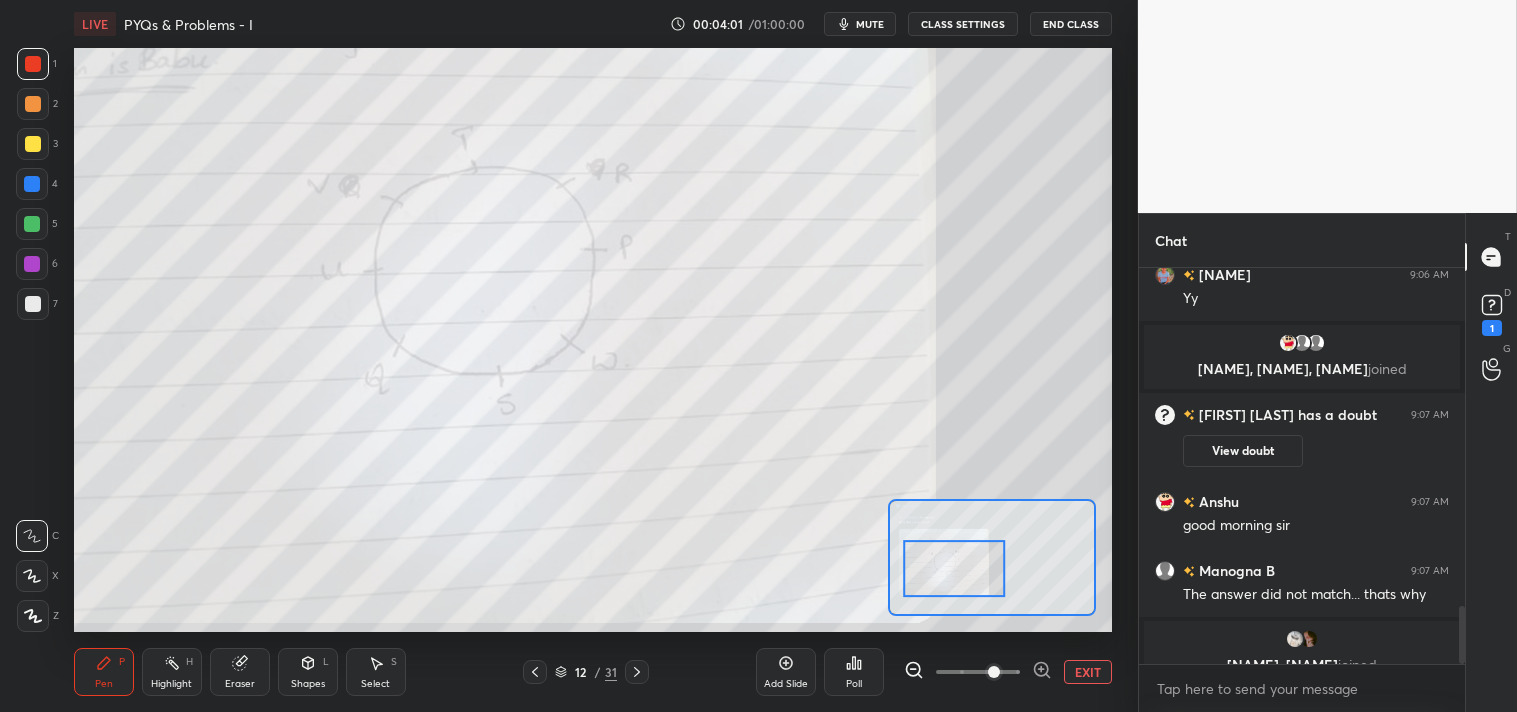 click on "Select S" at bounding box center (376, 672) 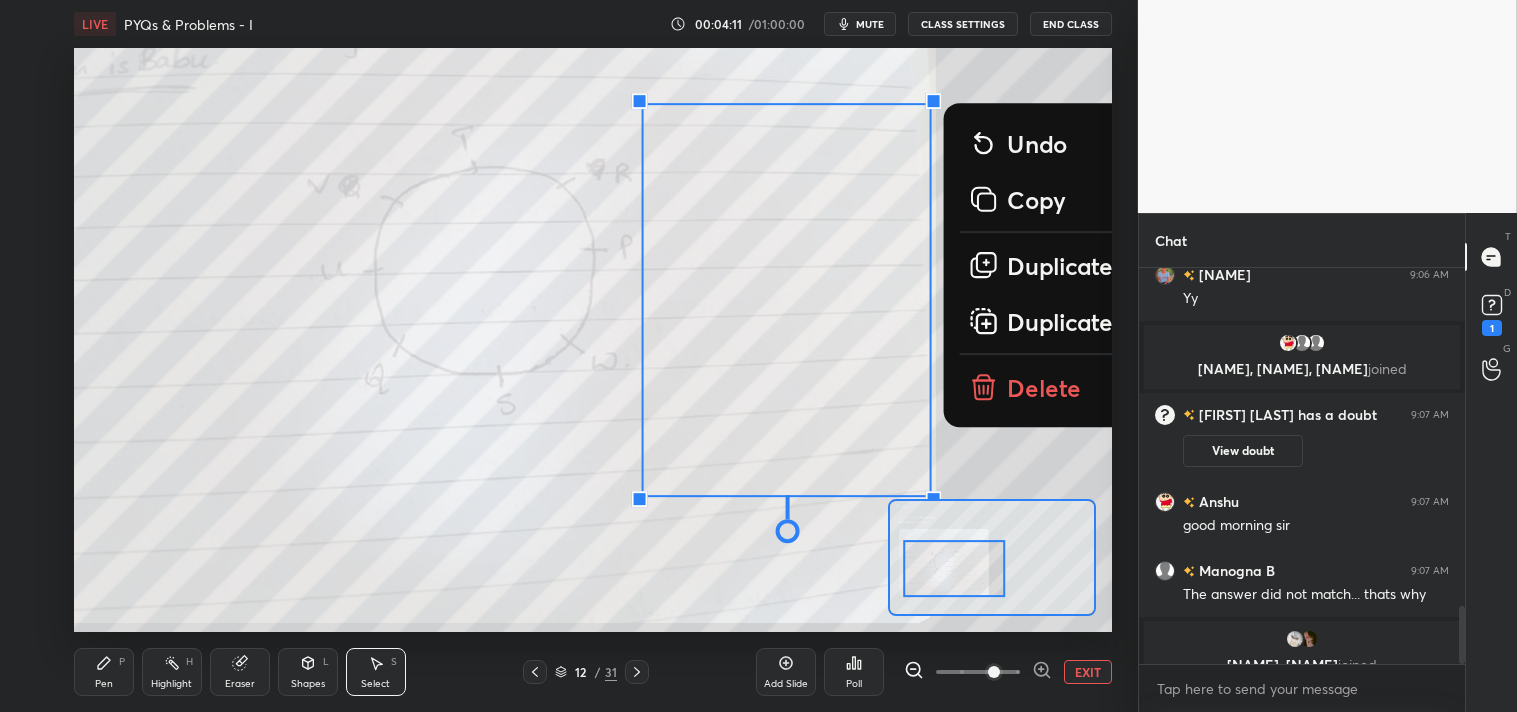 click on "0 ° Undo Copy Duplicate Duplicate to new slide Delete Setting up your live class Poll for   secs No correct answer Start poll" at bounding box center [593, 340] 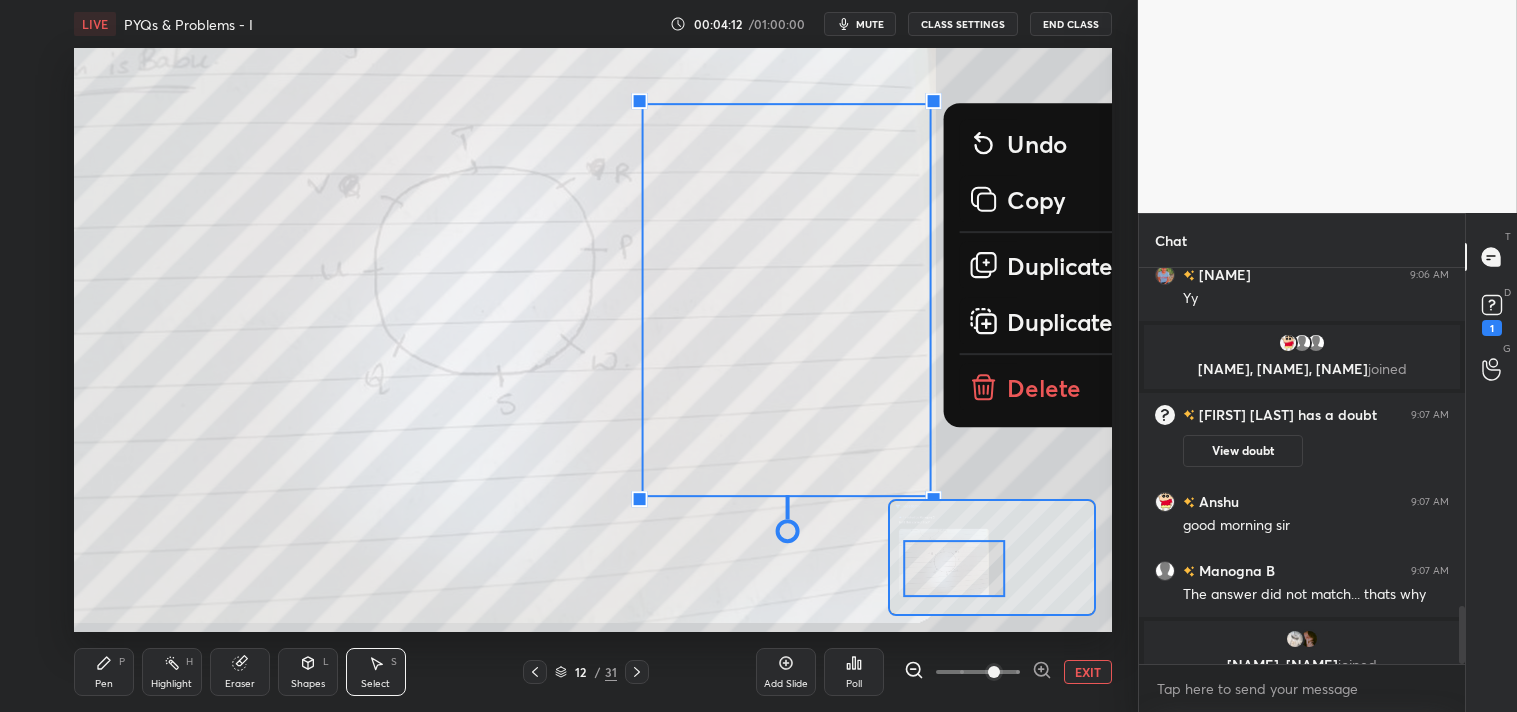 click on "Copy" at bounding box center [1036, 199] 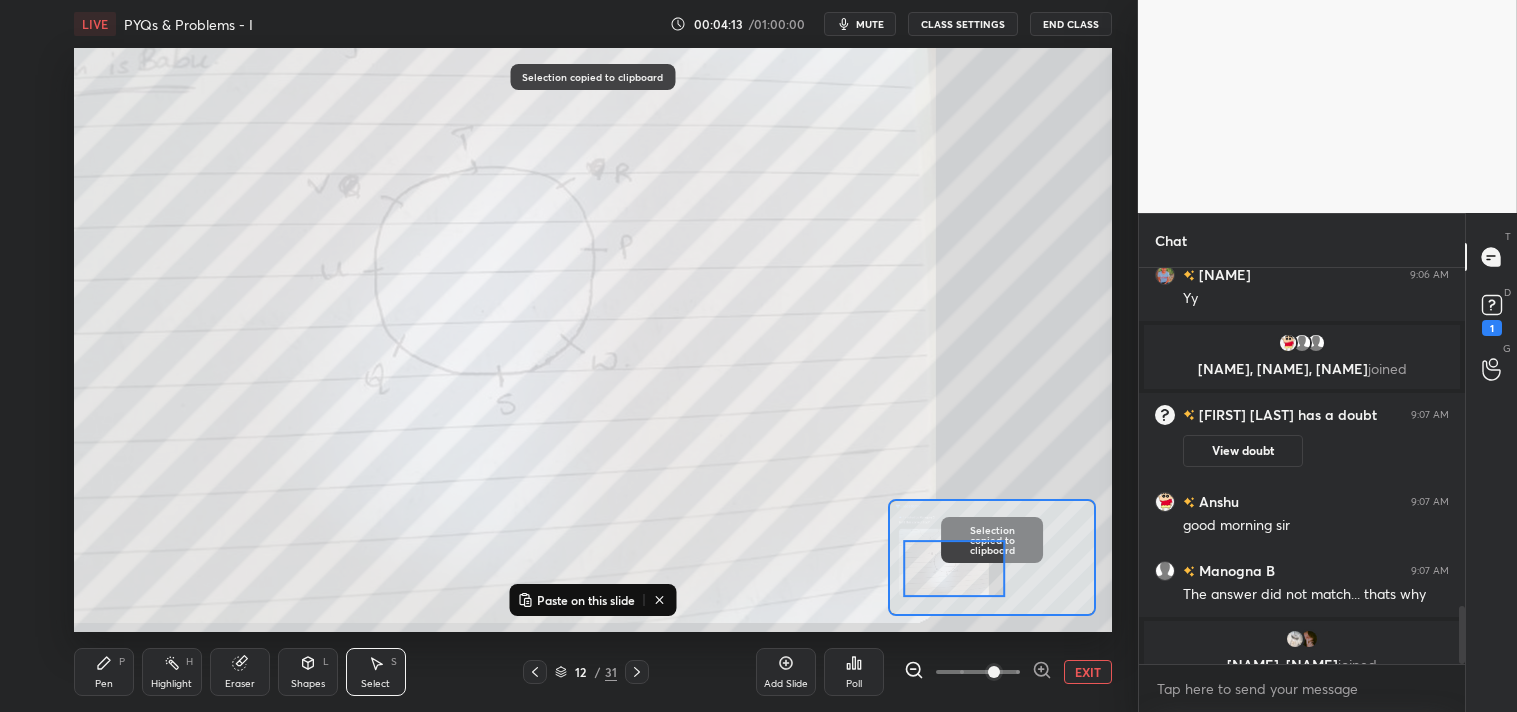 click on "mute" at bounding box center (860, 24) 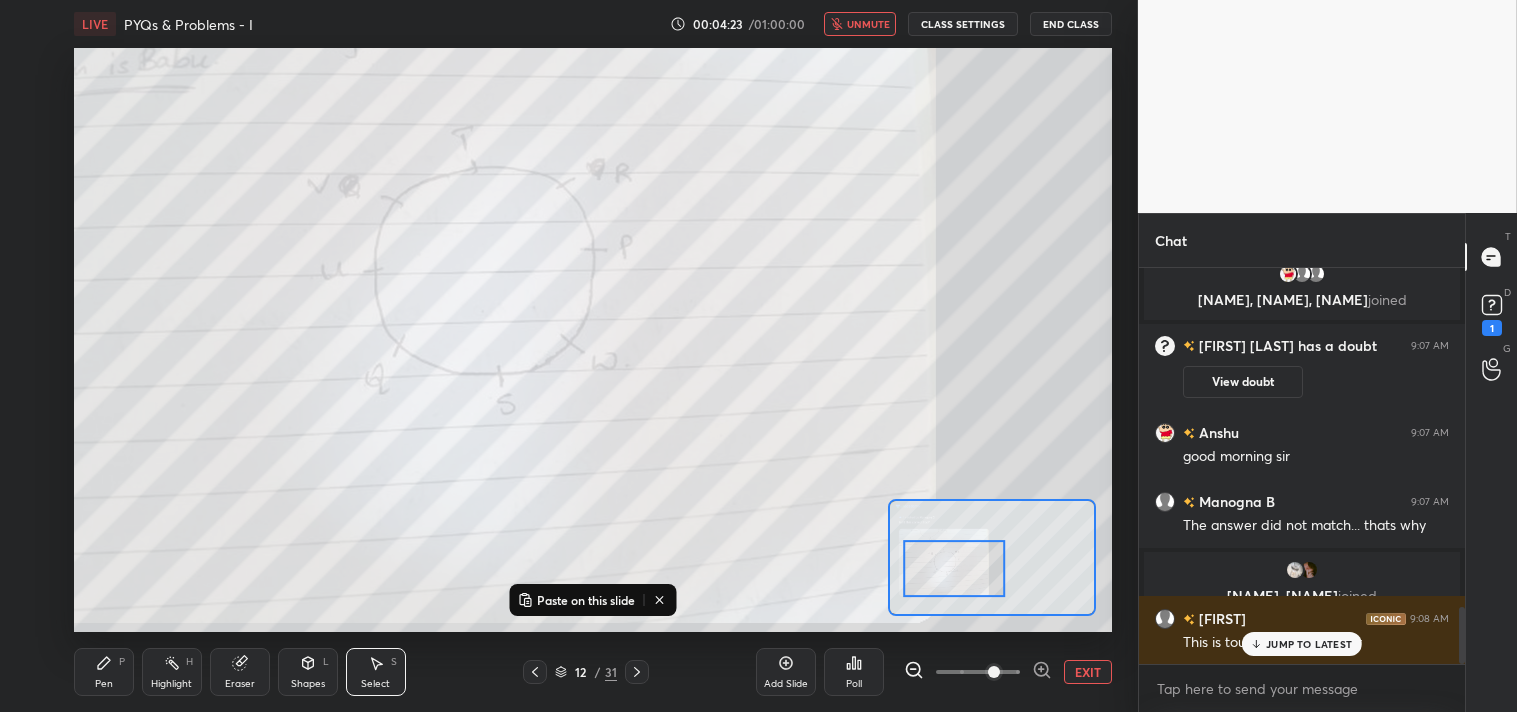 scroll, scrollTop: 2366, scrollLeft: 0, axis: vertical 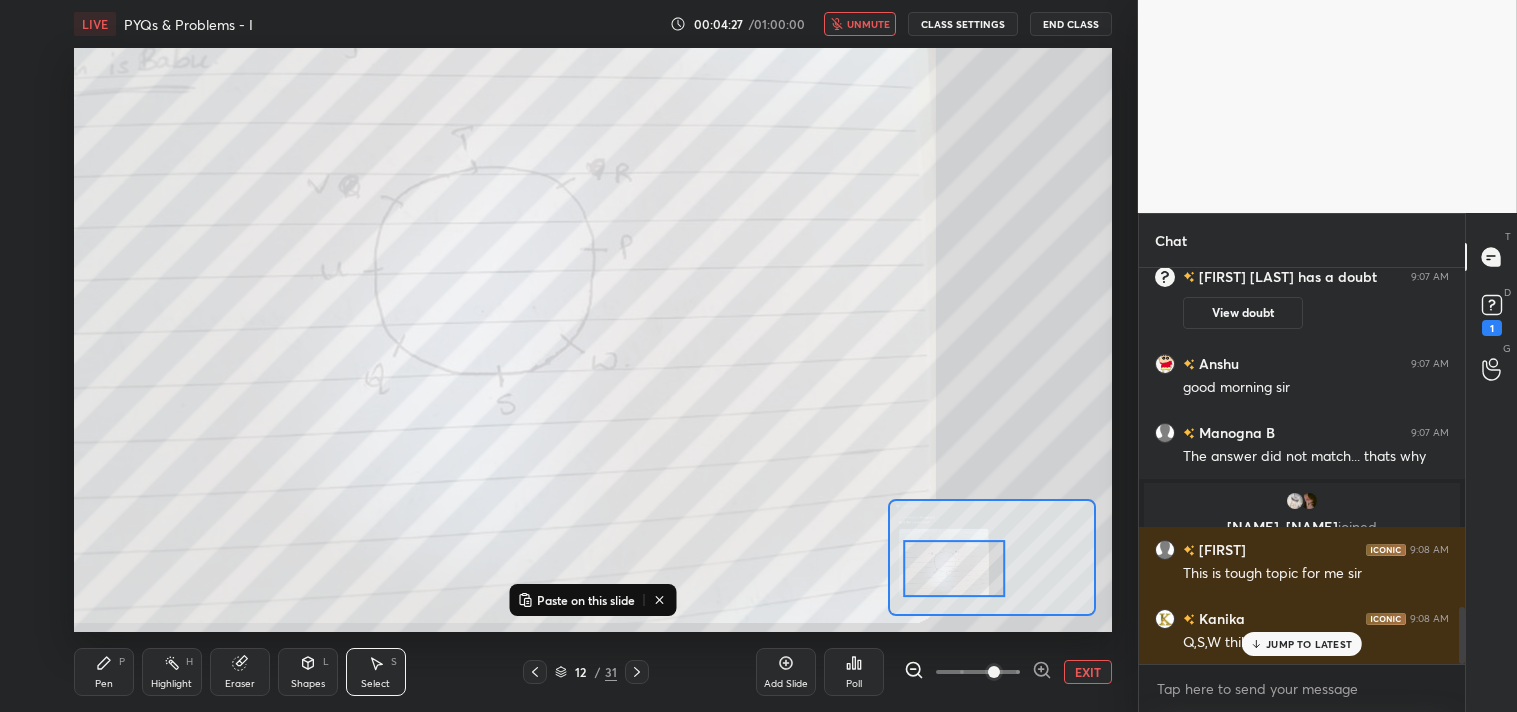 click on "EXIT" at bounding box center [1088, 672] 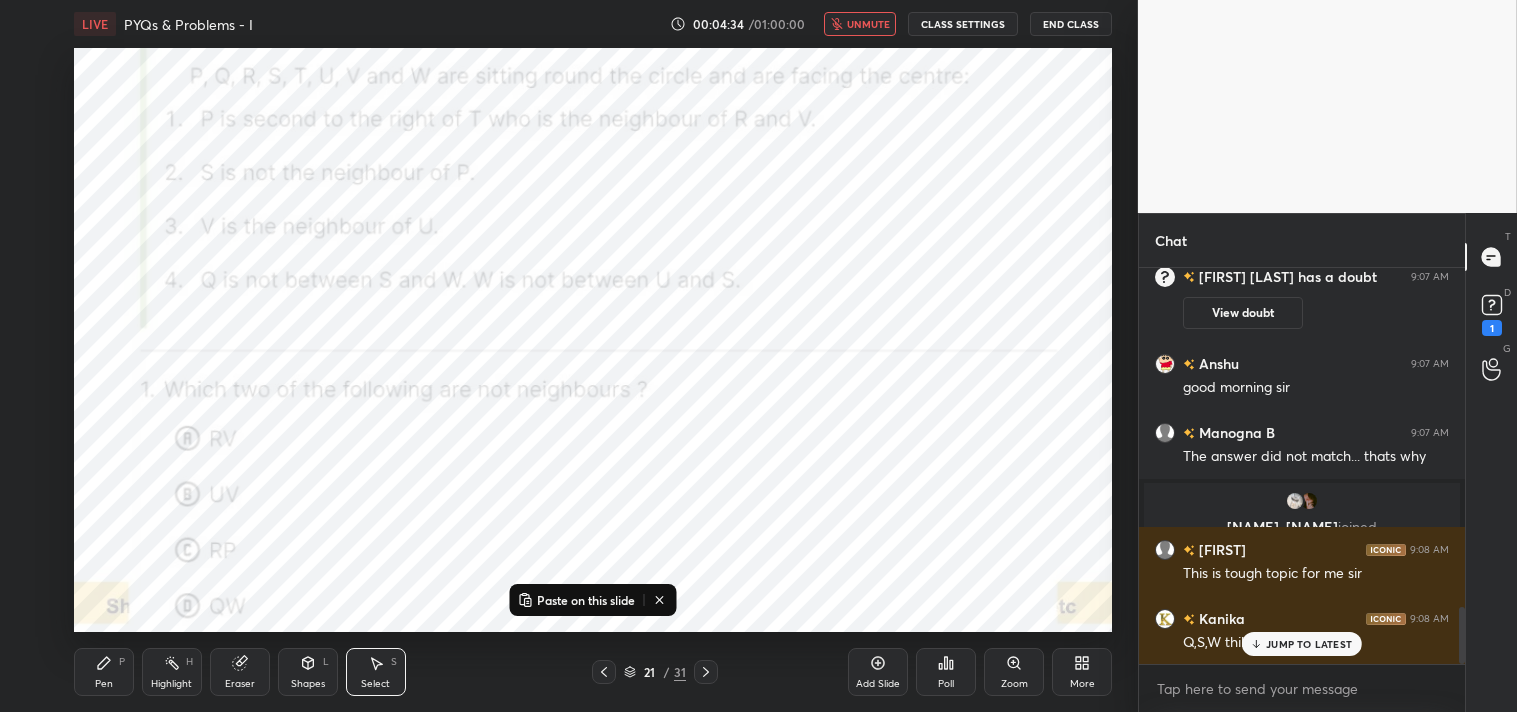 click on "Paste on this slide" at bounding box center [586, 600] 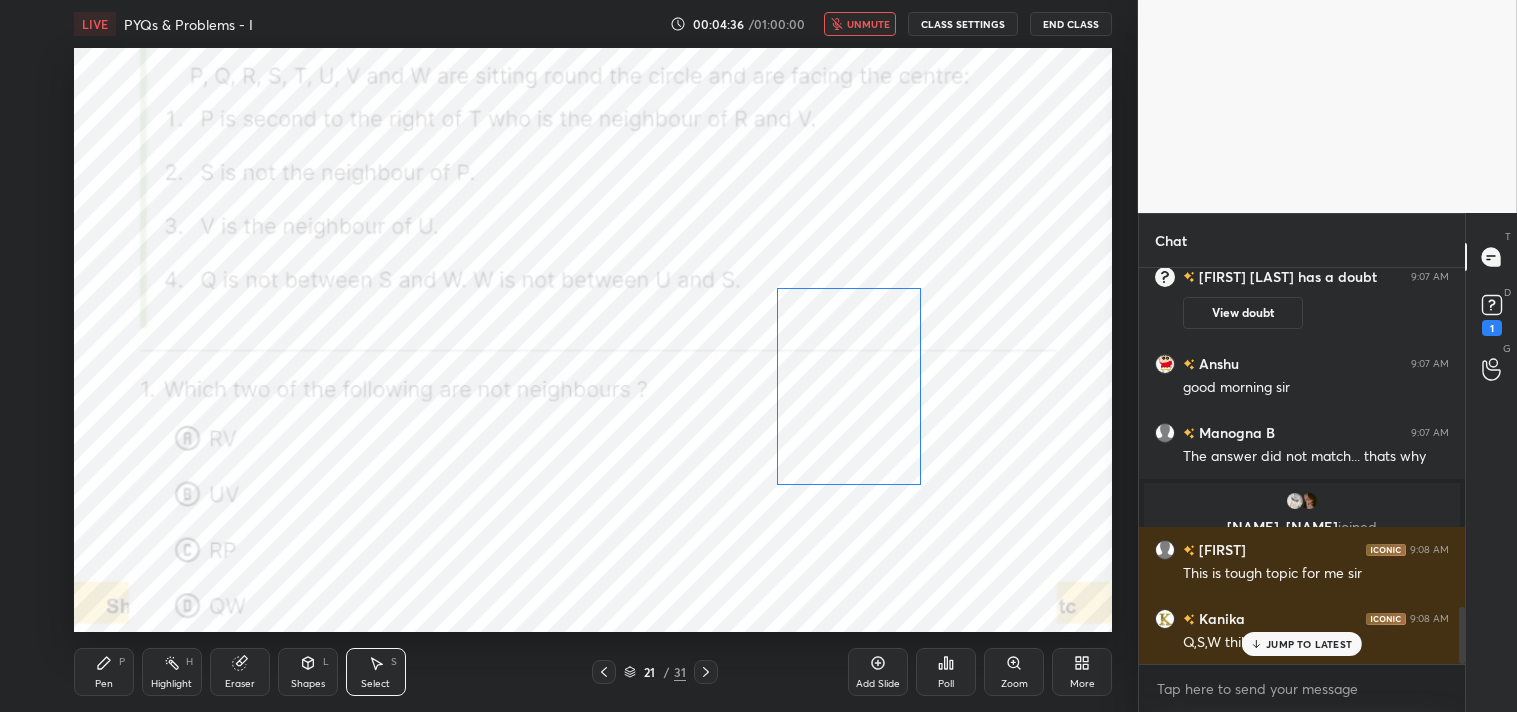 drag, startPoint x: 446, startPoint y: 332, endPoint x: 814, endPoint y: 344, distance: 368.1956 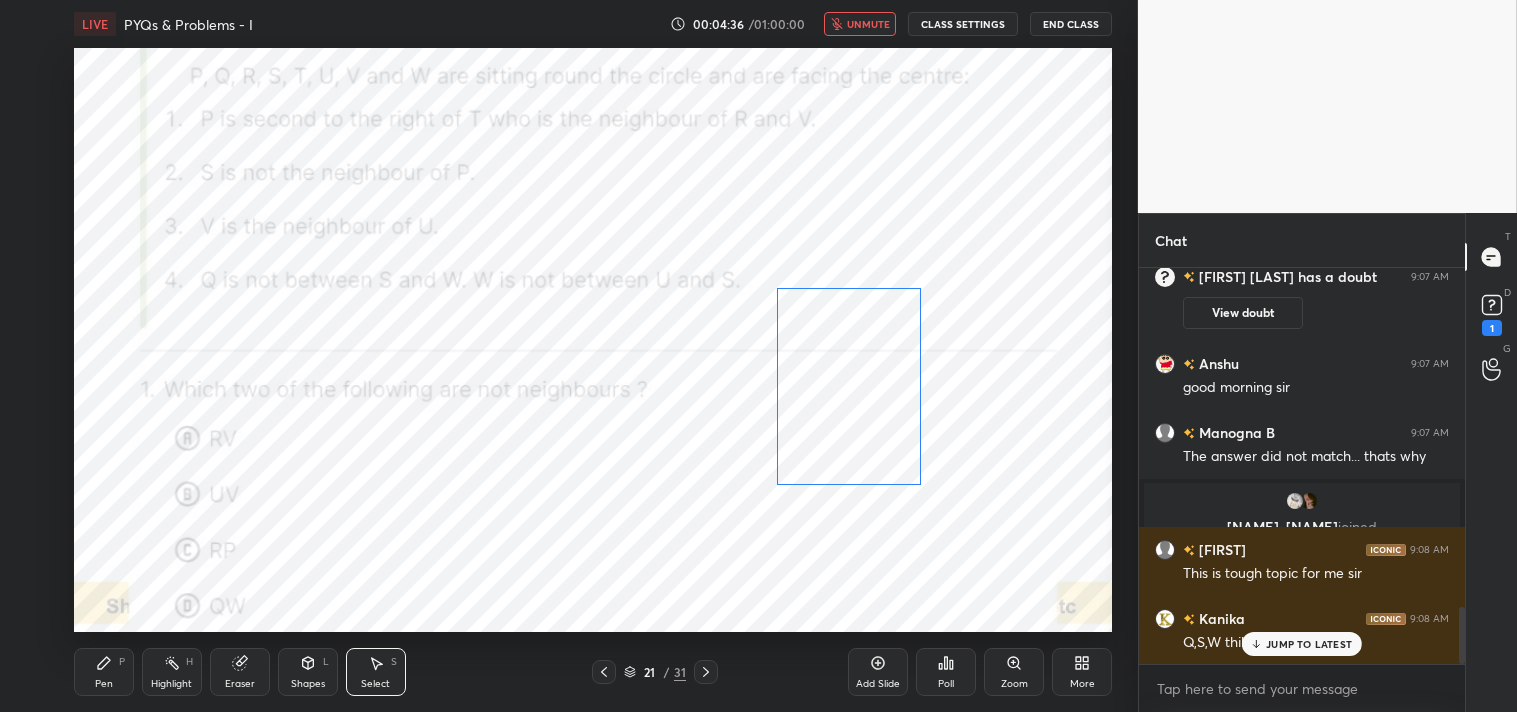 click on "0 ° Undo Copy Paste here Duplicate Duplicate to new slide Delete" at bounding box center [593, 340] 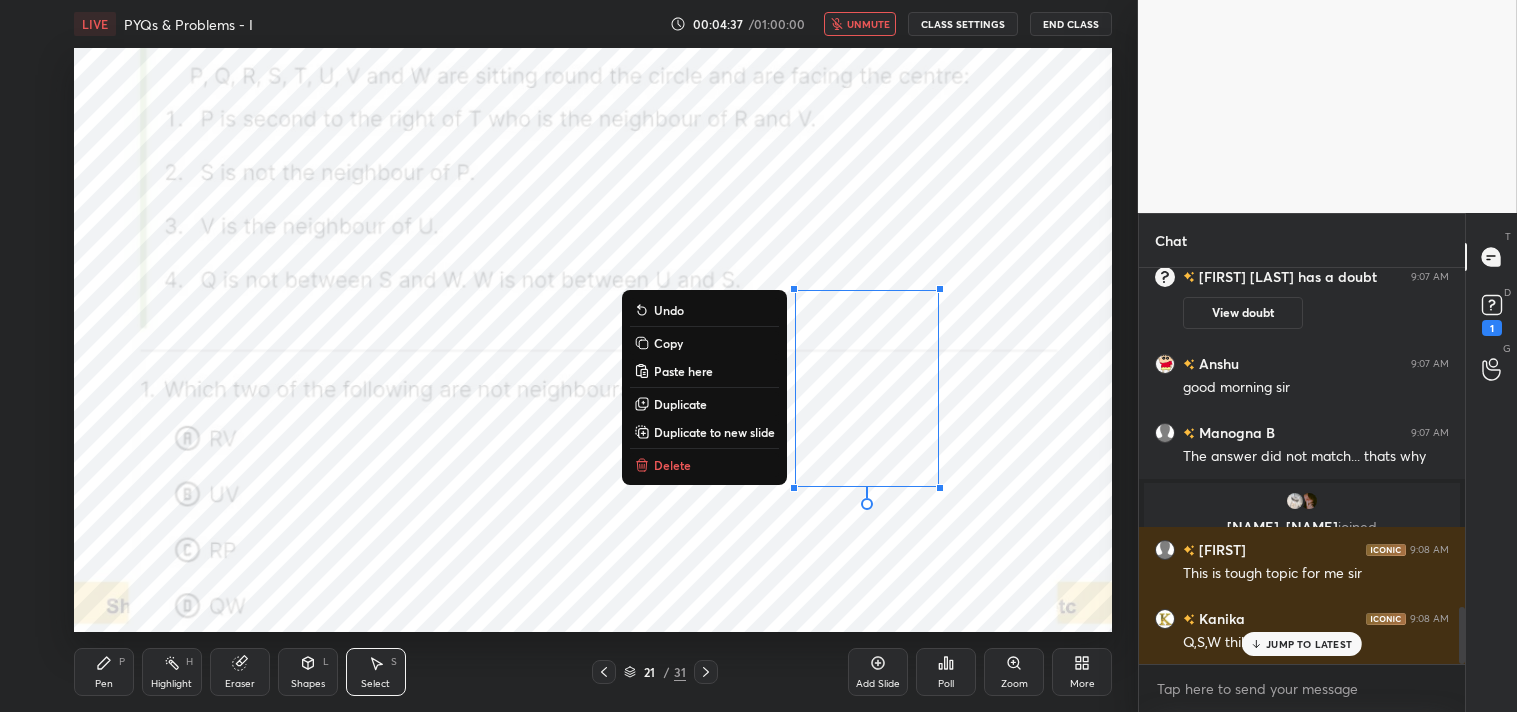 click on "0 ° Undo Copy Paste here Duplicate Duplicate to new slide Delete" at bounding box center (593, 340) 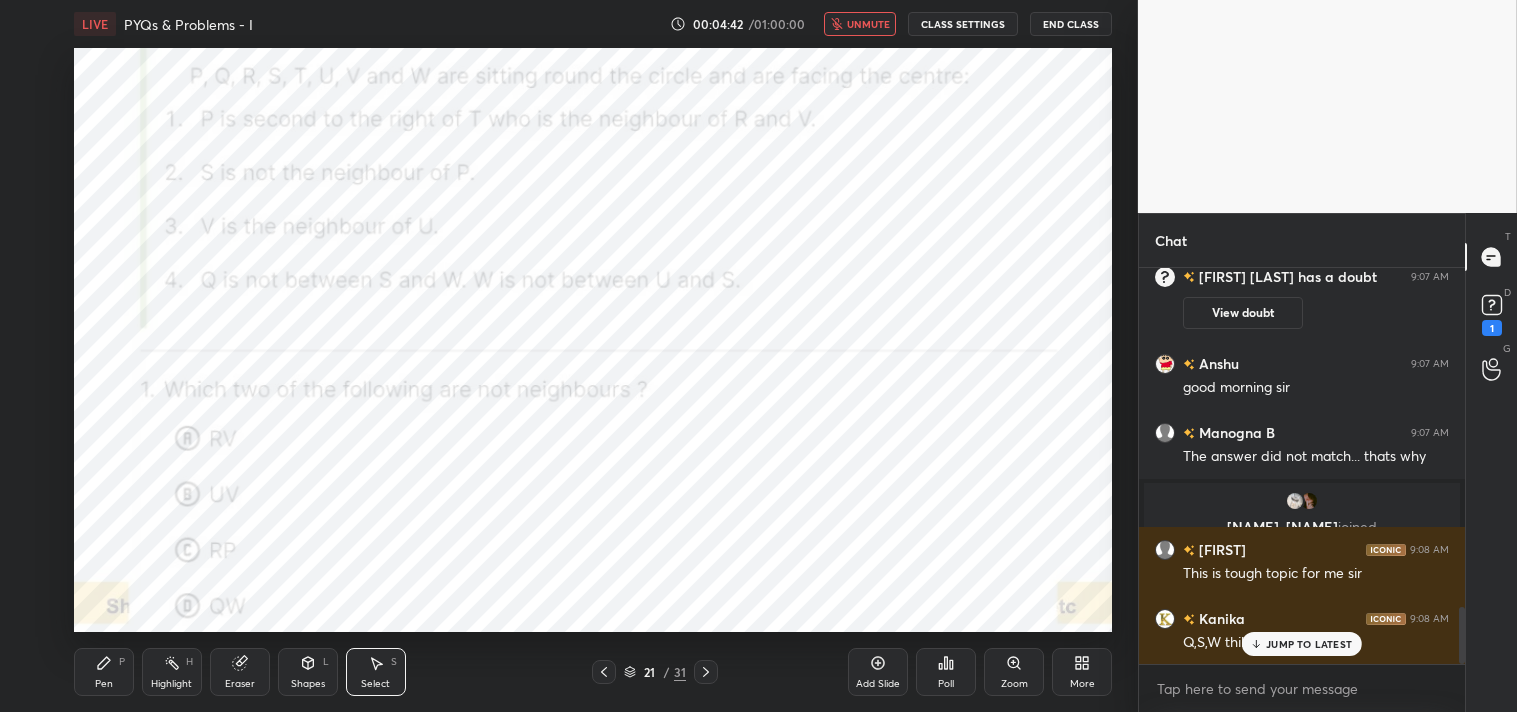 click on "JUMP TO LATEST" at bounding box center [1309, 644] 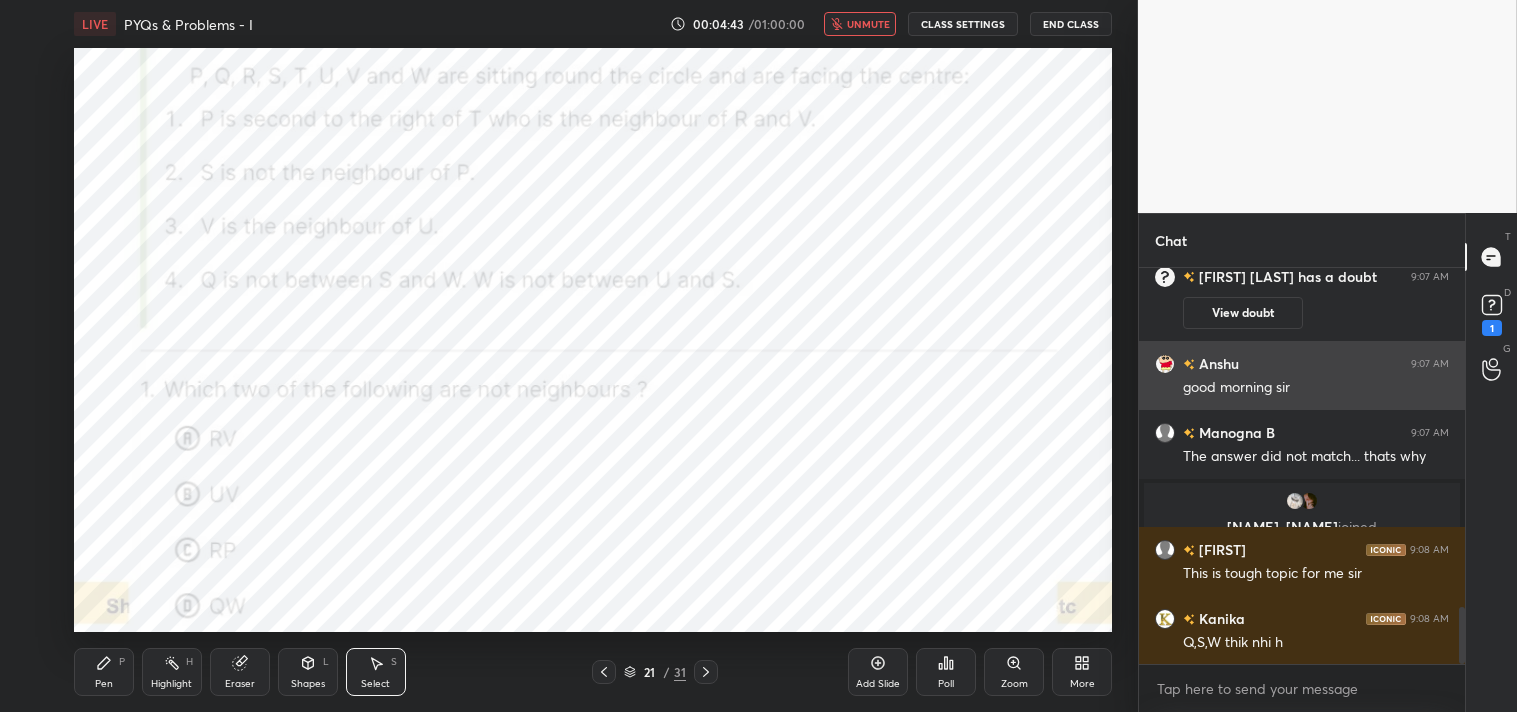 scroll, scrollTop: 2438, scrollLeft: 0, axis: vertical 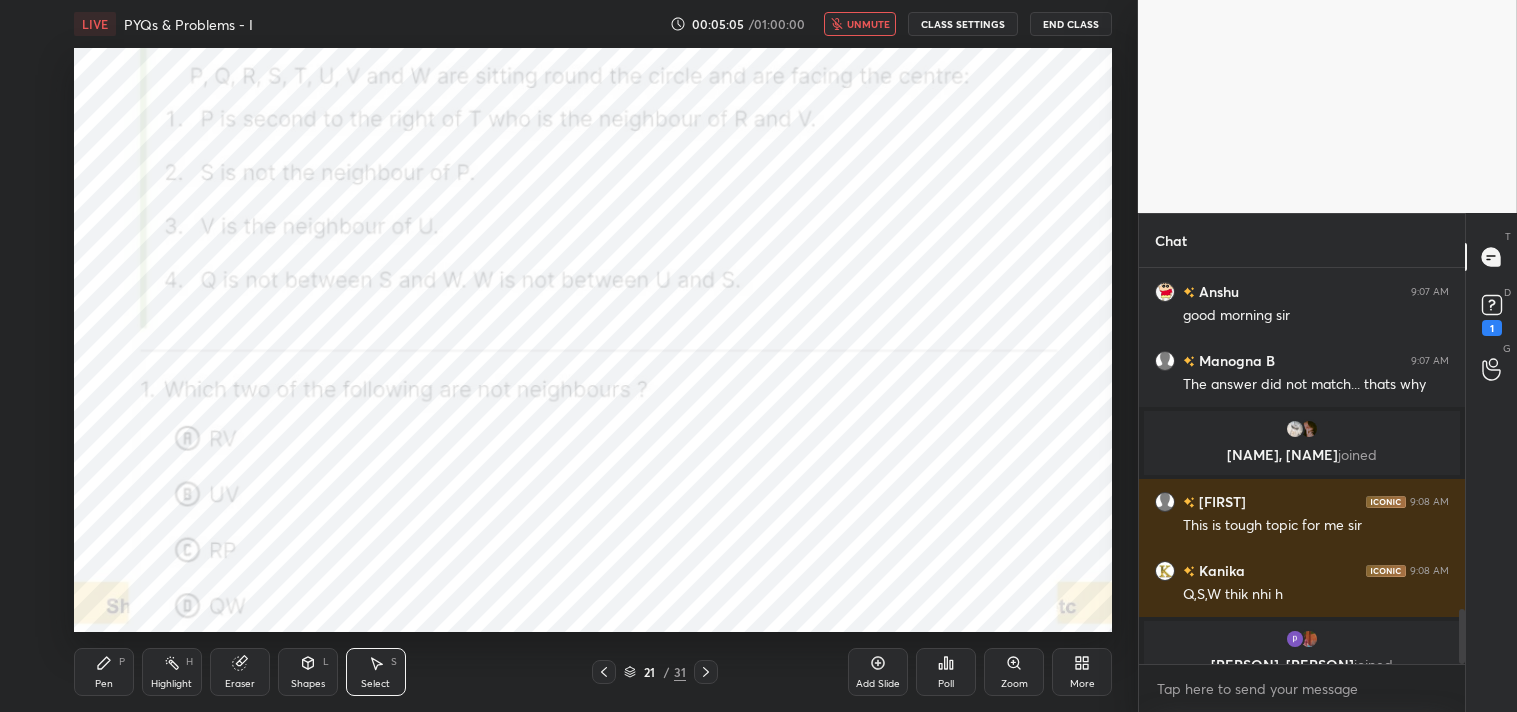 click on "unmute" at bounding box center (868, 24) 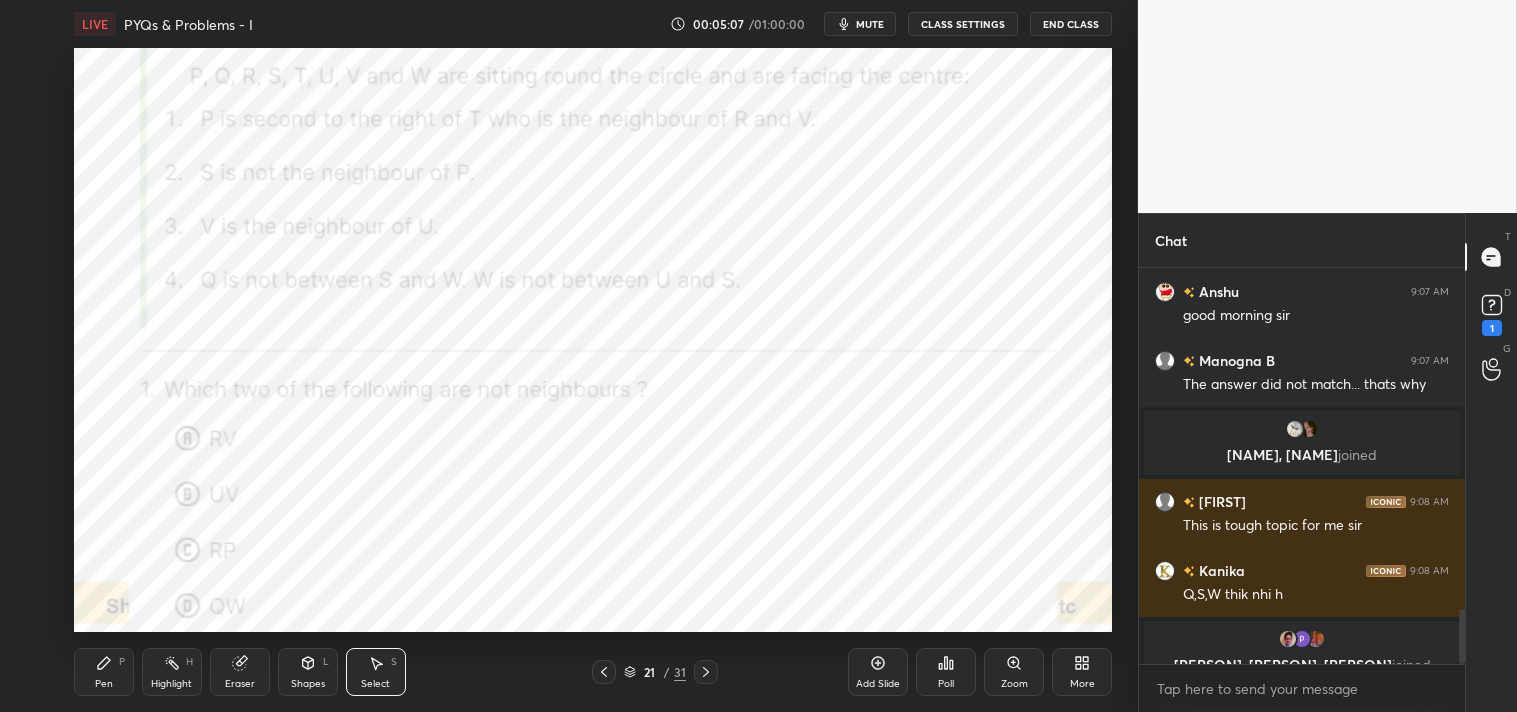 scroll, scrollTop: 2440, scrollLeft: 0, axis: vertical 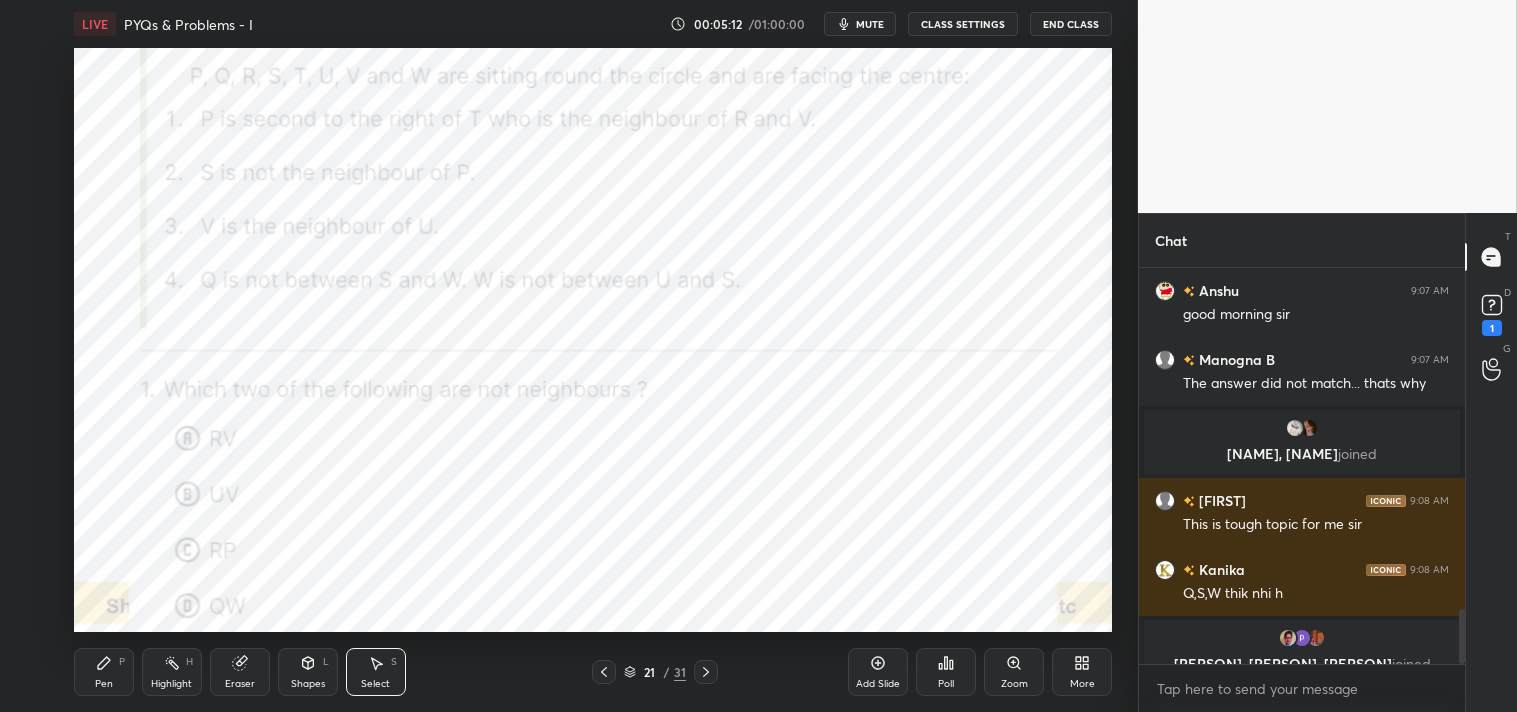 click on "Pen P" at bounding box center (104, 672) 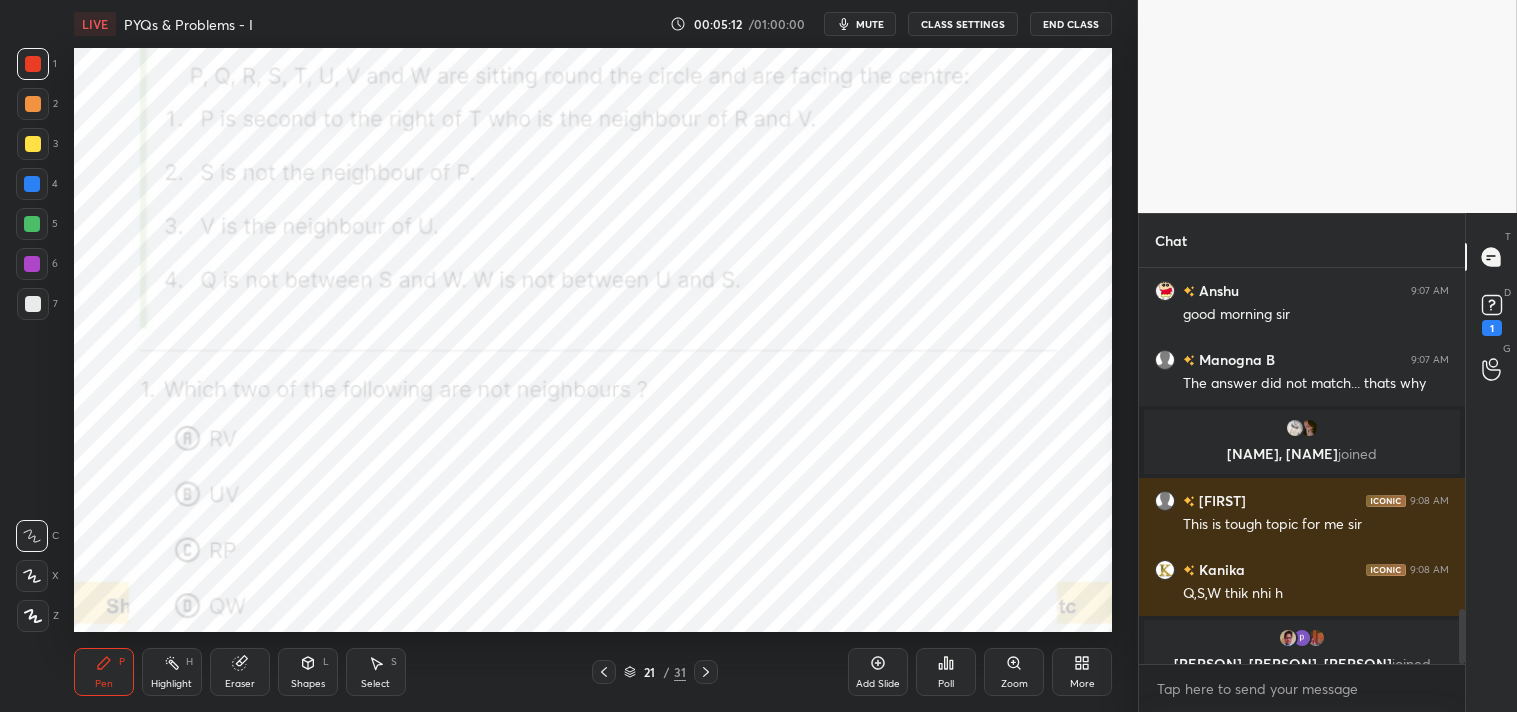 click on "Pen P" at bounding box center (104, 672) 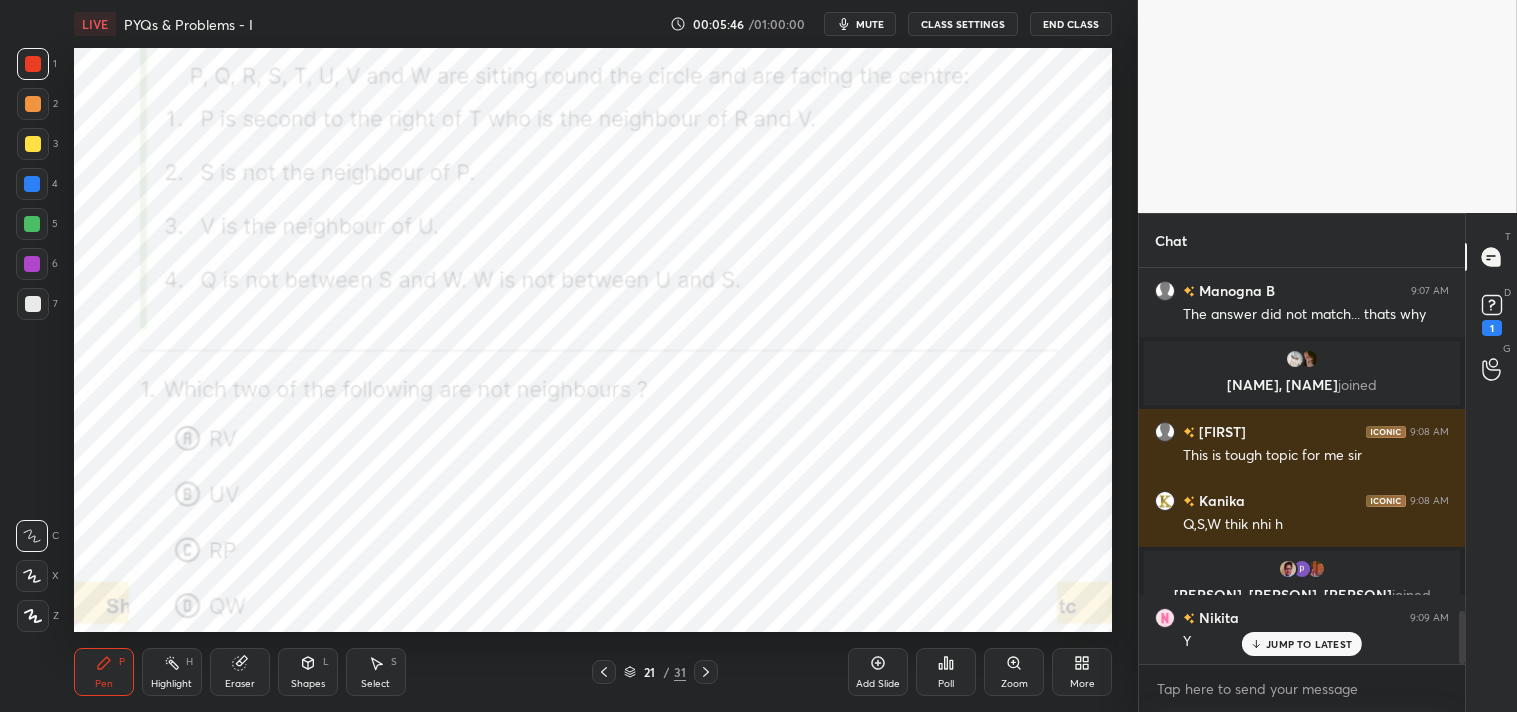 scroll, scrollTop: 2538, scrollLeft: 0, axis: vertical 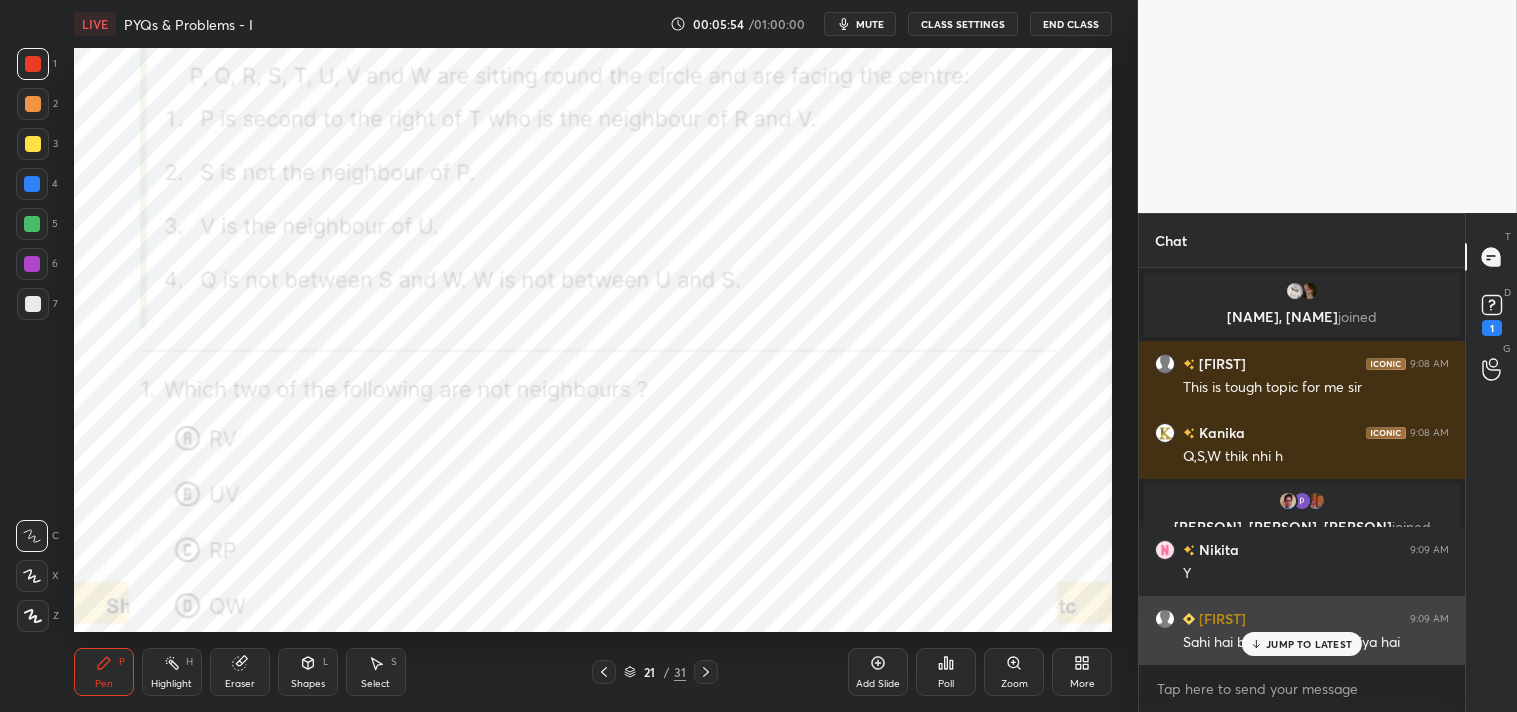 click on "JUMP TO LATEST" at bounding box center [1302, 644] 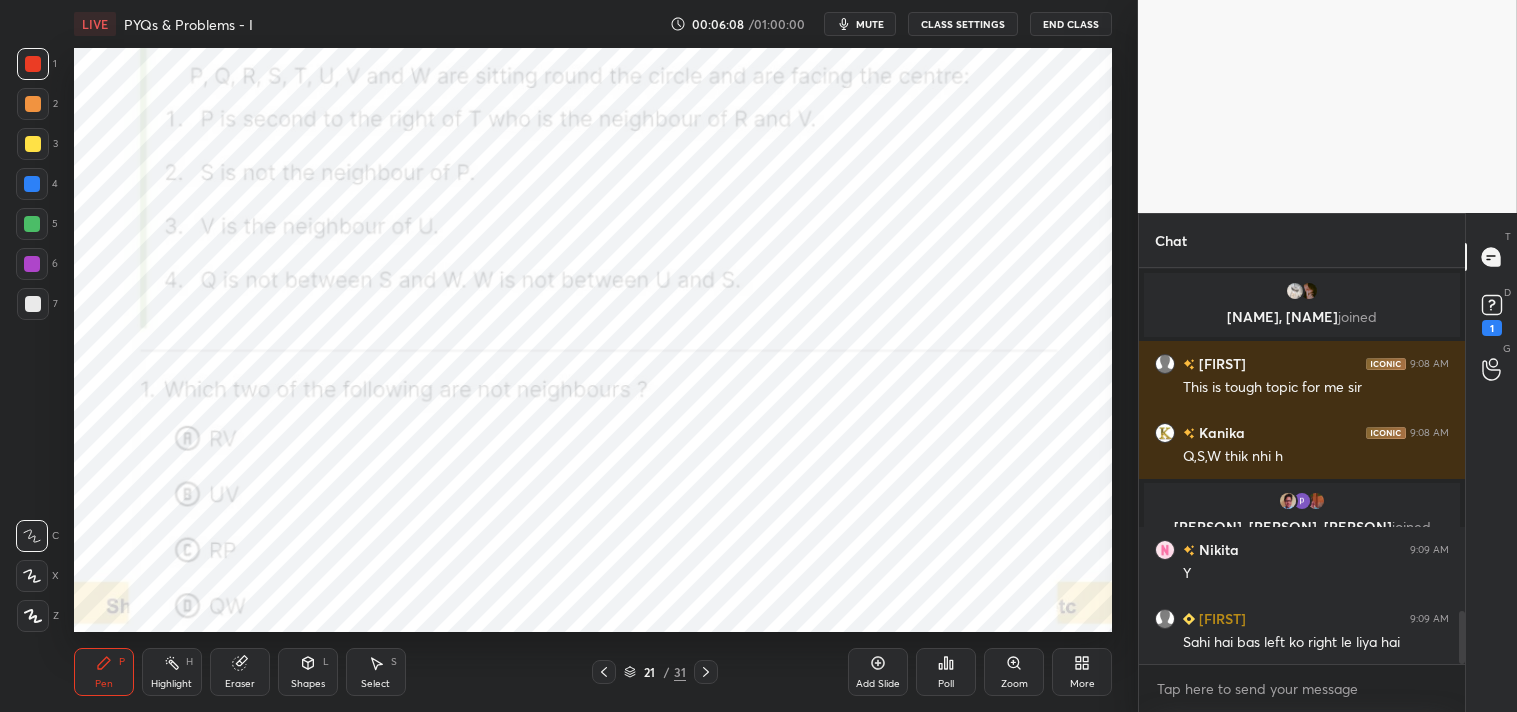 scroll, scrollTop: 2607, scrollLeft: 0, axis: vertical 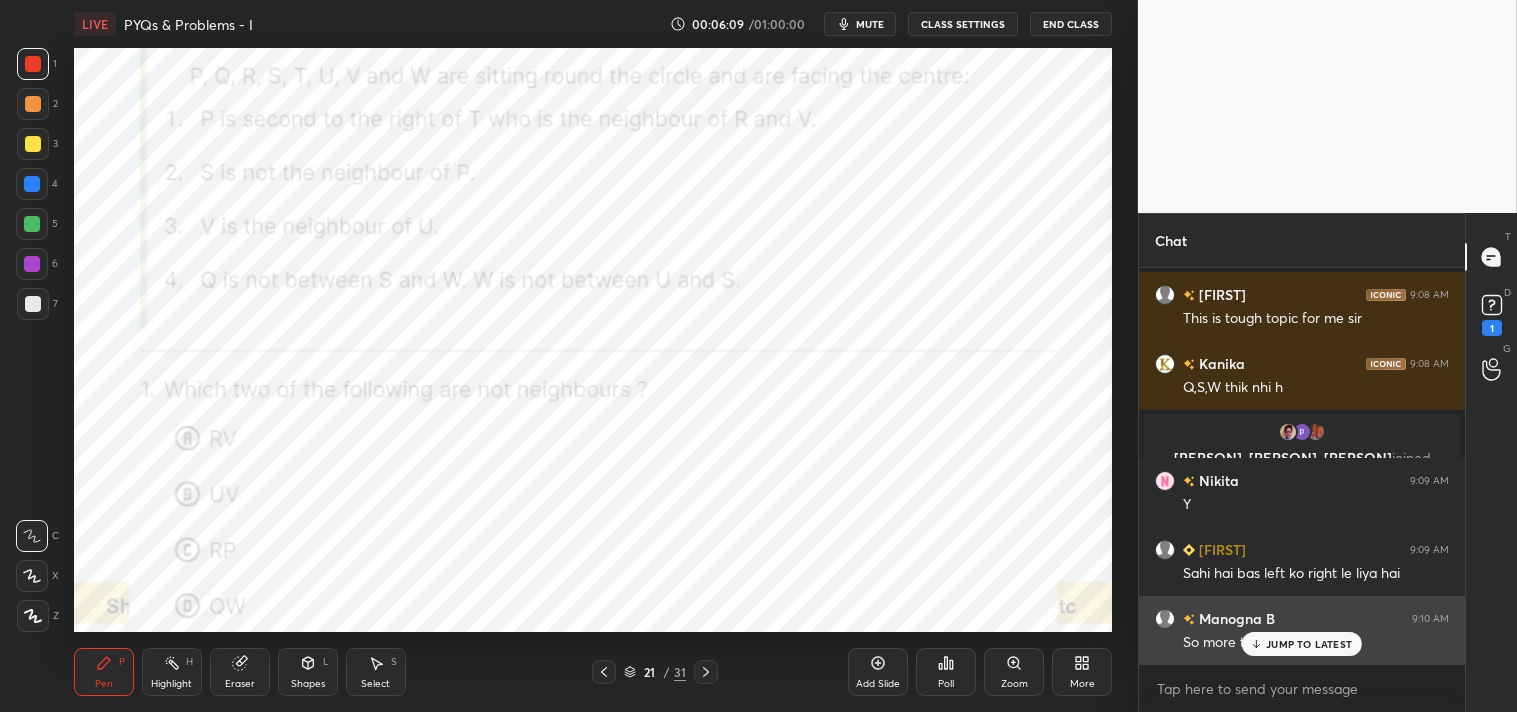 click on "JUMP TO LATEST" at bounding box center (1302, 644) 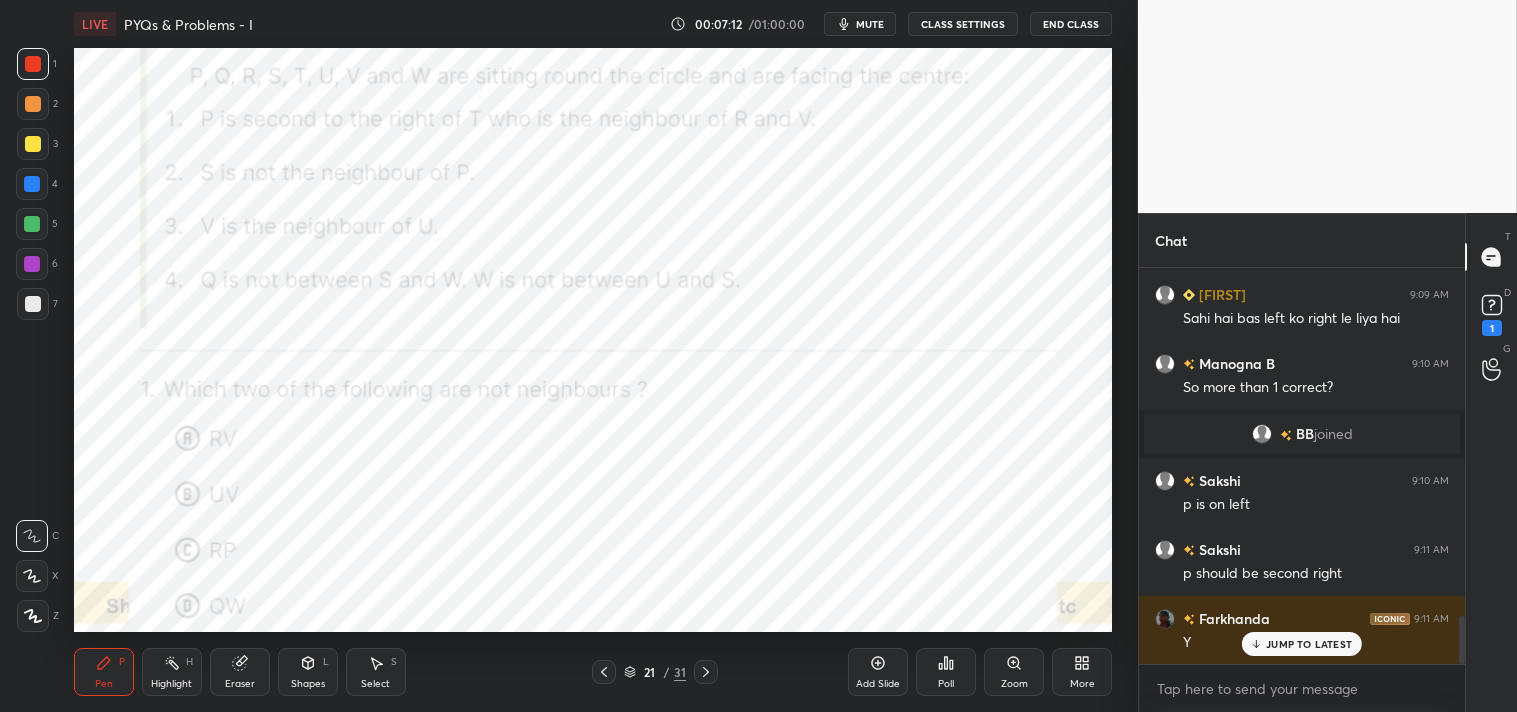 scroll, scrollTop: 2896, scrollLeft: 0, axis: vertical 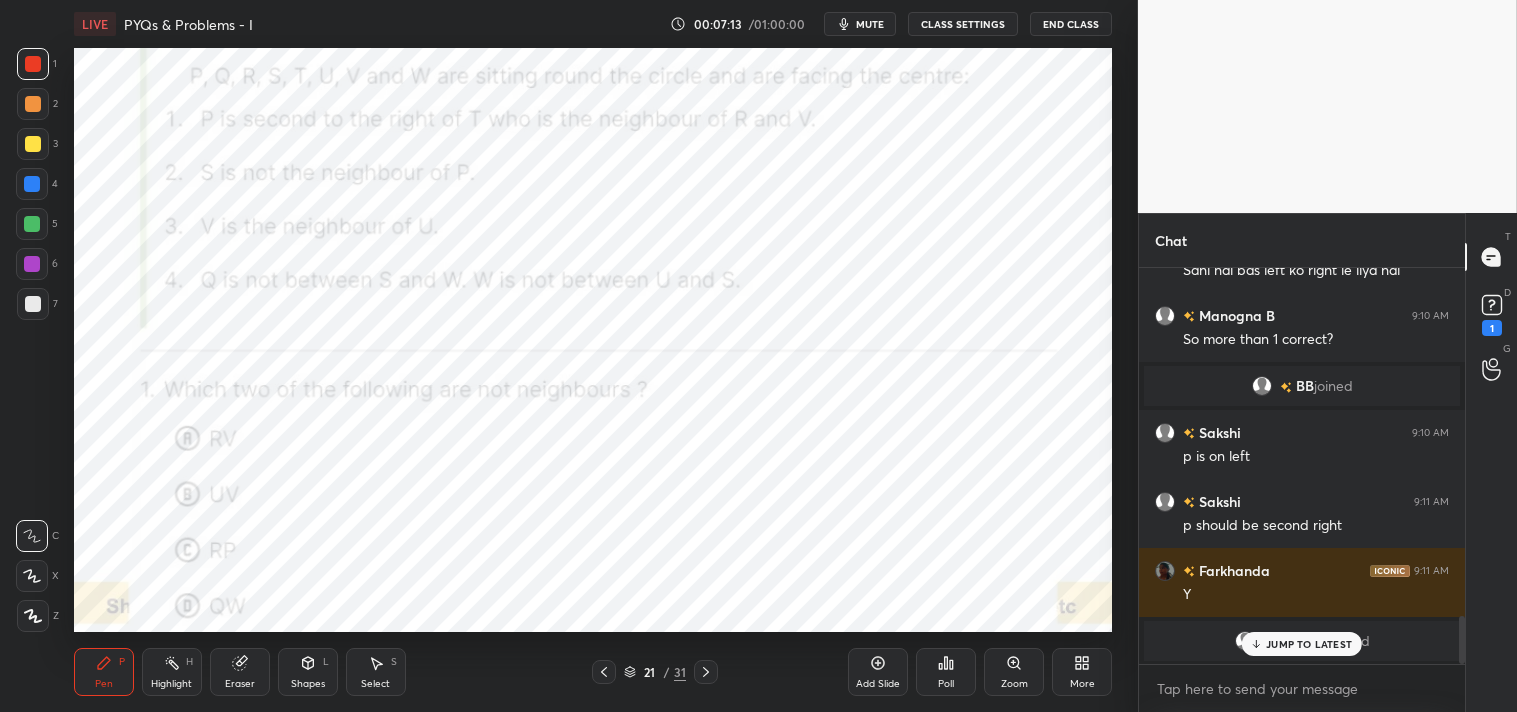 click on "Hrutuja  joined" at bounding box center [1302, 641] 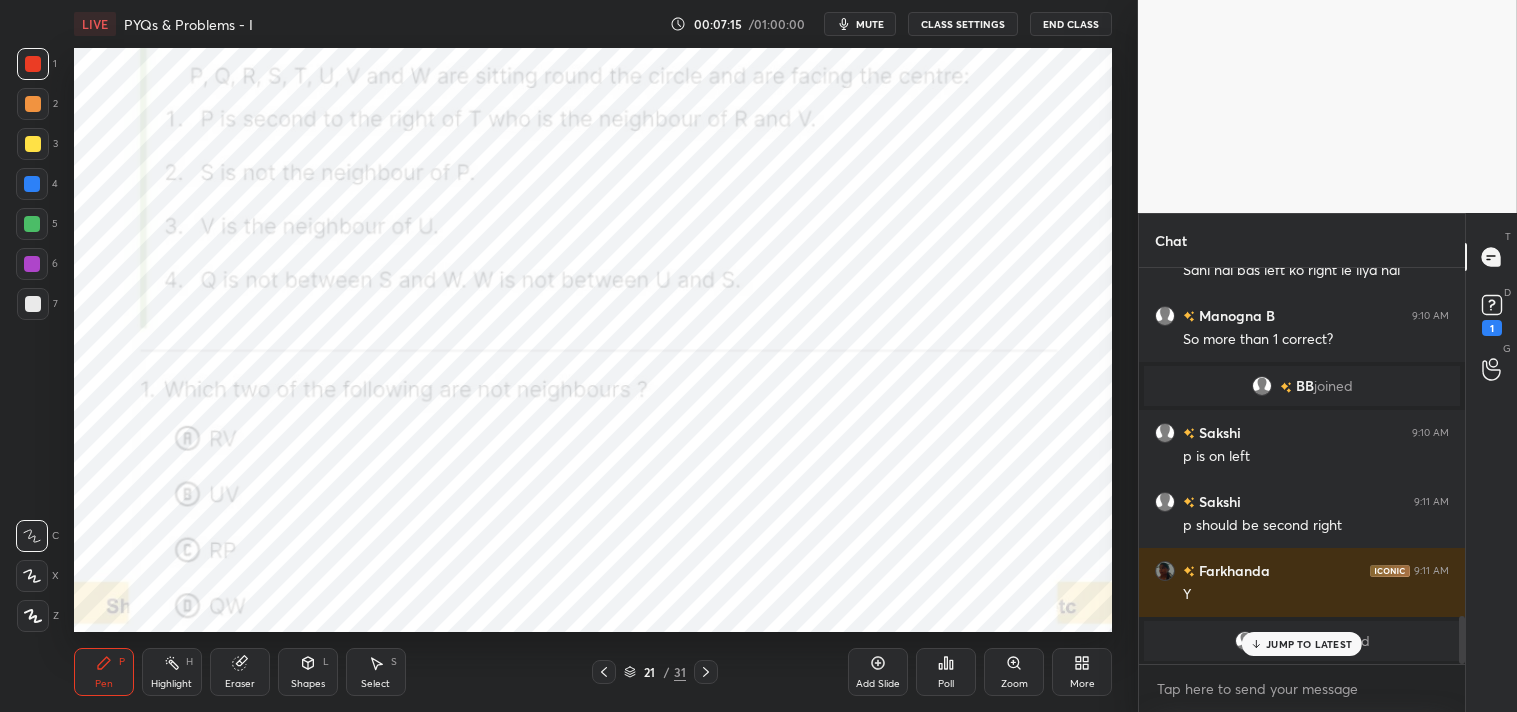 click 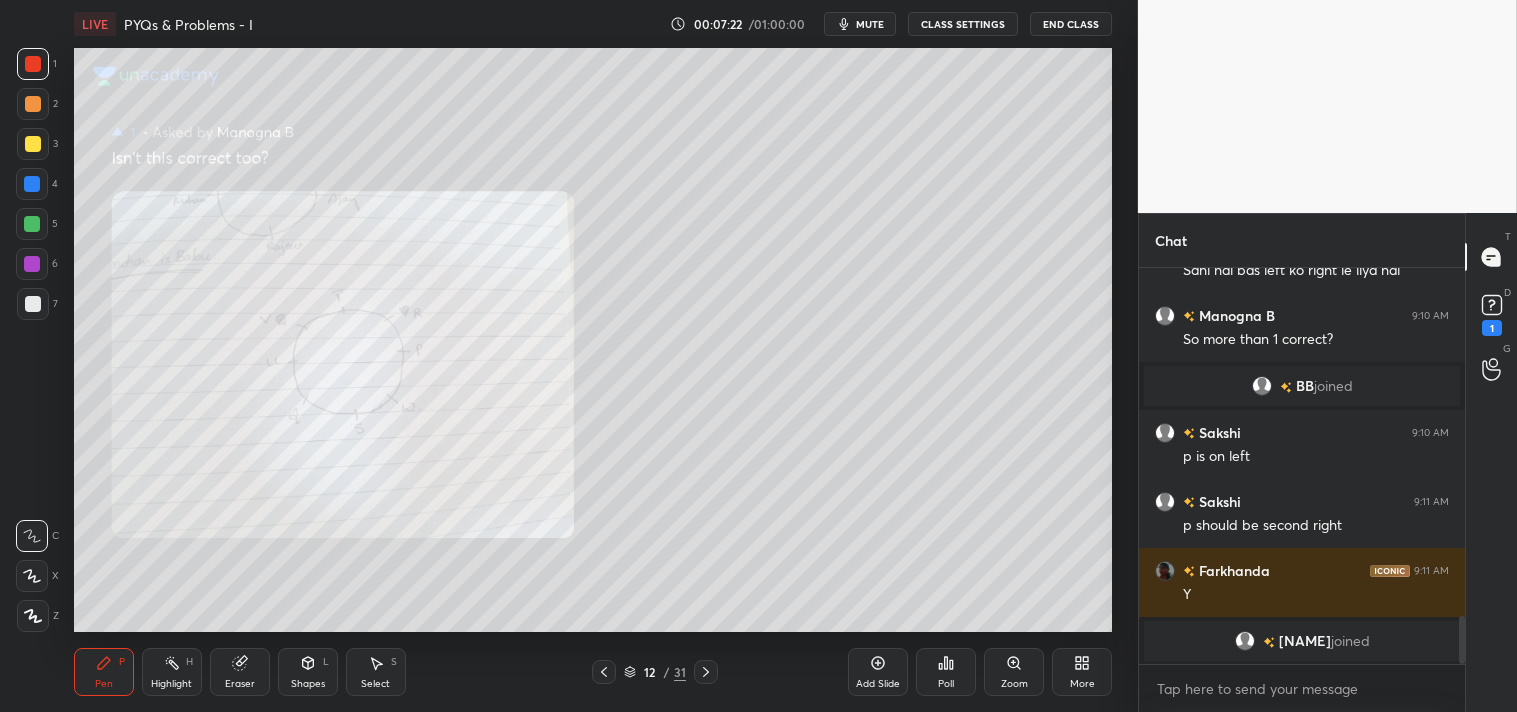 scroll, scrollTop: 2965, scrollLeft: 0, axis: vertical 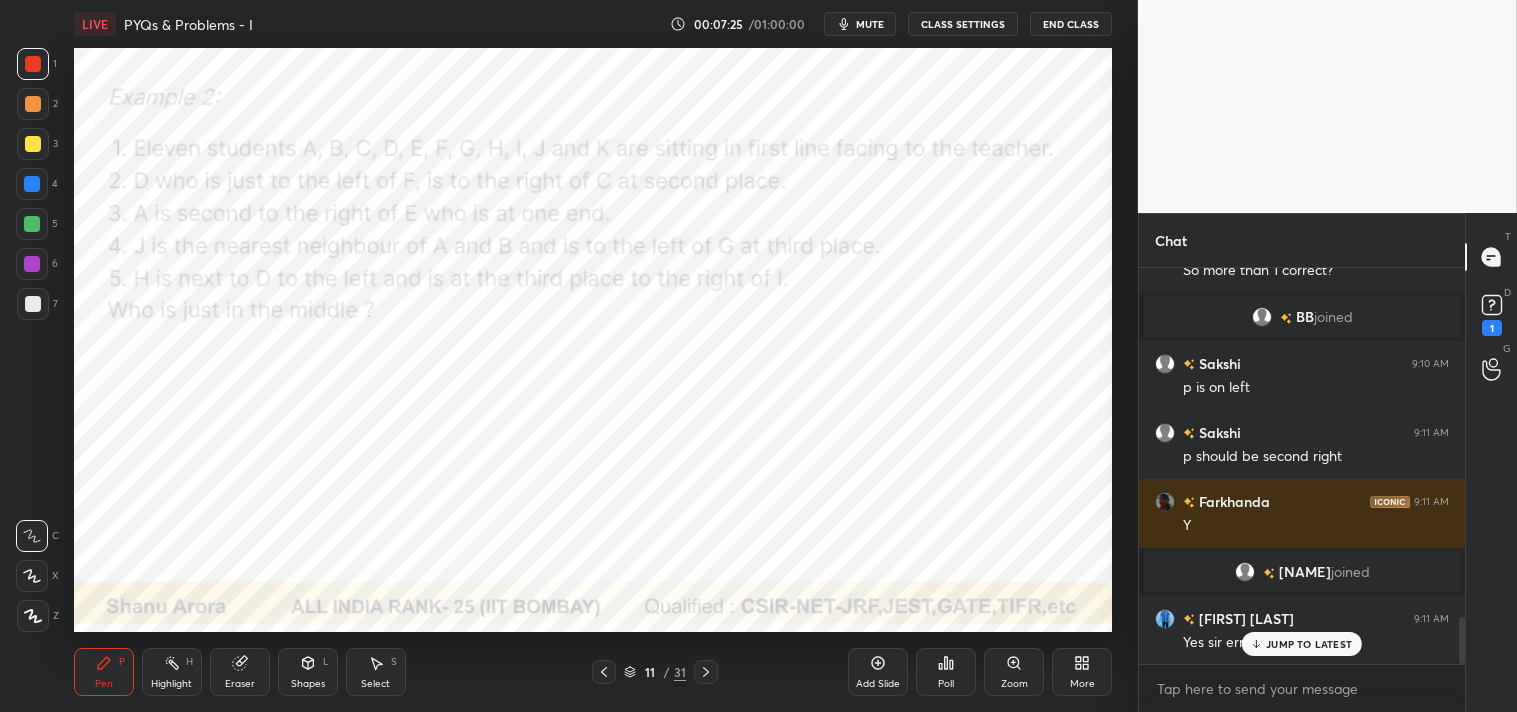 click on "JUMP TO LATEST" at bounding box center [1309, 644] 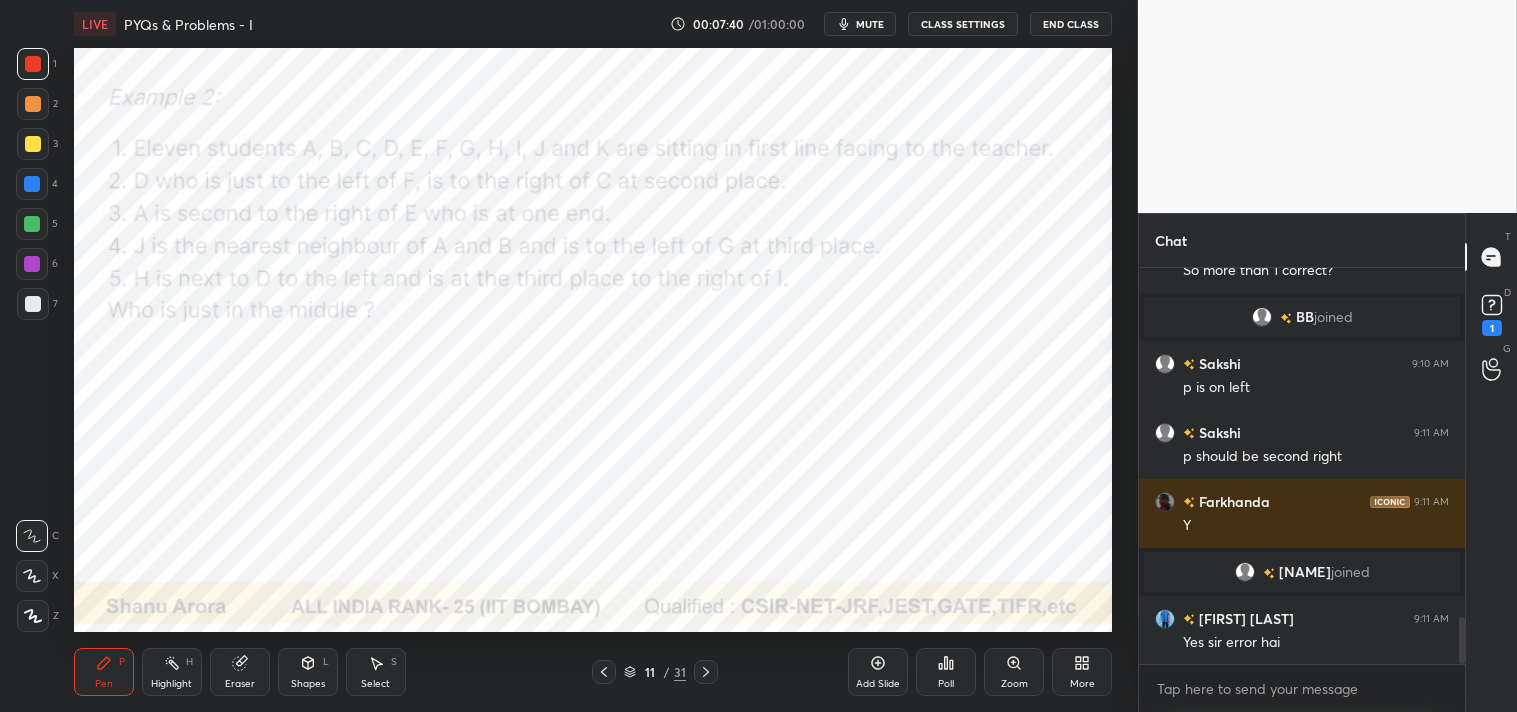click on "mute" at bounding box center (870, 24) 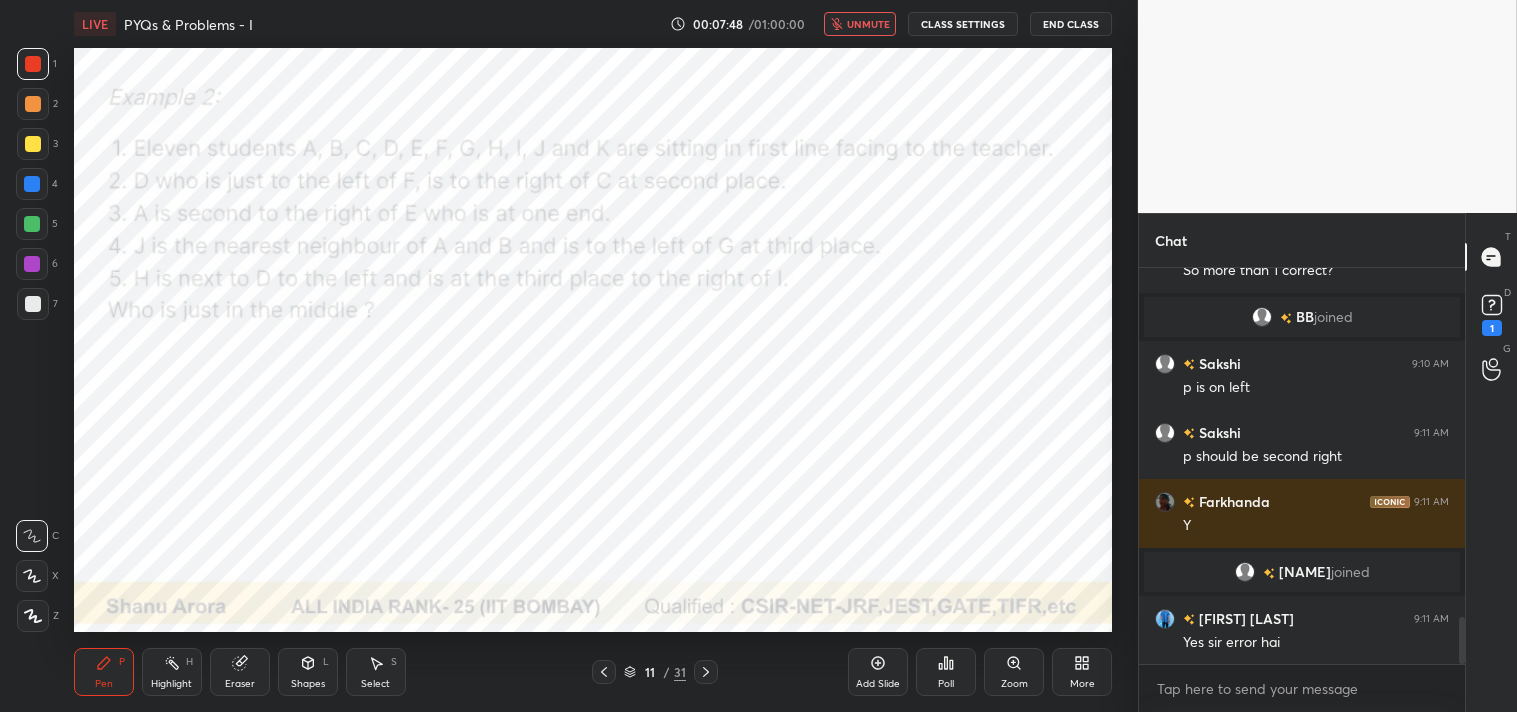 click on "unmute" at bounding box center (860, 24) 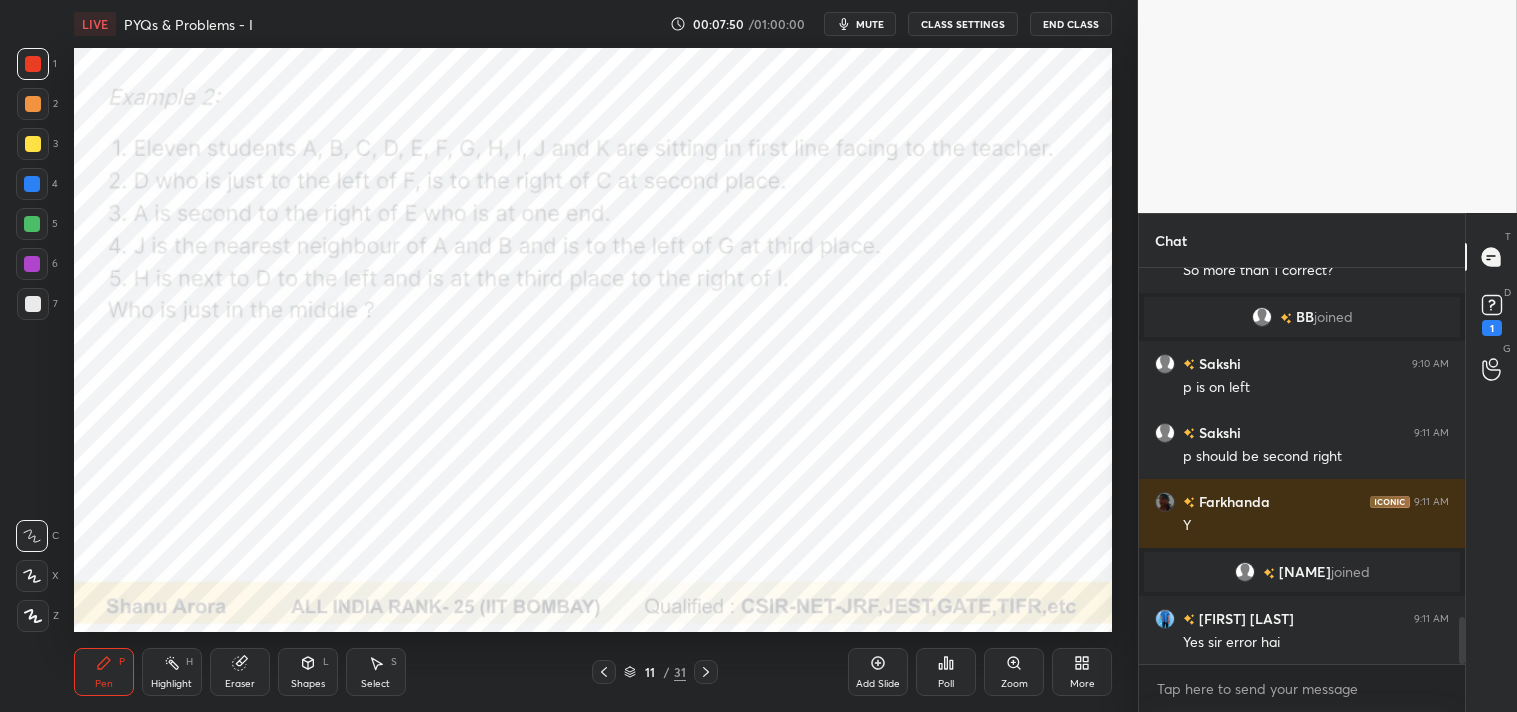 click on "mute" at bounding box center [870, 24] 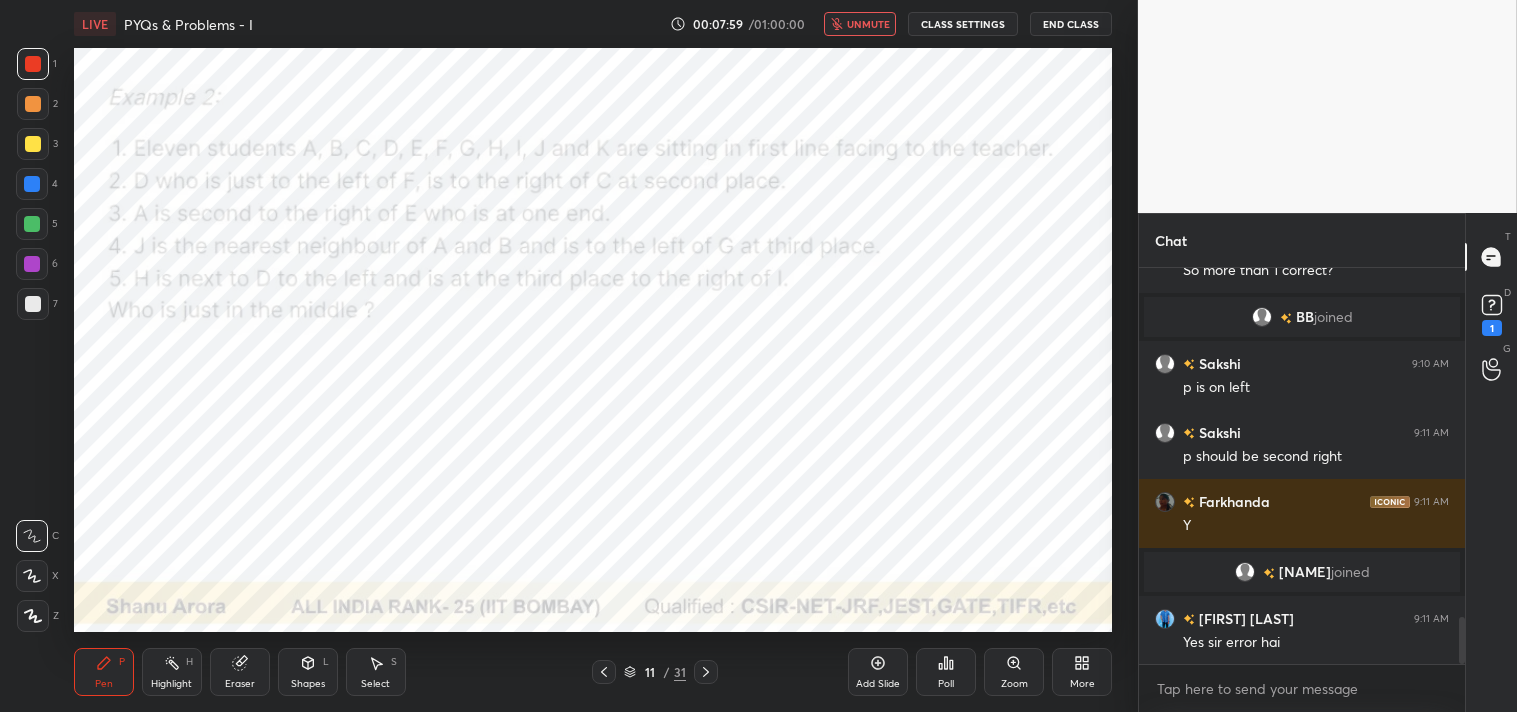 click on "unmute" at bounding box center (868, 24) 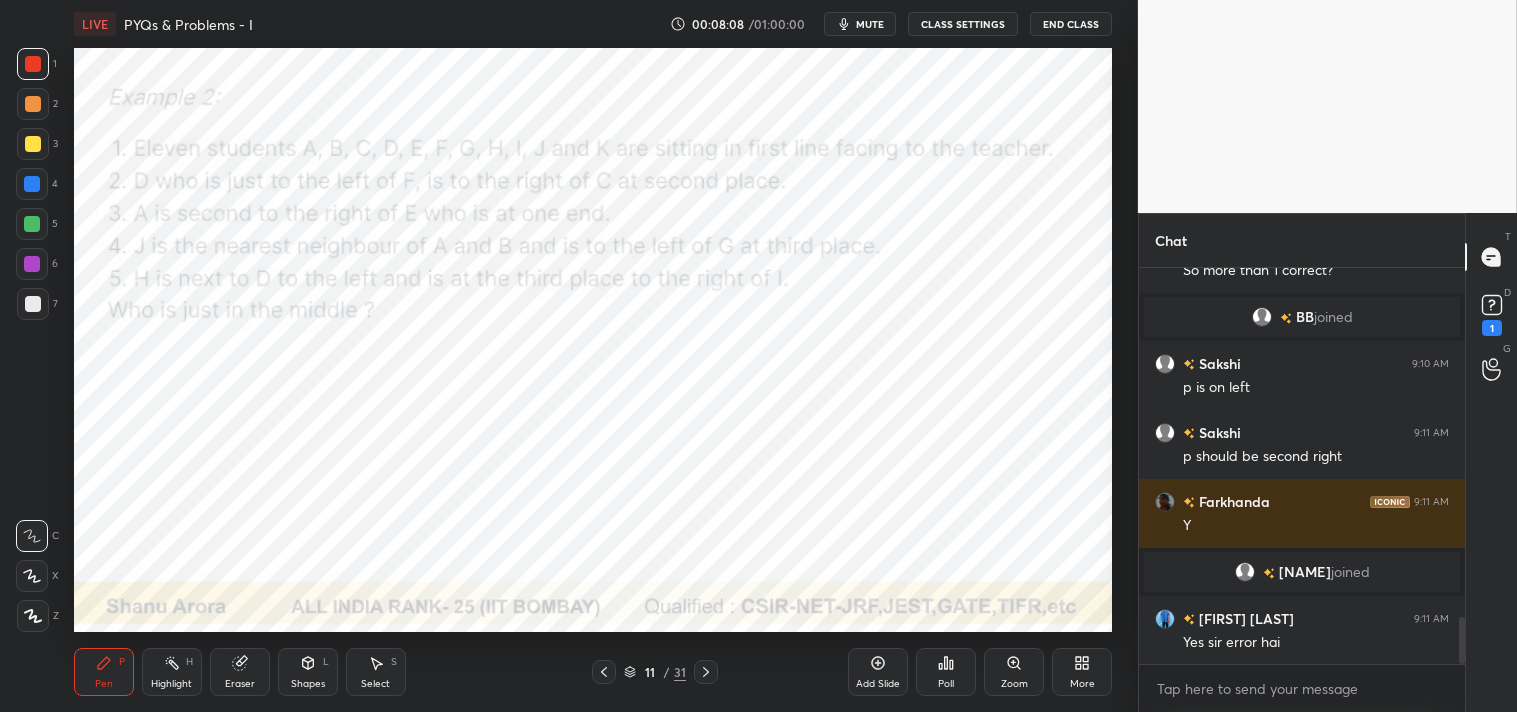 click on "mute" at bounding box center [870, 24] 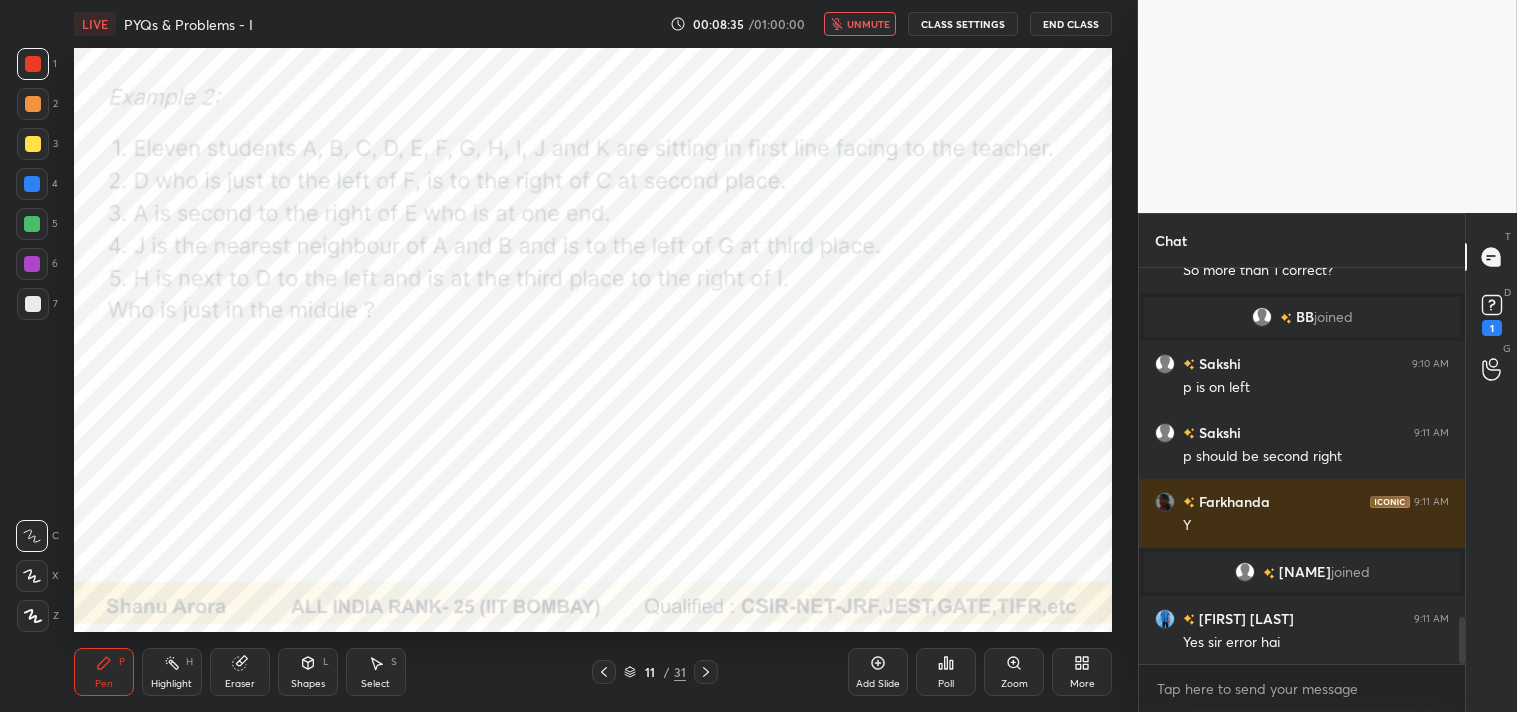 click on "unmute" at bounding box center (860, 24) 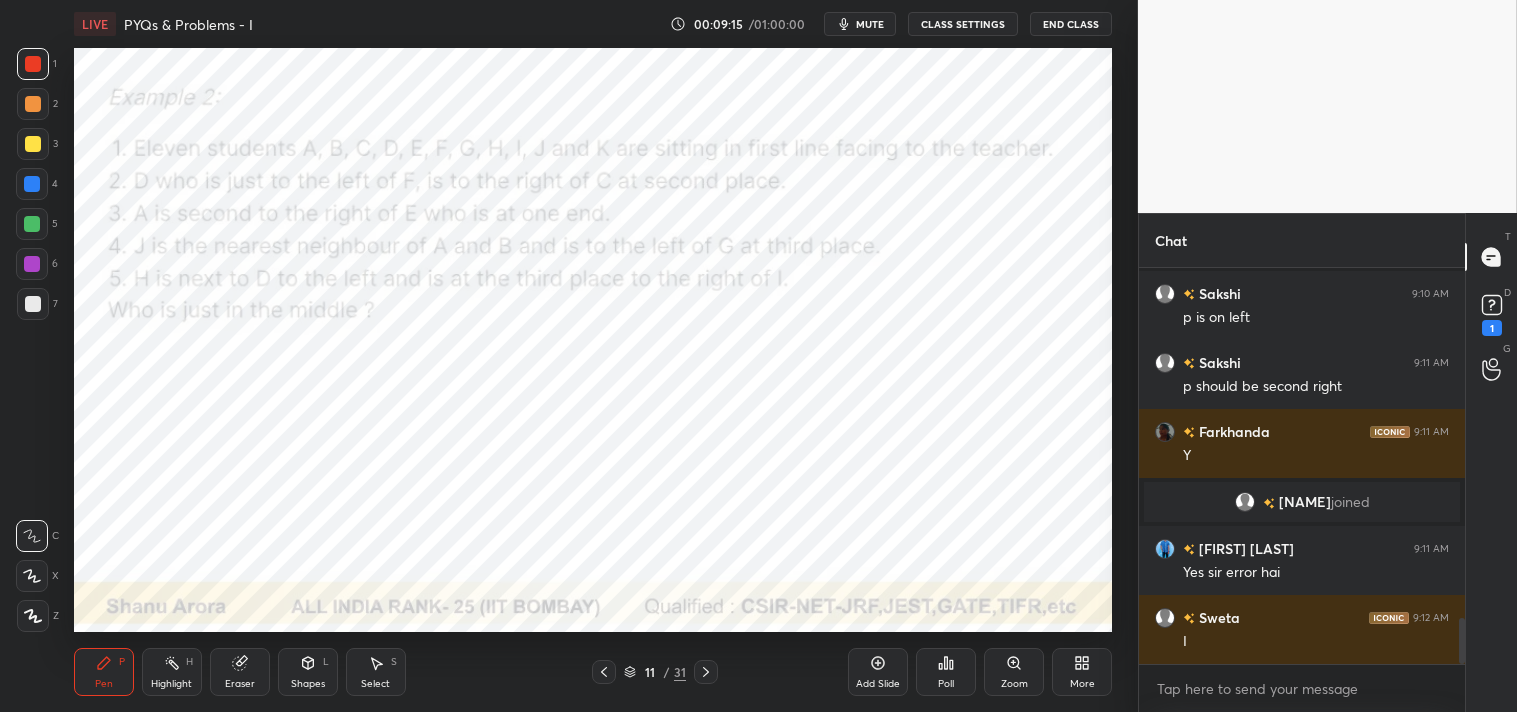 scroll, scrollTop: 3104, scrollLeft: 0, axis: vertical 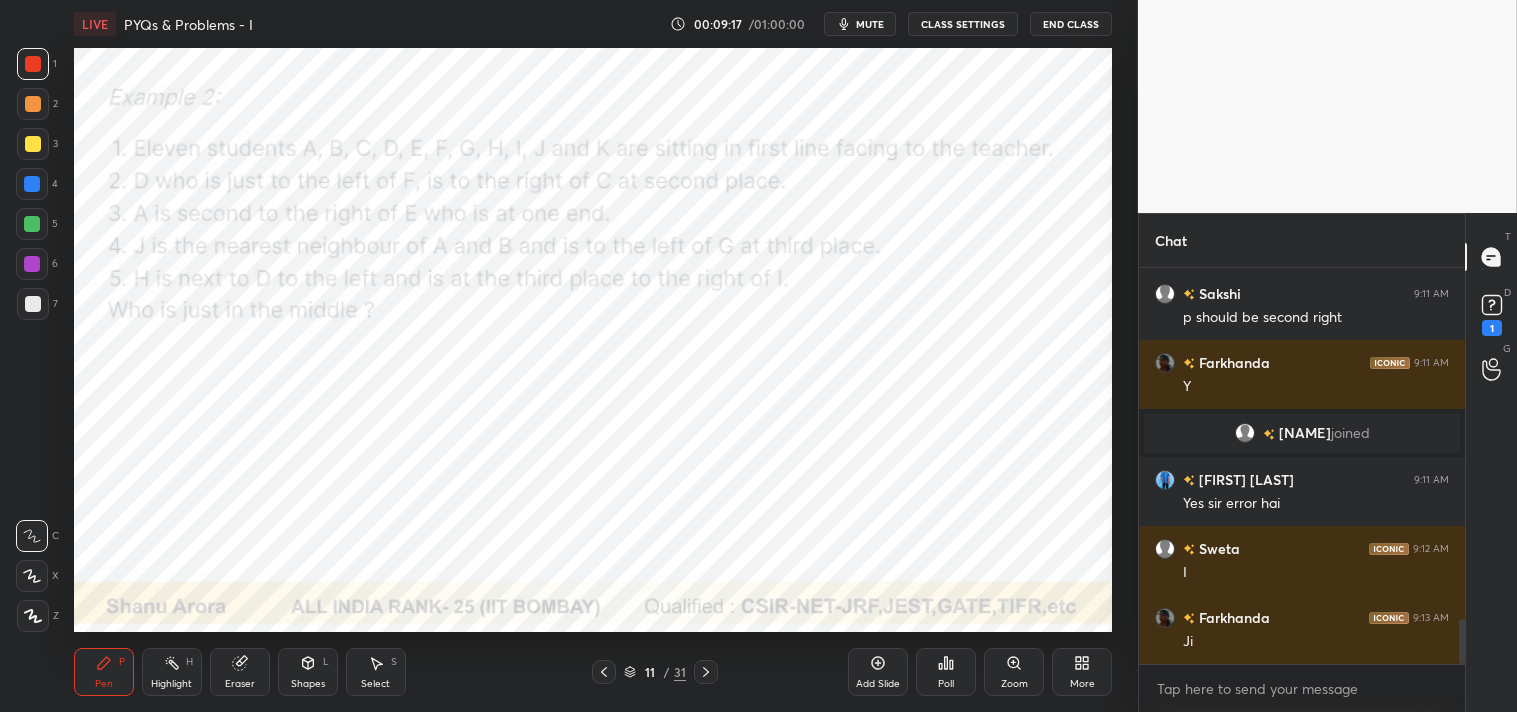 type 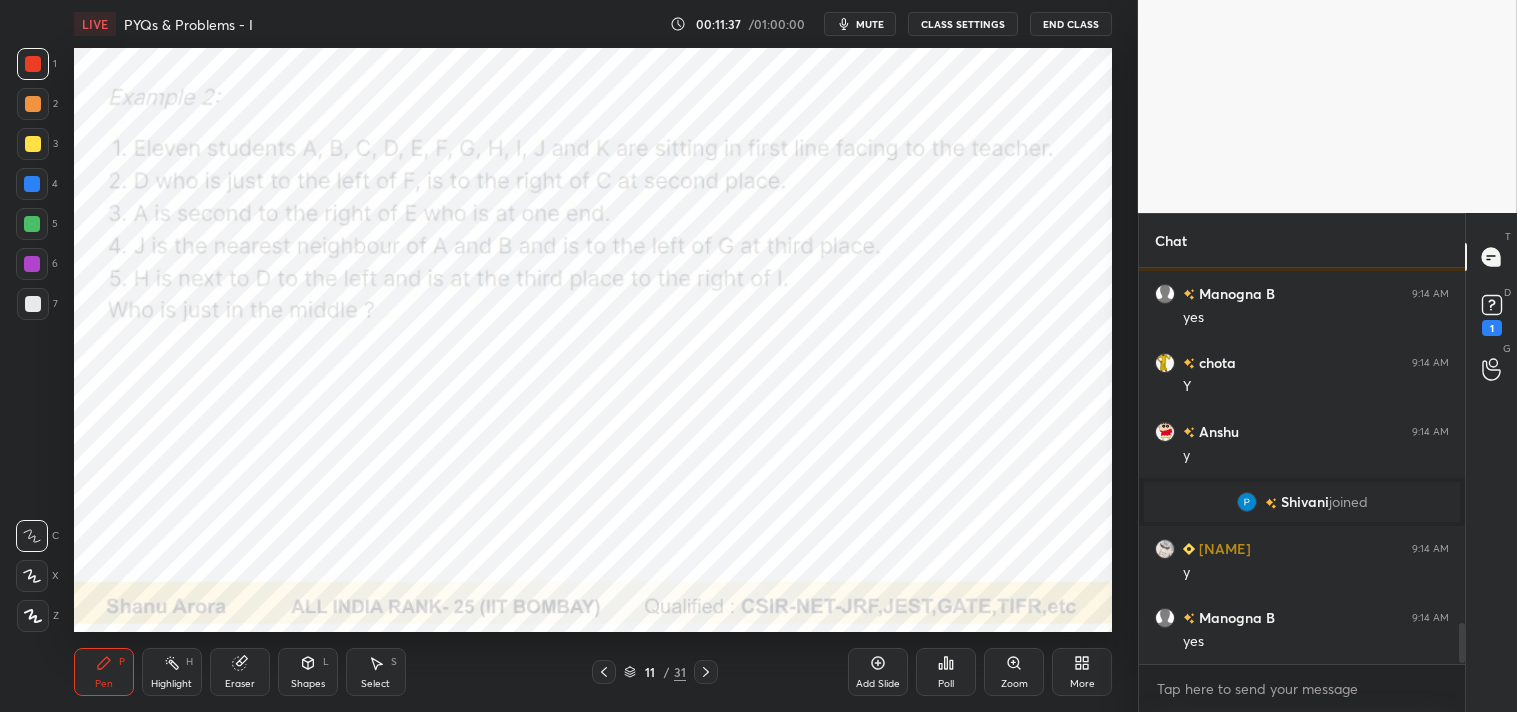 scroll, scrollTop: 3518, scrollLeft: 0, axis: vertical 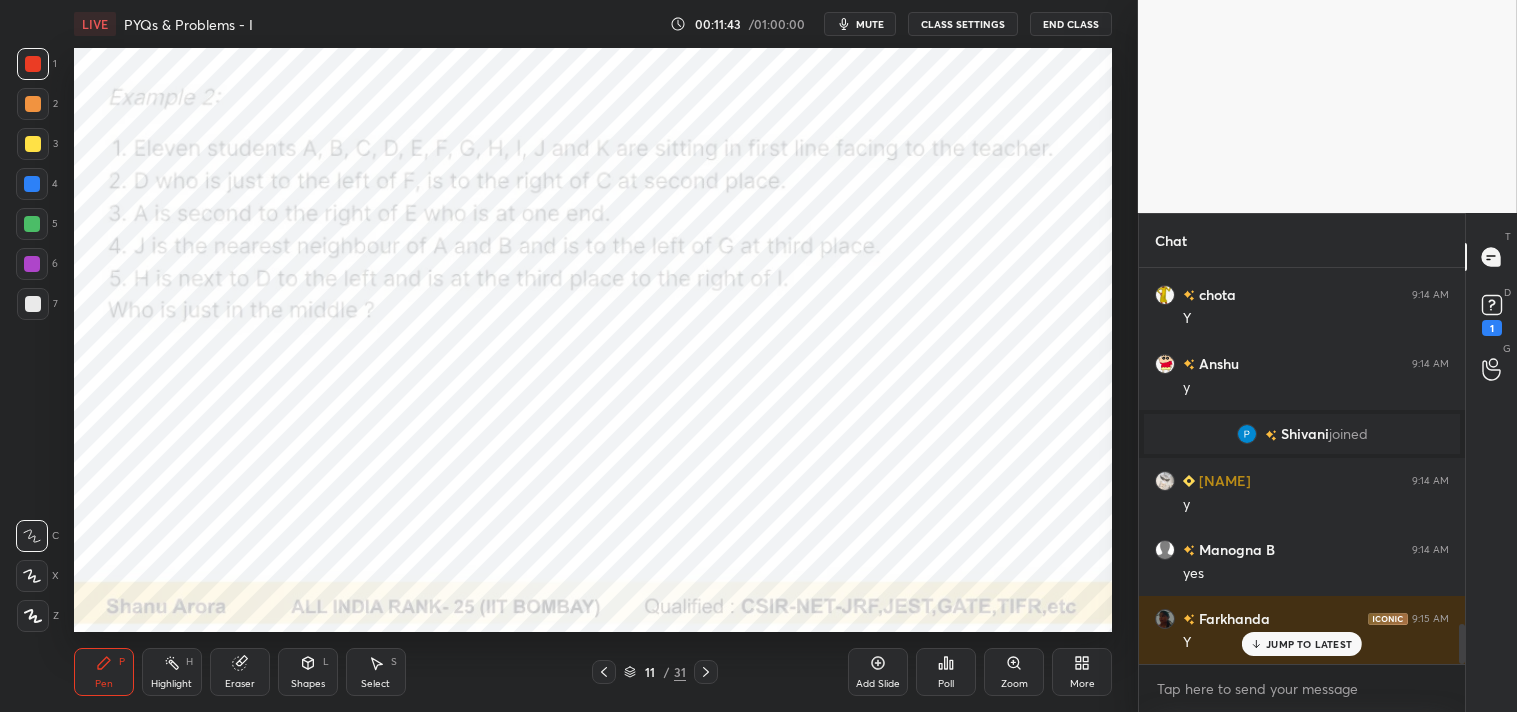 click at bounding box center [32, 264] 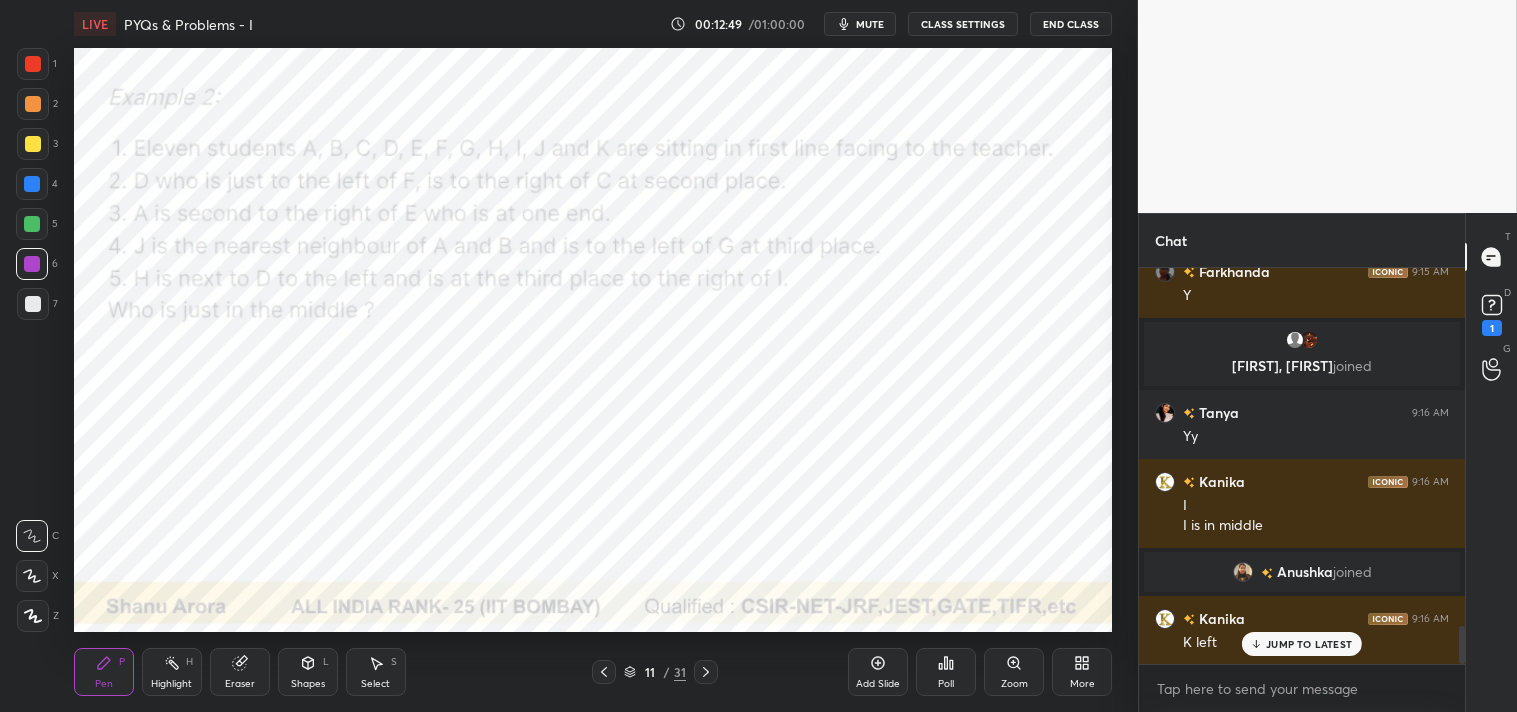 scroll, scrollTop: 3805, scrollLeft: 0, axis: vertical 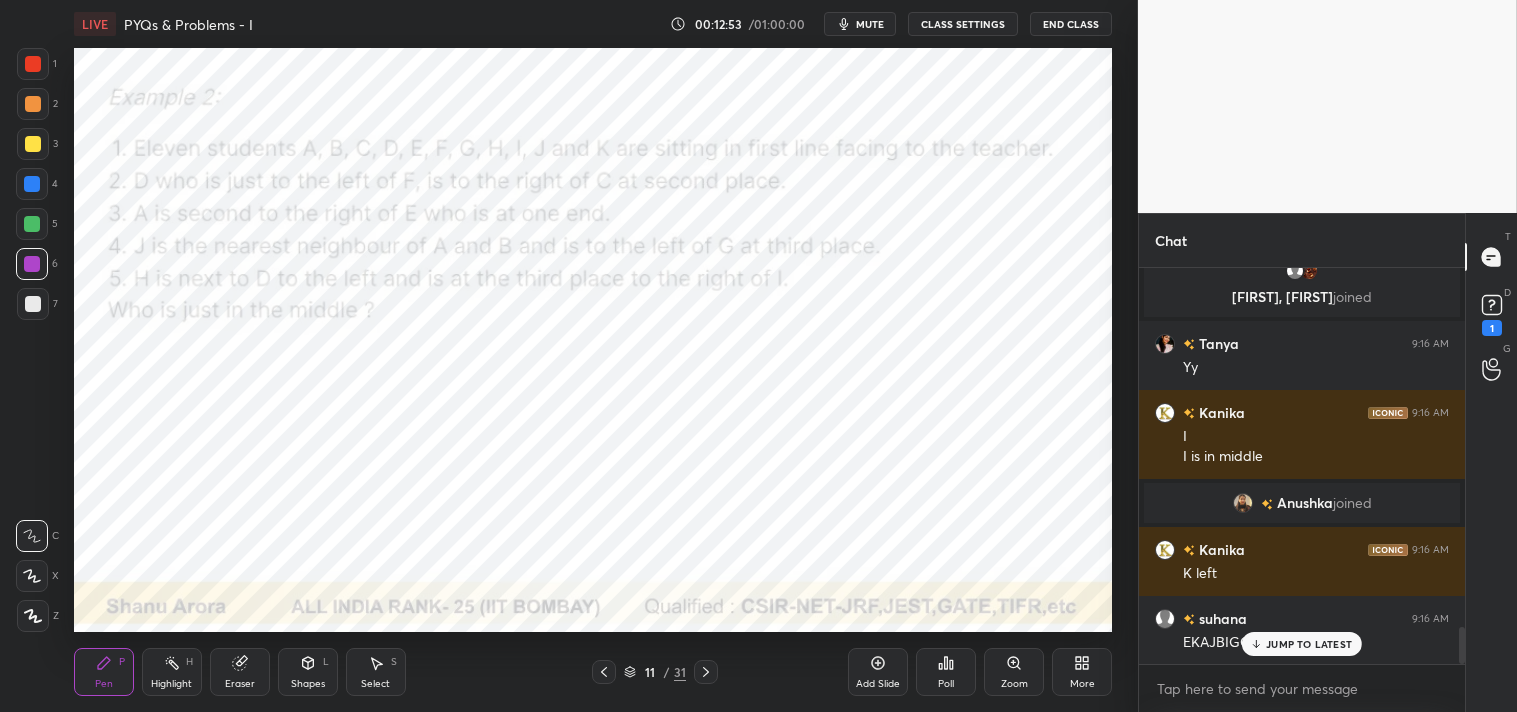 click on "JUMP TO LATEST" at bounding box center (1309, 644) 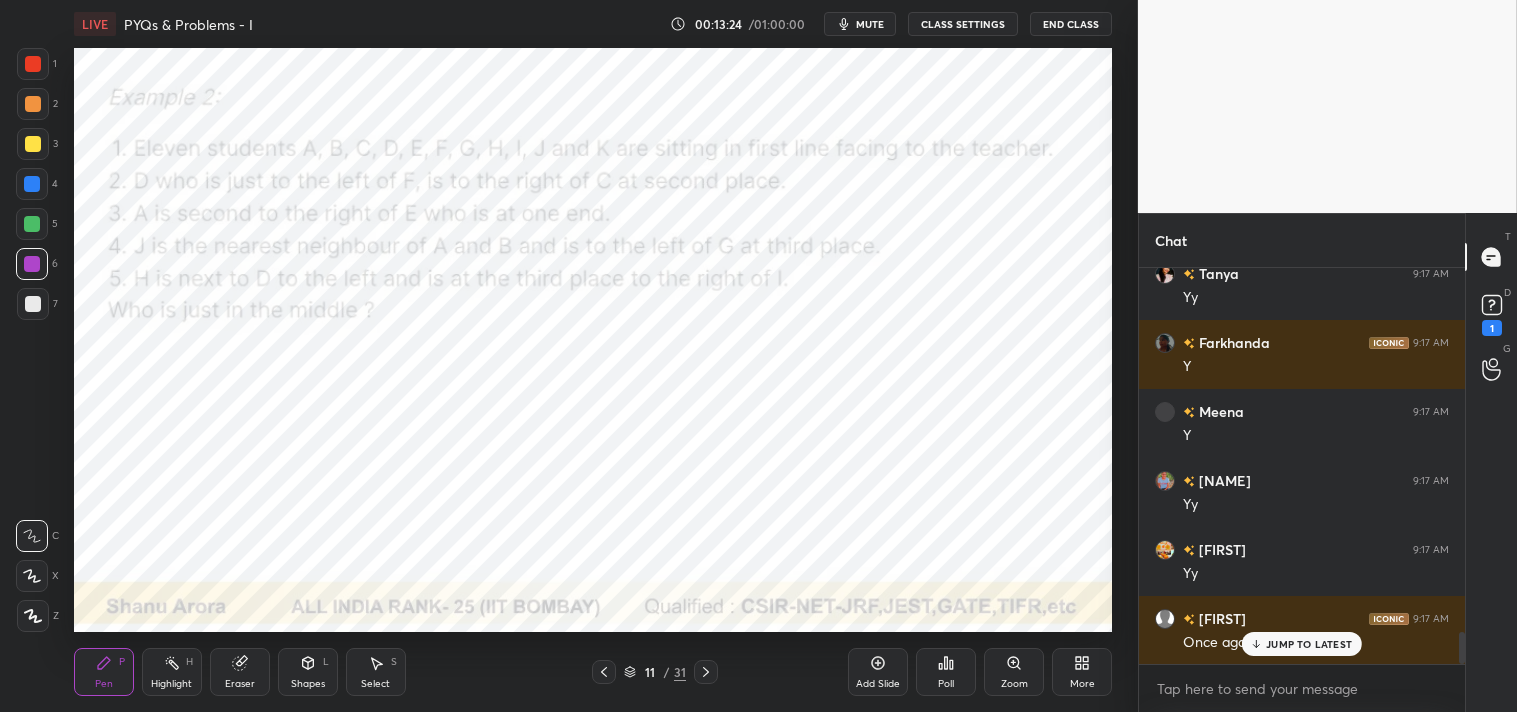 scroll, scrollTop: 4575, scrollLeft: 0, axis: vertical 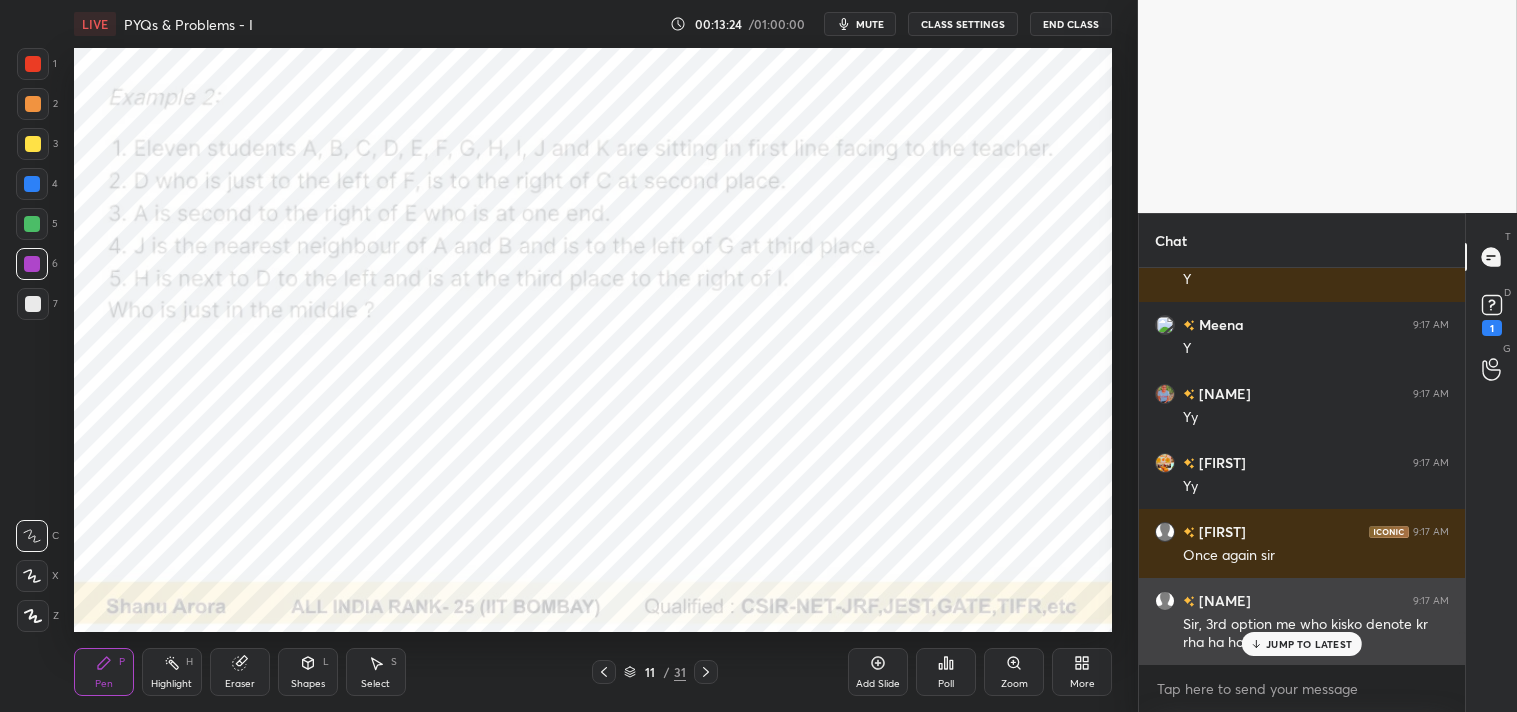 click on "JUMP TO LATEST" at bounding box center [1309, 644] 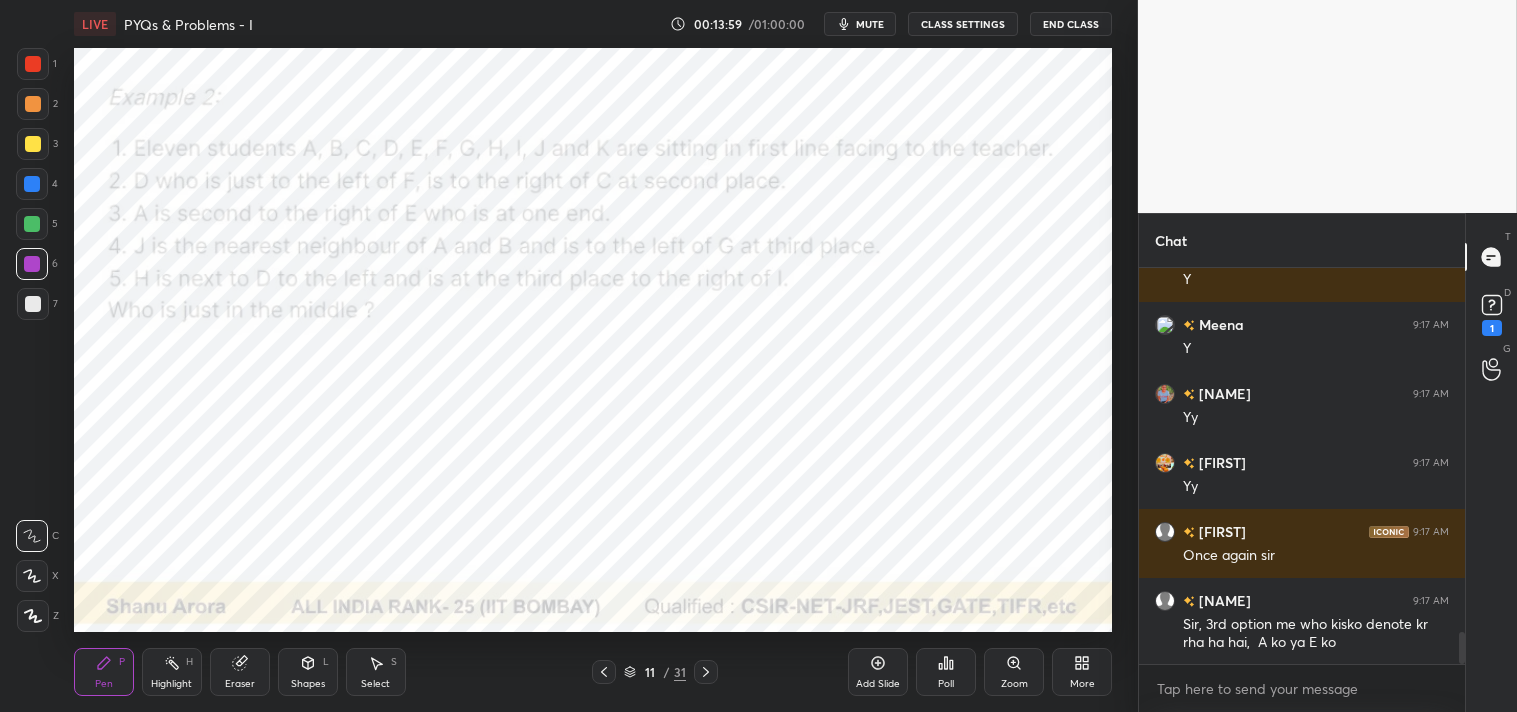 click at bounding box center (33, 64) 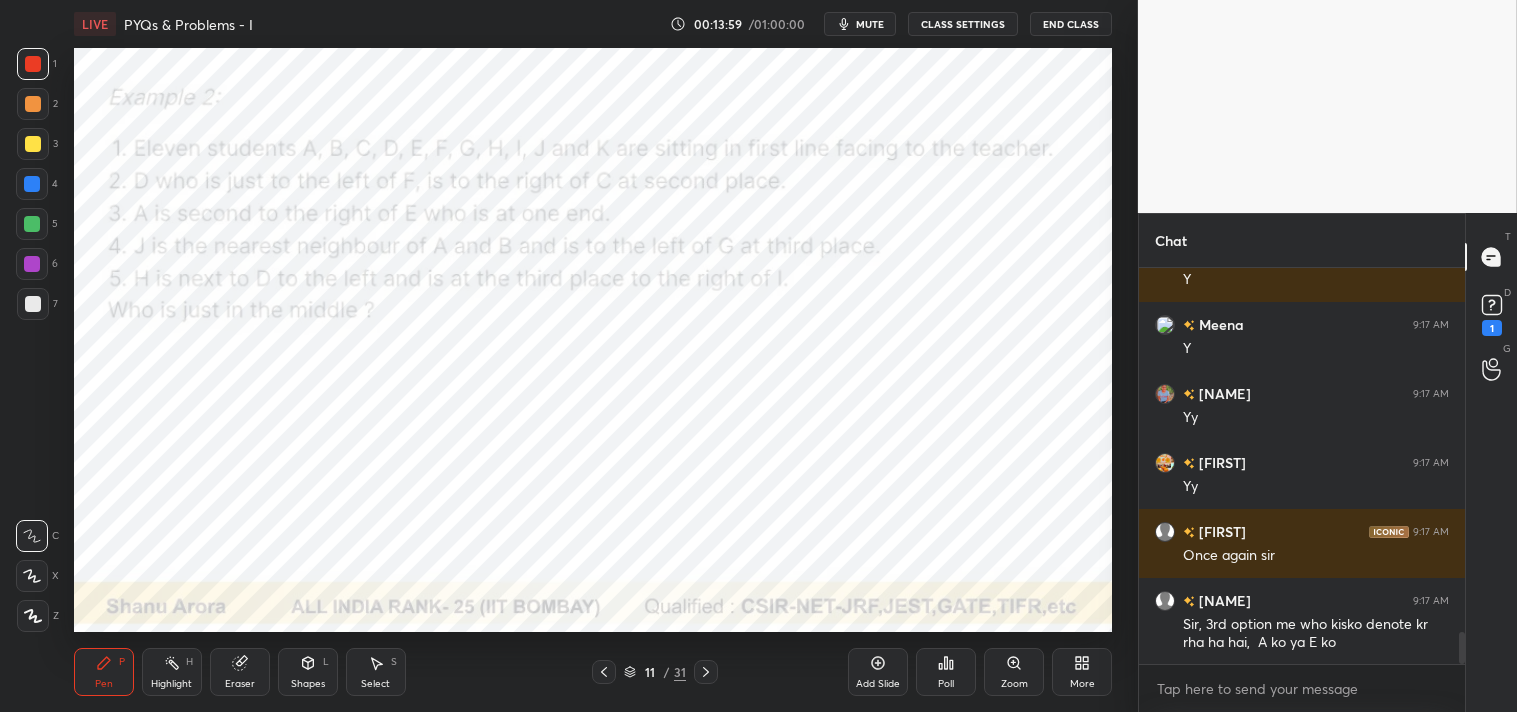 click at bounding box center (33, 64) 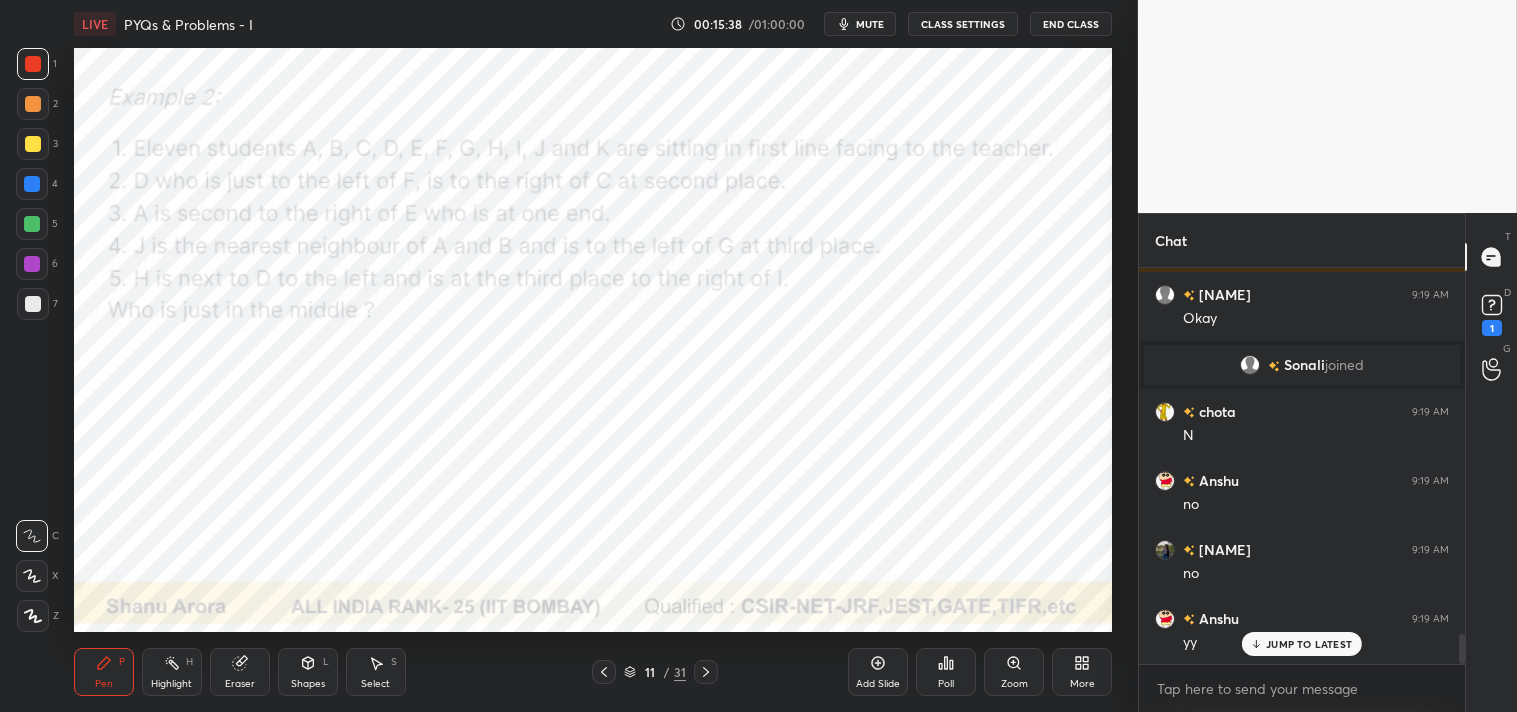 scroll, scrollTop: 4977, scrollLeft: 0, axis: vertical 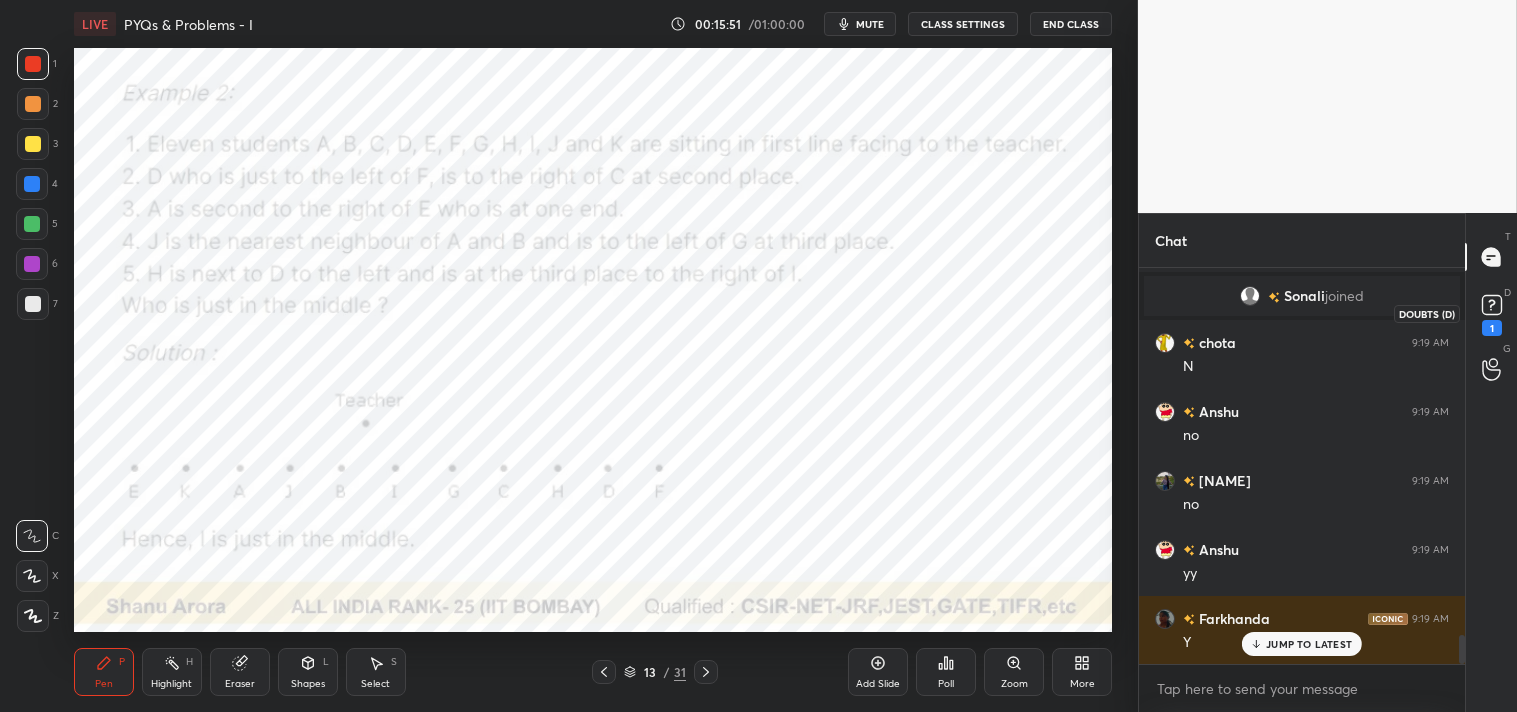click 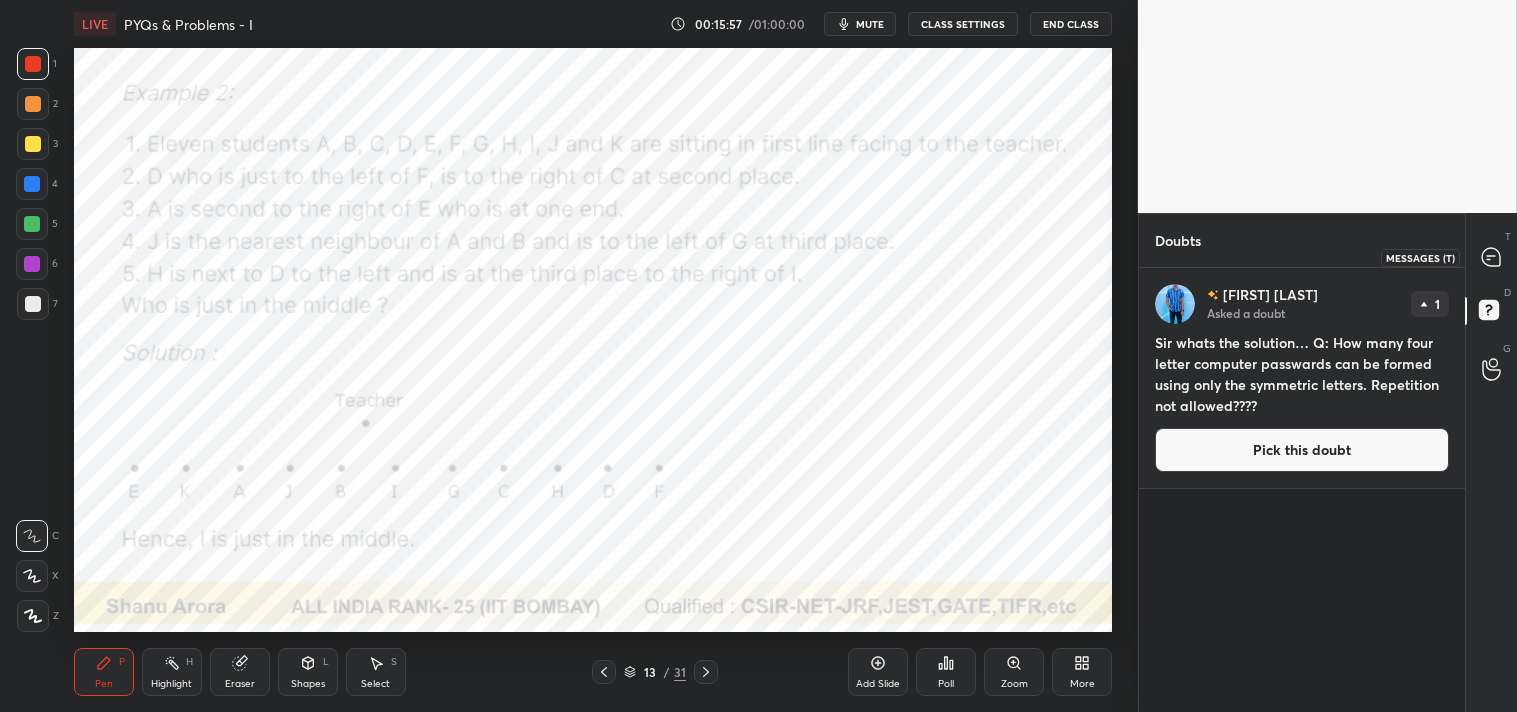 click 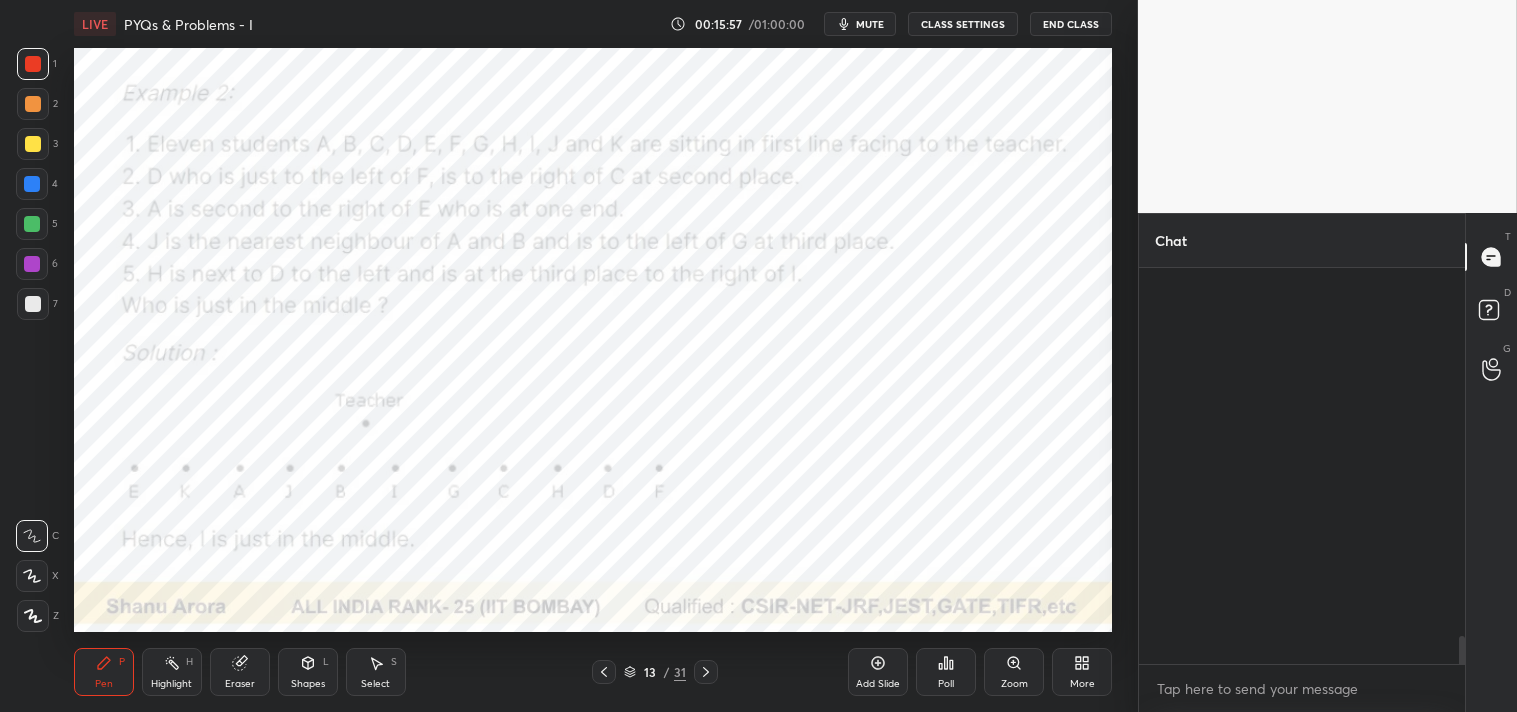 scroll, scrollTop: 5292, scrollLeft: 0, axis: vertical 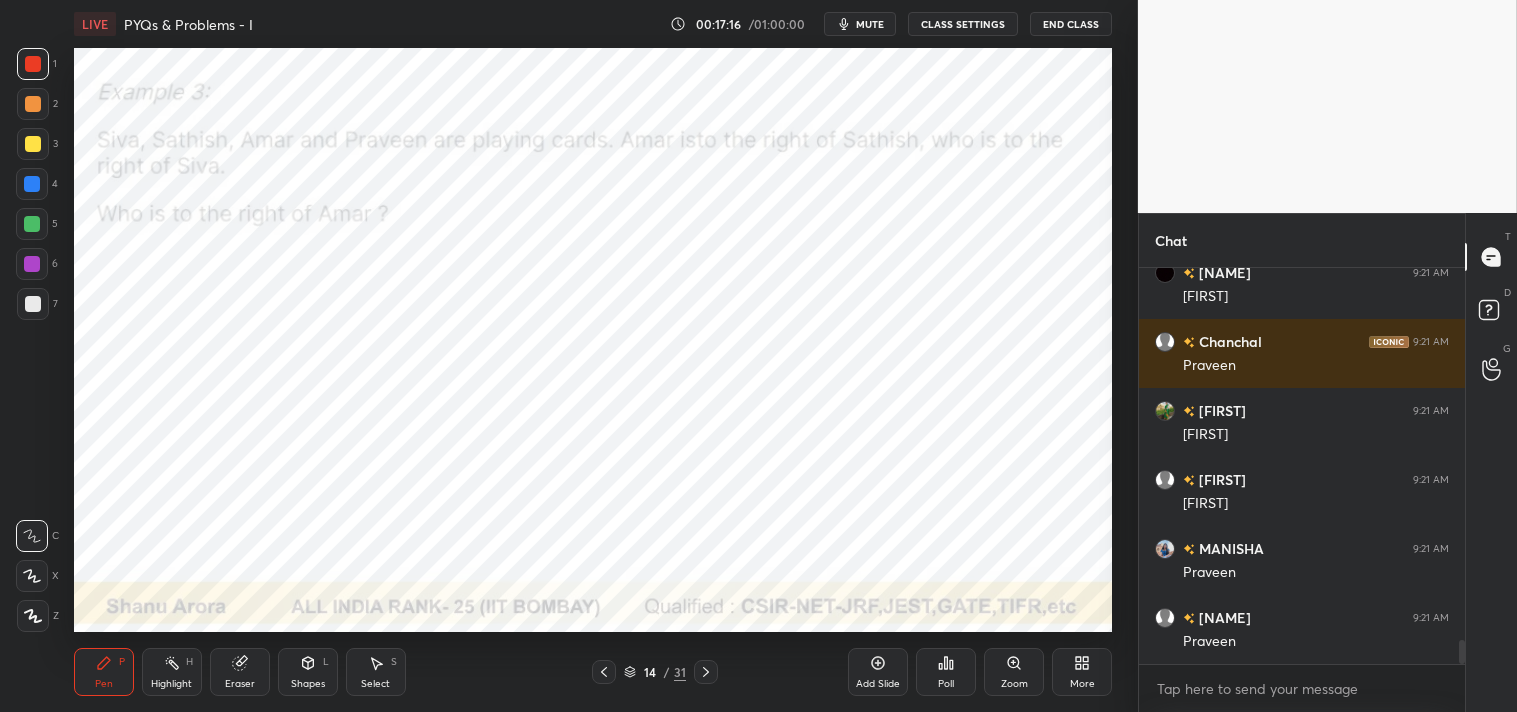 click 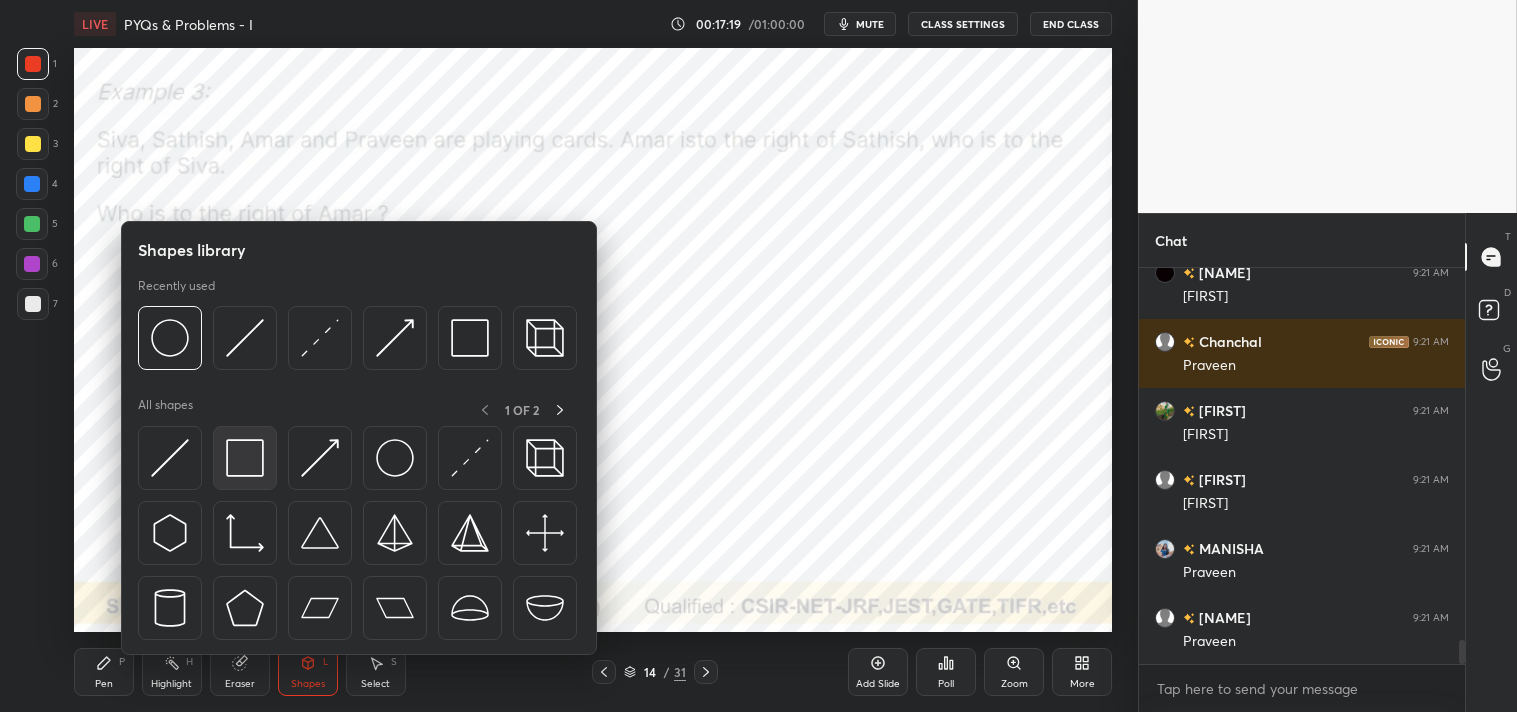 click at bounding box center [245, 458] 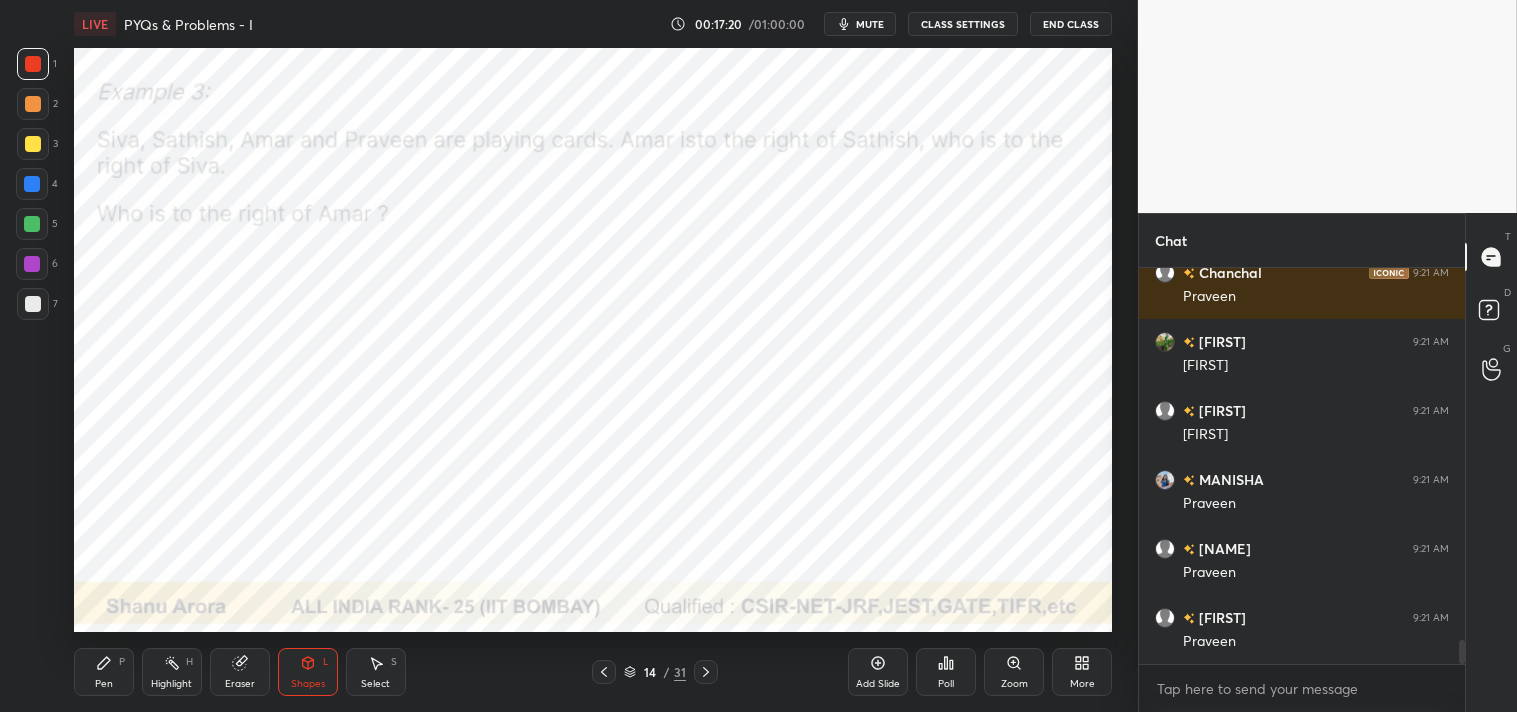 scroll, scrollTop: 6188, scrollLeft: 0, axis: vertical 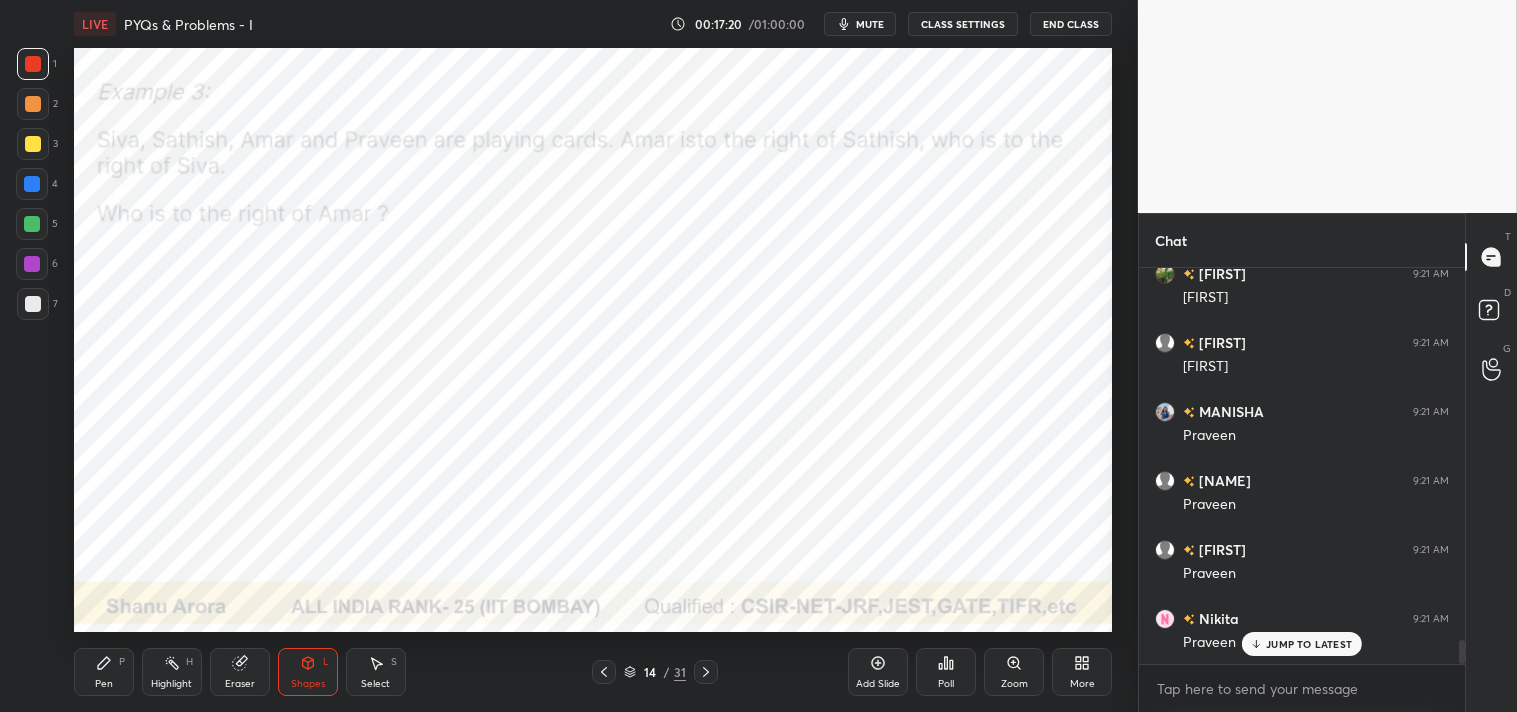 click 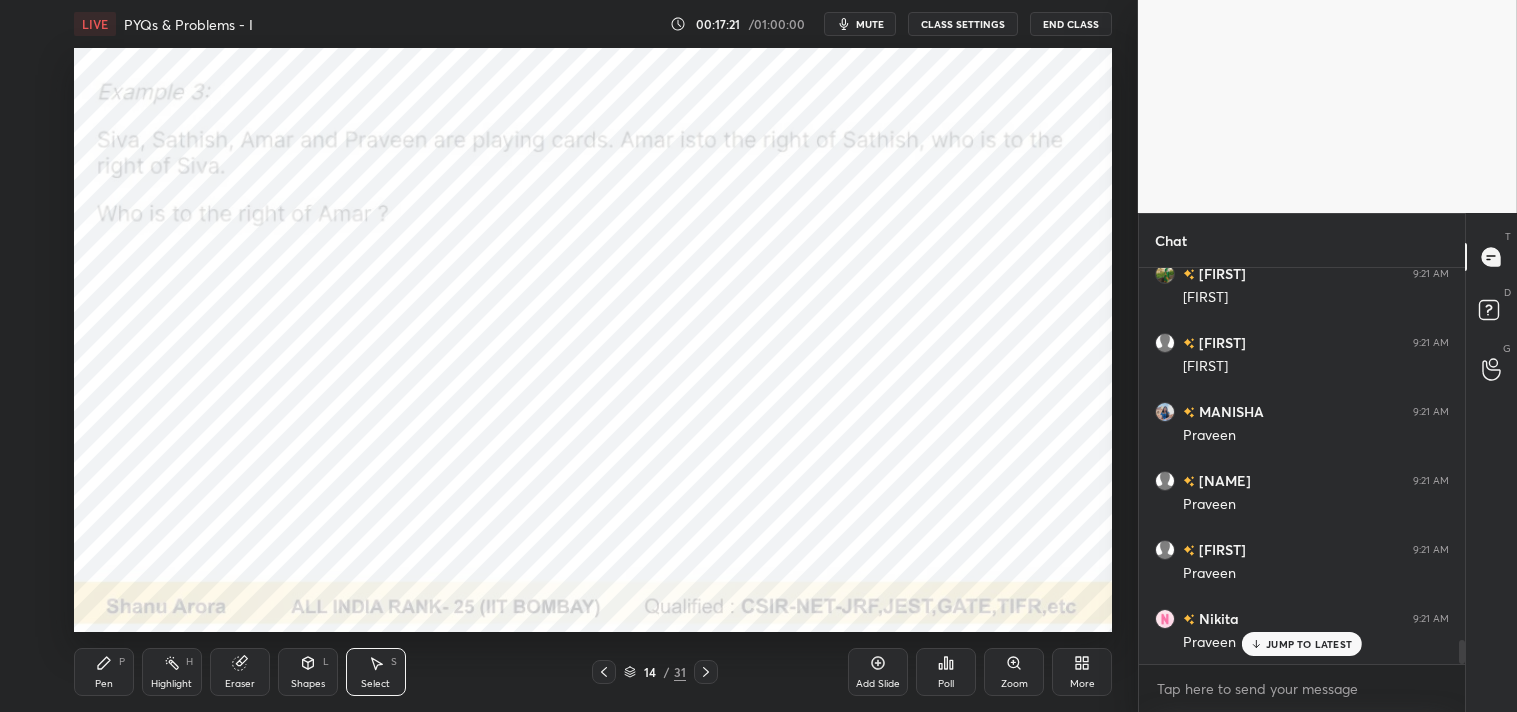 click on "0 ° Undo Copy Paste here Duplicate Duplicate to new slide Delete" at bounding box center (593, 340) 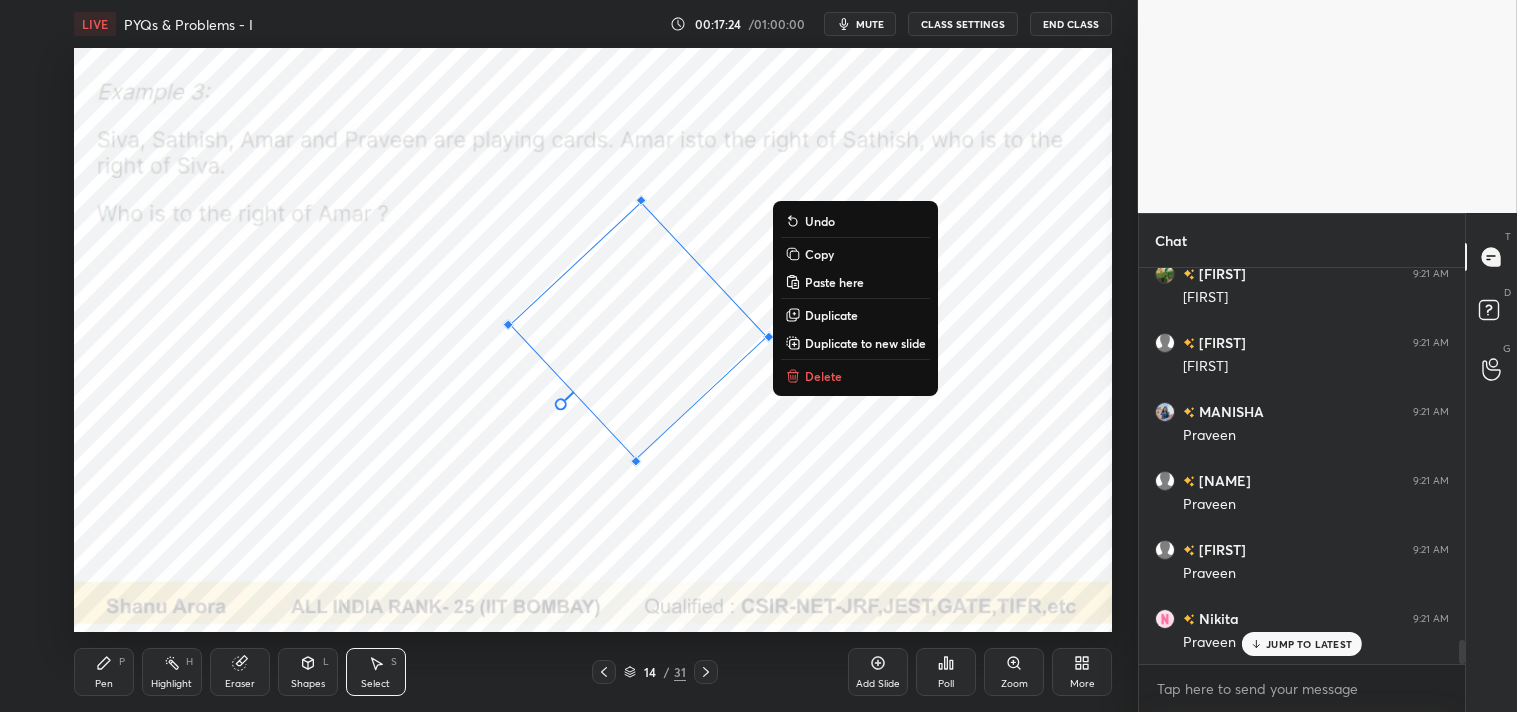click on "47 ° Undo Copy Paste here Duplicate Duplicate to new slide Delete" at bounding box center [593, 340] 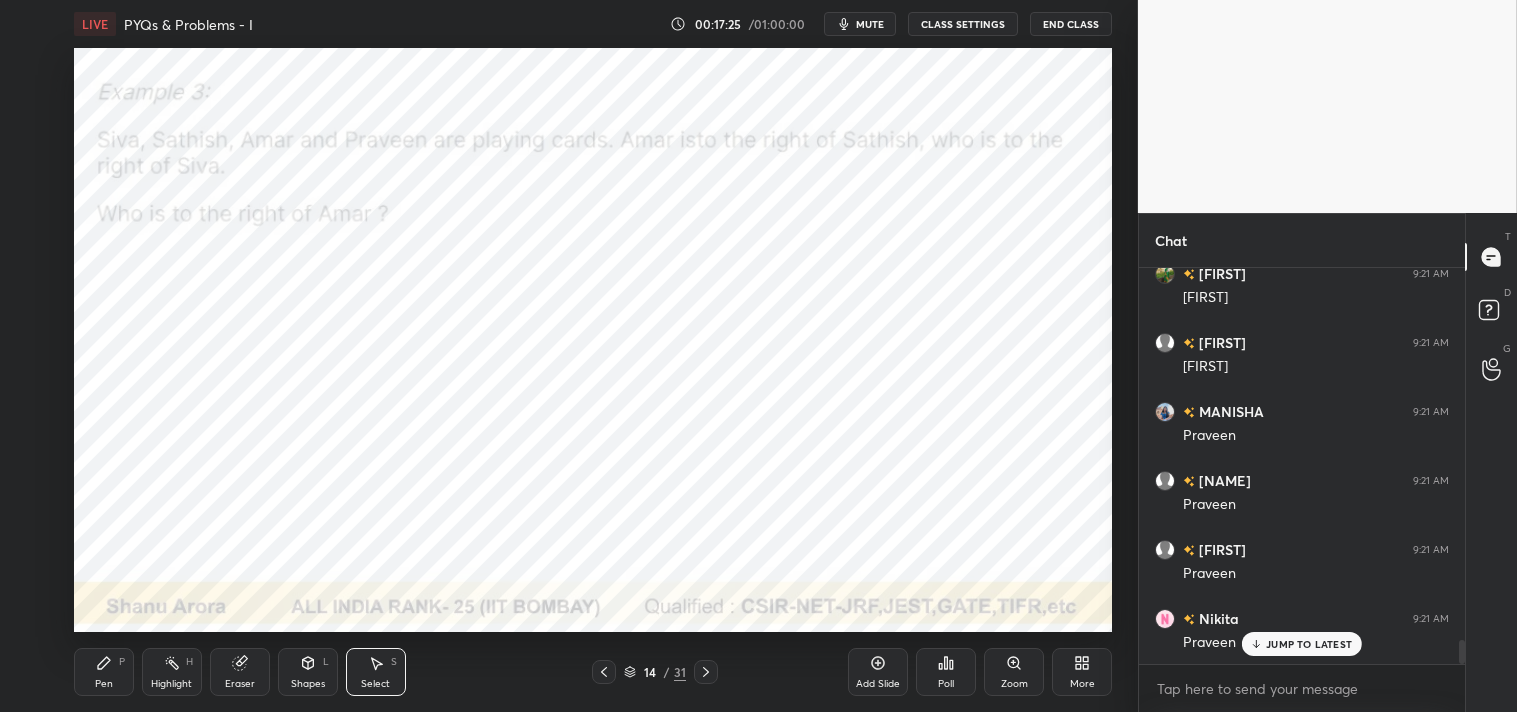 click 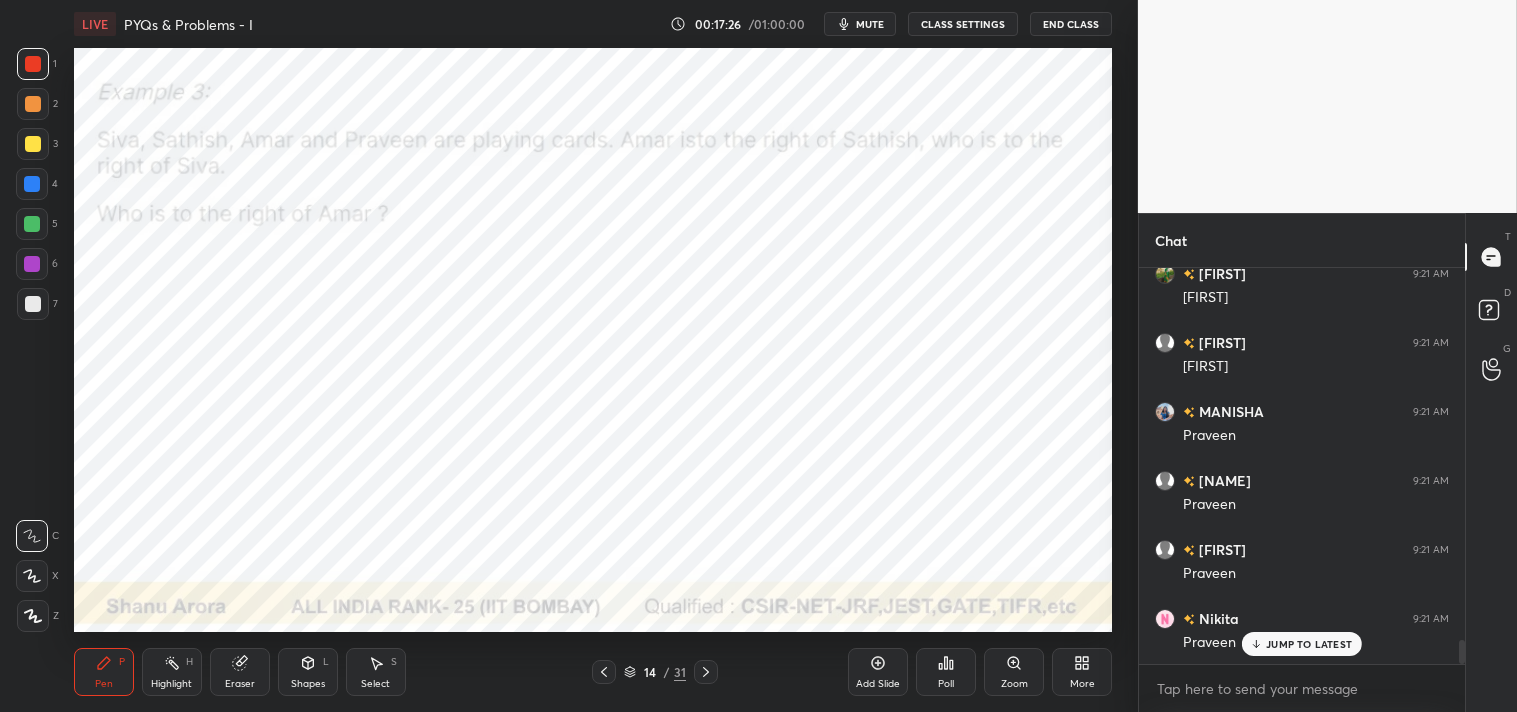 click at bounding box center [32, 184] 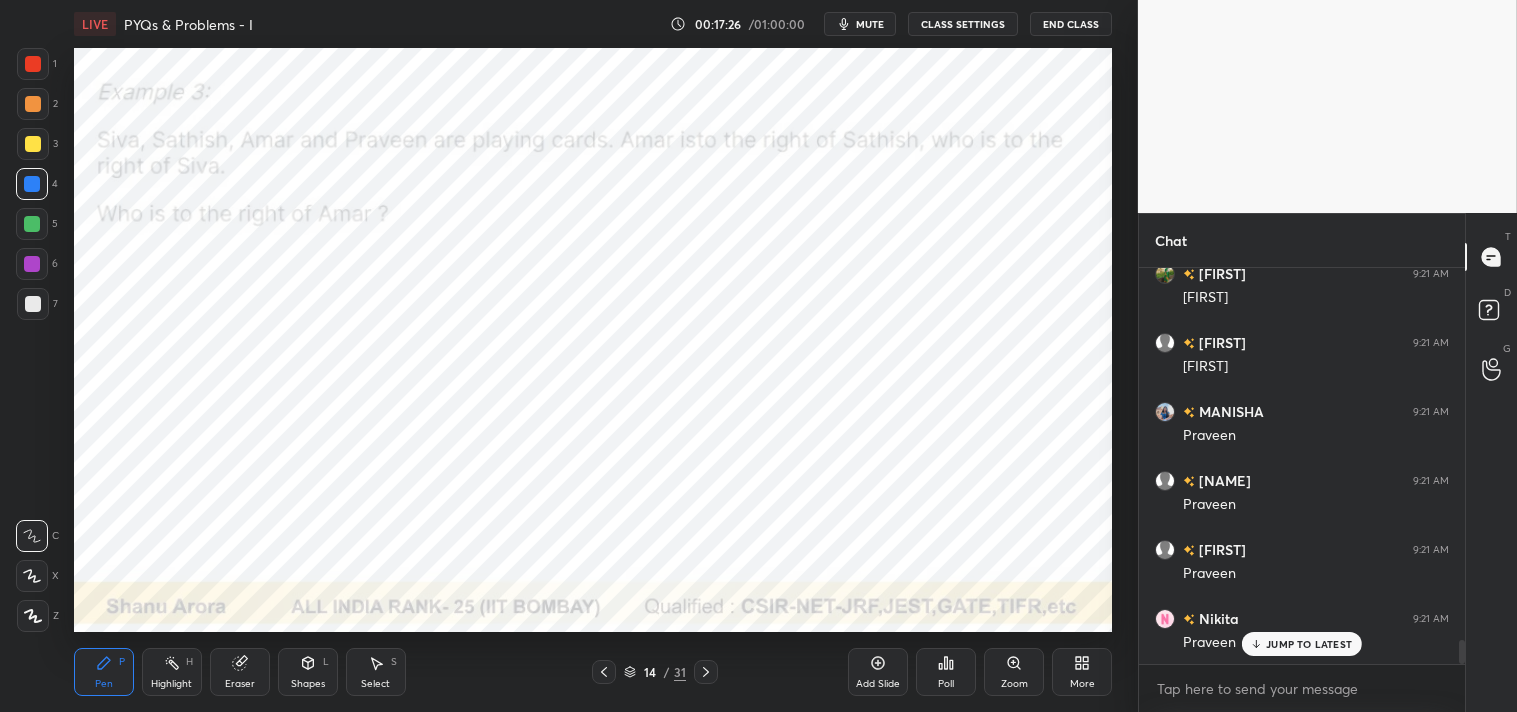 click at bounding box center (32, 184) 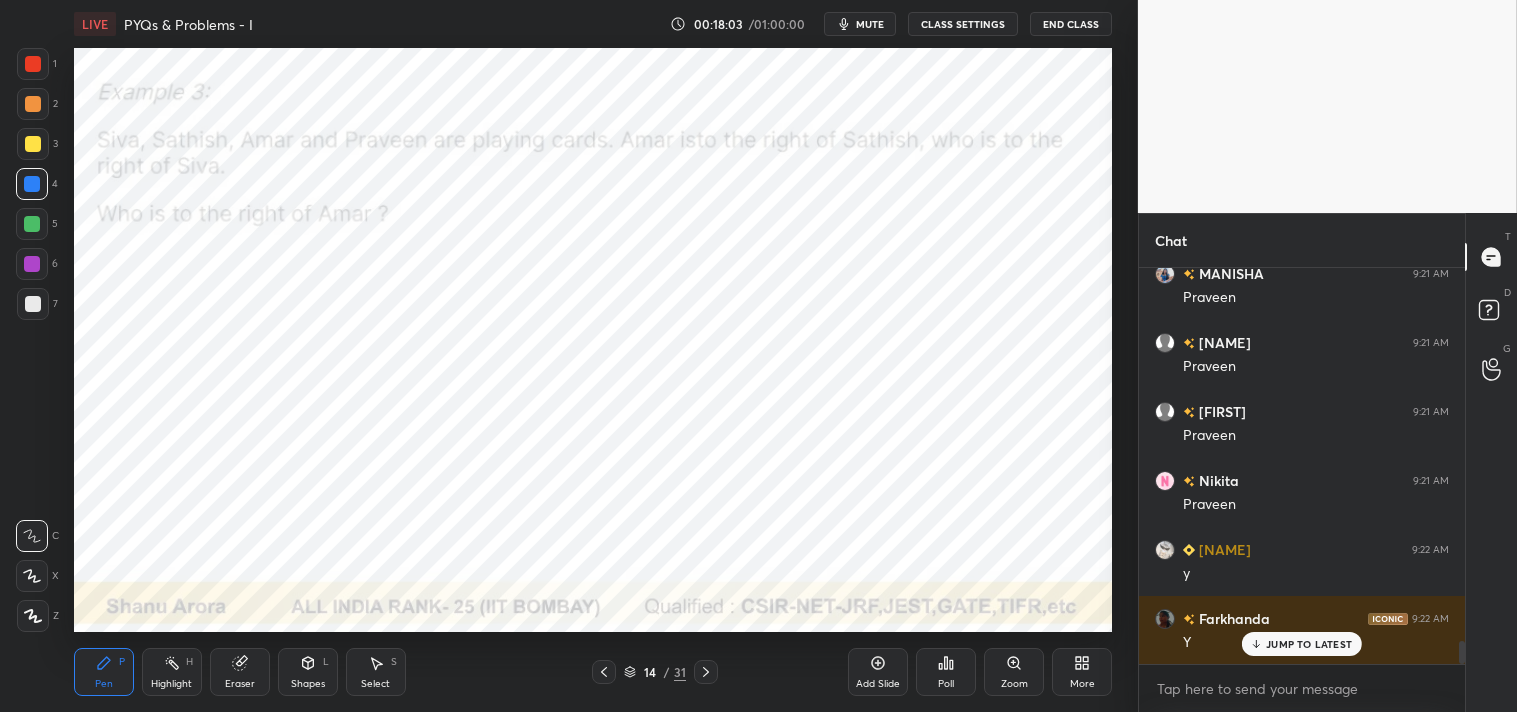 scroll, scrollTop: 6395, scrollLeft: 0, axis: vertical 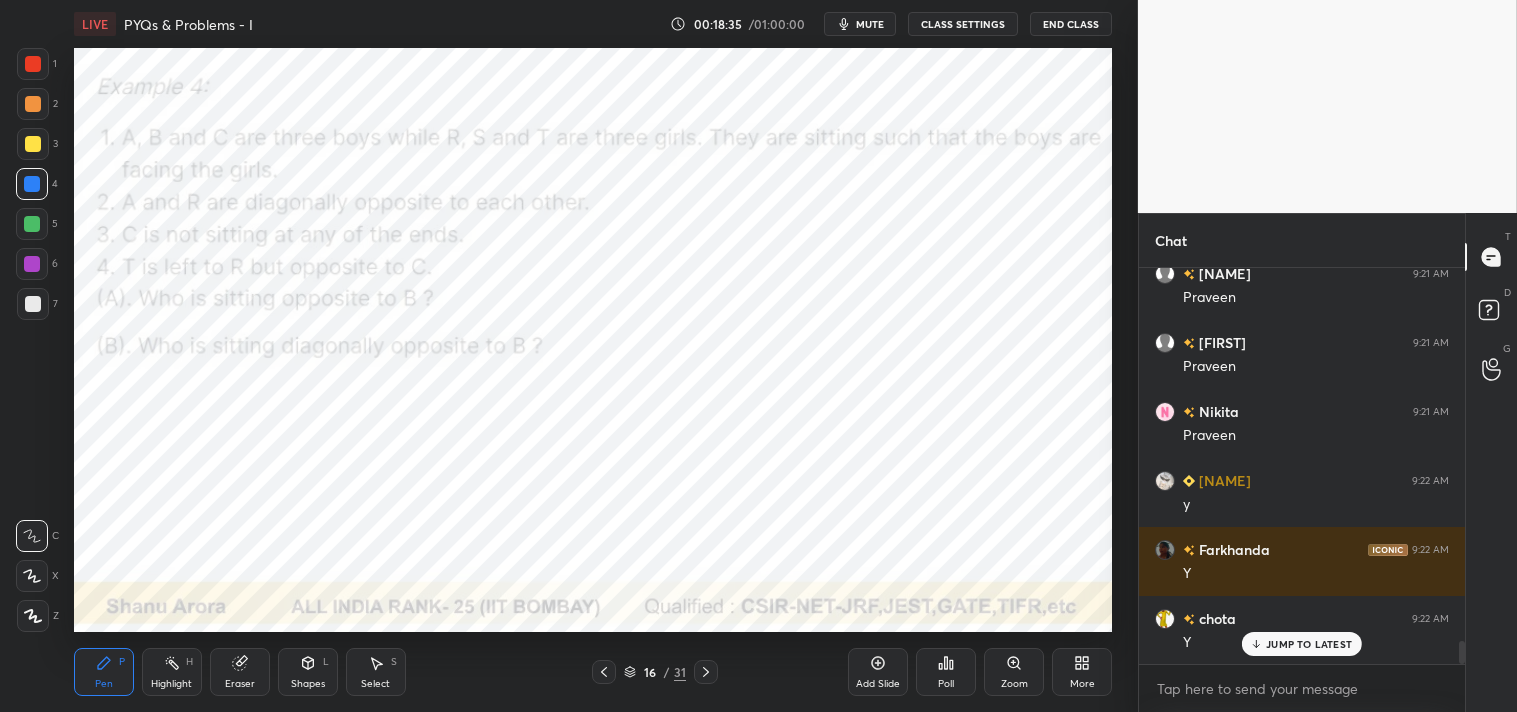 click on "mute" at bounding box center [860, 24] 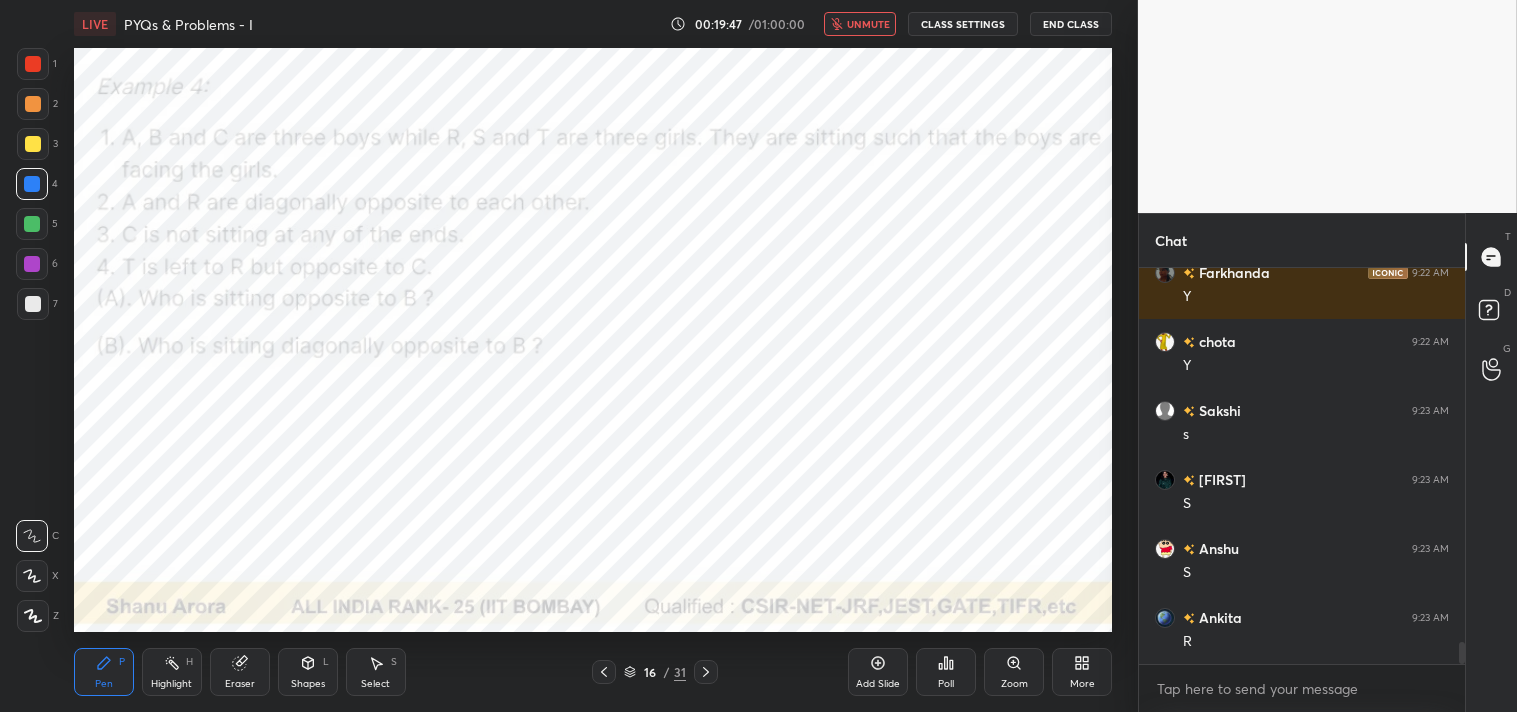 scroll, scrollTop: 6741, scrollLeft: 0, axis: vertical 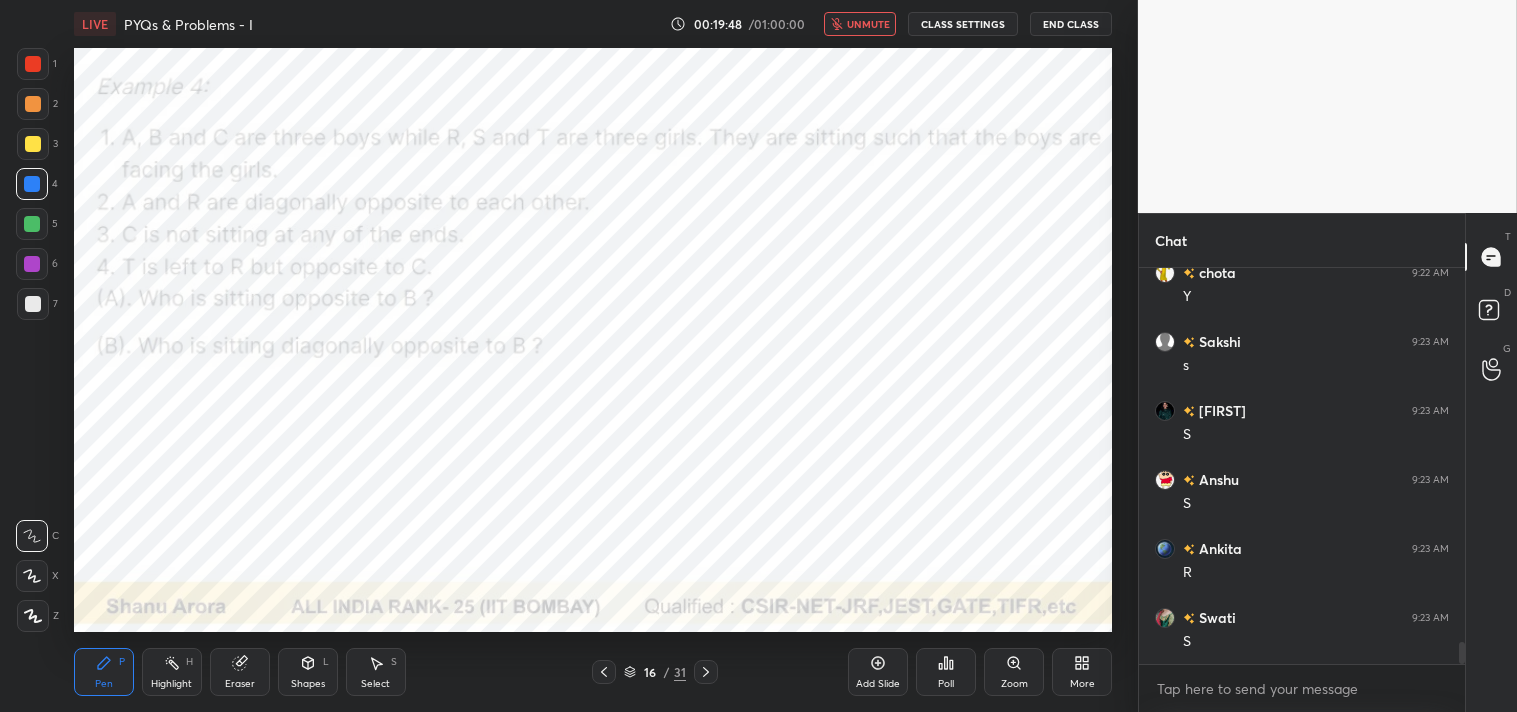 click on "unmute" at bounding box center [868, 24] 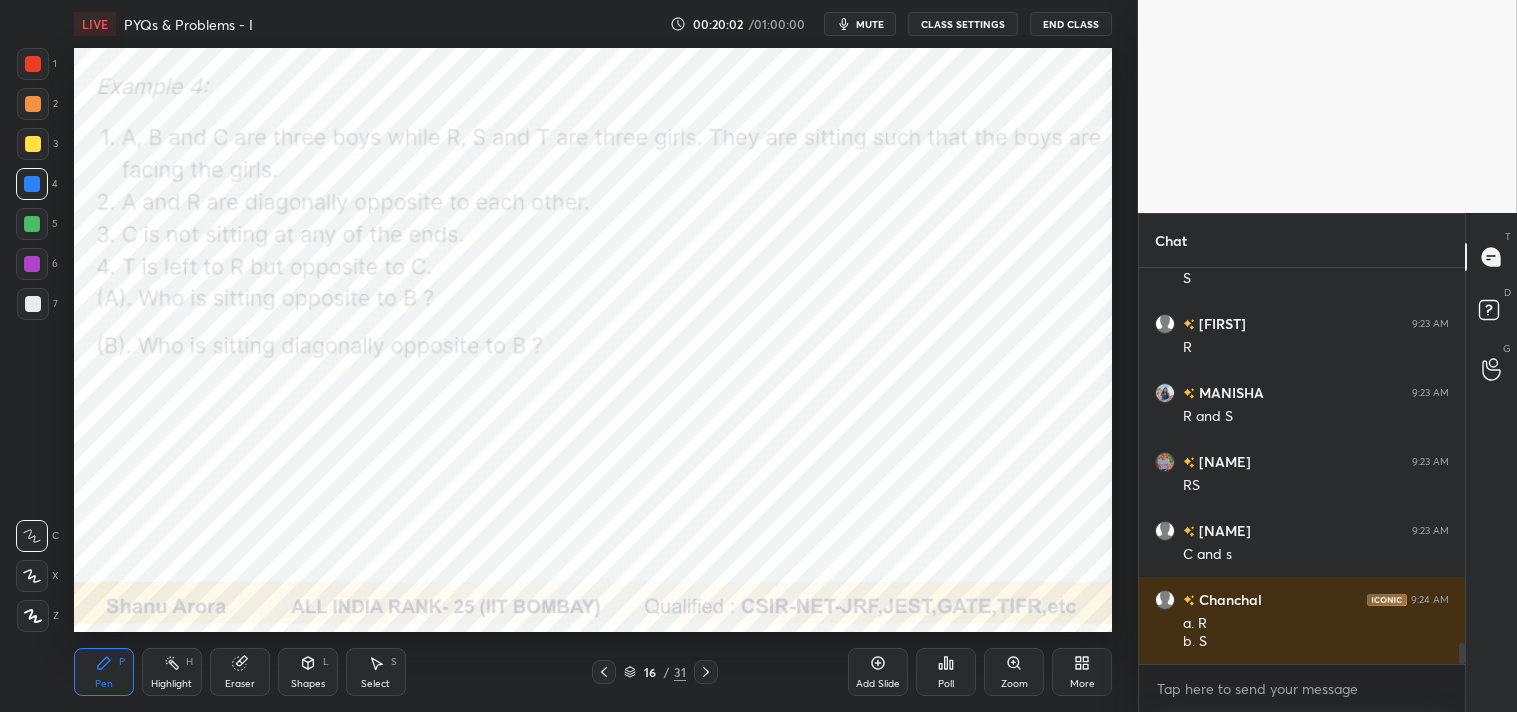 scroll, scrollTop: 7173, scrollLeft: 0, axis: vertical 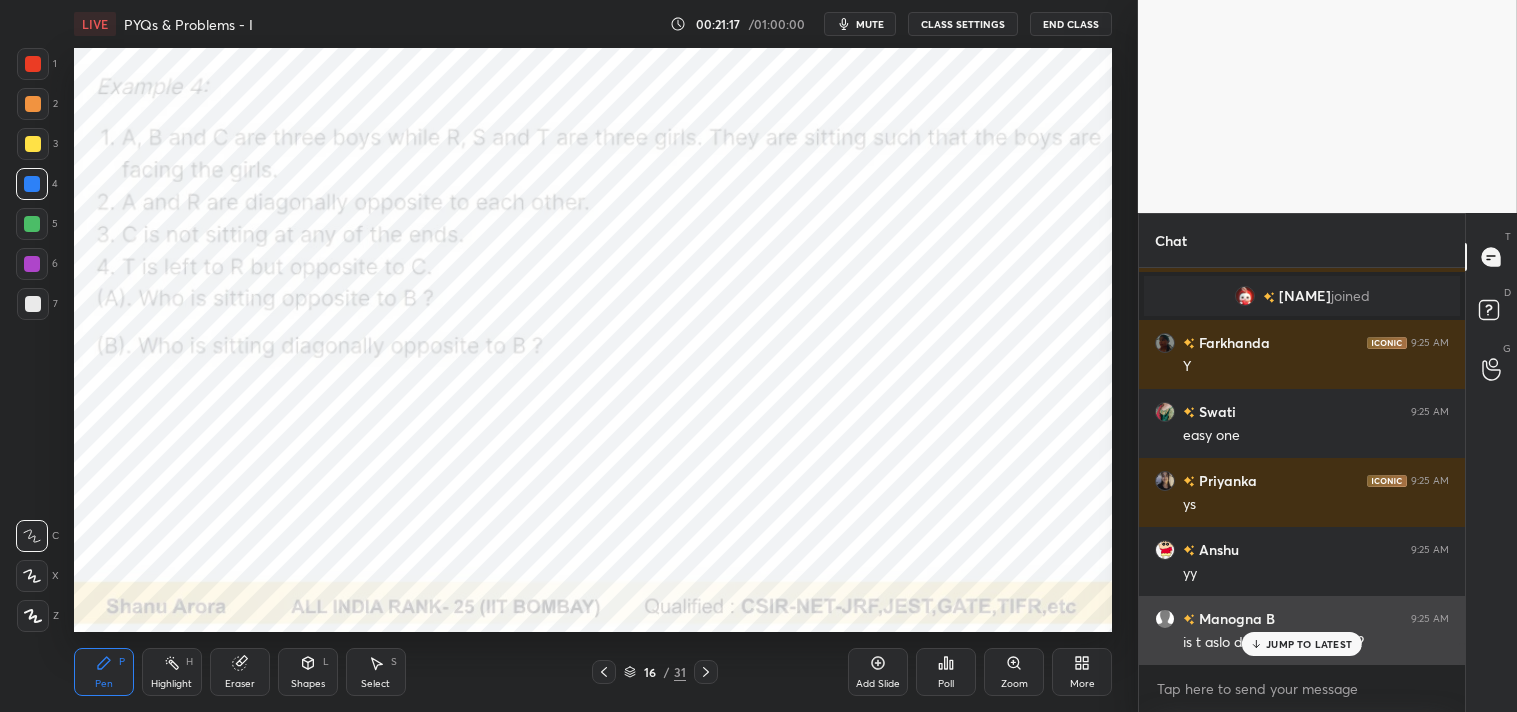 click on "JUMP TO LATEST" at bounding box center [1309, 644] 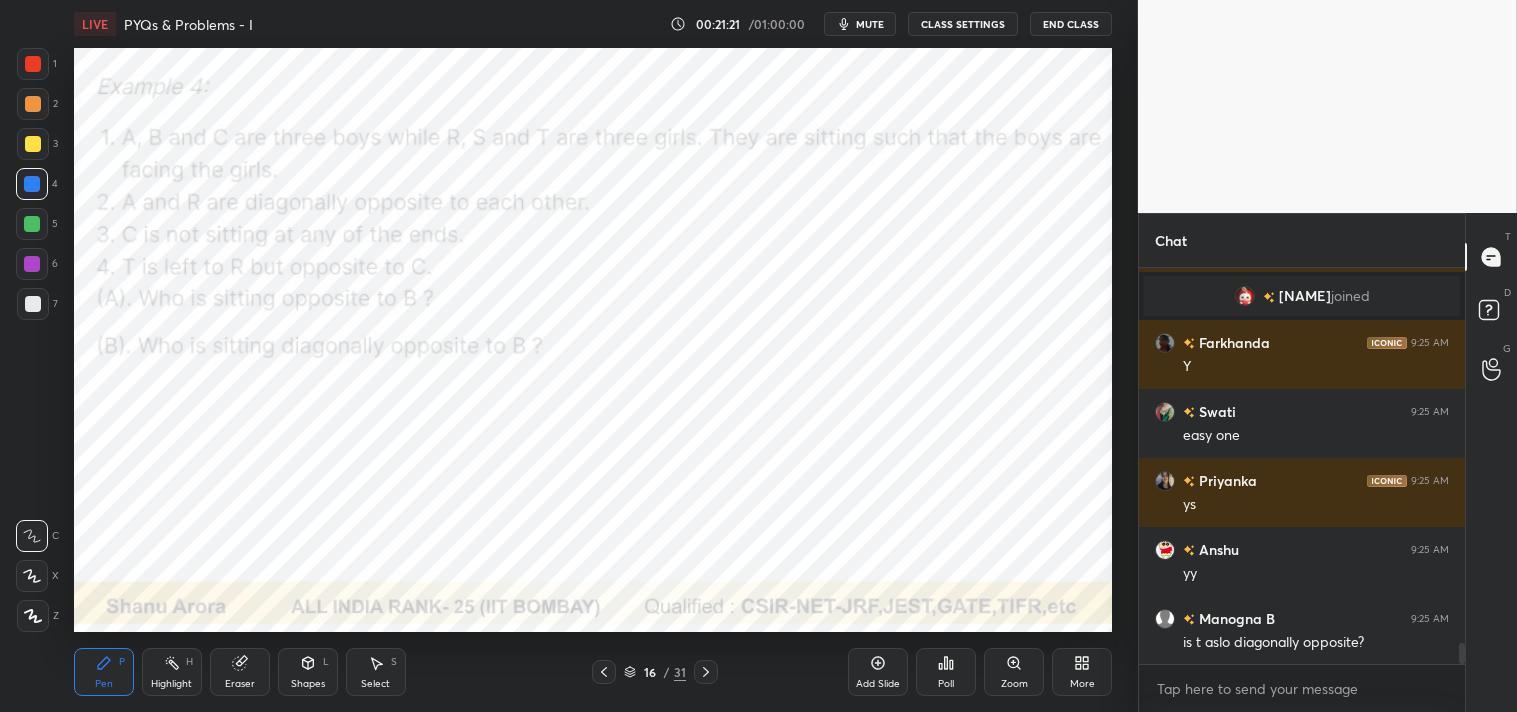 click on "Highlight H" at bounding box center (172, 672) 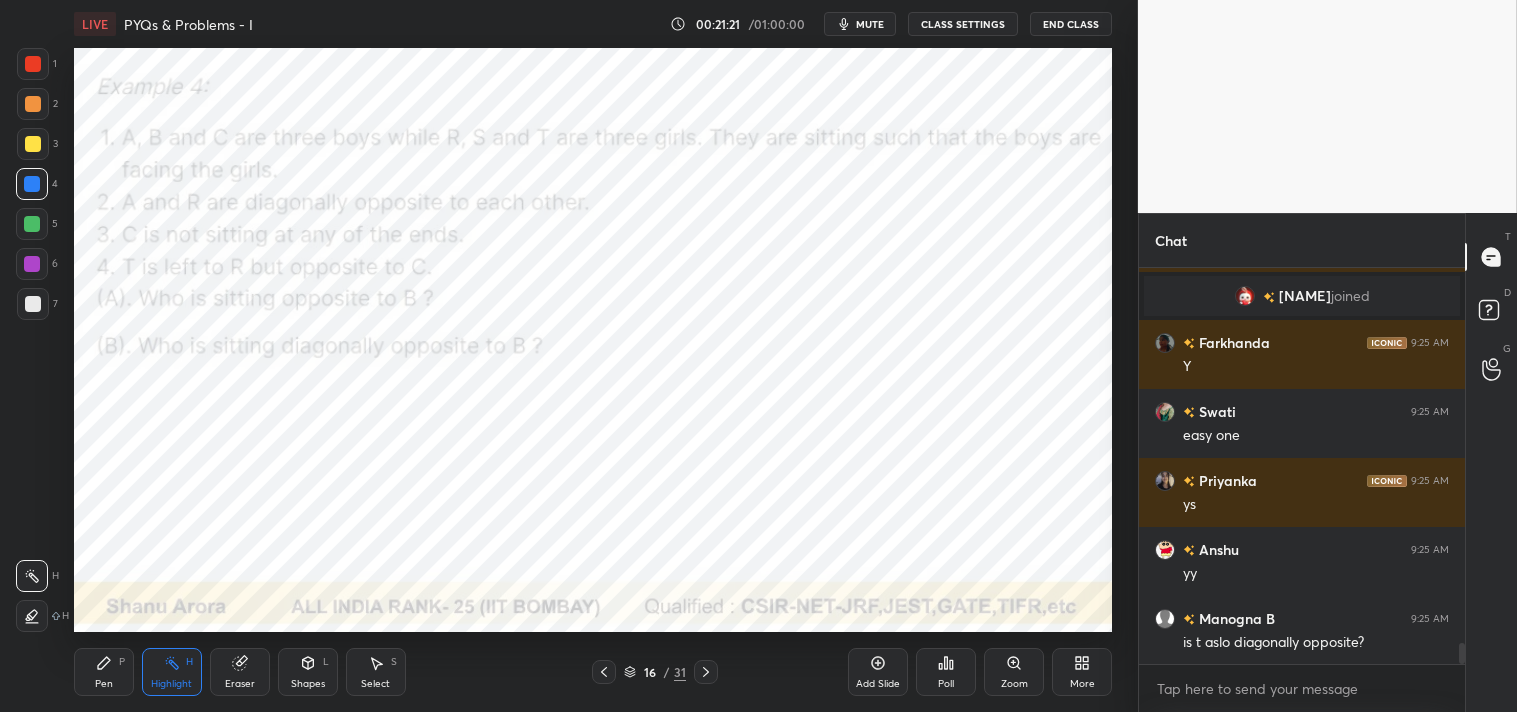 click on "Highlight H" at bounding box center (172, 672) 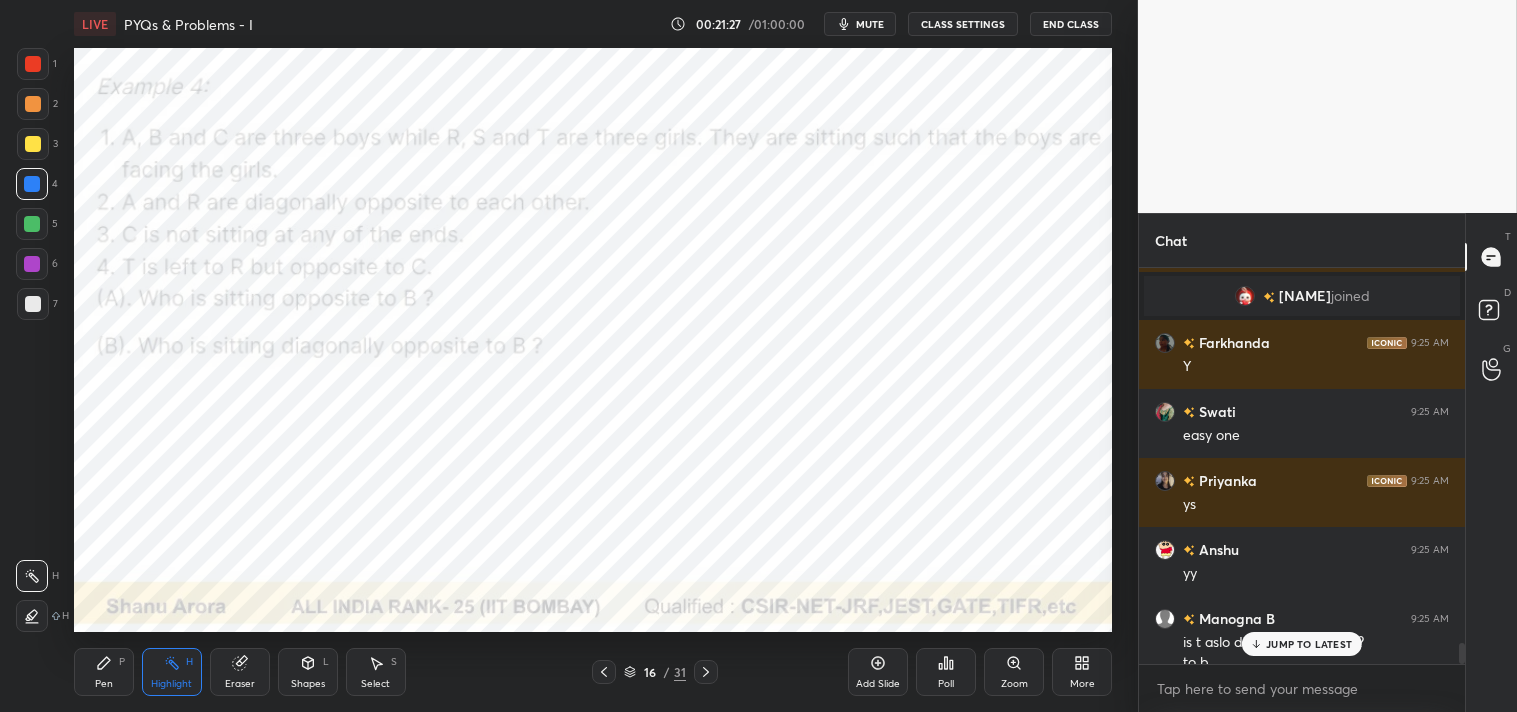 scroll, scrollTop: 7056, scrollLeft: 0, axis: vertical 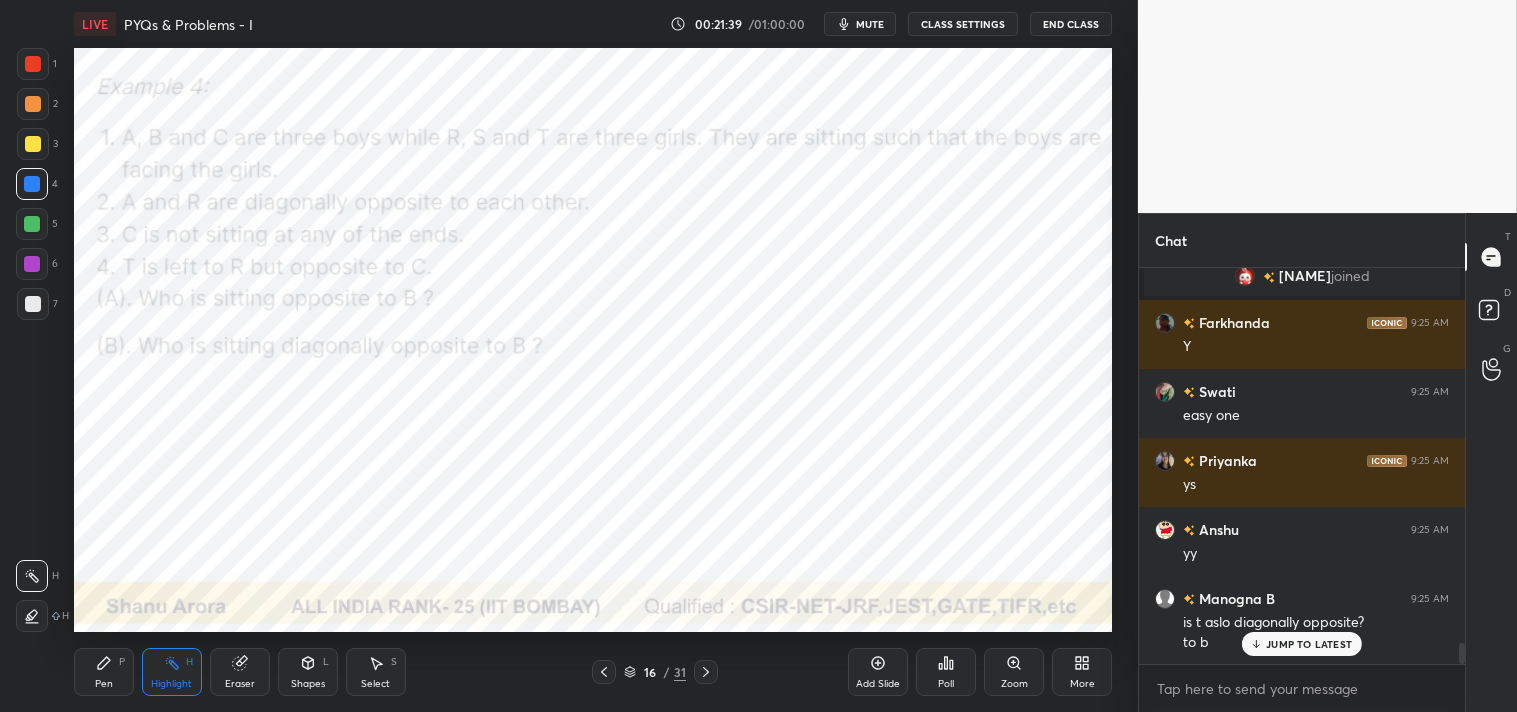 click on "Pen P" at bounding box center (104, 672) 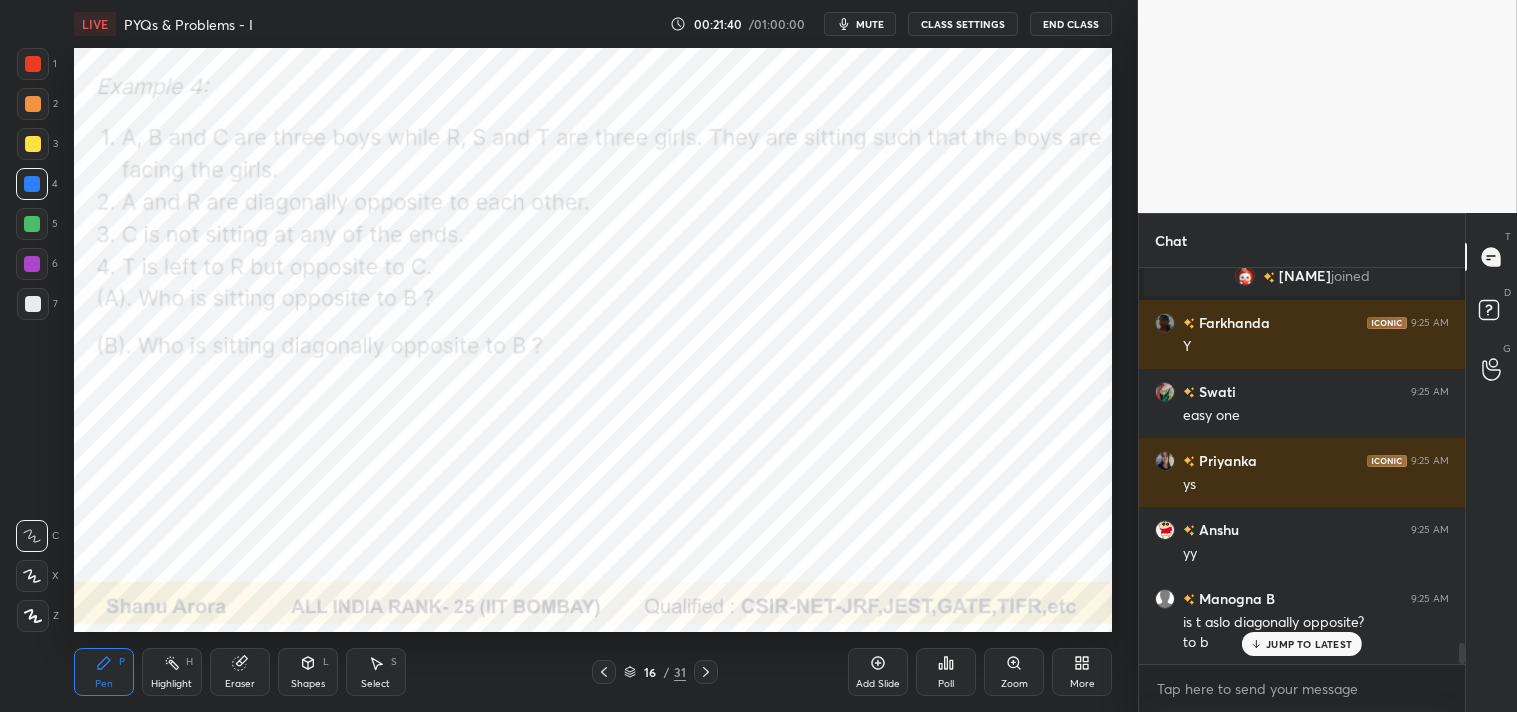 click on "Shapes L" at bounding box center (308, 672) 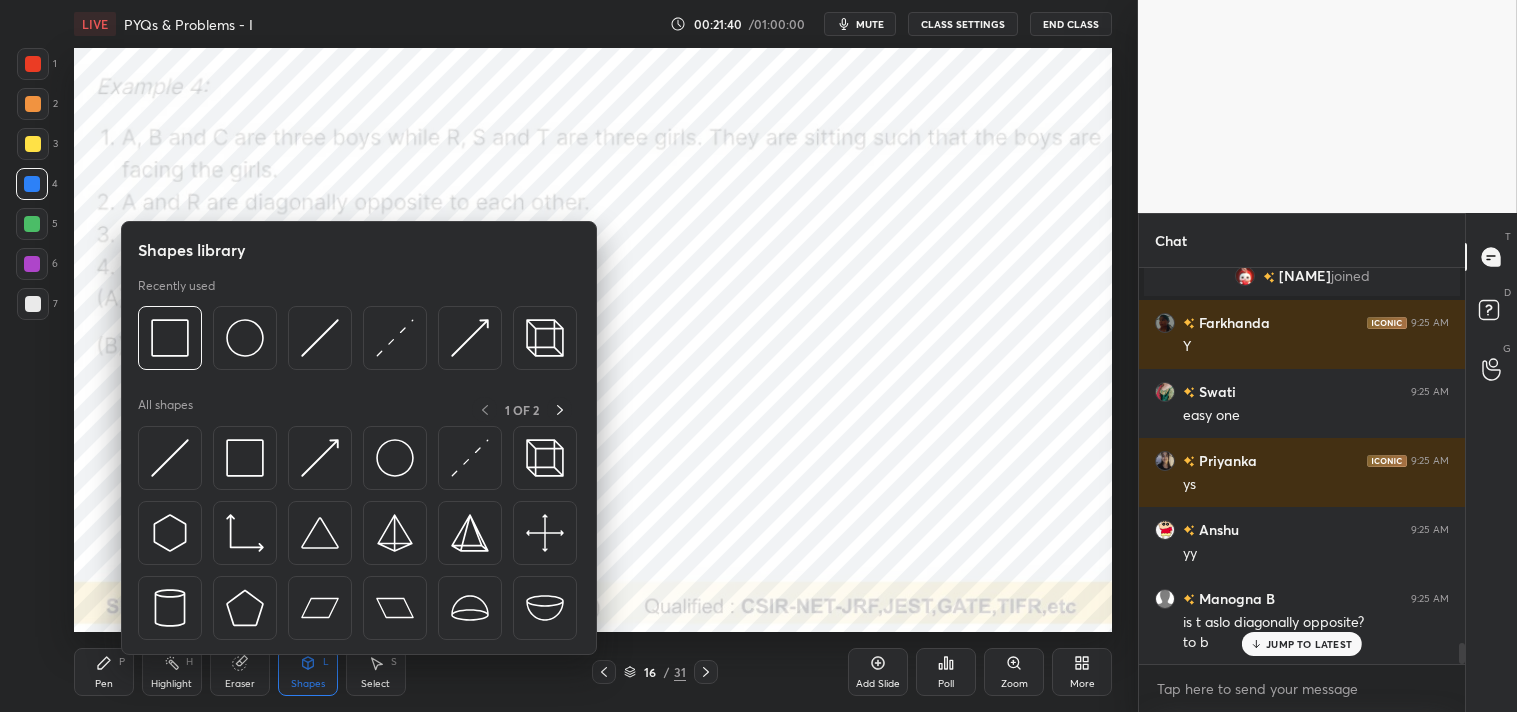 scroll, scrollTop: 7076, scrollLeft: 0, axis: vertical 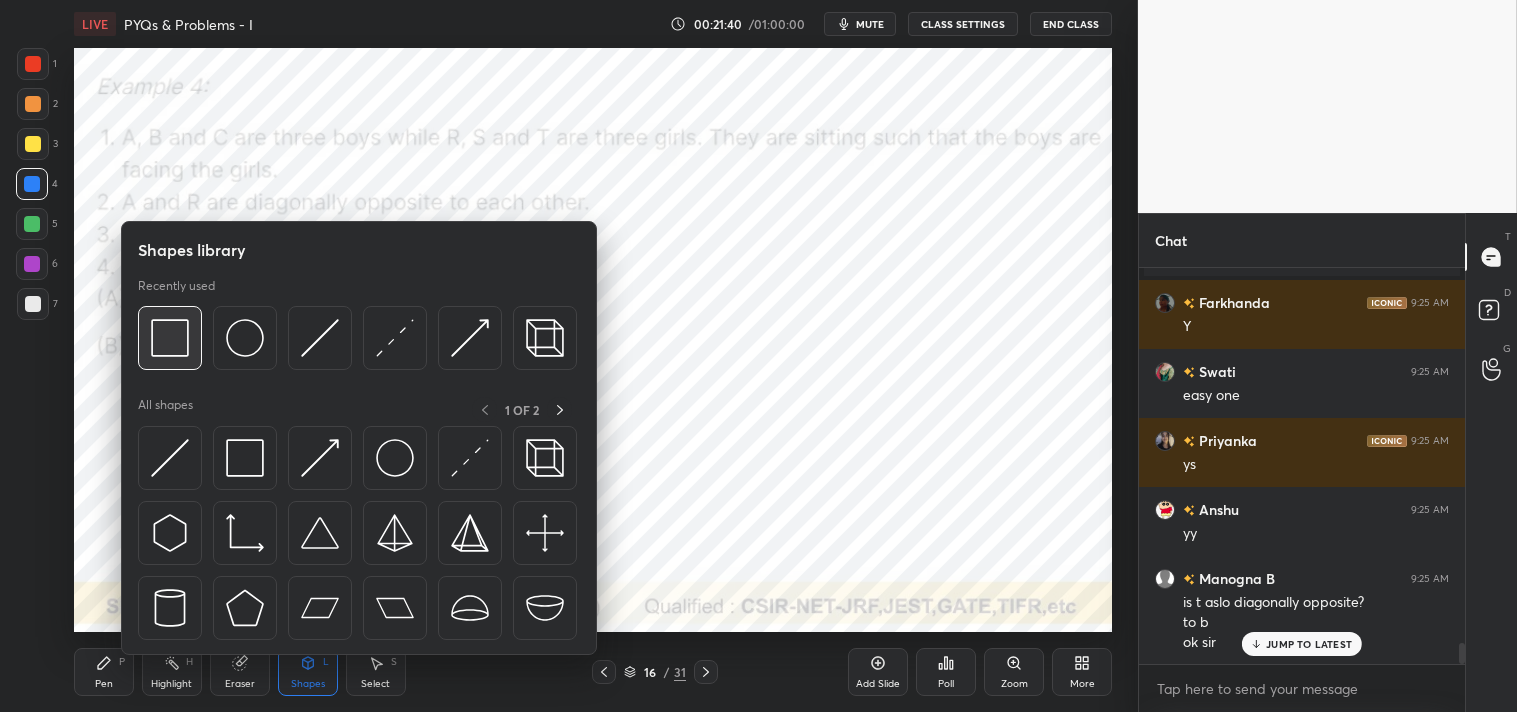 click at bounding box center [170, 338] 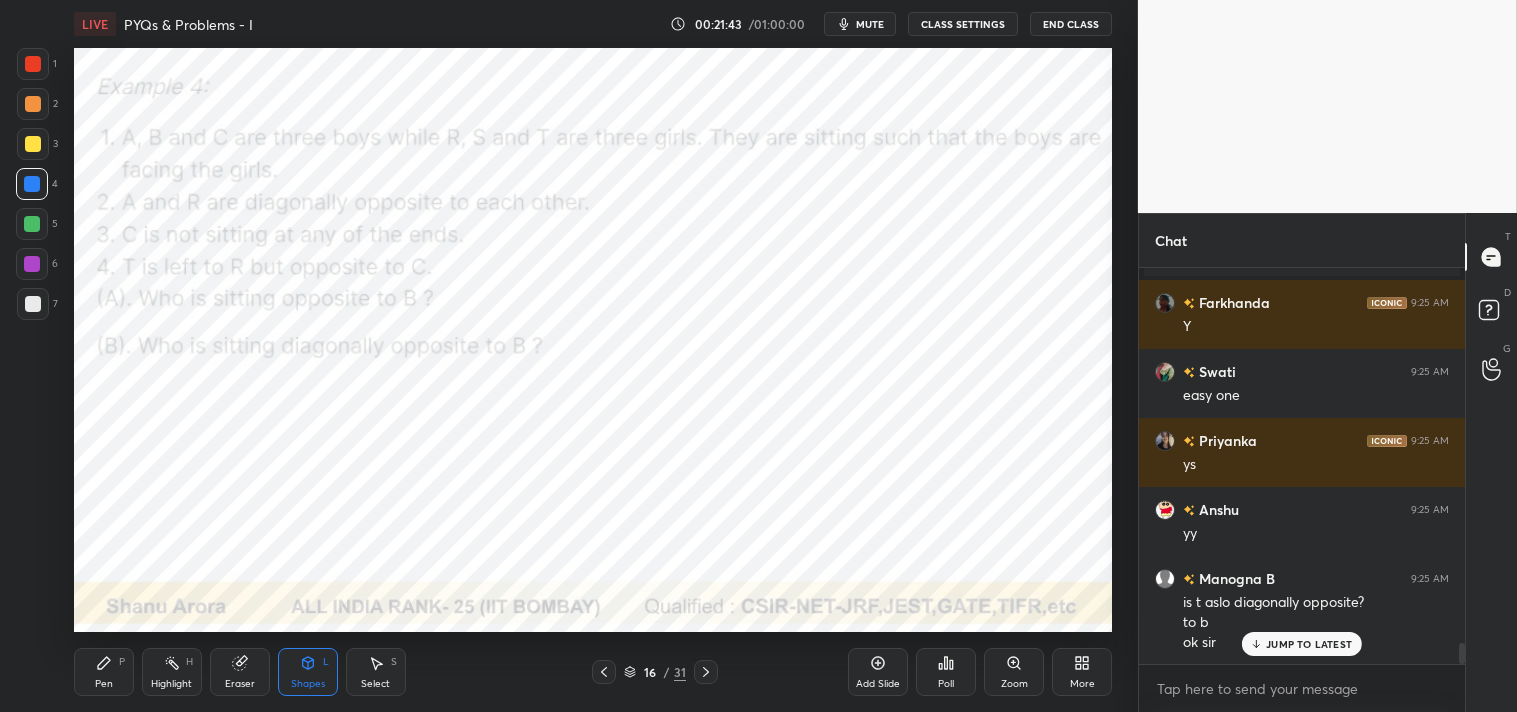 click on "Pen P" at bounding box center (104, 672) 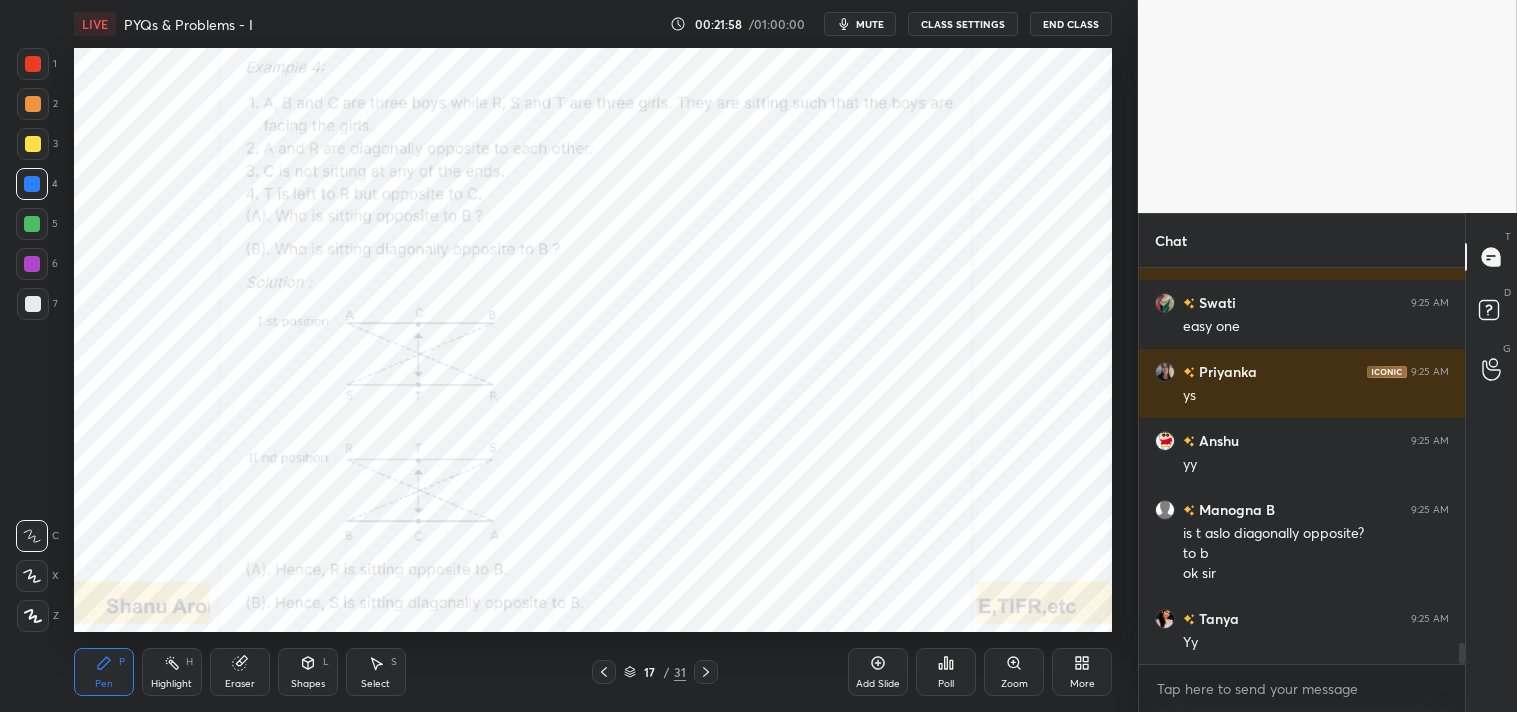 scroll, scrollTop: 7215, scrollLeft: 0, axis: vertical 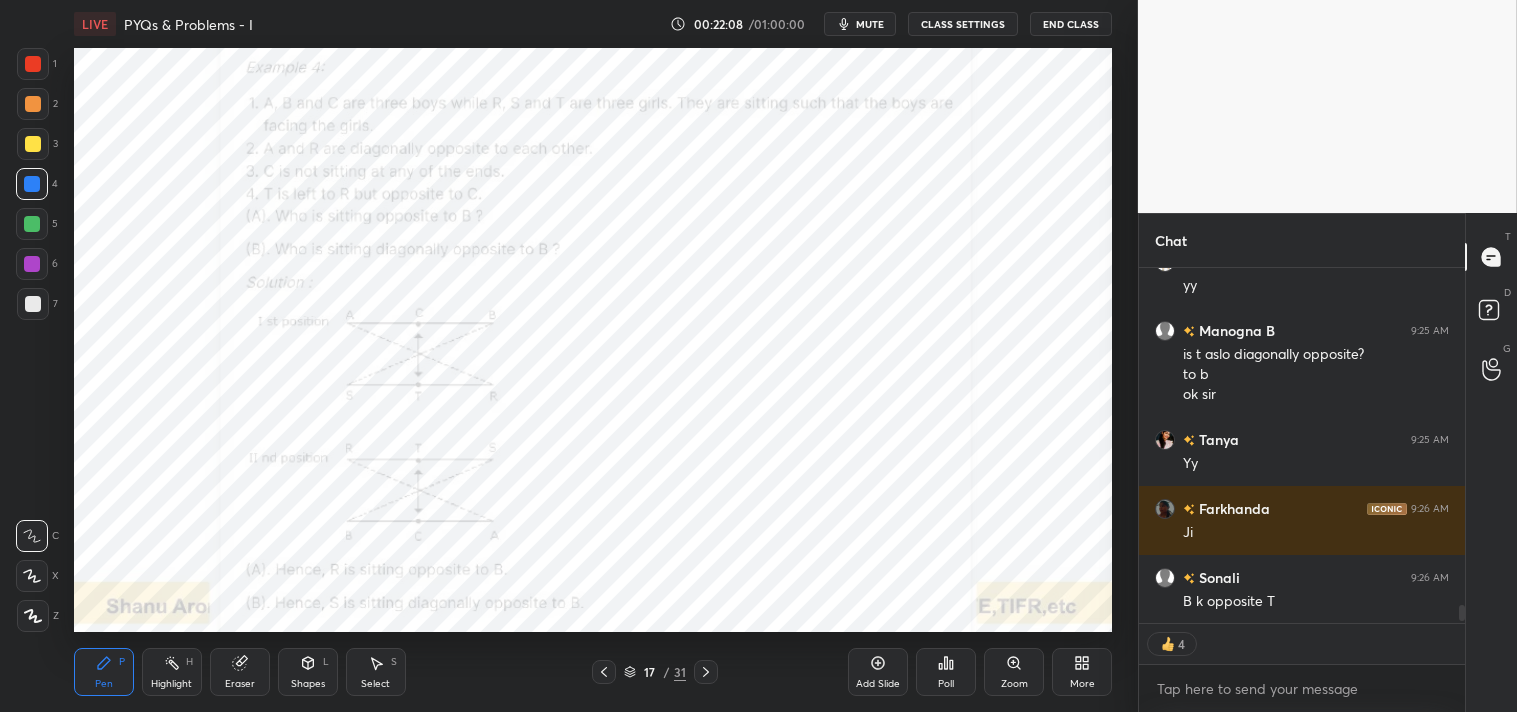 click 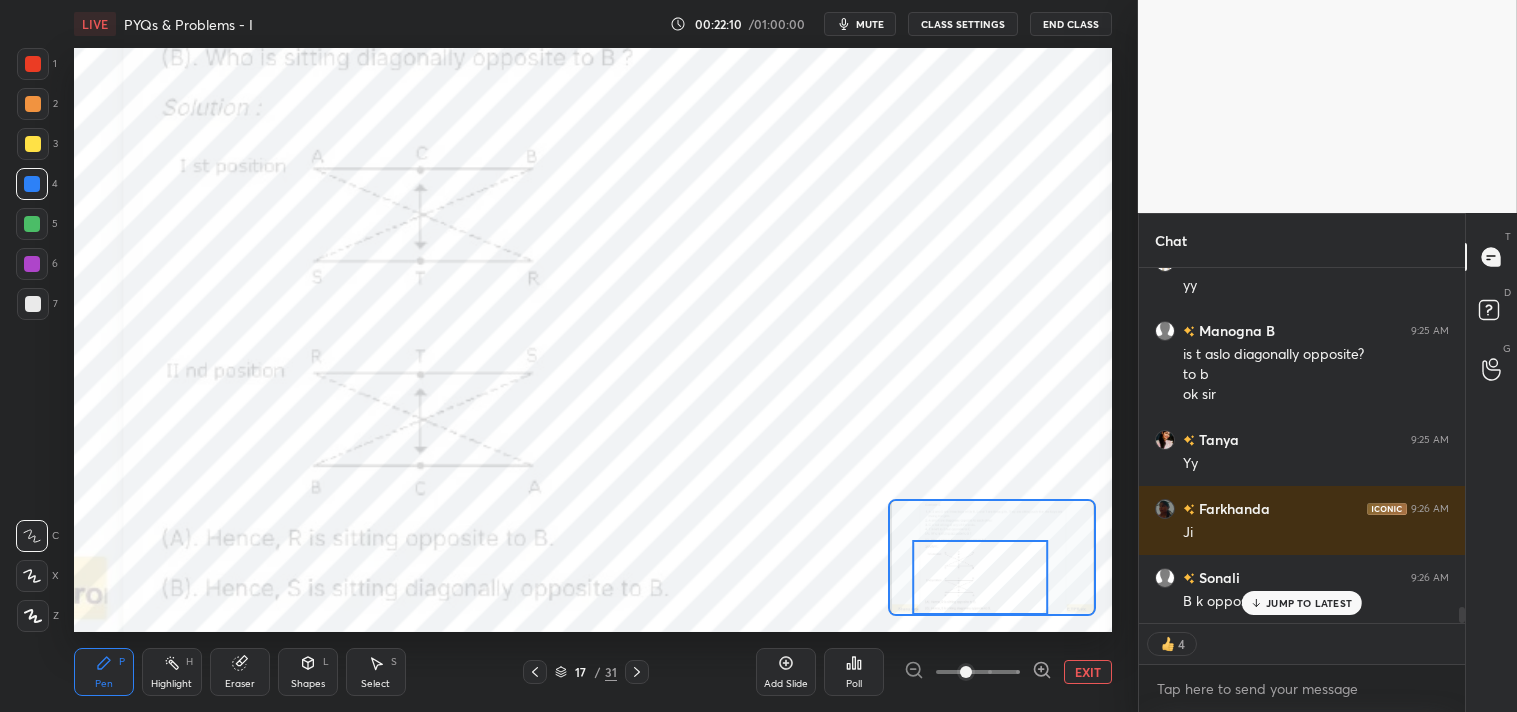 click on "Pen" at bounding box center [104, 684] 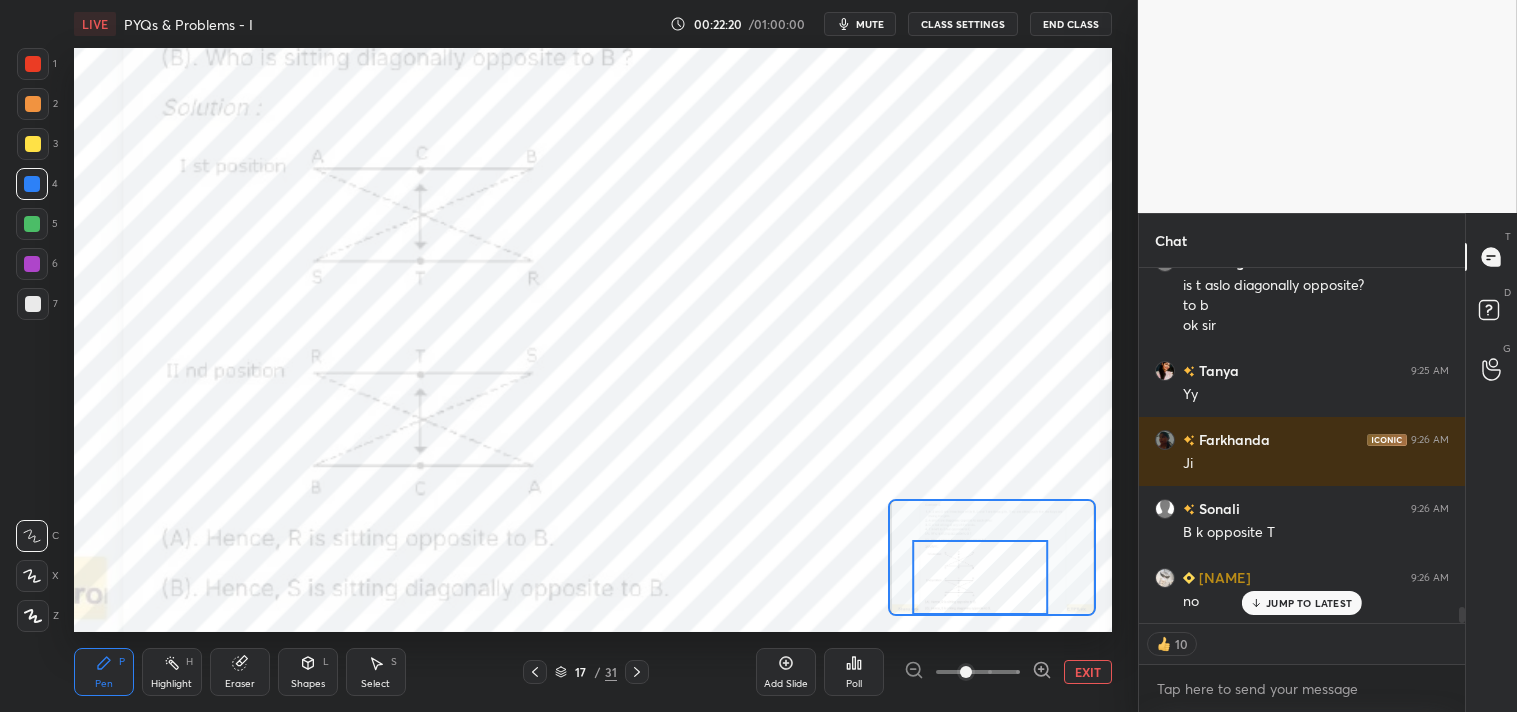 scroll, scrollTop: 7462, scrollLeft: 0, axis: vertical 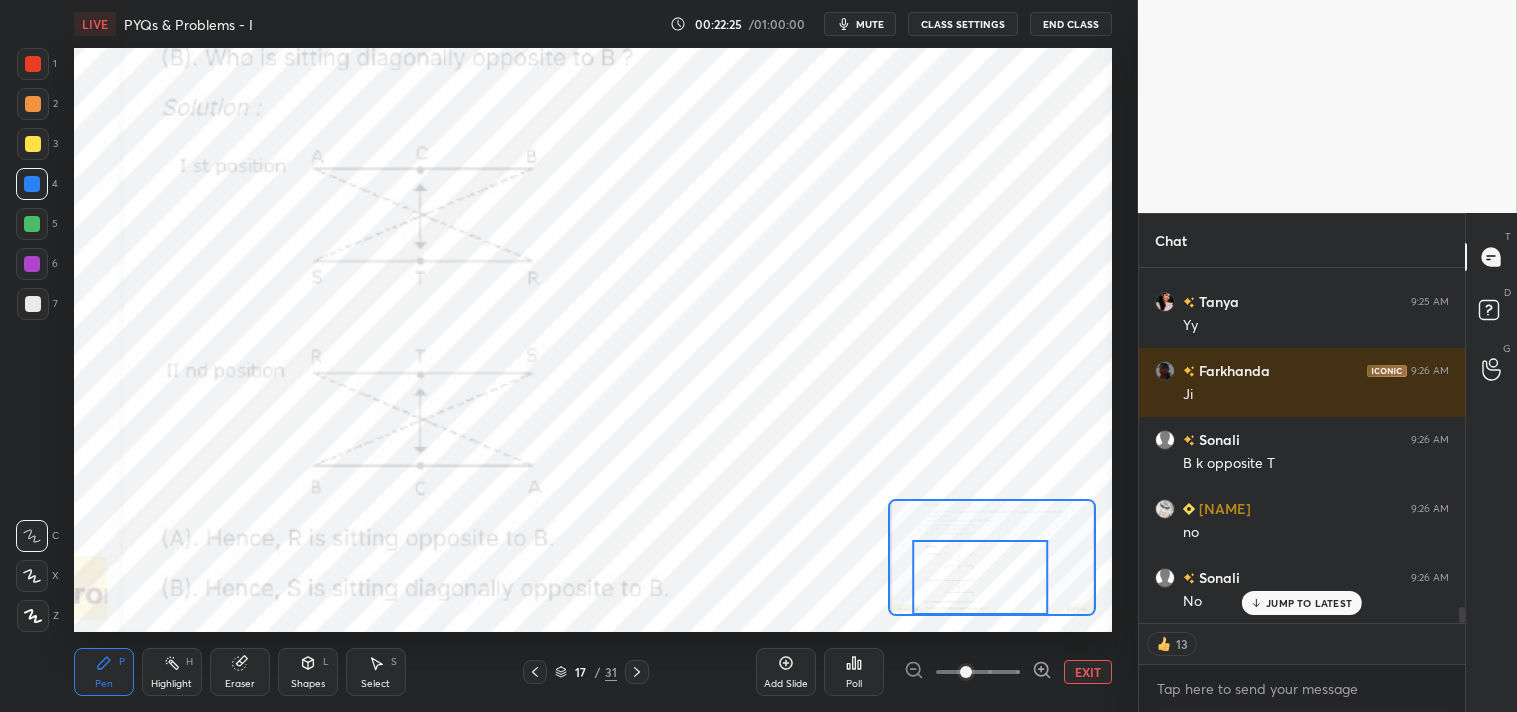 click on "Add Slide Poll EXIT" at bounding box center [934, 672] 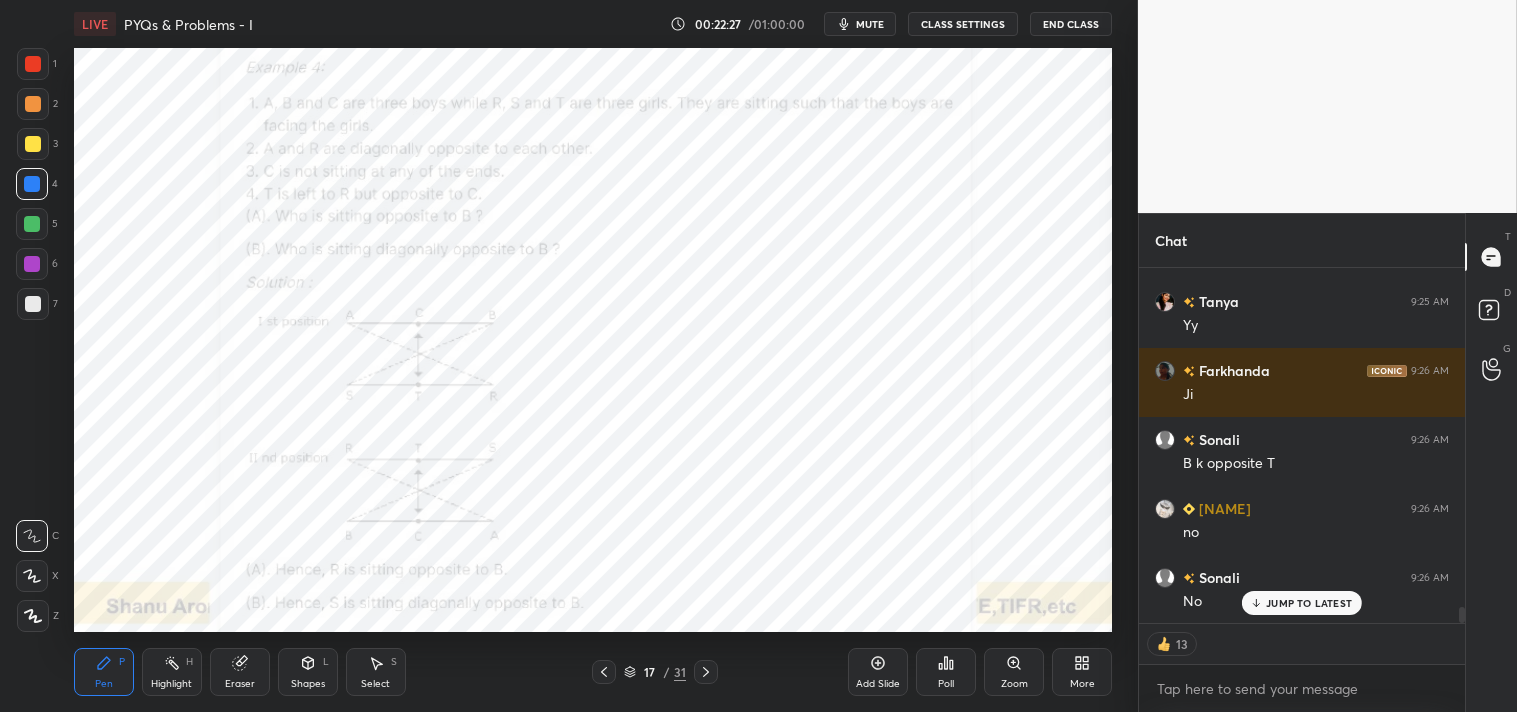 click on "Zoom" at bounding box center [1014, 672] 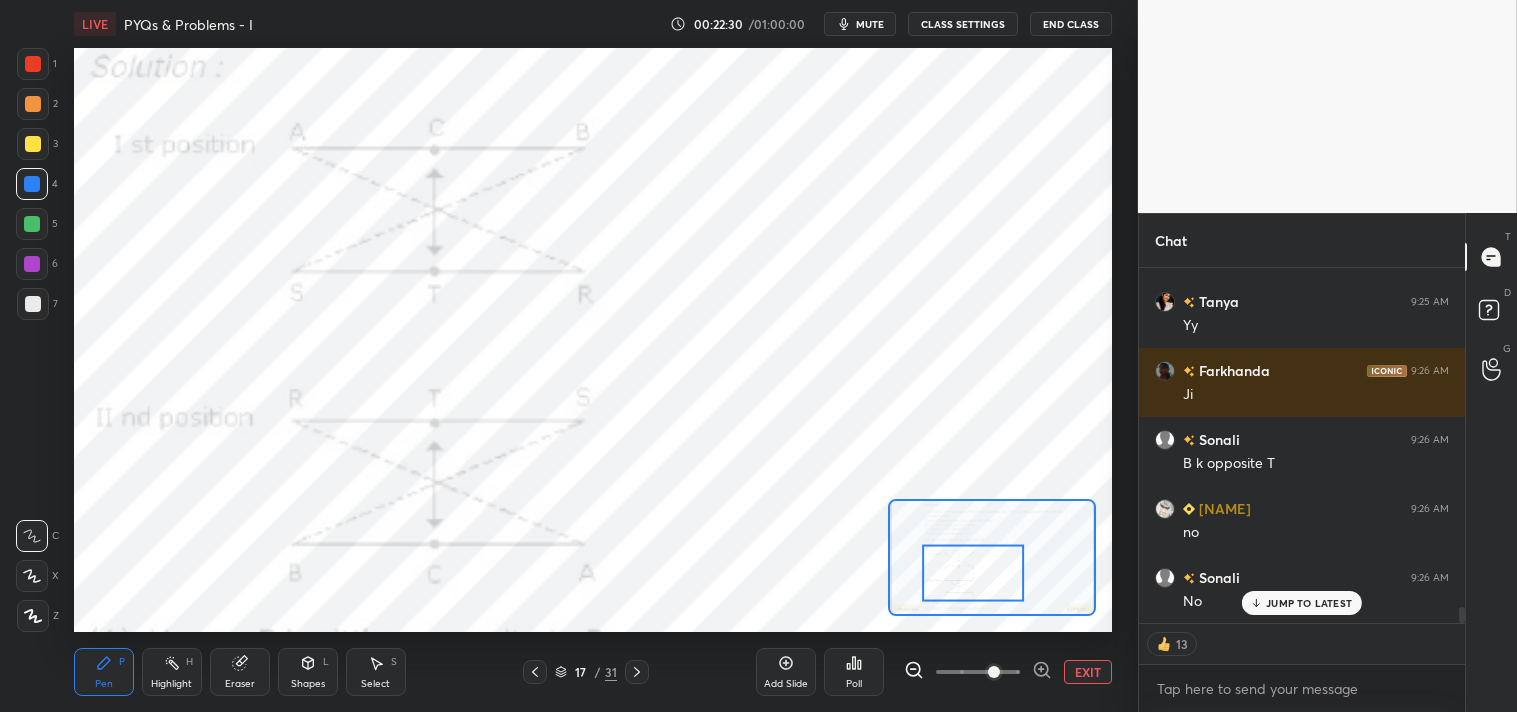 click on "EXIT" at bounding box center (1088, 672) 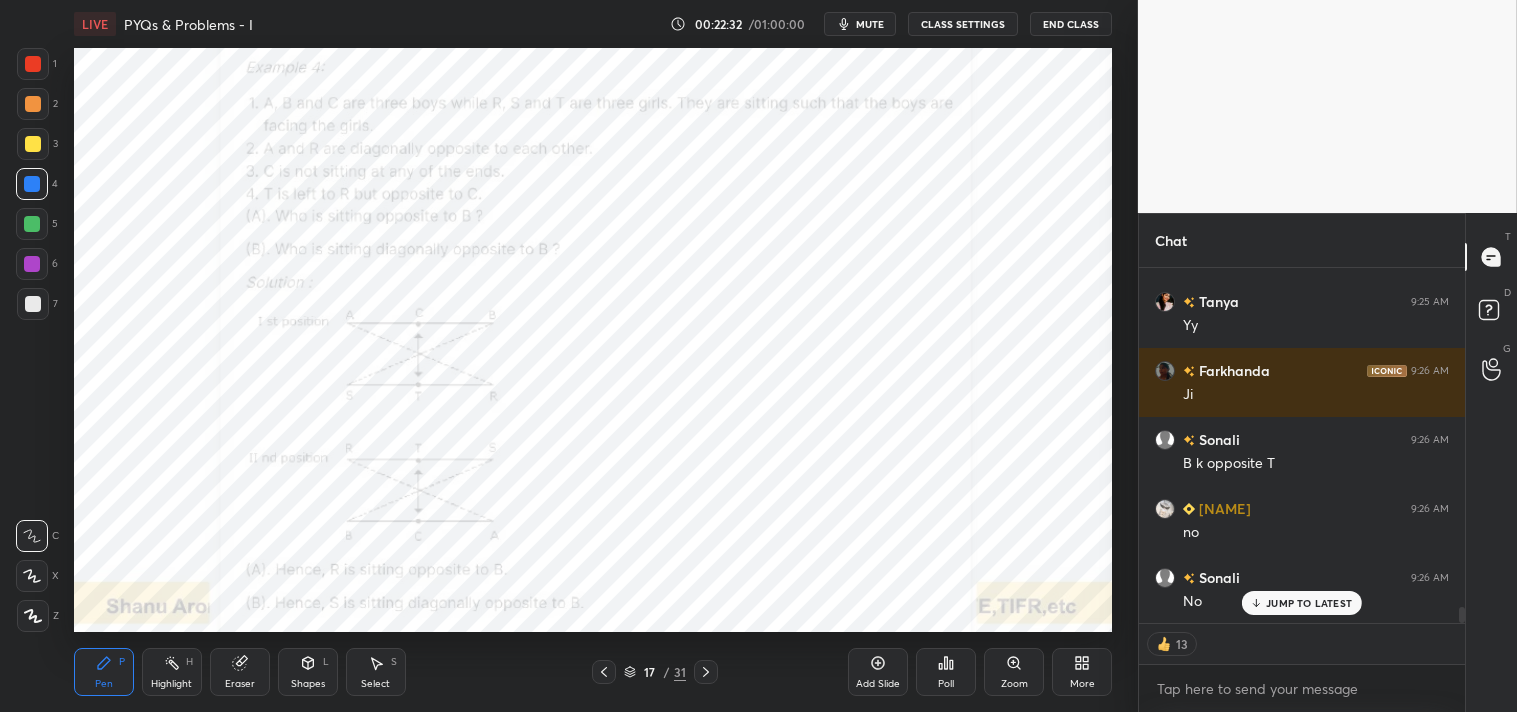 scroll, scrollTop: 6, scrollLeft: 5, axis: both 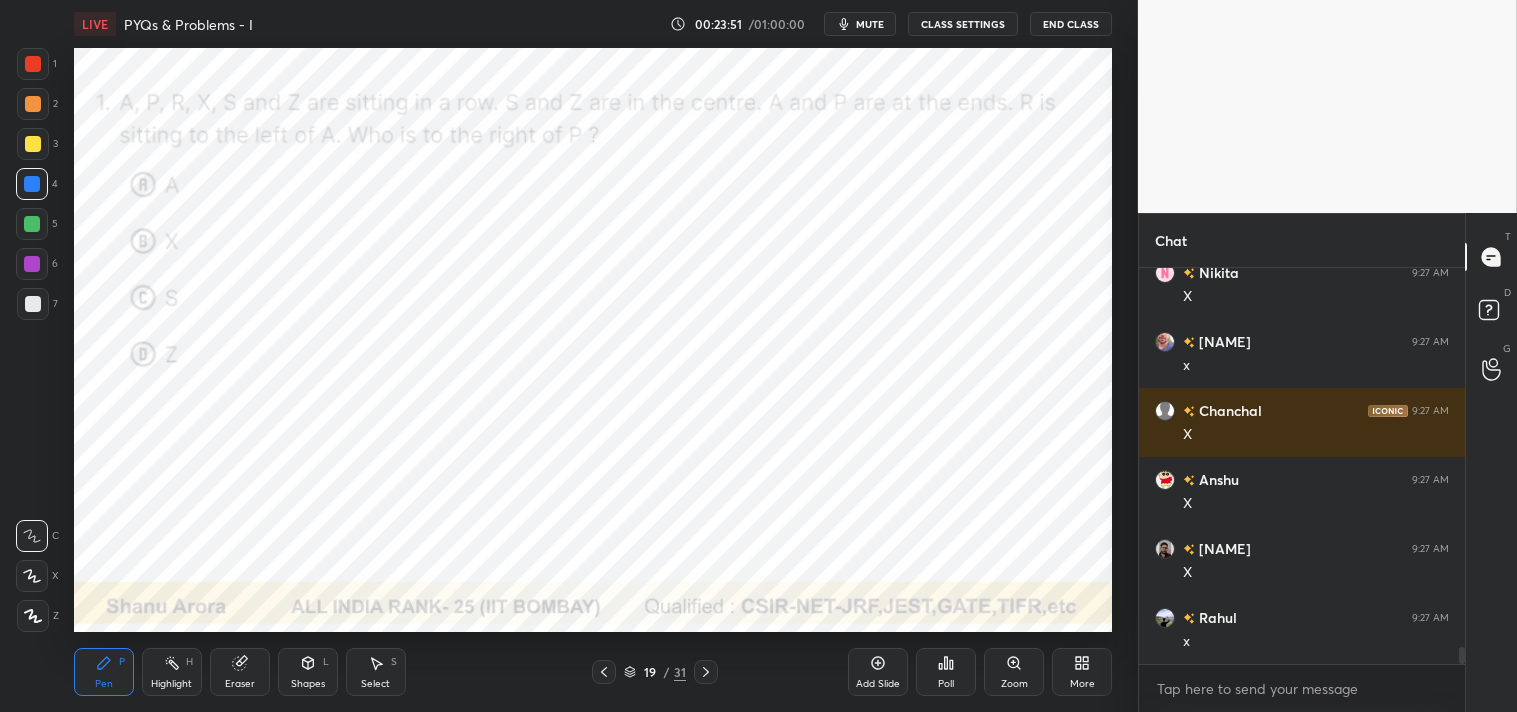 click at bounding box center (33, 64) 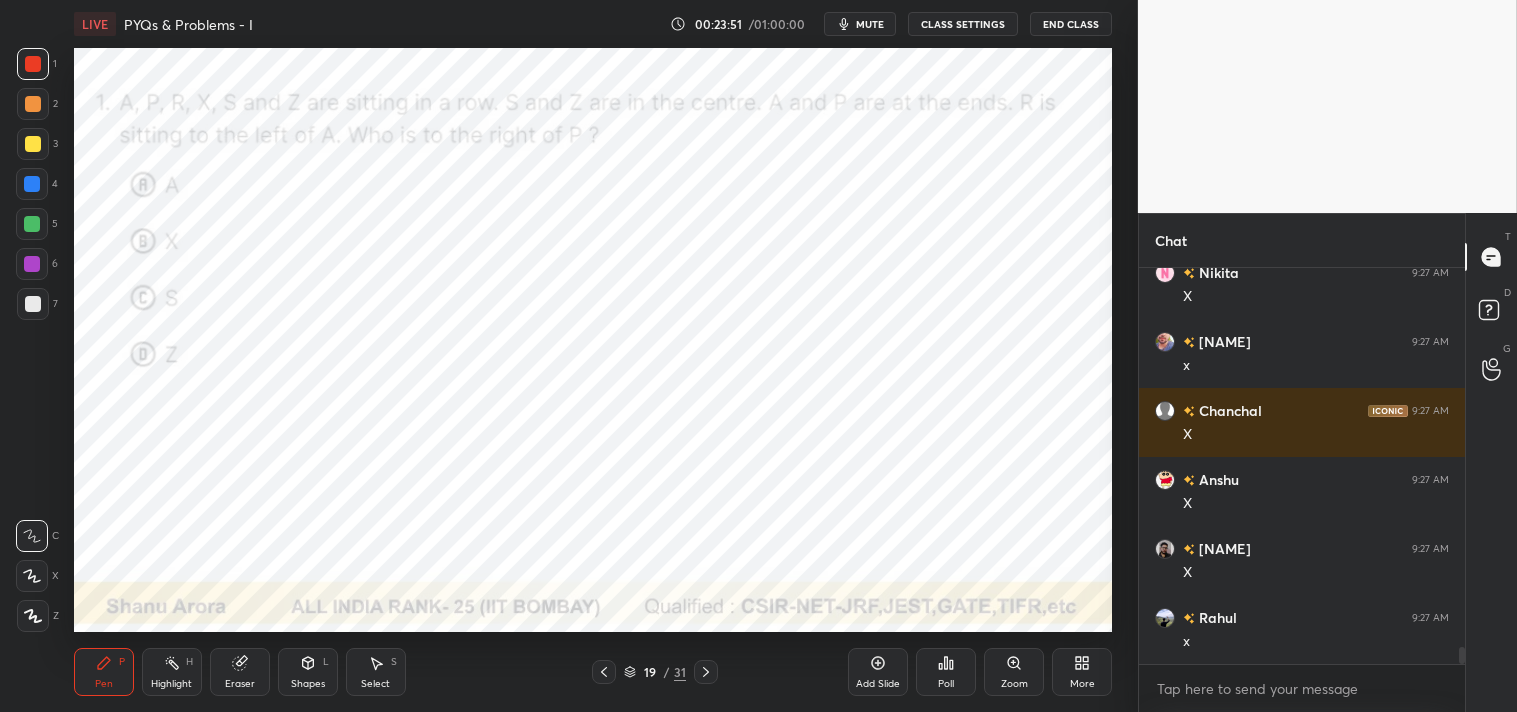 click at bounding box center (33, 64) 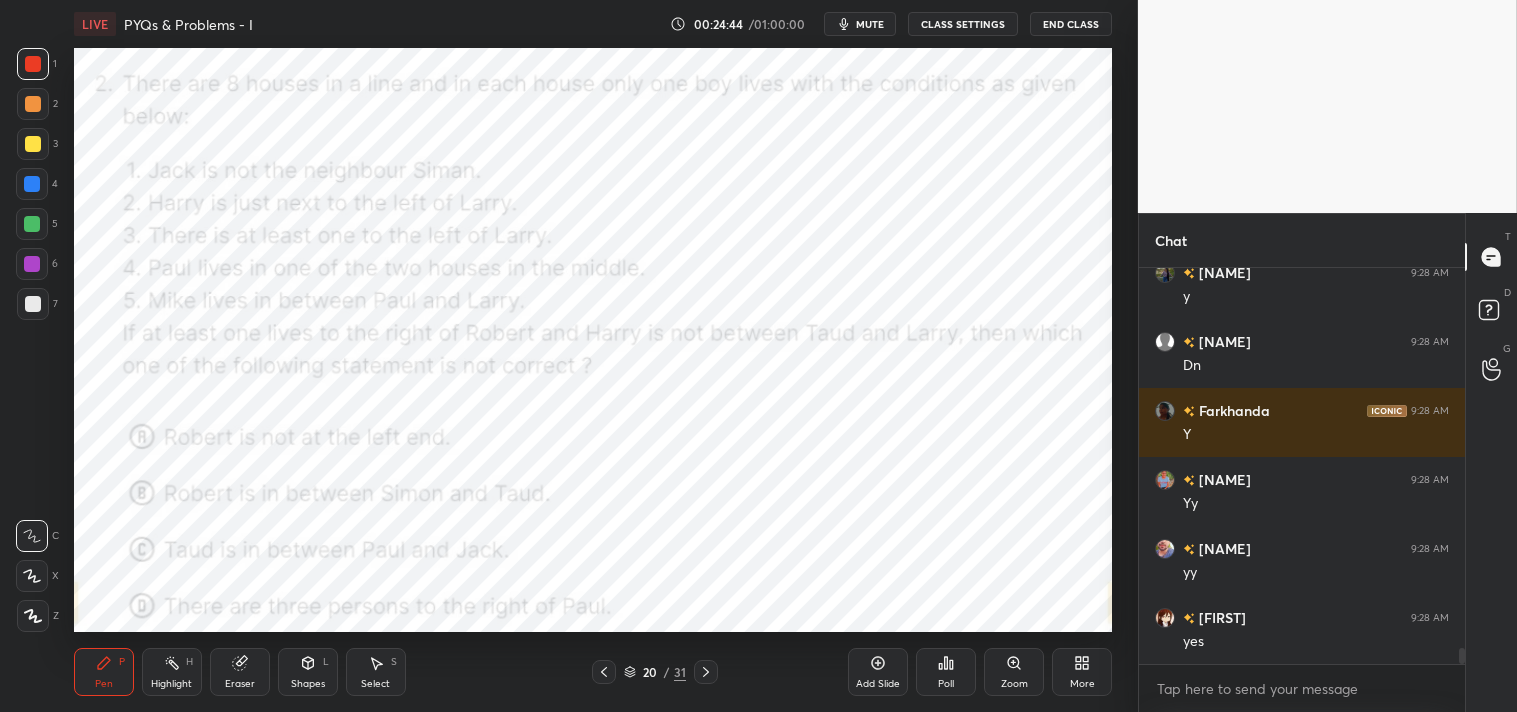 scroll, scrollTop: 9462, scrollLeft: 0, axis: vertical 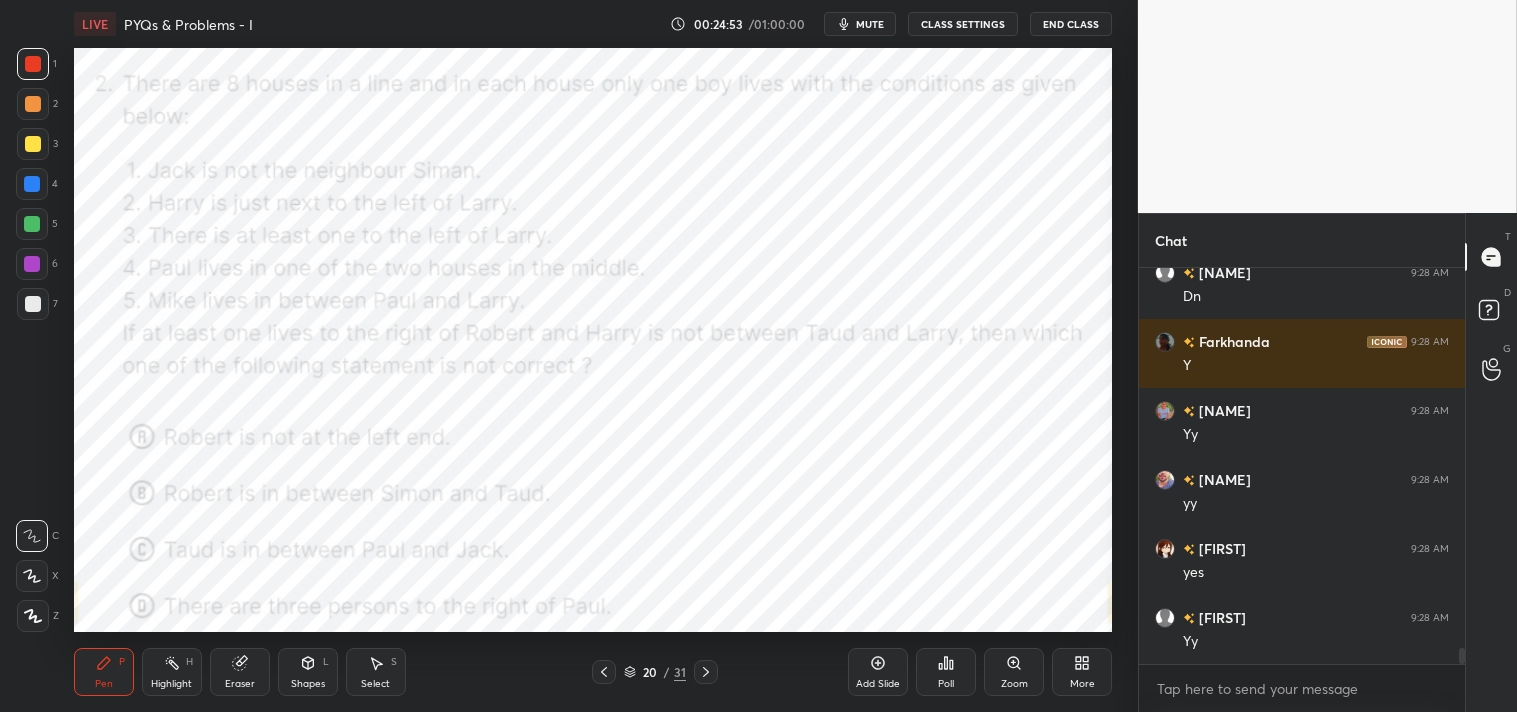 click on "mute" at bounding box center (870, 24) 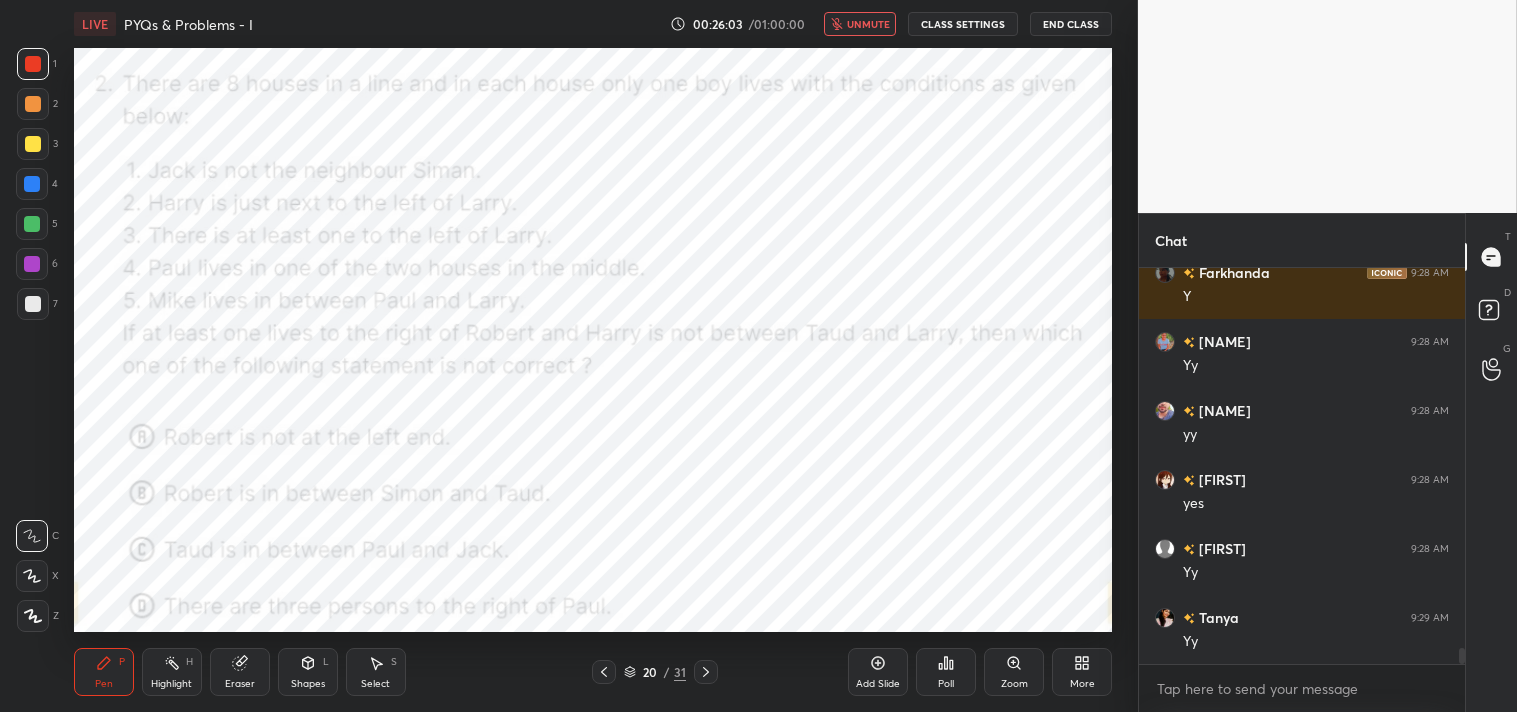 scroll, scrollTop: 9600, scrollLeft: 0, axis: vertical 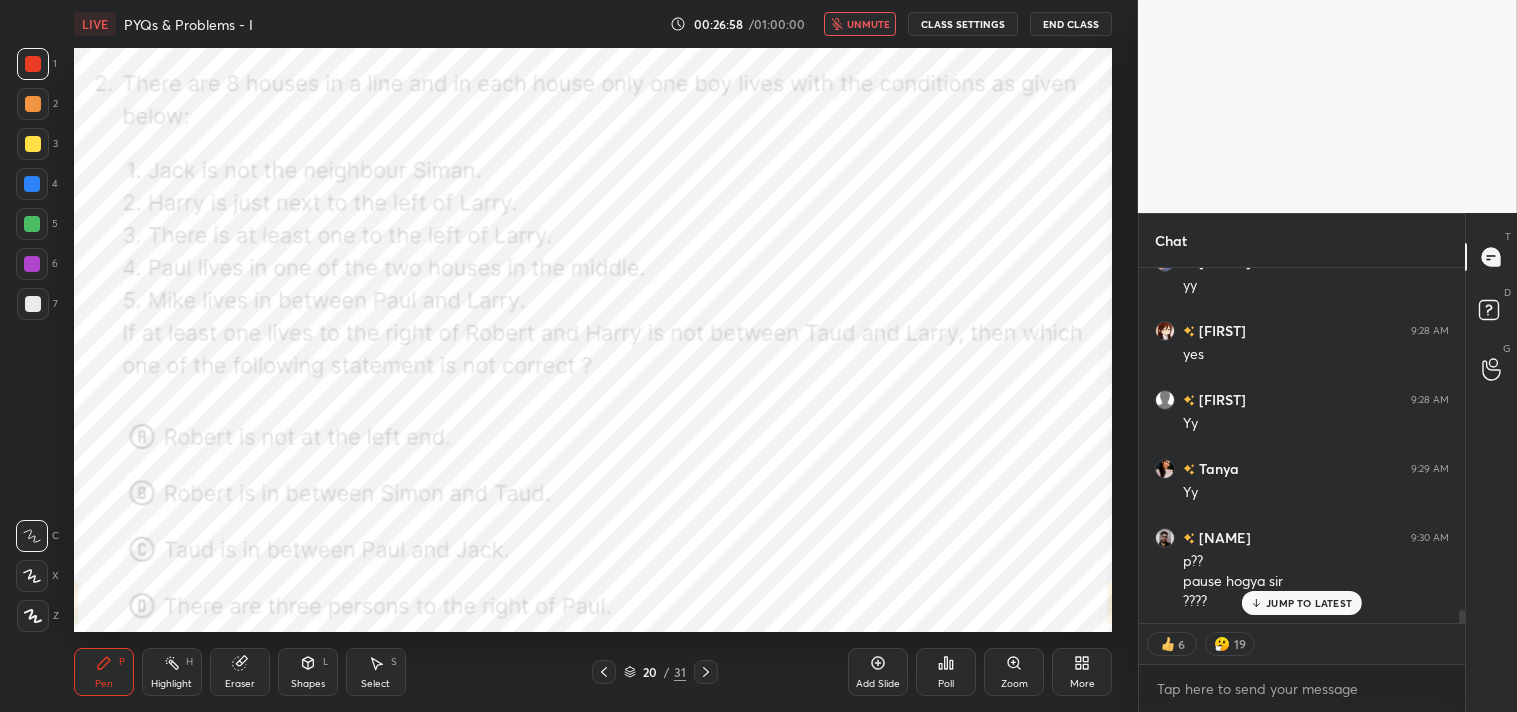 click on "unmute" at bounding box center (868, 24) 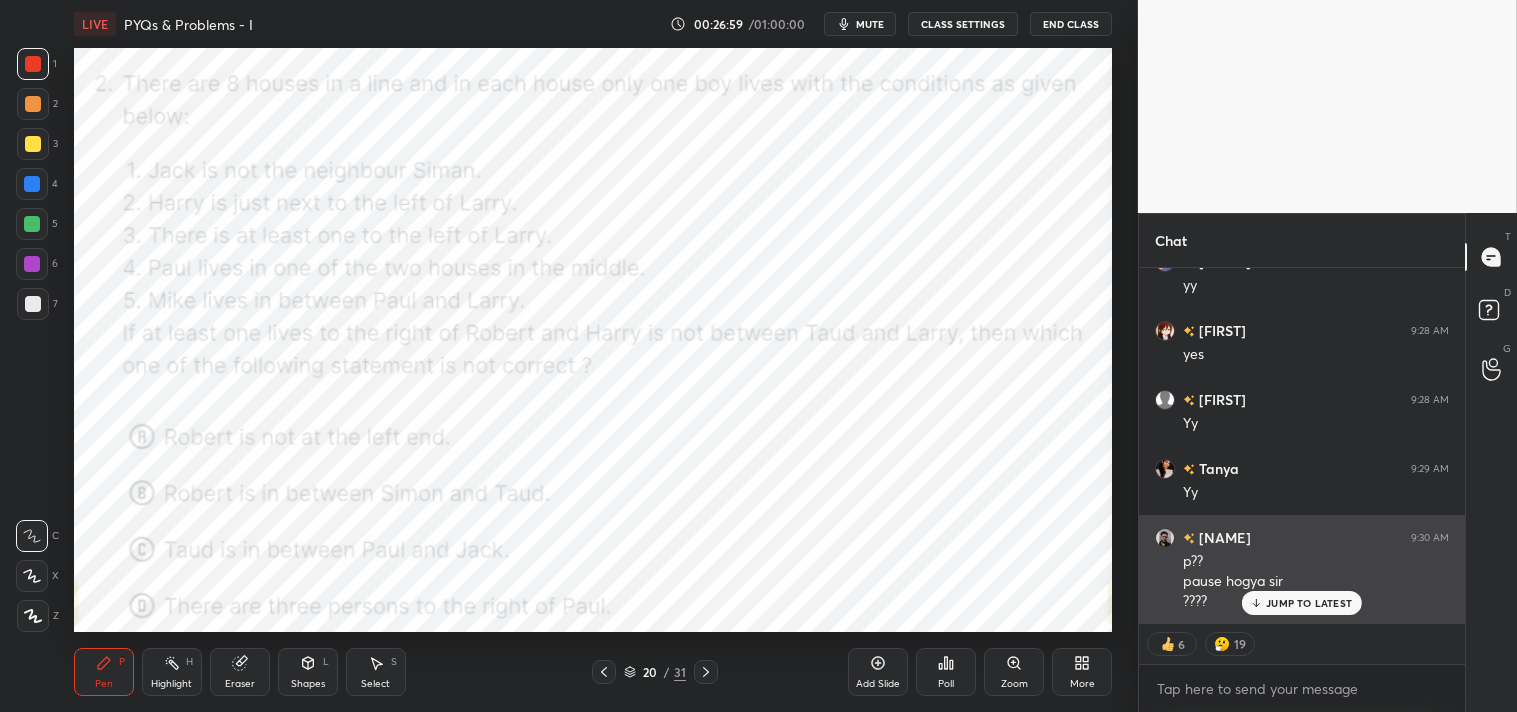 click on "JUMP TO LATEST" at bounding box center (1309, 603) 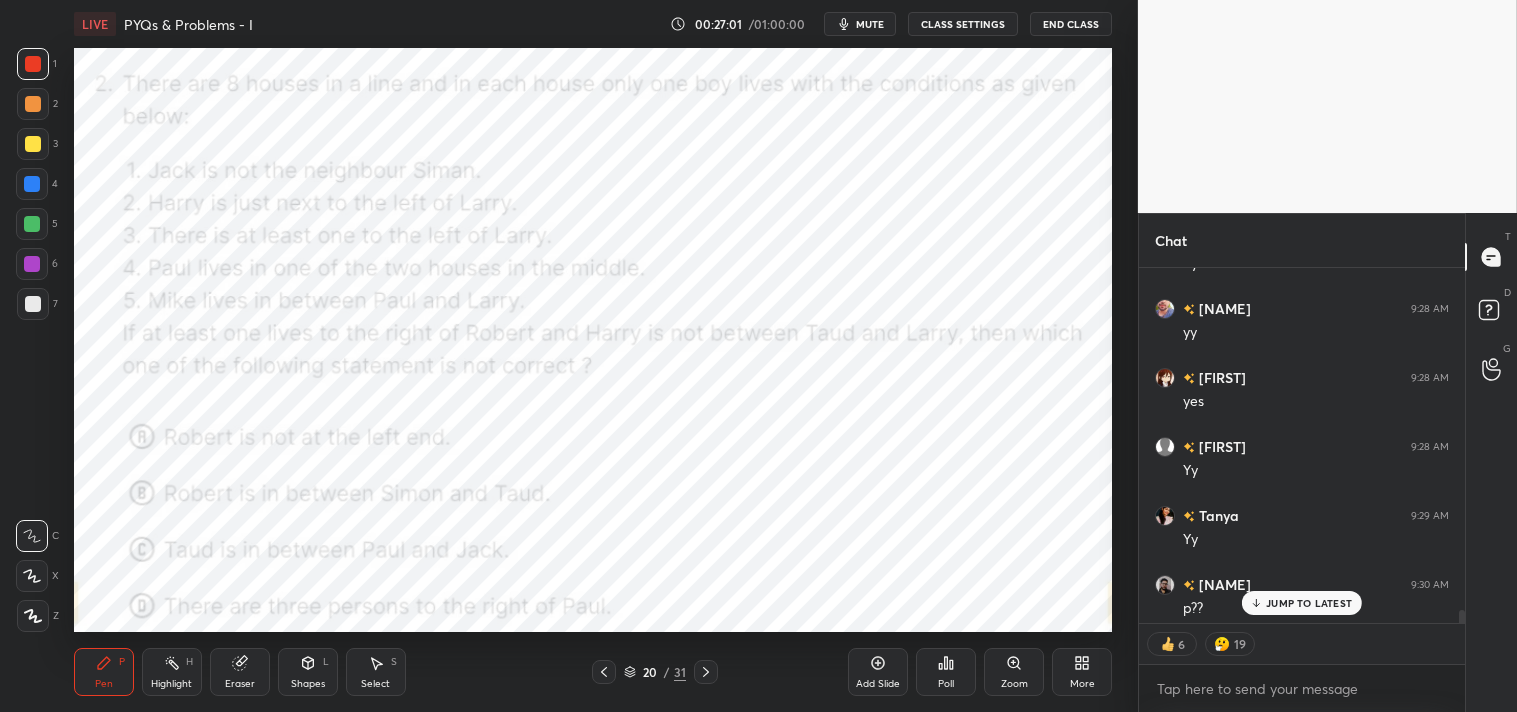 scroll, scrollTop: 9680, scrollLeft: 0, axis: vertical 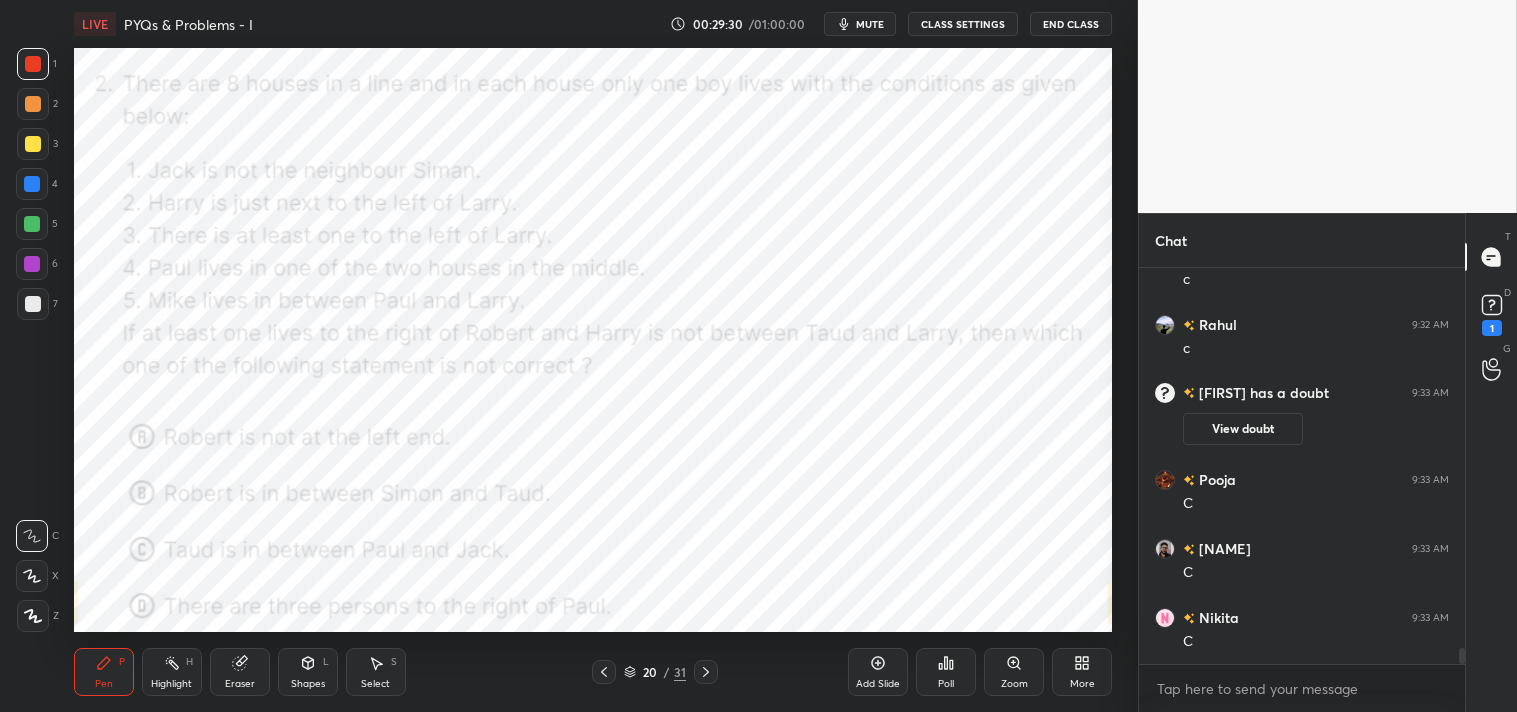 click at bounding box center (32, 184) 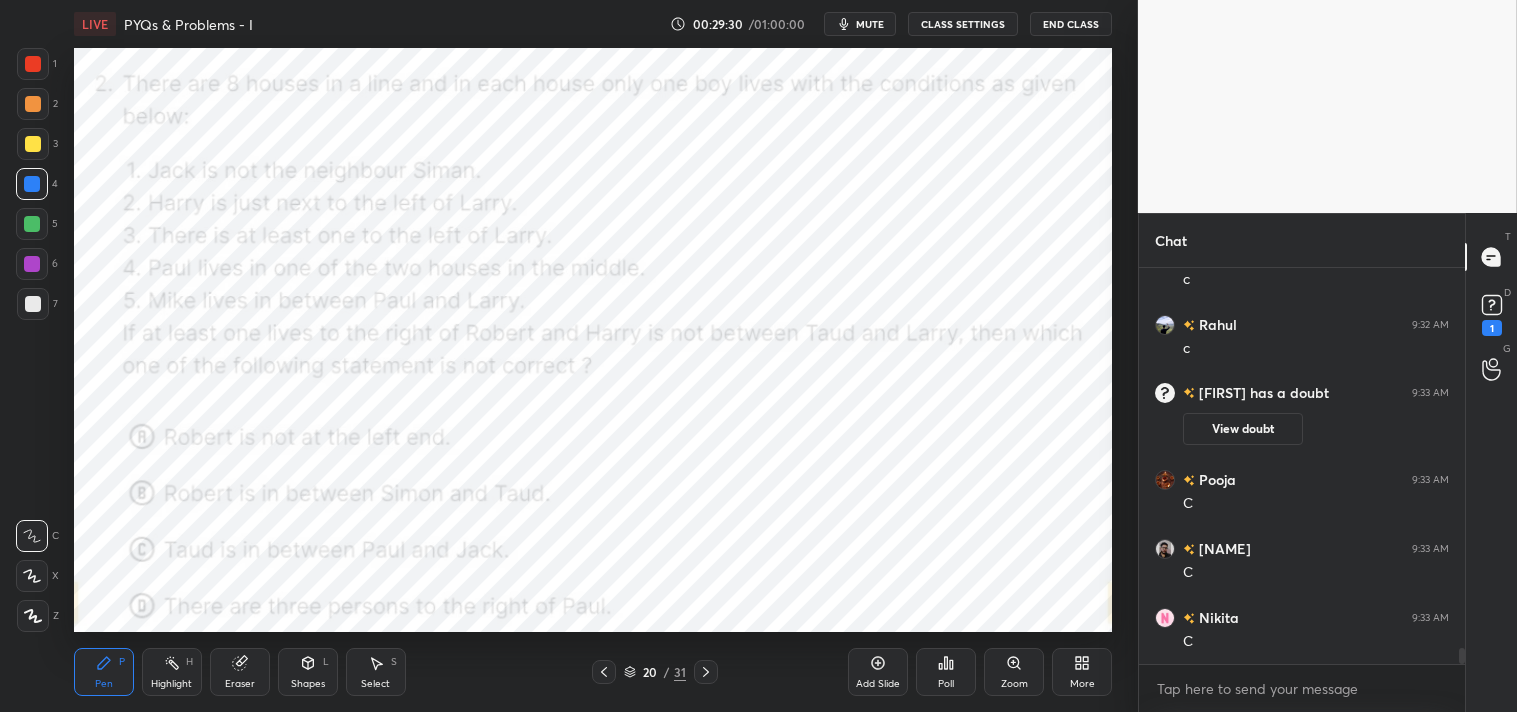click at bounding box center (32, 184) 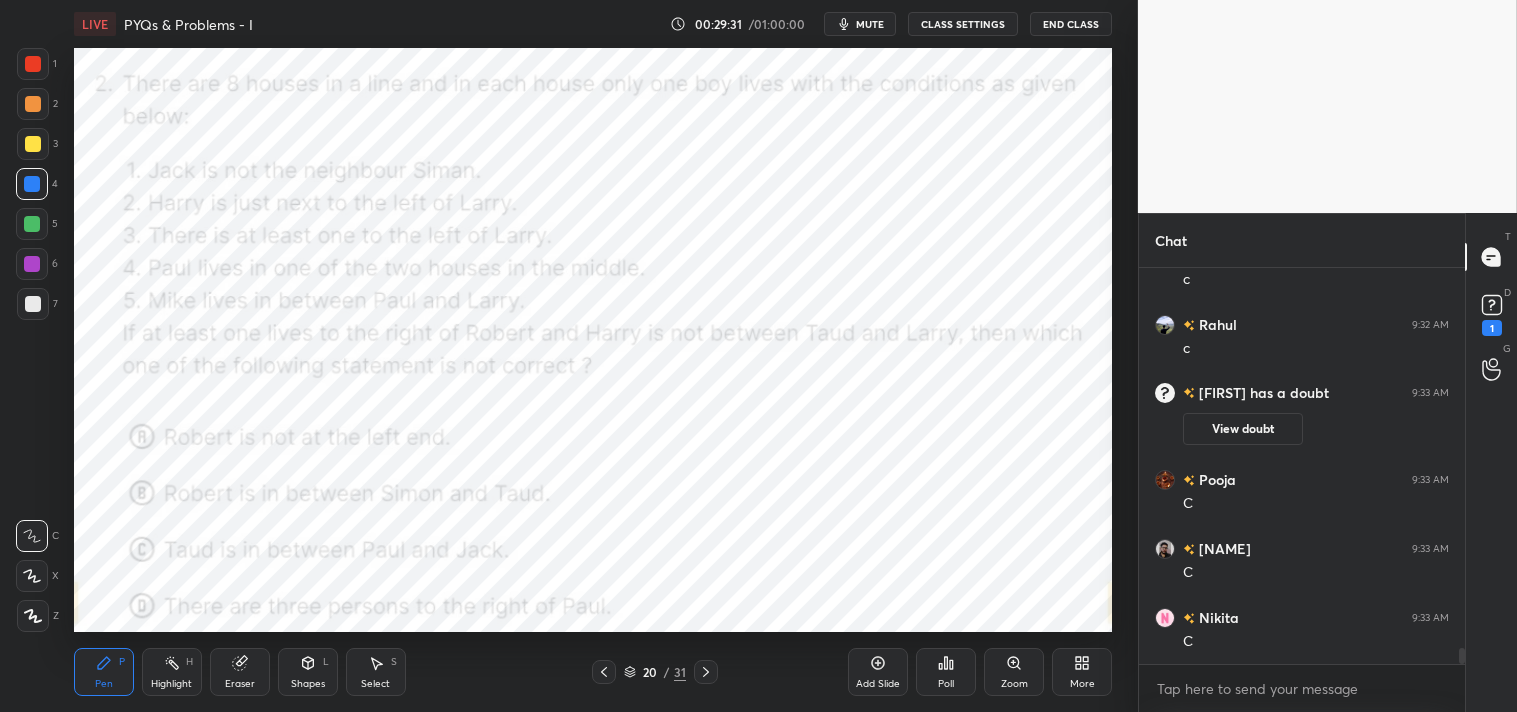 scroll, scrollTop: 9641, scrollLeft: 0, axis: vertical 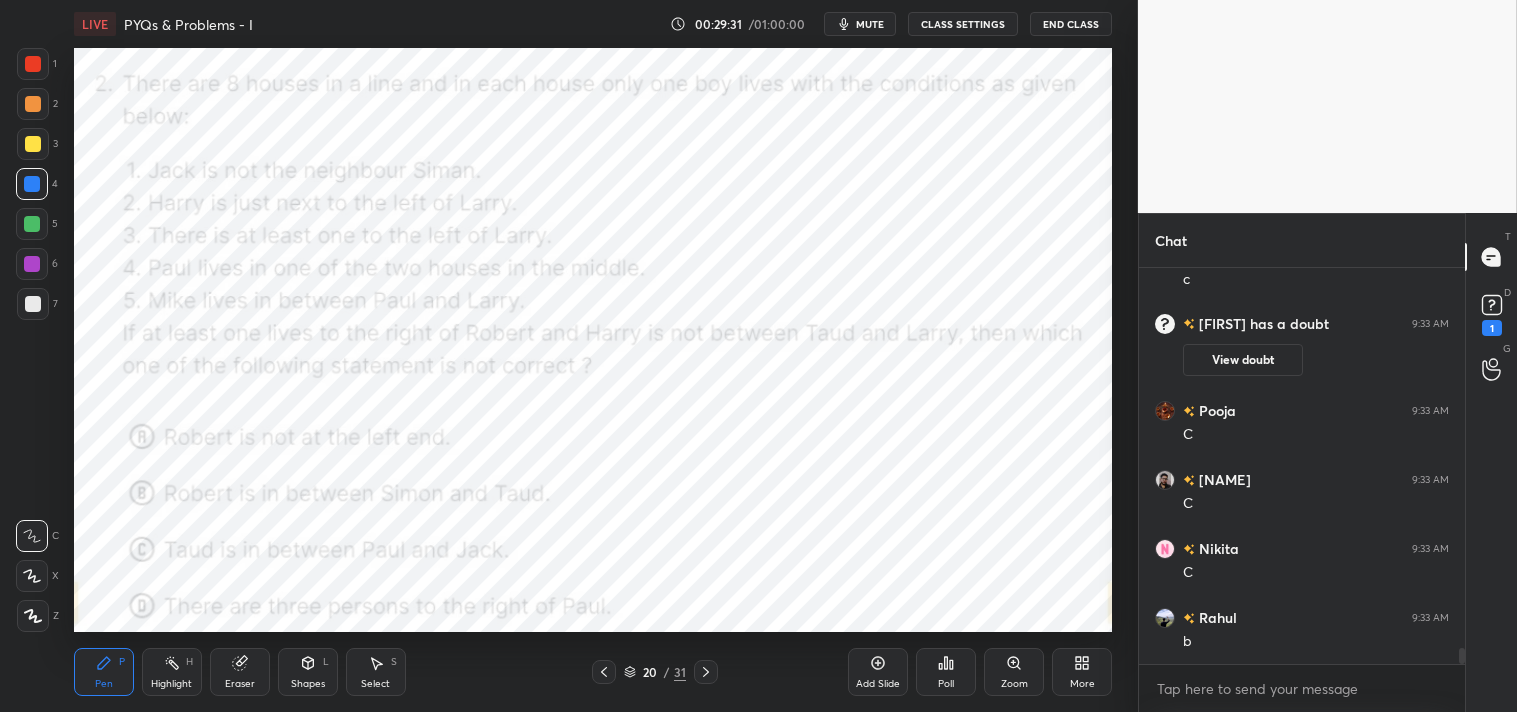 click 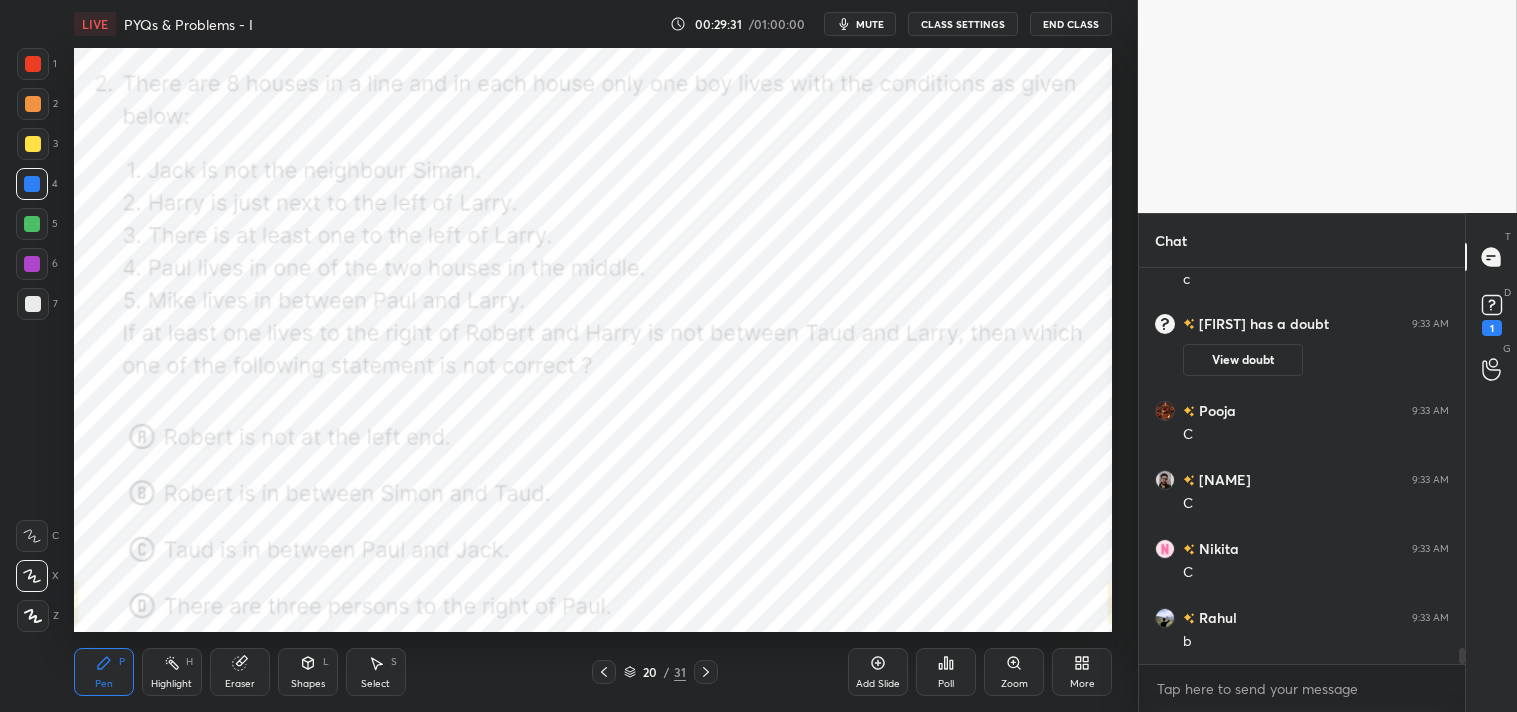 click 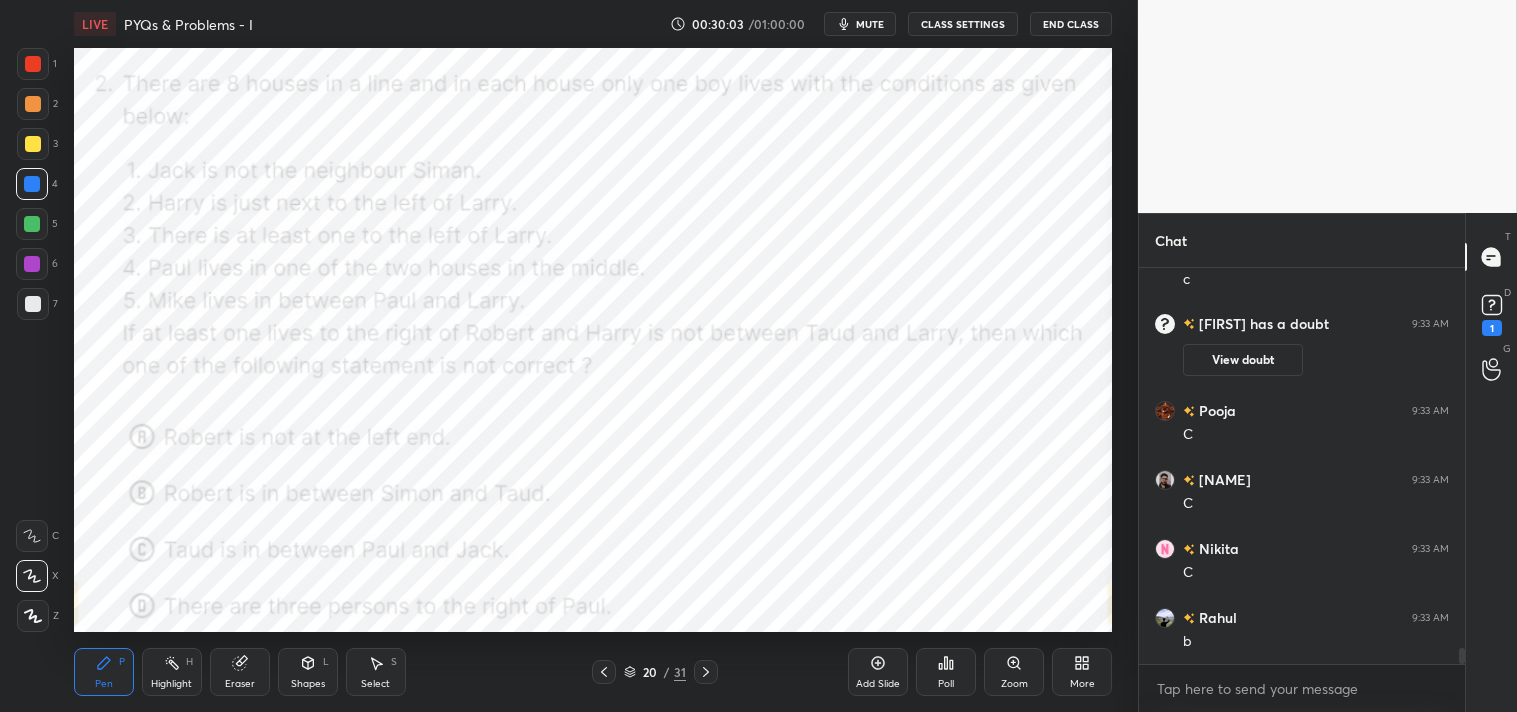 scroll, scrollTop: 9710, scrollLeft: 0, axis: vertical 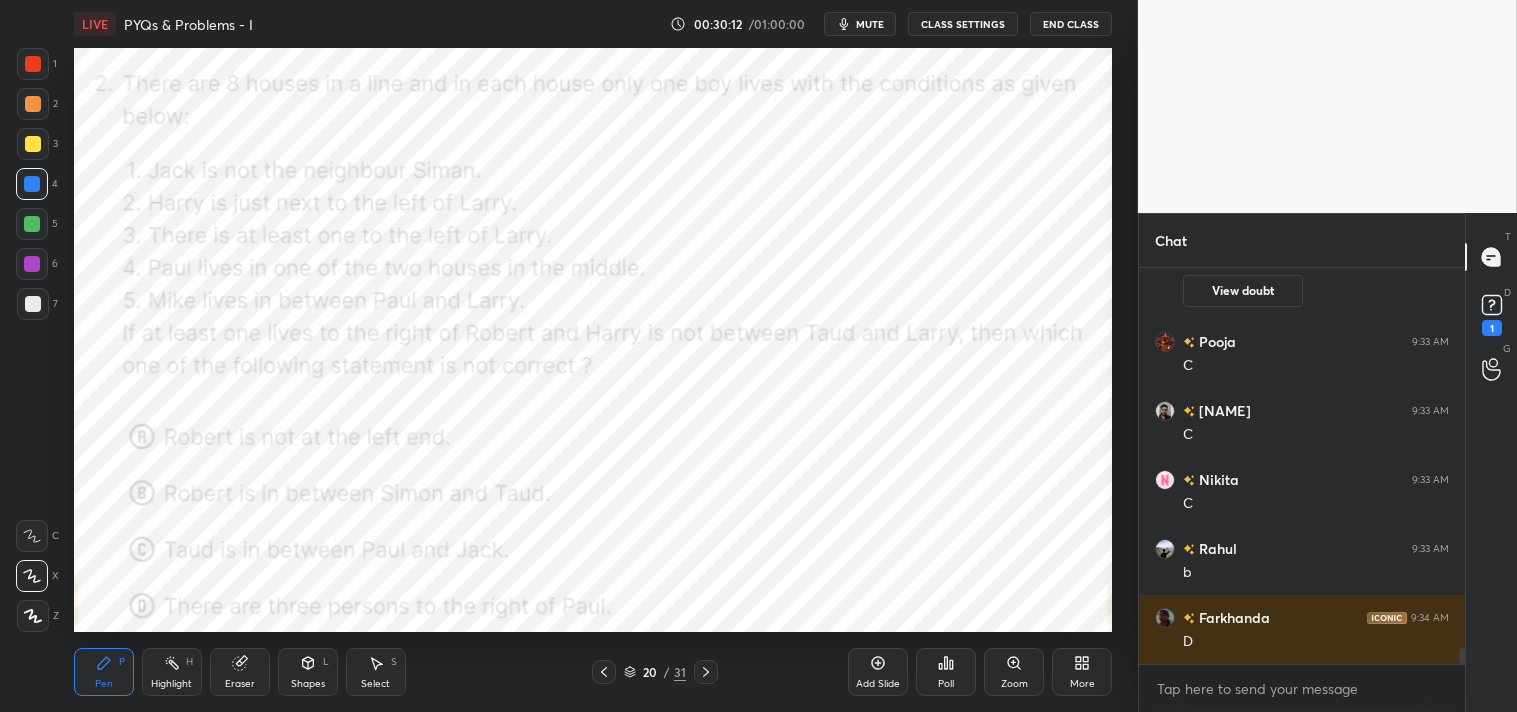 click on "Eraser" at bounding box center (240, 672) 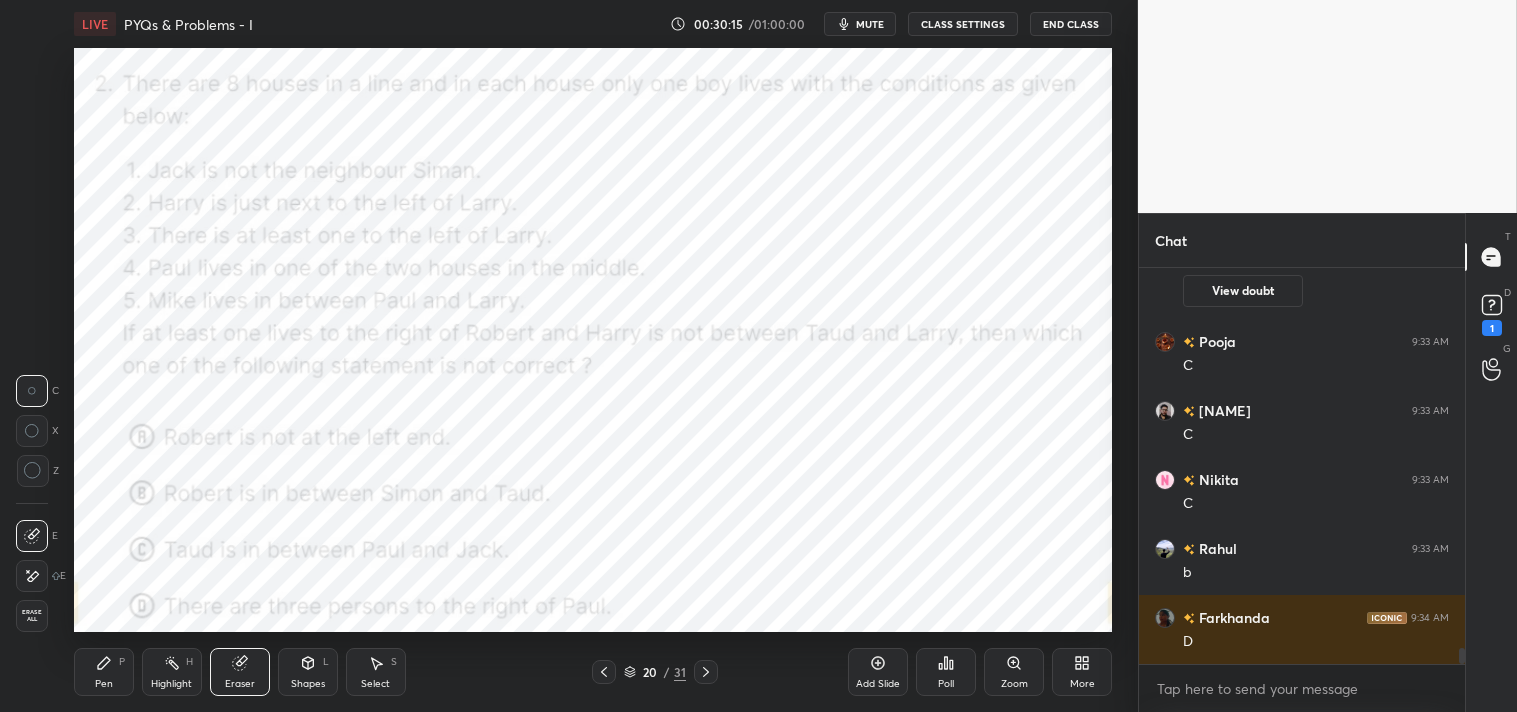 click on "Pen P" at bounding box center [104, 672] 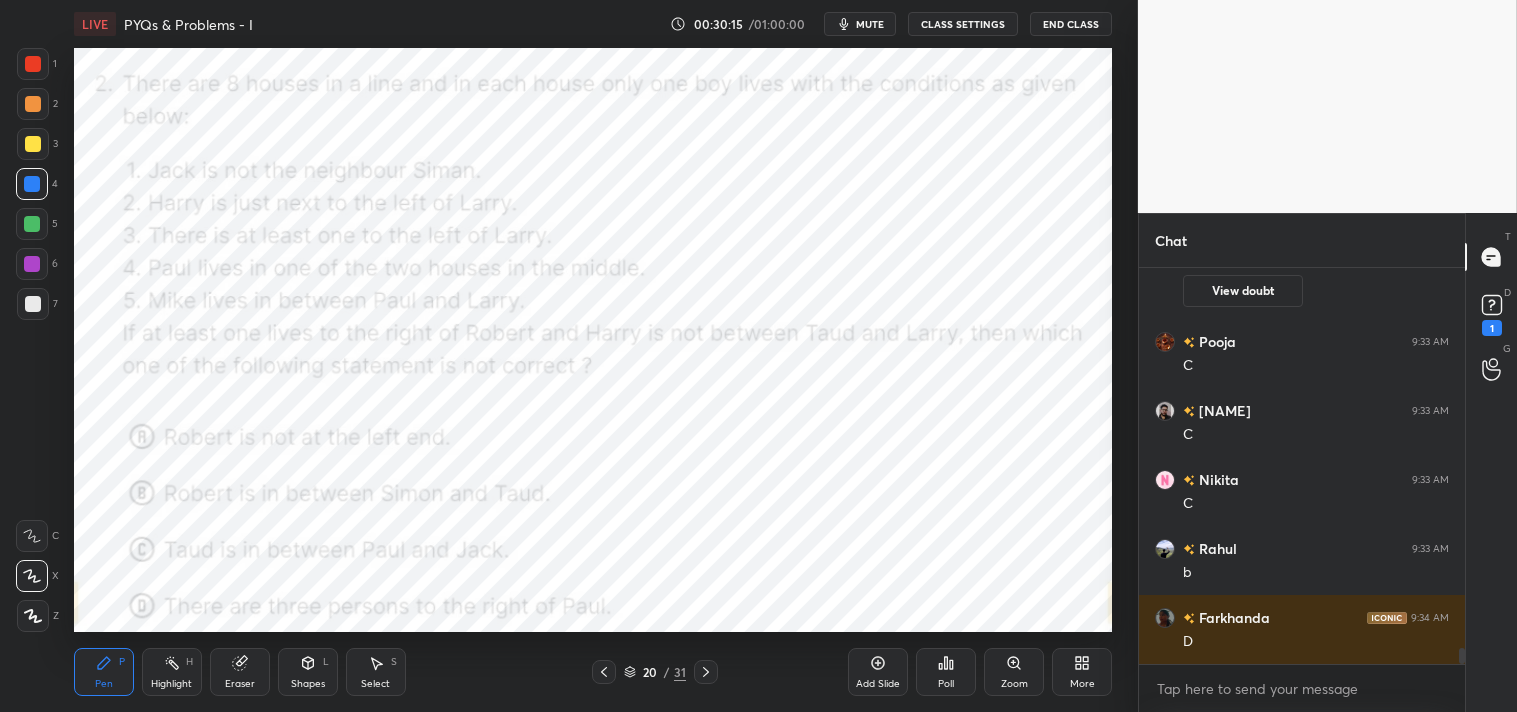 click on "Pen P" at bounding box center [104, 672] 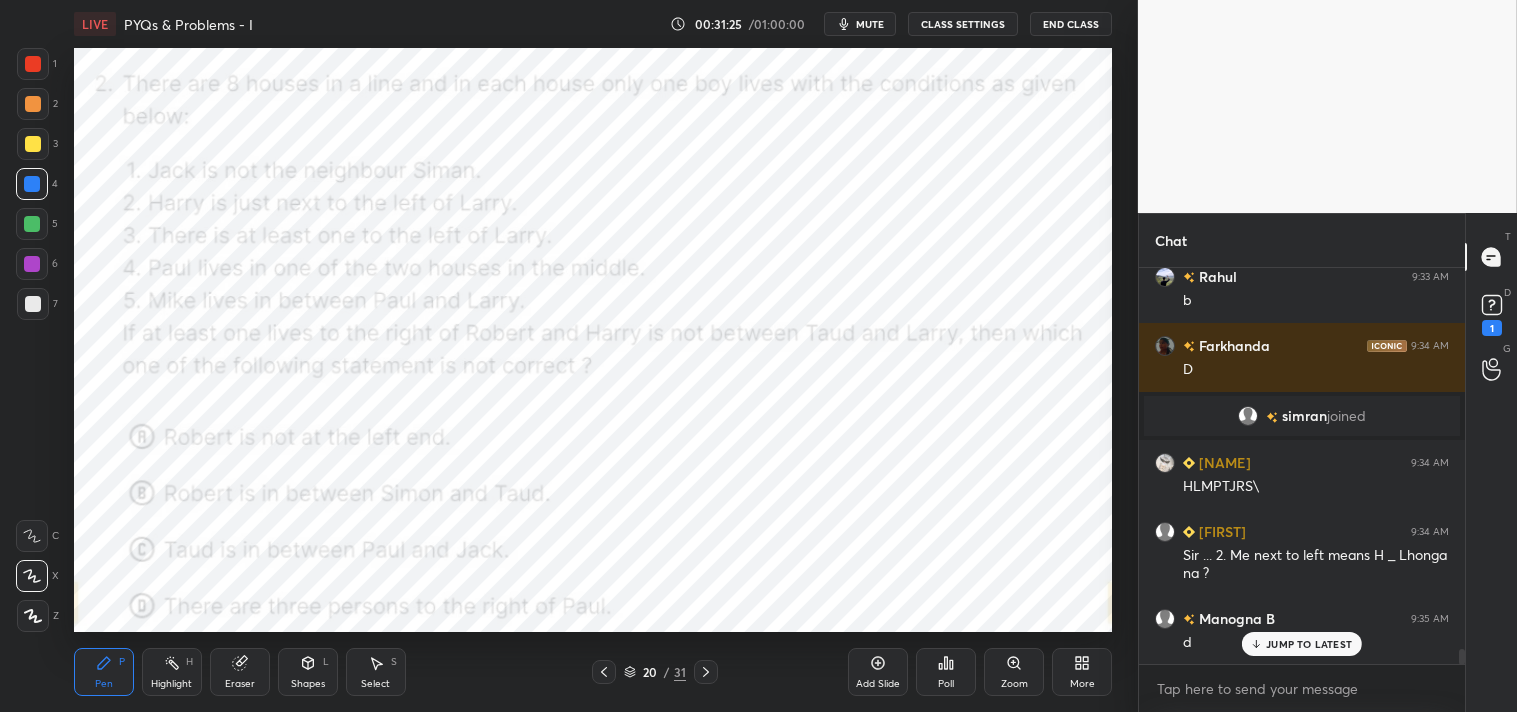 scroll, scrollTop: 9956, scrollLeft: 0, axis: vertical 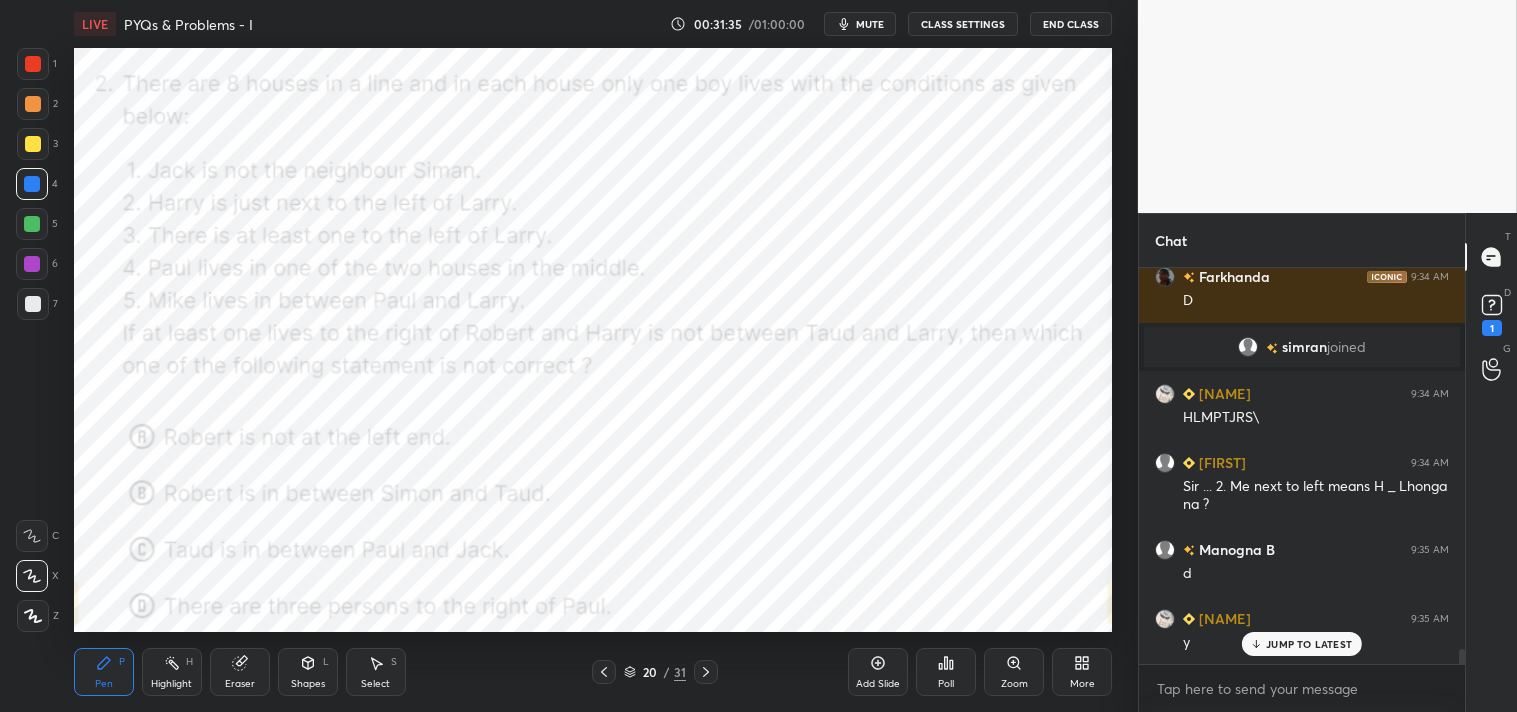 click on "Eraser" at bounding box center [240, 684] 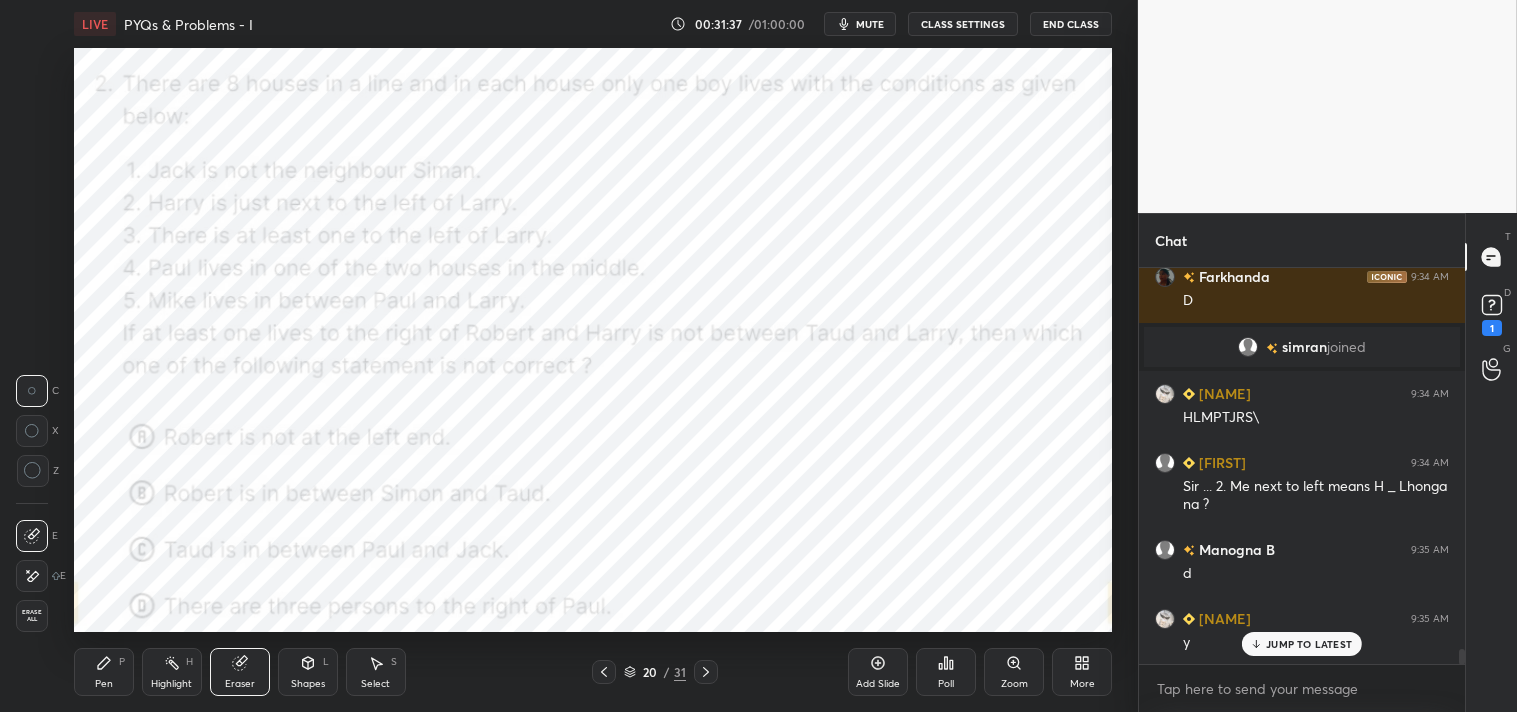 click on "Pen" at bounding box center [104, 684] 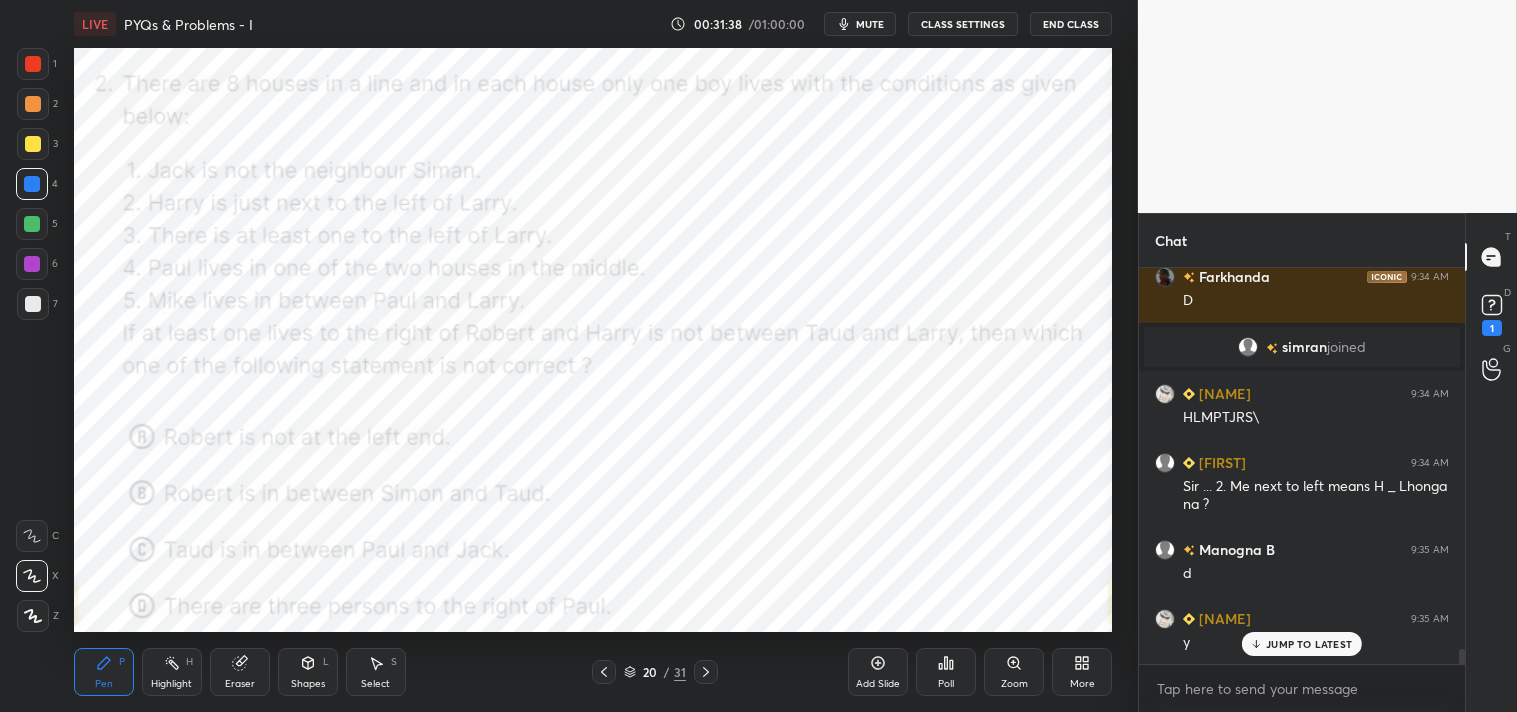 click on "Pen" at bounding box center (104, 684) 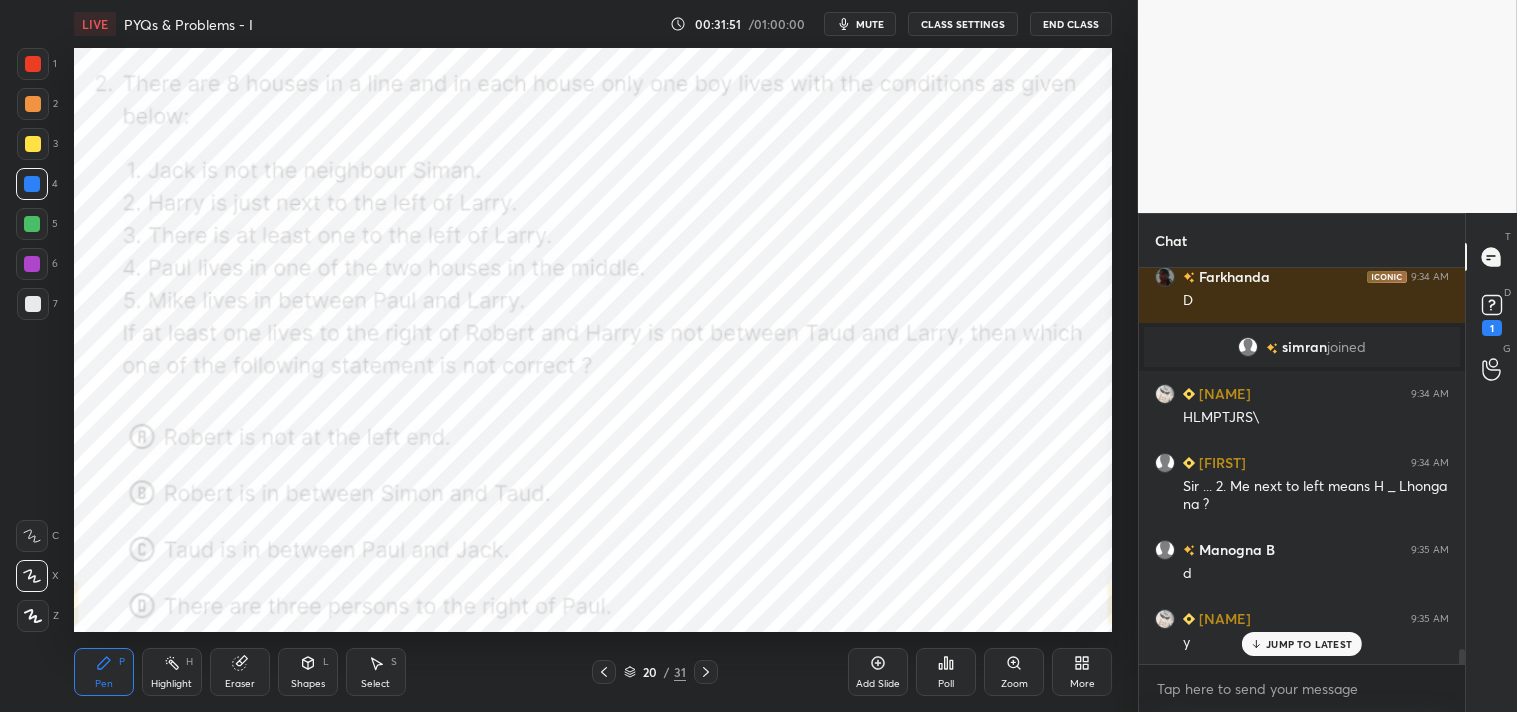 scroll, scrollTop: 10025, scrollLeft: 0, axis: vertical 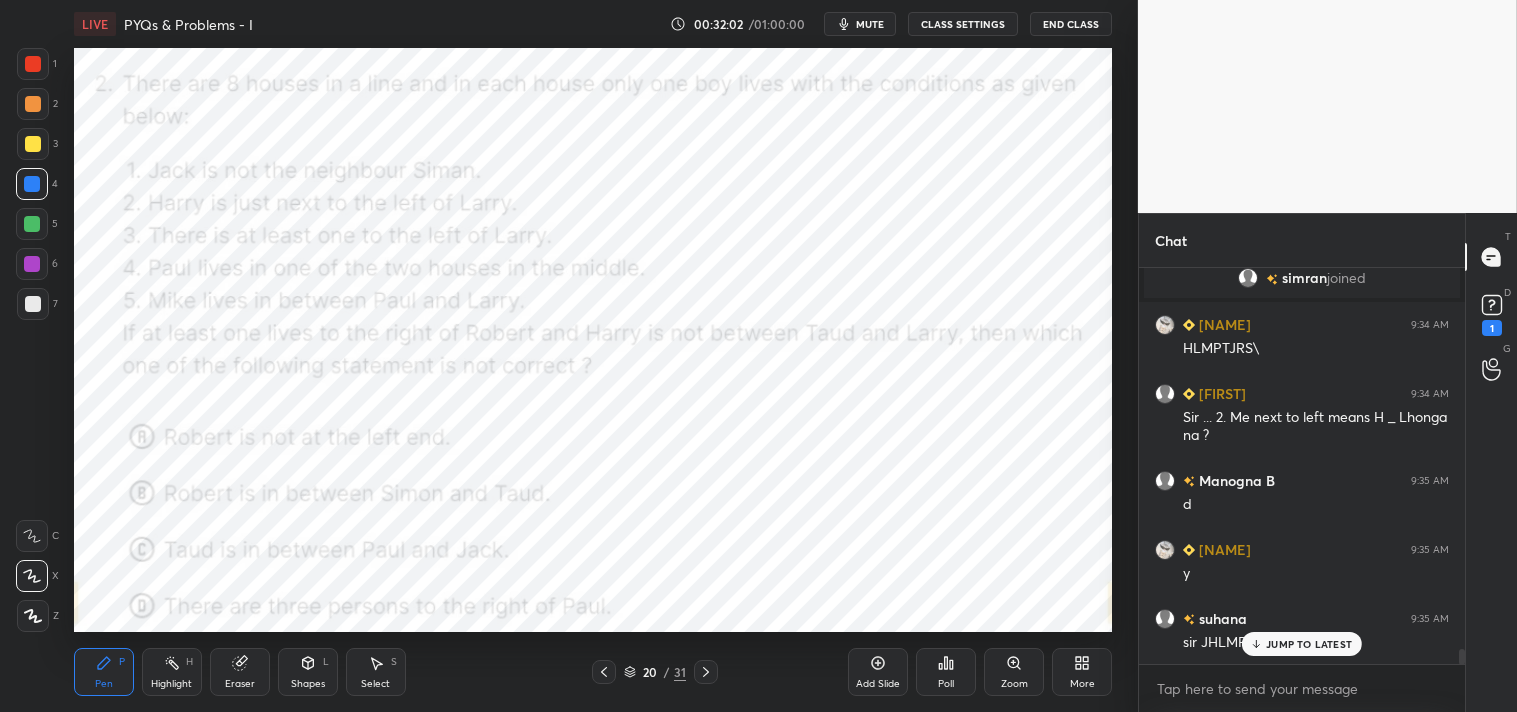 click 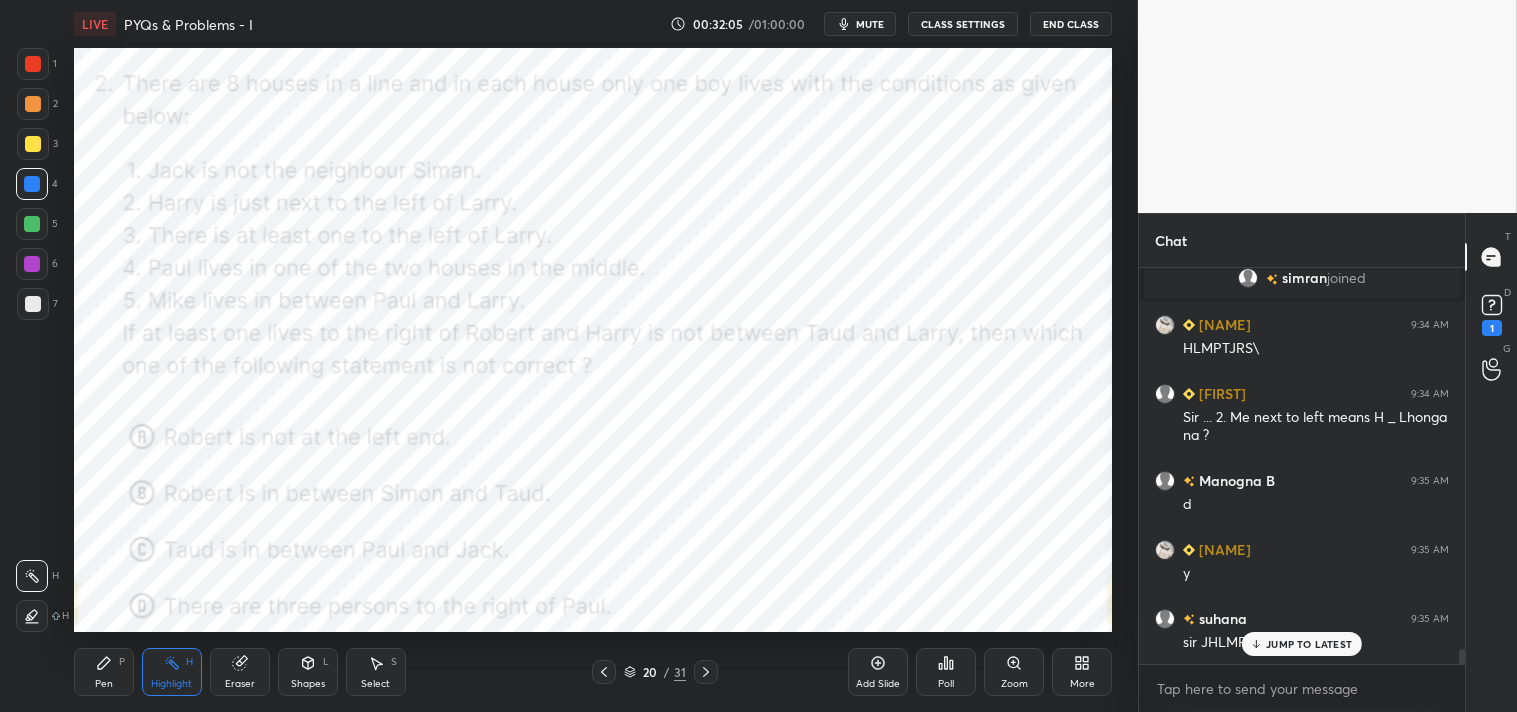click on "Pen" at bounding box center [104, 684] 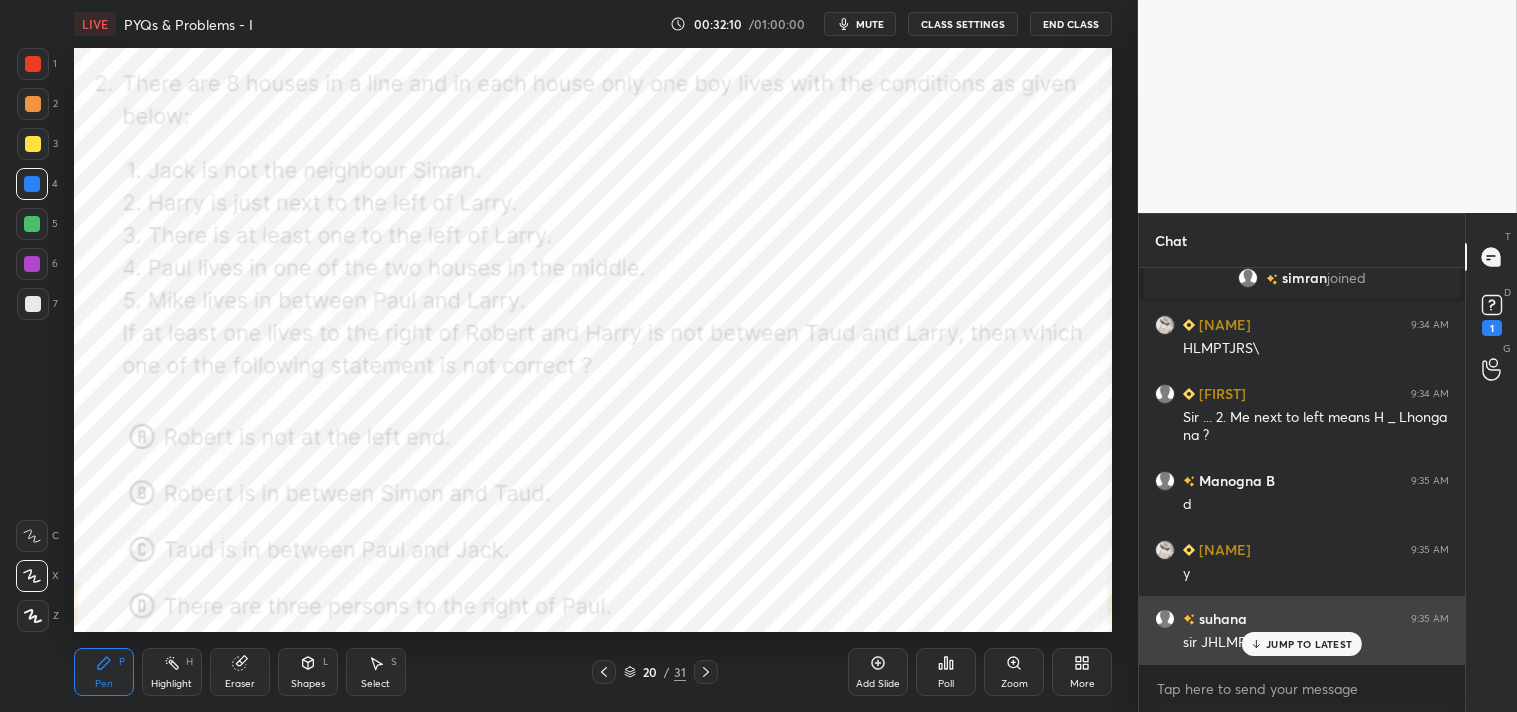 click on "JUMP TO LATEST" at bounding box center (1302, 644) 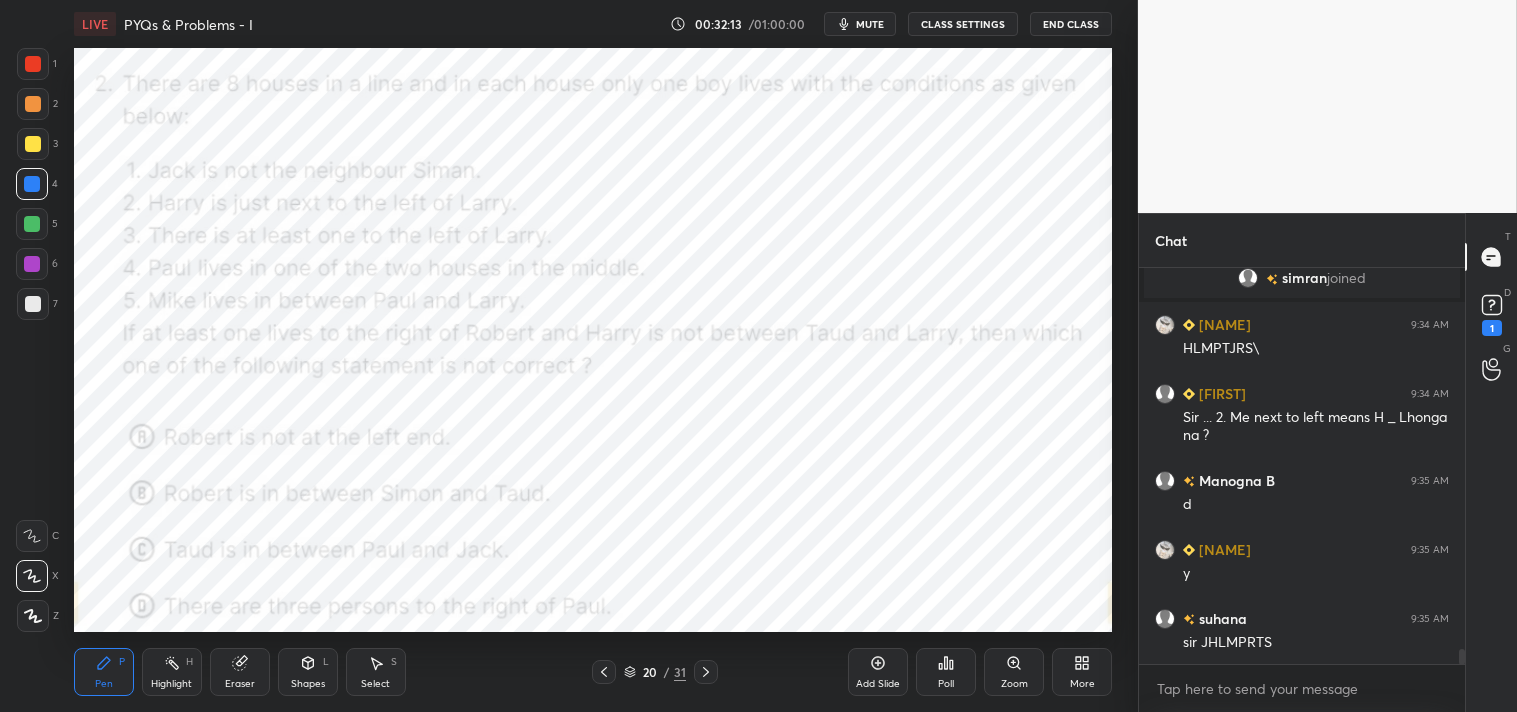 click on "Pen P" at bounding box center (104, 672) 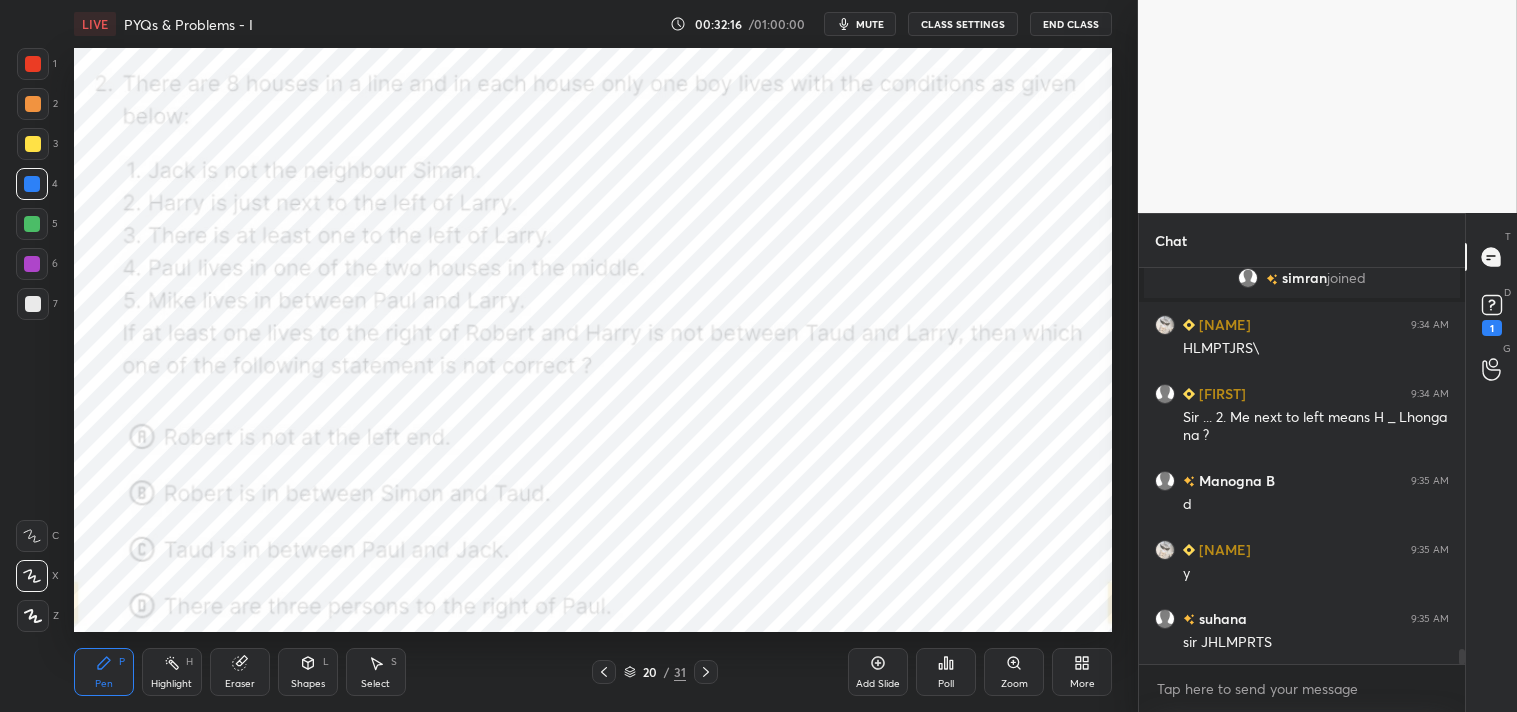 click 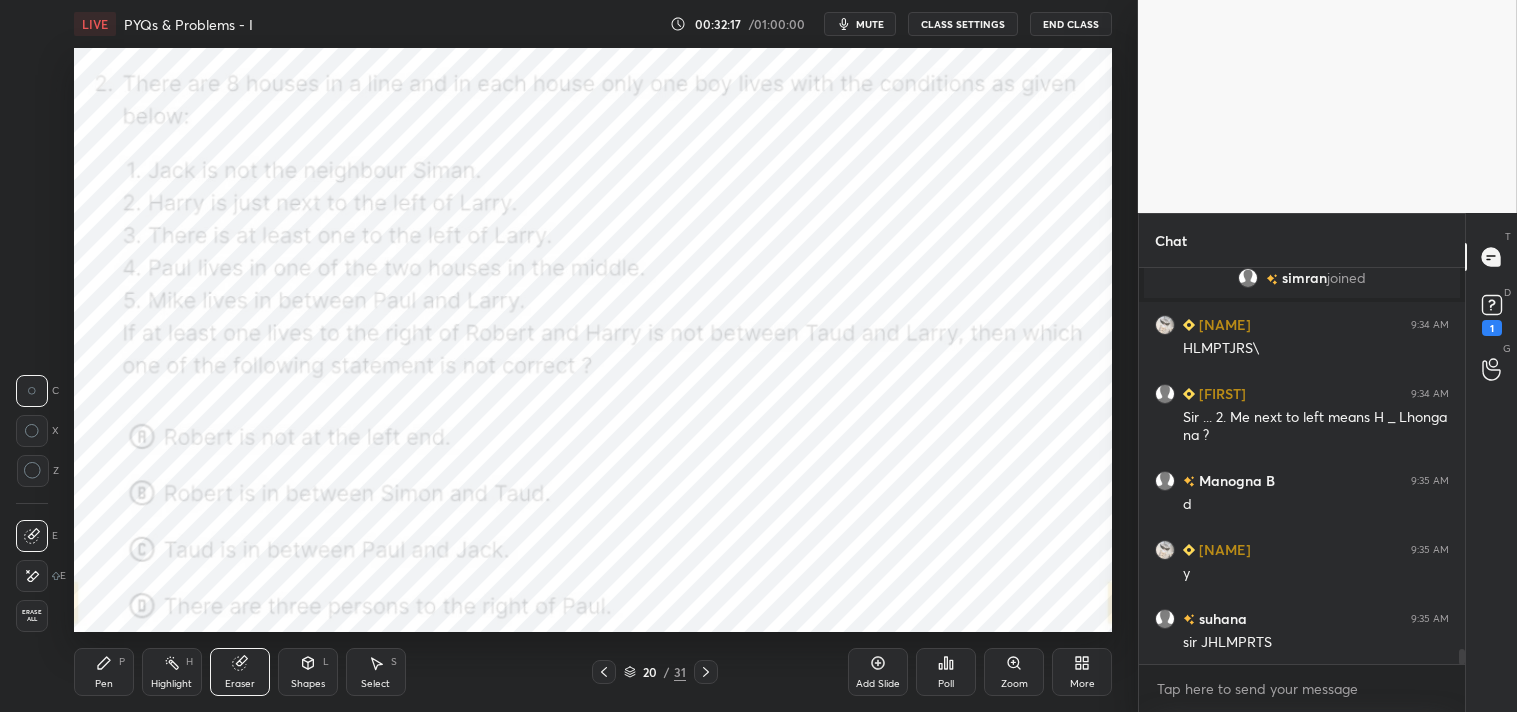 click on "Z" at bounding box center (37, 471) 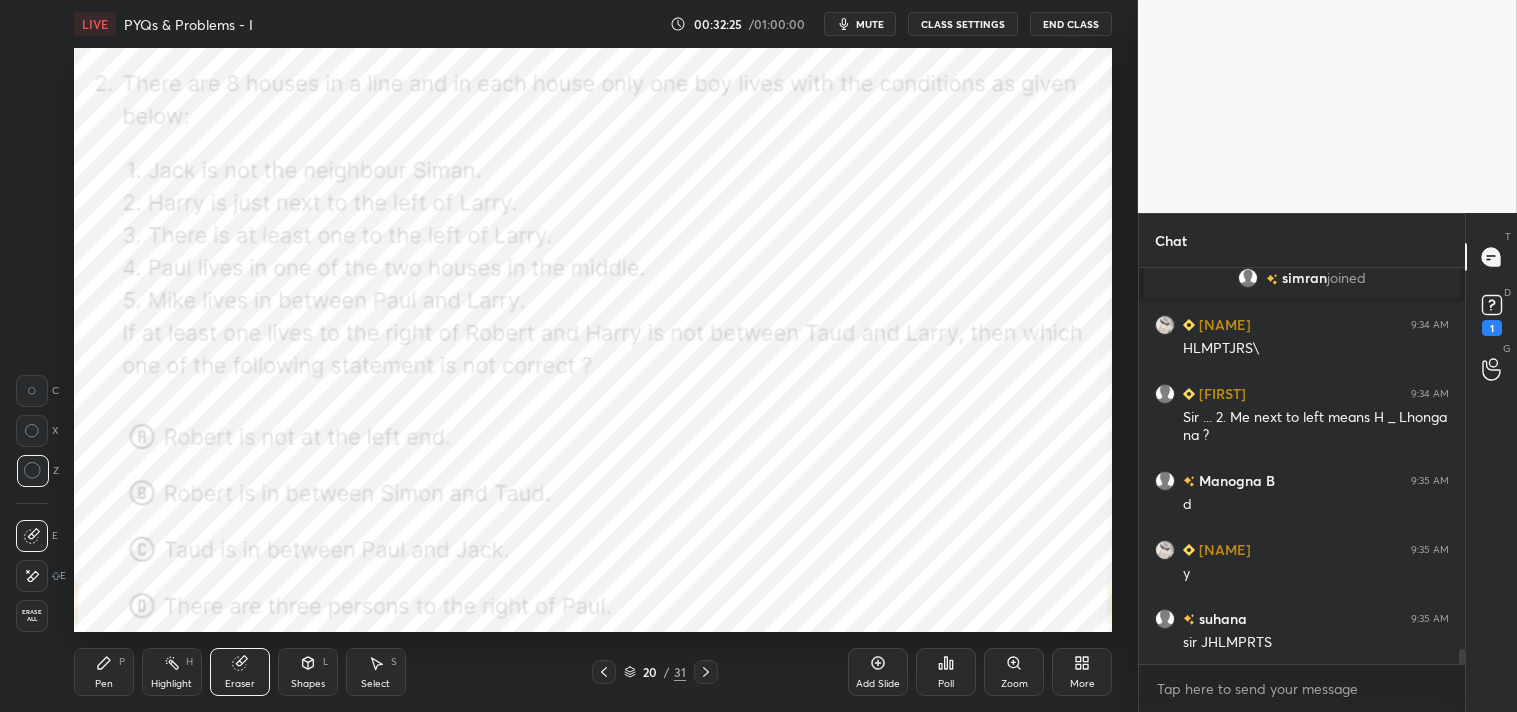 click on "1 2 3 4 5 6 7 C X Z C X Z E E Erase all   H H LIVE PYQs & Problems - I 00:32:25 /  01:00:00 mute CLASS SETTINGS End Class Setting up your live class Poll for   secs No correct answer Start poll Back PYQs & Problems - I • L4 of Detail Course for PART-A General Aptitude | CSIR-NET & GATE Shanu Arora Pen P Highlight H Eraser Shapes L Select S 20 / 31 Add Slide Poll Zoom More" at bounding box center [561, 356] 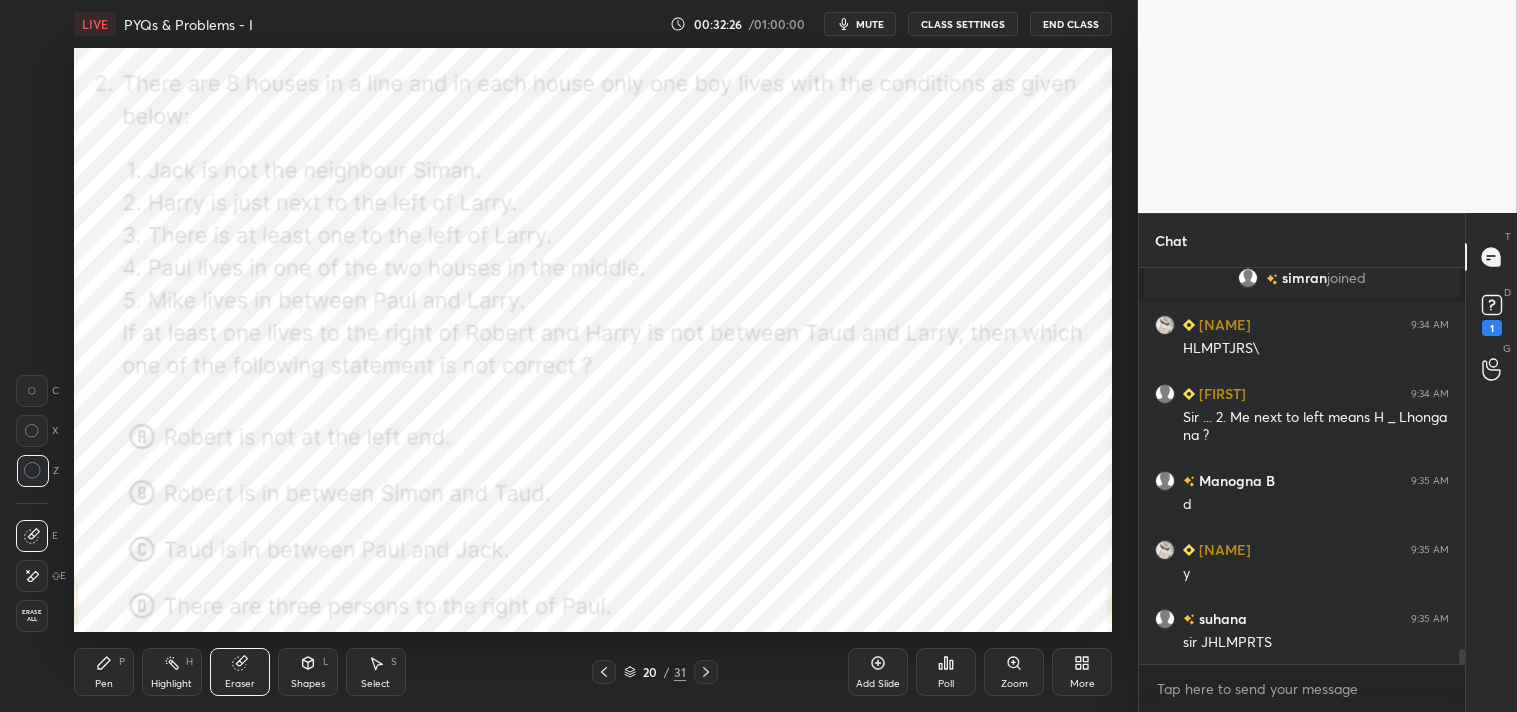 click on "Select S" at bounding box center [376, 672] 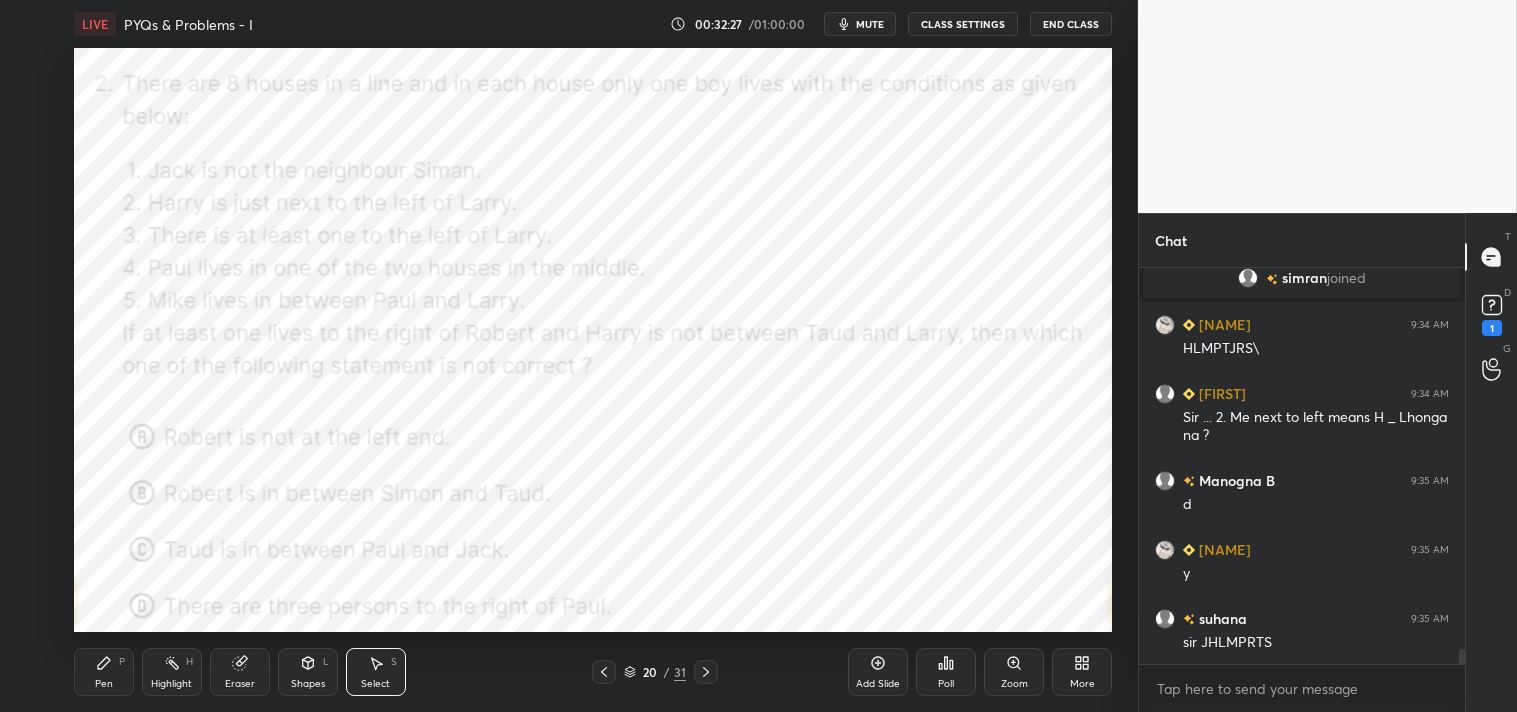click 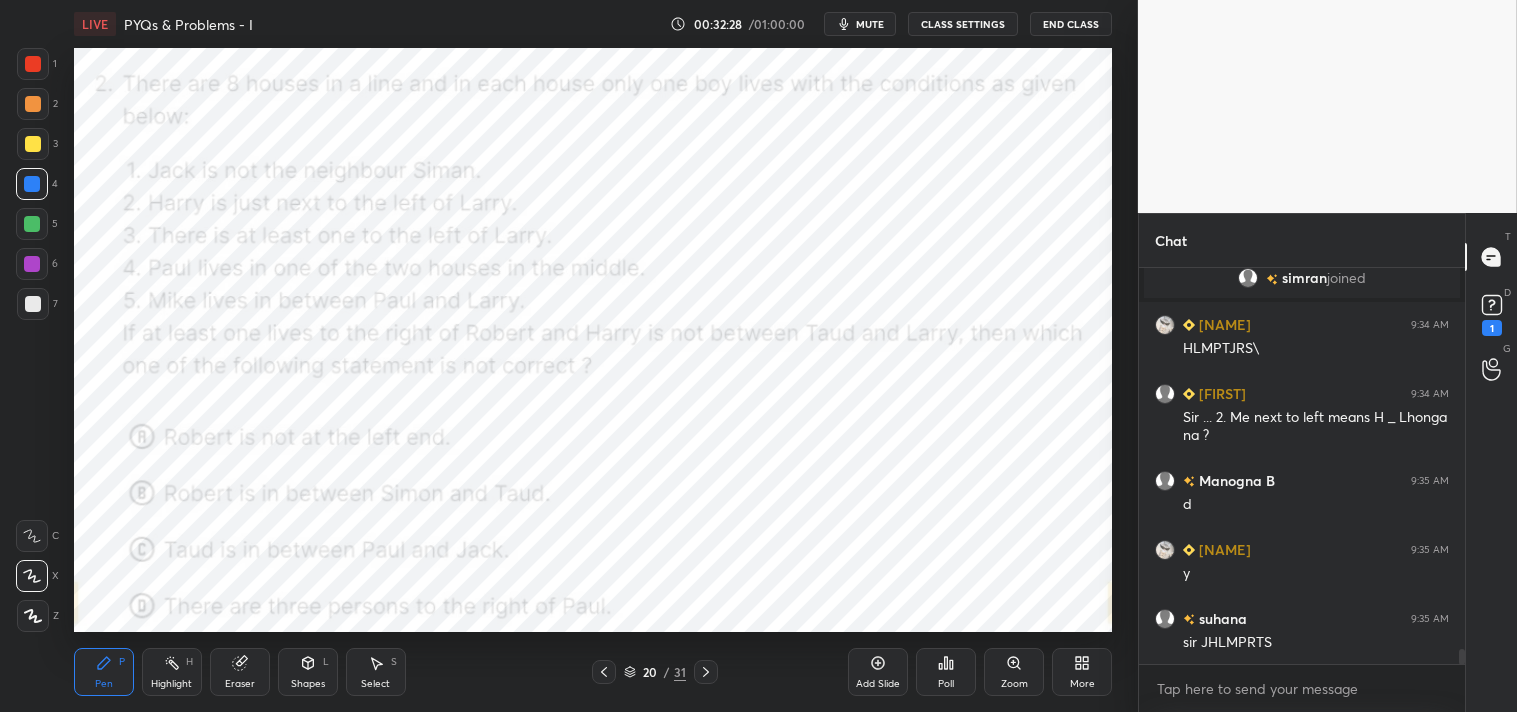 click on "Pen P" at bounding box center [104, 672] 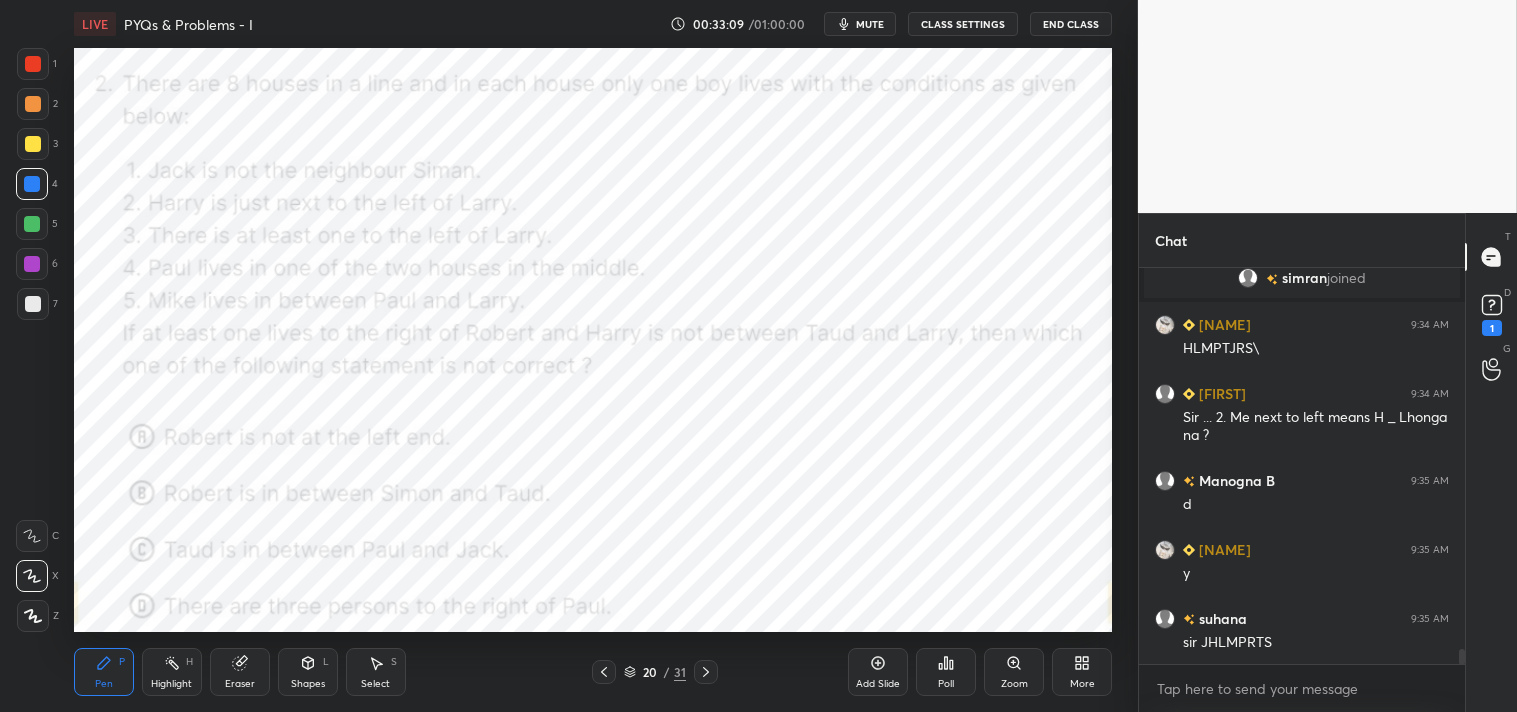 click on "Eraser" at bounding box center (240, 684) 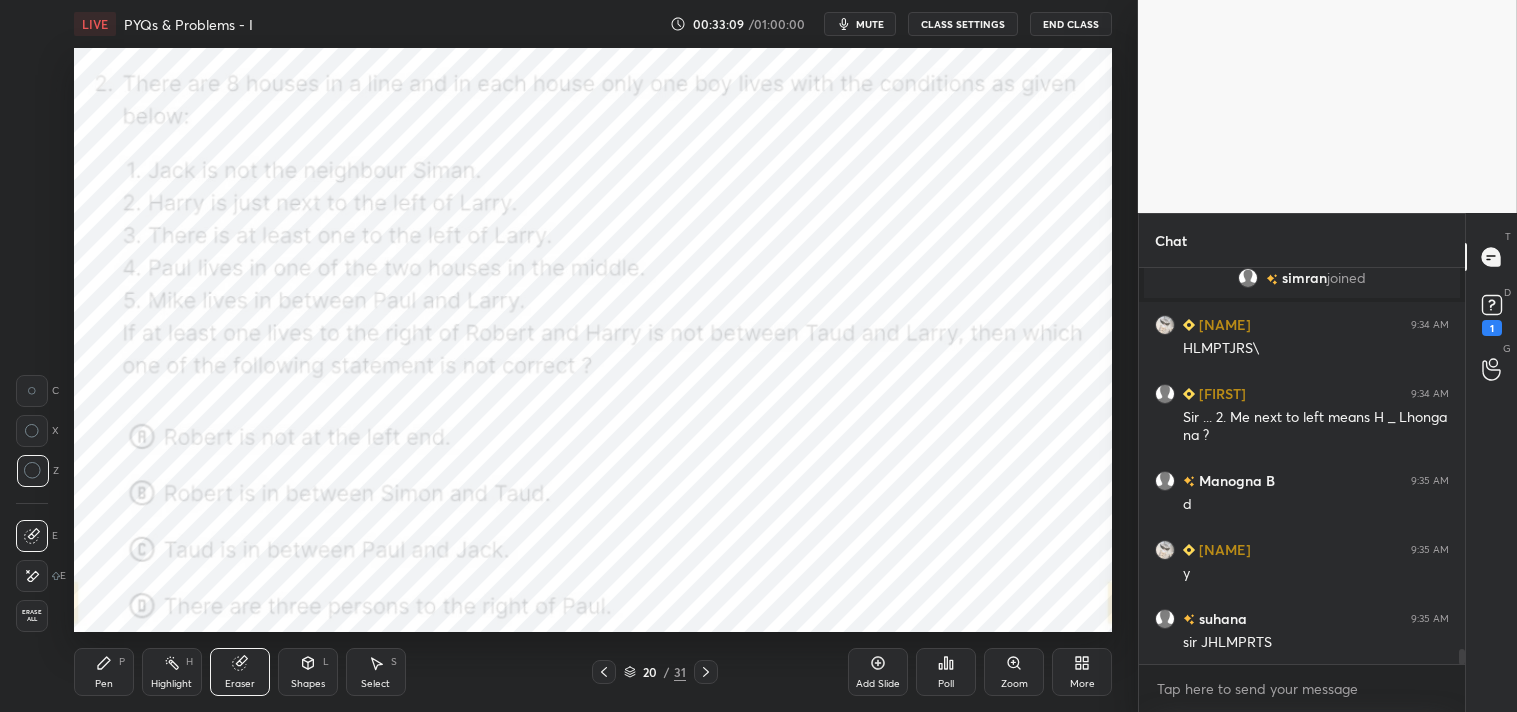 click on "Eraser" at bounding box center [240, 672] 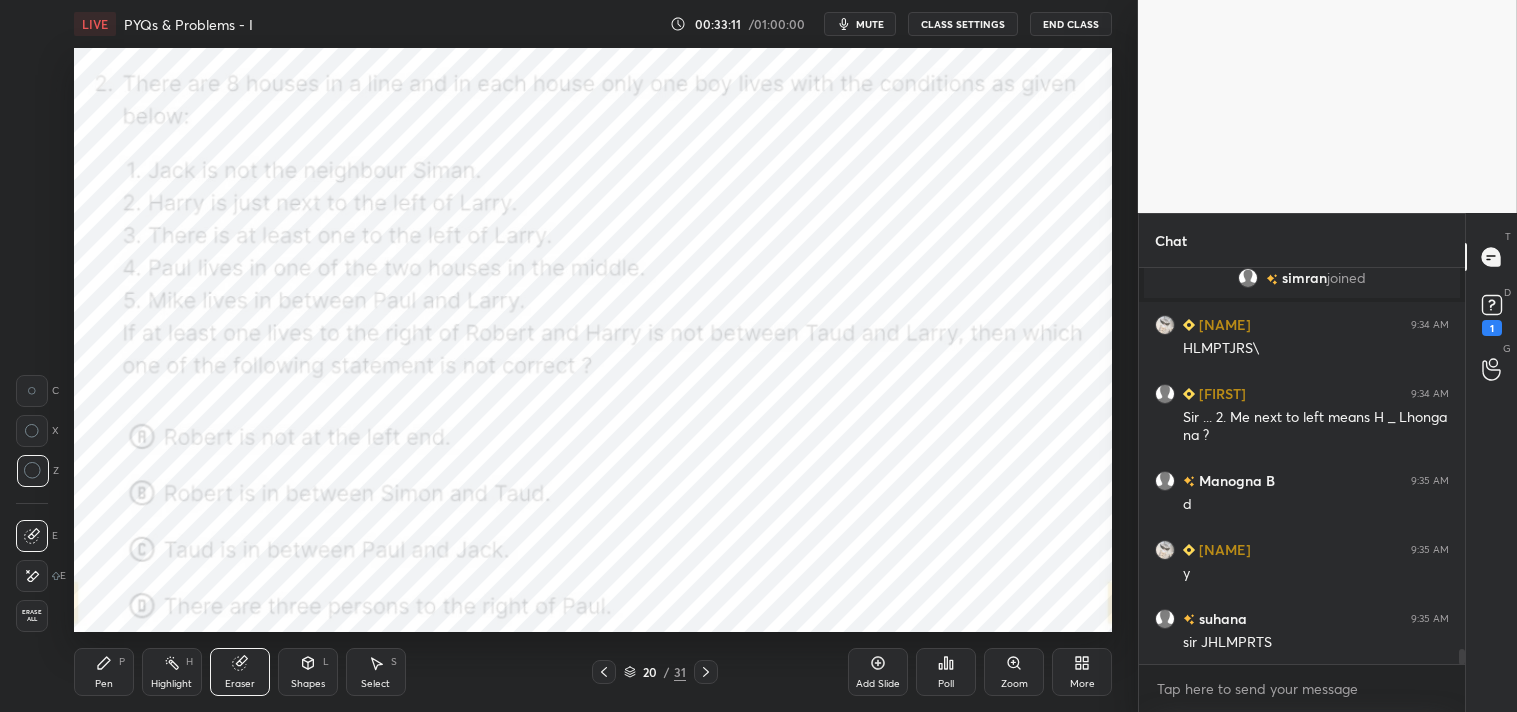 click on "Pen P" at bounding box center (104, 672) 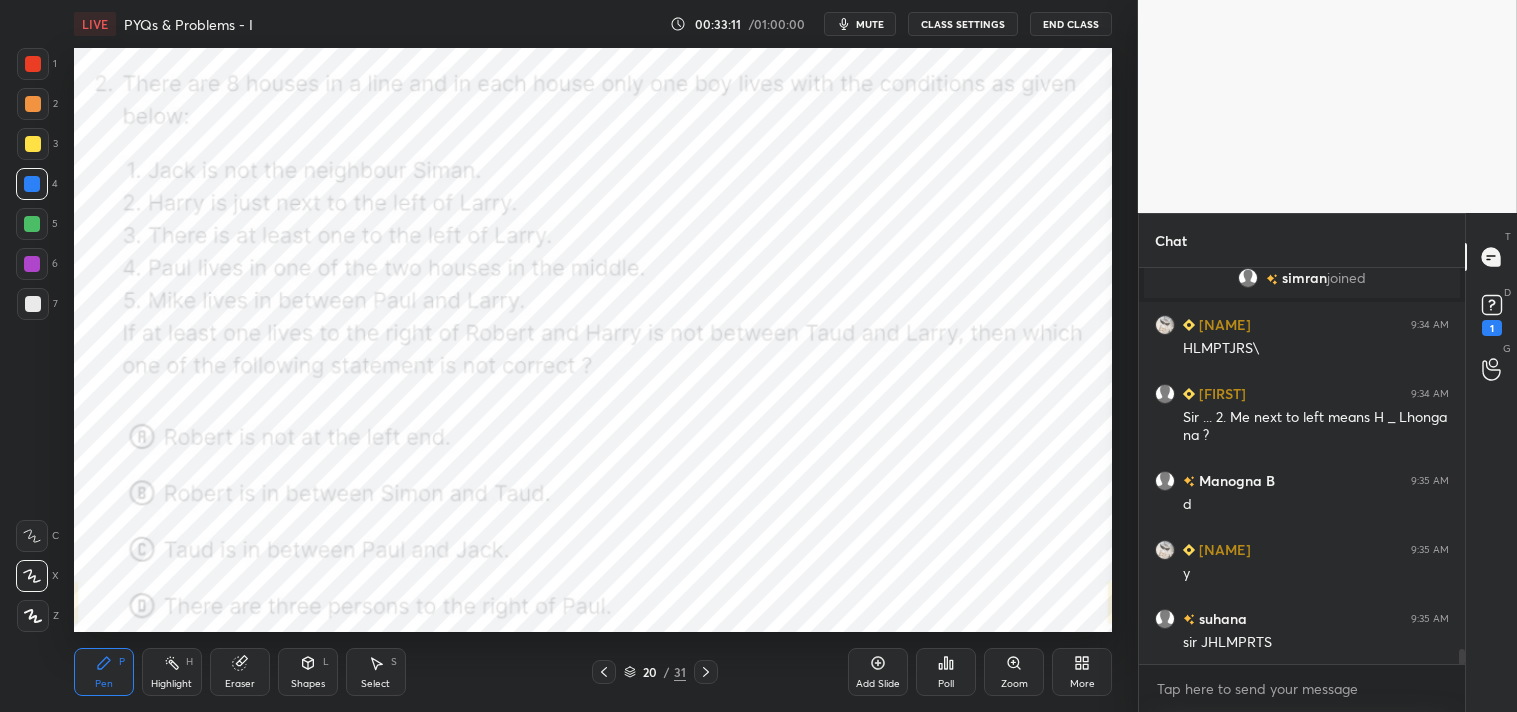 click on "Pen P" at bounding box center [104, 672] 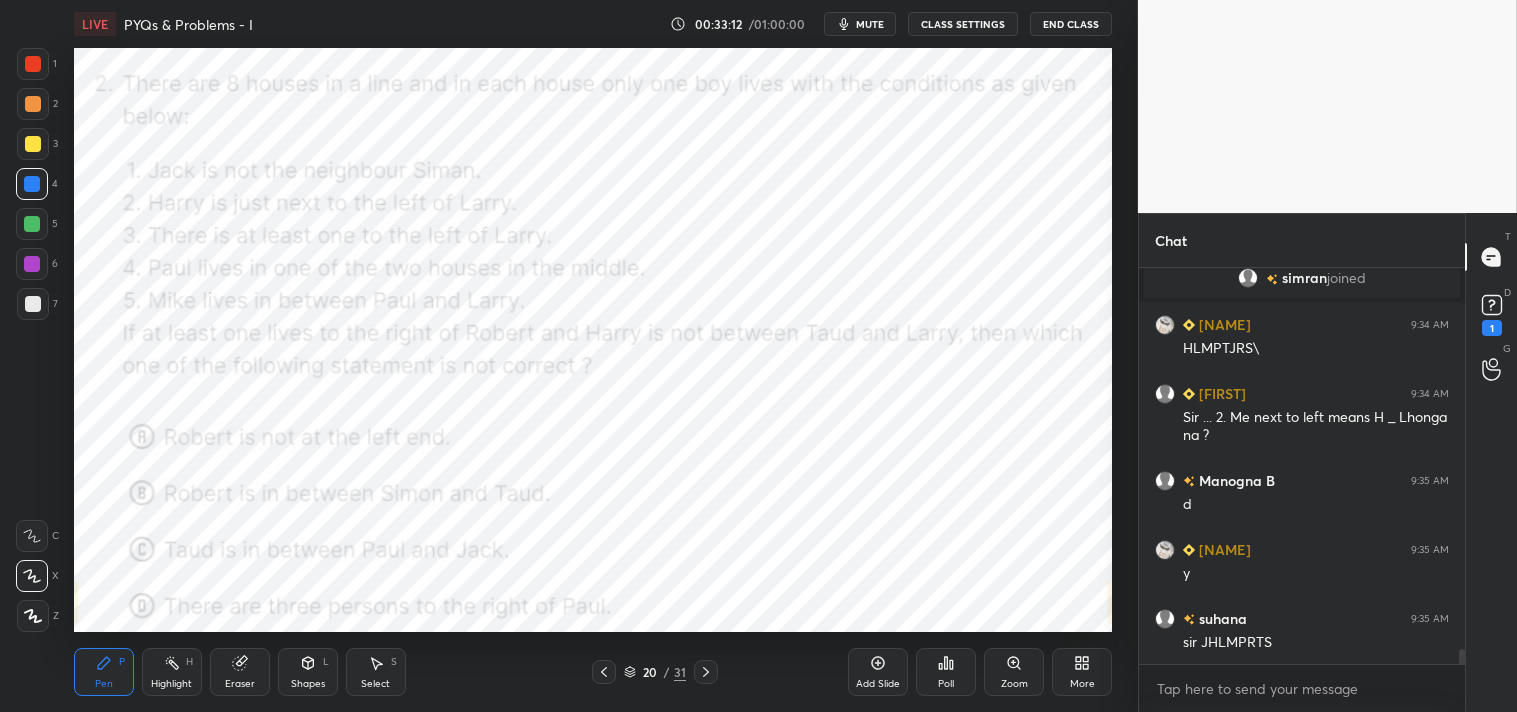 scroll, scrollTop: 10095, scrollLeft: 0, axis: vertical 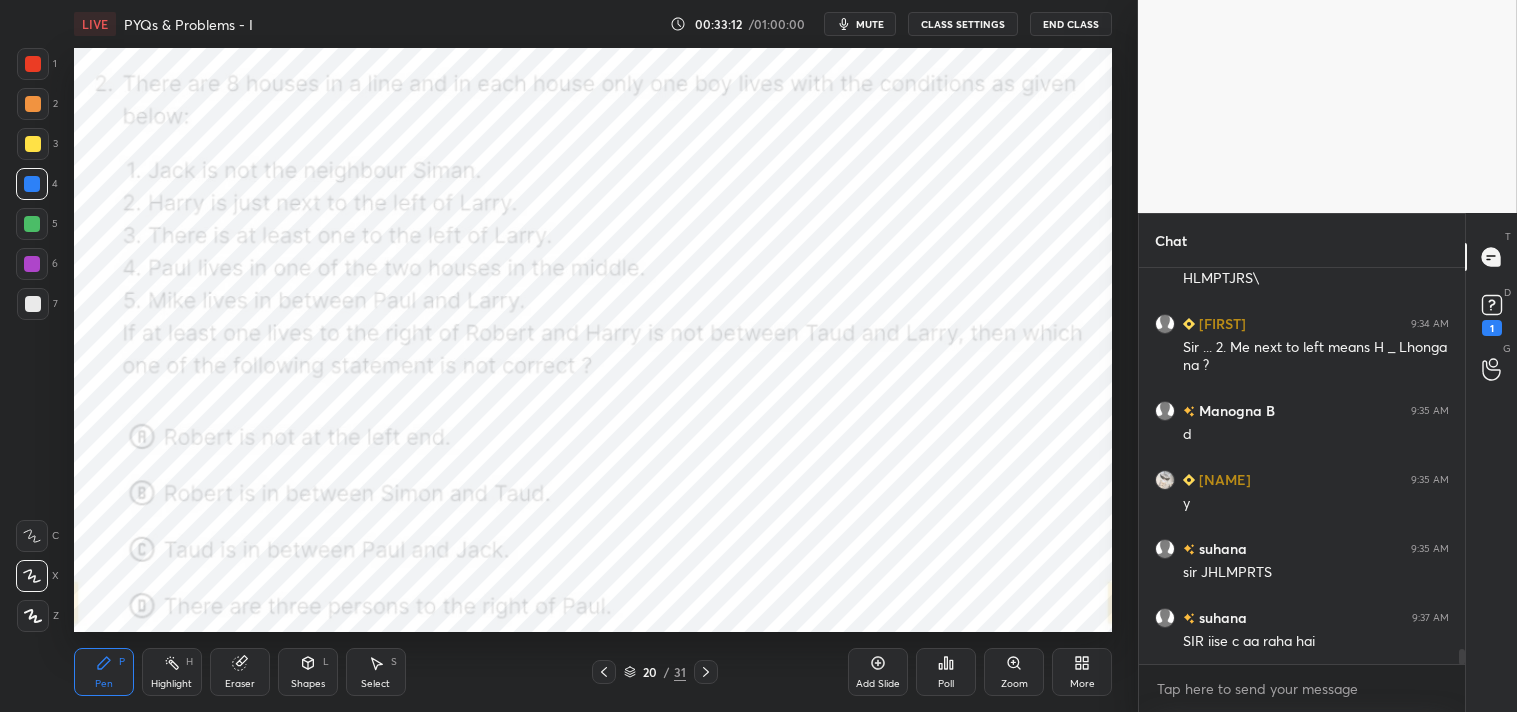 click at bounding box center [32, 264] 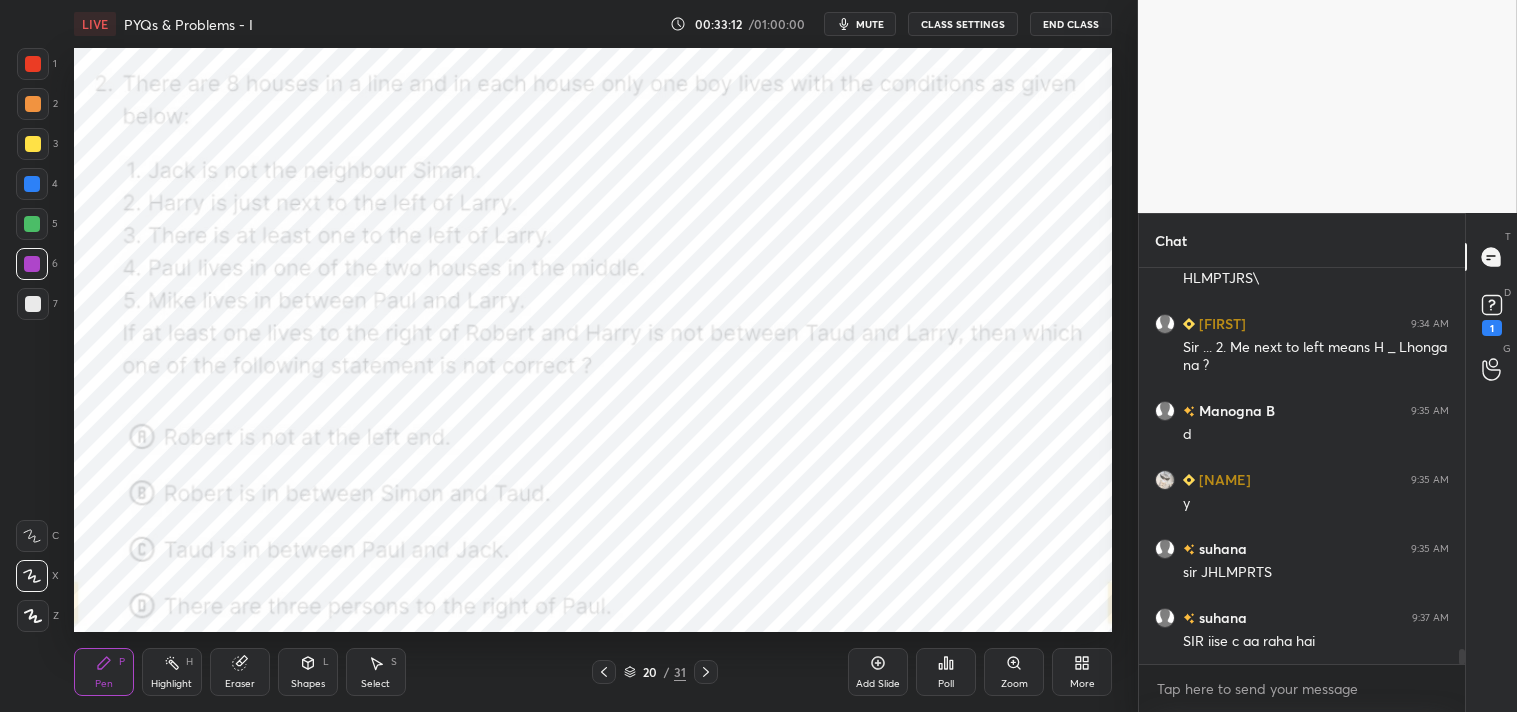 click at bounding box center [32, 264] 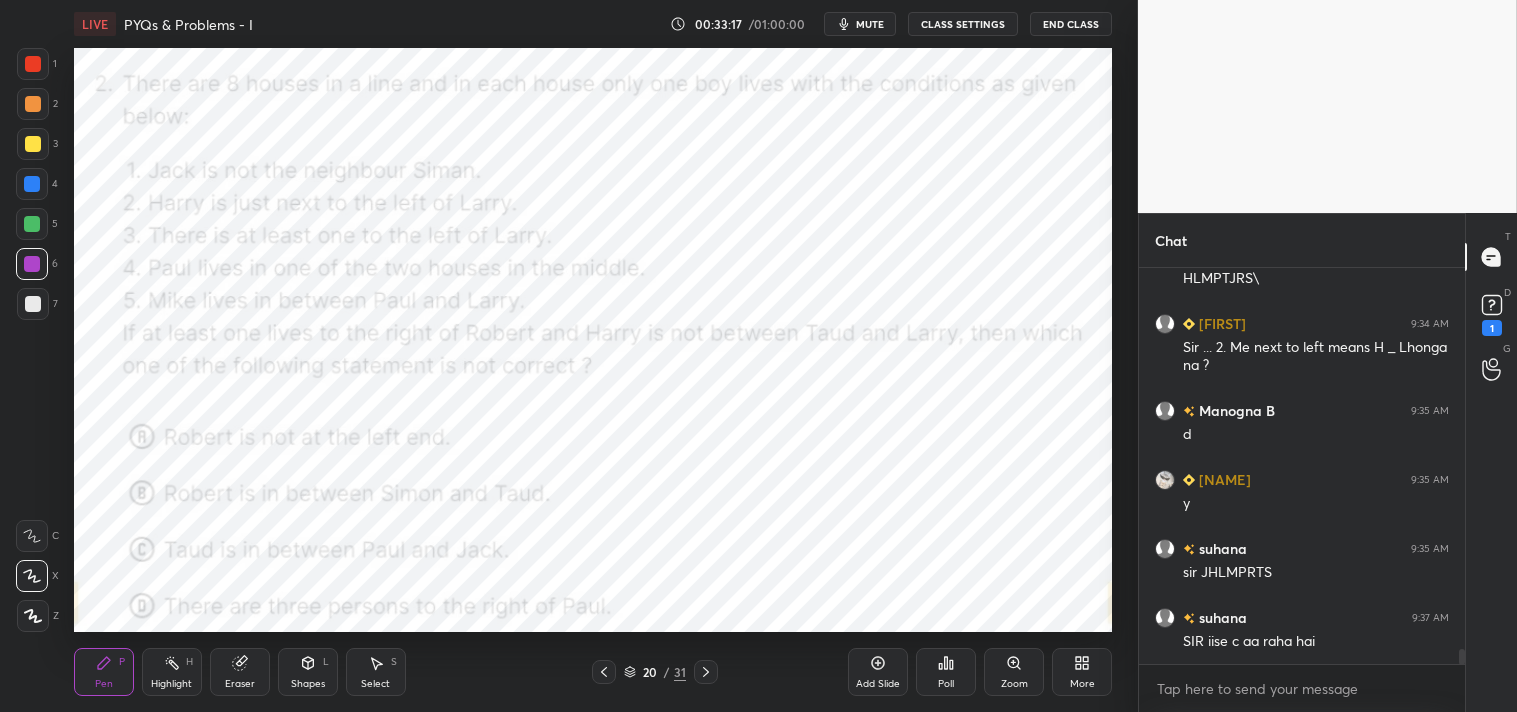 click on "Eraser" at bounding box center [240, 684] 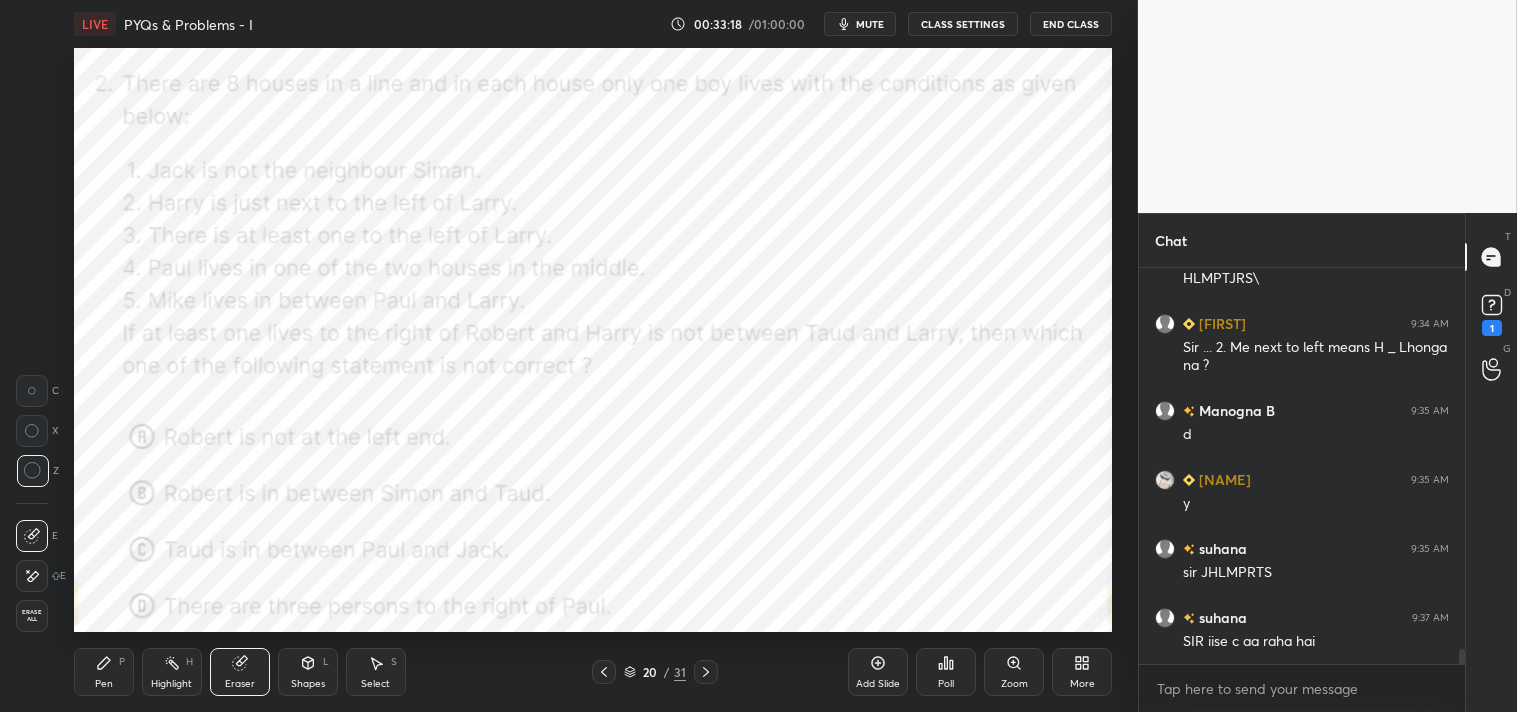click 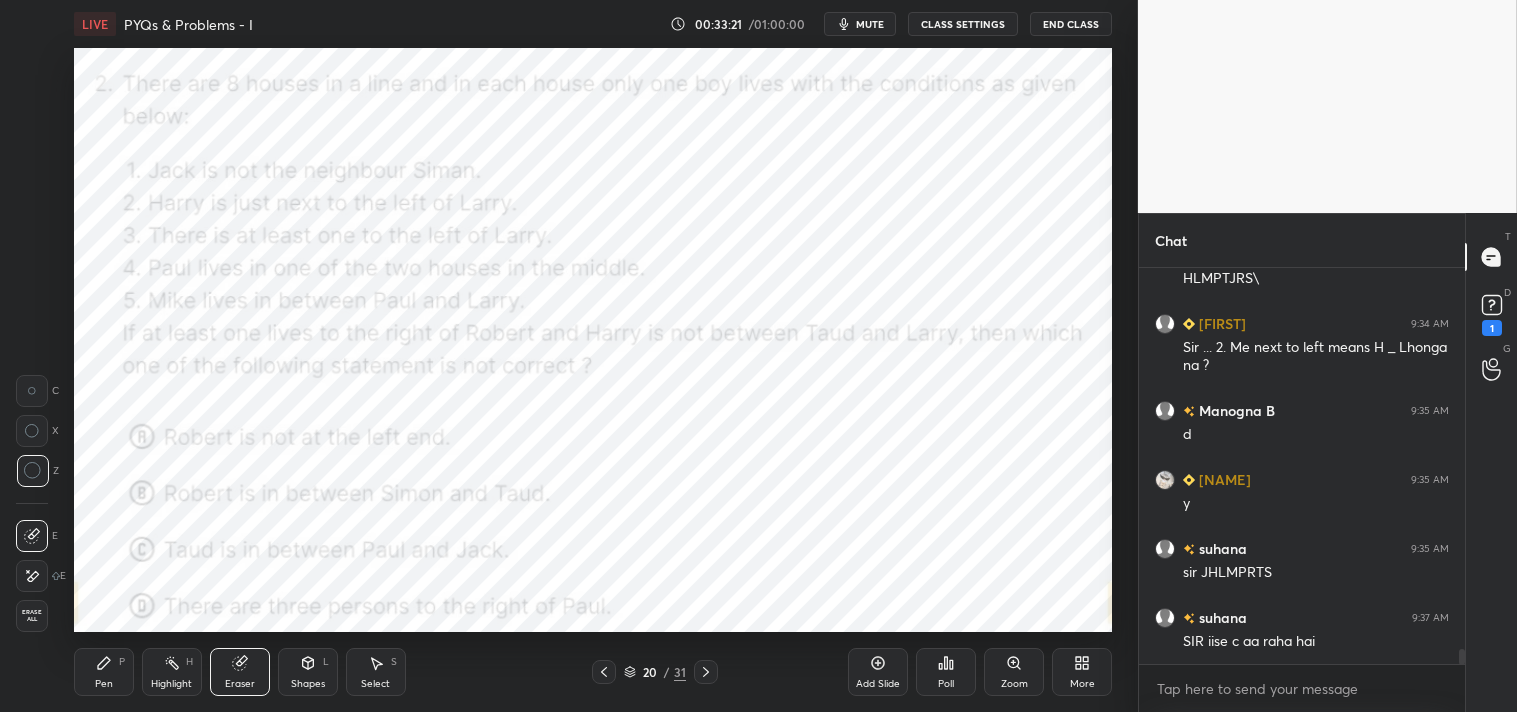 click on "Pen P" at bounding box center (104, 672) 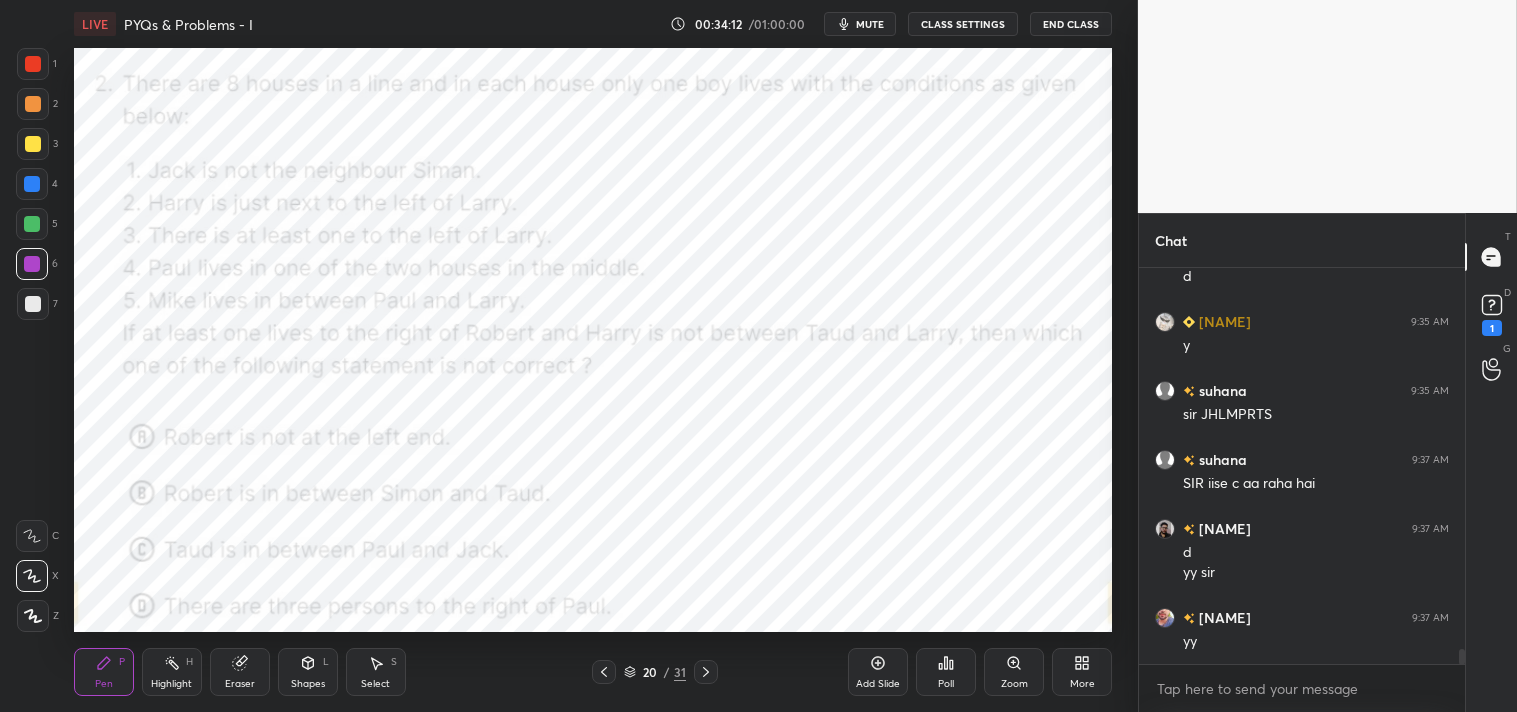 scroll, scrollTop: 10322, scrollLeft: 0, axis: vertical 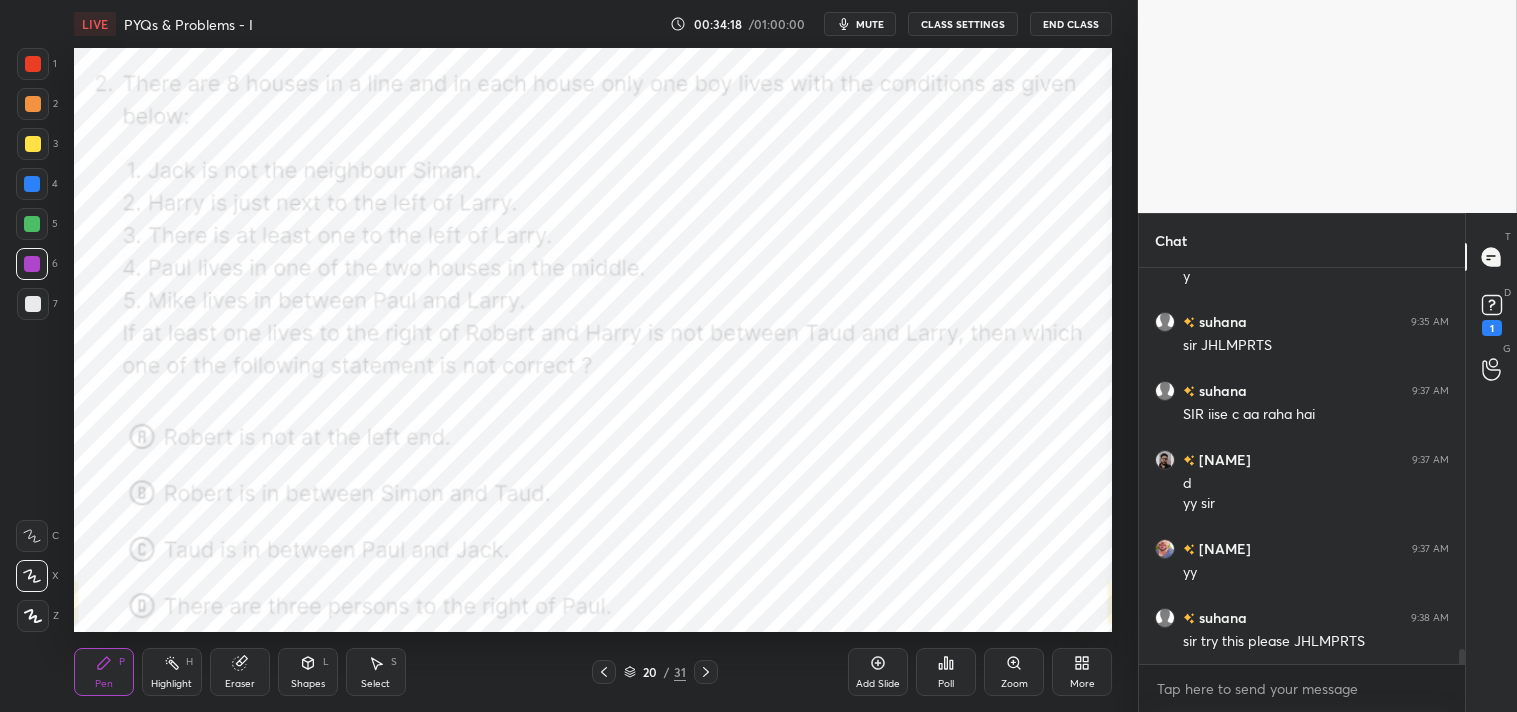 click 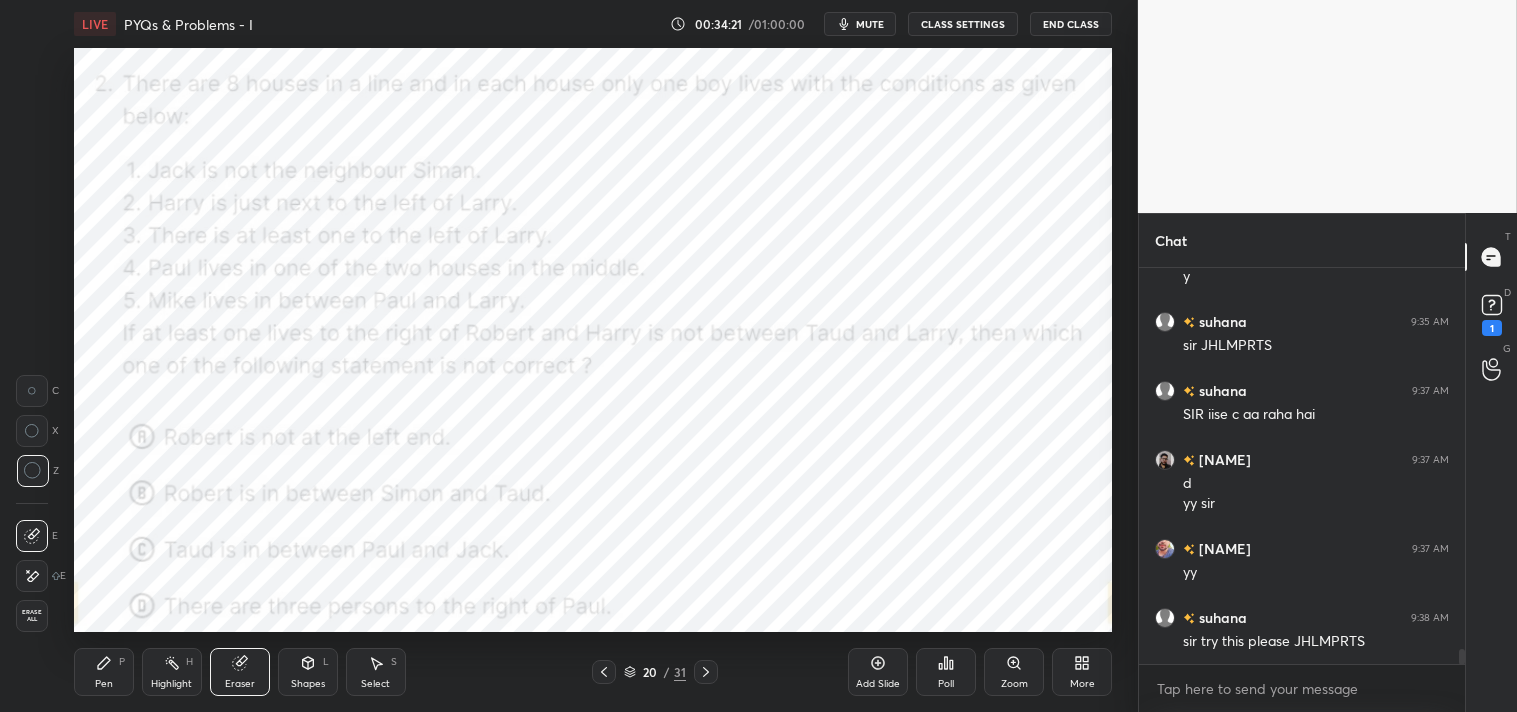 click on "Pen P" at bounding box center (104, 672) 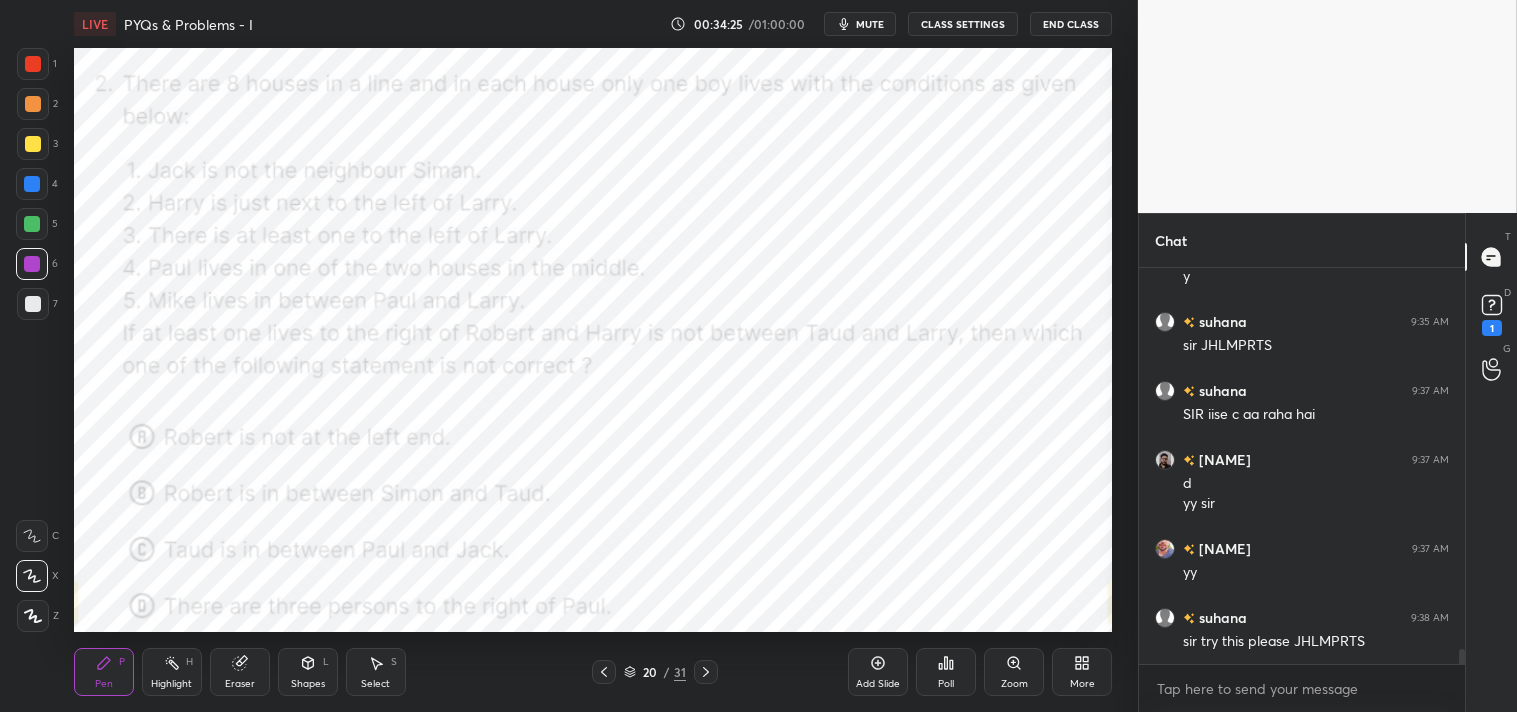 click 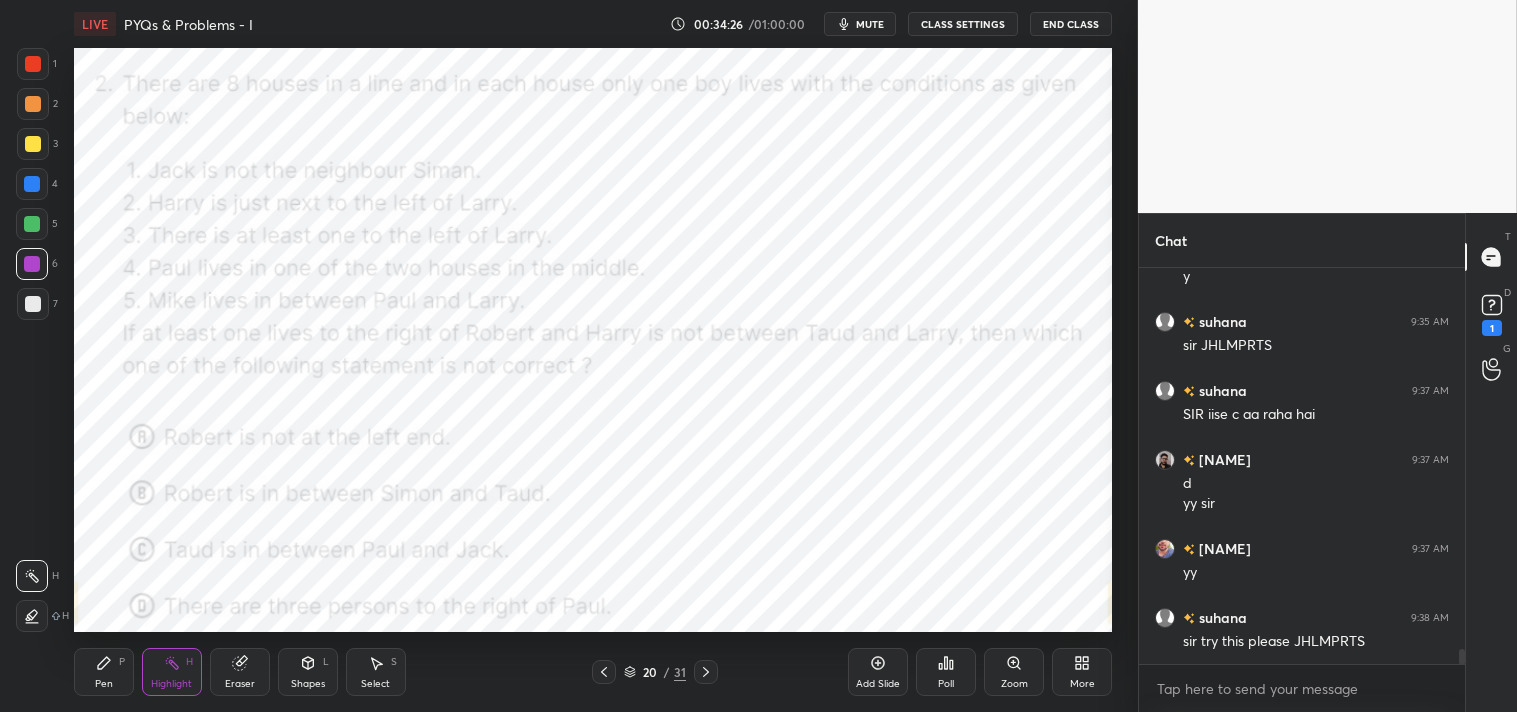 click on "Eraser" at bounding box center (240, 672) 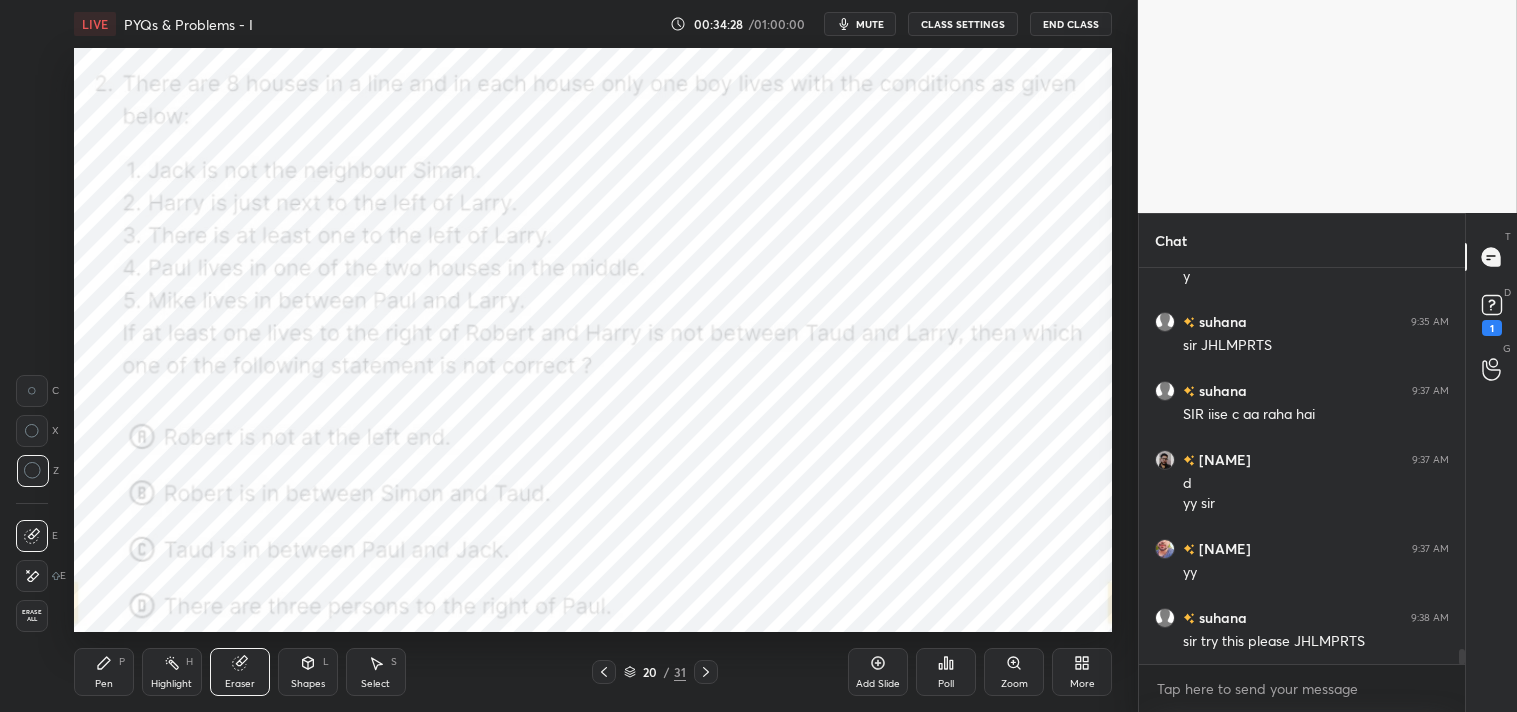 click on "Pen P" at bounding box center [104, 672] 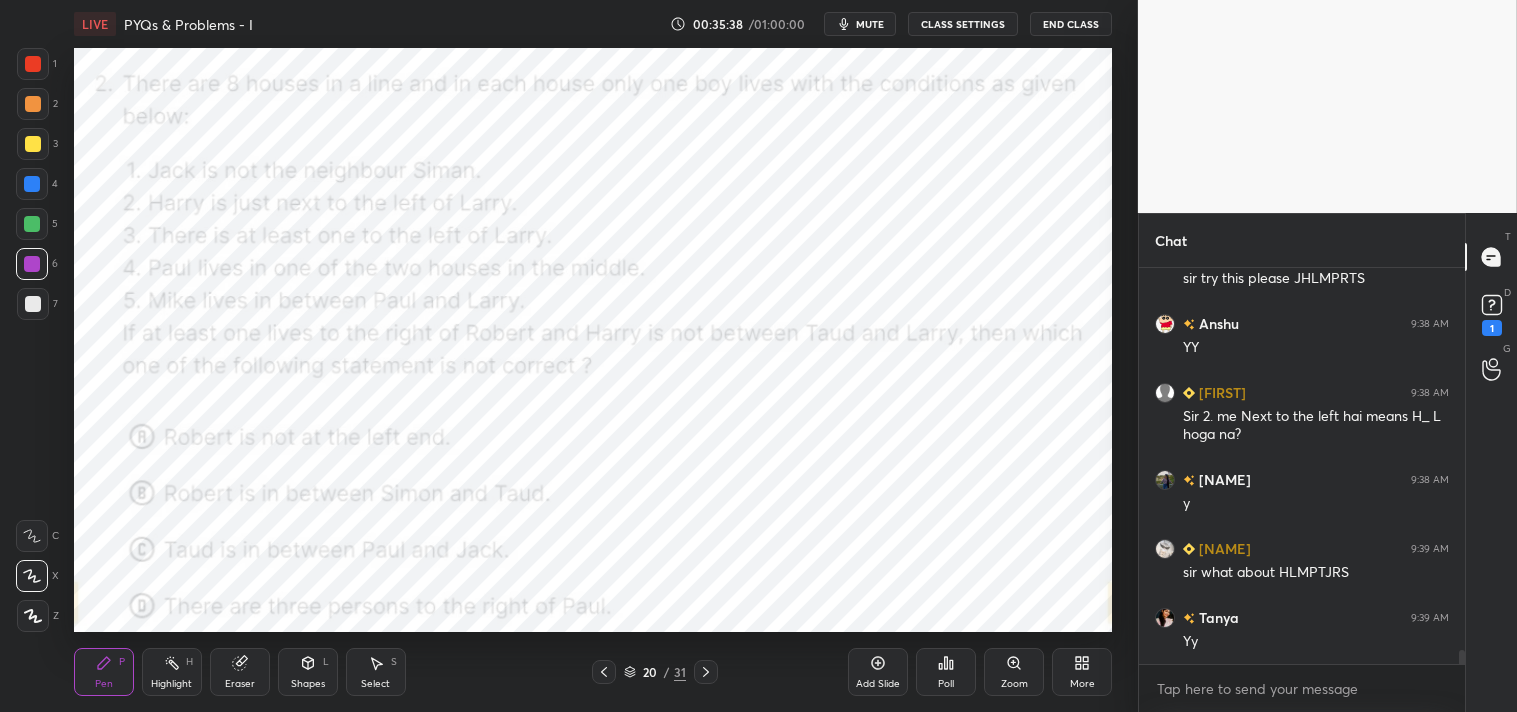 scroll, scrollTop: 10580, scrollLeft: 0, axis: vertical 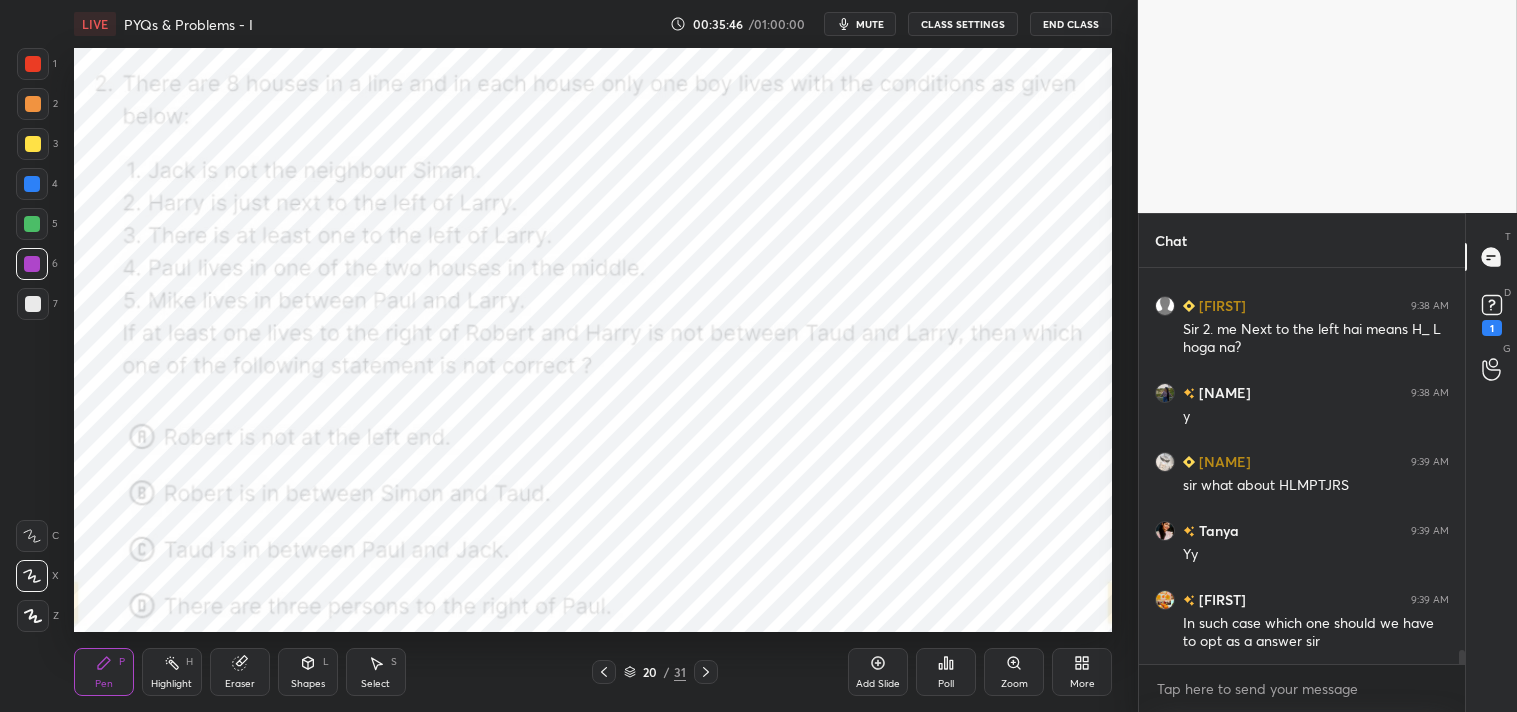click on "Eraser" at bounding box center [240, 672] 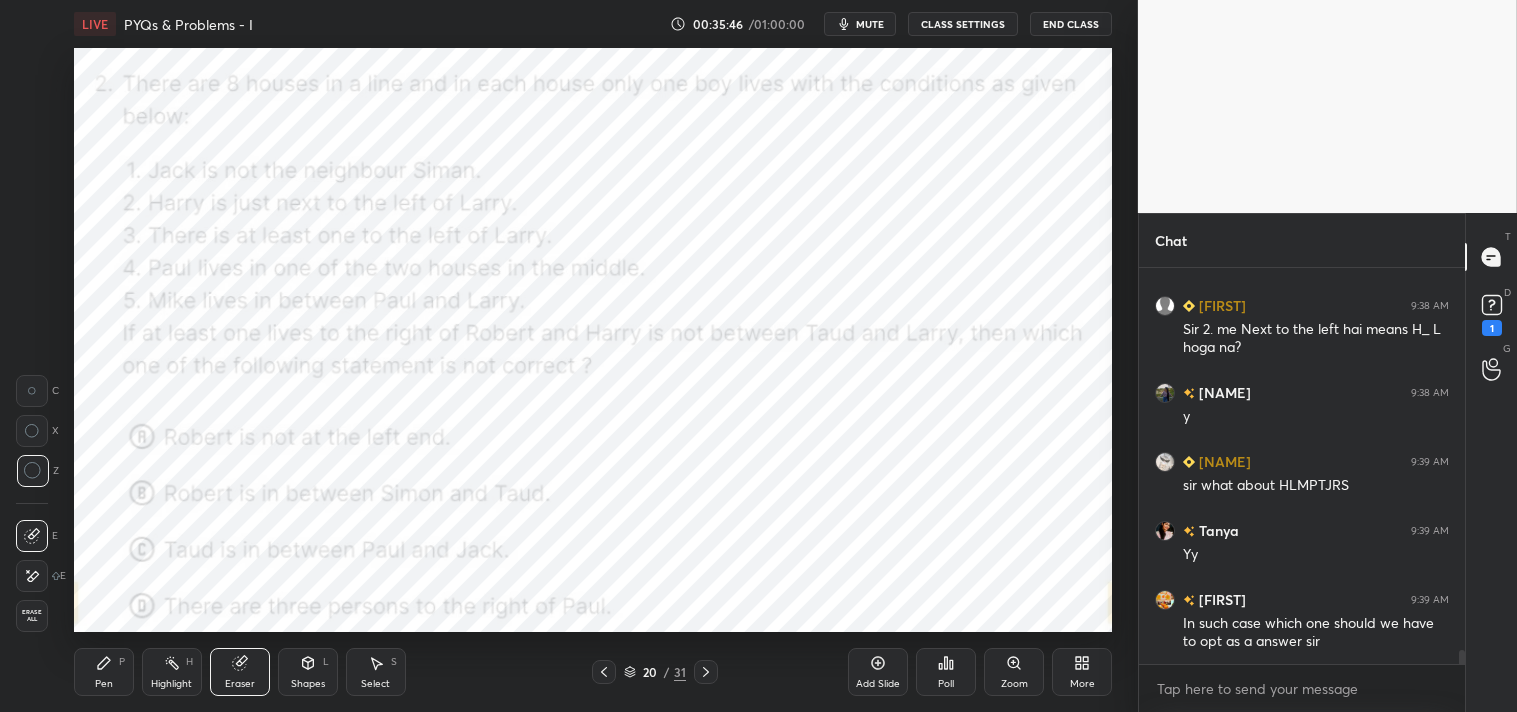 click on "Eraser" at bounding box center (240, 684) 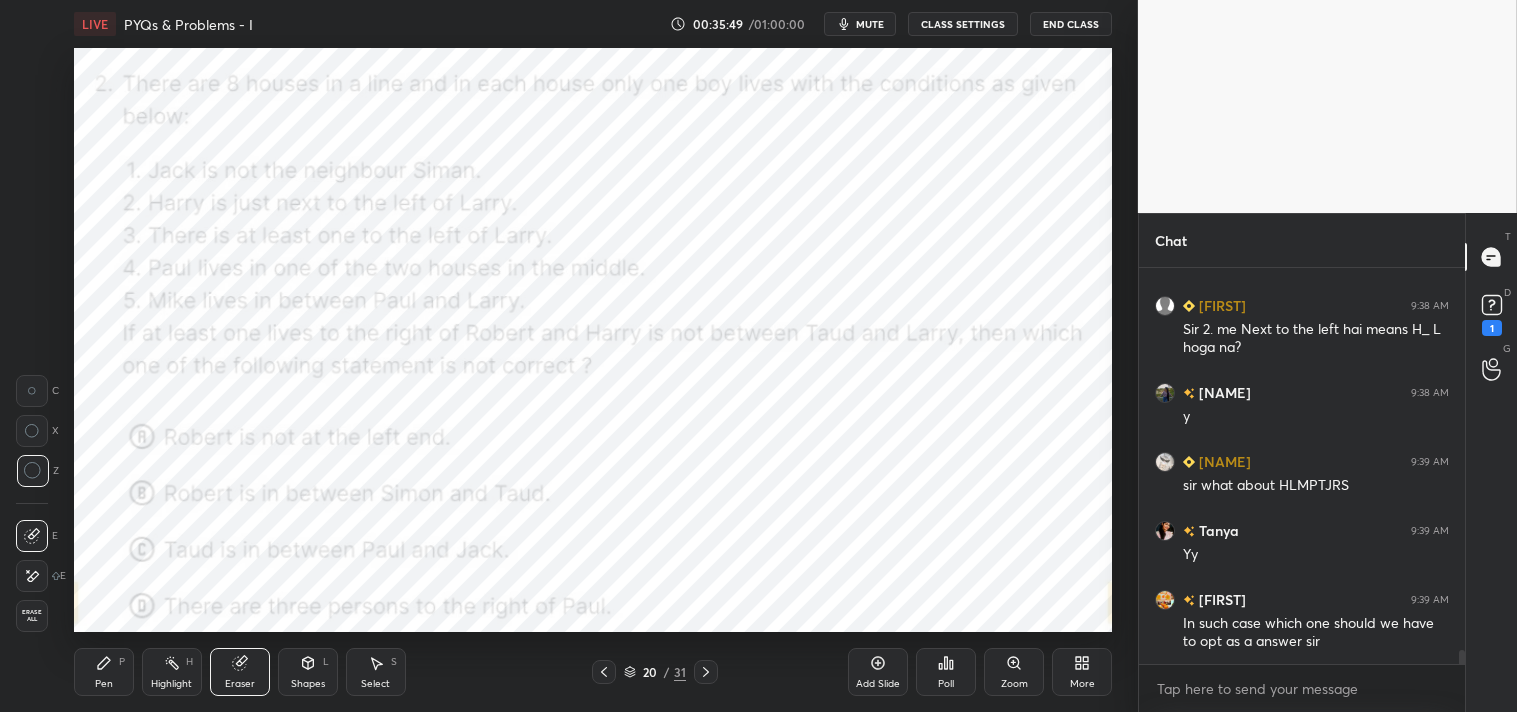 click on "Pen" at bounding box center [104, 684] 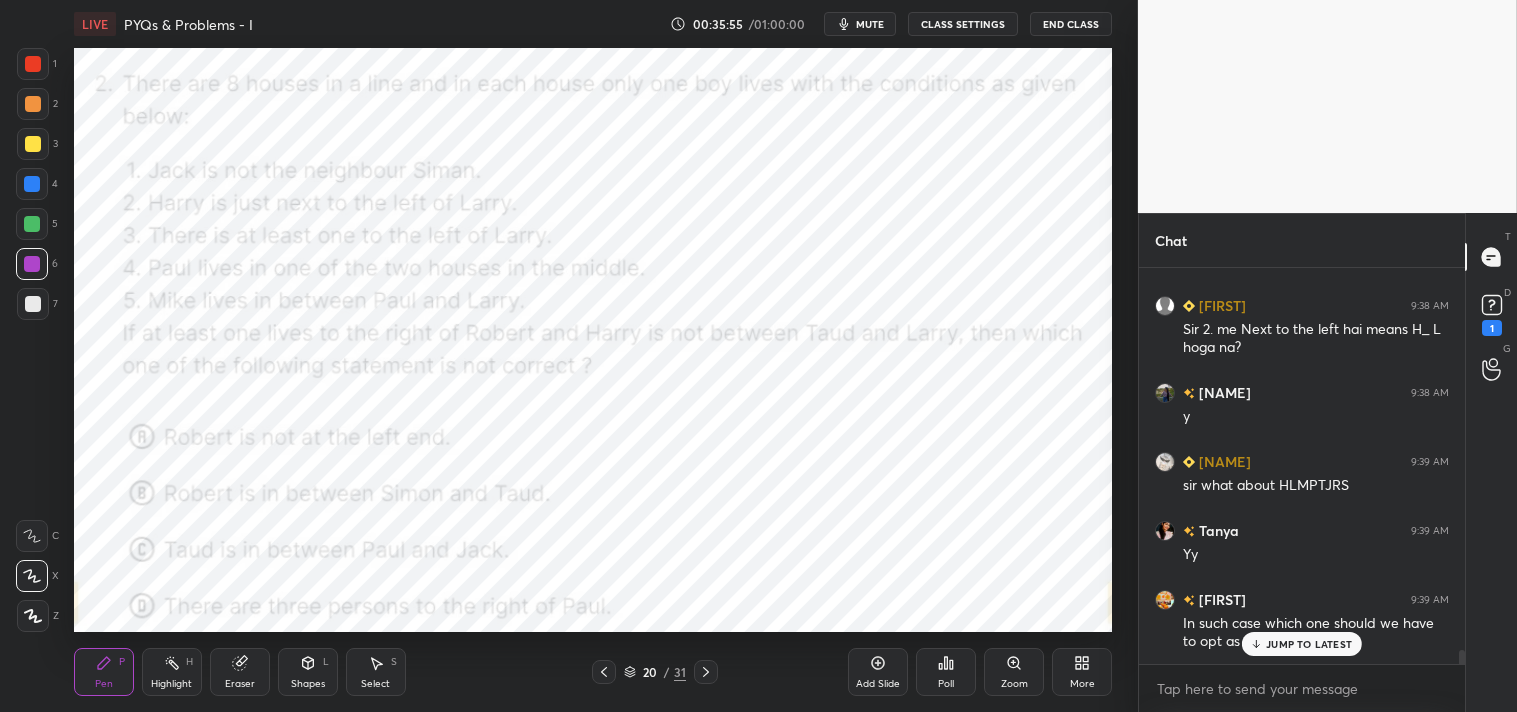 scroll, scrollTop: 10648, scrollLeft: 0, axis: vertical 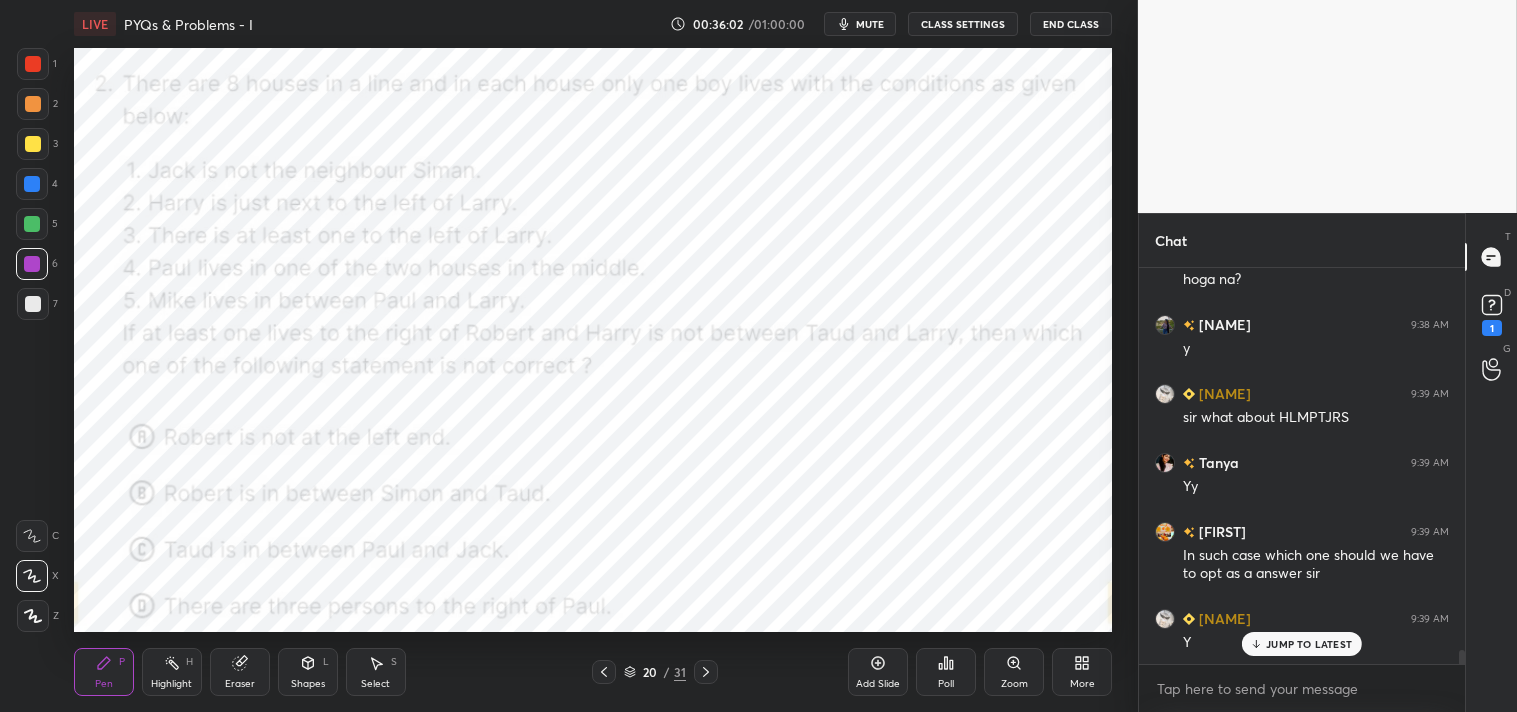 click 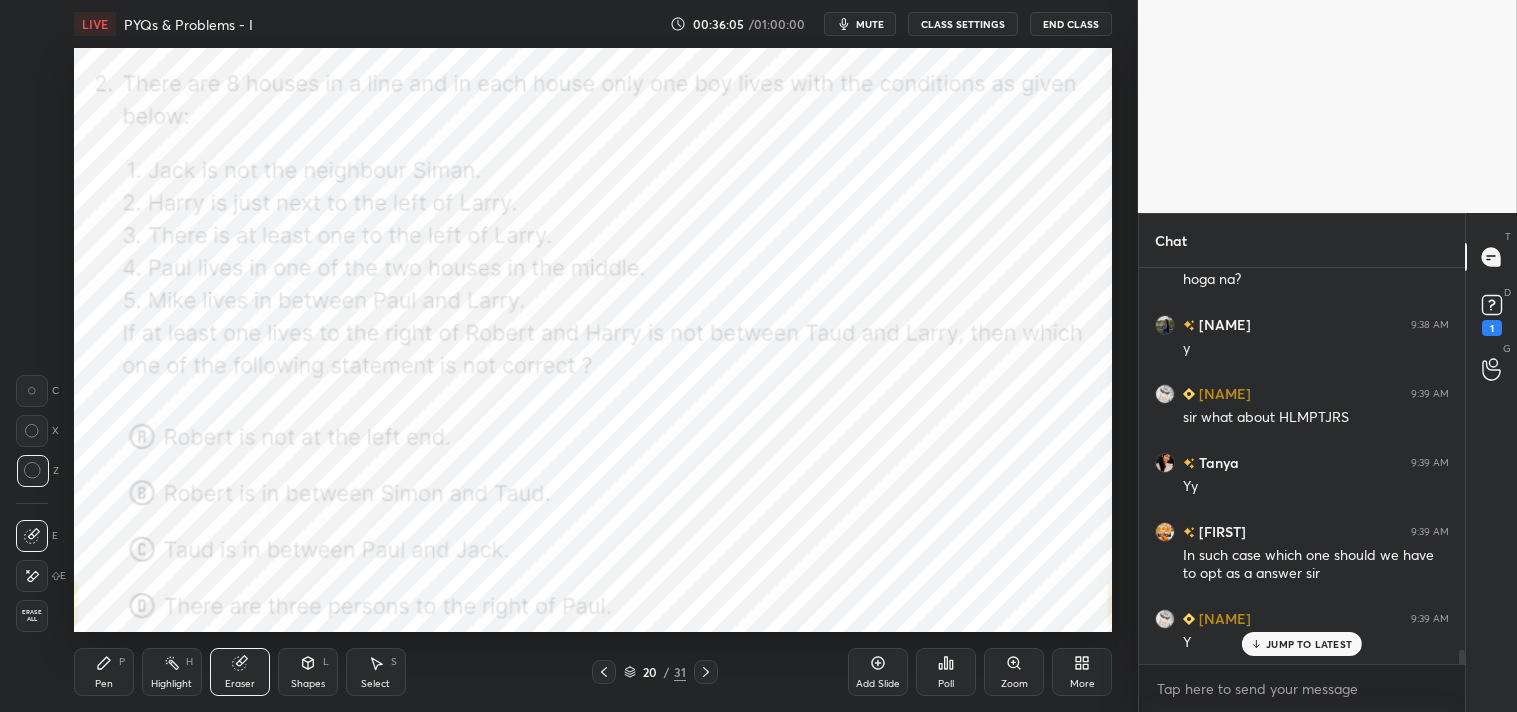 click on "Pen P" at bounding box center (104, 672) 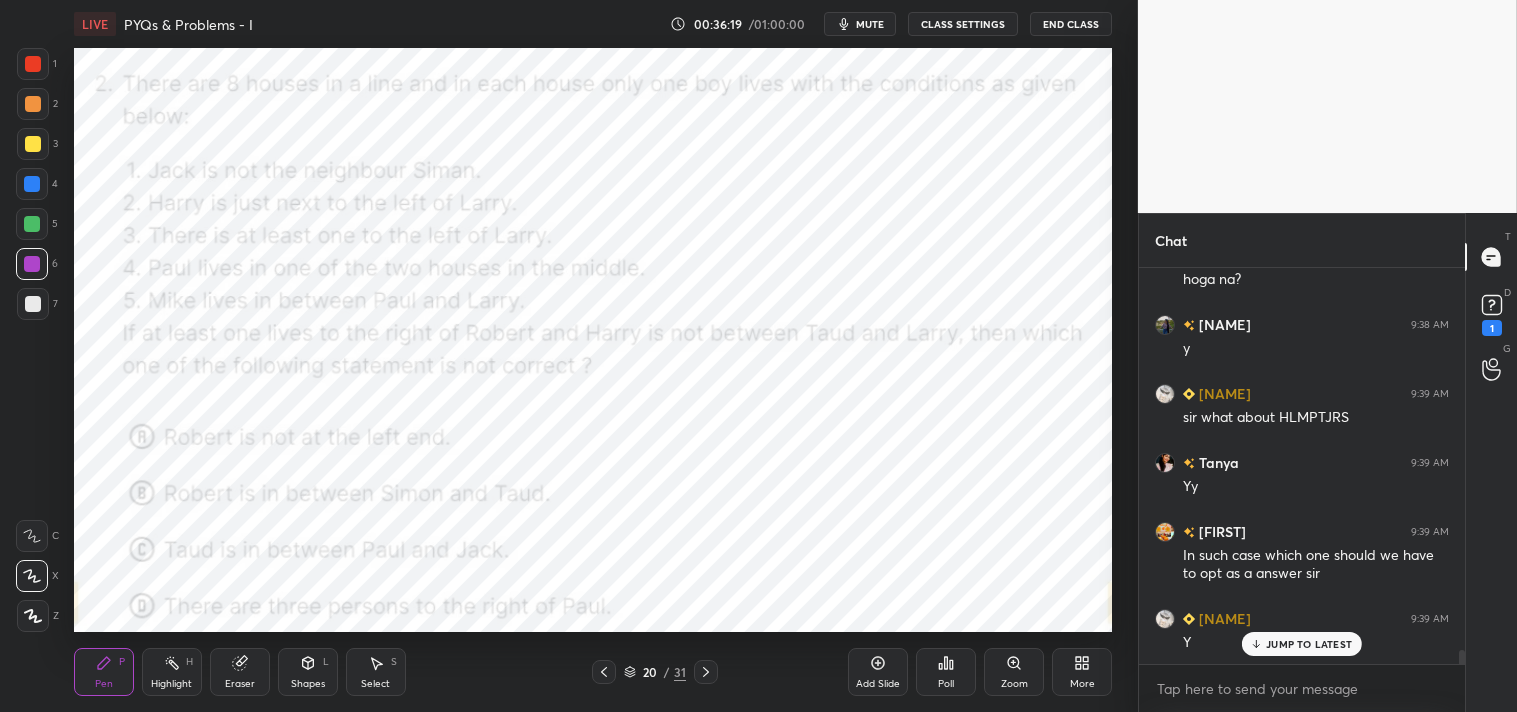 scroll, scrollTop: 10717, scrollLeft: 0, axis: vertical 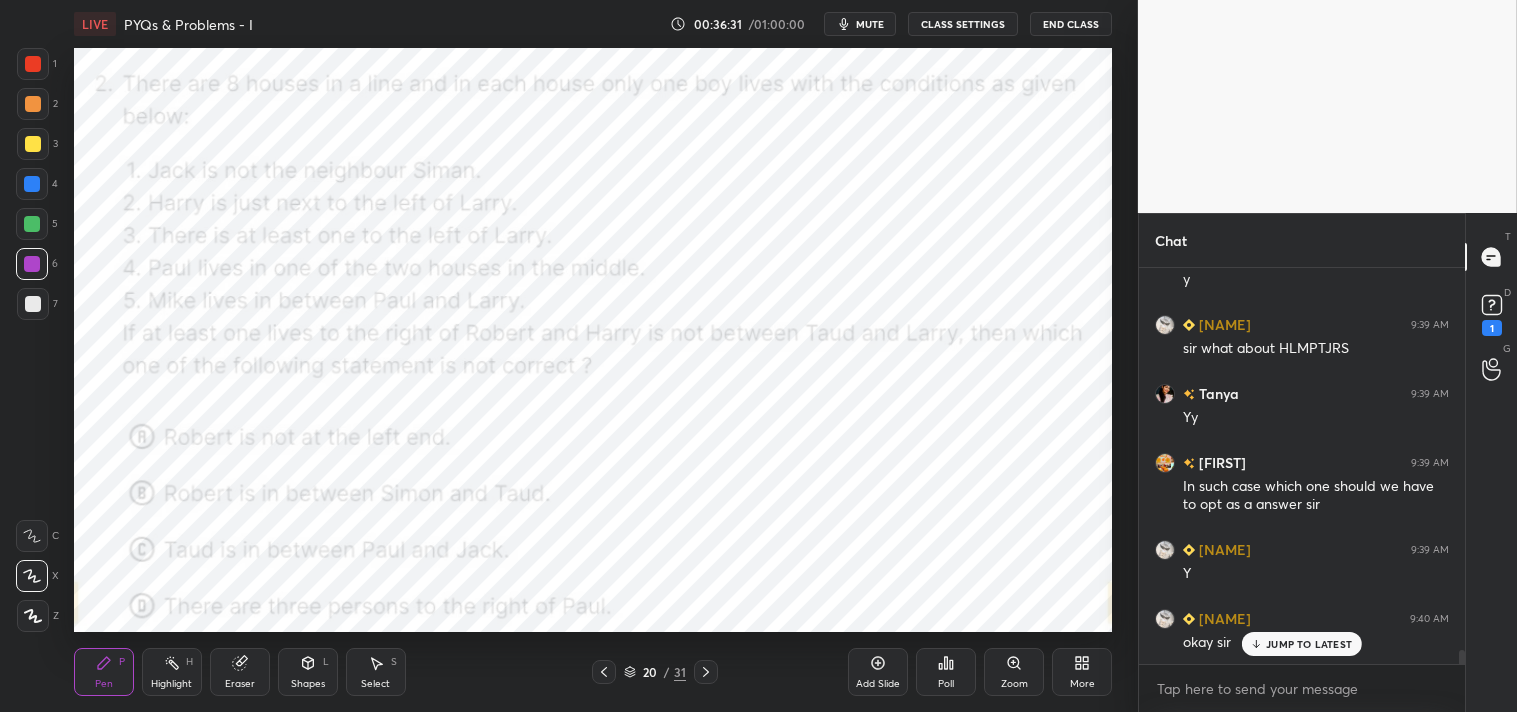 click at bounding box center (32, 184) 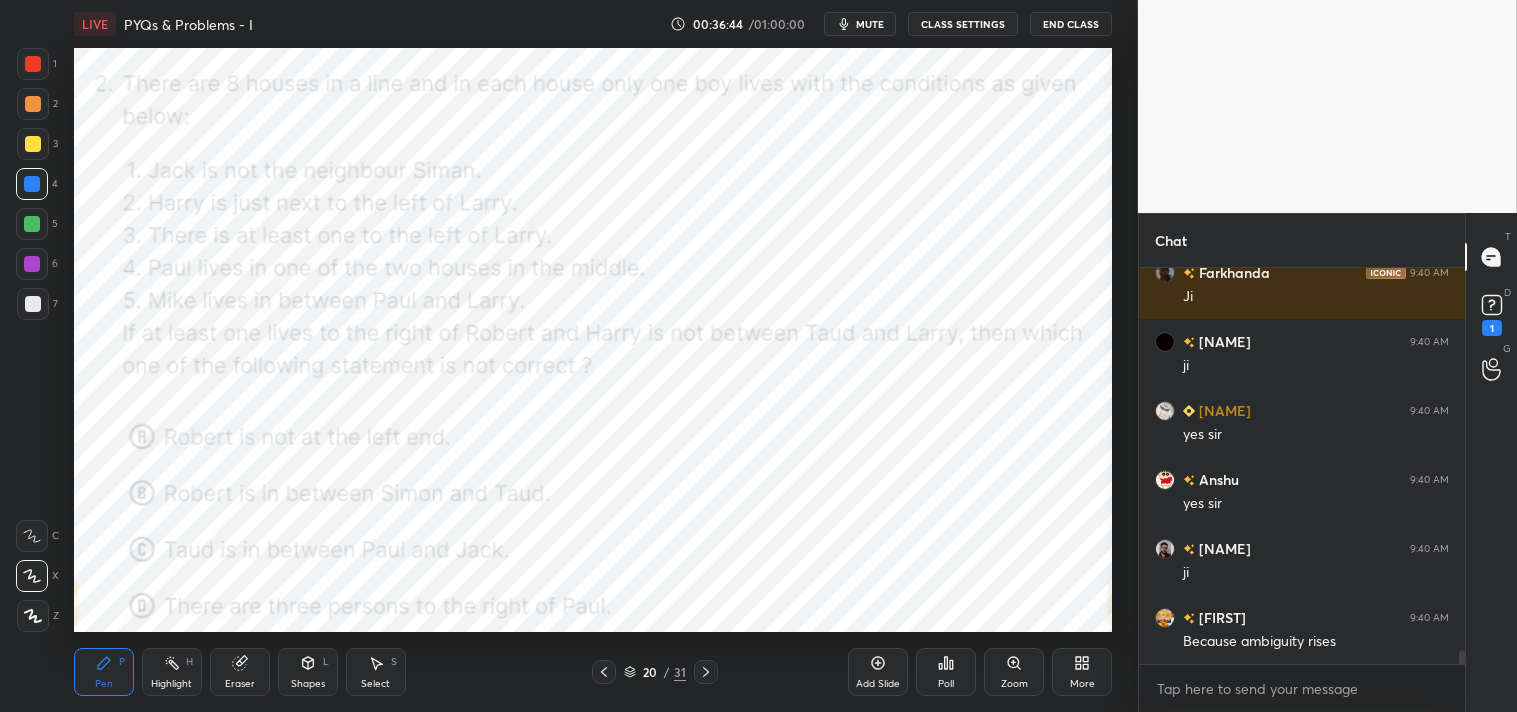 scroll, scrollTop: 11201, scrollLeft: 0, axis: vertical 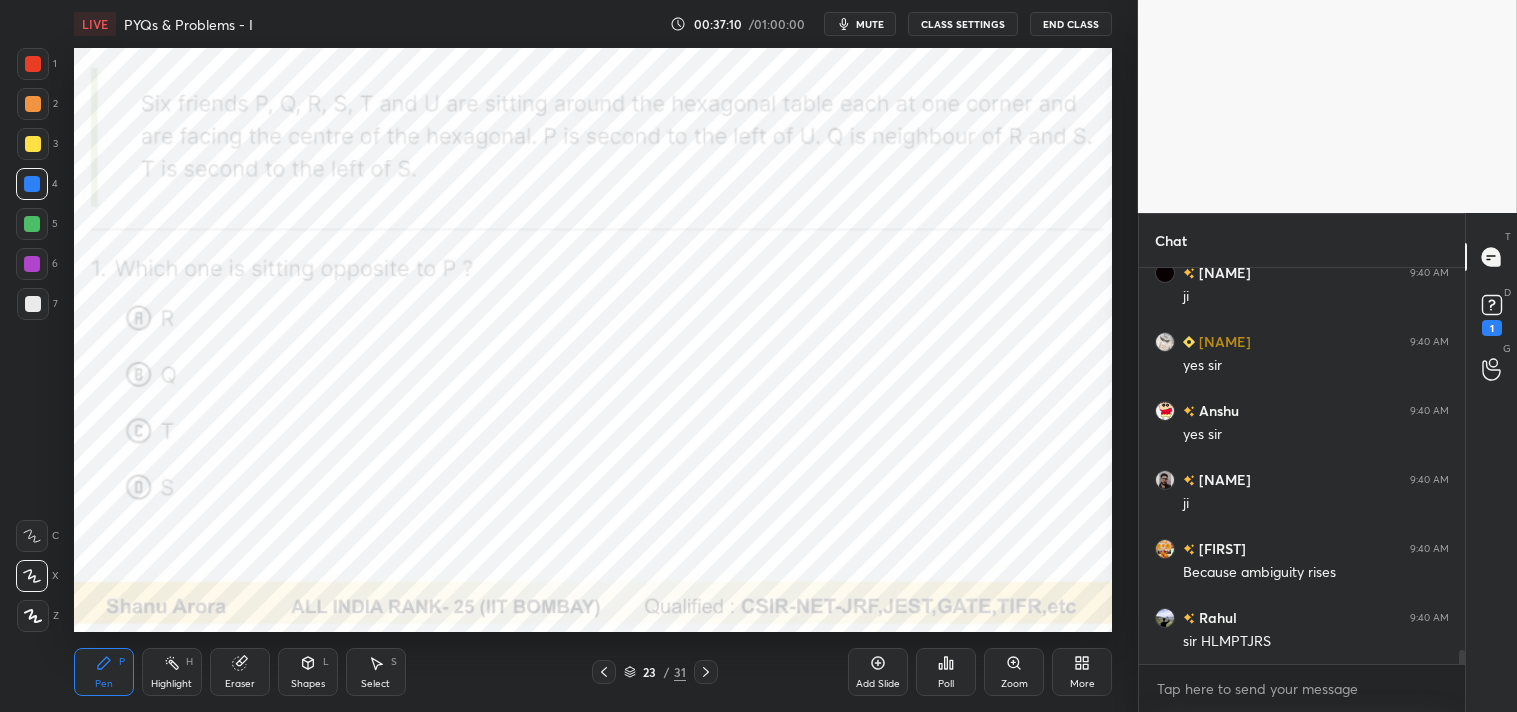 click 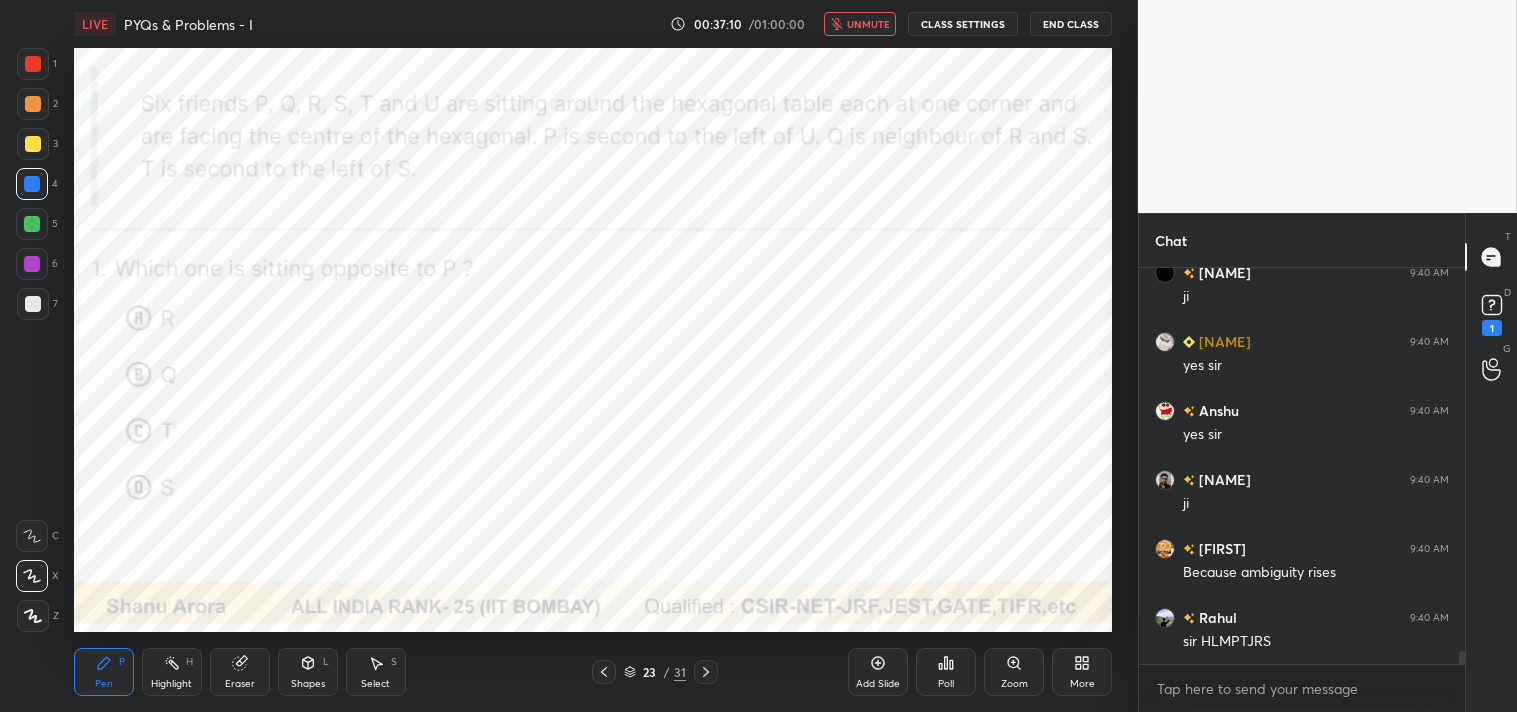 scroll, scrollTop: 11270, scrollLeft: 0, axis: vertical 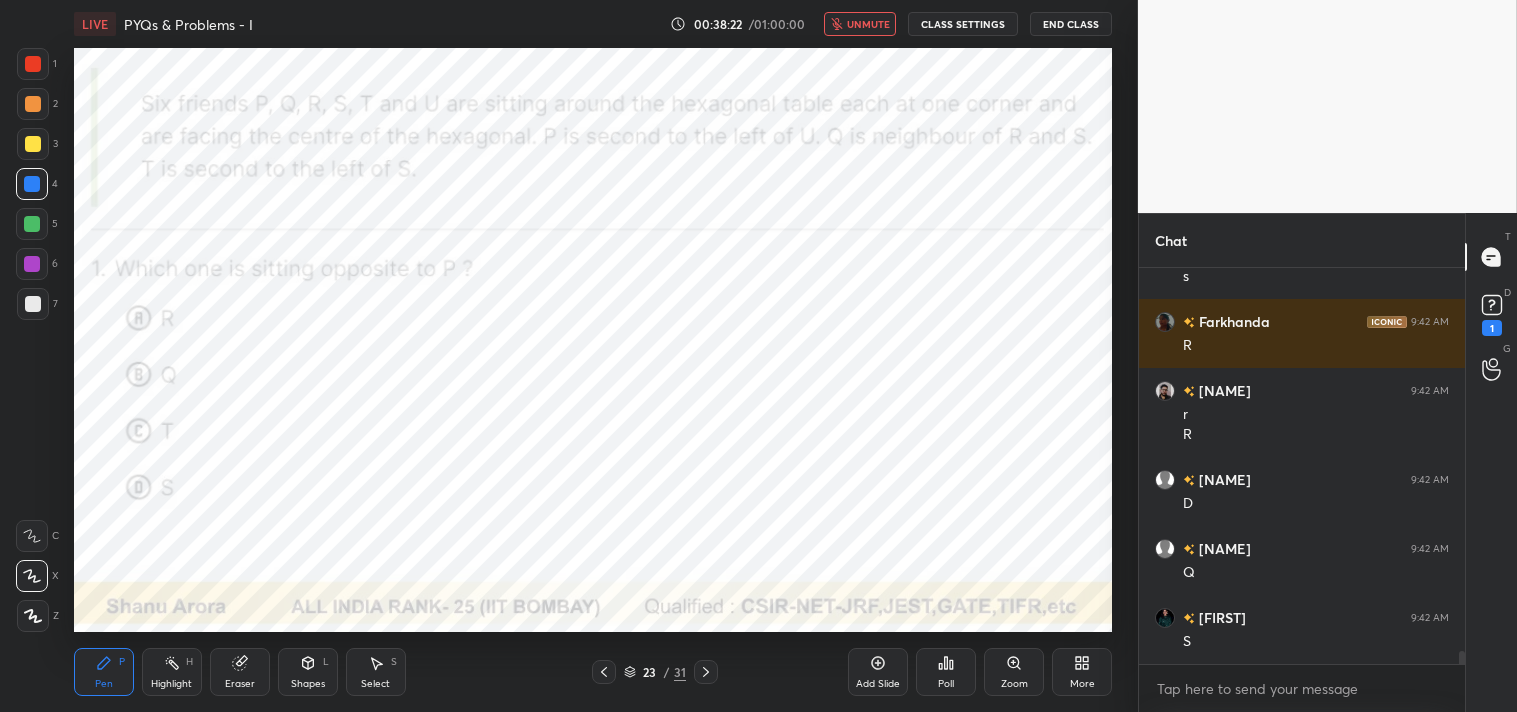 click on "unmute" at bounding box center (868, 24) 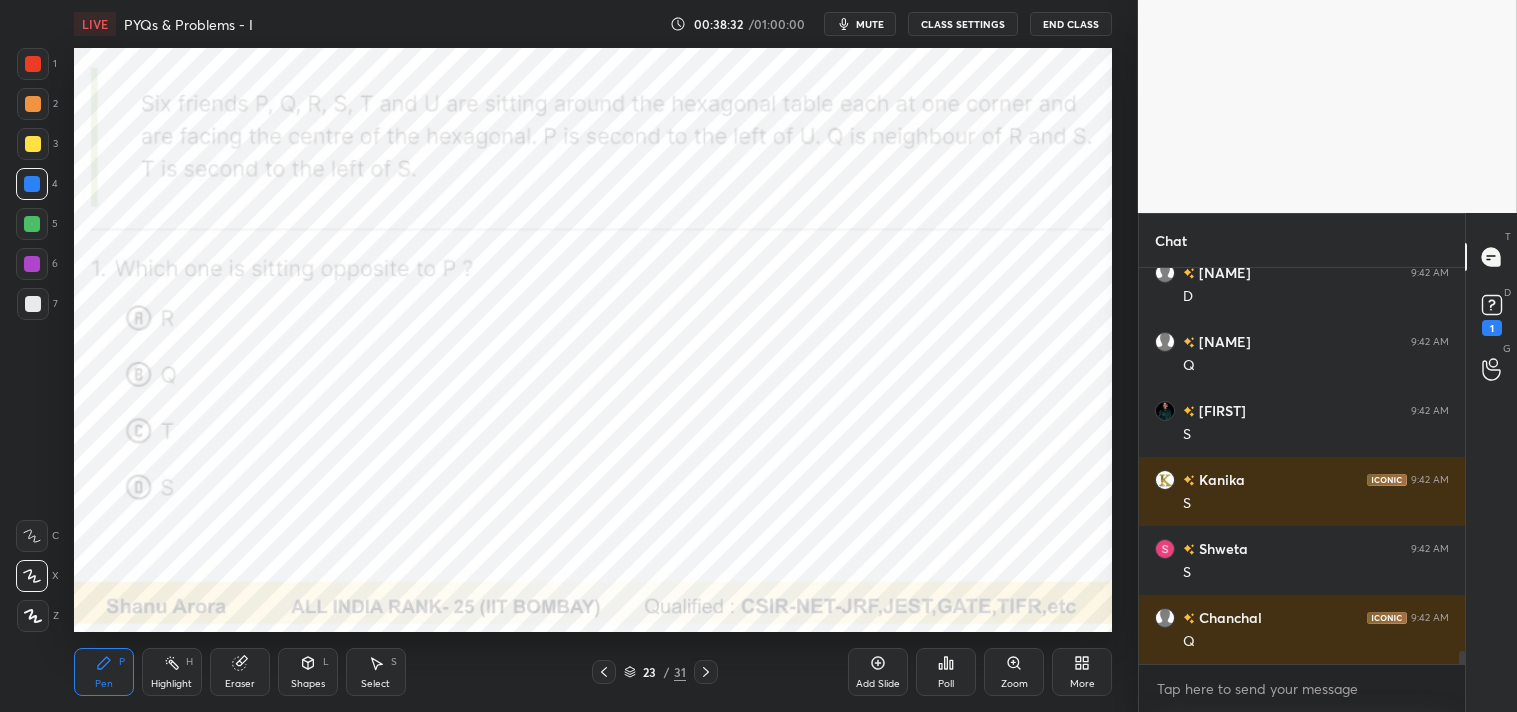 scroll, scrollTop: 12048, scrollLeft: 0, axis: vertical 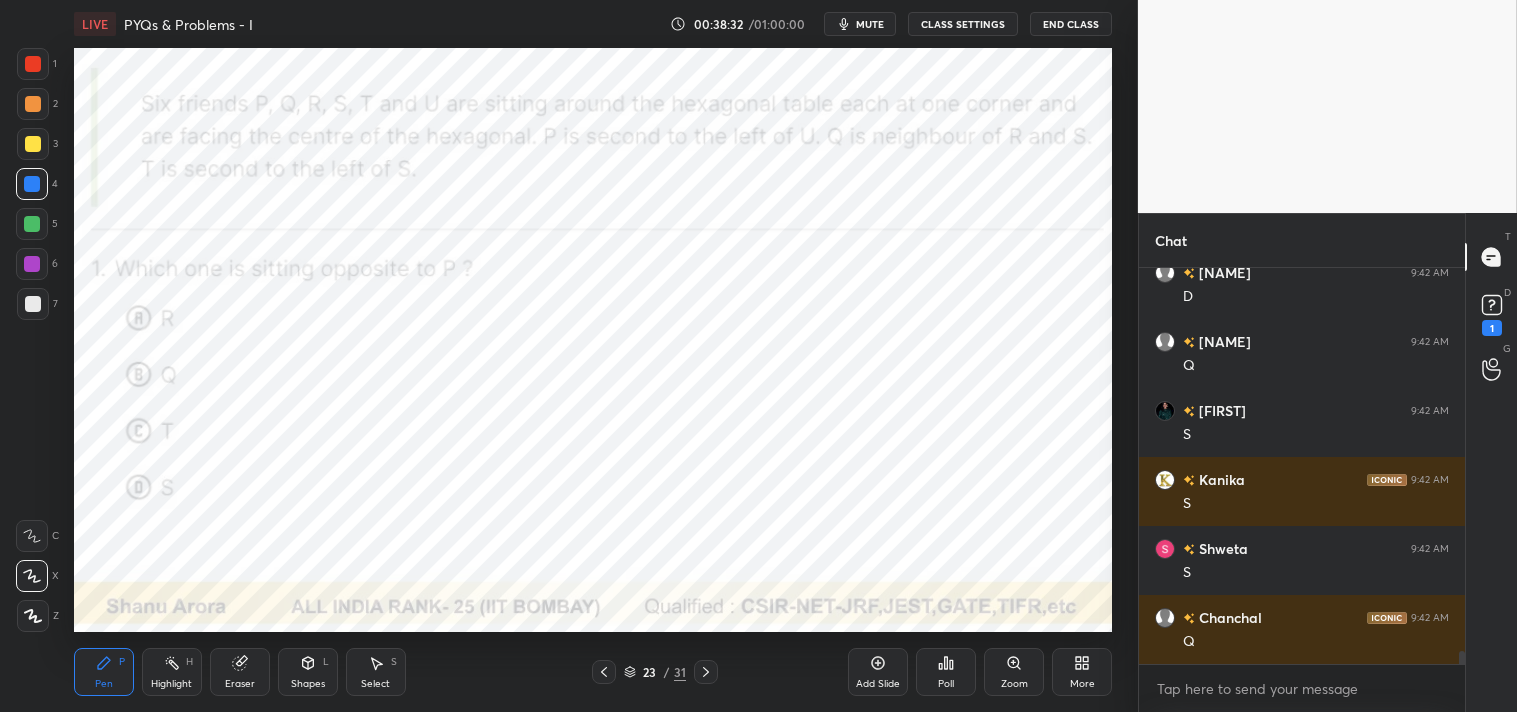 click on "Shapes" at bounding box center [308, 684] 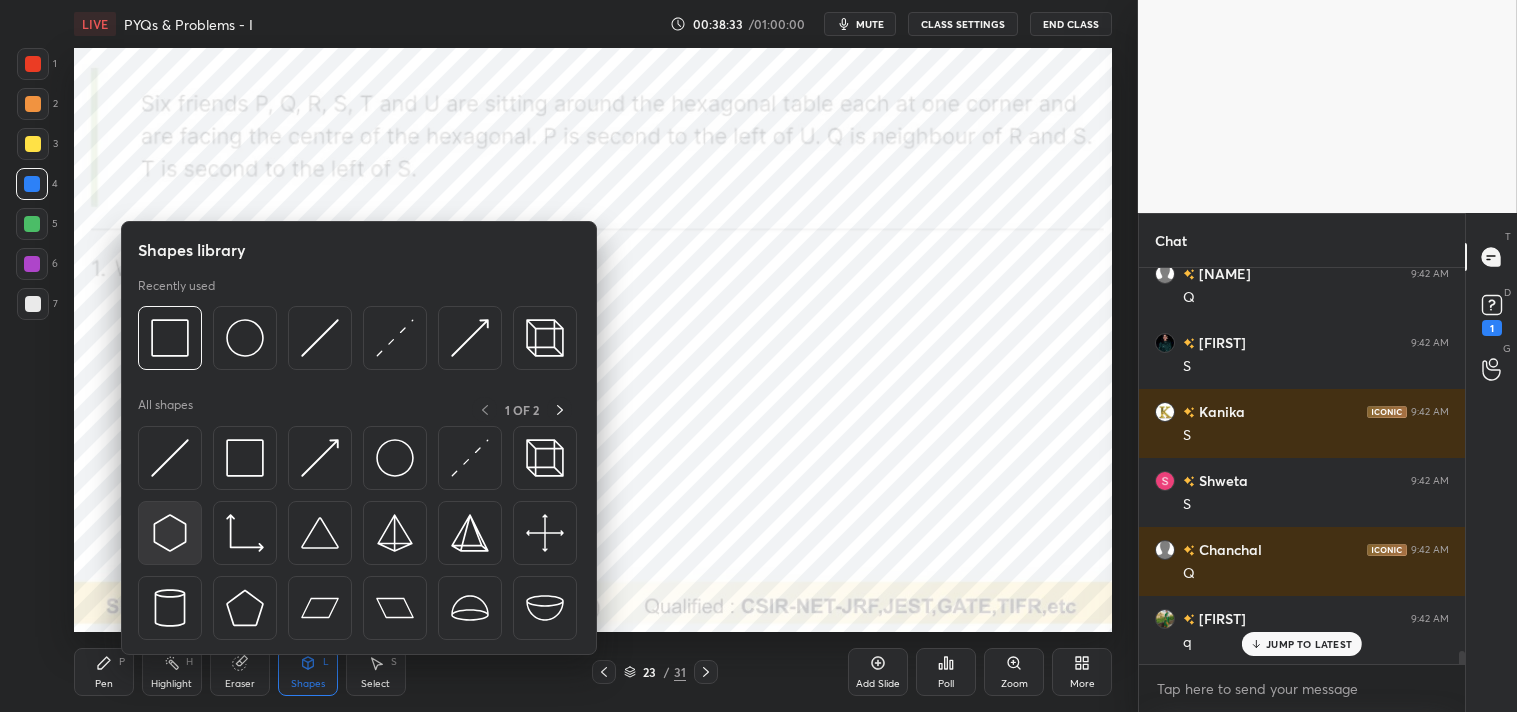 click at bounding box center [170, 533] 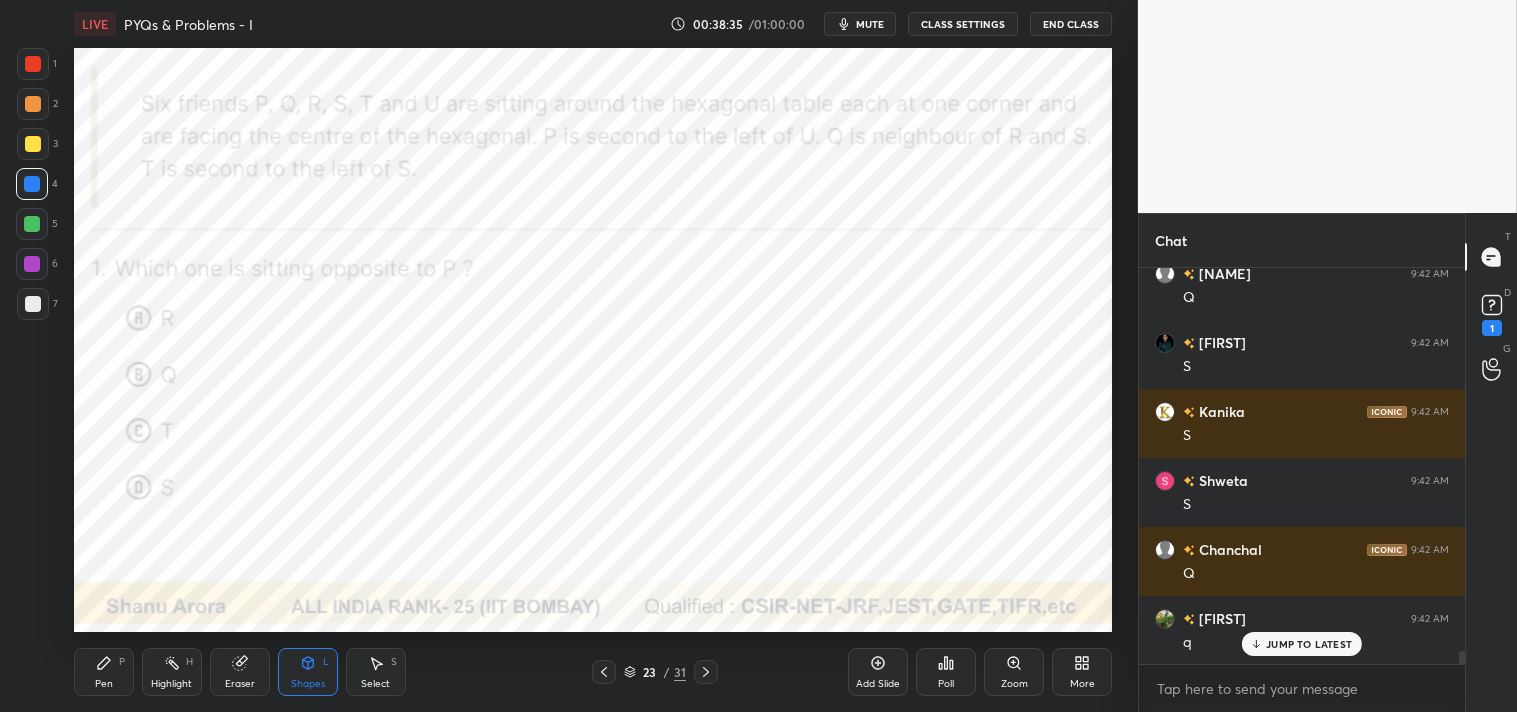 scroll, scrollTop: 12117, scrollLeft: 0, axis: vertical 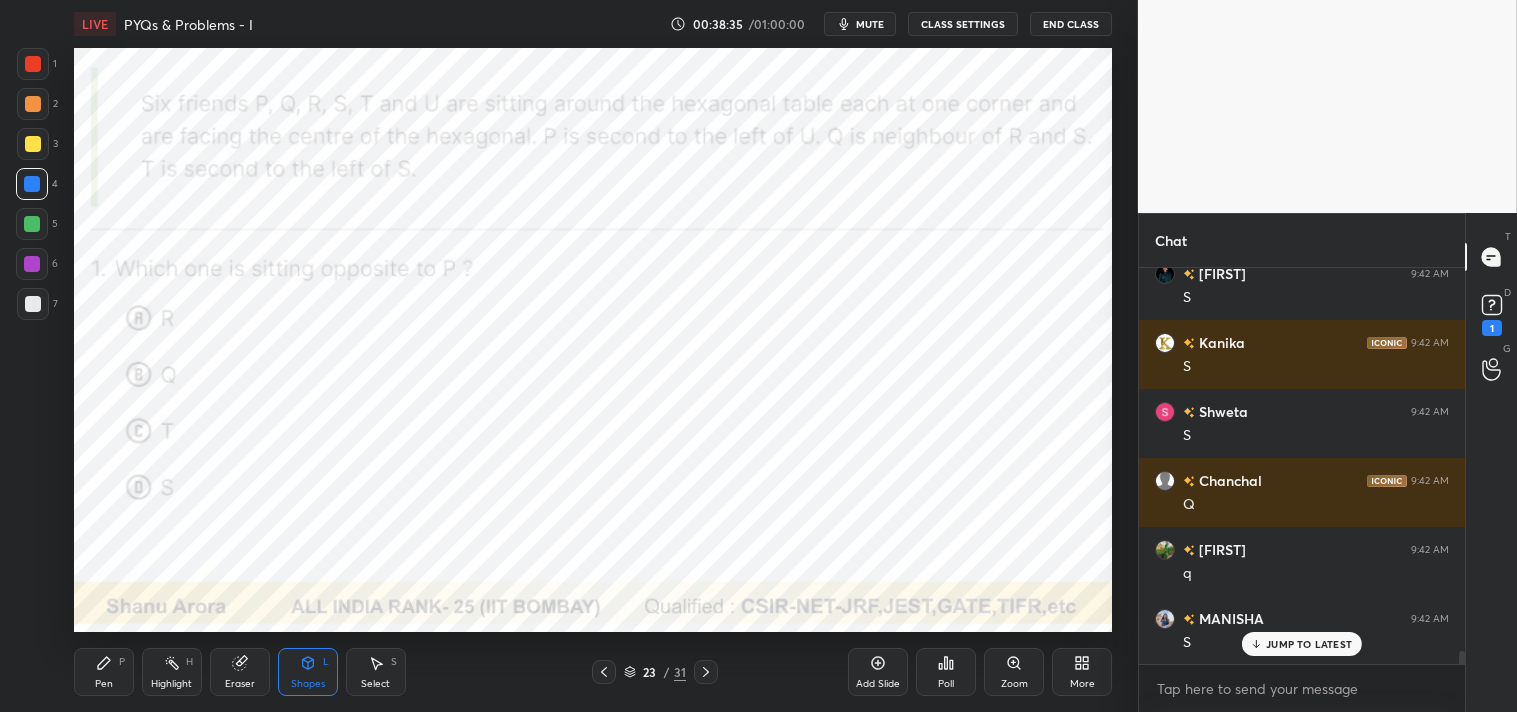 click on "Pen P" at bounding box center (104, 672) 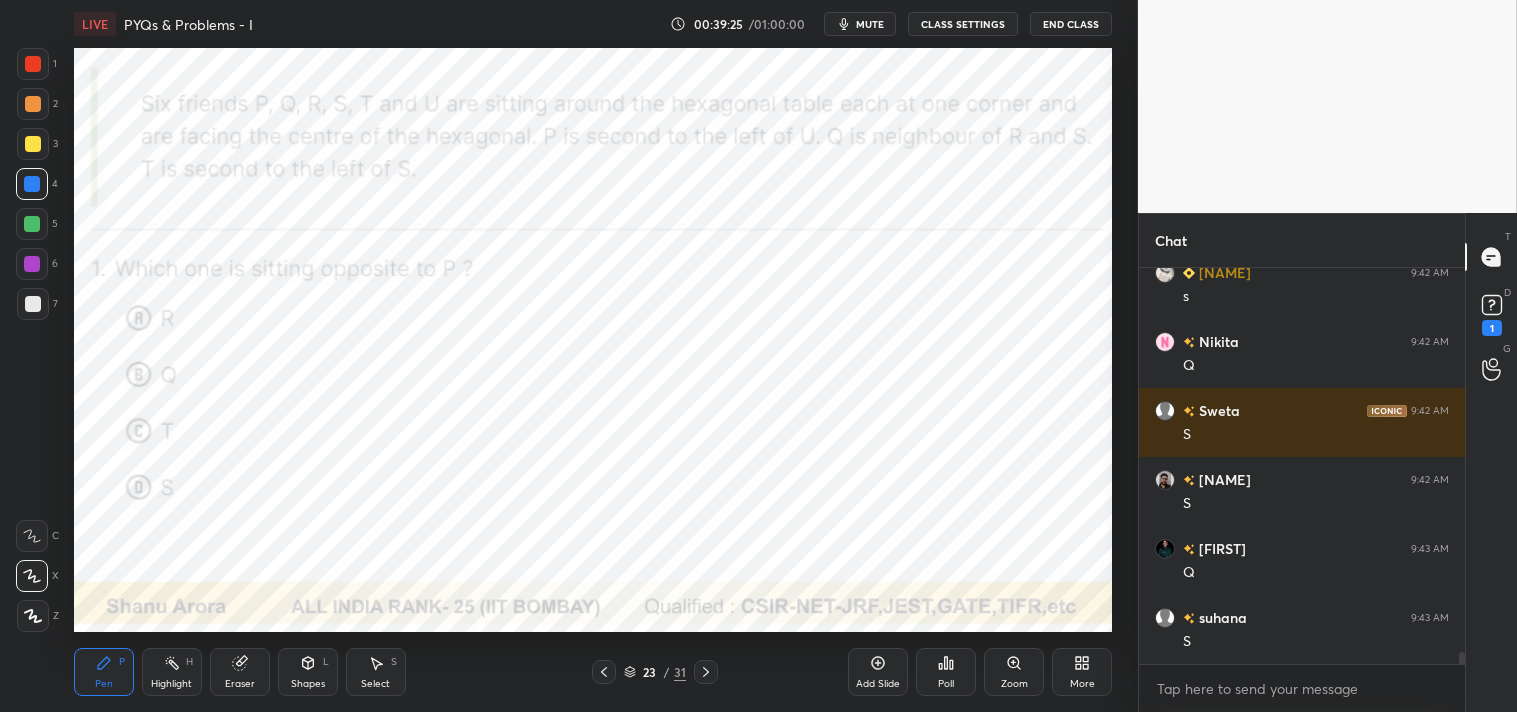 scroll, scrollTop: 12758, scrollLeft: 0, axis: vertical 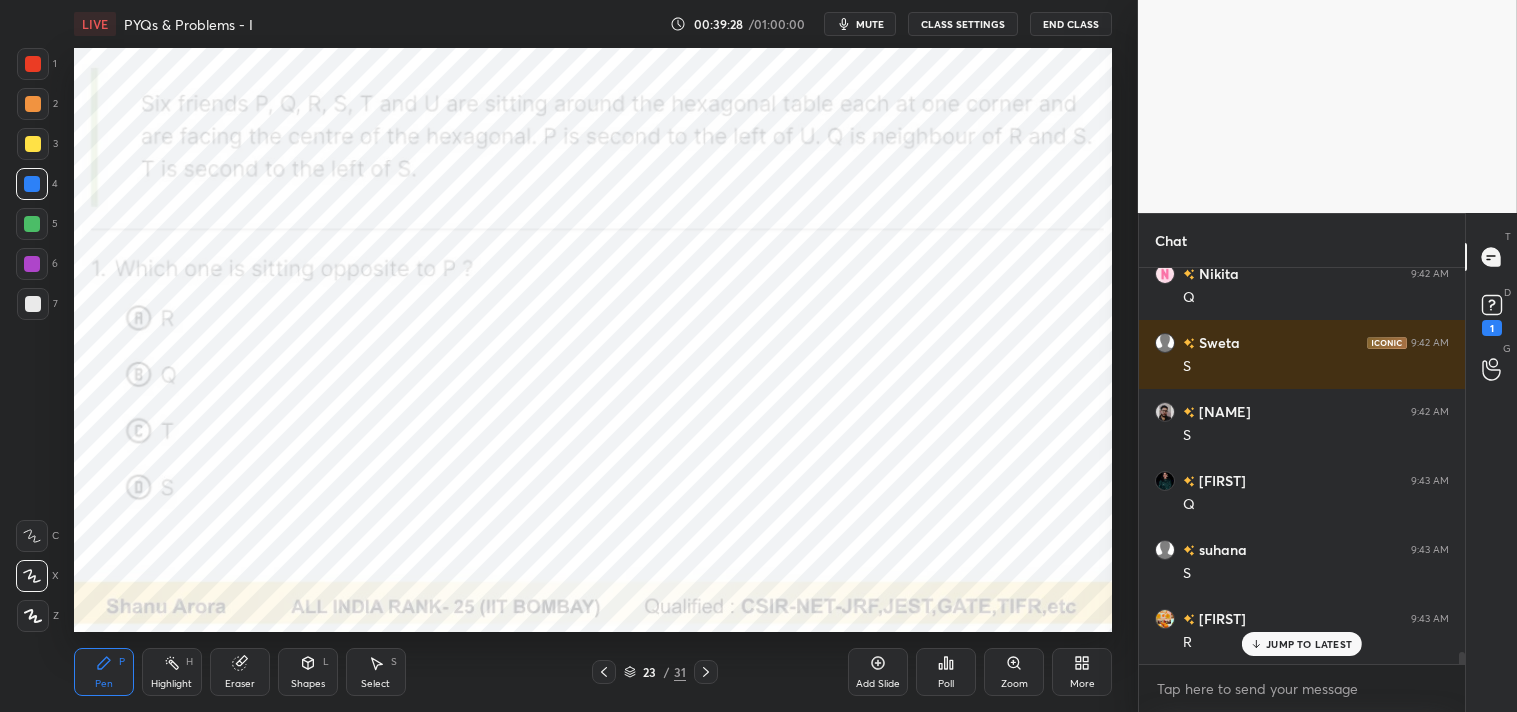 click on "Highlight H" at bounding box center (172, 672) 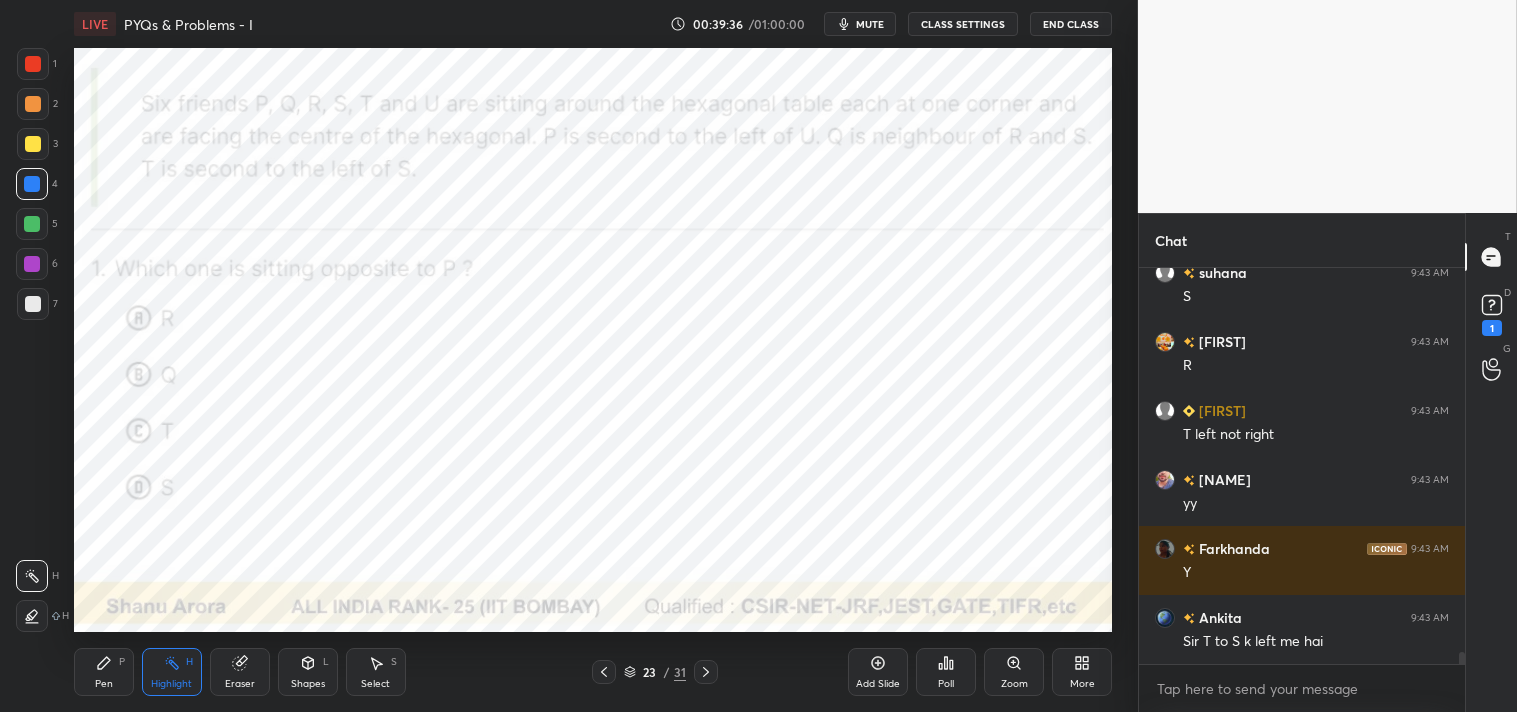 scroll, scrollTop: 13104, scrollLeft: 0, axis: vertical 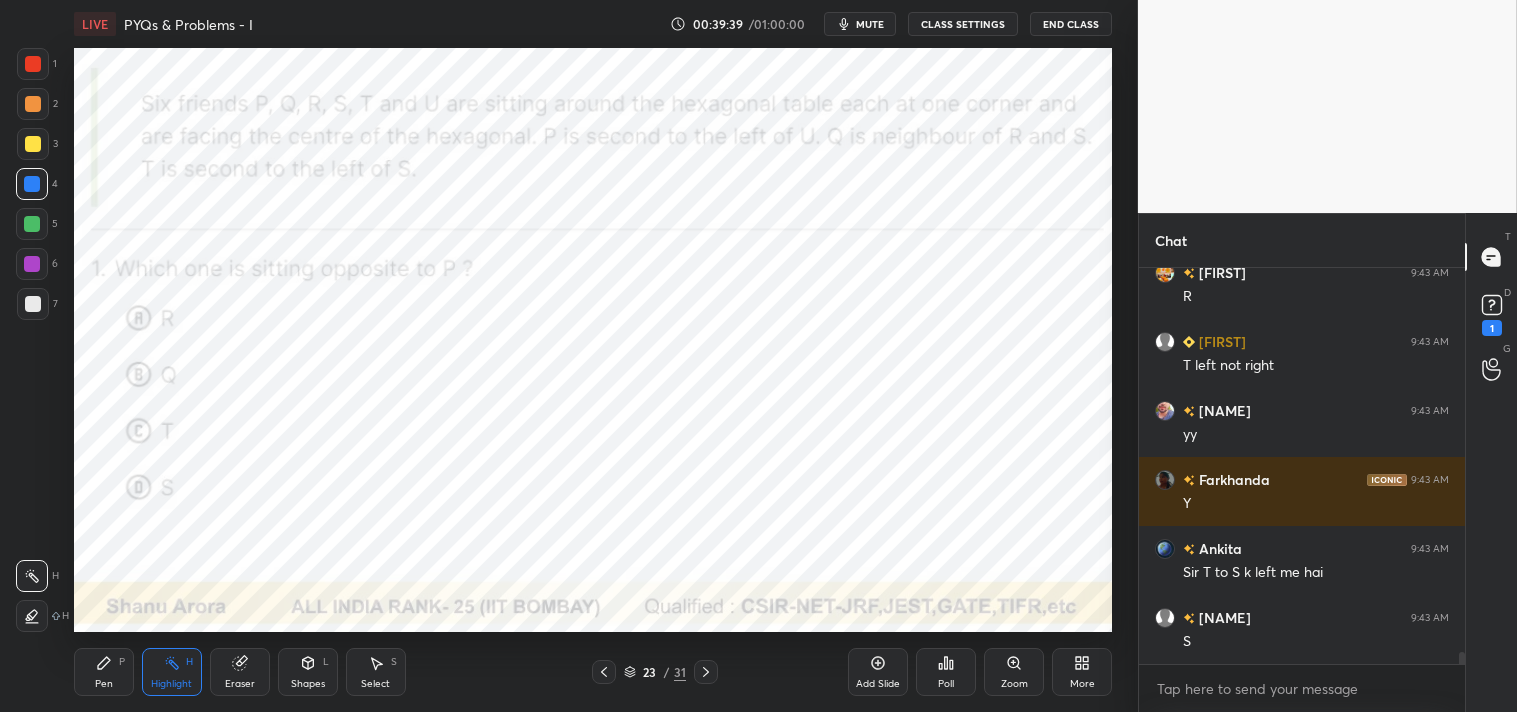 click 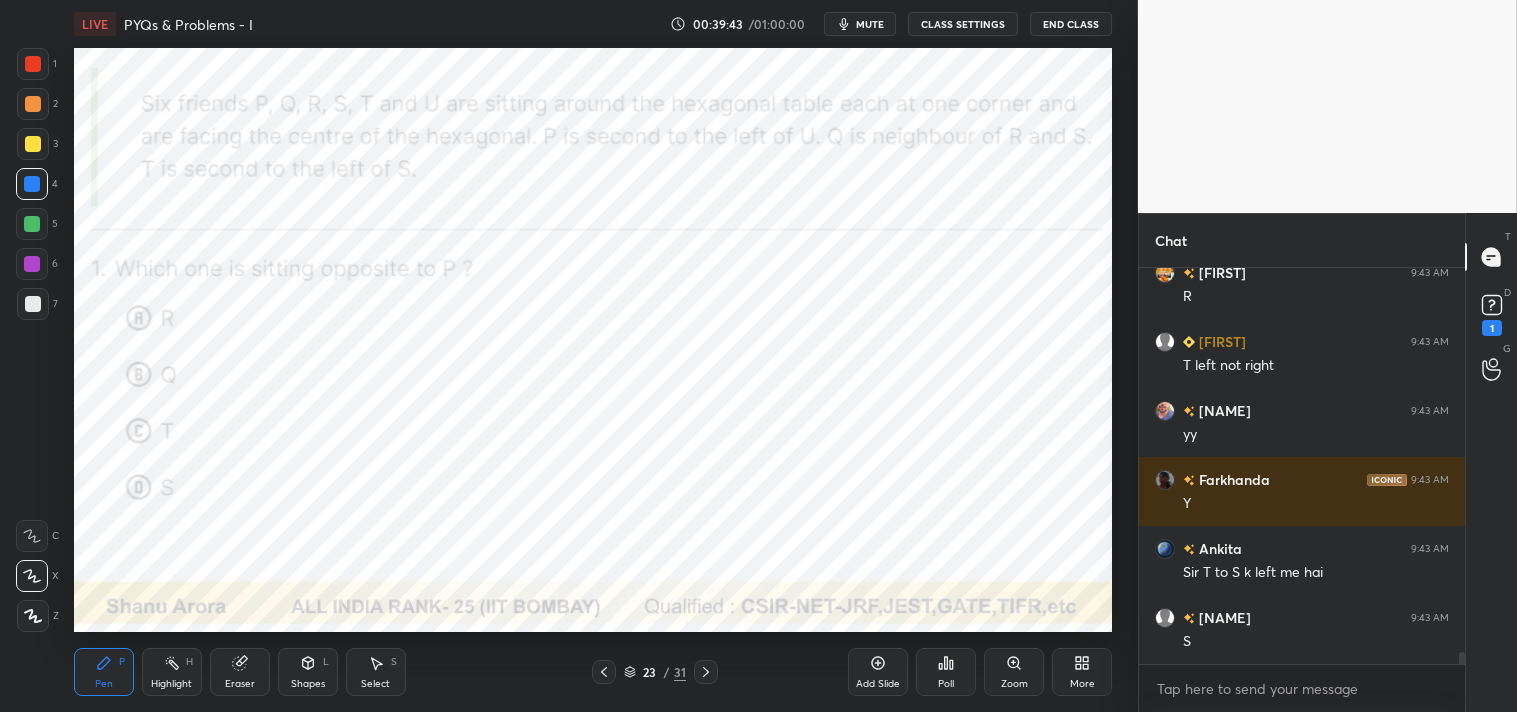 click on "Highlight H" at bounding box center [172, 672] 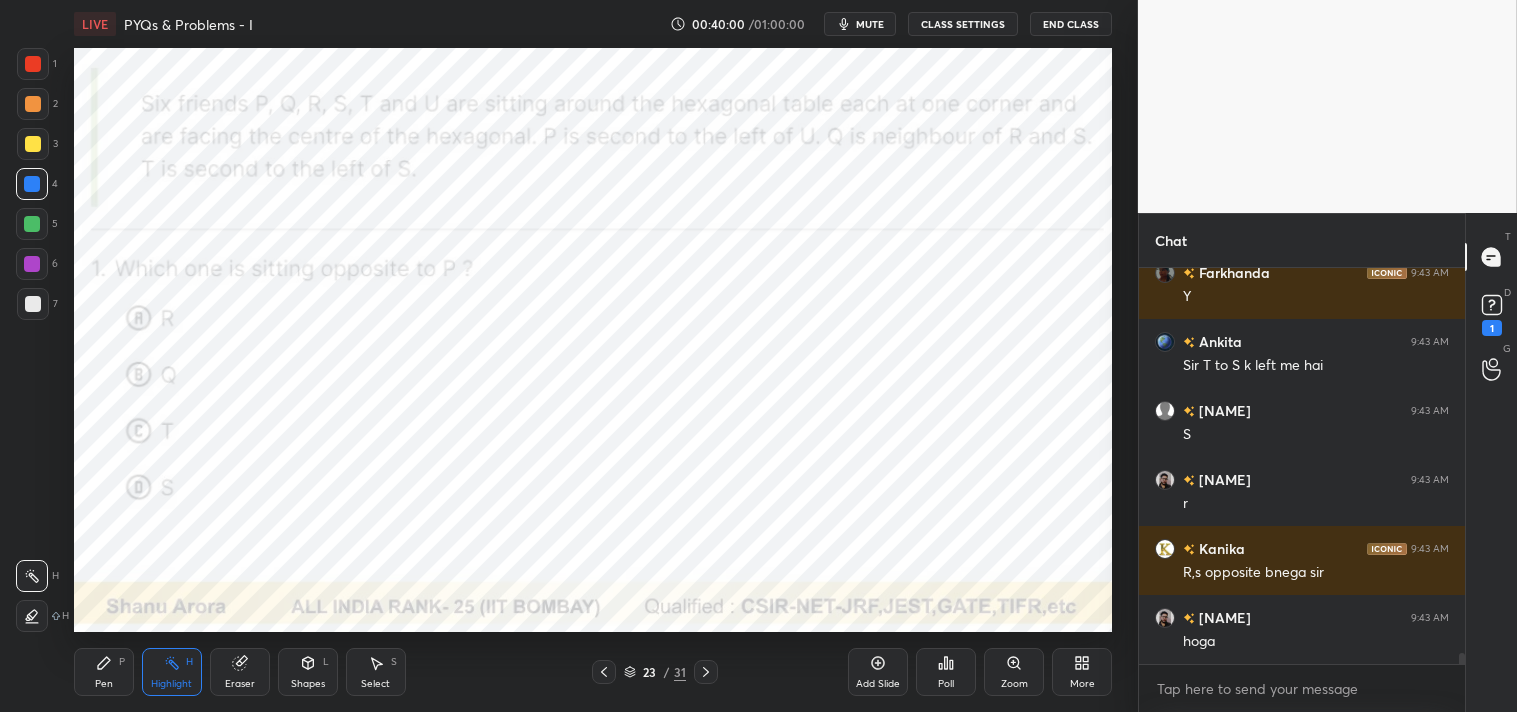 scroll, scrollTop: 13380, scrollLeft: 0, axis: vertical 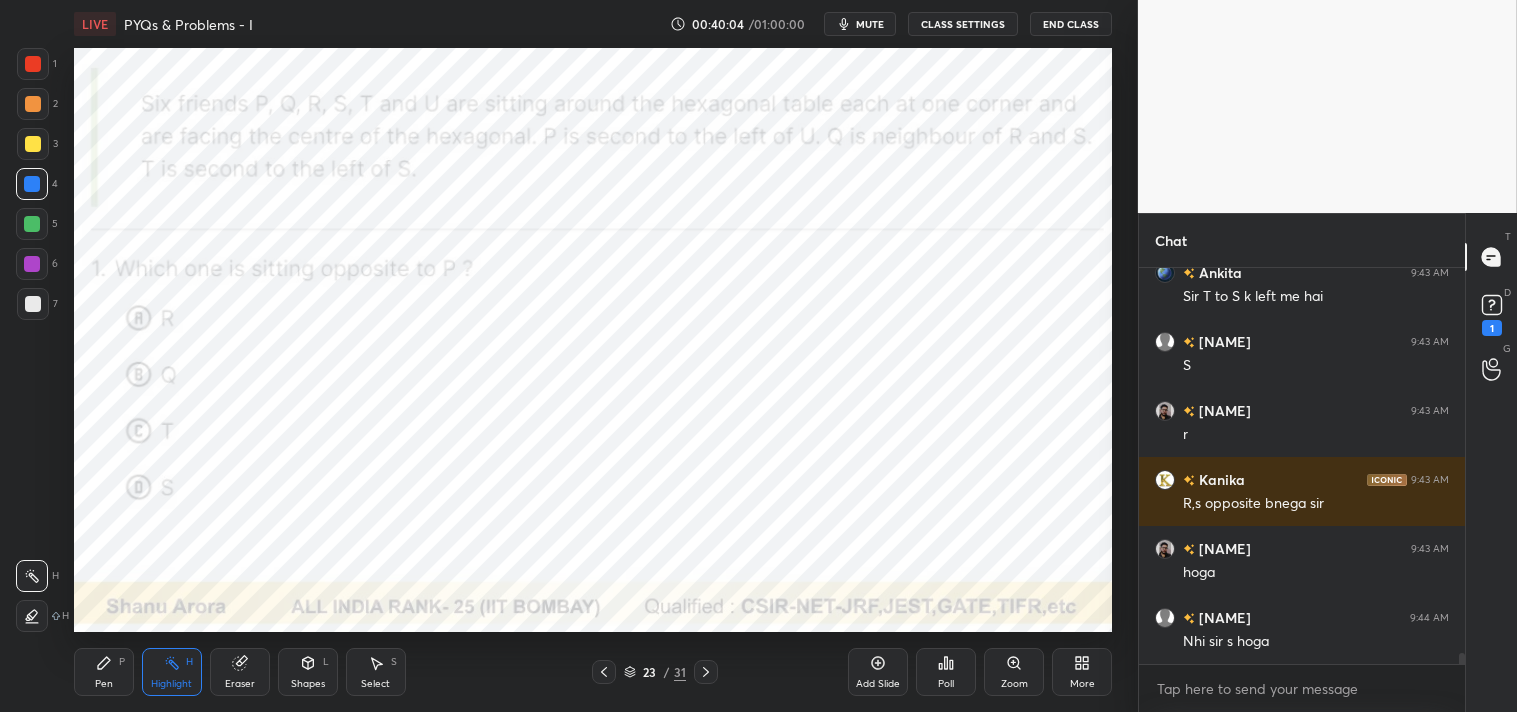 click 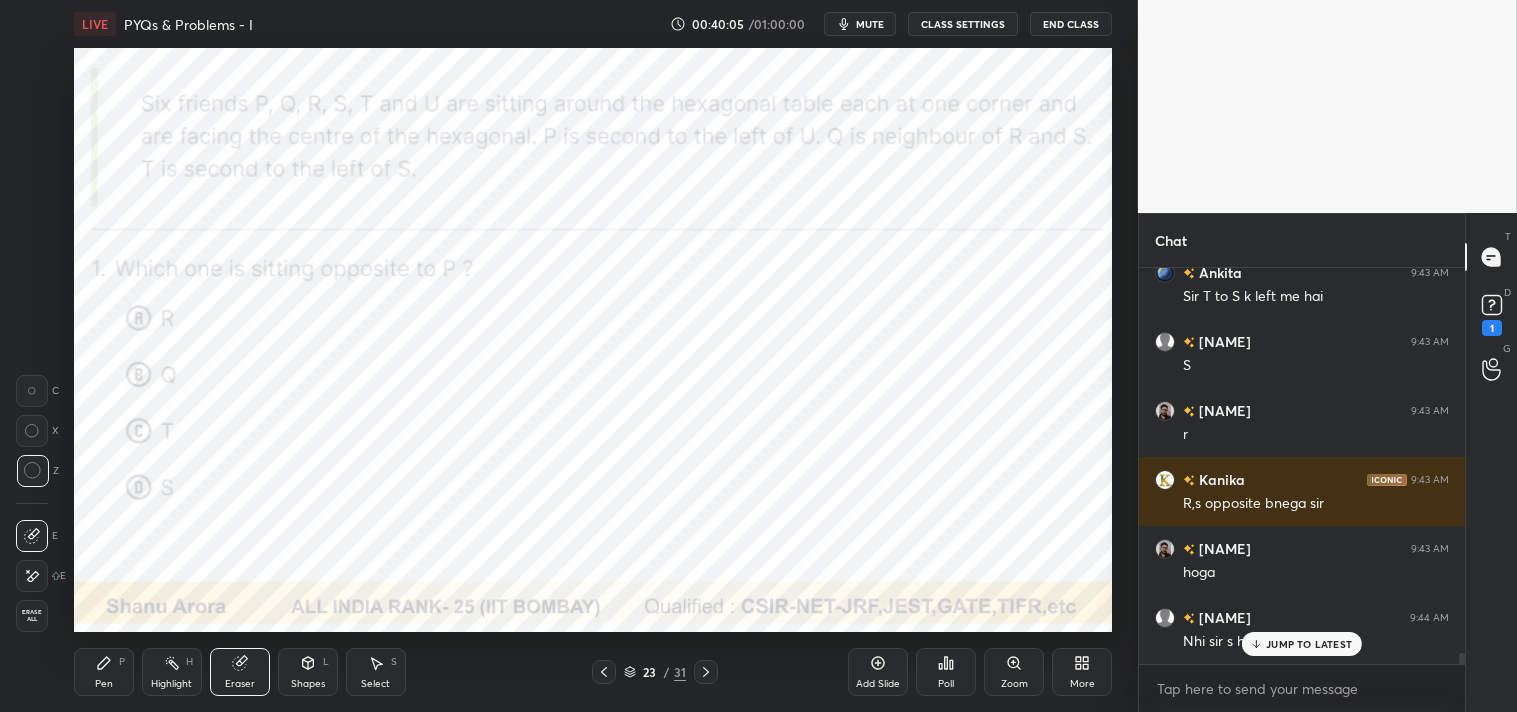 scroll, scrollTop: 13448, scrollLeft: 0, axis: vertical 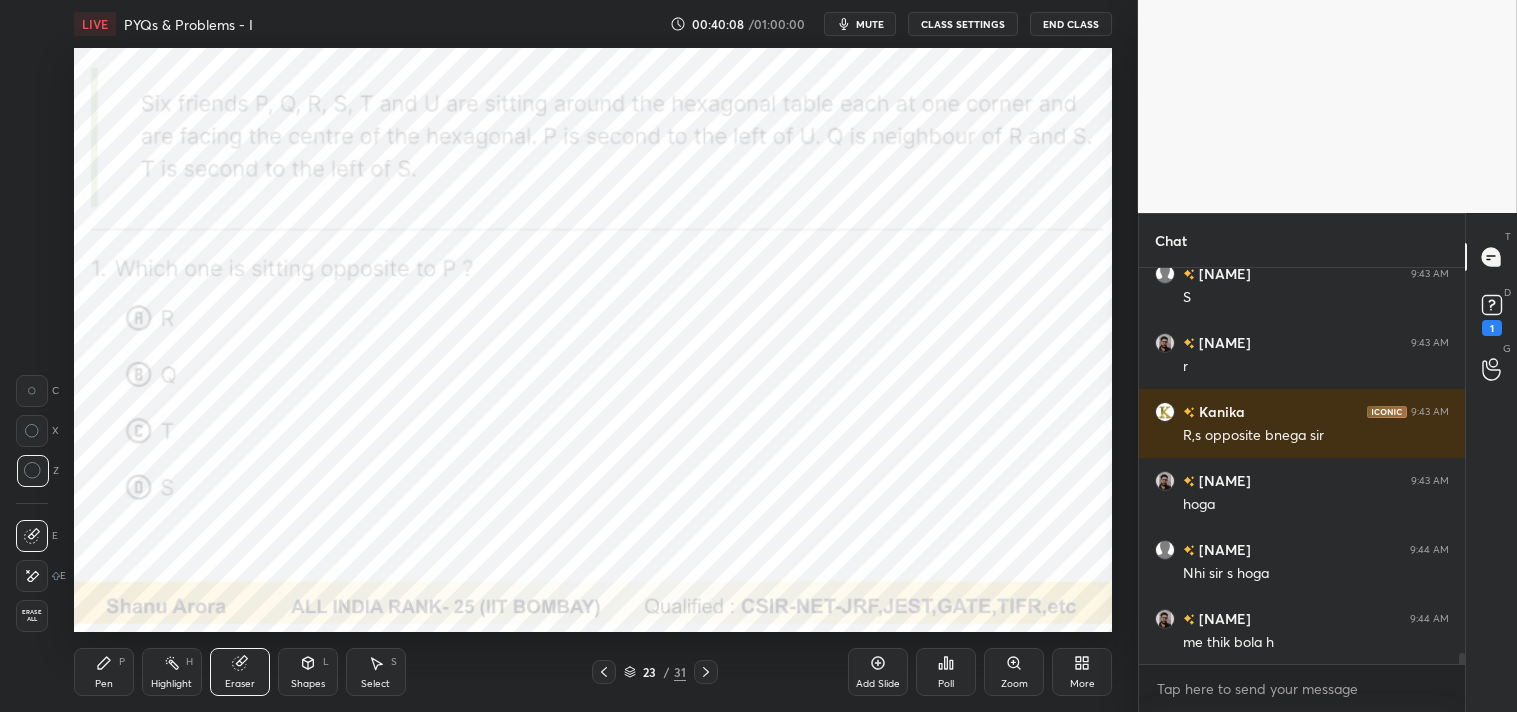 click 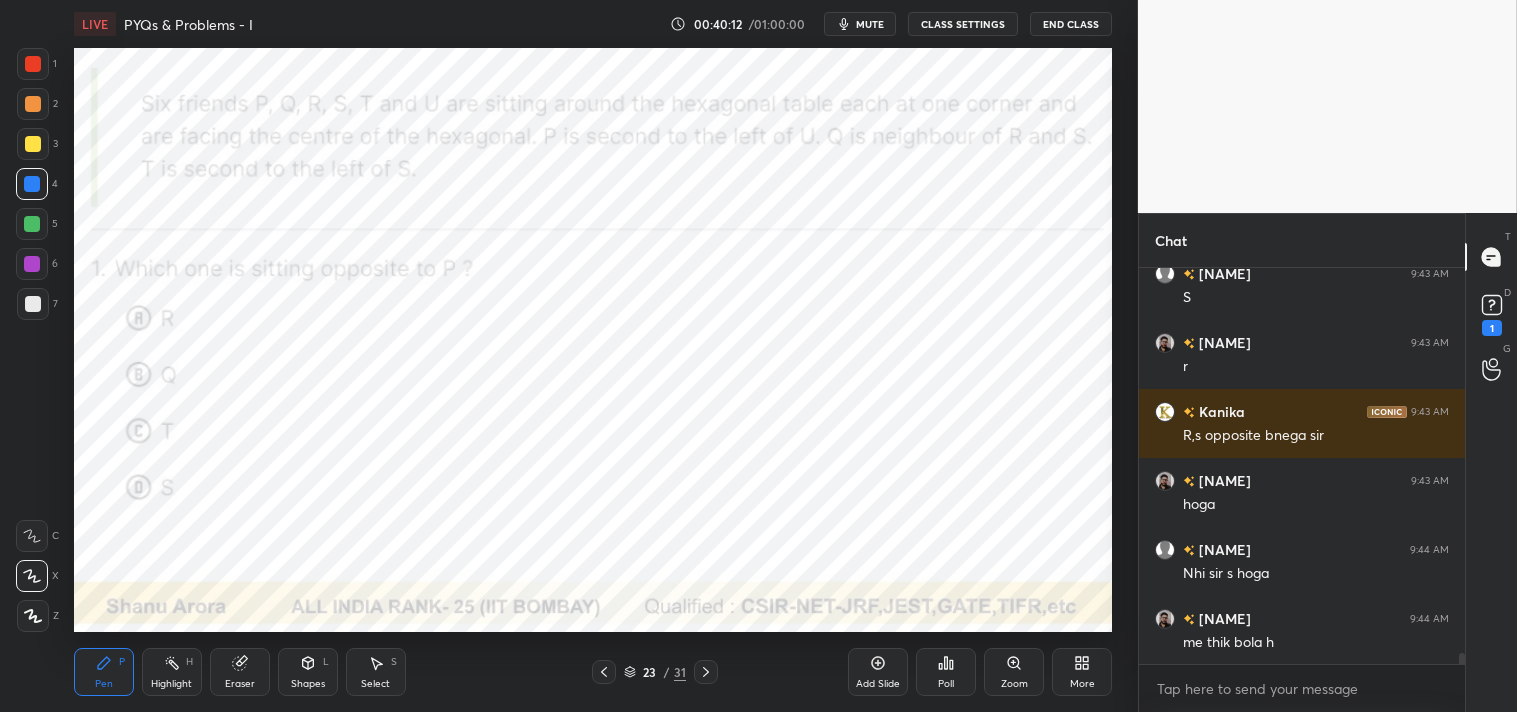 click on "Eraser" at bounding box center [240, 672] 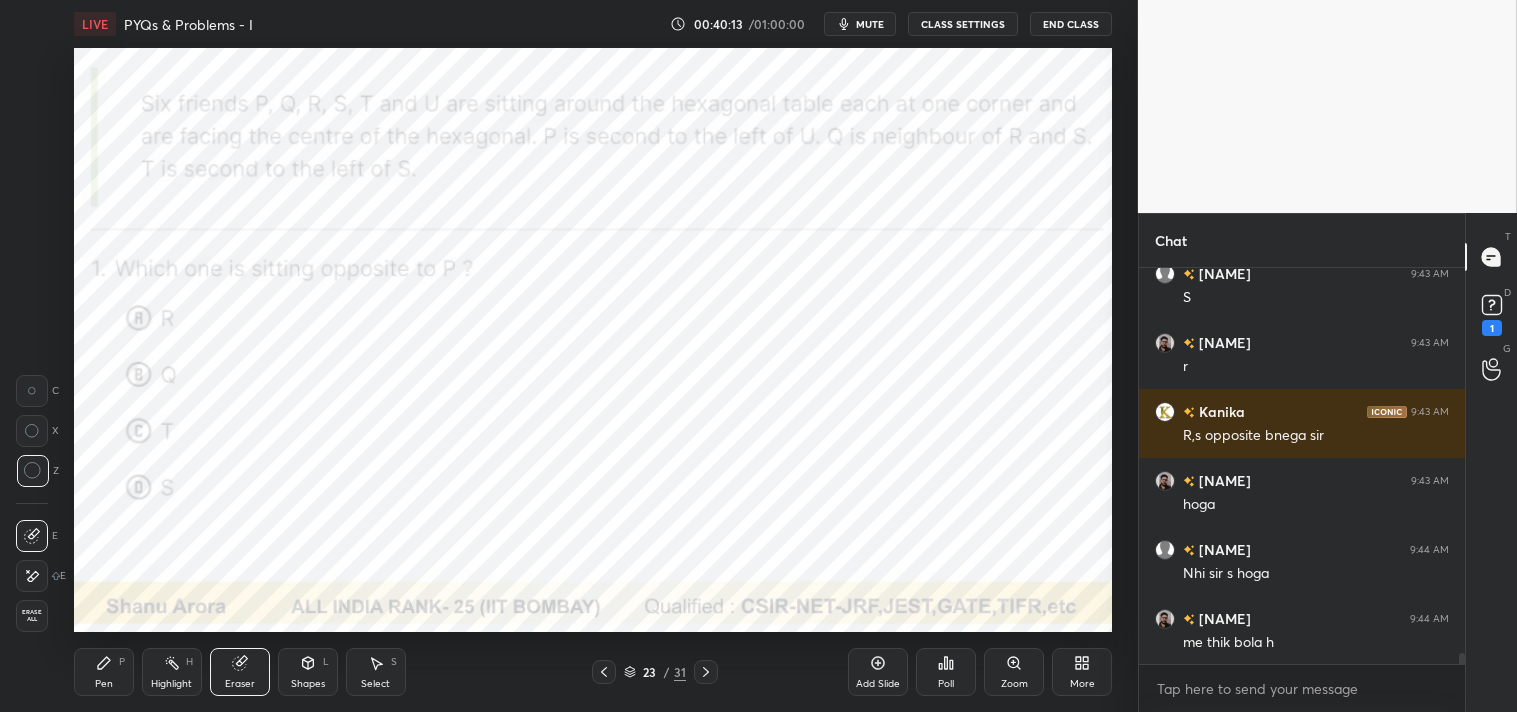 click on "Pen" at bounding box center (104, 684) 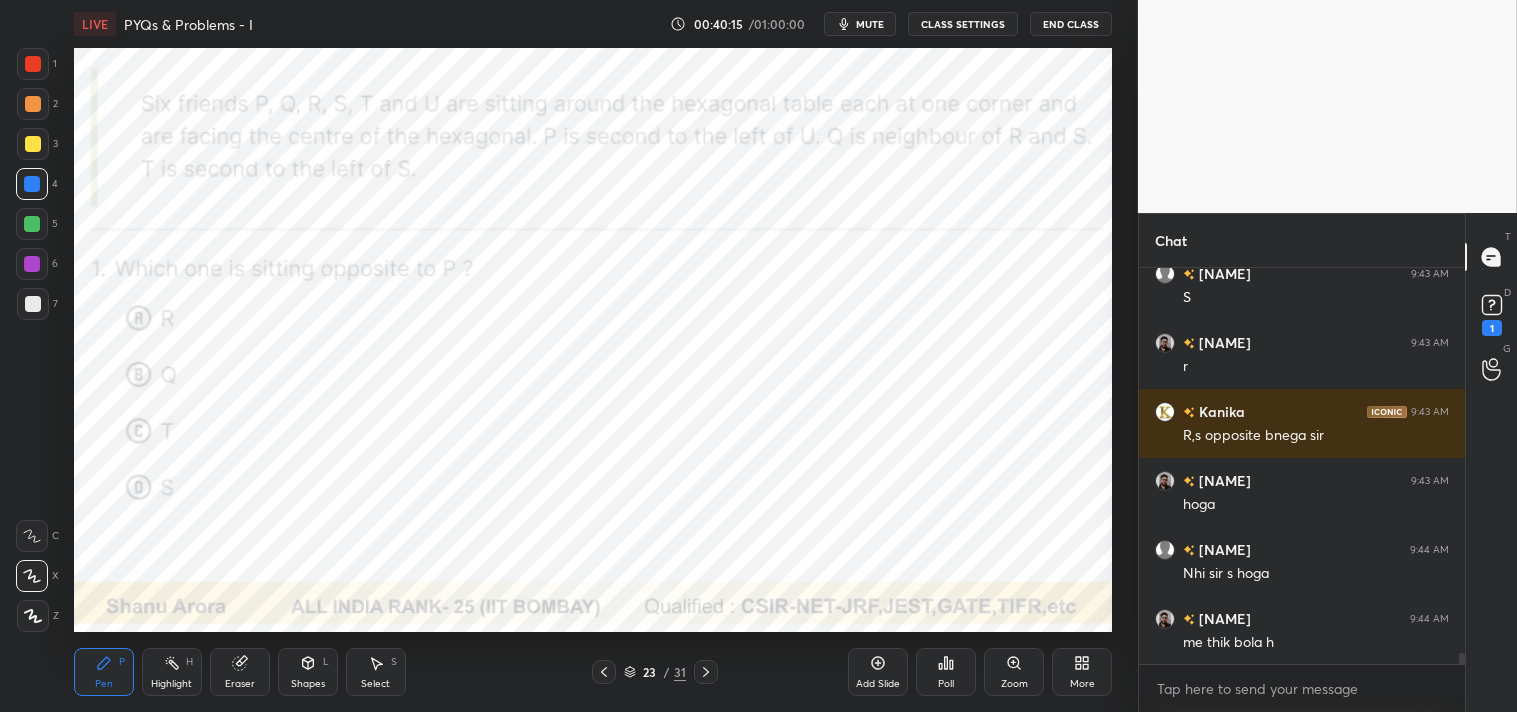 click on "Highlight" at bounding box center [171, 684] 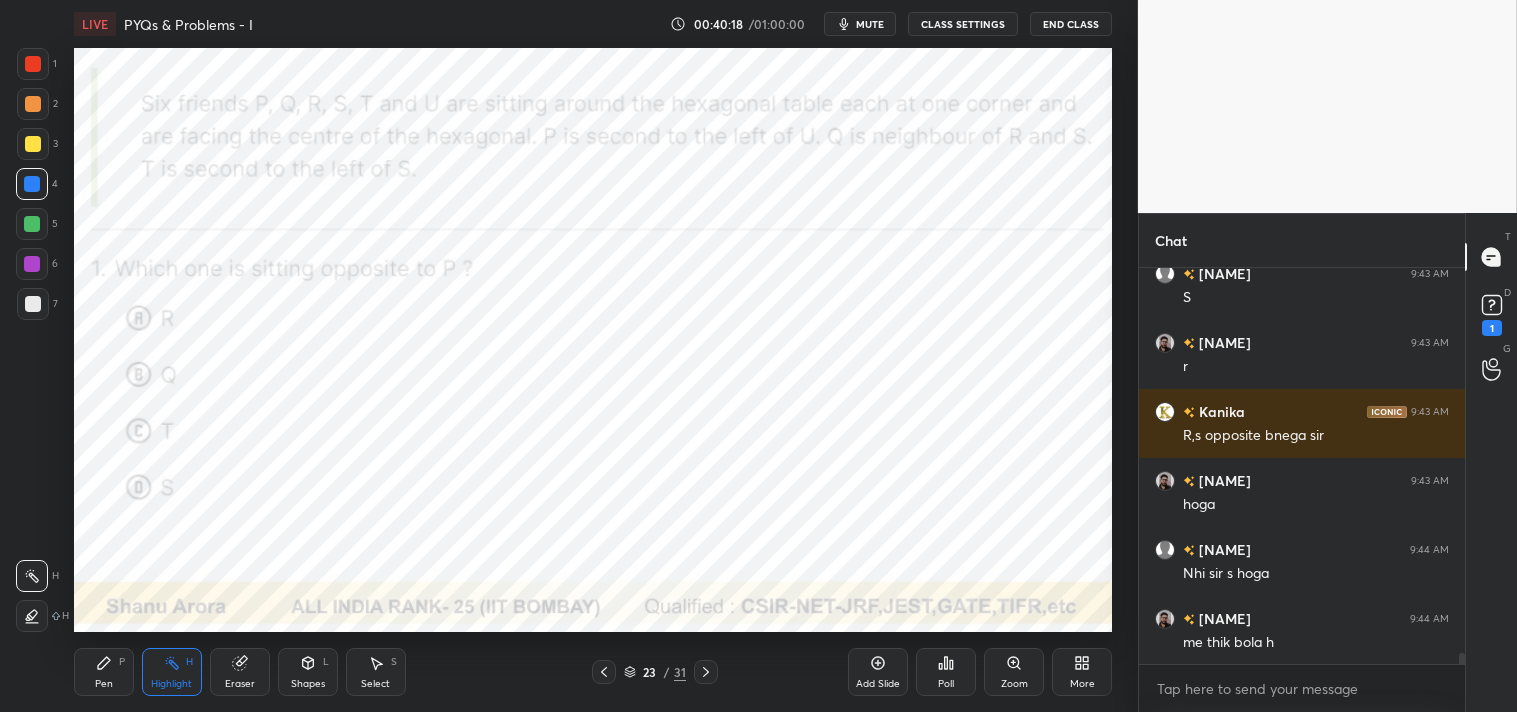 click on "Highlight H" at bounding box center [172, 672] 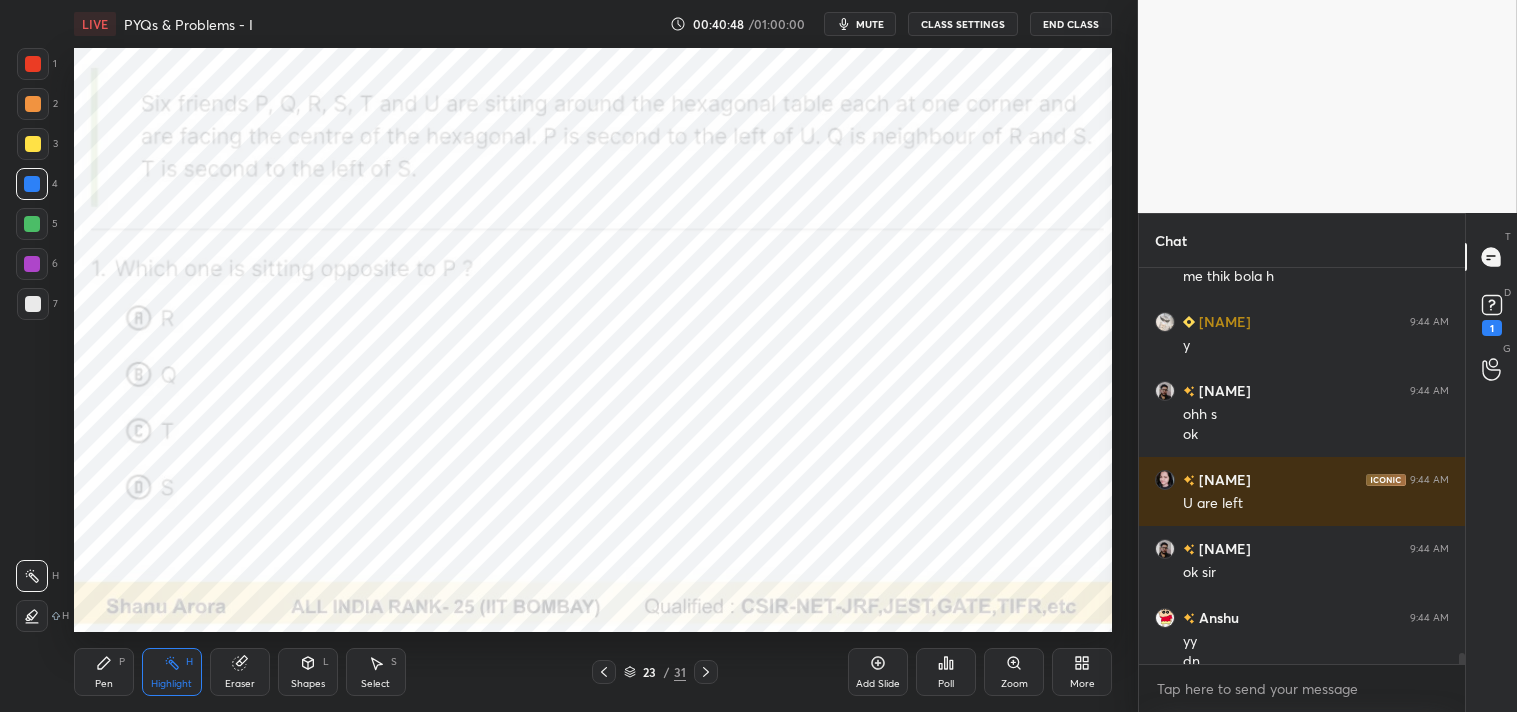 scroll, scrollTop: 13834, scrollLeft: 0, axis: vertical 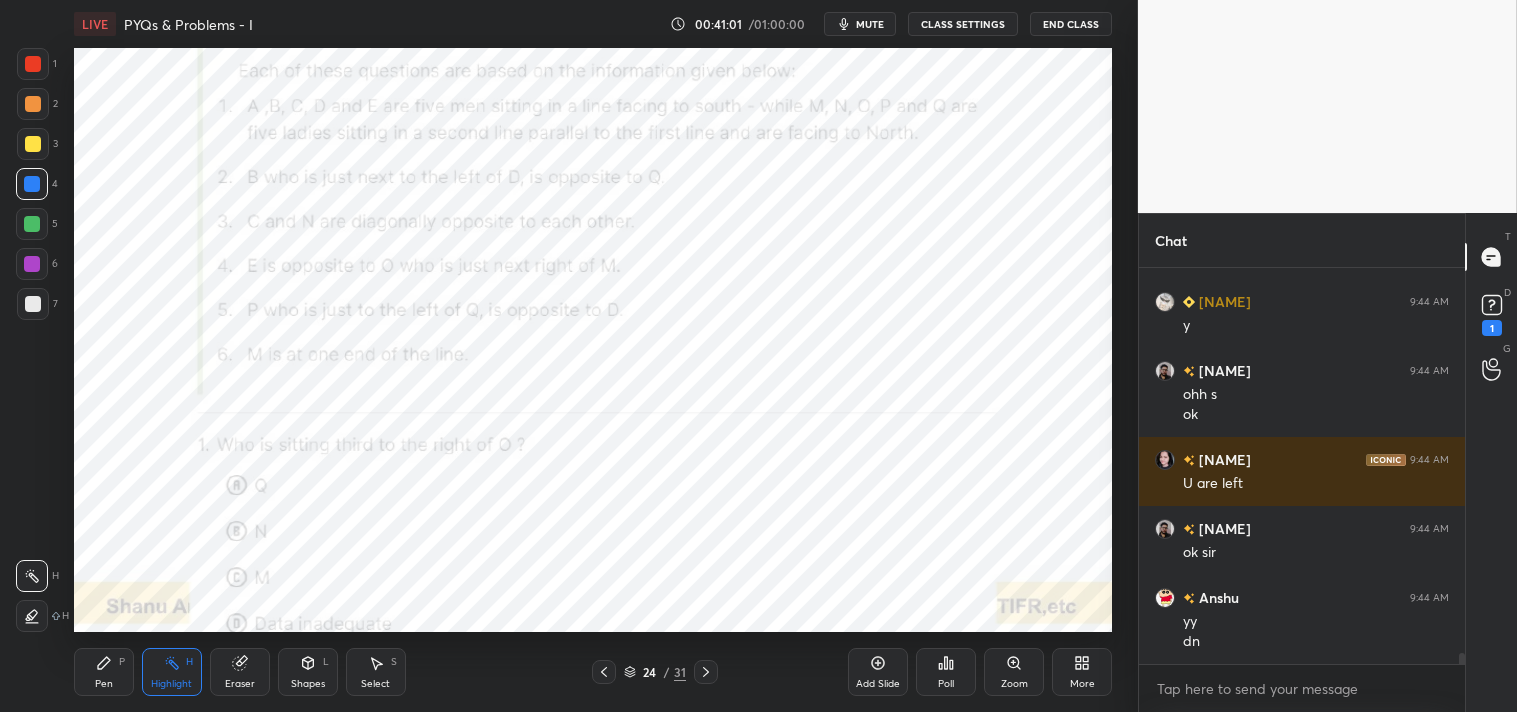 click 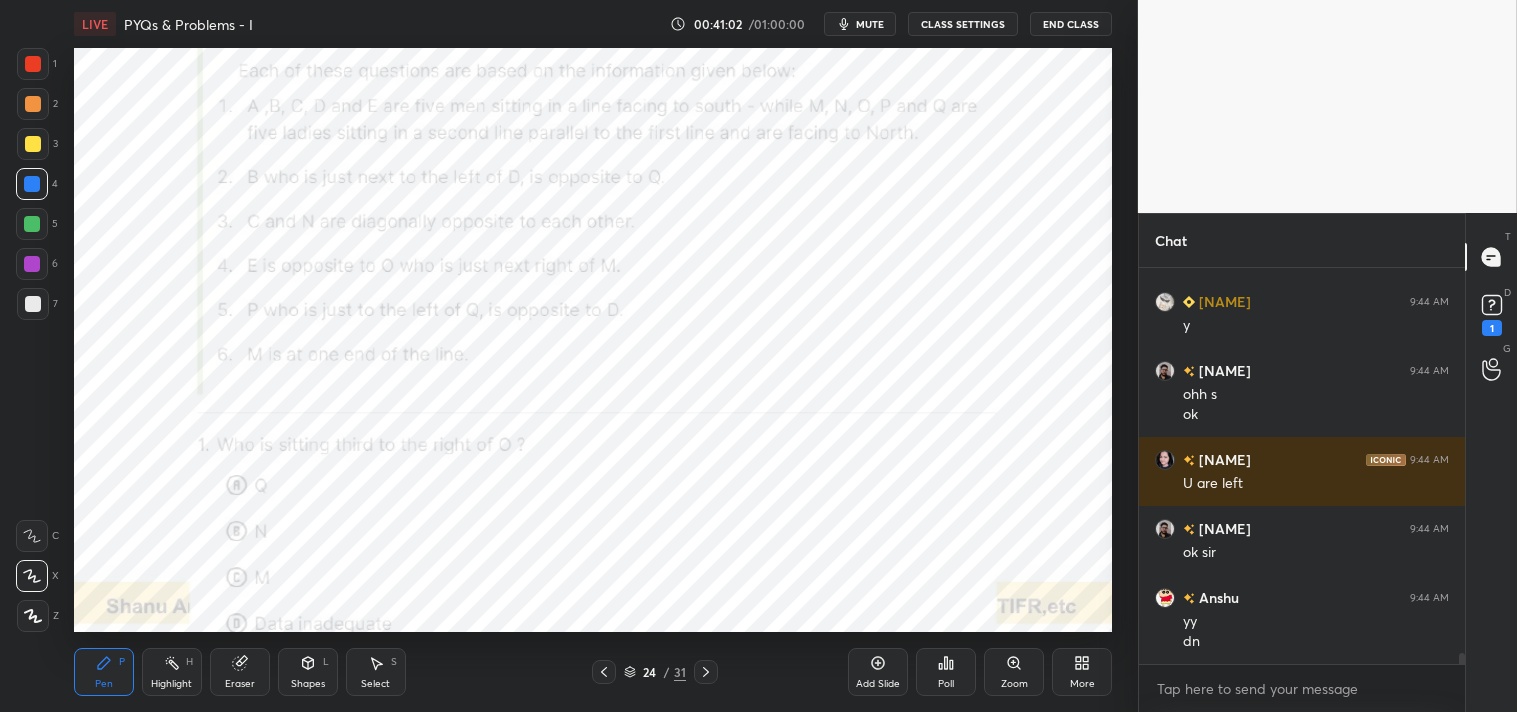 scroll, scrollTop: 13903, scrollLeft: 0, axis: vertical 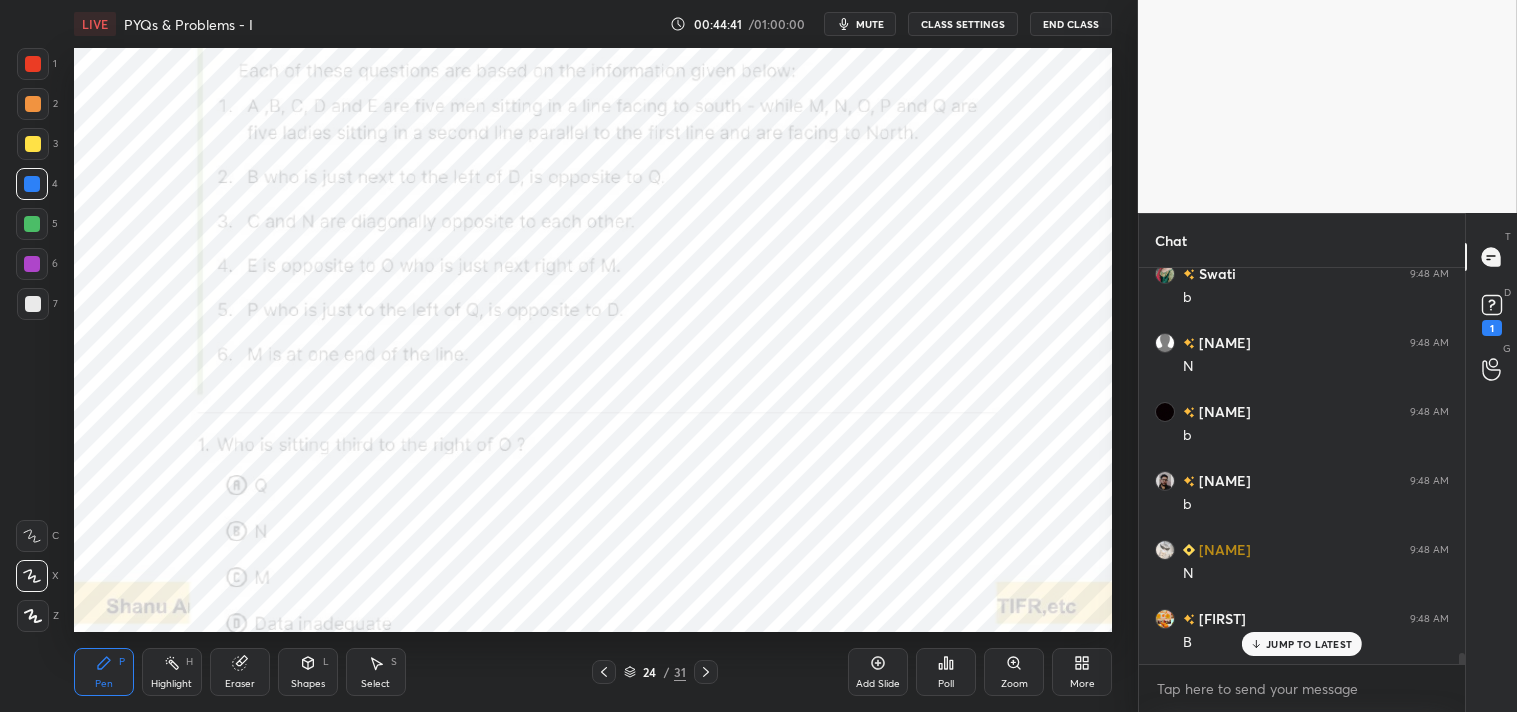 click at bounding box center [33, 64] 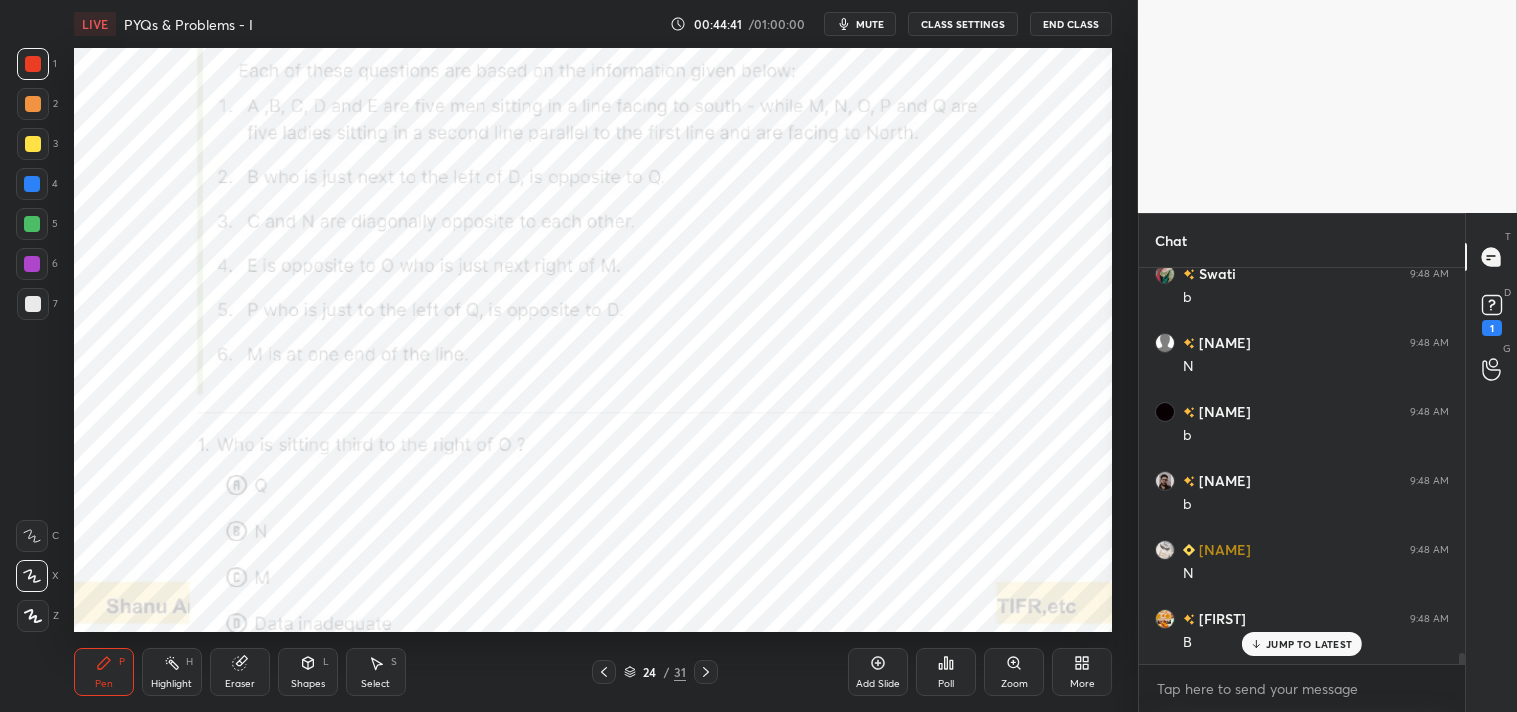 click at bounding box center [33, 64] 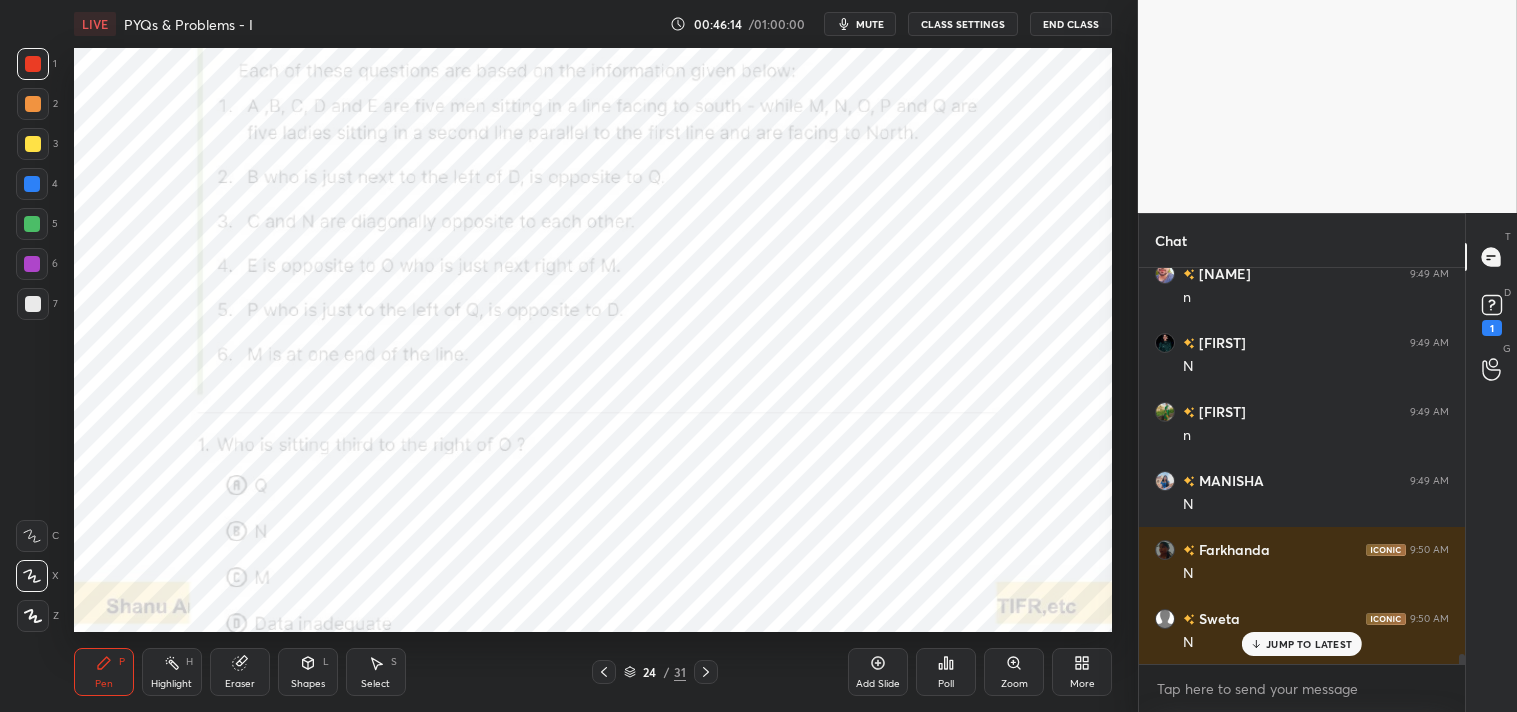 scroll, scrollTop: 15006, scrollLeft: 0, axis: vertical 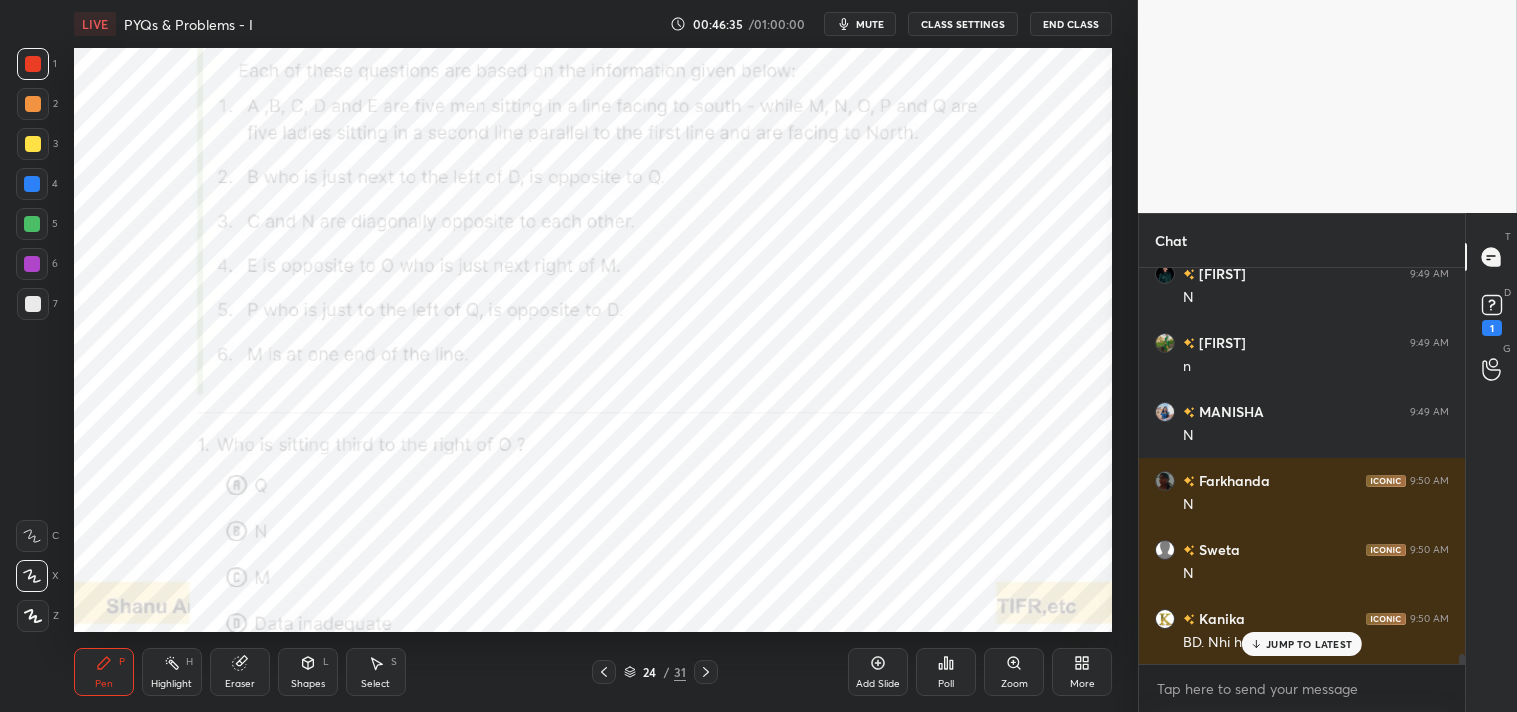 click 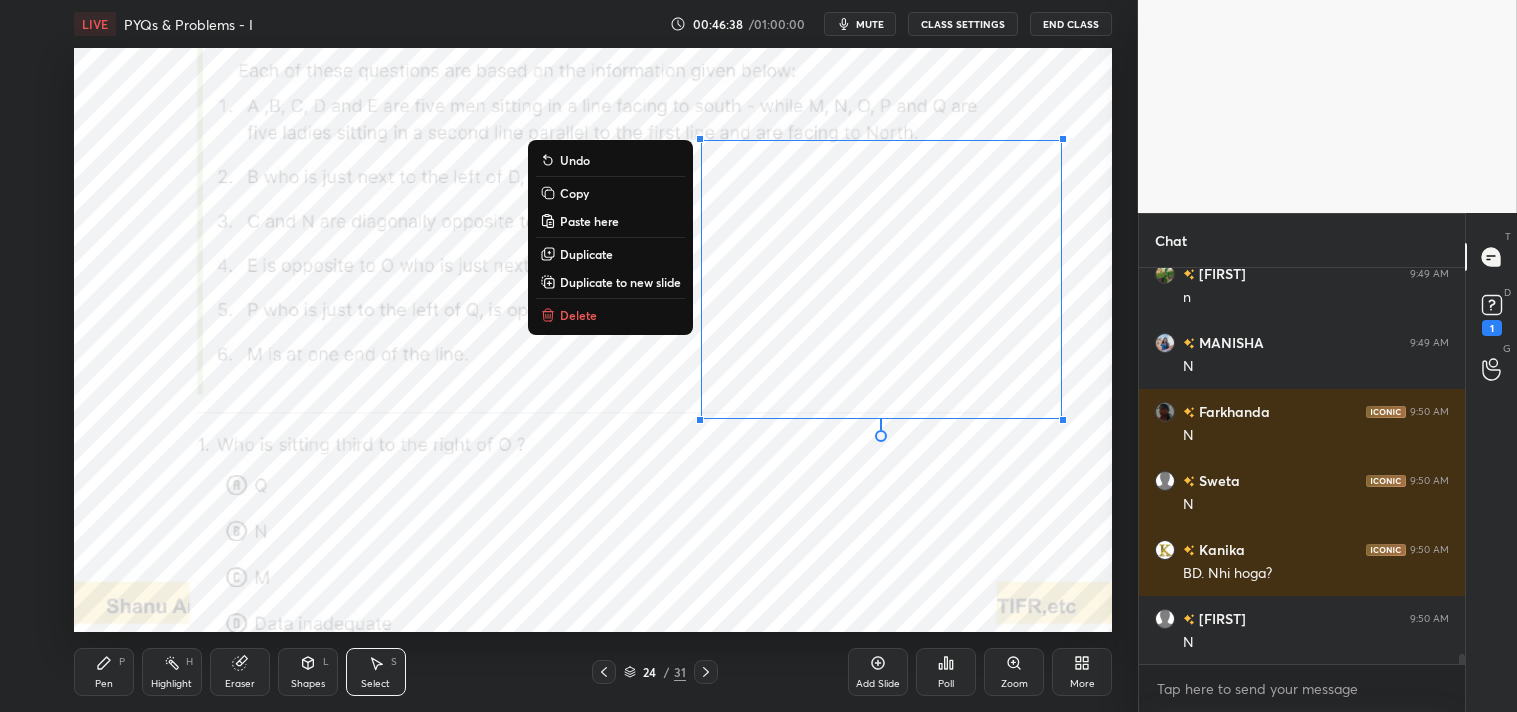 scroll, scrollTop: 15145, scrollLeft: 0, axis: vertical 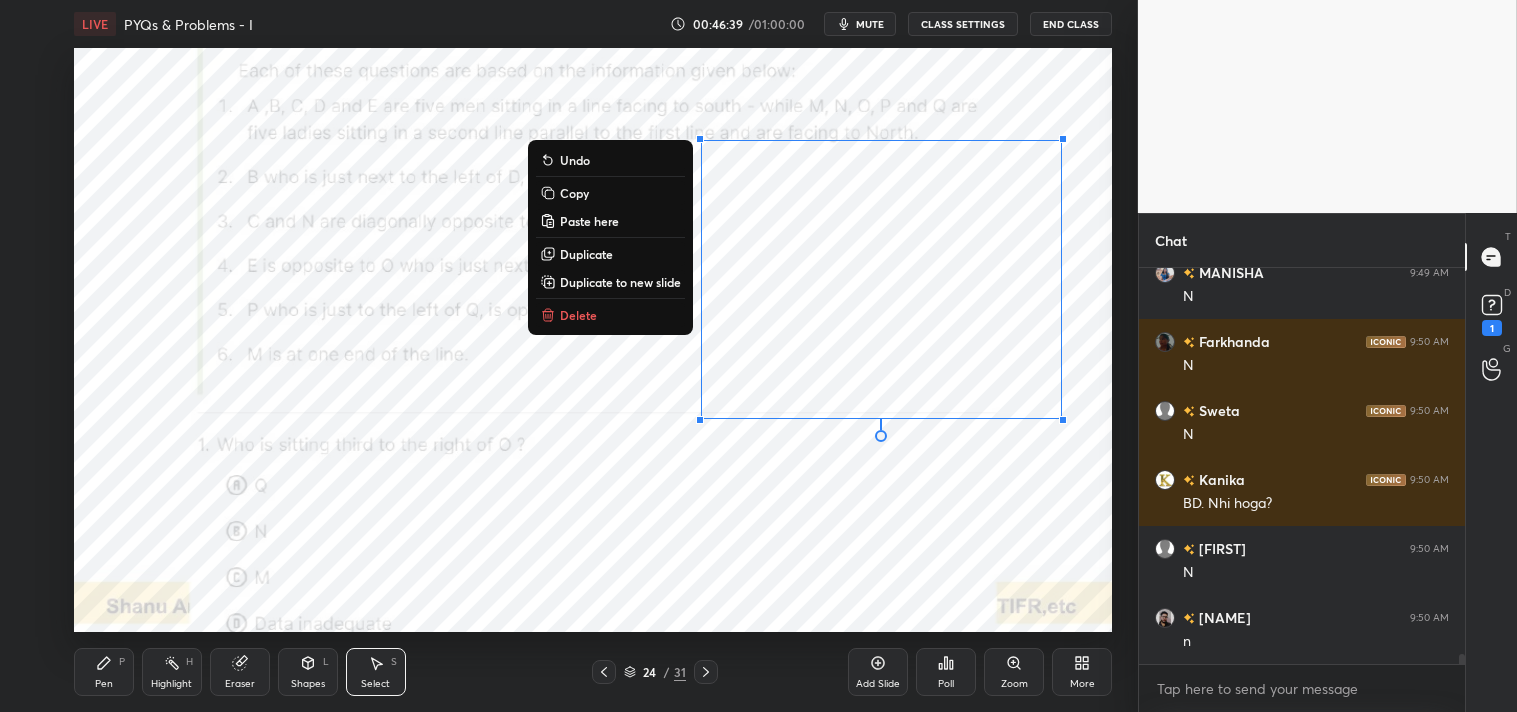 click on "Copy" at bounding box center [610, 193] 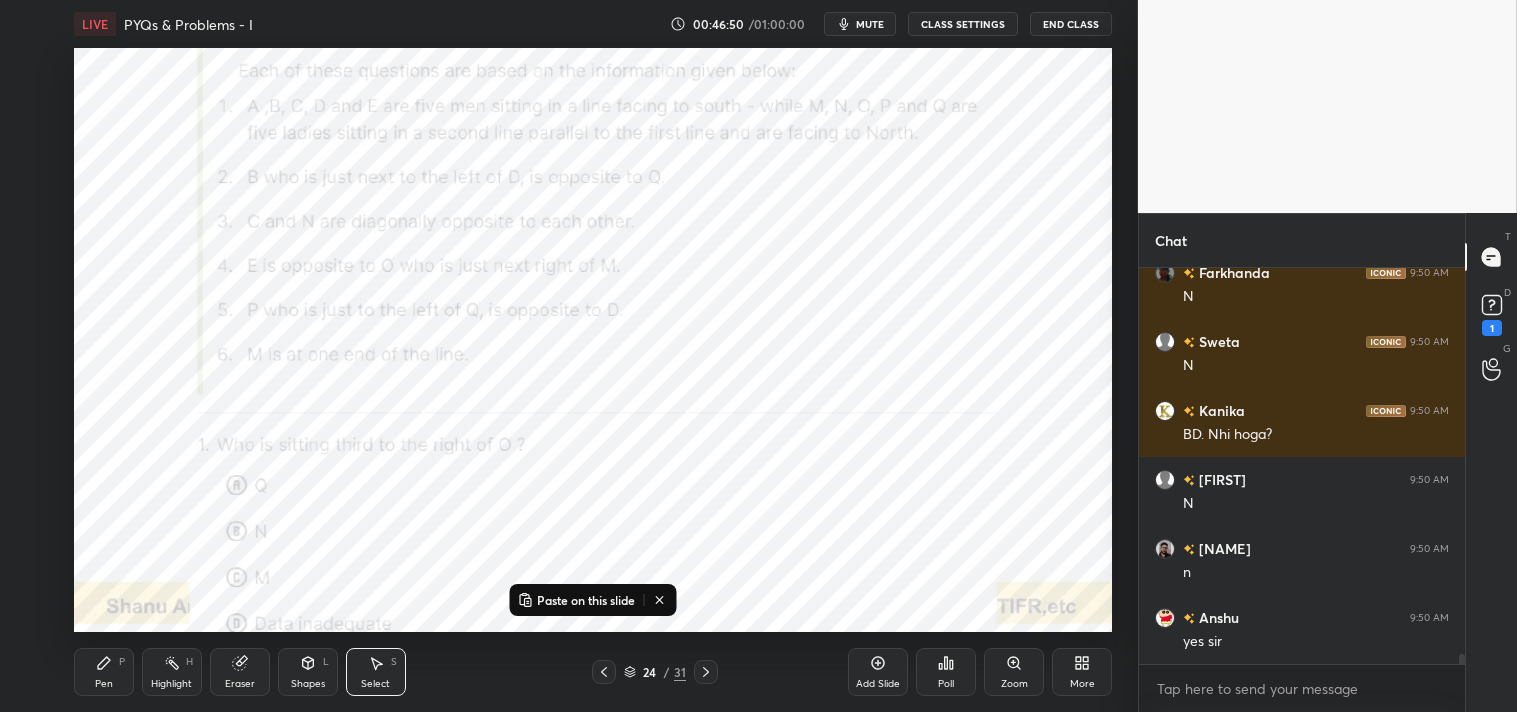 scroll, scrollTop: 15283, scrollLeft: 0, axis: vertical 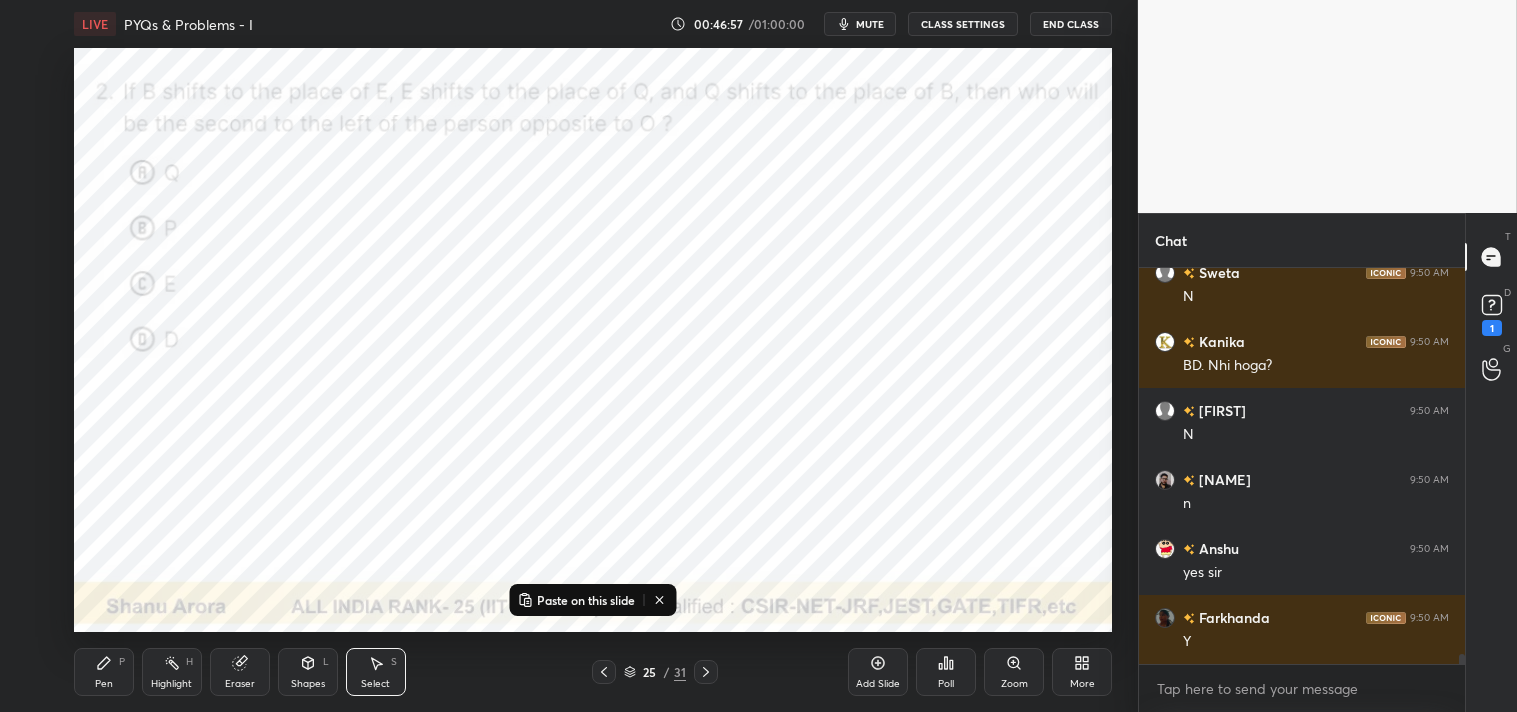 click on "Paste on this slide" at bounding box center (586, 600) 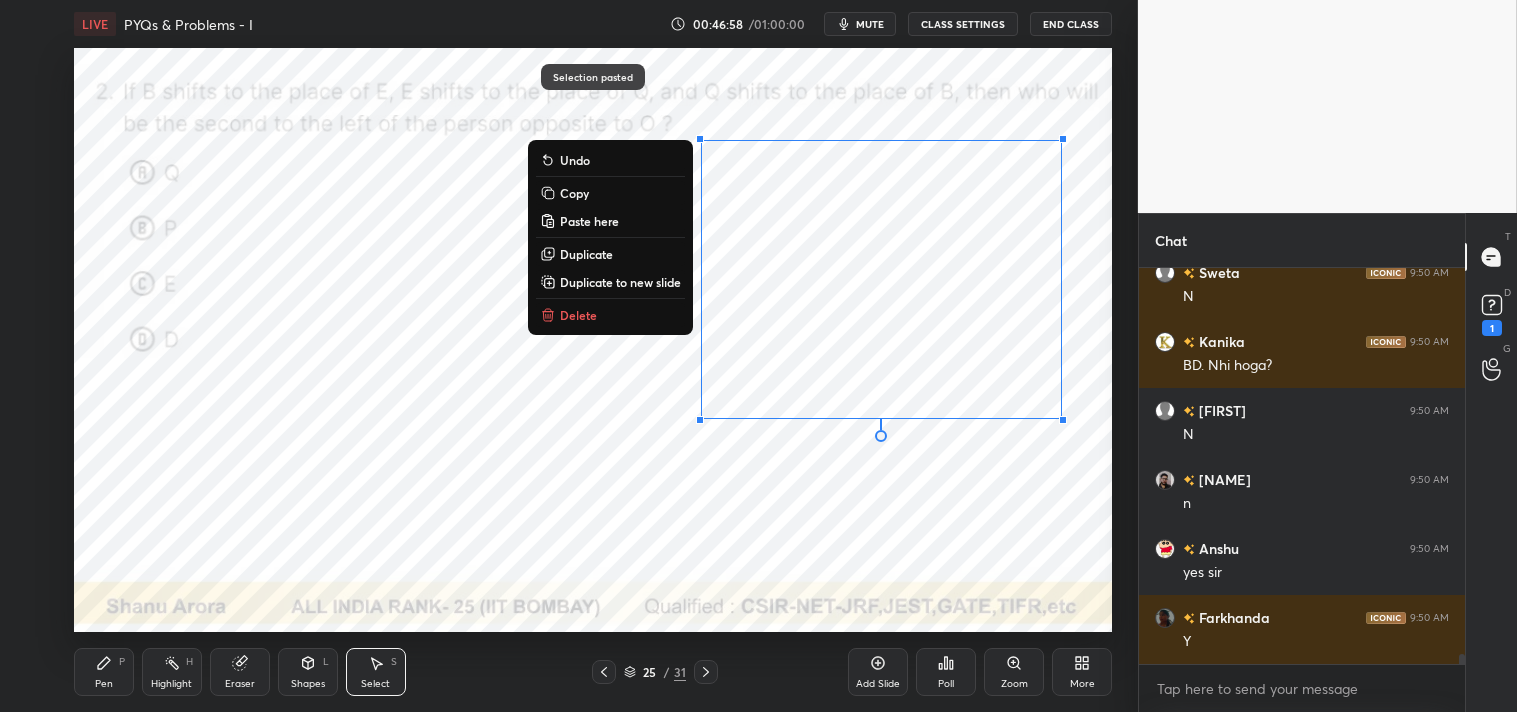 click on "0 ° Undo Copy Paste here Duplicate Duplicate to new slide Delete" at bounding box center (593, 340) 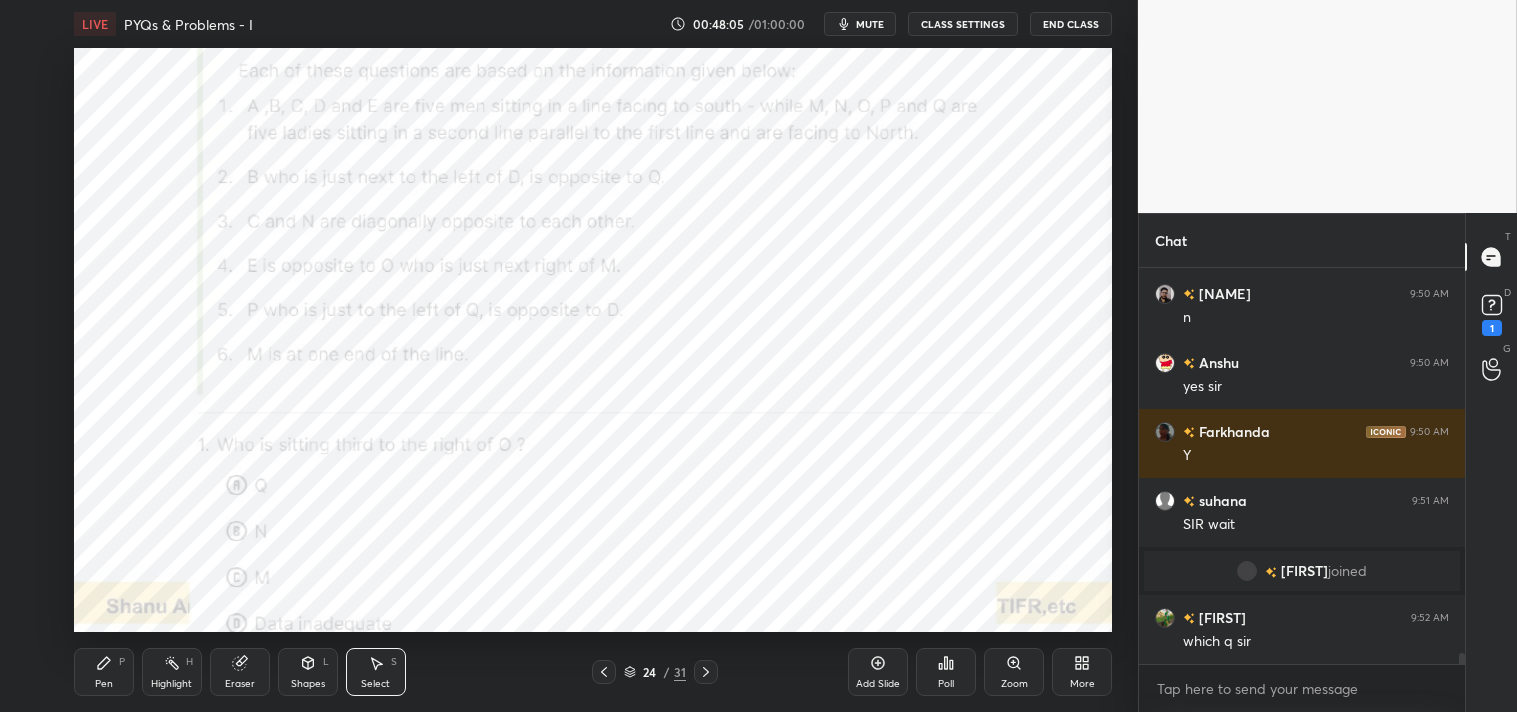 scroll, scrollTop: 13963, scrollLeft: 0, axis: vertical 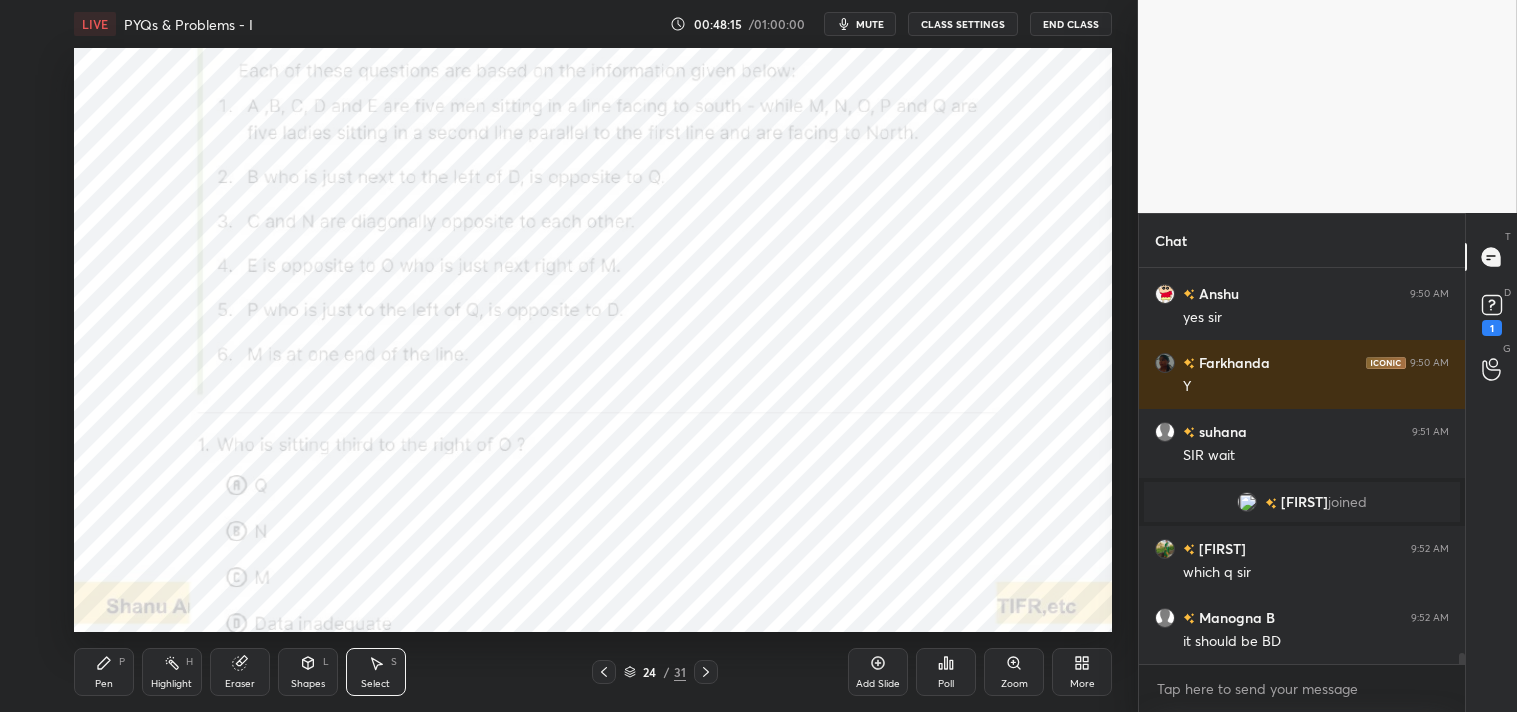 click 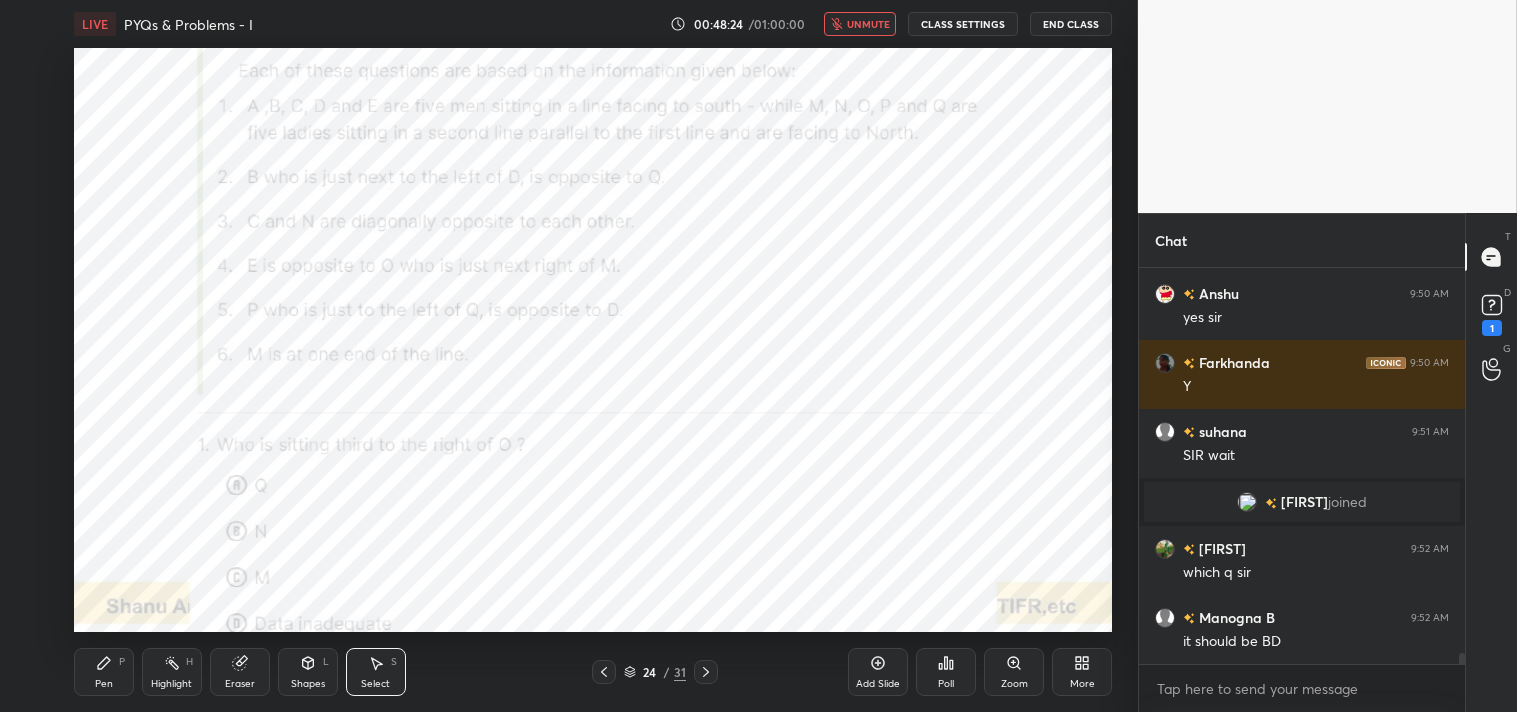 scroll, scrollTop: 14032, scrollLeft: 0, axis: vertical 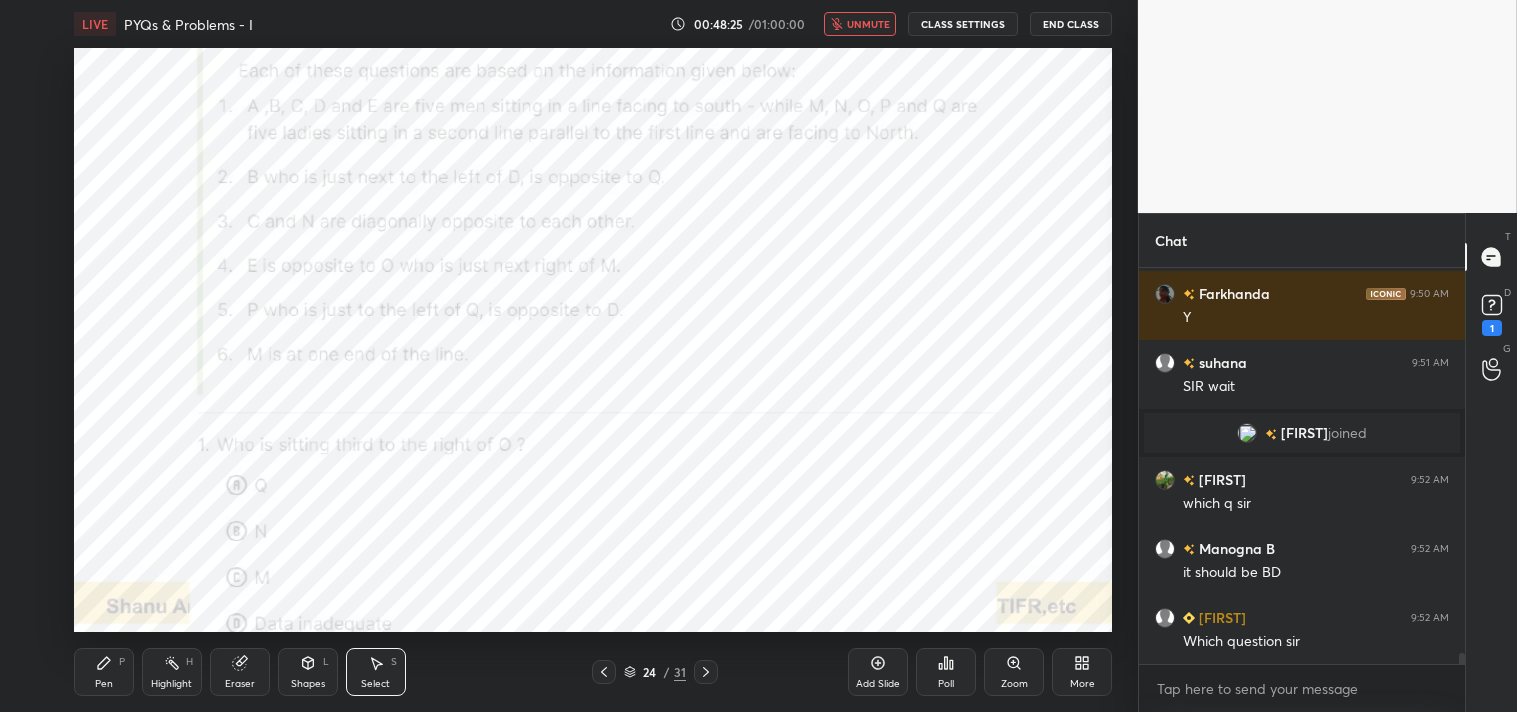 click on "unmute" at bounding box center [868, 24] 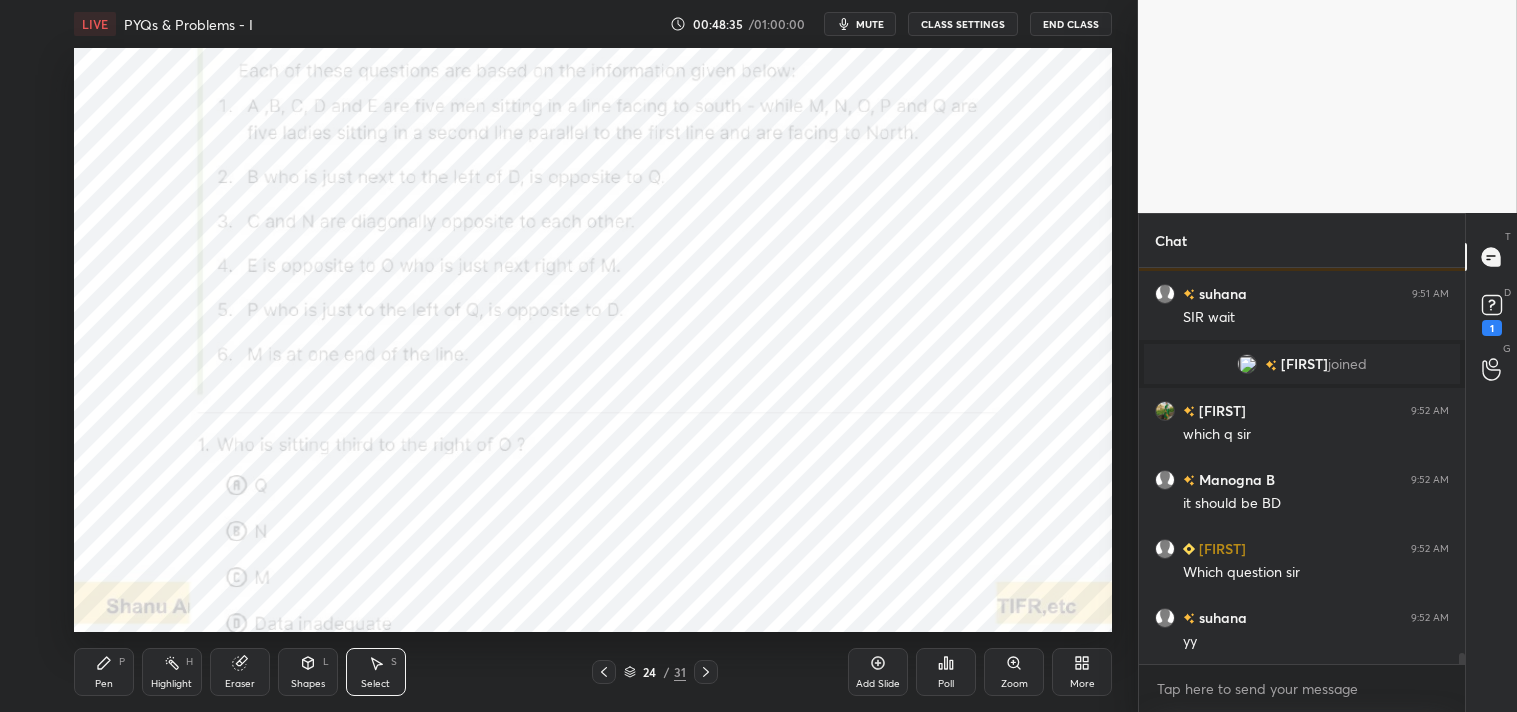 scroll, scrollTop: 14170, scrollLeft: 0, axis: vertical 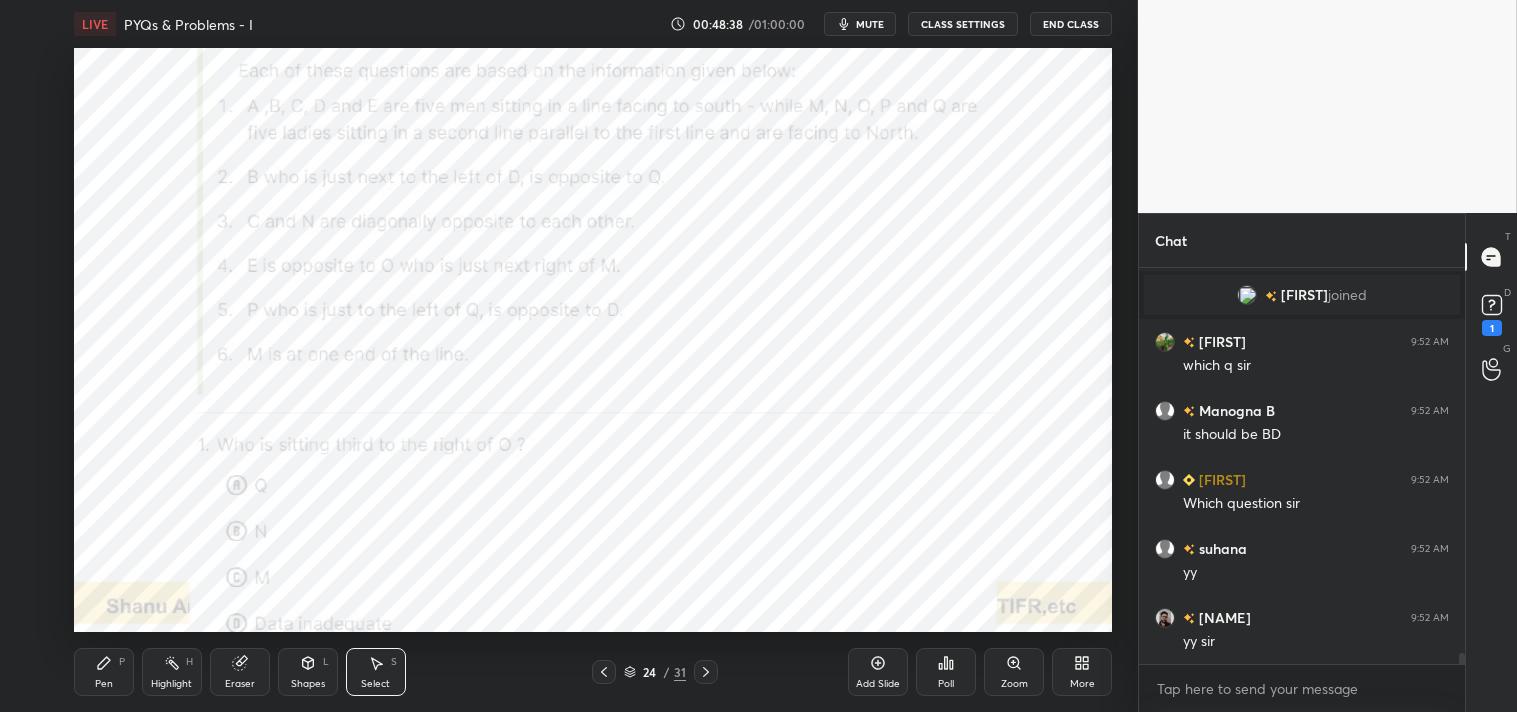 click on "Pen P" at bounding box center [104, 672] 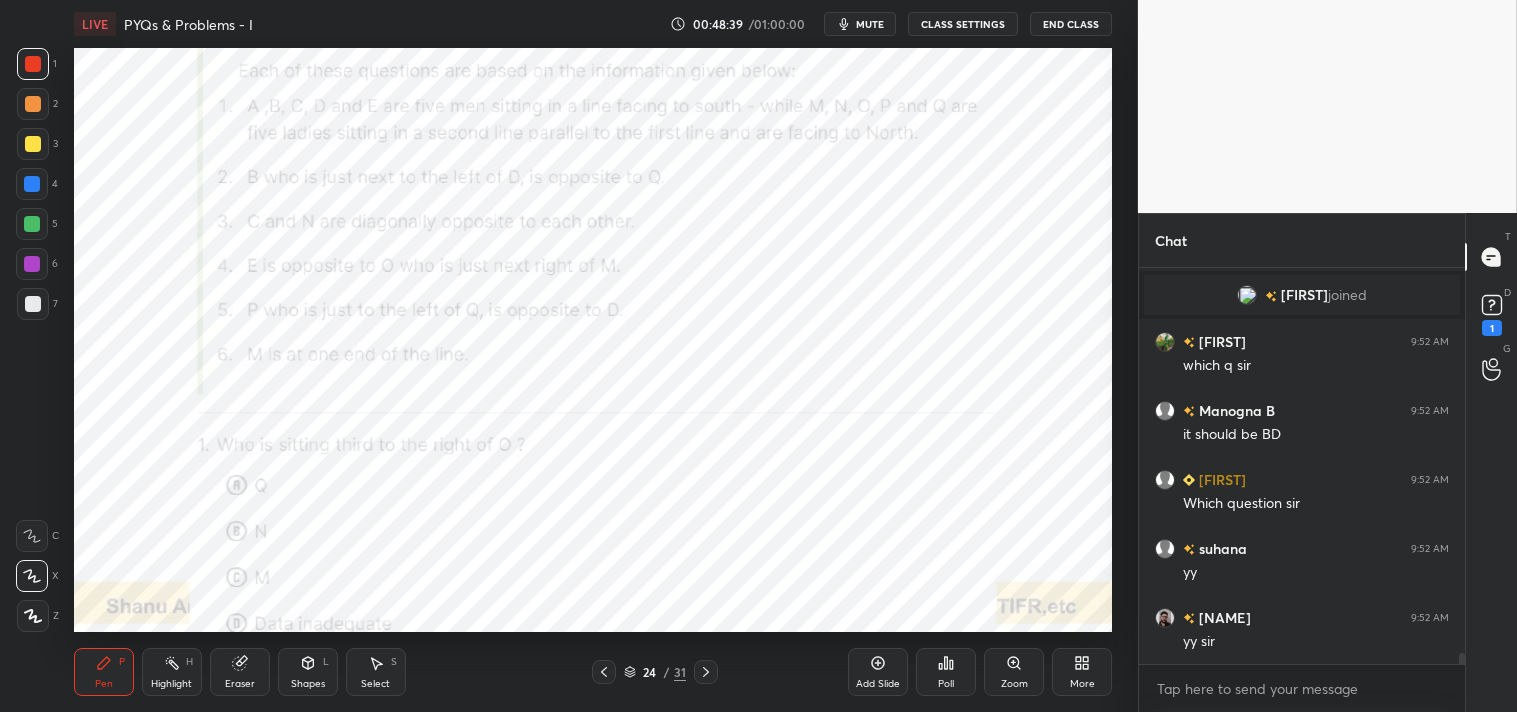 click on "Eraser" at bounding box center (240, 672) 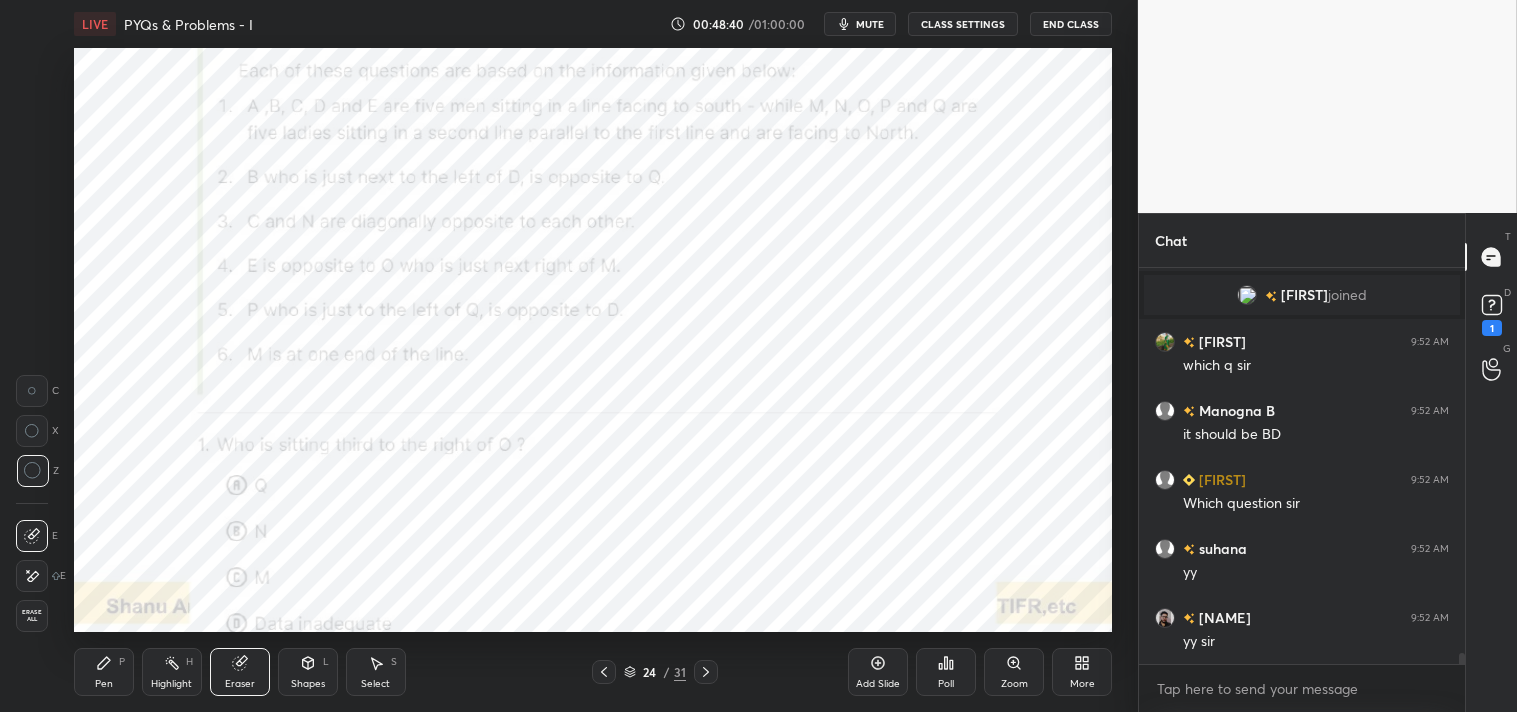 scroll, scrollTop: 14238, scrollLeft: 0, axis: vertical 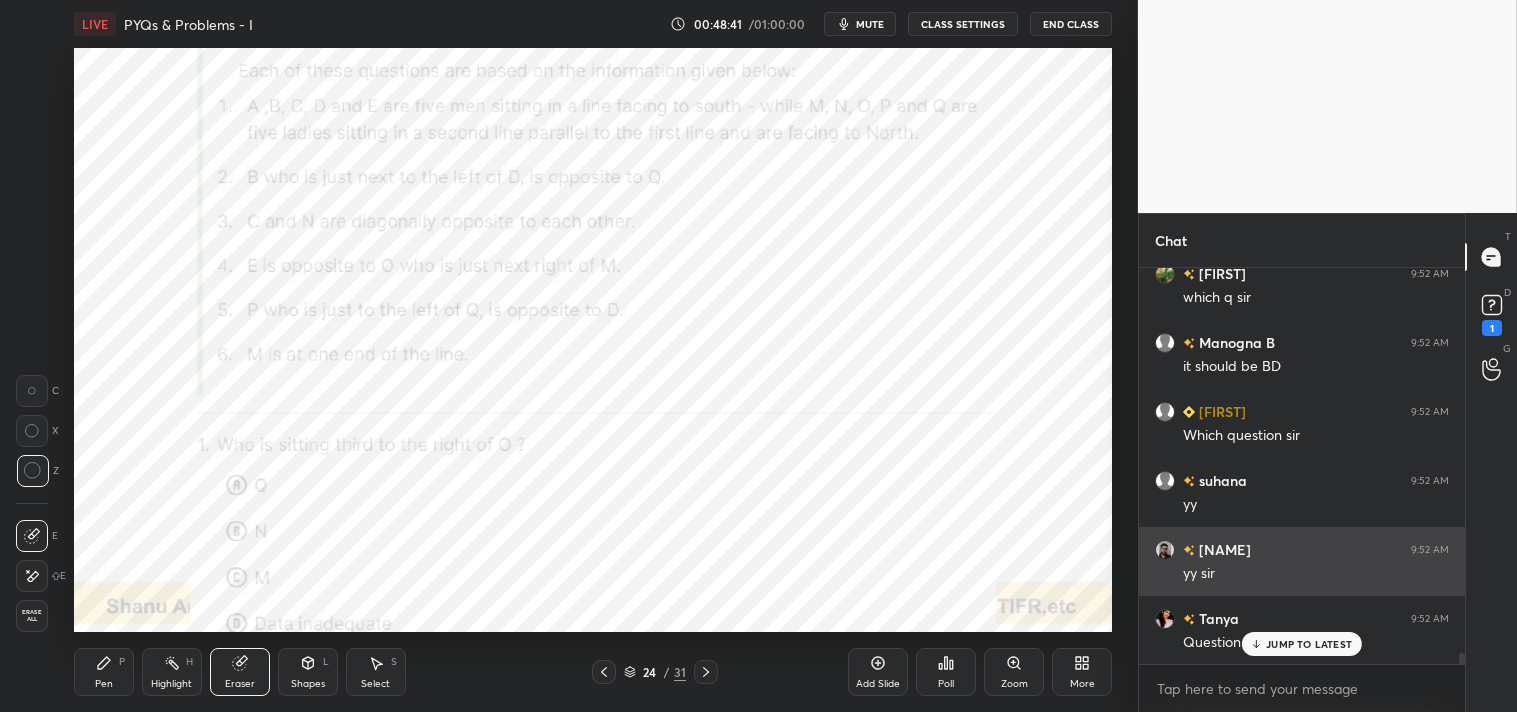click on "JUMP TO LATEST" at bounding box center [1309, 644] 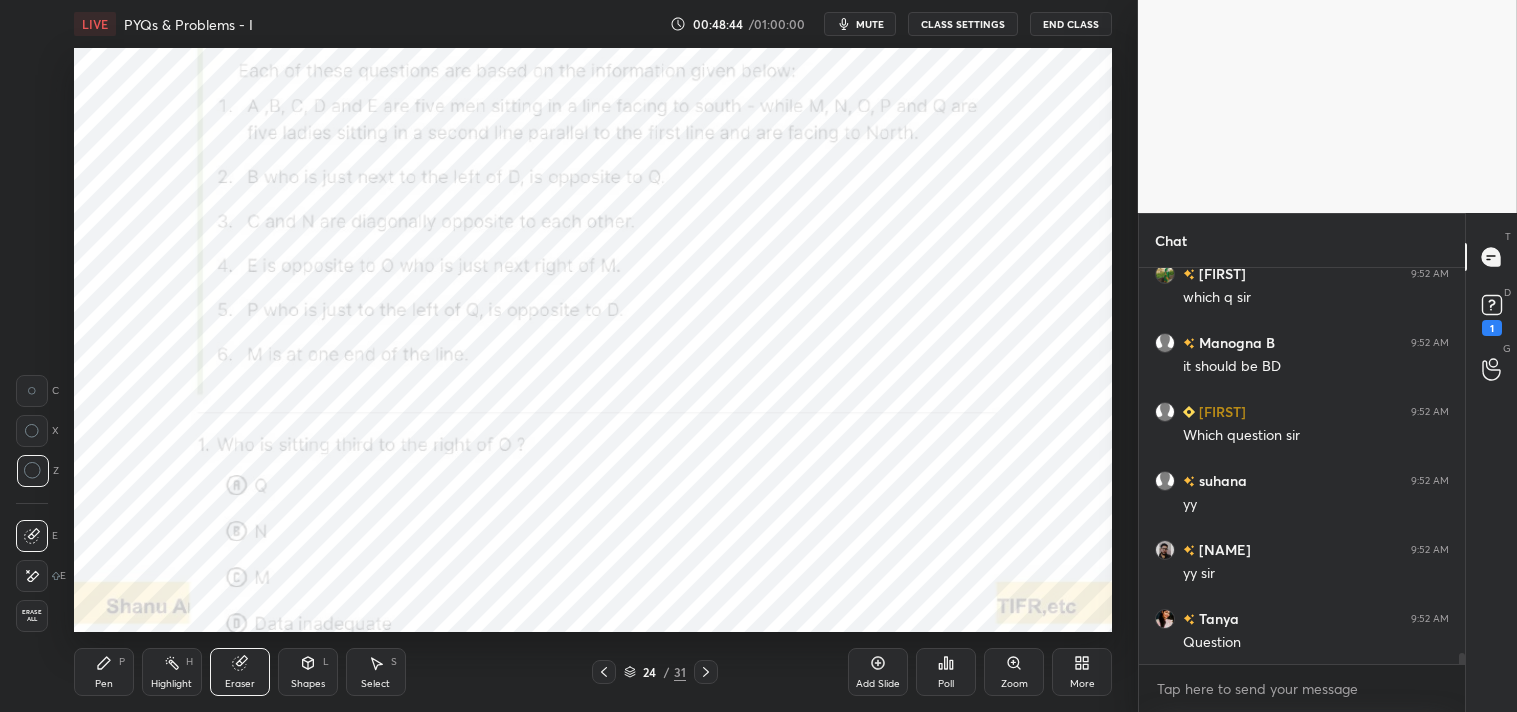 scroll, scrollTop: 14307, scrollLeft: 0, axis: vertical 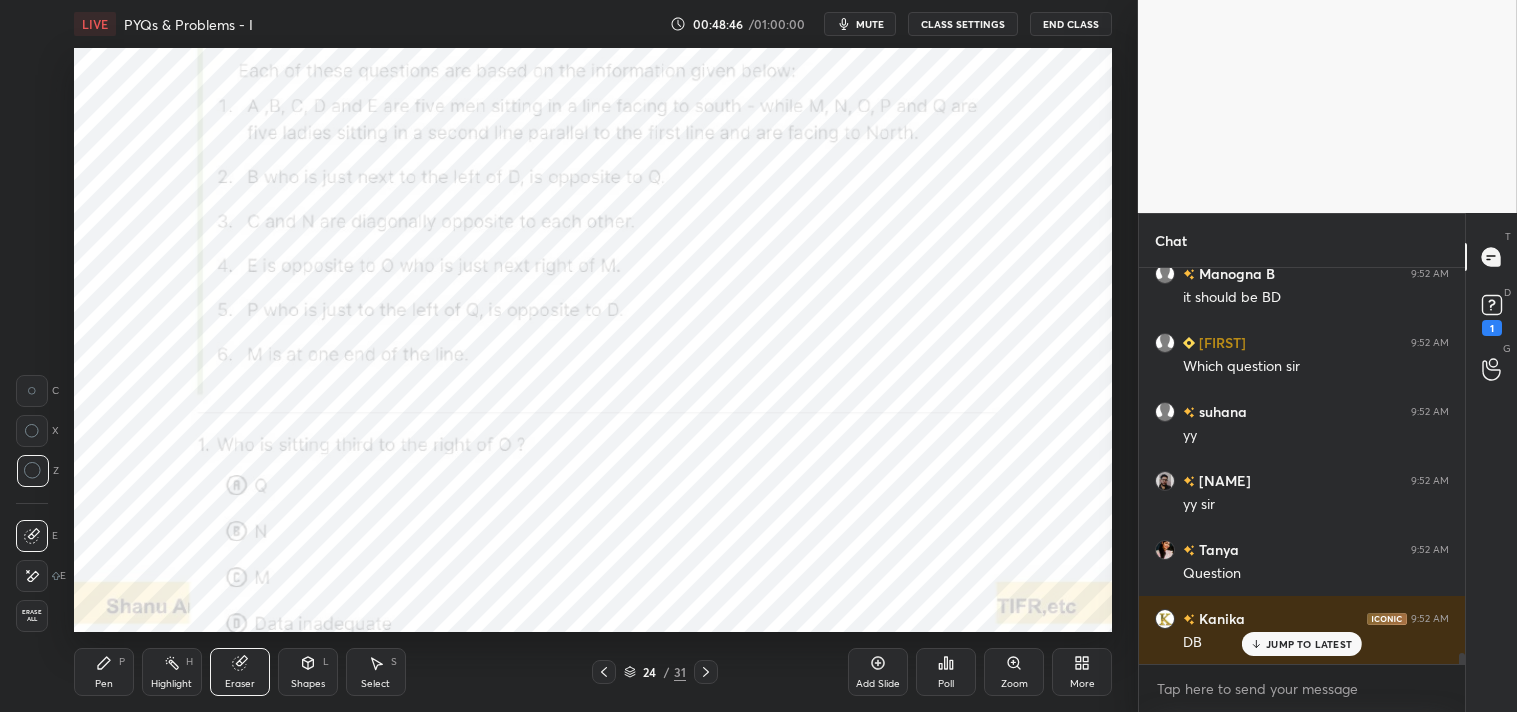 click on "LIVE PYQs & Problems - I 00:48:46 /  01:00:00 mute CLASS SETTINGS End Class Setting up your live class Poll for   secs No correct answer Start poll Back PYQs & Problems - I • L4 of Detail Course for PART-A General Aptitude | CSIR-NET & GATE Shanu Arora Pen P Highlight H Eraser Shapes L Select S 24 / 31 Add Slide Poll Zoom More" at bounding box center [593, 356] 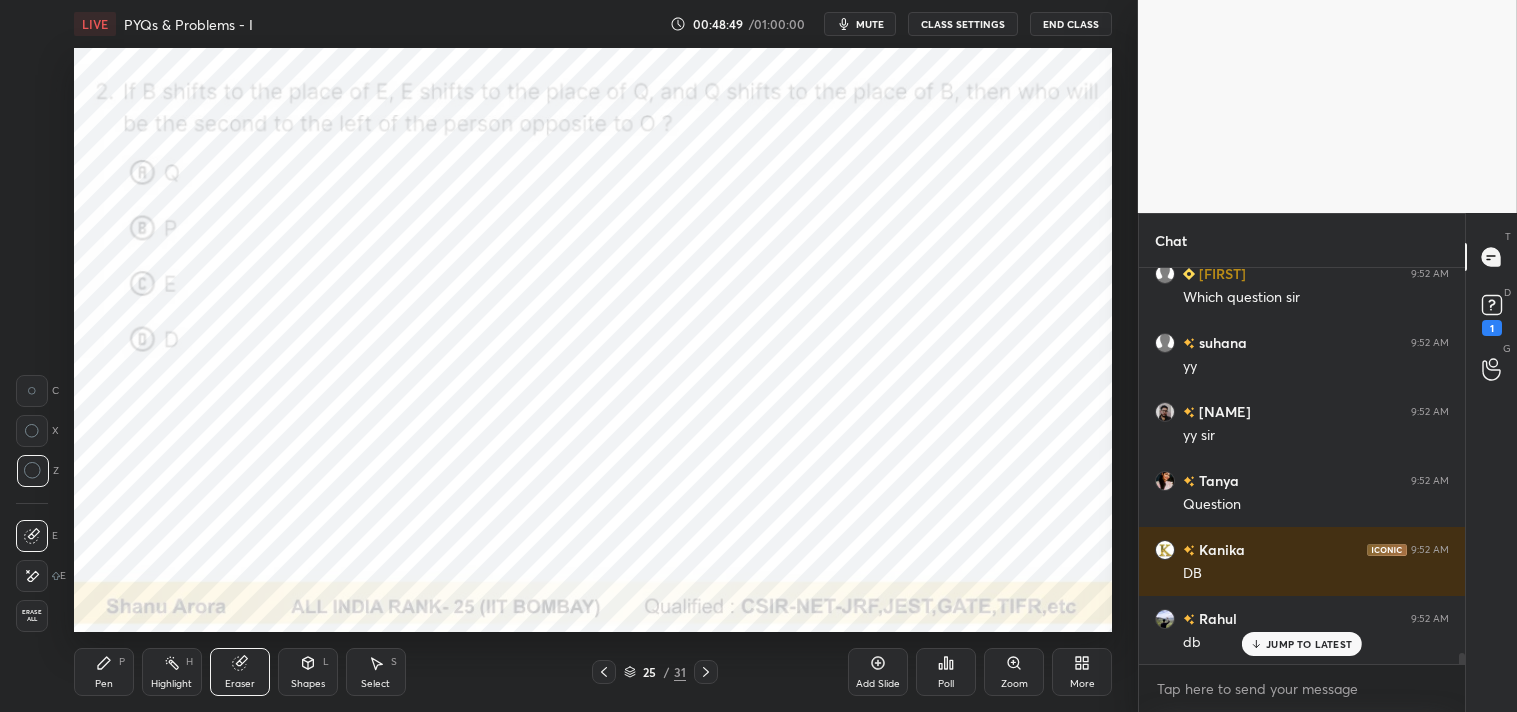 scroll, scrollTop: 14445, scrollLeft: 0, axis: vertical 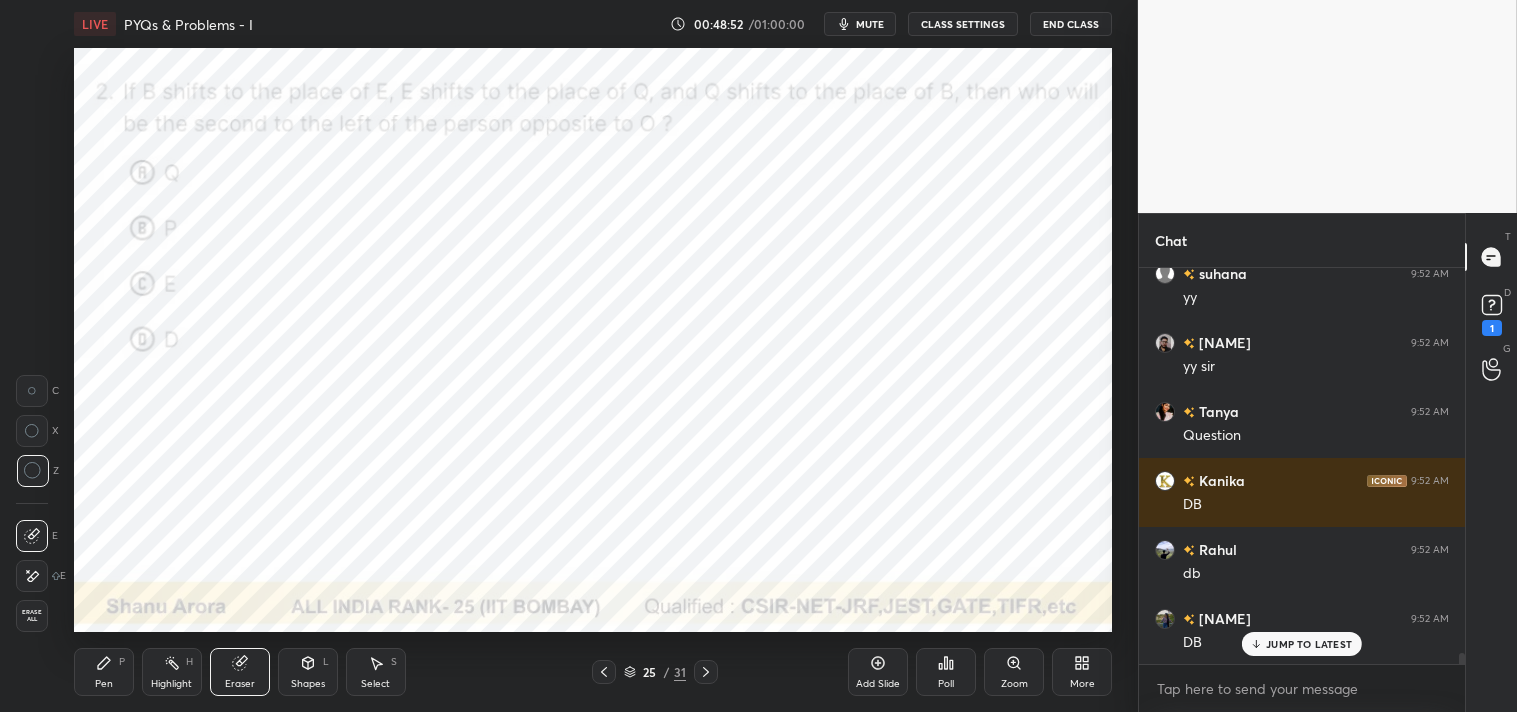click 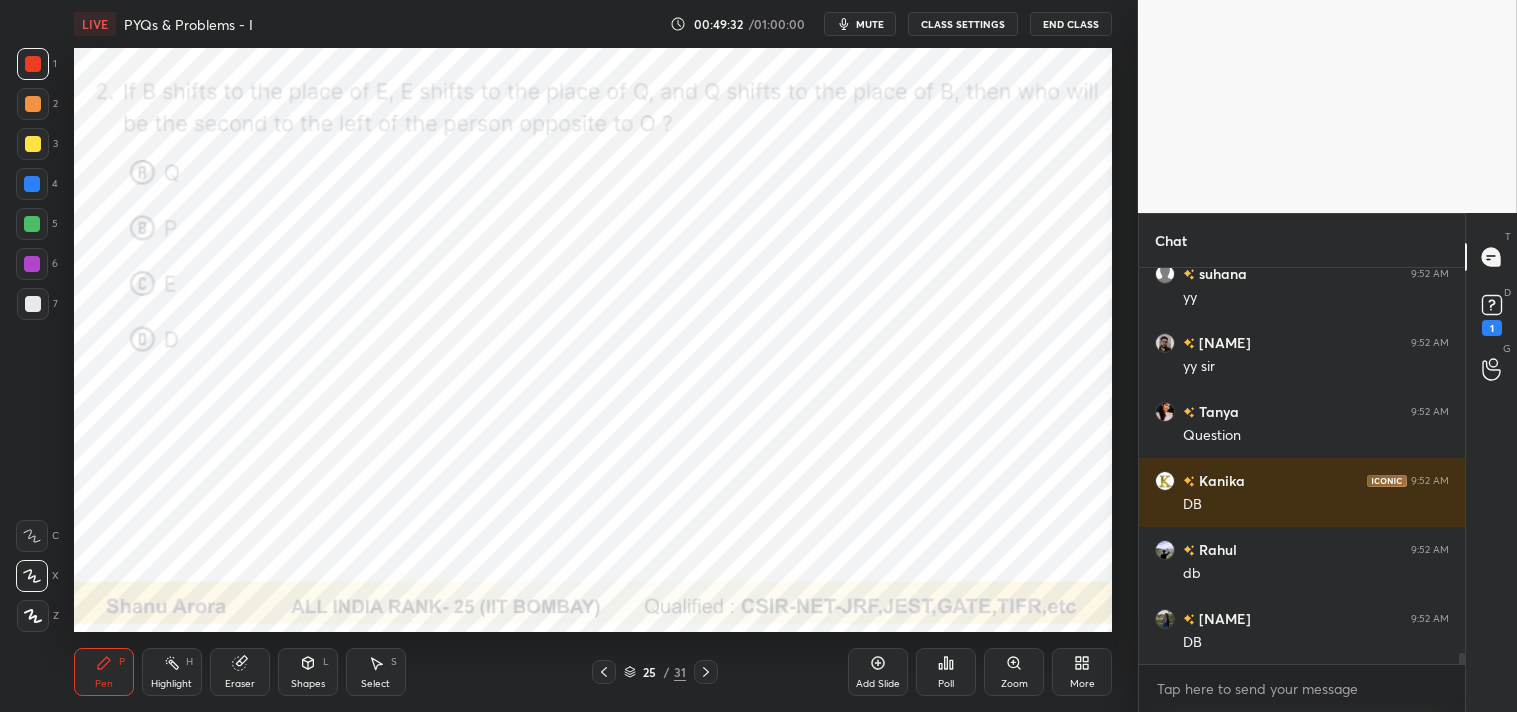 scroll, scrollTop: 14515, scrollLeft: 0, axis: vertical 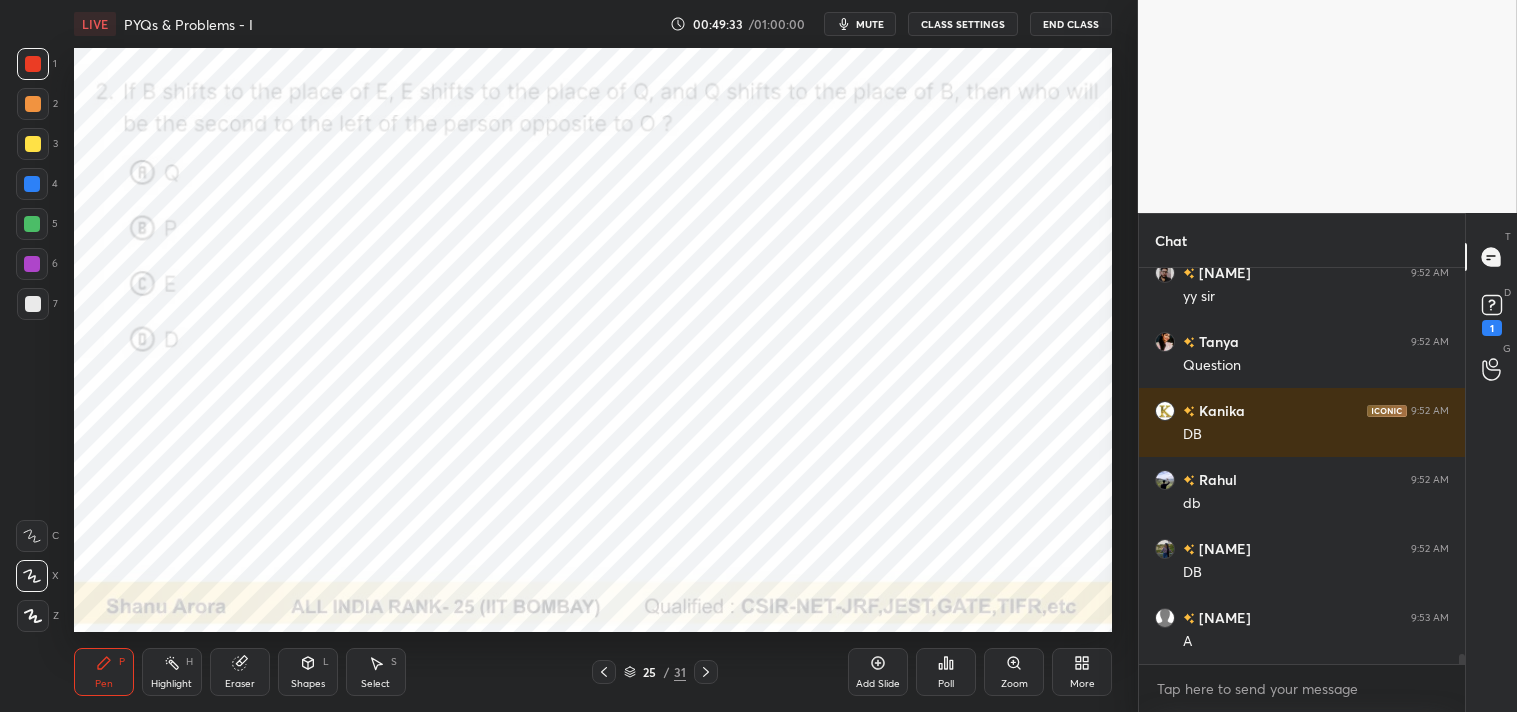 click at bounding box center [32, 264] 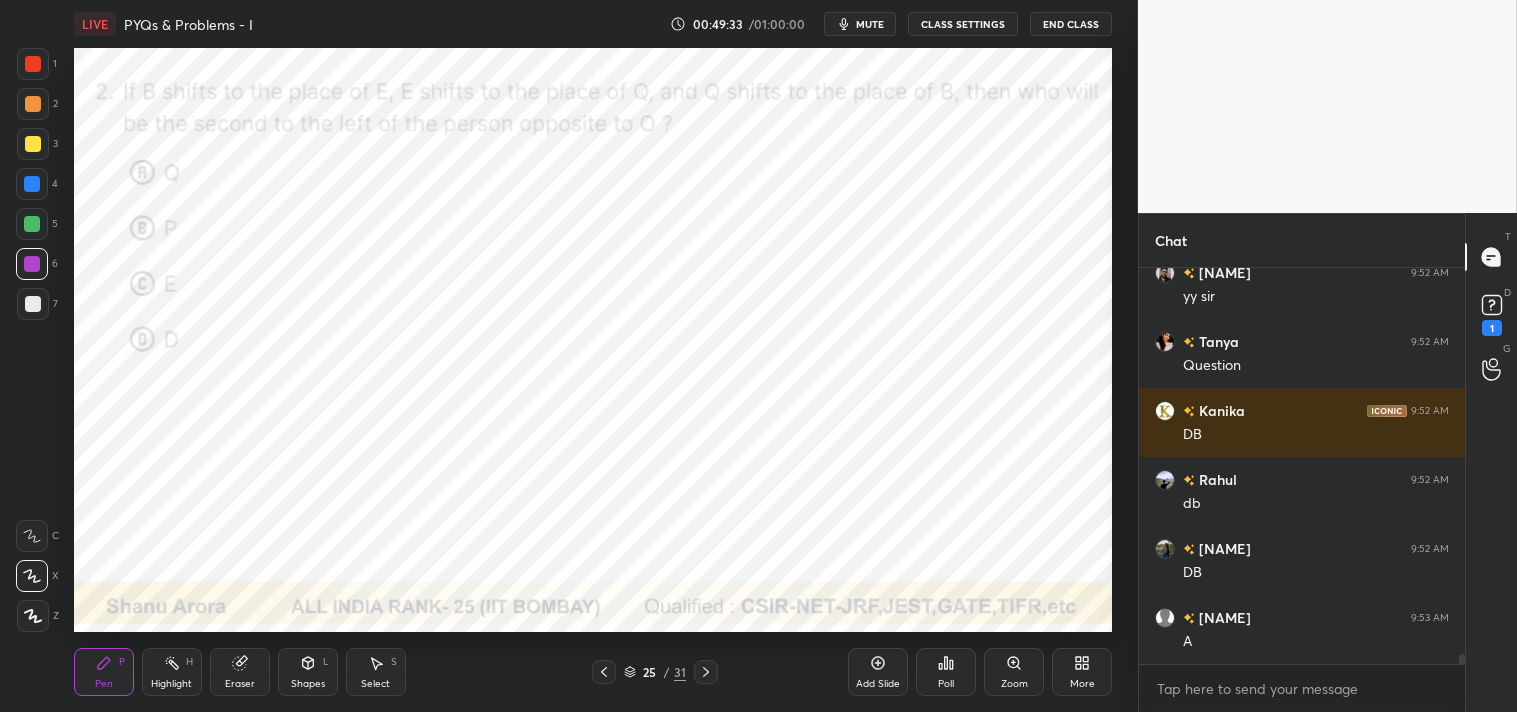 click at bounding box center (32, 264) 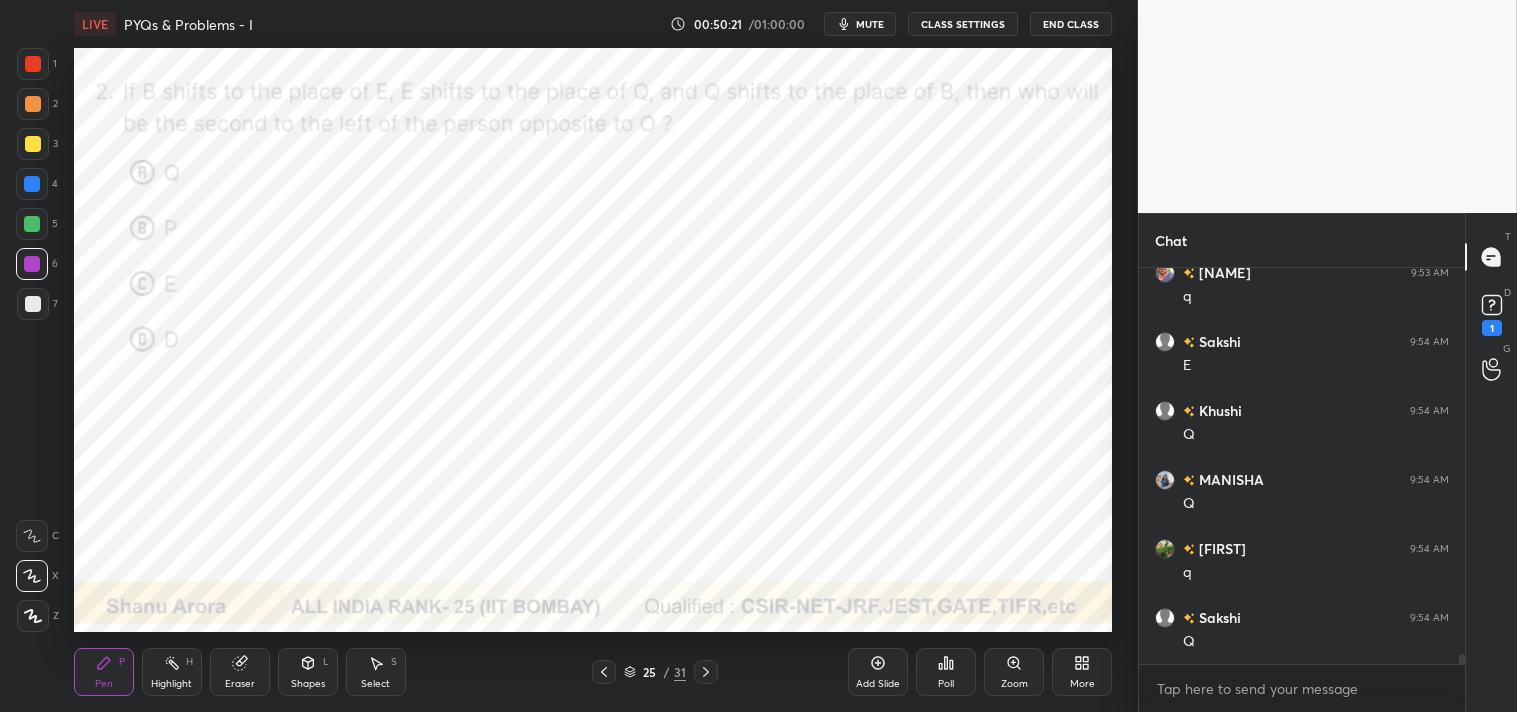 scroll, scrollTop: 15412, scrollLeft: 0, axis: vertical 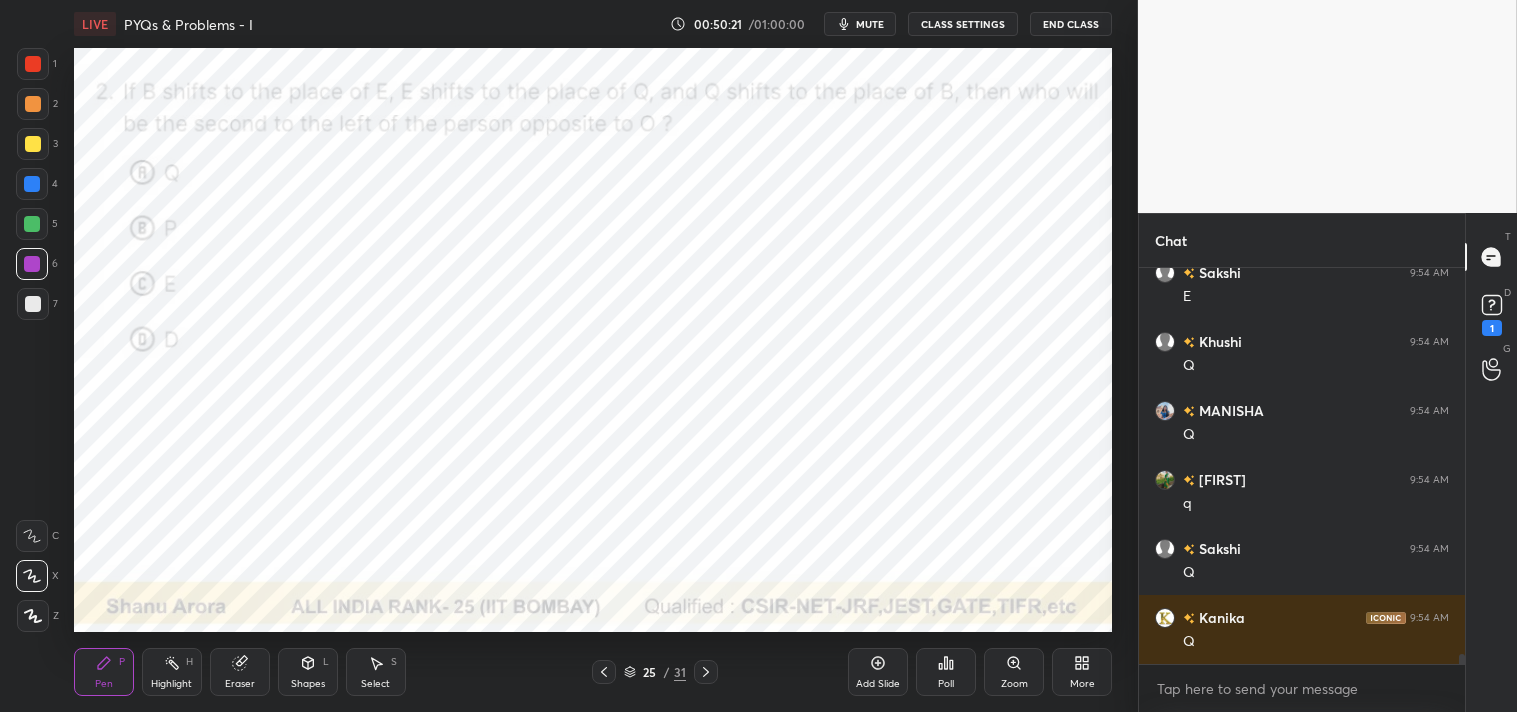 click on "mute" at bounding box center (870, 24) 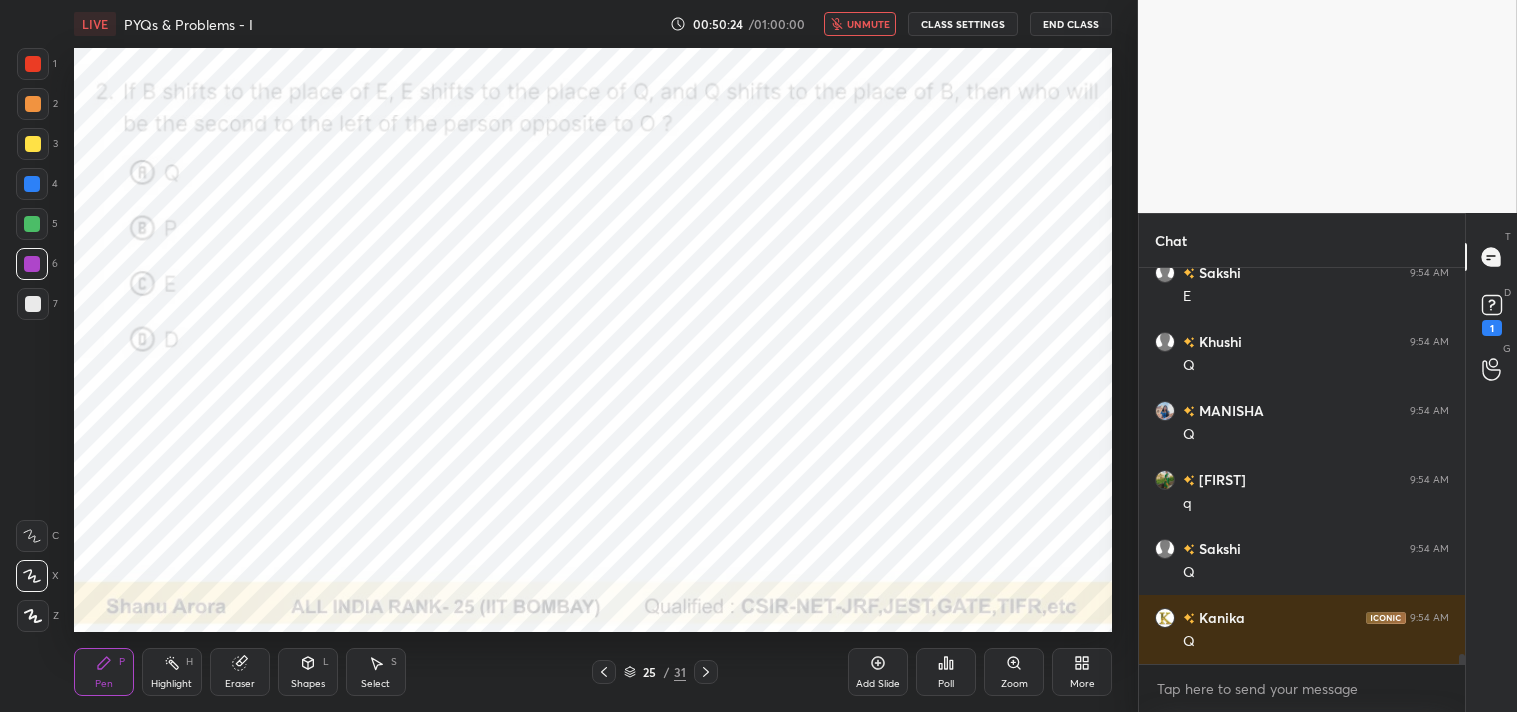 click on "unmute" at bounding box center (868, 24) 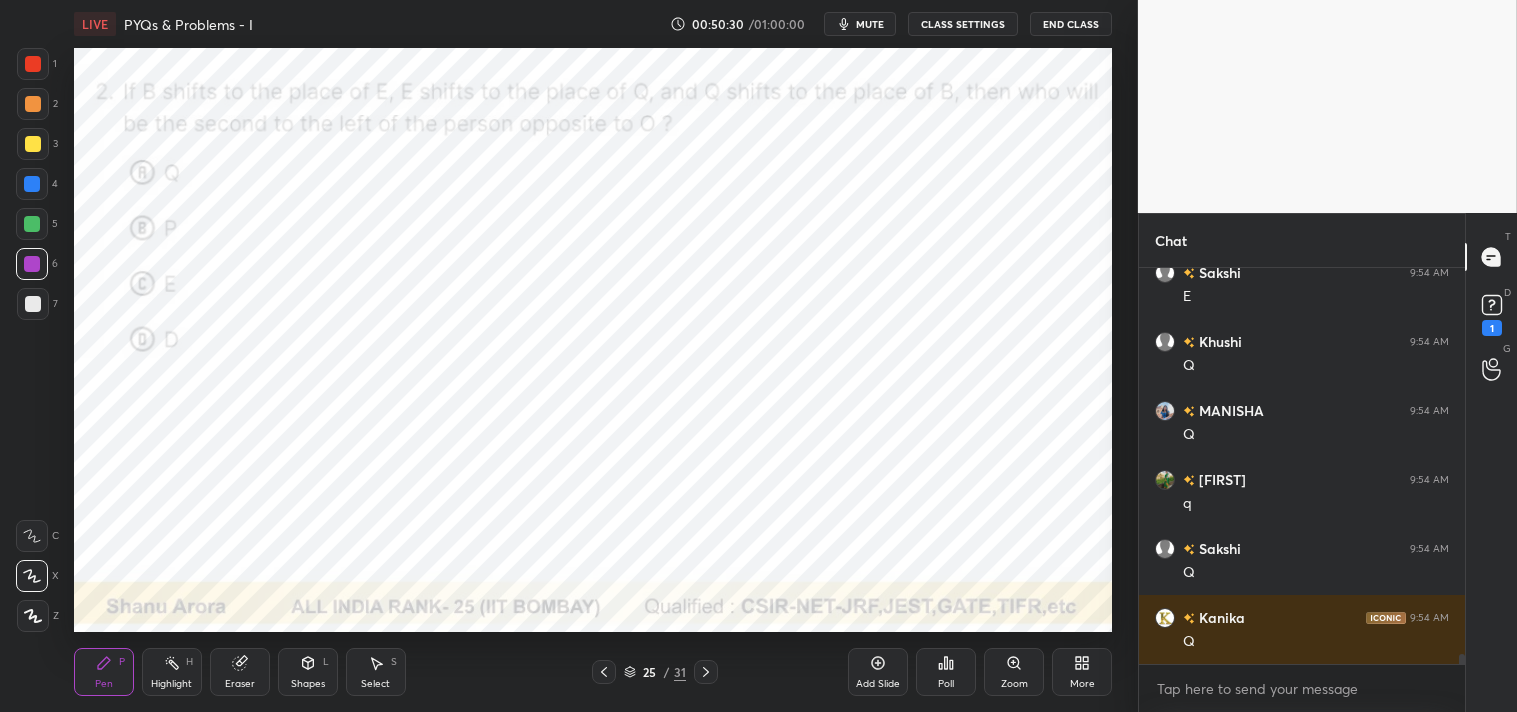 scroll, scrollTop: 15481, scrollLeft: 0, axis: vertical 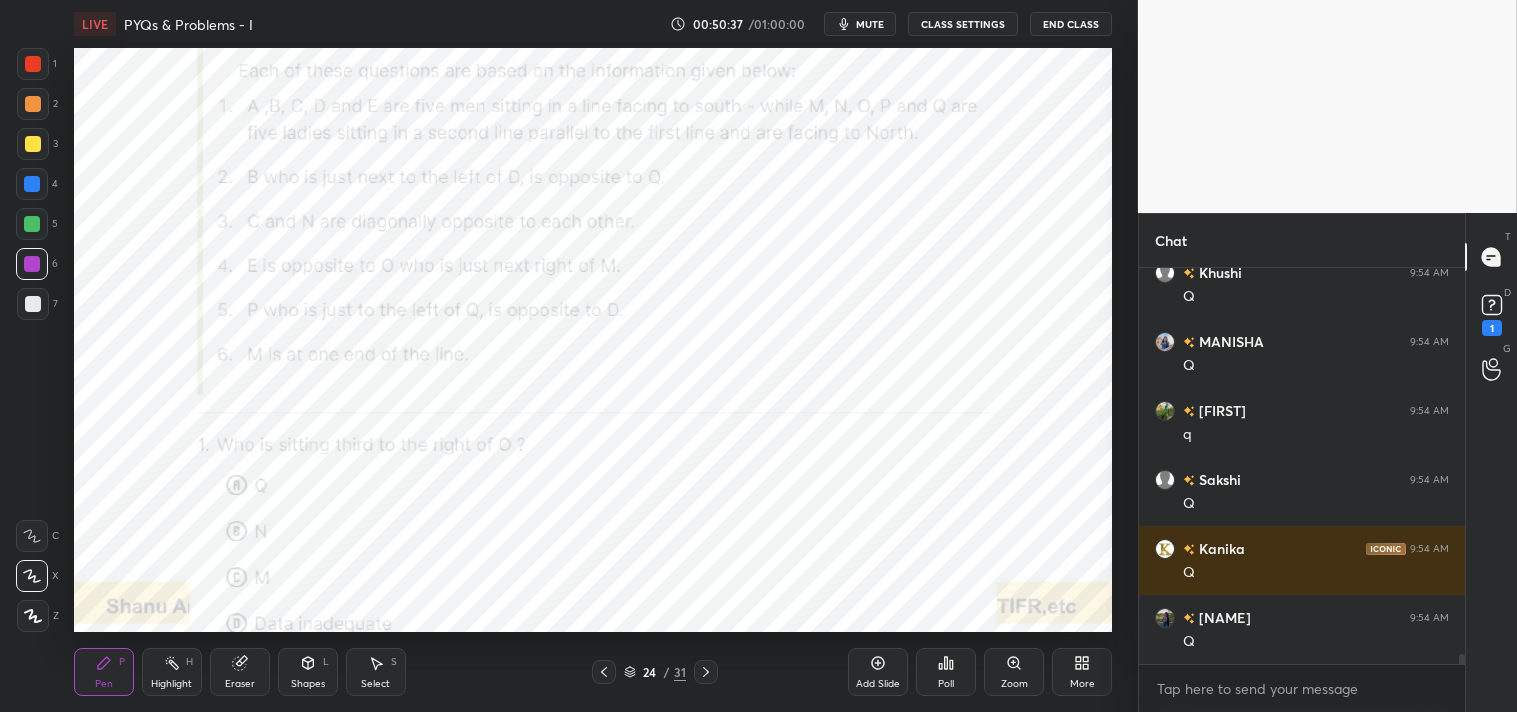 click on "S" at bounding box center [394, 662] 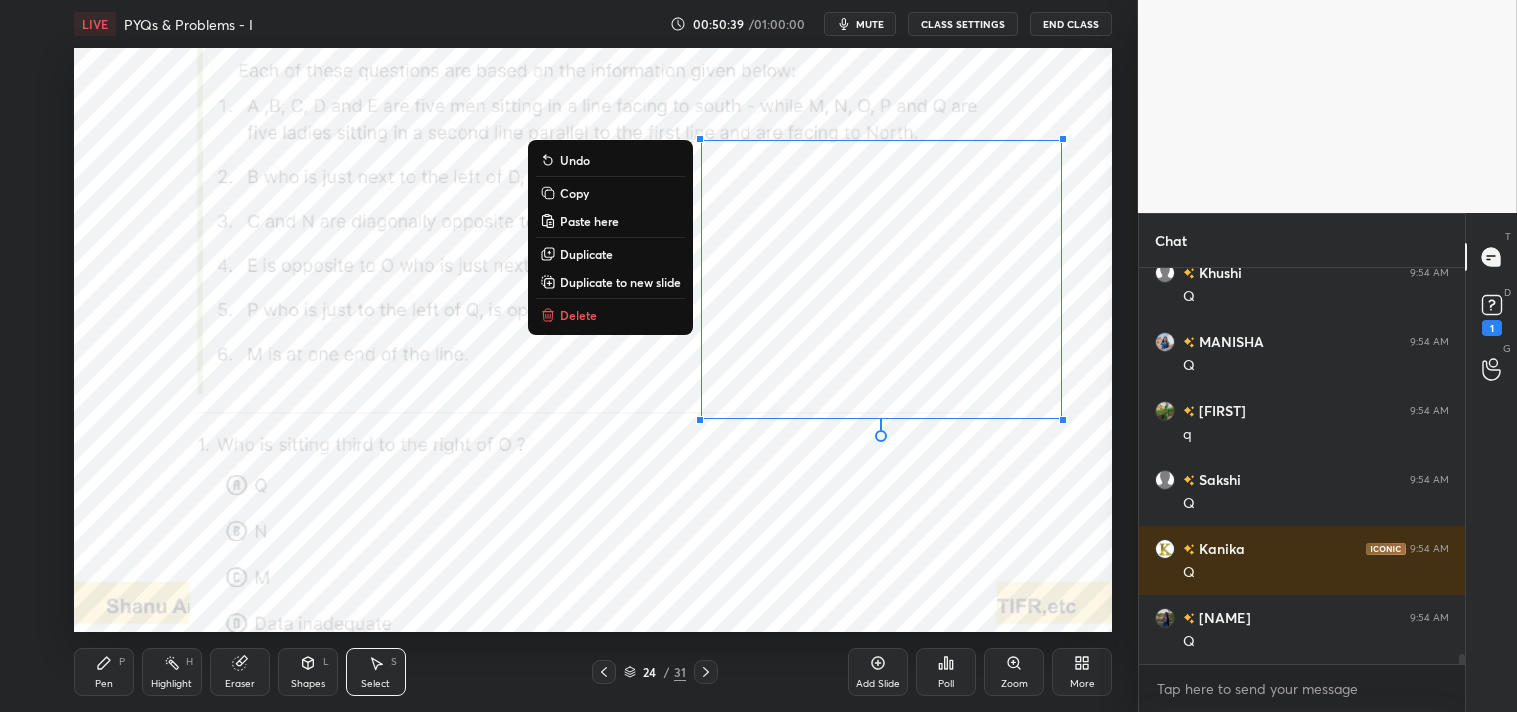 click on "Copy" at bounding box center [610, 193] 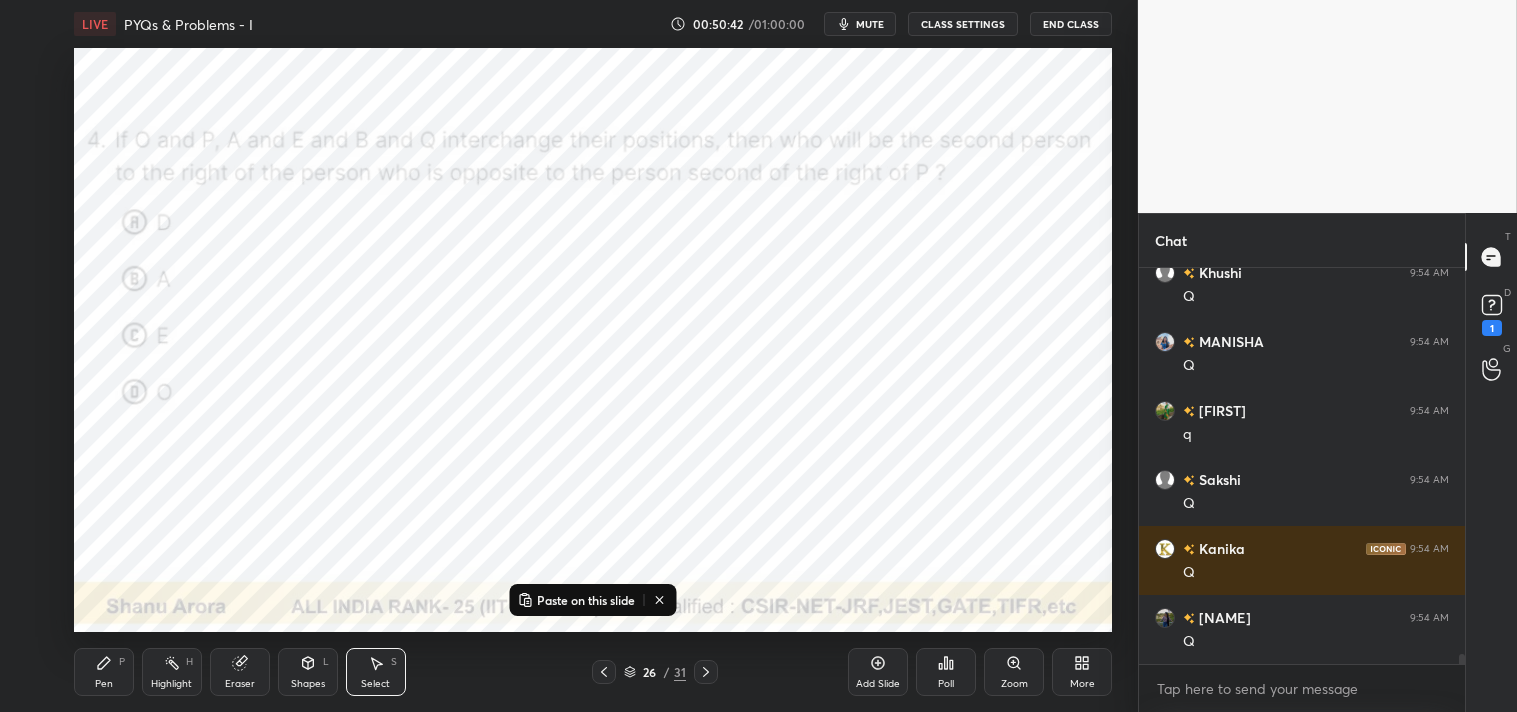 scroll, scrollTop: 15550, scrollLeft: 0, axis: vertical 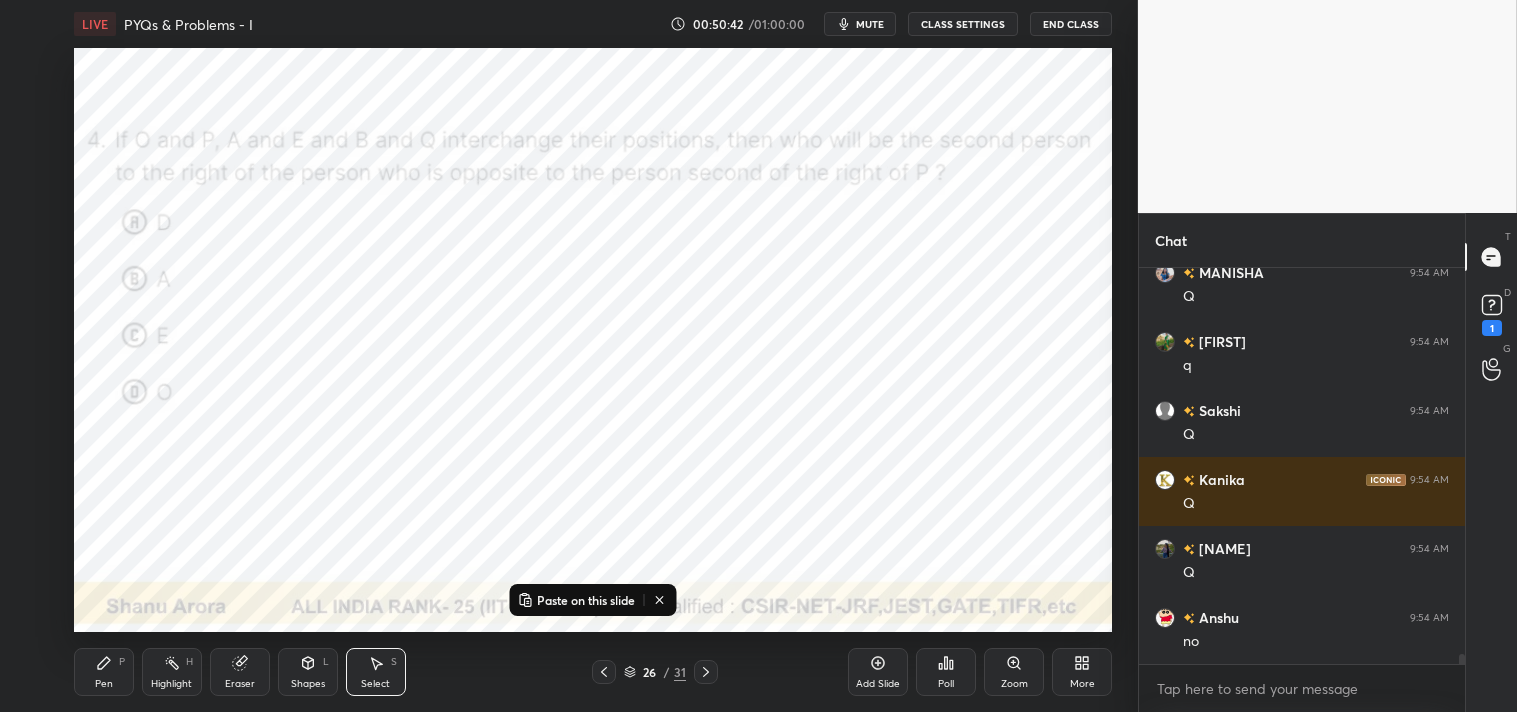 click on "Paste on this slide" at bounding box center (576, 600) 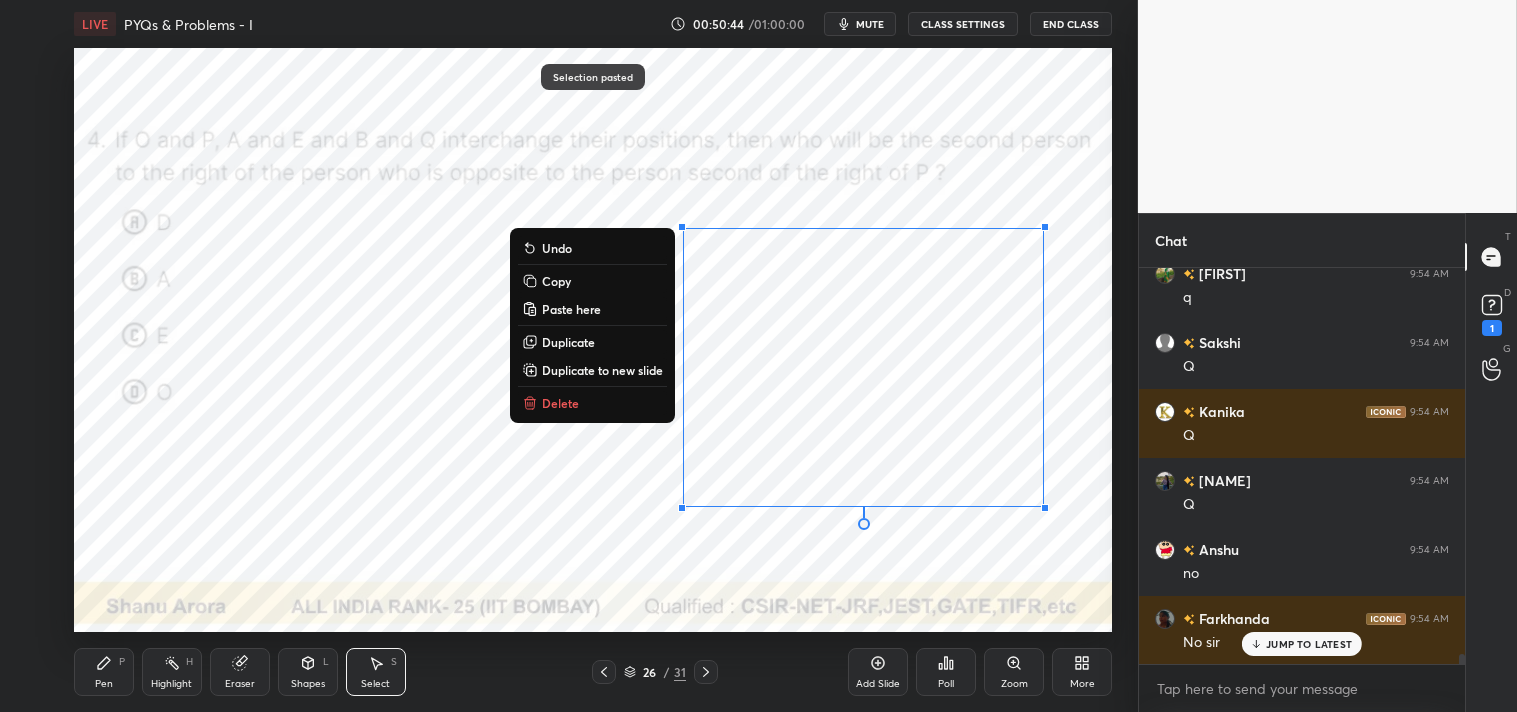 scroll, scrollTop: 15687, scrollLeft: 0, axis: vertical 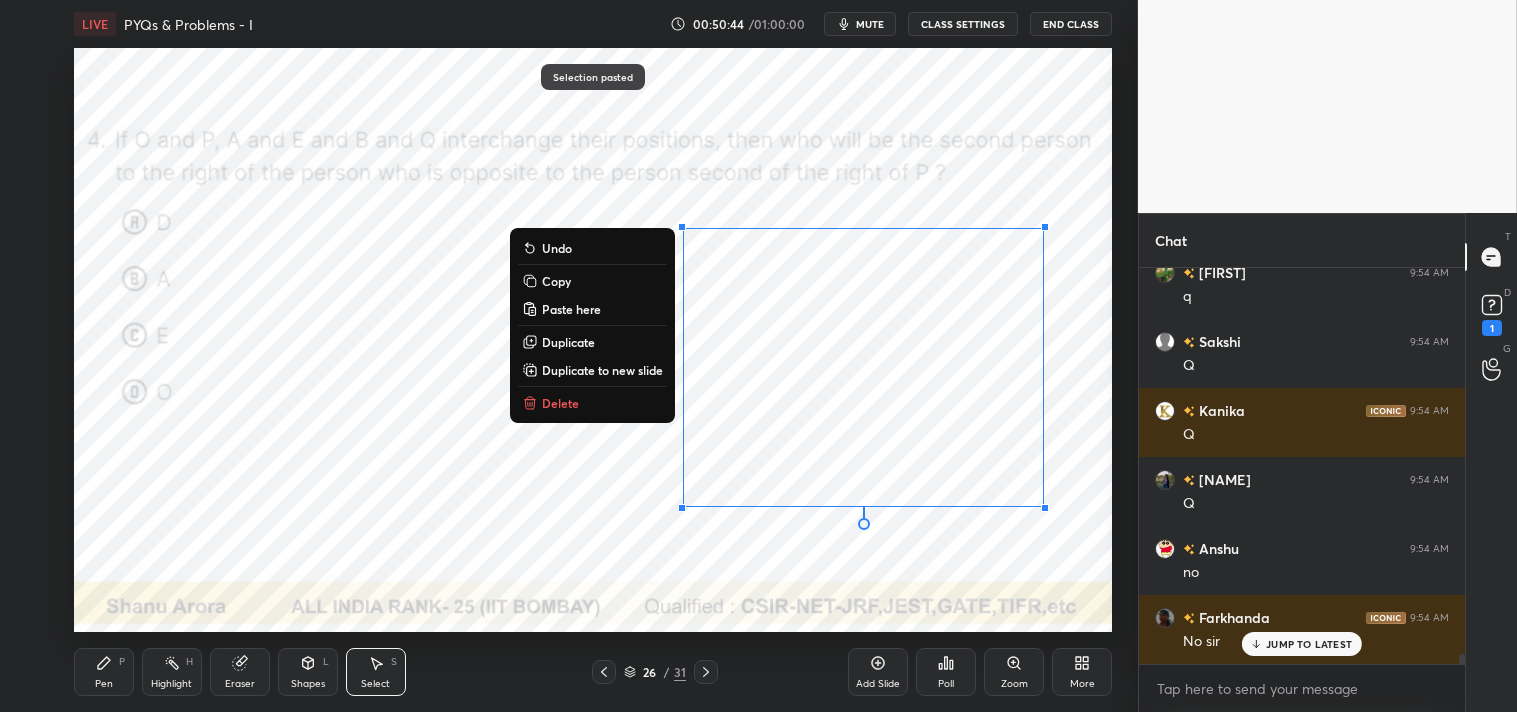 click on "0 ° Undo Copy Paste here Duplicate Duplicate to new slide Delete" at bounding box center [593, 340] 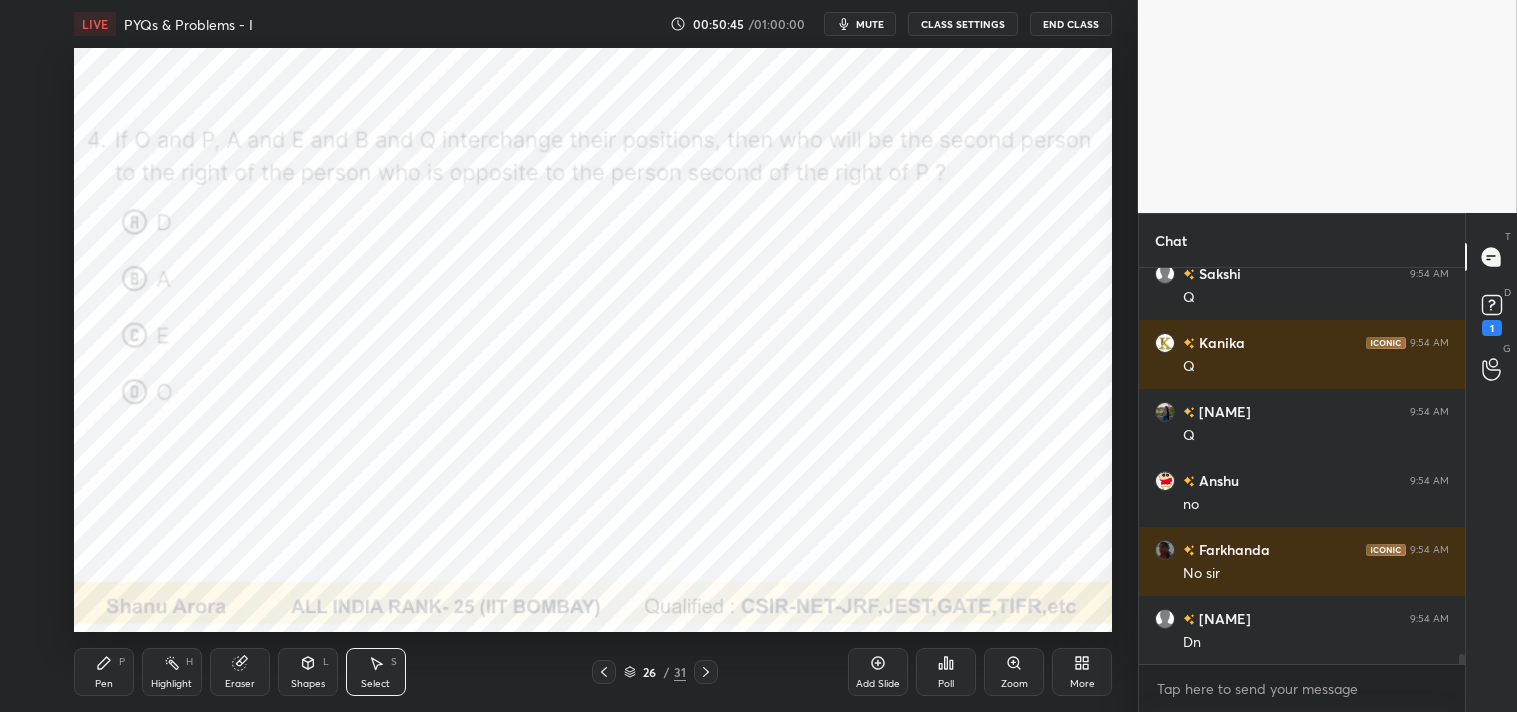 click on "mute" at bounding box center (860, 24) 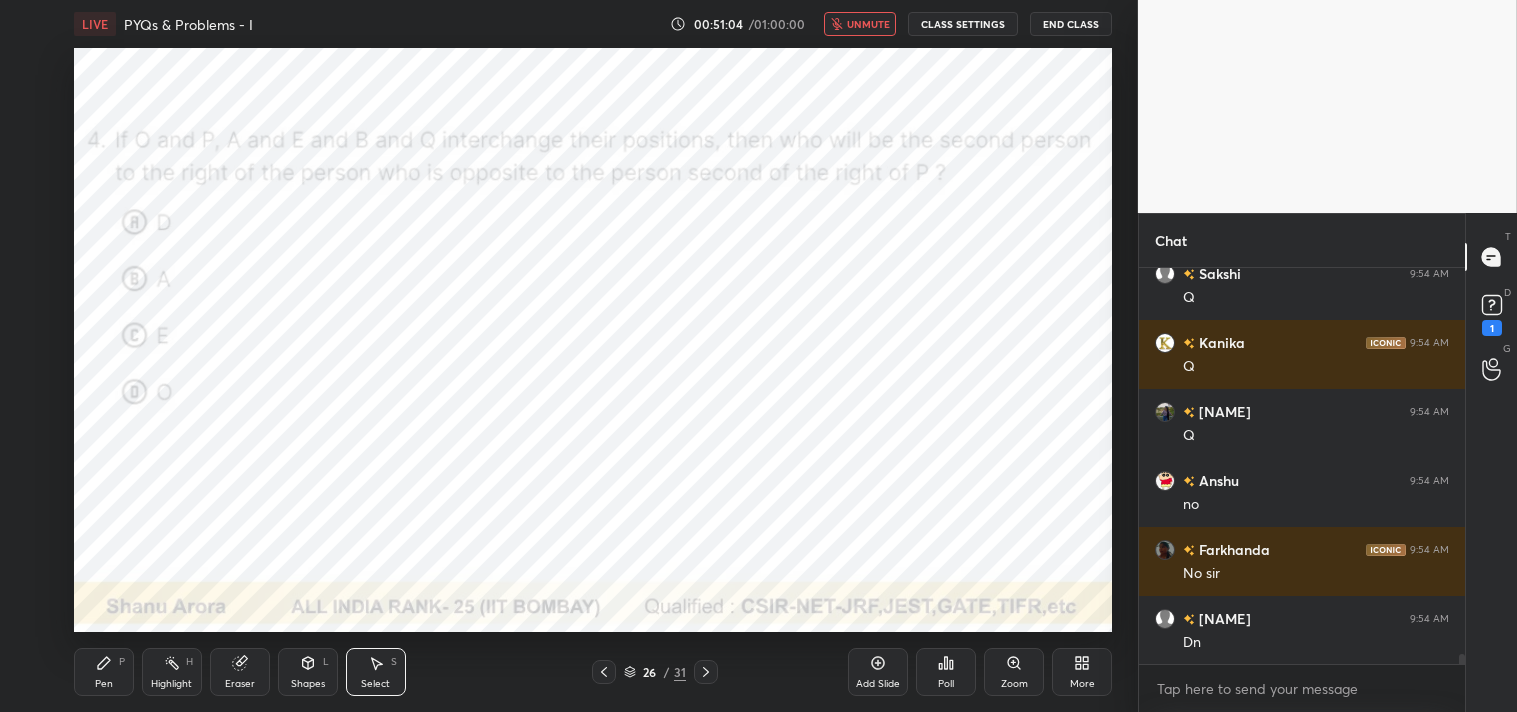 click on "unmute" at bounding box center [868, 24] 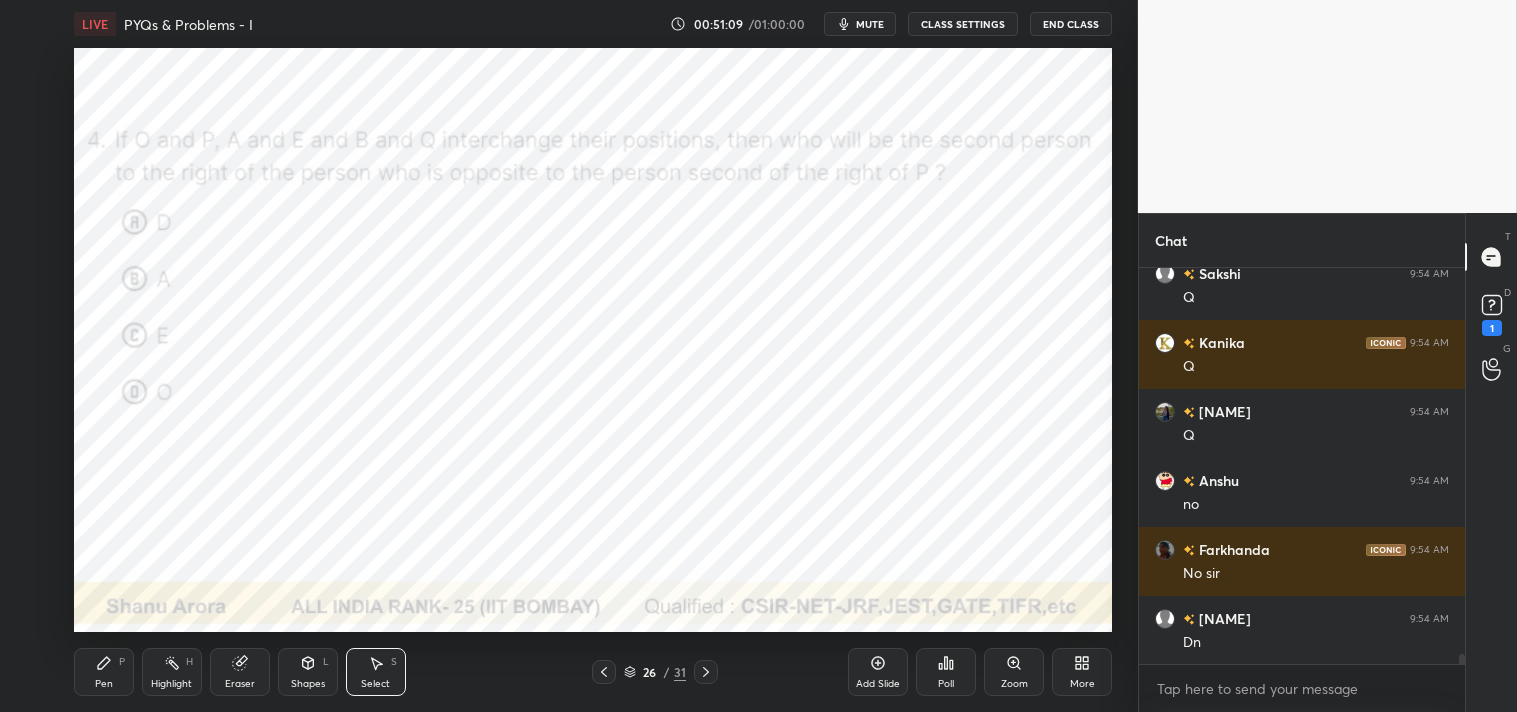 scroll, scrollTop: 15756, scrollLeft: 0, axis: vertical 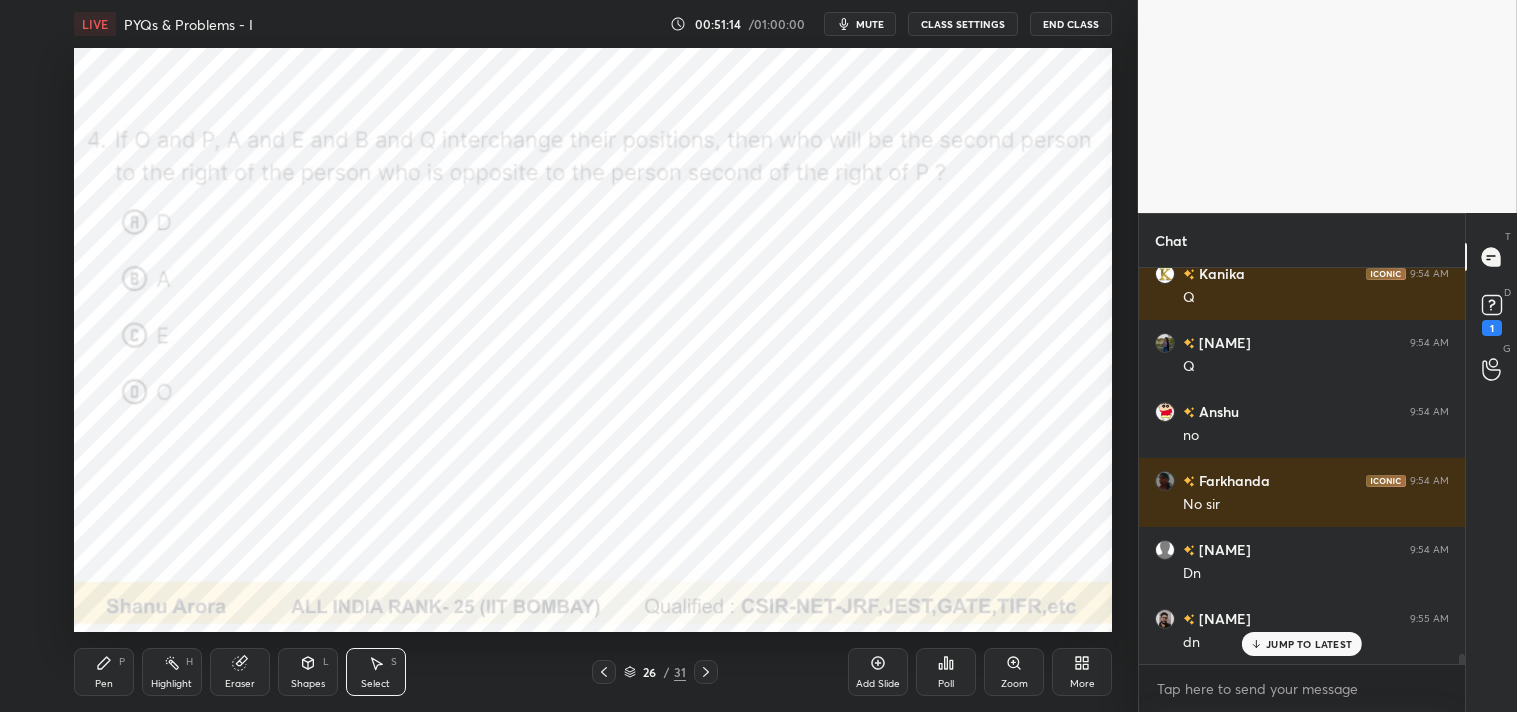 click on "Pen" at bounding box center (104, 684) 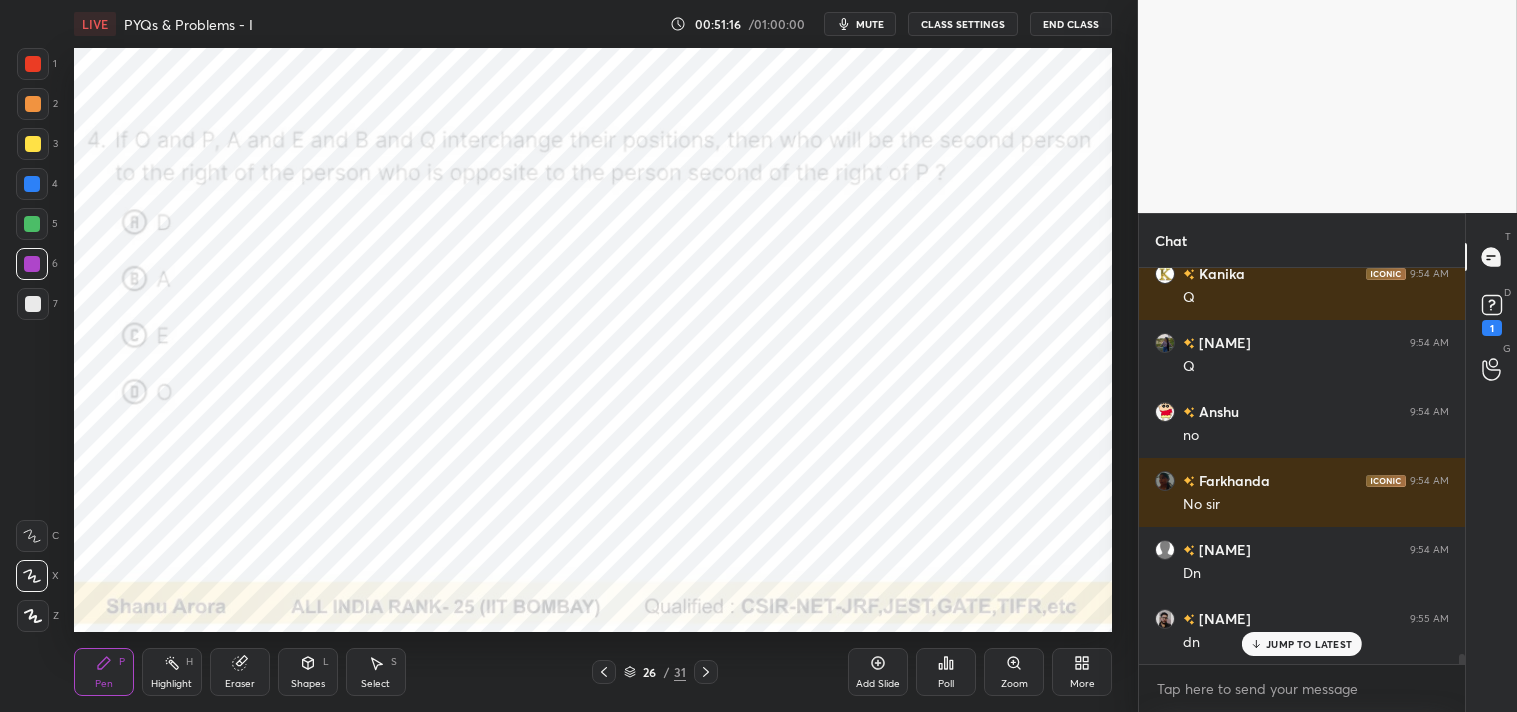 click at bounding box center [32, 536] 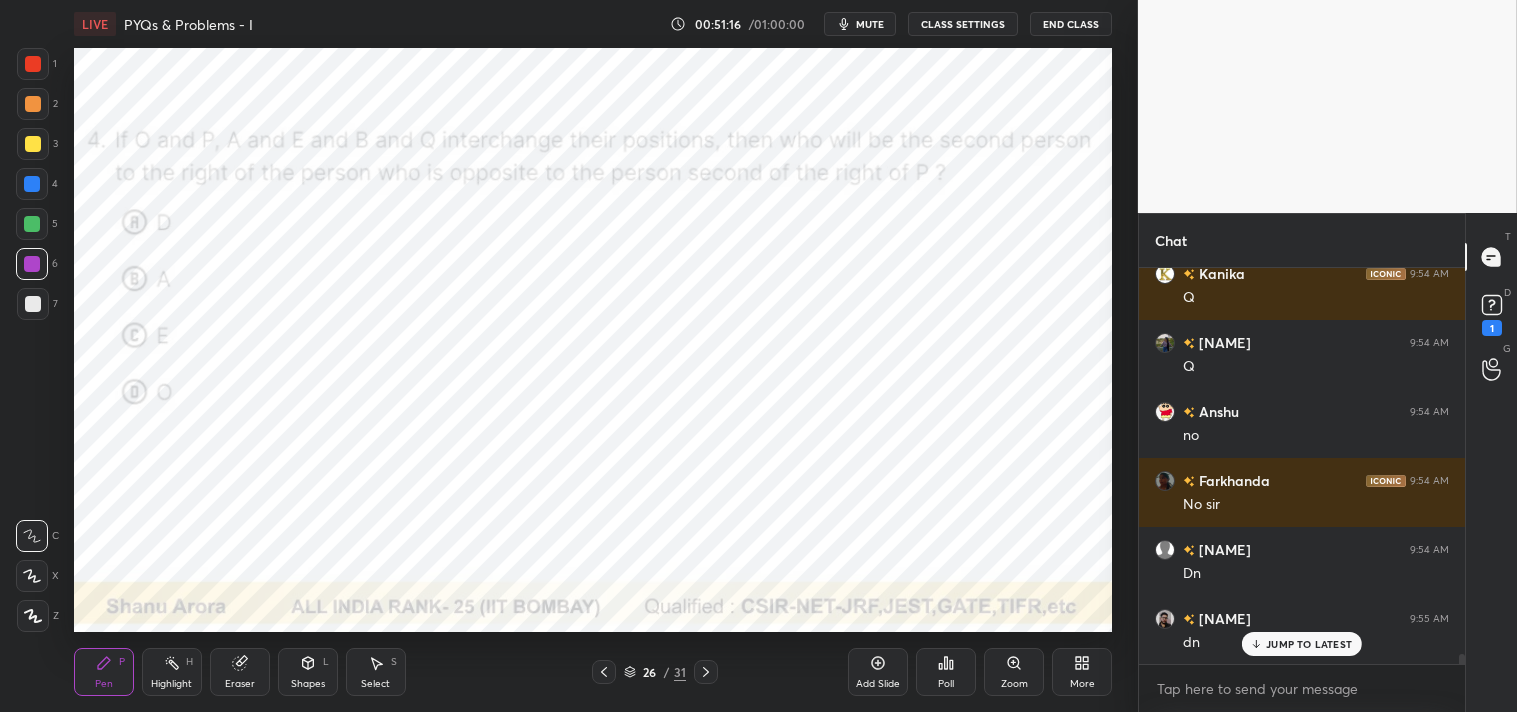 click at bounding box center (32, 536) 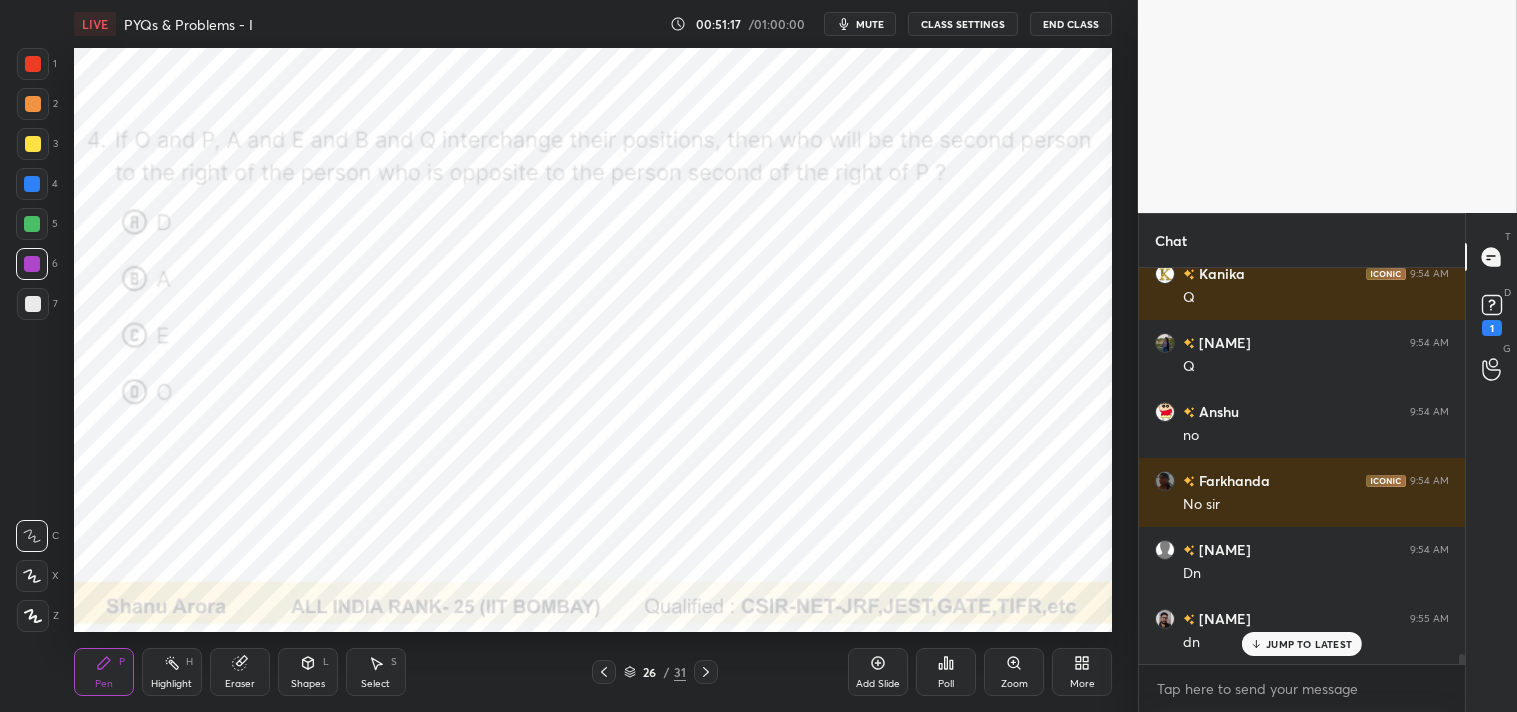click at bounding box center [33, 64] 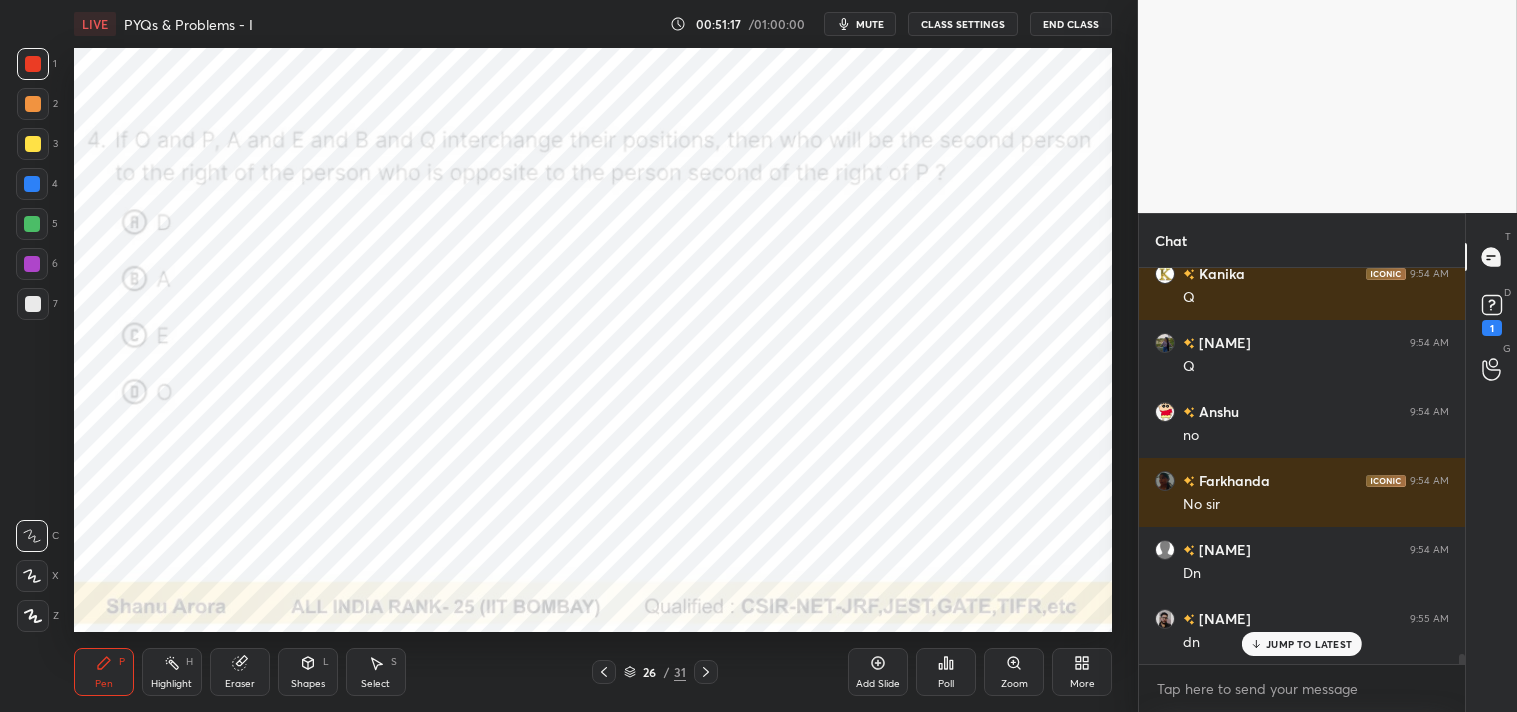 click at bounding box center [33, 64] 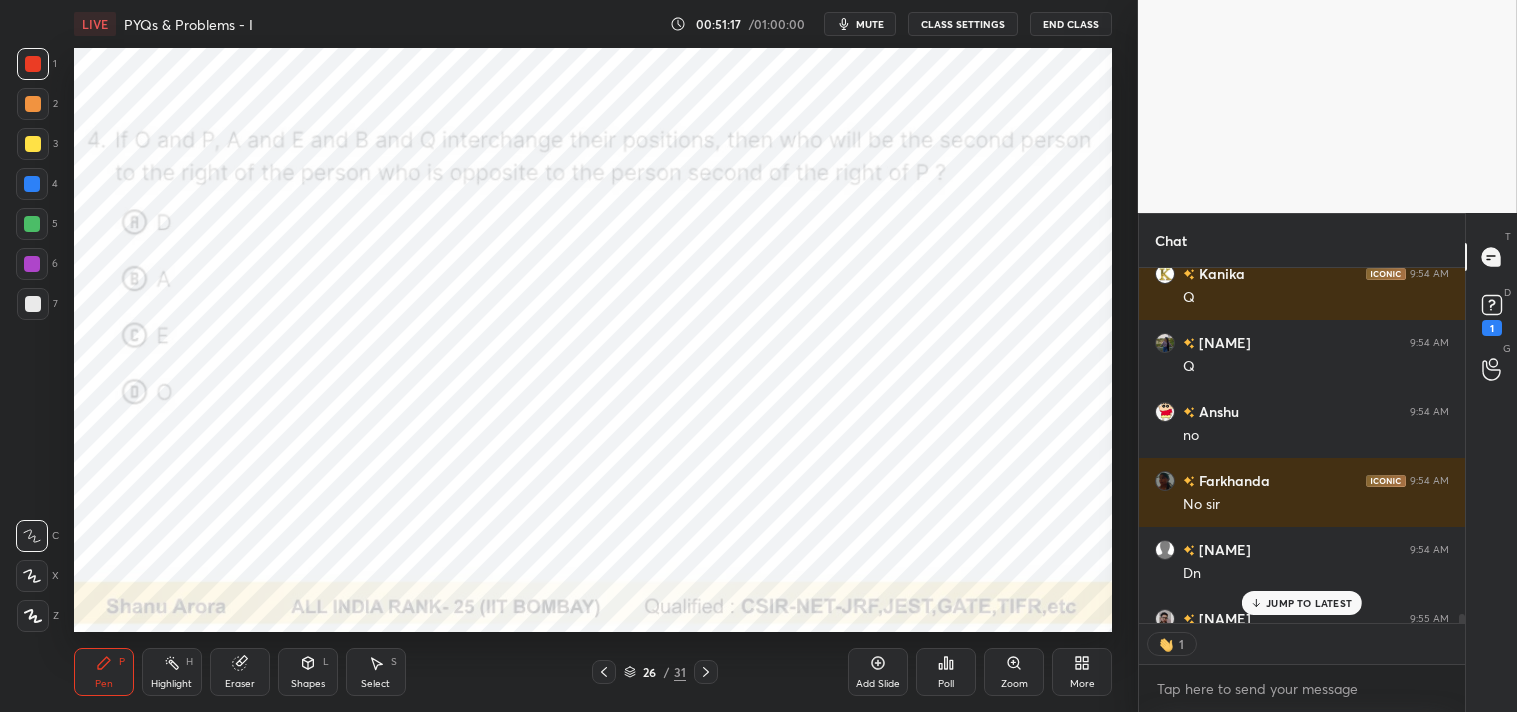 scroll, scrollTop: 350, scrollLeft: 320, axis: both 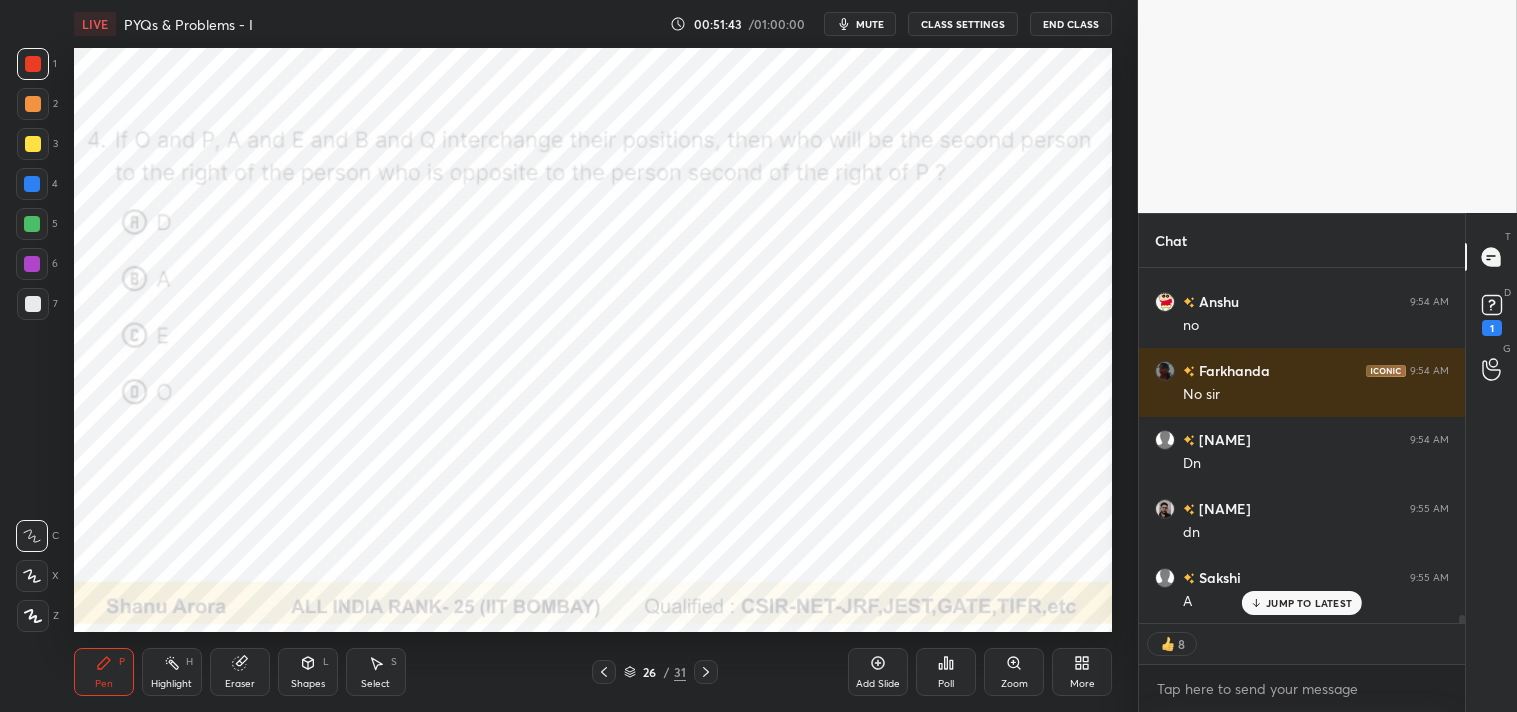 click 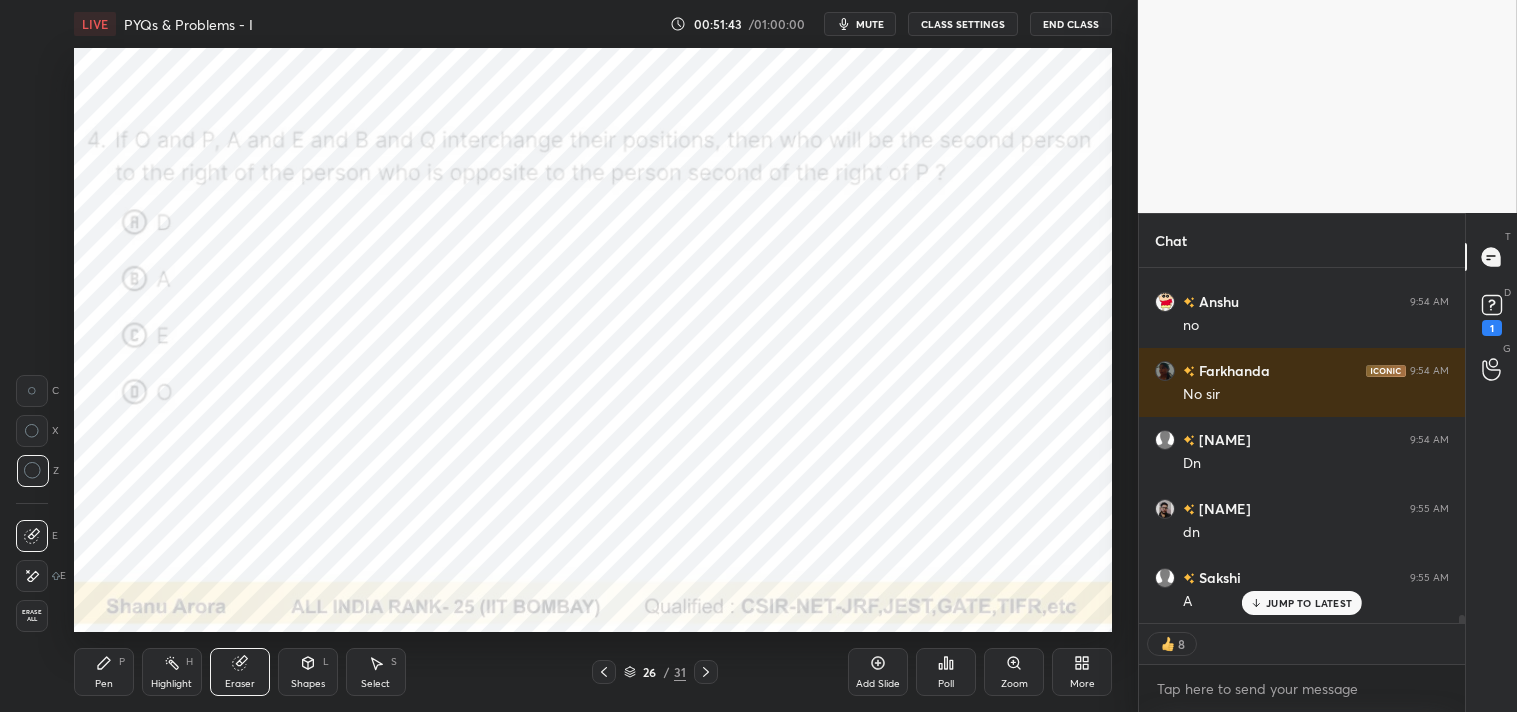 click 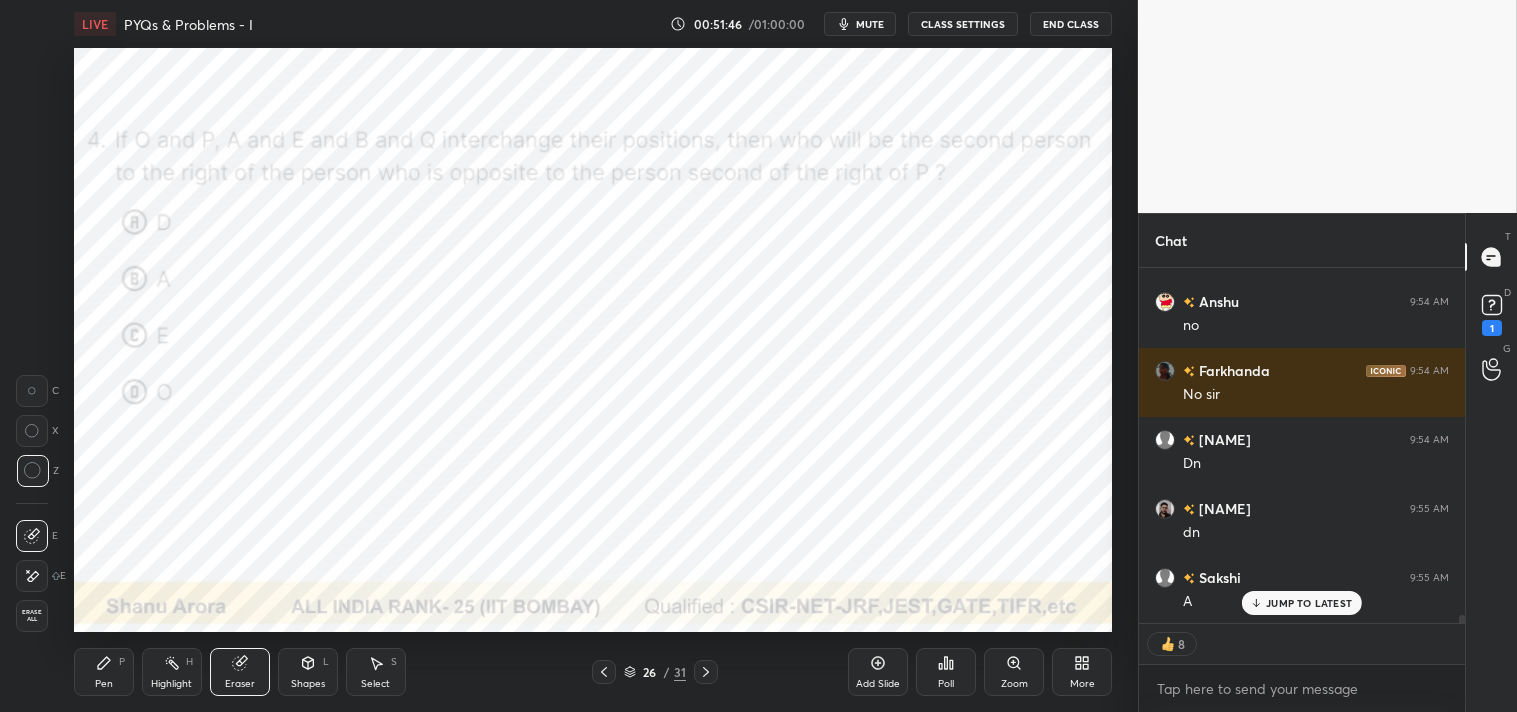 scroll, scrollTop: 6, scrollLeft: 5, axis: both 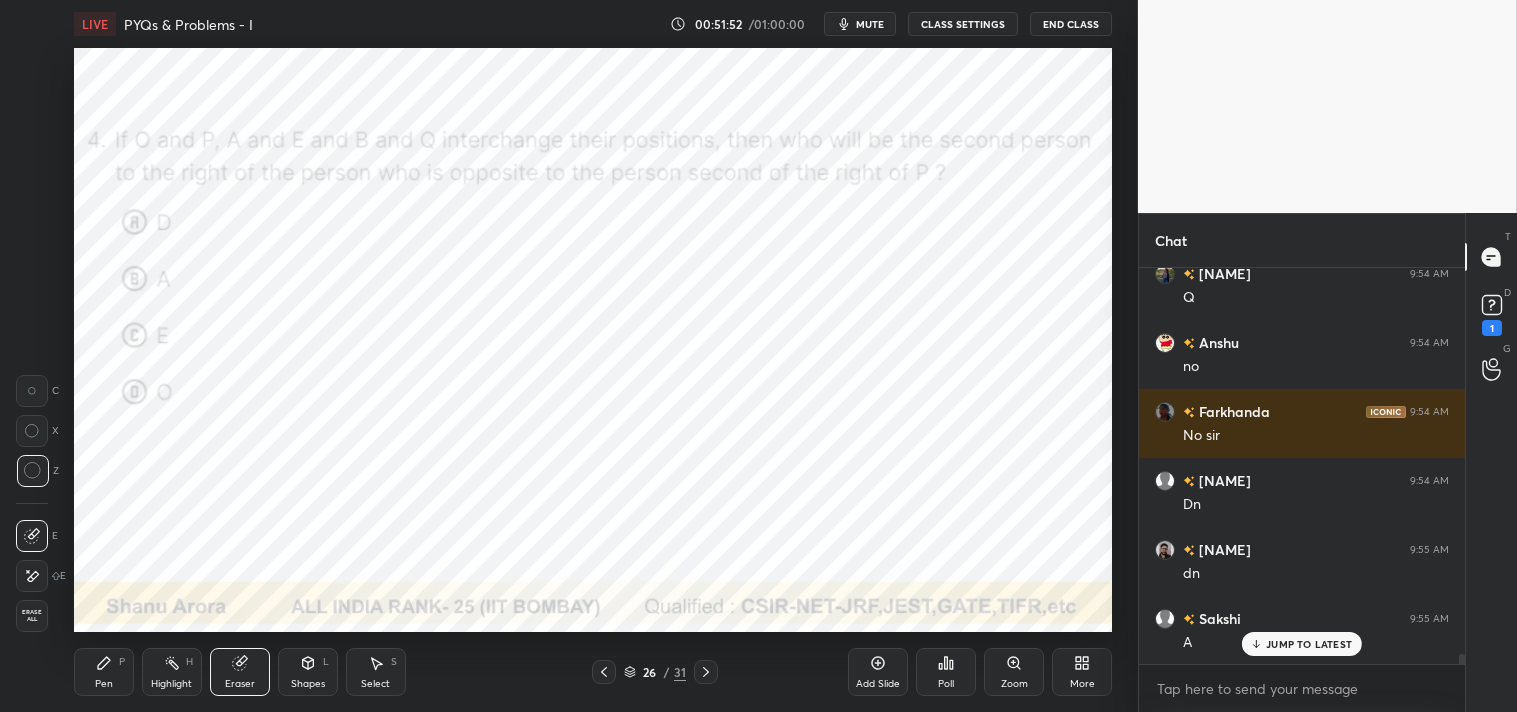 click 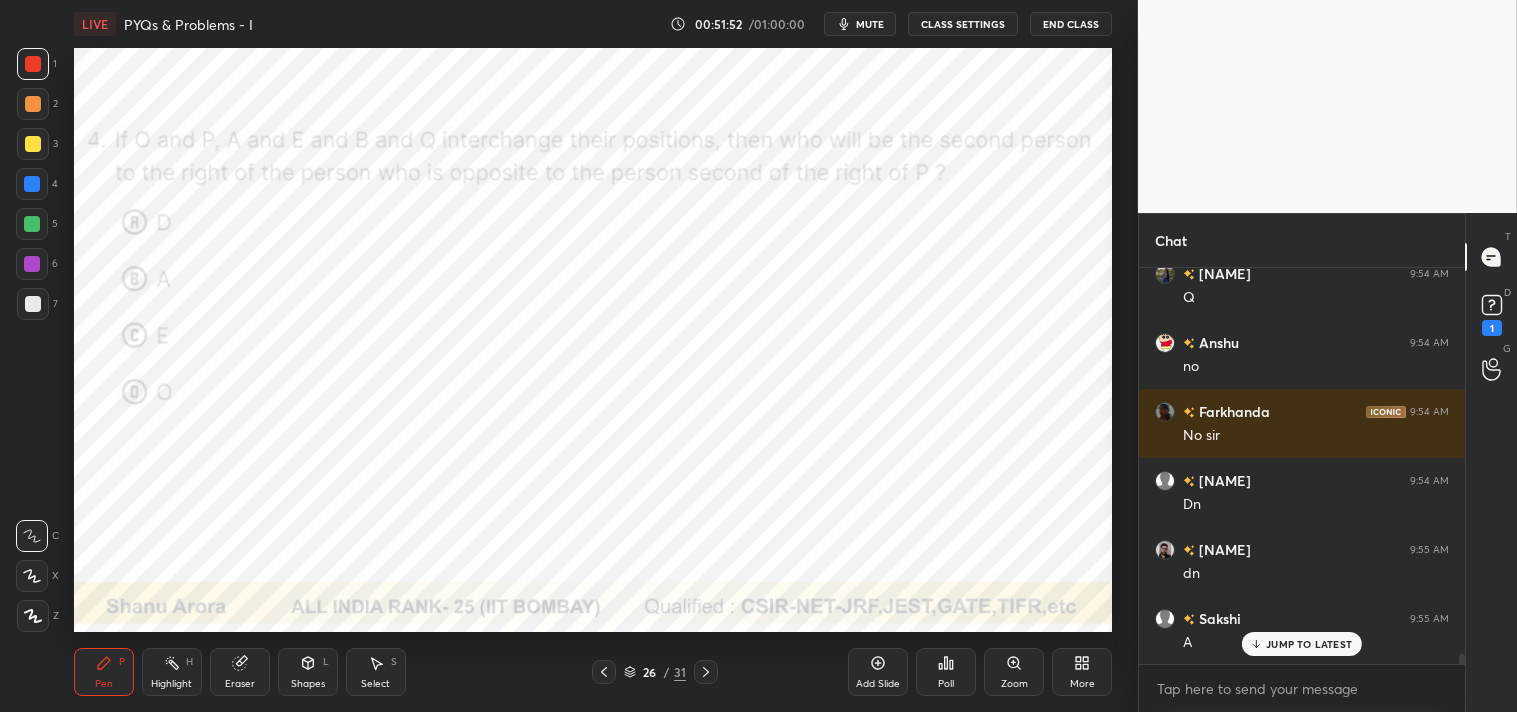 click on "Pen P" at bounding box center (104, 672) 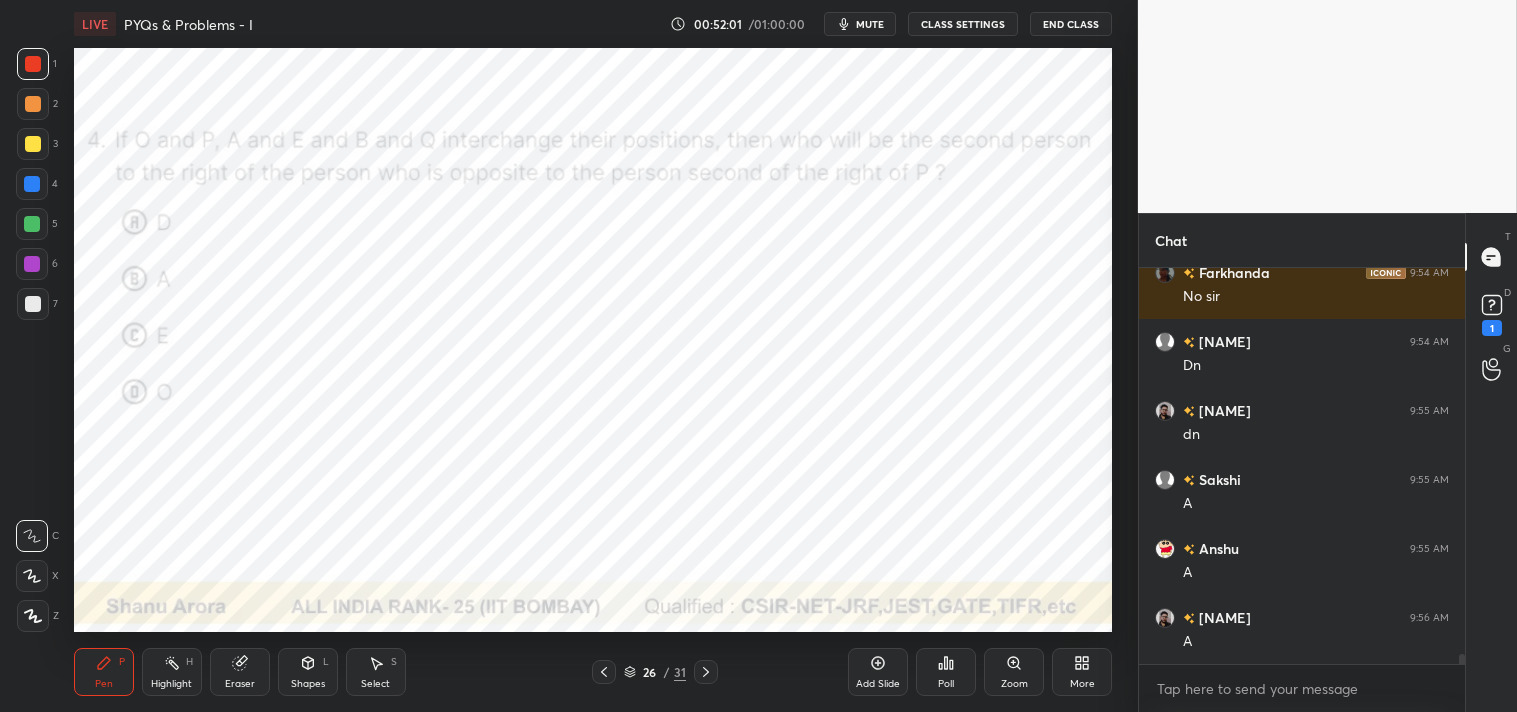 scroll, scrollTop: 16033, scrollLeft: 0, axis: vertical 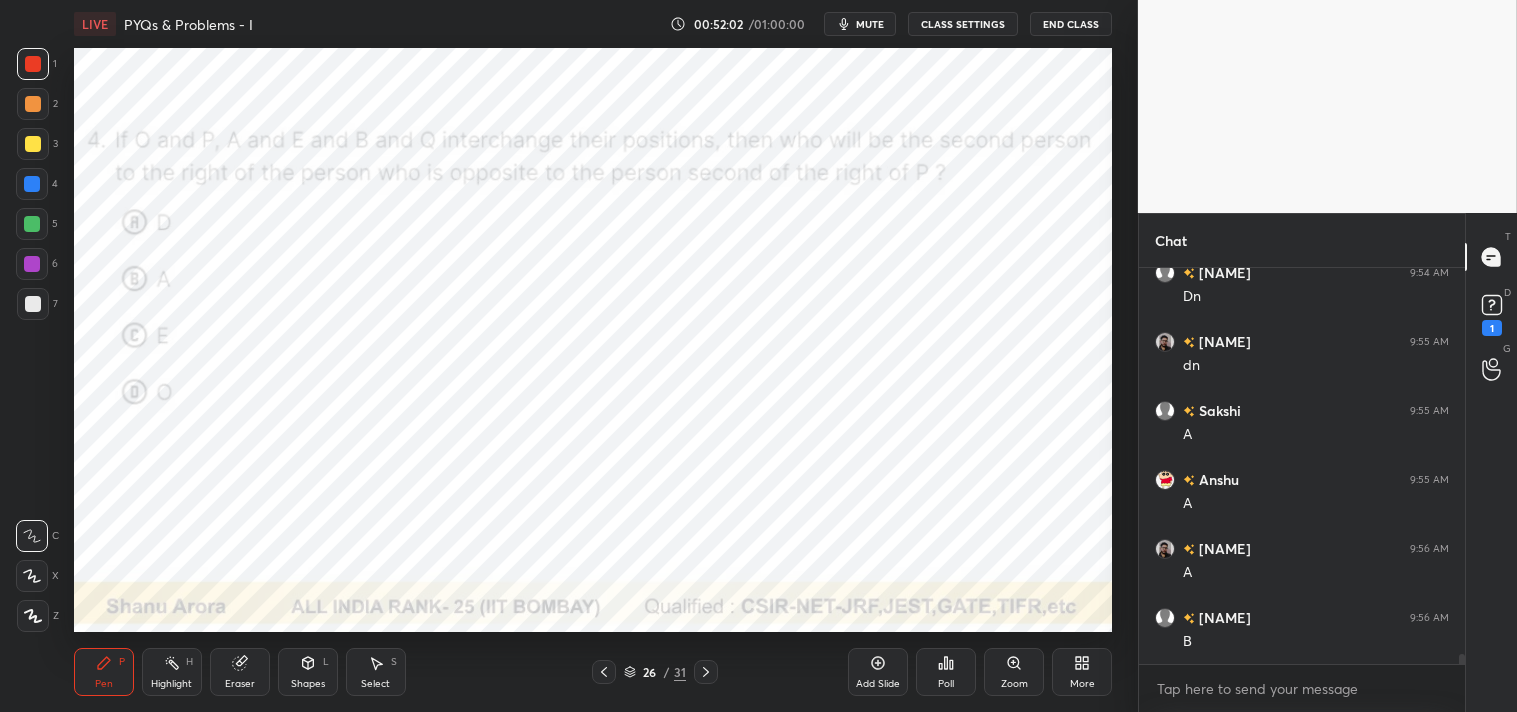 click on "Eraser" at bounding box center [240, 684] 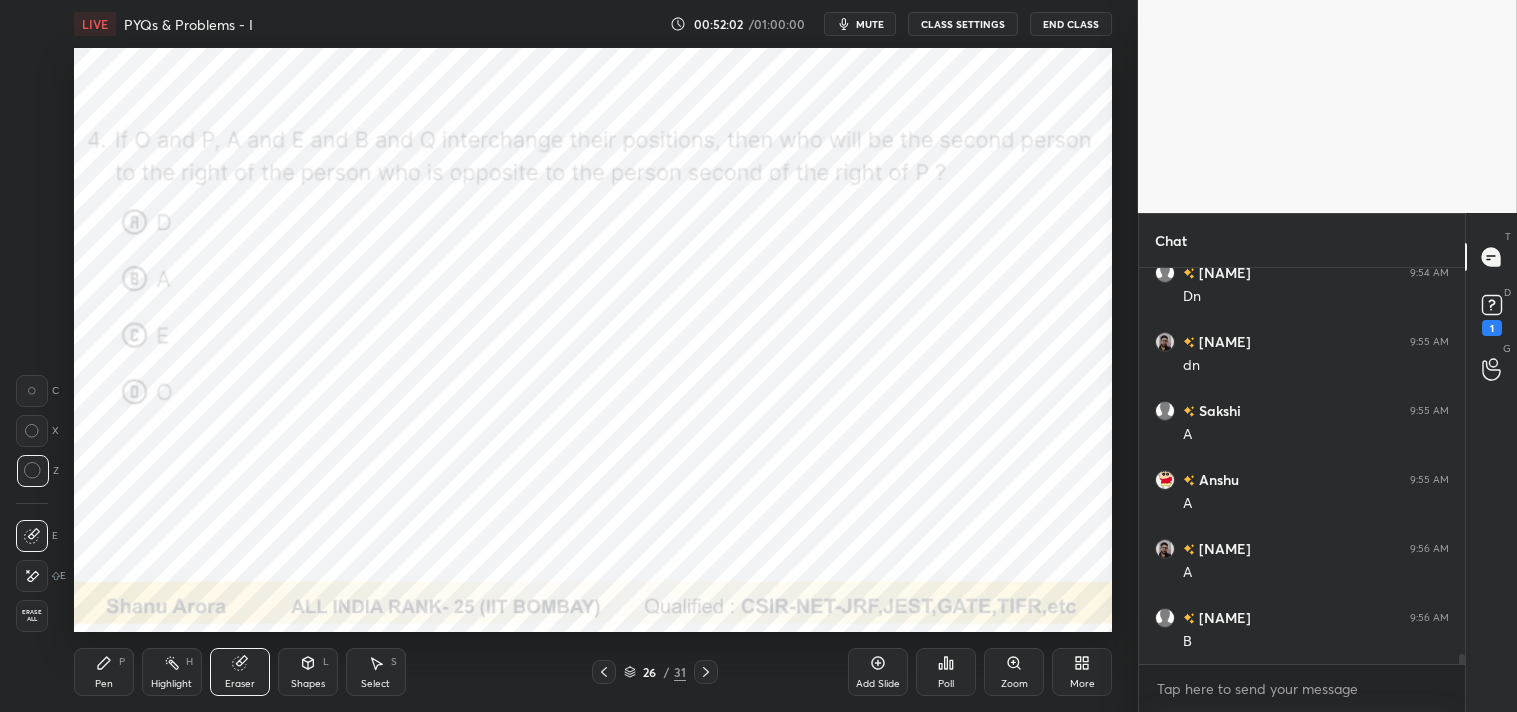 click on "Eraser" at bounding box center [240, 672] 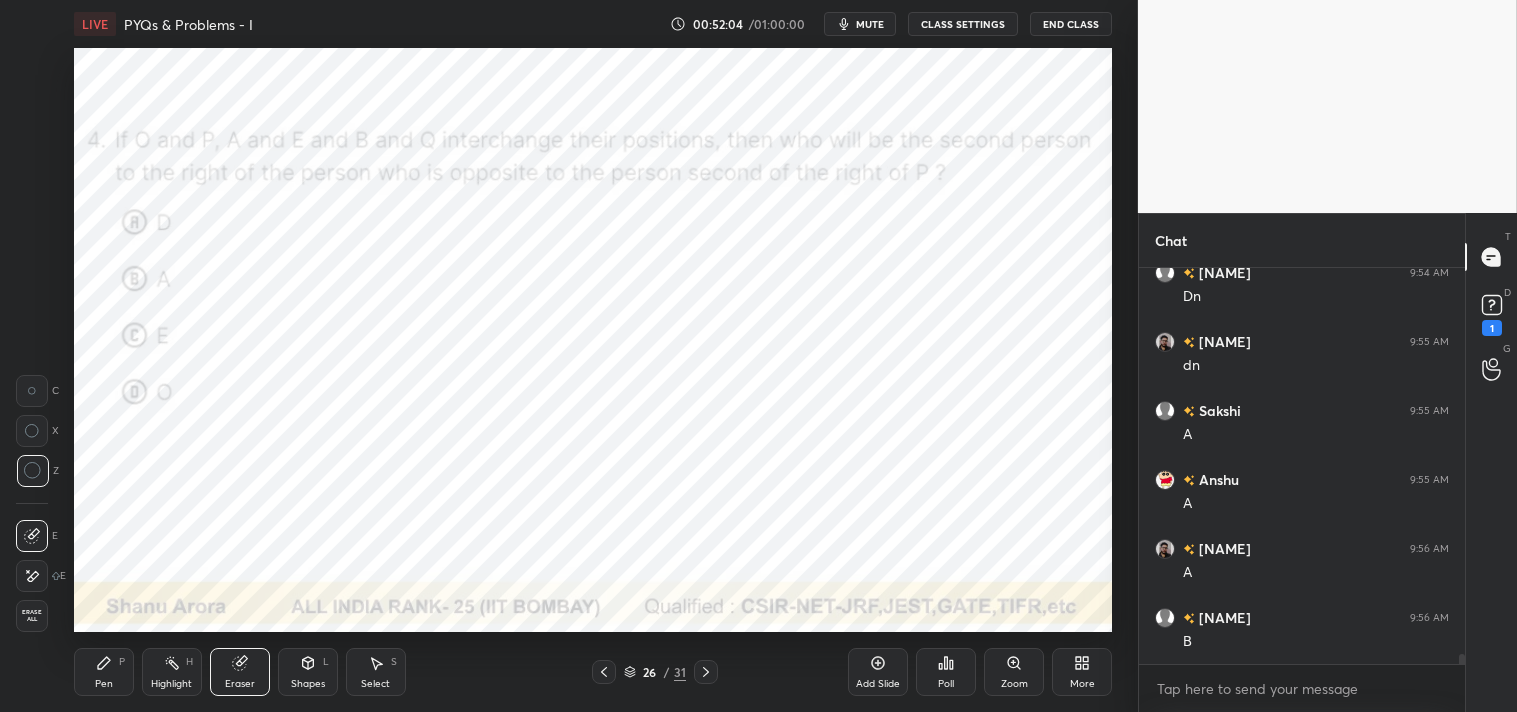 click on "Pen" at bounding box center [104, 684] 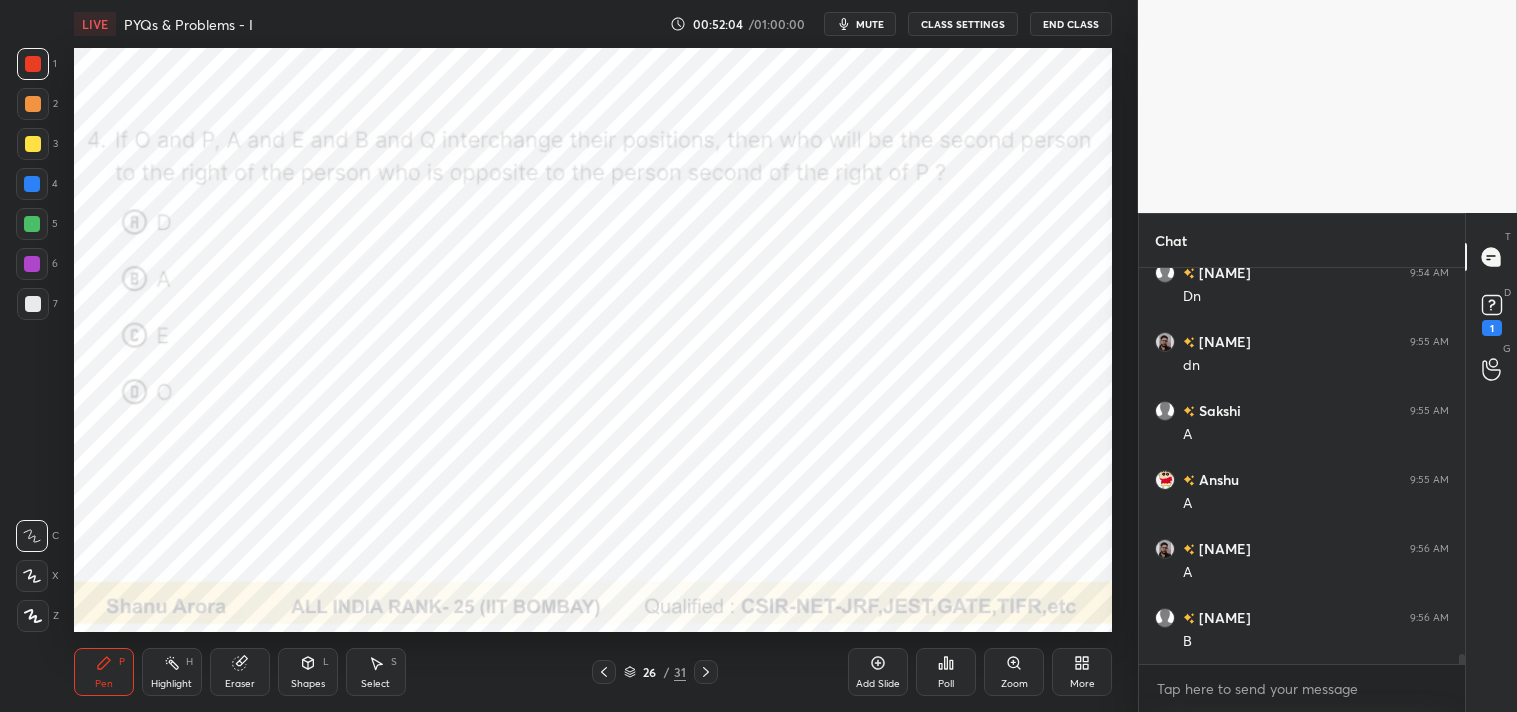 click on "Pen P" at bounding box center [104, 672] 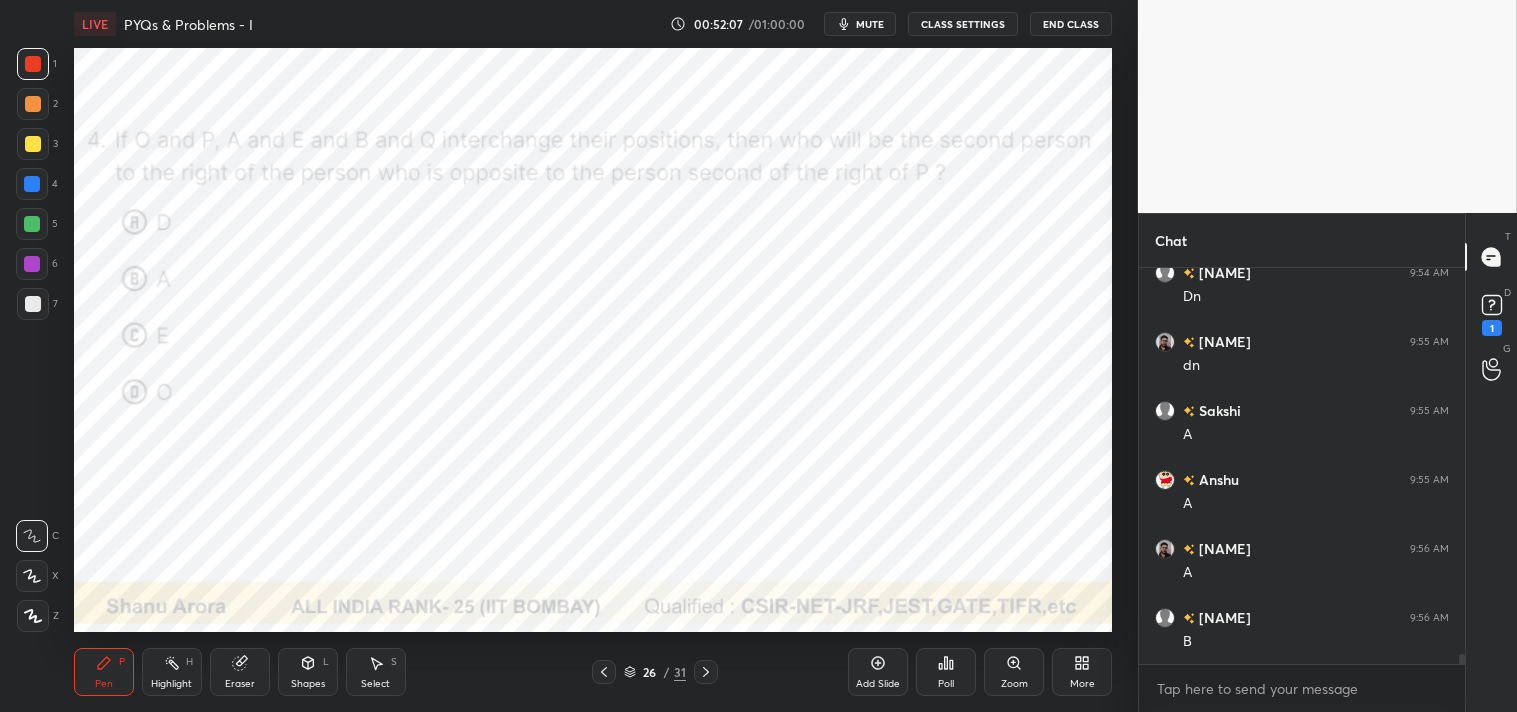 click on "Eraser" at bounding box center (240, 684) 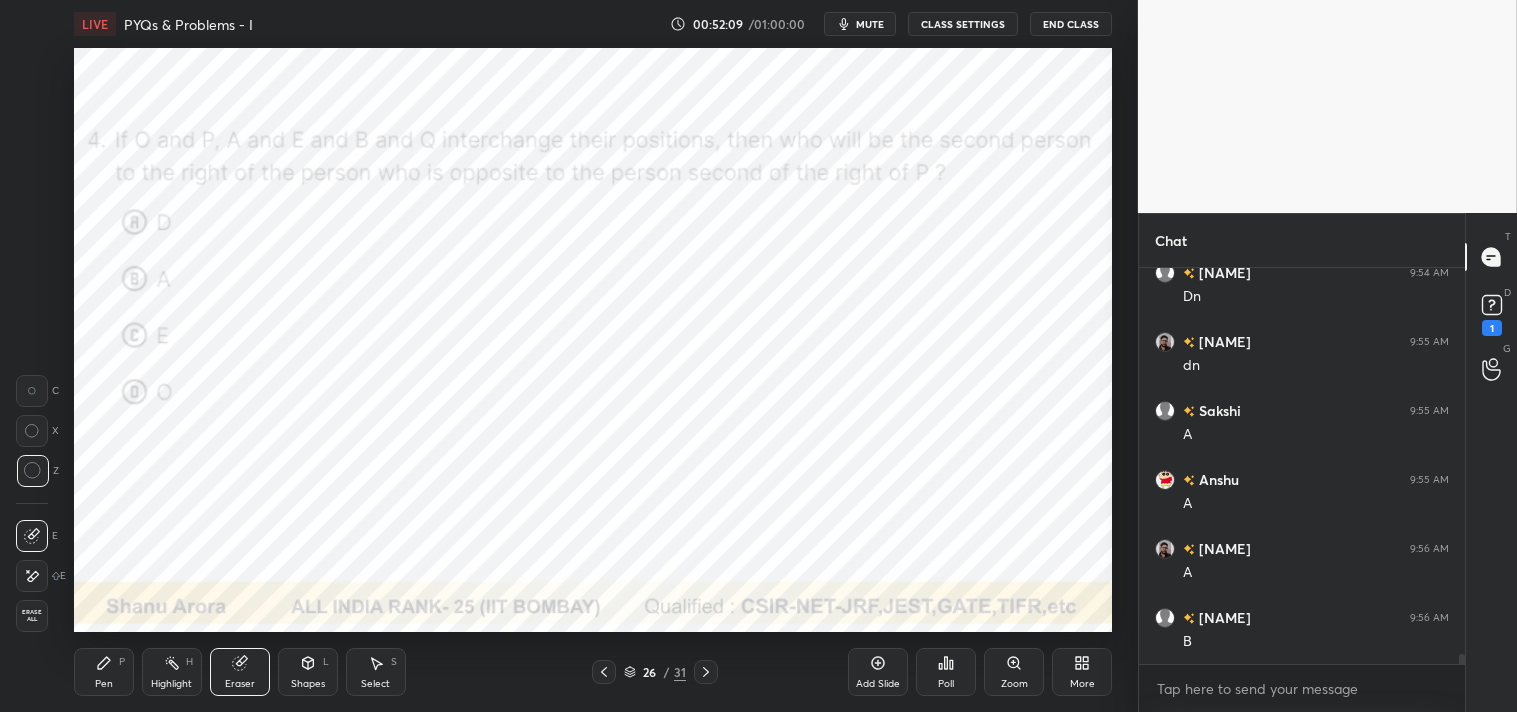 click 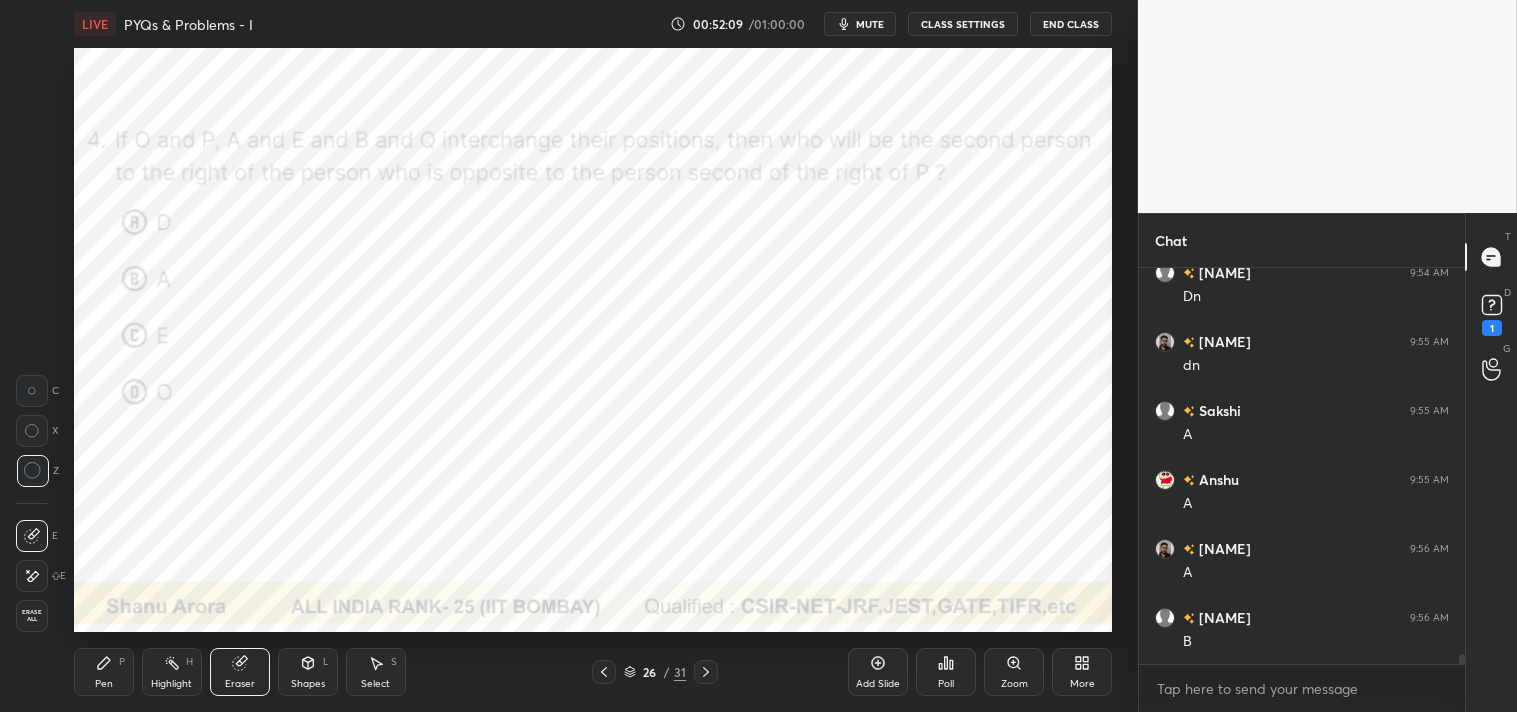 click on "Pen" at bounding box center [104, 684] 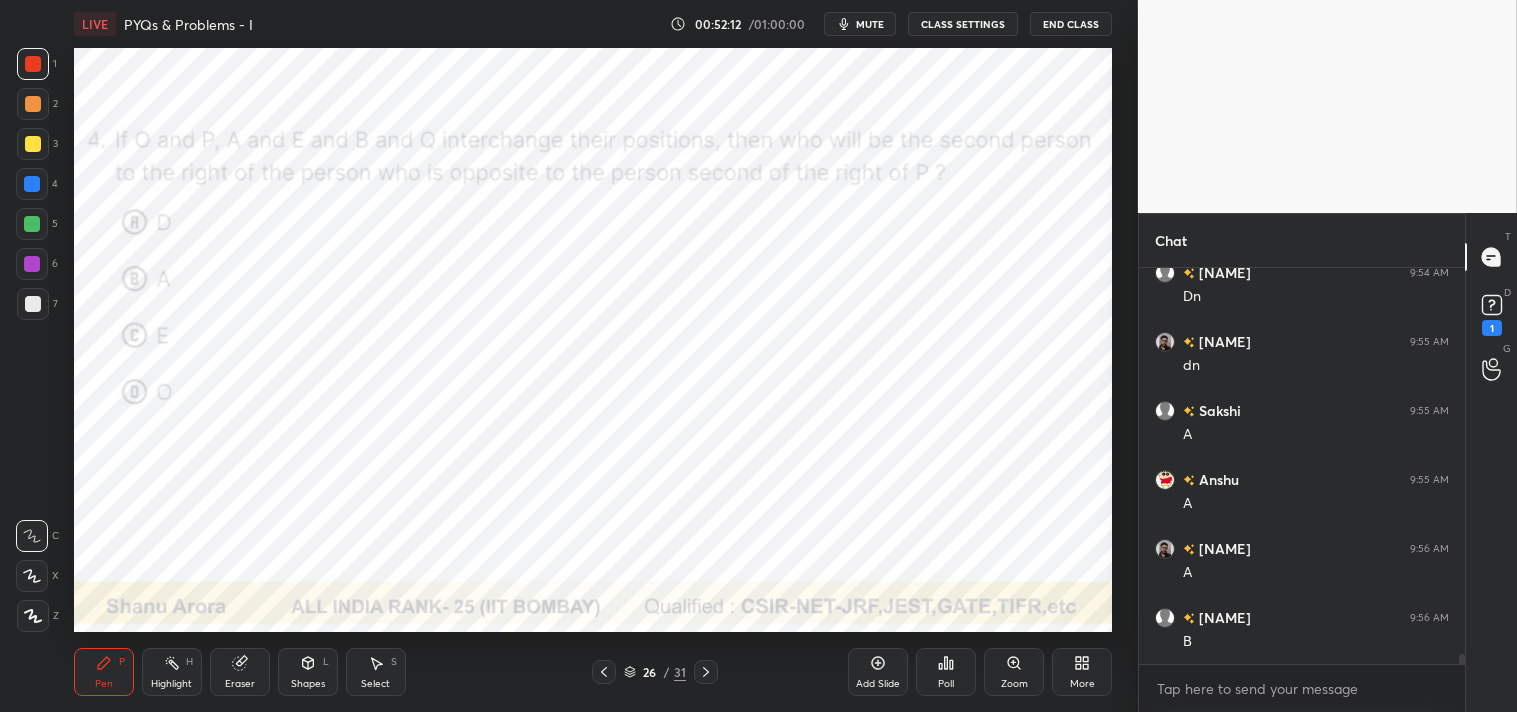 click on "Eraser" at bounding box center (240, 672) 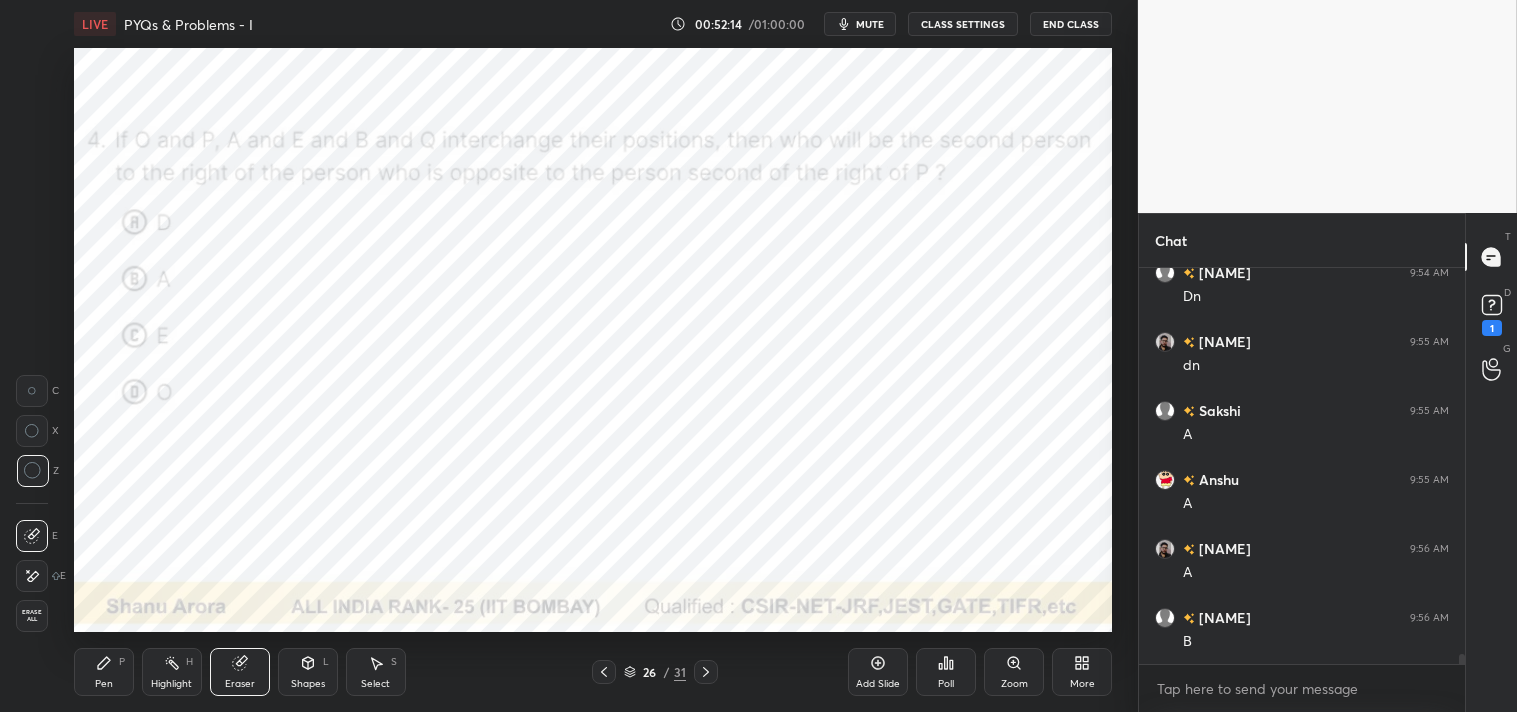 click on "Pen" at bounding box center (104, 684) 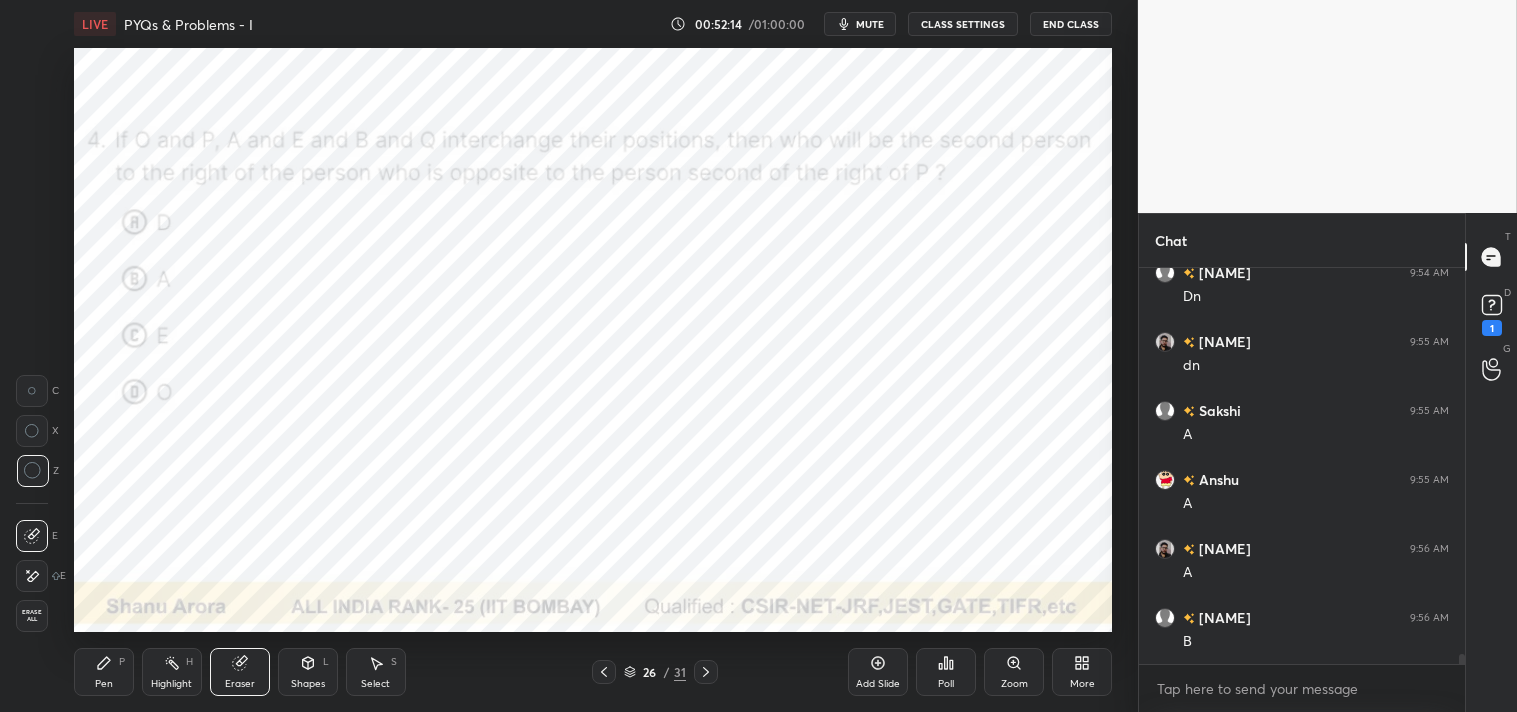 click on "Pen" at bounding box center (104, 684) 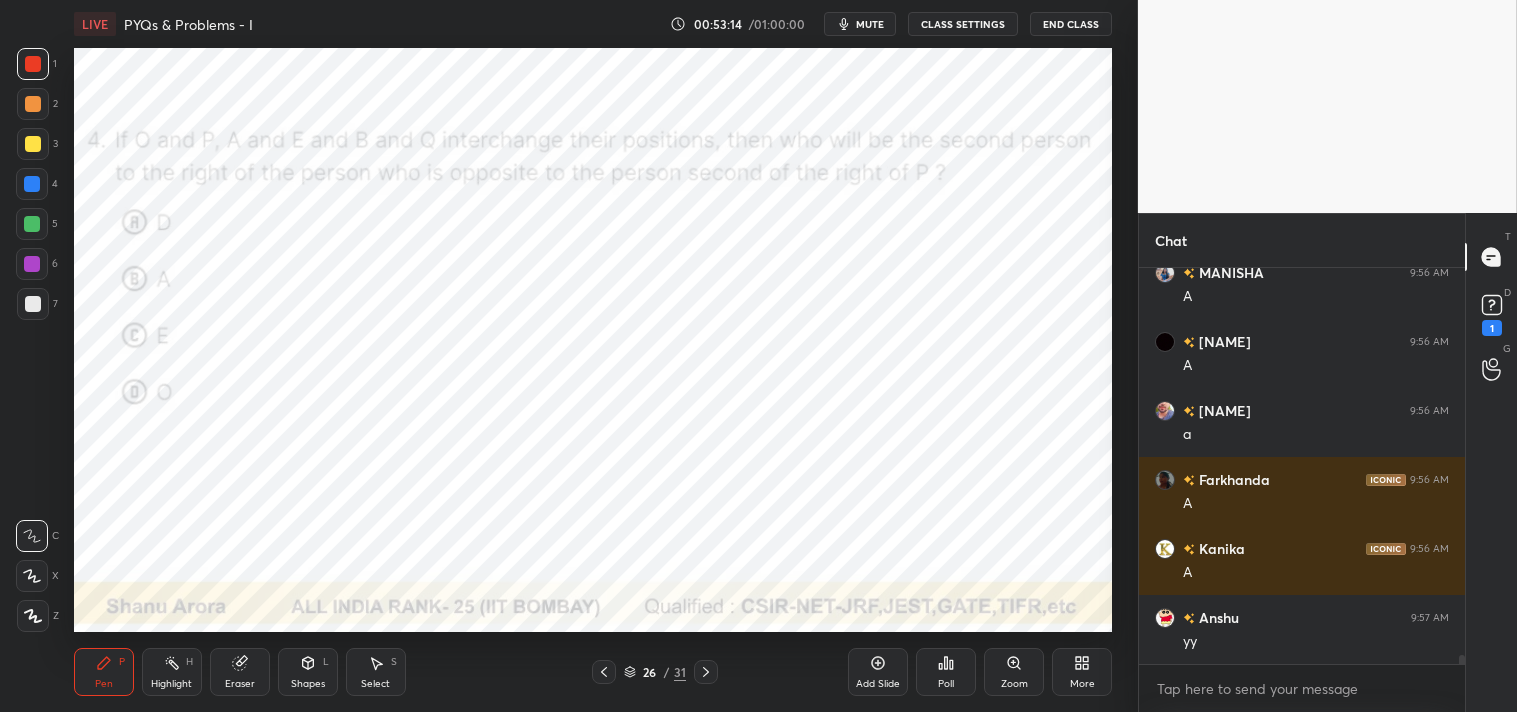 scroll, scrollTop: 16654, scrollLeft: 0, axis: vertical 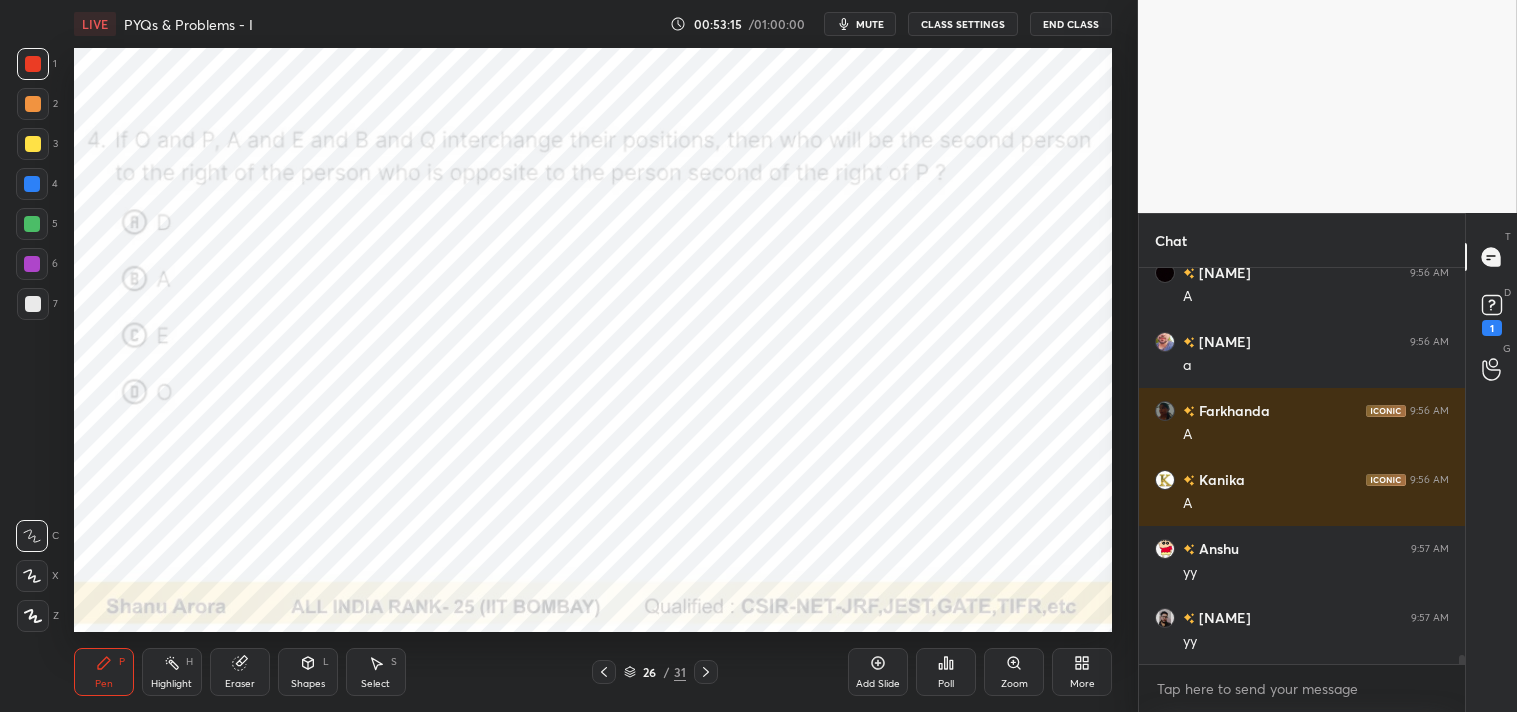 click at bounding box center (32, 264) 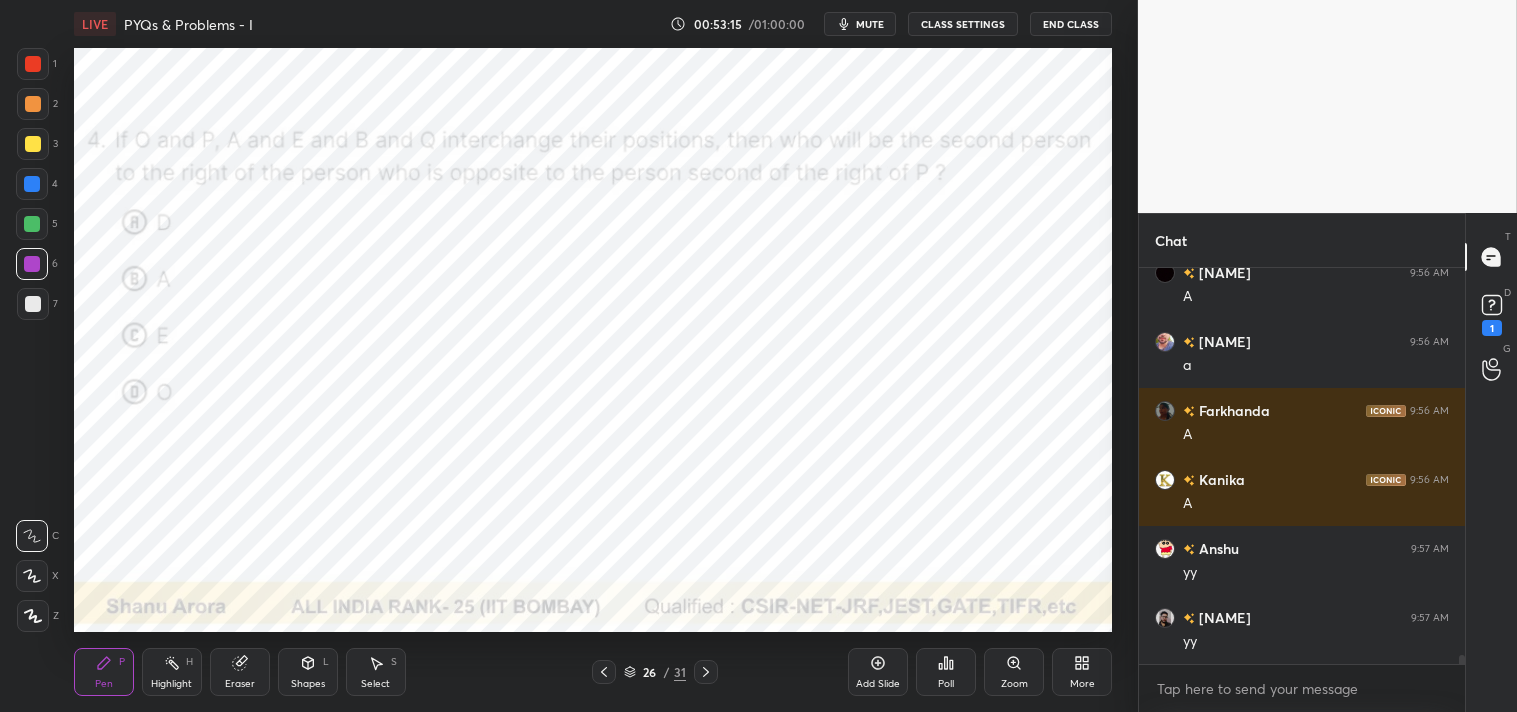 click on "6" at bounding box center [37, 268] 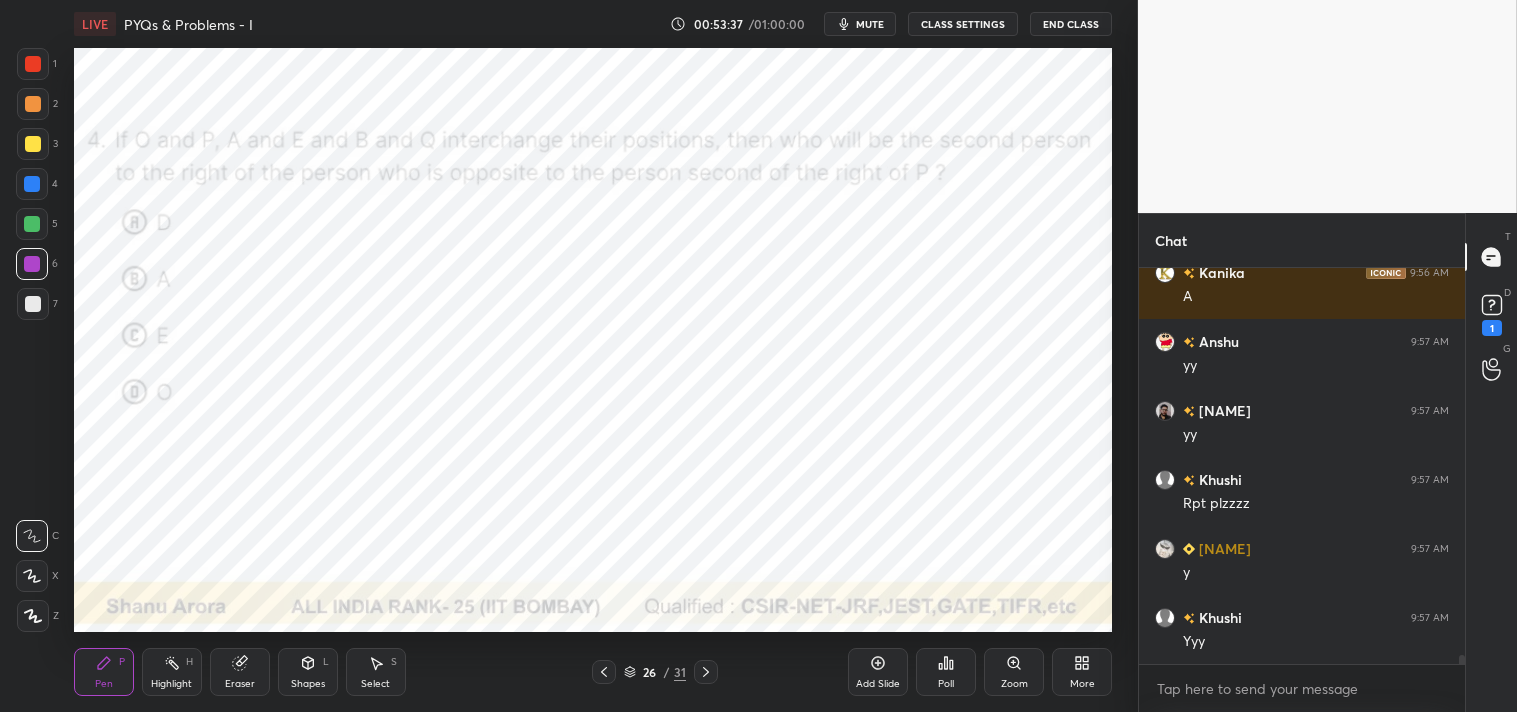 scroll, scrollTop: 16908, scrollLeft: 0, axis: vertical 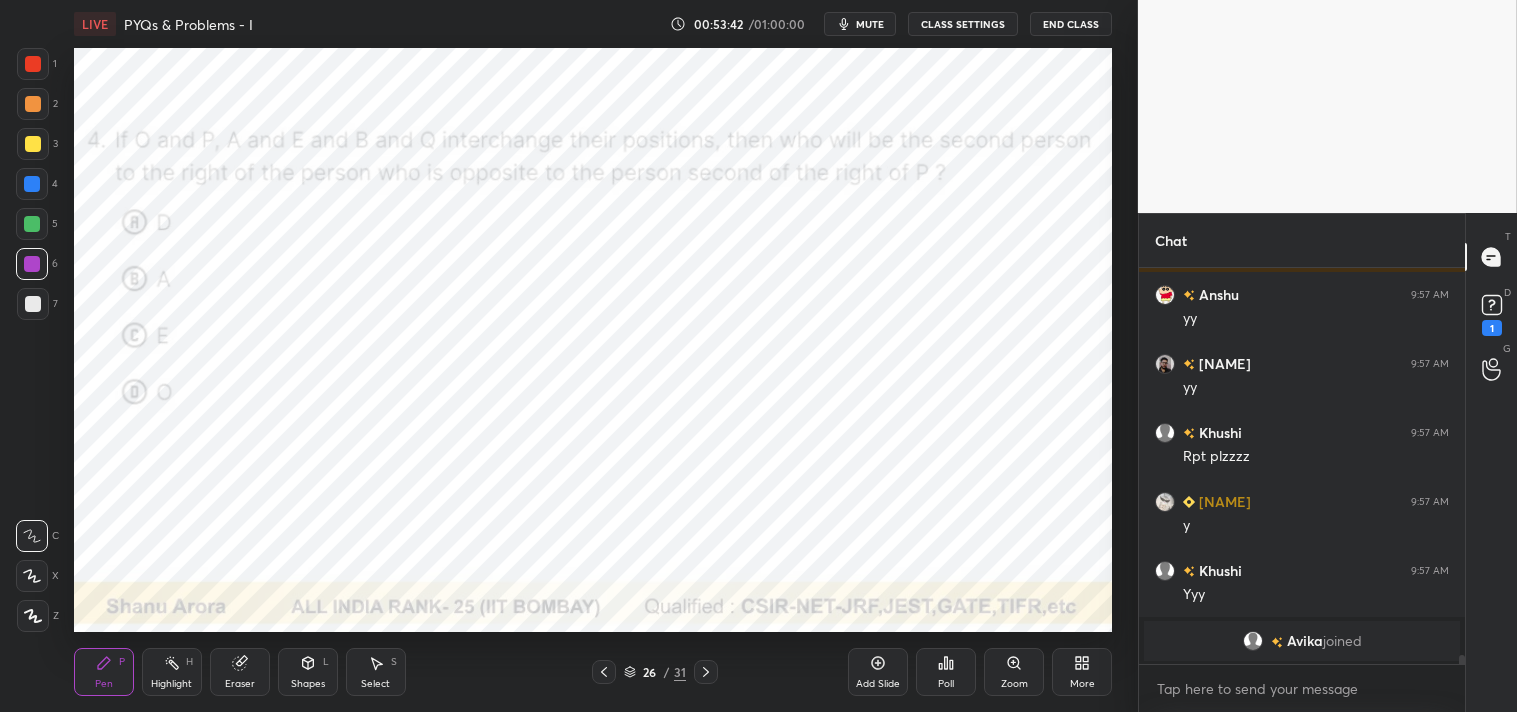 click at bounding box center (32, 184) 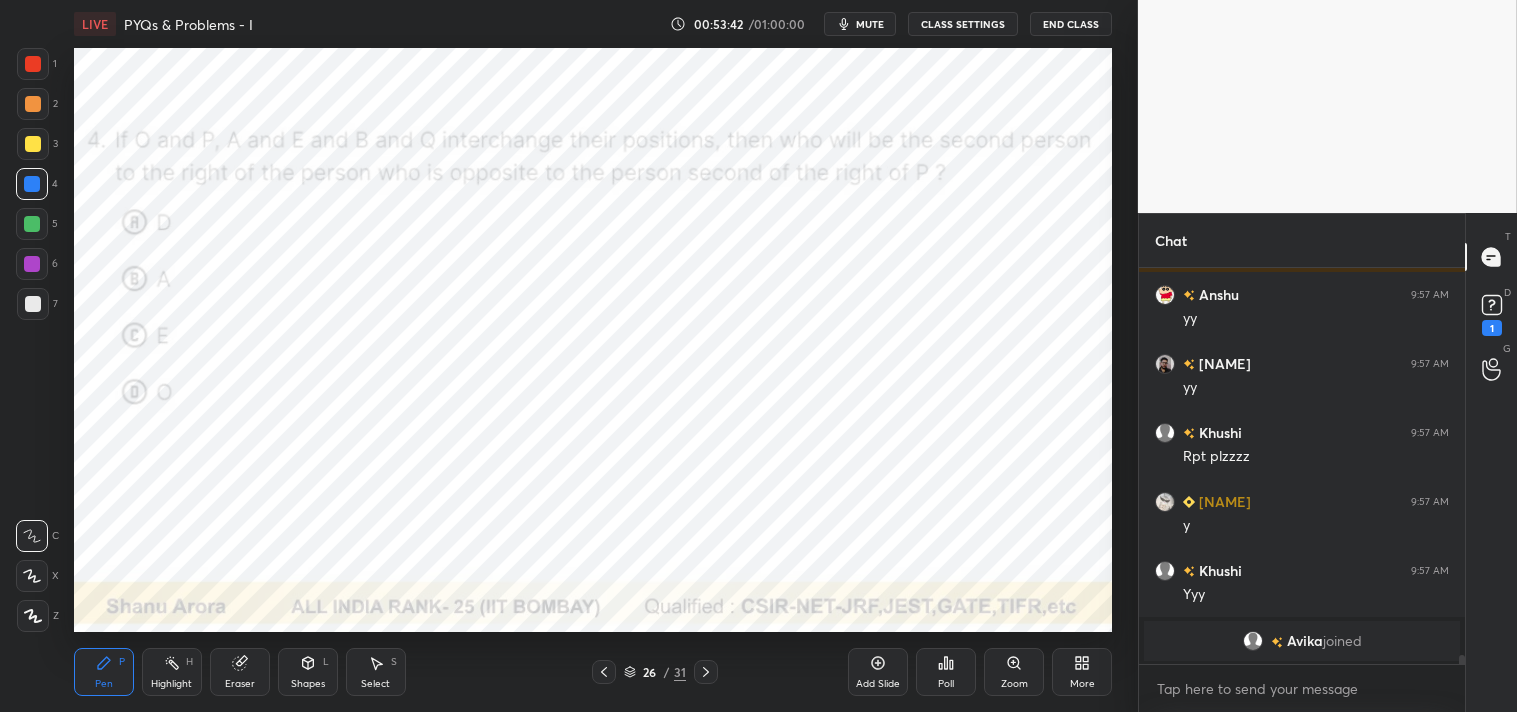 scroll, scrollTop: 16125, scrollLeft: 0, axis: vertical 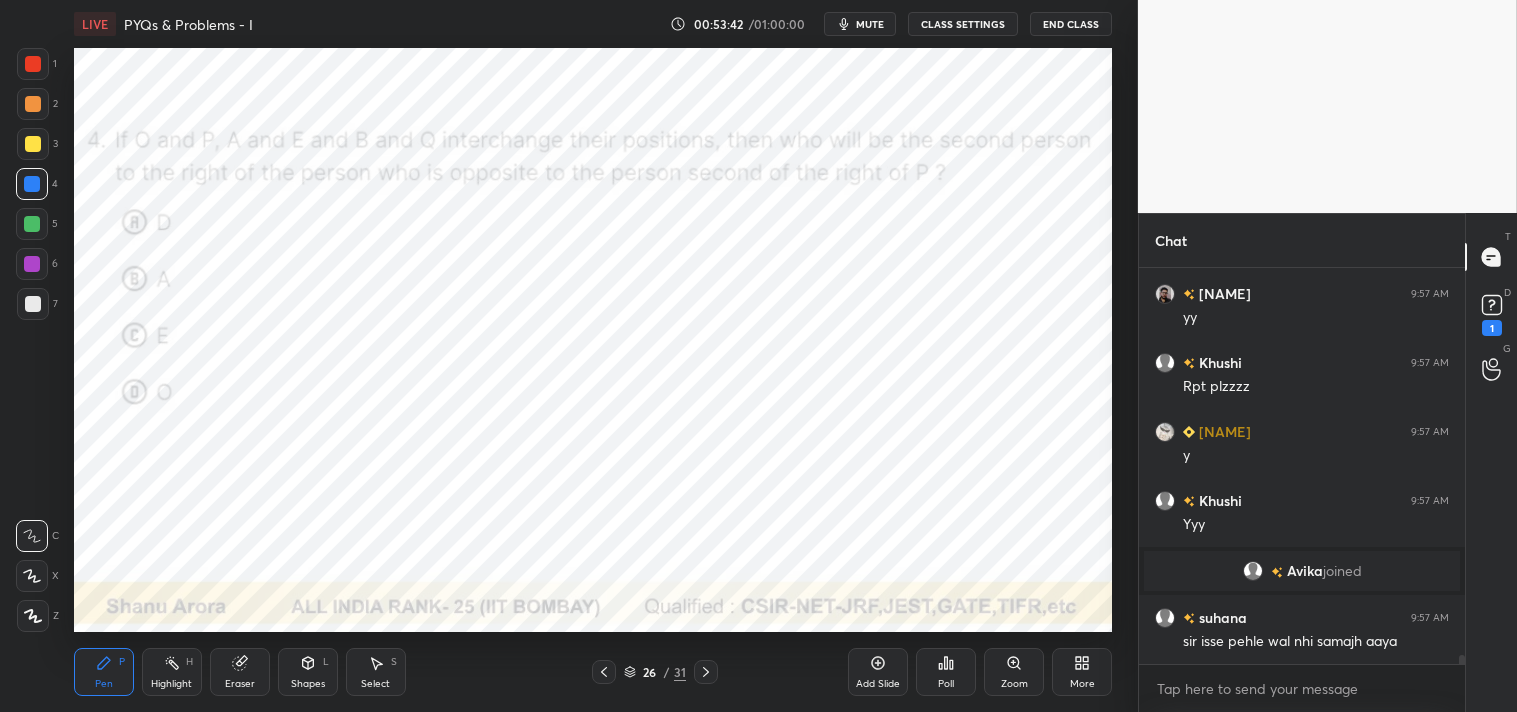 click at bounding box center (33, 616) 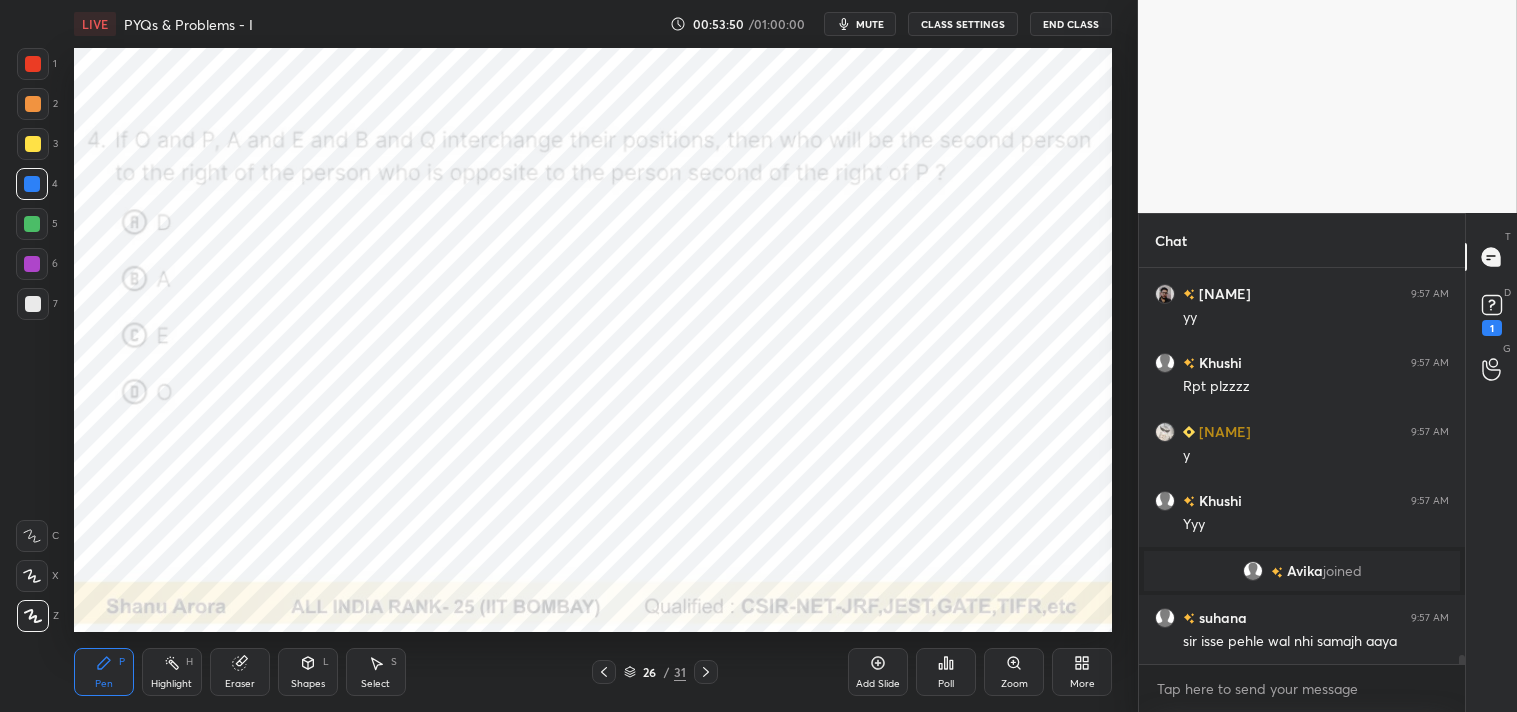 click on "Highlight H" at bounding box center (172, 672) 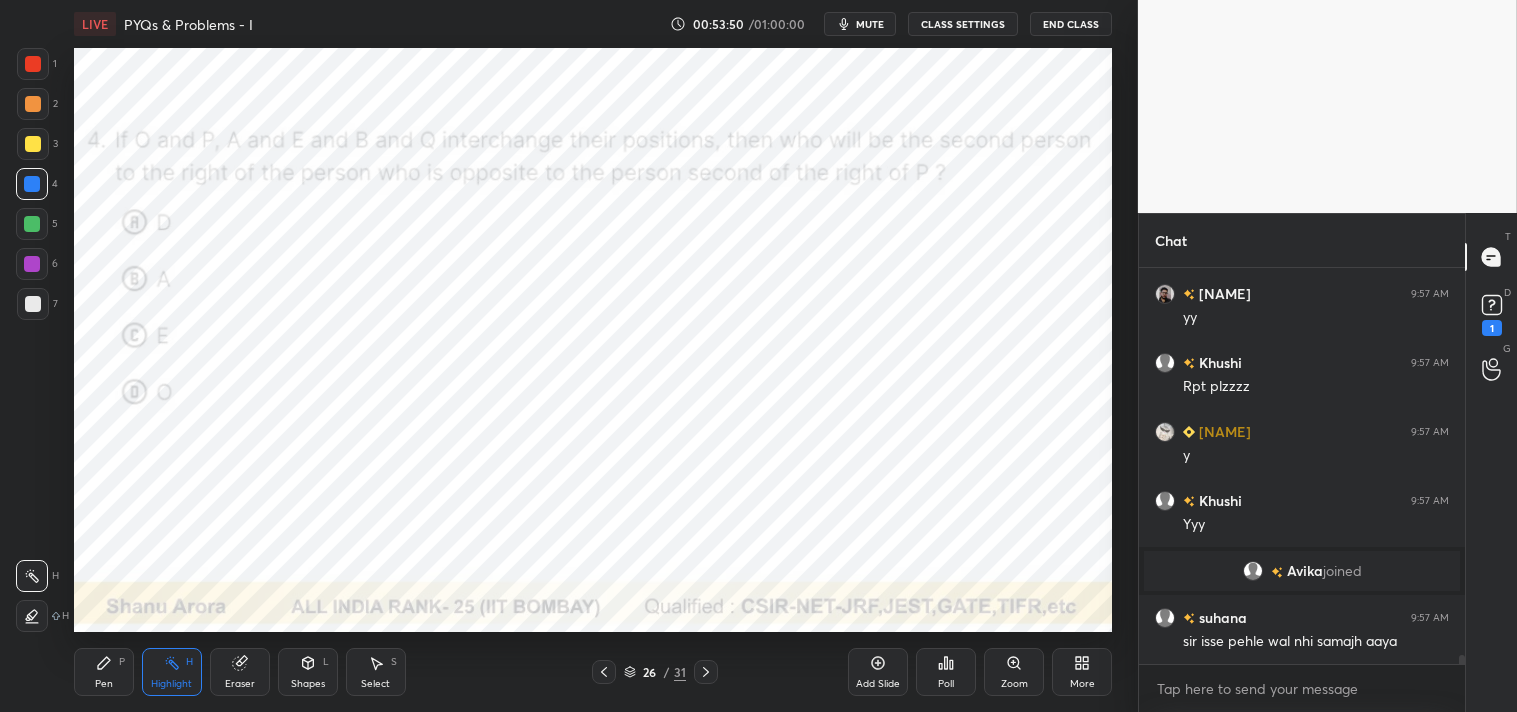 click 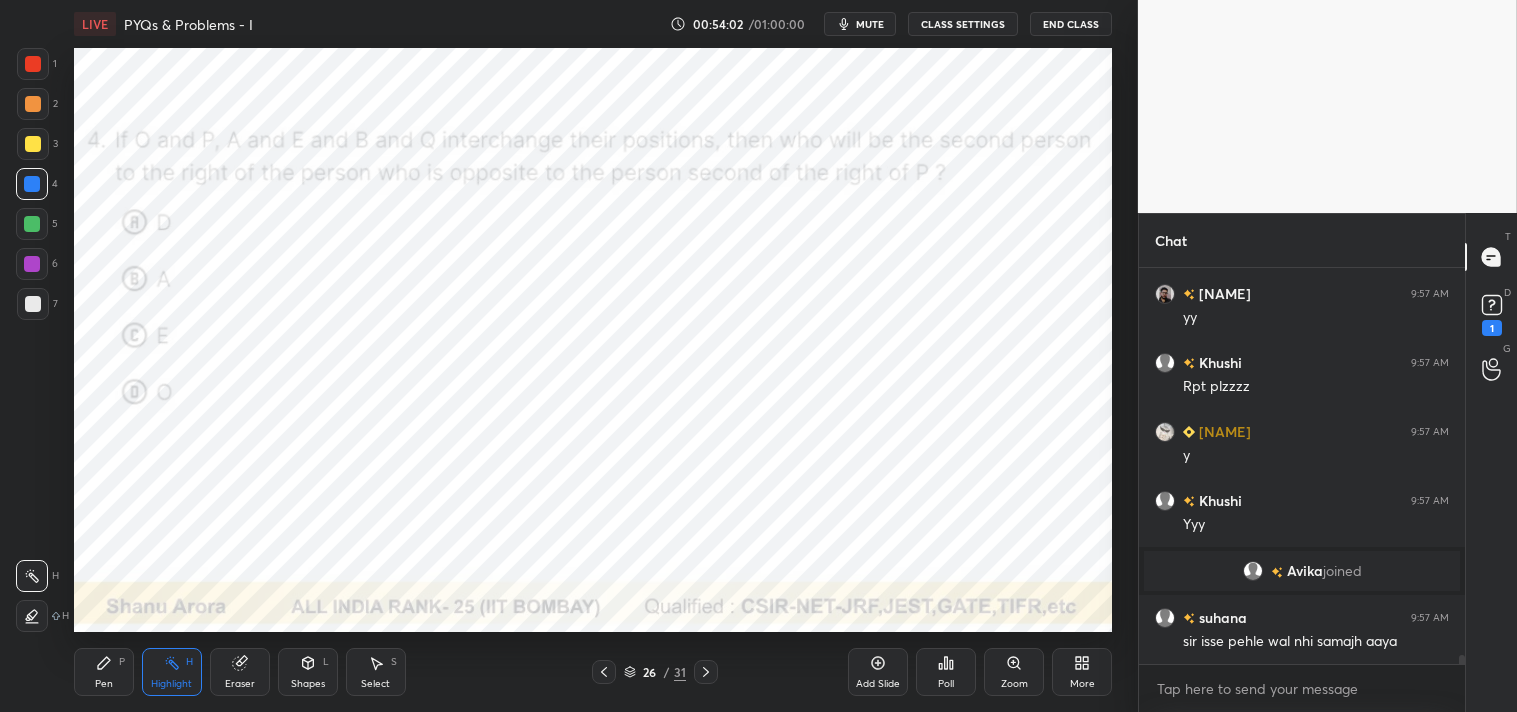 click on "Pen" at bounding box center [104, 684] 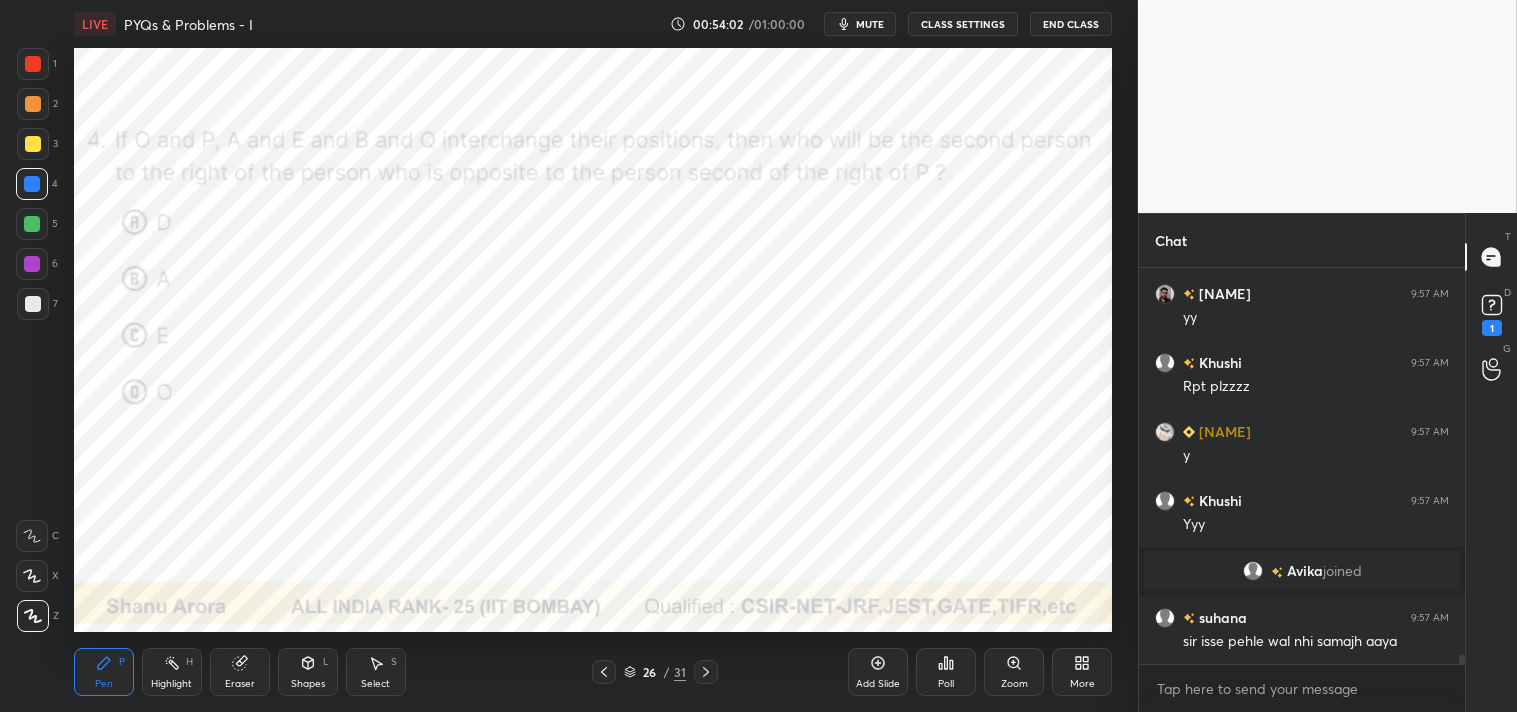click on "Pen" at bounding box center (104, 684) 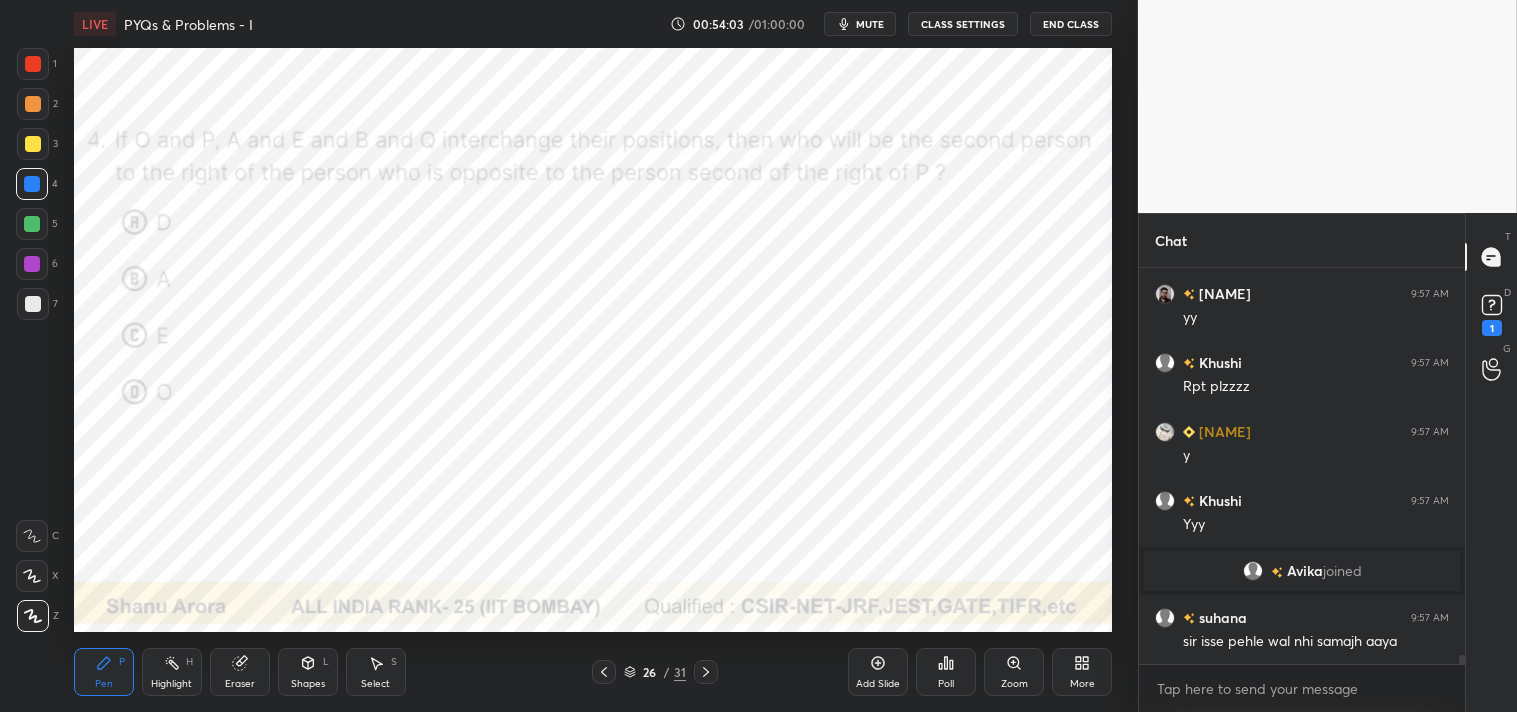 click 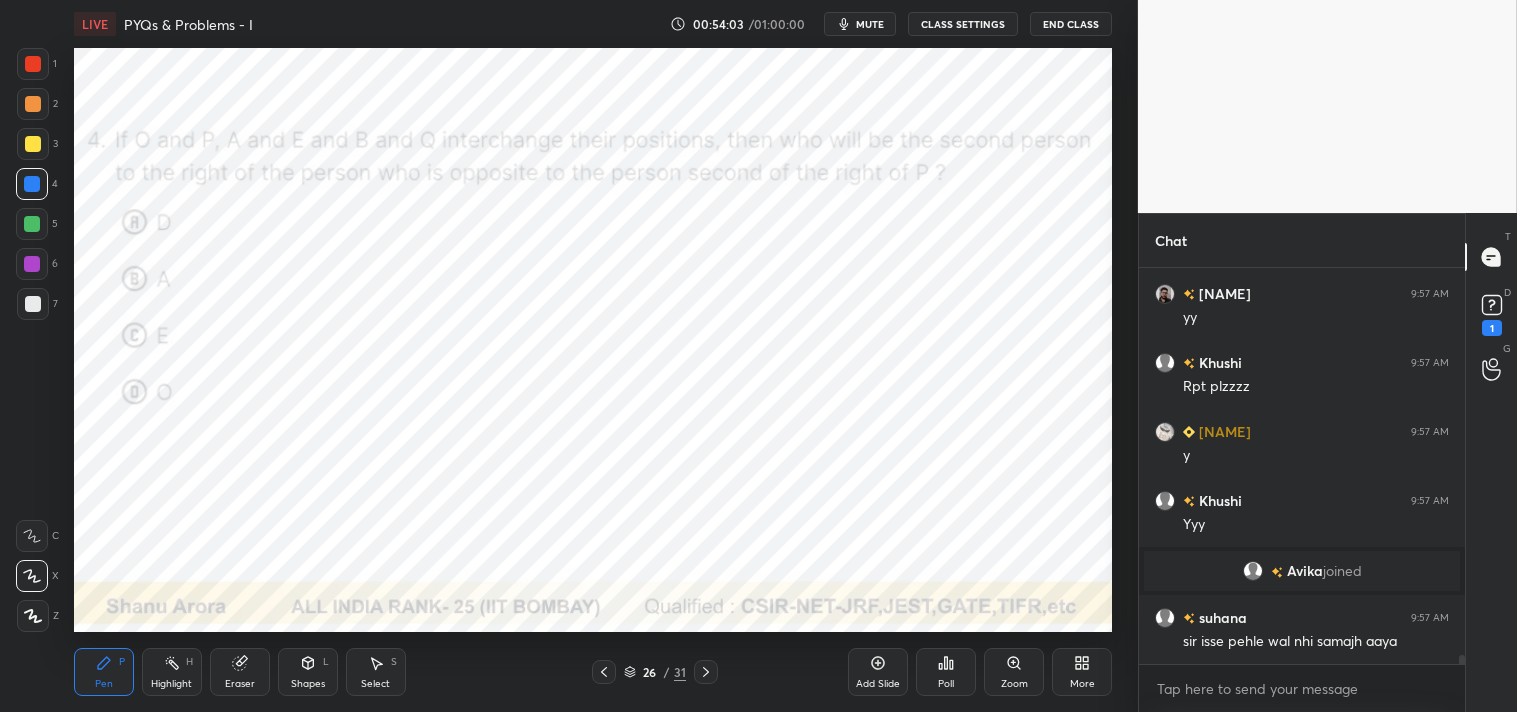 click at bounding box center [32, 576] 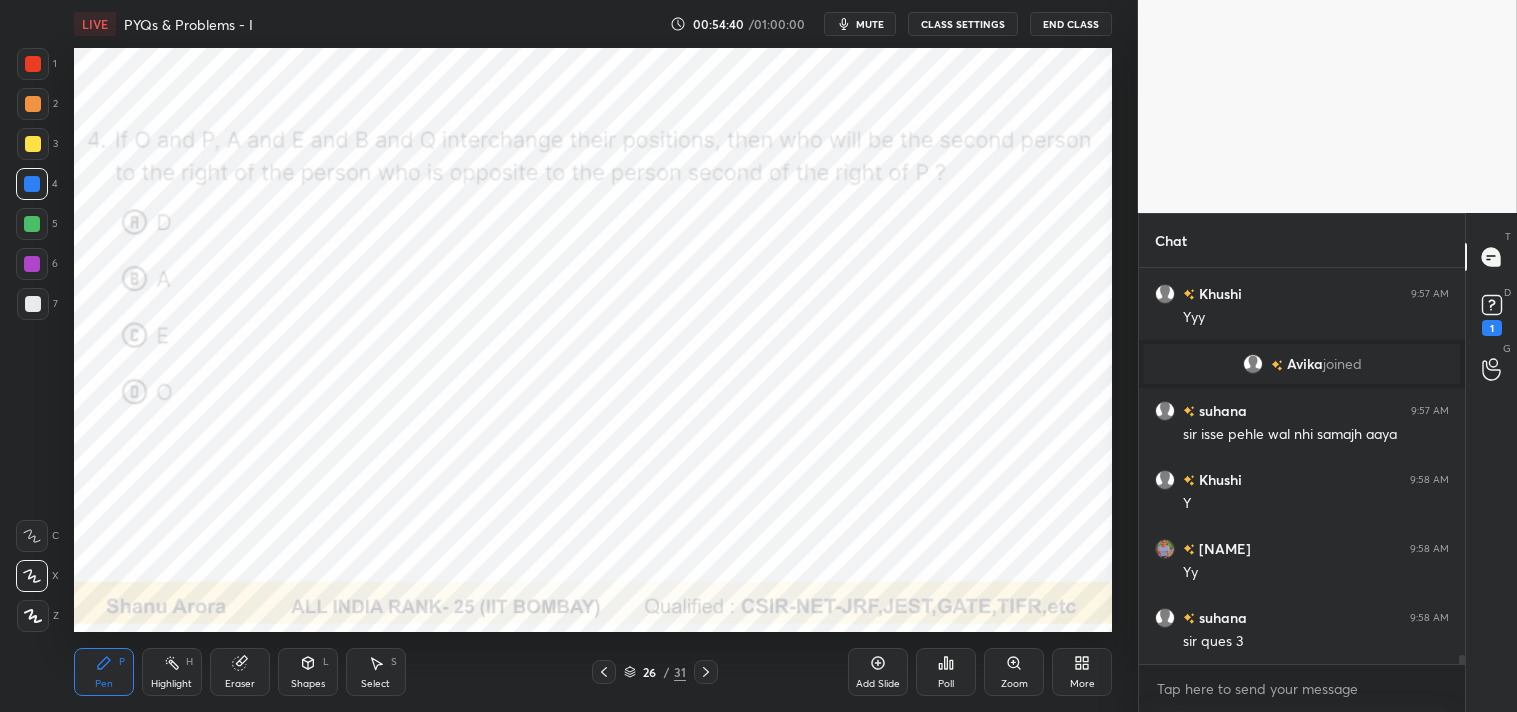 scroll, scrollTop: 16401, scrollLeft: 0, axis: vertical 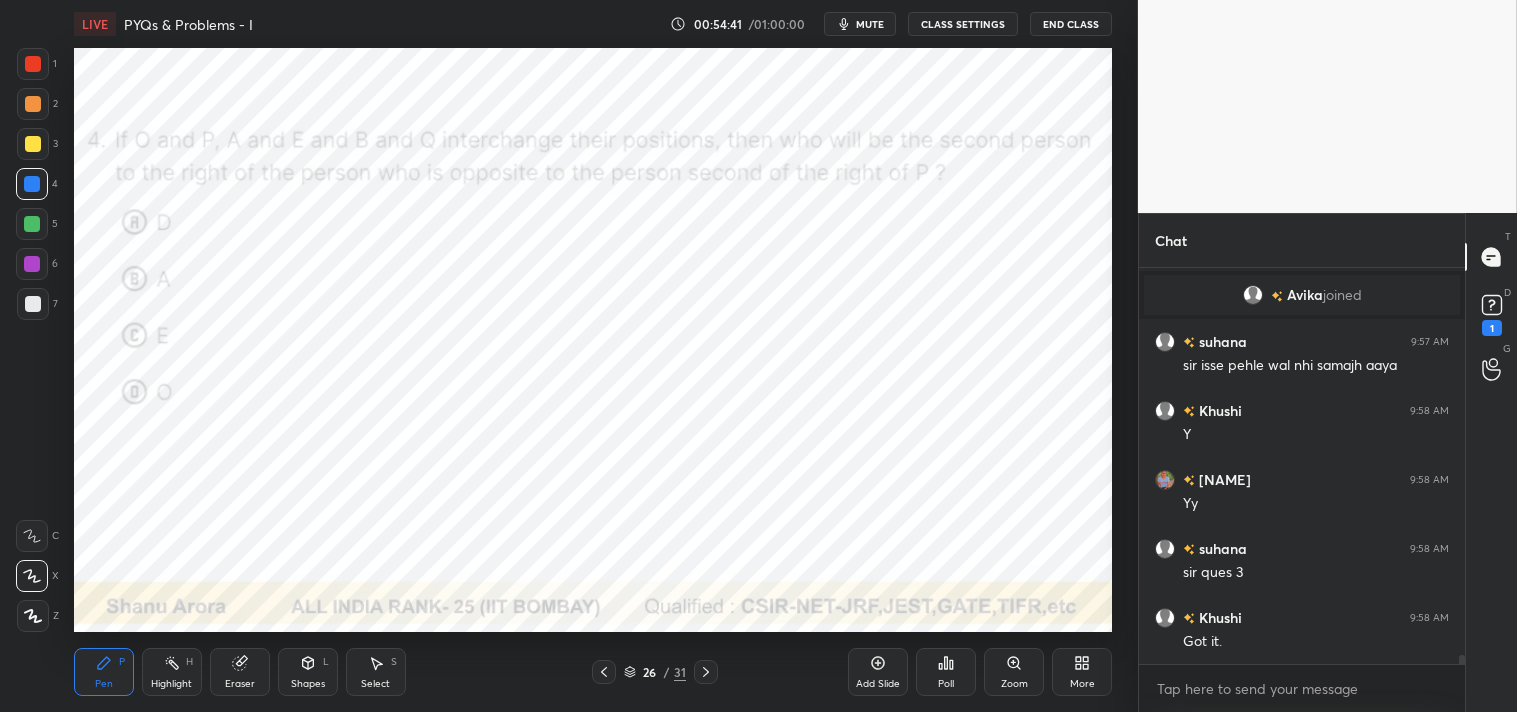 click on "1" at bounding box center [1492, 328] 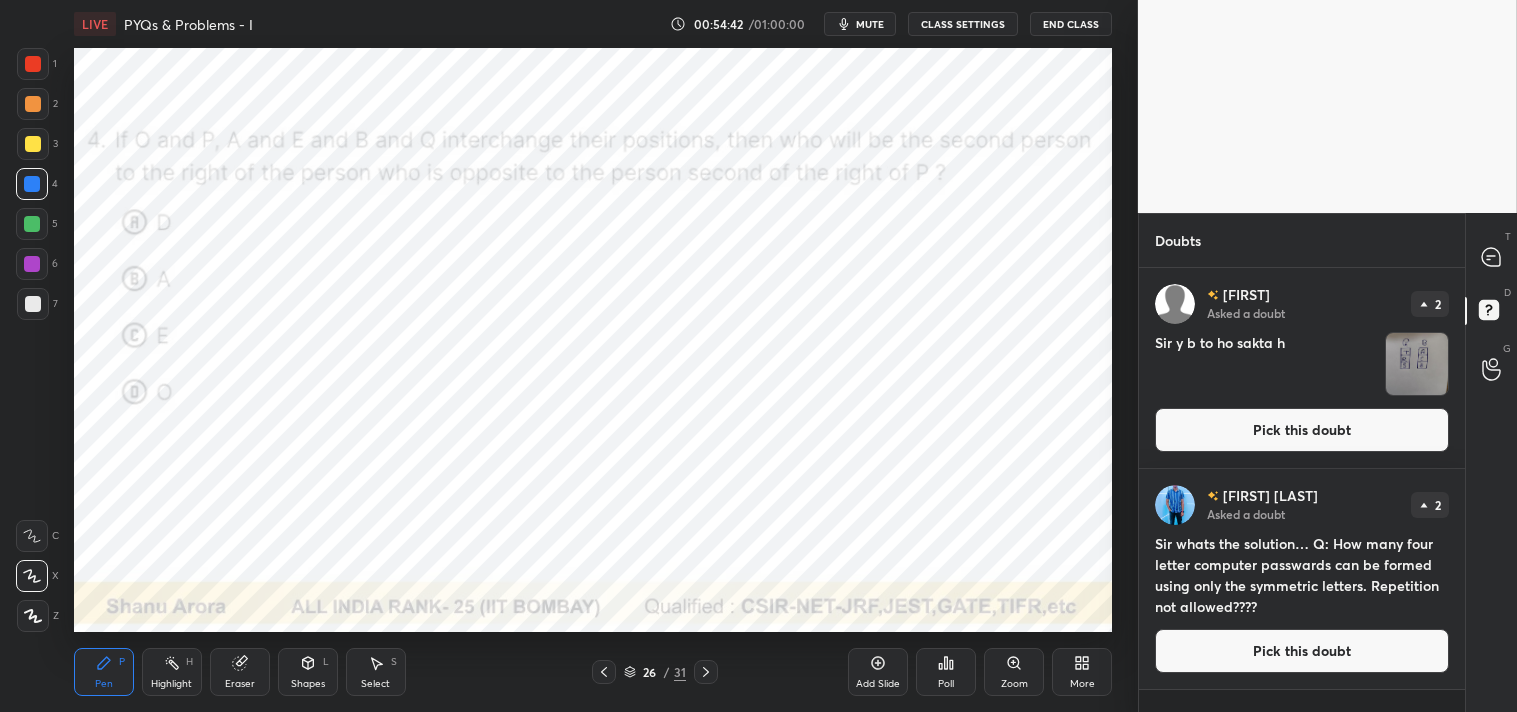 click on "Pick this doubt" at bounding box center (1302, 430) 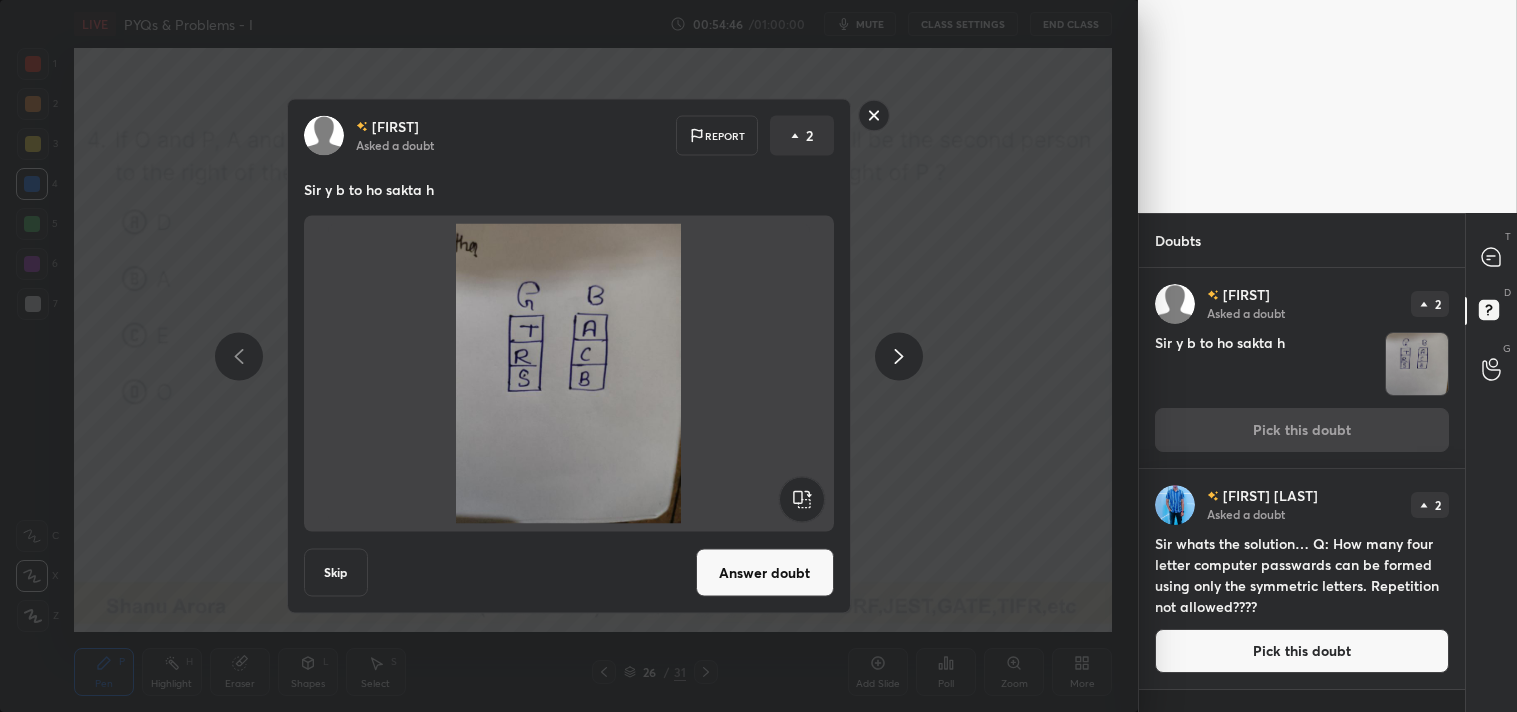 click 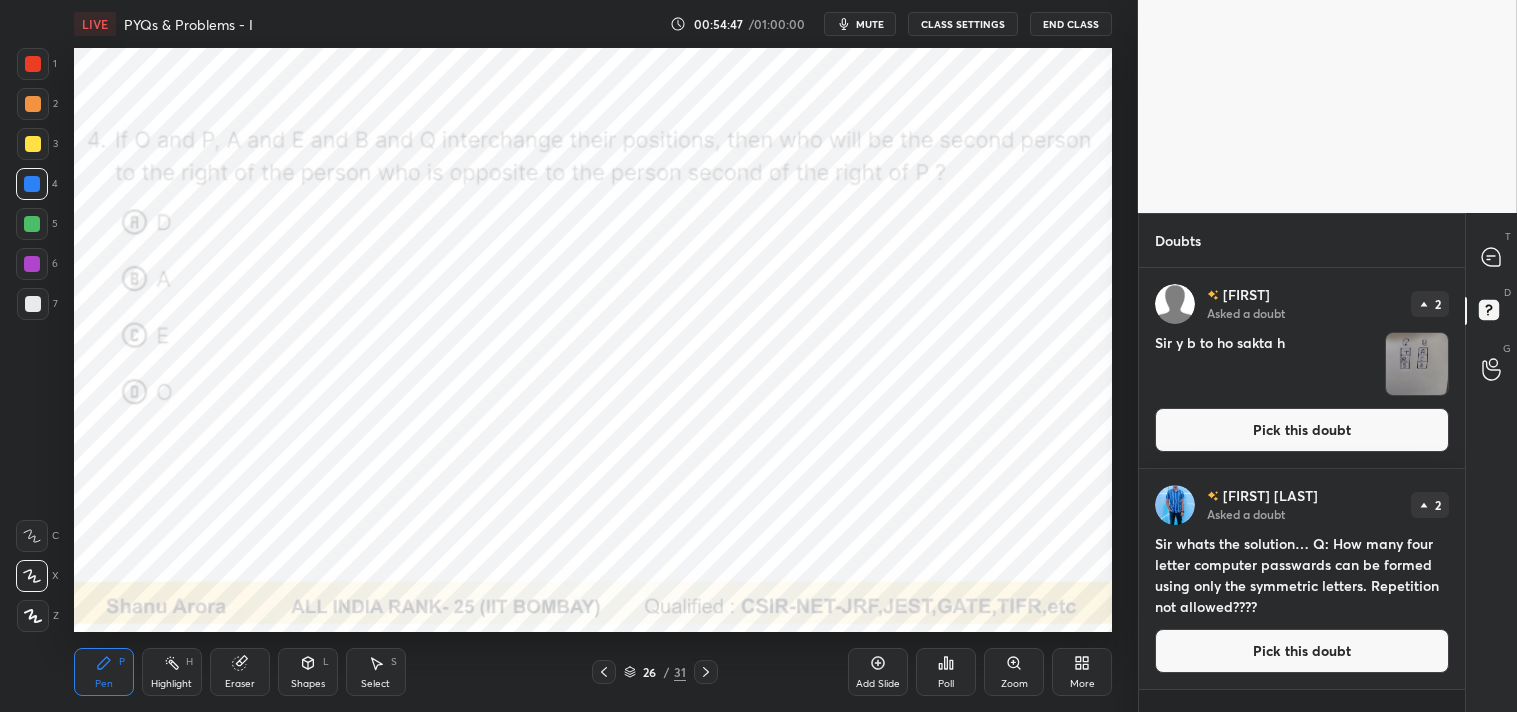 click on "Pick this doubt" at bounding box center [1302, 651] 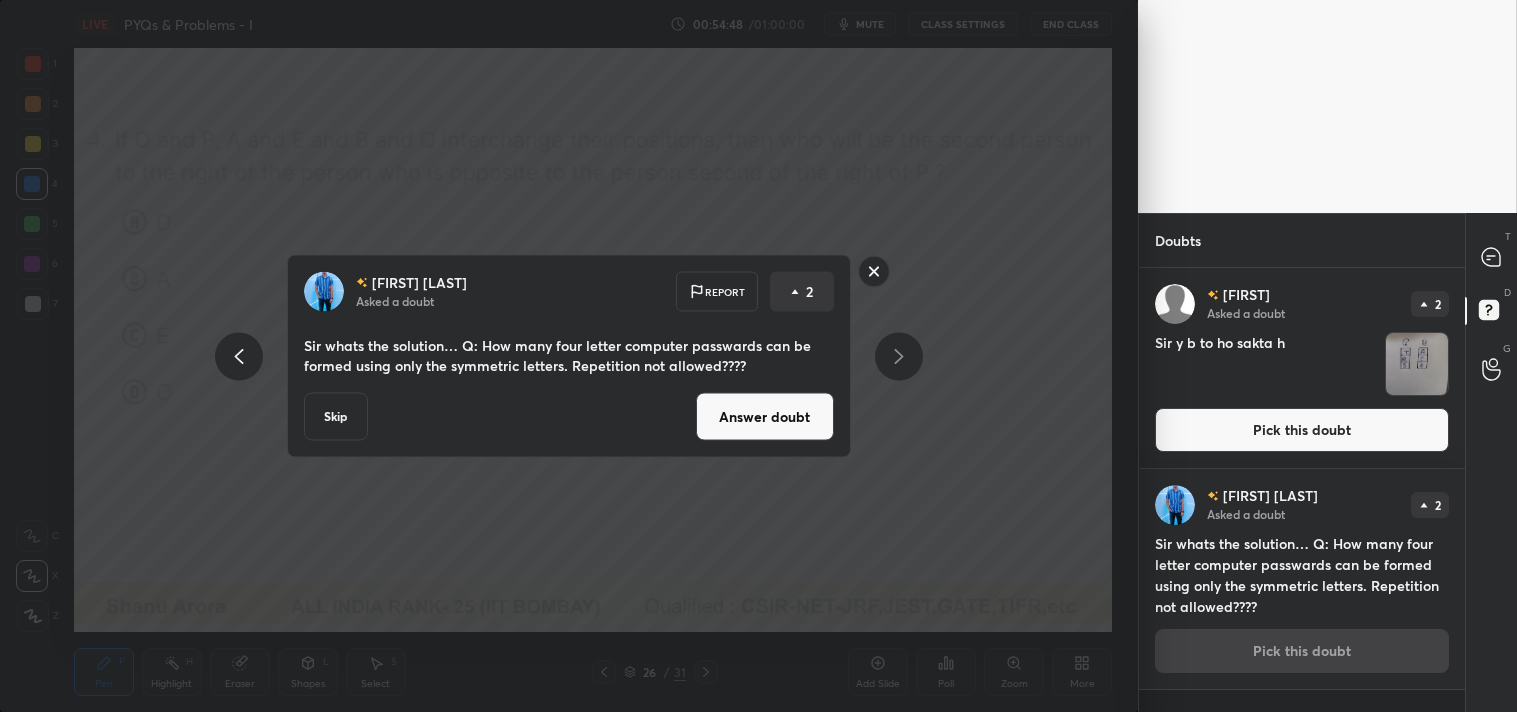 click on "Answer doubt" at bounding box center [765, 417] 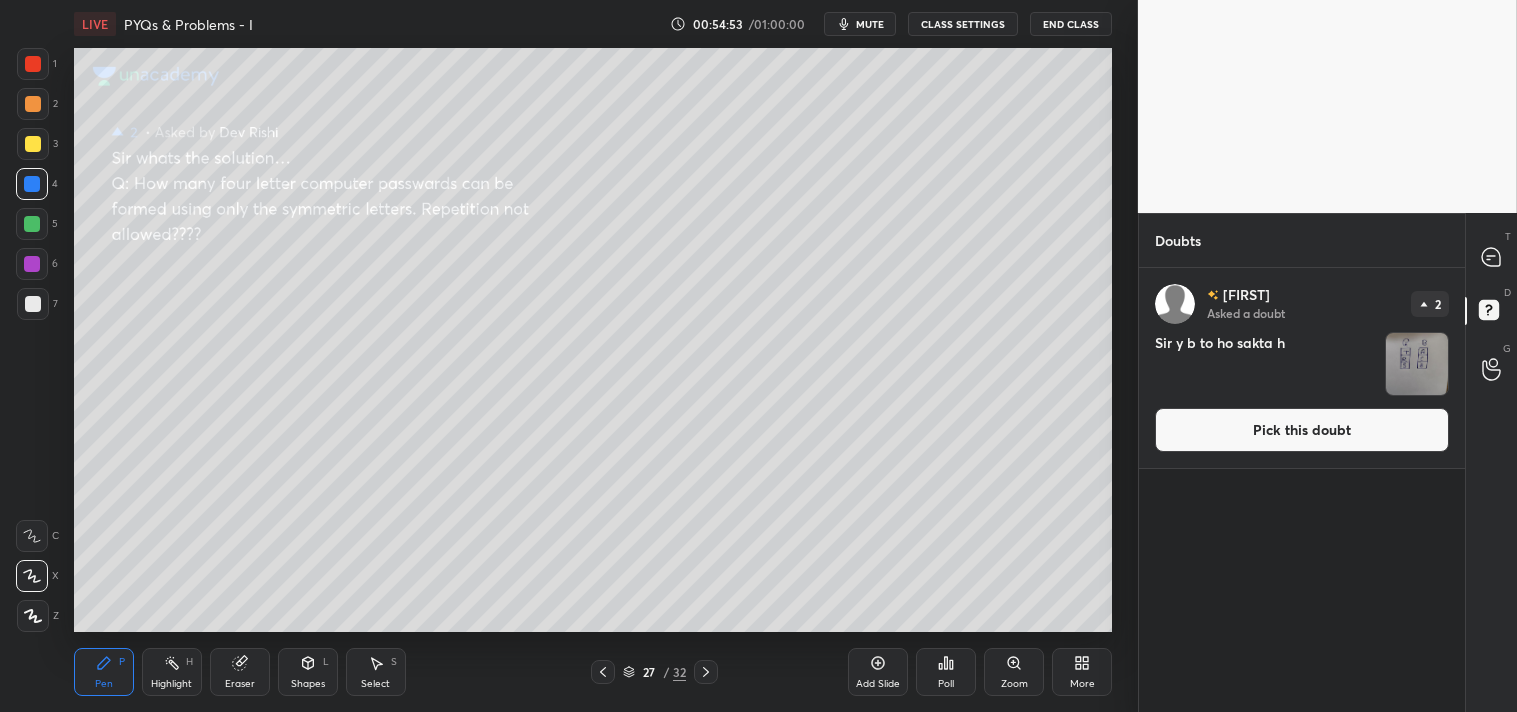 click on "Zoom" at bounding box center [1014, 672] 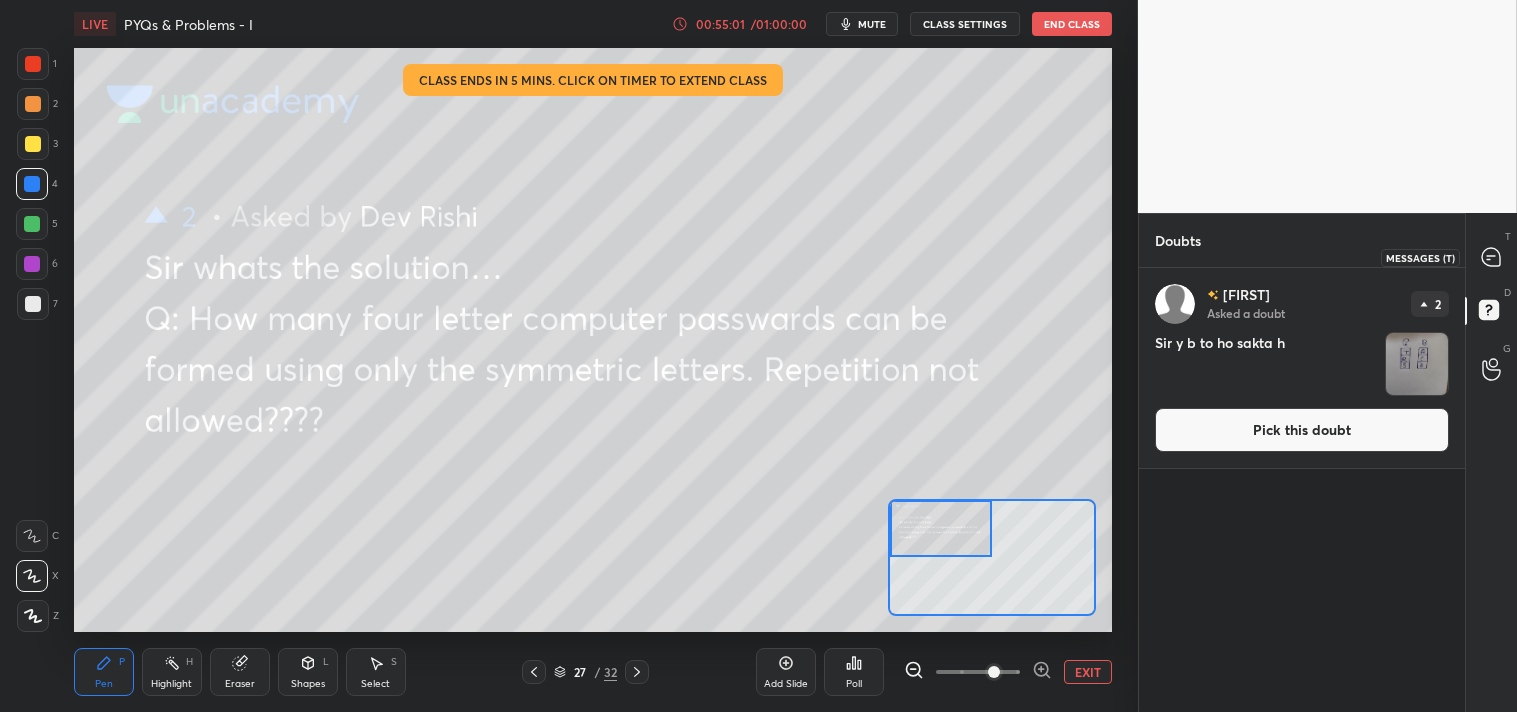 click 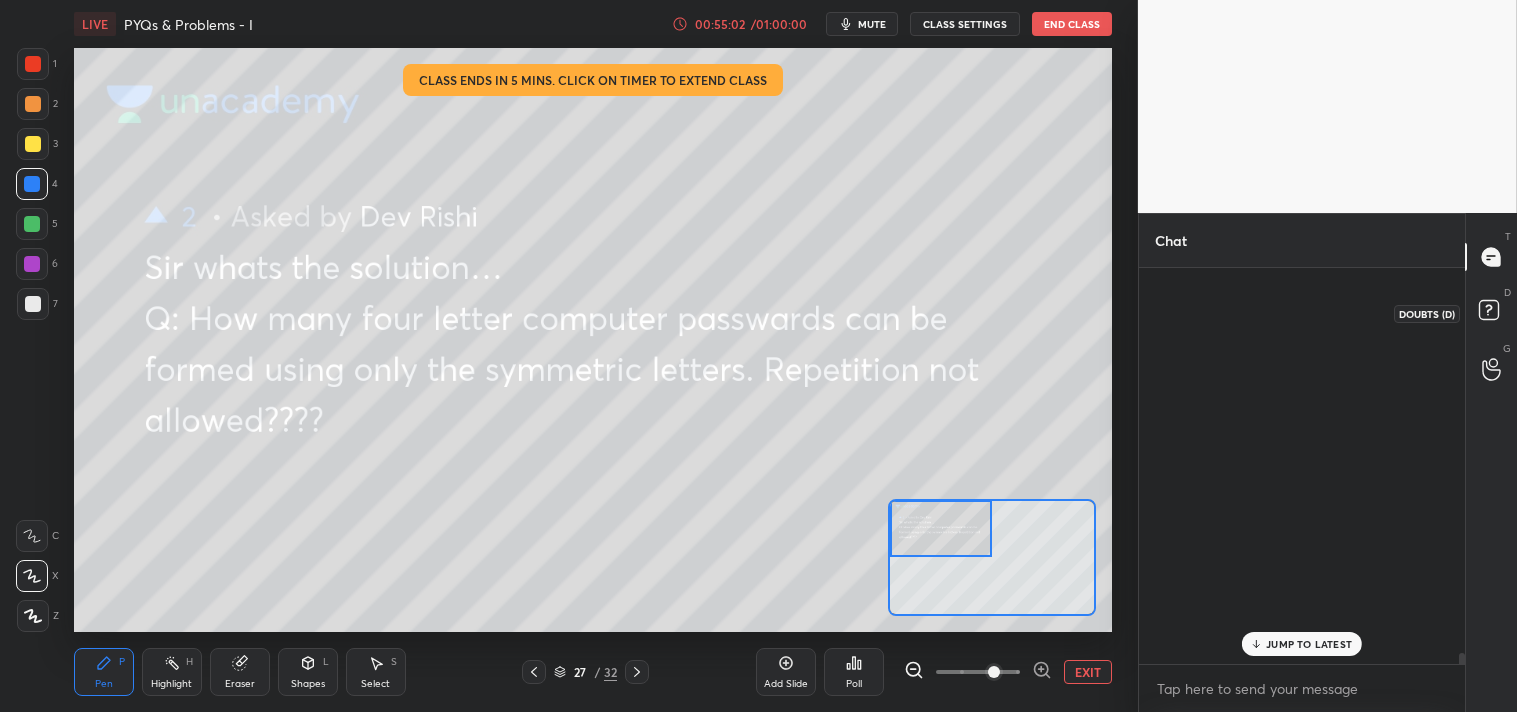 scroll, scrollTop: 16916, scrollLeft: 0, axis: vertical 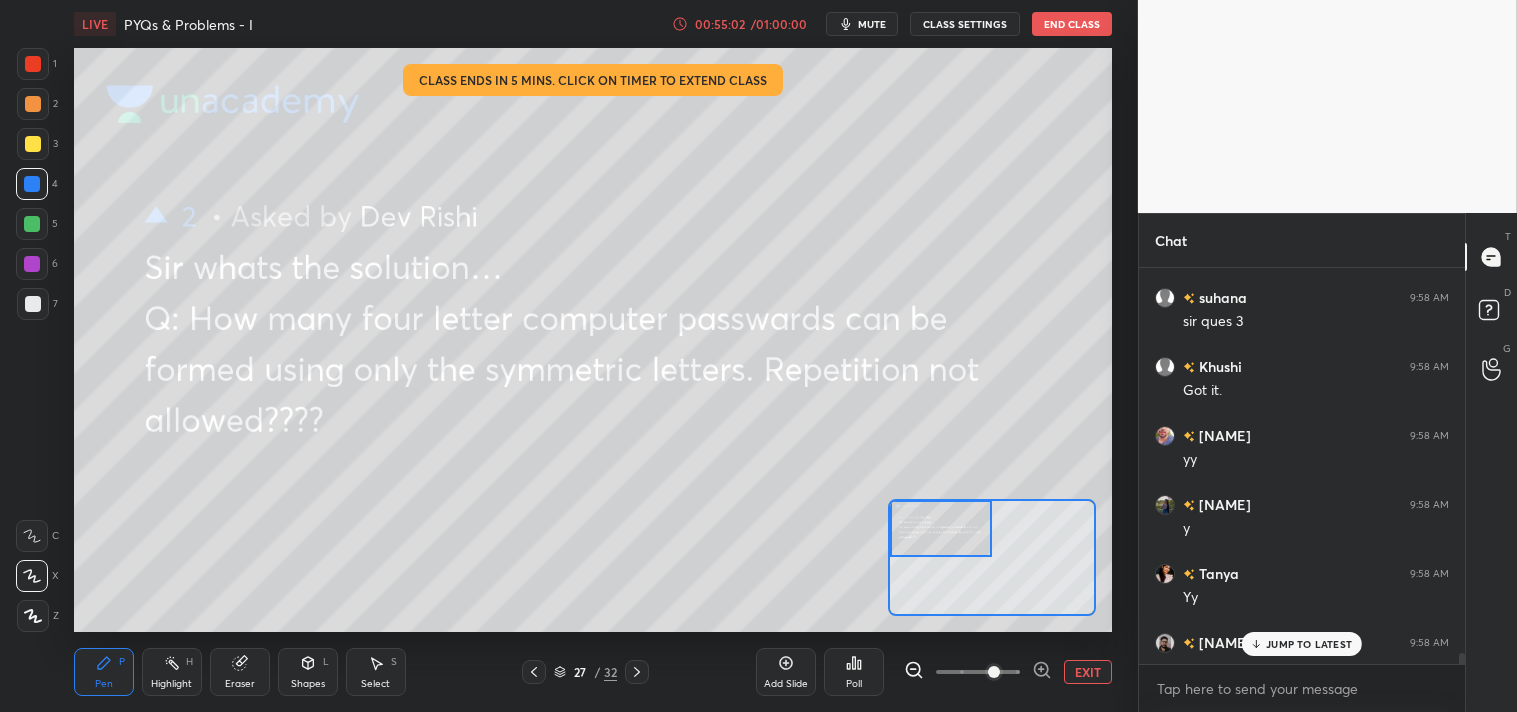 click on "JUMP TO LATEST" at bounding box center (1309, 644) 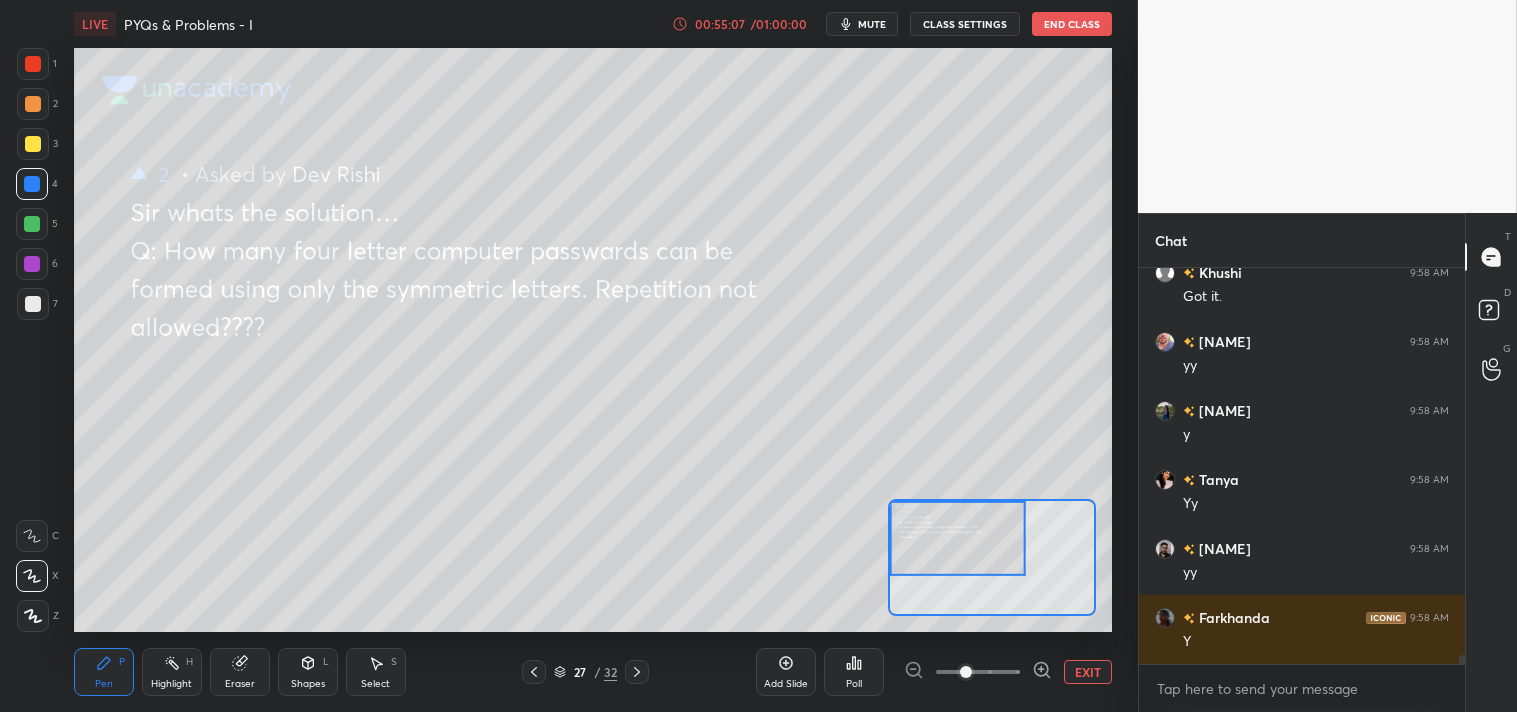 click 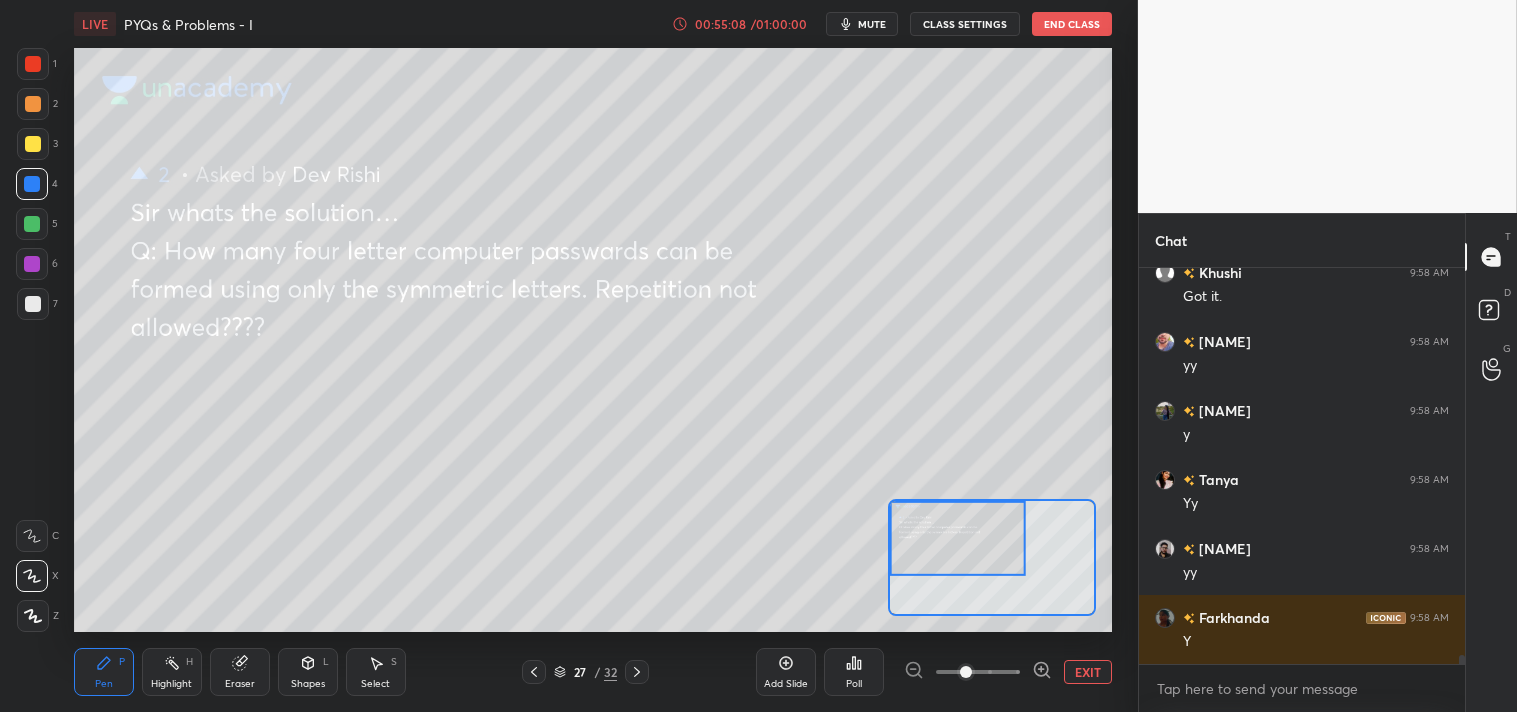 click at bounding box center (33, 304) 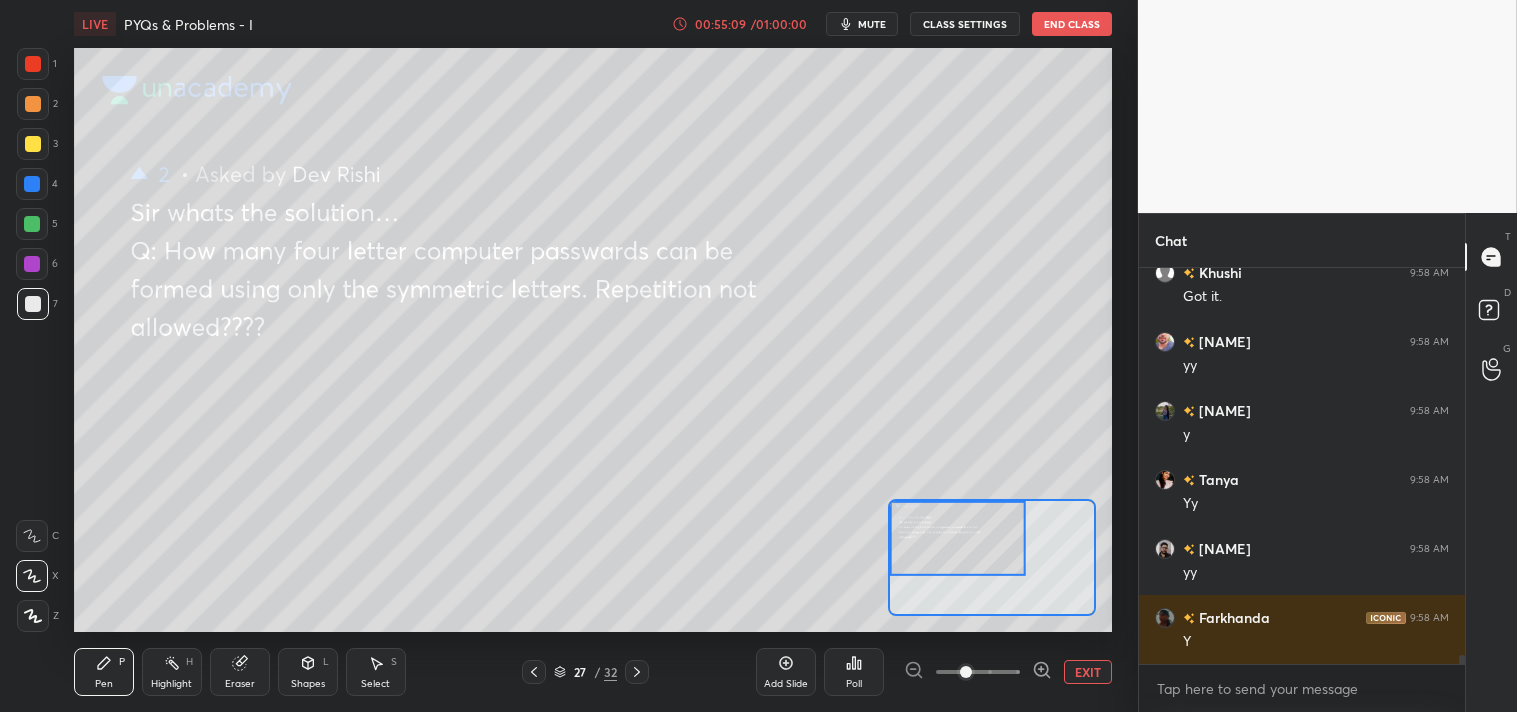 click on "7" at bounding box center [37, 308] 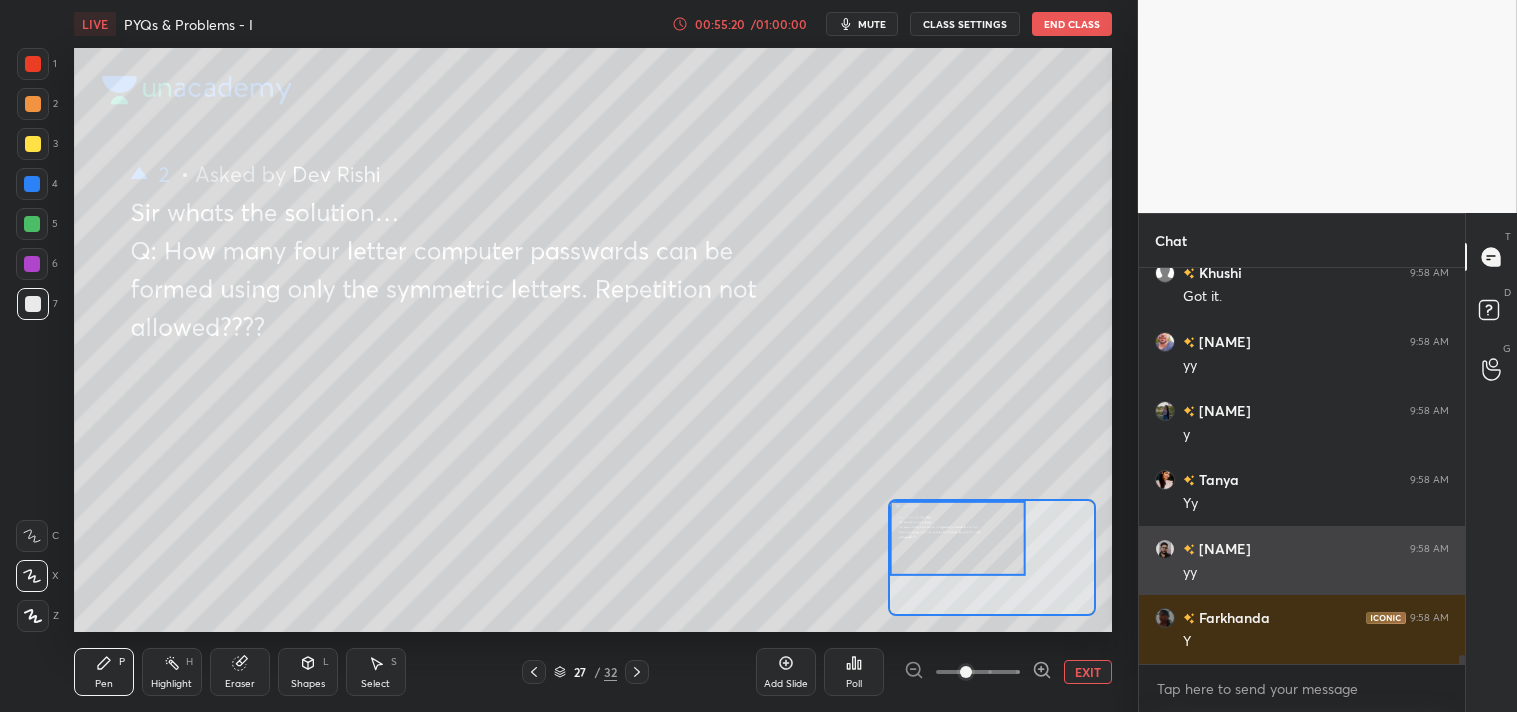 scroll, scrollTop: 17078, scrollLeft: 0, axis: vertical 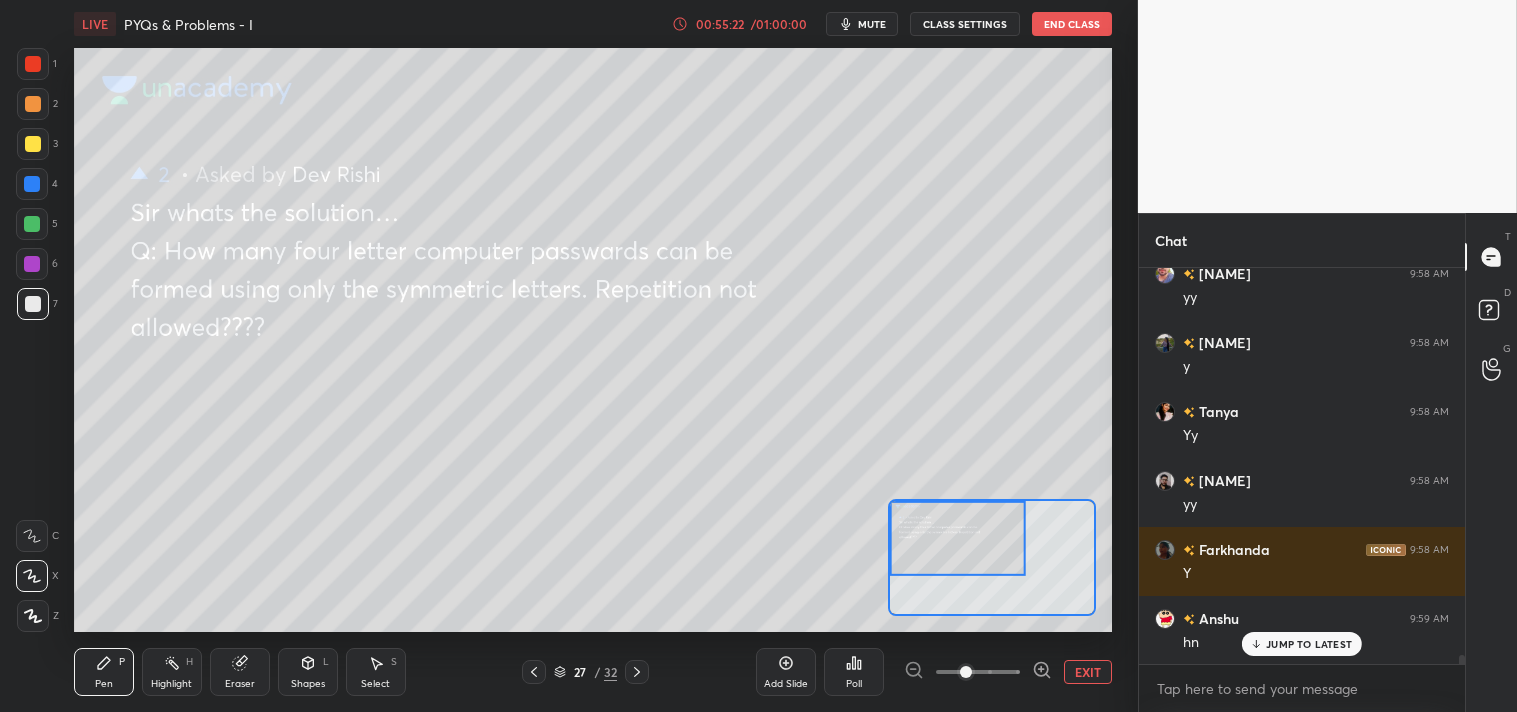 click on "mute" at bounding box center (872, 24) 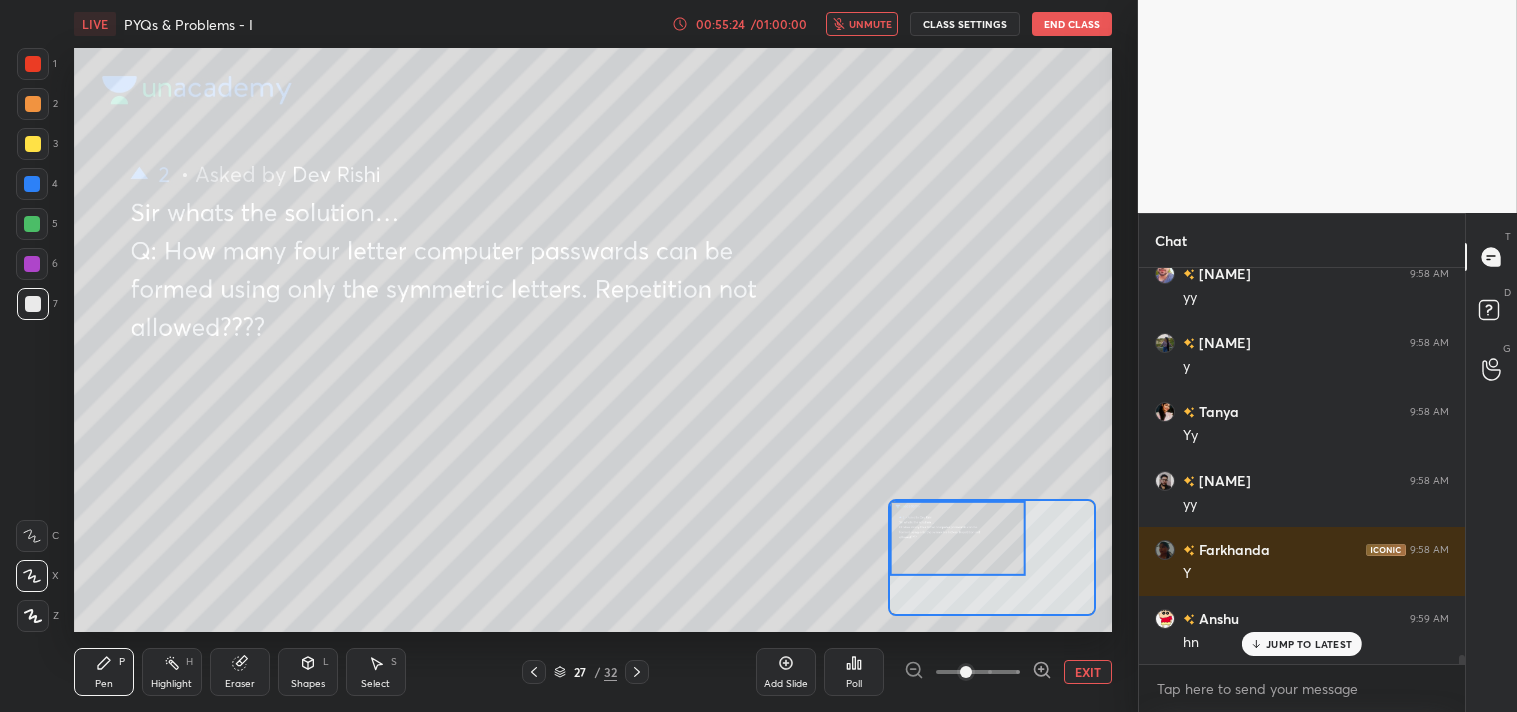 click on "unmute" at bounding box center (870, 24) 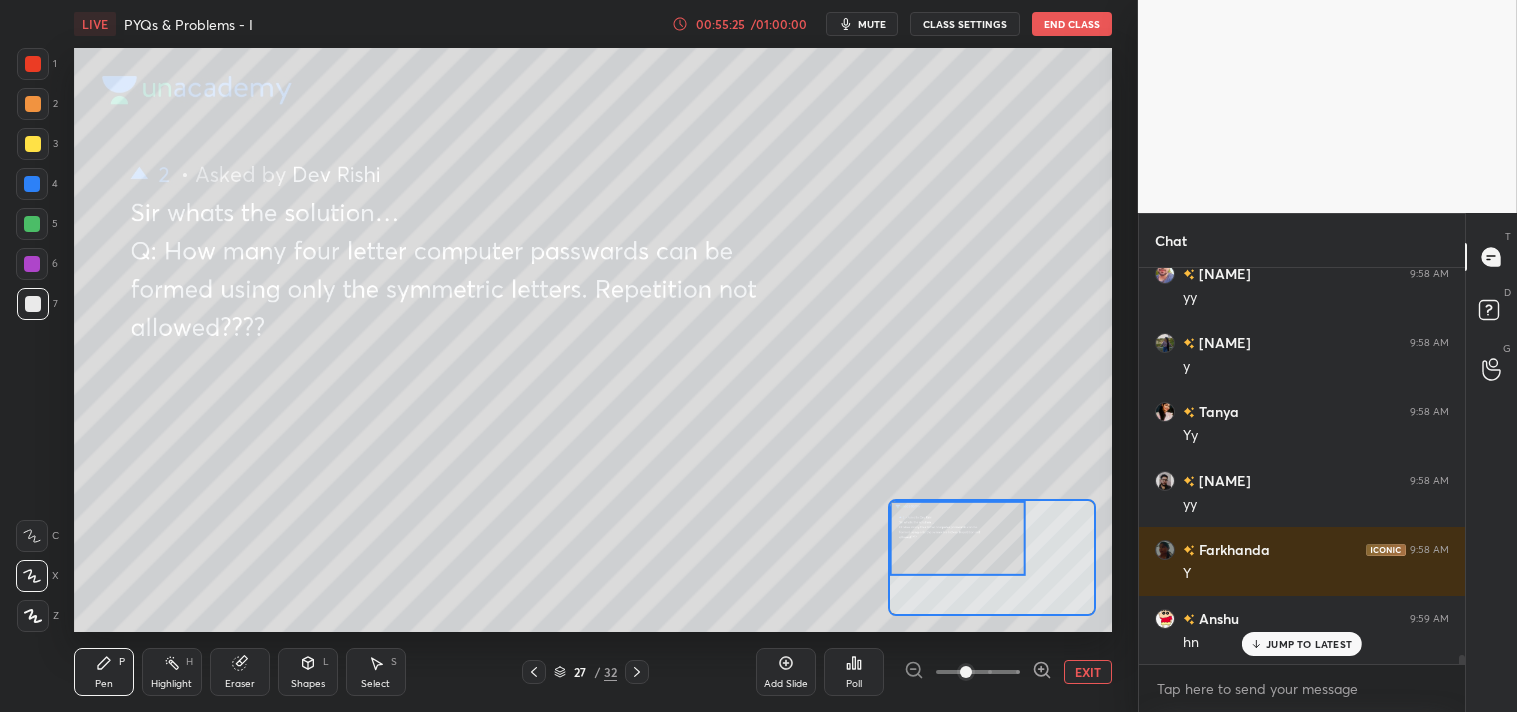 click 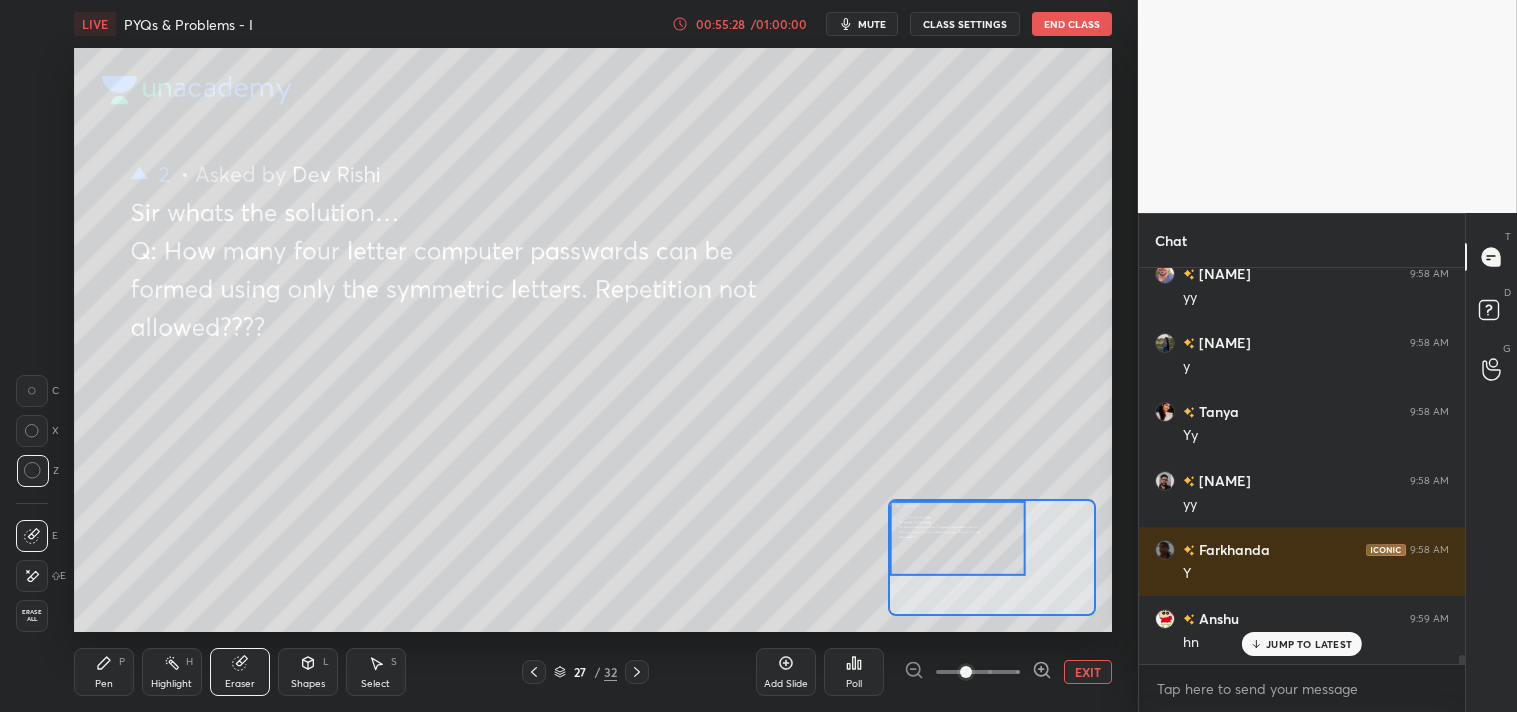click on "mute" at bounding box center (872, 24) 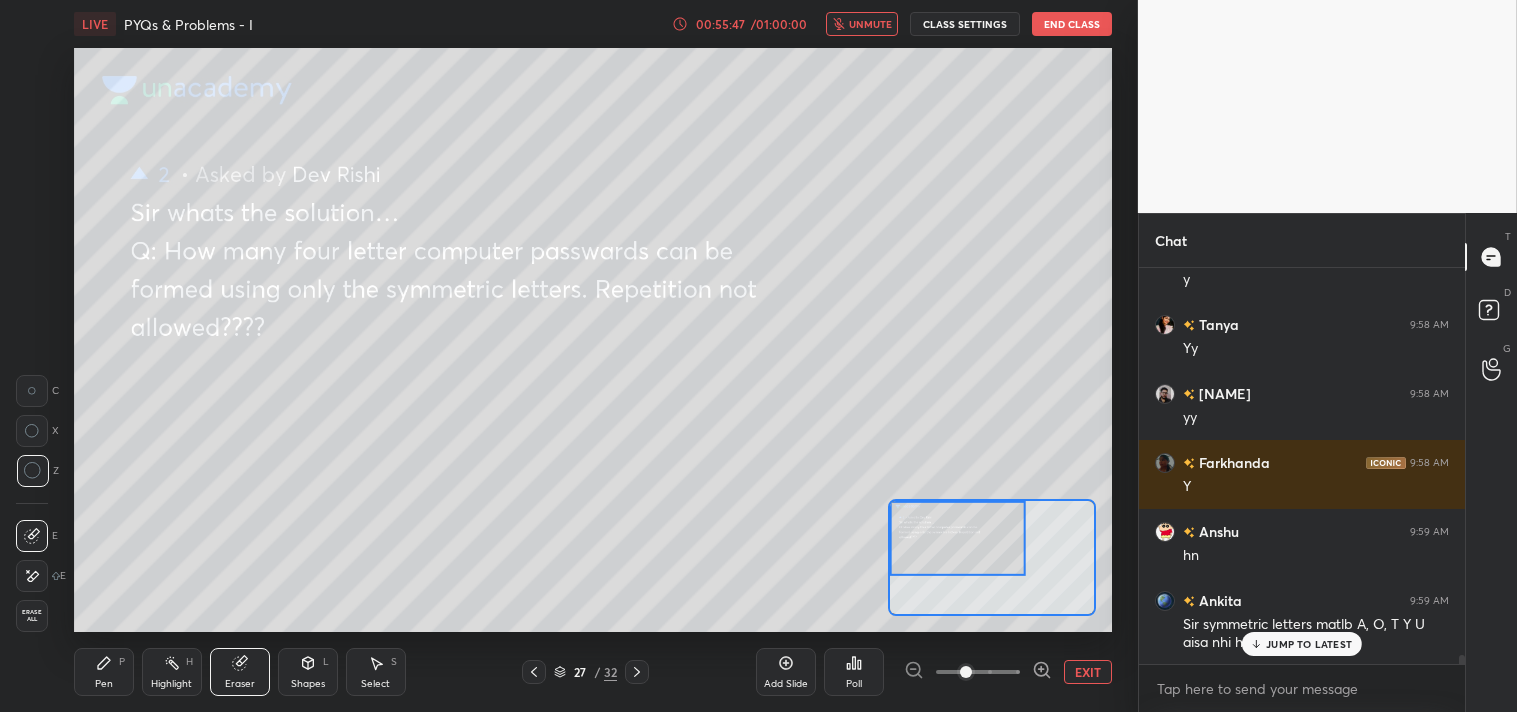 scroll, scrollTop: 17235, scrollLeft: 0, axis: vertical 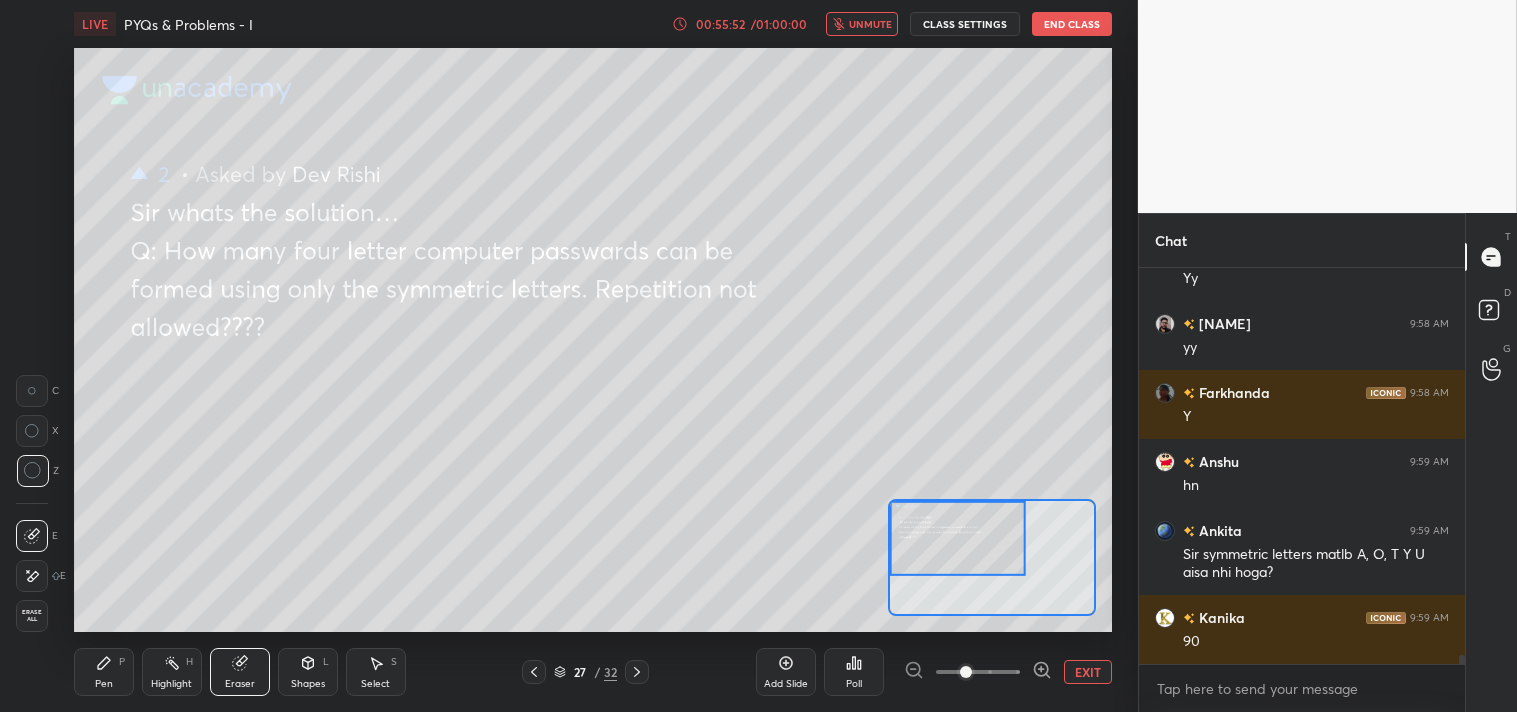 click on "unmute" at bounding box center (862, 24) 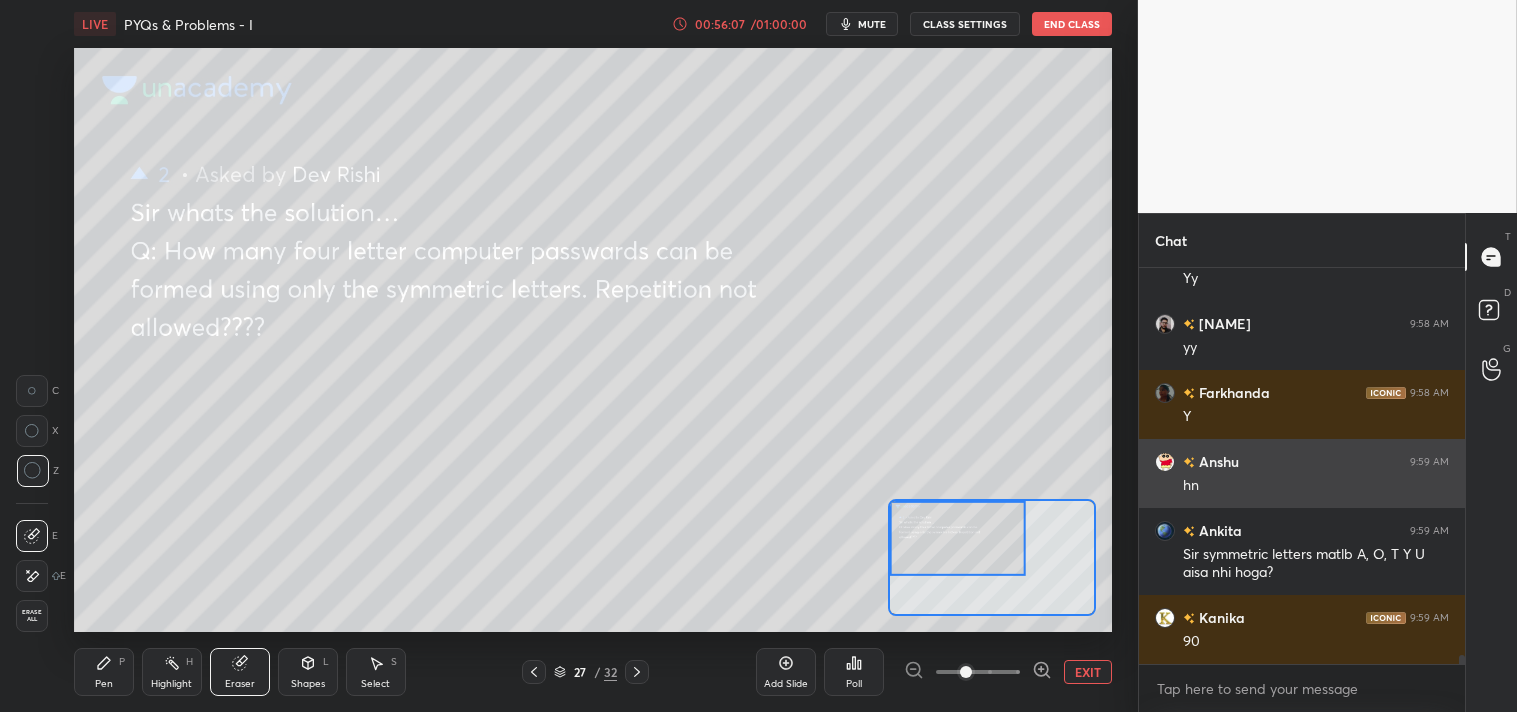 scroll, scrollTop: 17304, scrollLeft: 0, axis: vertical 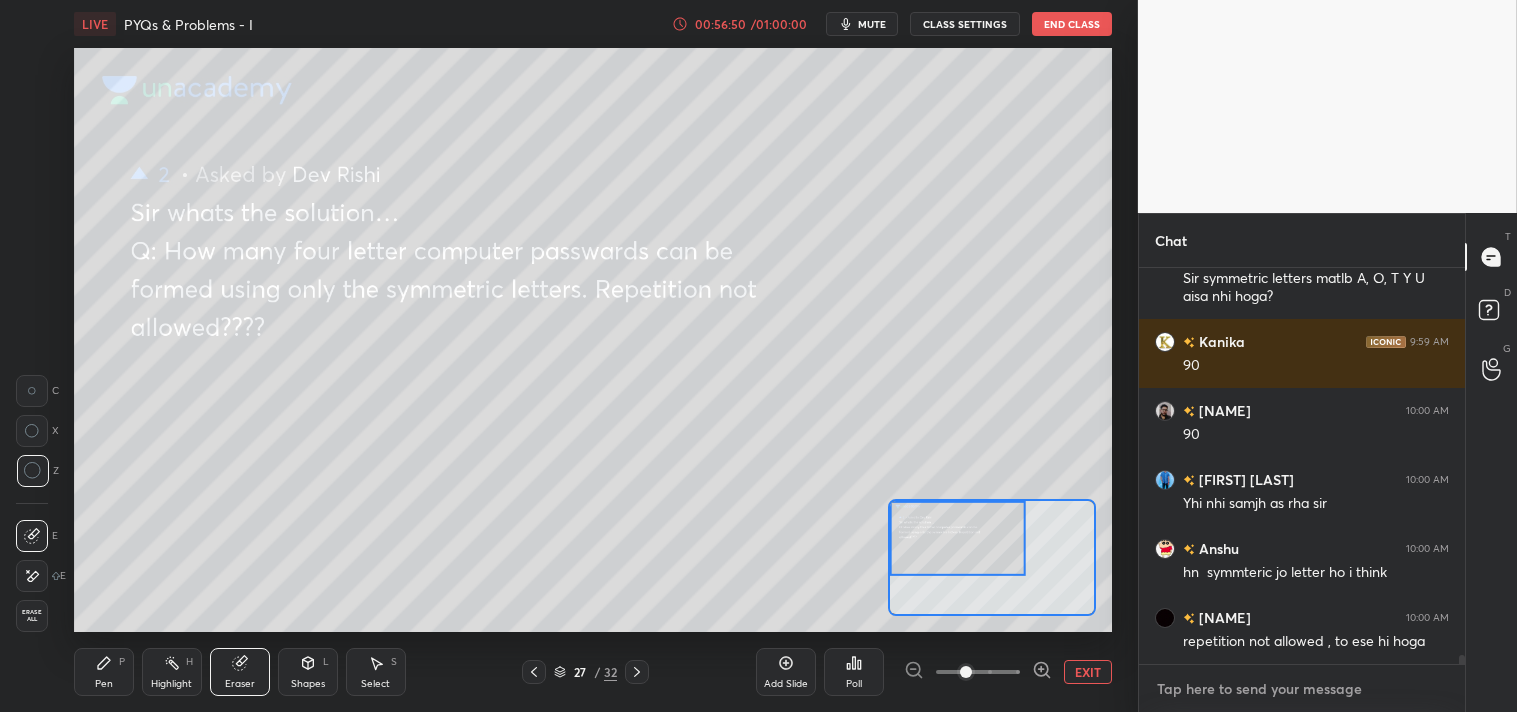 type on "x" 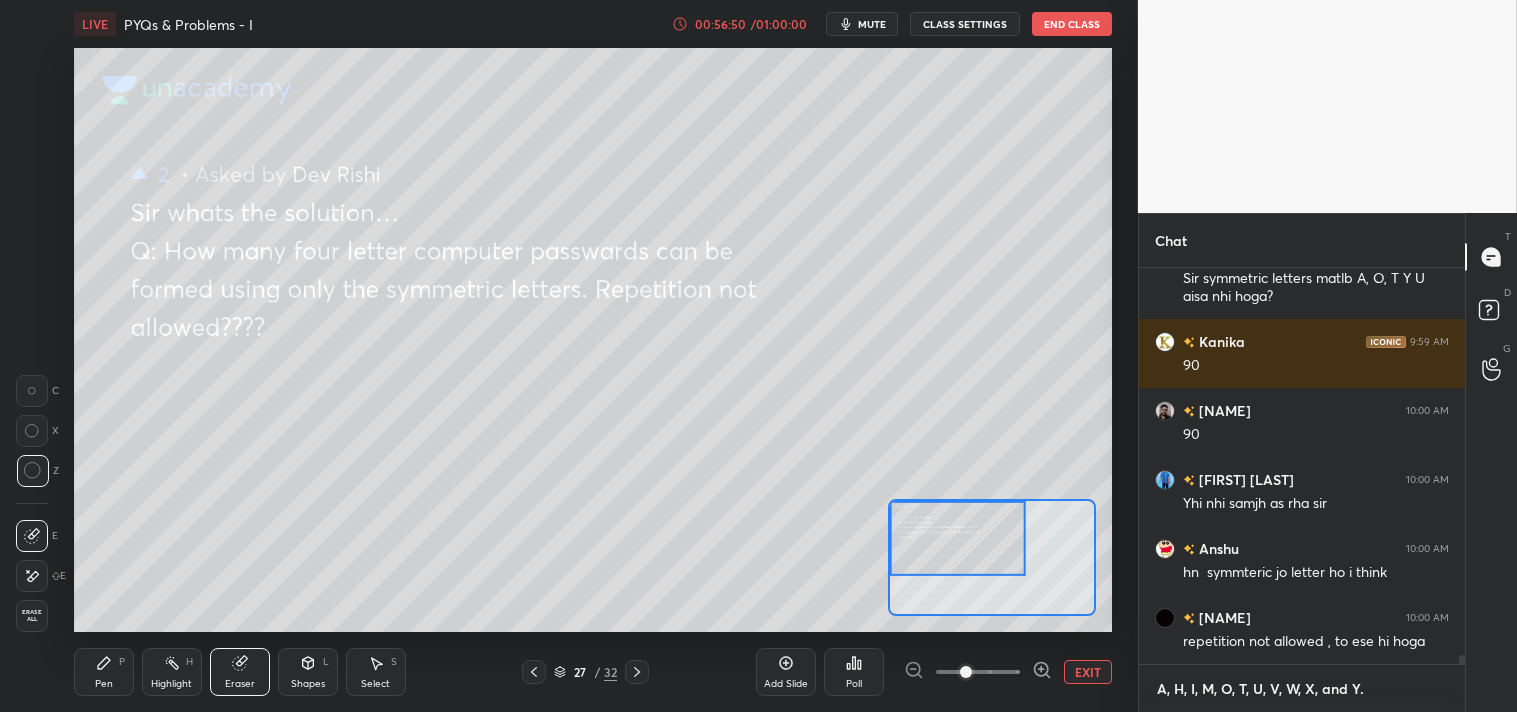 scroll, scrollTop: 384, scrollLeft: 320, axis: both 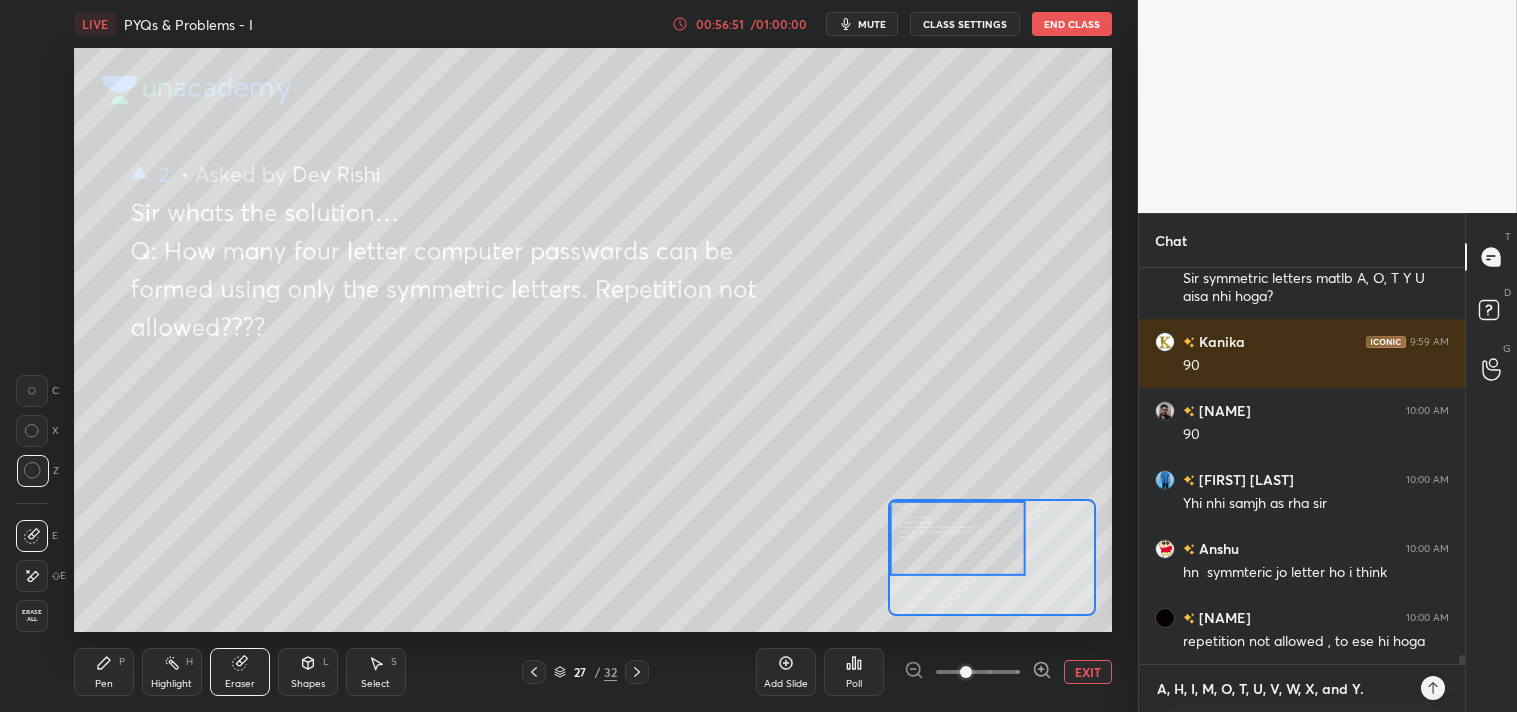 type 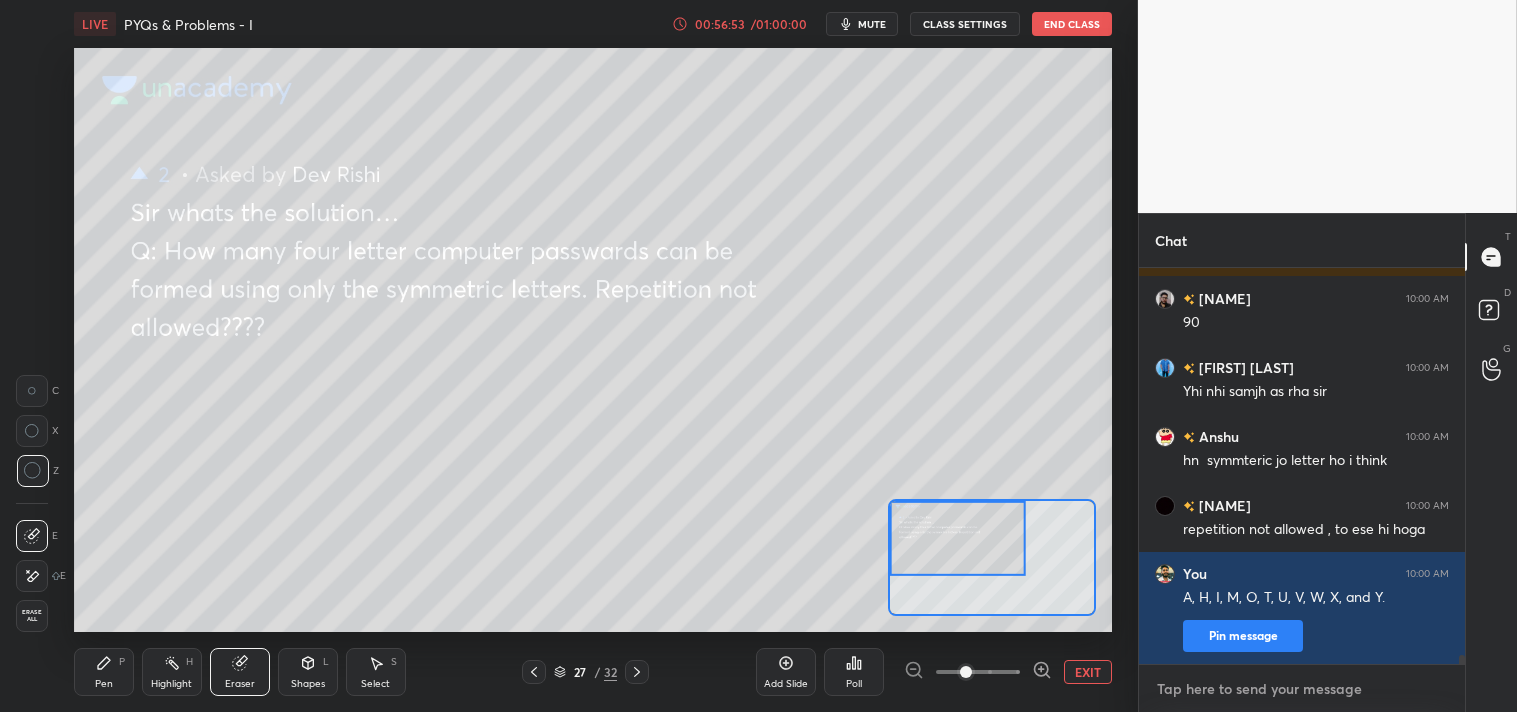 scroll, scrollTop: 17692, scrollLeft: 0, axis: vertical 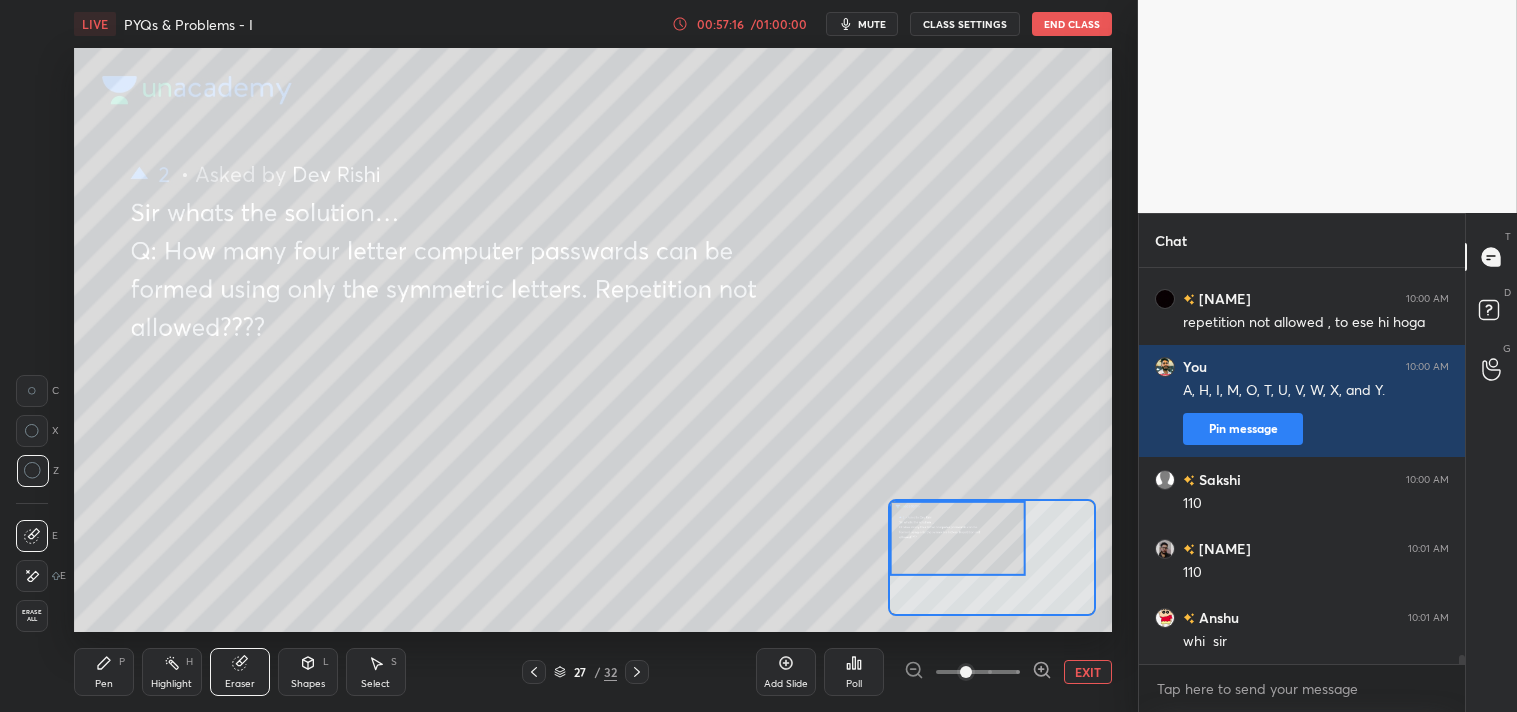 click on "Pen P" at bounding box center [104, 672] 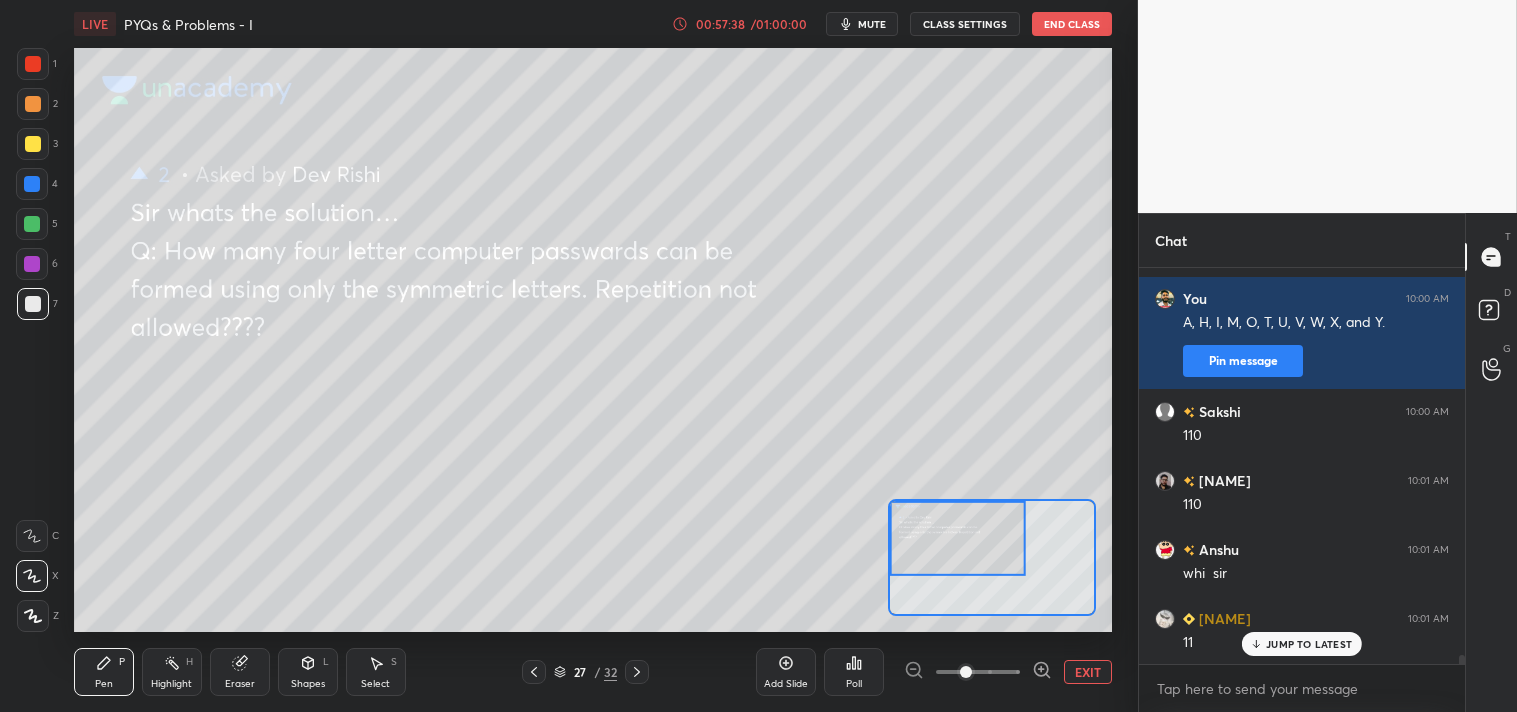 scroll, scrollTop: 17967, scrollLeft: 0, axis: vertical 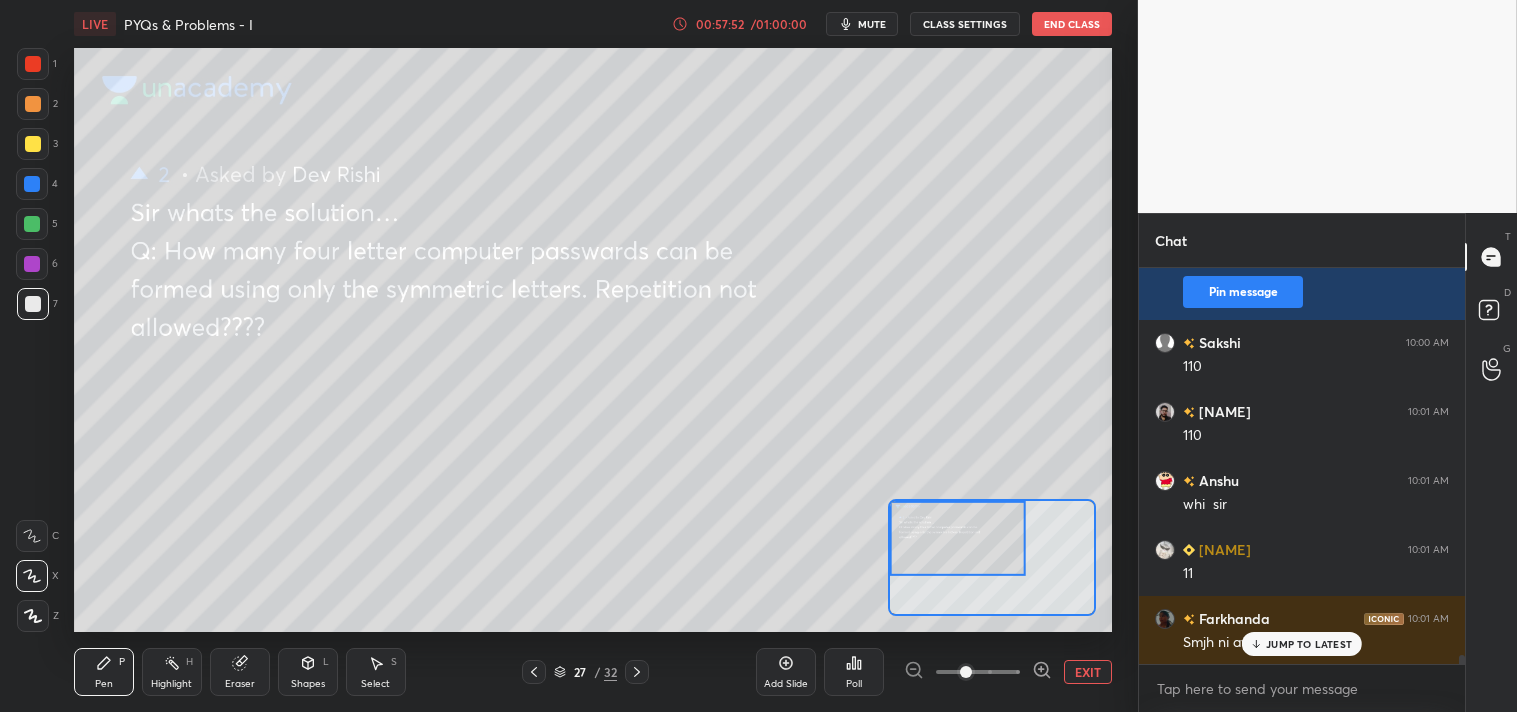 click on "JUMP TO LATEST" at bounding box center (1309, 644) 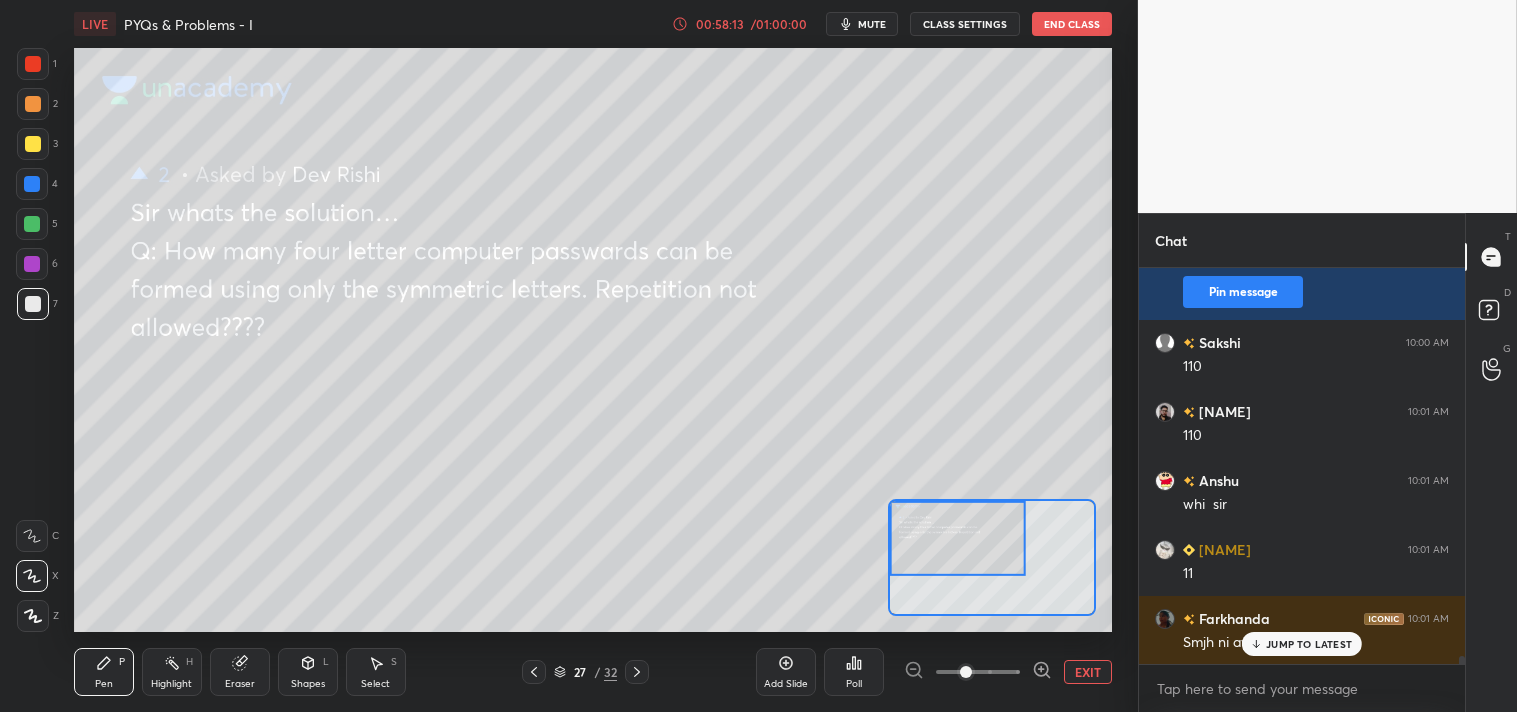 scroll, scrollTop: 18105, scrollLeft: 0, axis: vertical 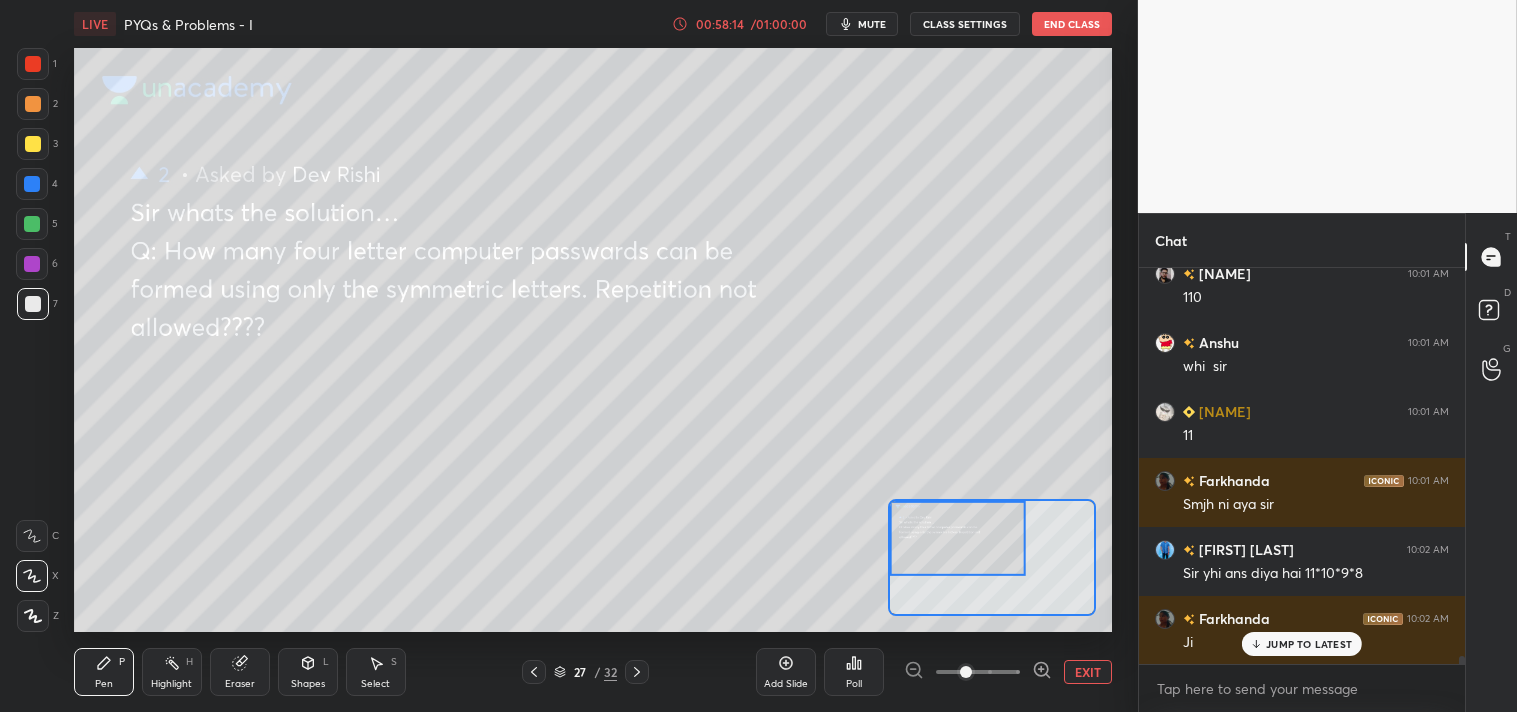 click on "EXIT" at bounding box center (1088, 672) 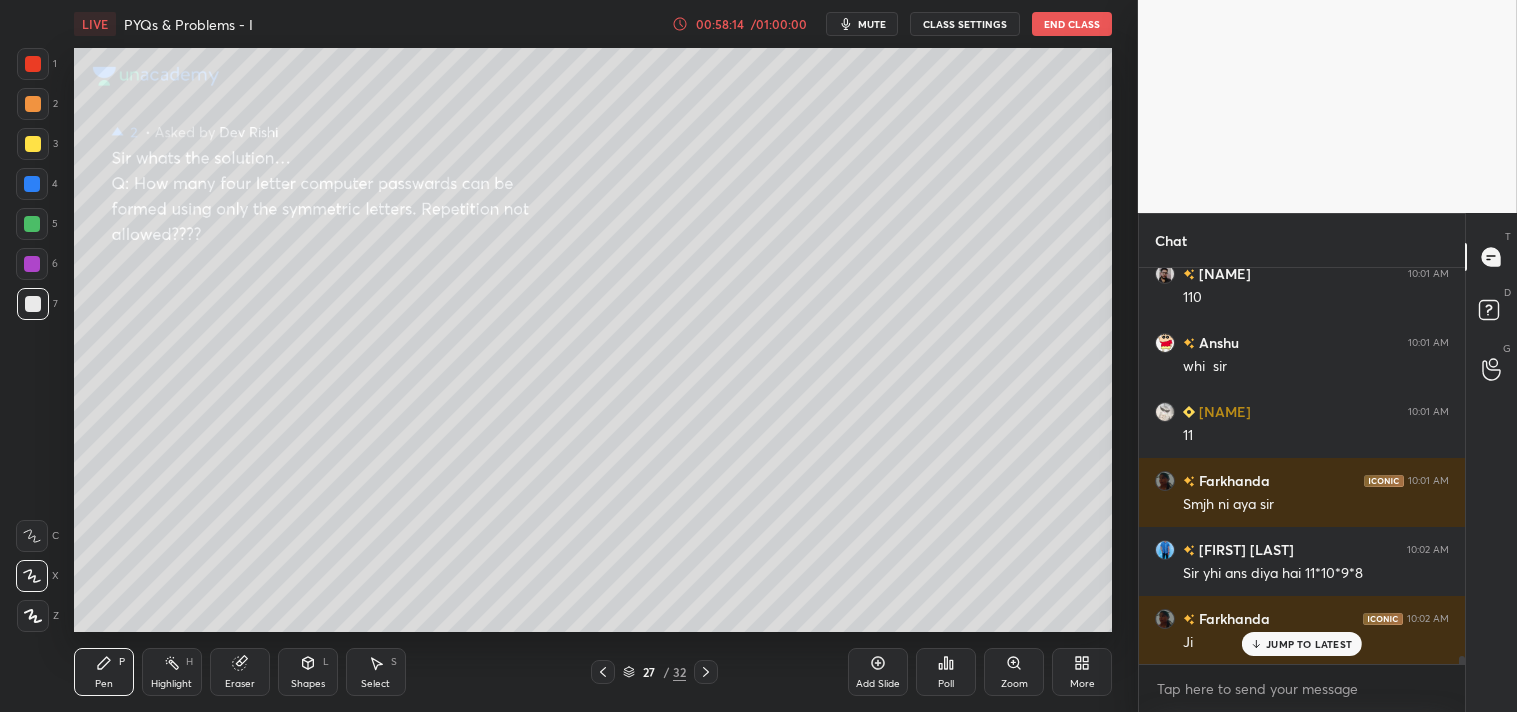 click on "More" at bounding box center [1082, 672] 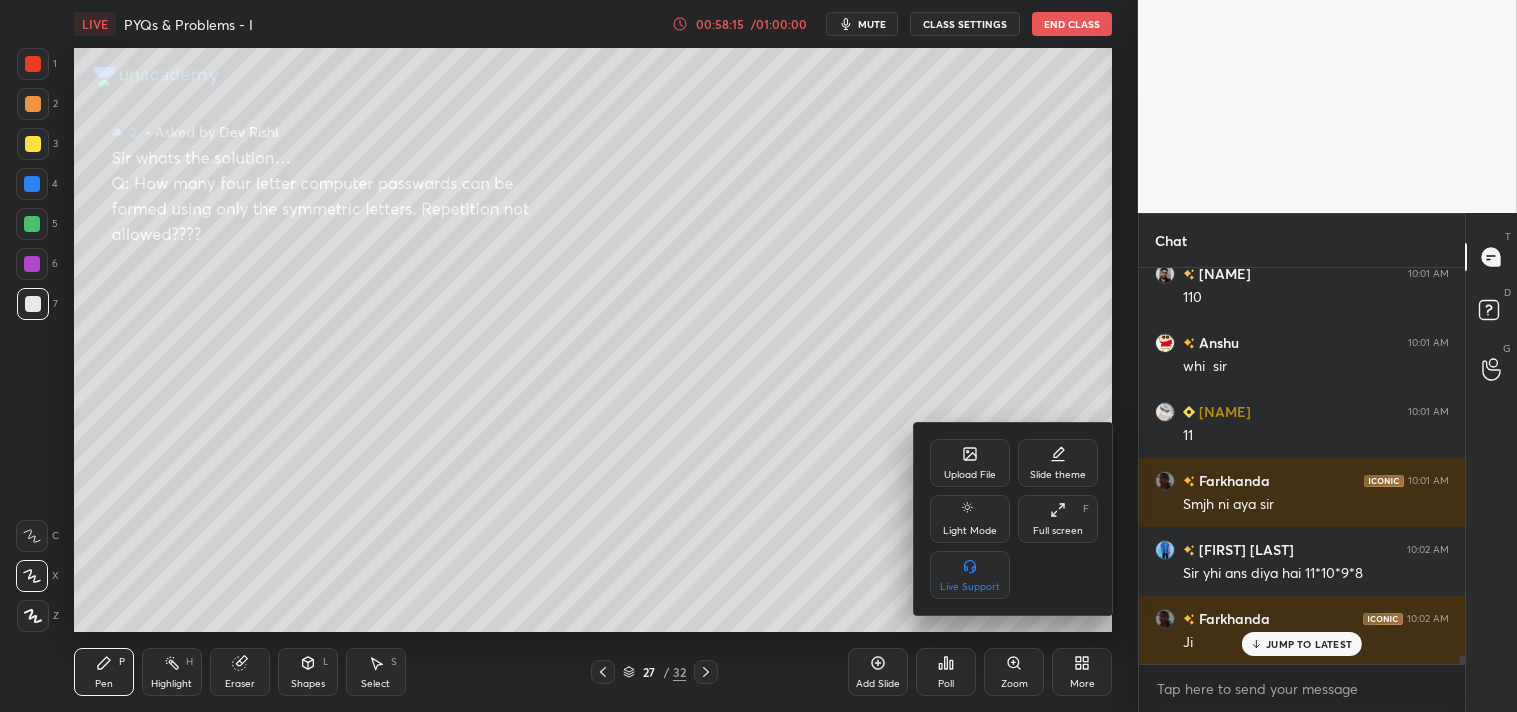 click on "Upload File" at bounding box center [970, 475] 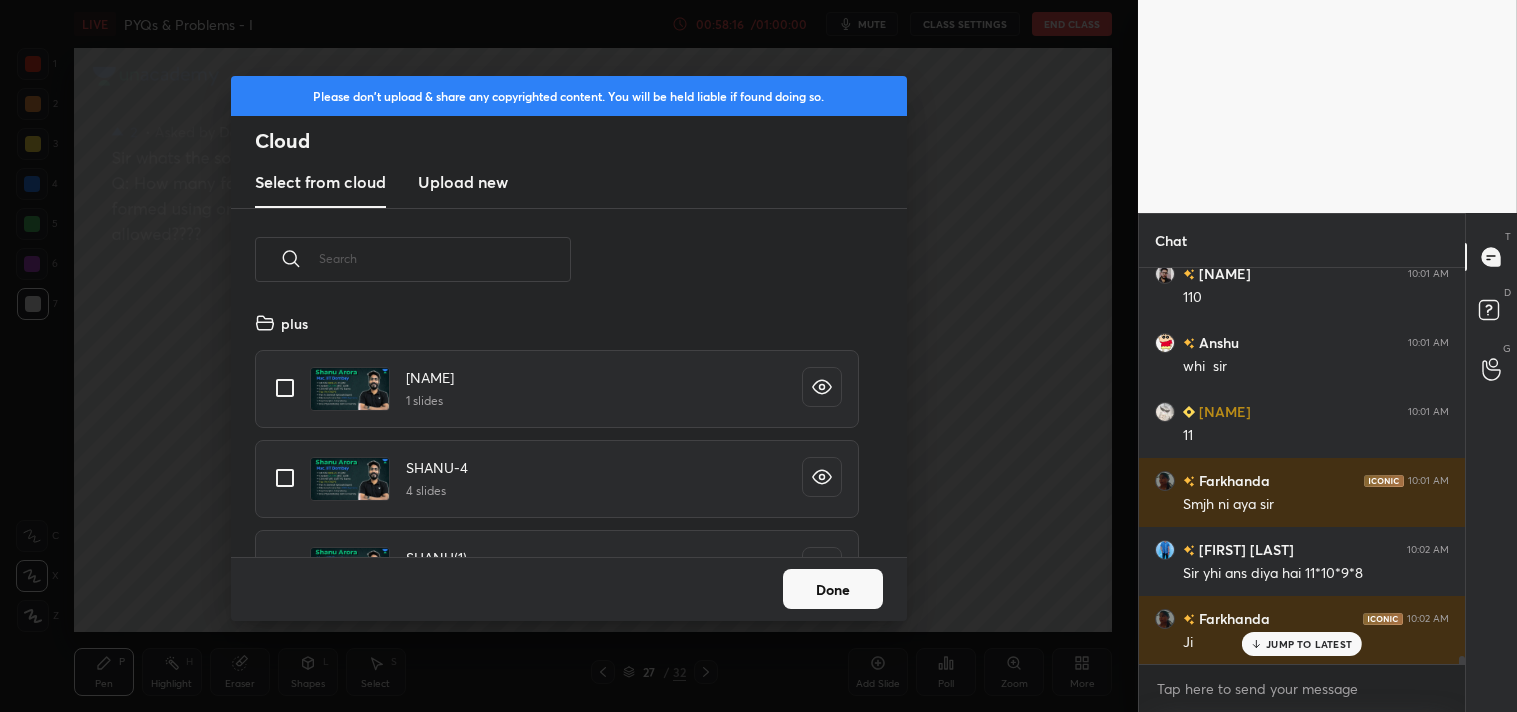 scroll, scrollTop: 6, scrollLeft: 11, axis: both 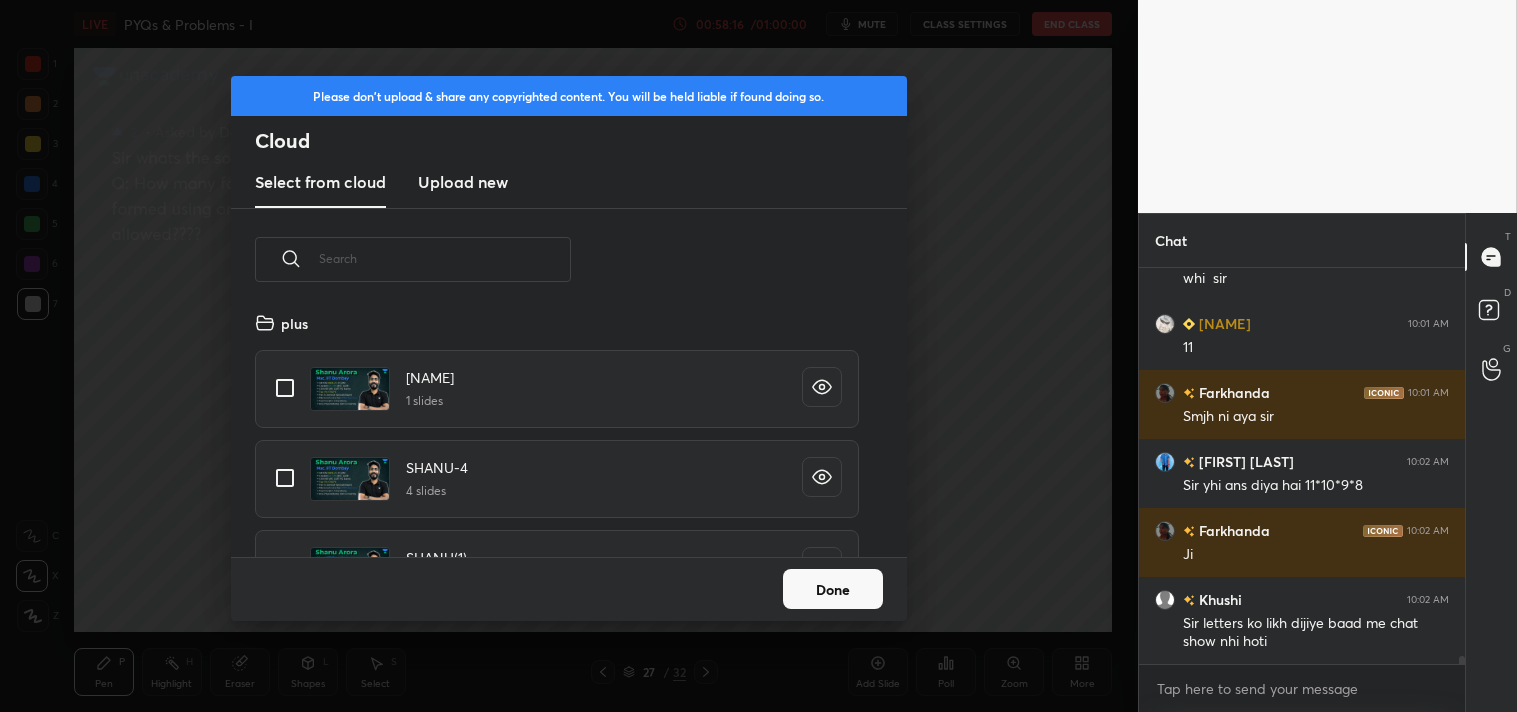 click on "Upload new" at bounding box center (463, 182) 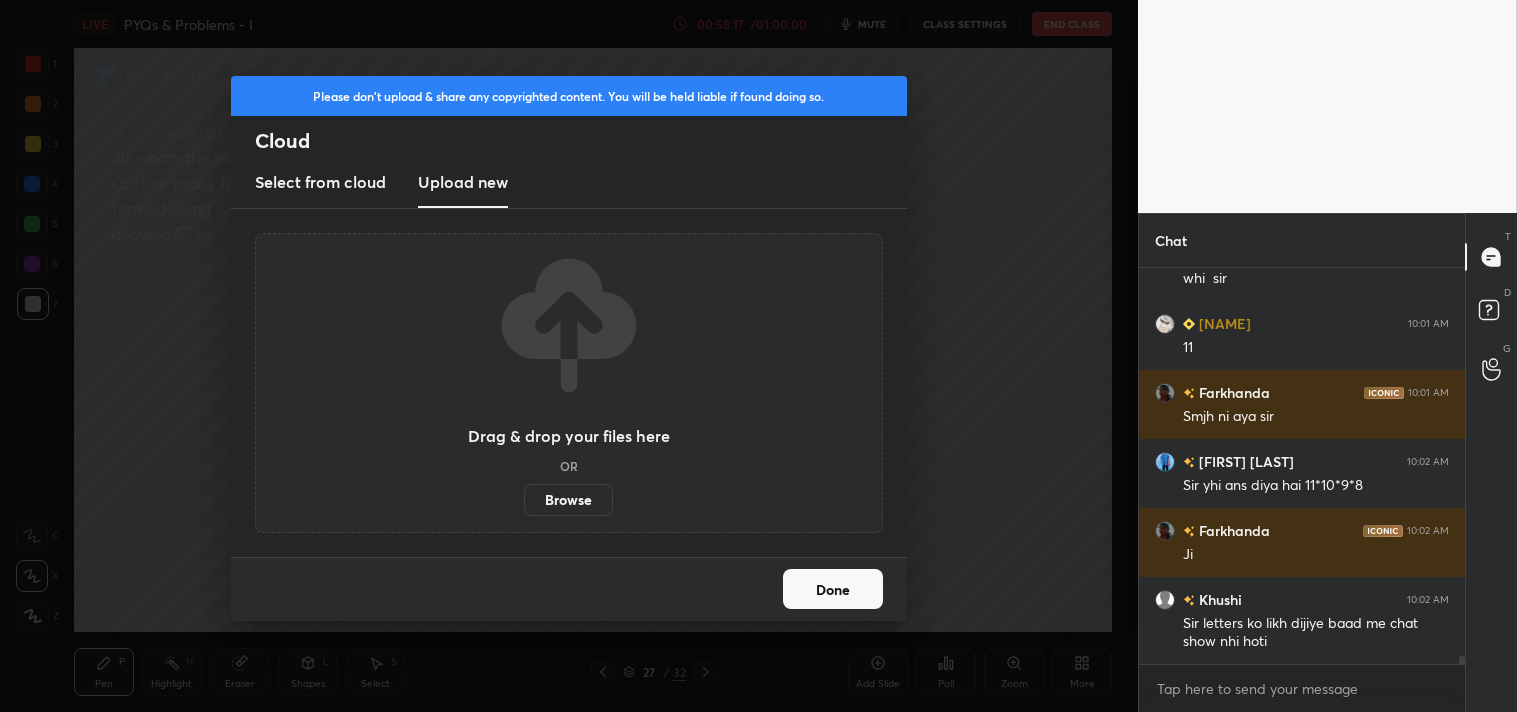 scroll, scrollTop: 18262, scrollLeft: 0, axis: vertical 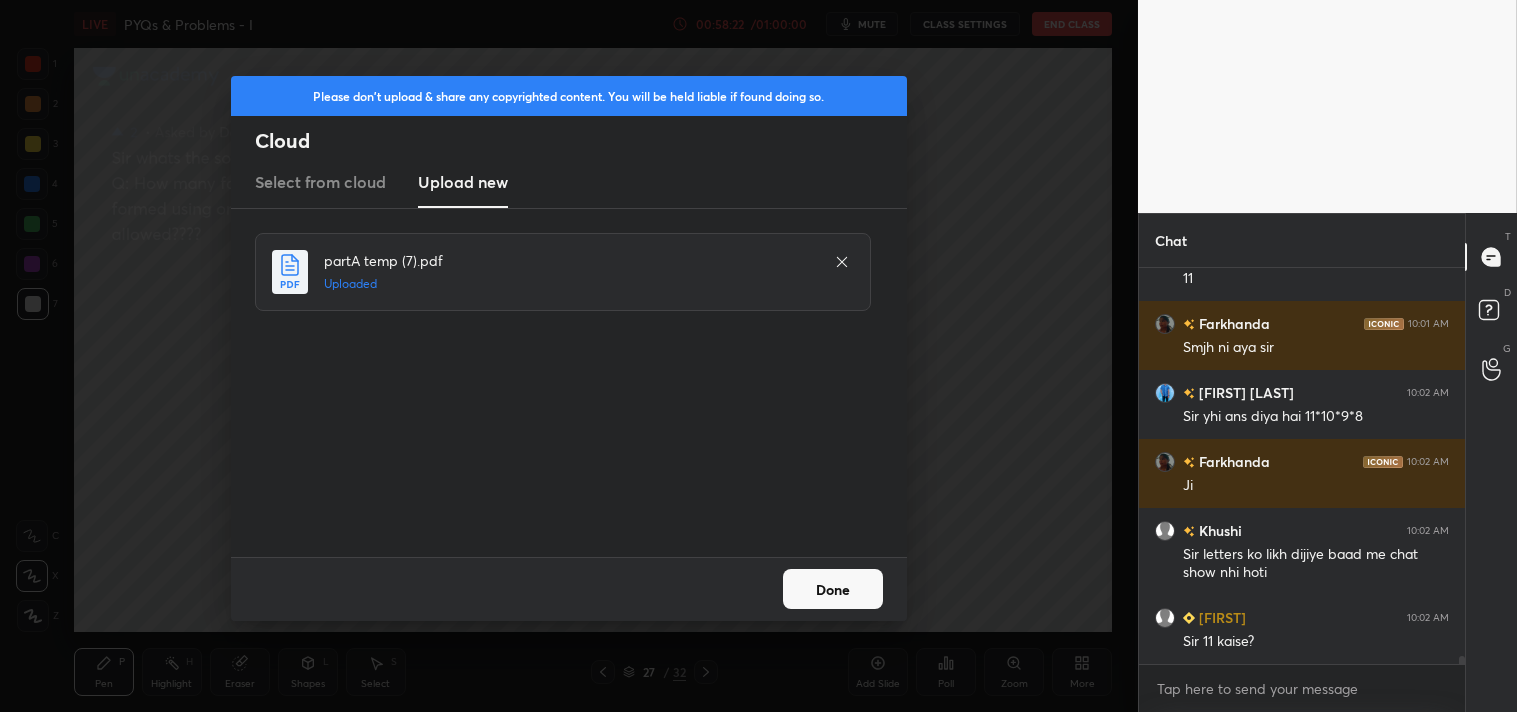 click on "Done" at bounding box center [833, 589] 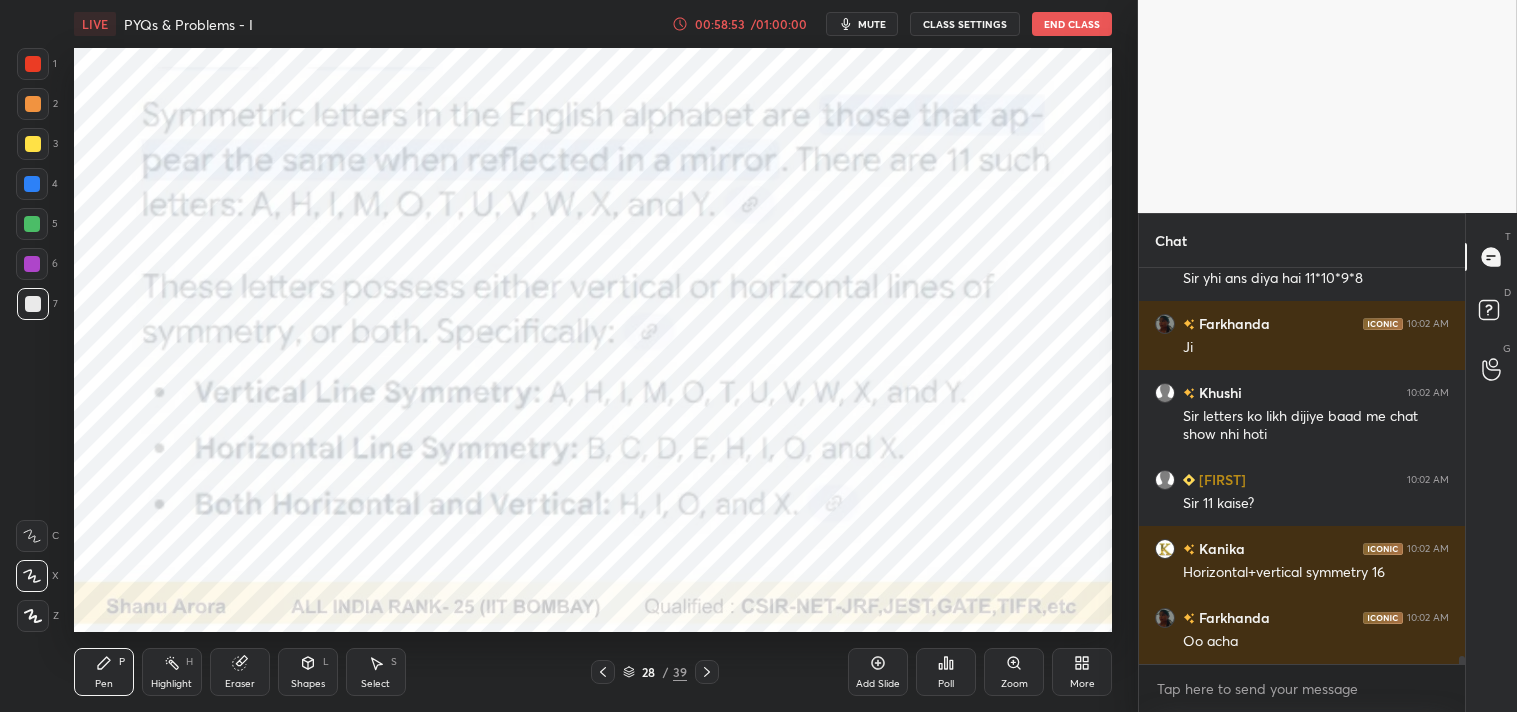 scroll, scrollTop: 18420, scrollLeft: 0, axis: vertical 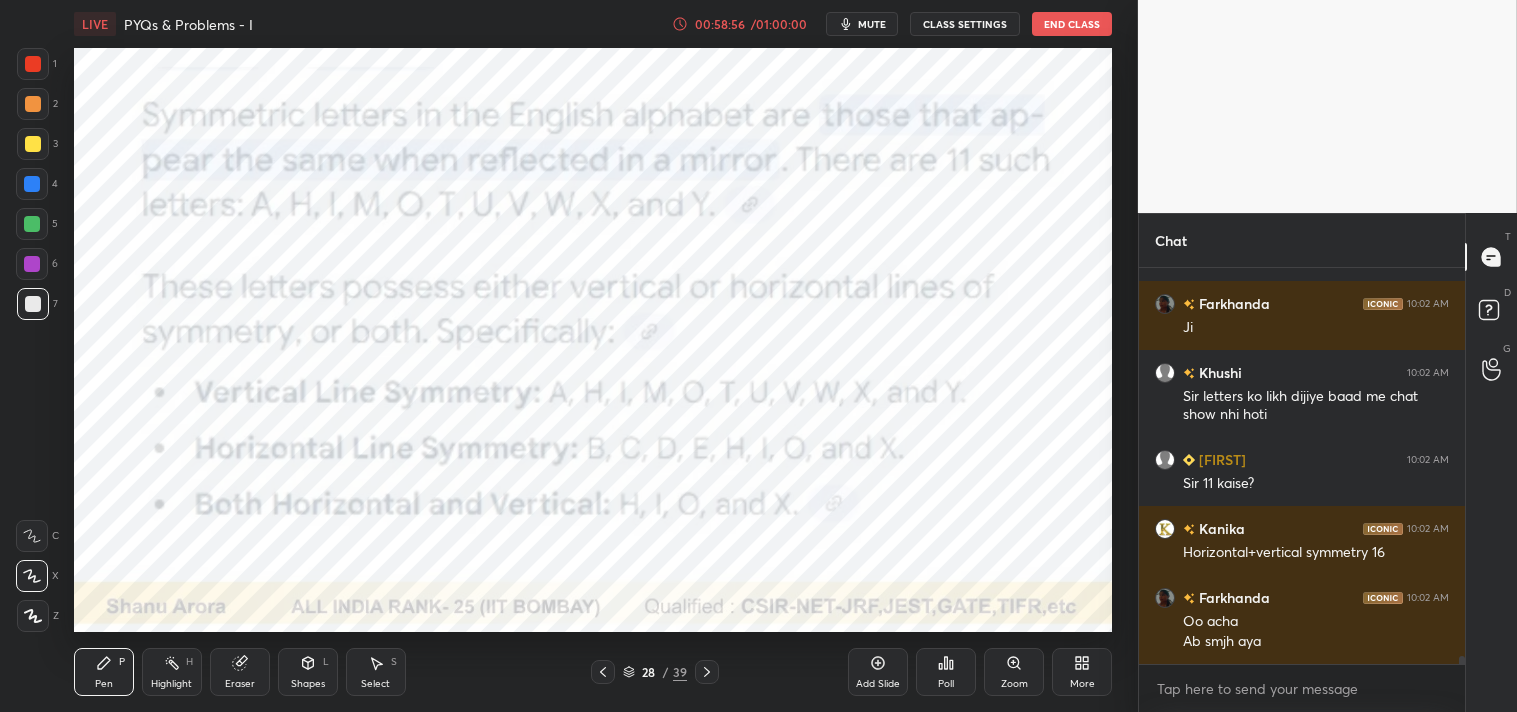 click on "1 2 3 4 5 6 7 C X Z C X Z E E Erase all   H H LIVE PYQs & Problems - I 00:58:56 /  01:00:00 mute CLASS SETTINGS End Class Setting up your live class Poll for   secs No correct answer Start poll Back PYQs & Problems - I • L4 of Detail Course for PART-A General Aptitude | CSIR-NET & GATE Shanu Arora Pen P Highlight H Eraser Shapes L Select S 28 / 39 Add Slide Poll Zoom More" at bounding box center [561, 356] 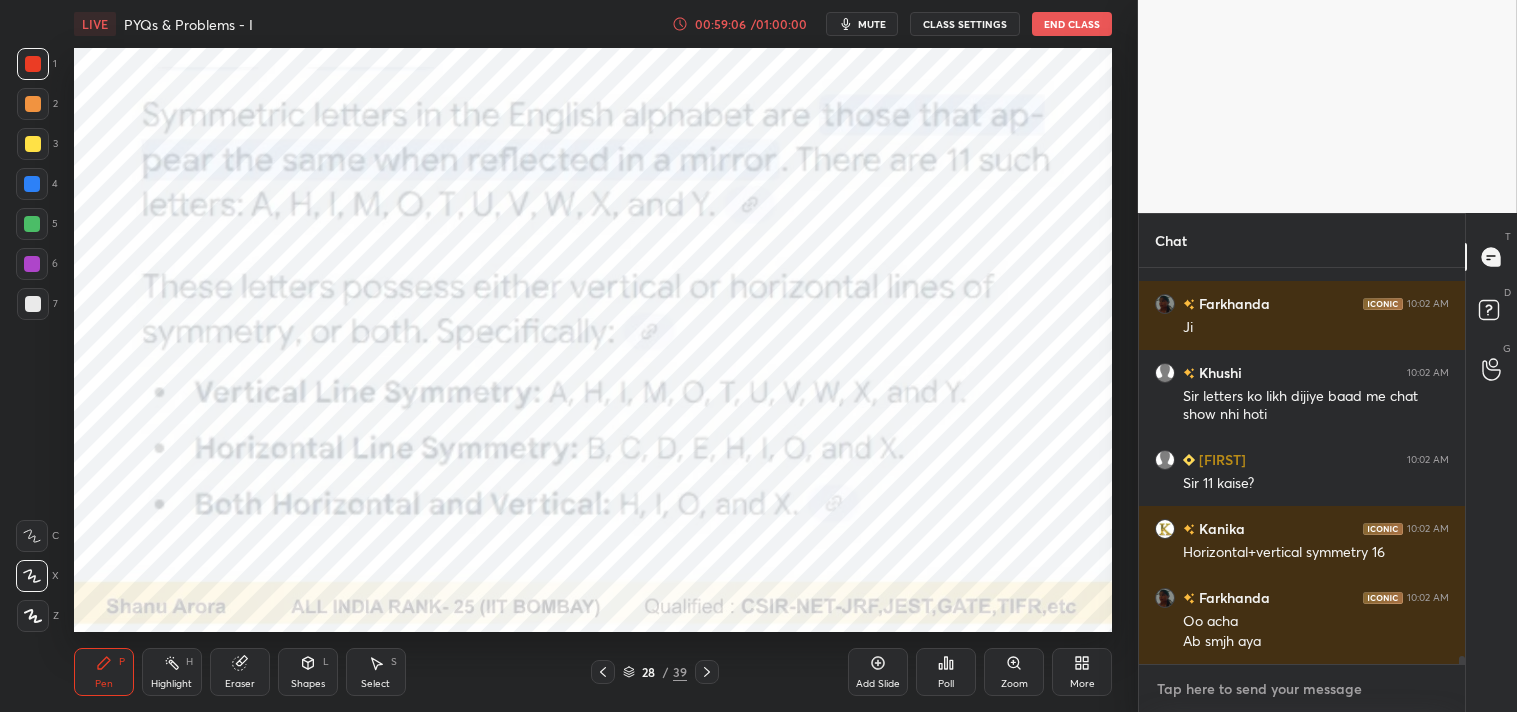 scroll, scrollTop: 18488, scrollLeft: 0, axis: vertical 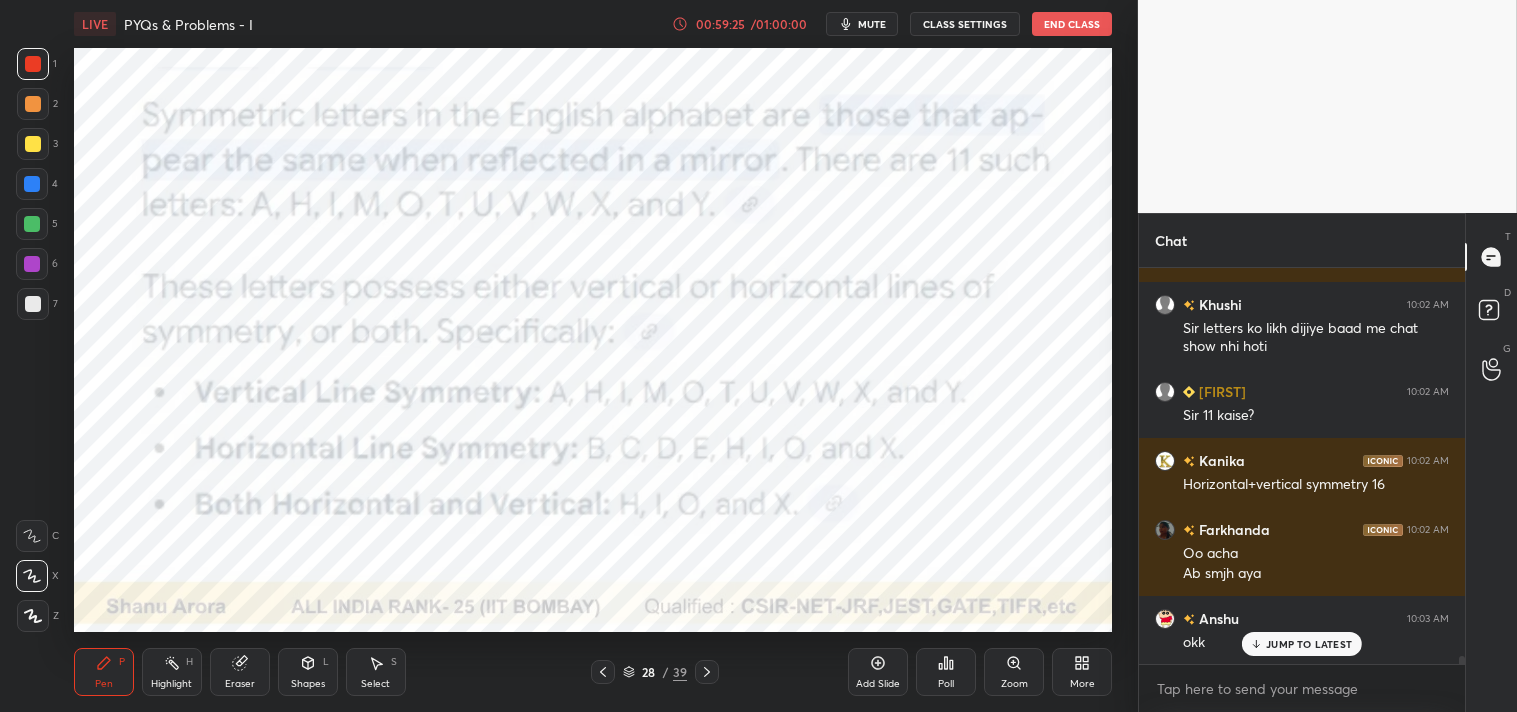 click on "Eraser" at bounding box center [240, 672] 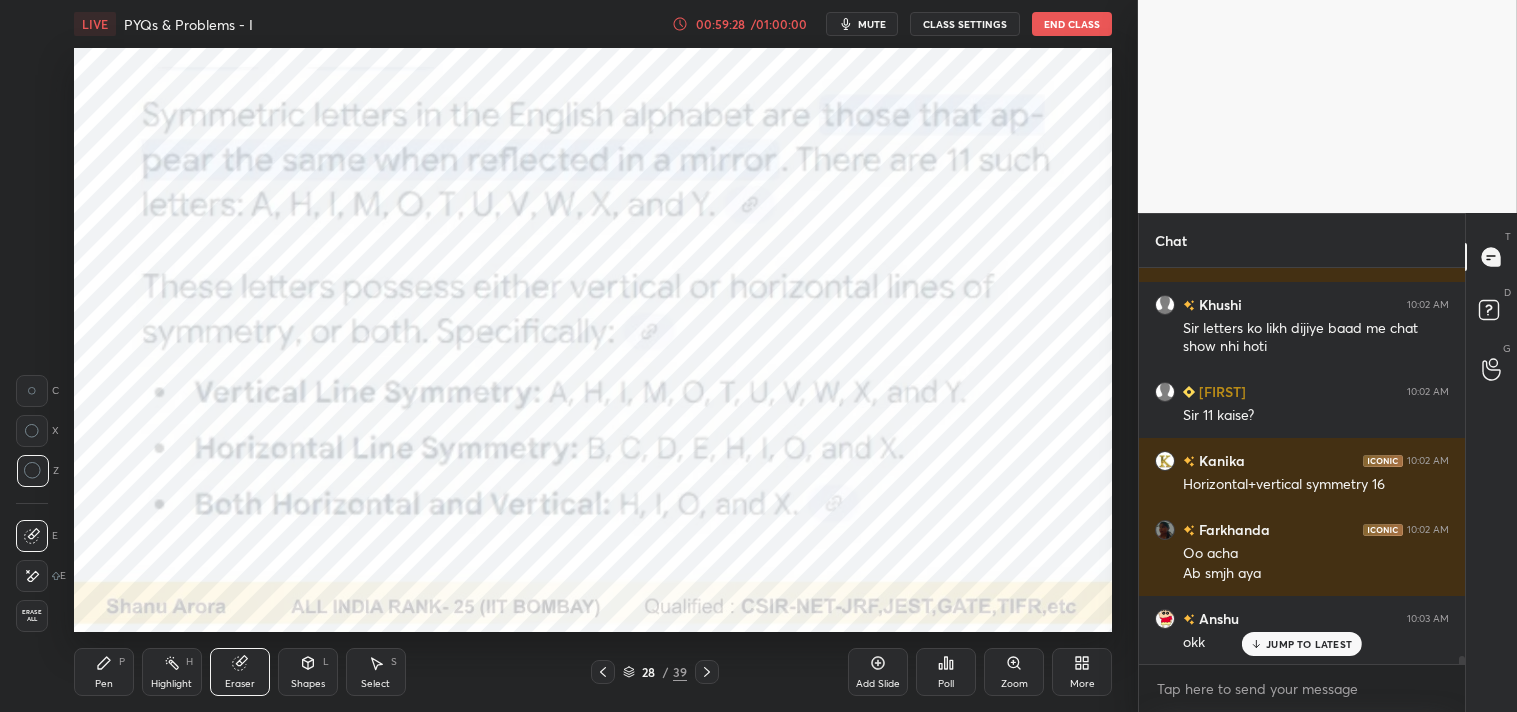 click on "Pen P" at bounding box center [104, 672] 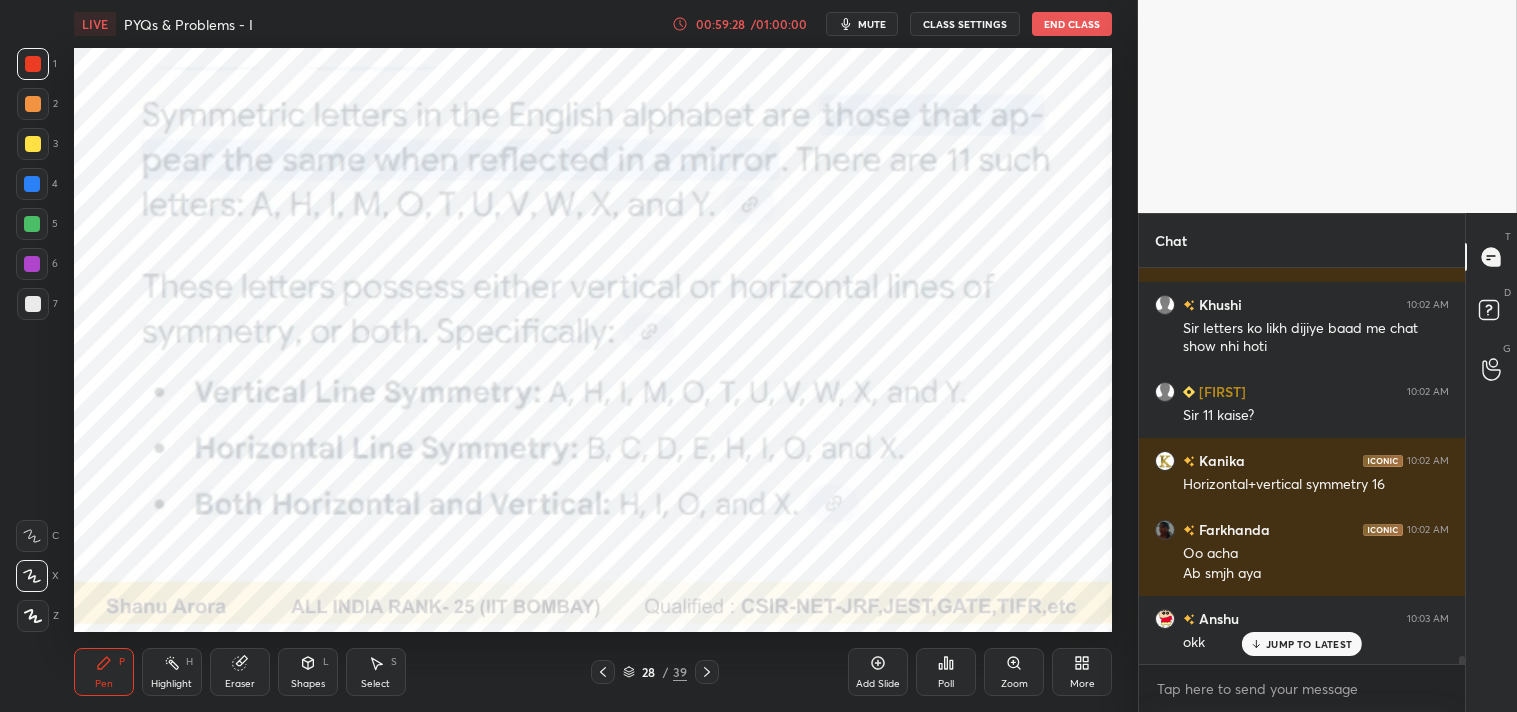 click on "Pen P" at bounding box center (104, 672) 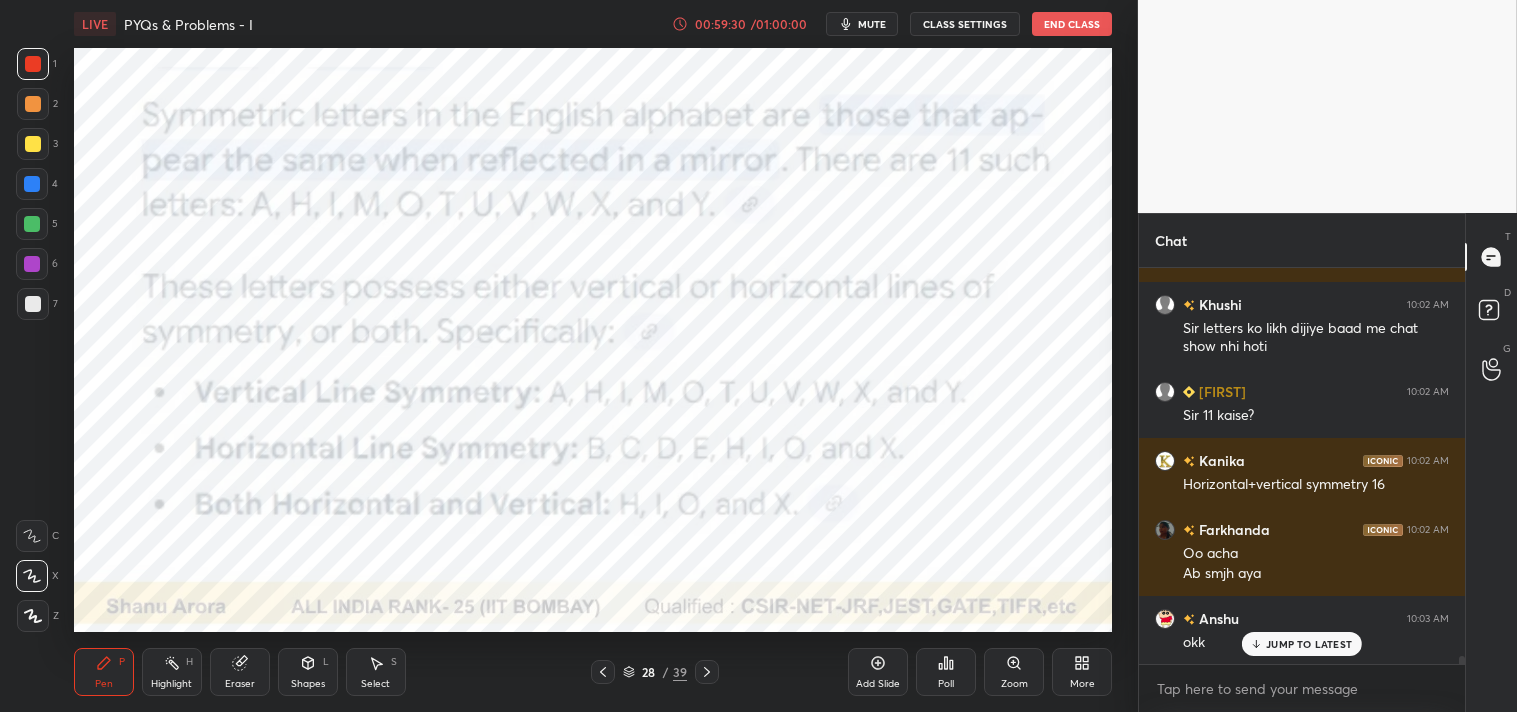 scroll, scrollTop: 18557, scrollLeft: 0, axis: vertical 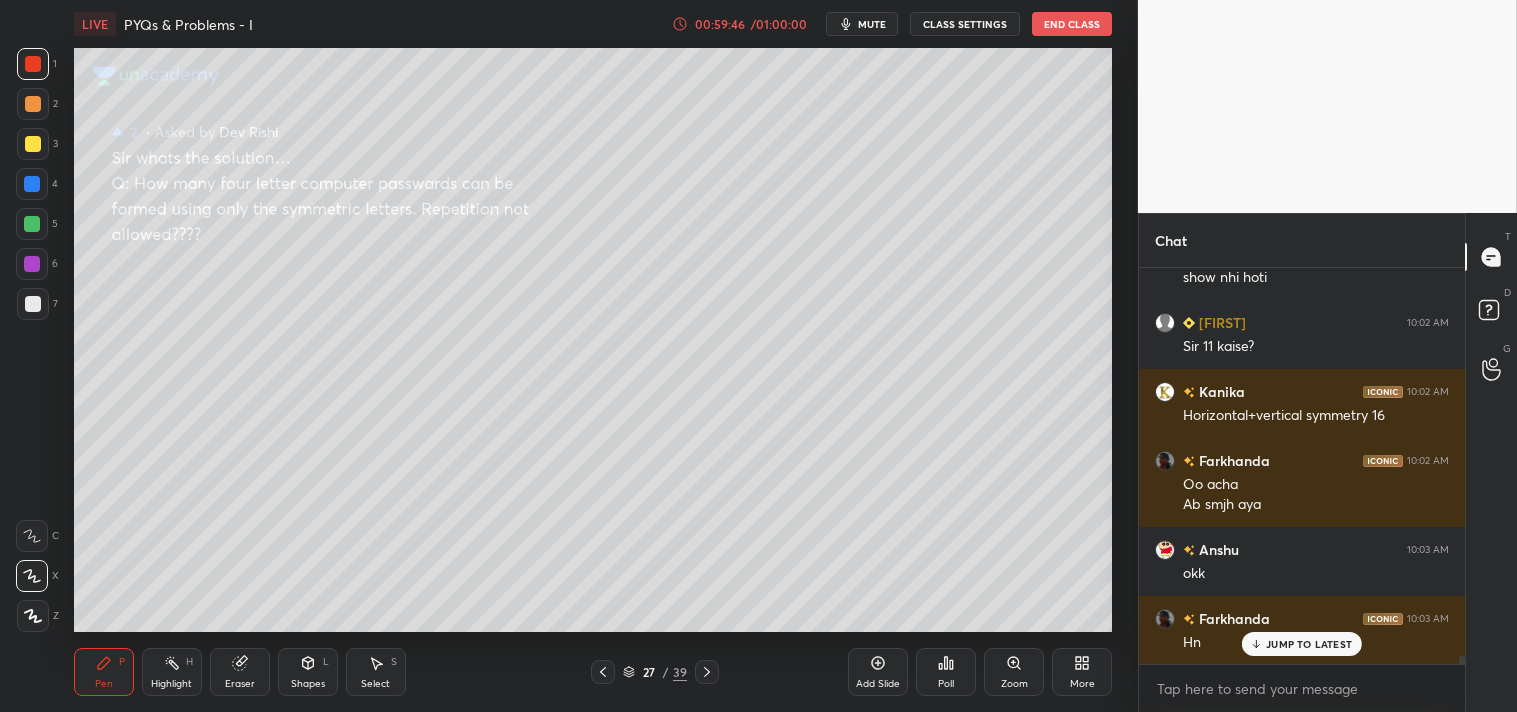 click on "Eraser" at bounding box center [240, 672] 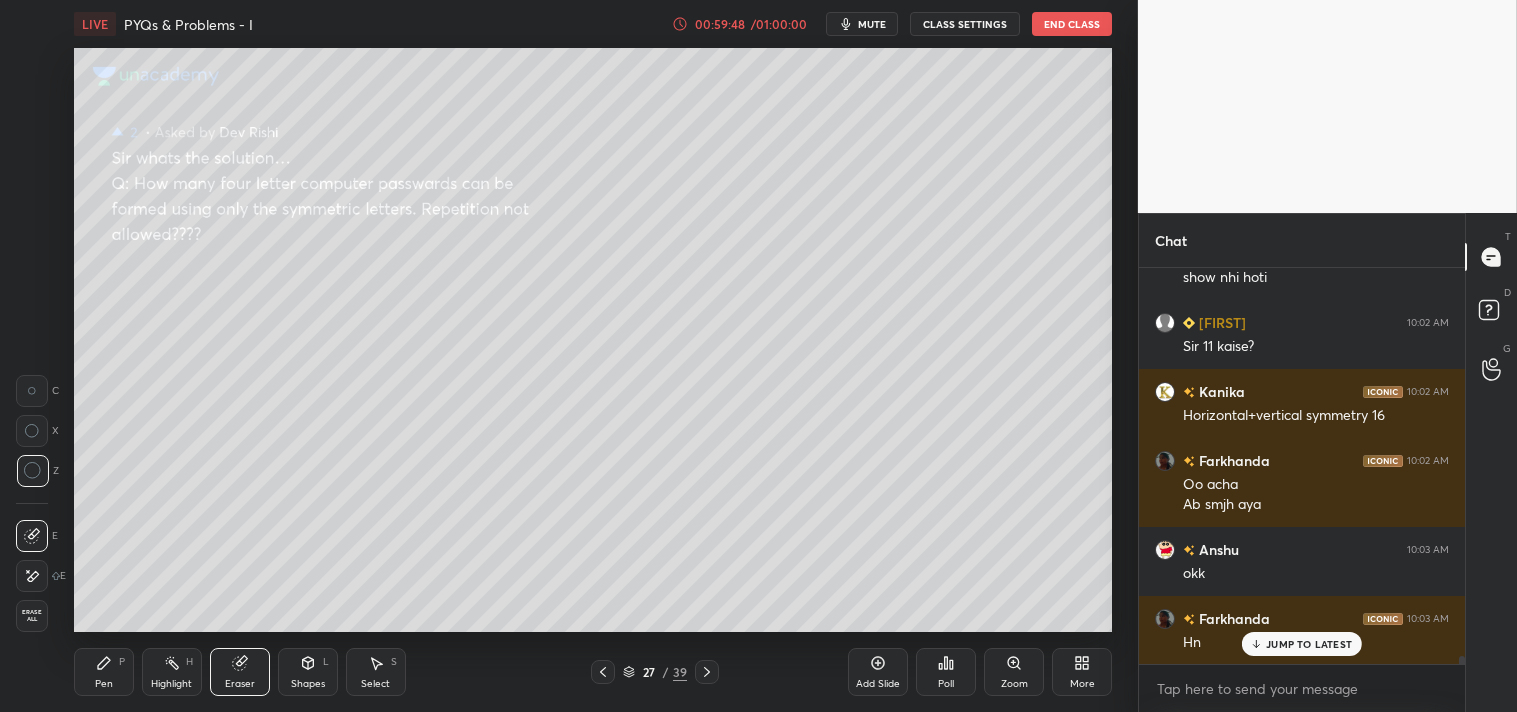 scroll, scrollTop: 18626, scrollLeft: 0, axis: vertical 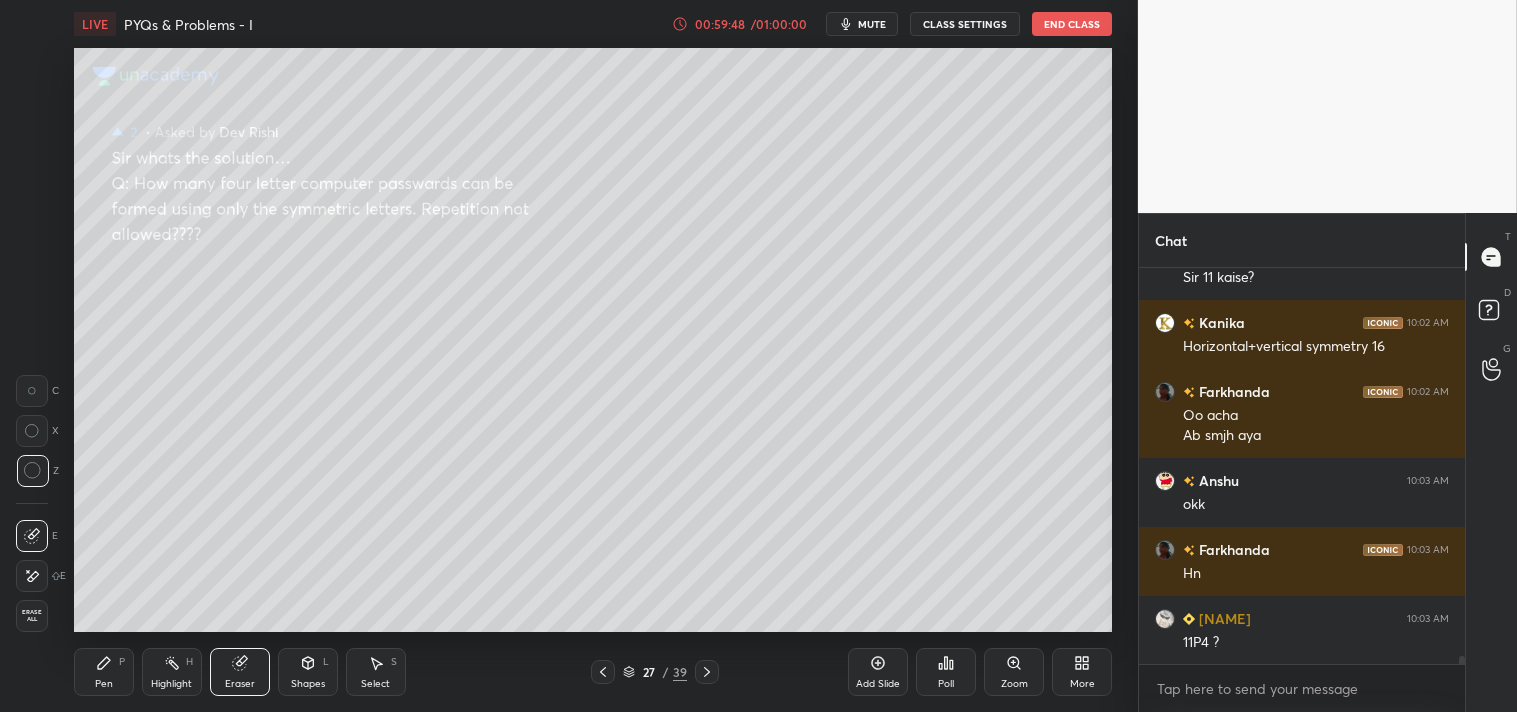 click on "Pen" at bounding box center [104, 684] 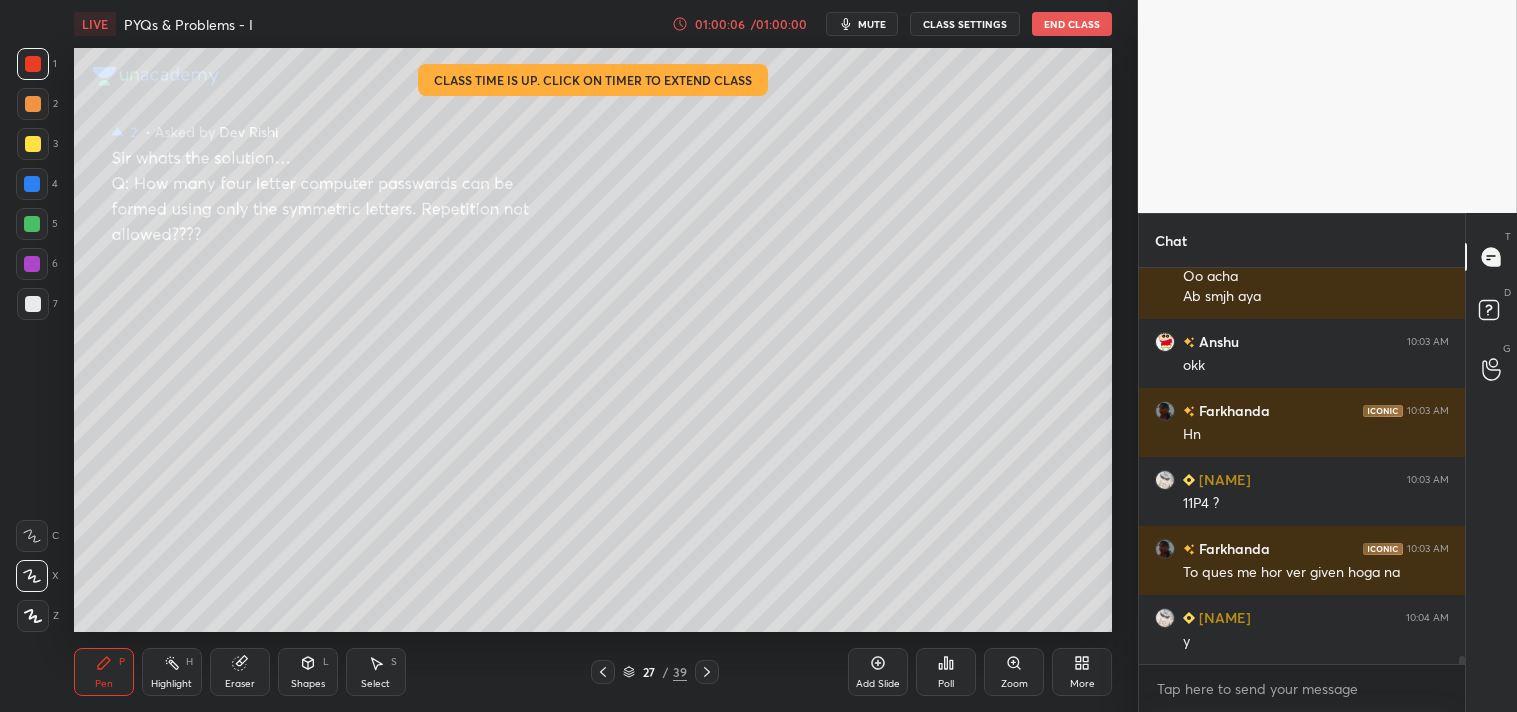 scroll, scrollTop: 18834, scrollLeft: 0, axis: vertical 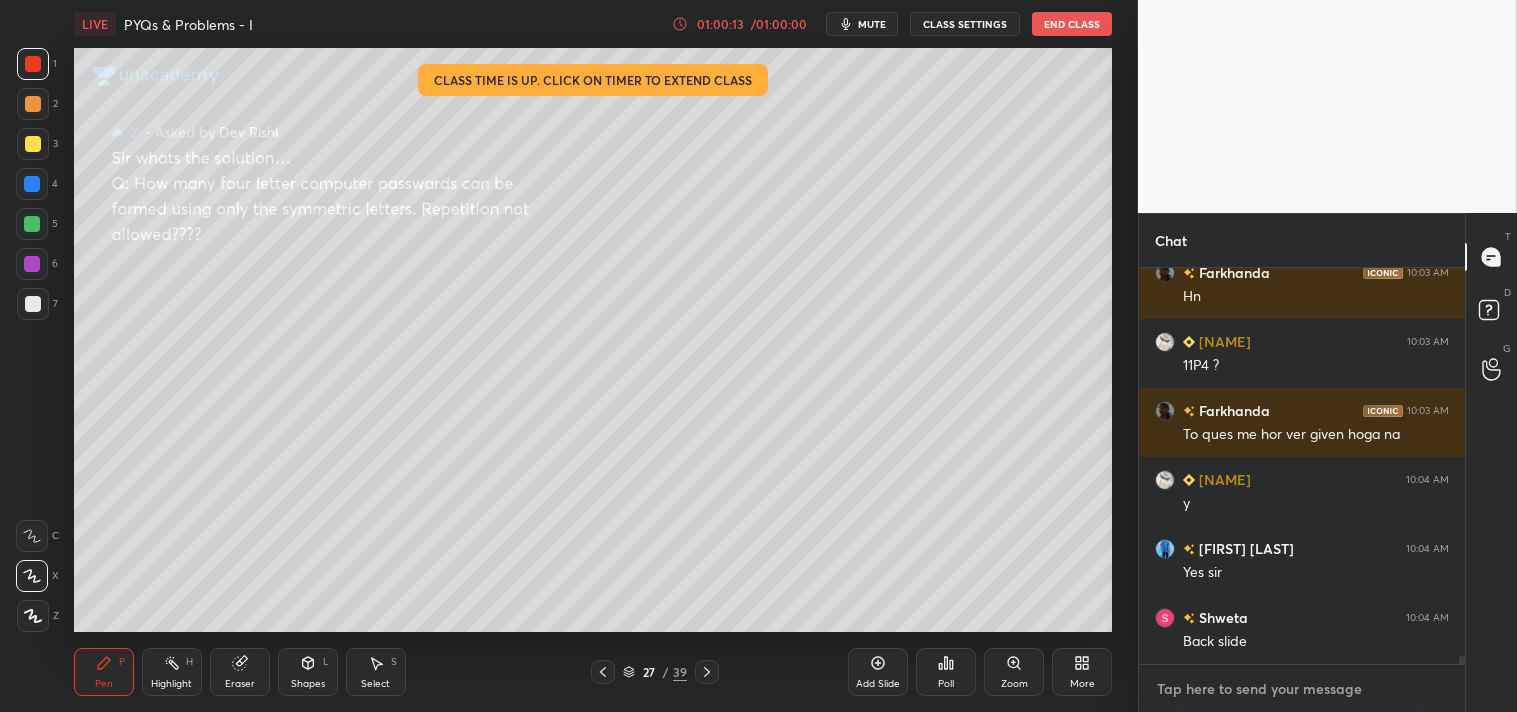 type on "x" 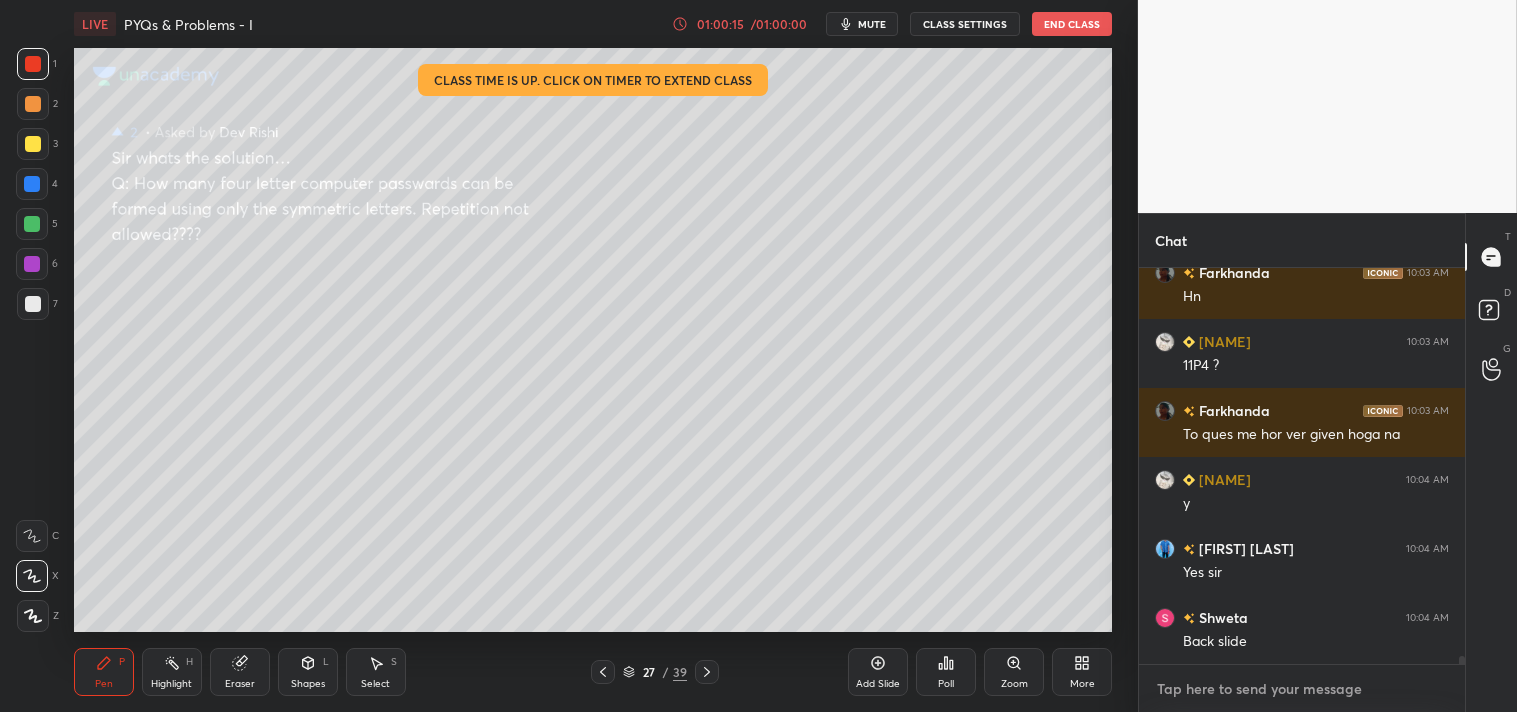 type on "w" 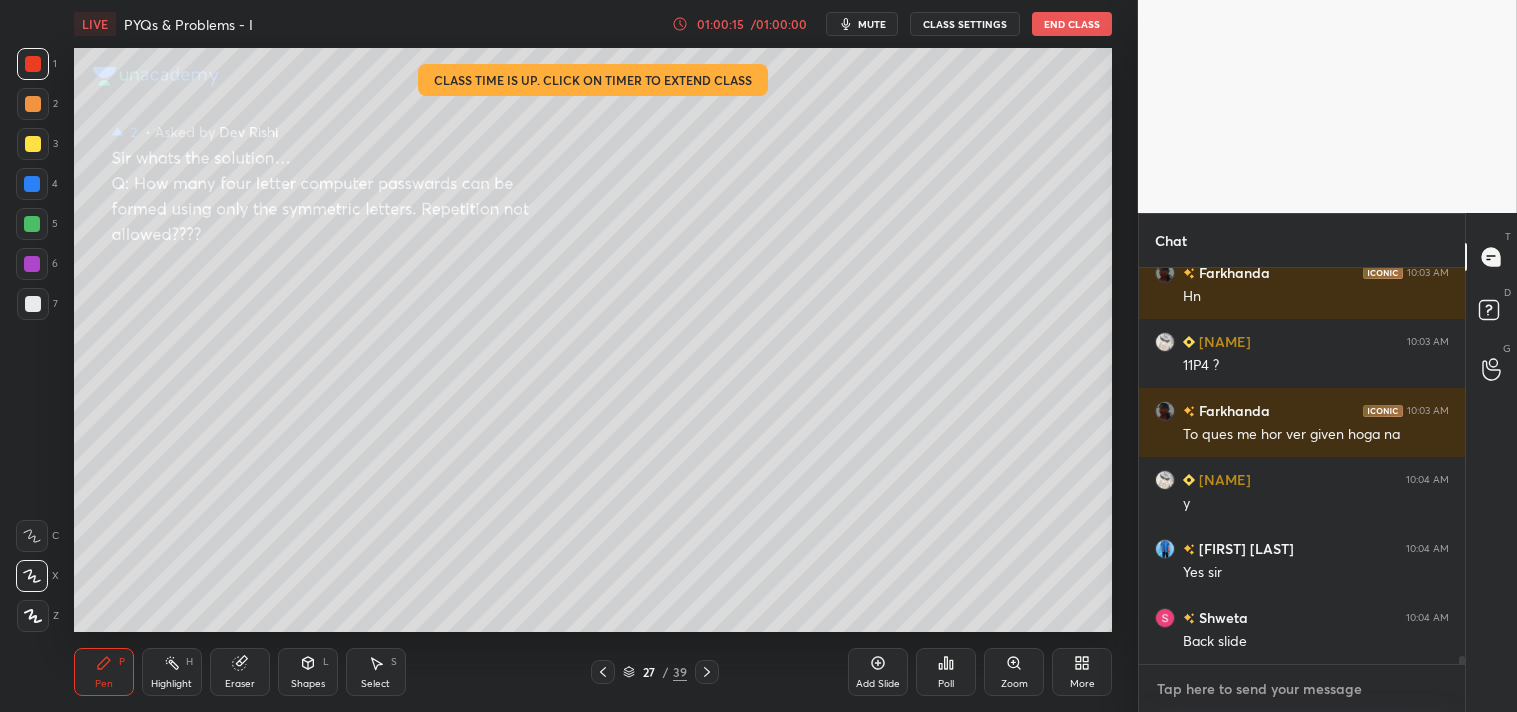 type on "x" 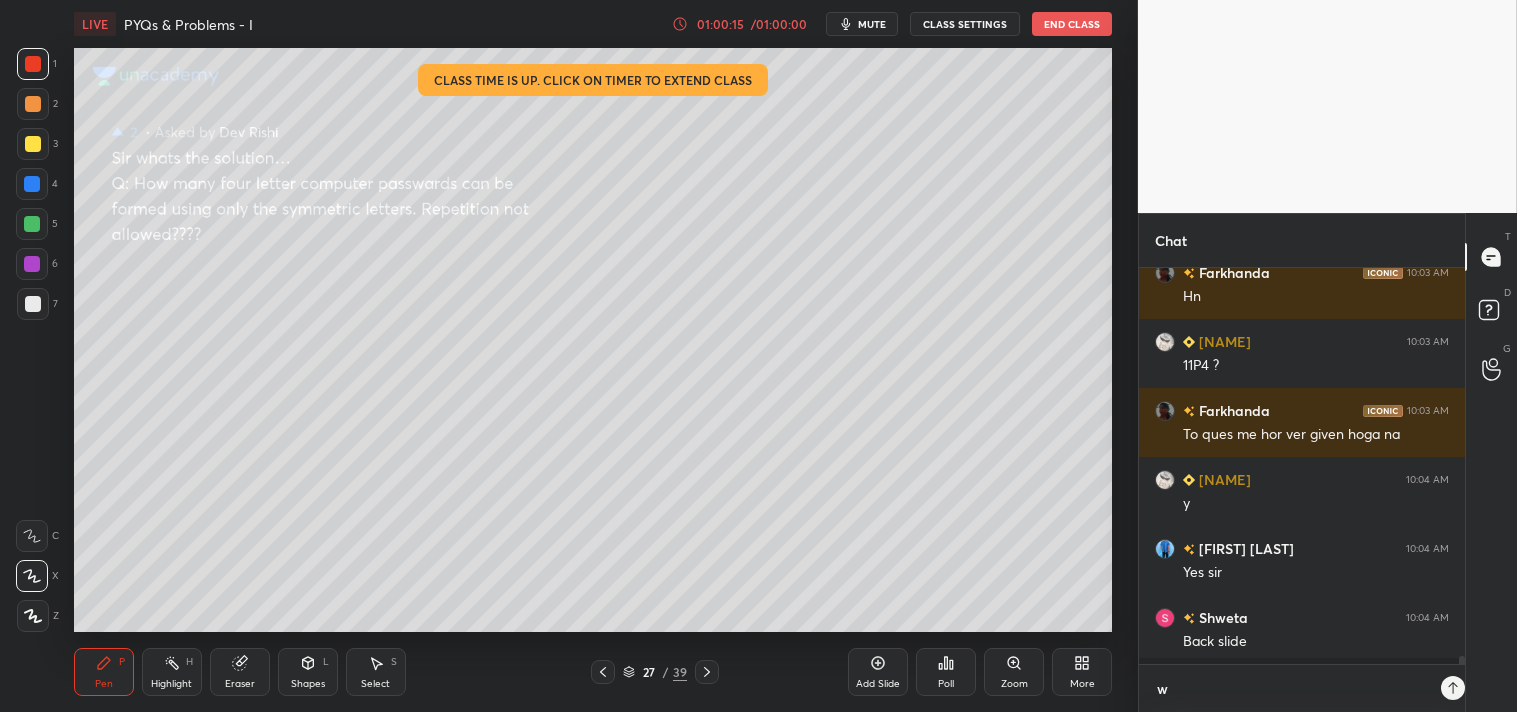 type on "wg" 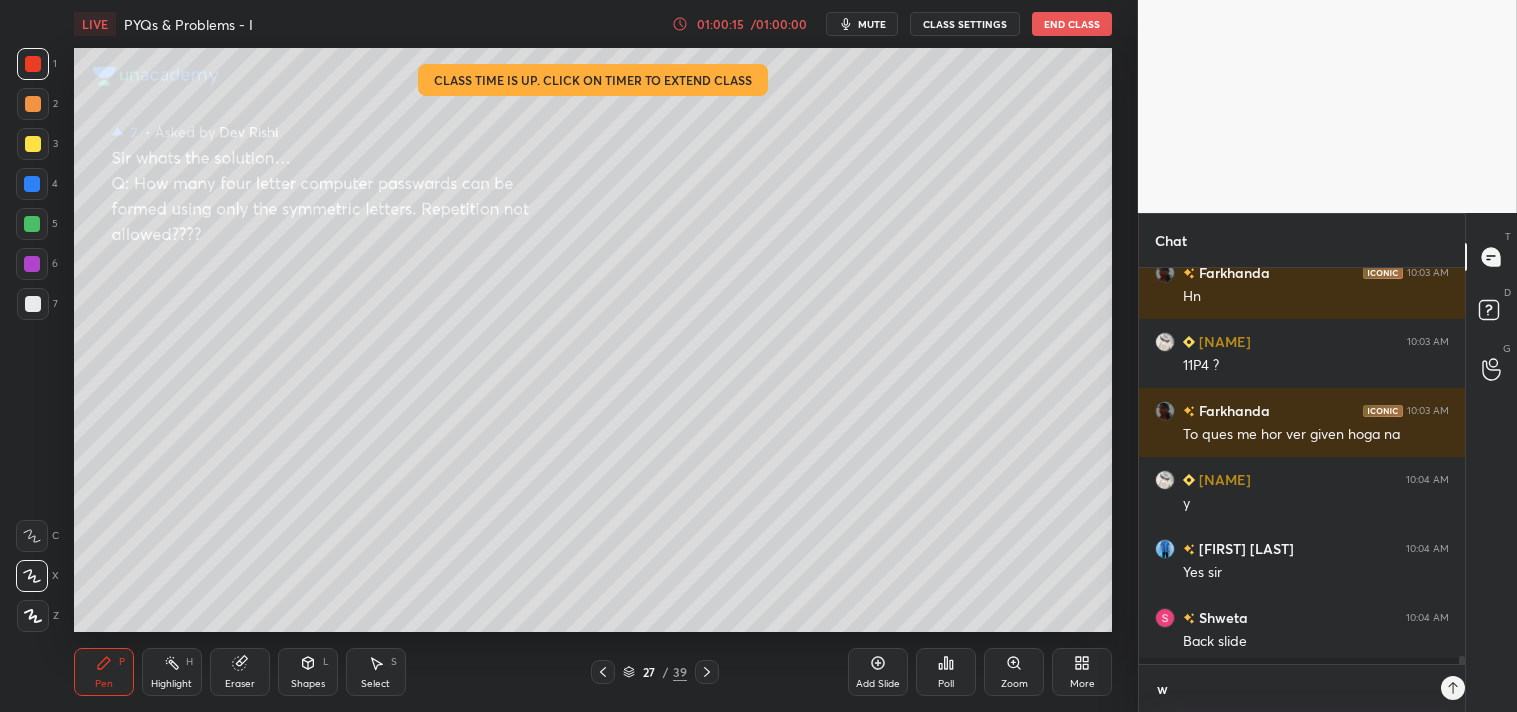 type on "x" 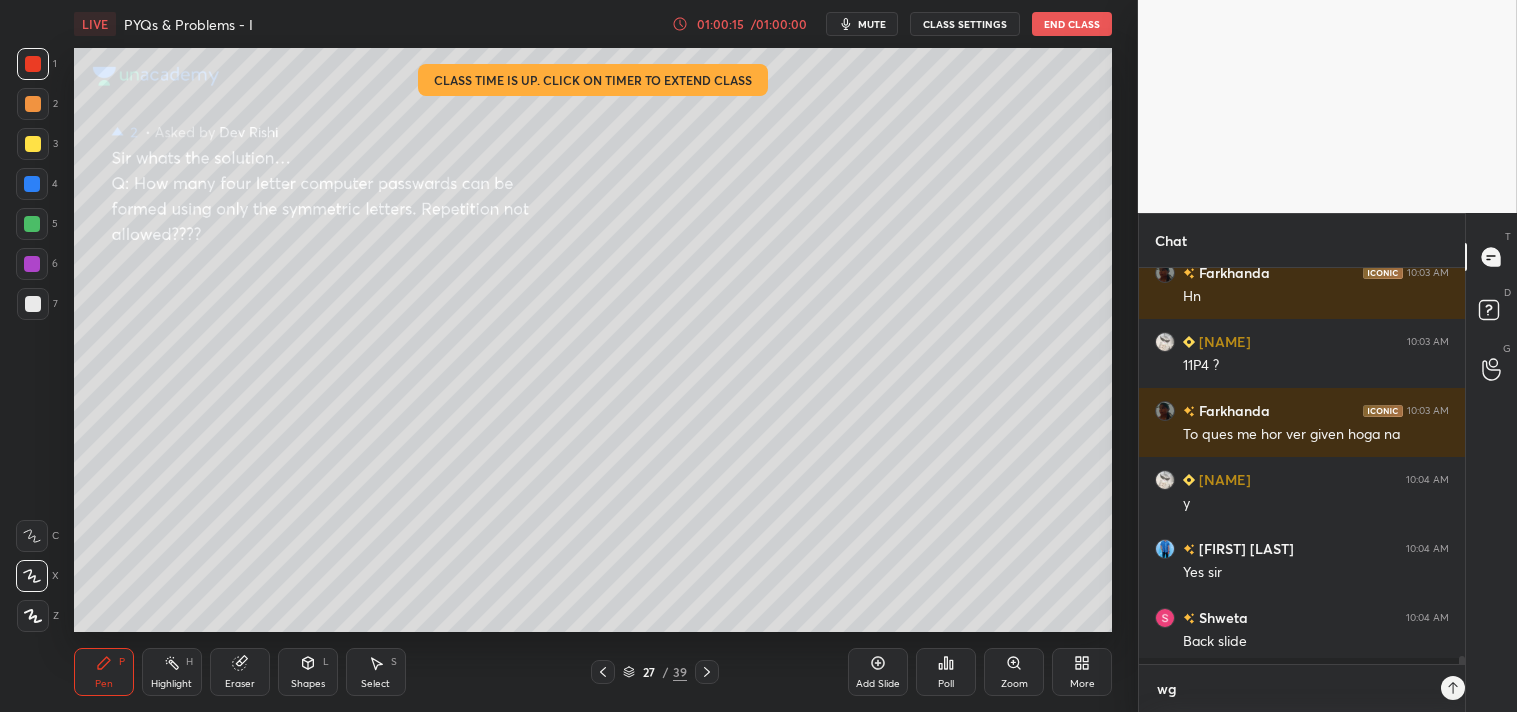 scroll, scrollTop: 384, scrollLeft: 320, axis: both 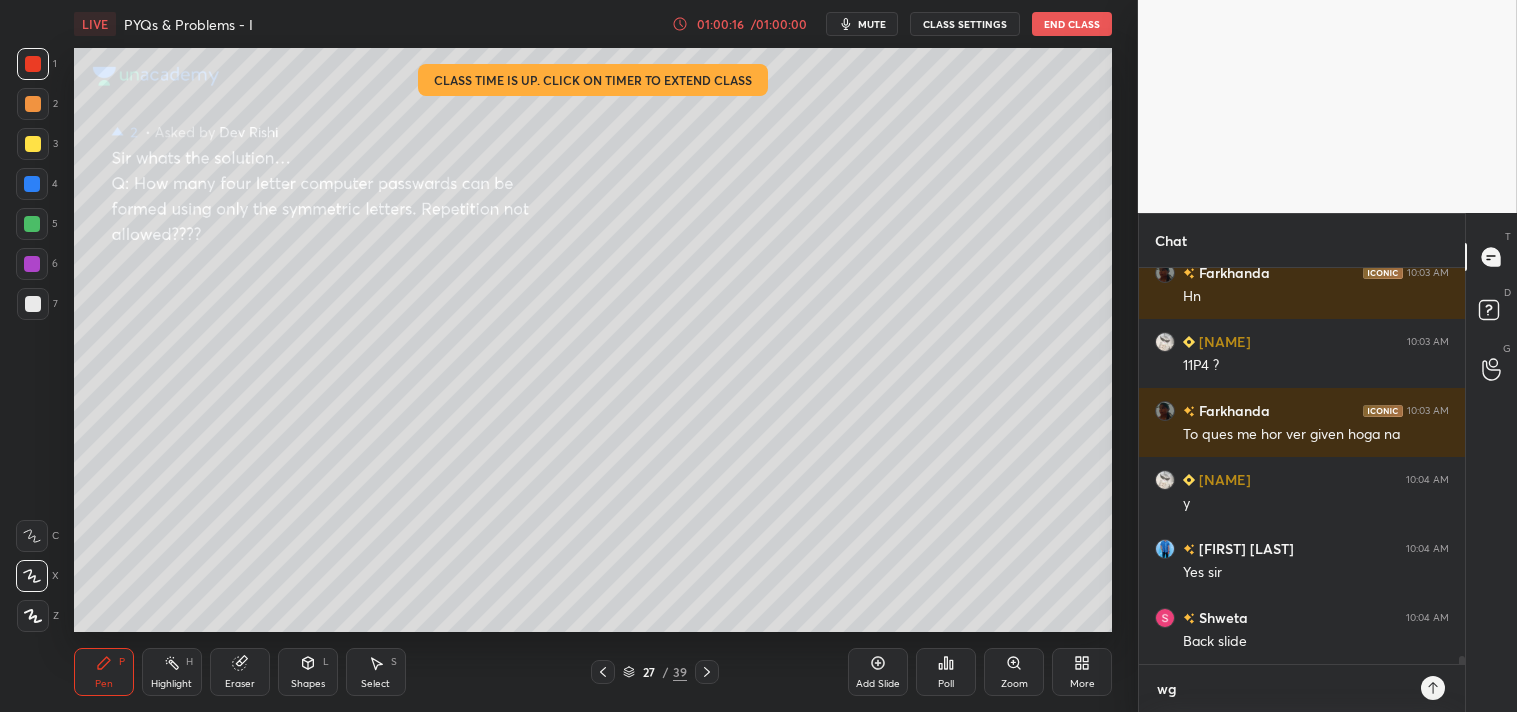 type on "wg" 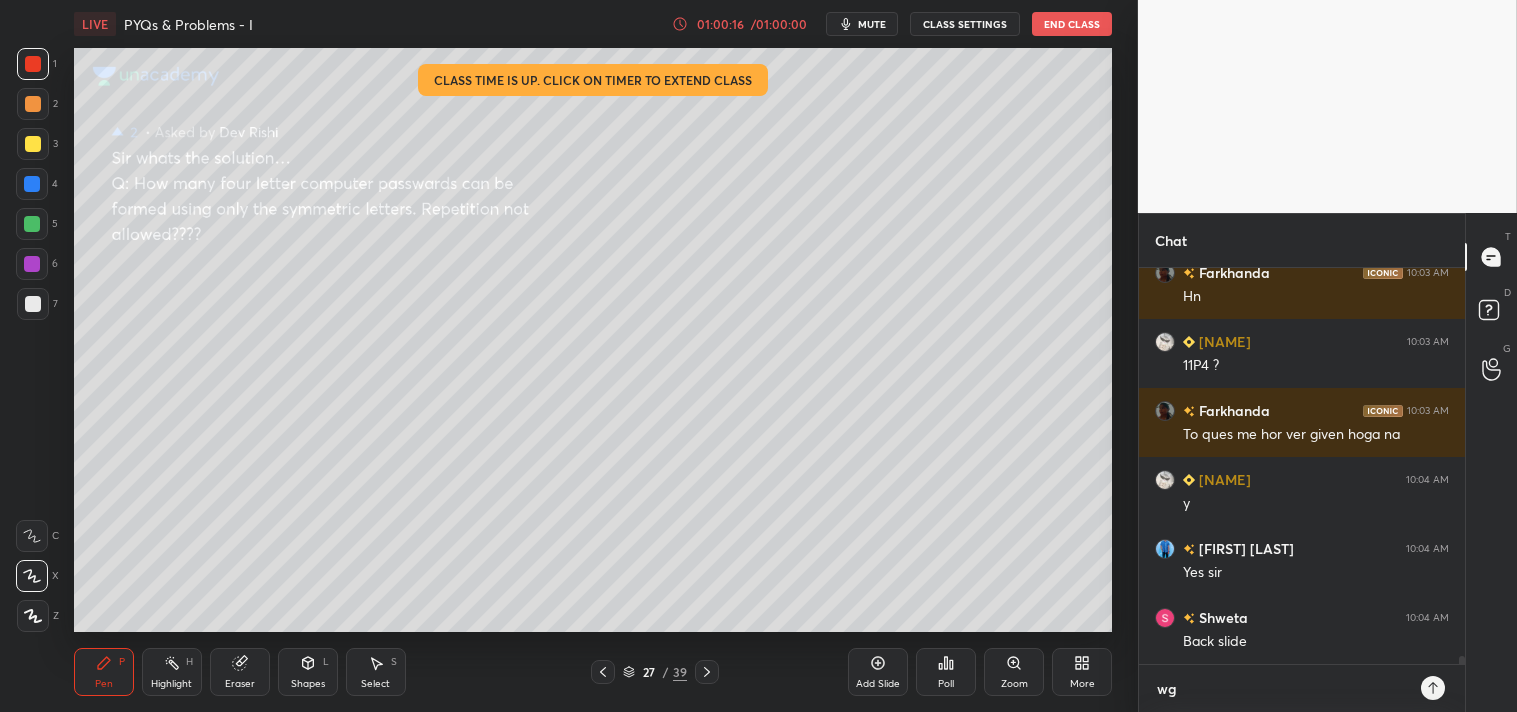 type on "x" 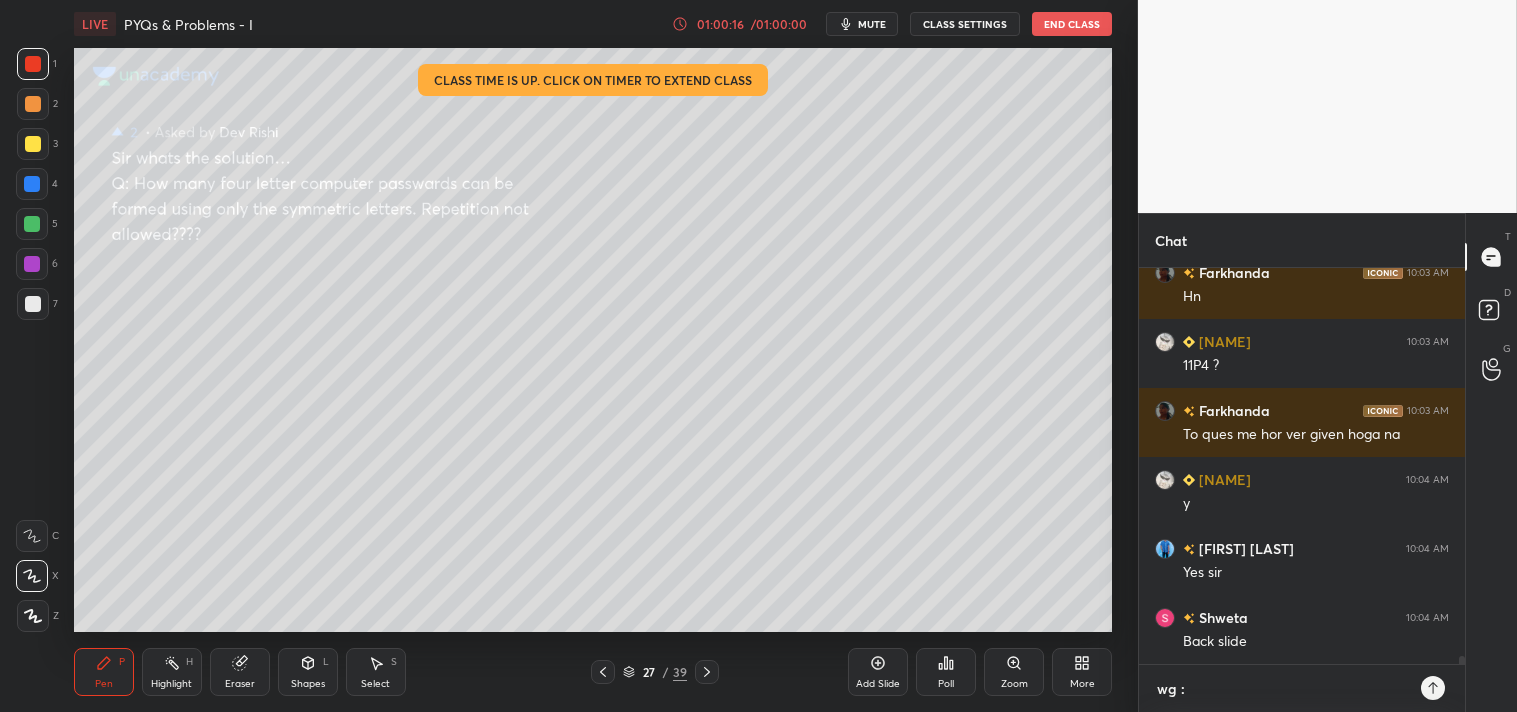 type on "wg :" 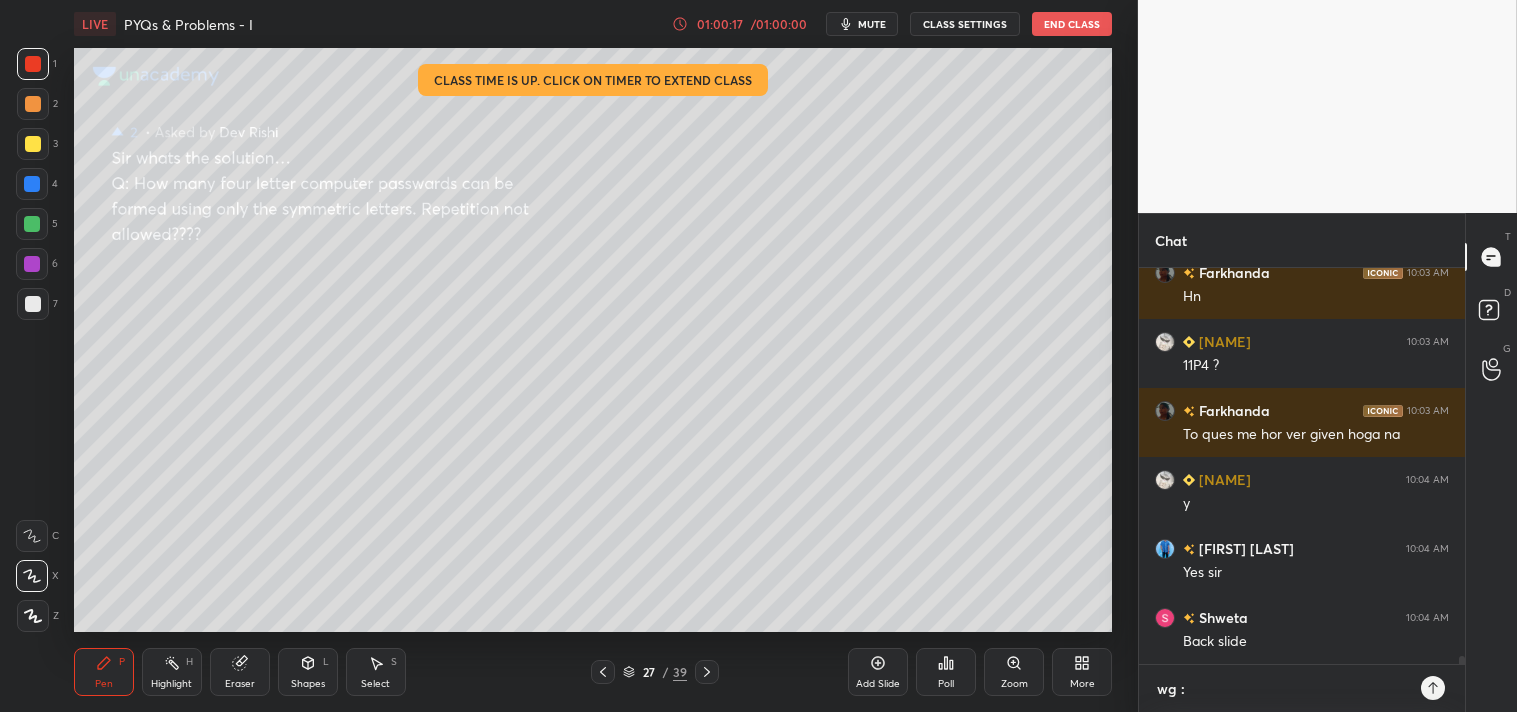 paste on "https://chat.whatsapp.com/Eq5ctfvVsSnLVUc3rCNGJA?mode=ac_t" 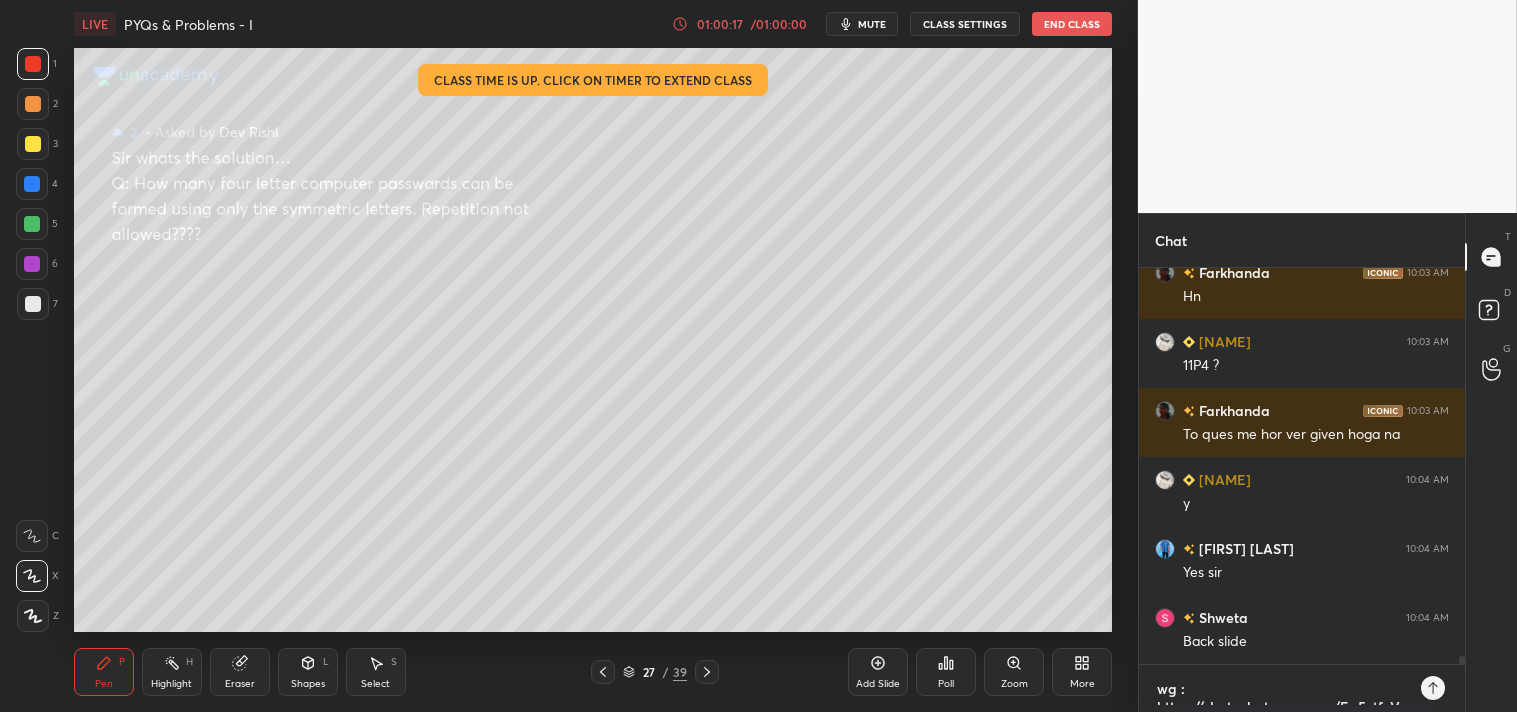 scroll, scrollTop: 6, scrollLeft: 0, axis: vertical 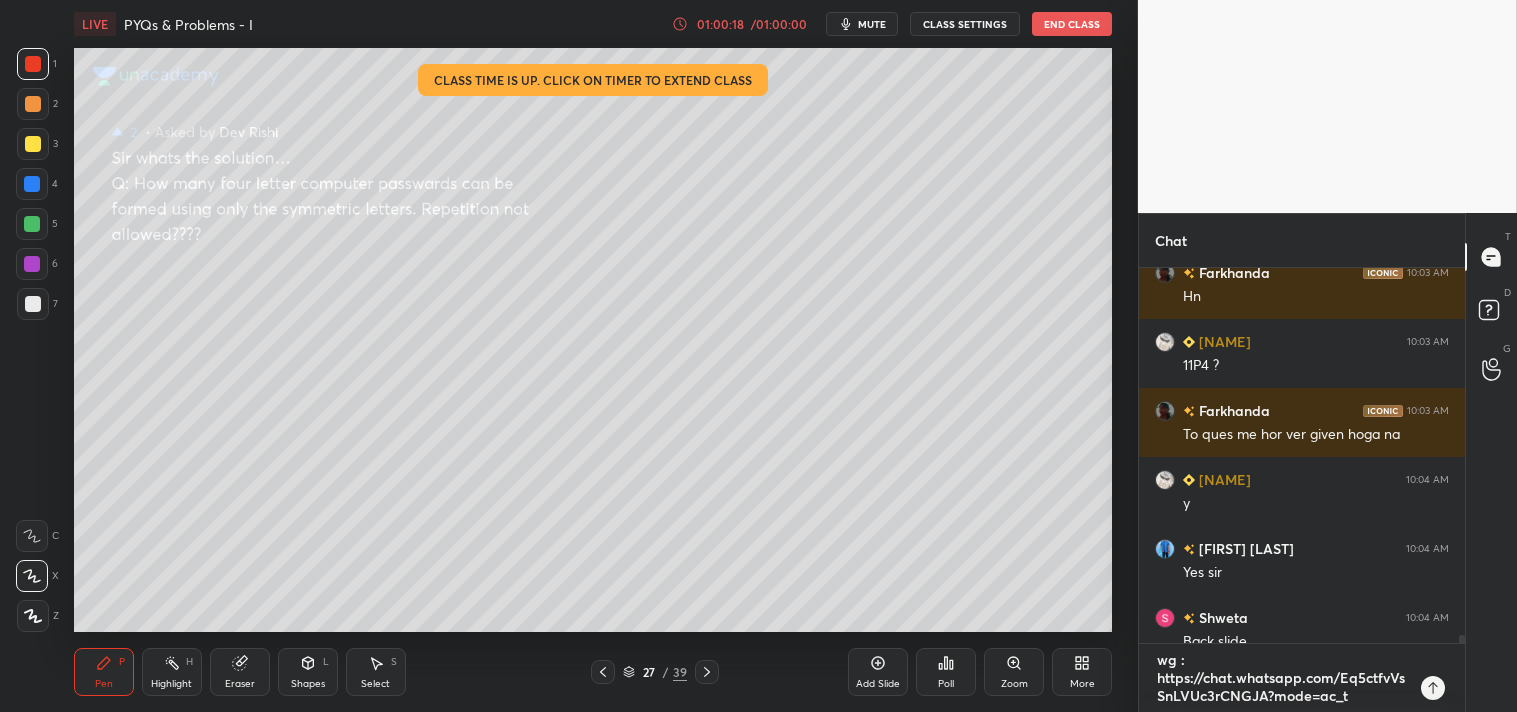 type 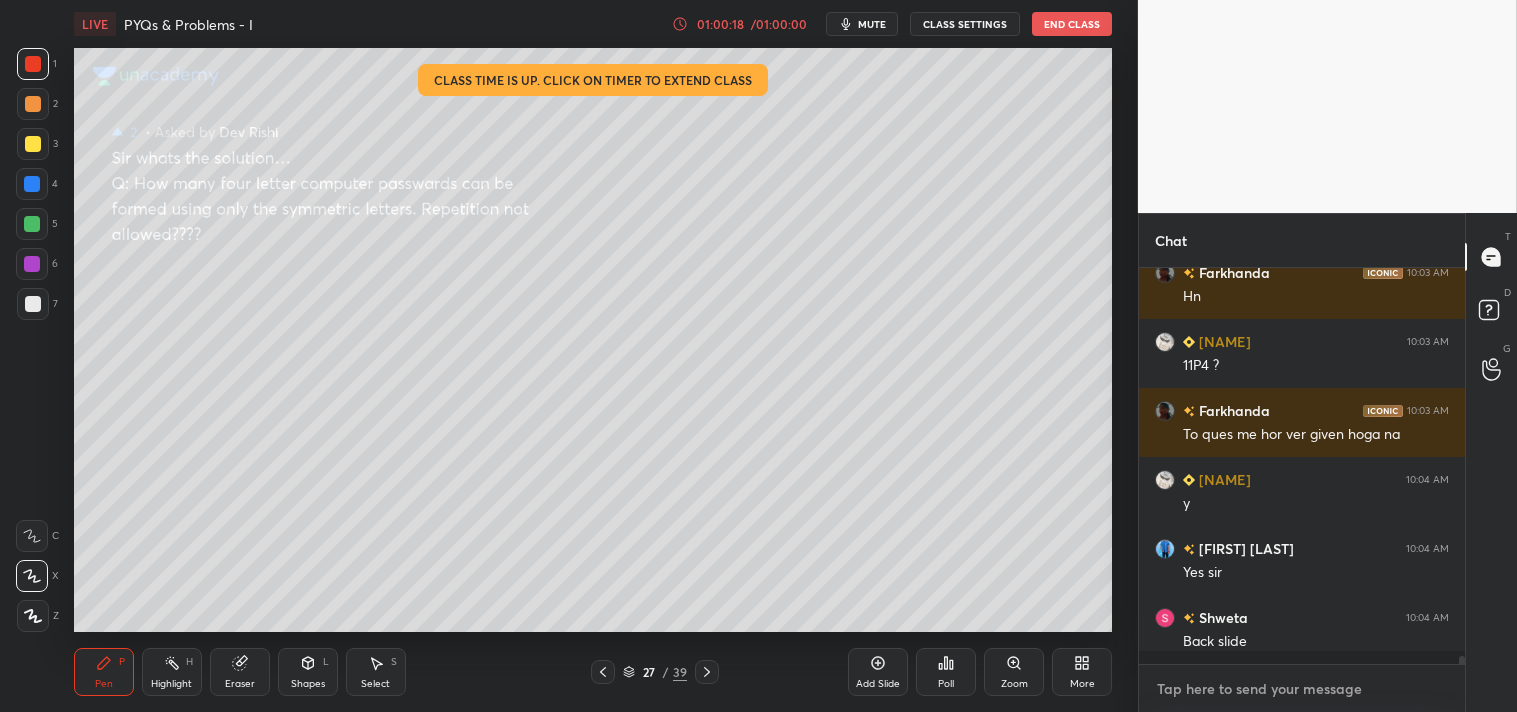 scroll, scrollTop: 6, scrollLeft: 5, axis: both 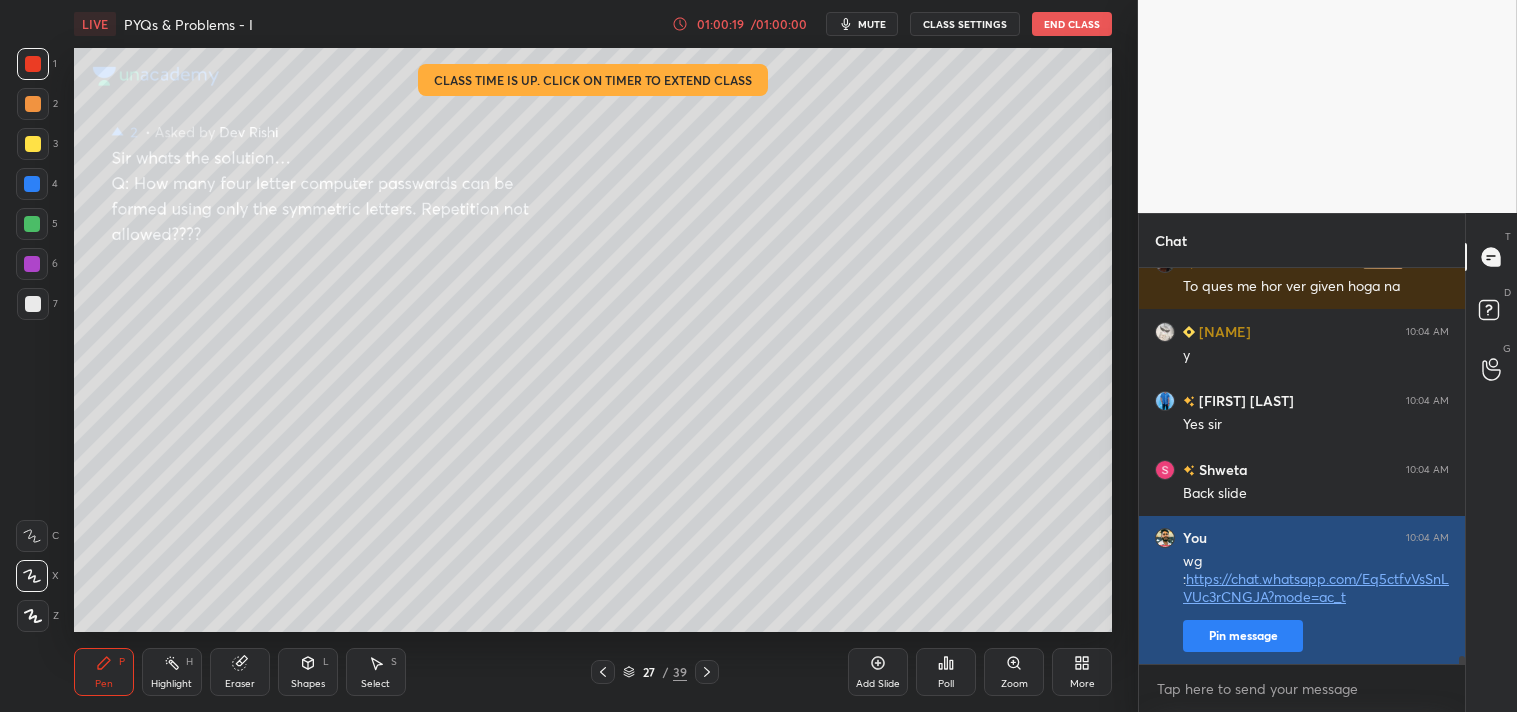 click on "Pin message" at bounding box center [1243, 636] 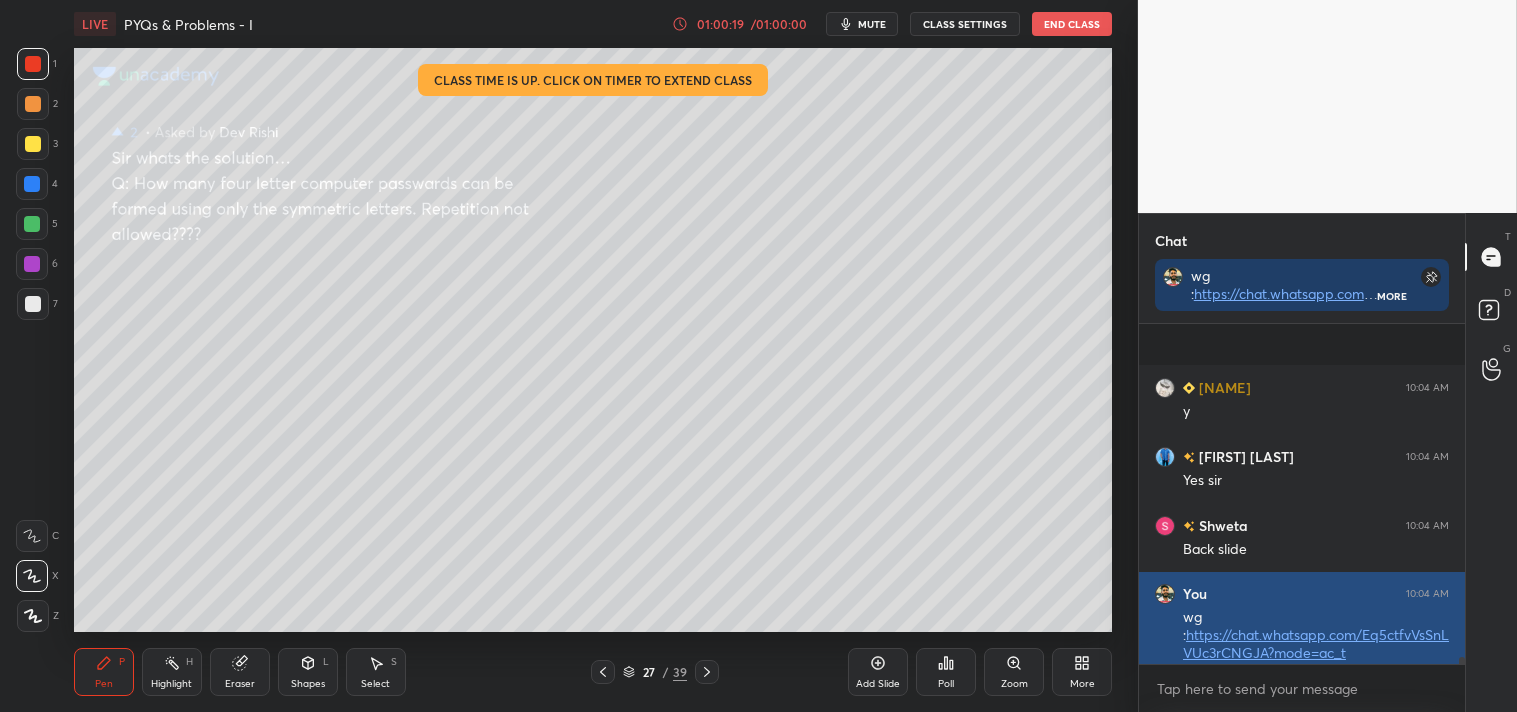 scroll, scrollTop: 334, scrollLeft: 320, axis: both 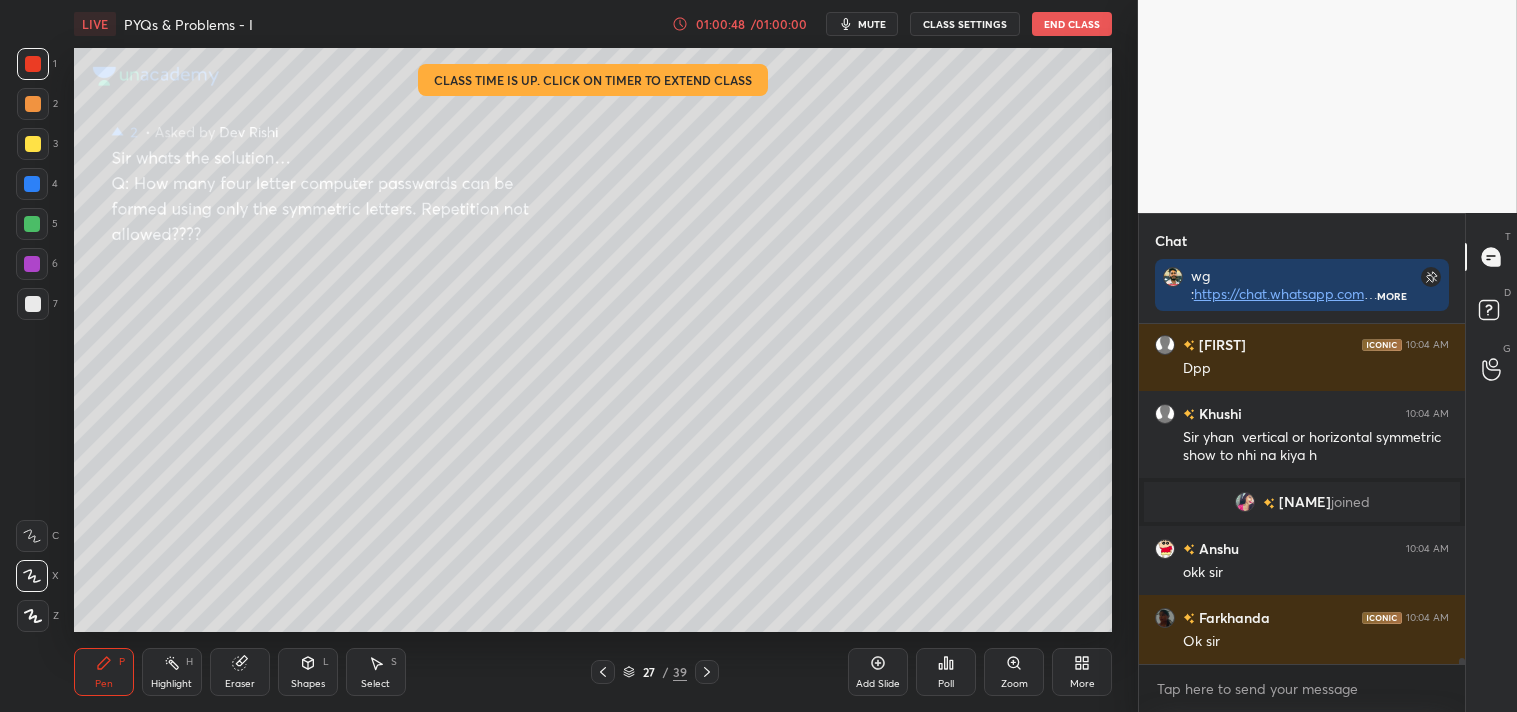 click on "Poll" at bounding box center [946, 672] 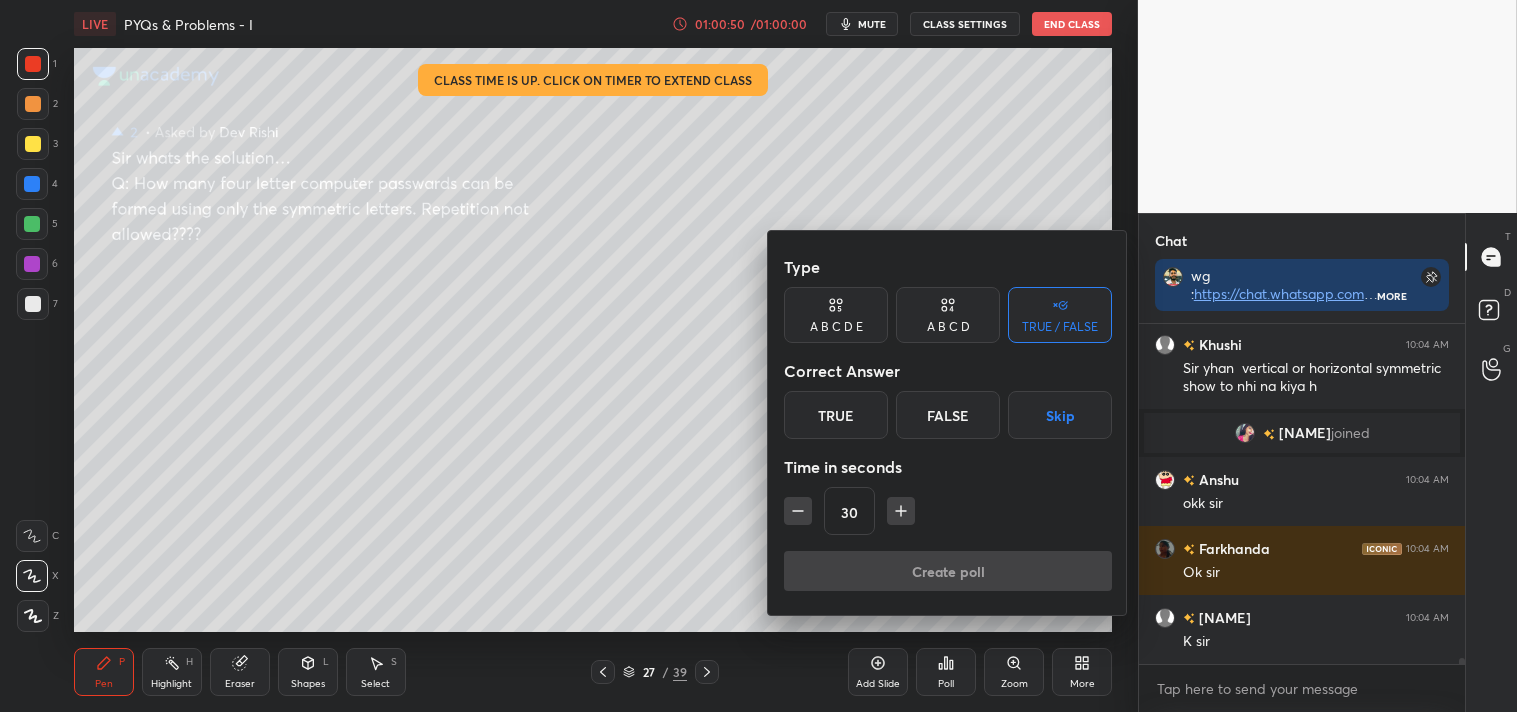 scroll, scrollTop: 18473, scrollLeft: 0, axis: vertical 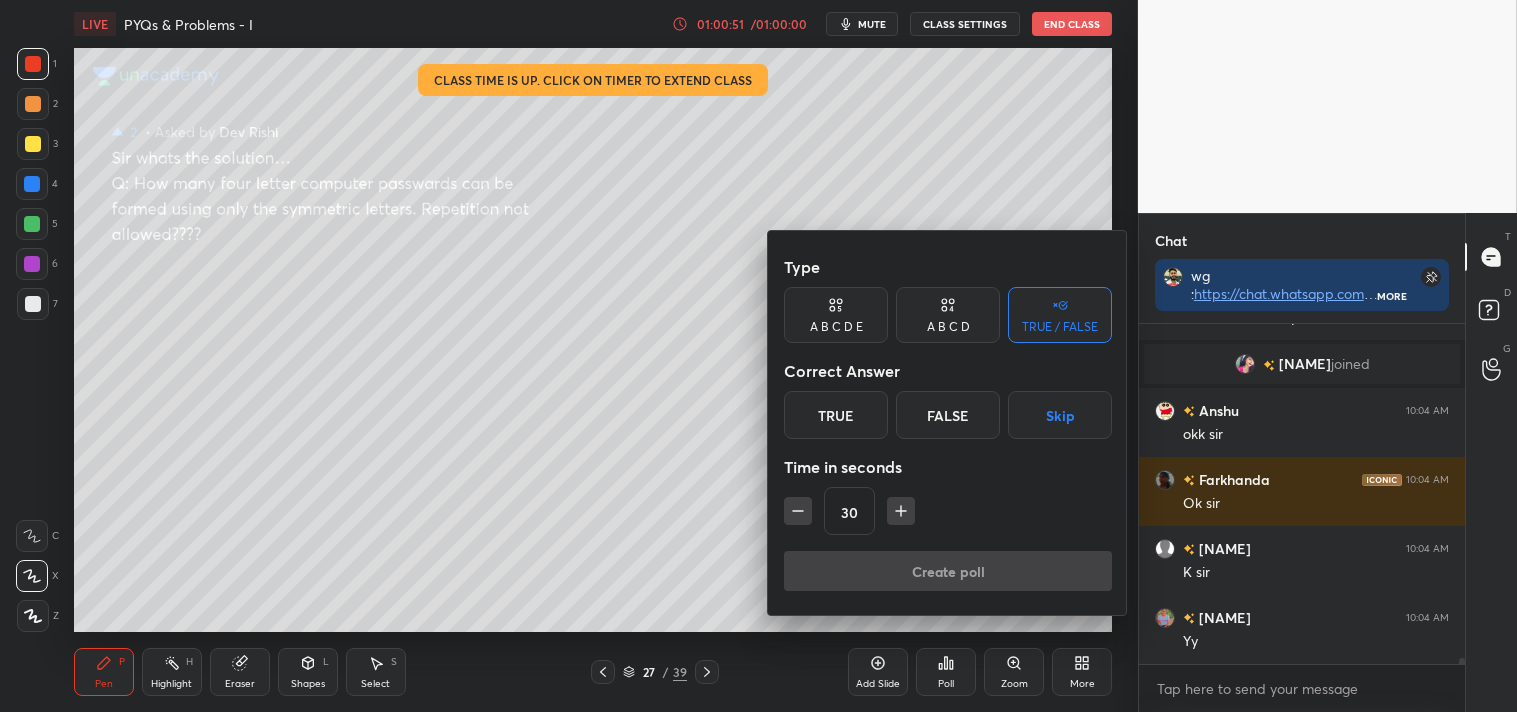 click on "True" at bounding box center [836, 415] 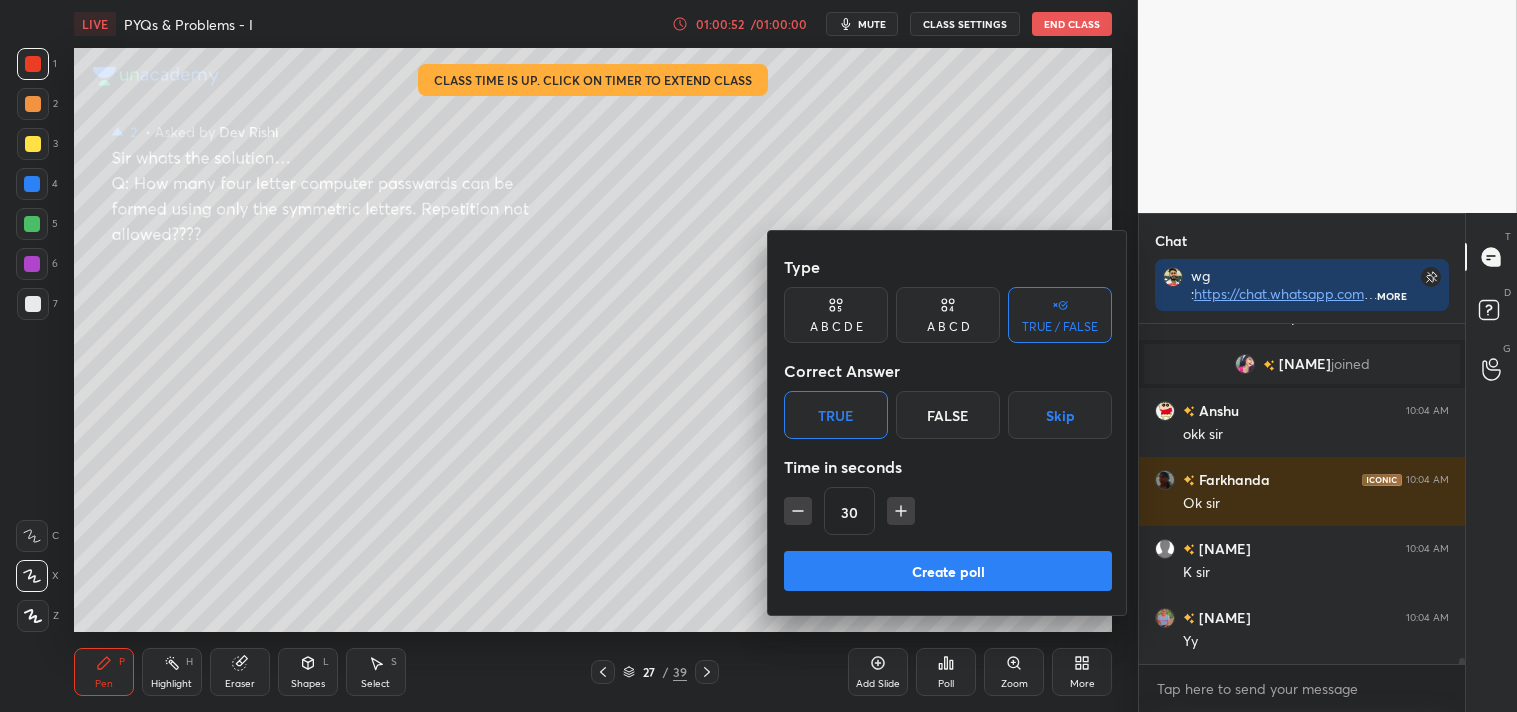 click on "Create poll" at bounding box center [948, 571] 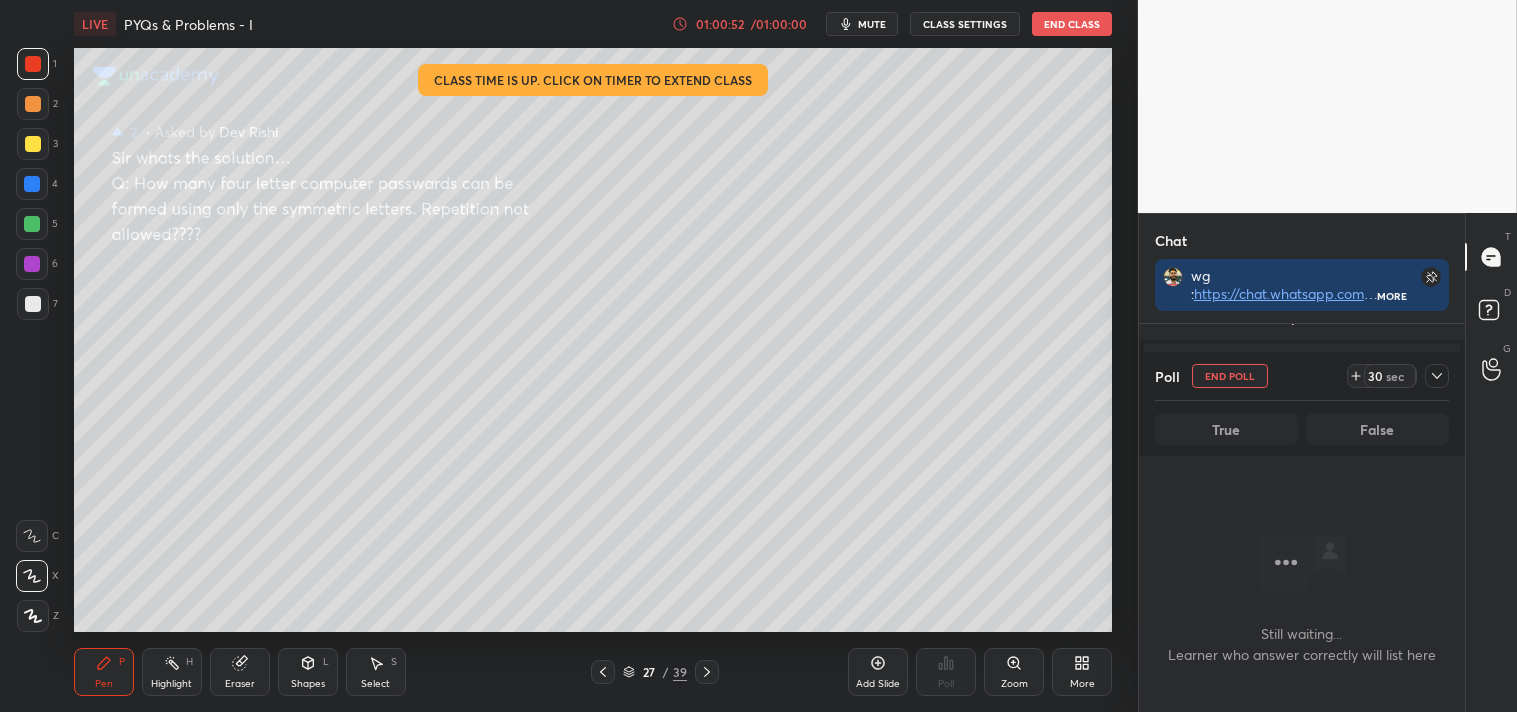 scroll, scrollTop: 240, scrollLeft: 320, axis: both 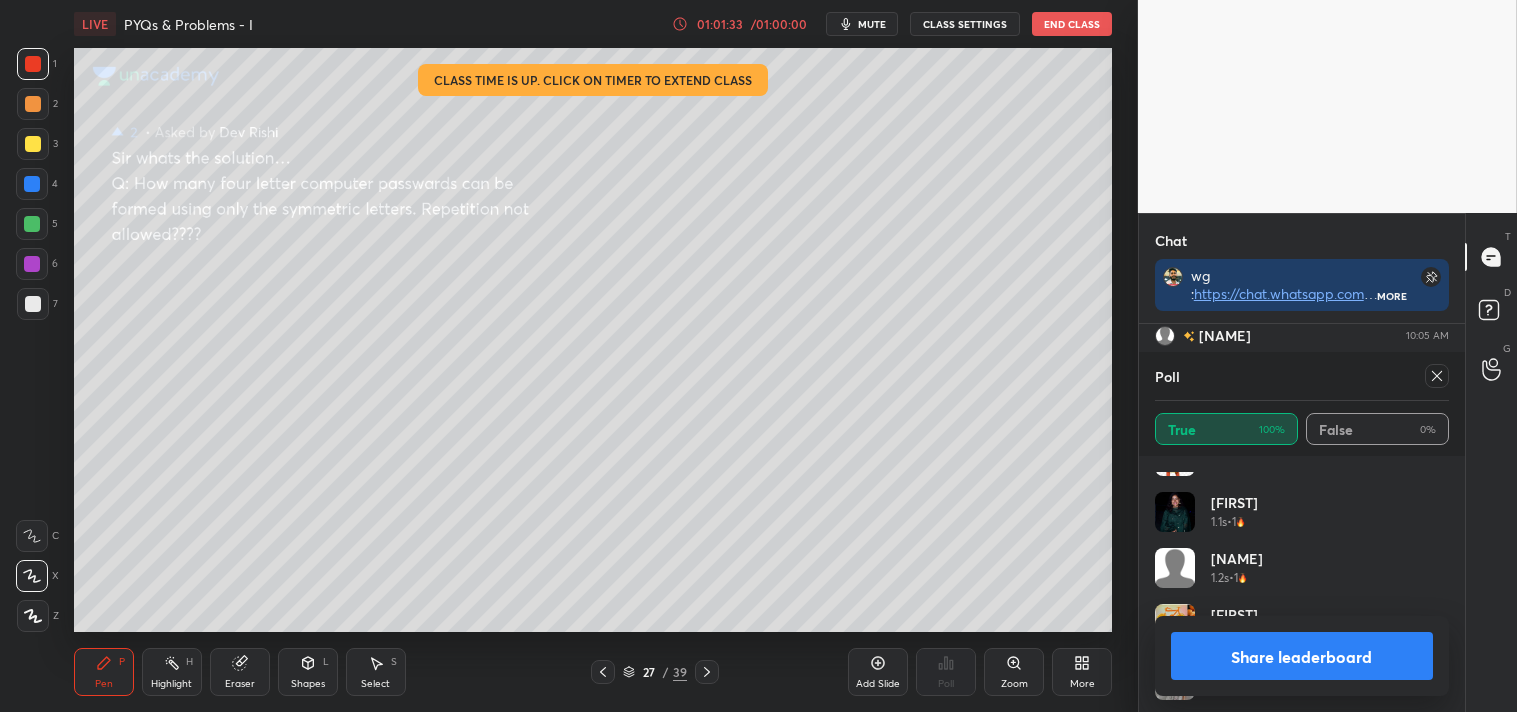 click at bounding box center [1437, 376] 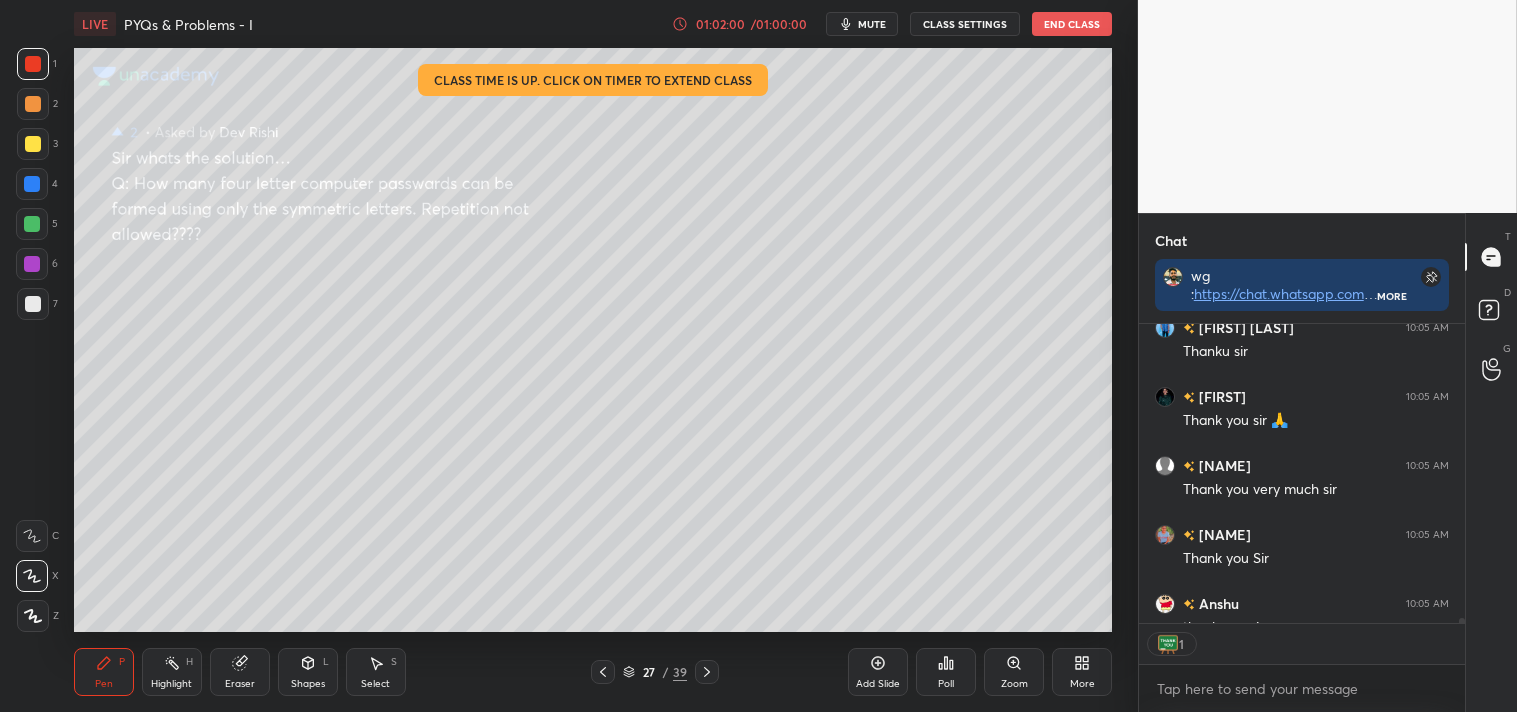 click on "mute" at bounding box center [872, 24] 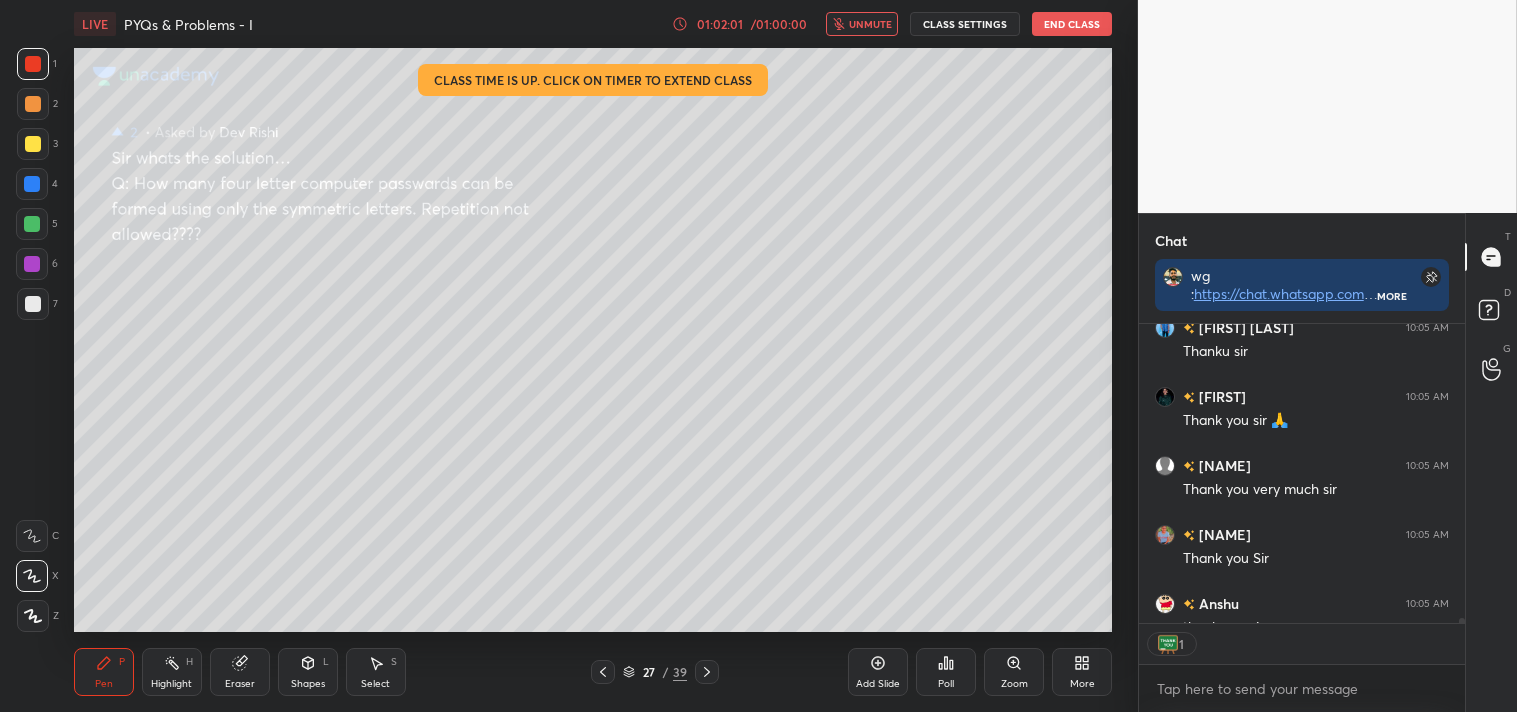 click on "End Class" at bounding box center (1072, 24) 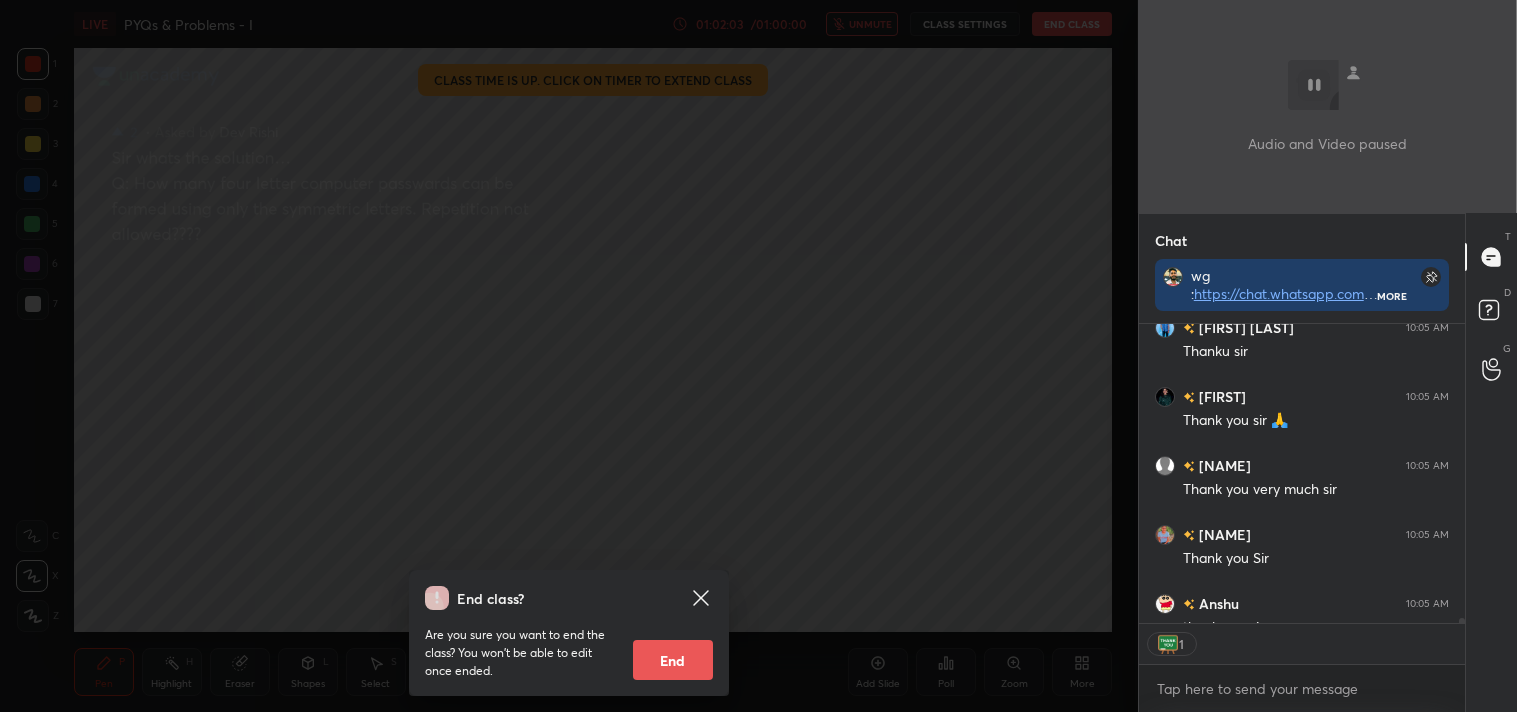 click on "End" at bounding box center (673, 660) 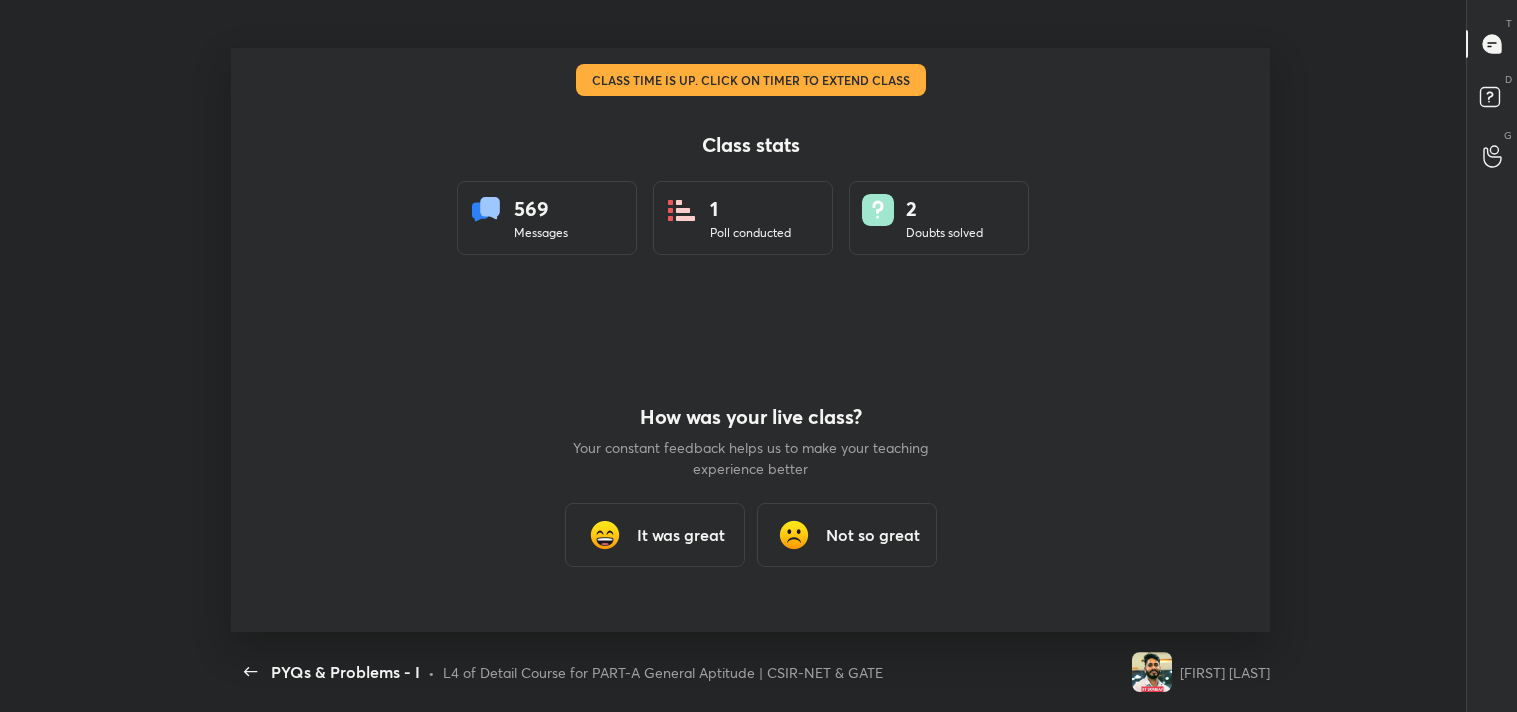 type on "x" 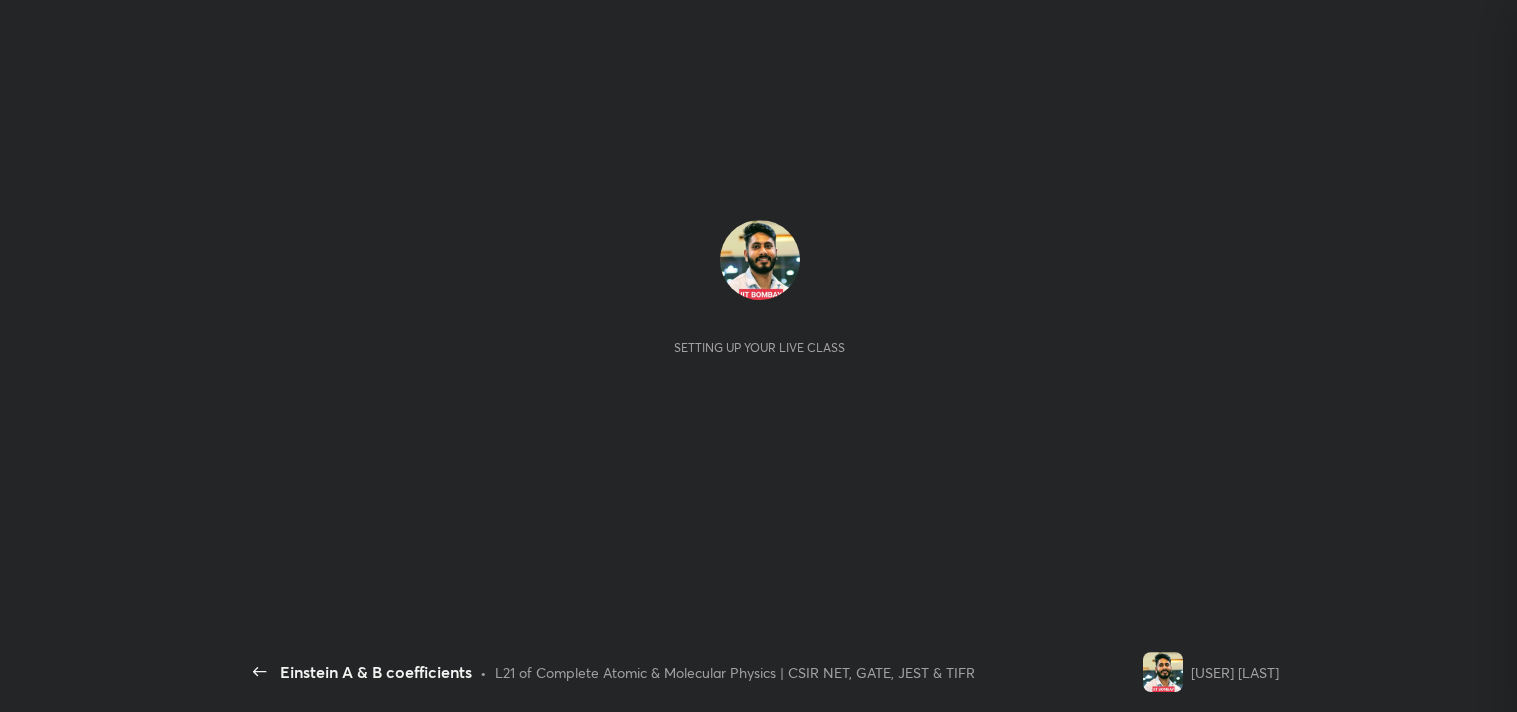 scroll, scrollTop: 0, scrollLeft: 0, axis: both 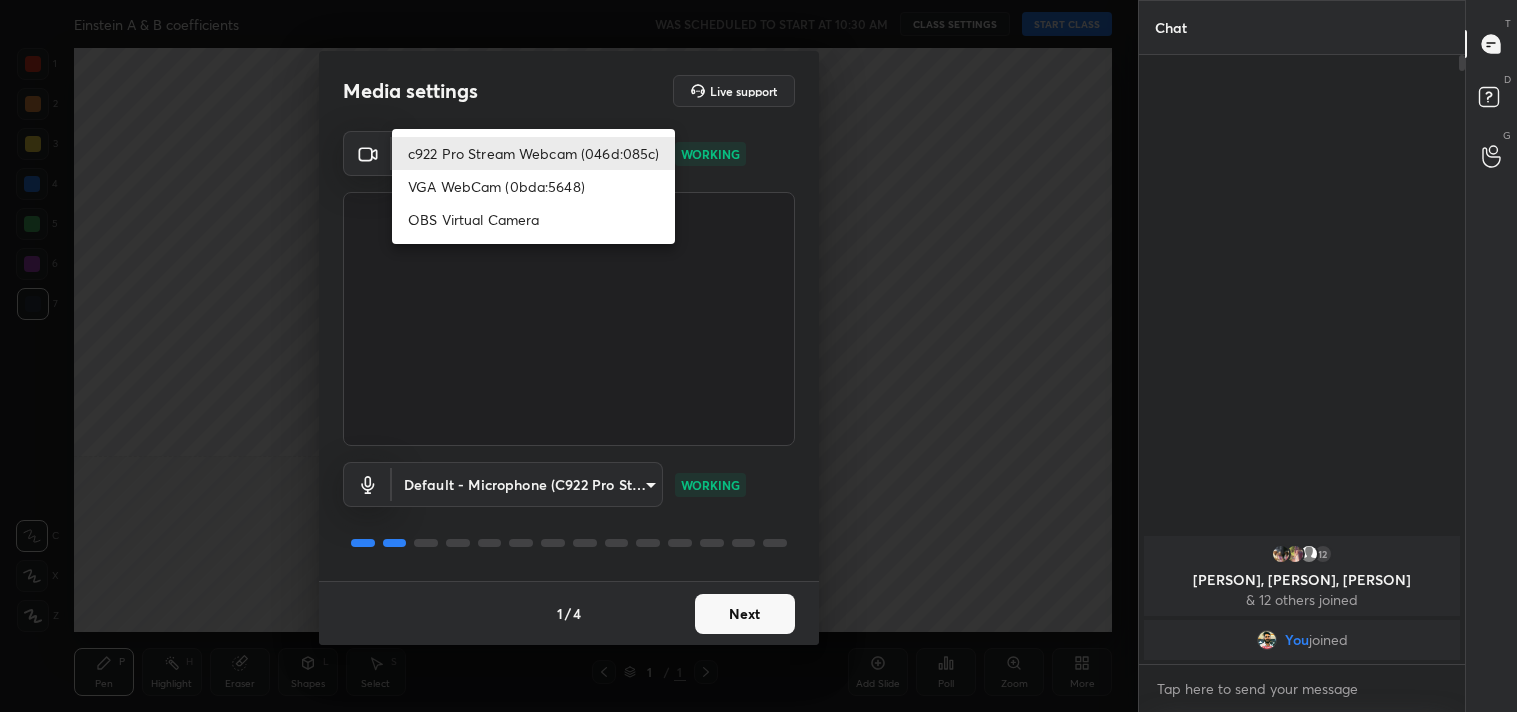 click on "1 2 3 4 5 6 7 C X Z C X Z E E Erase all   H H Einstein A & B coefficients WAS SCHEDULED TO START AT  10:30 AM CLASS SETTINGS START CLASS Setting up your live class Back Einstein A & B coefficients • L21 of Complete Atomic & Molecular Physics | CSIR NET, GATE, JEST & TIFR Shanu Arora Pen P Highlight H Eraser Shapes L Select S 1 / 1 Add Slide Poll Zoom More Chat 12 Vanshika, Basamma, Saniya &  12 others  joined You  joined 1 NEW MESSAGE Enable hand raising Enable raise hand to speak to learners. Once enabled, chat will be turned off temporarily. Enable x   Doubts asked by learners will show up here Raise hand disabled You have disabled Raise hand currently. Enable it to invite learners to speak Enable Can't raise hand Looks like educator just invited you to speak. Please wait before you can raise your hand again. Got it T Messages (T) D Doubts (D) G Raise Hand (G) Report an issue Reason for reporting Buffering Chat not working Audio - Video sync issue Educator video quality low ​ Attach an image Report 1 /" at bounding box center (758, 356) 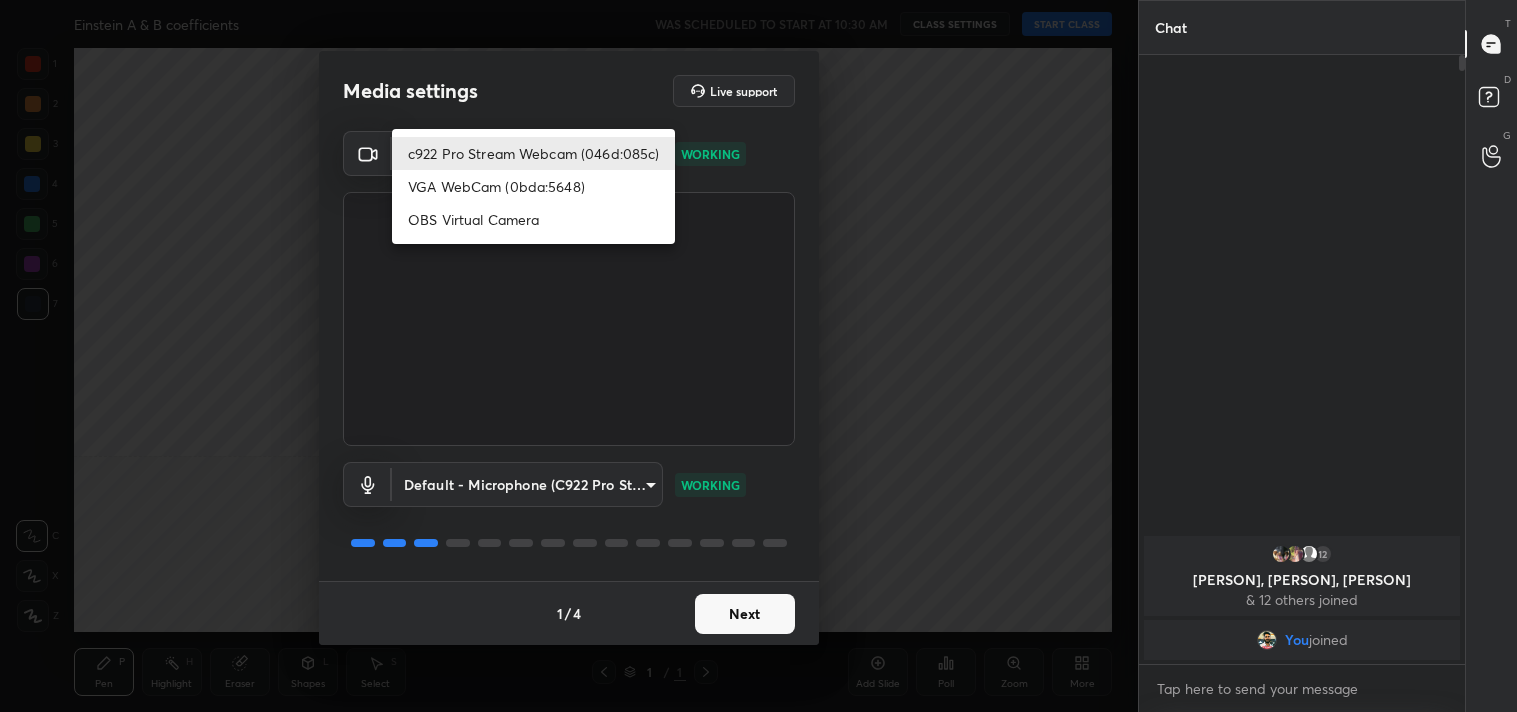 click on "OBS Virtual Camera" at bounding box center [533, 219] 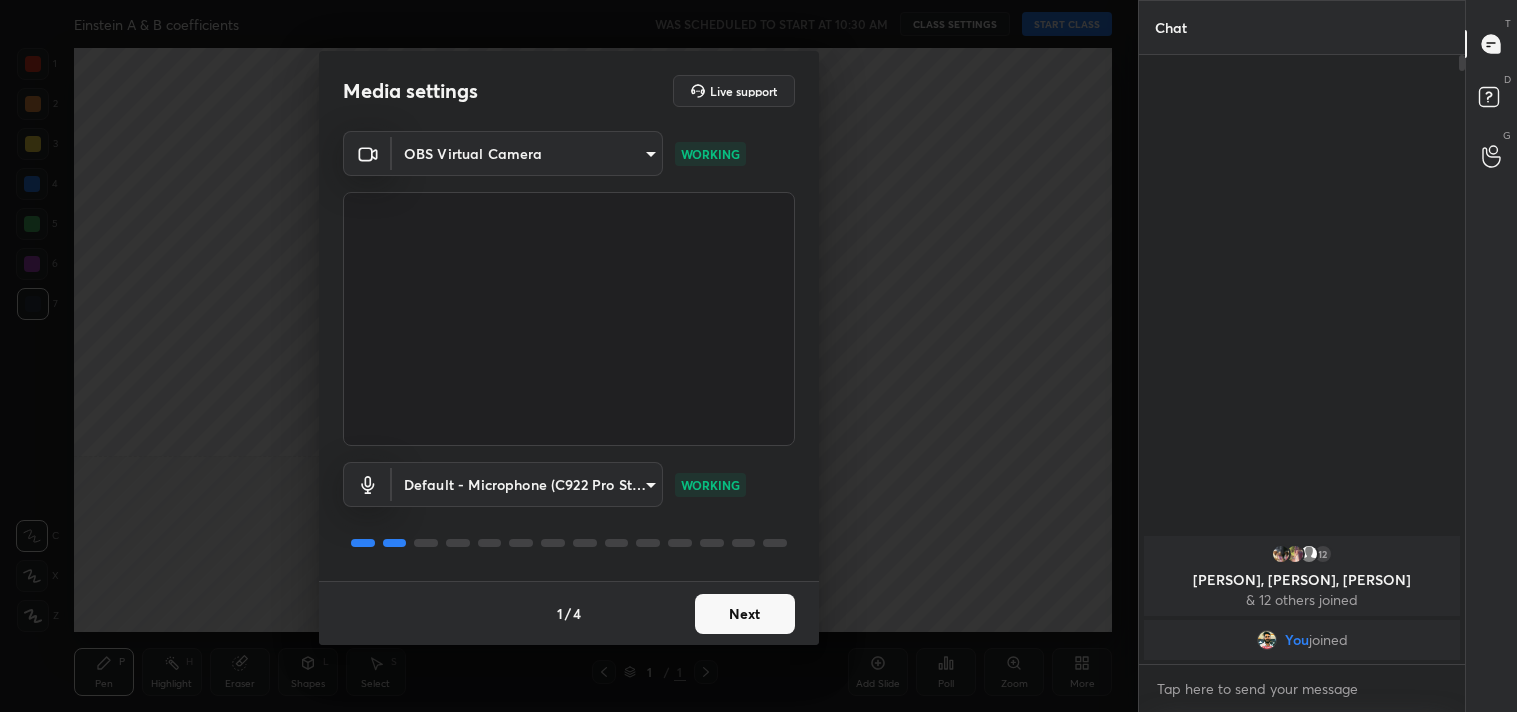 click on "Next" at bounding box center (745, 614) 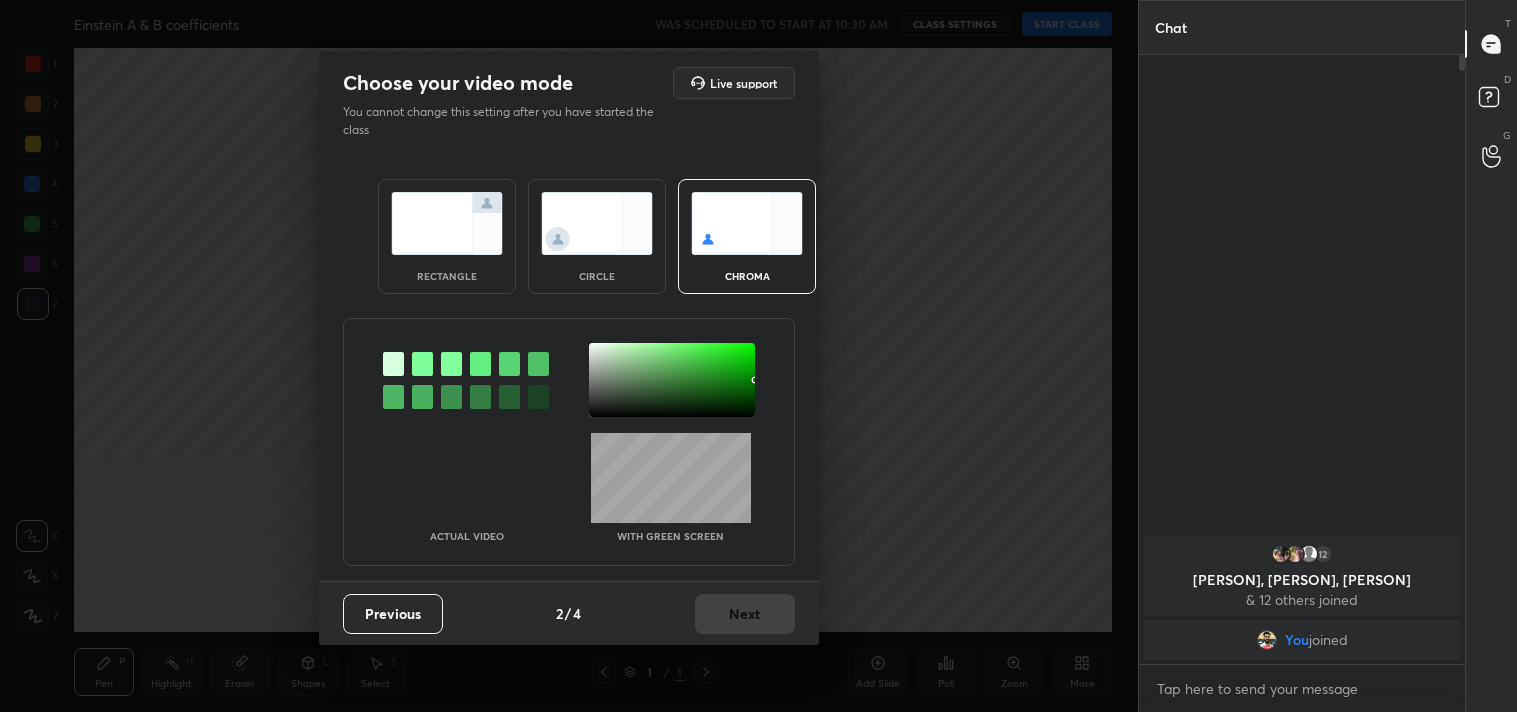 click at bounding box center (447, 223) 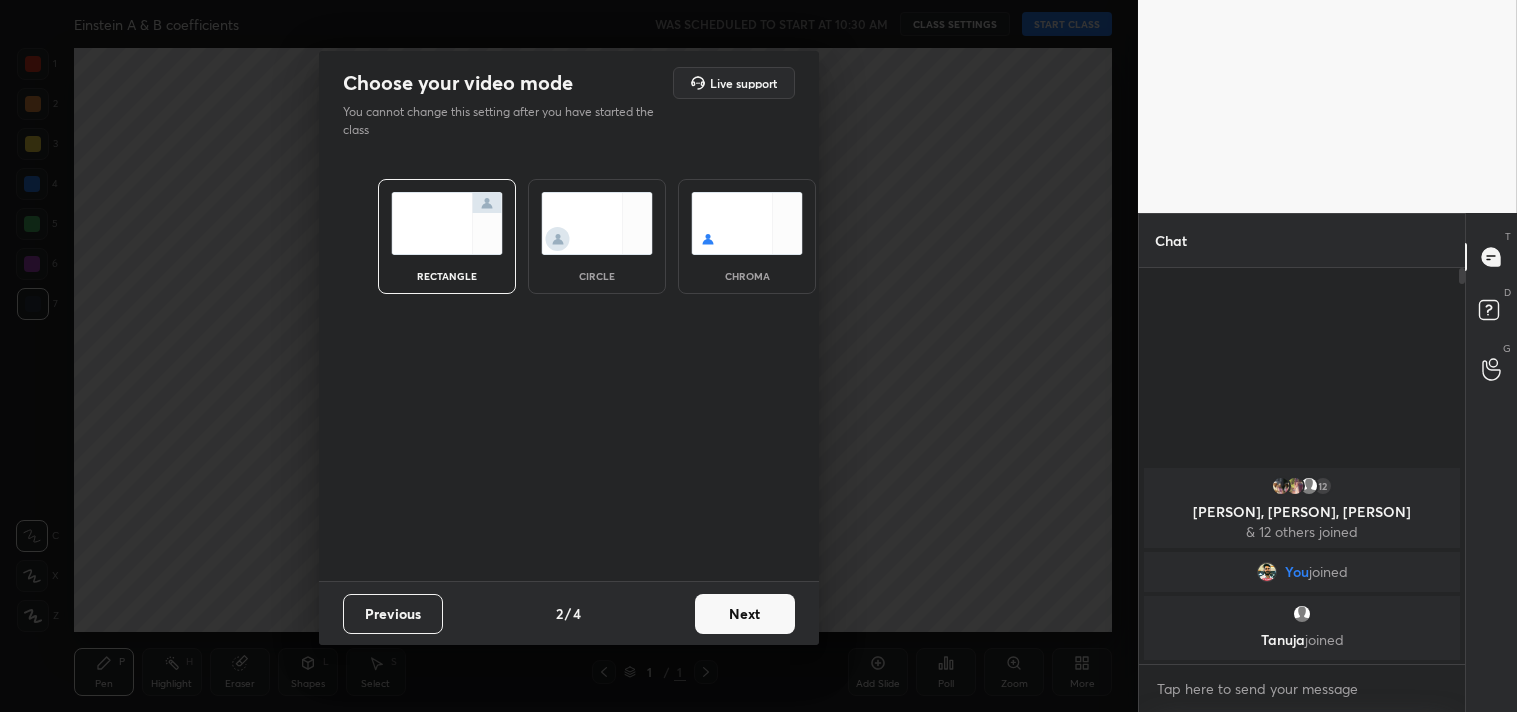 click on "Next" at bounding box center (745, 614) 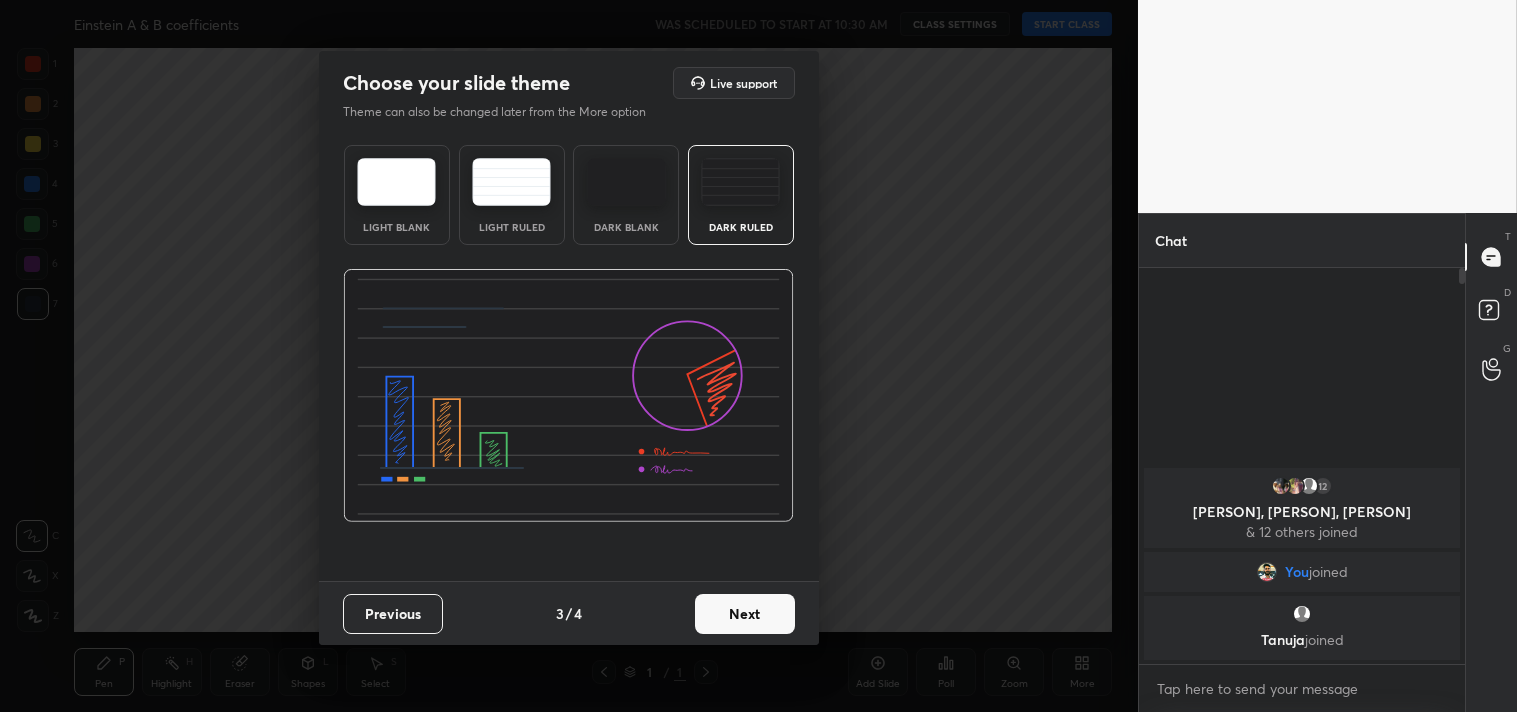 click on "Next" at bounding box center (745, 614) 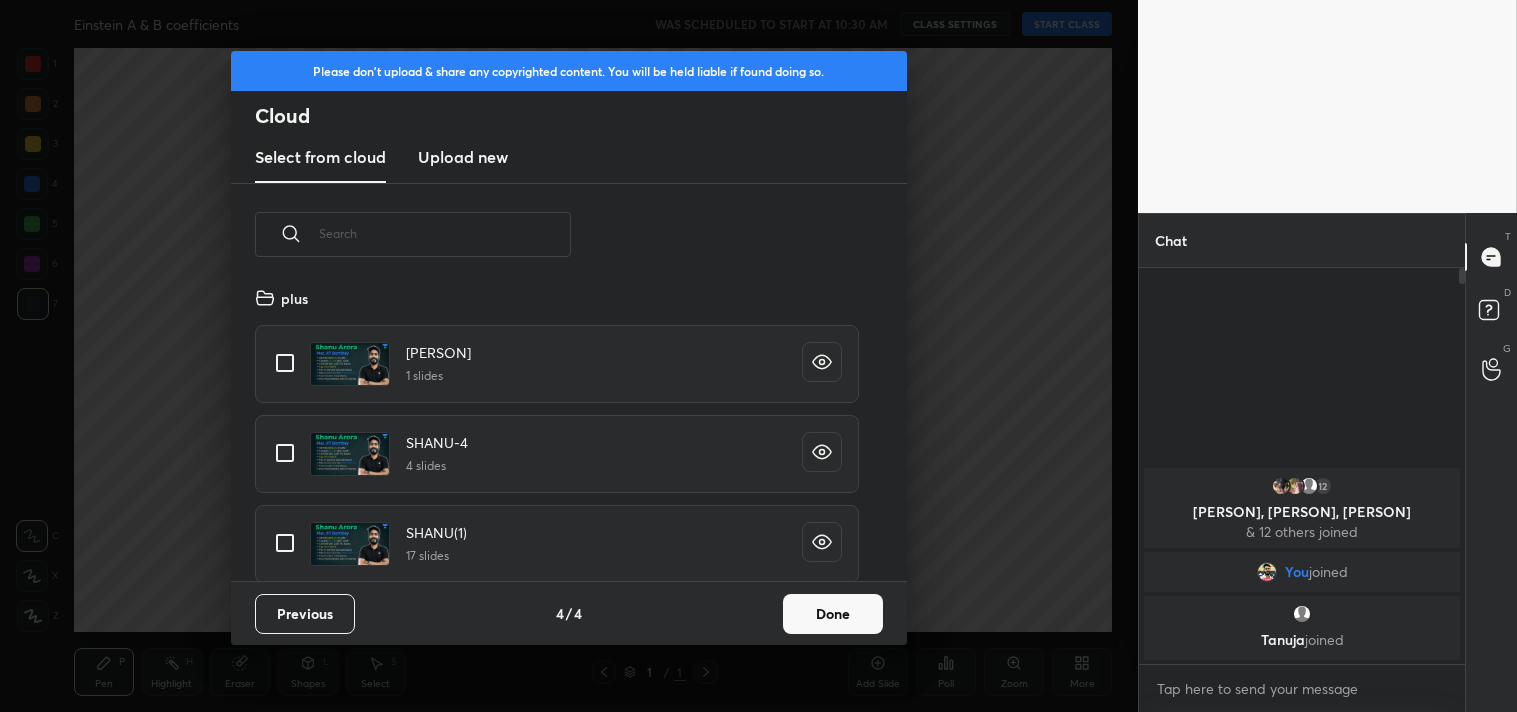 scroll, scrollTop: 6, scrollLeft: 11, axis: both 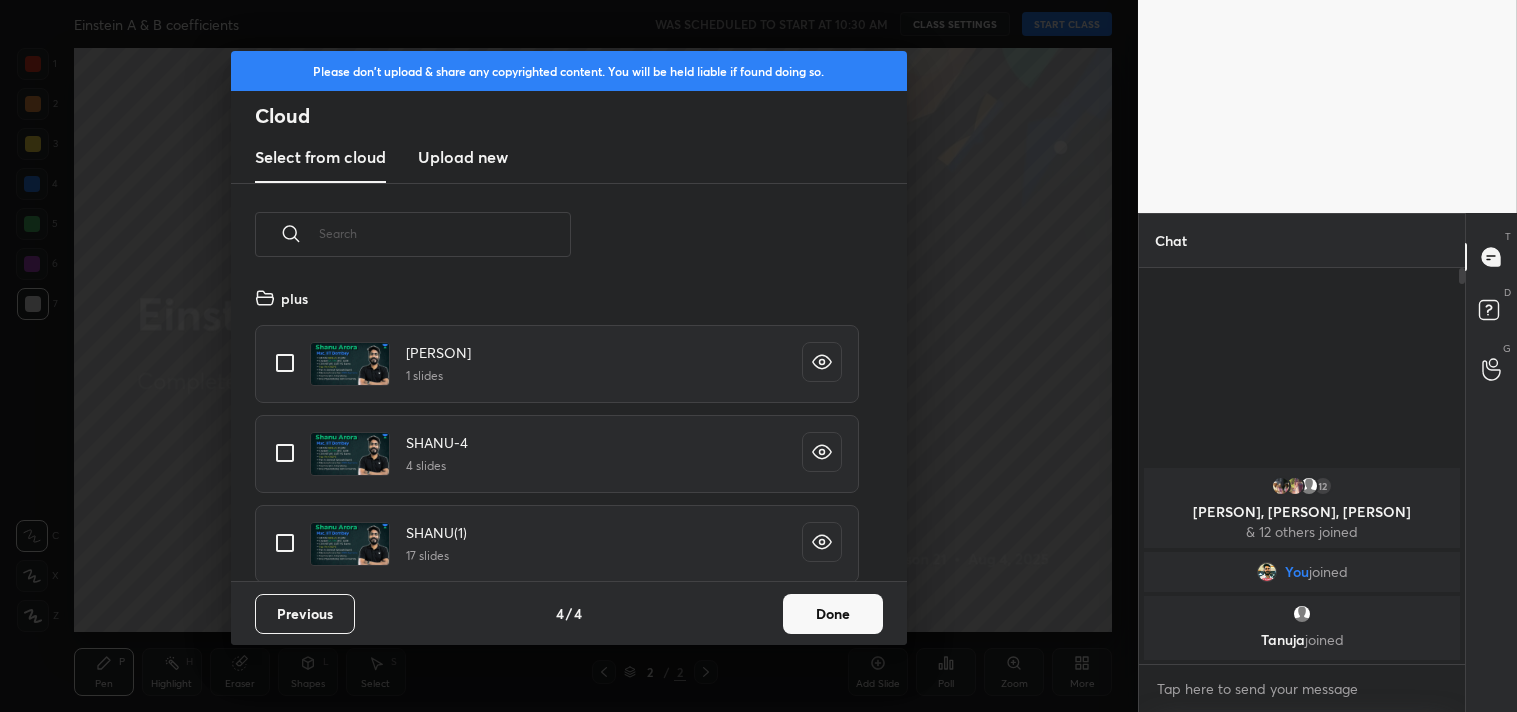 click at bounding box center [285, 363] 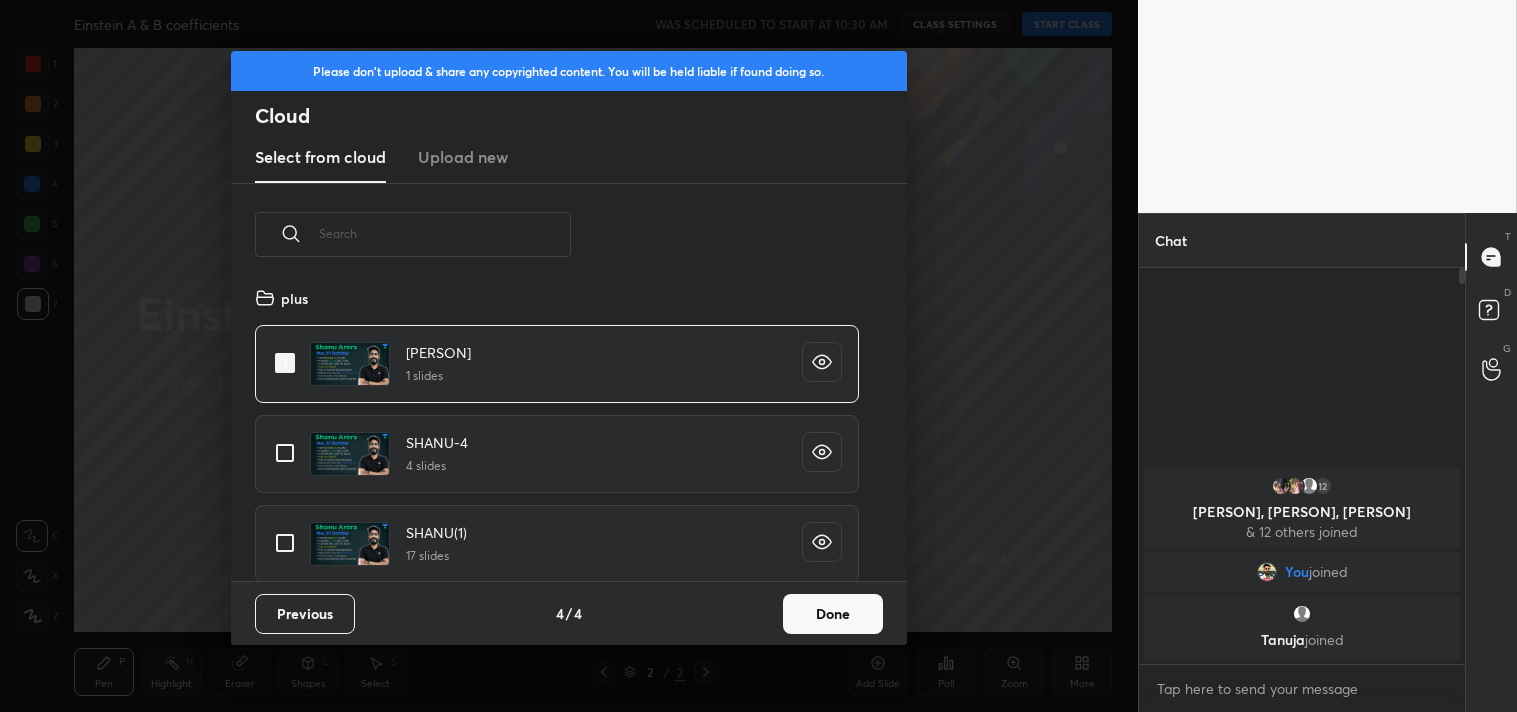 click on "Done" at bounding box center (833, 614) 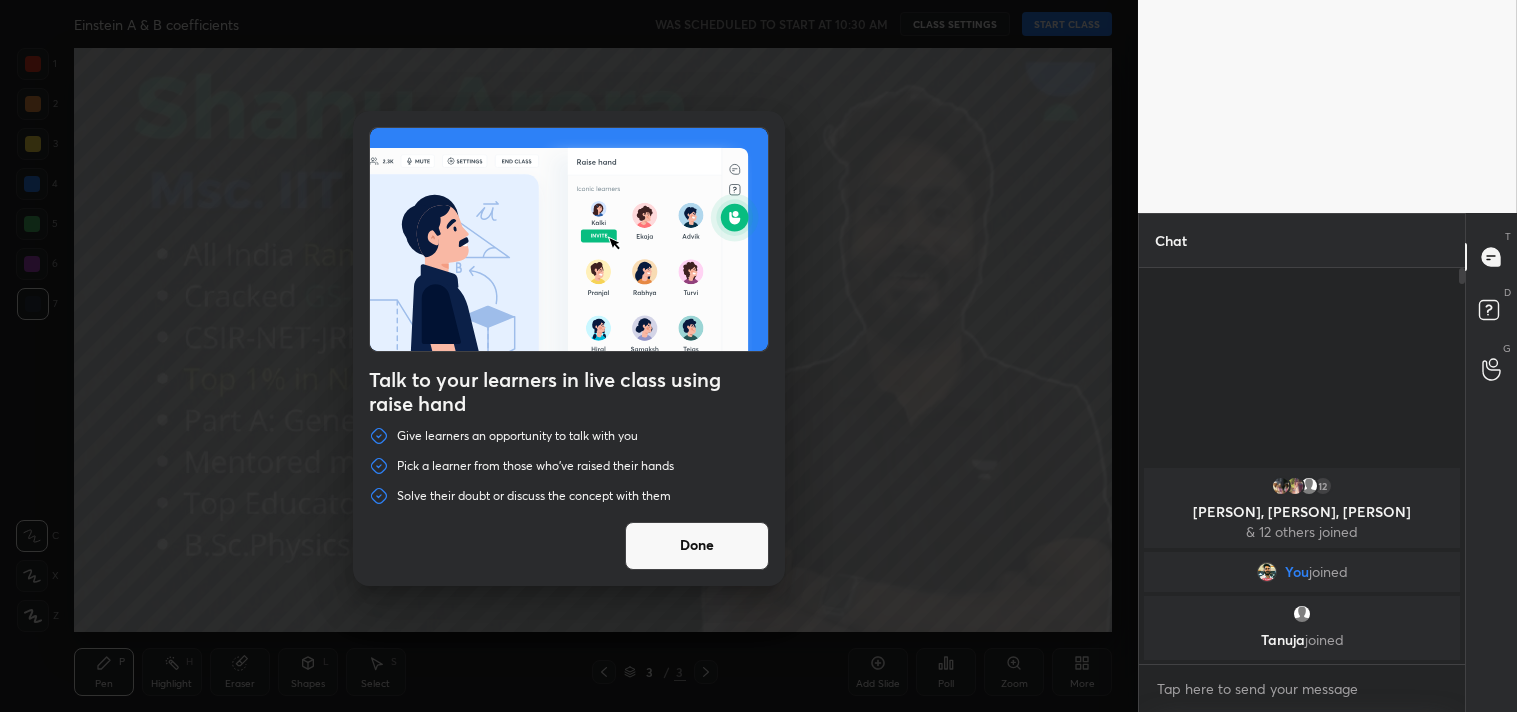 click on "Talk to your learners in live class using raise hand Give learners an opportunity to talk with you Pick a learner from those who've raised their hands Solve their doubt or discuss the concept with them Done" at bounding box center [569, 356] 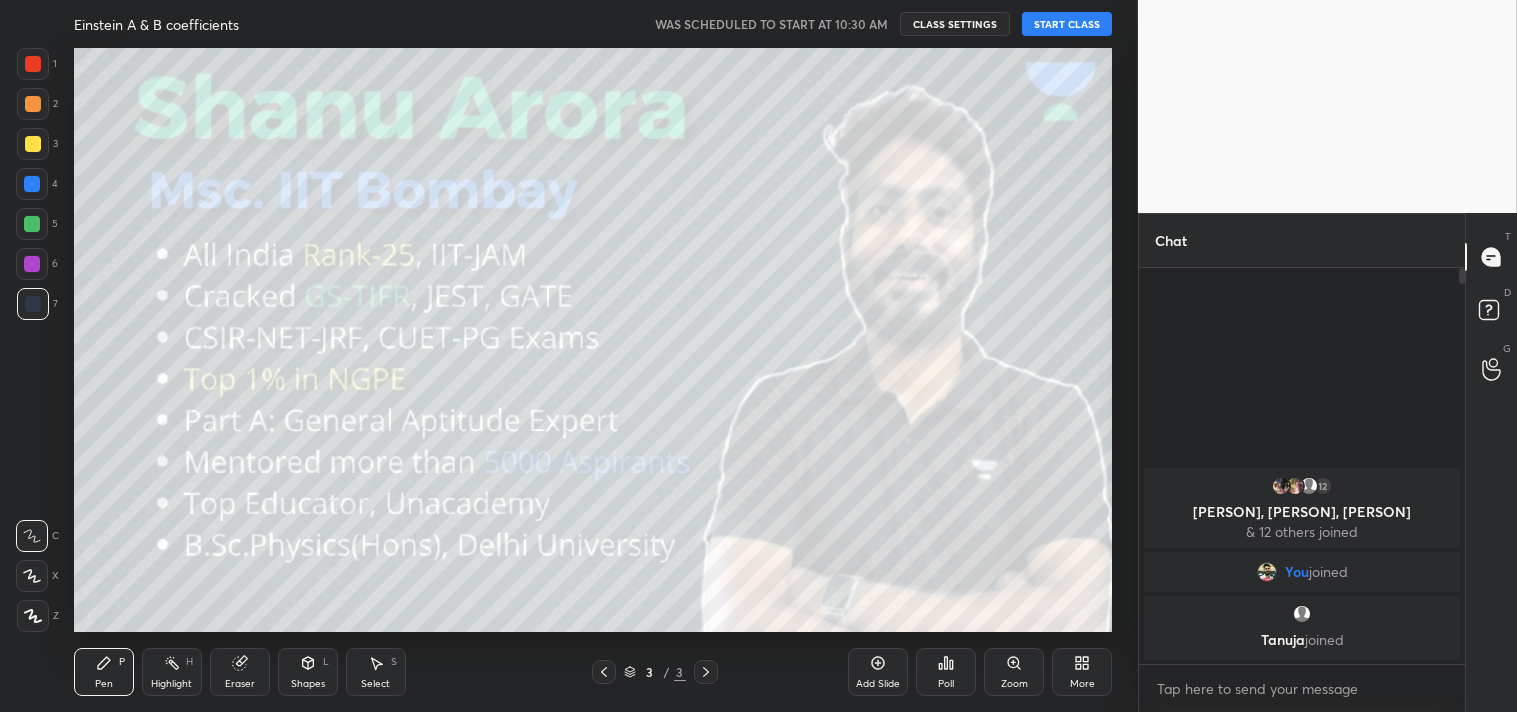 click on "START CLASS" at bounding box center (1067, 24) 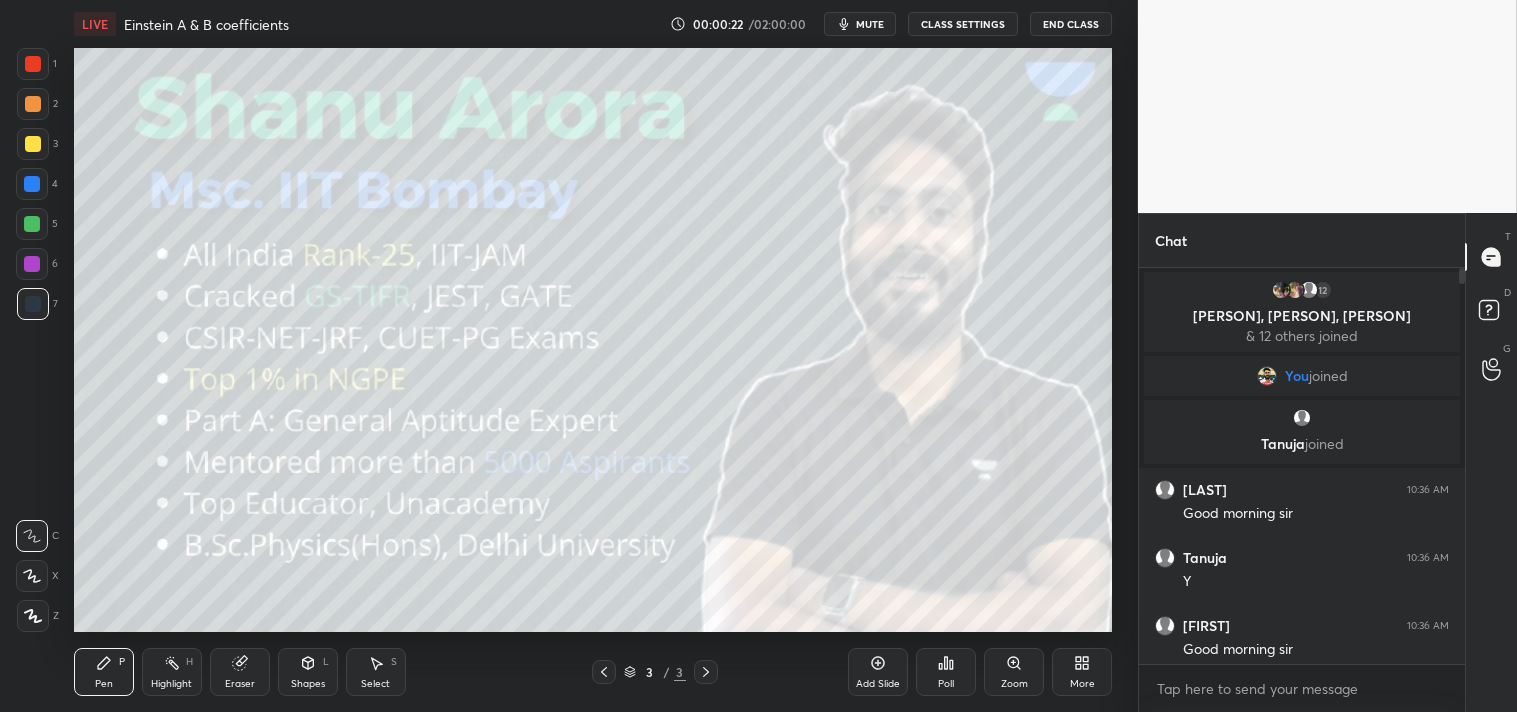 scroll, scrollTop: 8, scrollLeft: 0, axis: vertical 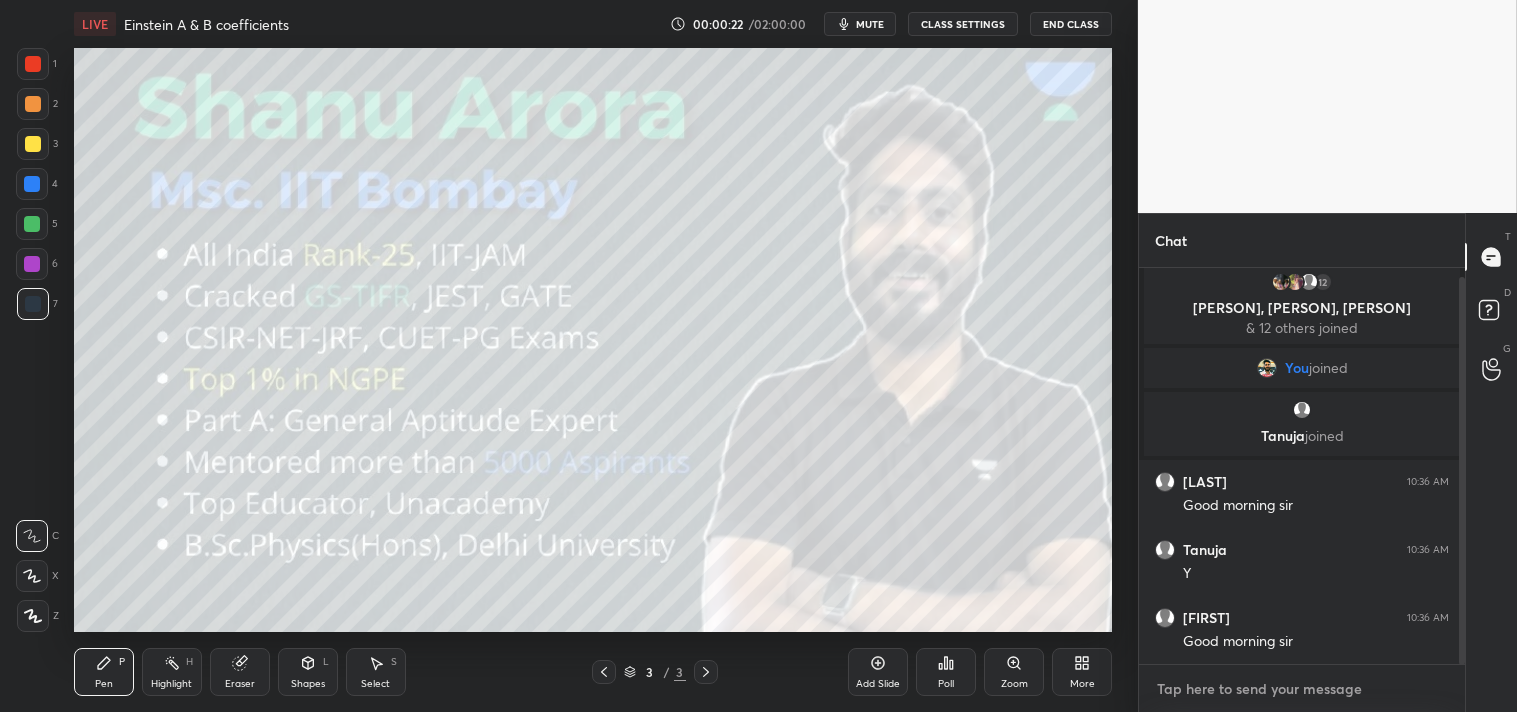 type on "x" 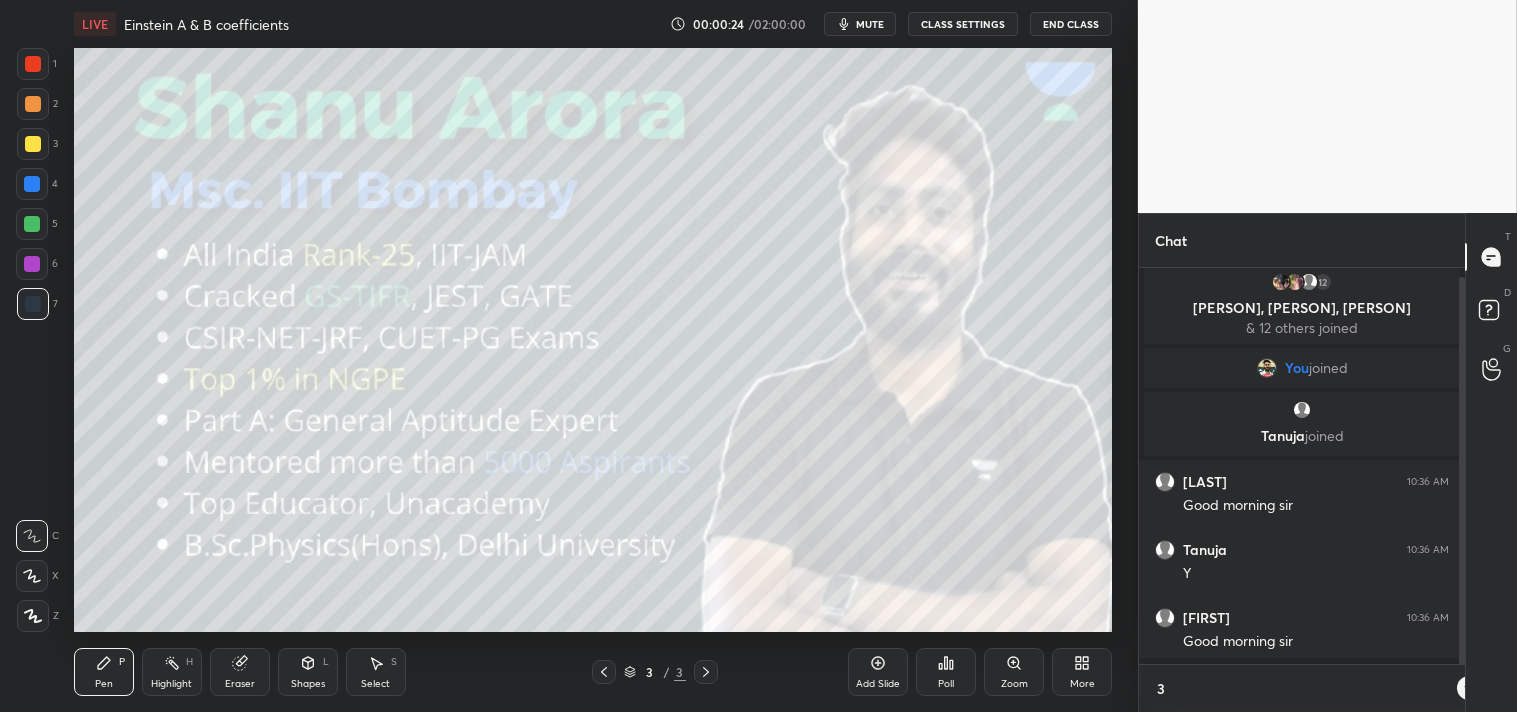 type on "3" 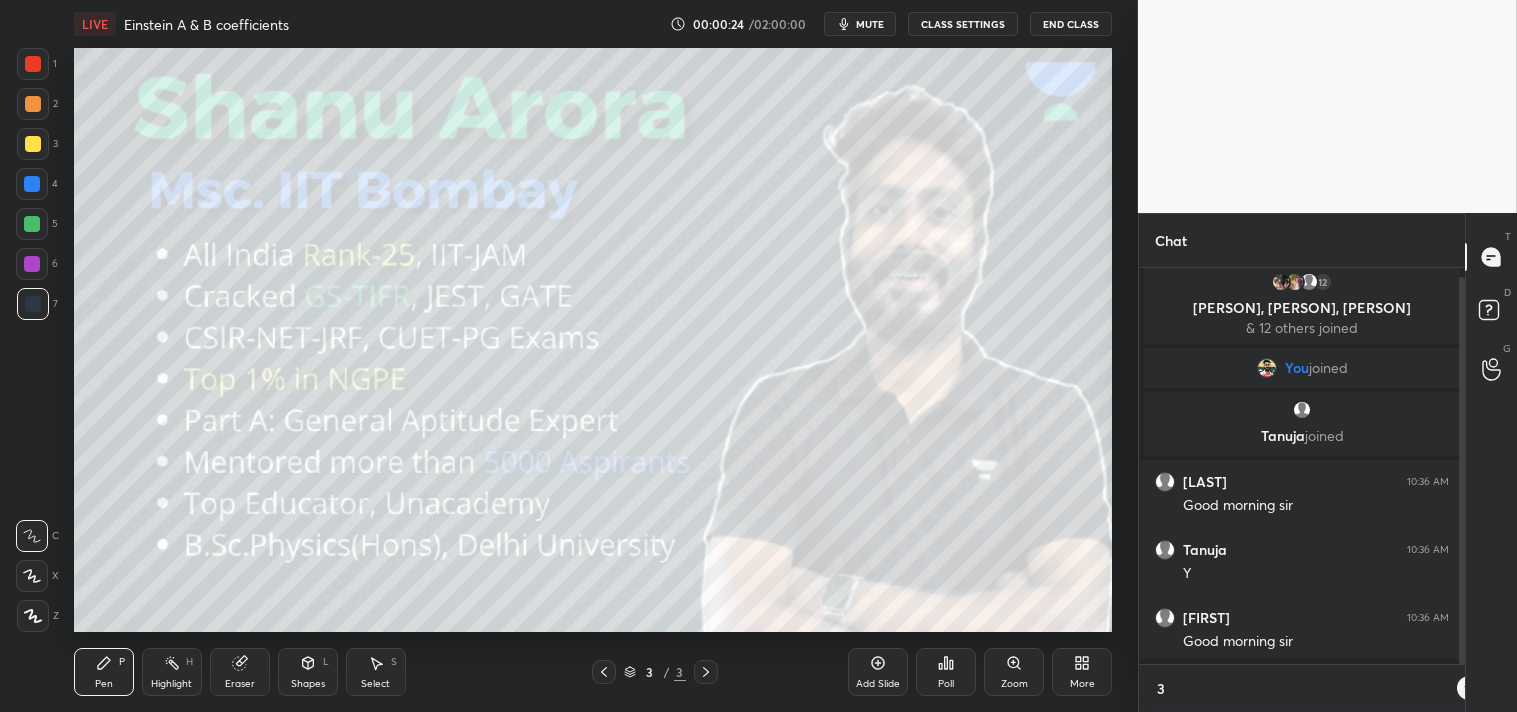type on "x" 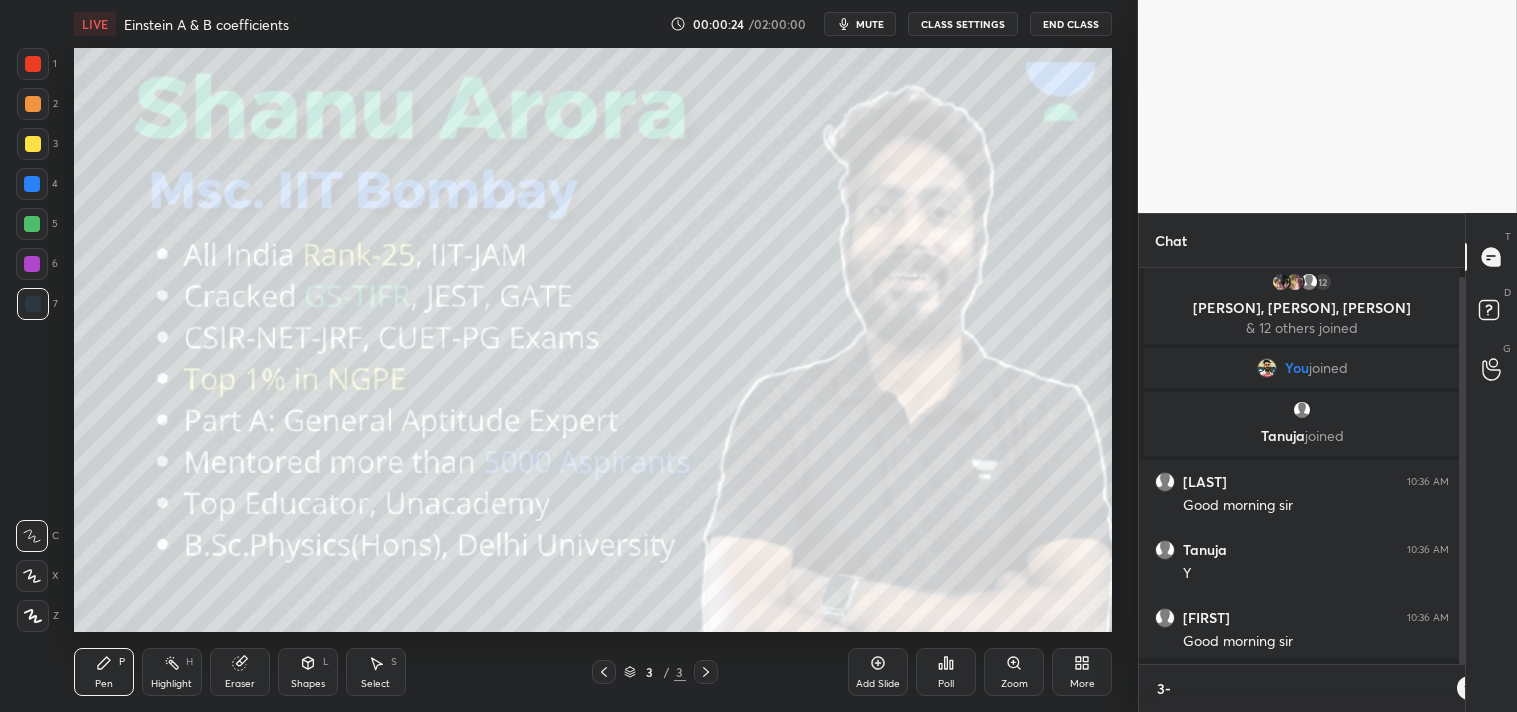 scroll, scrollTop: 384, scrollLeft: 320, axis: both 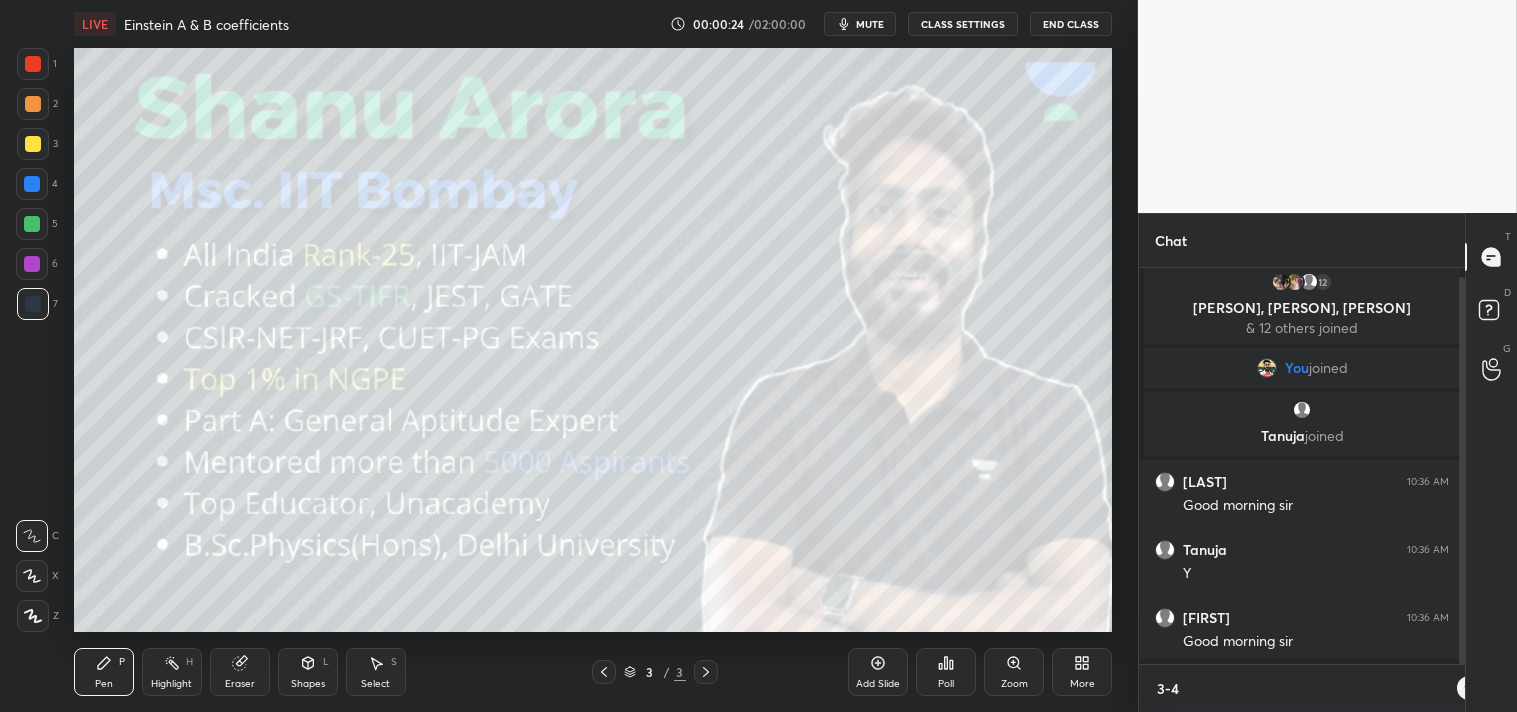 type on "x" 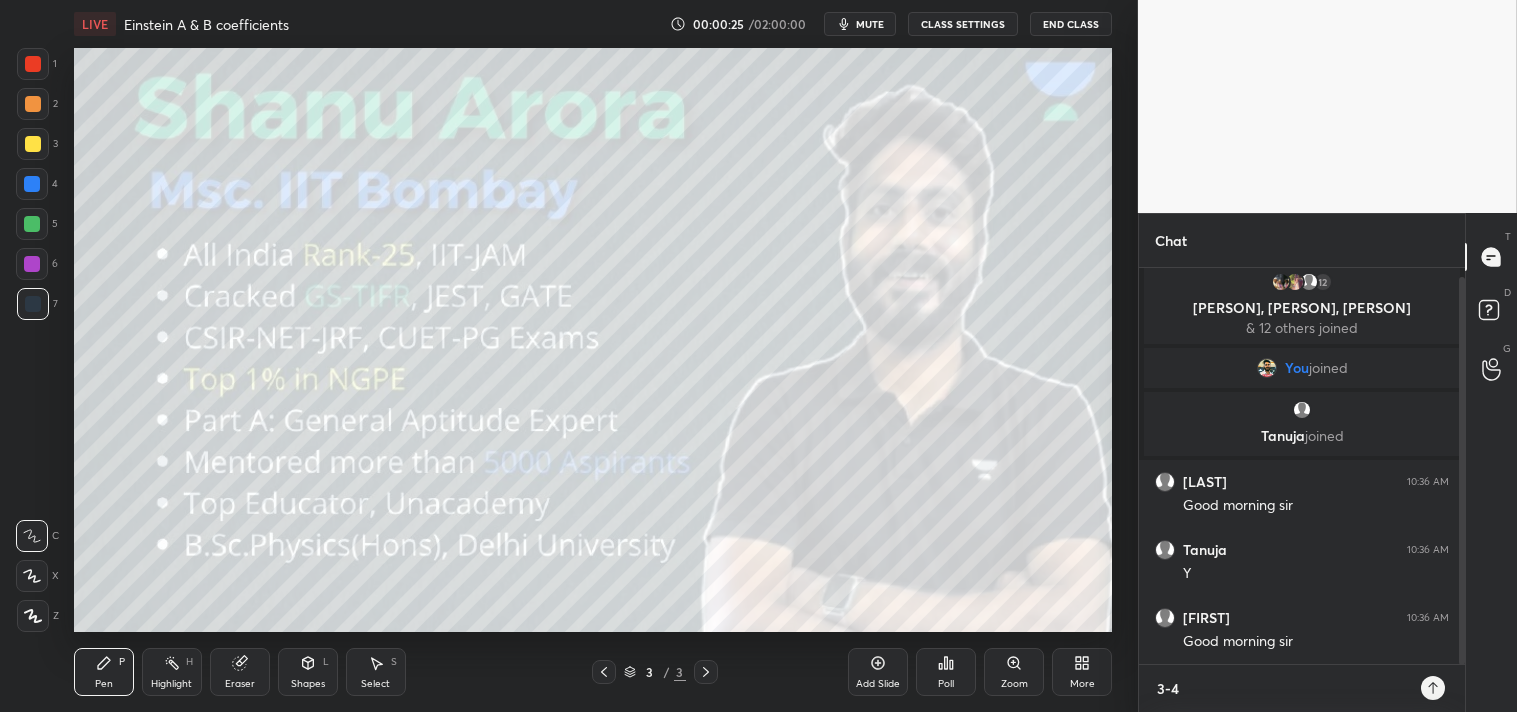 scroll, scrollTop: 6, scrollLeft: 5, axis: both 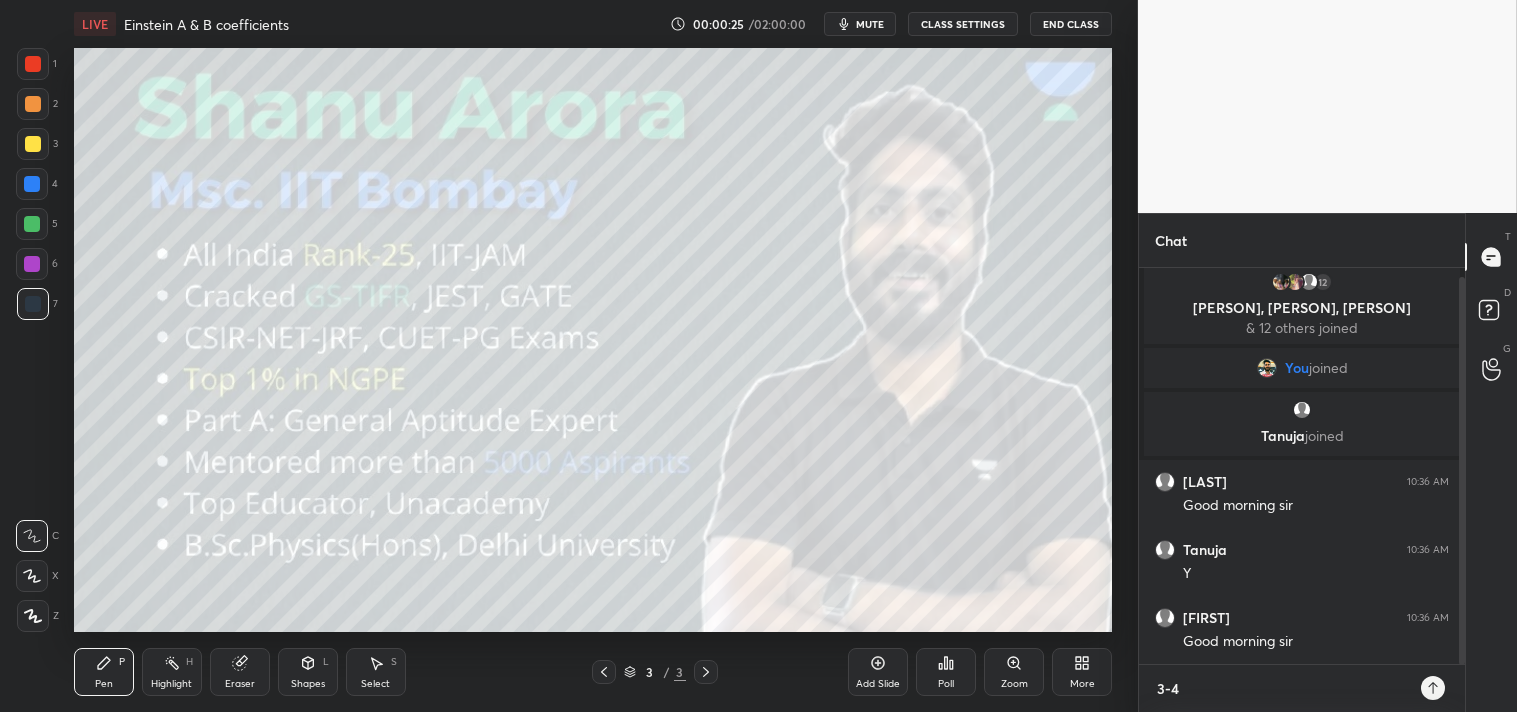 type on "3-4" 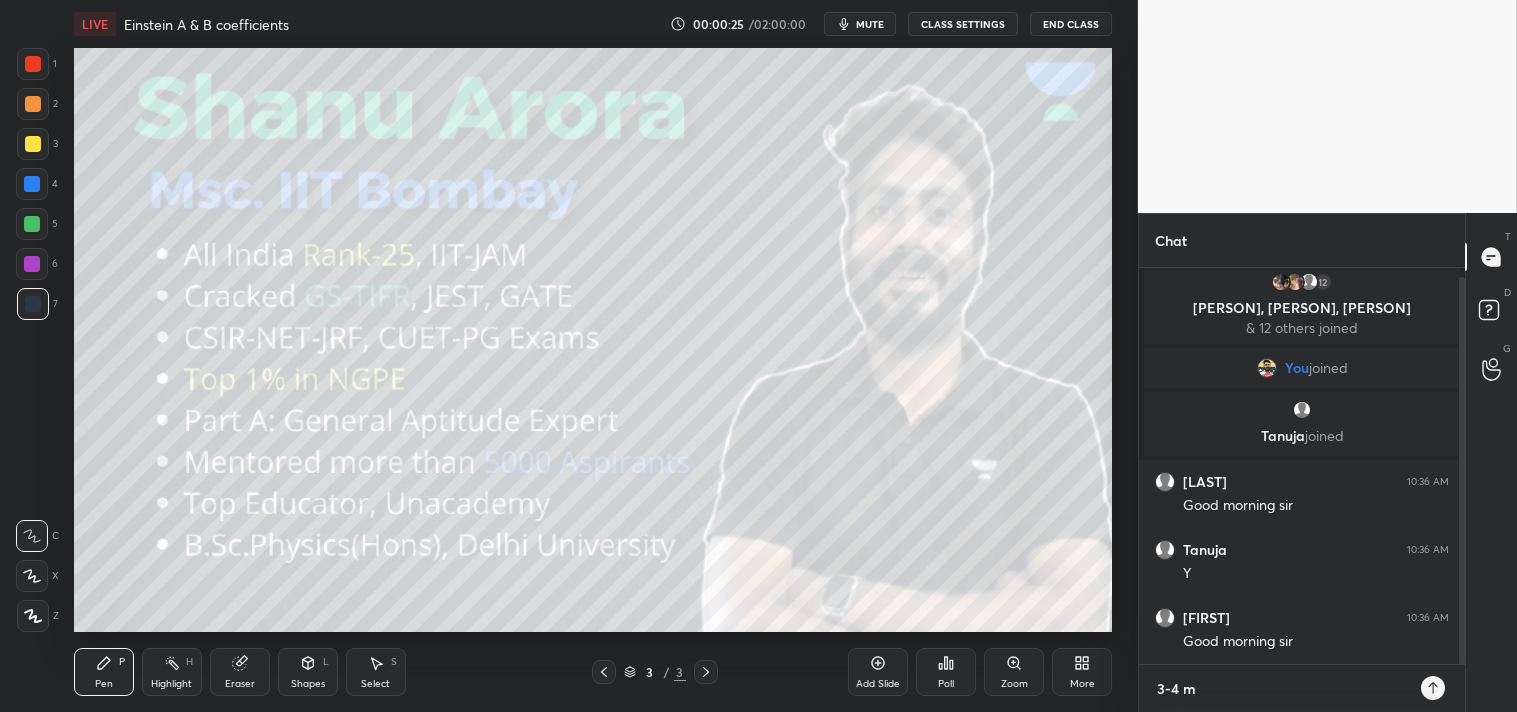 type on "3-4 mi" 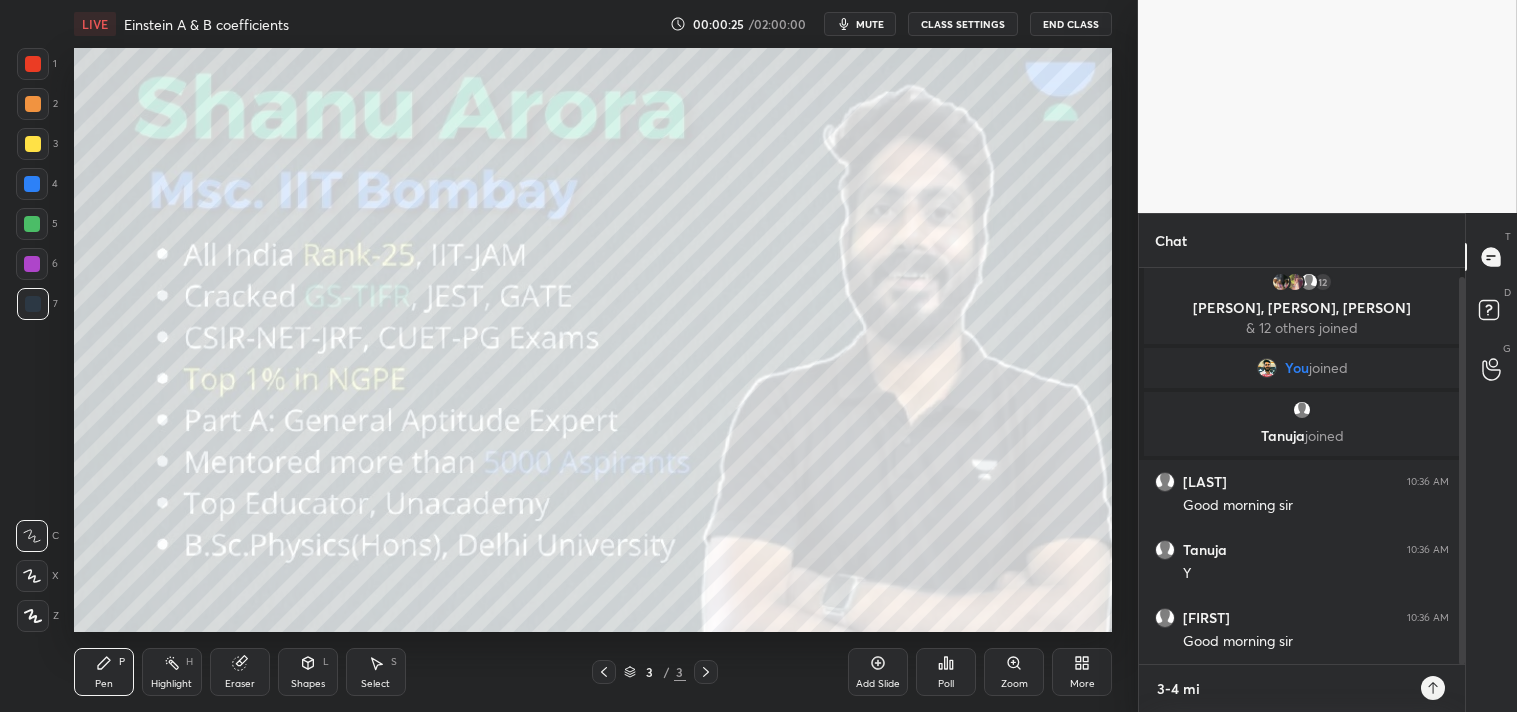 type on "3-4 min" 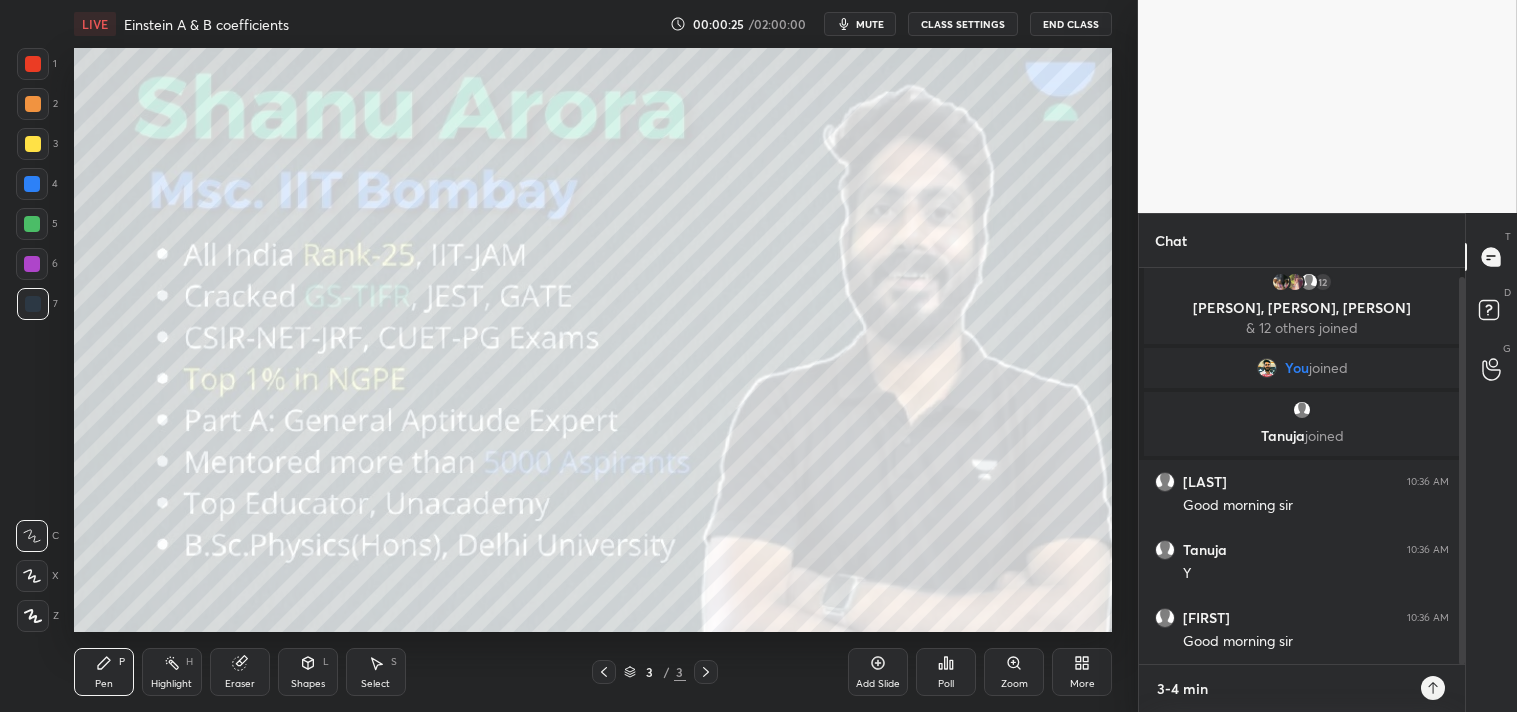 type on "3-4 min" 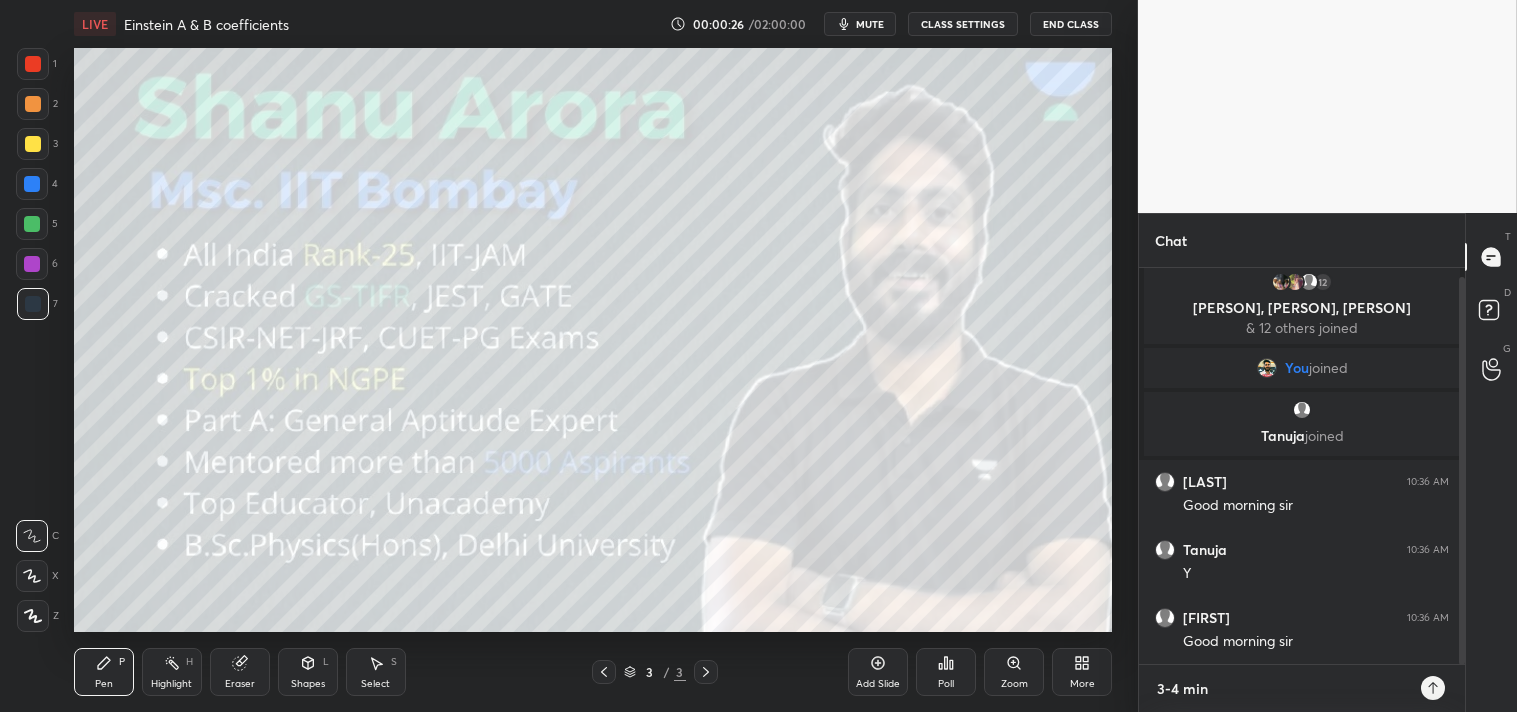 type on "3-4 min r" 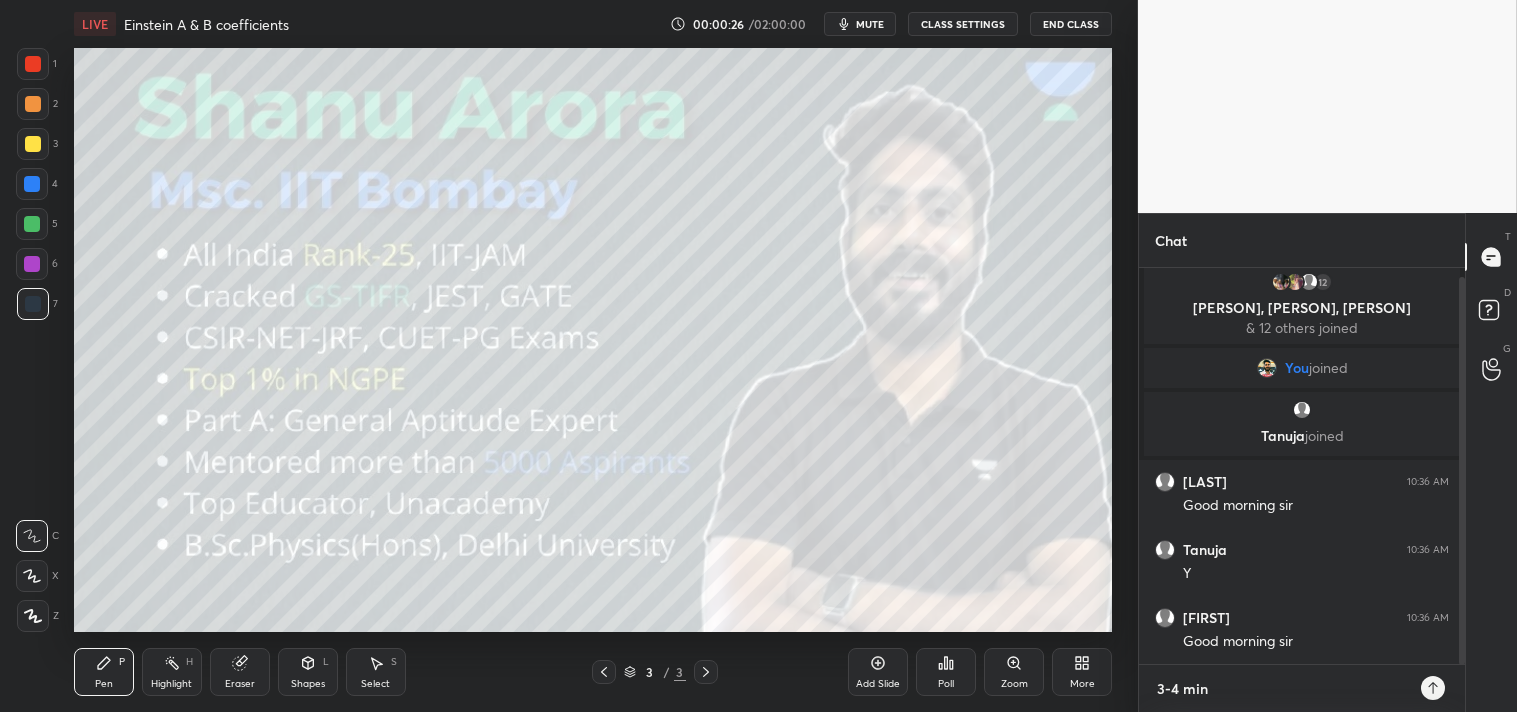 type on "x" 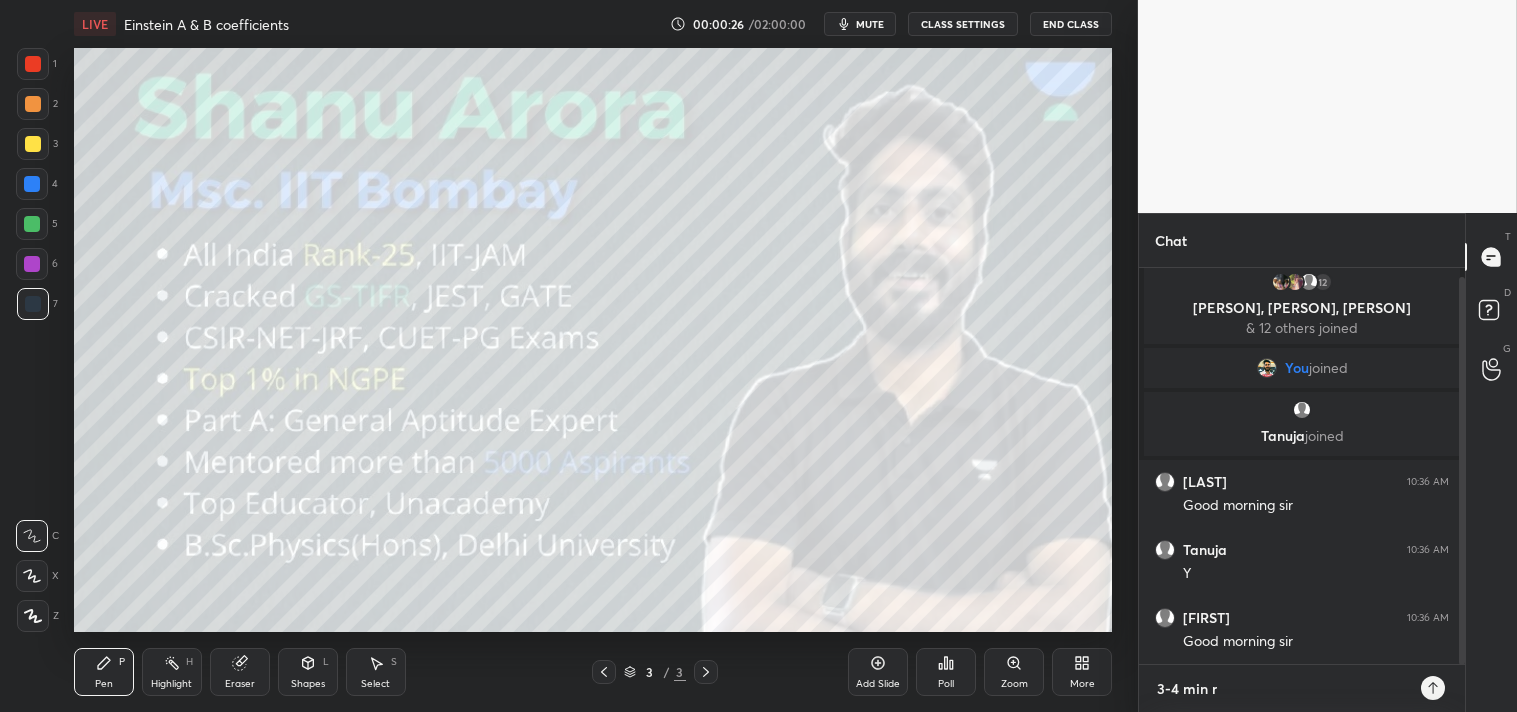 type on "3-4 min re" 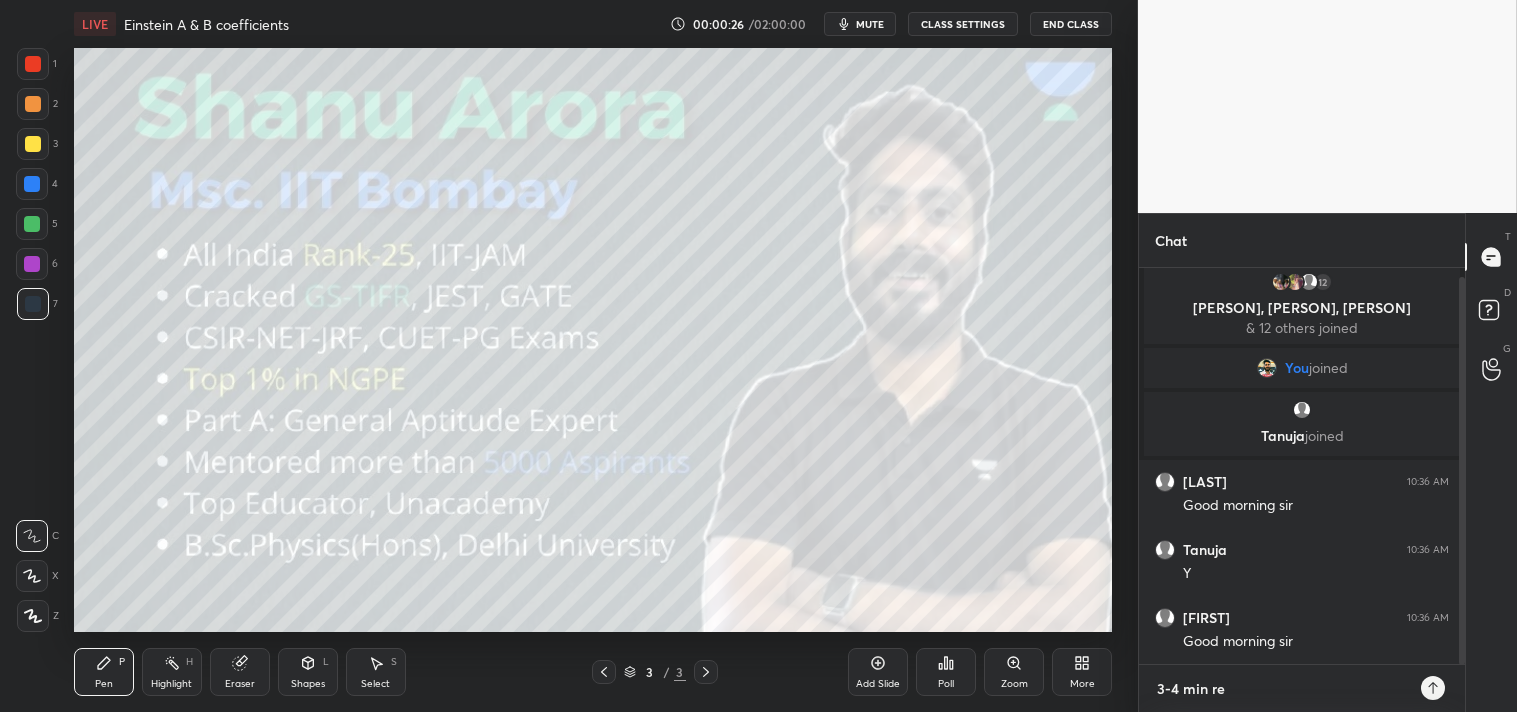 type on "3-4 min rev" 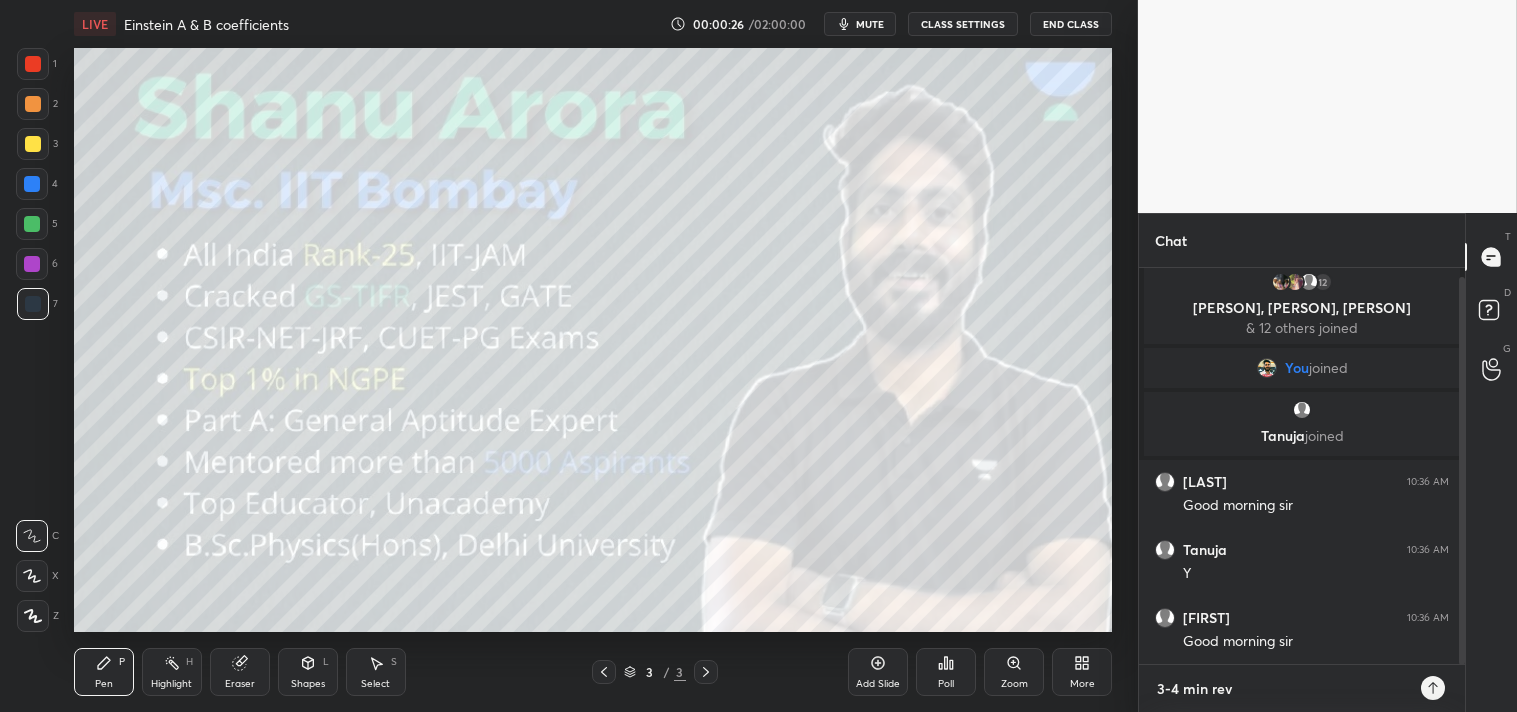 type on "3-4 min revi" 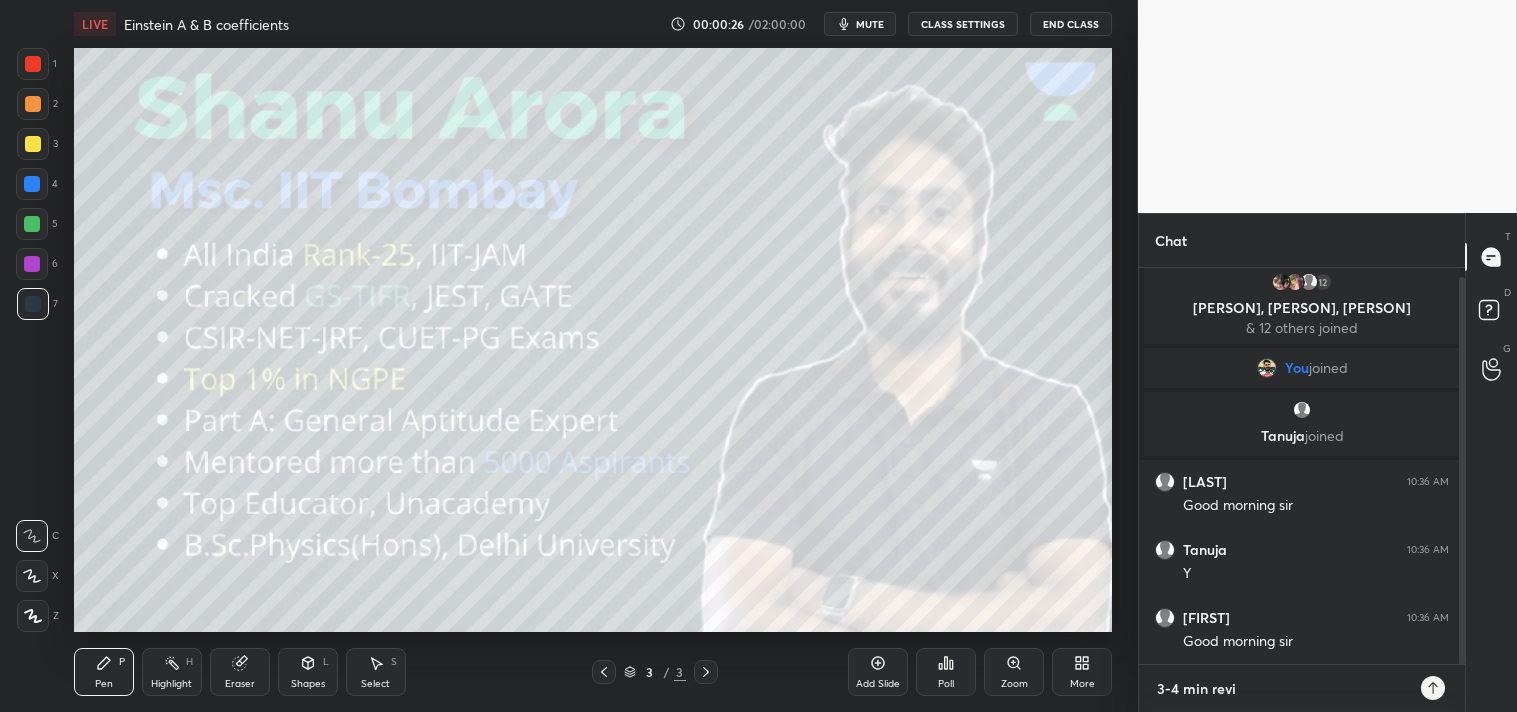 type on "x" 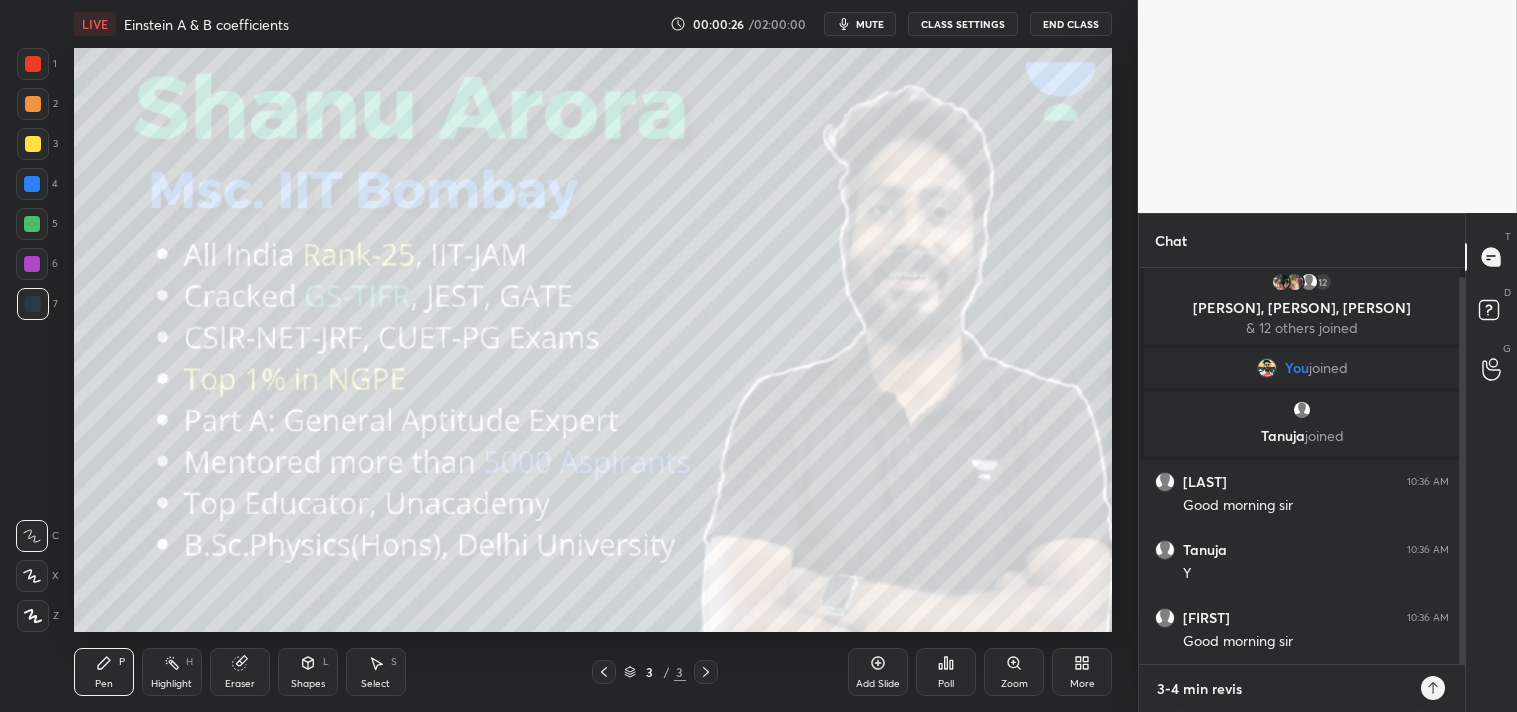 type on "3-4 min revise" 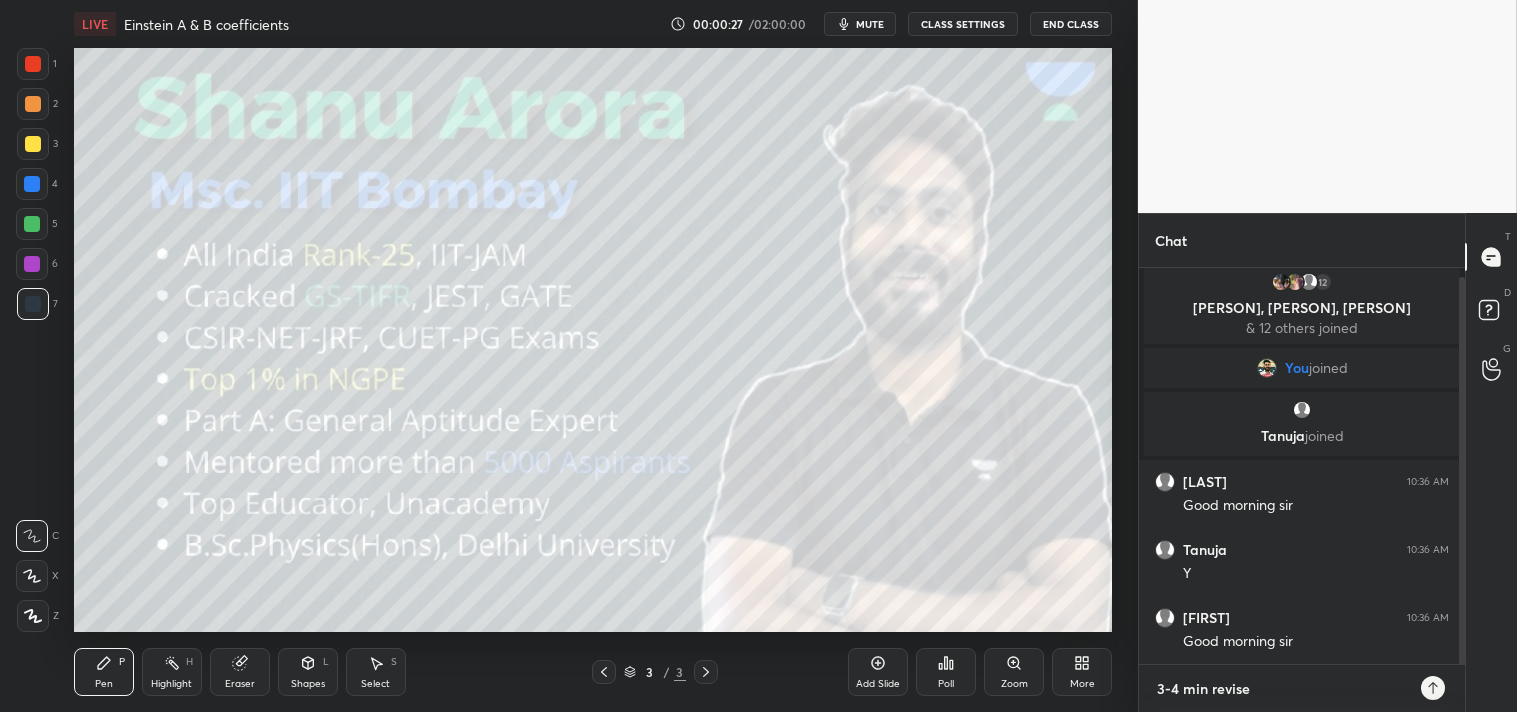 type 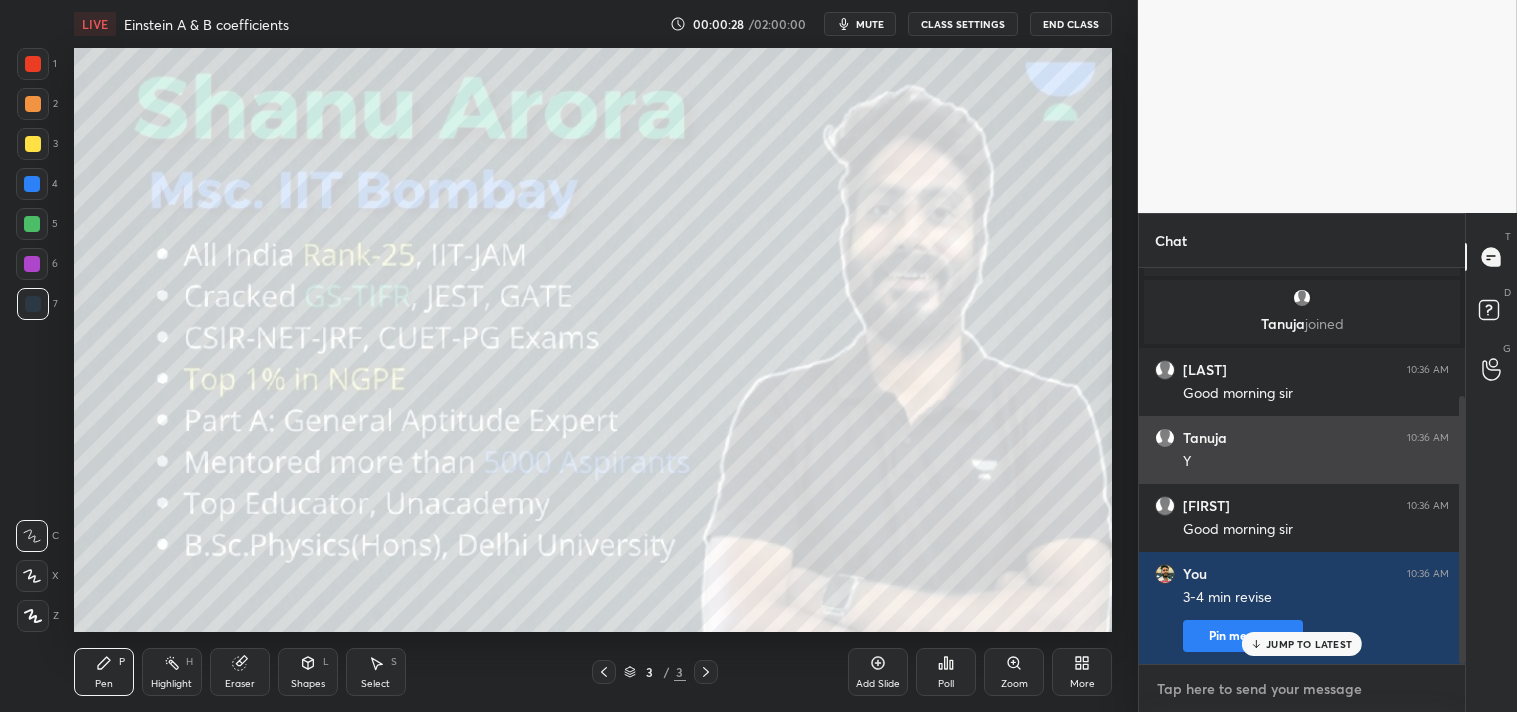 scroll, scrollTop: 187, scrollLeft: 0, axis: vertical 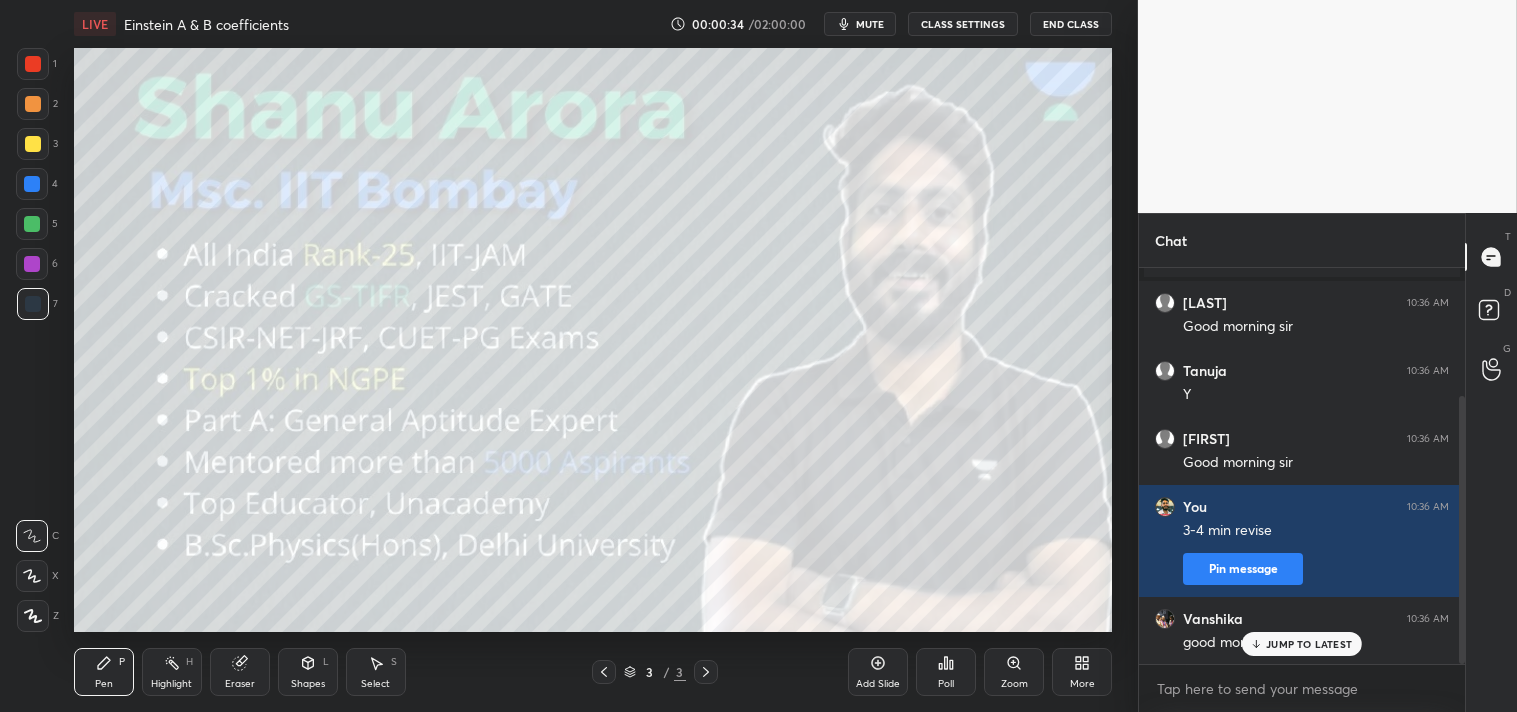 type on "x" 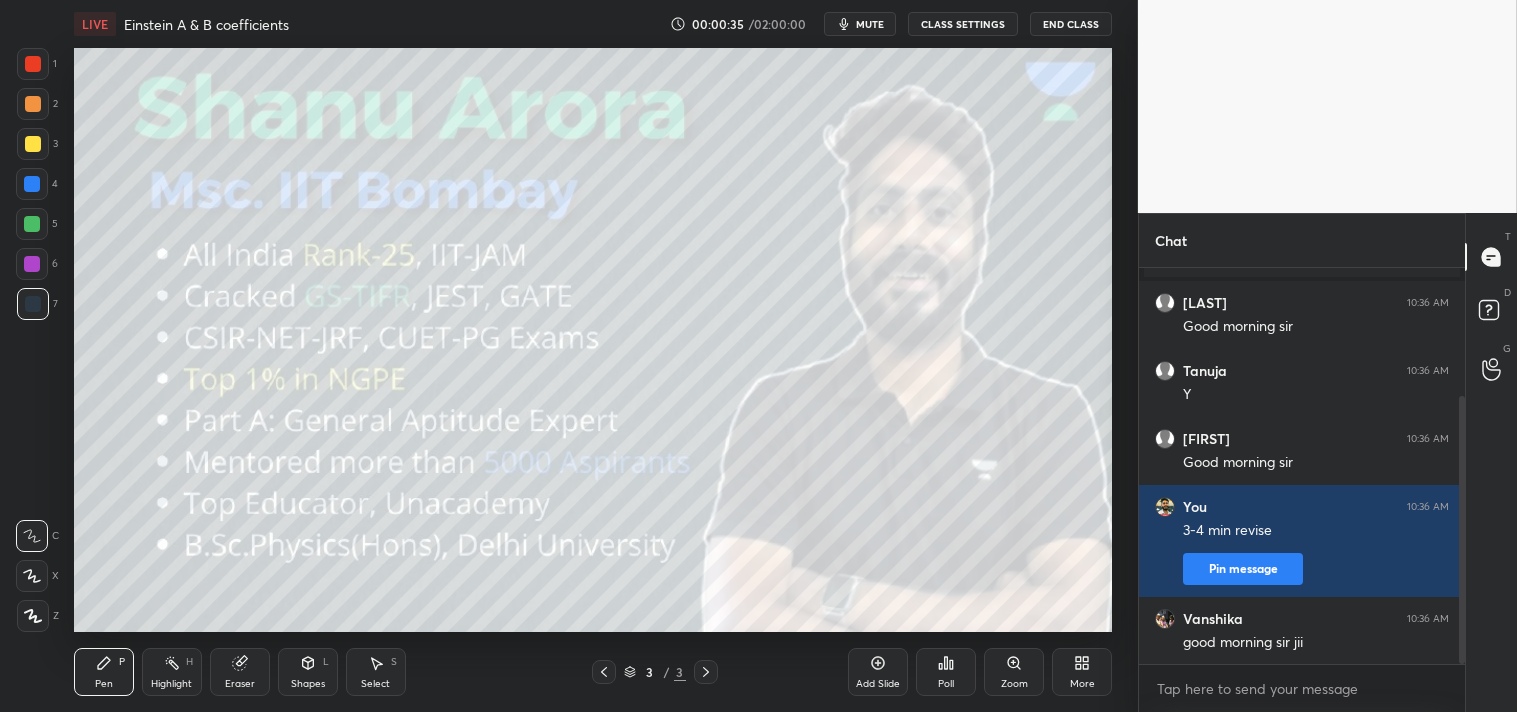 click on "mute" at bounding box center (870, 24) 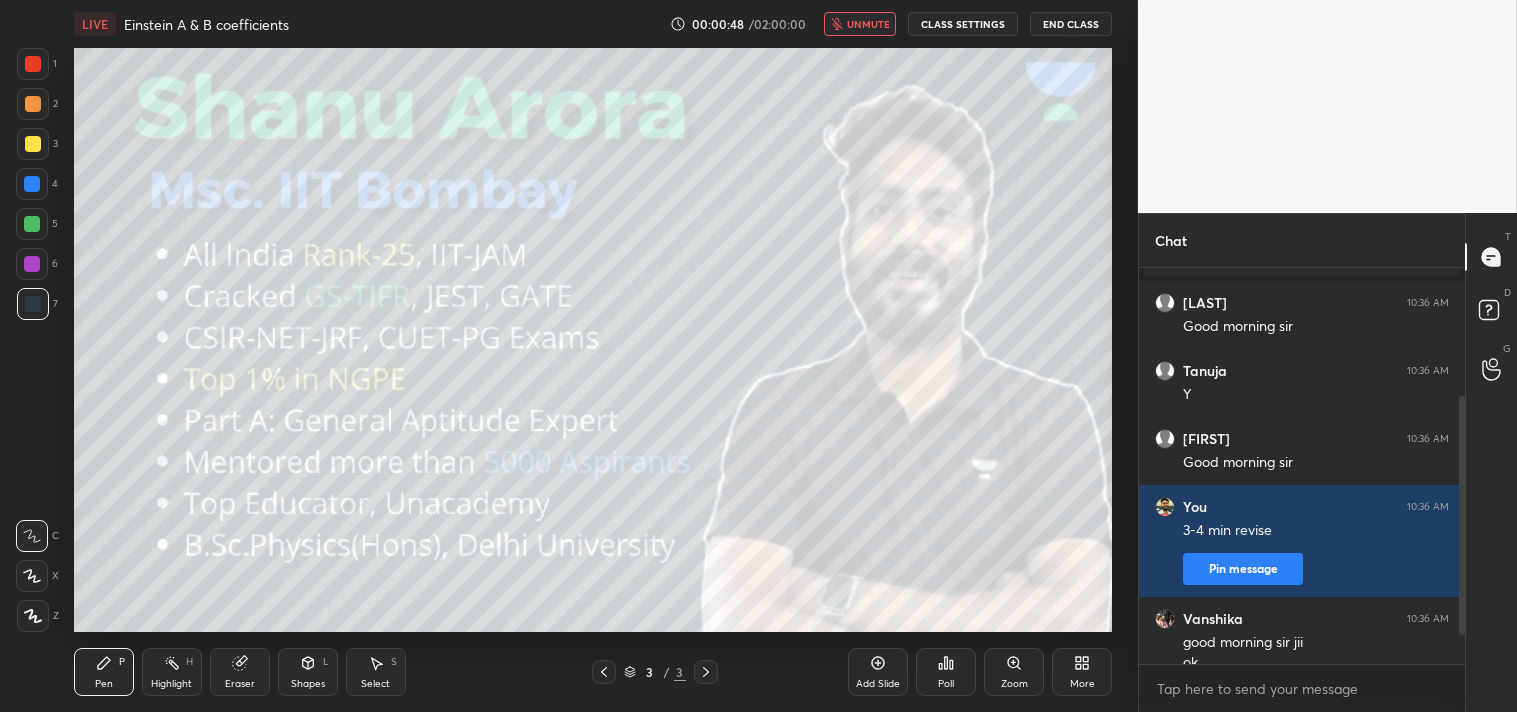 scroll, scrollTop: 275, scrollLeft: 0, axis: vertical 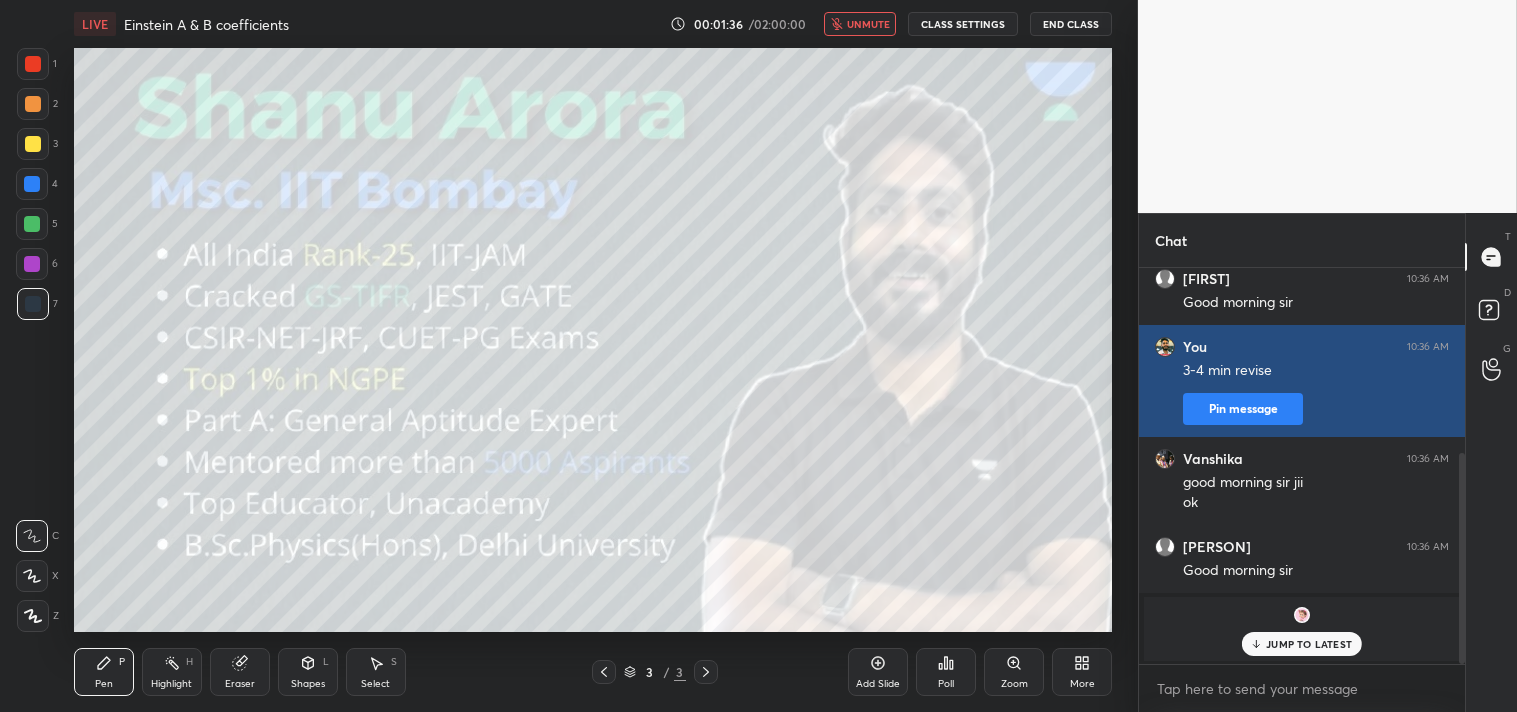 click on "Pin message" at bounding box center (1243, 409) 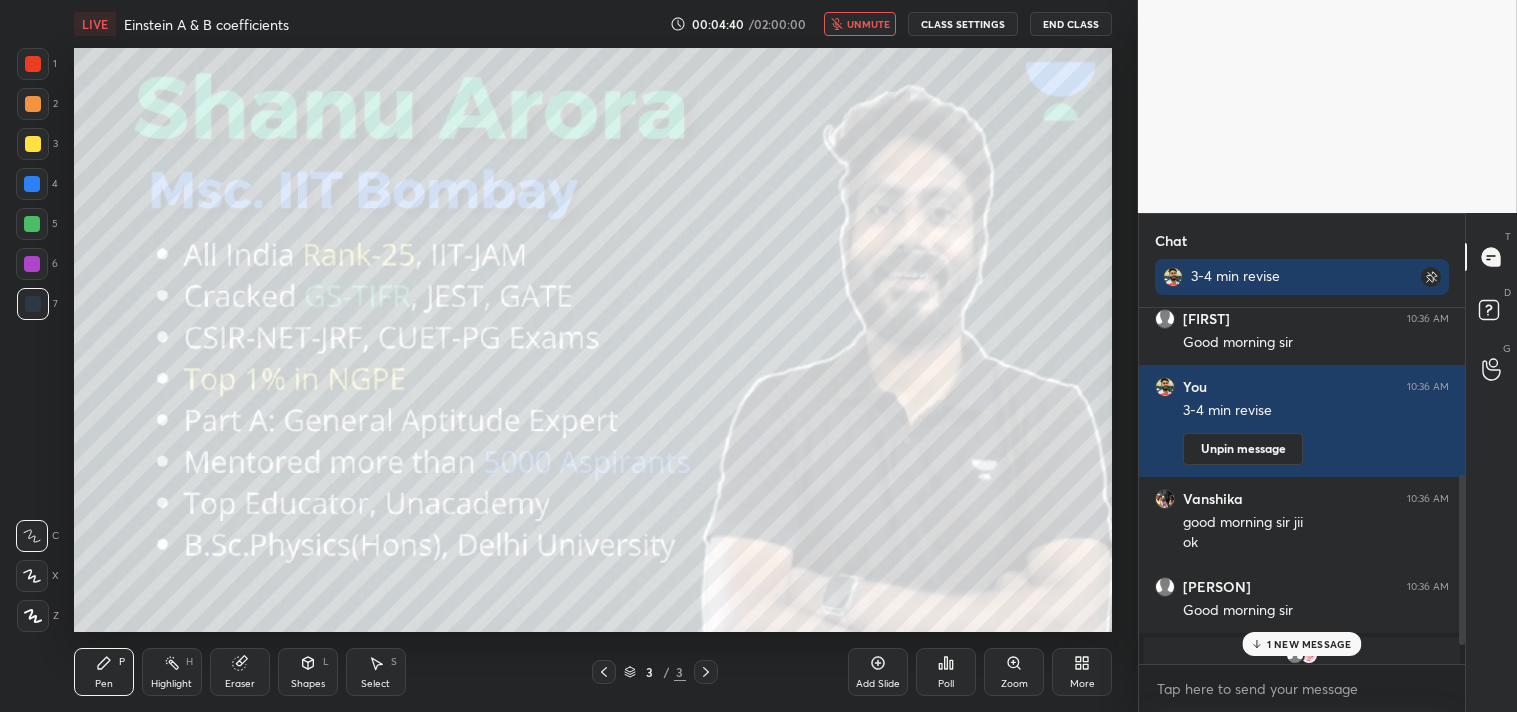 click on "unmute" at bounding box center [868, 24] 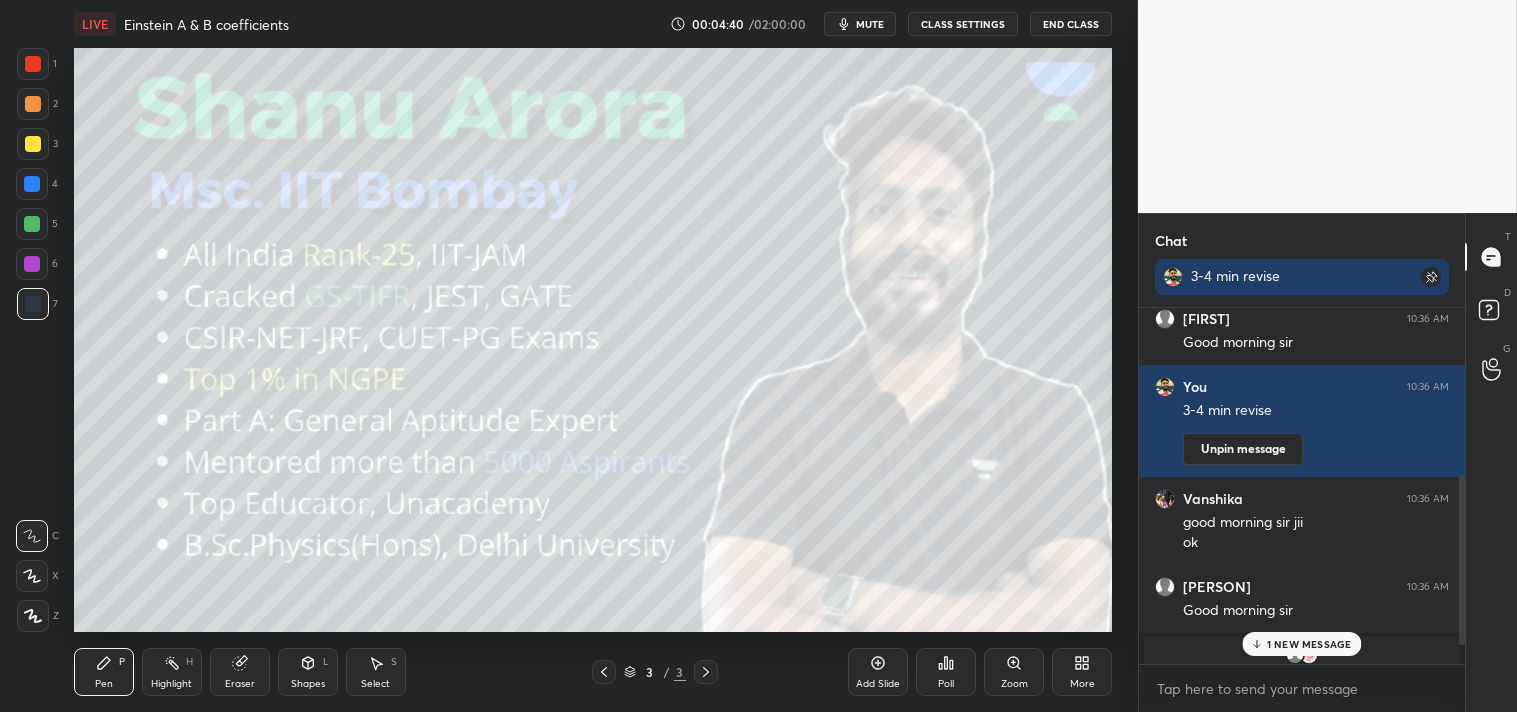 click on "CLASS SETTINGS" at bounding box center [963, 24] 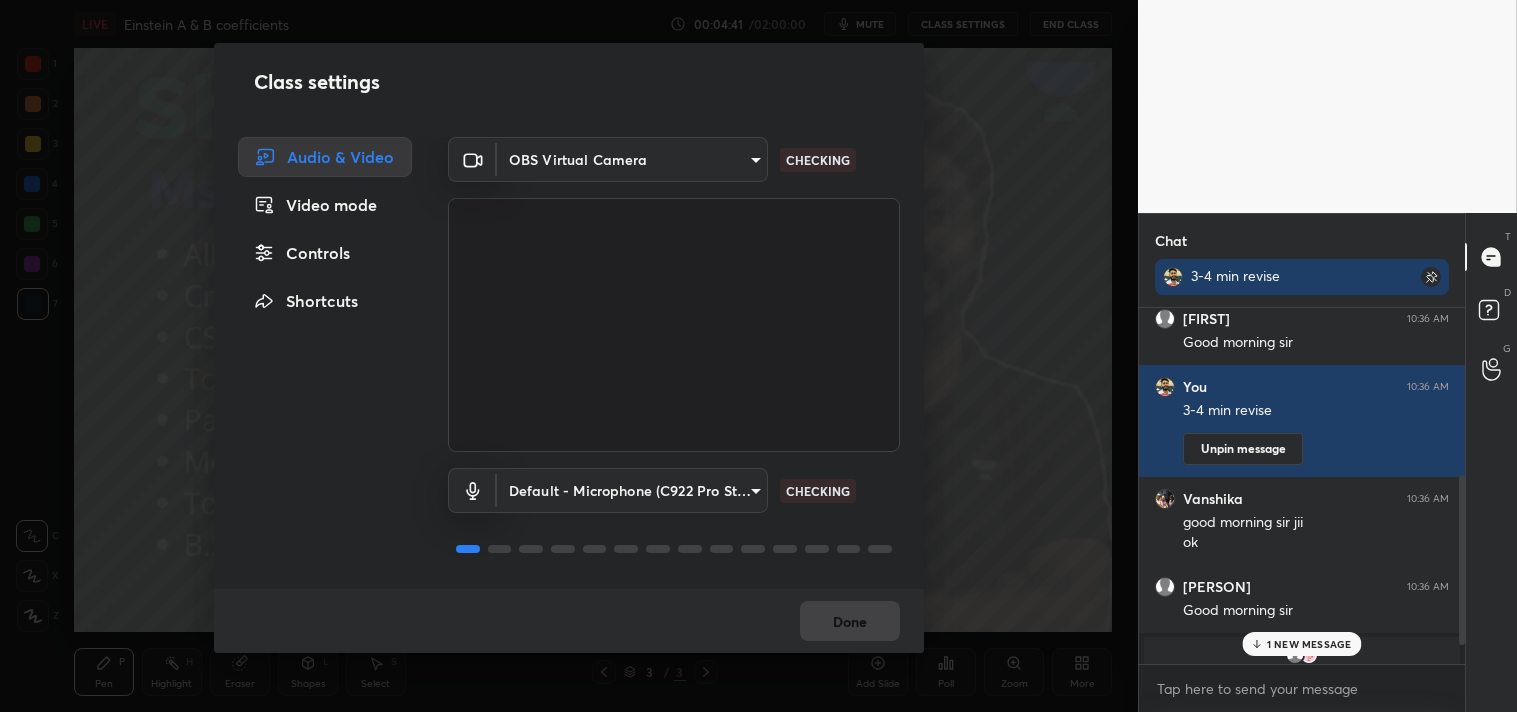 click on "1 2 3 4 5 6 7 C X Z C X Z E E Erase all   H H LIVE Einstein A & B coefficients 00:04:41 /  02:00:00 mute CLASS SETTINGS End Class Setting up your live class Poll for   secs No correct answer Start poll Back Einstein A & B coefficients • L21 of Complete Atomic & Molecular Physics | CSIR NET, GATE, JEST & TIFR Shanu Arora Pen P Highlight H Eraser Shapes L Select S 3 / 3 Add Slide Poll Zoom More Chat 3-4 min revise 12 Vanshika, Basamma, Saniya &  12 others  joined You  joined Tanuja  joined Saniya 10:36 AM Good morning sir Tanuja 10:36 AM Y Sadaf 10:36 AM Good morning sir You 10:36 AM 3-4 min revise Unpin message Vanshika 10:36 AM good morning sir jii ok Tadasa 10:36 AM Good morning sir jaspreet, Safiya  joined 1 NEW MESSAGE Enable hand raising Enable raise hand to speak to learners. Once enabled, chat will be turned off temporarily. Enable x   Doubts asked by learners will show up here NEW DOUBTS ASKED No one has raised a hand yet Can't raise hand Got it T Messages (T) D Doubts (D) G Raise Hand (G) Buffering" at bounding box center [758, 356] 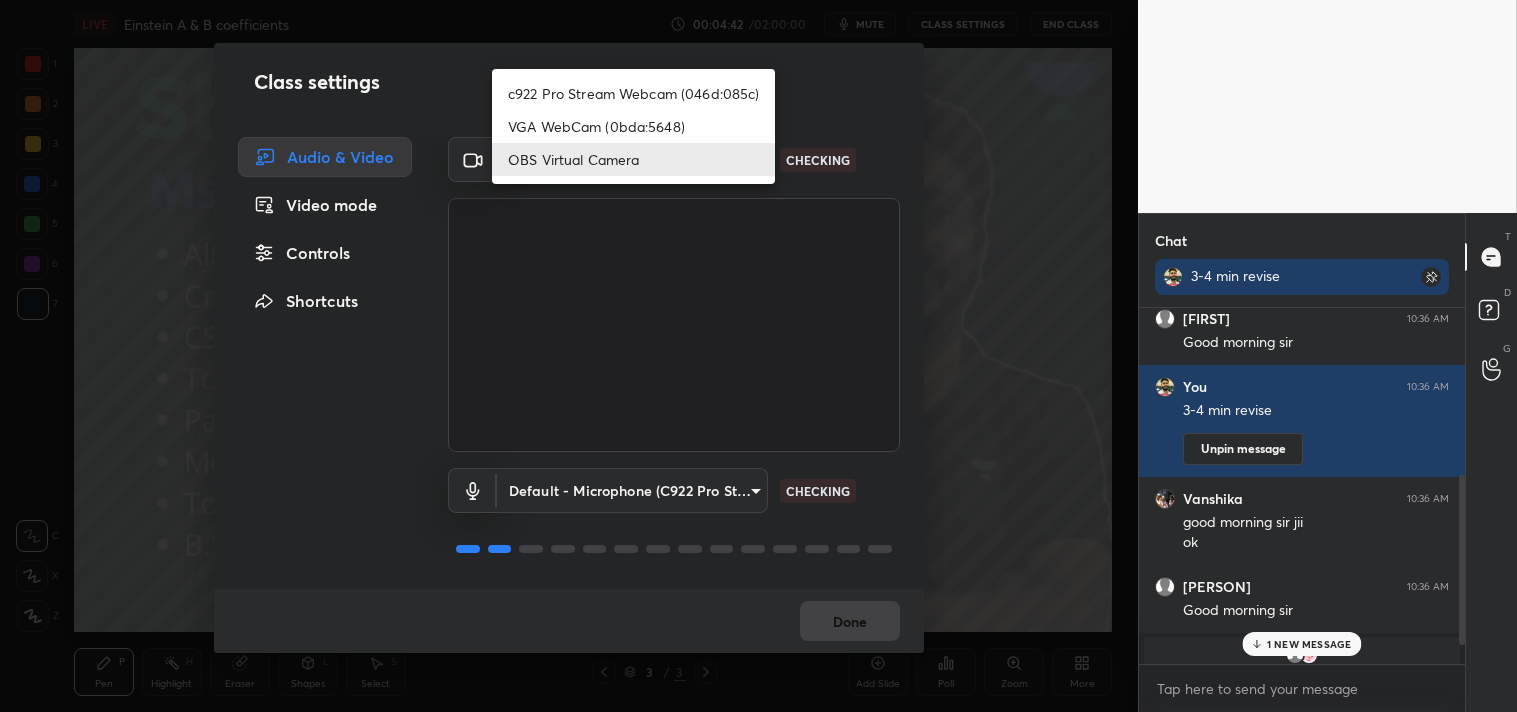 click on "c922 Pro Stream Webcam (046d:085c)" at bounding box center (633, 93) 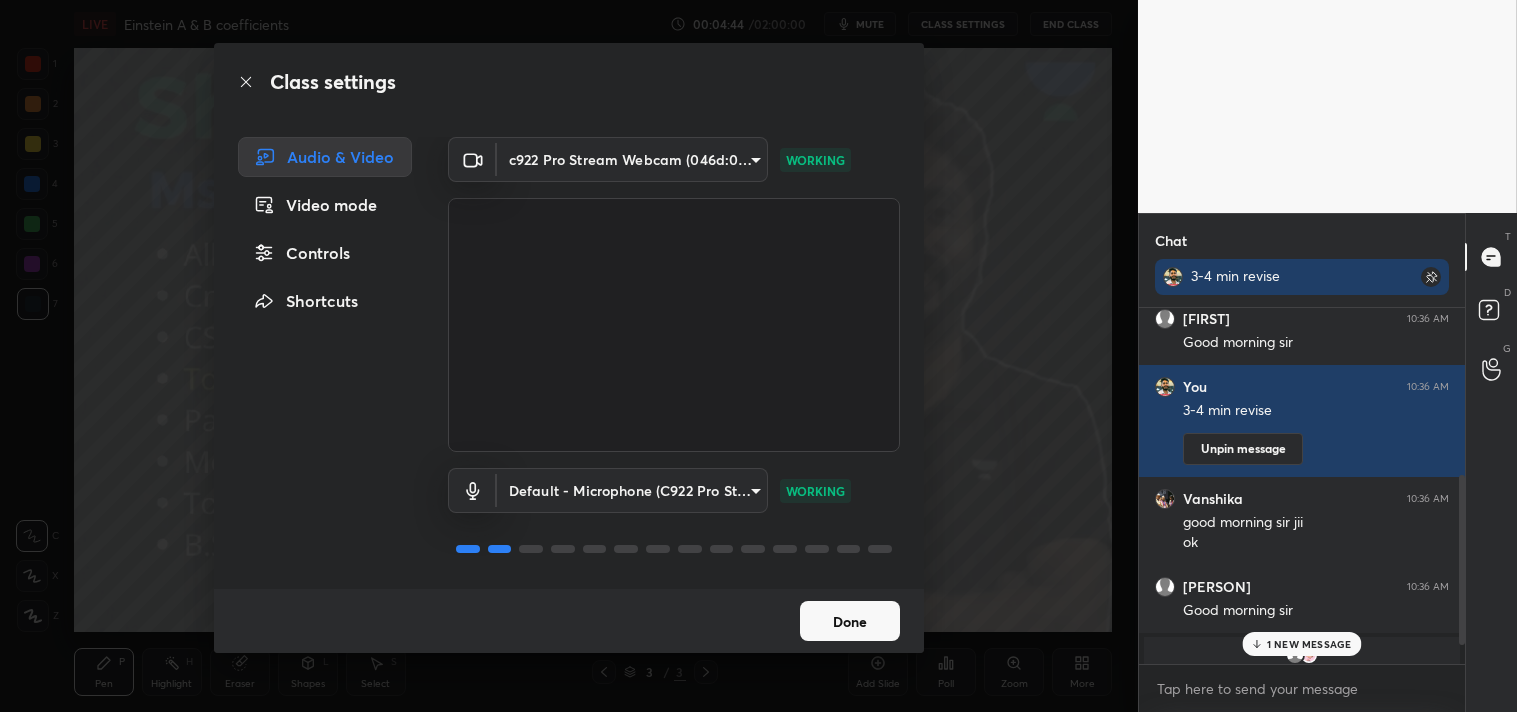 click on "Done" at bounding box center (850, 621) 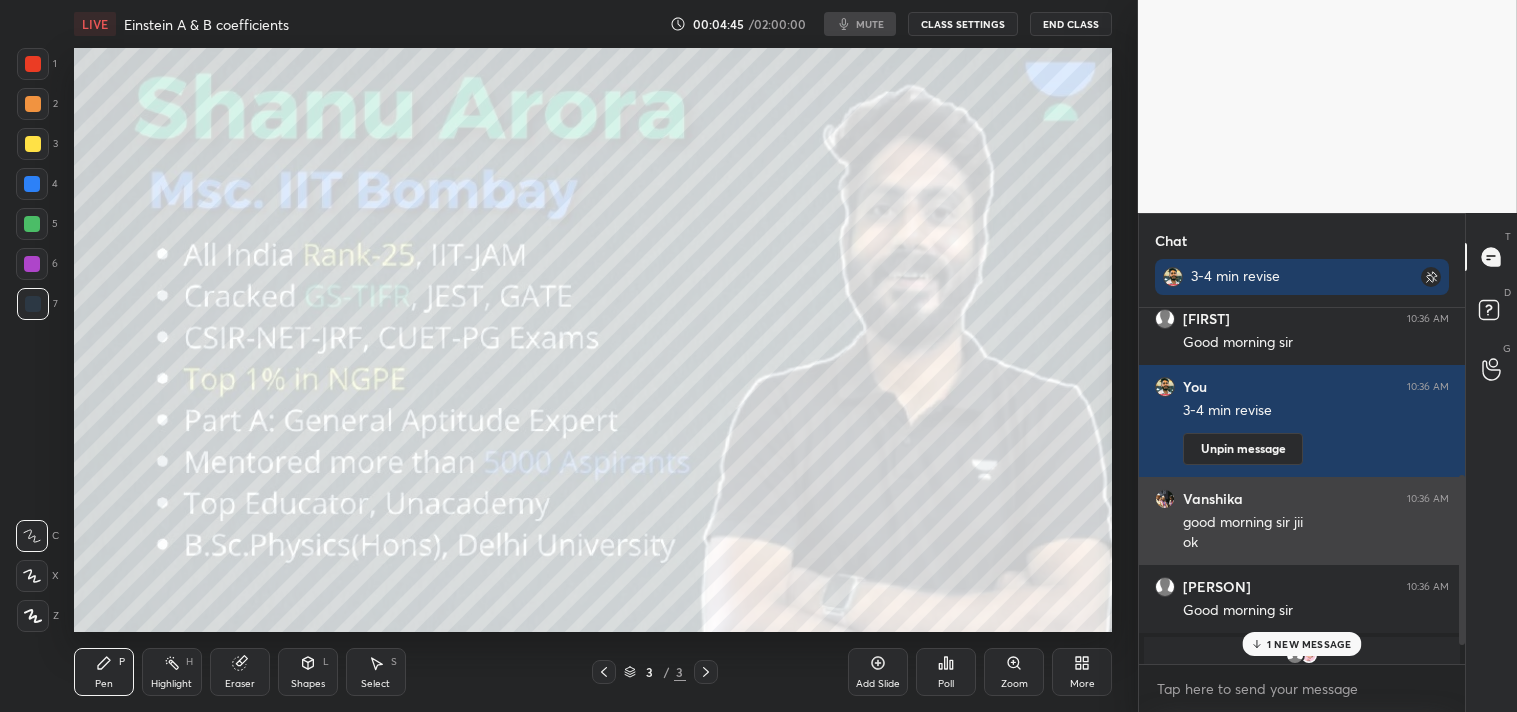 scroll, scrollTop: 388, scrollLeft: 0, axis: vertical 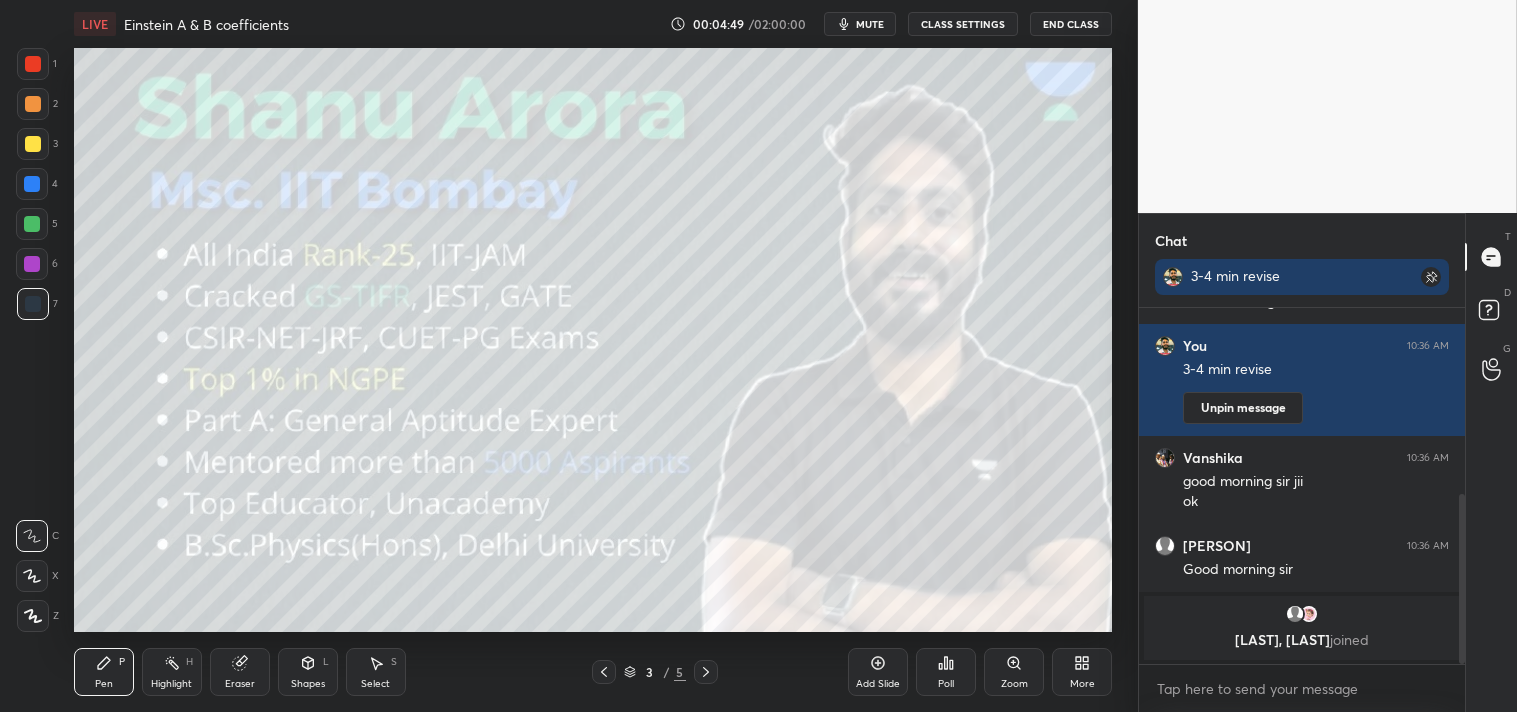 click 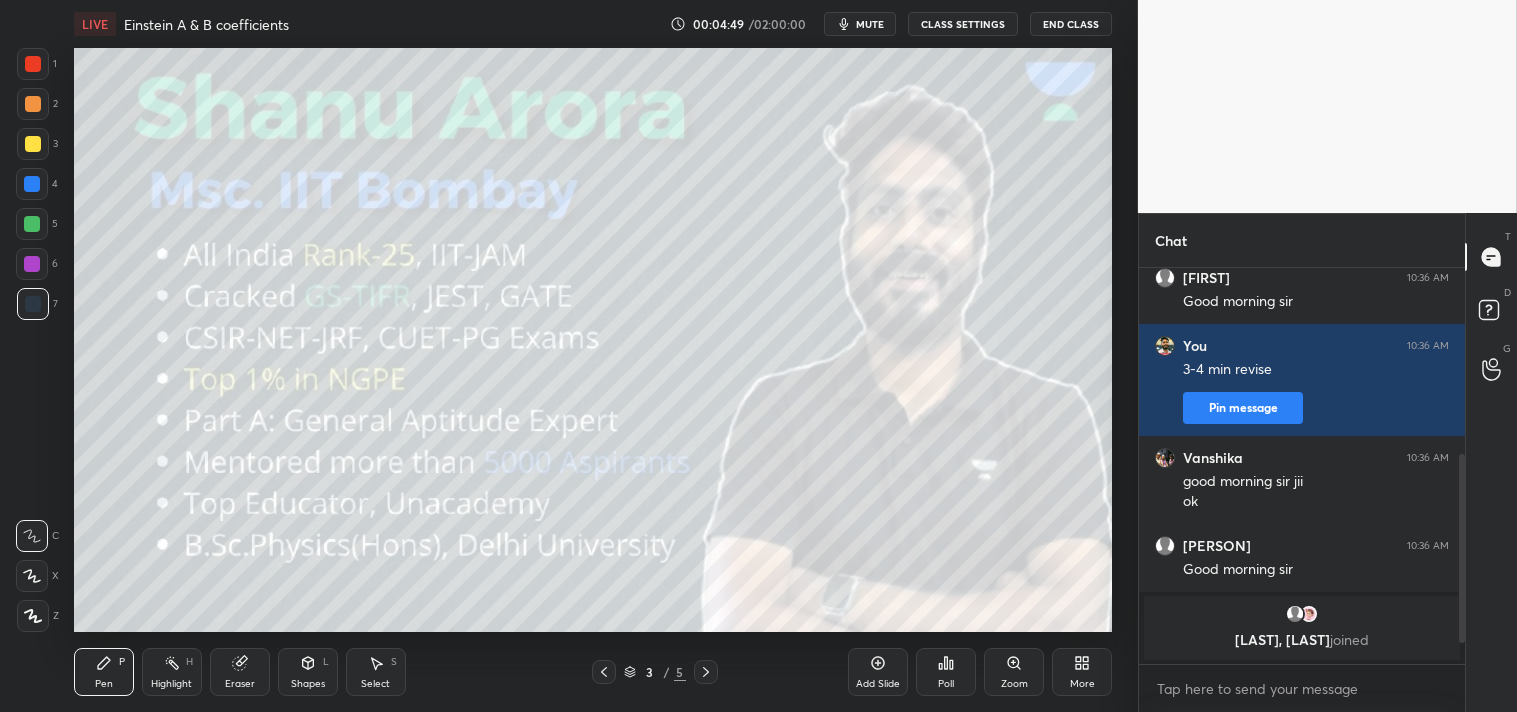 scroll, scrollTop: 6, scrollLeft: 5, axis: both 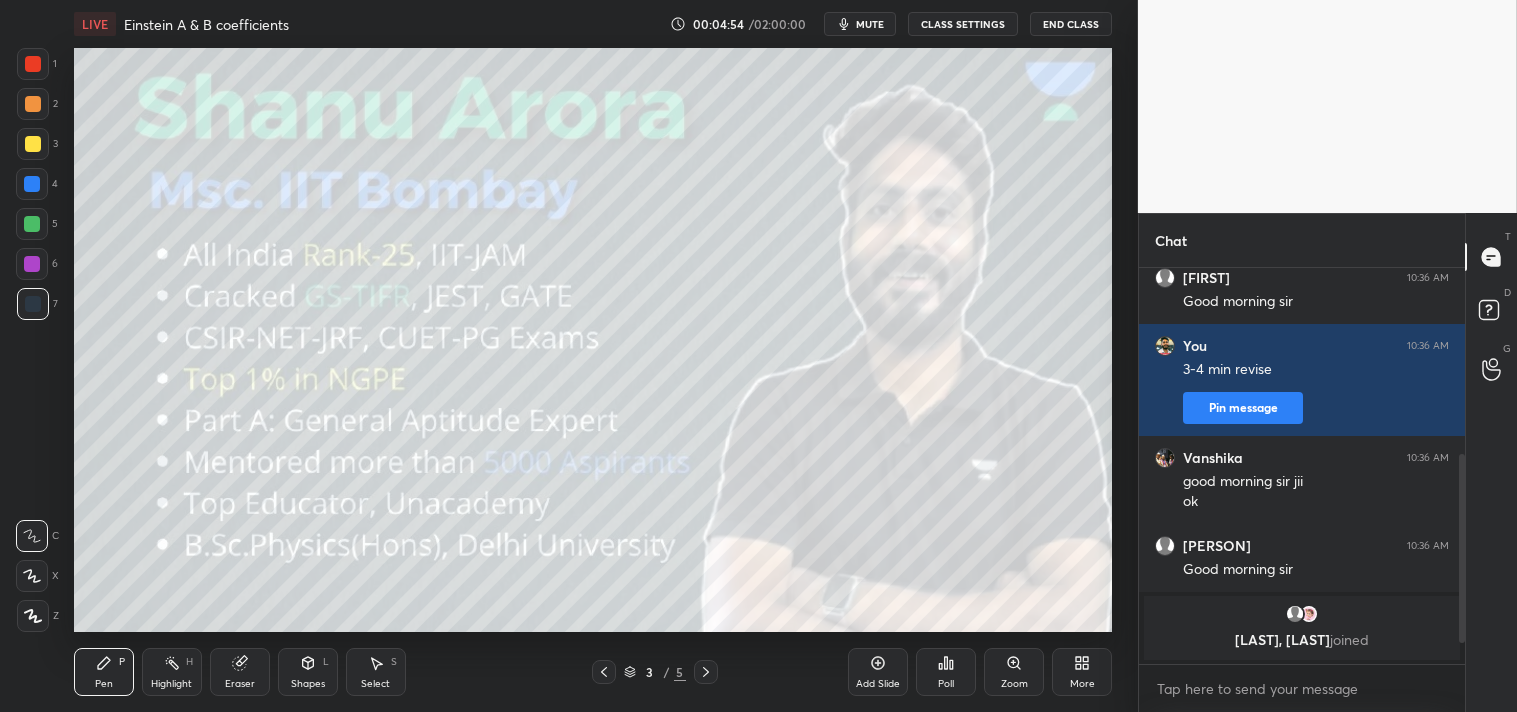 click on "More" at bounding box center [1082, 672] 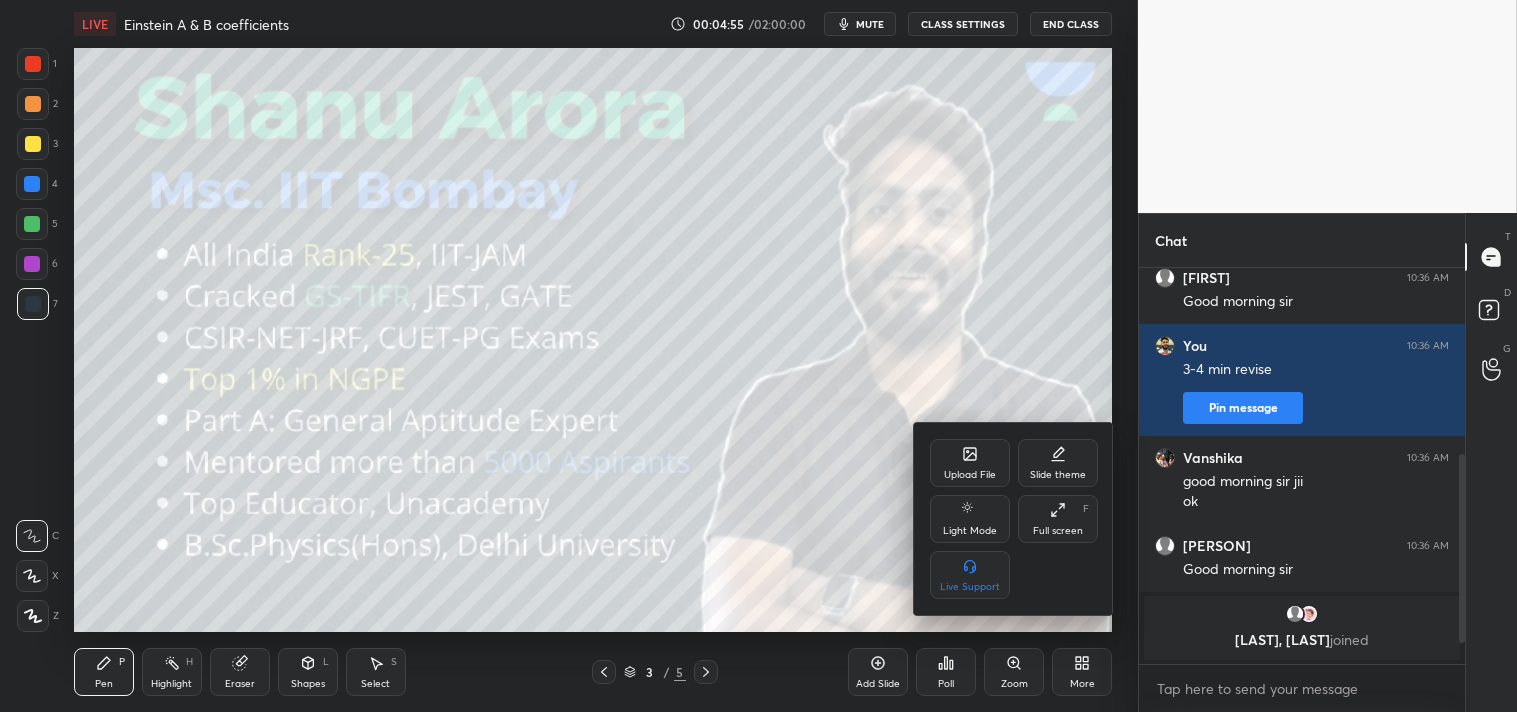 click on "Upload File" at bounding box center [970, 463] 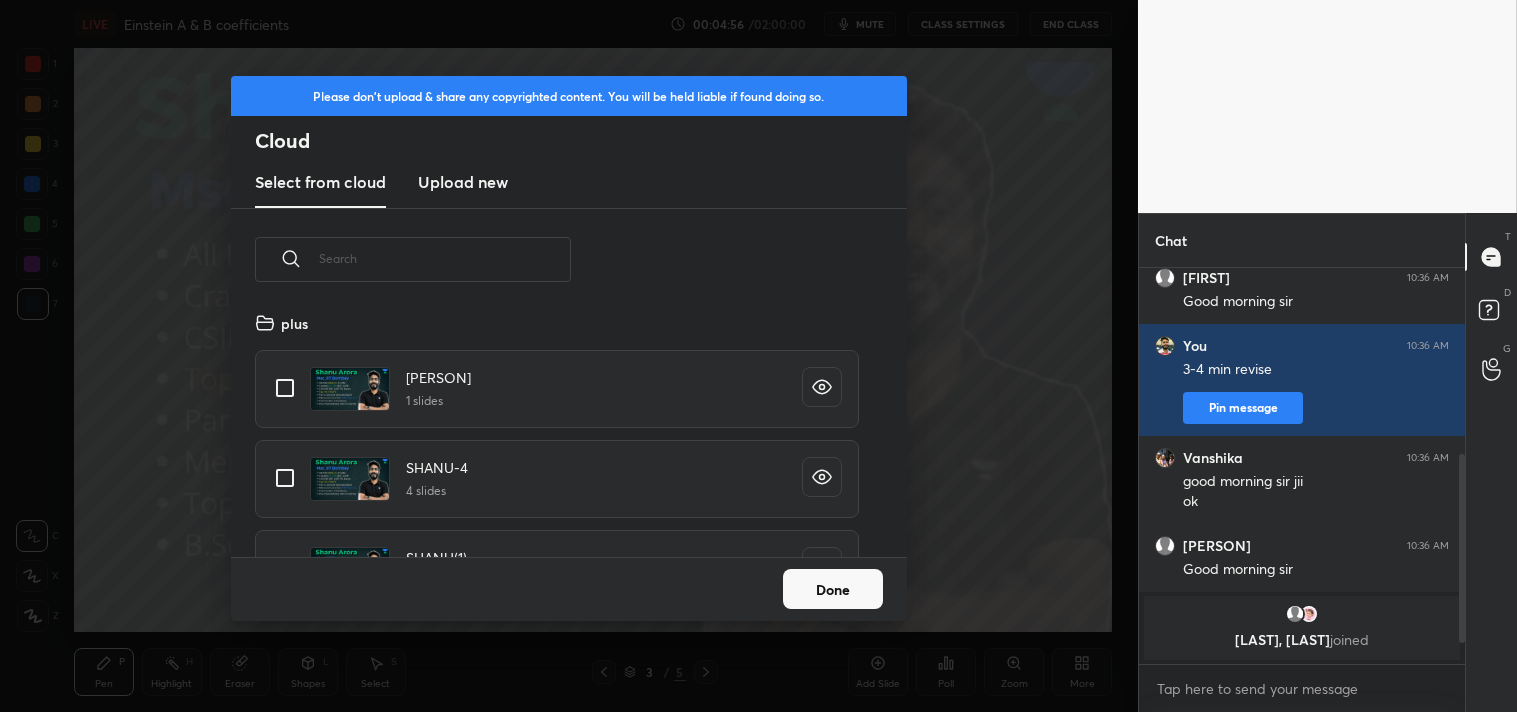 scroll, scrollTop: 6, scrollLeft: 11, axis: both 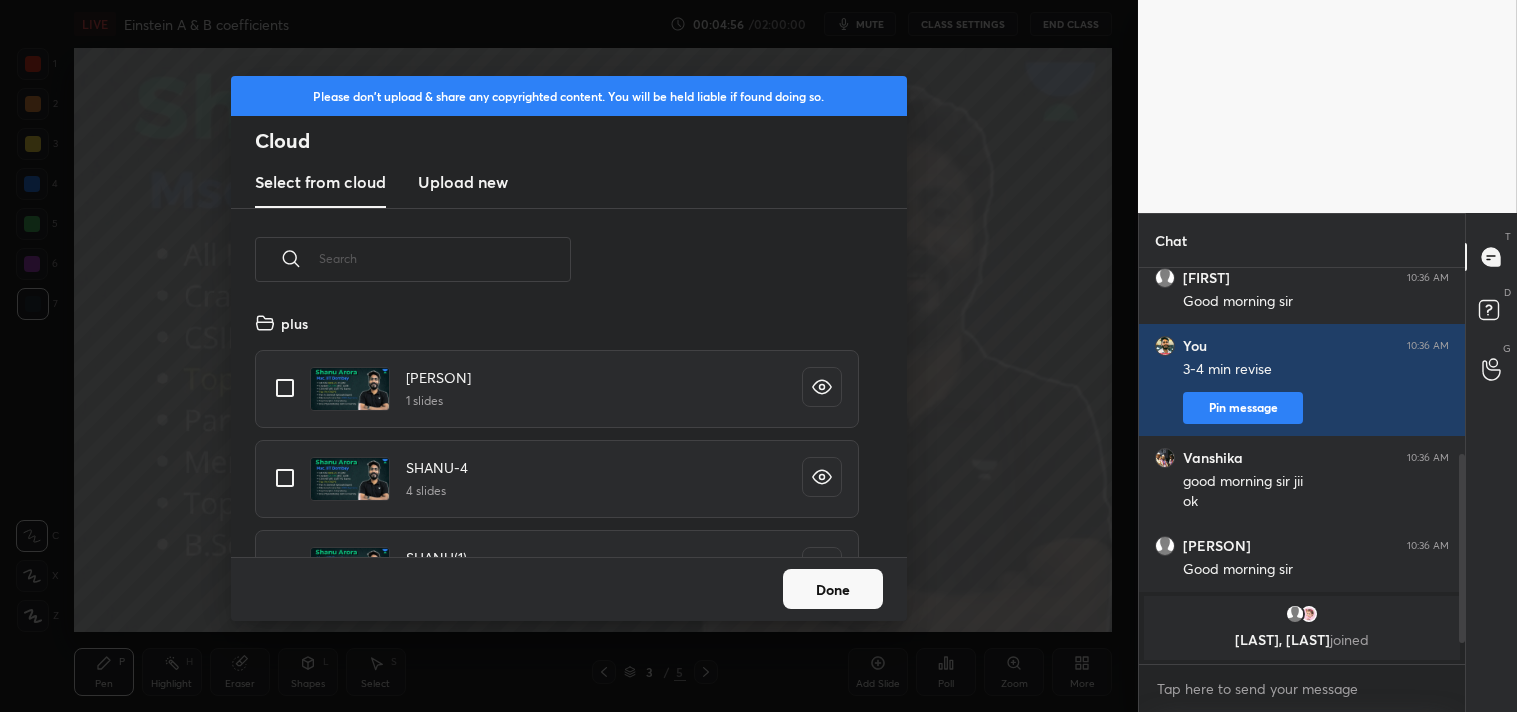 click on "Select from cloud Upload new" at bounding box center (569, 183) 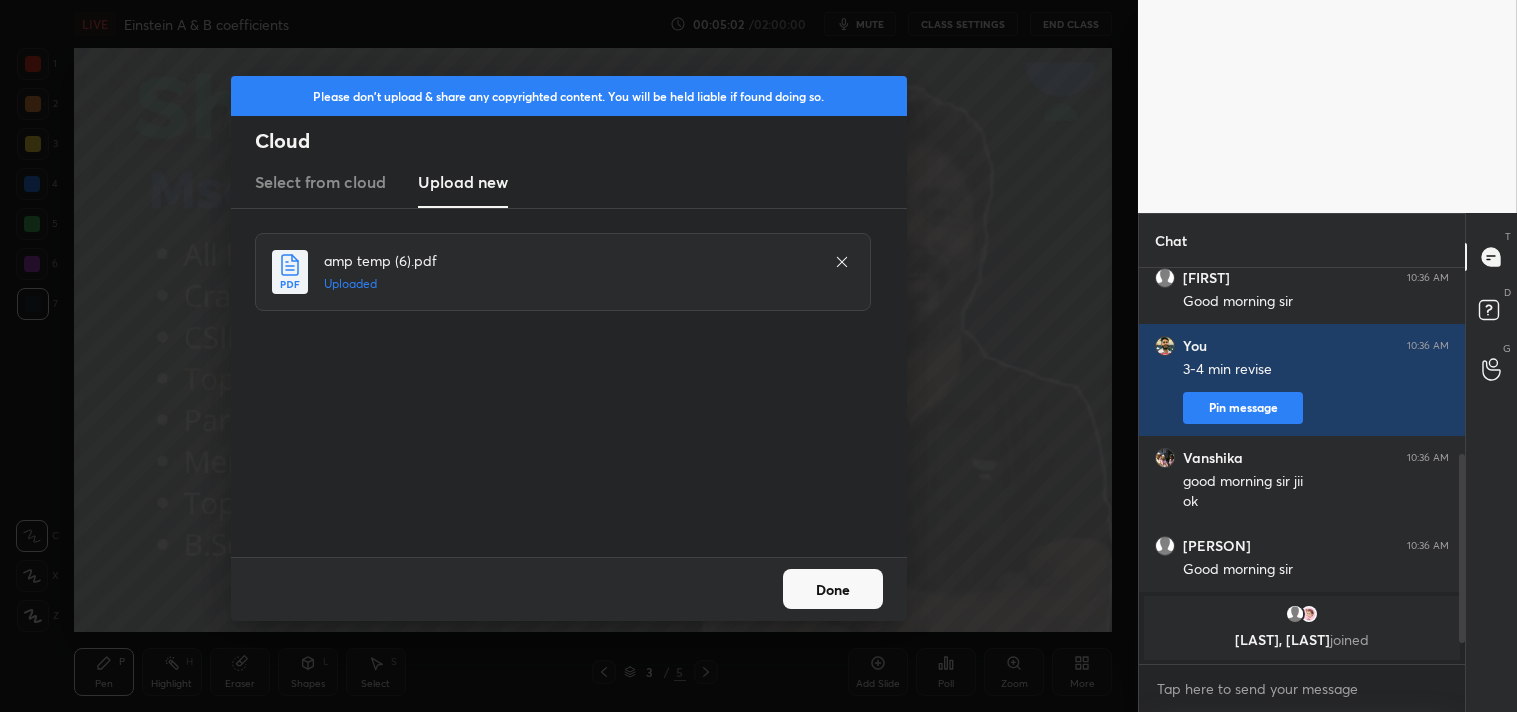 click on "Done" at bounding box center [833, 589] 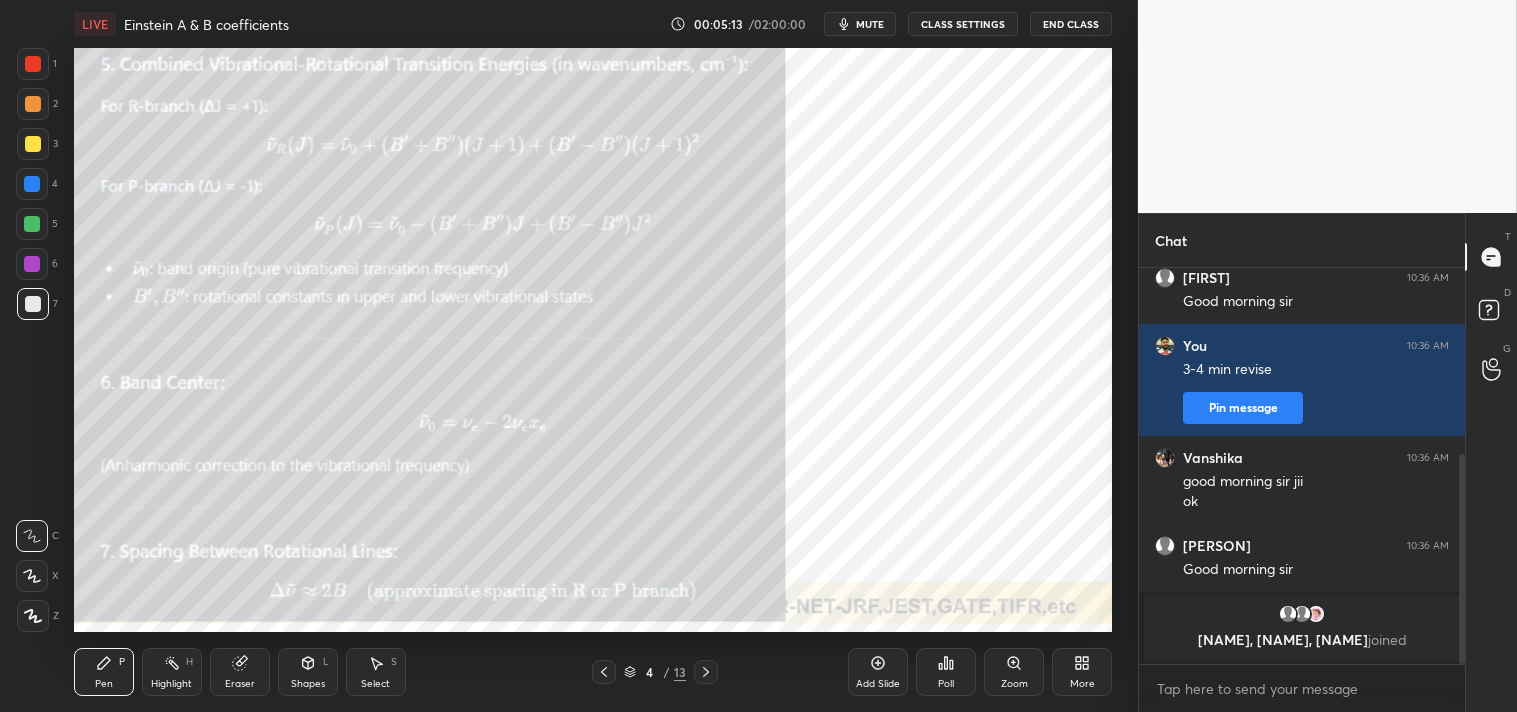 click on "Highlight H" at bounding box center (172, 672) 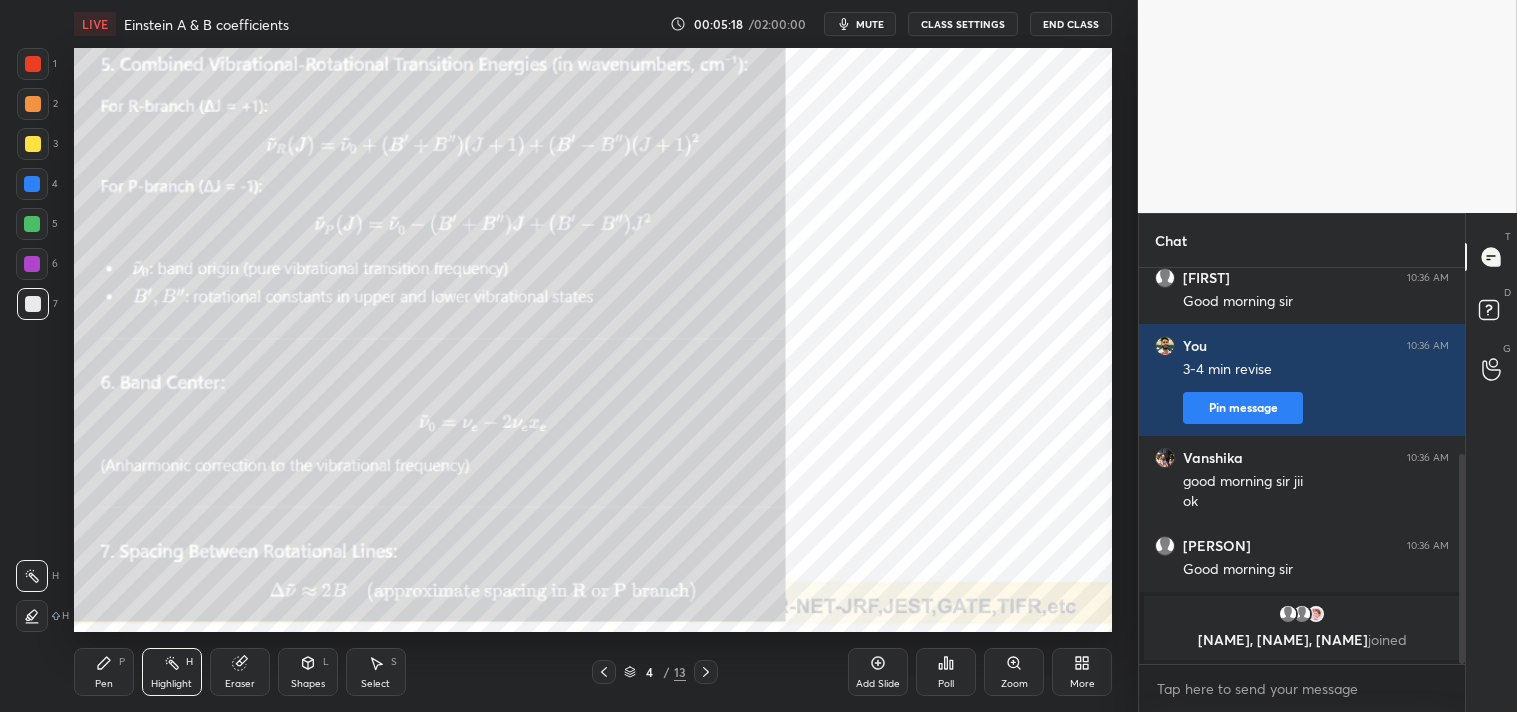 click on "Pen P" at bounding box center (104, 672) 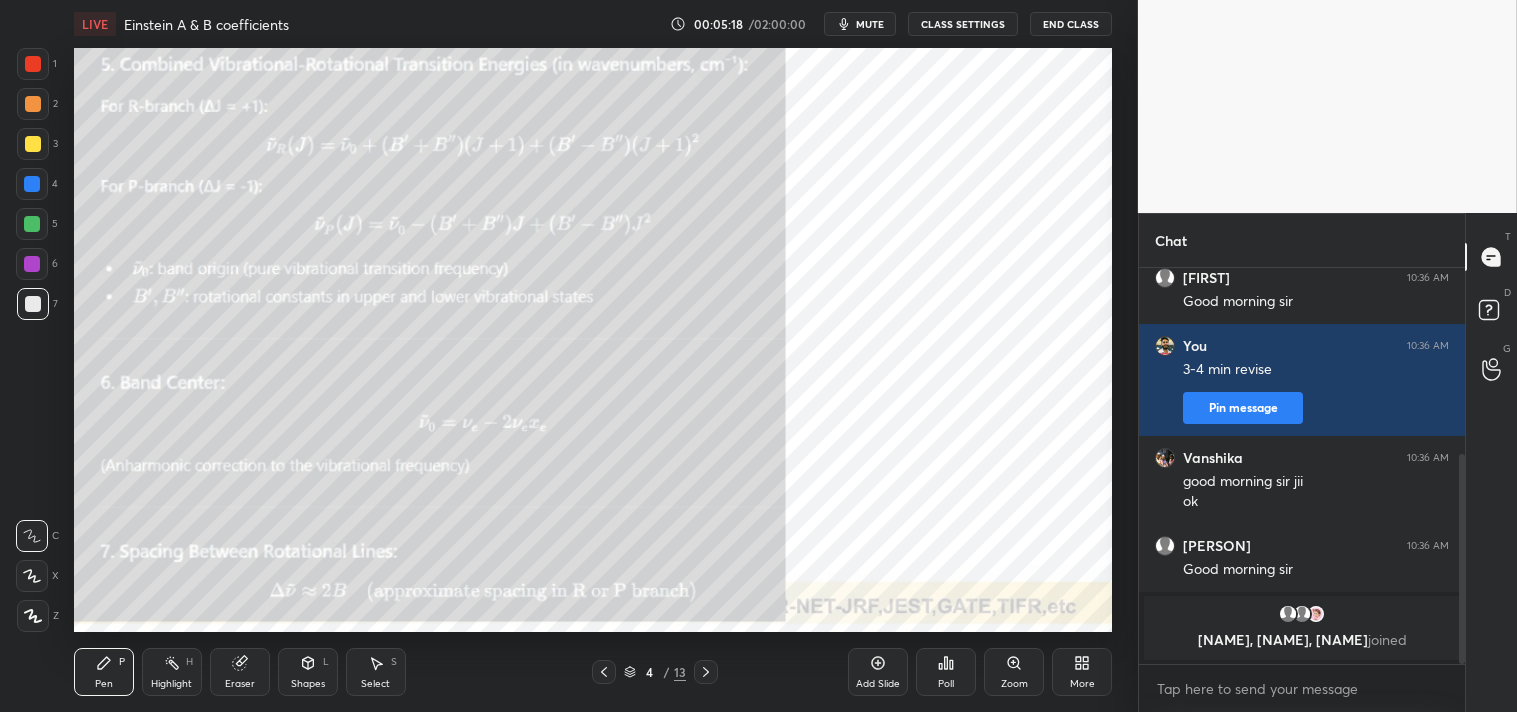 click 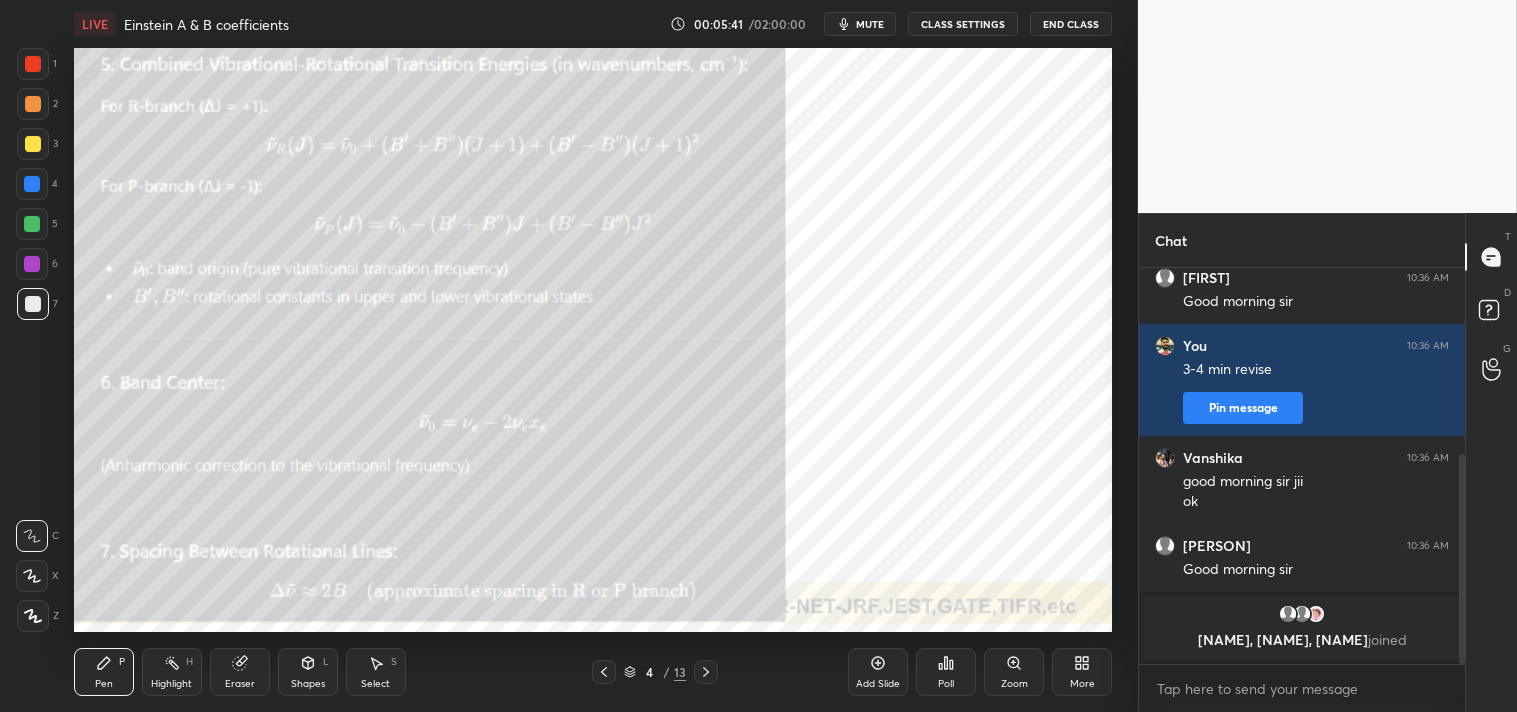 click on "Add Slide" at bounding box center [878, 672] 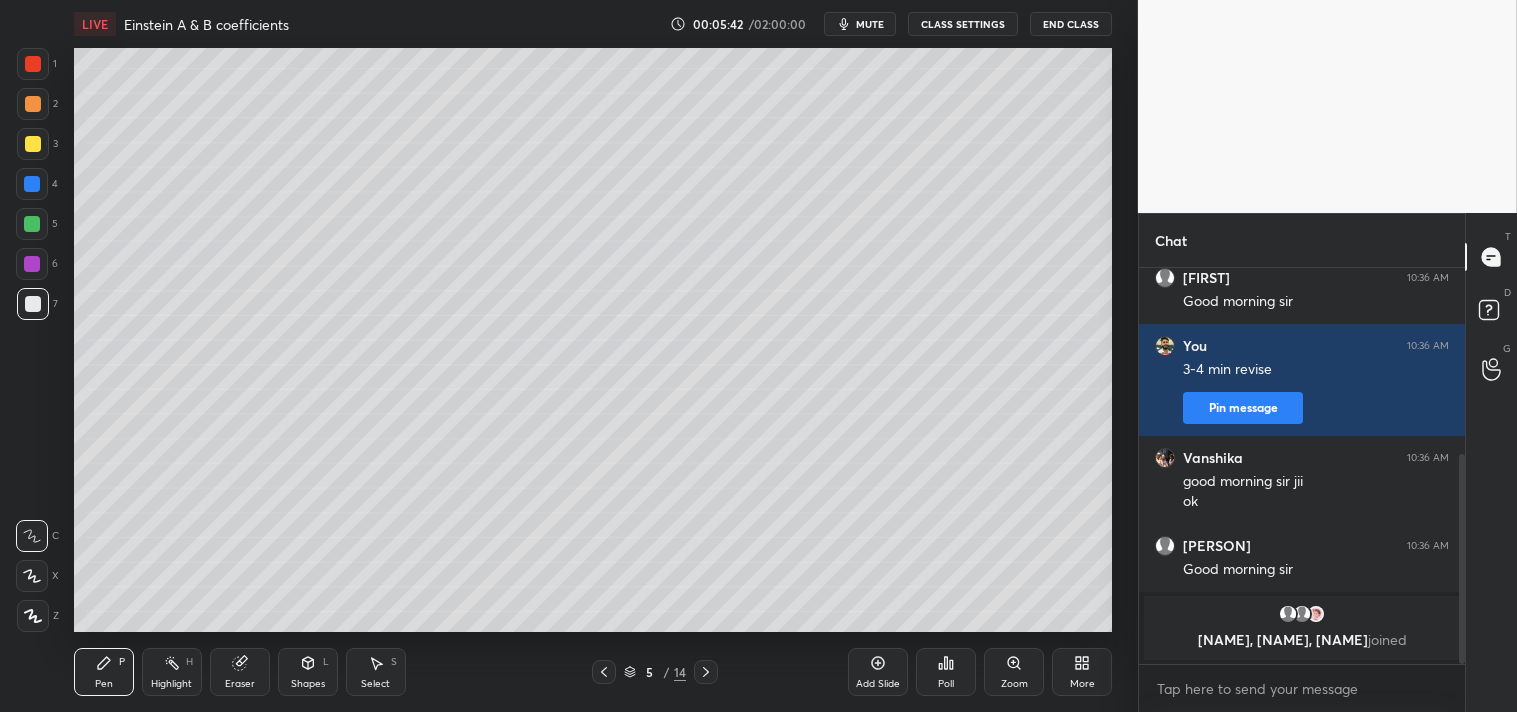 click at bounding box center (33, 144) 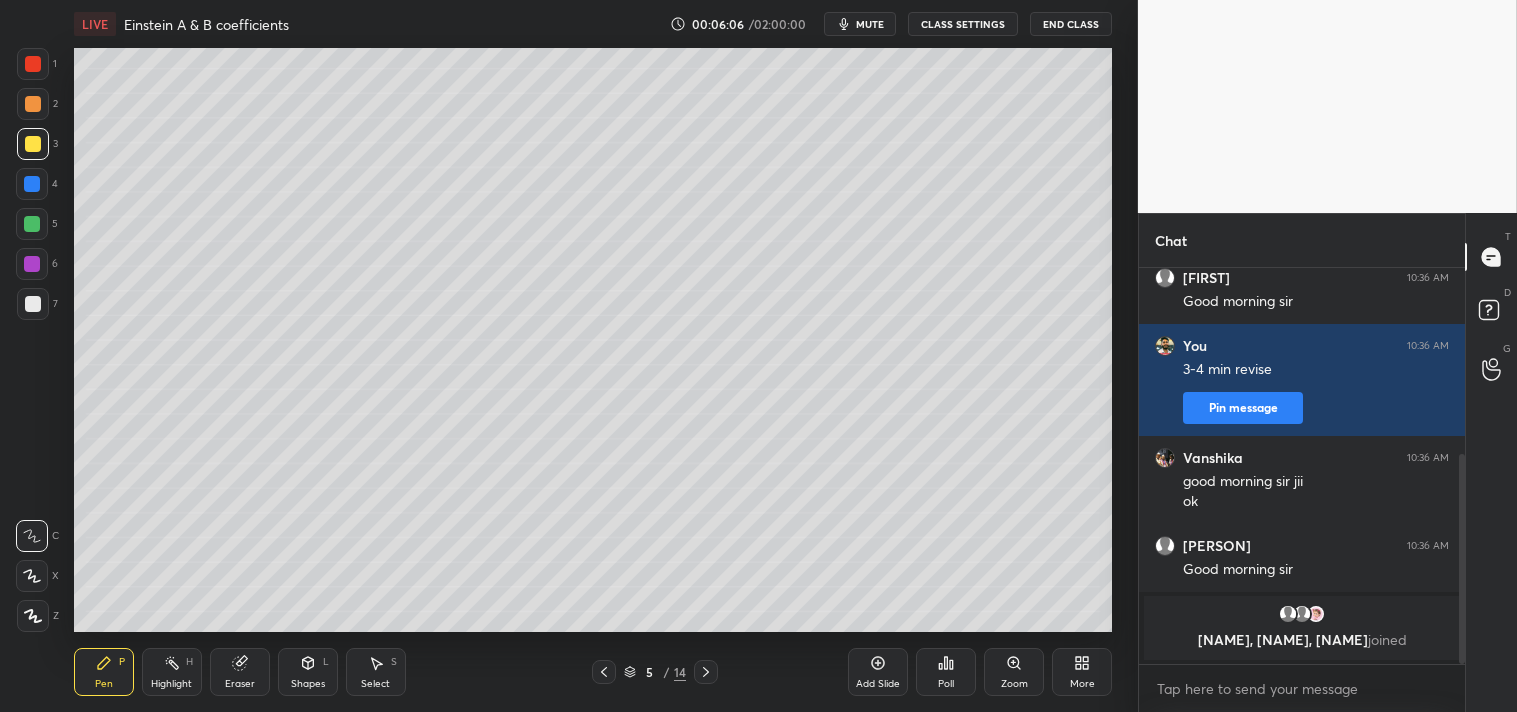 click on "mute" at bounding box center (870, 24) 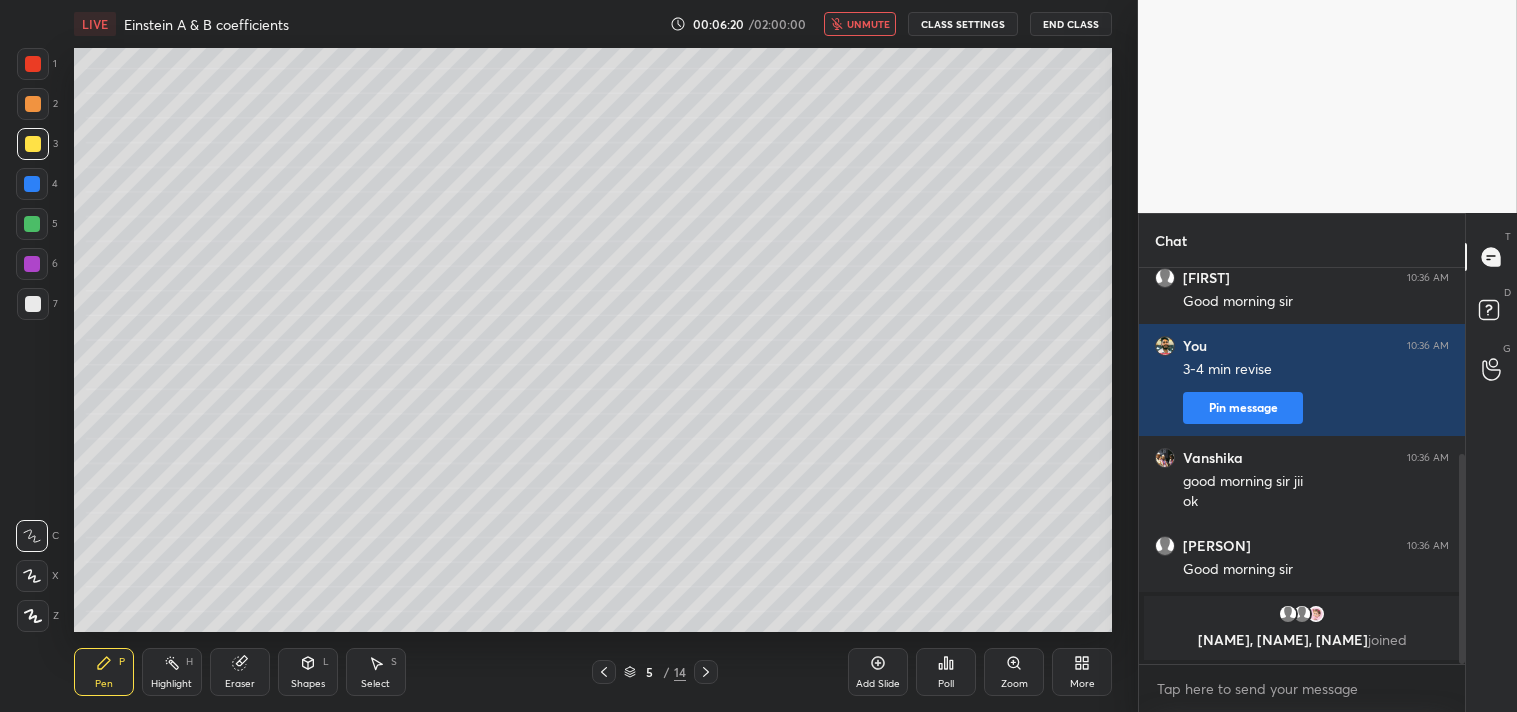 click on "unmute" at bounding box center (868, 24) 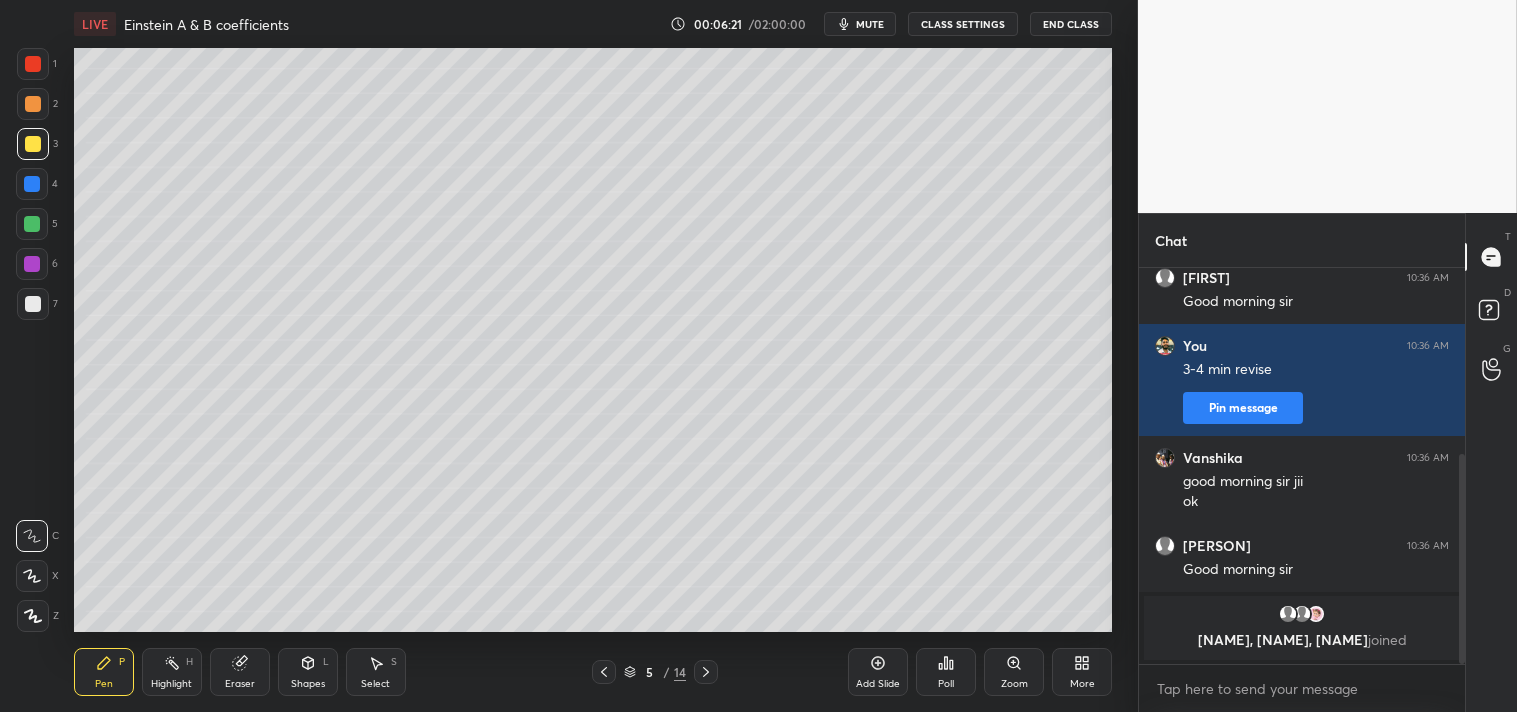 type 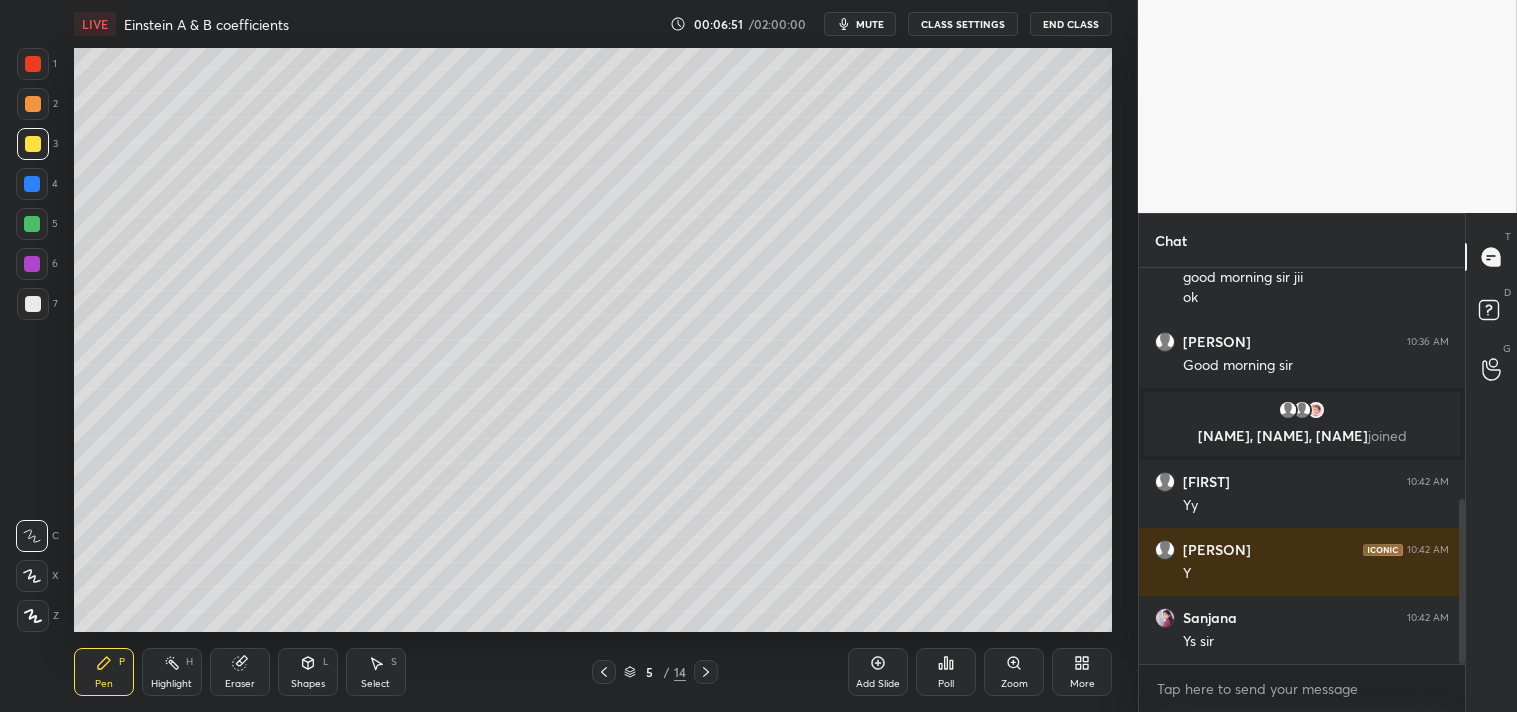scroll, scrollTop: 624, scrollLeft: 0, axis: vertical 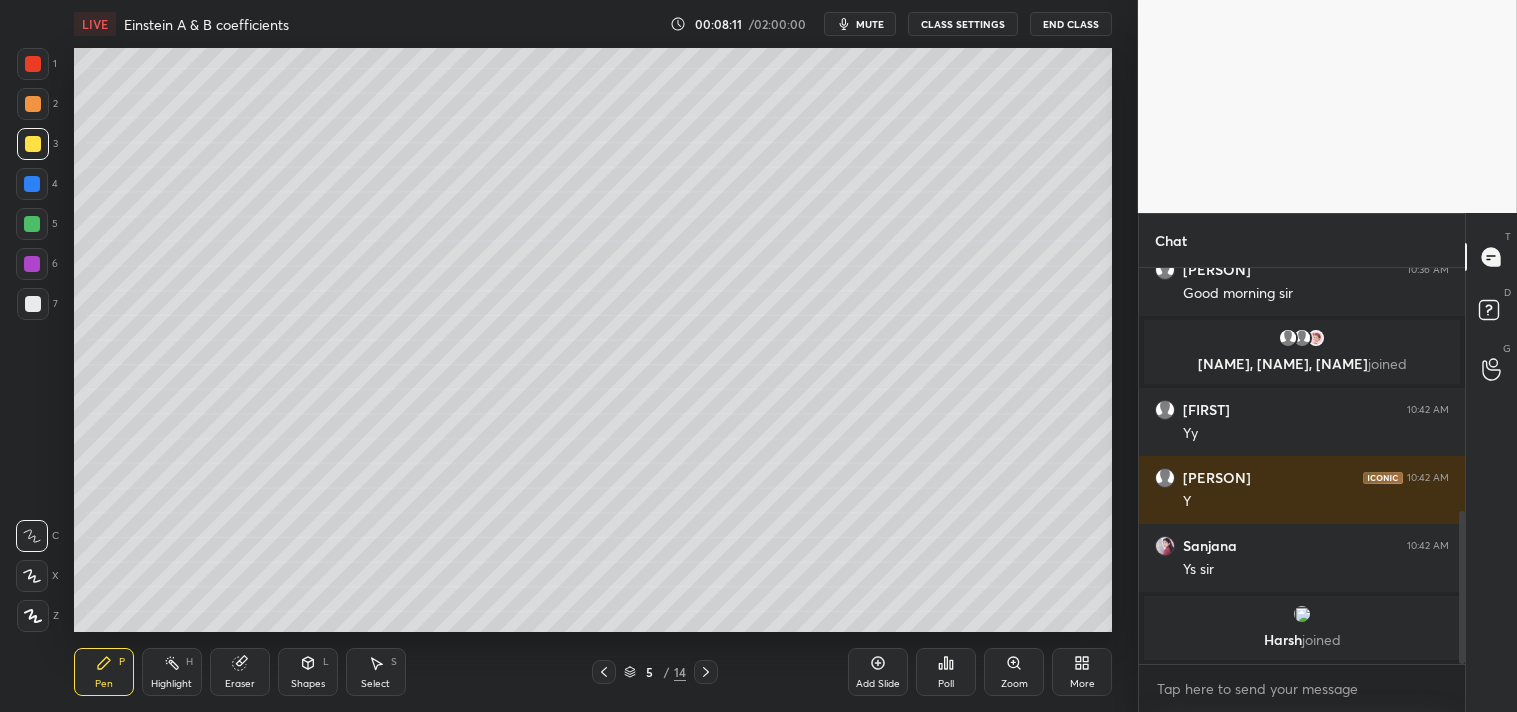 click on "Add Slide" at bounding box center (878, 684) 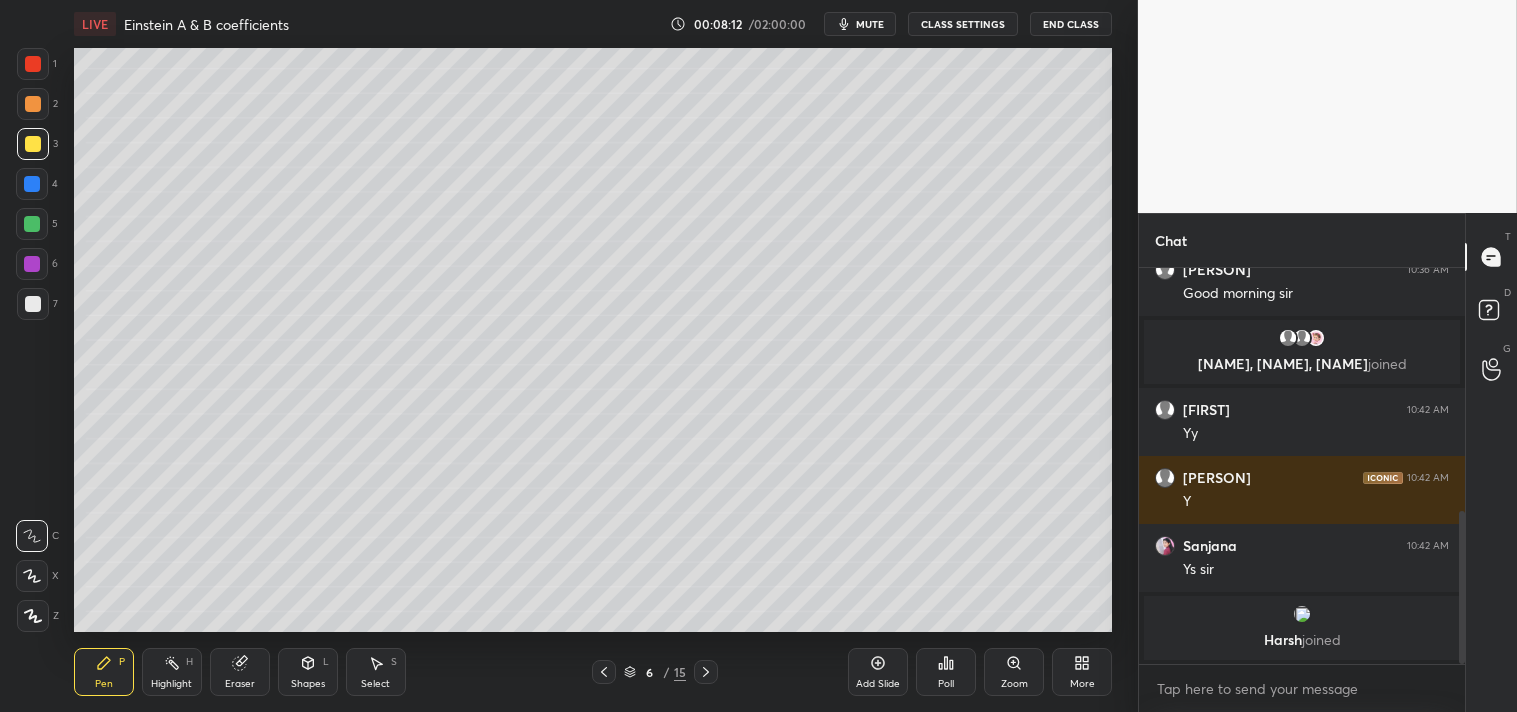 click at bounding box center [33, 304] 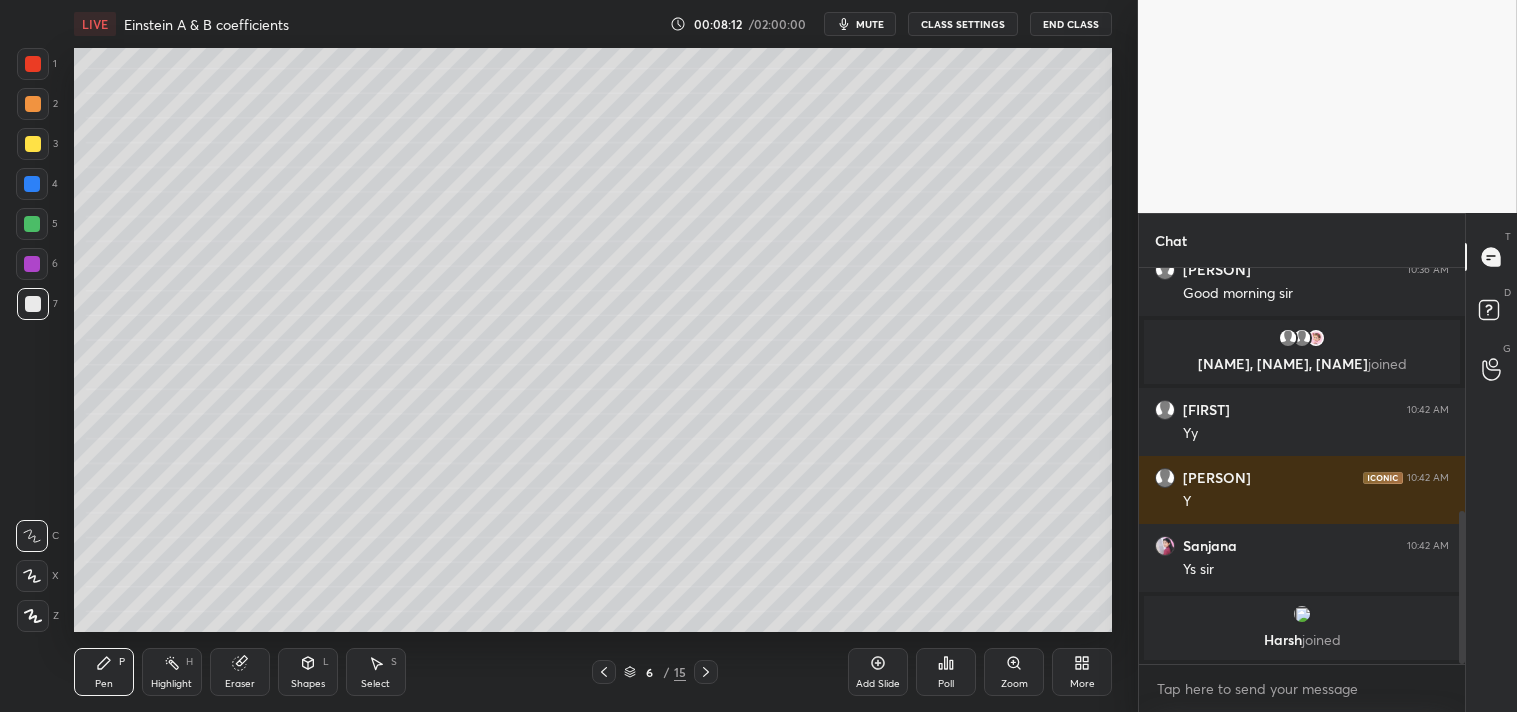 click at bounding box center (33, 304) 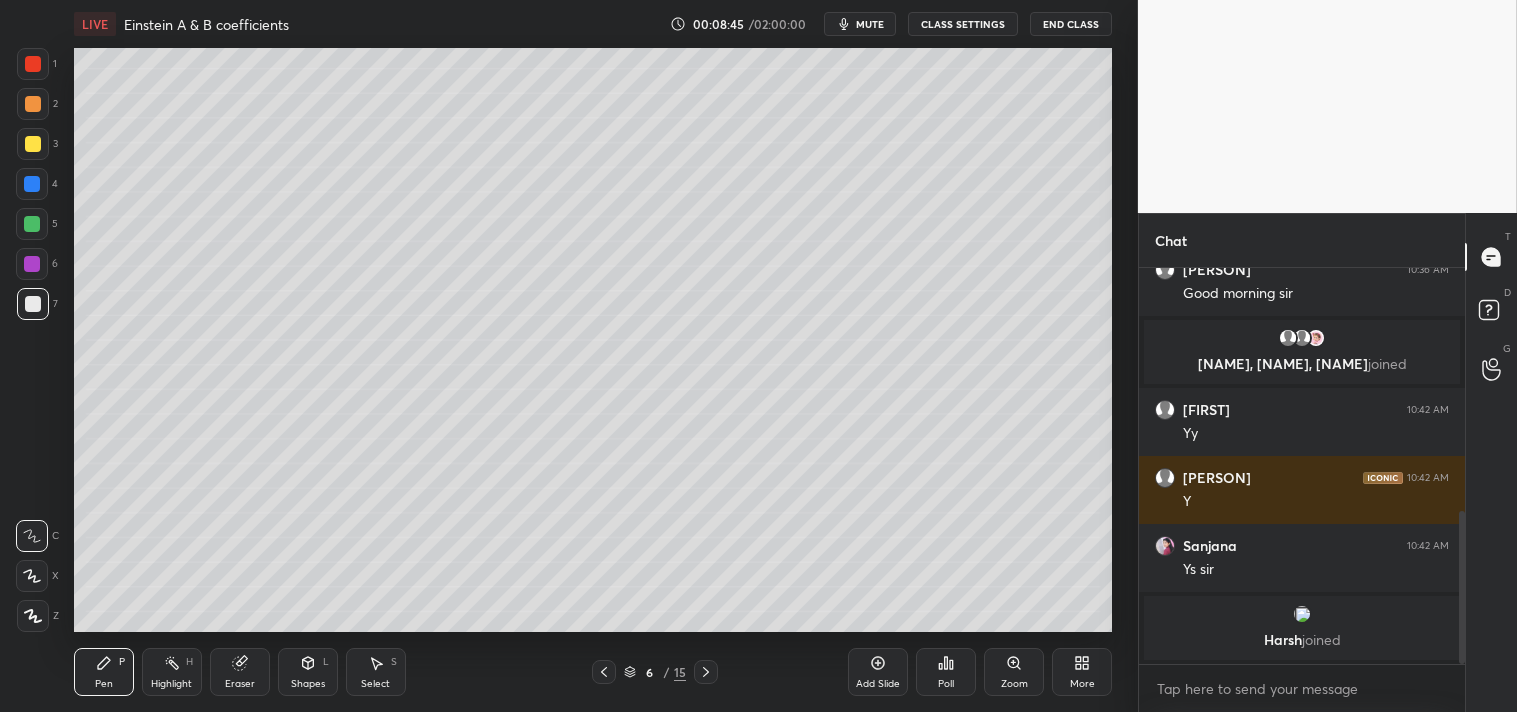 click on "Highlight" at bounding box center [171, 684] 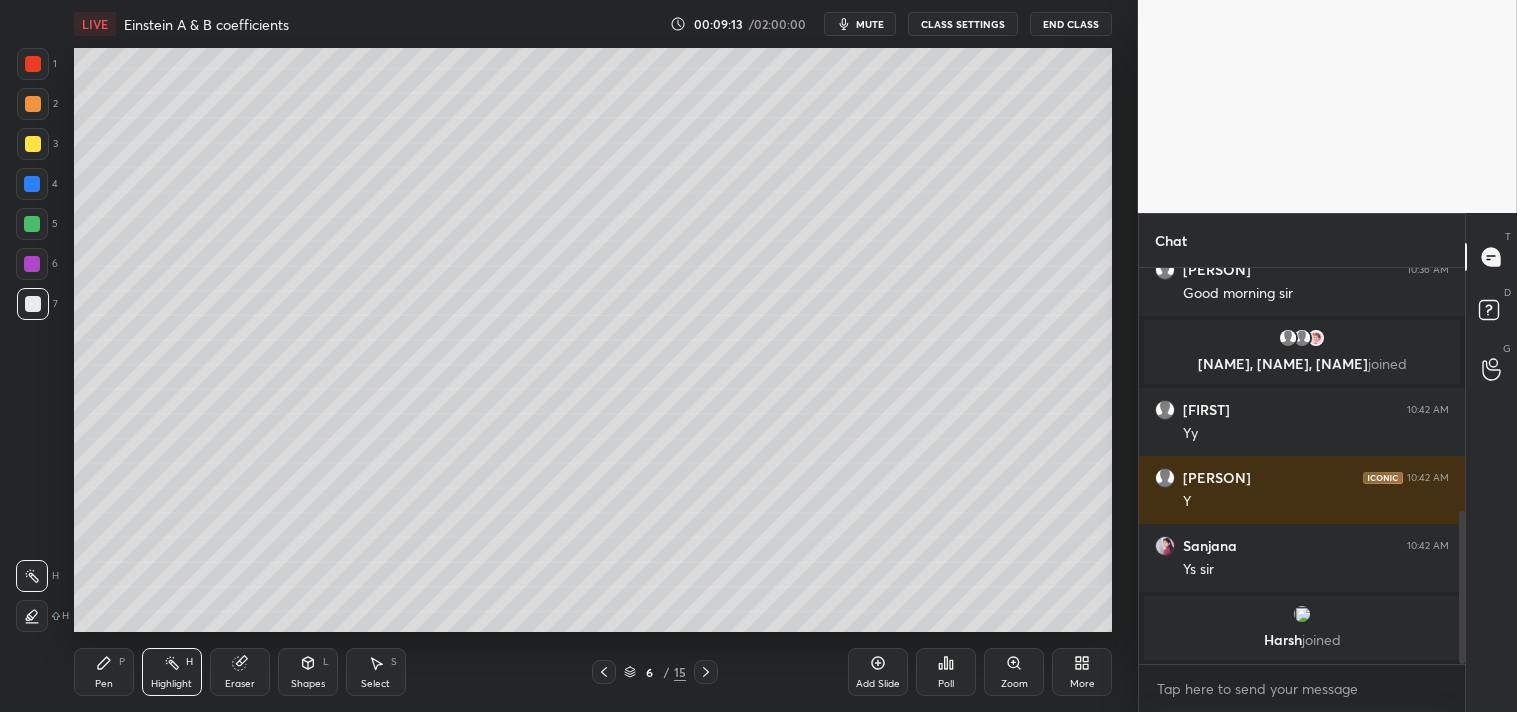 click on "Eraser" at bounding box center (240, 672) 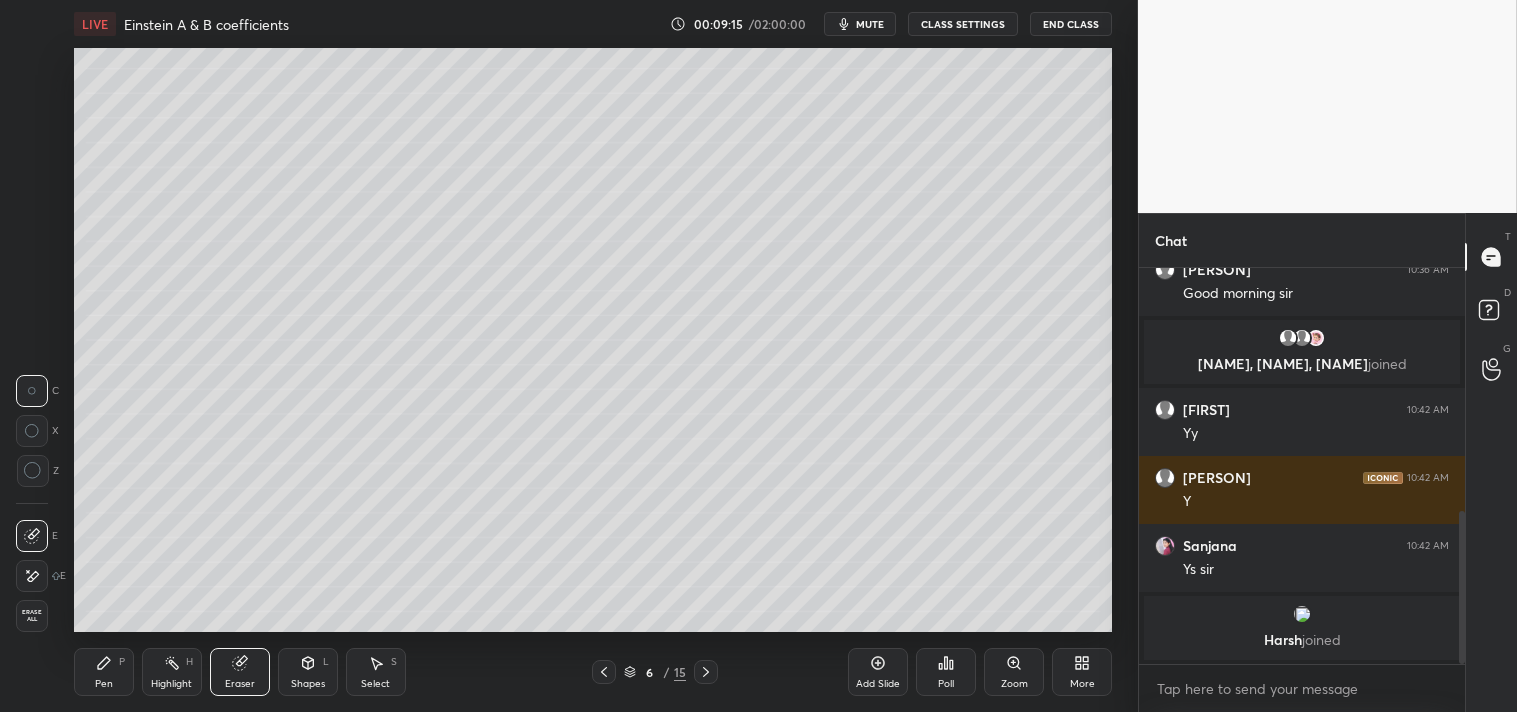 click on "Pen P" at bounding box center (104, 672) 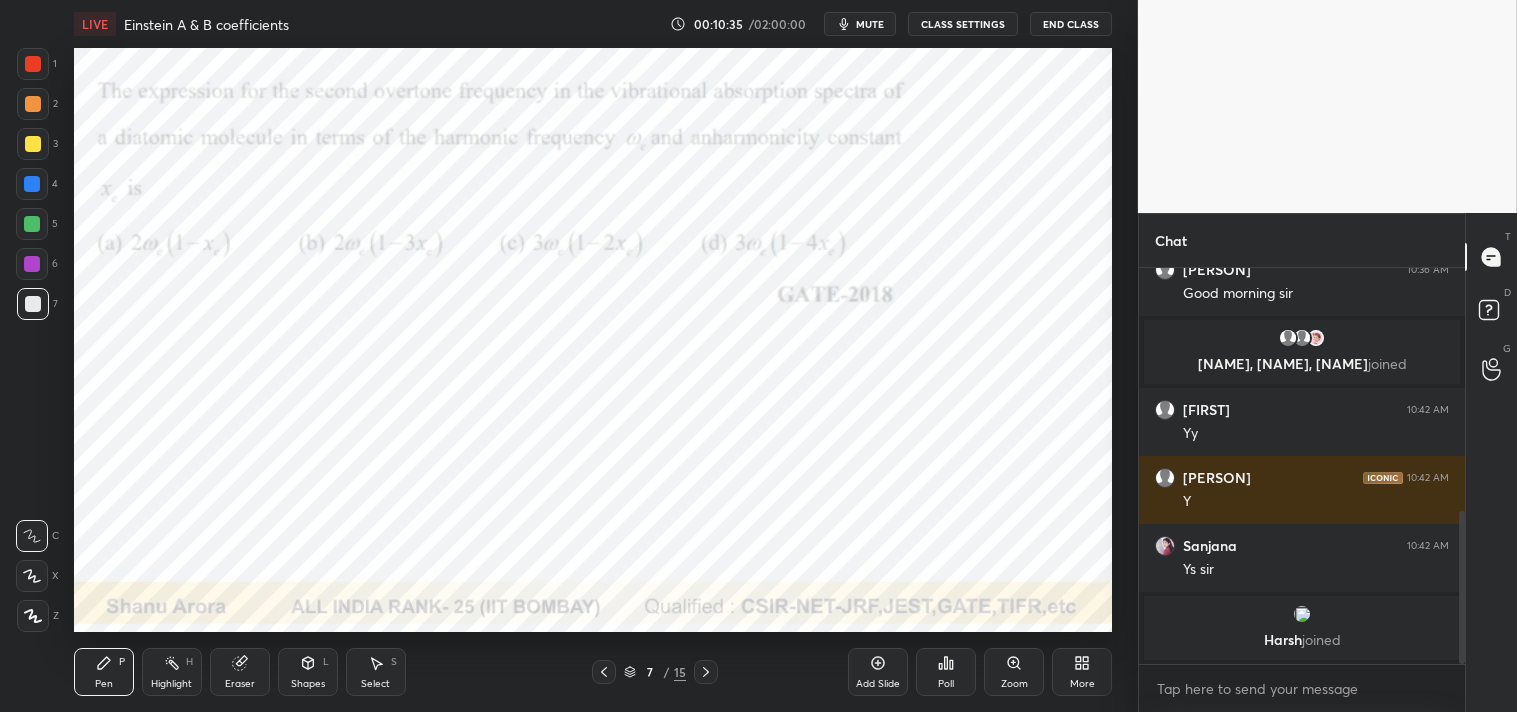 click at bounding box center (33, 64) 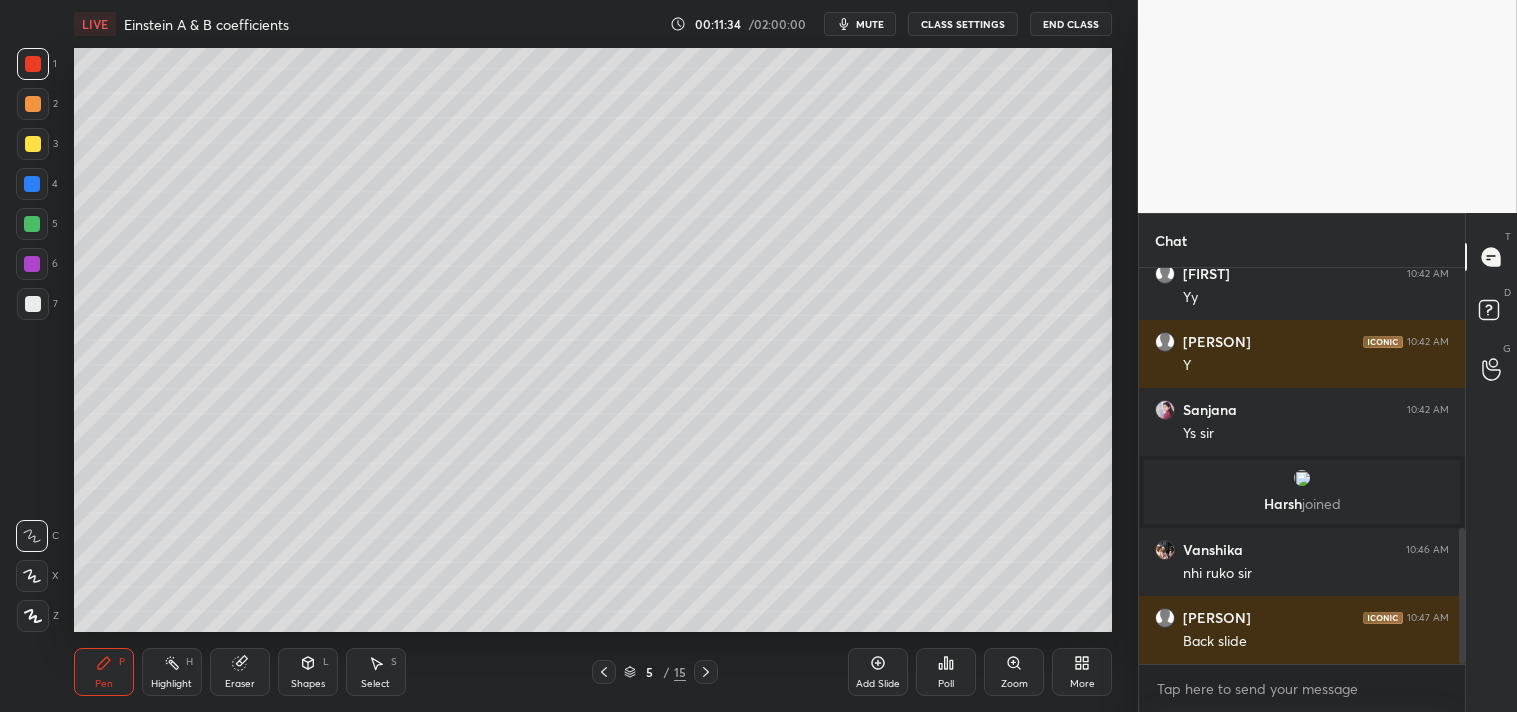 scroll, scrollTop: 780, scrollLeft: 0, axis: vertical 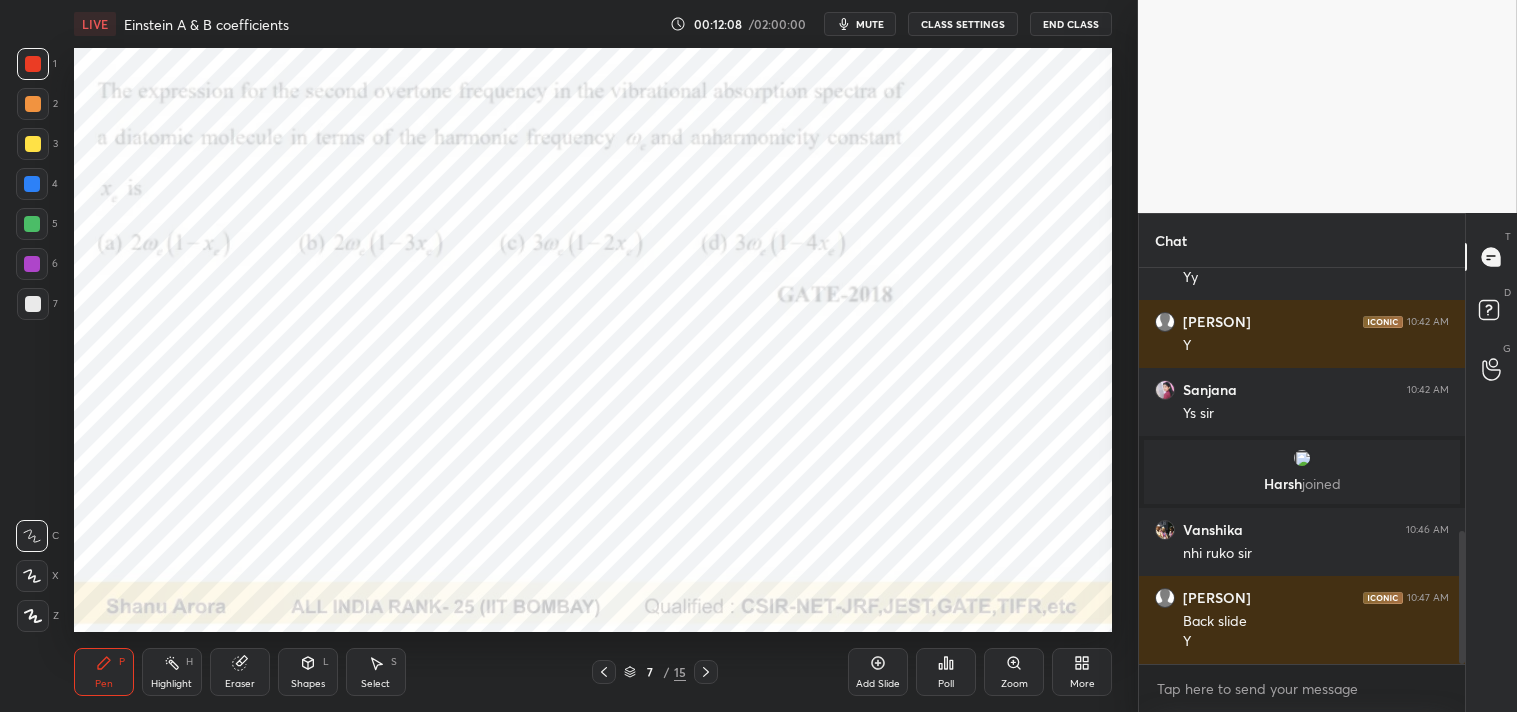 click on "mute" at bounding box center (870, 24) 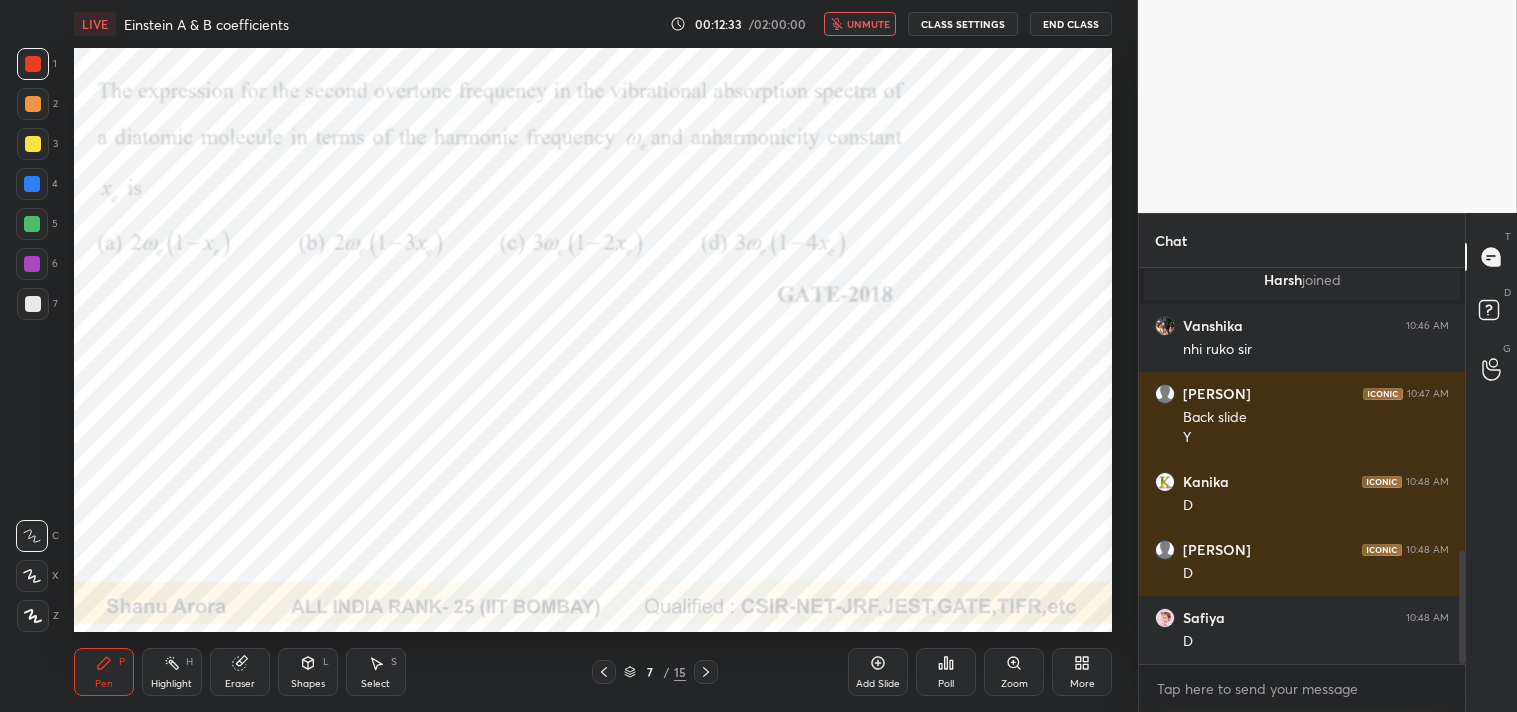 scroll, scrollTop: 1052, scrollLeft: 0, axis: vertical 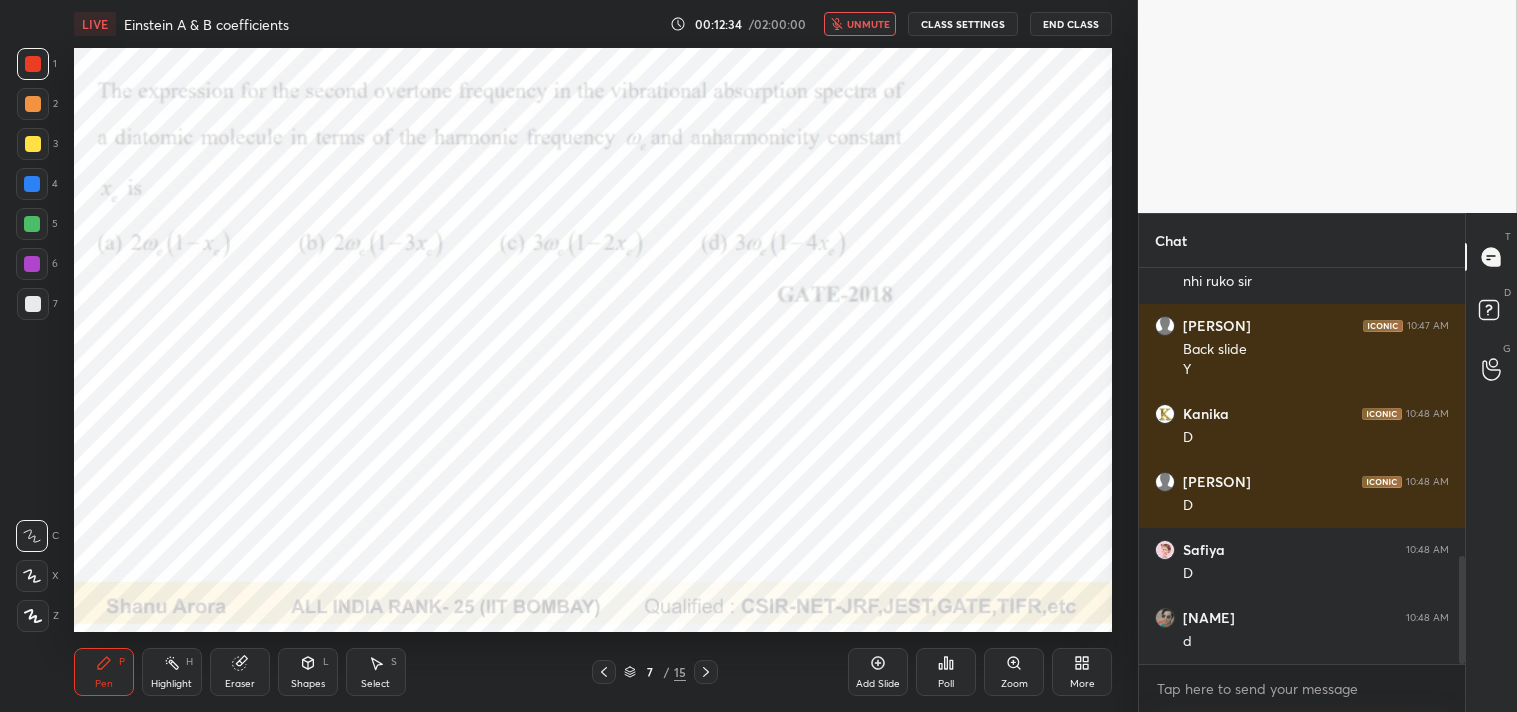 click on "unmute" at bounding box center [868, 24] 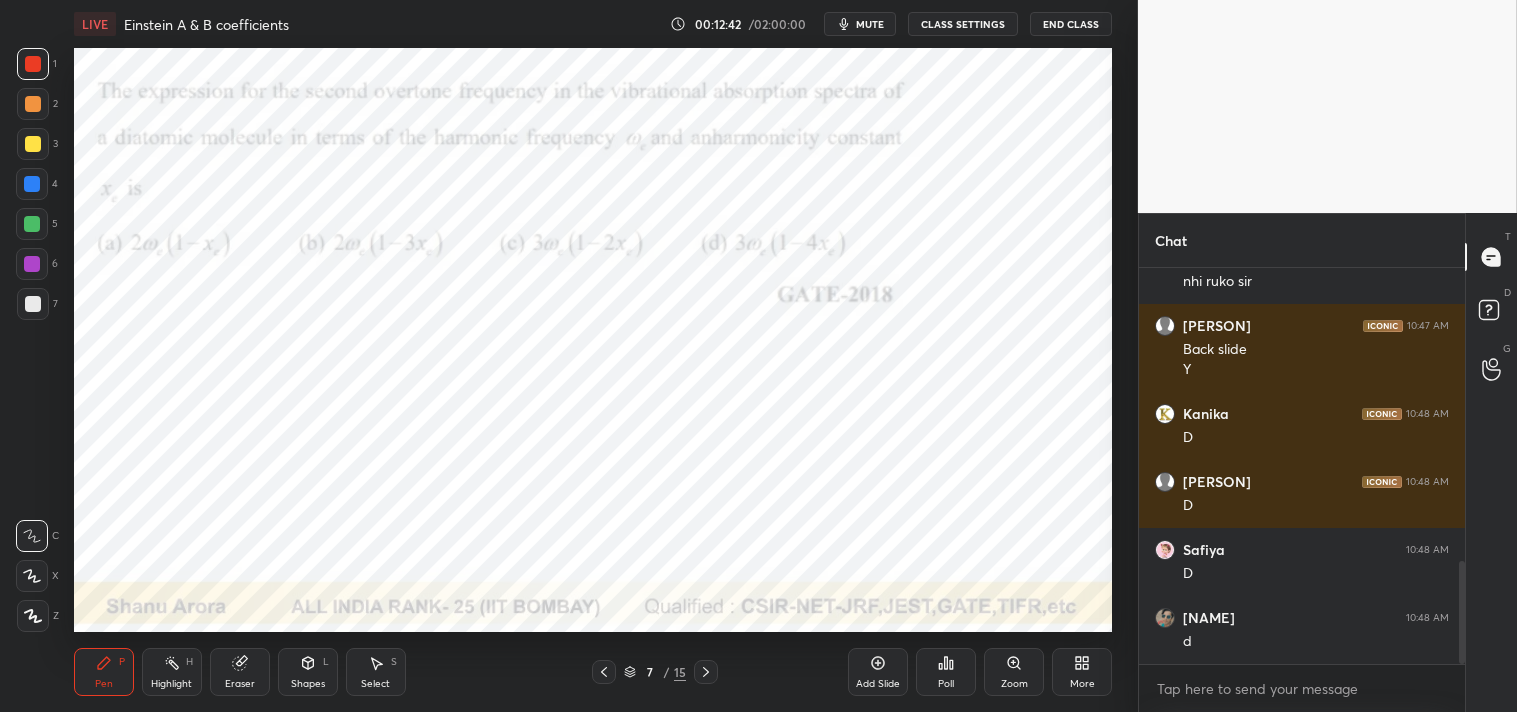 scroll, scrollTop: 1120, scrollLeft: 0, axis: vertical 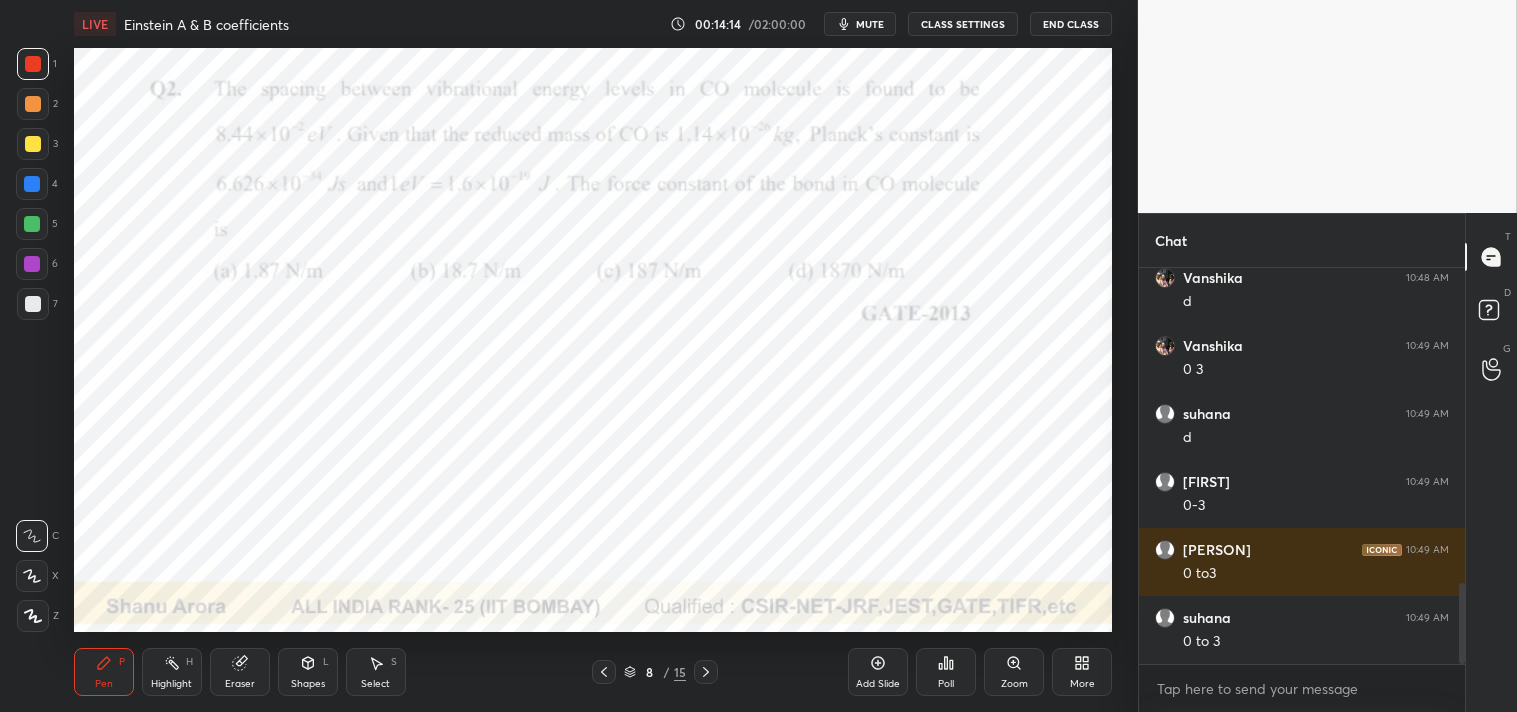 click on "mute" at bounding box center [870, 24] 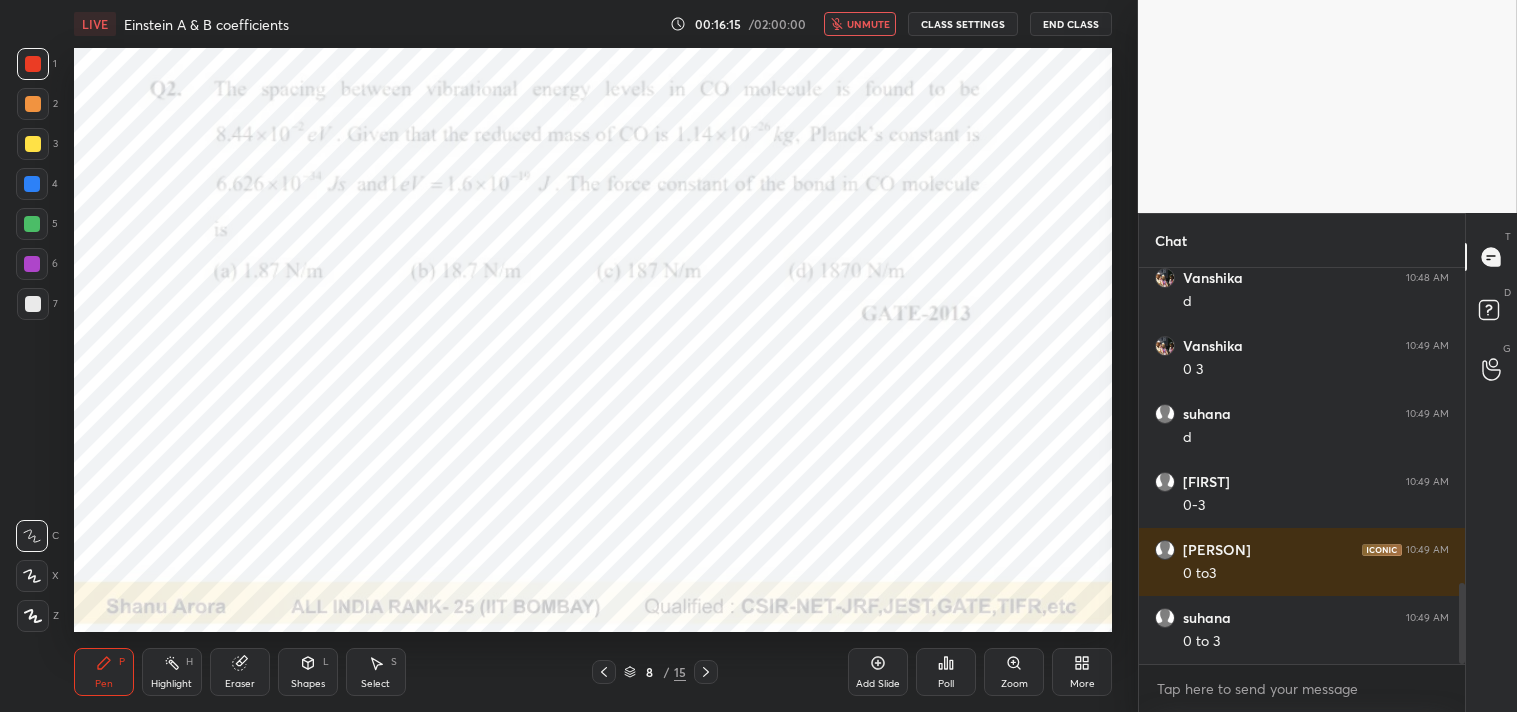 click on "unmute" at bounding box center (868, 24) 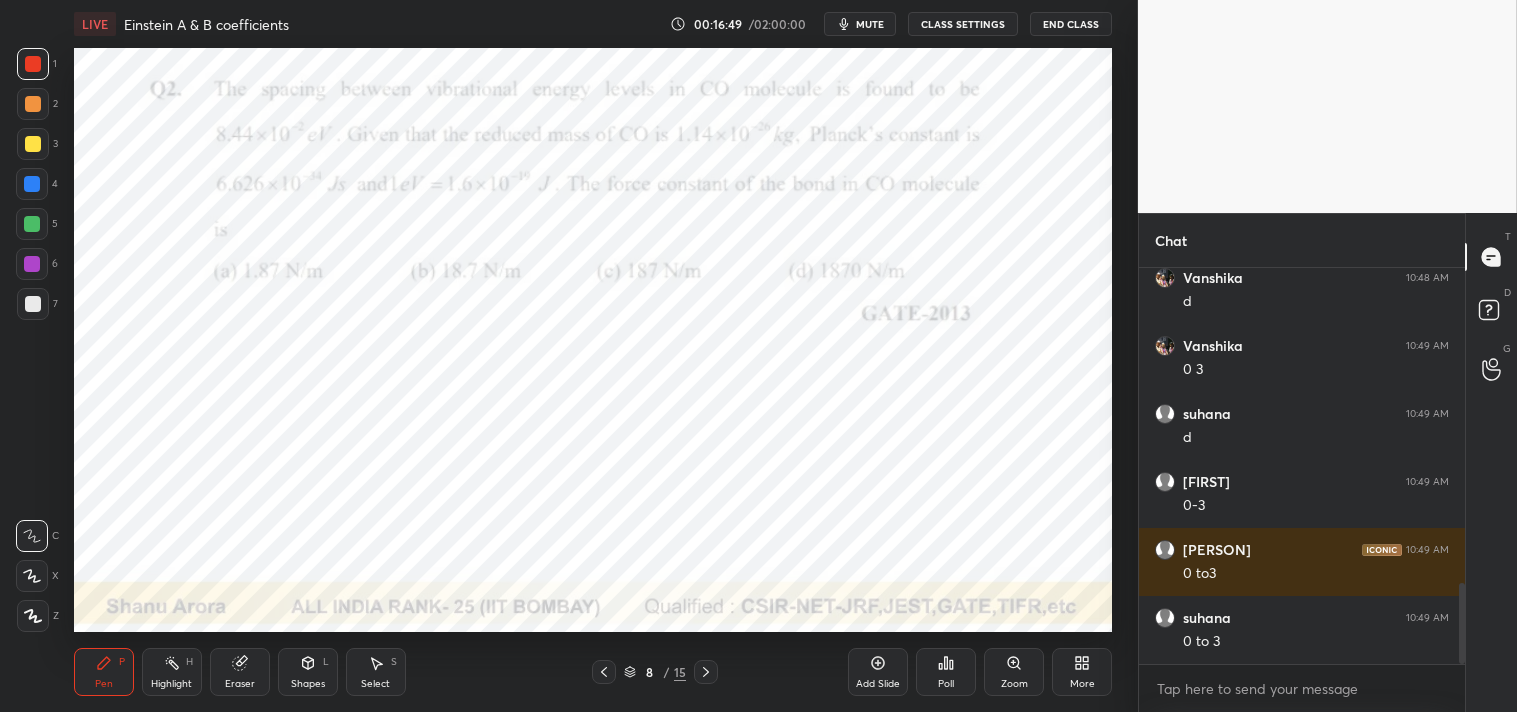 click on "Eraser" at bounding box center [240, 672] 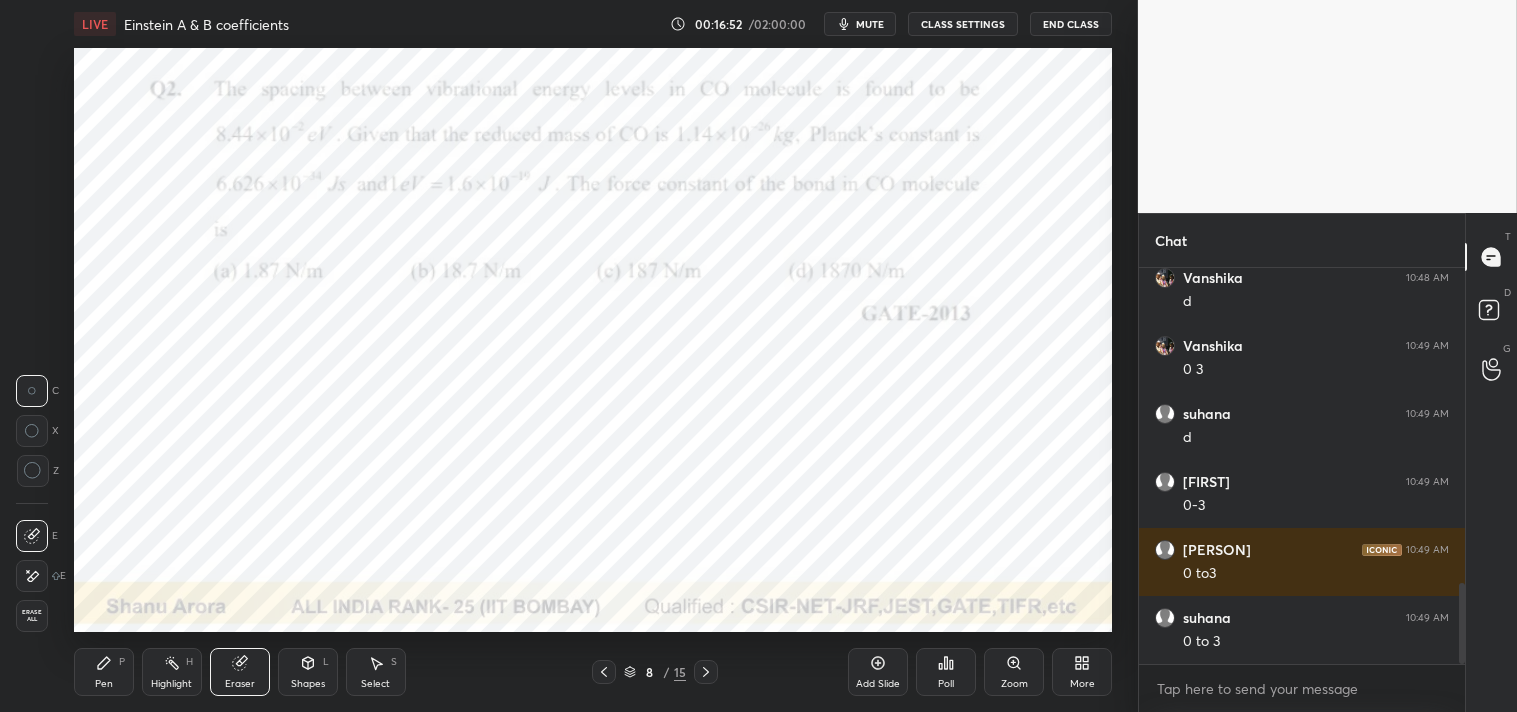 click on "Pen P Highlight H Eraser Shapes L Select S 8 / 15 Add Slide Poll Zoom More" at bounding box center (593, 672) 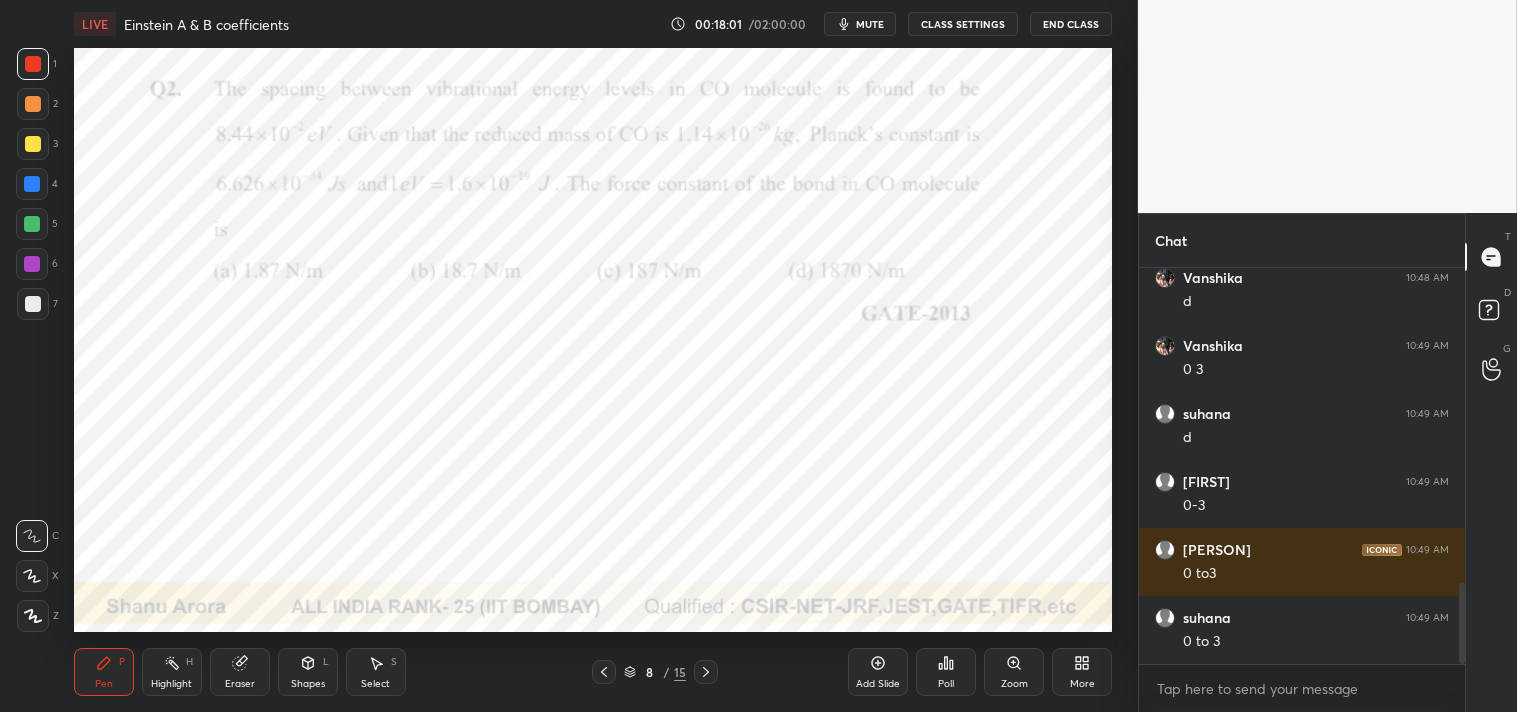 click on "Eraser" at bounding box center [240, 672] 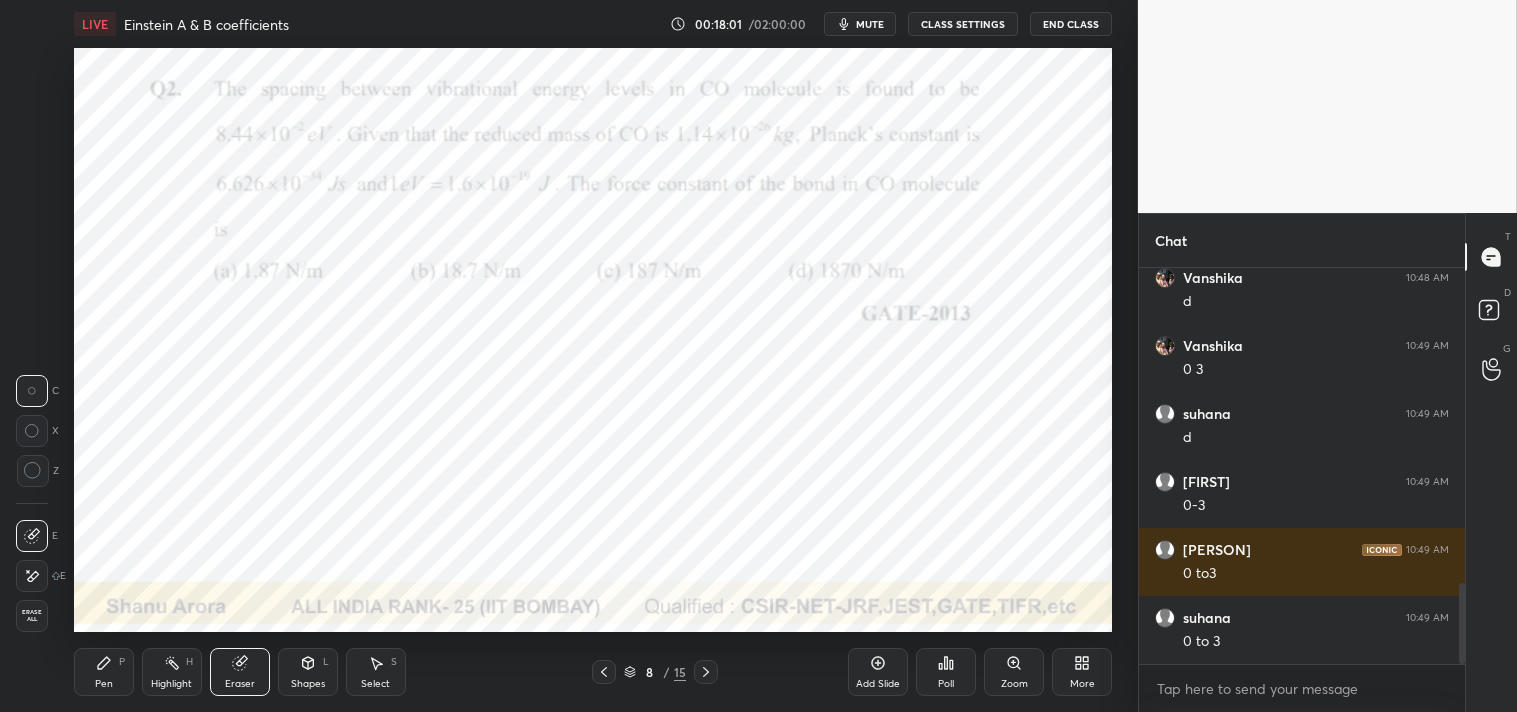 click 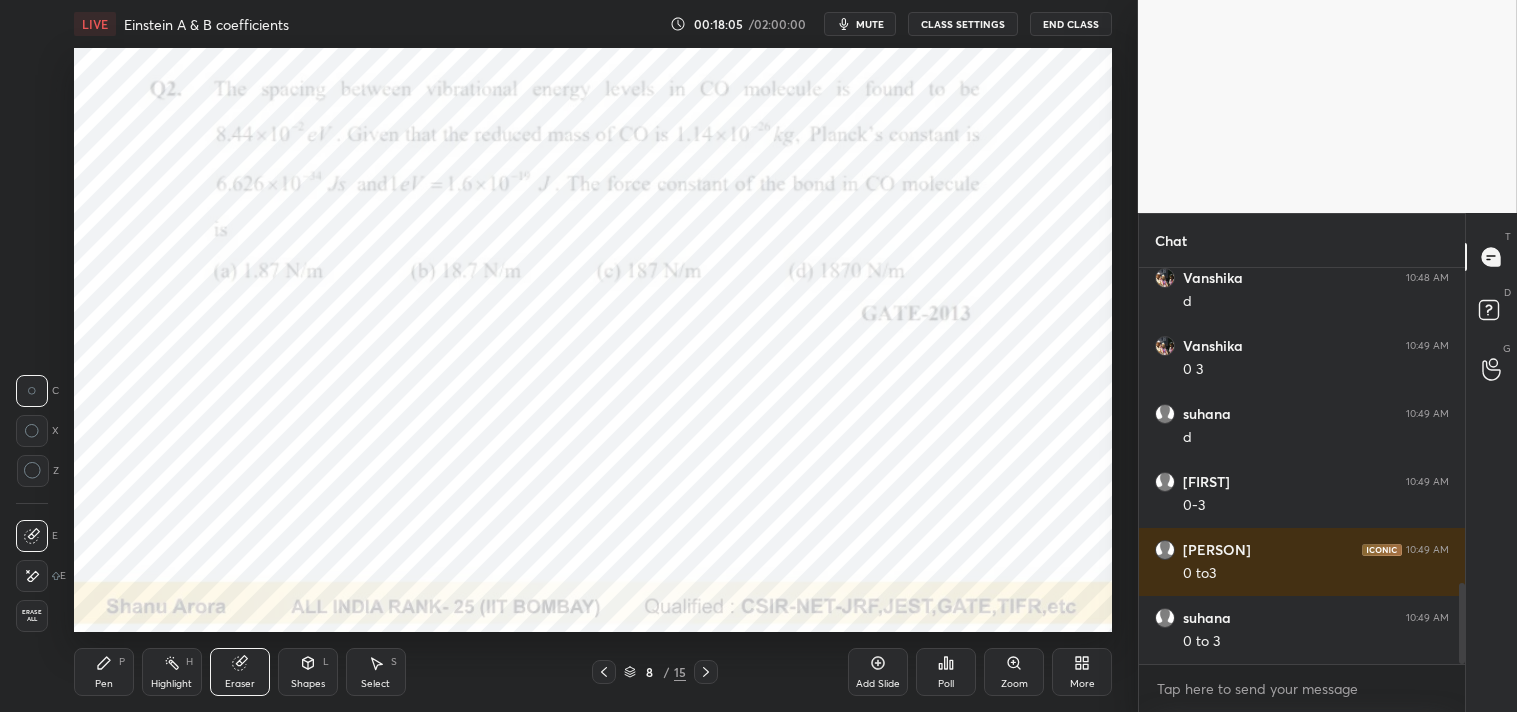 click on "Pen" at bounding box center [104, 684] 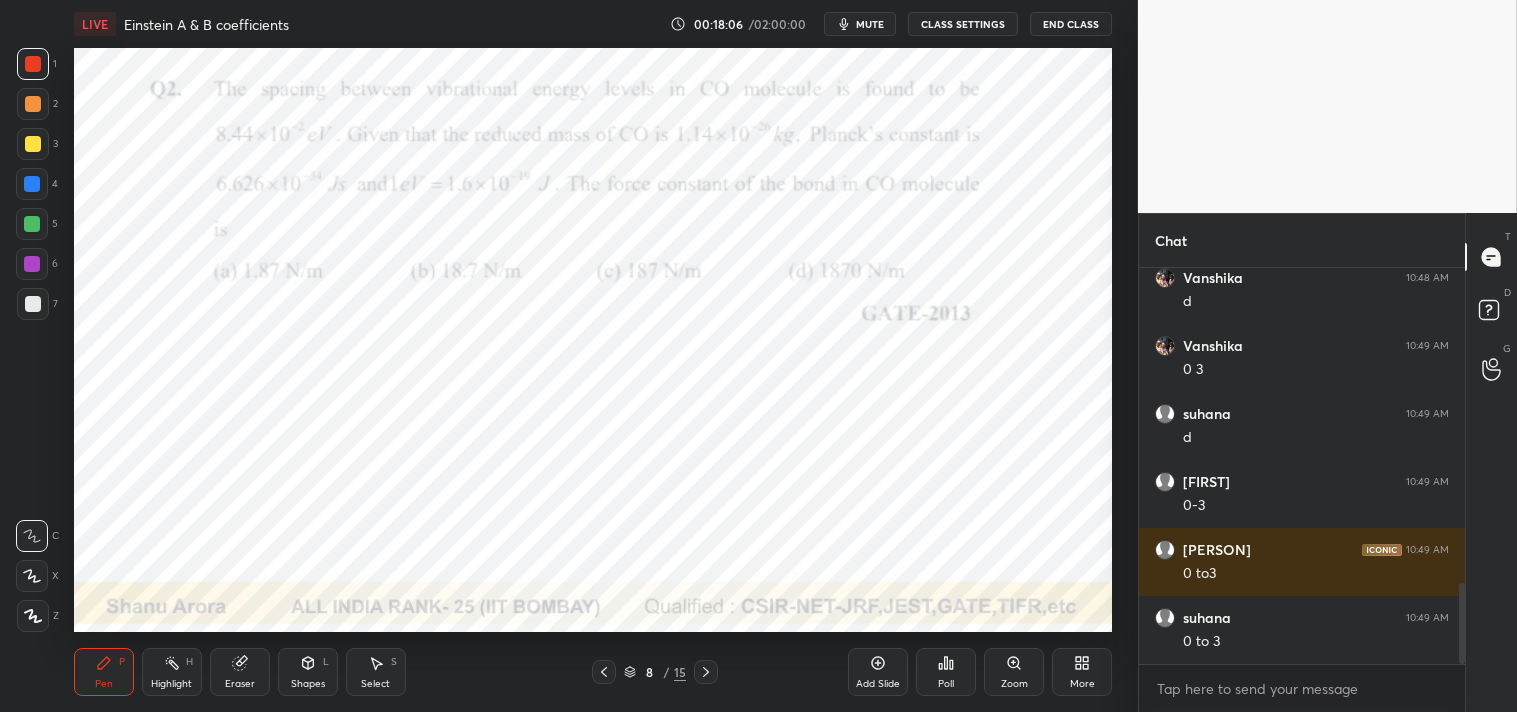 click on "Pen" at bounding box center (104, 684) 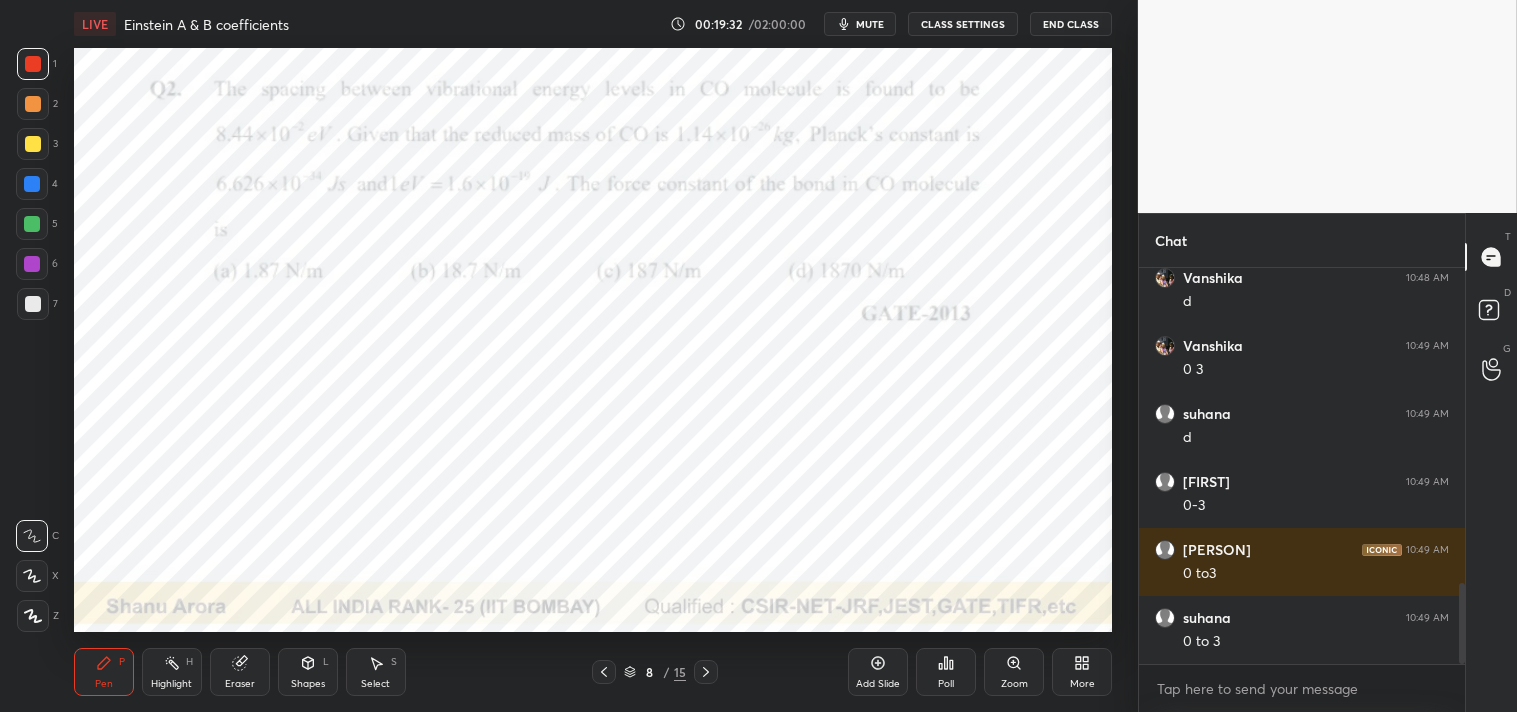 click 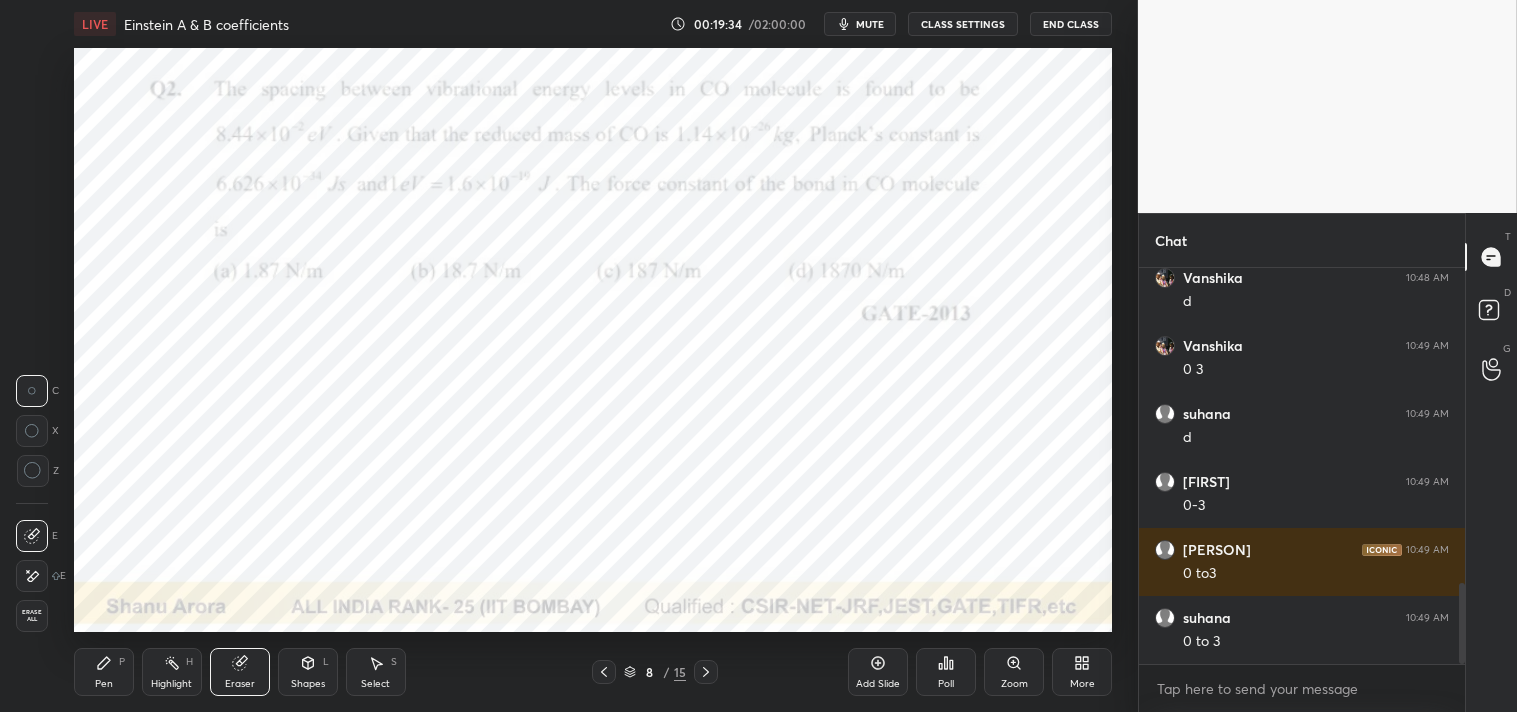 click 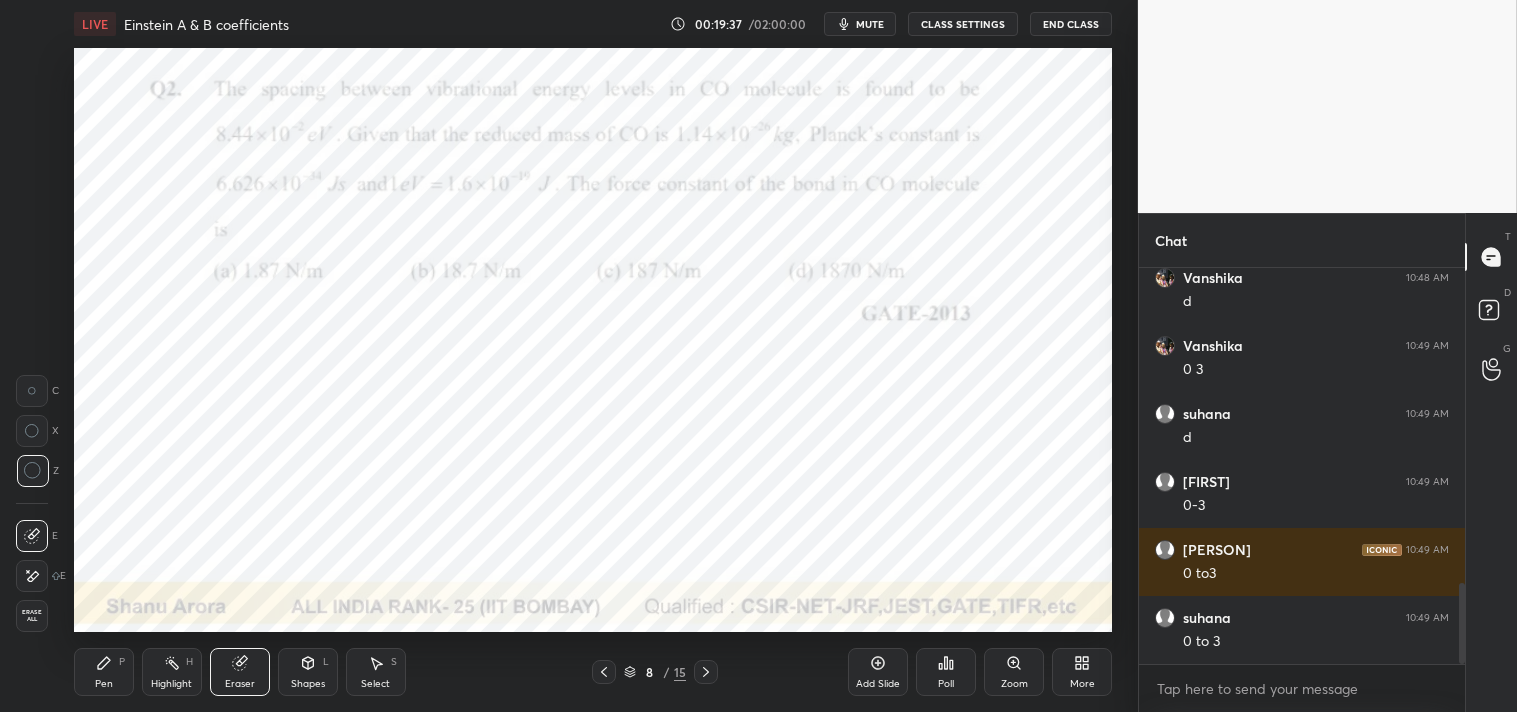 click on "Pen P" at bounding box center (104, 672) 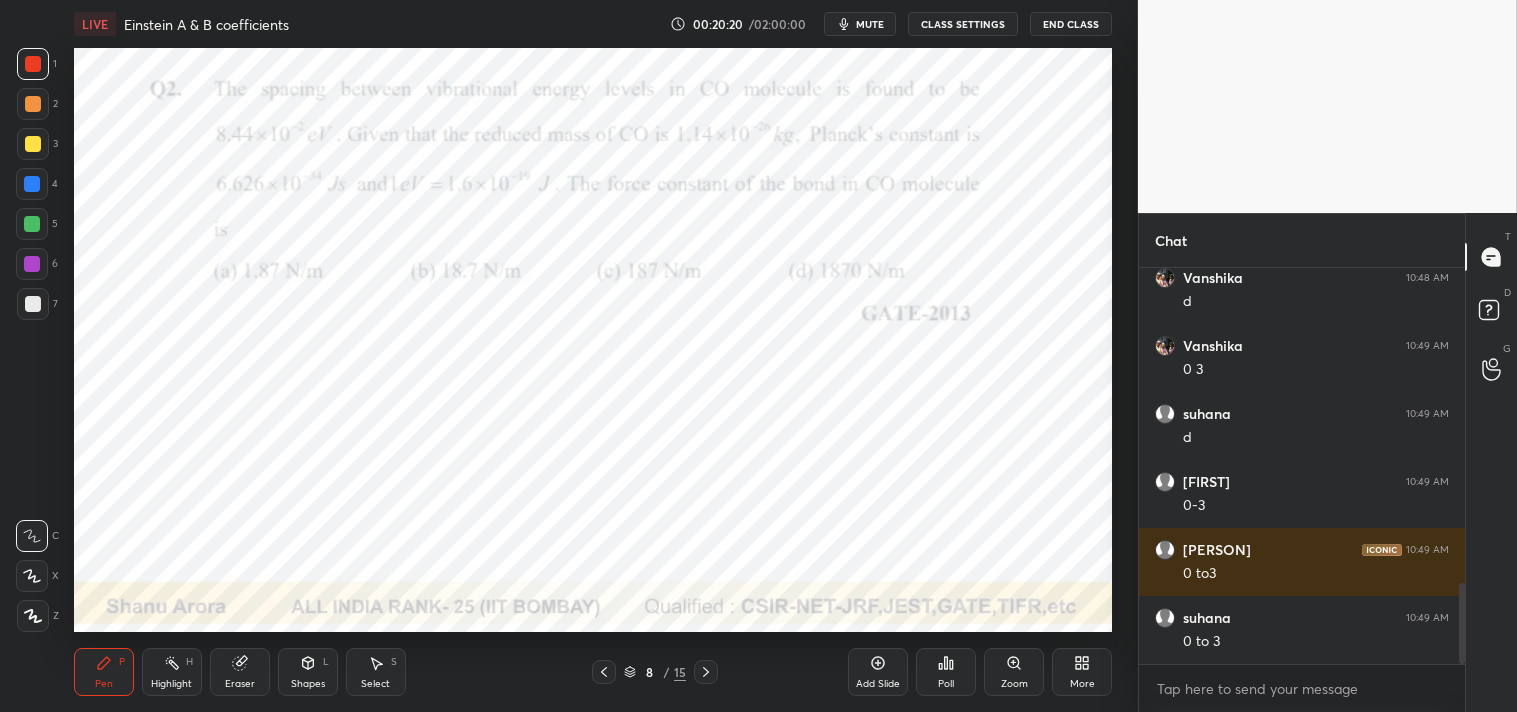 click on "Add Slide" at bounding box center [878, 672] 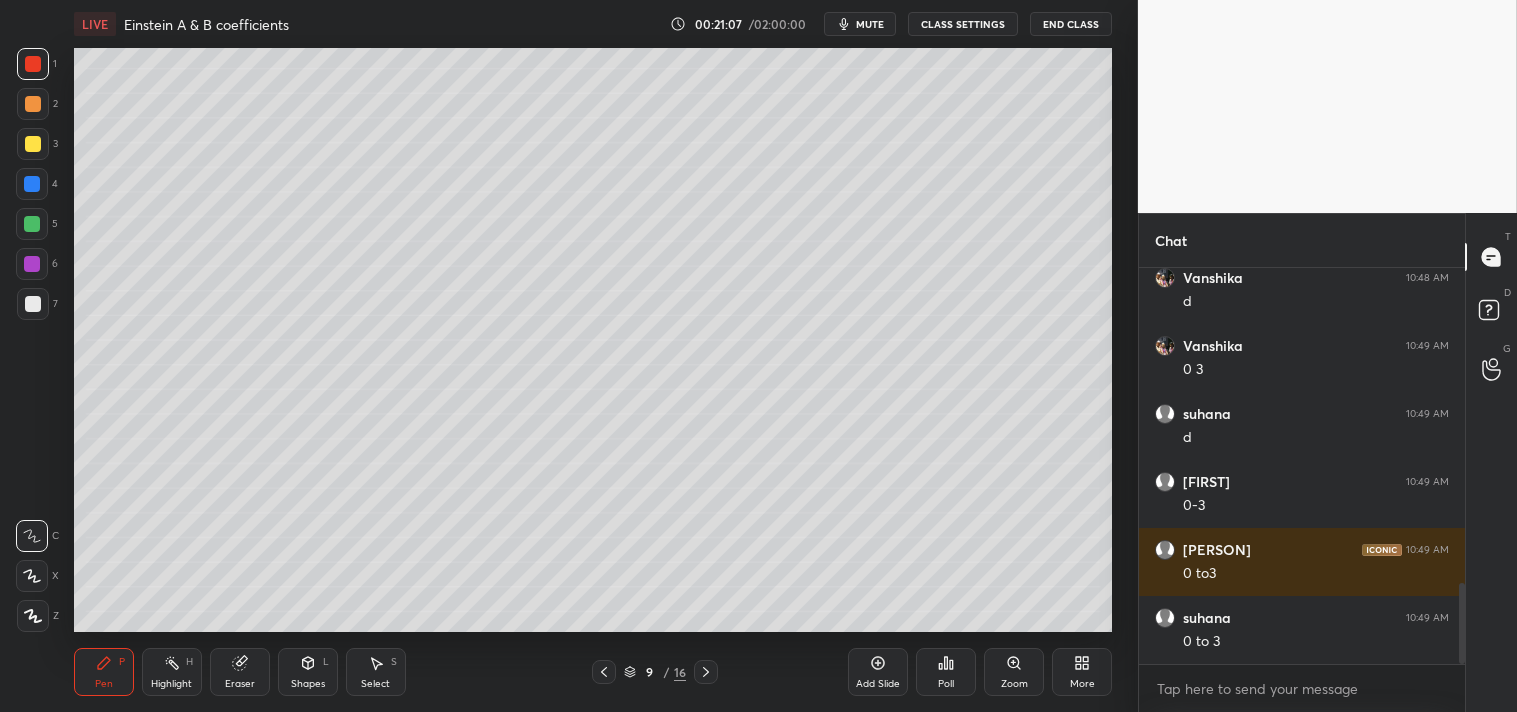 click 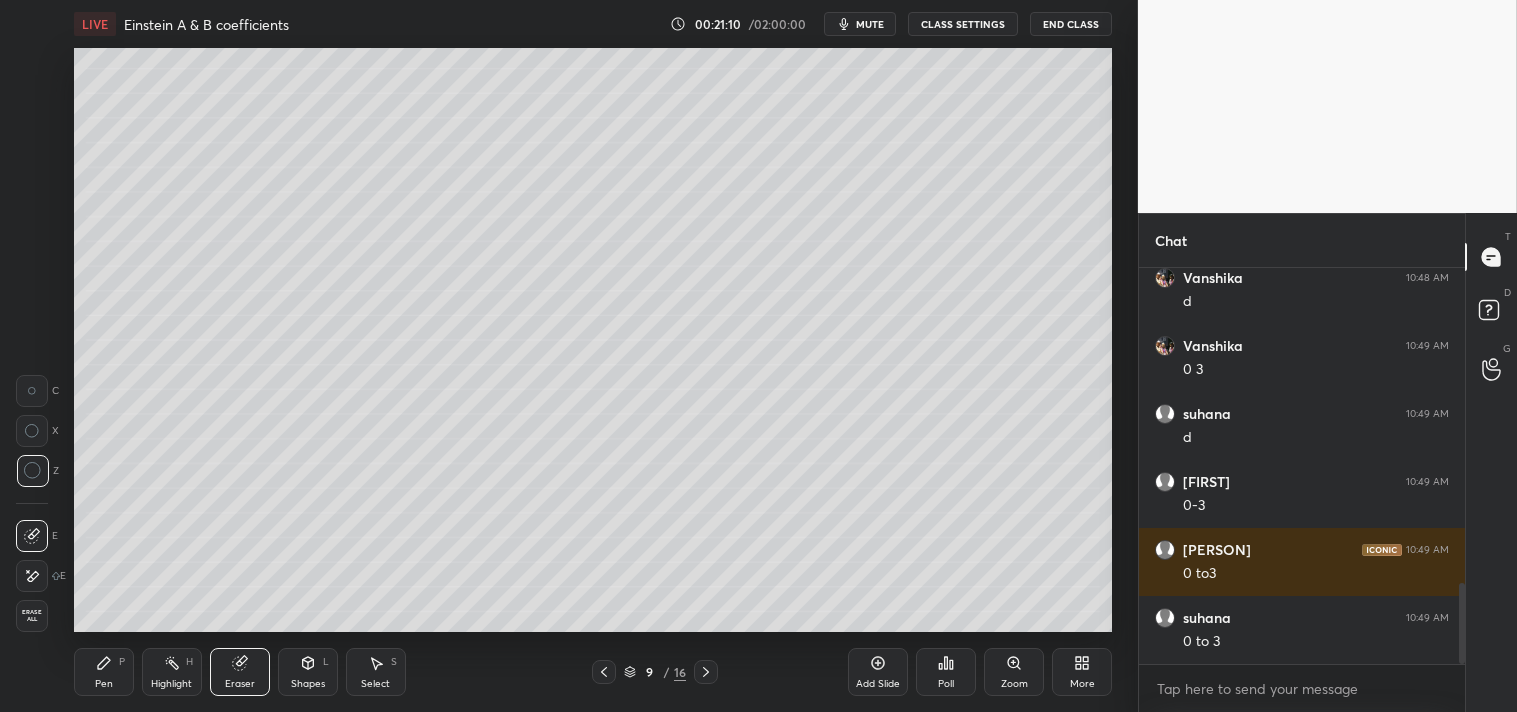 click on "Pen P" at bounding box center [104, 672] 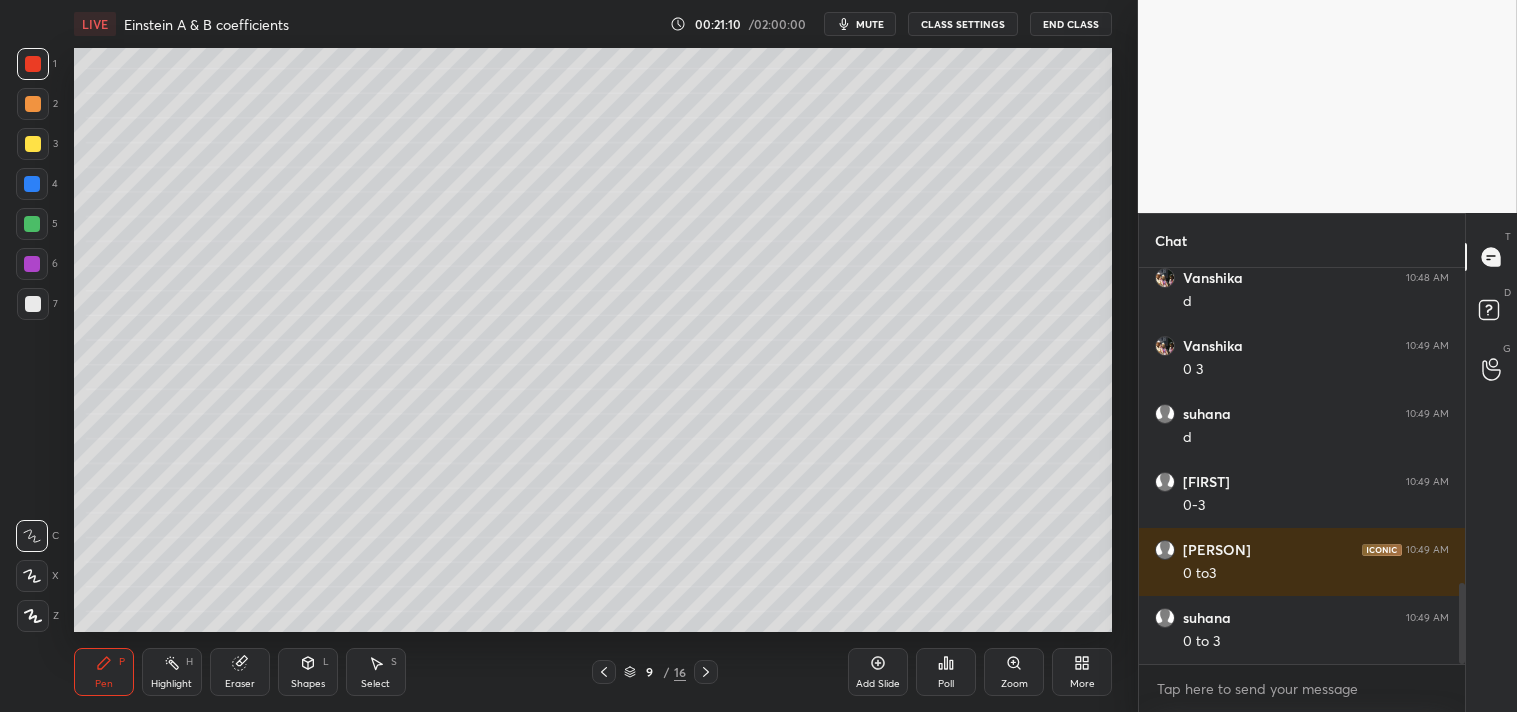 click on "Pen" at bounding box center (104, 684) 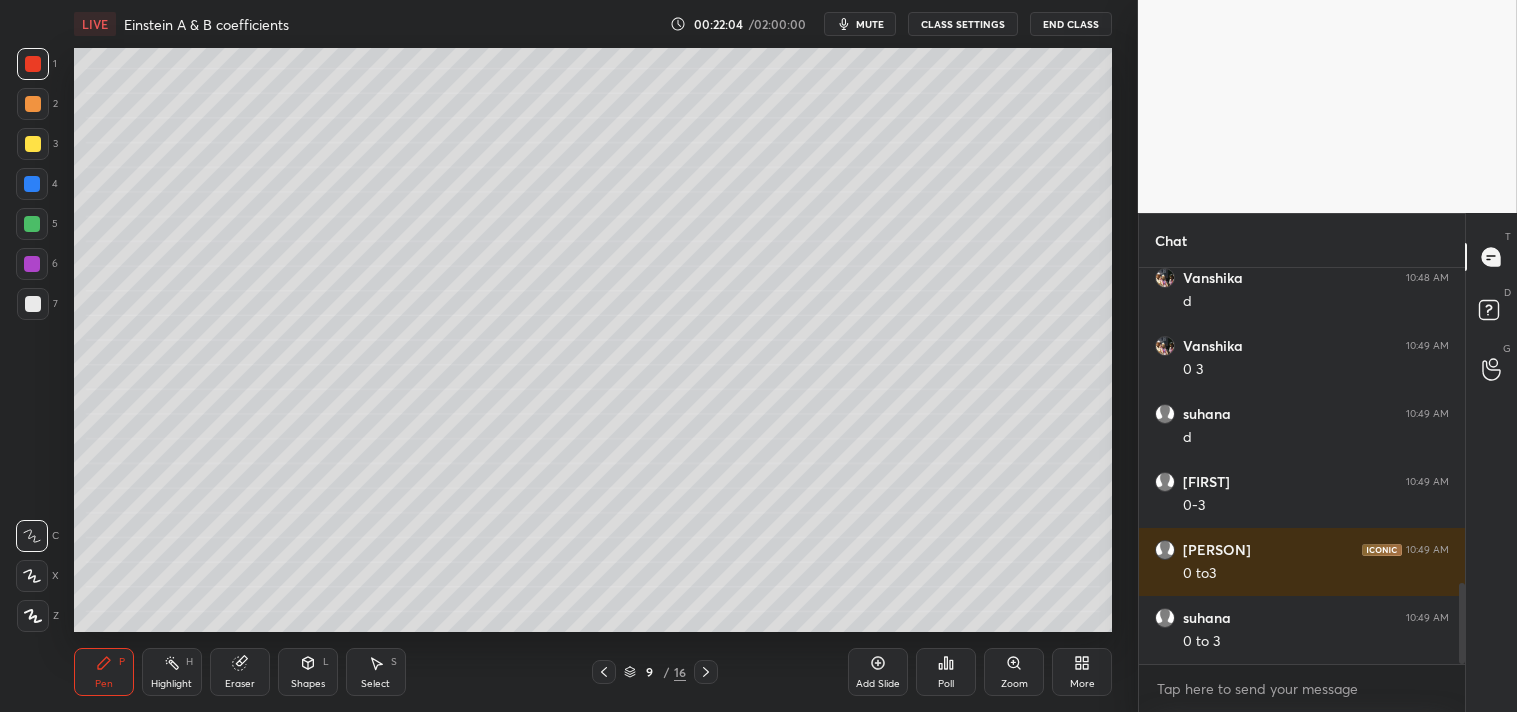 click at bounding box center [33, 144] 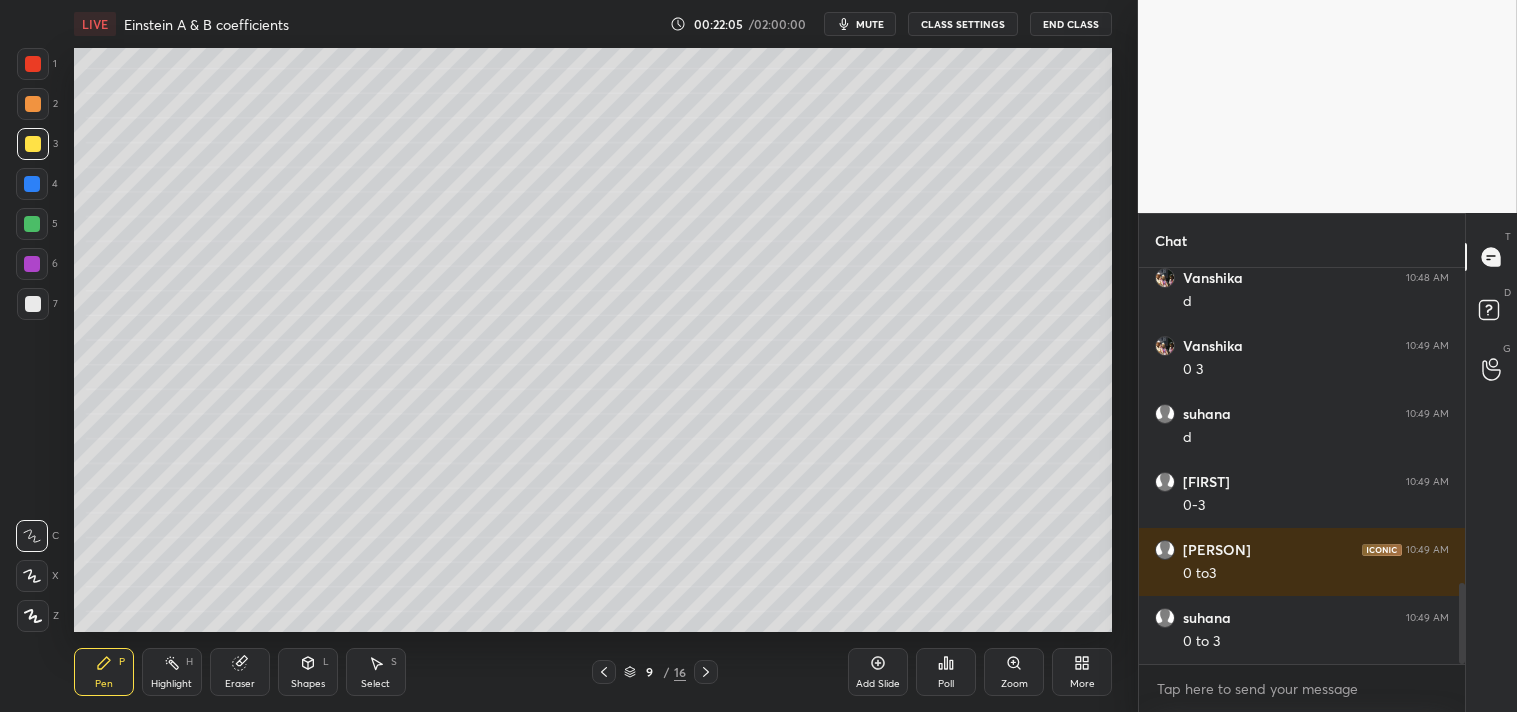 click at bounding box center (33, 64) 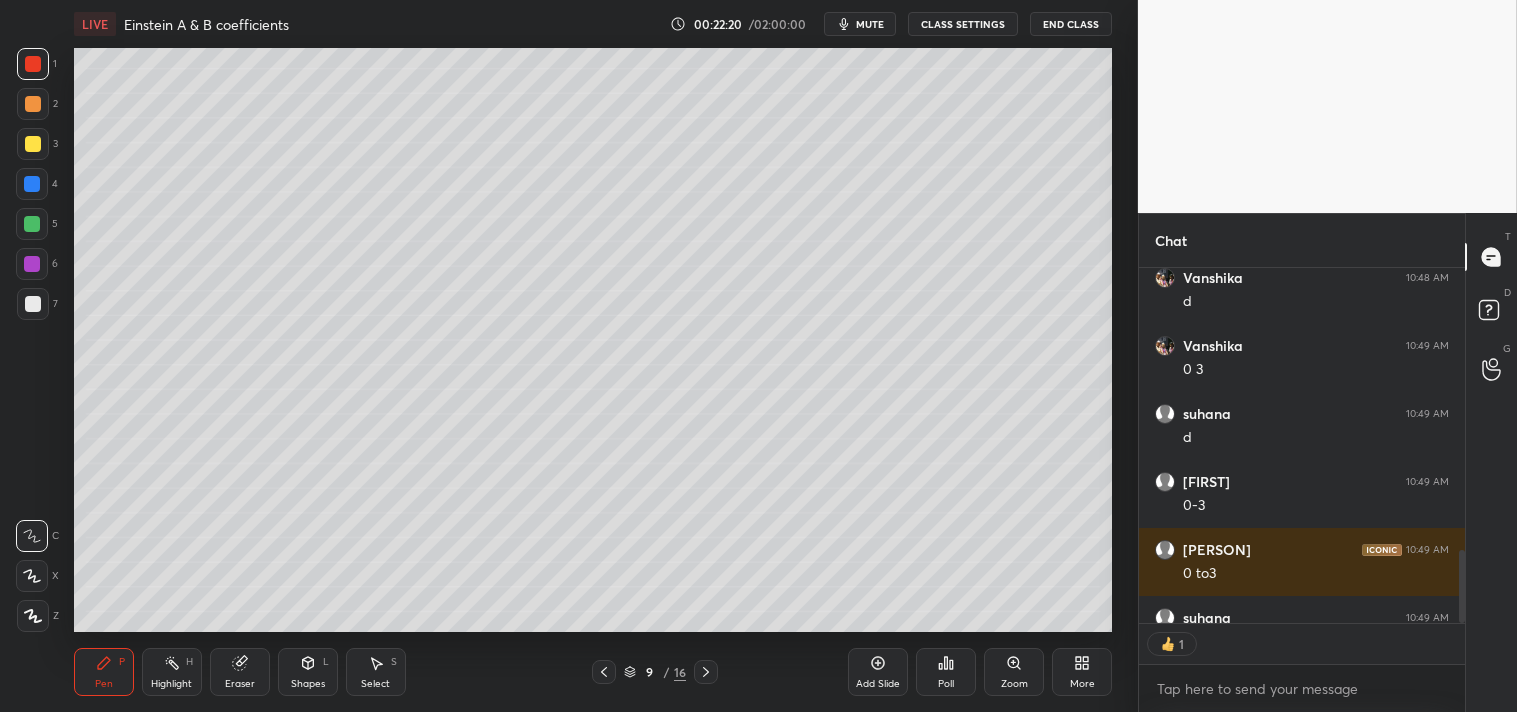 scroll, scrollTop: 350, scrollLeft: 320, axis: both 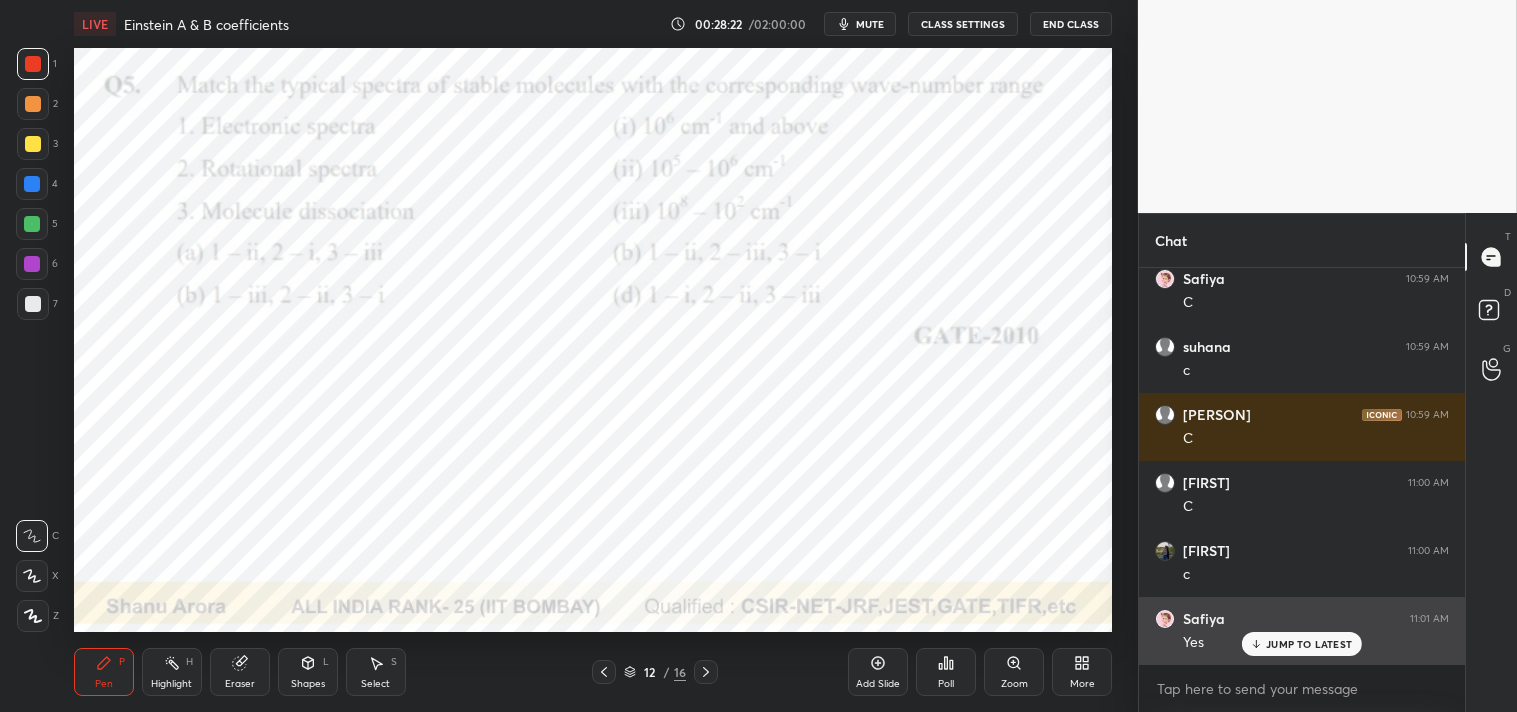 click on "JUMP TO LATEST" at bounding box center [1309, 644] 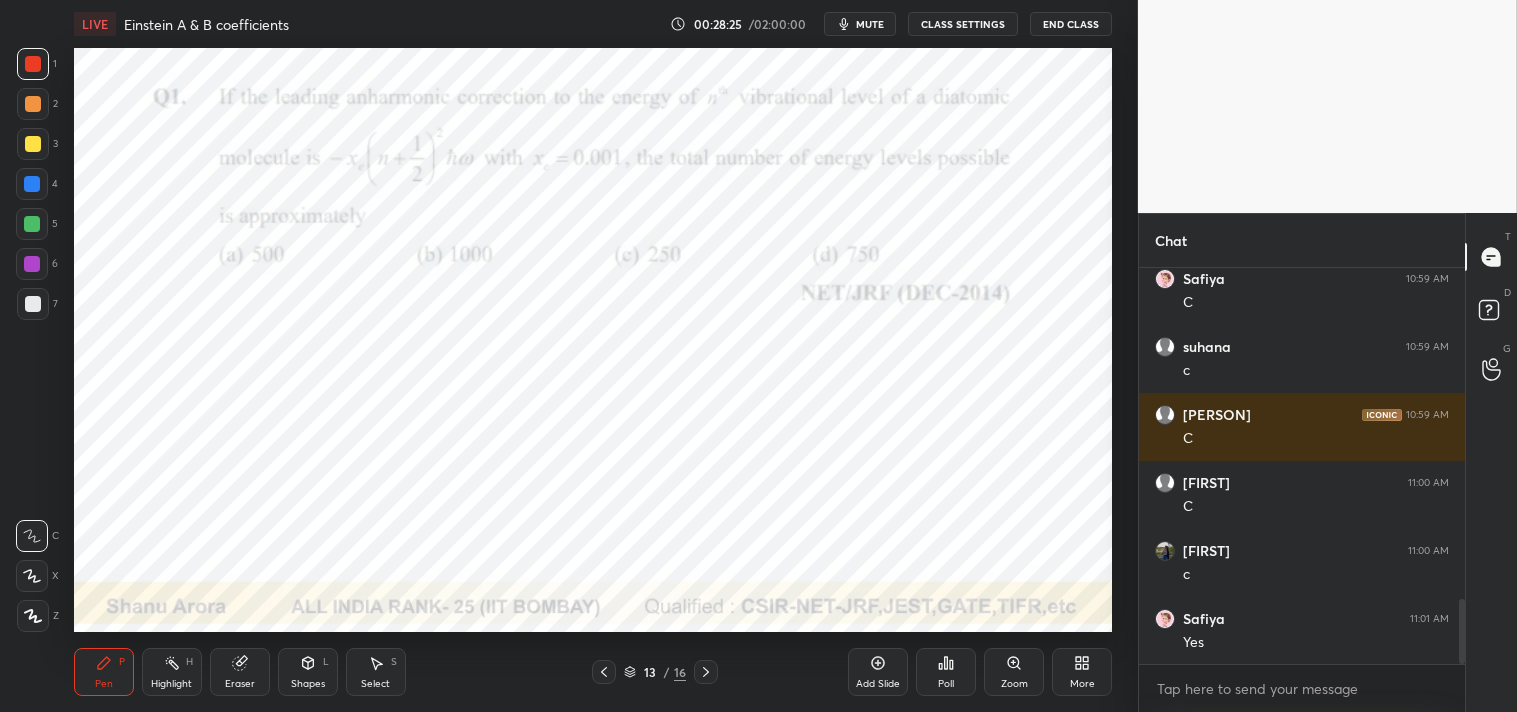scroll, scrollTop: 2004, scrollLeft: 0, axis: vertical 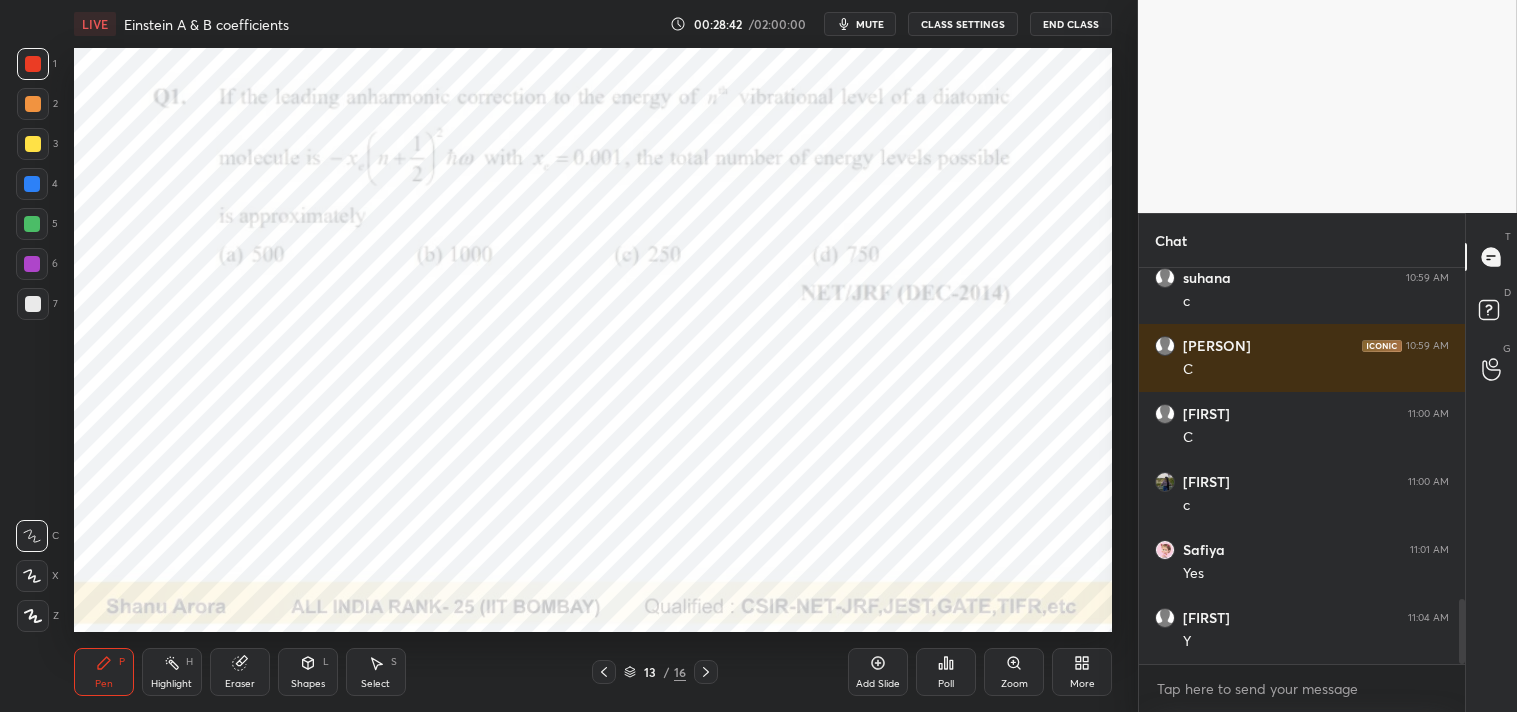 click on "mute" at bounding box center (870, 24) 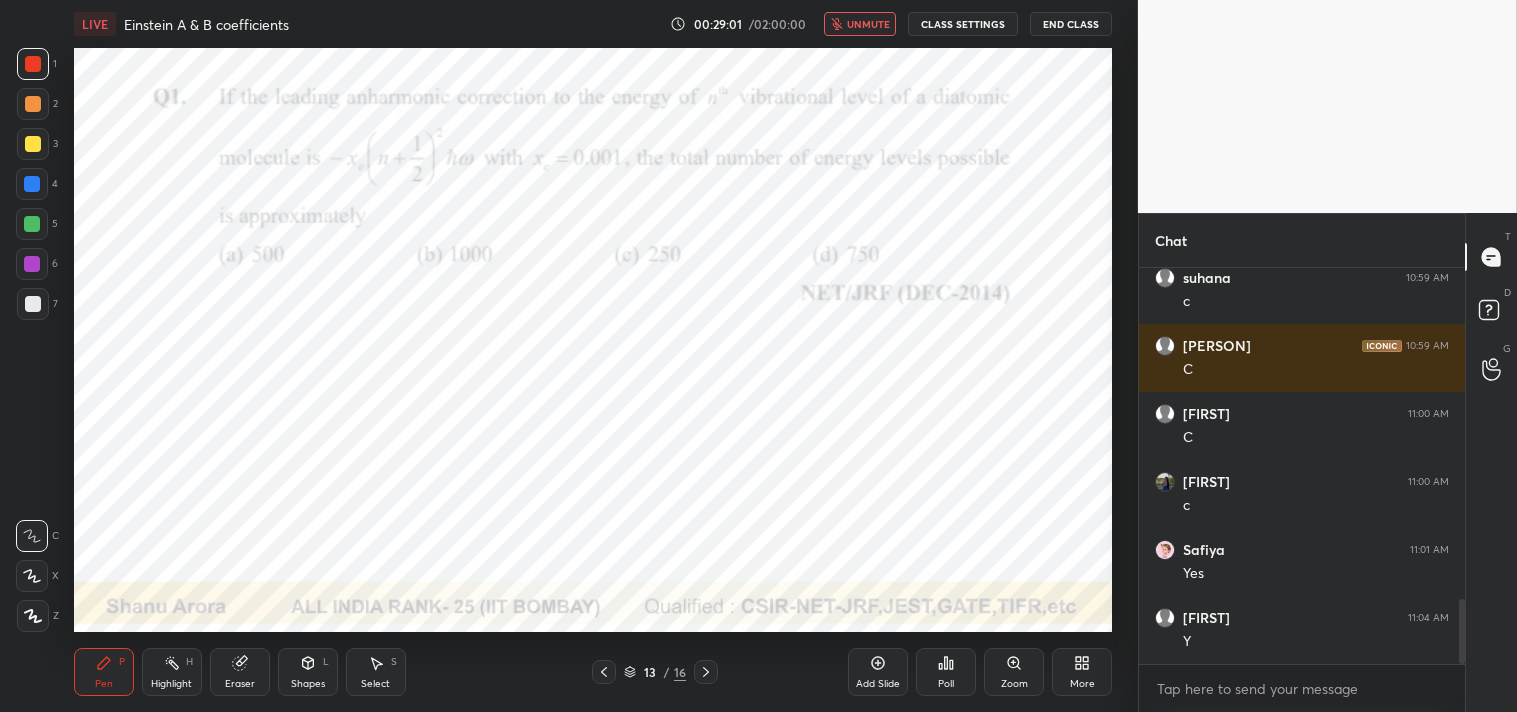 click on "unmute" at bounding box center (868, 24) 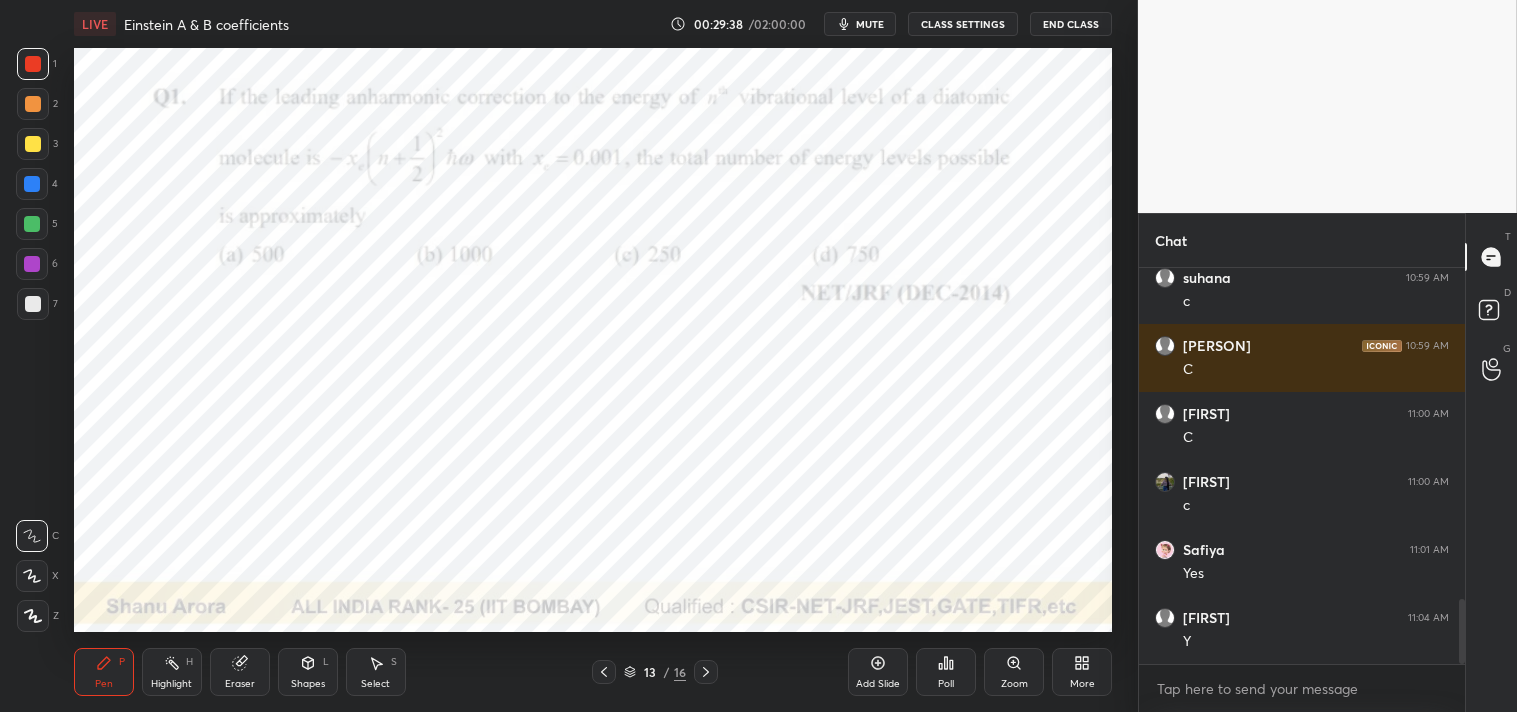 click on "mute" at bounding box center [870, 24] 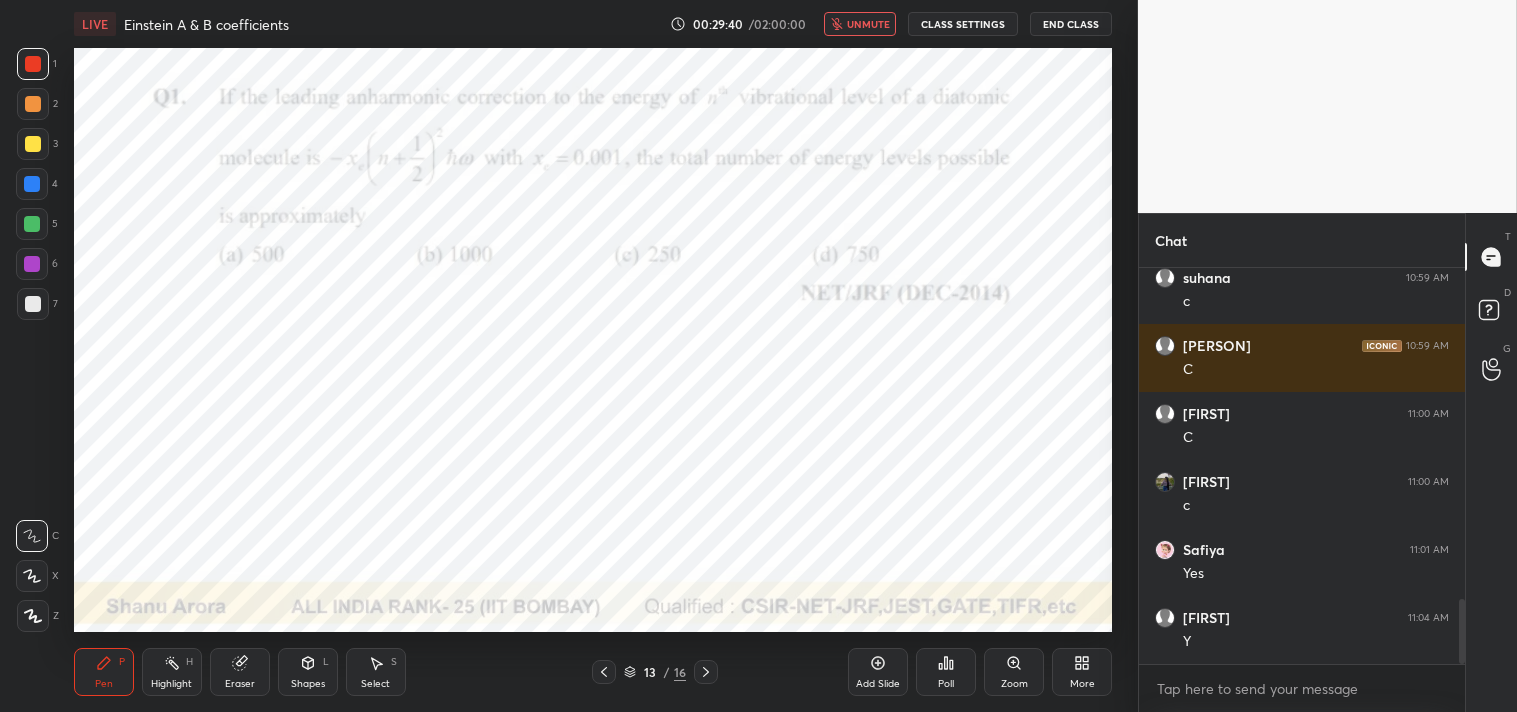 click on "unmute" at bounding box center [860, 24] 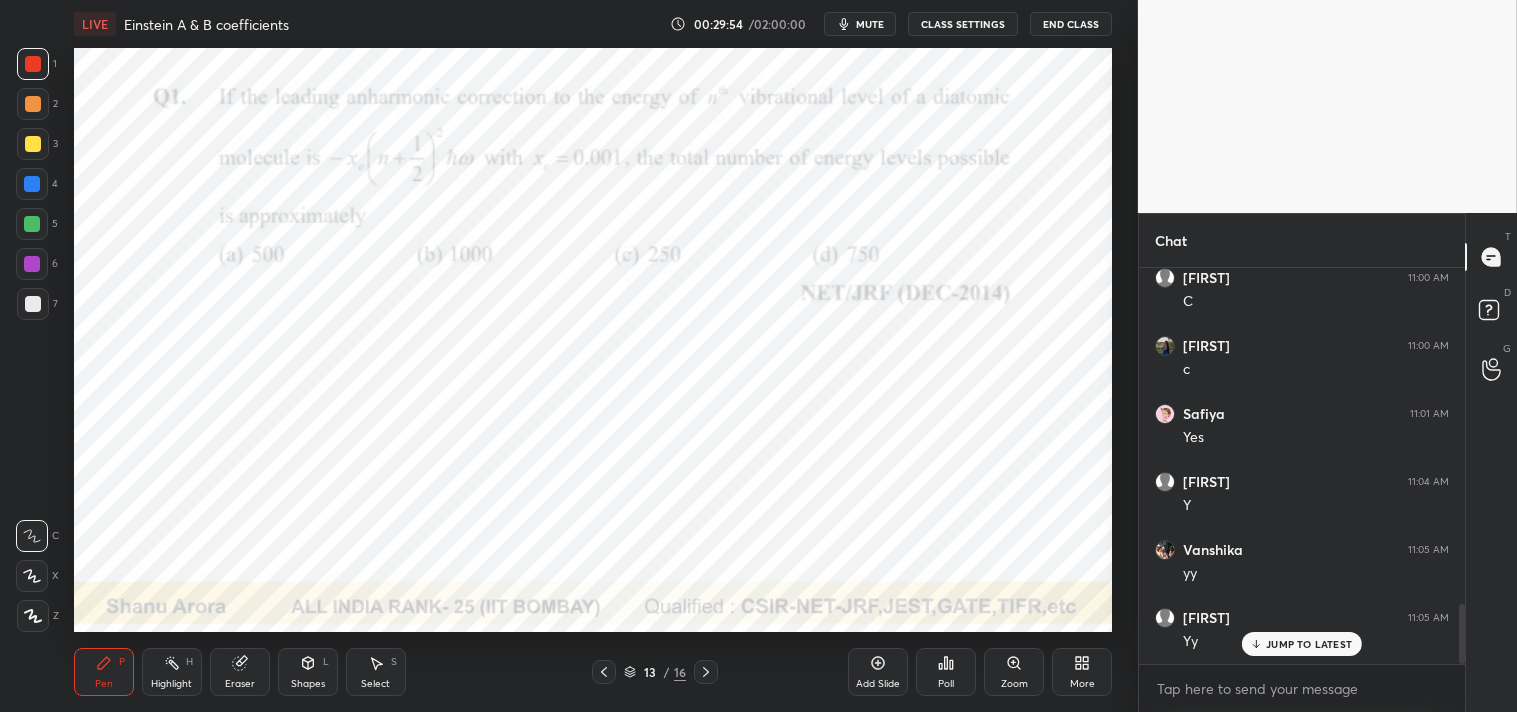 scroll, scrollTop: 2207, scrollLeft: 0, axis: vertical 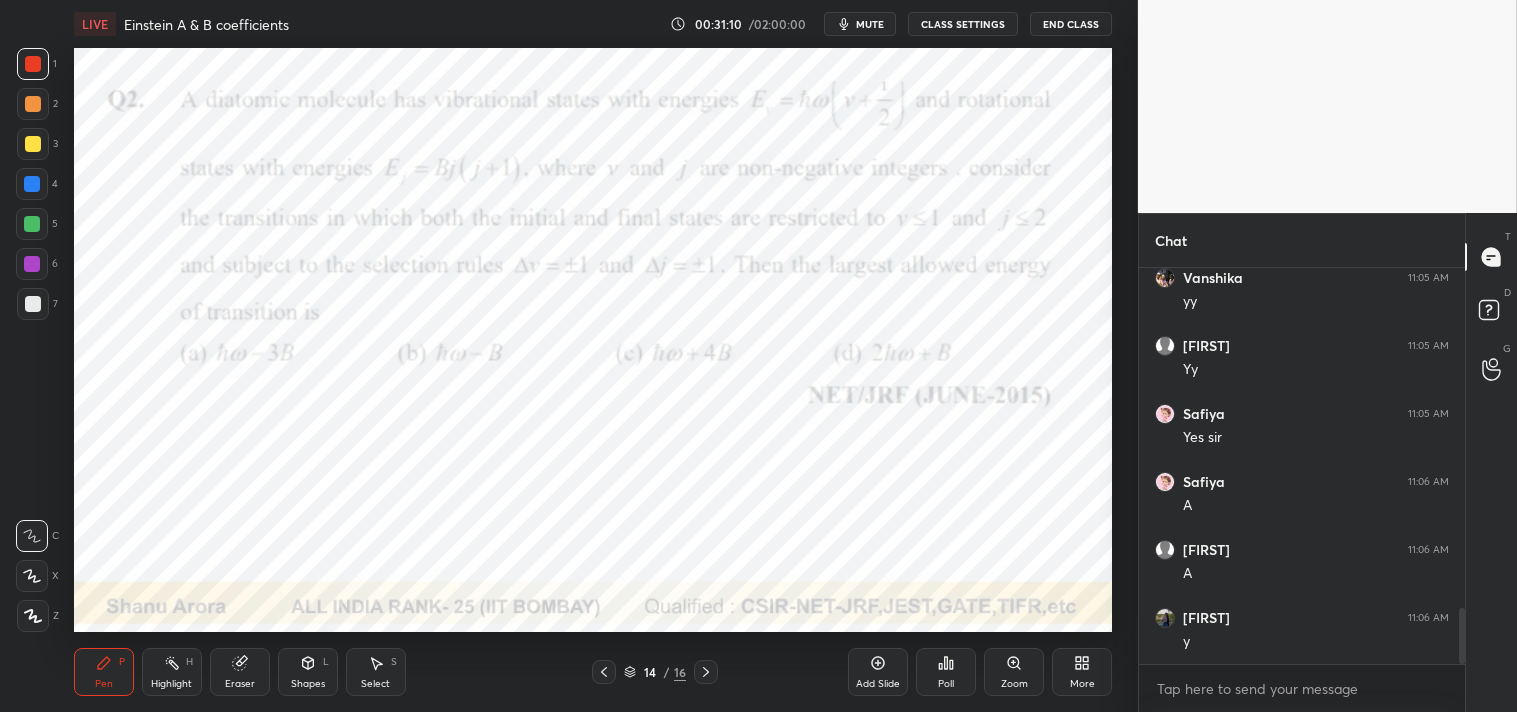 click on "mute" at bounding box center [860, 24] 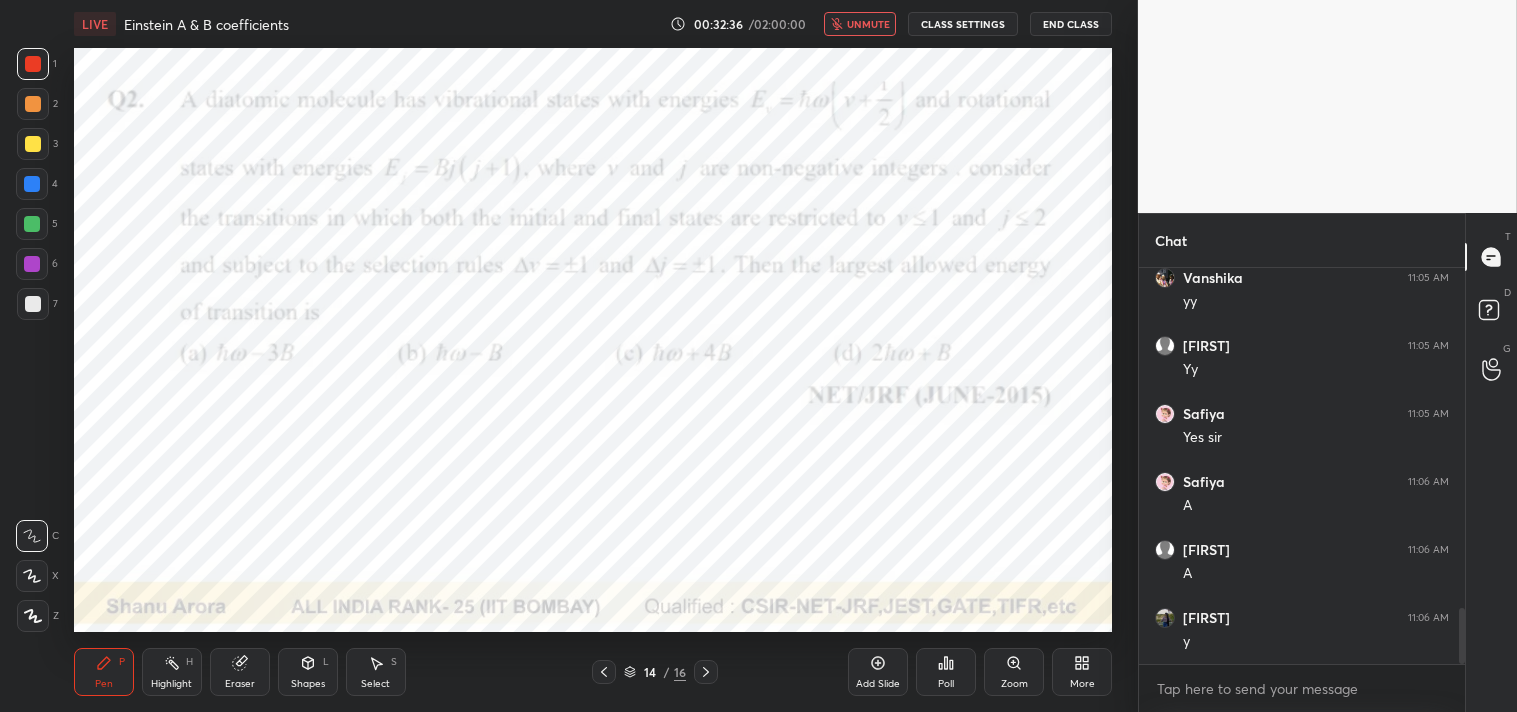 click on "unmute" at bounding box center (868, 24) 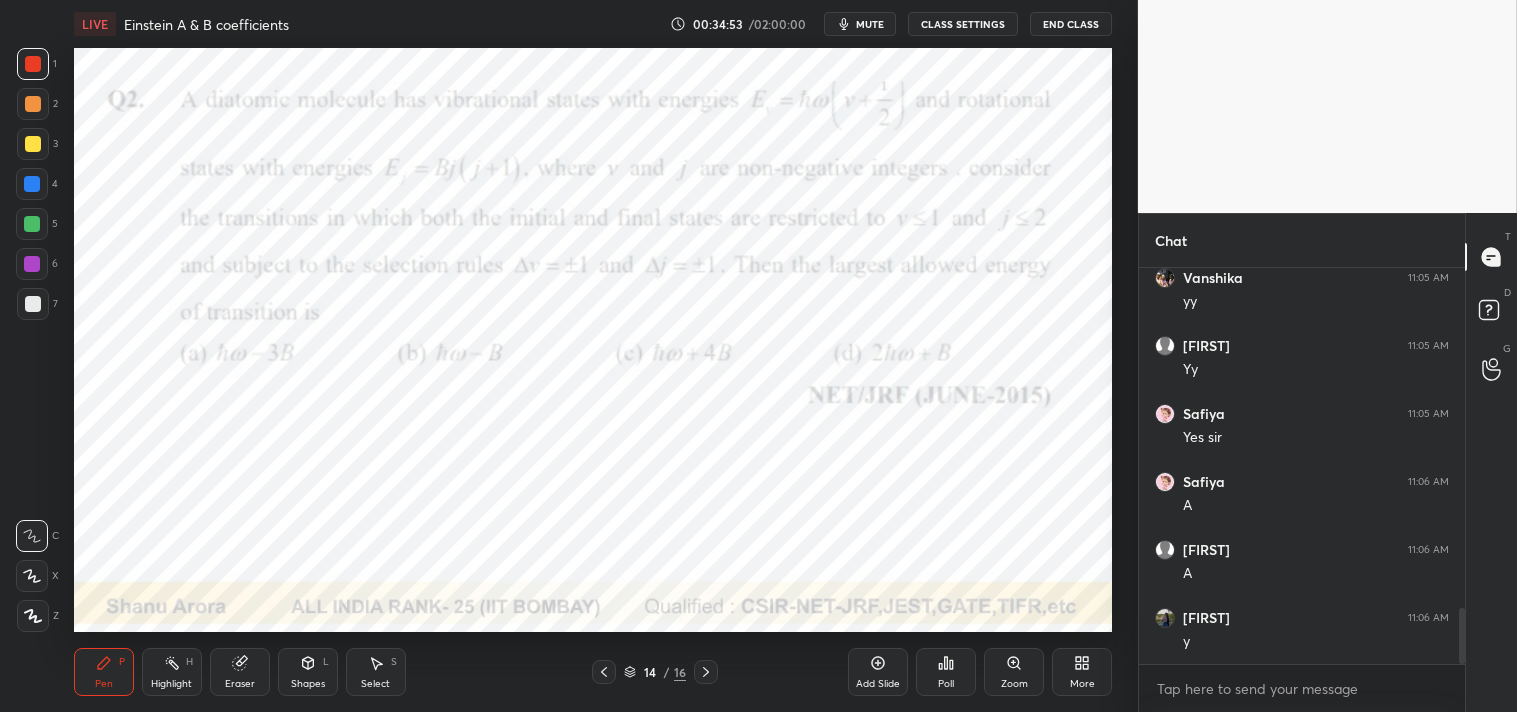 scroll, scrollTop: 2480, scrollLeft: 0, axis: vertical 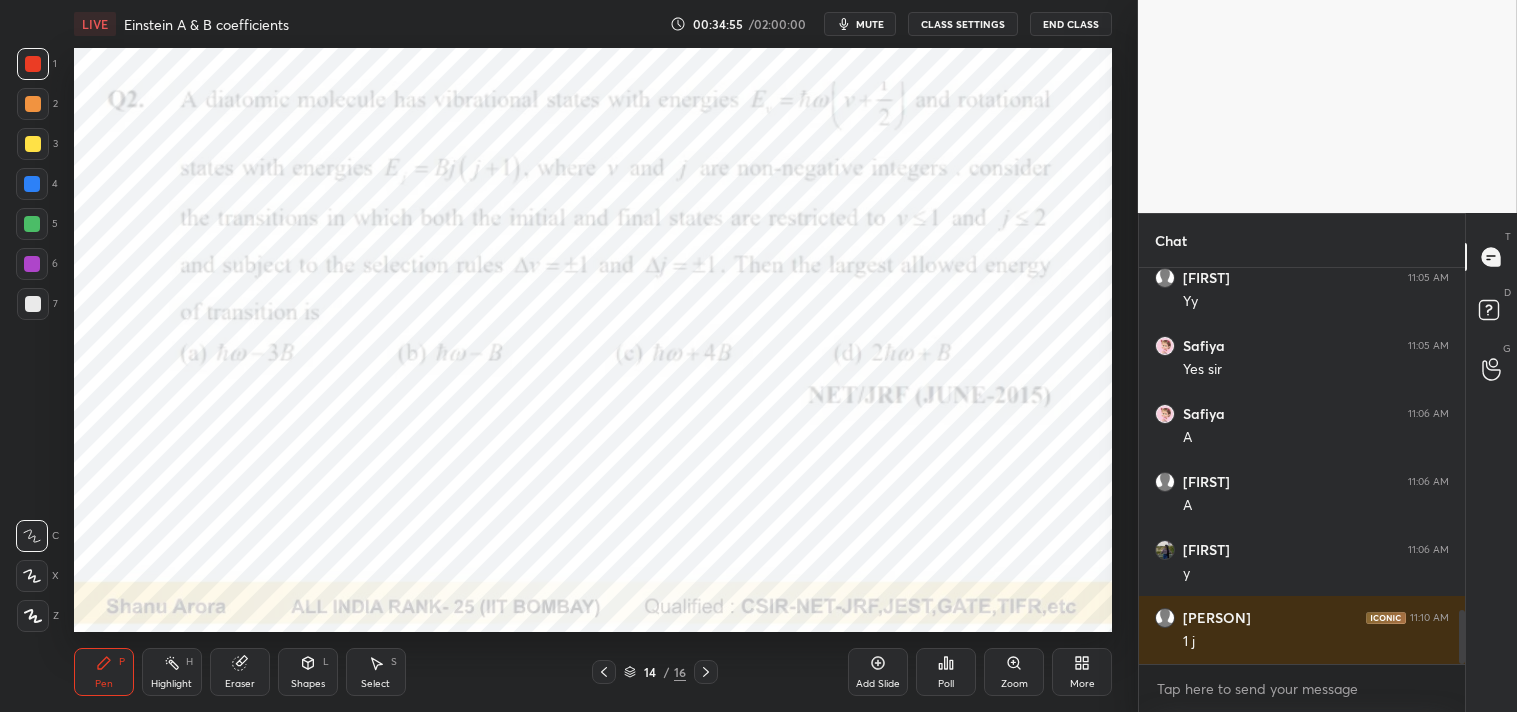 click on "Add Slide" at bounding box center (878, 672) 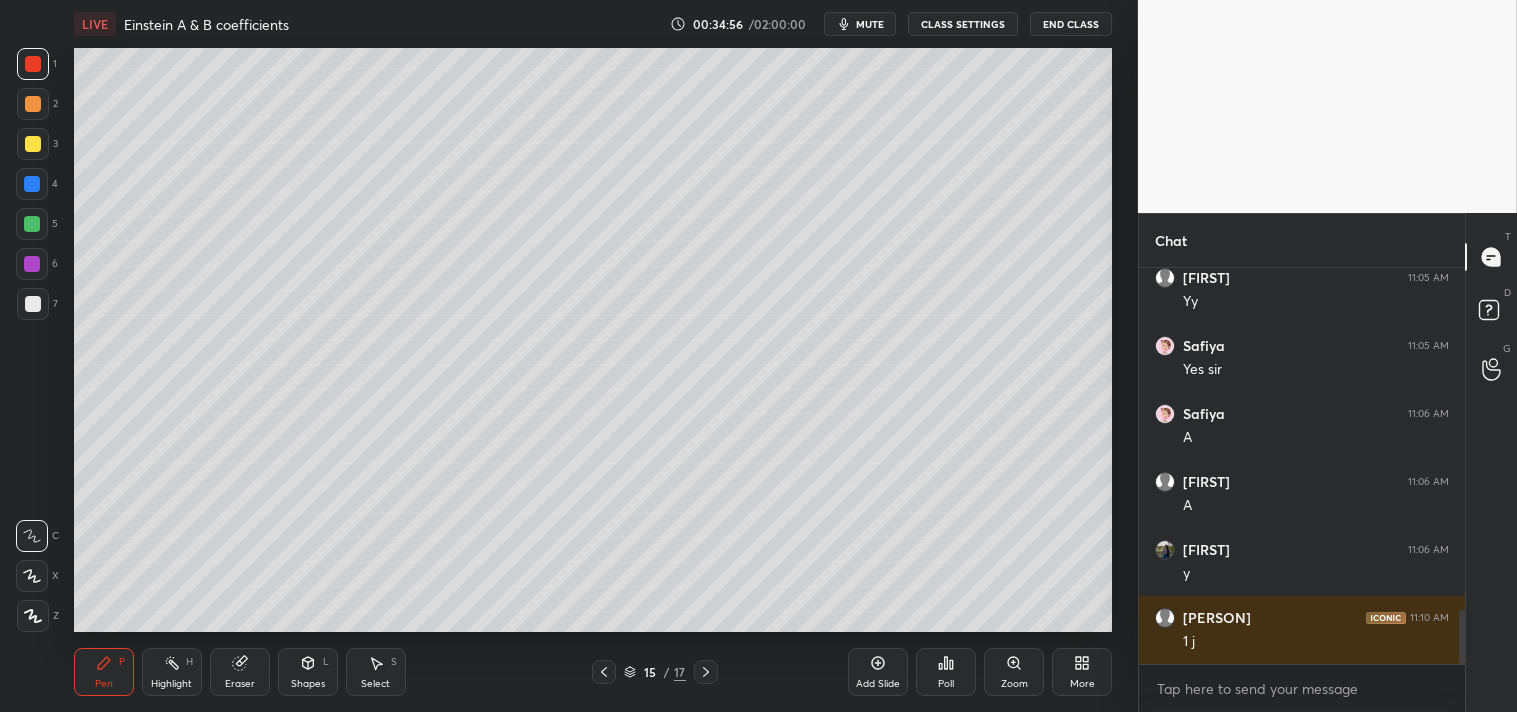 click at bounding box center (33, 304) 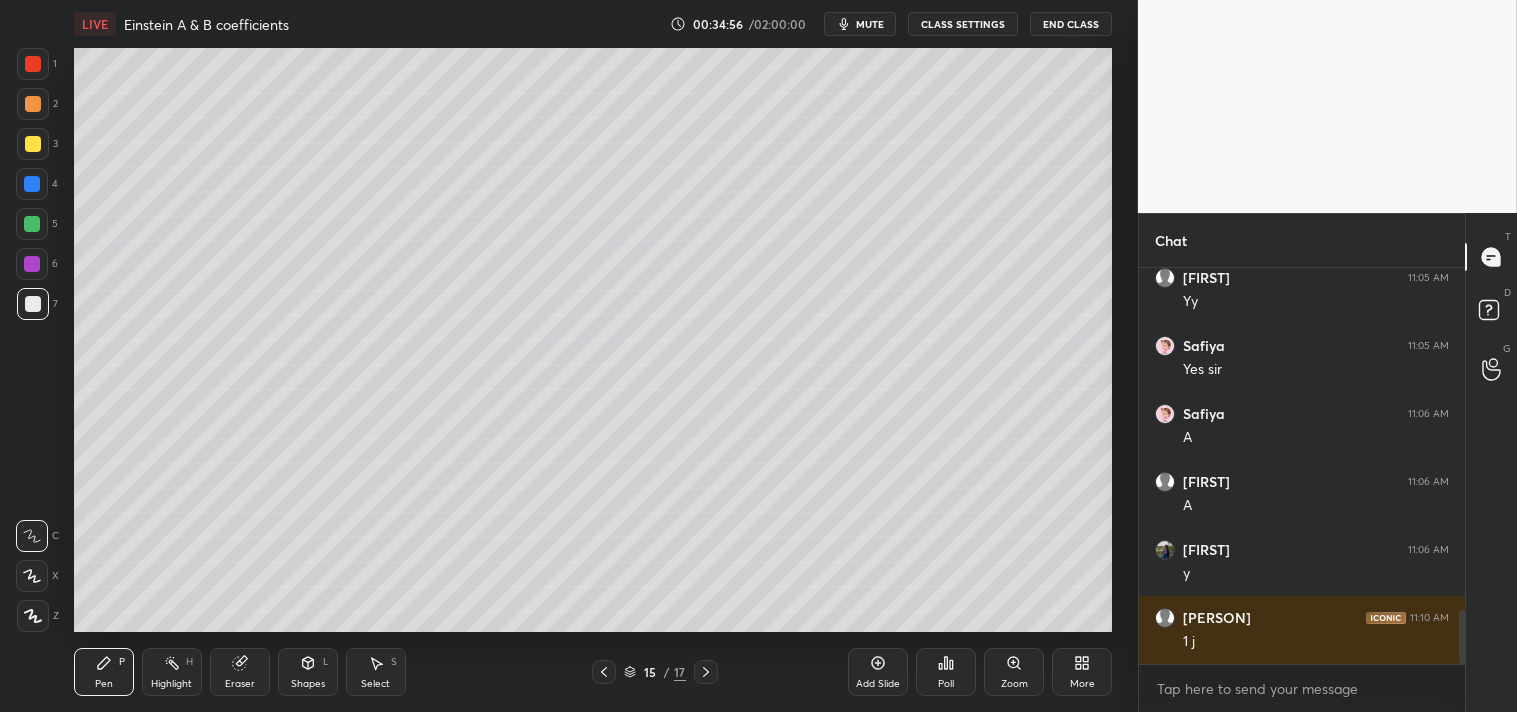 click at bounding box center [33, 304] 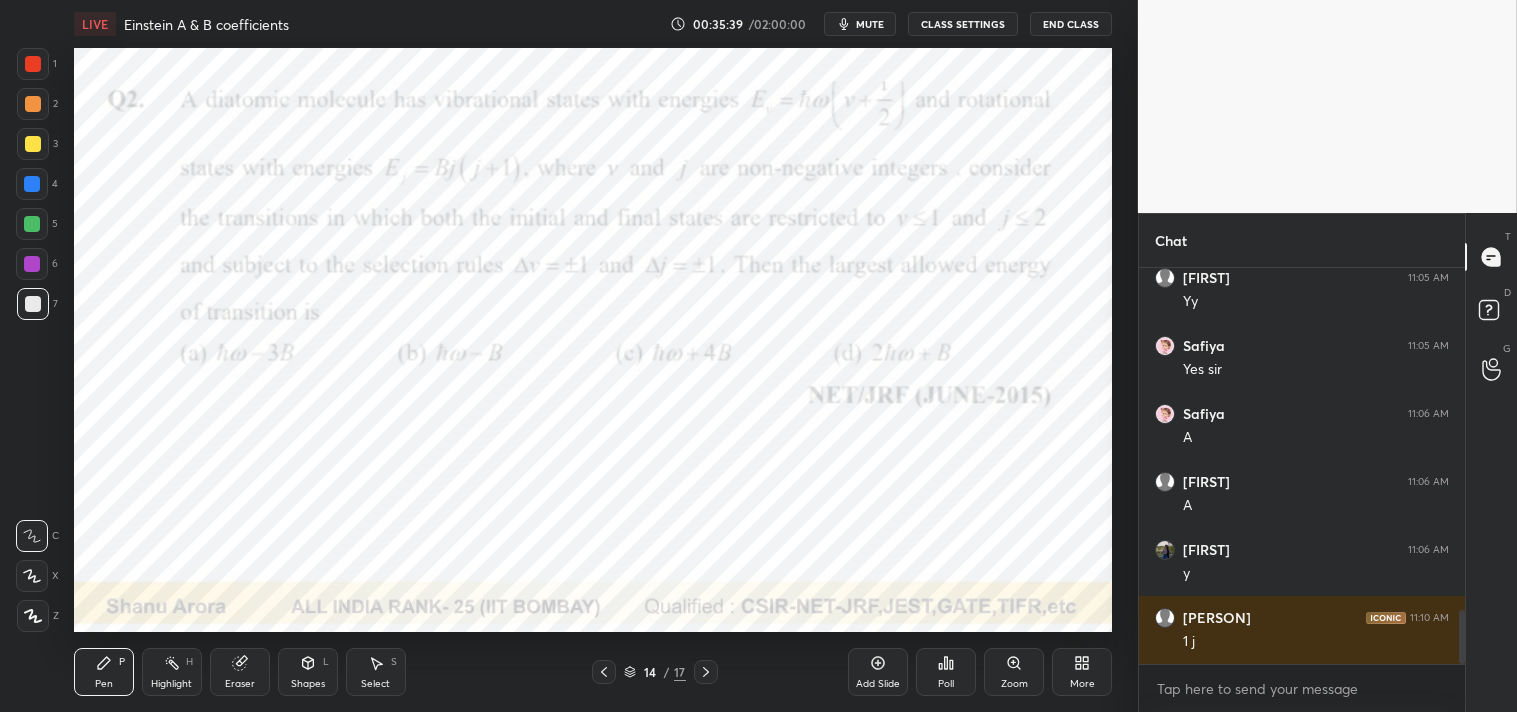 click at bounding box center [33, 64] 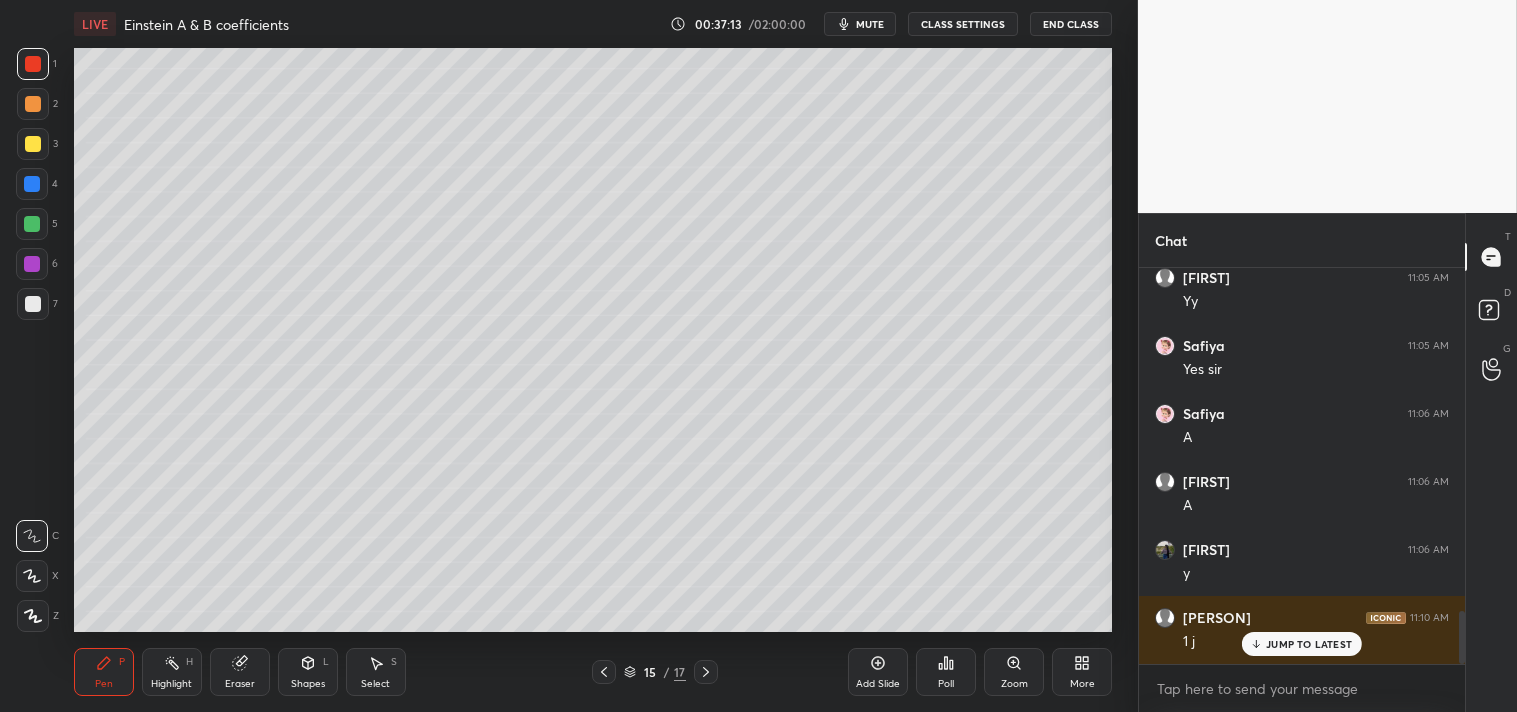 scroll, scrollTop: 2547, scrollLeft: 0, axis: vertical 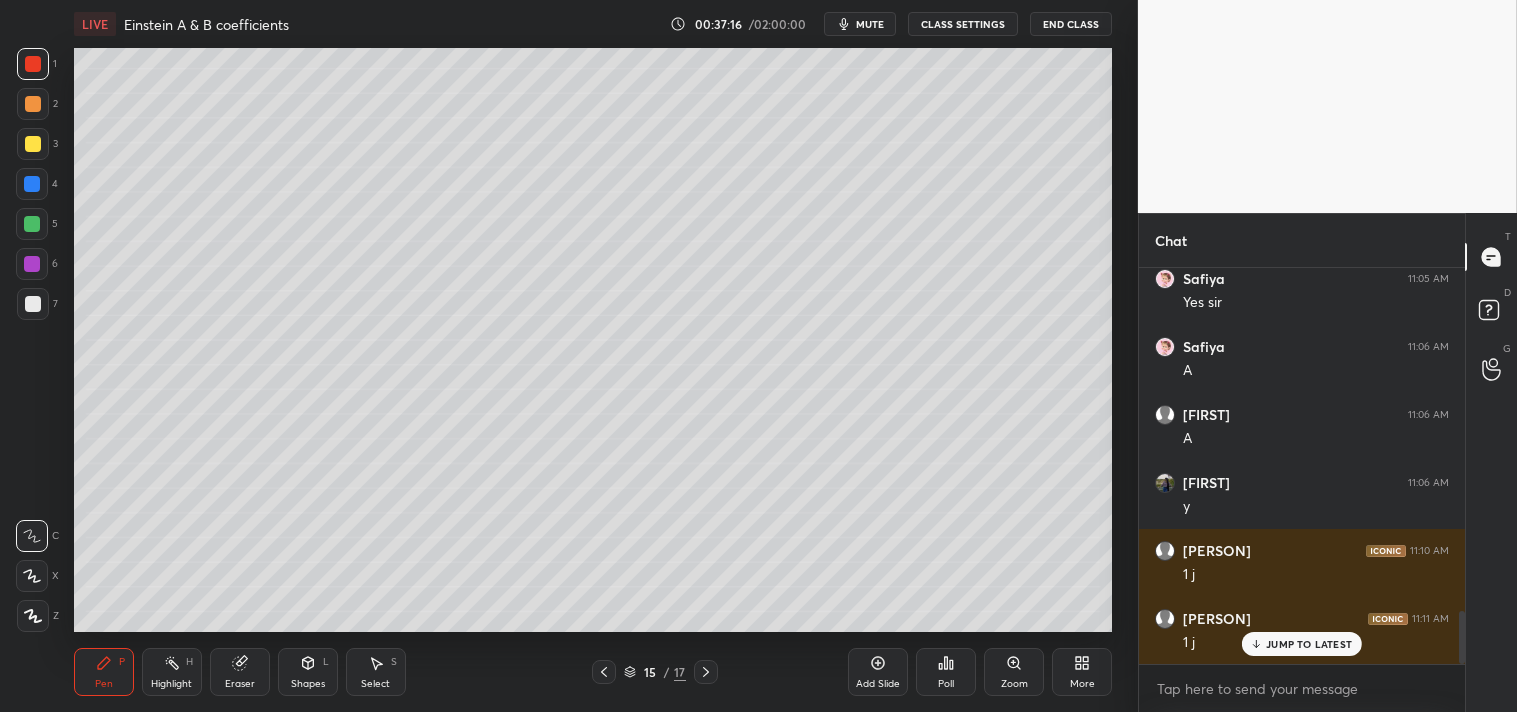 click on "Pen P" at bounding box center (104, 672) 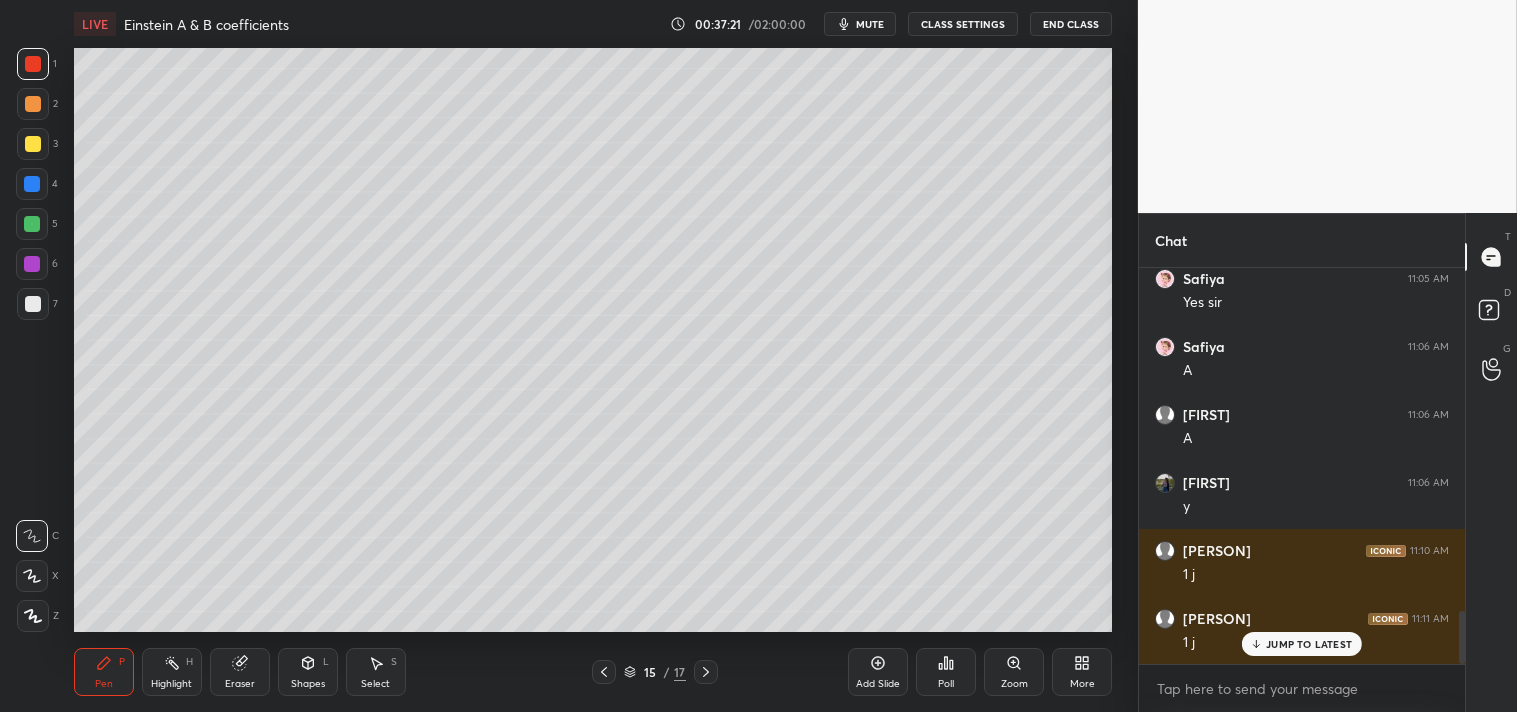 click at bounding box center [33, 144] 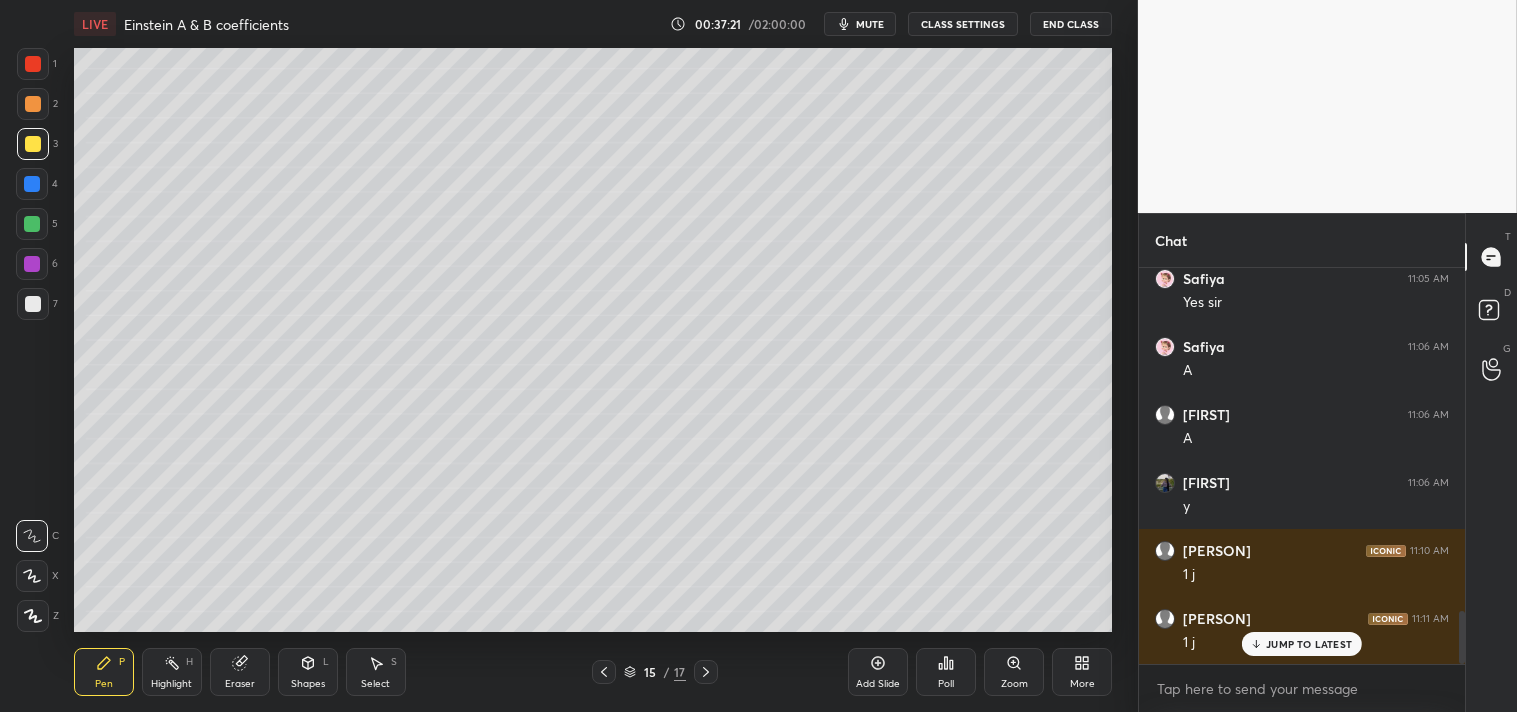 click at bounding box center (33, 144) 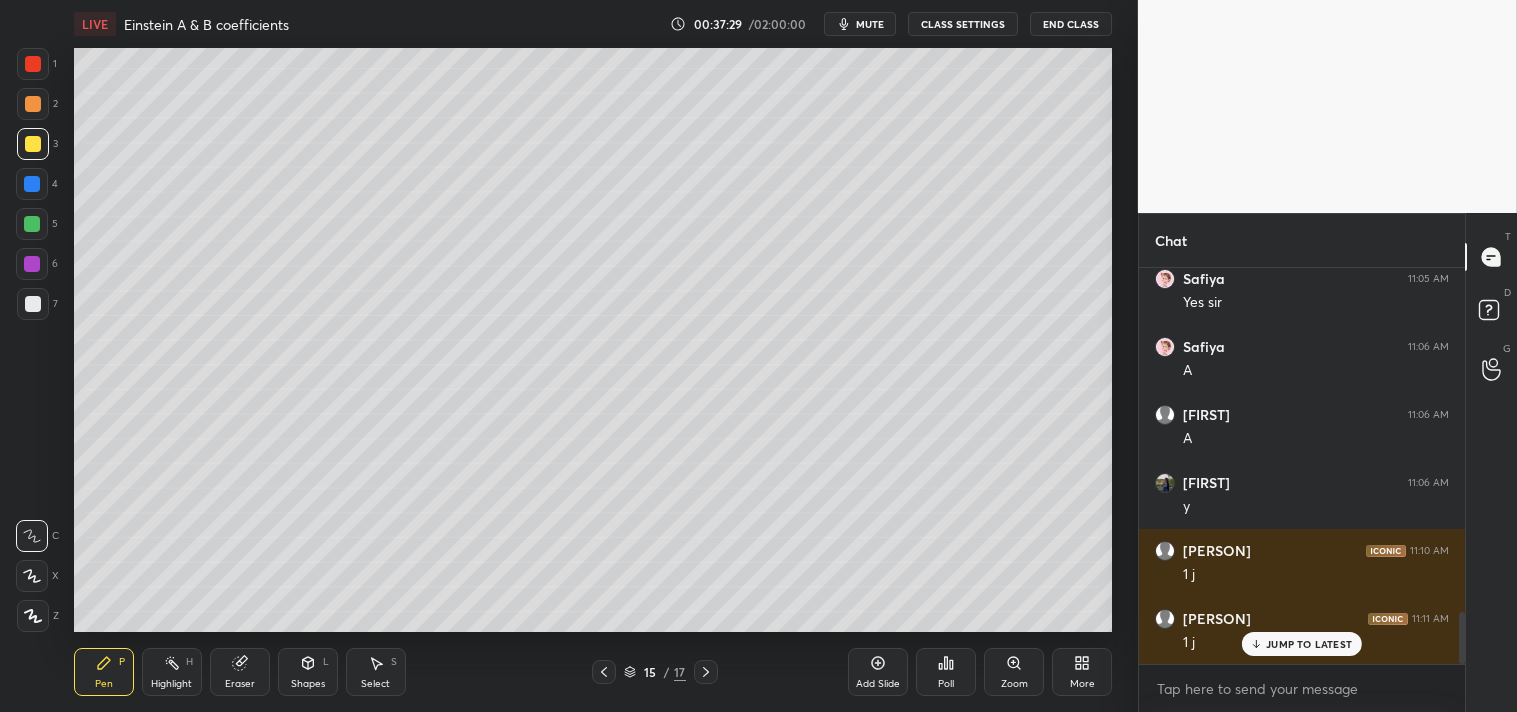 scroll, scrollTop: 2615, scrollLeft: 0, axis: vertical 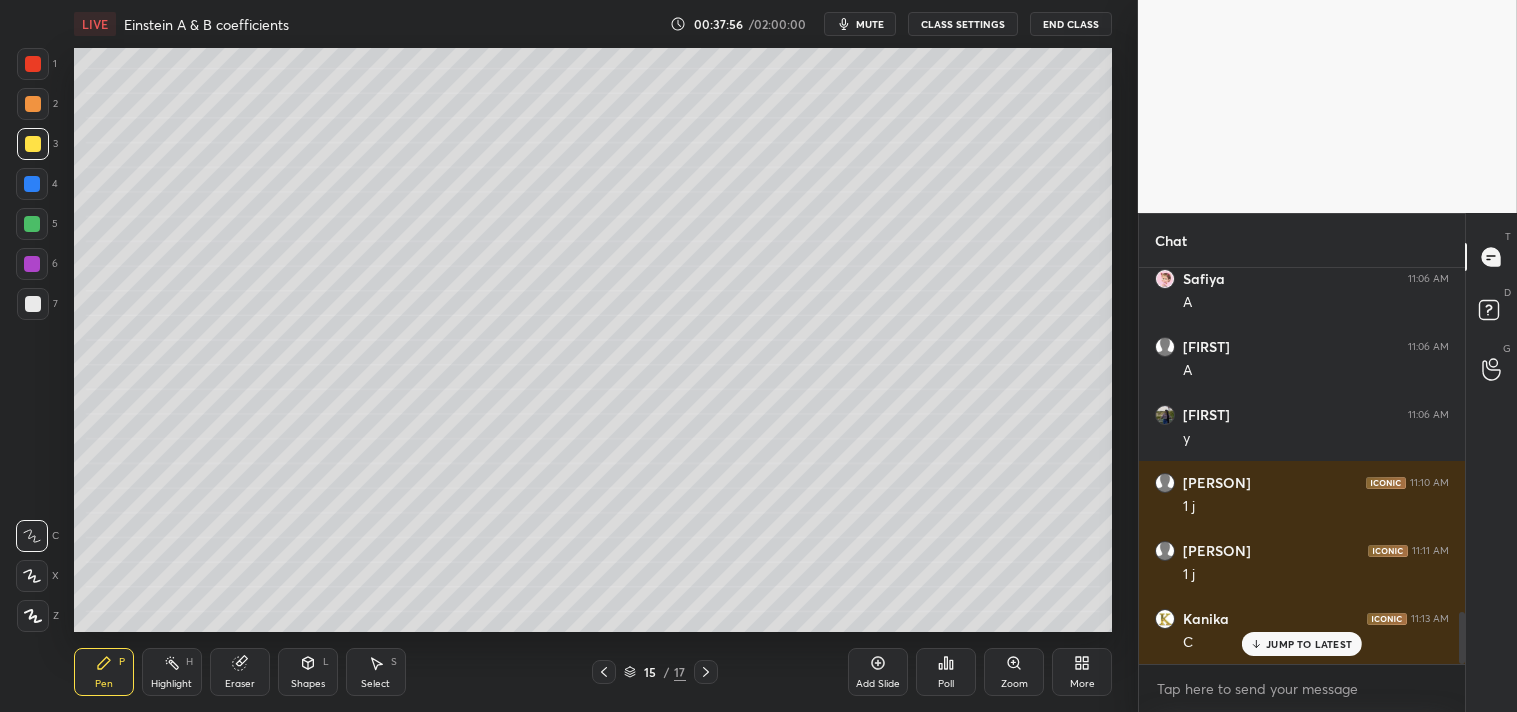 click at bounding box center [33, 64] 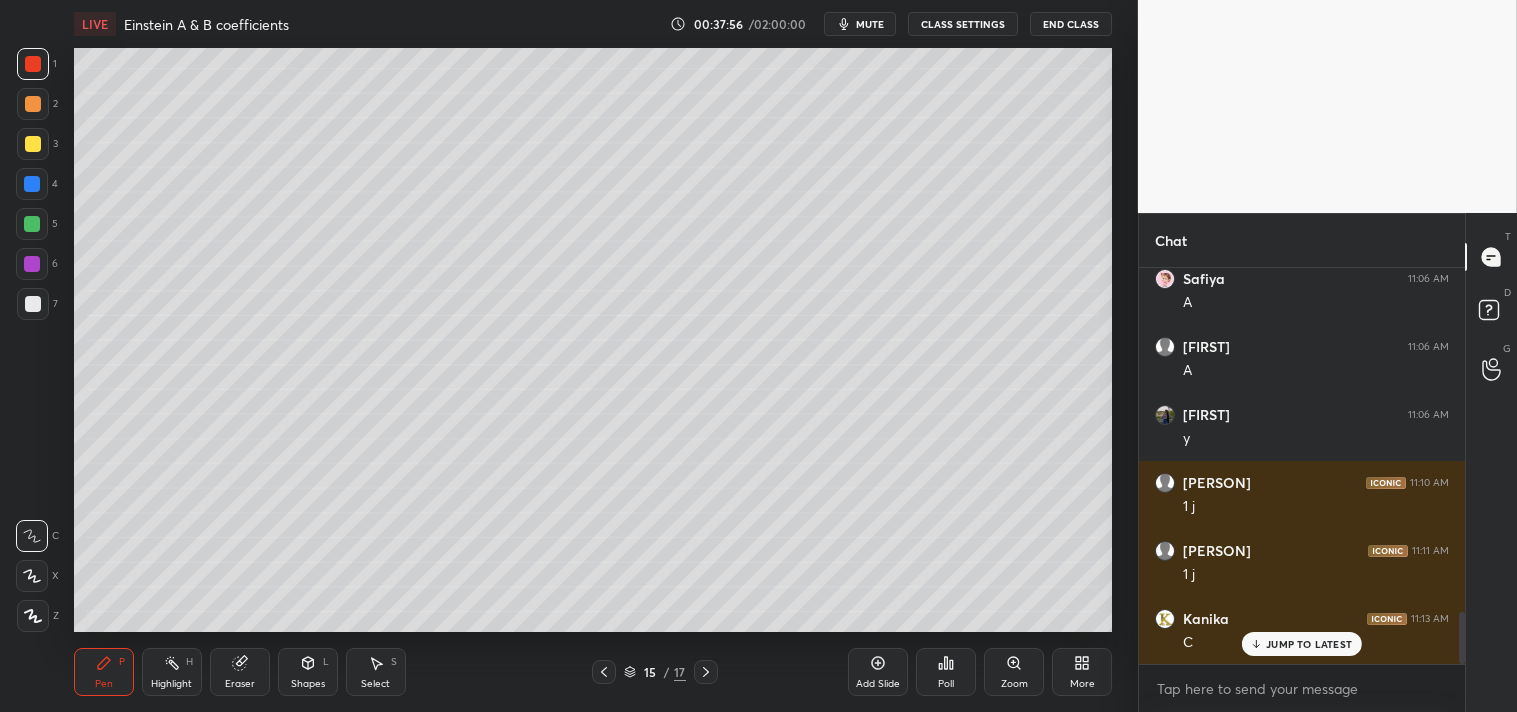 click on "1" at bounding box center [37, 68] 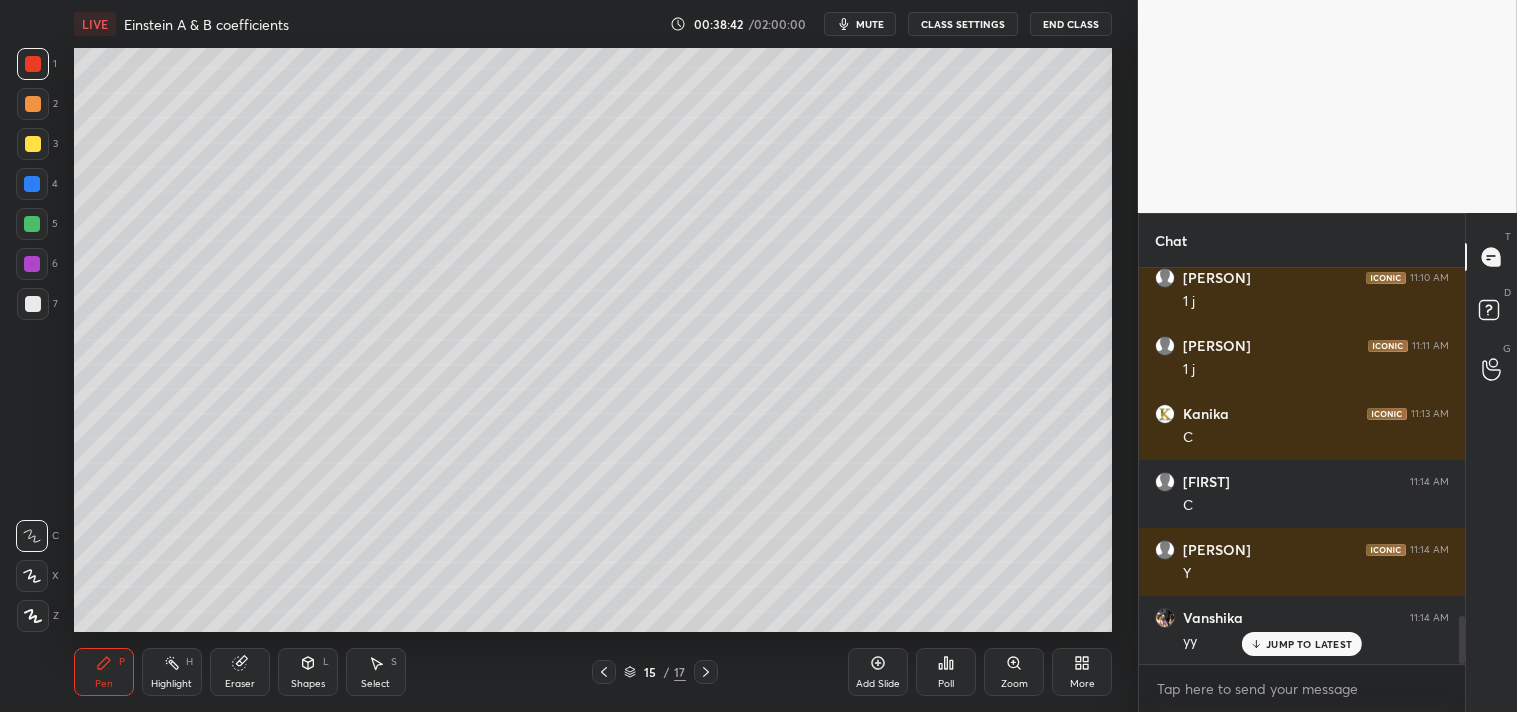 scroll, scrollTop: 2887, scrollLeft: 0, axis: vertical 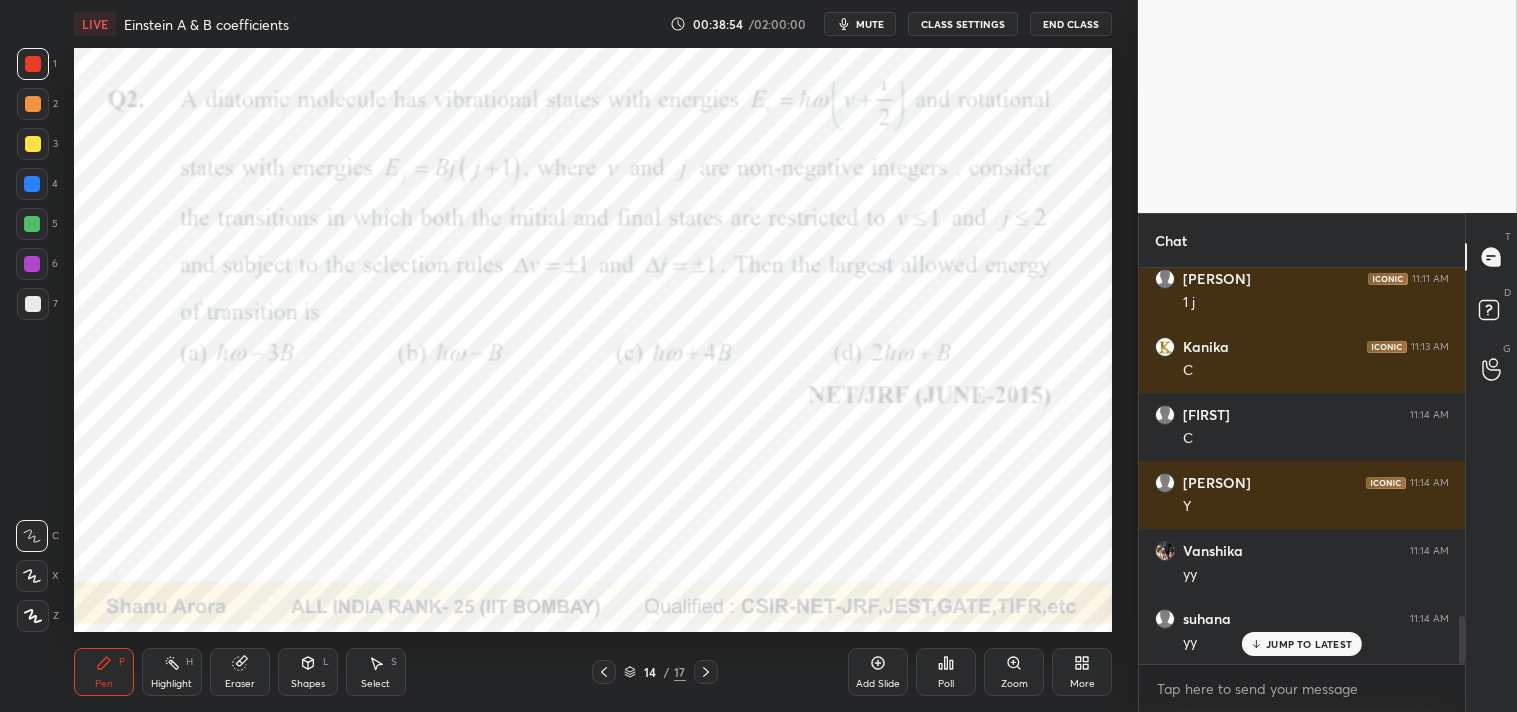click on "More" at bounding box center (1082, 684) 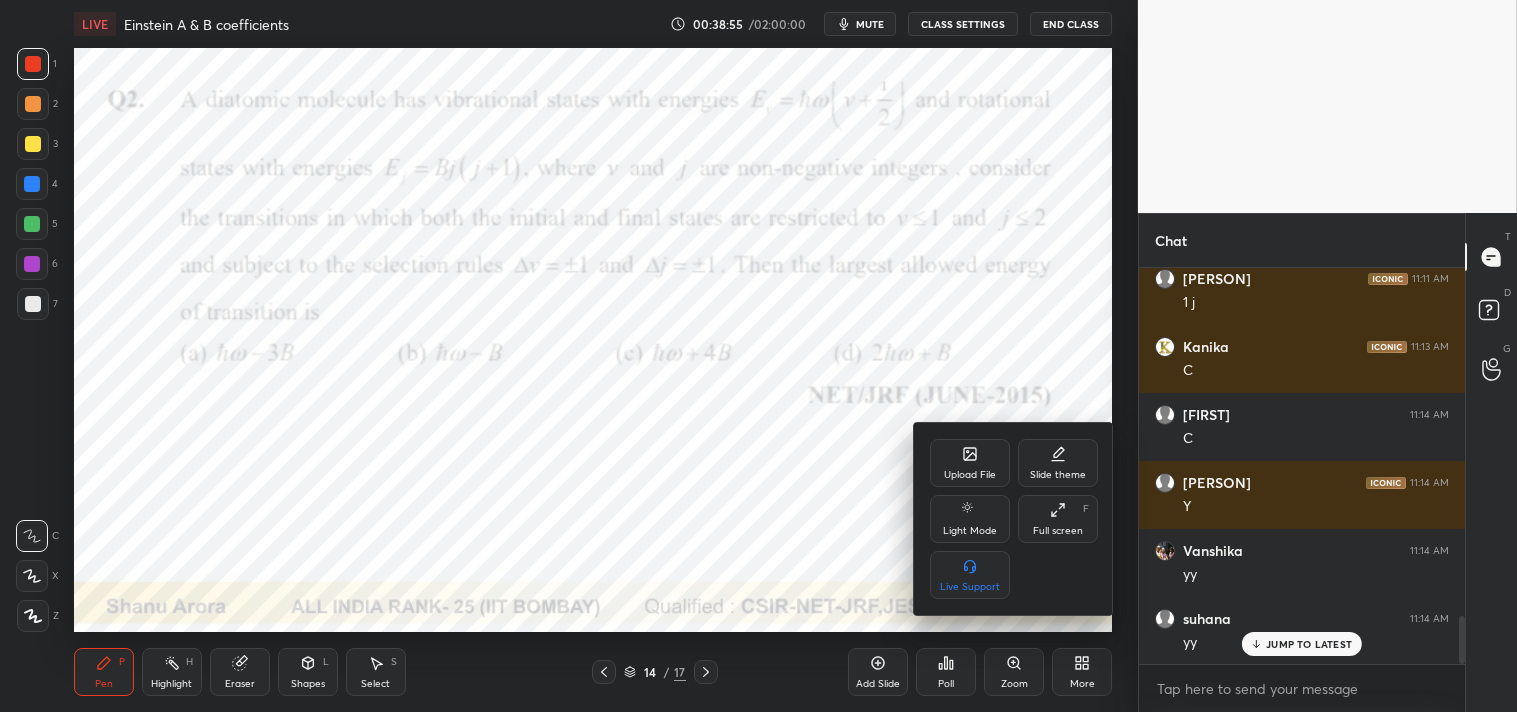 click on "Upload File" at bounding box center [970, 463] 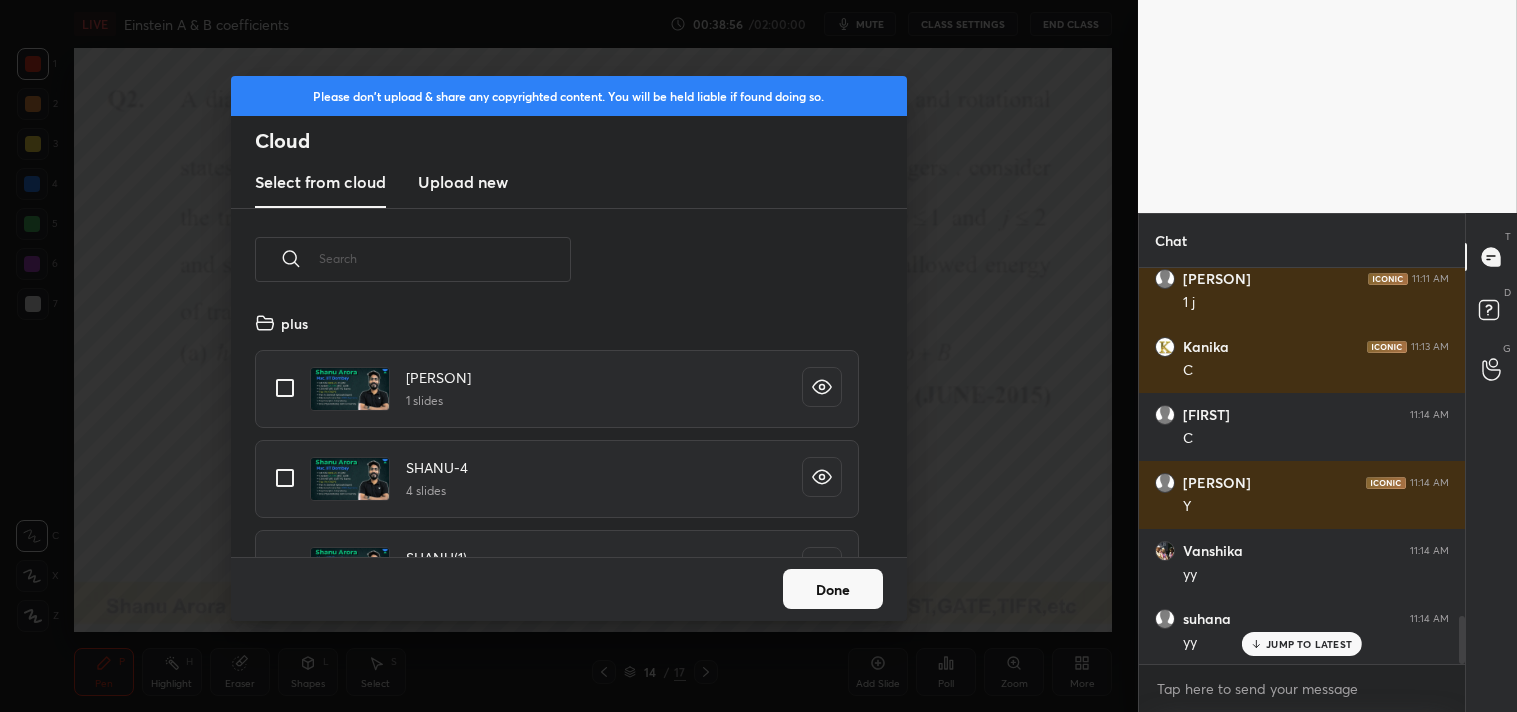 scroll, scrollTop: 6, scrollLeft: 11, axis: both 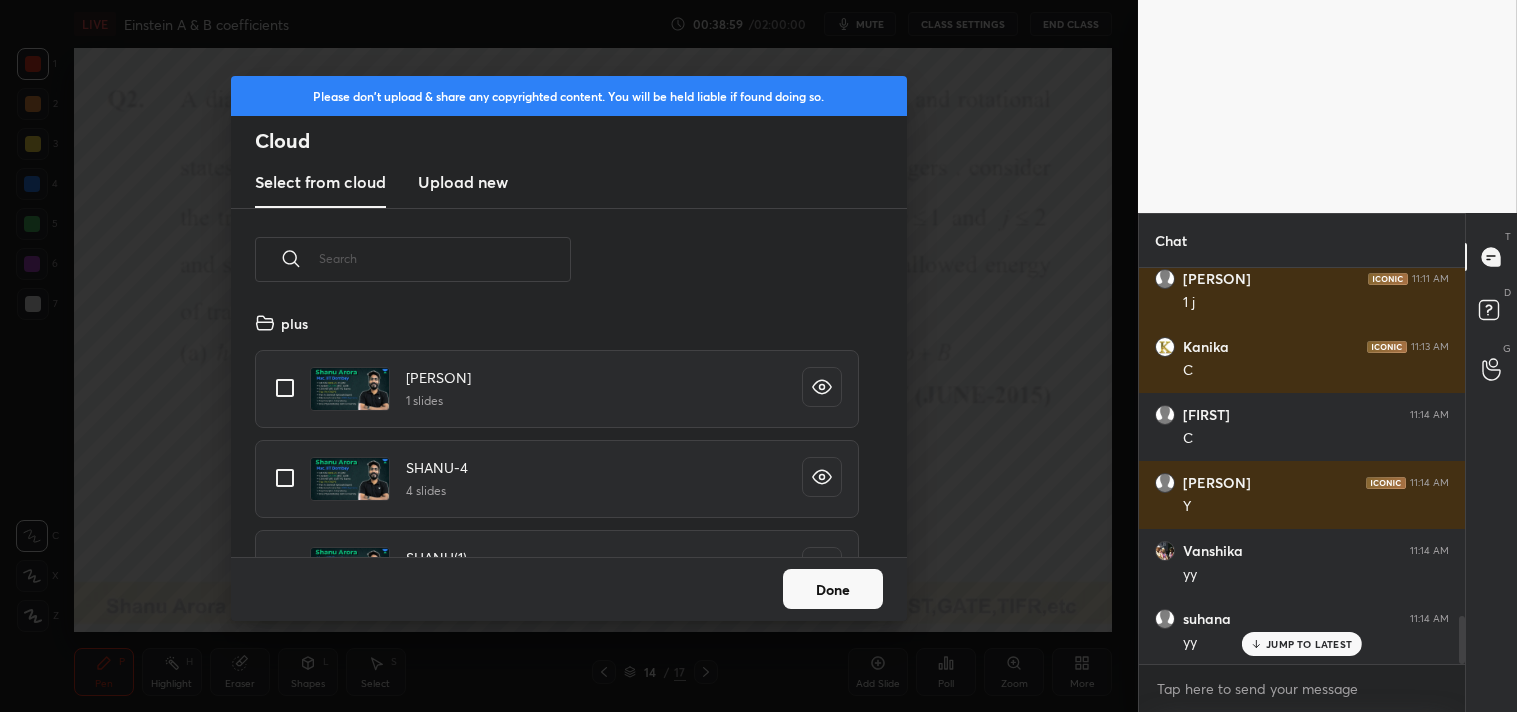 click on "Upload new" at bounding box center (463, 182) 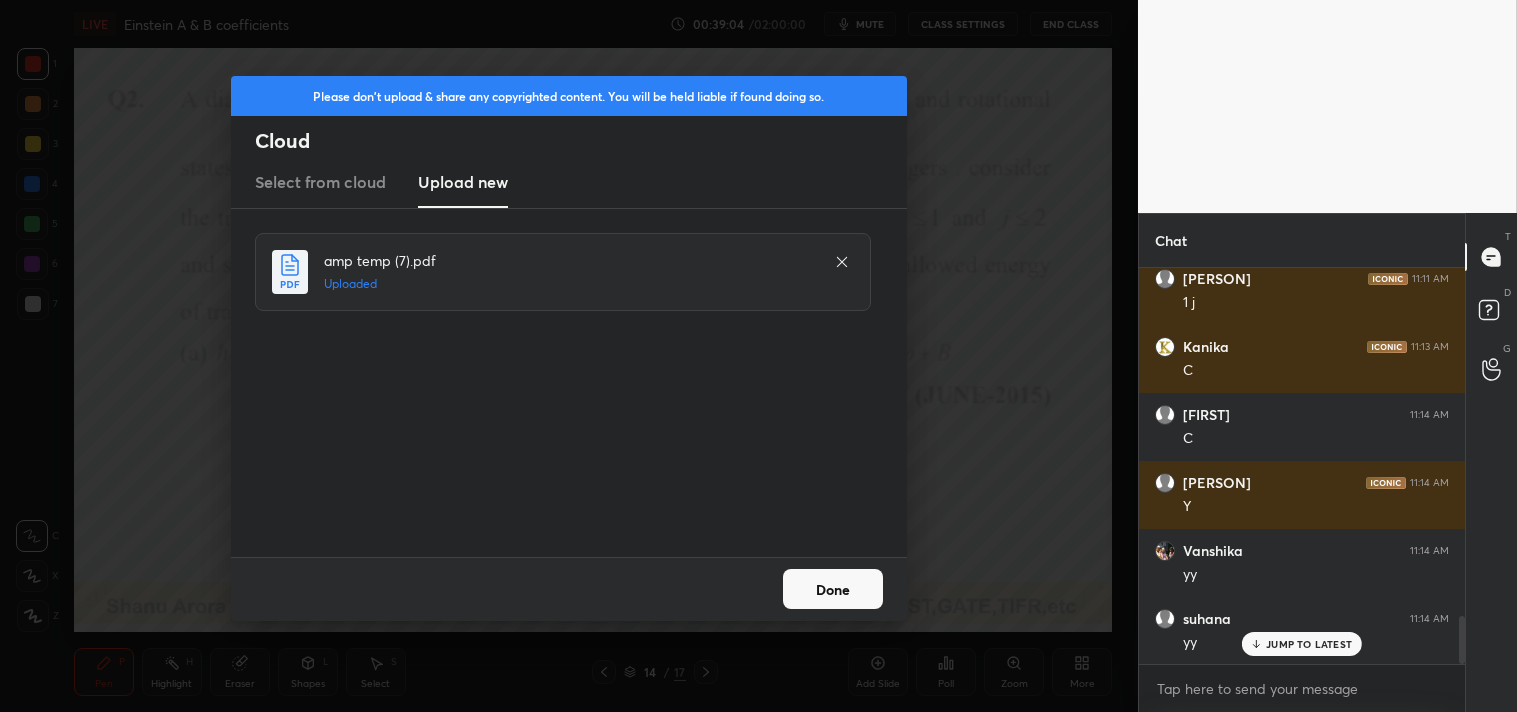 click on "Done" at bounding box center (833, 589) 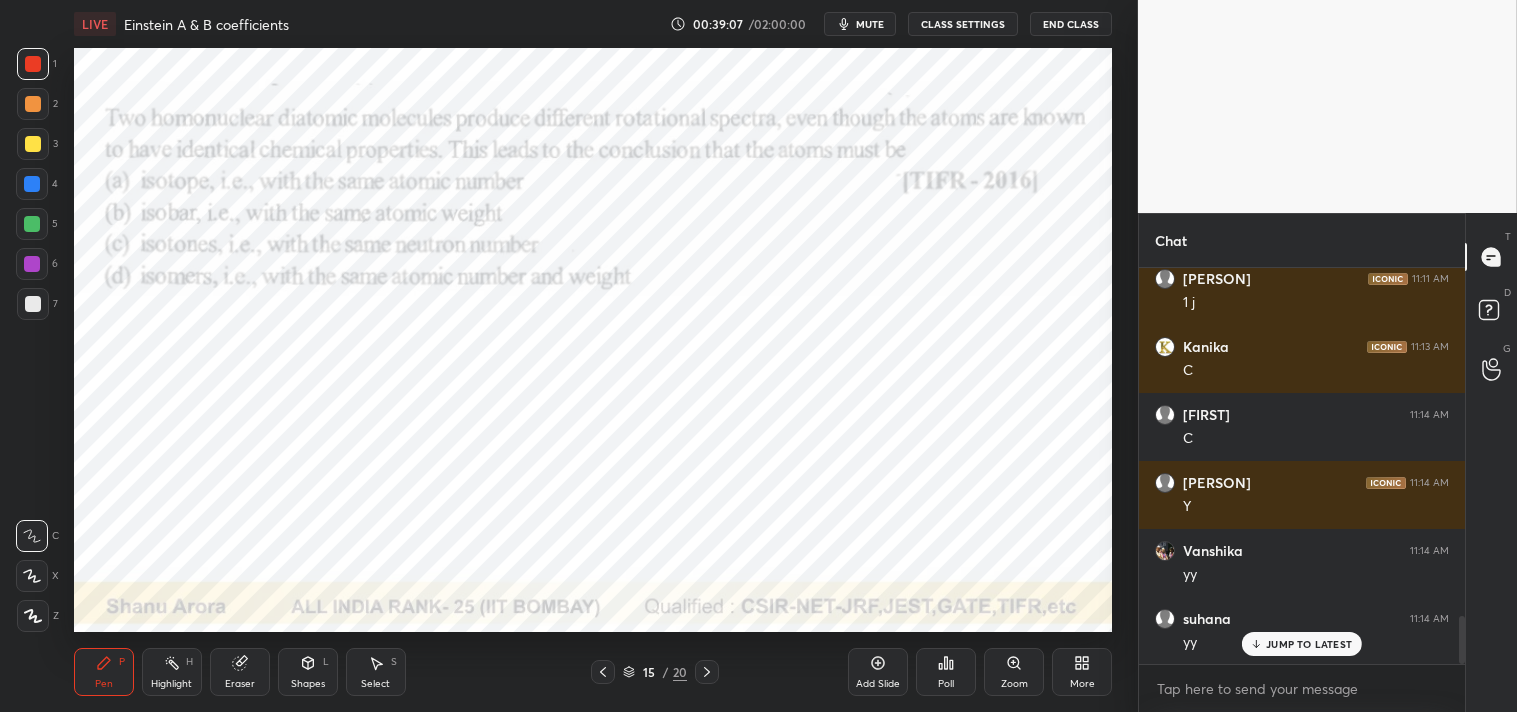 click on "Pen" at bounding box center (104, 684) 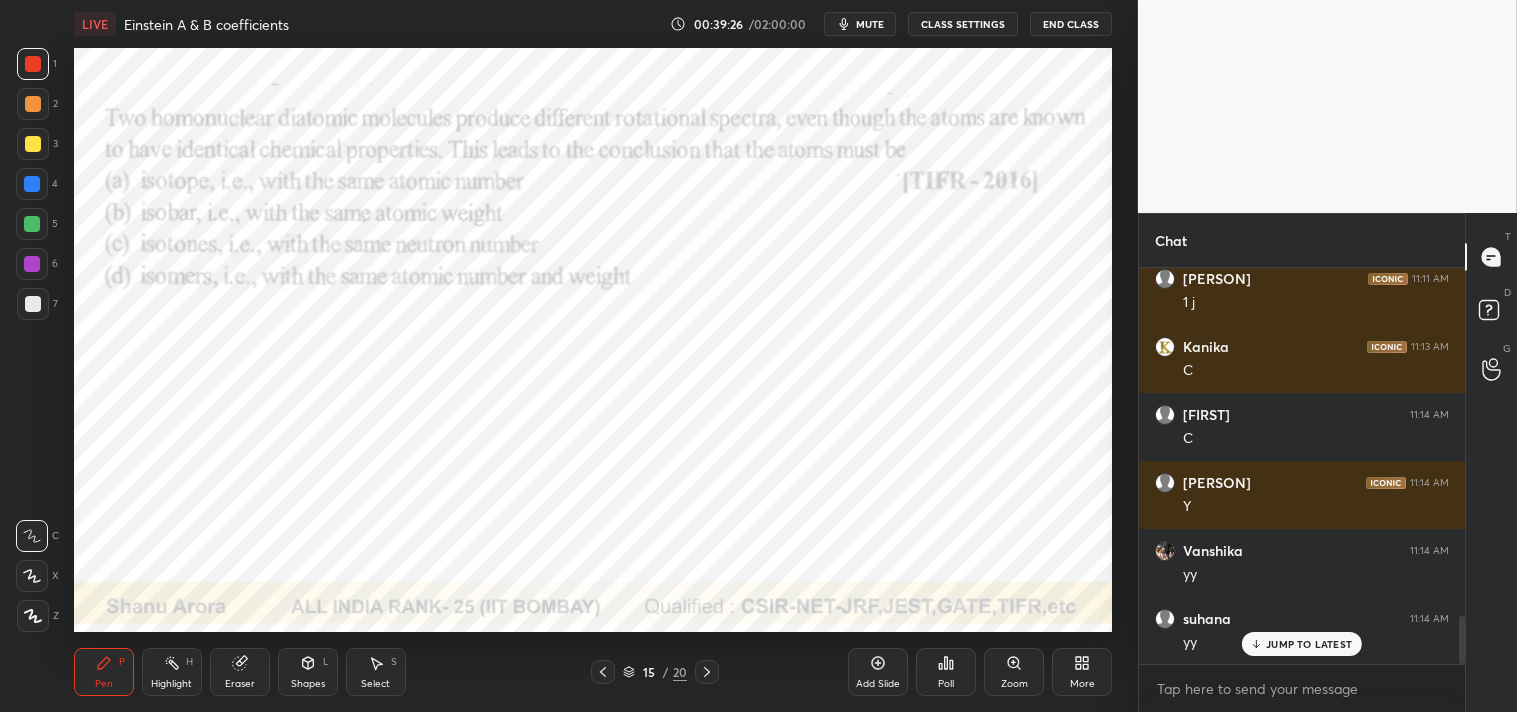 scroll, scrollTop: 2955, scrollLeft: 0, axis: vertical 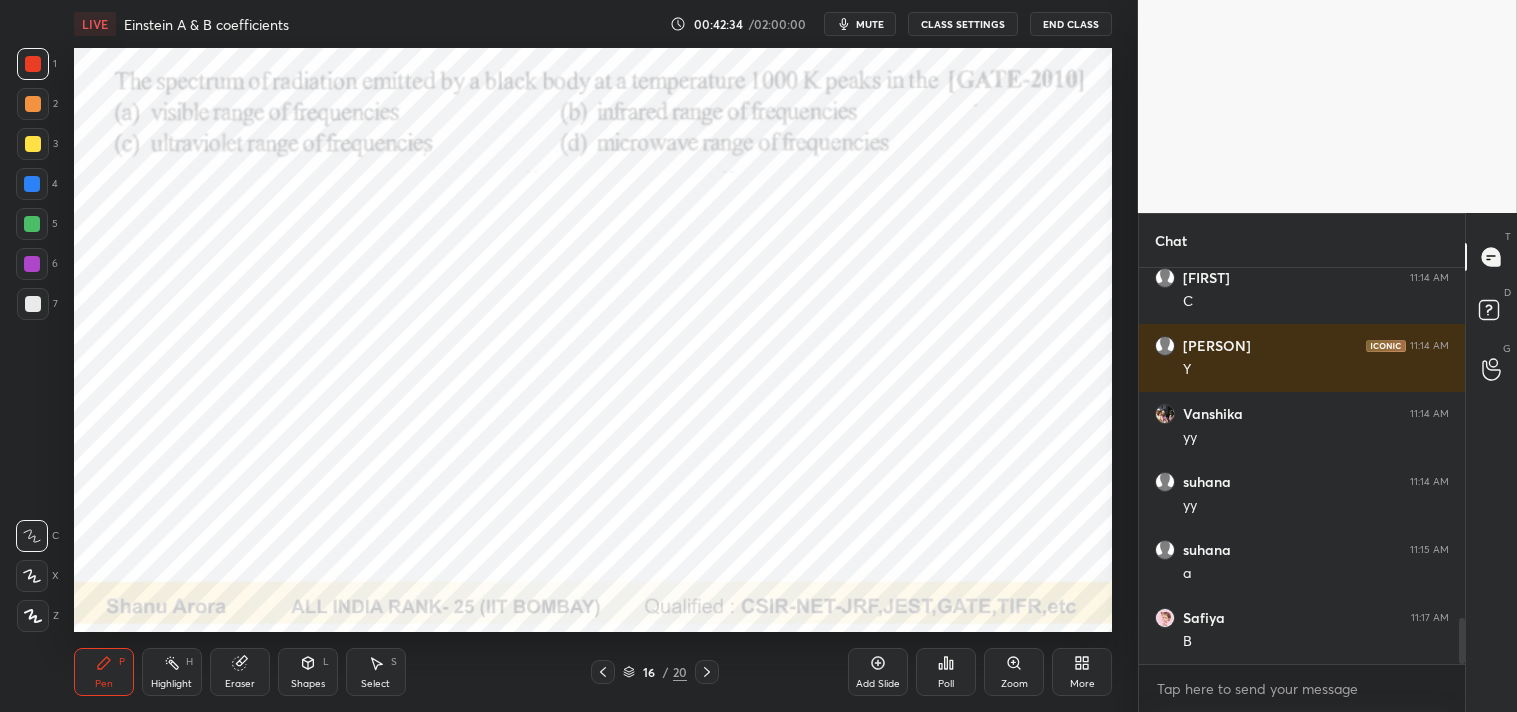 click on "Eraser" at bounding box center (240, 672) 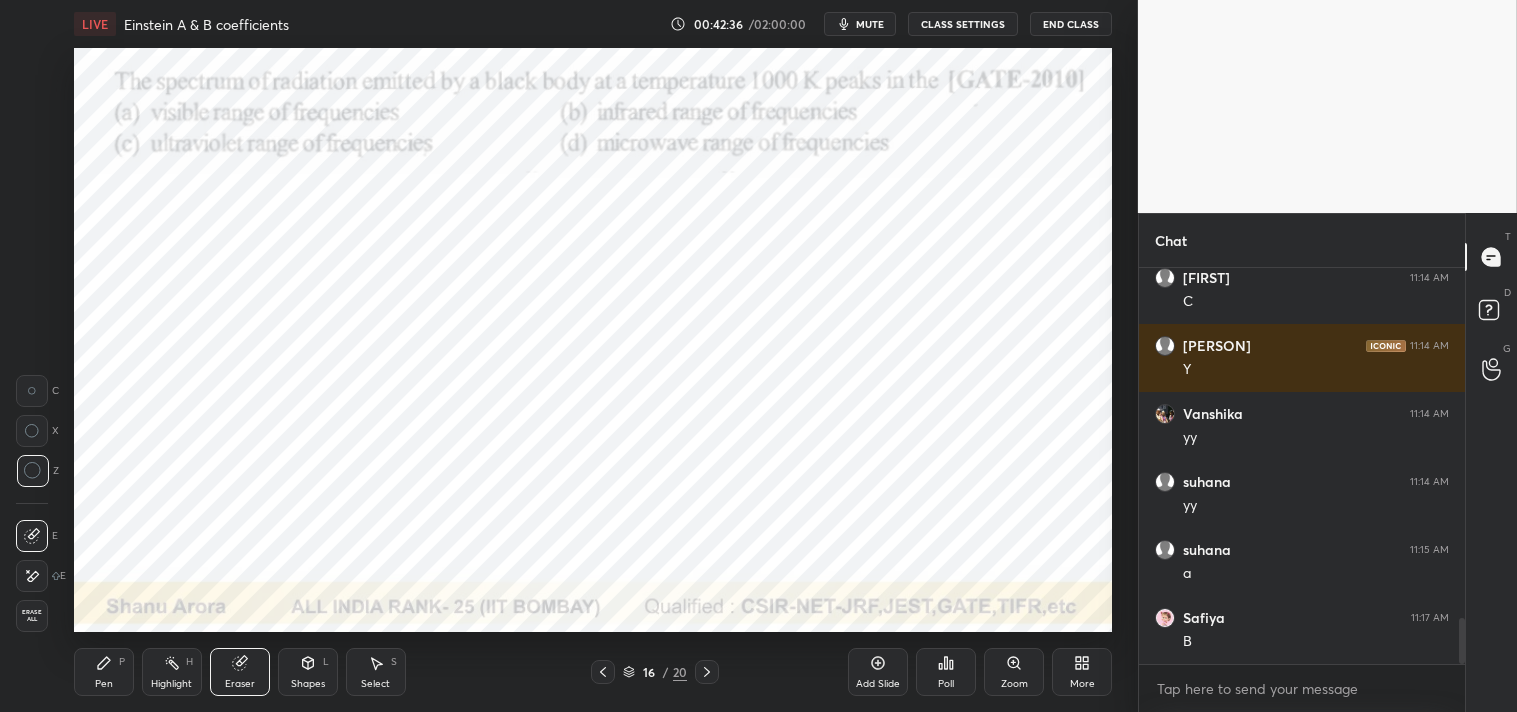 click 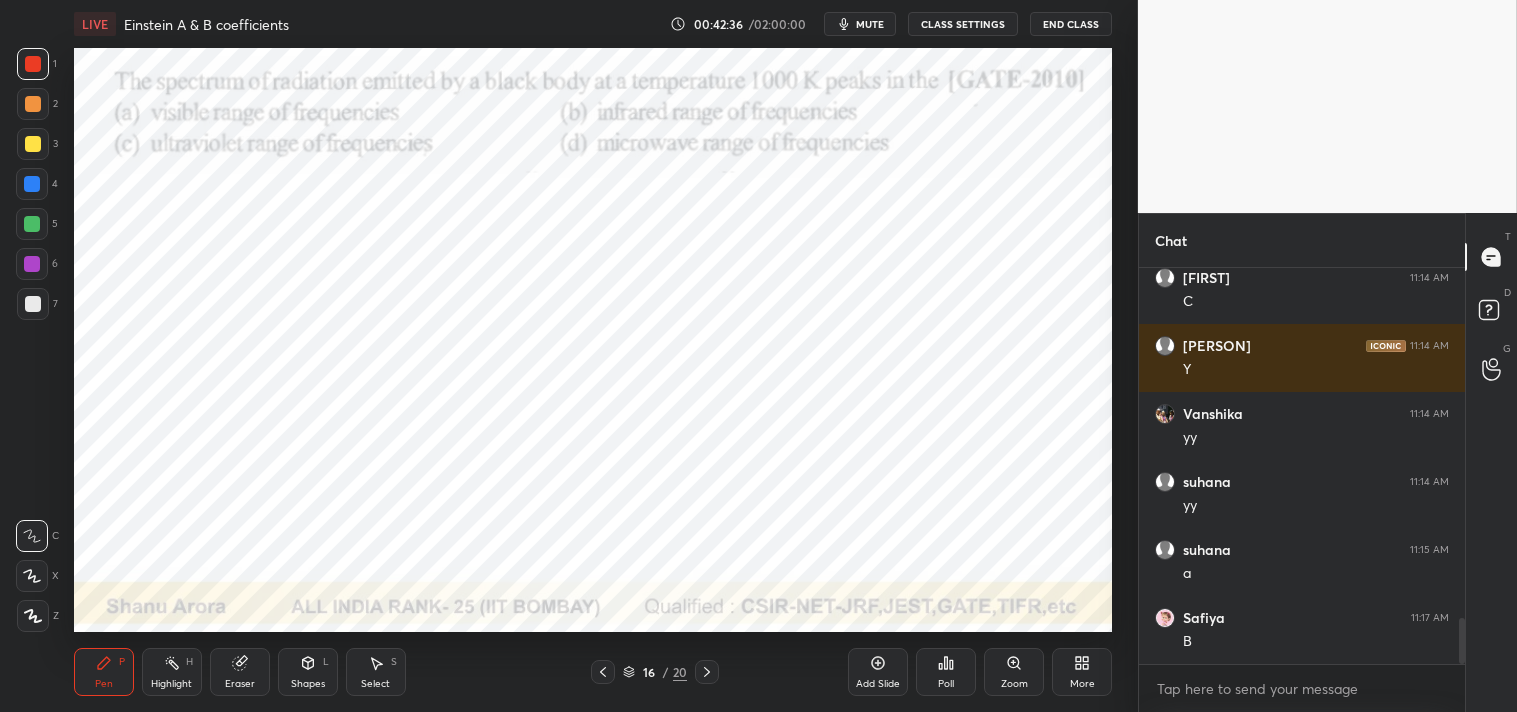 click on "Pen P" at bounding box center (104, 672) 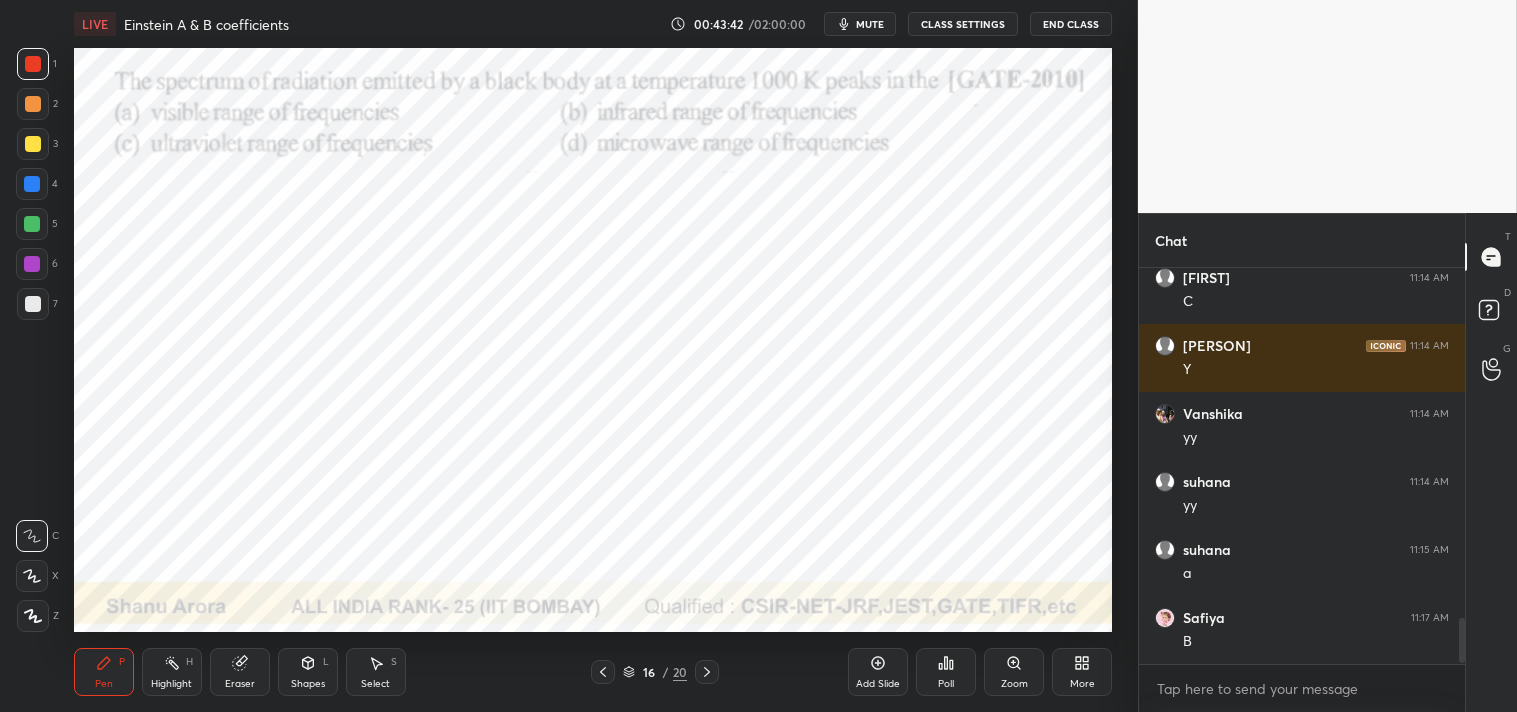 scroll, scrollTop: 3092, scrollLeft: 0, axis: vertical 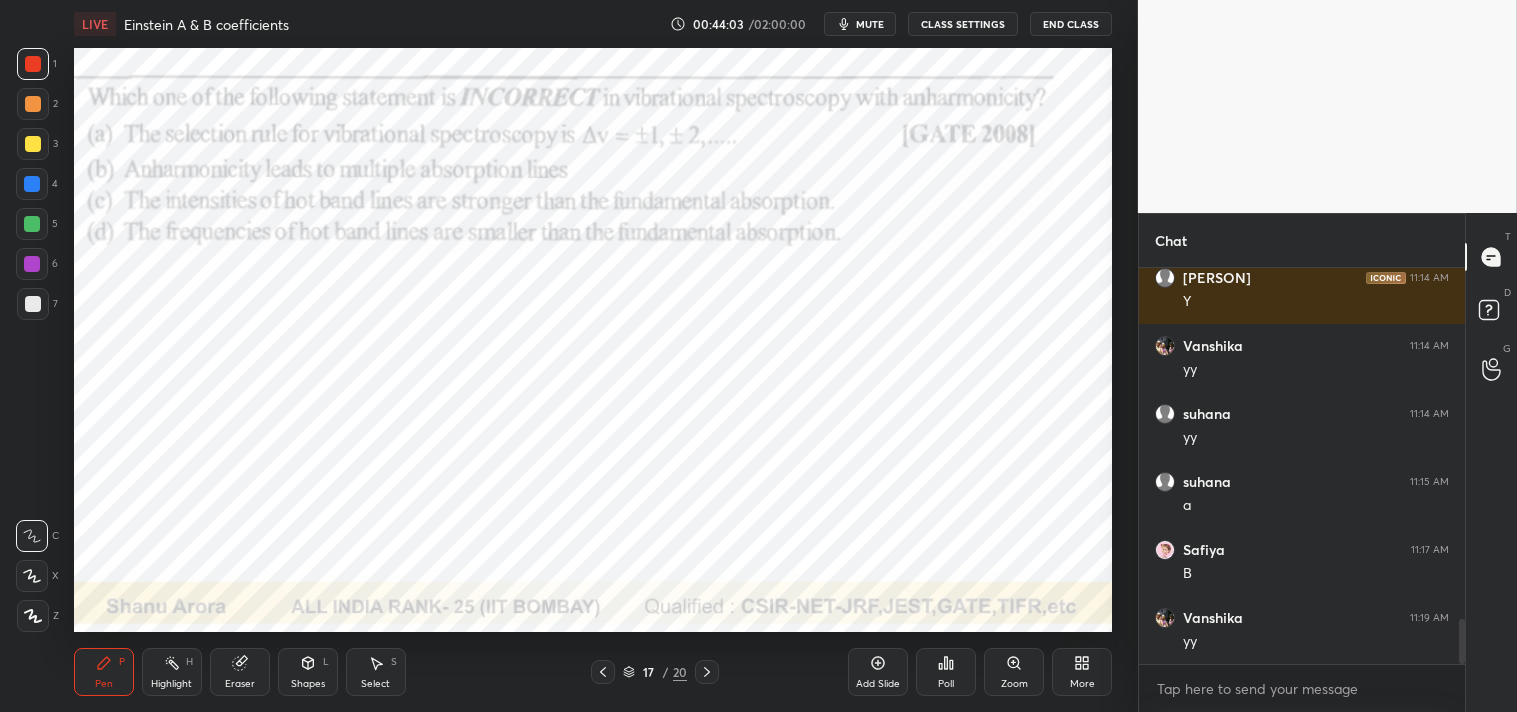 click on "mute" at bounding box center (870, 24) 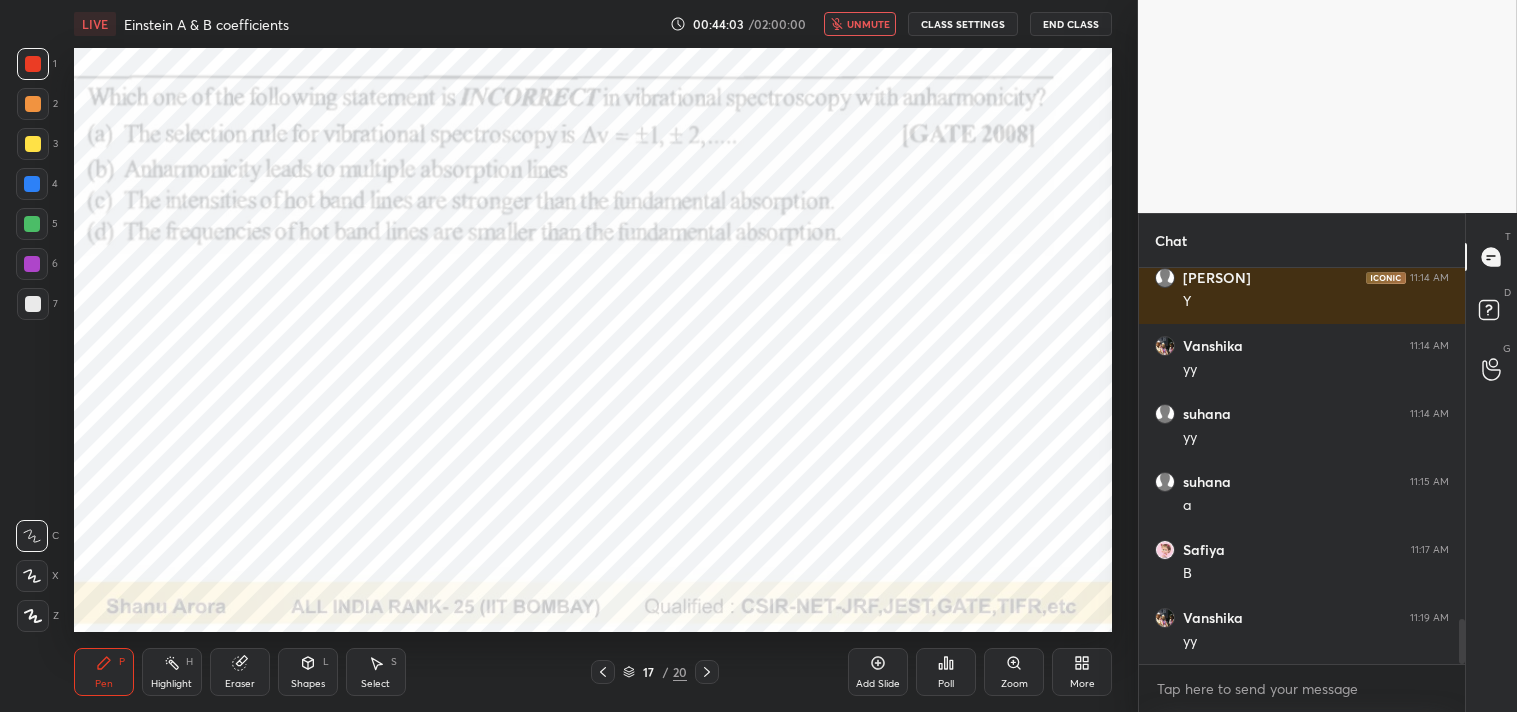 click on "unmute" at bounding box center [868, 24] 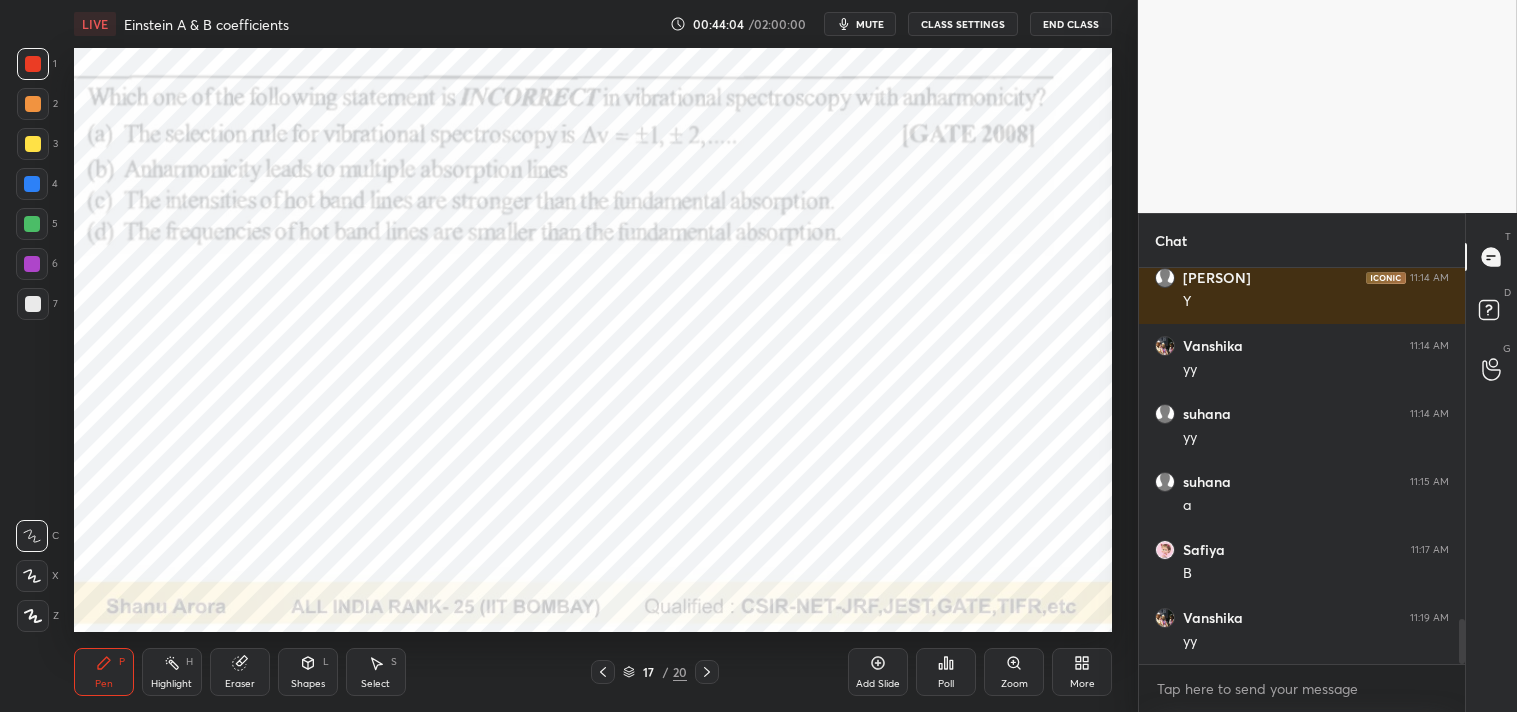 click on "mute" at bounding box center (870, 24) 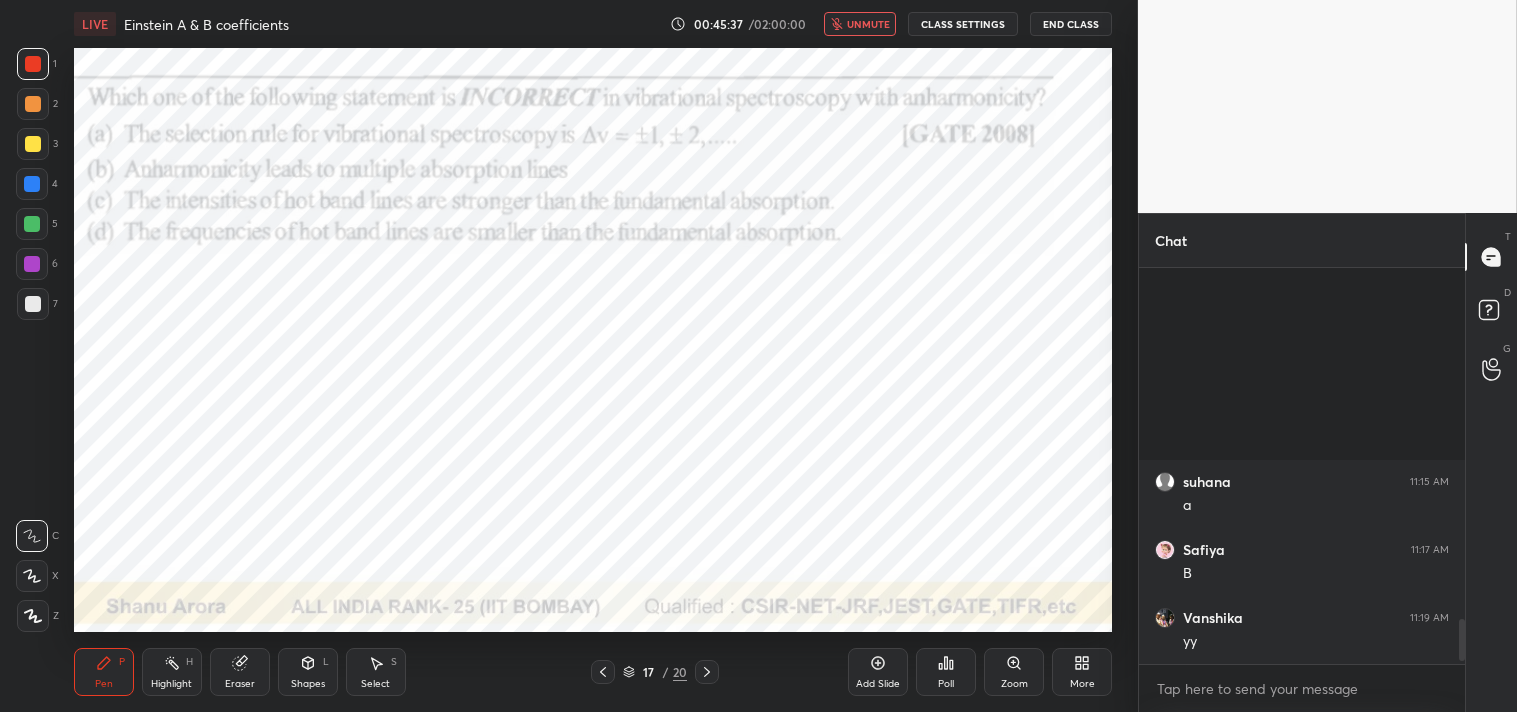 scroll, scrollTop: 3364, scrollLeft: 0, axis: vertical 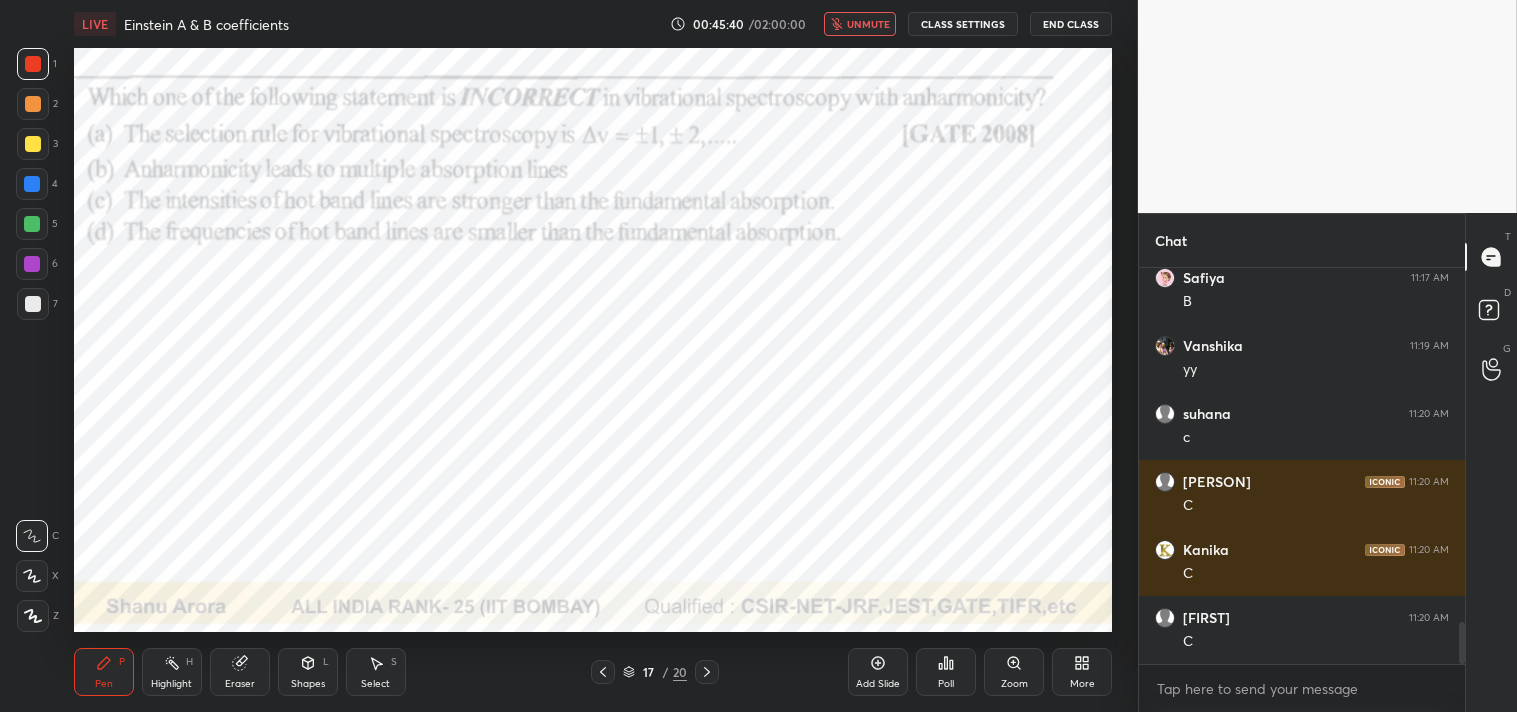click on "unmute" at bounding box center [868, 24] 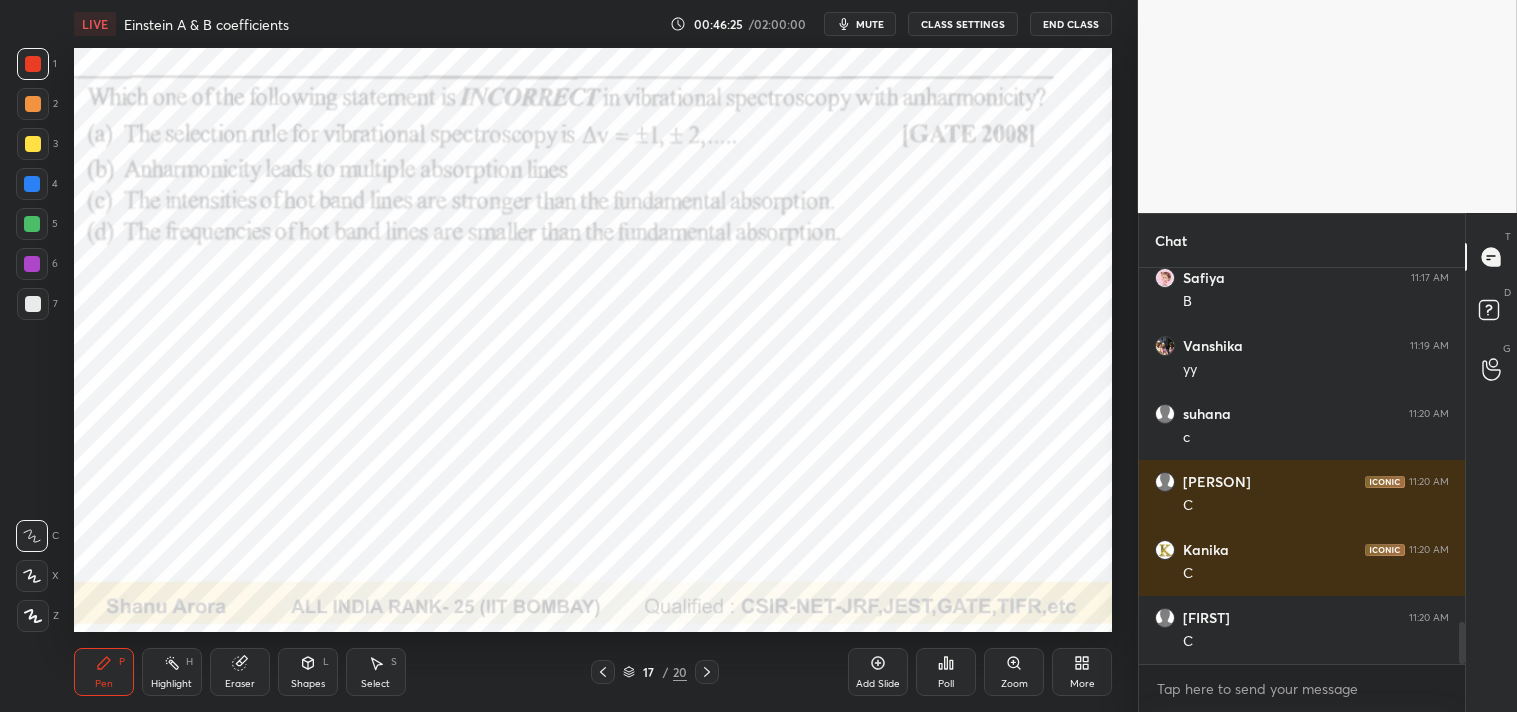 click on "Eraser" at bounding box center [240, 672] 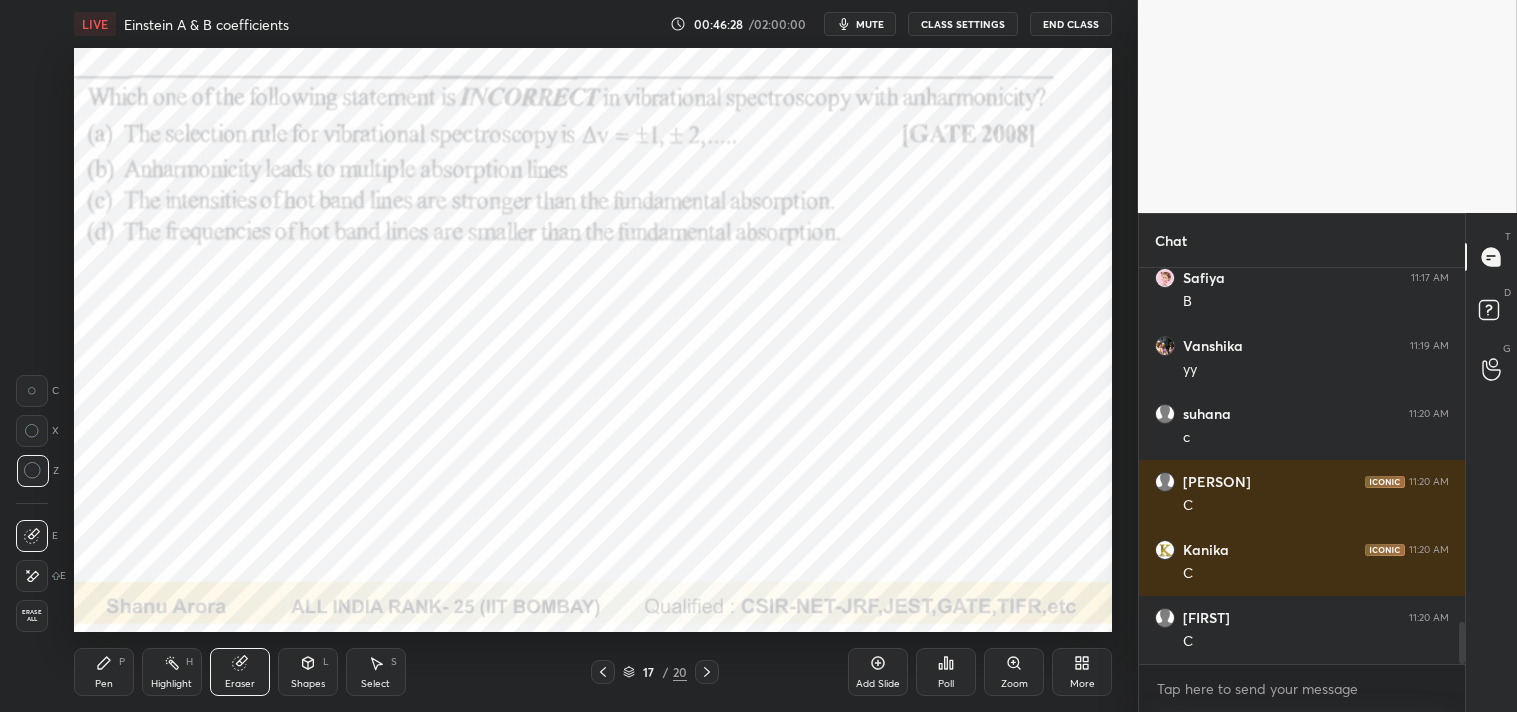 click 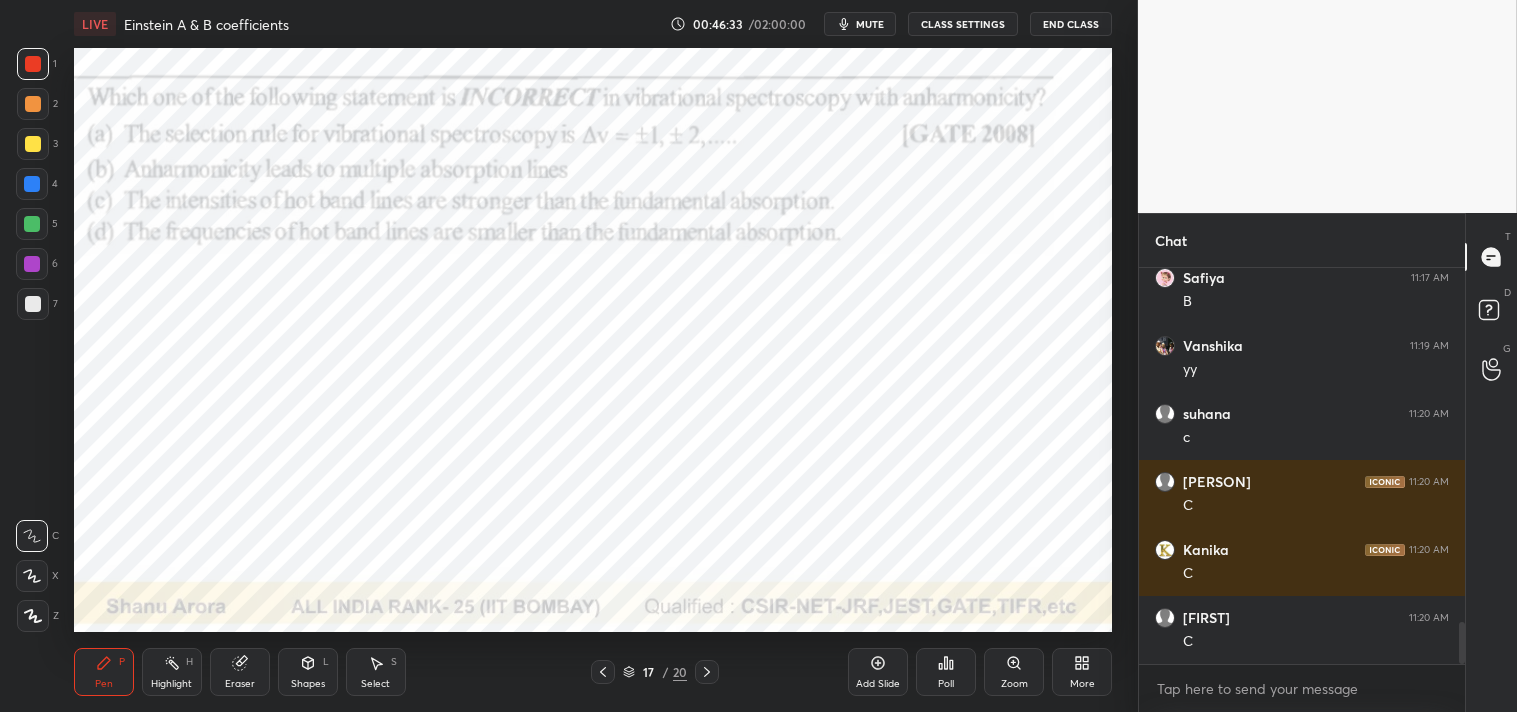 click on "Eraser" at bounding box center (240, 672) 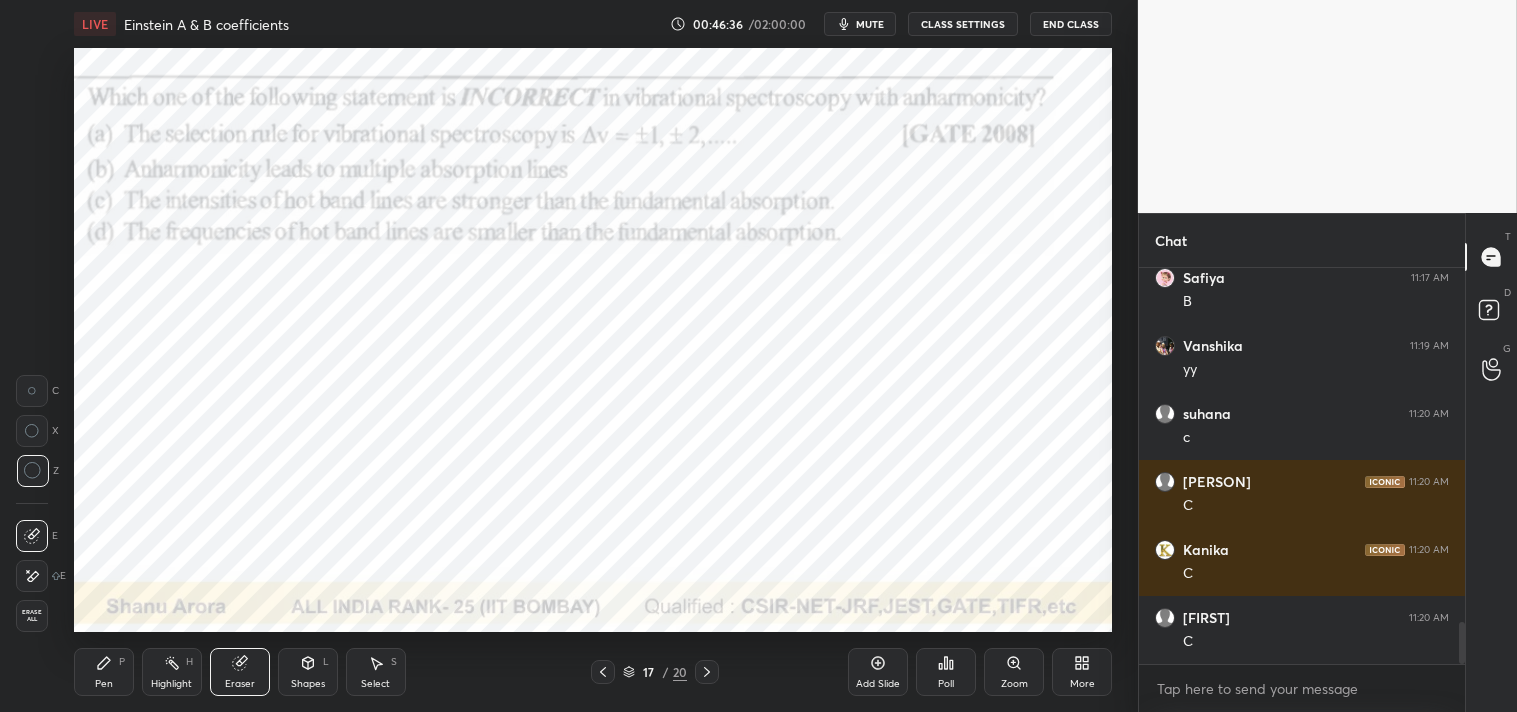 click on "Pen P" at bounding box center [104, 672] 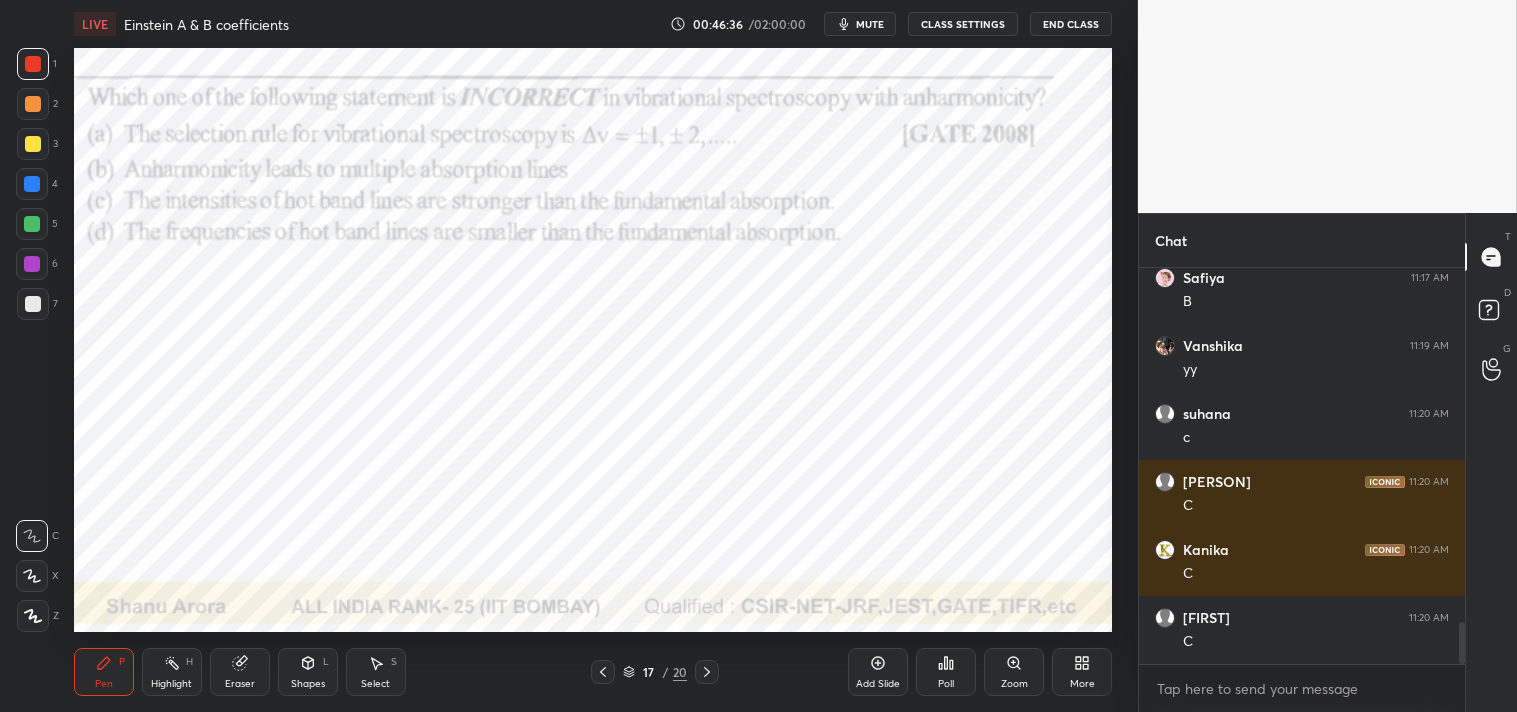 click on "Pen P" at bounding box center (104, 672) 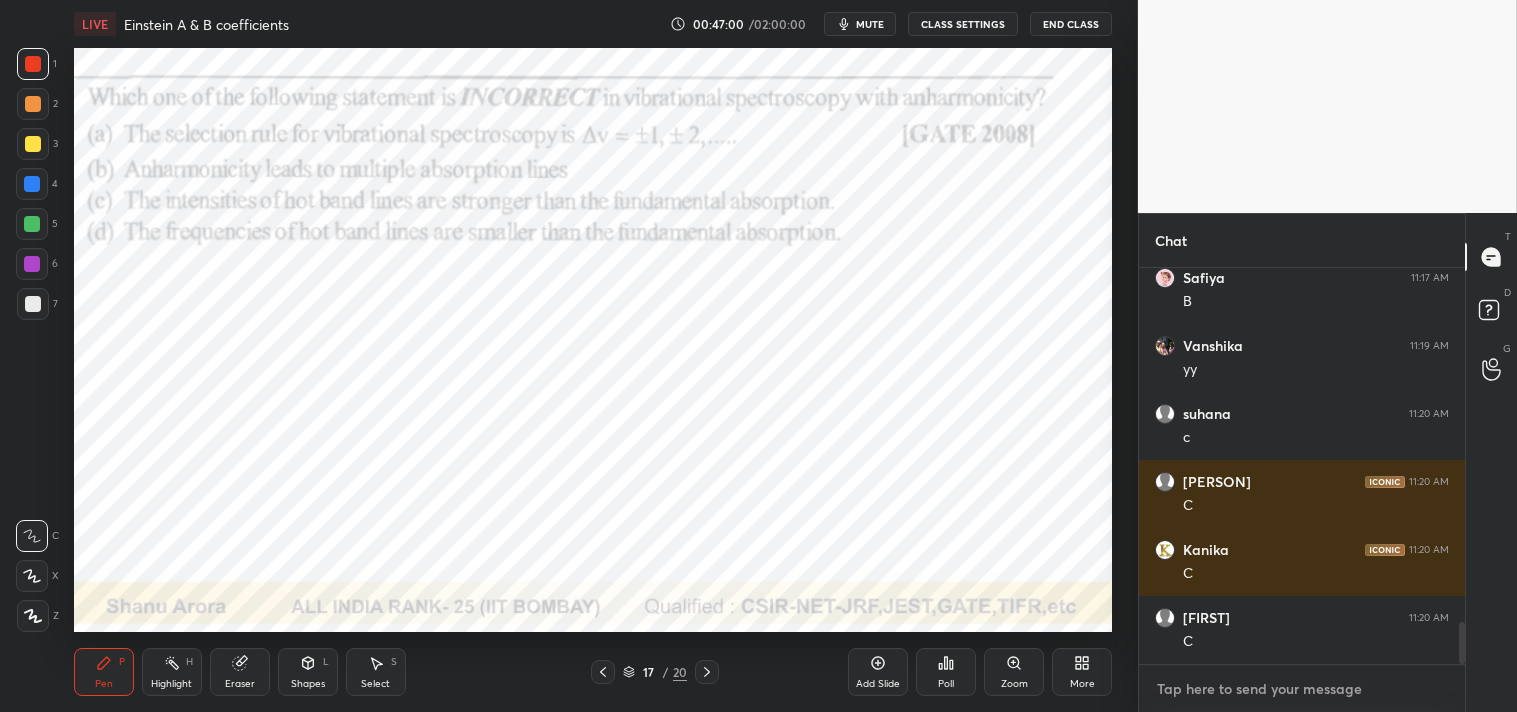 click at bounding box center [1302, 689] 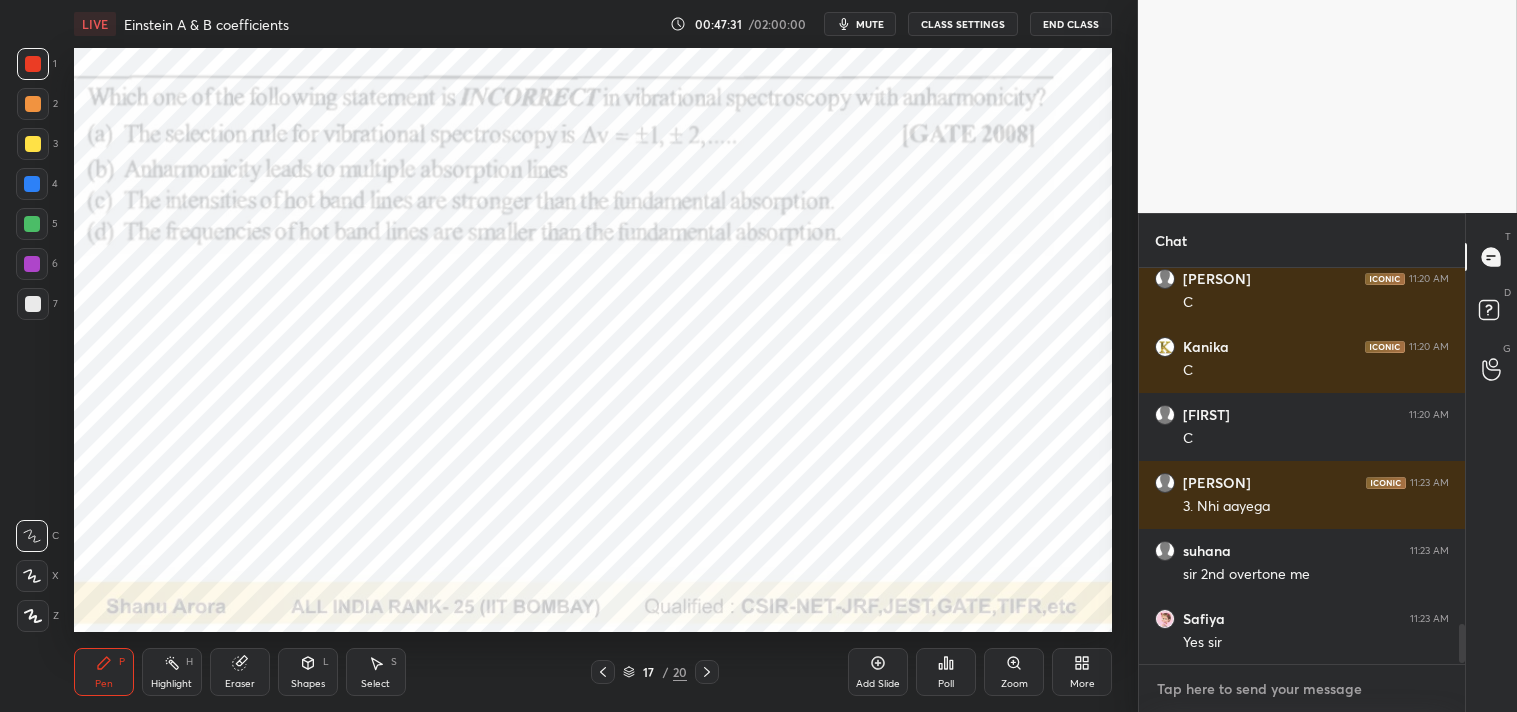scroll, scrollTop: 3635, scrollLeft: 0, axis: vertical 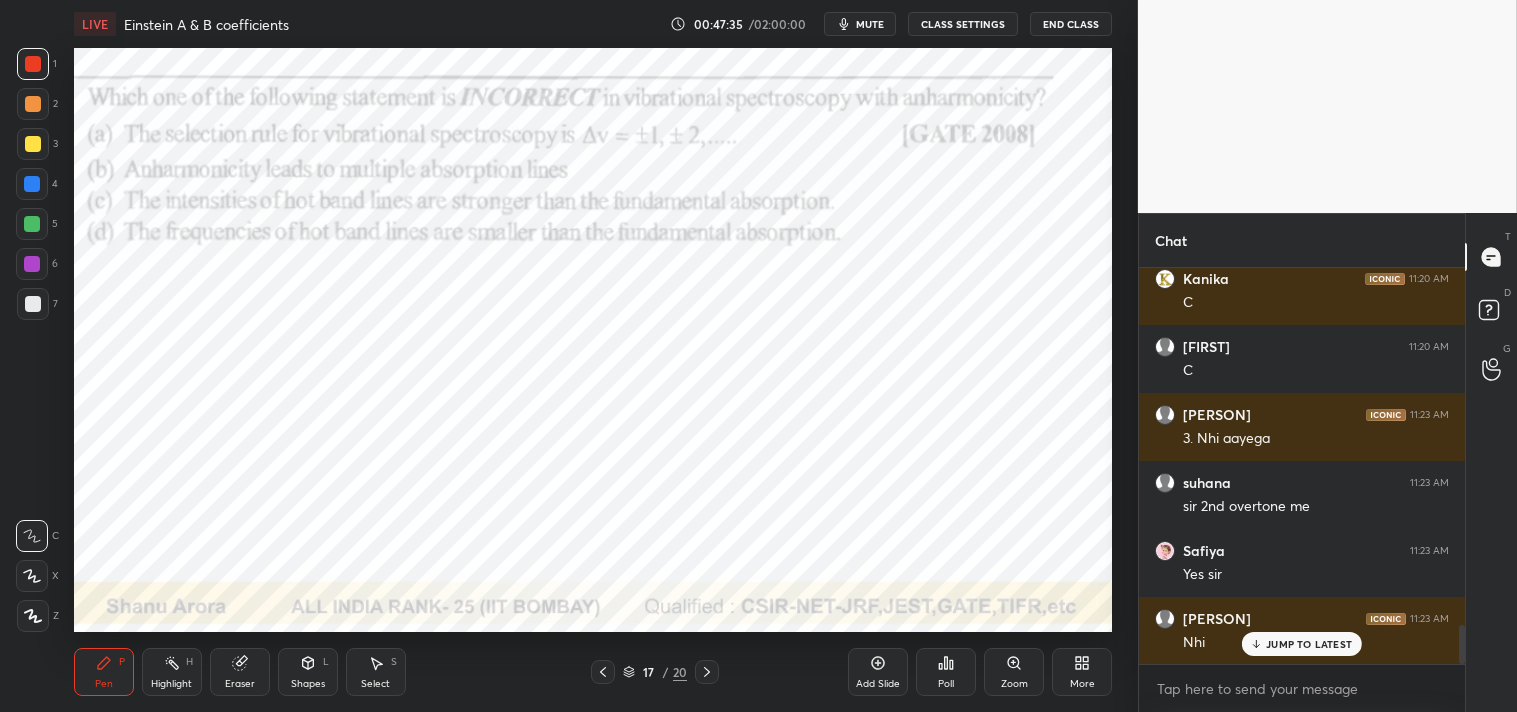 click 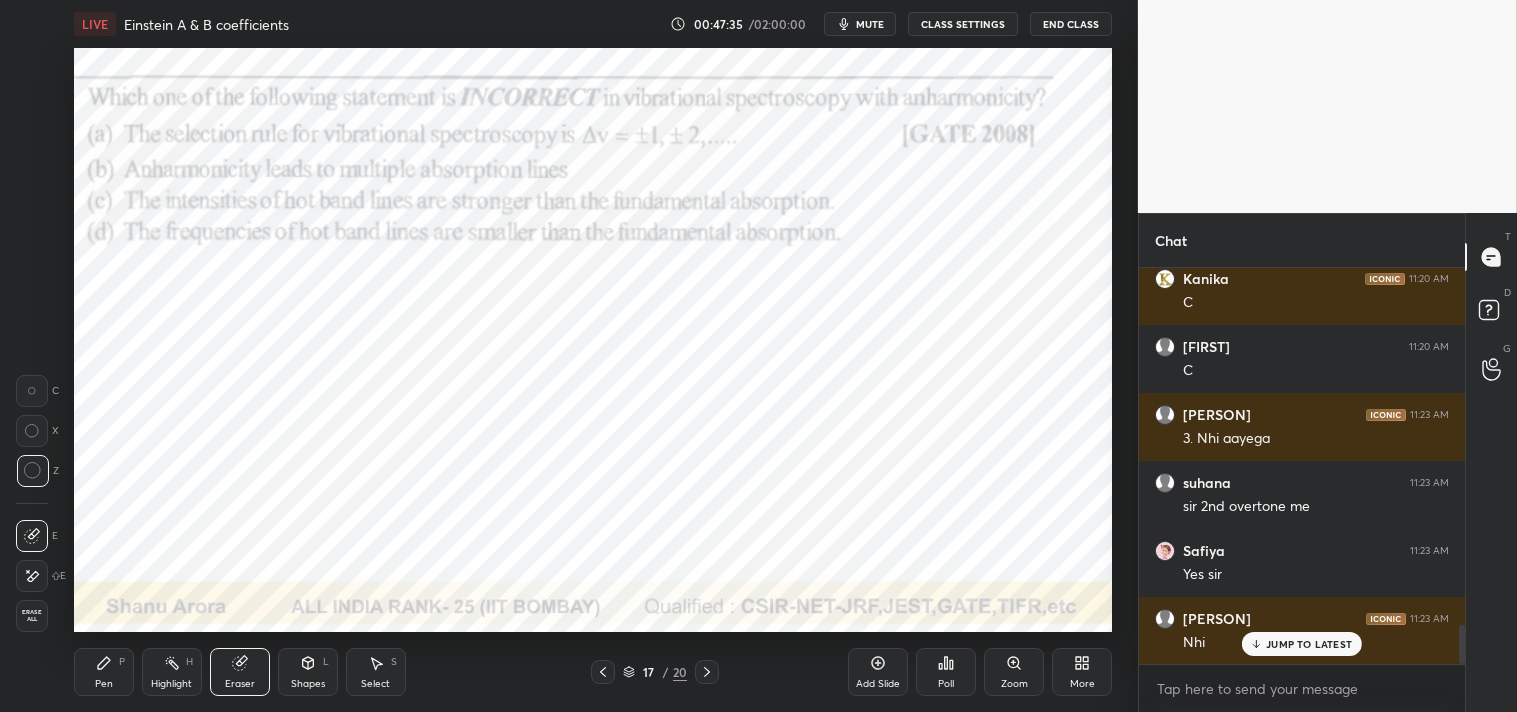 click on "Eraser" at bounding box center (240, 672) 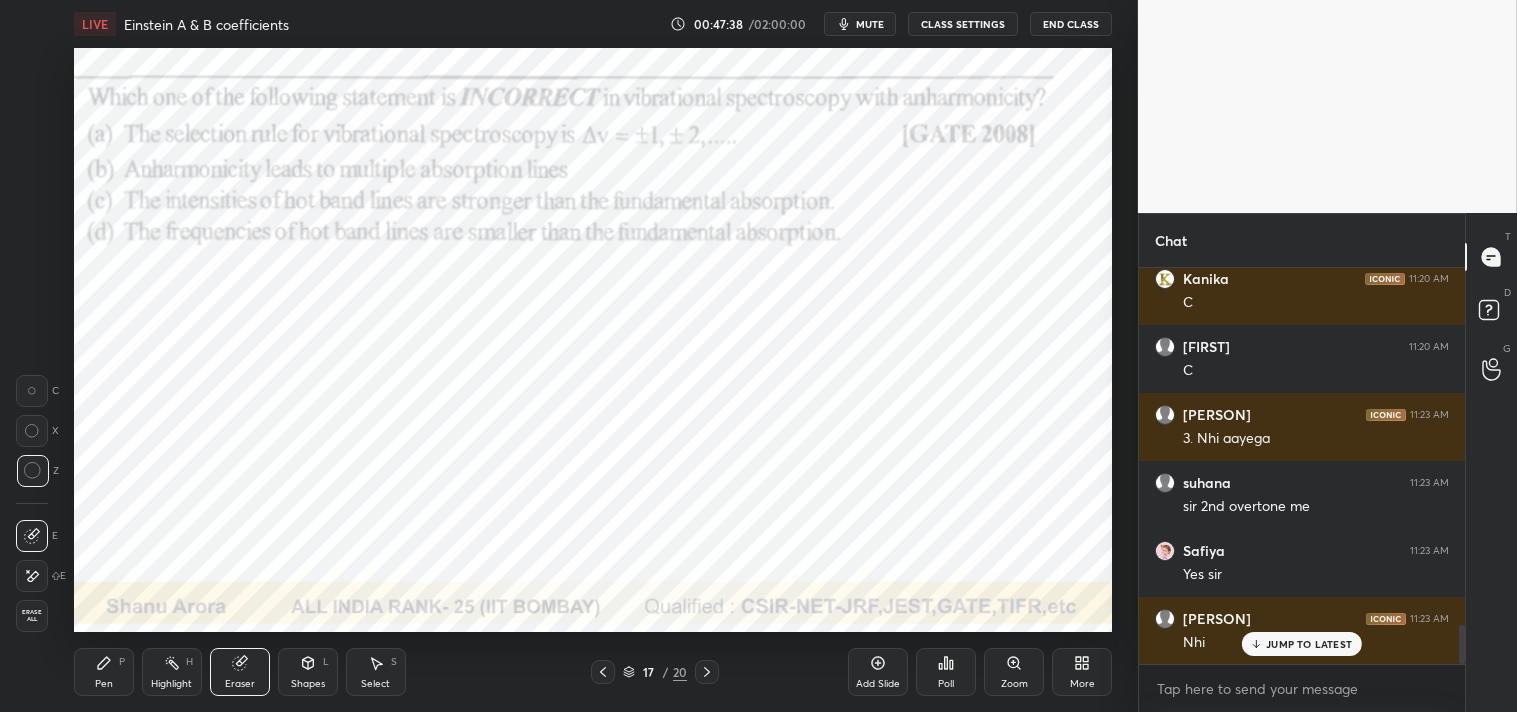 click on "Pen P" at bounding box center [104, 672] 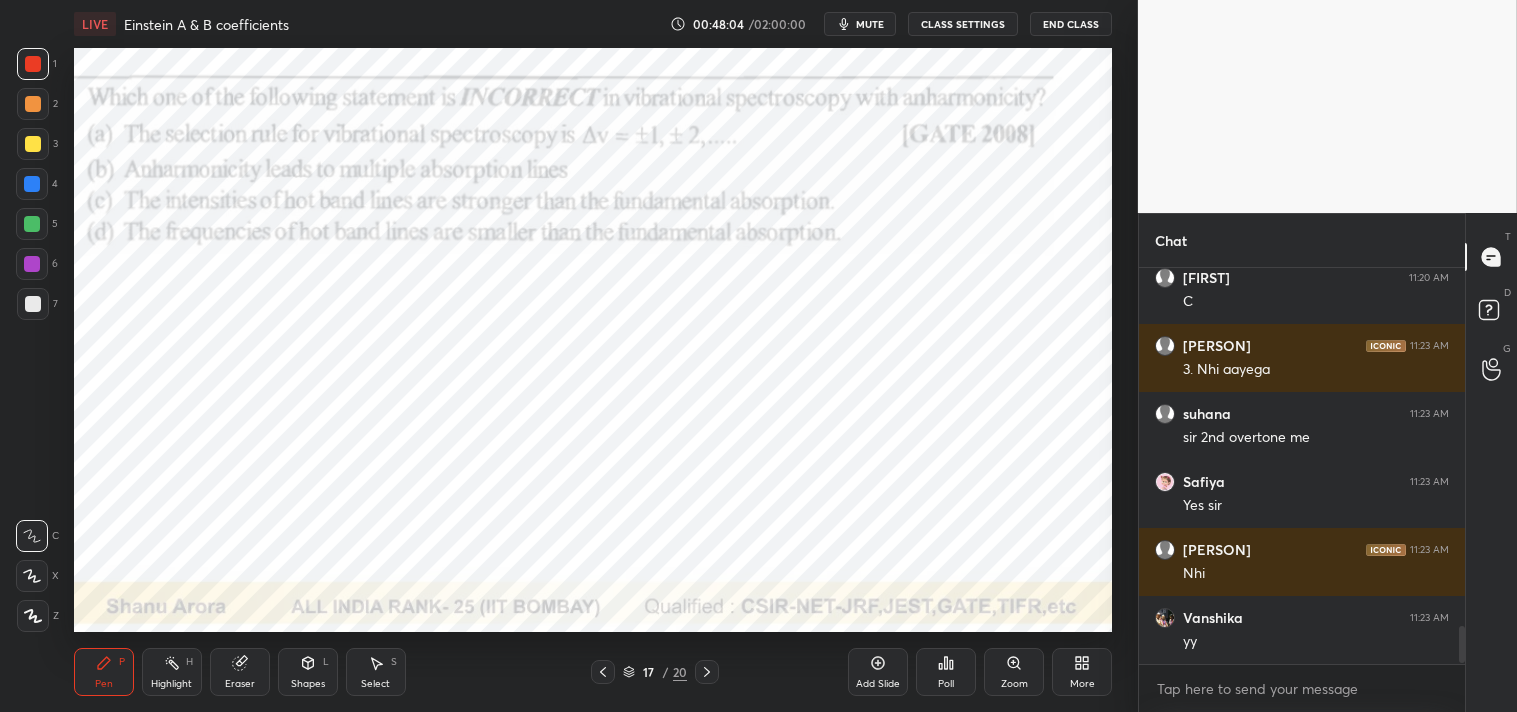 scroll, scrollTop: 3772, scrollLeft: 0, axis: vertical 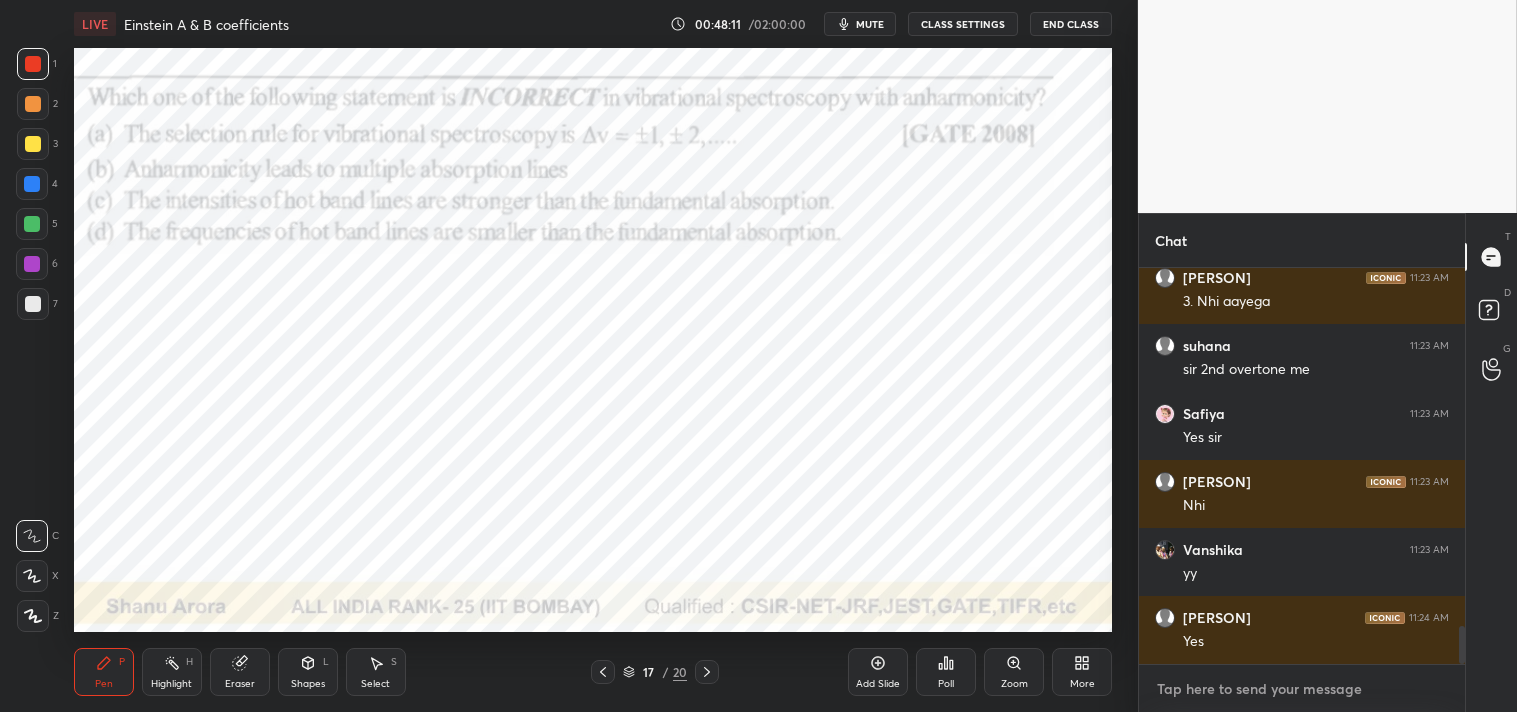 click at bounding box center [1302, 689] 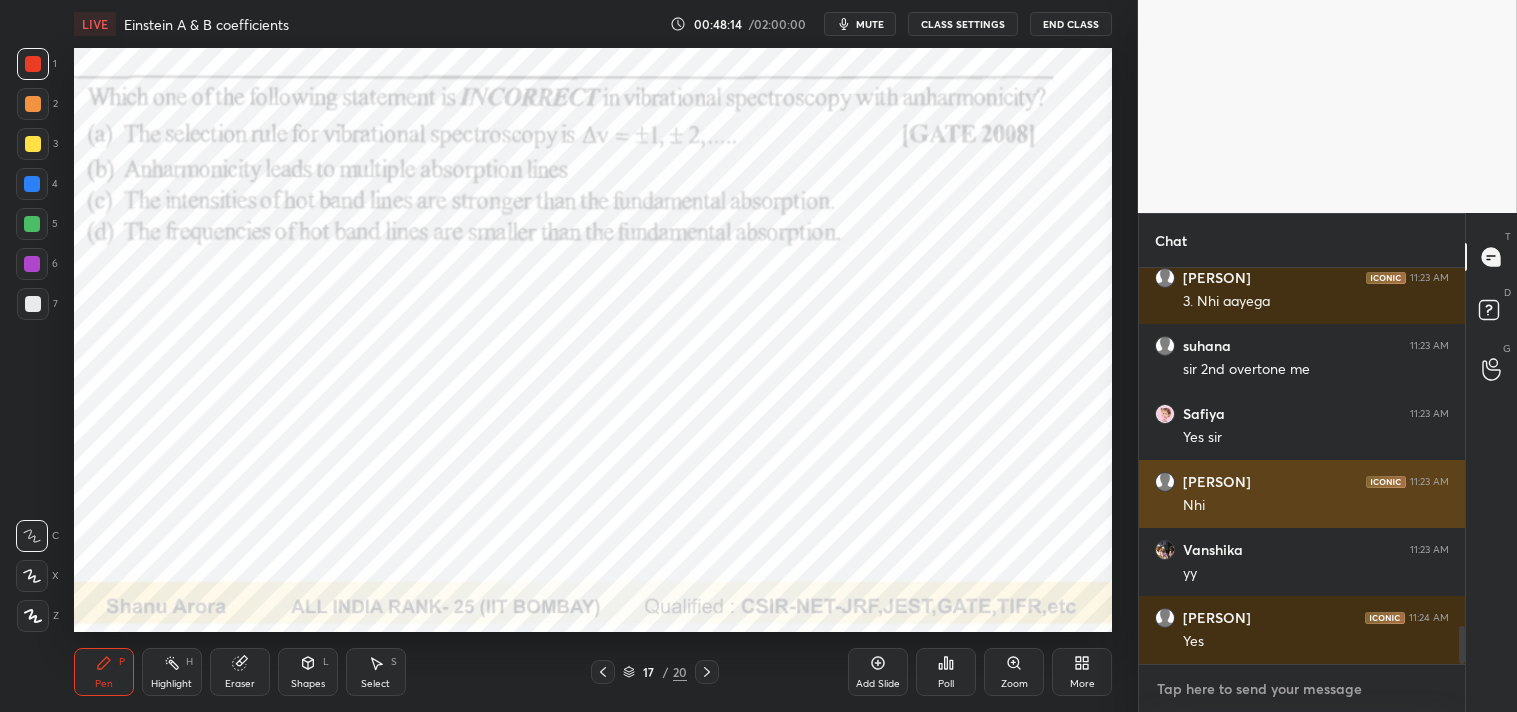 type on "e" 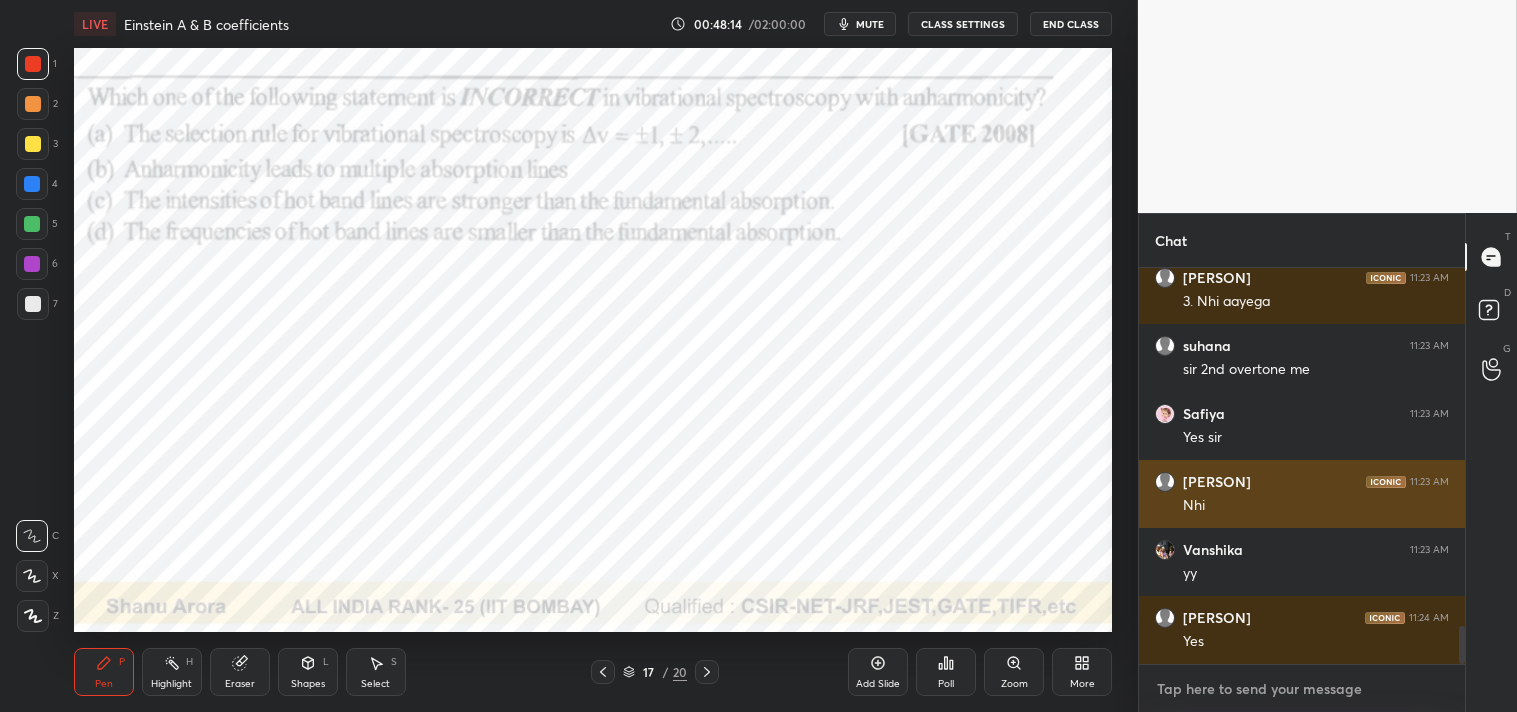 type on "x" 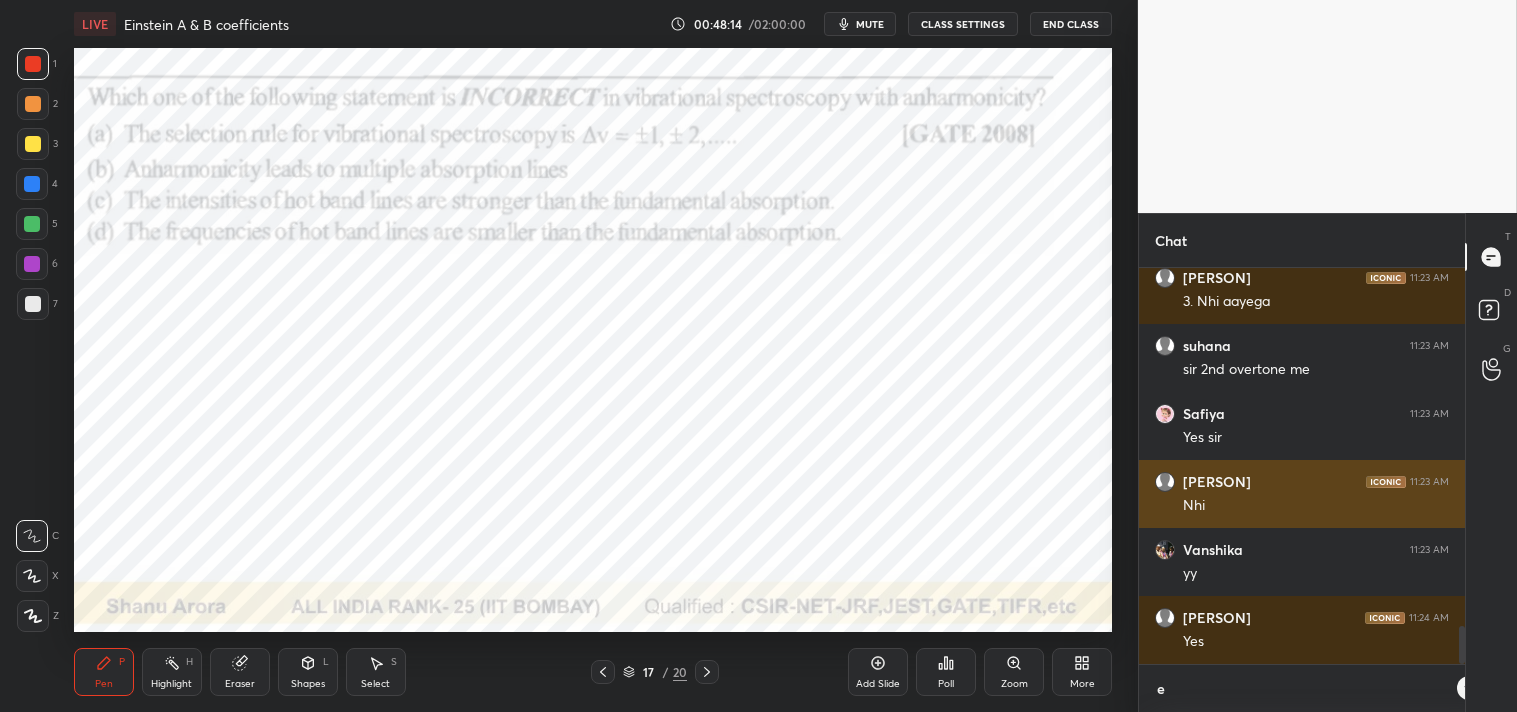 type on "ey" 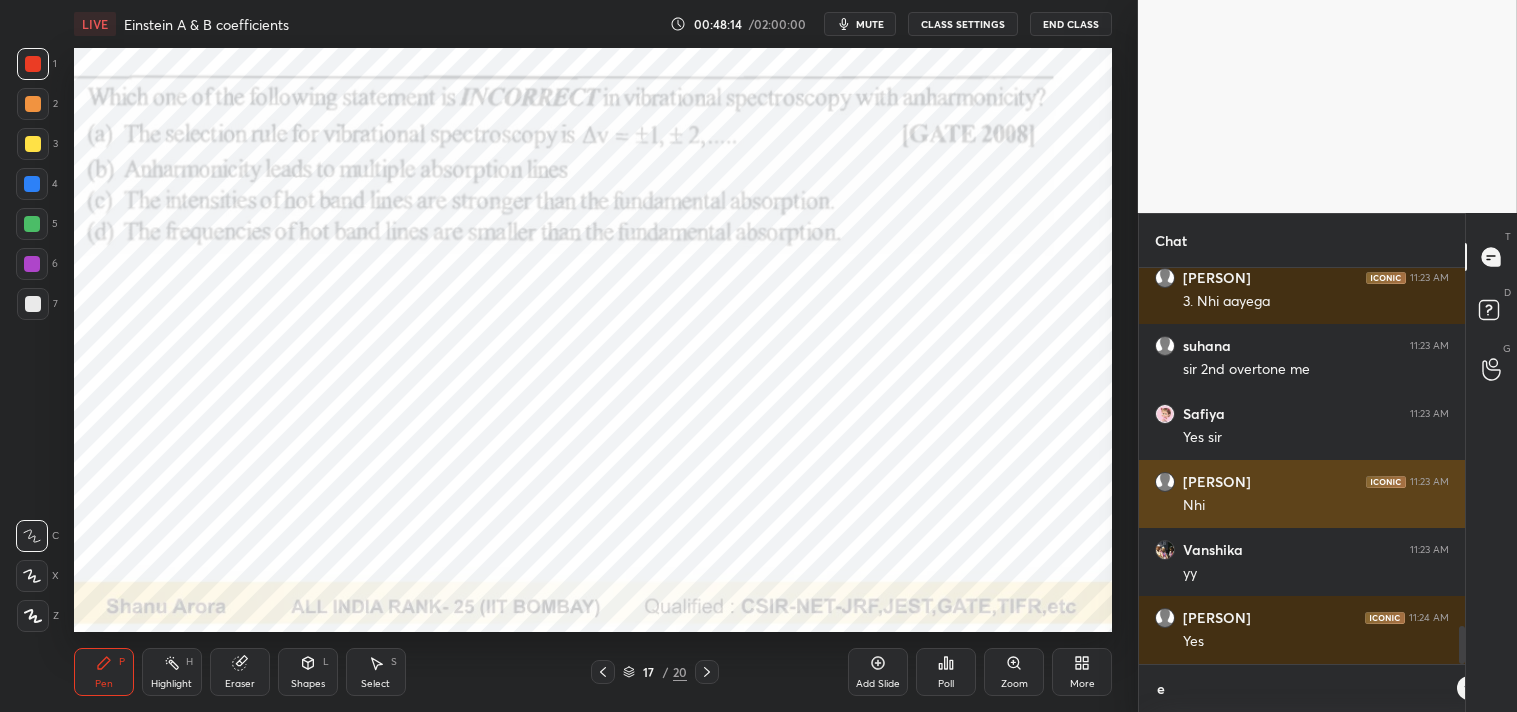 type on "x" 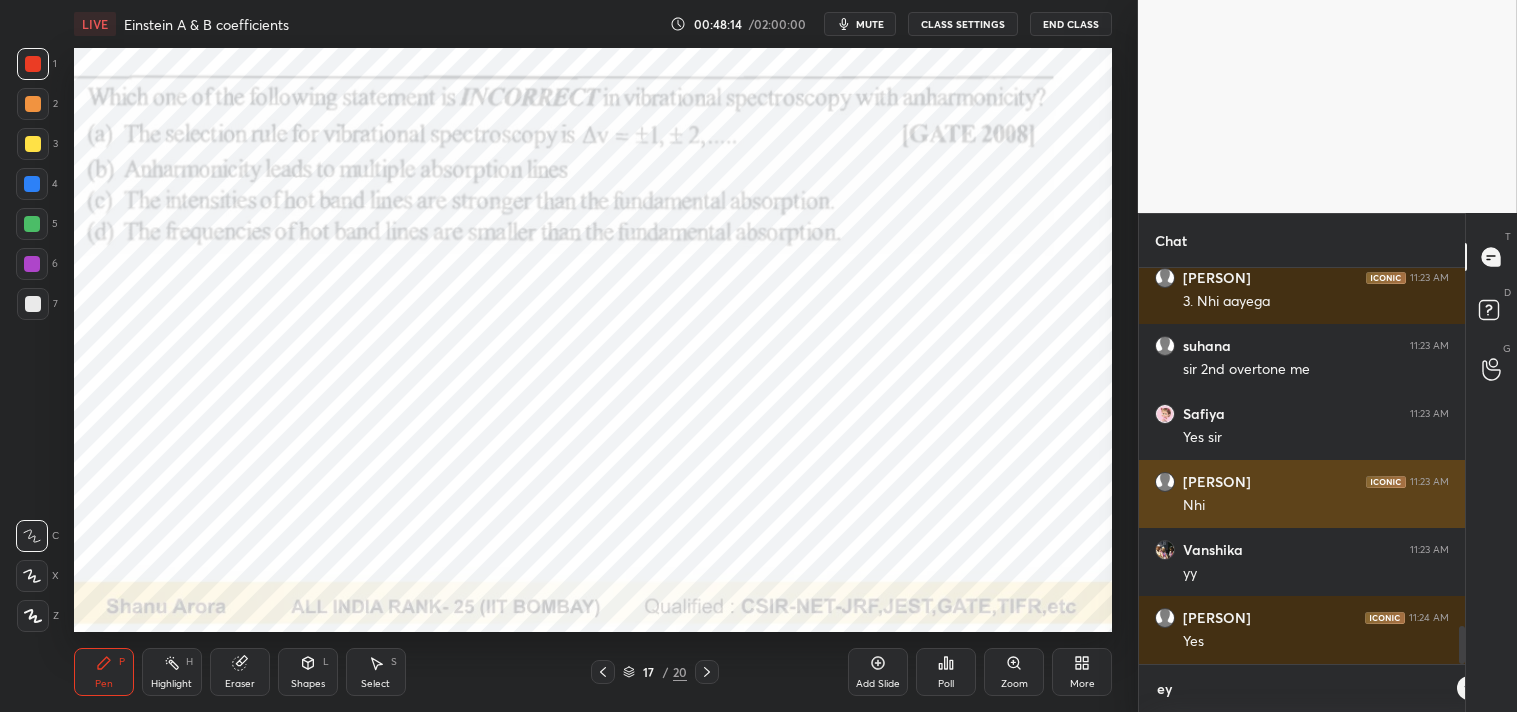 scroll, scrollTop: 433, scrollLeft: 320, axis: both 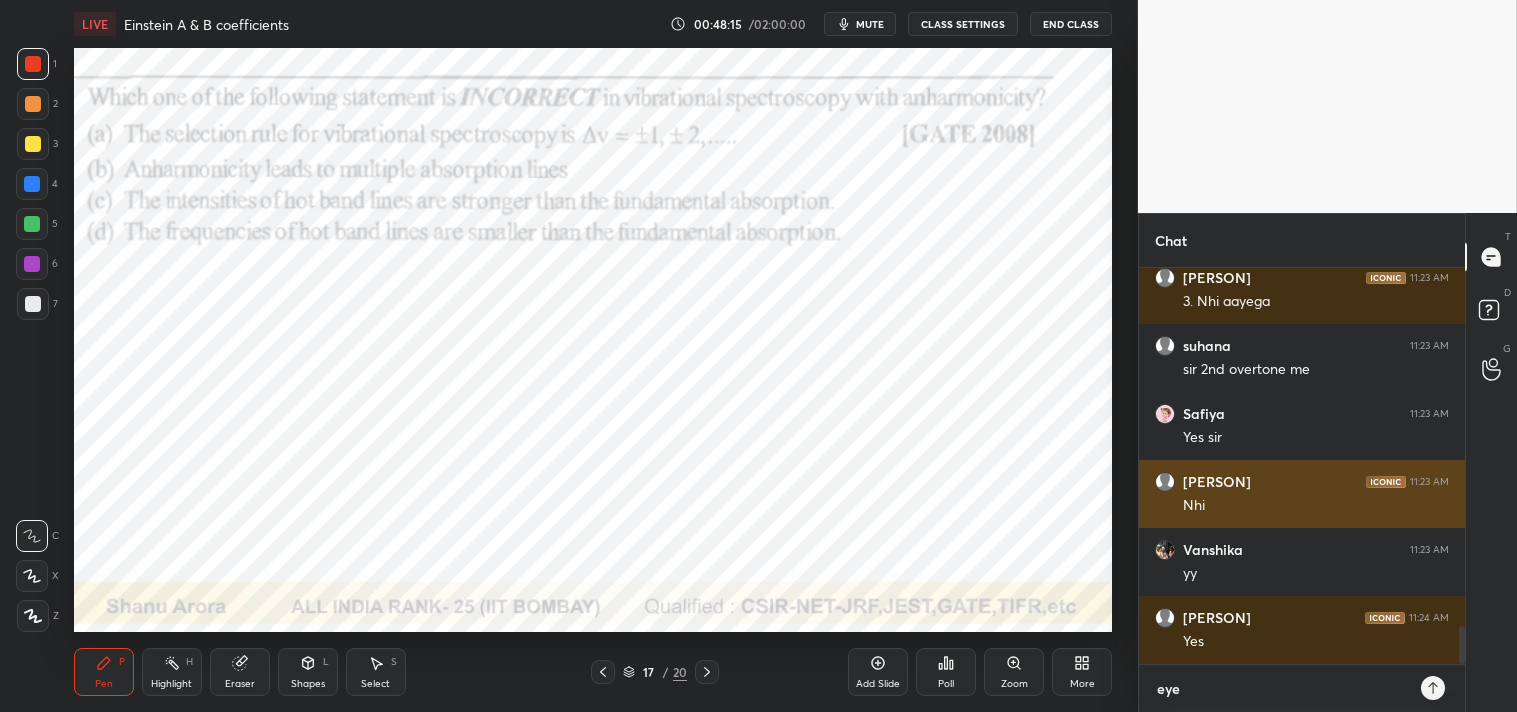 type on "eyes" 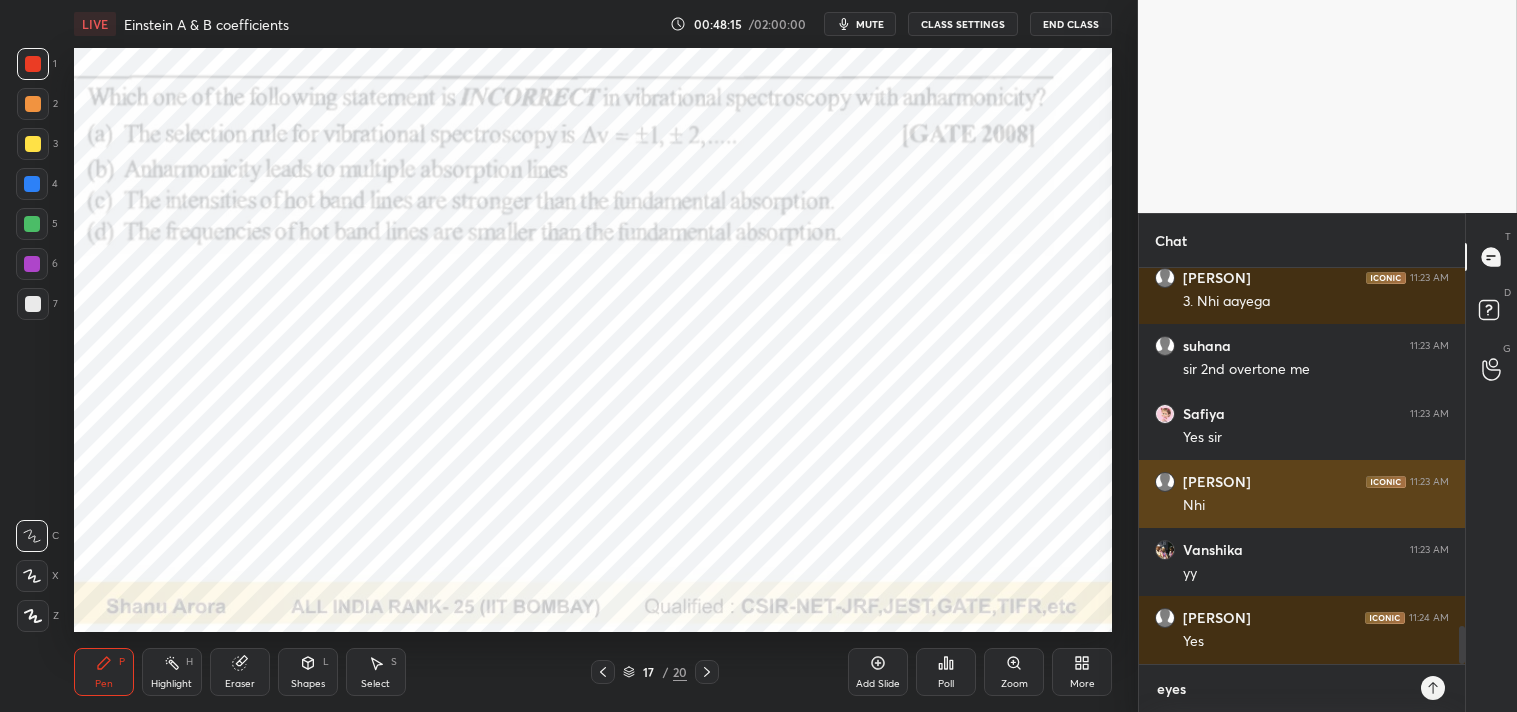 type on "eyes" 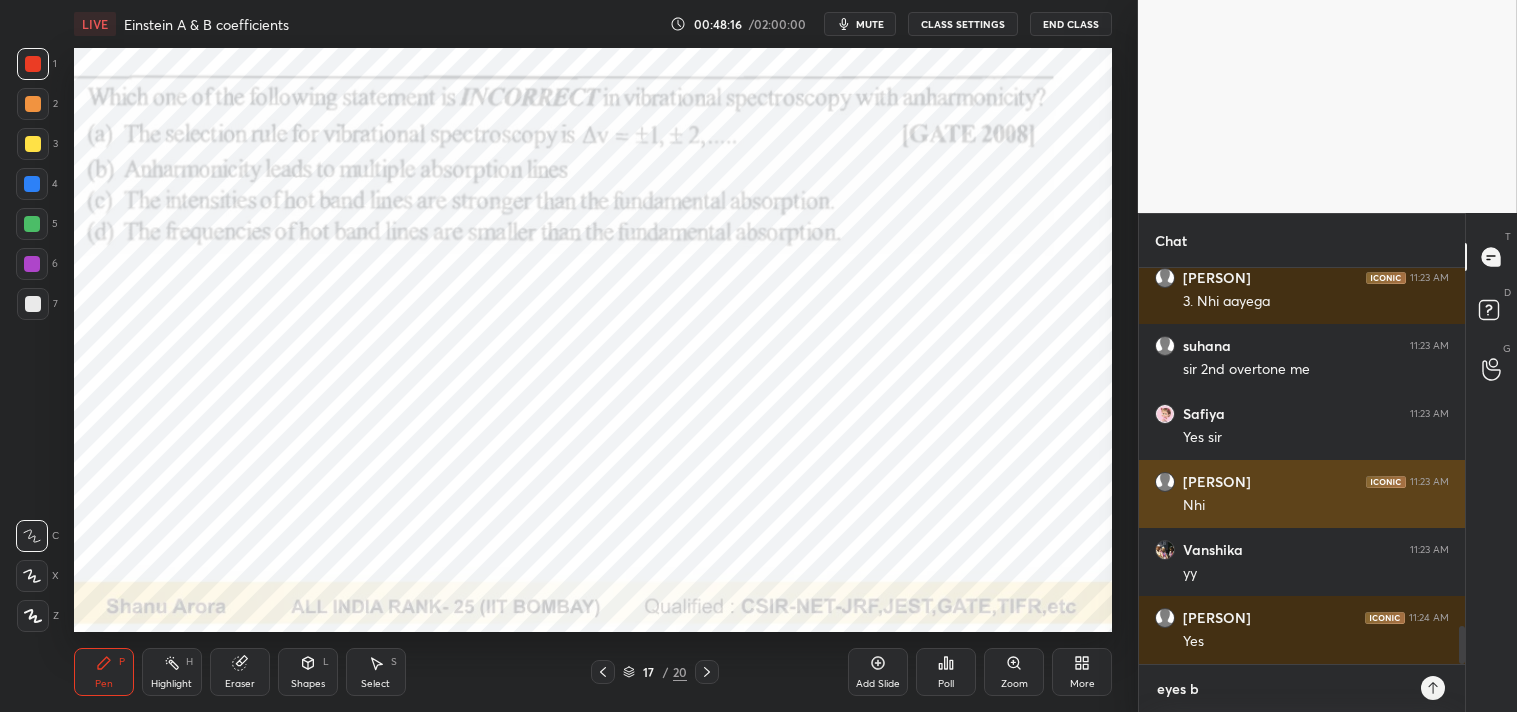 type on "eyes br" 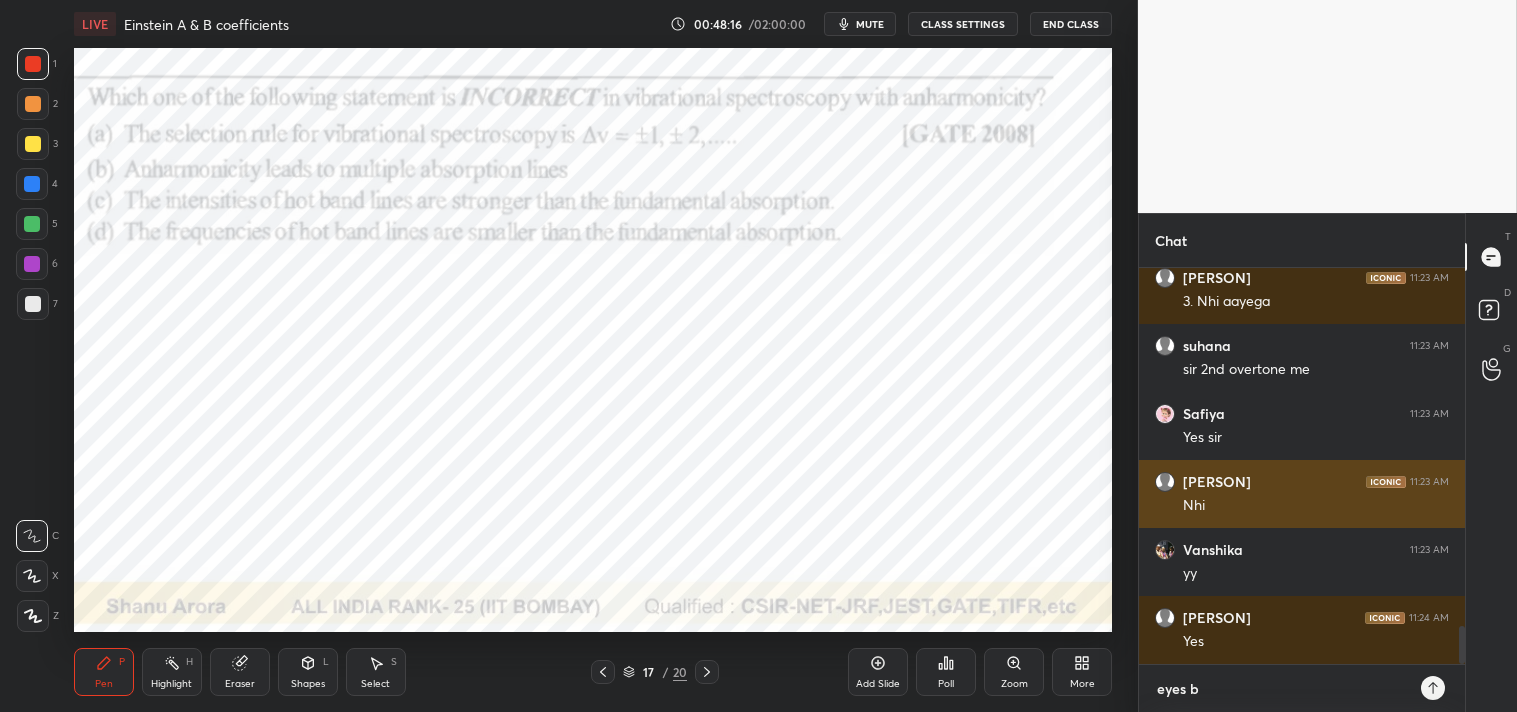 type on "x" 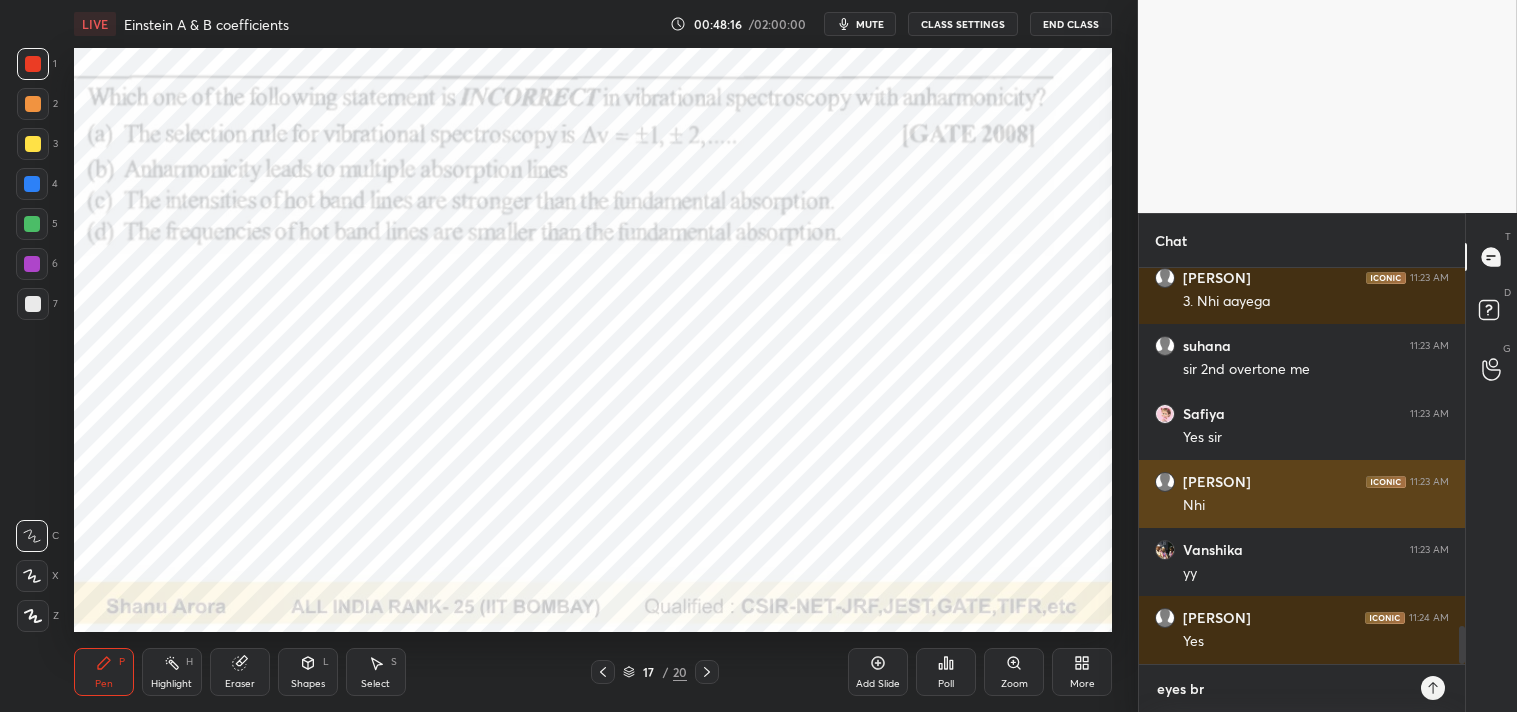 type on "eyes brk" 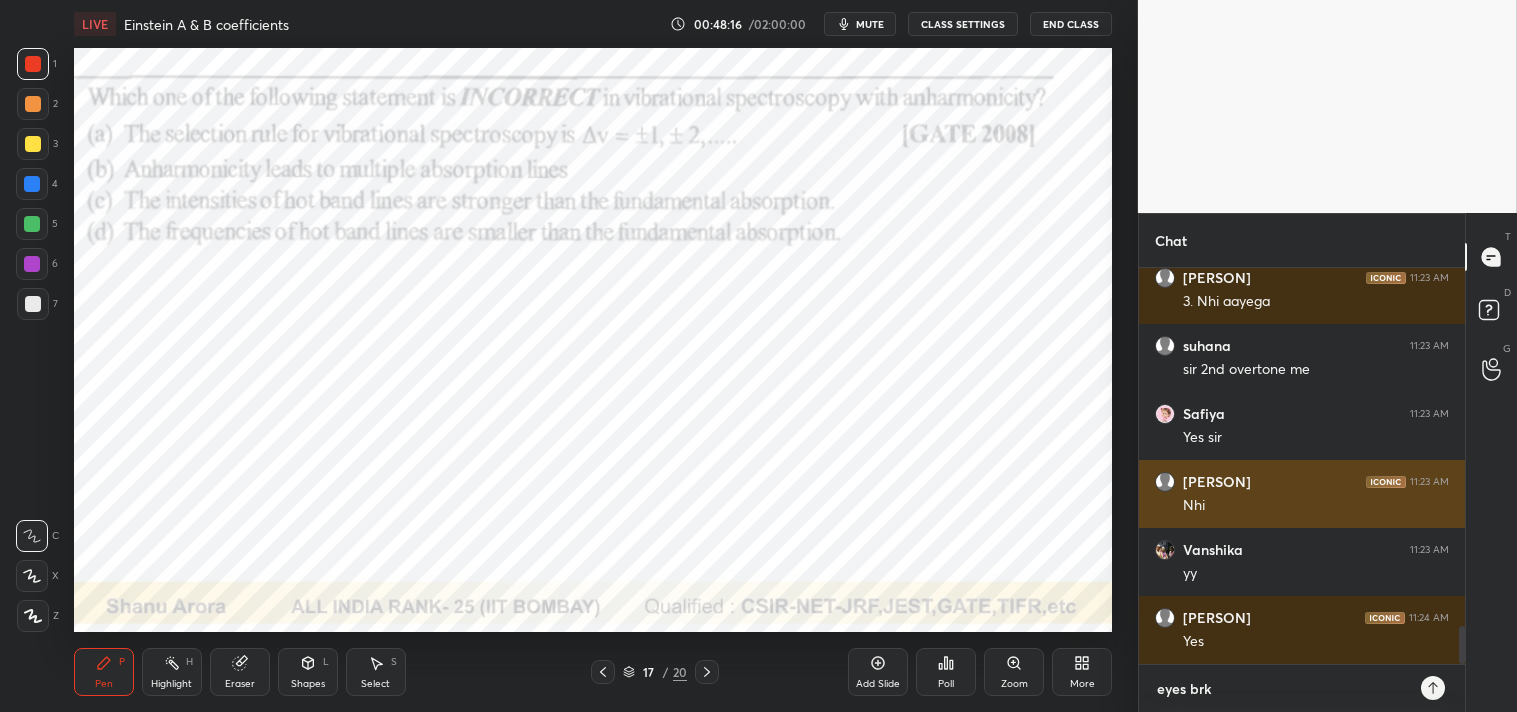 type on "eyes brk" 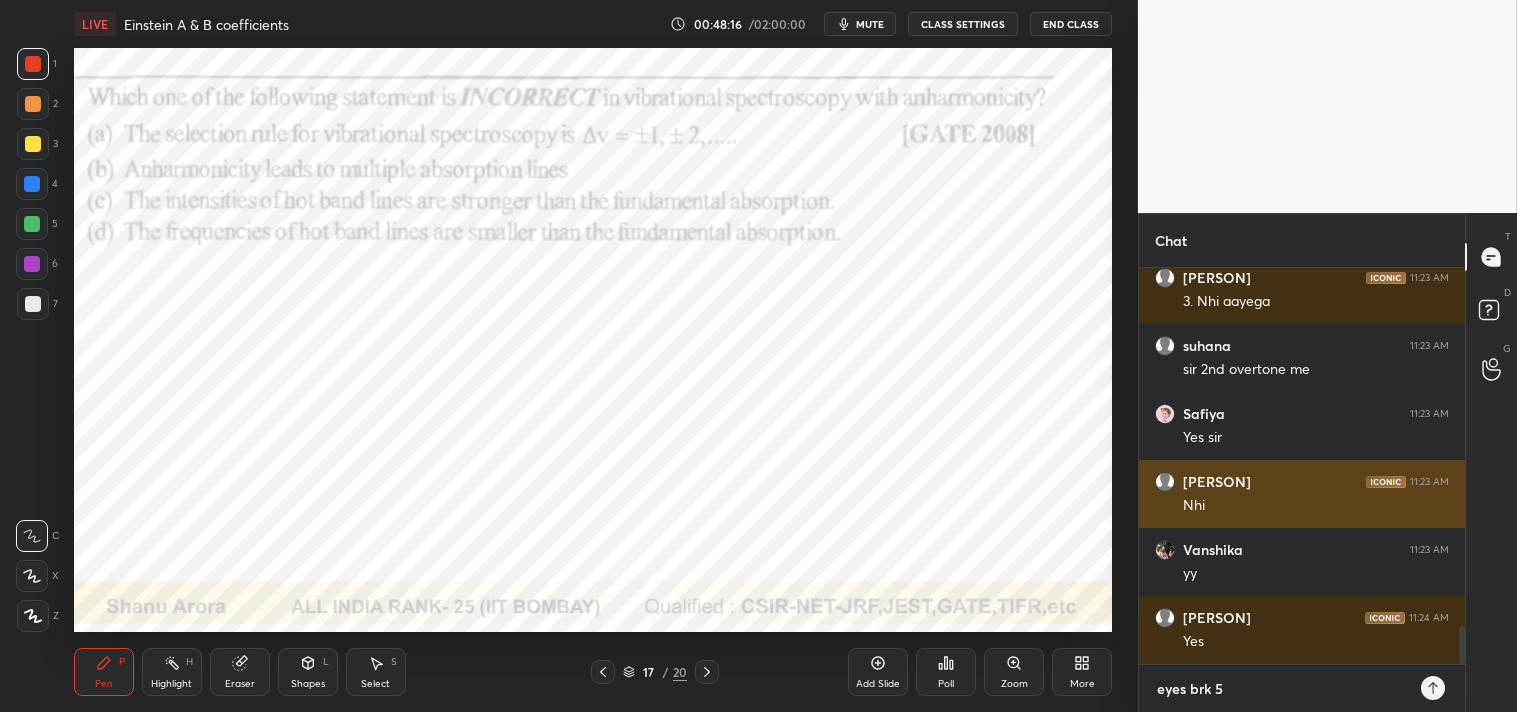 type on "eyes brk 5m" 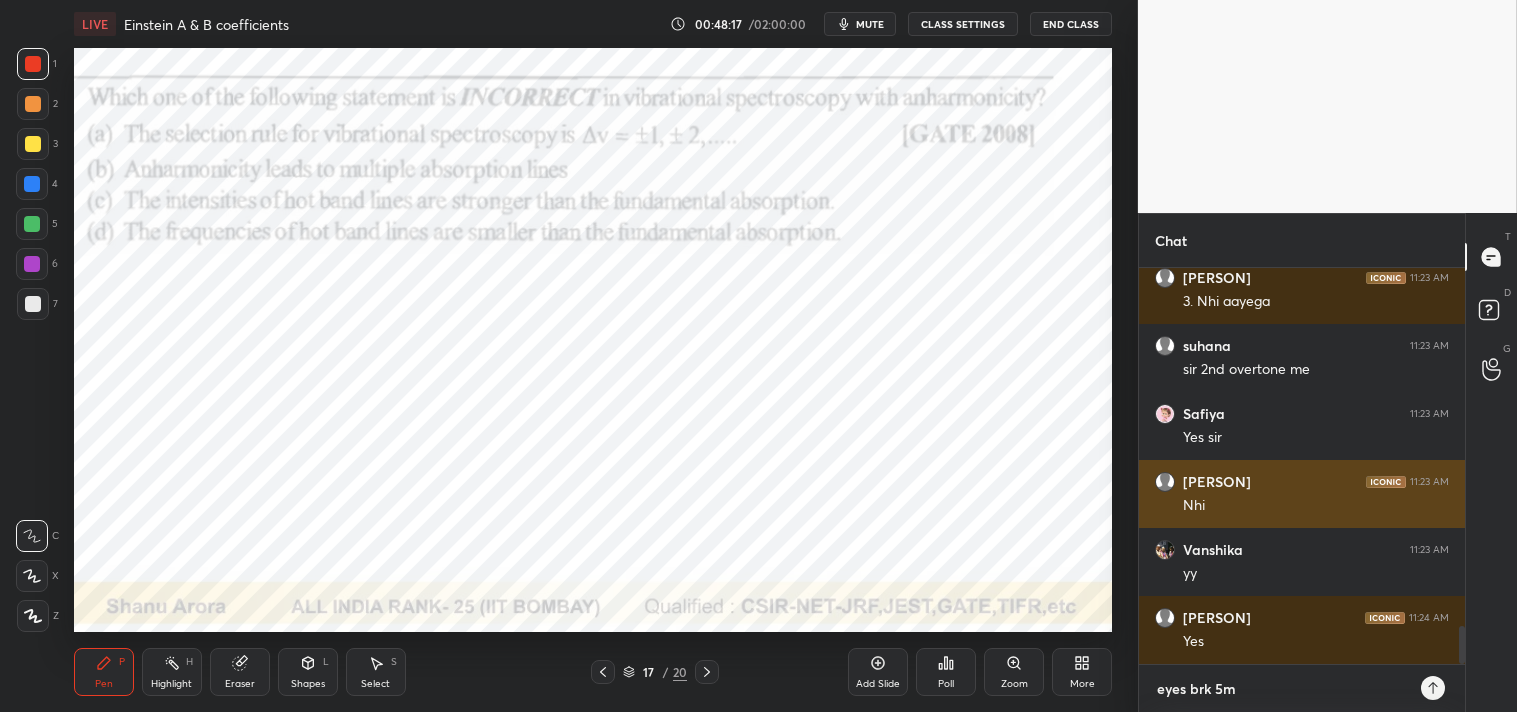 type on "eyes brk 5mi" 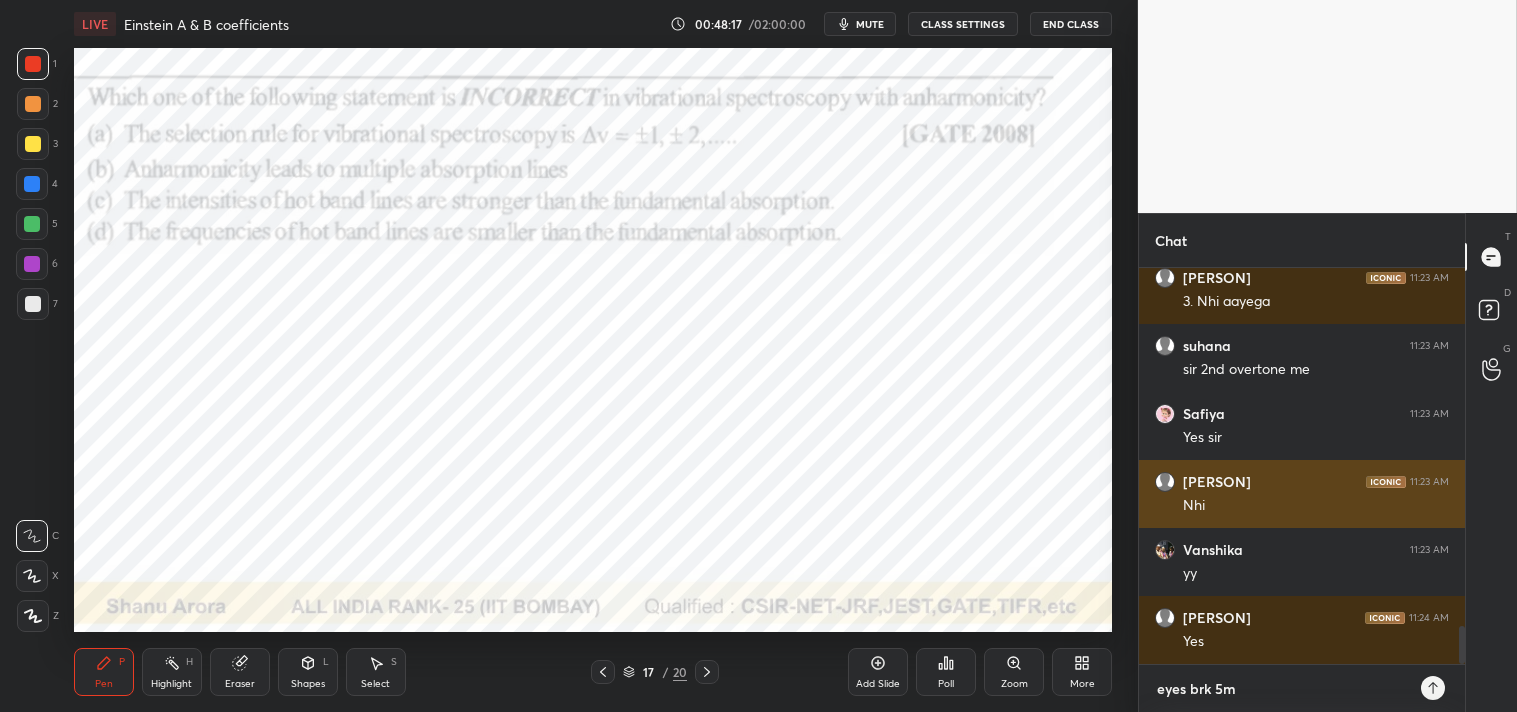 type on "x" 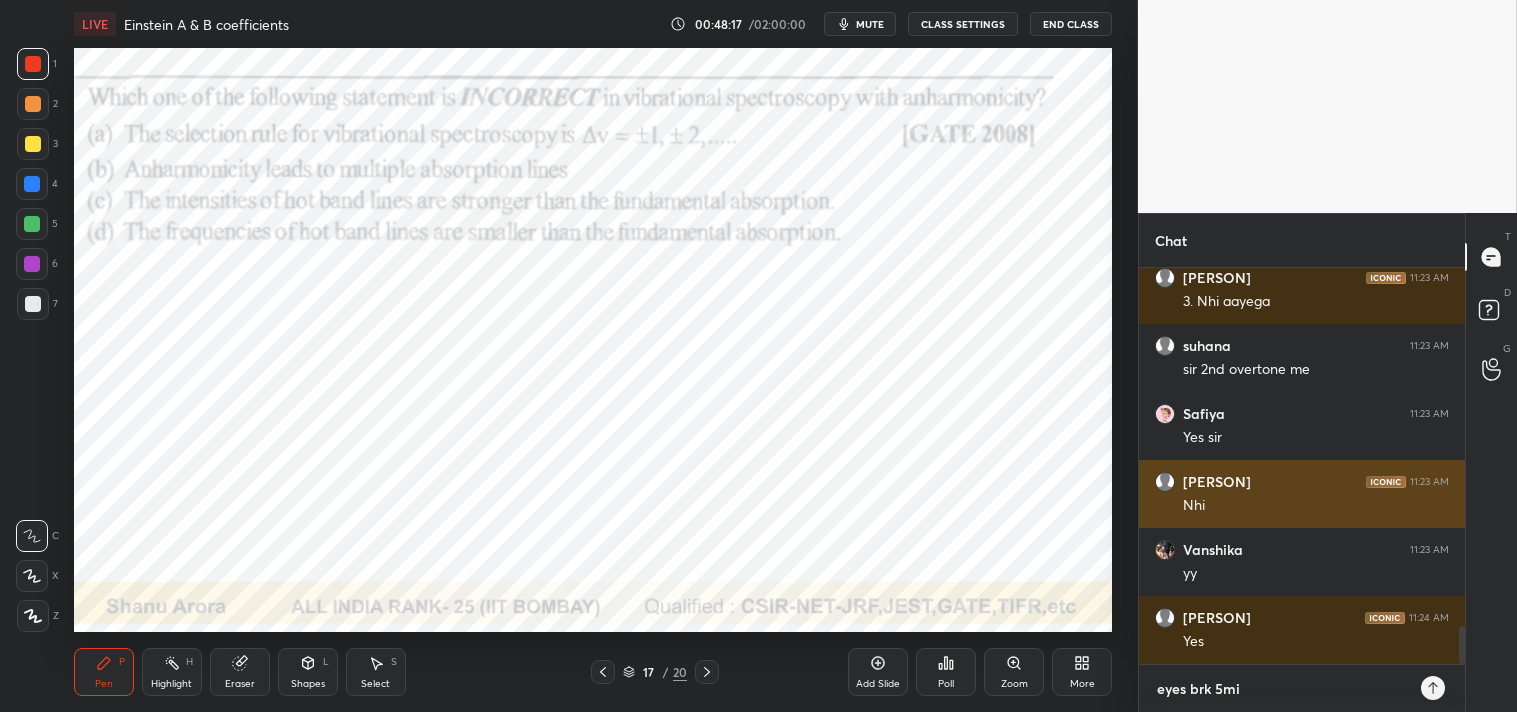 type on "eyes brk 5min" 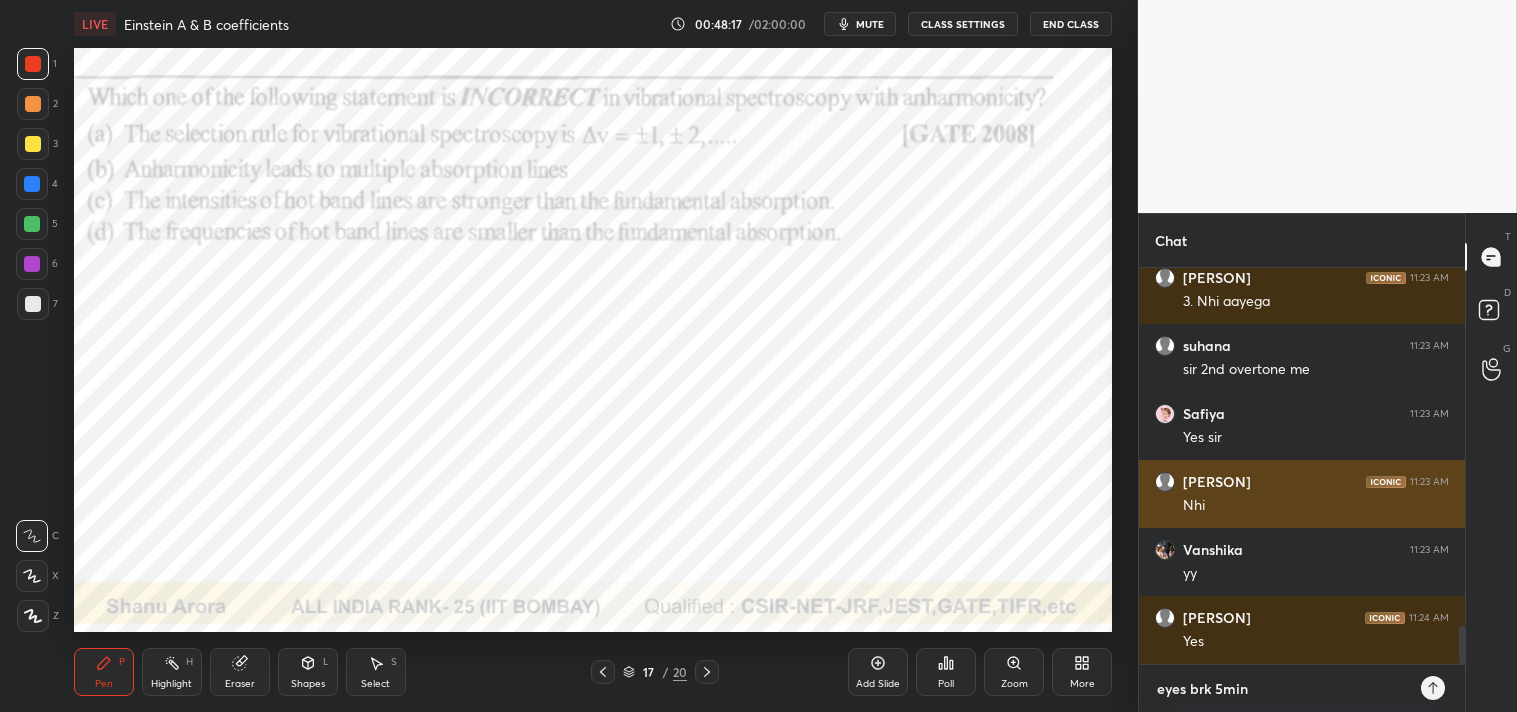 type 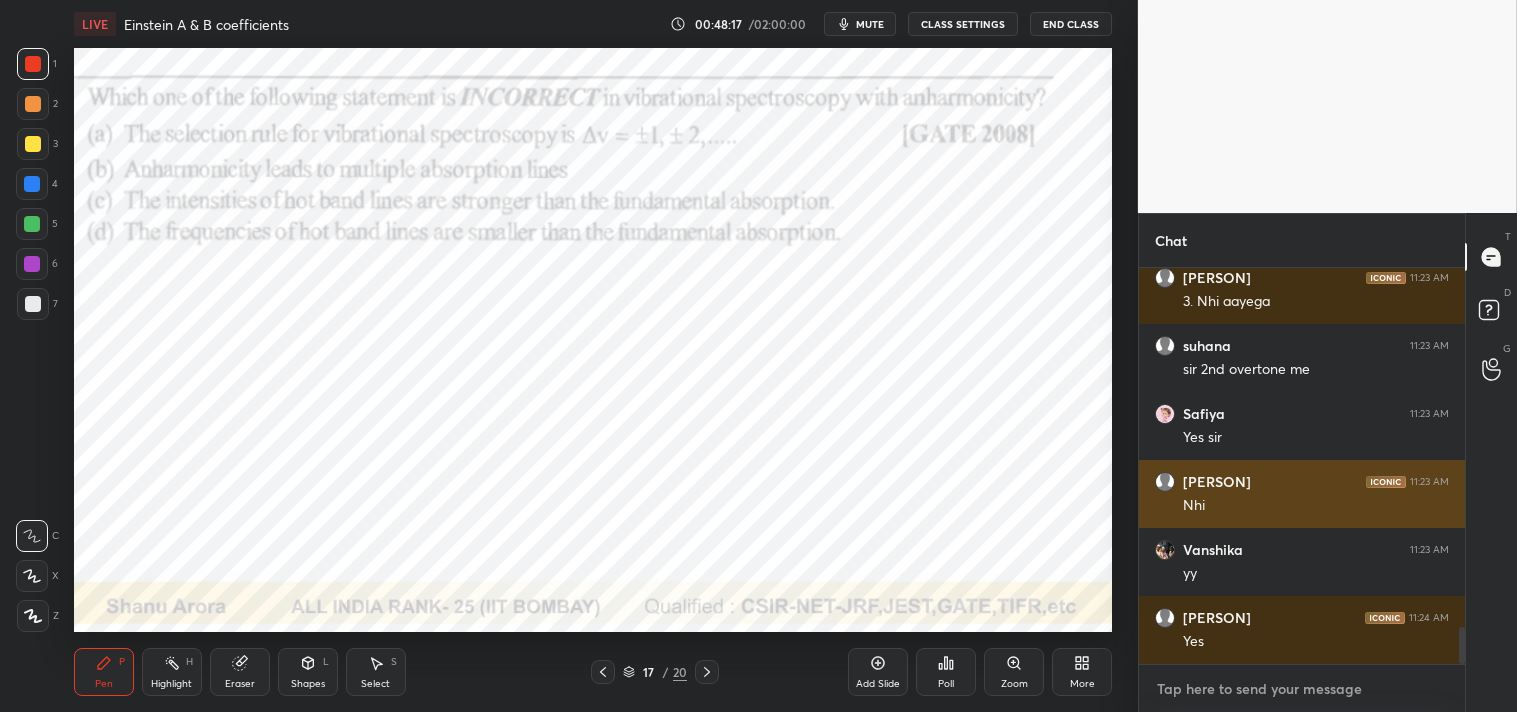 scroll, scrollTop: 3884, scrollLeft: 0, axis: vertical 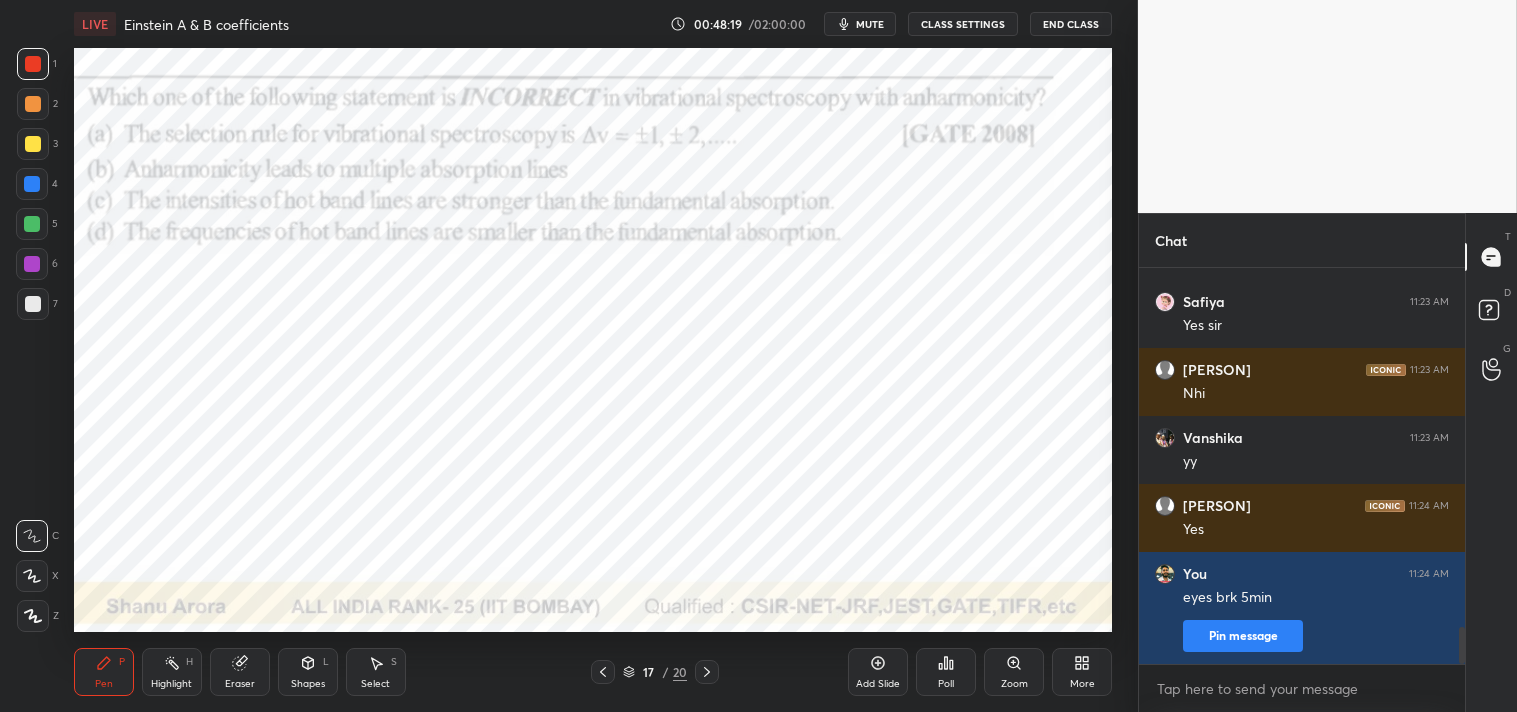 click on "mute" at bounding box center [870, 24] 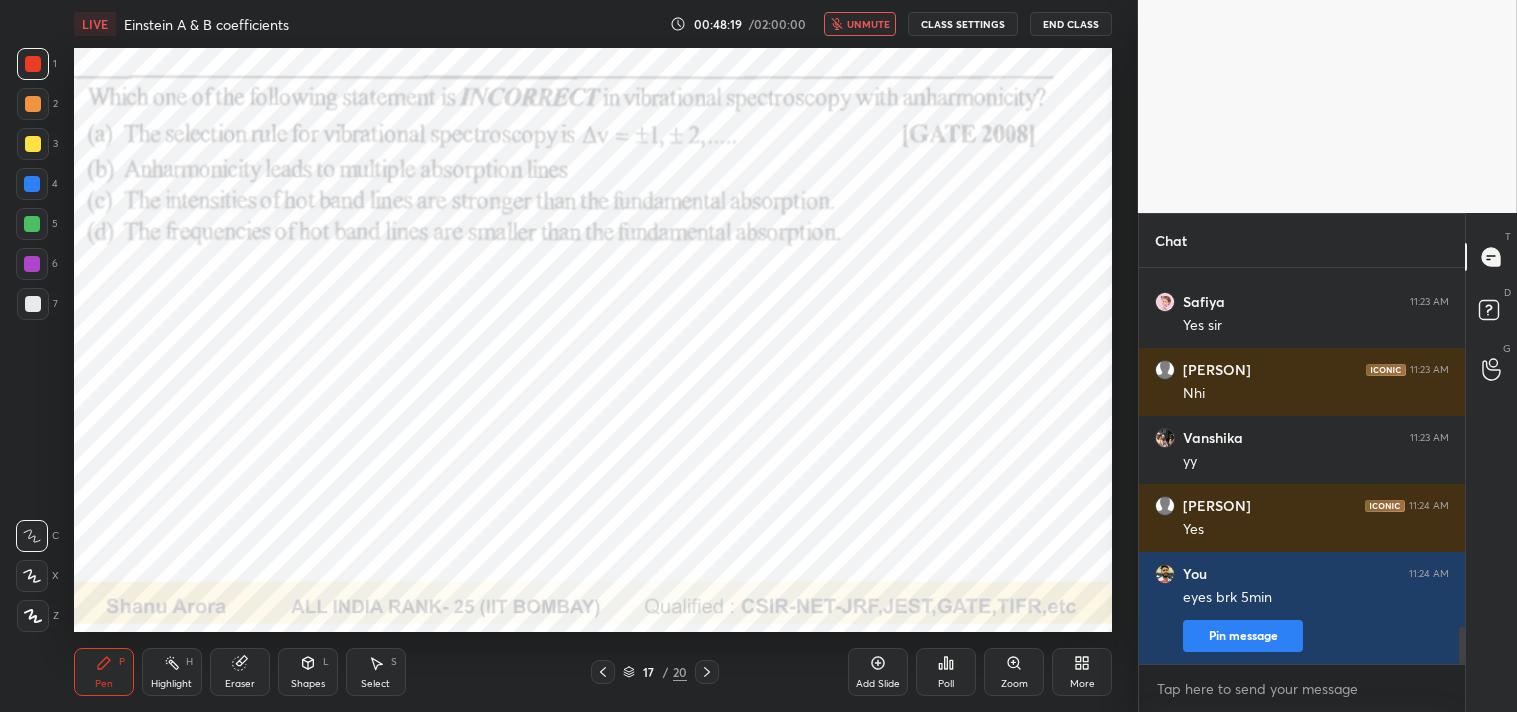 click on "CLASS SETTINGS" at bounding box center (963, 24) 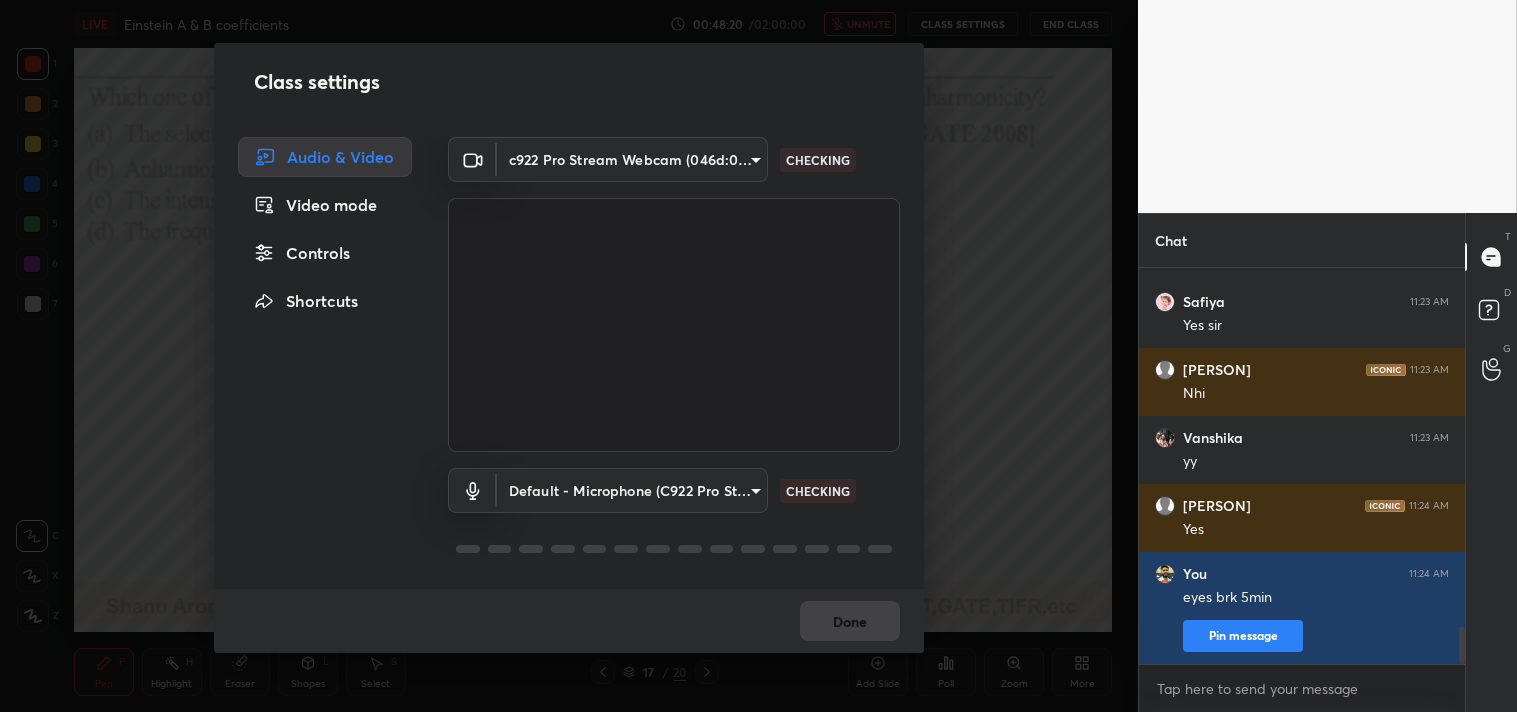 click on "1 2 3 4 5 6 7 C X Z C X Z E E Erase all   H H LIVE Einstein A & B coefficients 00:48:20 /  02:00:00 unmute CLASS SETTINGS End Class Setting up your live class Poll for   secs No correct answer Start poll Back Einstein A & B coefficients • L21 of Complete Atomic & Molecular Physics | CSIR NET, GATE, JEST & TIFR Shanu Arora Pen P Highlight H Eraser Shapes L Select S 17 / 20 Add Slide Poll Zoom More Chat Vanshika 11:14 AM yy suhana 11:14 AM yy suhana 11:15 AM a Safiya 11:17 AM B Vanshika 11:19 AM yy suhana 11:20 AM c Annu 11:20 AM C Kanika 11:20 AM C Sadaf 11:20 AM C Annu 11:23 AM 3. Nhi aayega suhana 11:23 AM sir 2nd overtone me Safiya 11:23 AM Yes sir Annu 11:23 AM Nhi Vanshika 11:23 AM yy Annu 11:24 AM Yes You 11:24 AM eyes brk 5min Pin message JUMP TO LATEST Enable hand raising Enable raise hand to speak to learners. Once enabled, chat will be turned off temporarily. Enable x   Doubts asked by learners will show up here NEW DOUBTS ASKED No one has raised a hand yet Can't raise hand Got it T Messages (T) D" at bounding box center (758, 356) 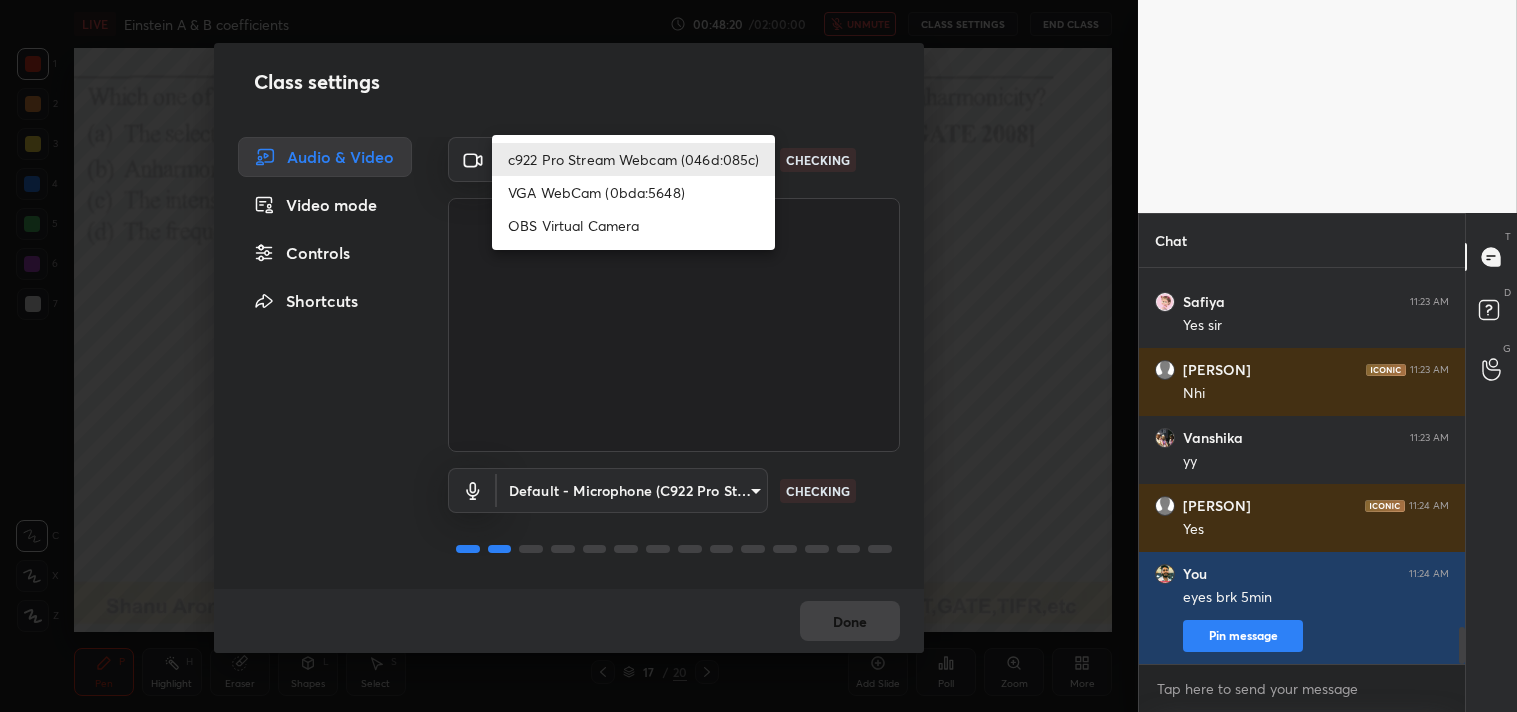 click on "OBS Virtual Camera" at bounding box center [633, 225] 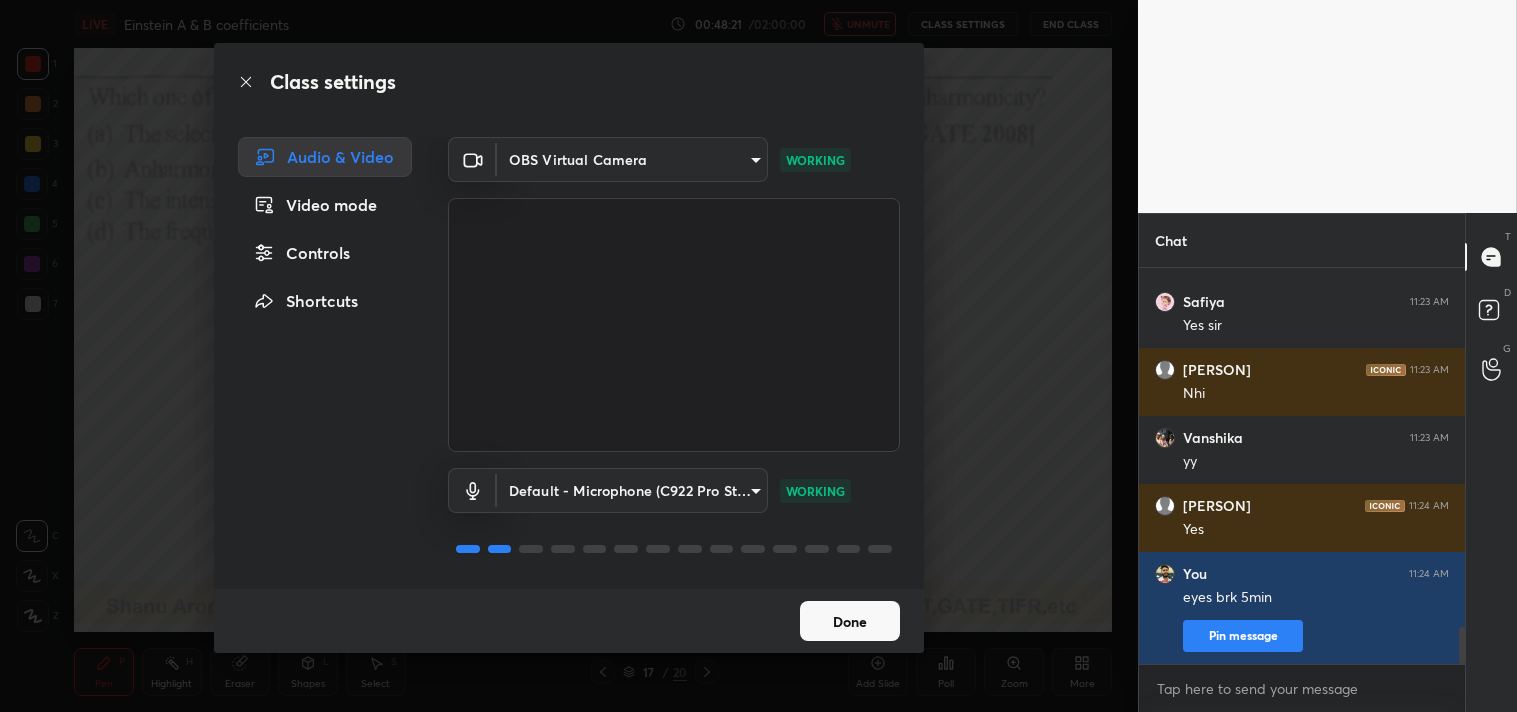 click on "Done" at bounding box center (850, 621) 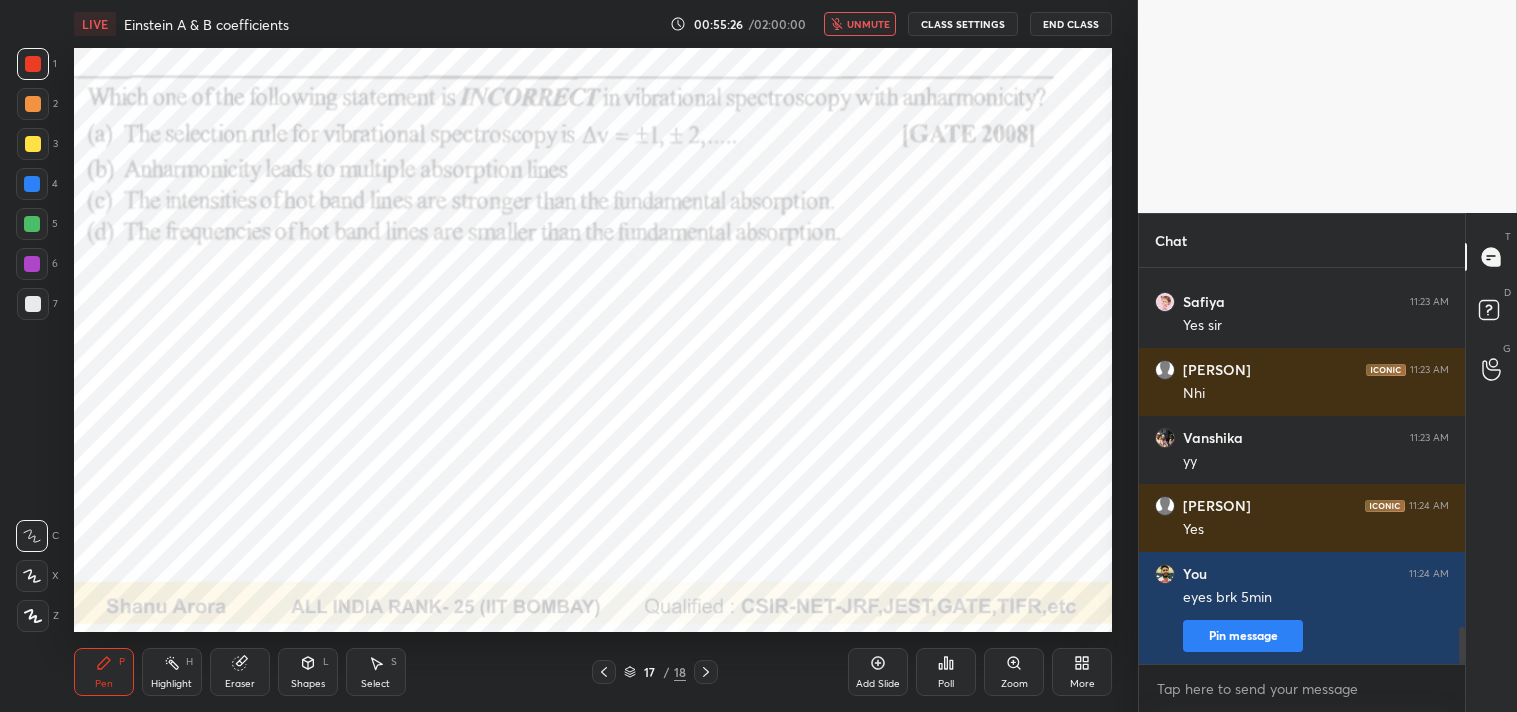 click on "unmute" at bounding box center [868, 24] 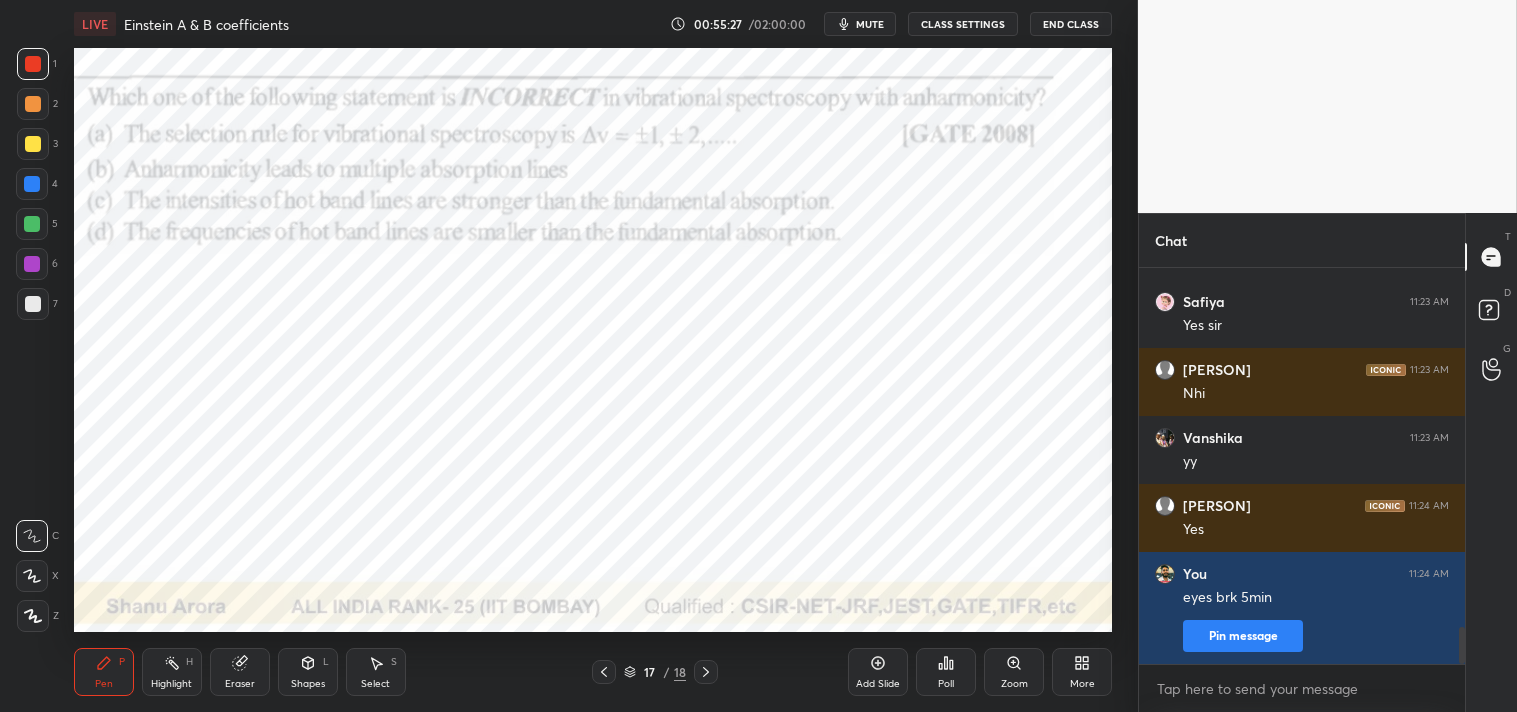 click on "CLASS SETTINGS" at bounding box center (963, 24) 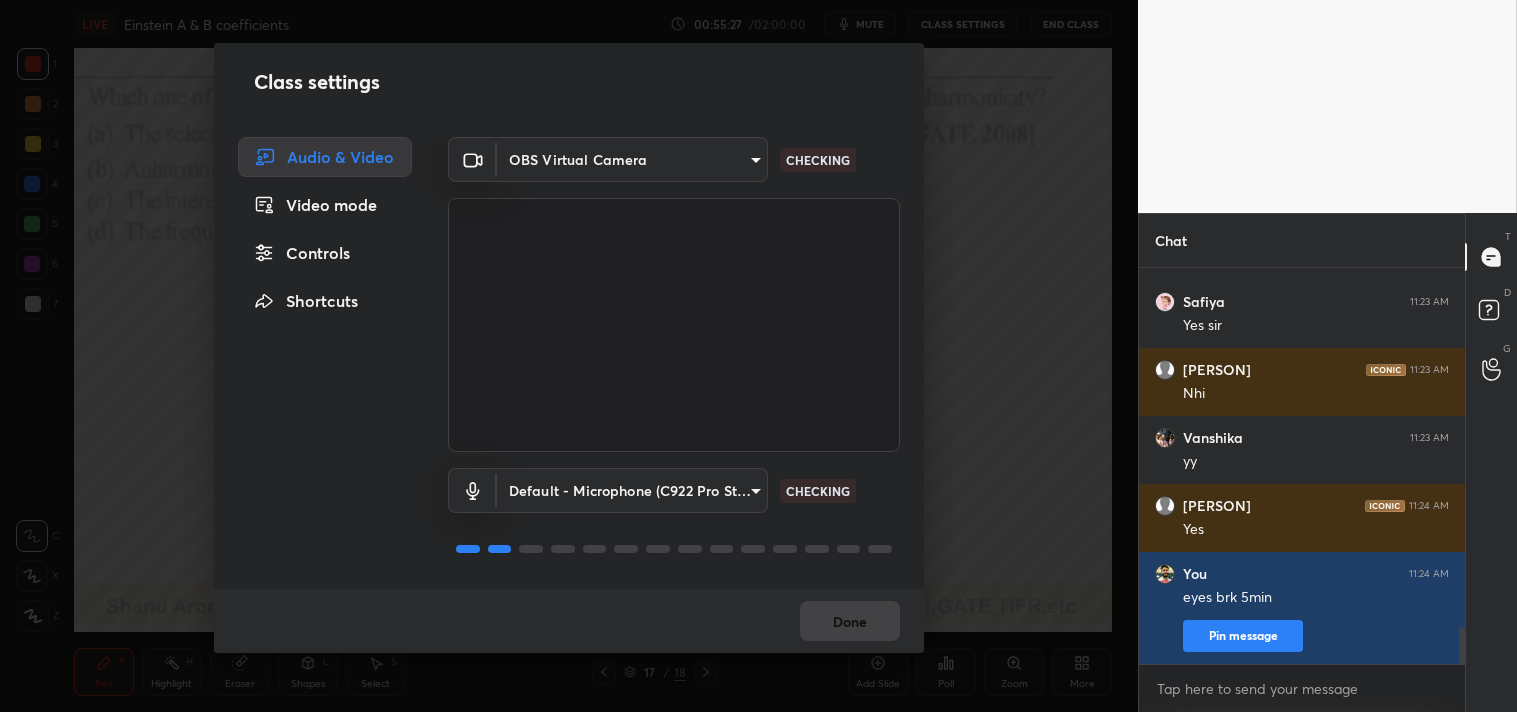 click on "1 2 3 4 5 6 7 C X Z C X Z E E Erase all   H H LIVE Einstein A & B coefficients 00:55:27 /  02:00:00 mute CLASS SETTINGS End Class Setting up your live class Poll for   secs No correct answer Start poll Back Einstein A & B coefficients • L21 of Complete Atomic & Molecular Physics | CSIR NET, GATE, JEST & TIFR Shanu Arora Pen P Highlight H Eraser Shapes L Select S 17 / 18 Add Slide Poll Zoom More Chat Vanshika 11:14 AM yy suhana 11:14 AM yy suhana 11:15 AM a Safiya 11:17 AM B Vanshika 11:19 AM yy suhana 11:20 AM c Annu 11:20 AM C Kanika 11:20 AM C Sadaf 11:20 AM C Annu 11:23 AM 3. Nhi aayega suhana 11:23 AM sir 2nd overtone me Safiya 11:23 AM Yes sir Annu 11:23 AM Nhi Vanshika 11:23 AM yy Annu 11:24 AM Yes You 11:24 AM eyes brk 5min Pin message JUMP TO LATEST Enable hand raising Enable raise hand to speak to learners. Once enabled, chat will be turned off temporarily. Enable x   Doubts asked by learners will show up here NEW DOUBTS ASKED No one has raised a hand yet Can't raise hand Got it T Messages (T) D G" at bounding box center (758, 356) 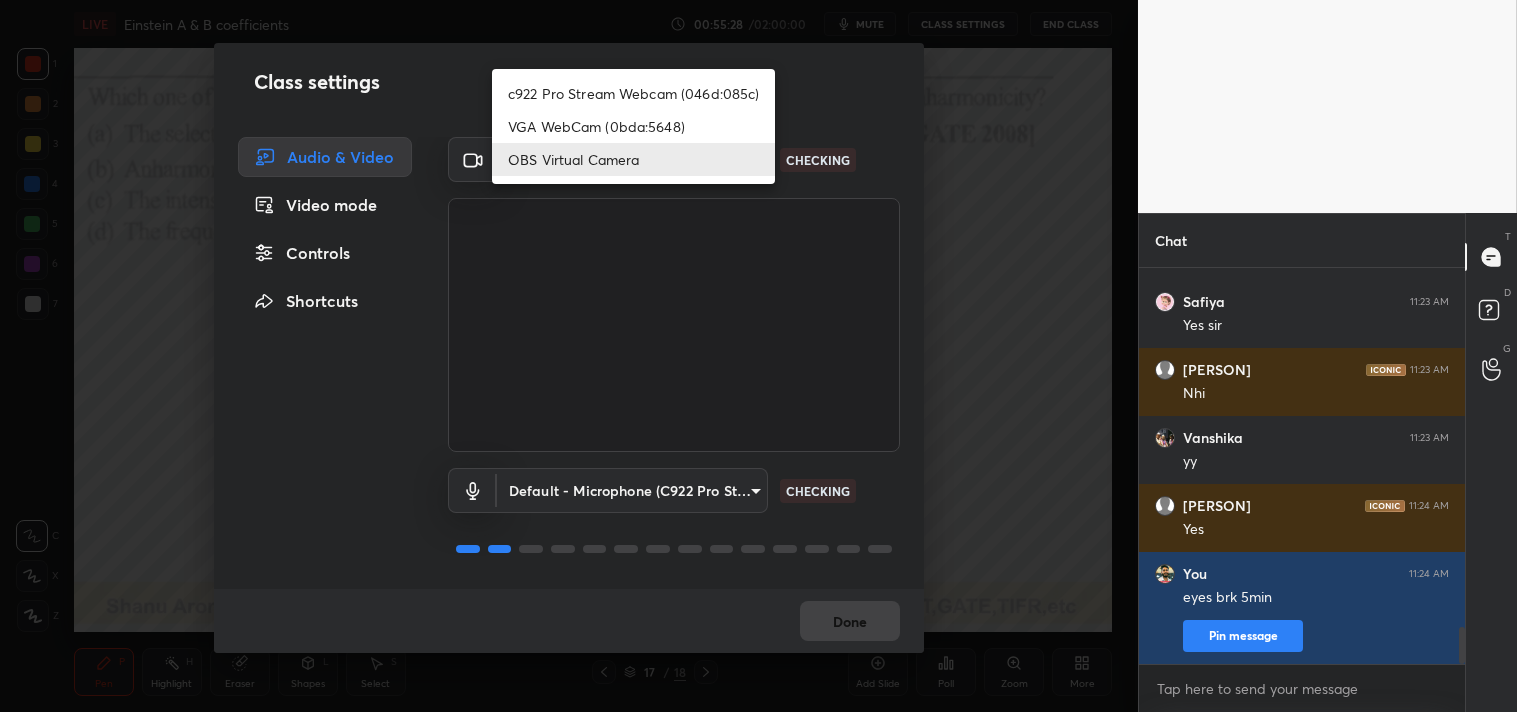click on "c922 Pro Stream Webcam (046d:085c)" at bounding box center (633, 93) 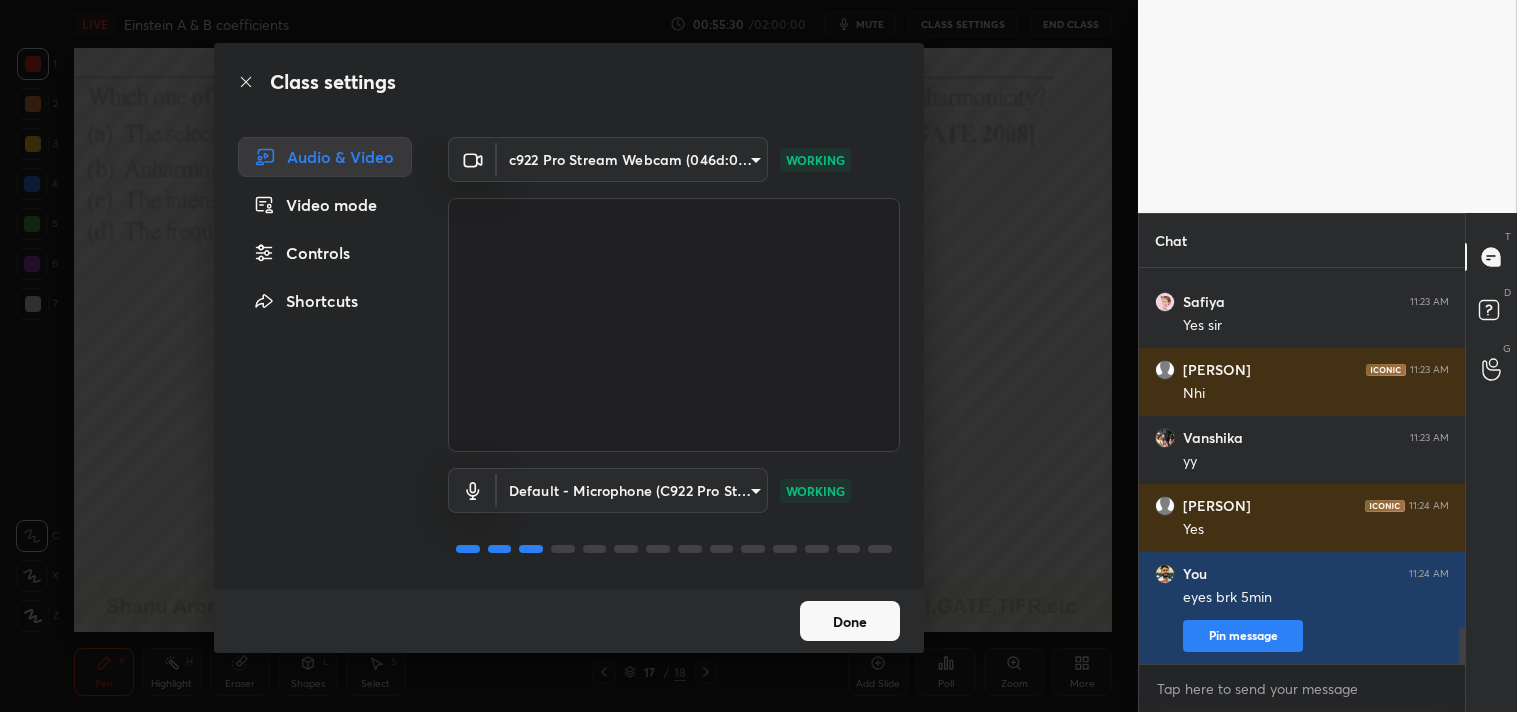click on "Done" at bounding box center [850, 621] 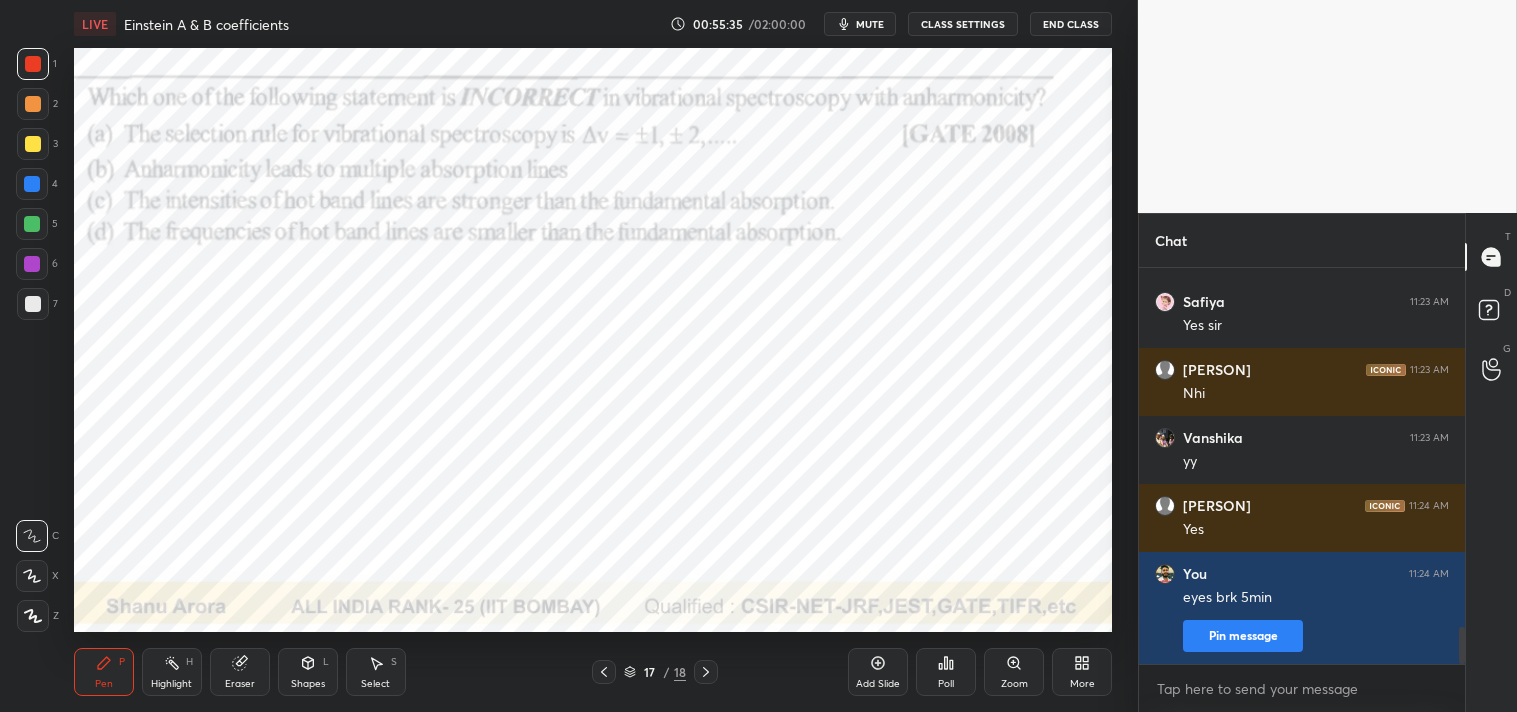 type 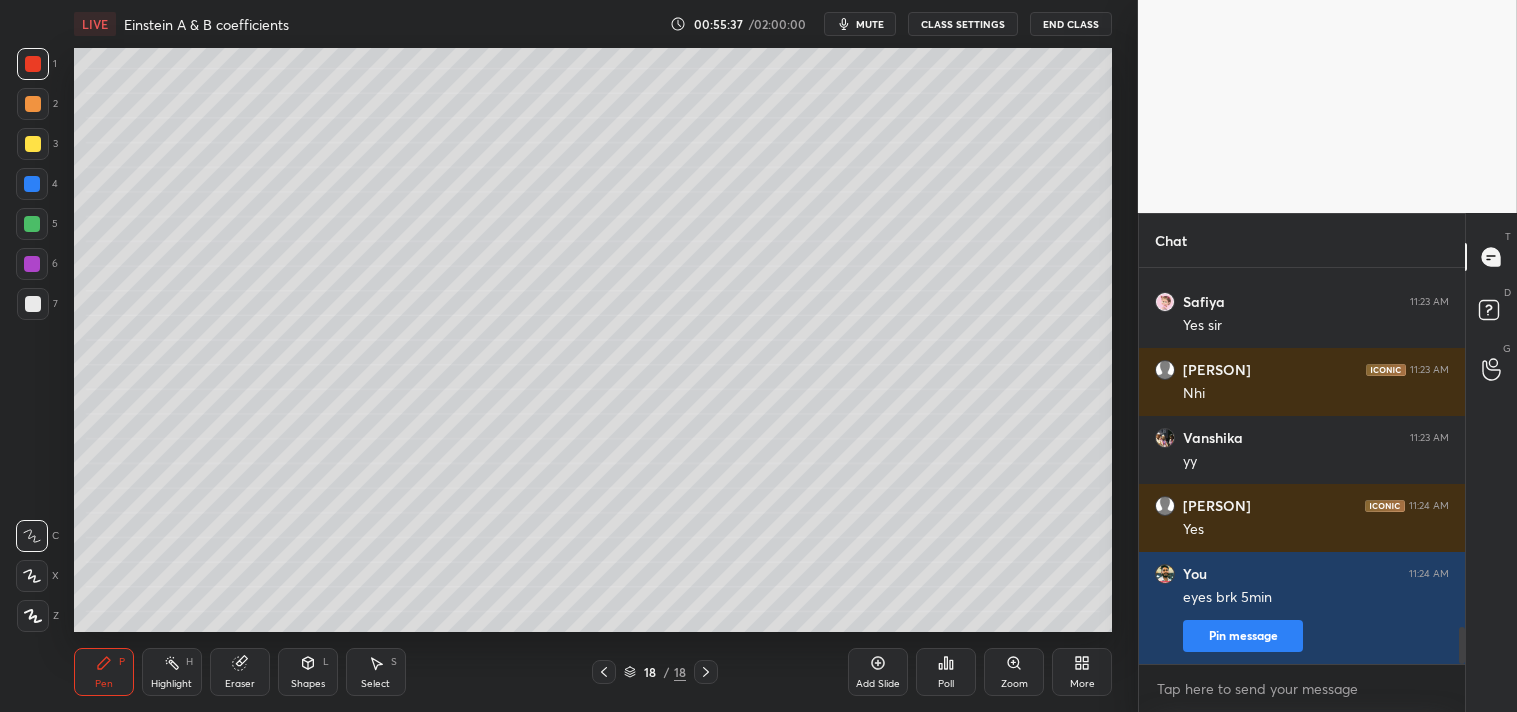 click on "Add Slide" at bounding box center [878, 684] 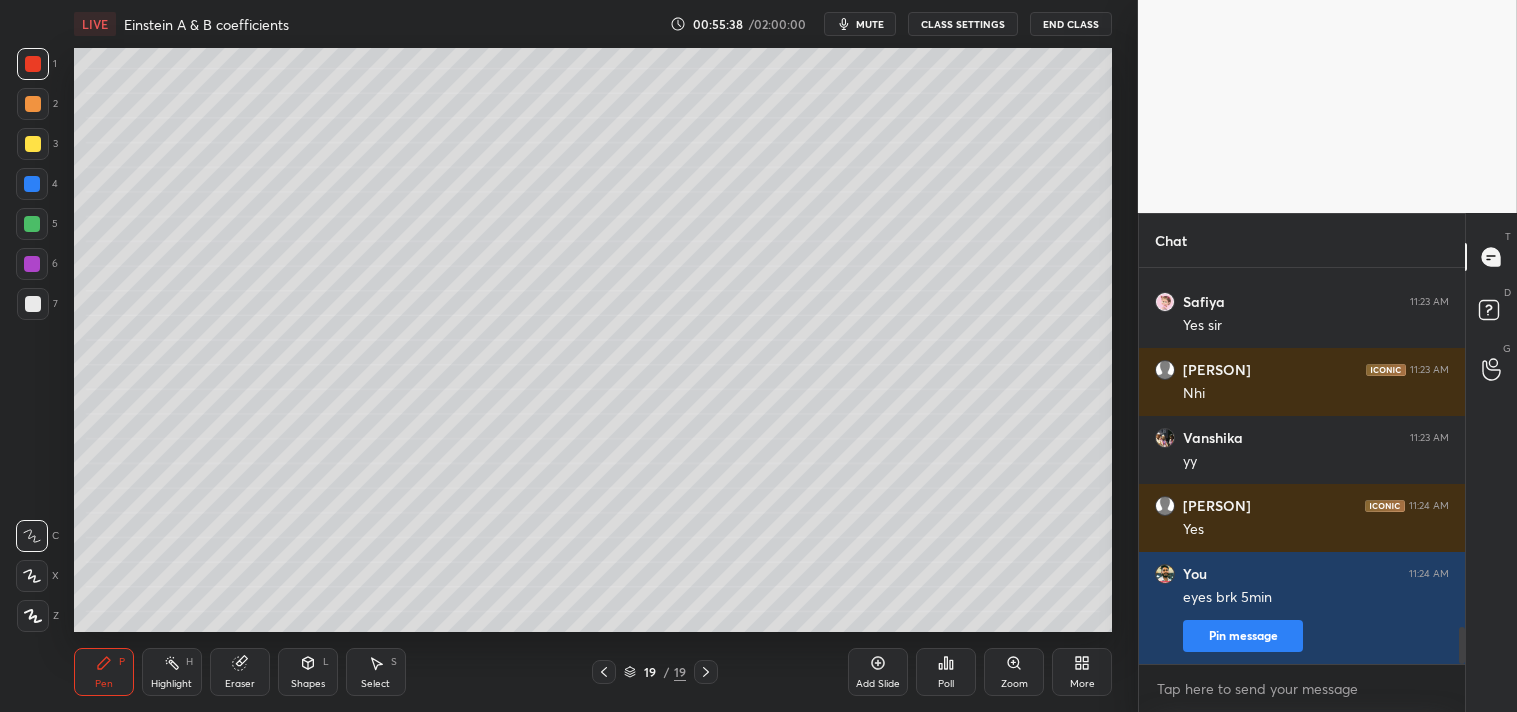 click on "Shapes" at bounding box center (308, 684) 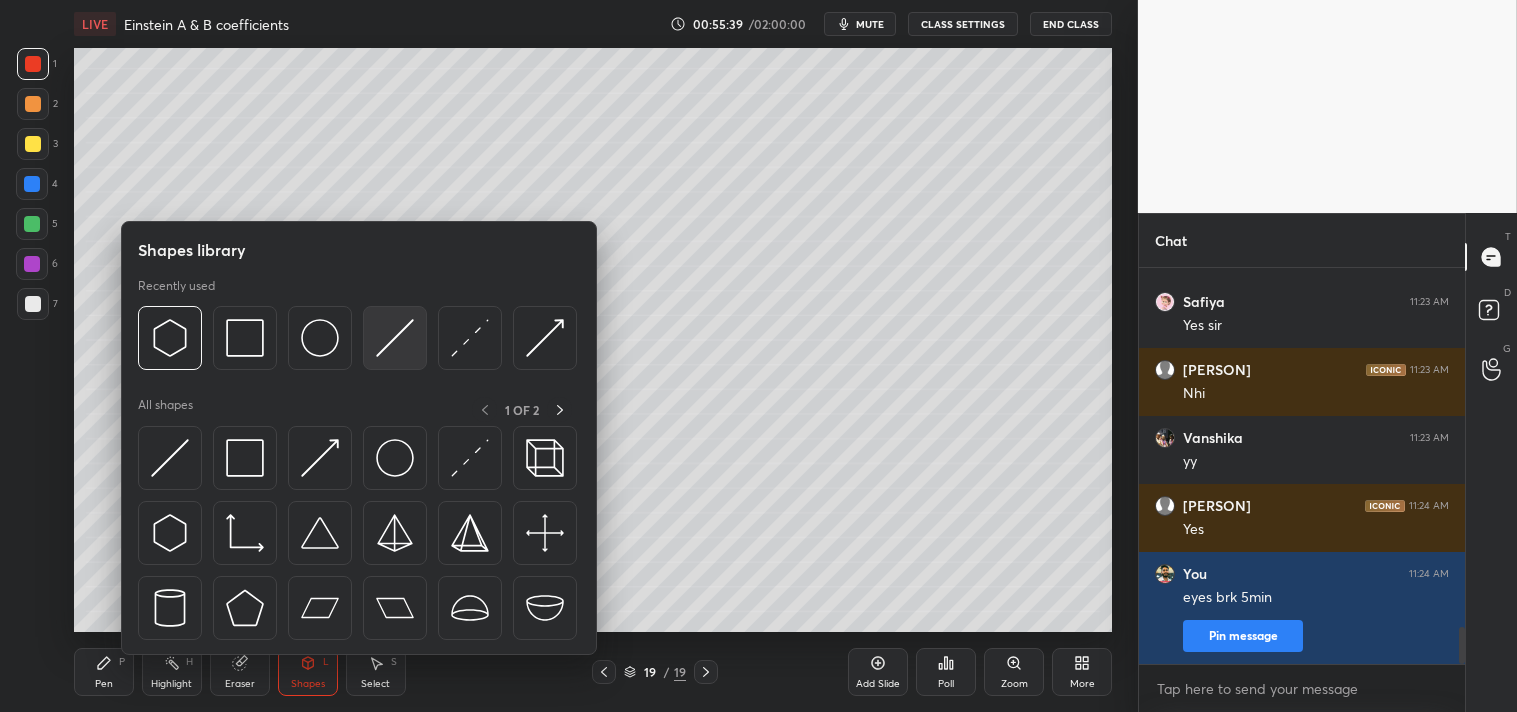 click at bounding box center [395, 338] 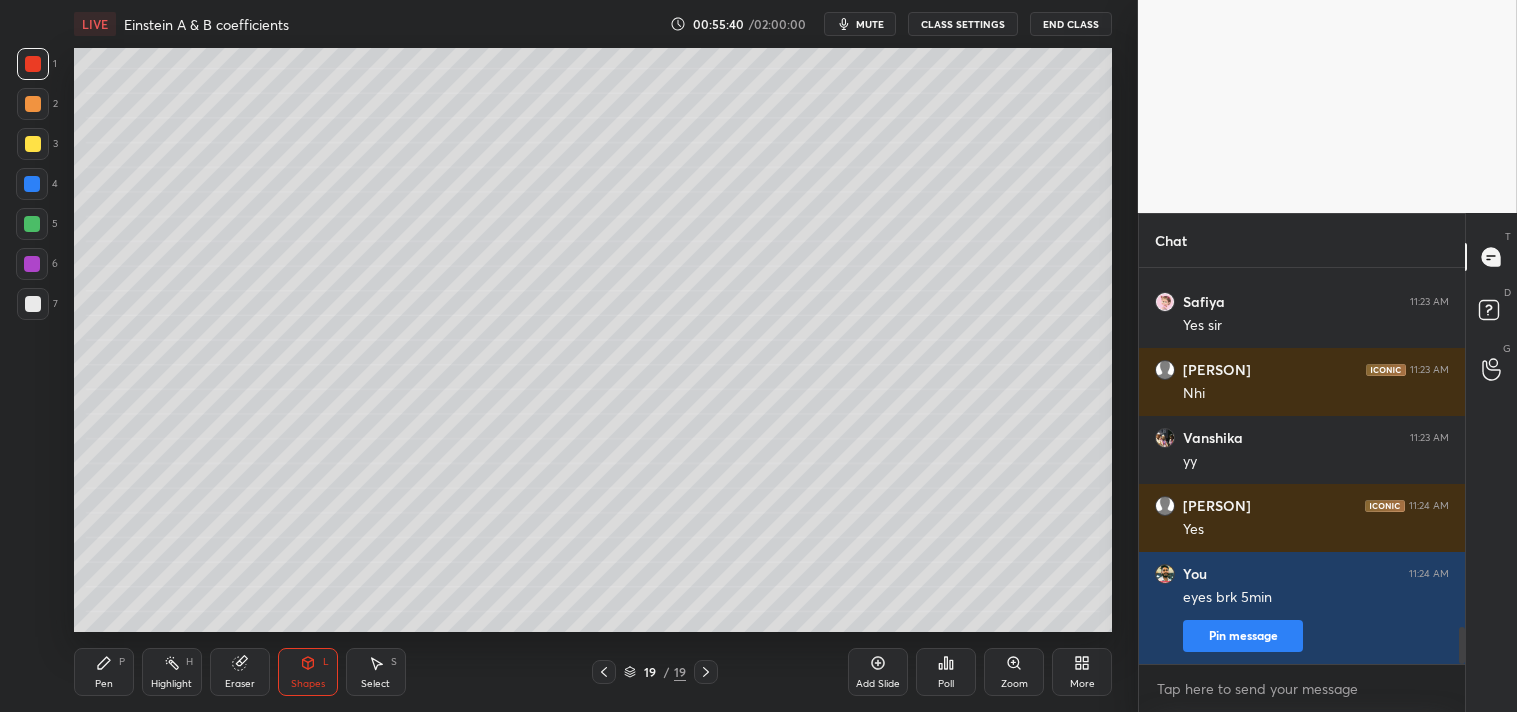 click at bounding box center [33, 144] 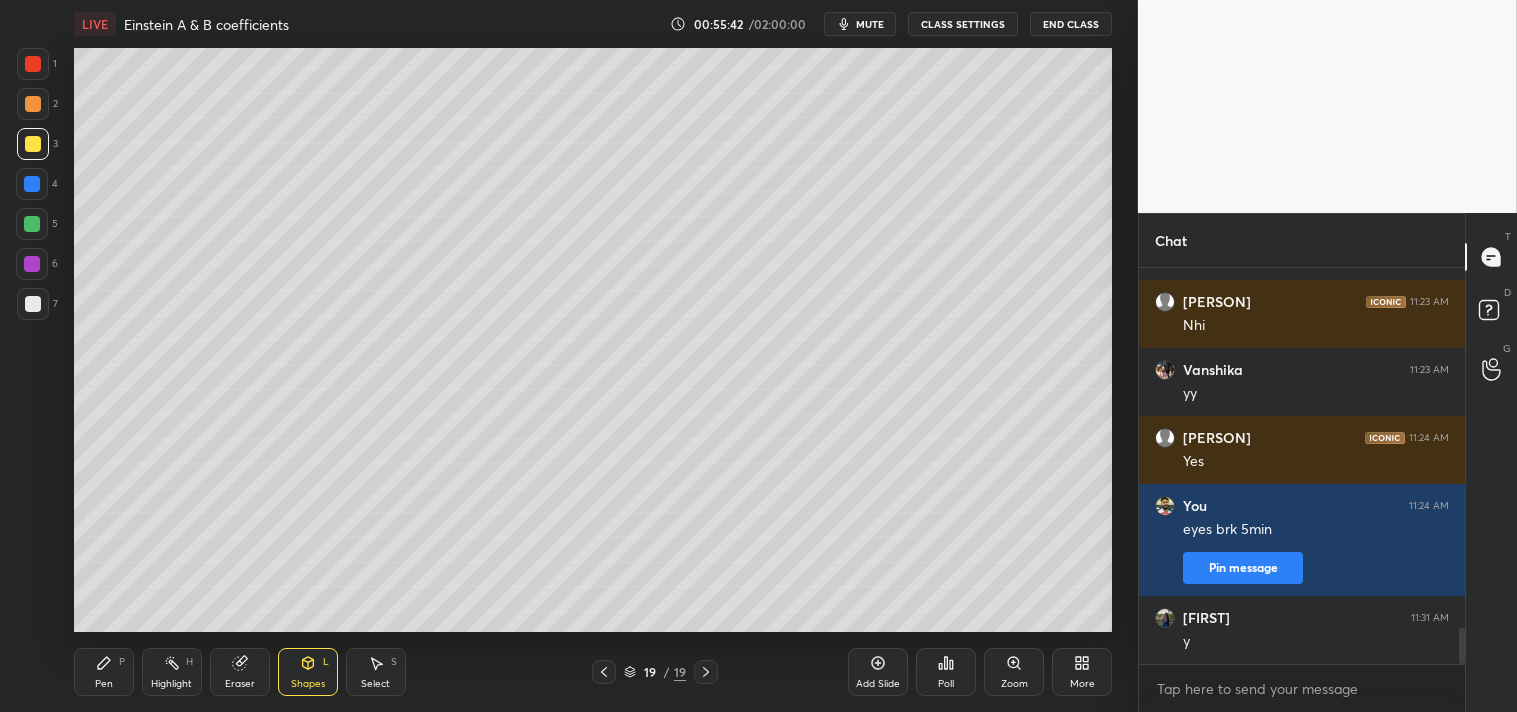 click on "Pen P" at bounding box center [104, 672] 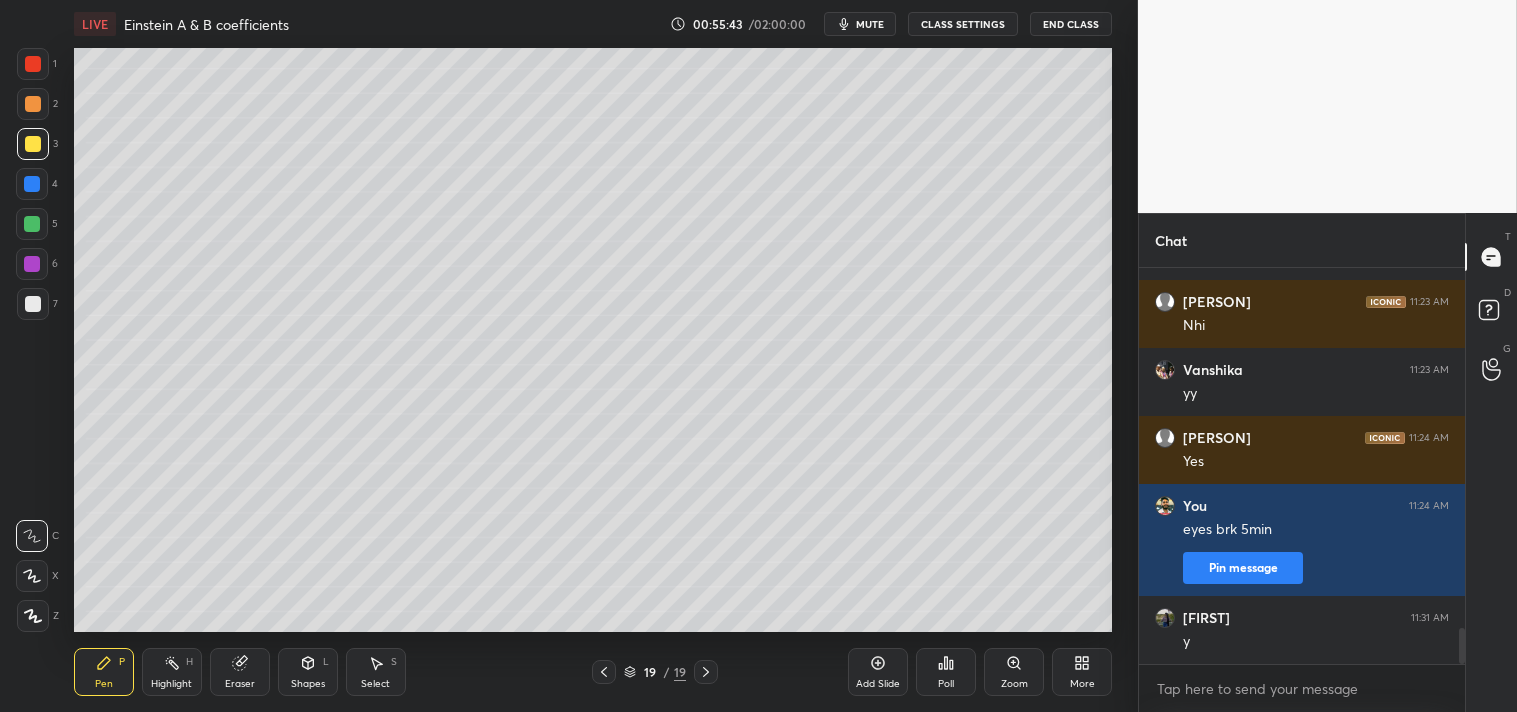 click 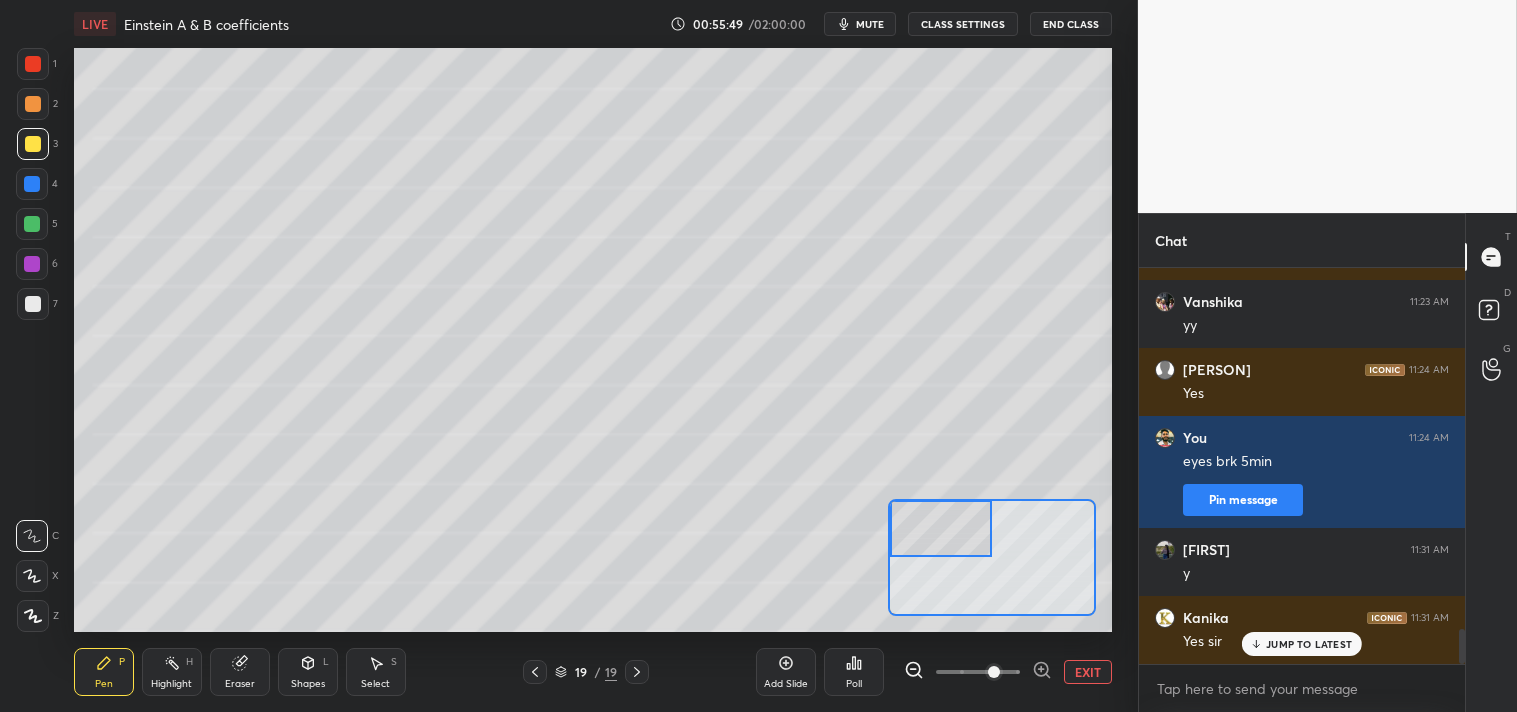 scroll, scrollTop: 4087, scrollLeft: 0, axis: vertical 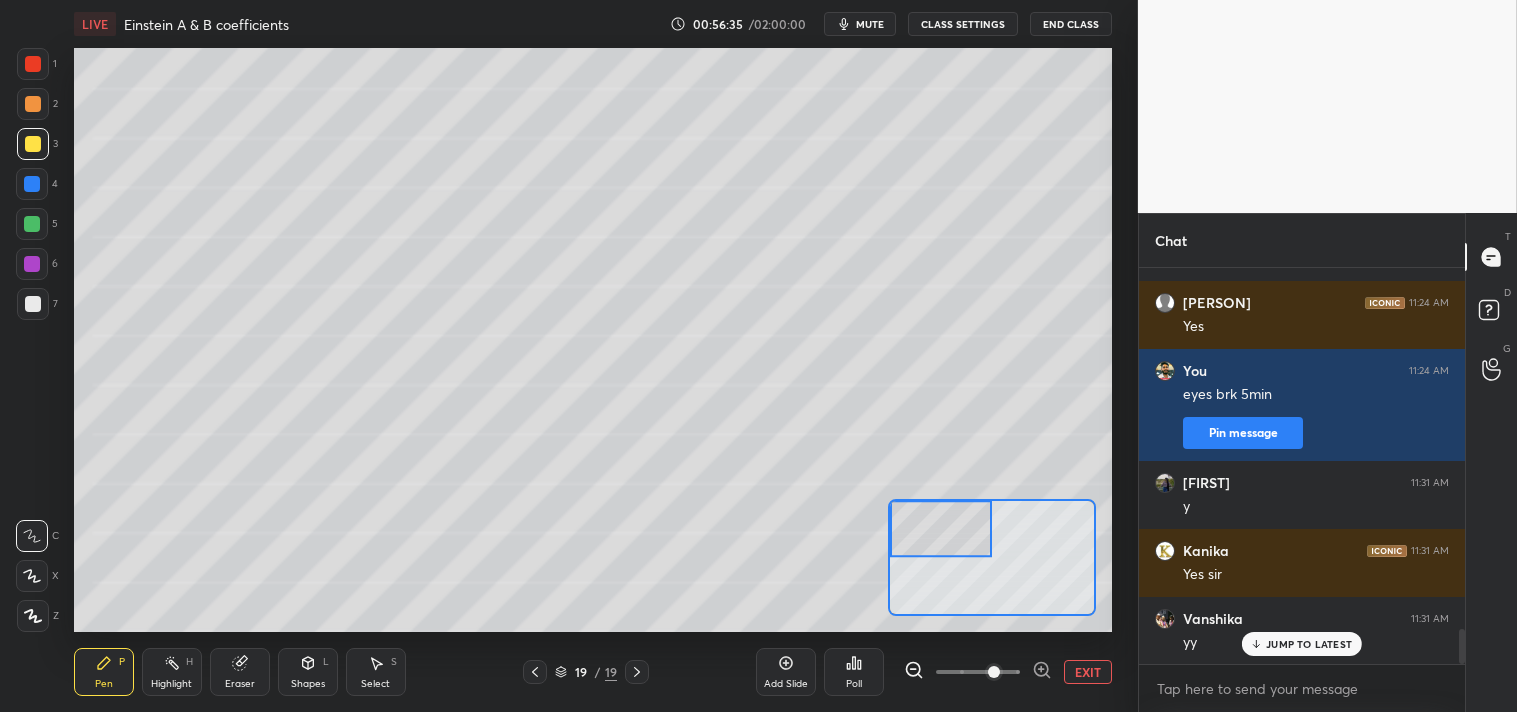 click at bounding box center [33, 304] 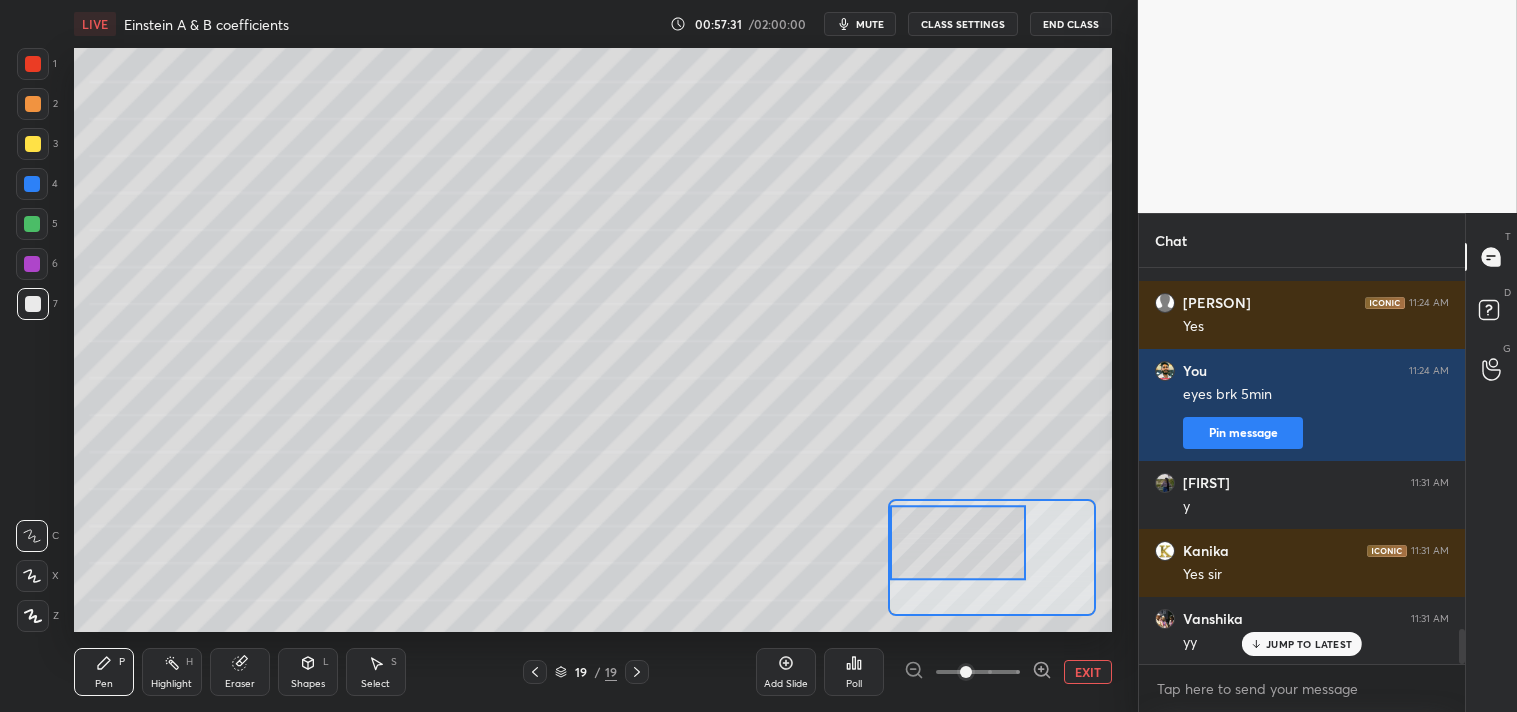 click on "mute" at bounding box center [870, 24] 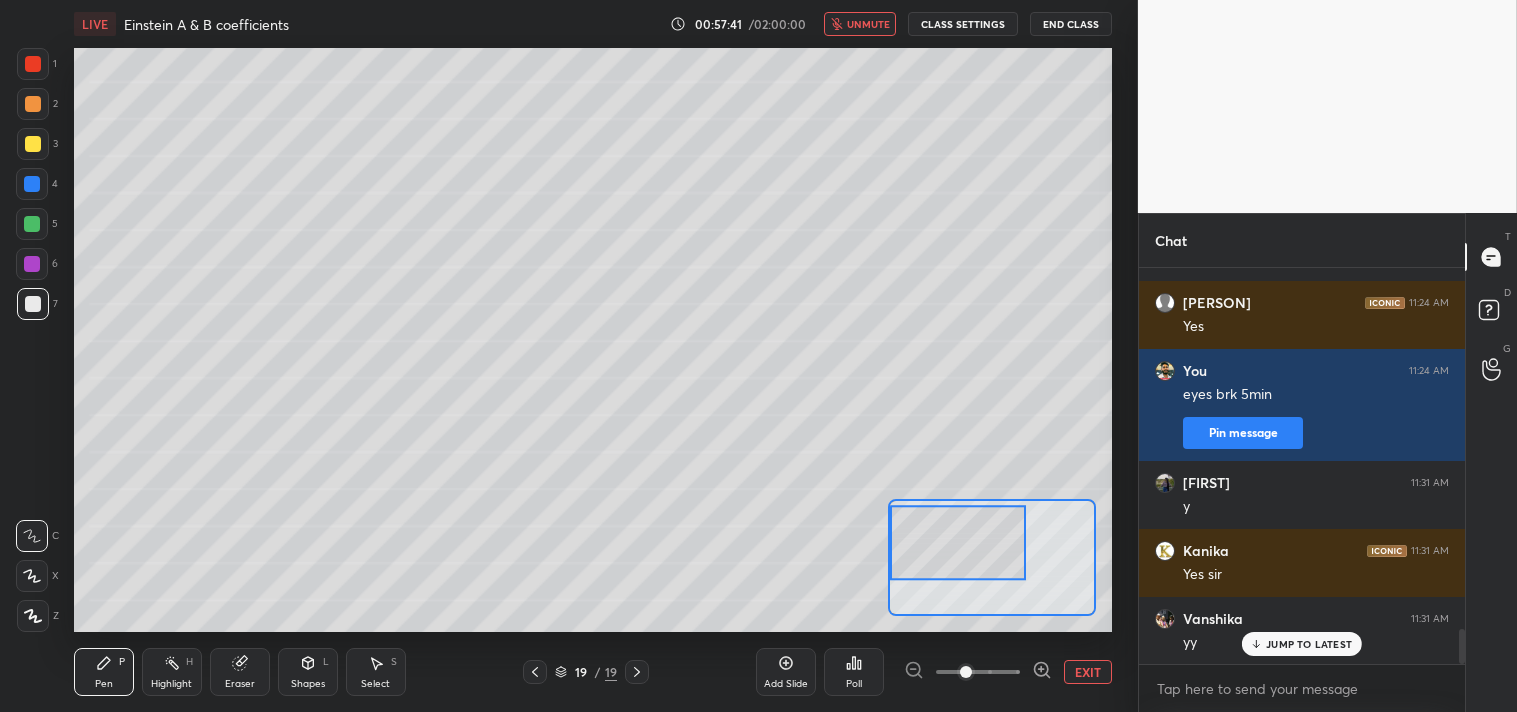 click on "unmute" at bounding box center [868, 24] 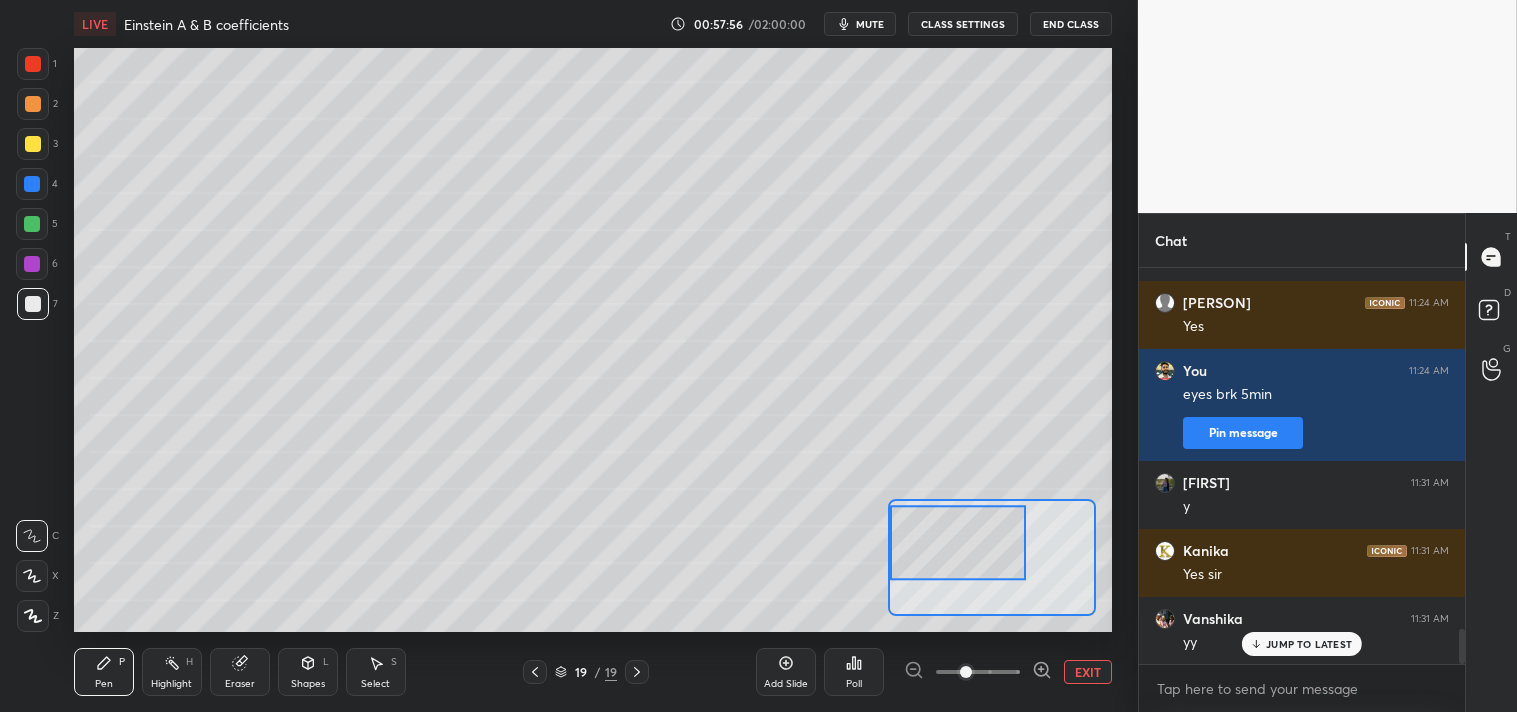 click 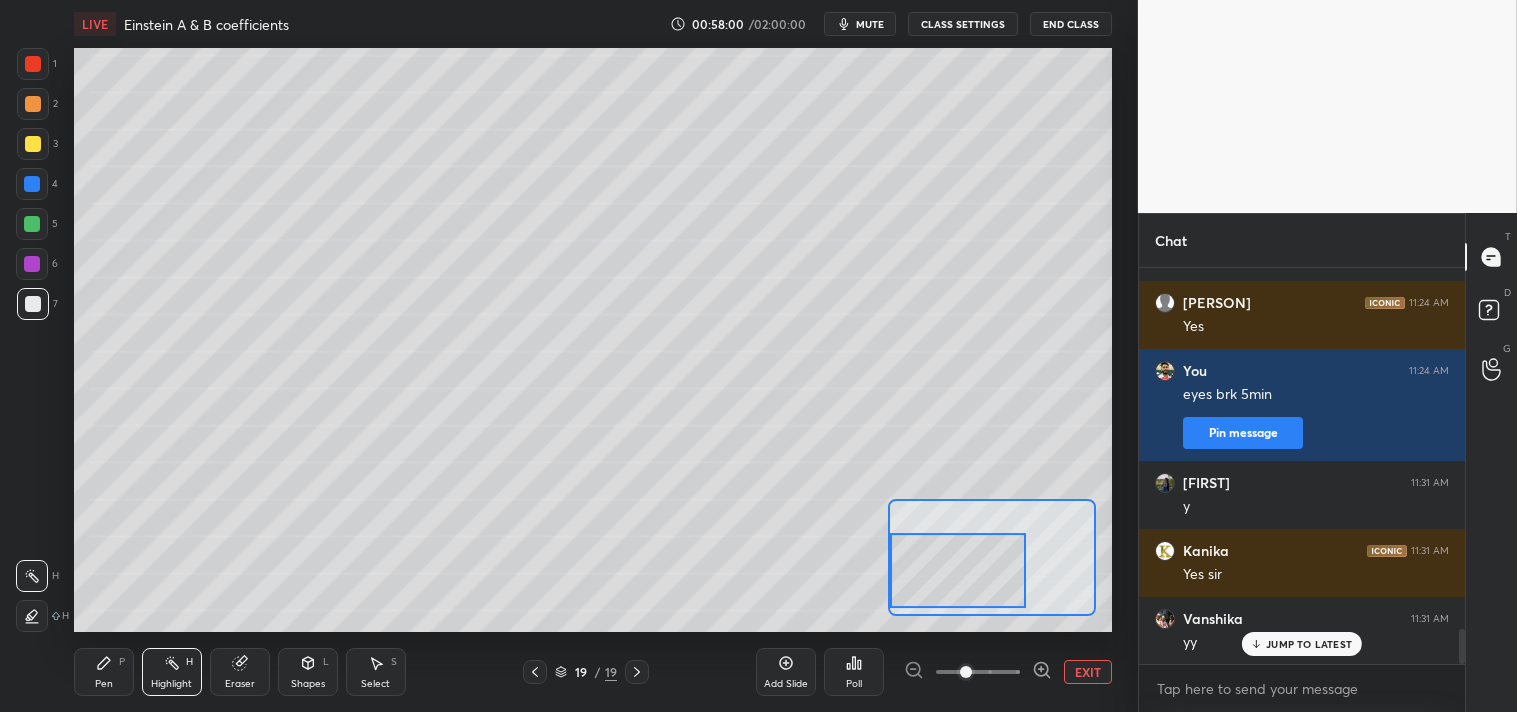 click on "Pen P" at bounding box center [104, 672] 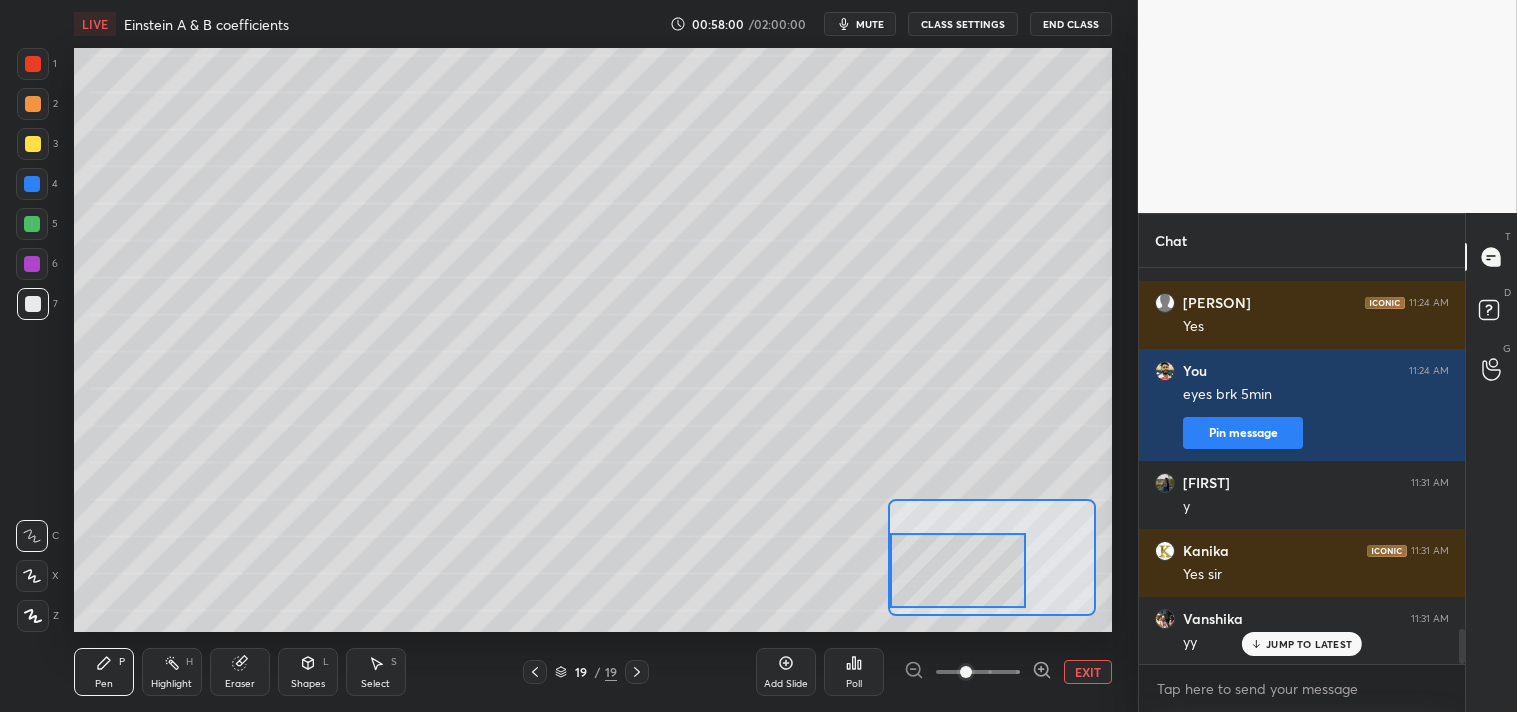 click on "Pen P" at bounding box center (104, 672) 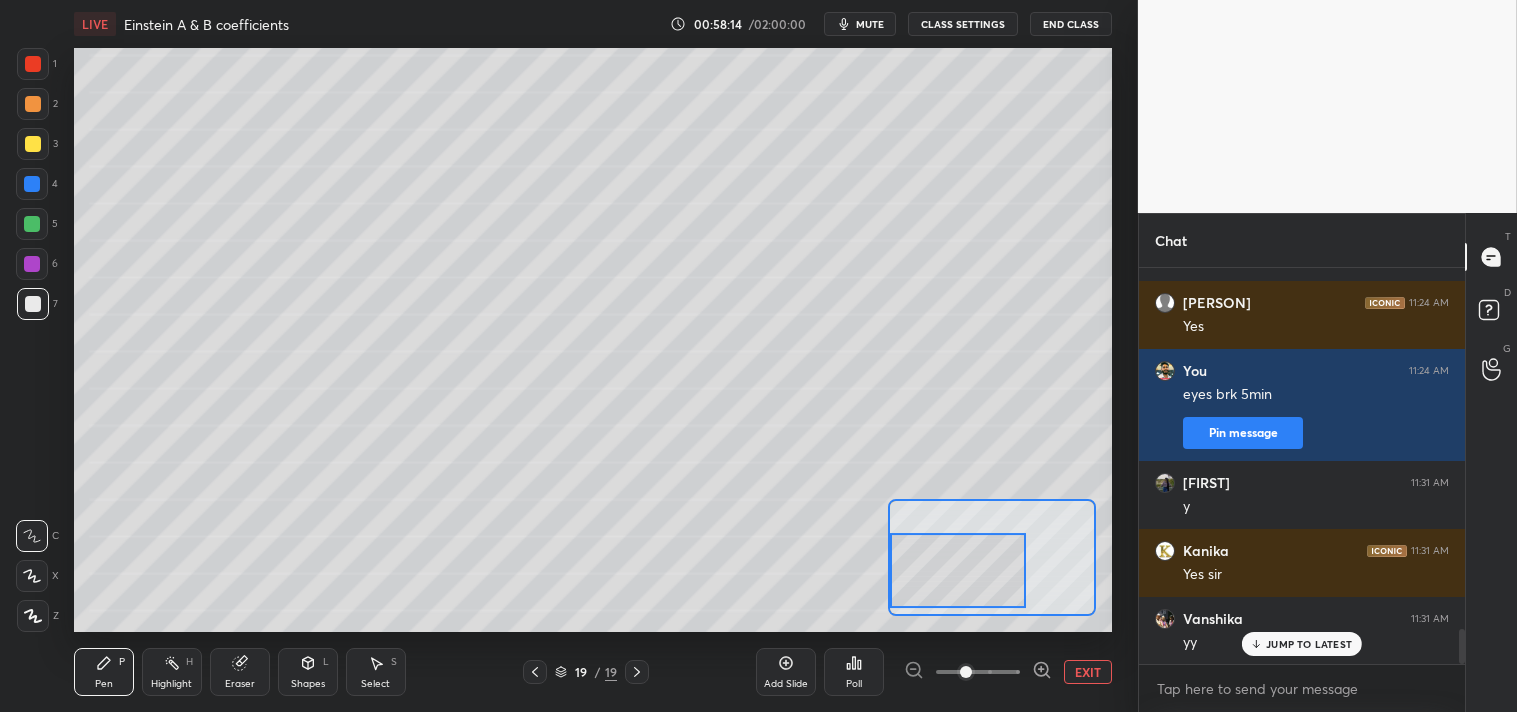 click on "Highlight" at bounding box center [171, 684] 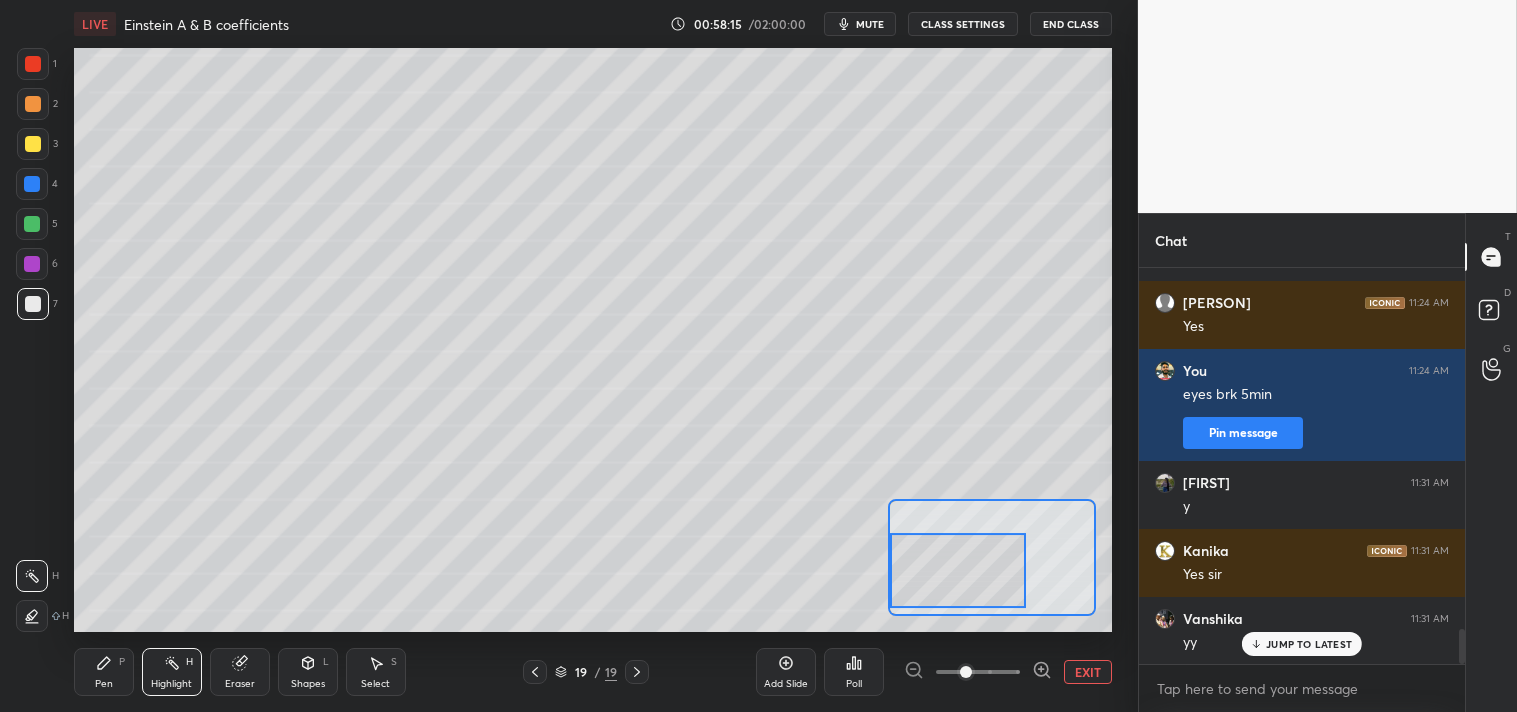 click on "H" at bounding box center (189, 662) 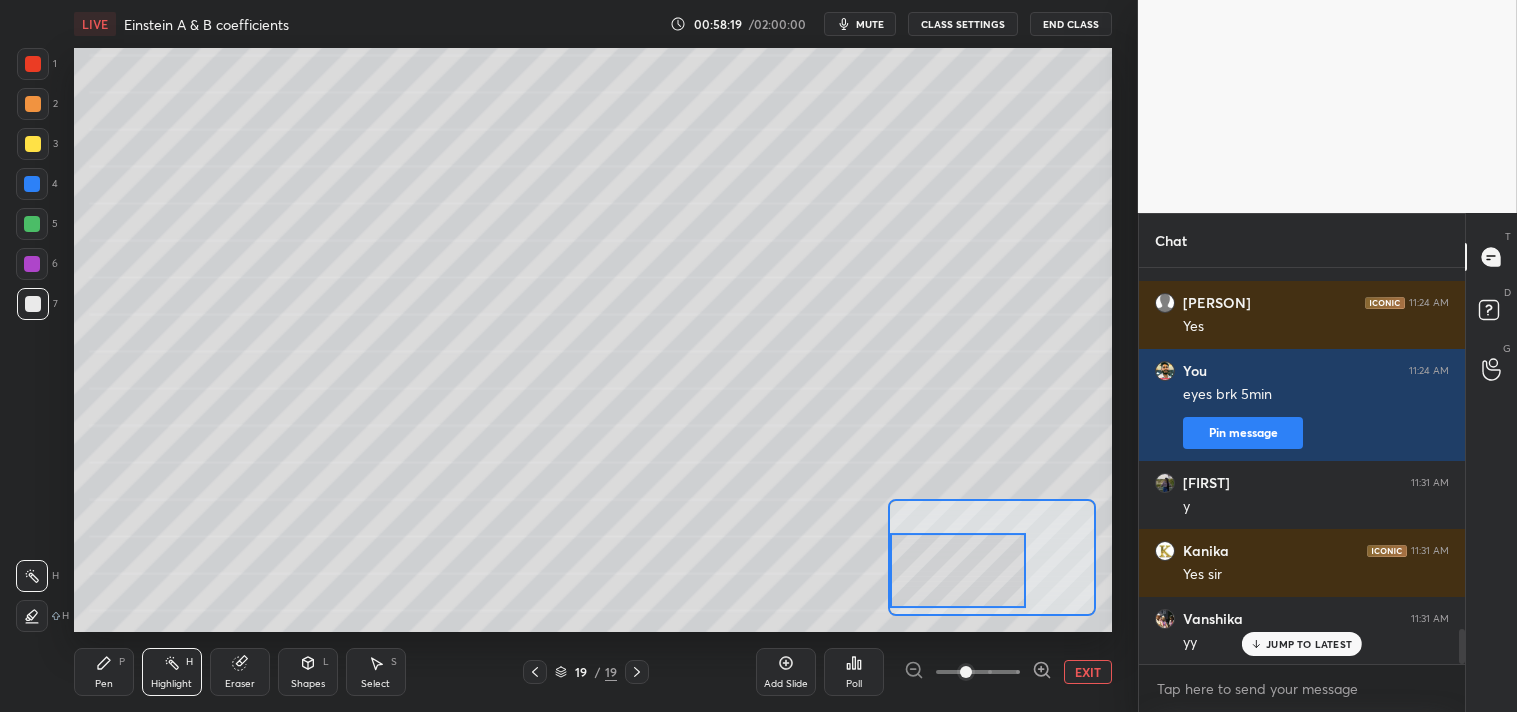 click on "Pen P" at bounding box center (104, 672) 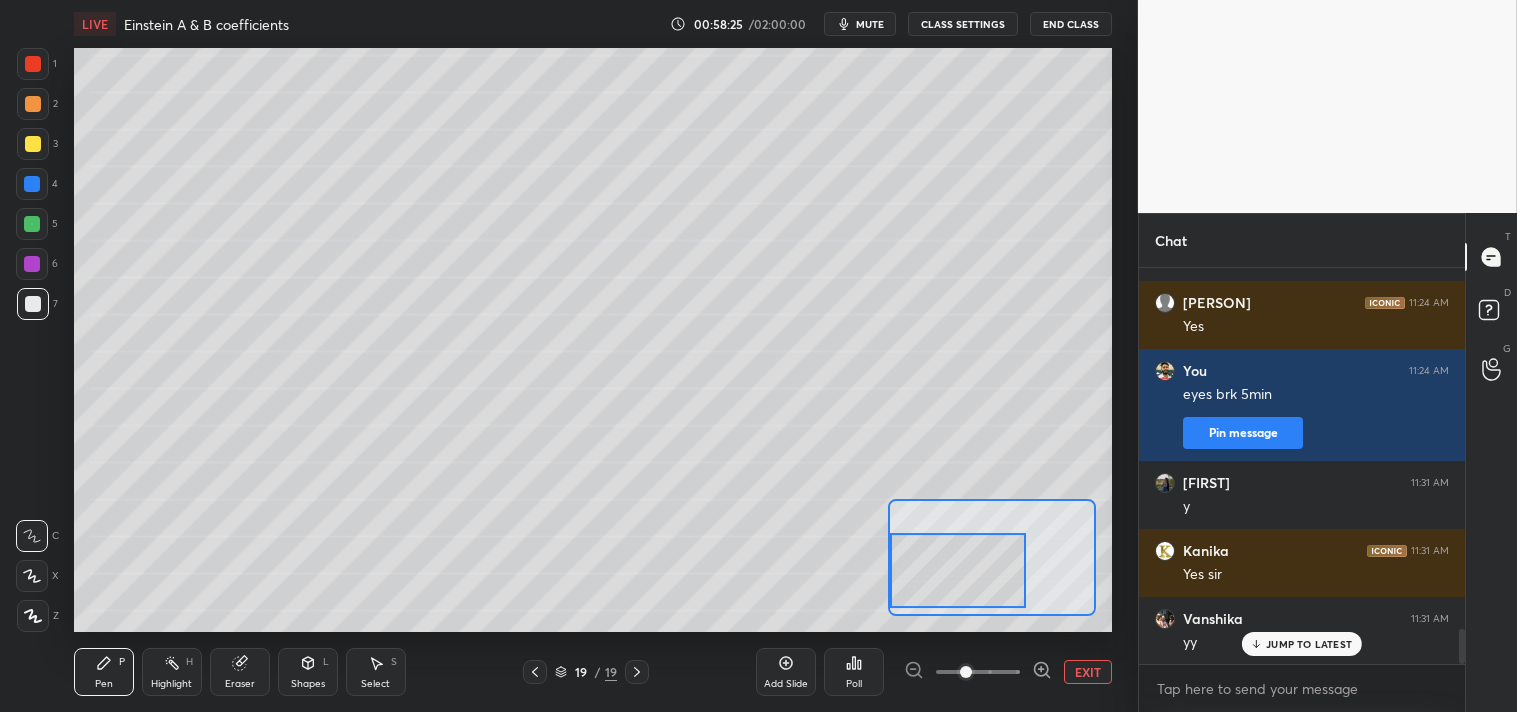 click 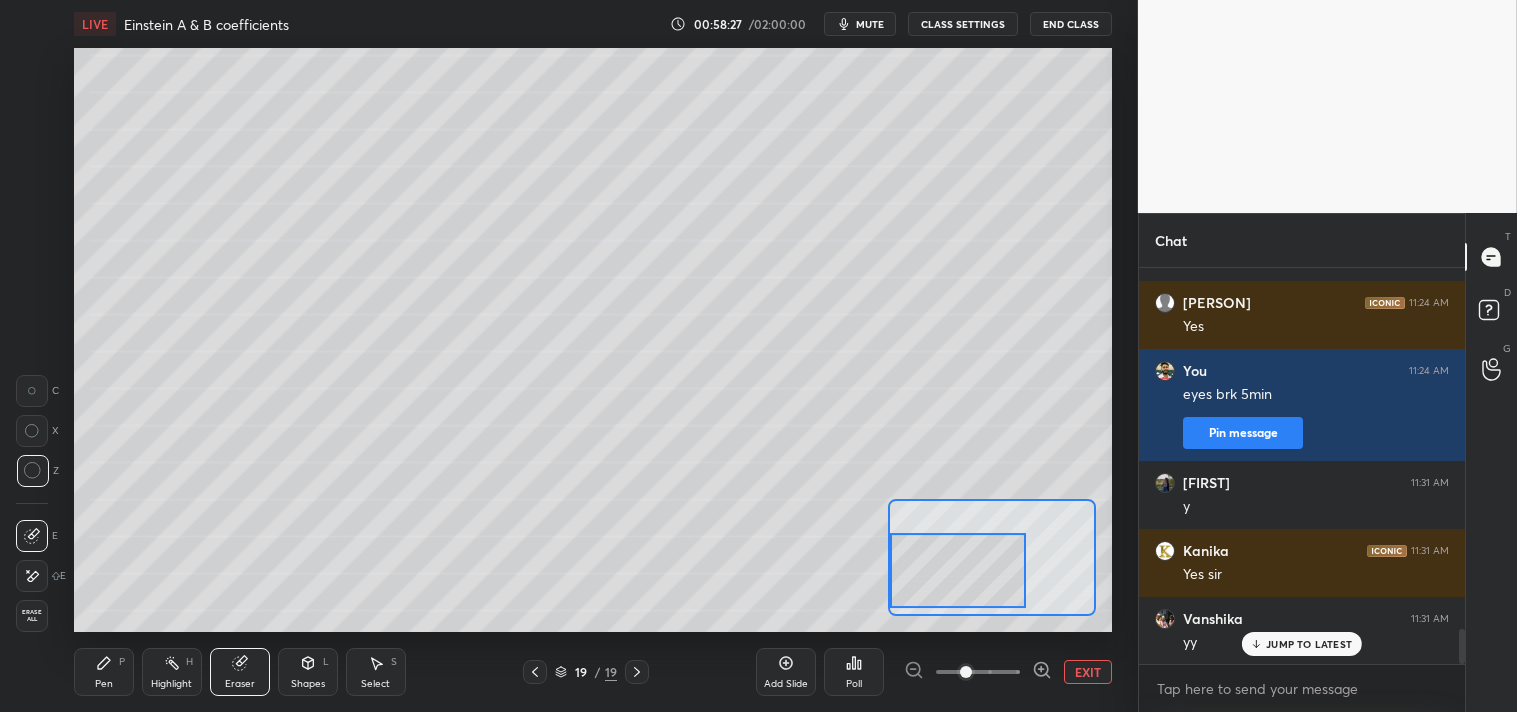 click 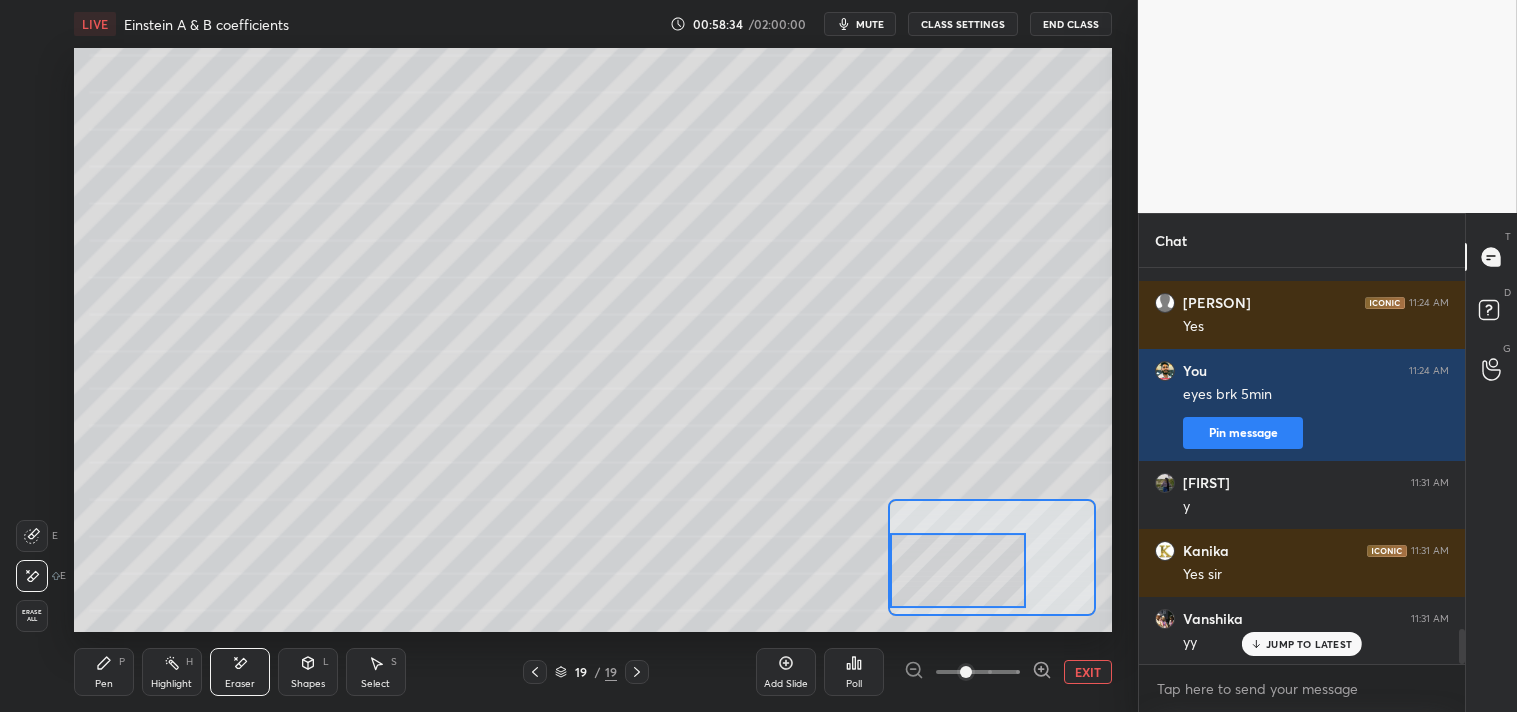 click on "Pen P" at bounding box center [104, 672] 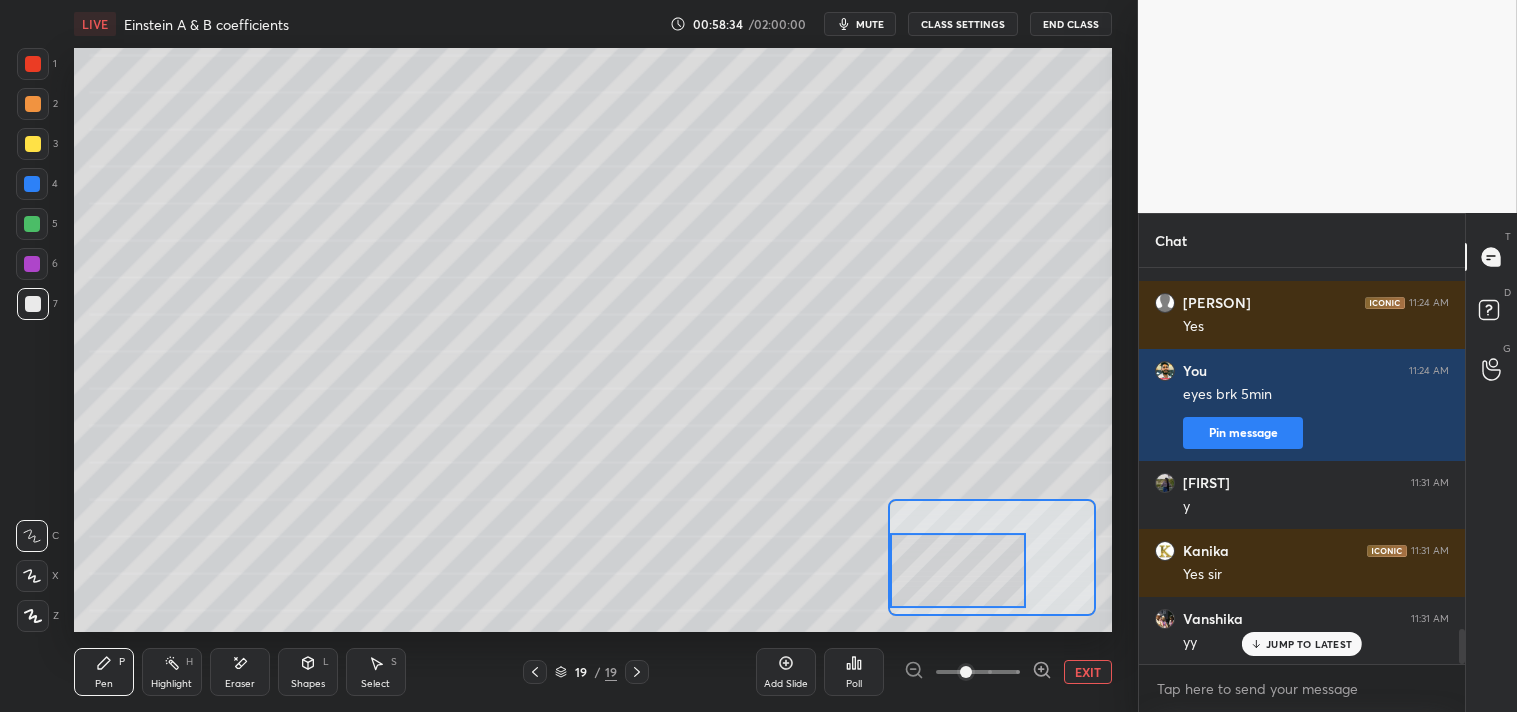 click on "Pen P" at bounding box center (104, 672) 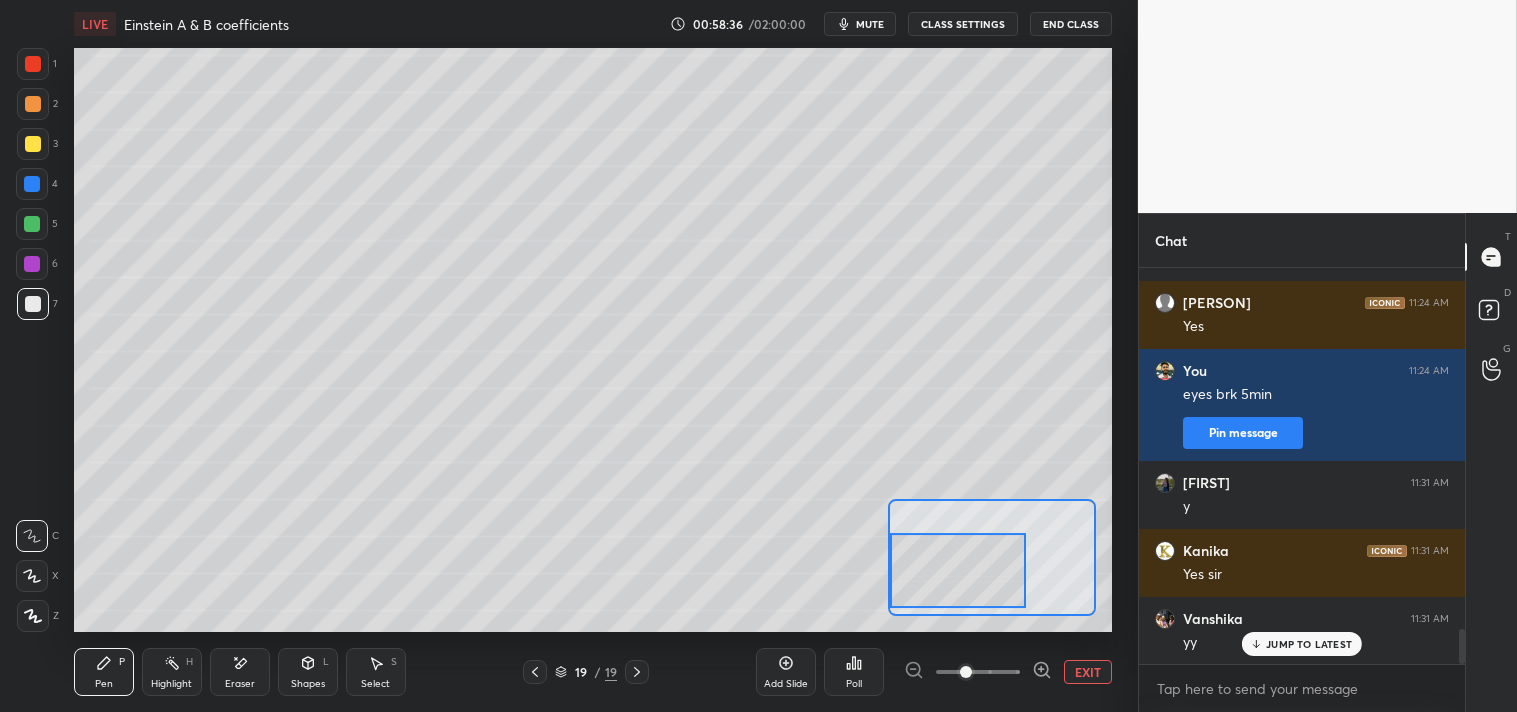 click at bounding box center (33, 144) 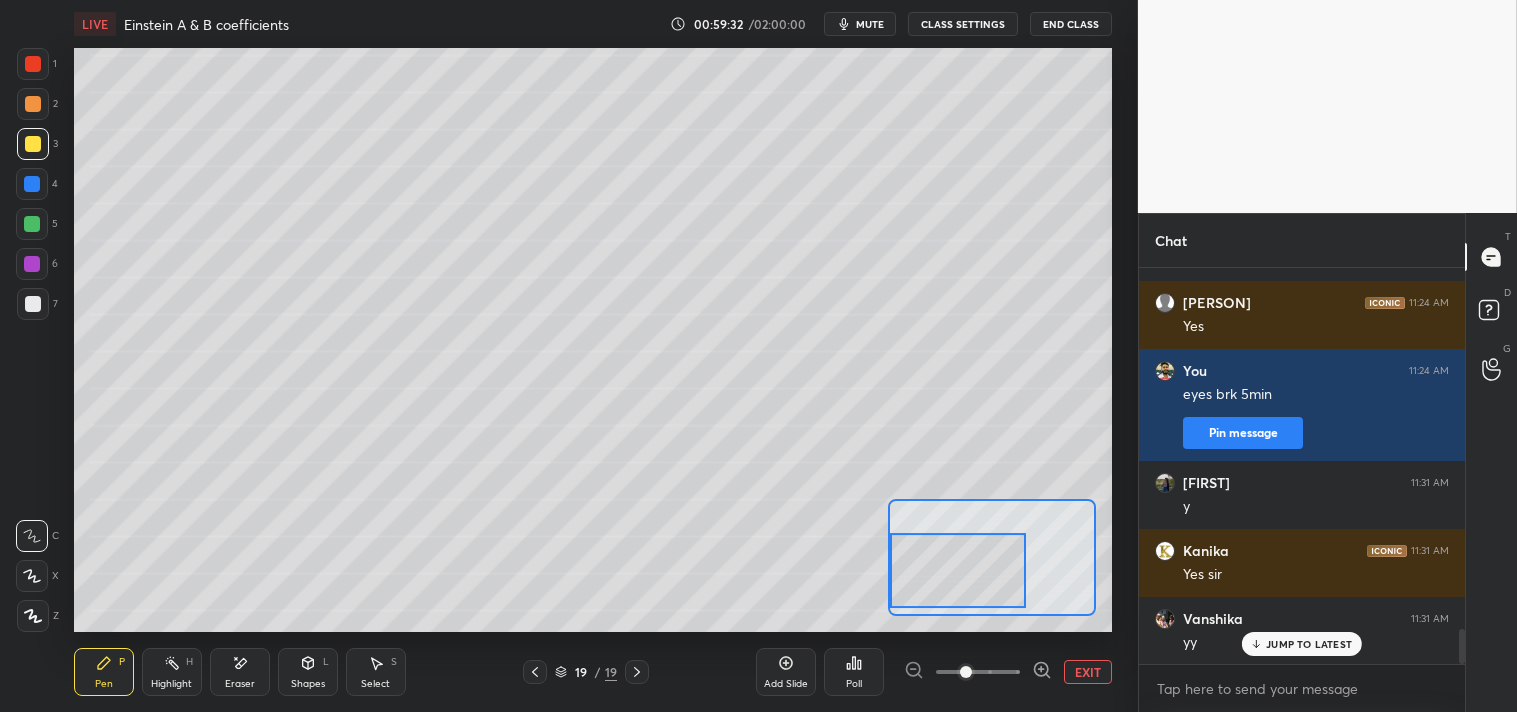 click at bounding box center (33, 304) 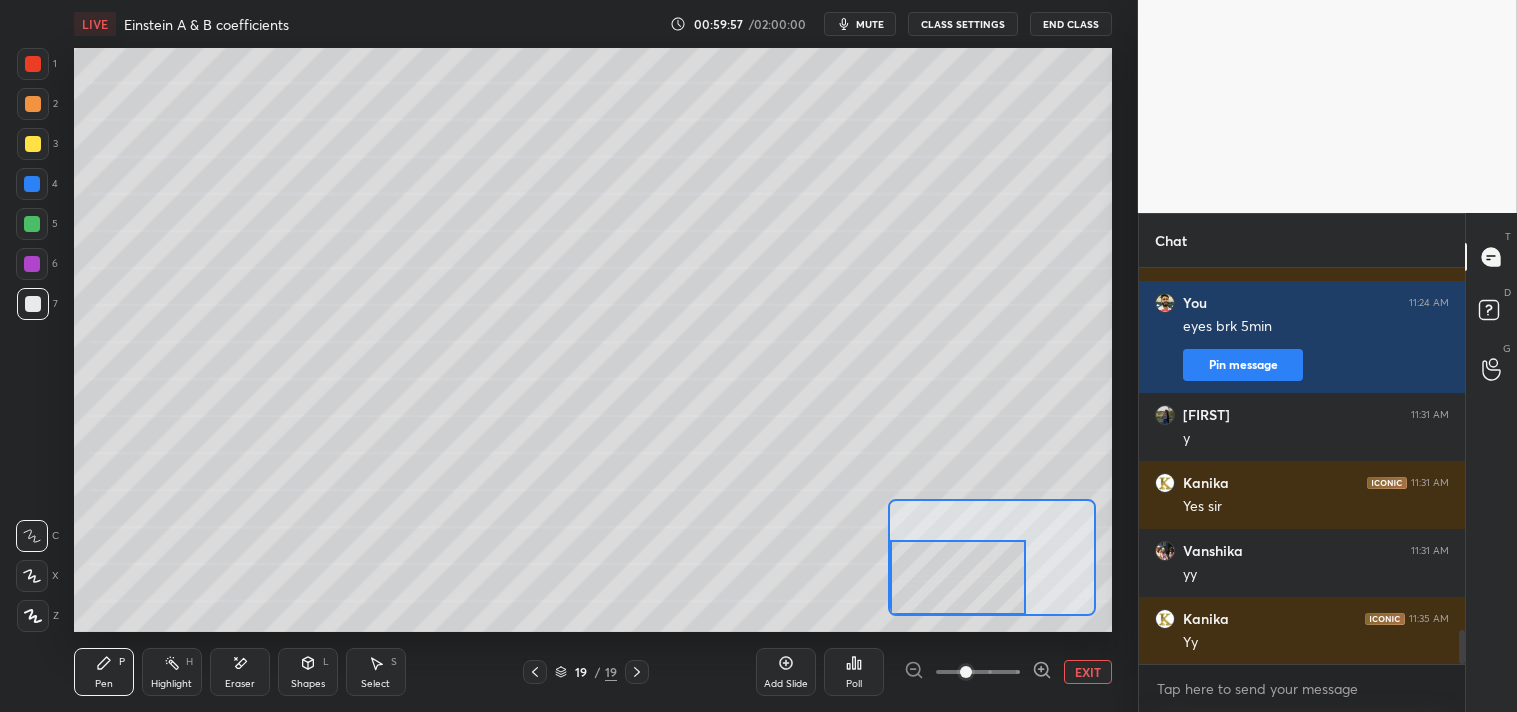 scroll, scrollTop: 4224, scrollLeft: 0, axis: vertical 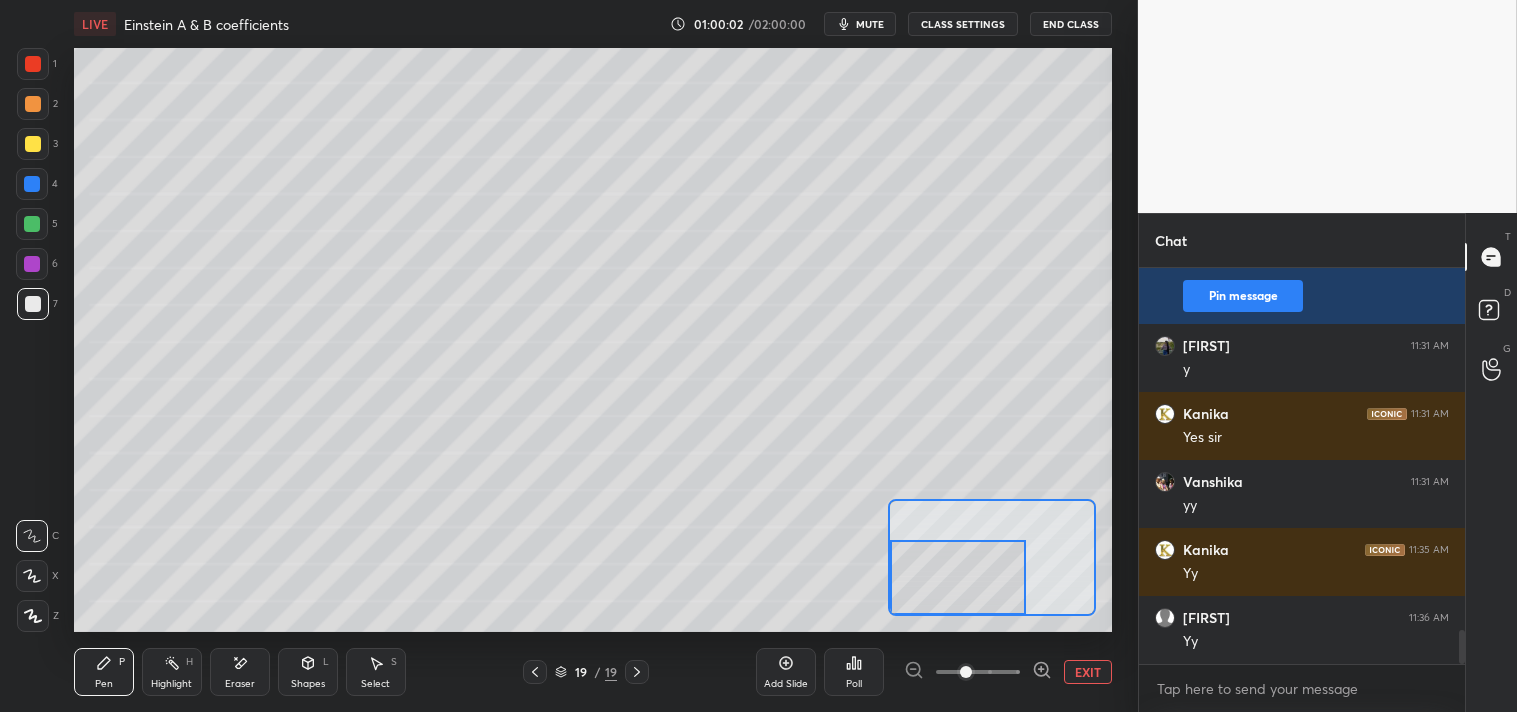 click on "EXIT" at bounding box center [1088, 672] 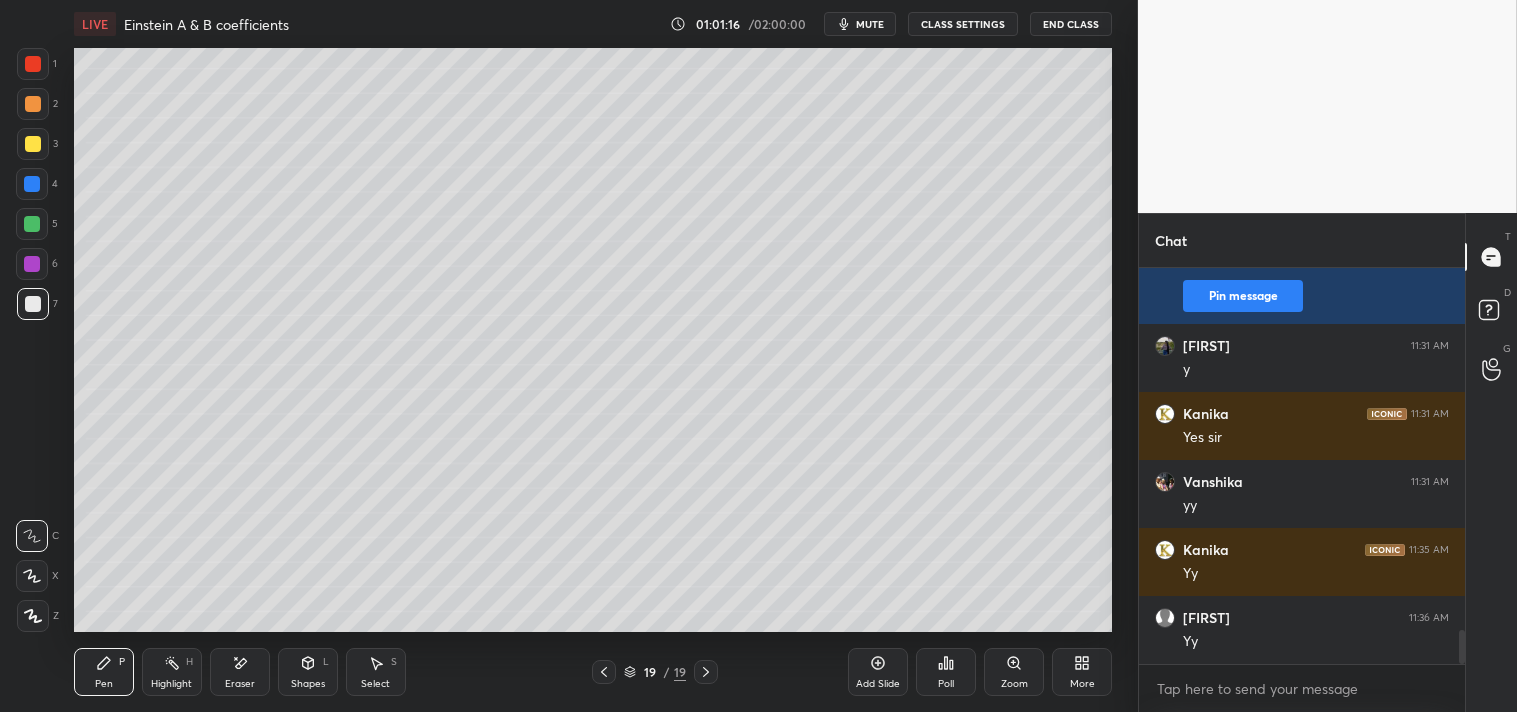 click on "Poll" at bounding box center (946, 672) 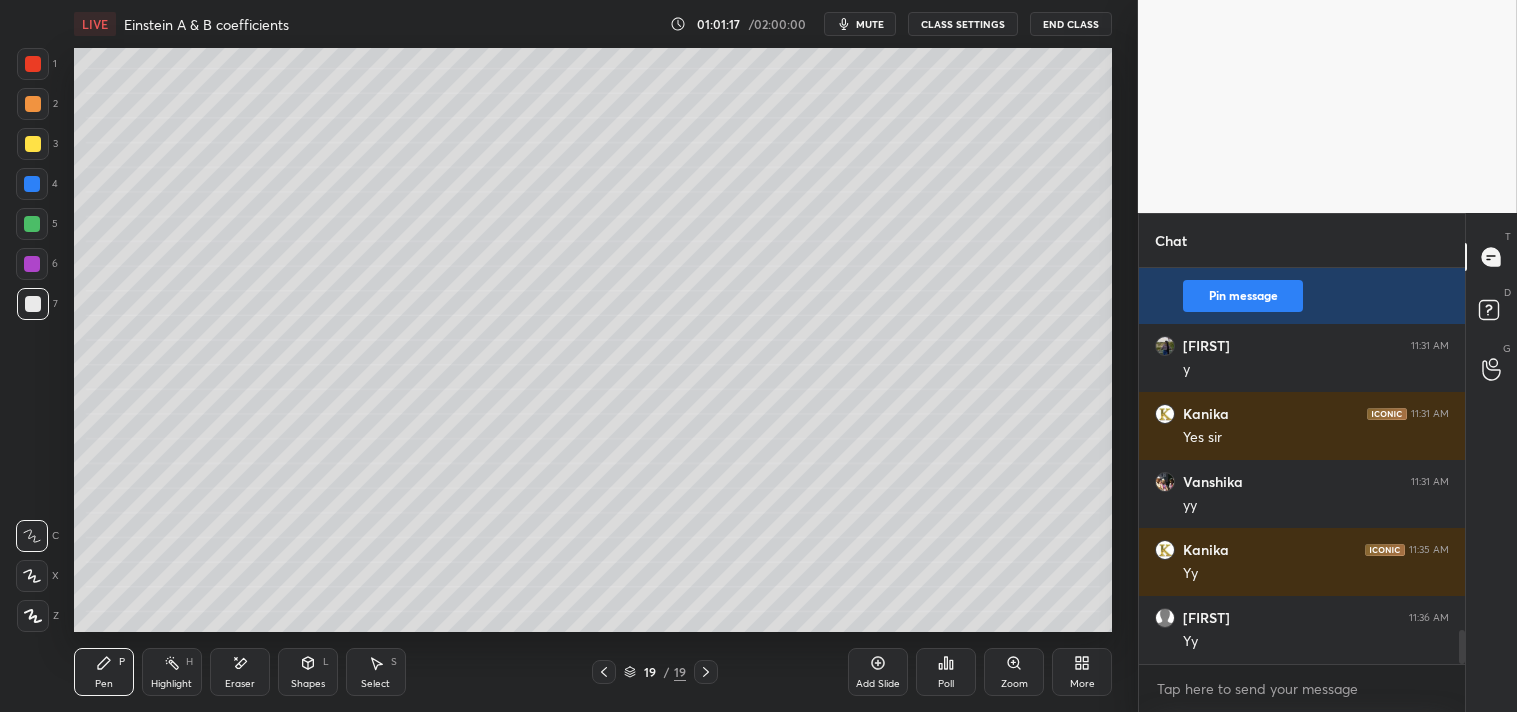 click on "Poll" at bounding box center [946, 672] 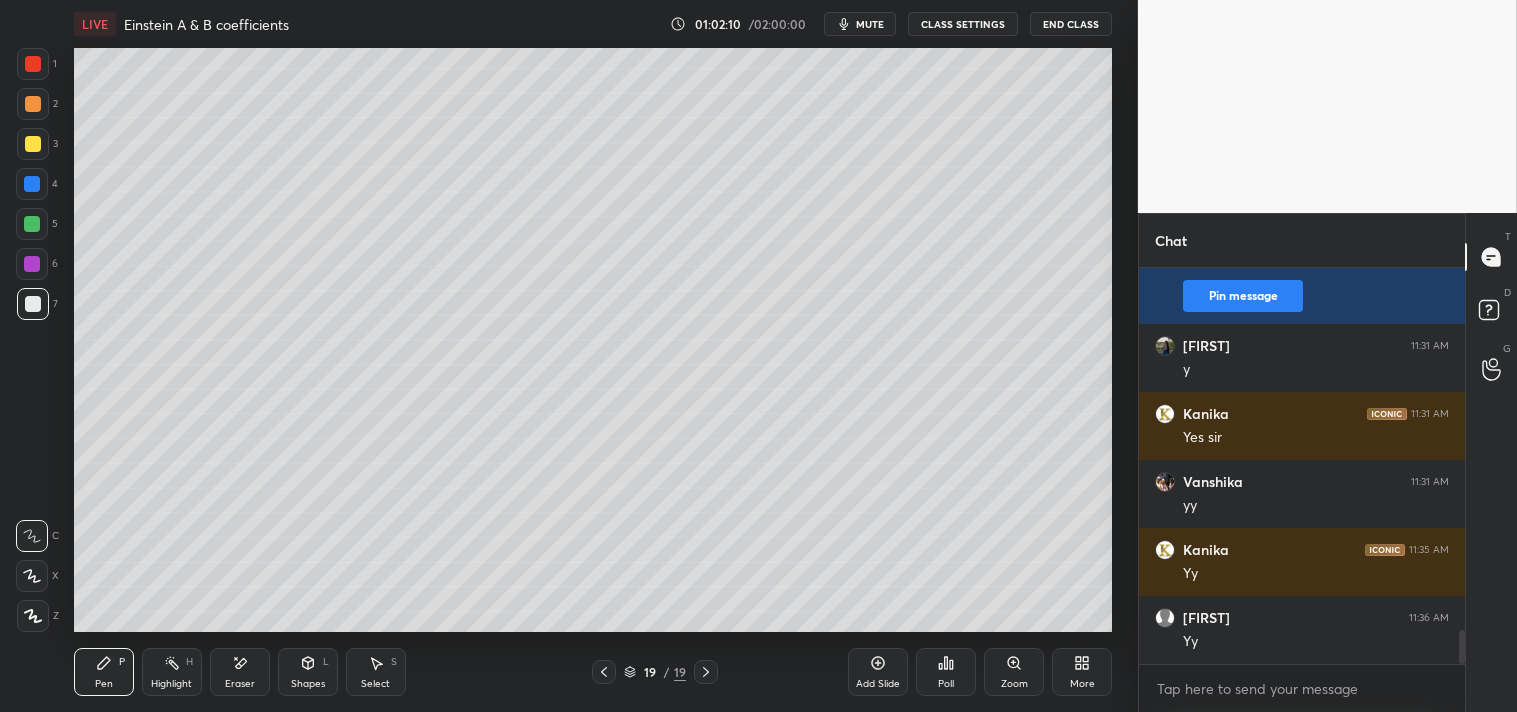 scroll, scrollTop: 4292, scrollLeft: 0, axis: vertical 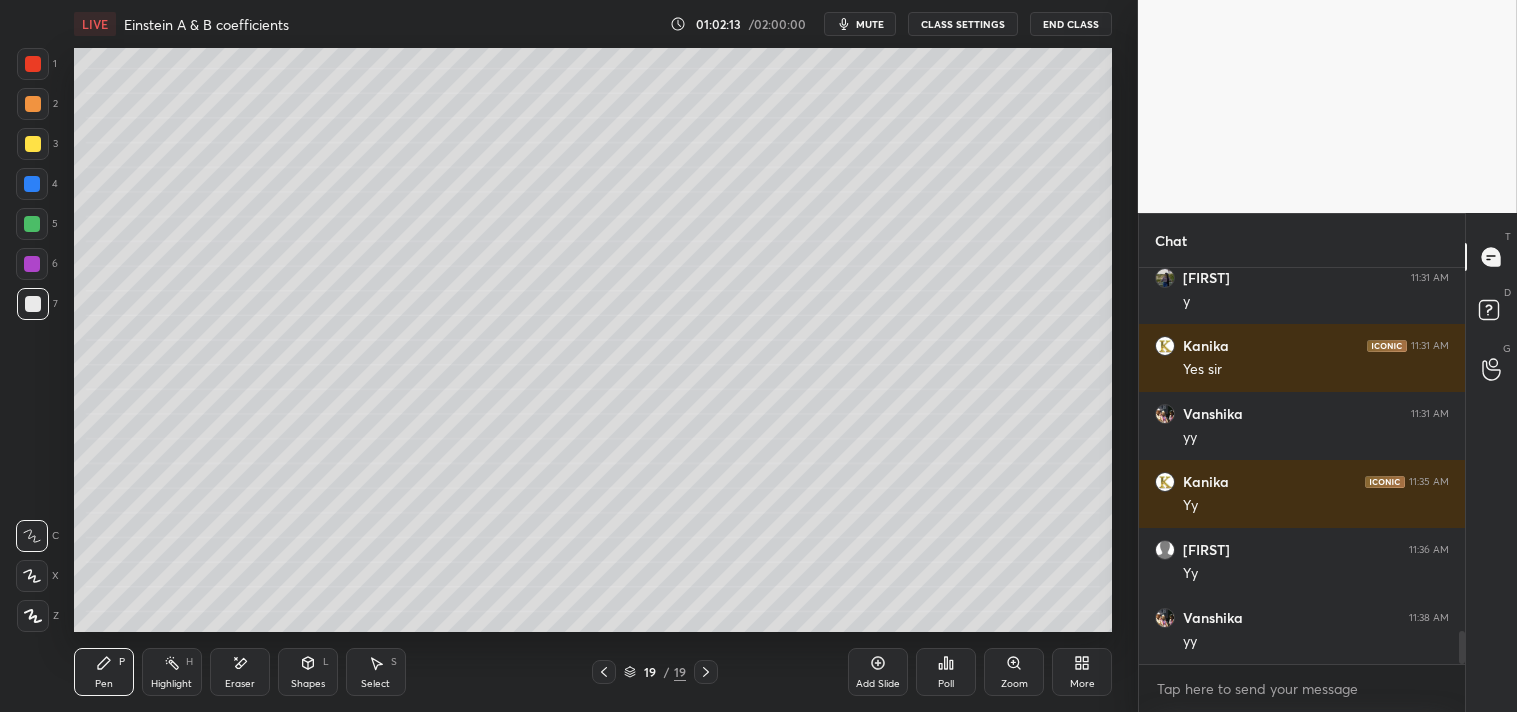 click 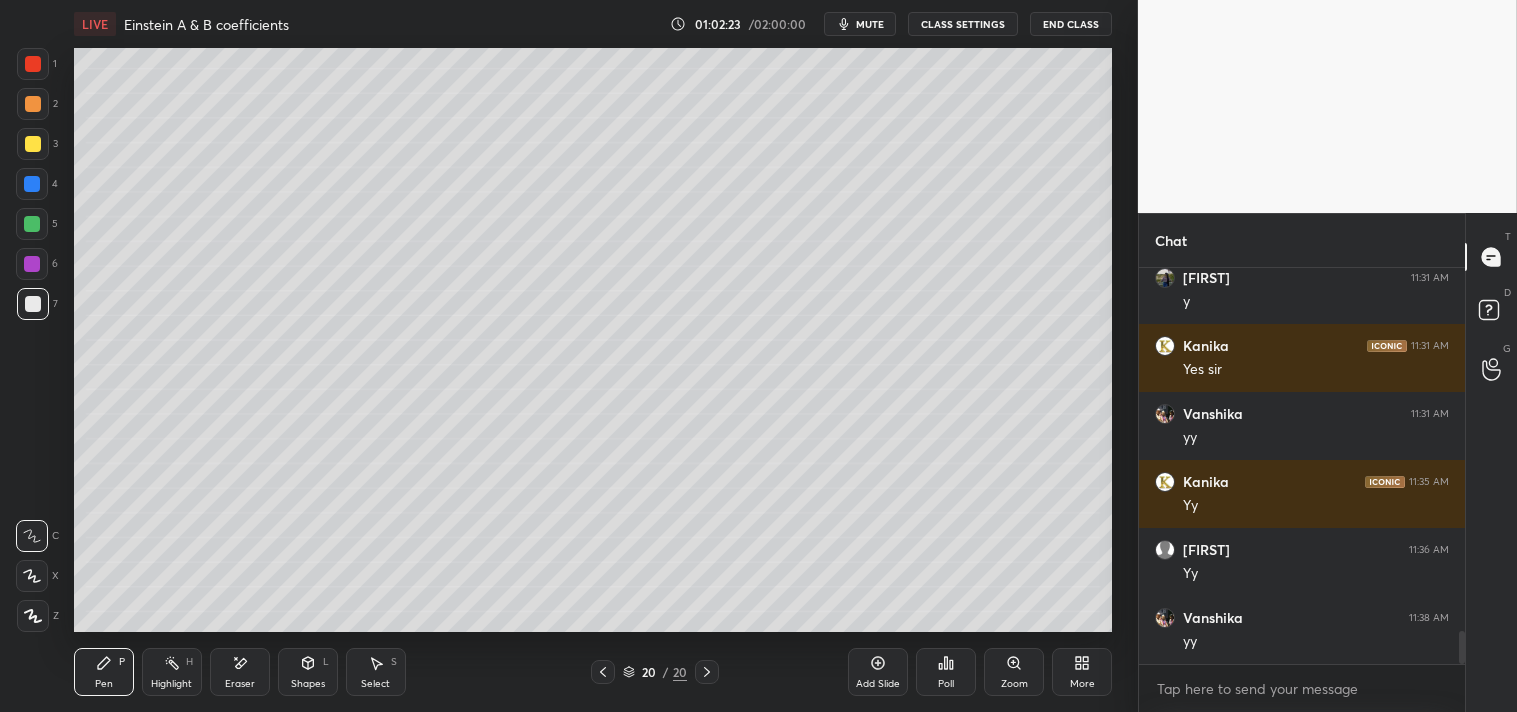 scroll, scrollTop: 4360, scrollLeft: 0, axis: vertical 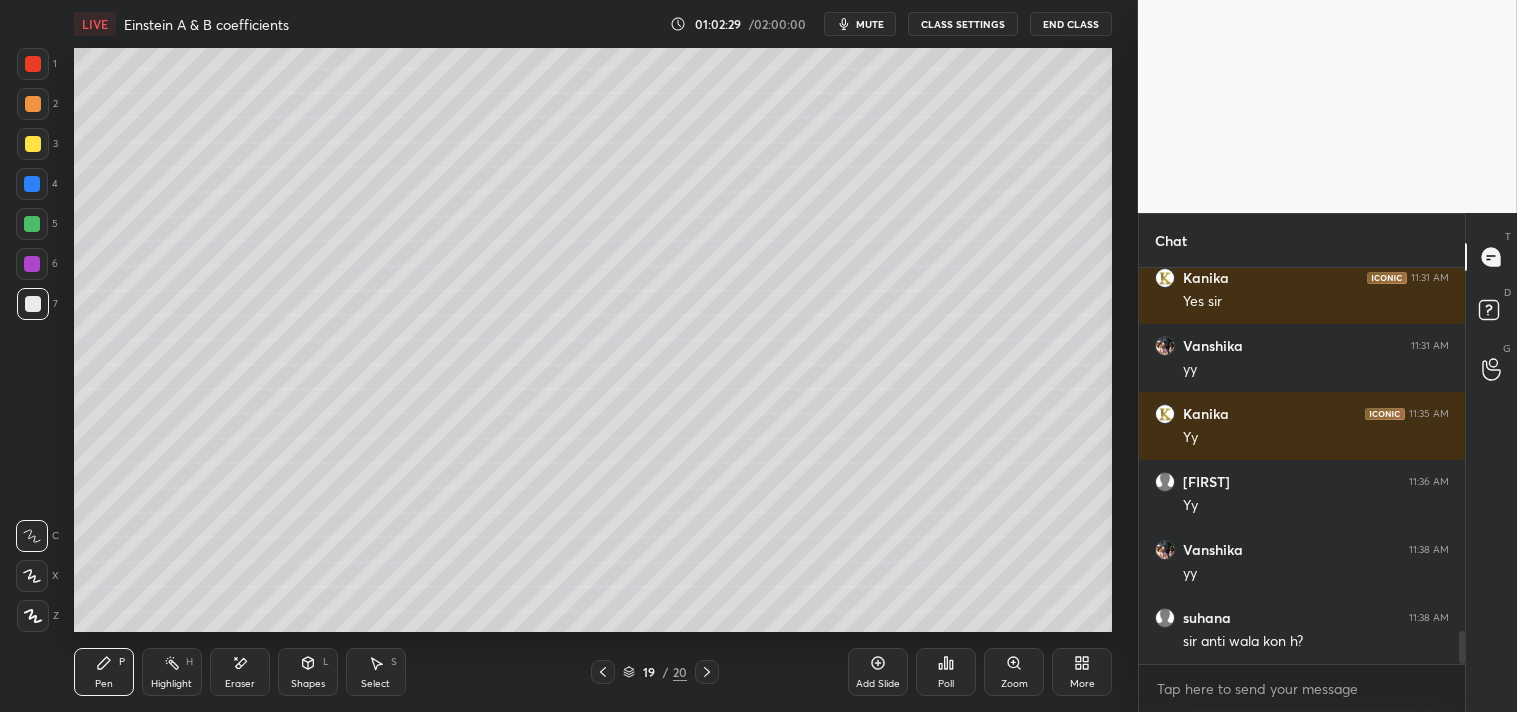click on "Highlight H" at bounding box center (172, 672) 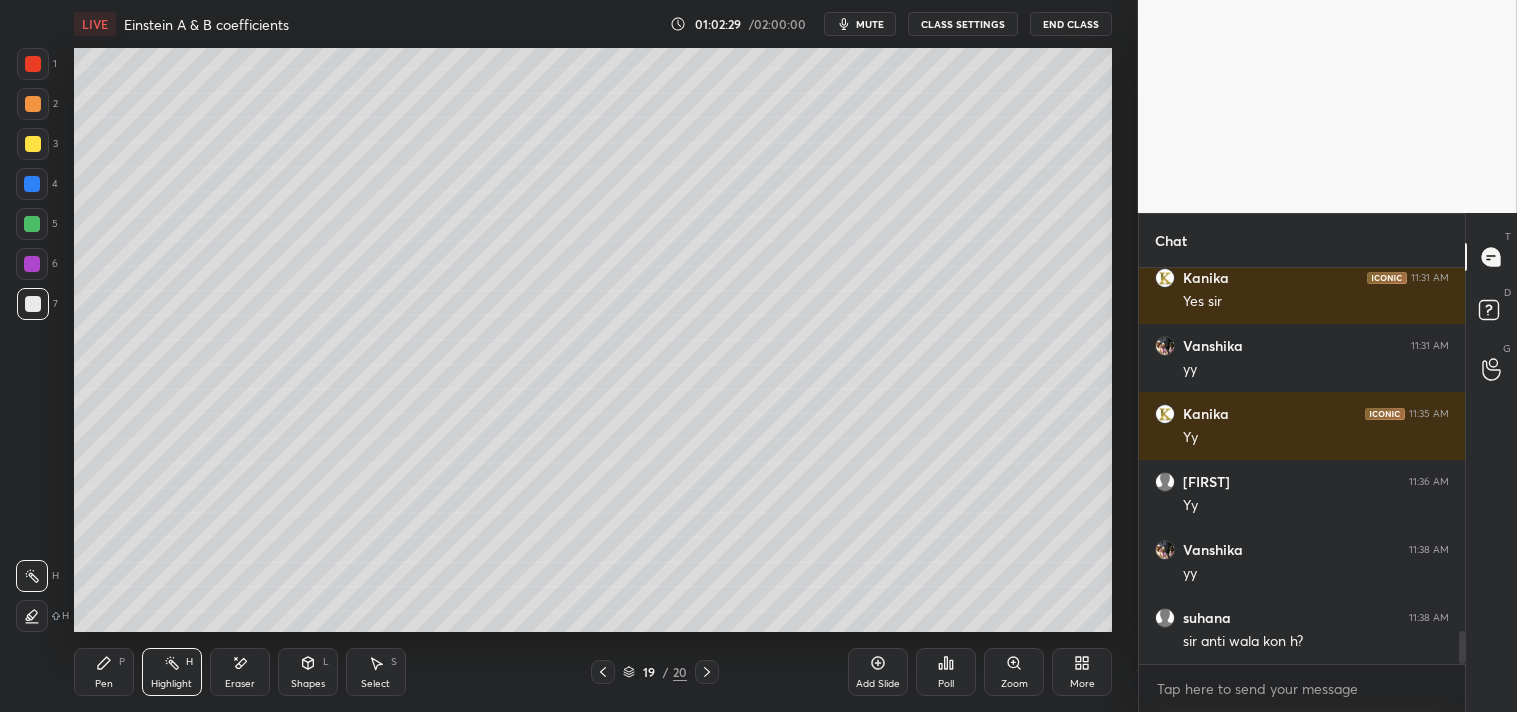 click on "Highlight H" at bounding box center (172, 672) 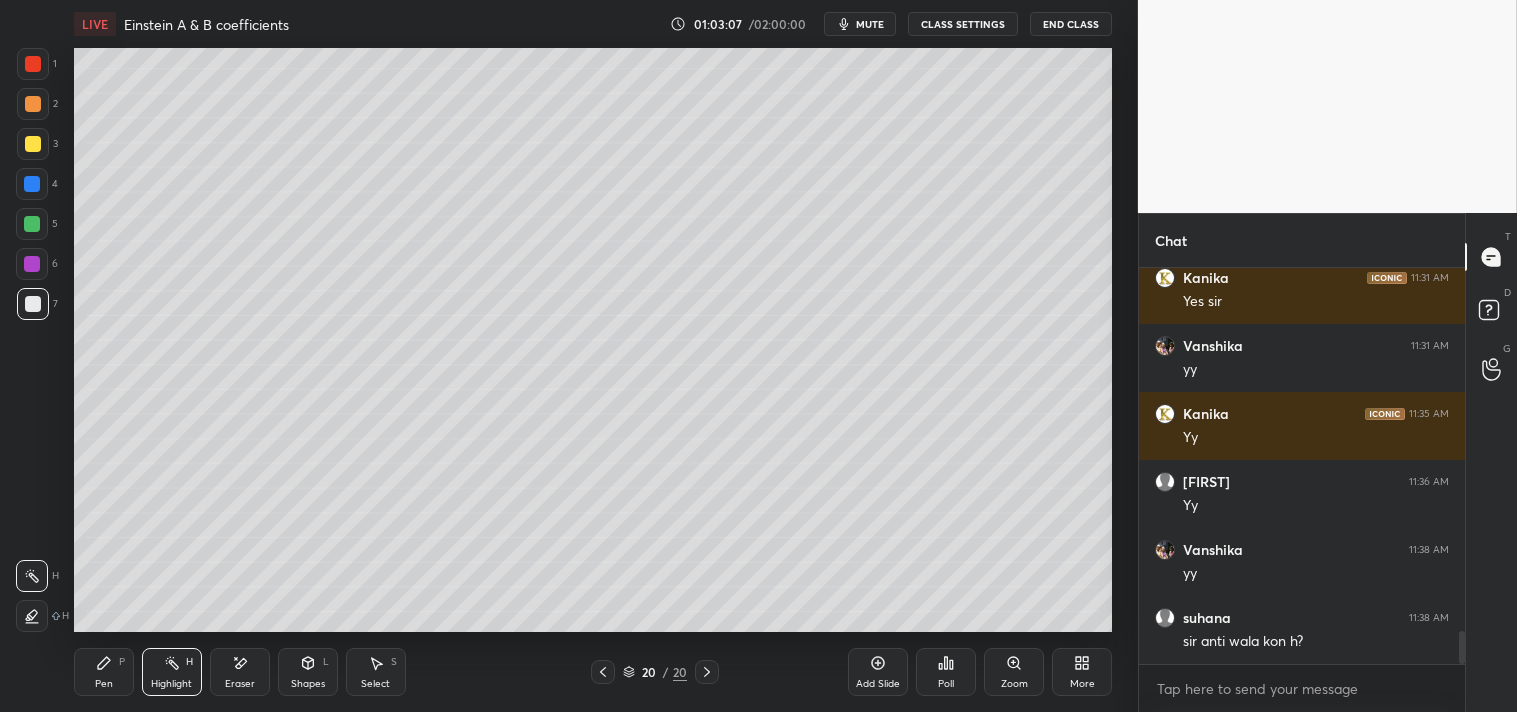 click on "Pen P" at bounding box center (104, 672) 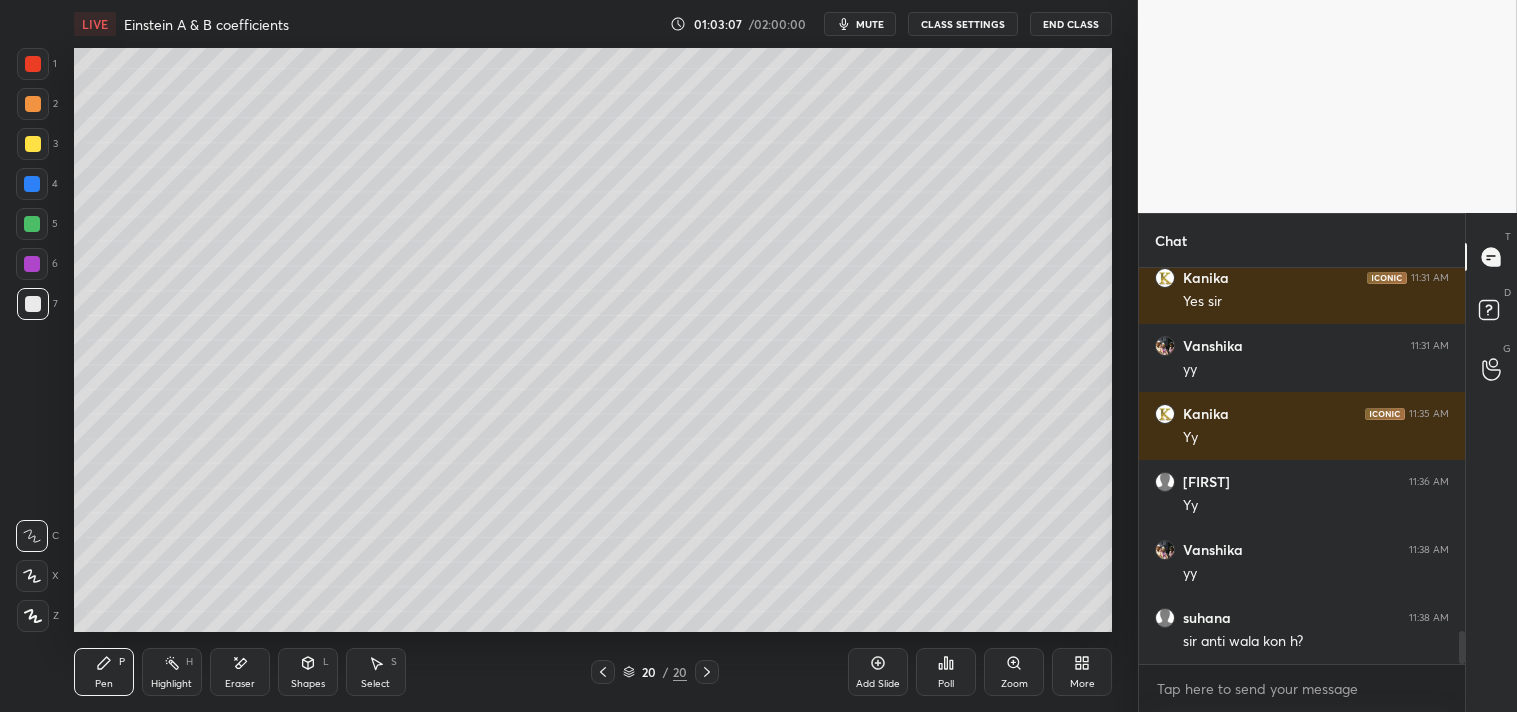 click on "Pen P" at bounding box center (104, 672) 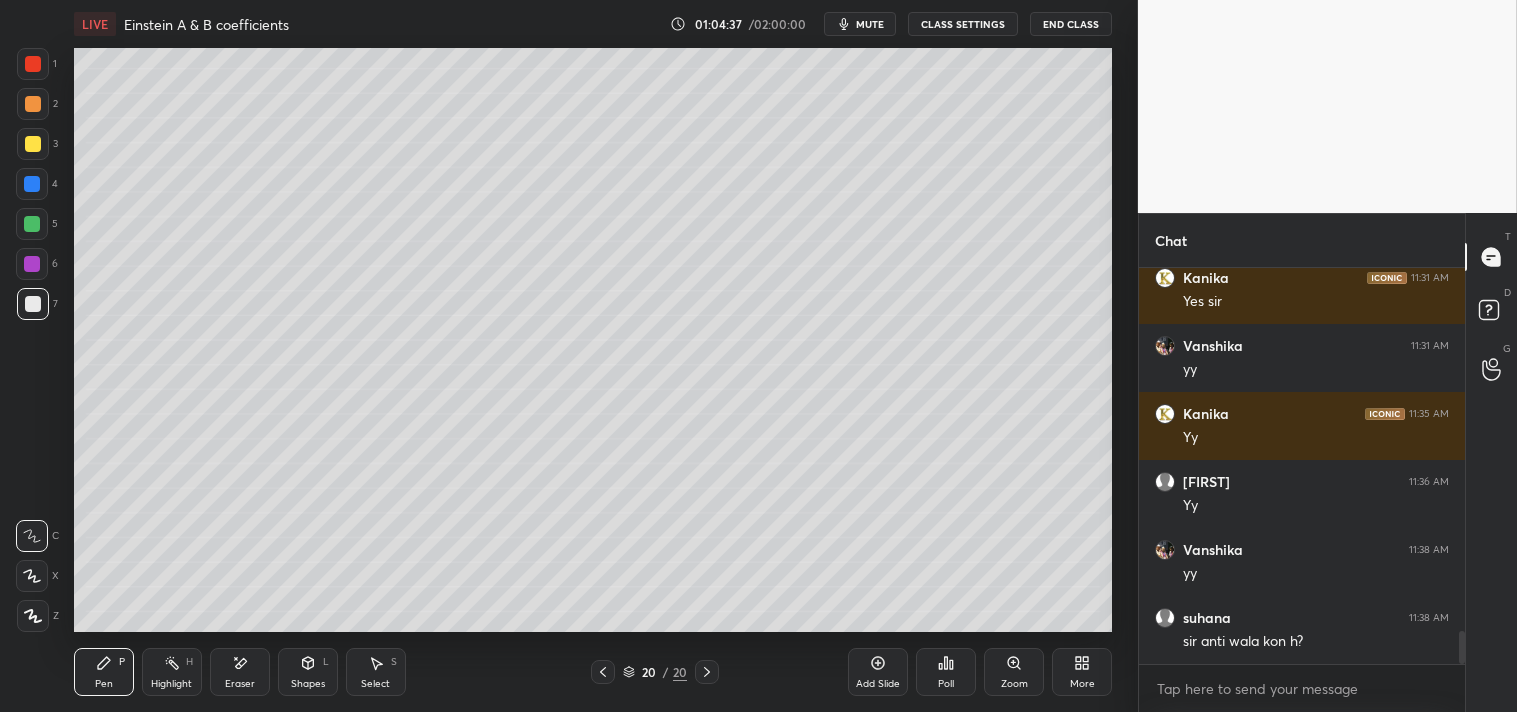 click on "Shapes" at bounding box center [308, 684] 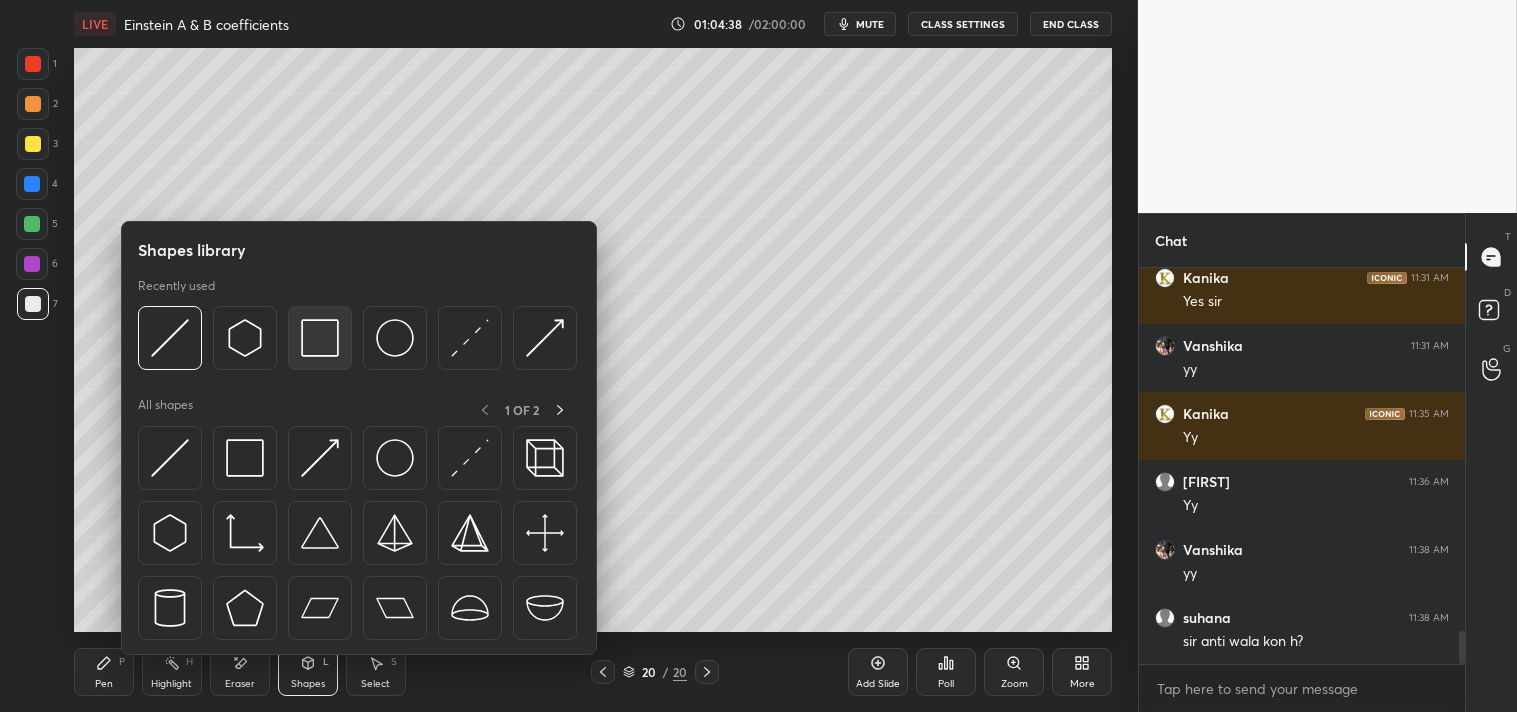 click at bounding box center (320, 338) 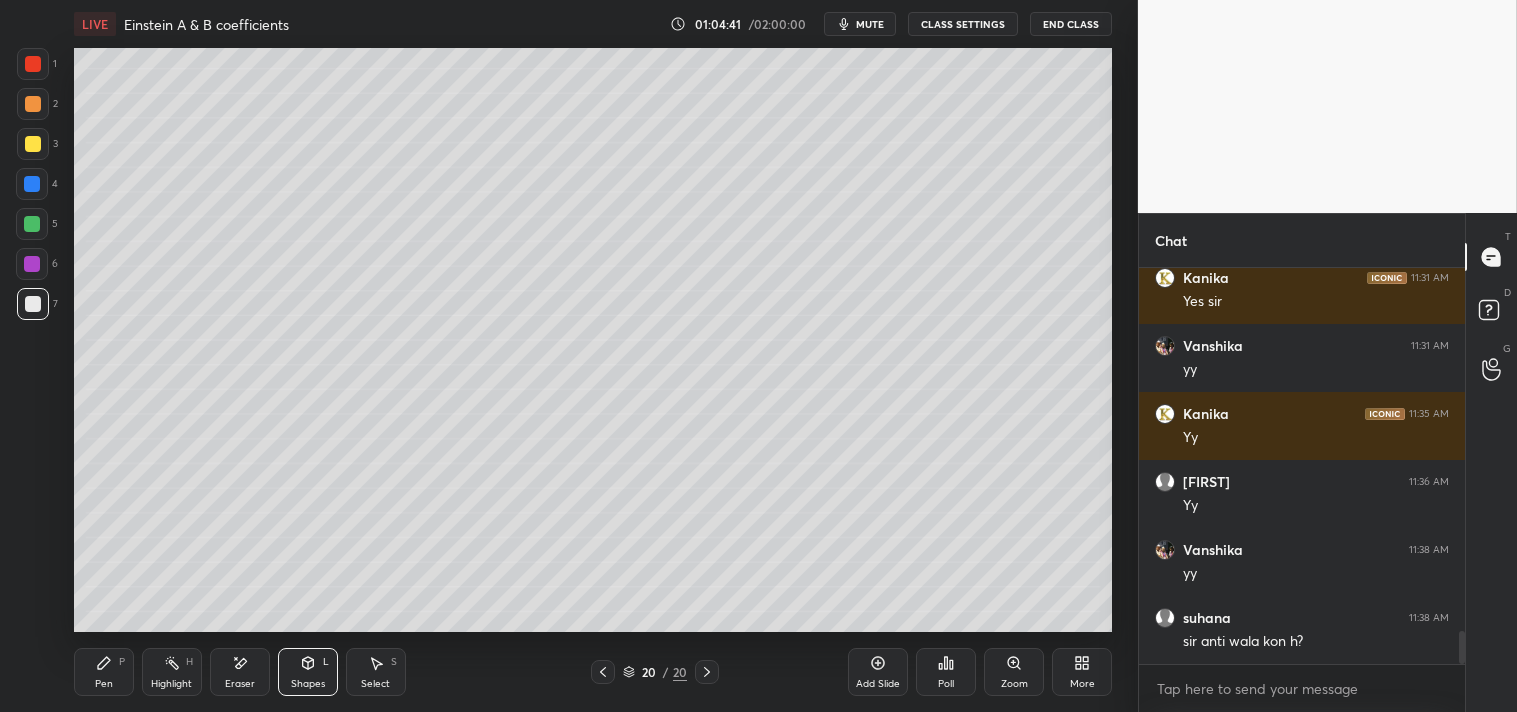 click on "Eraser" at bounding box center [240, 672] 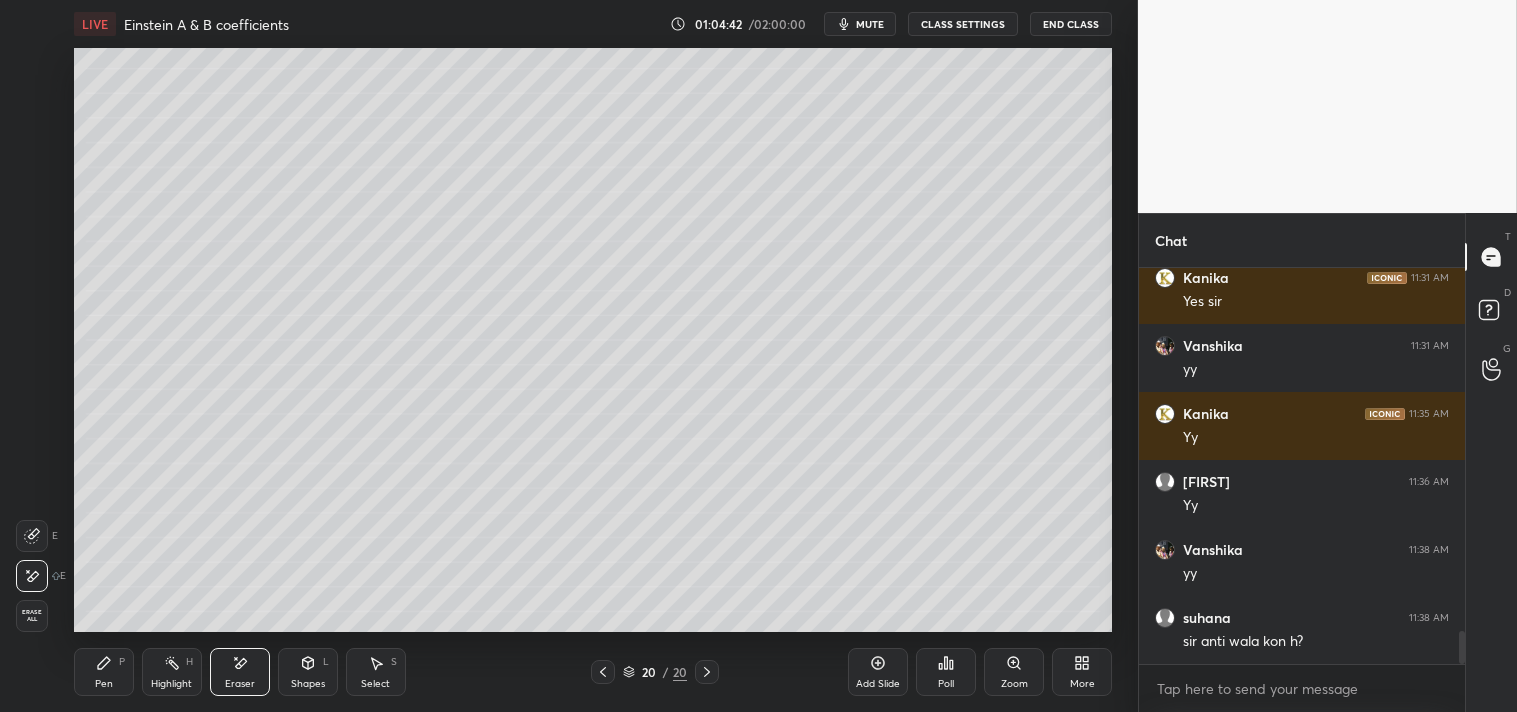 click 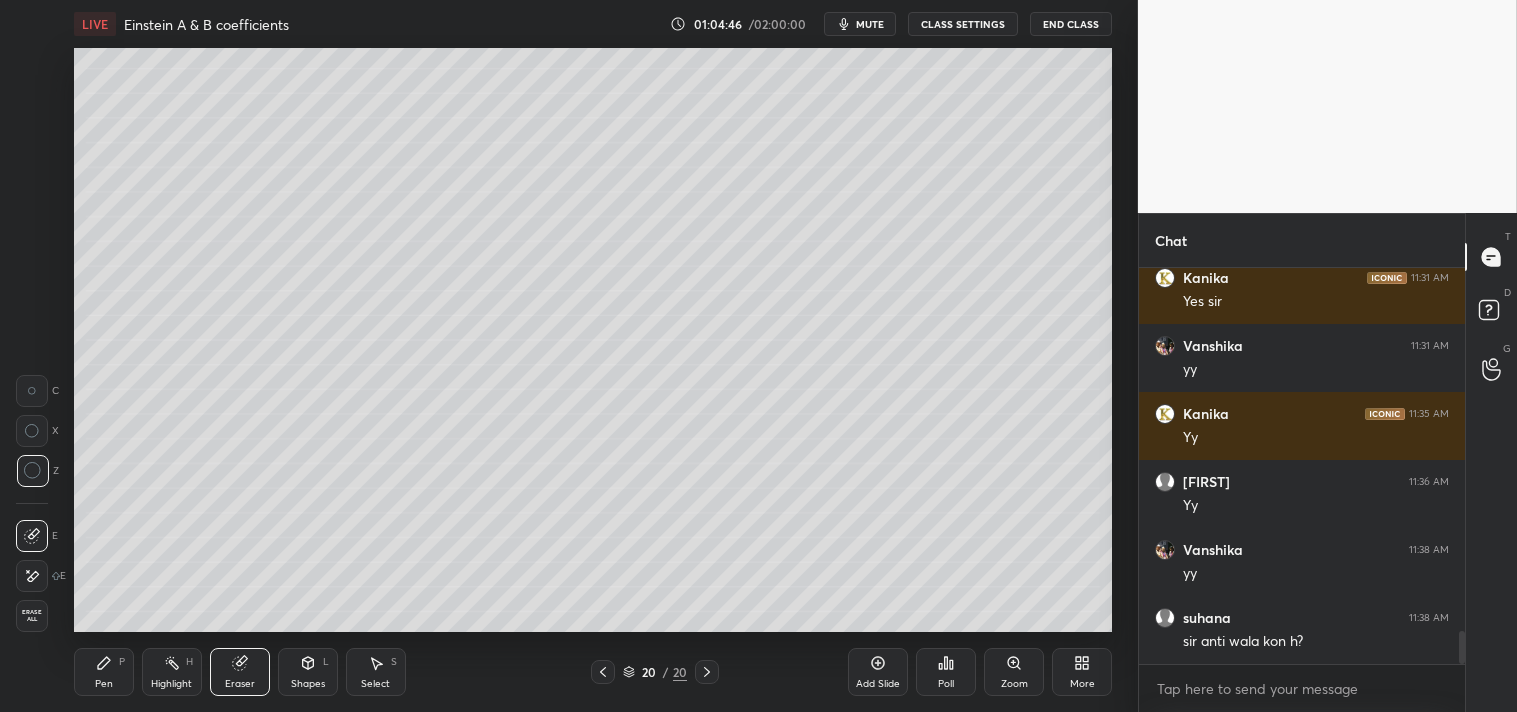 click on "Shapes L" at bounding box center (308, 672) 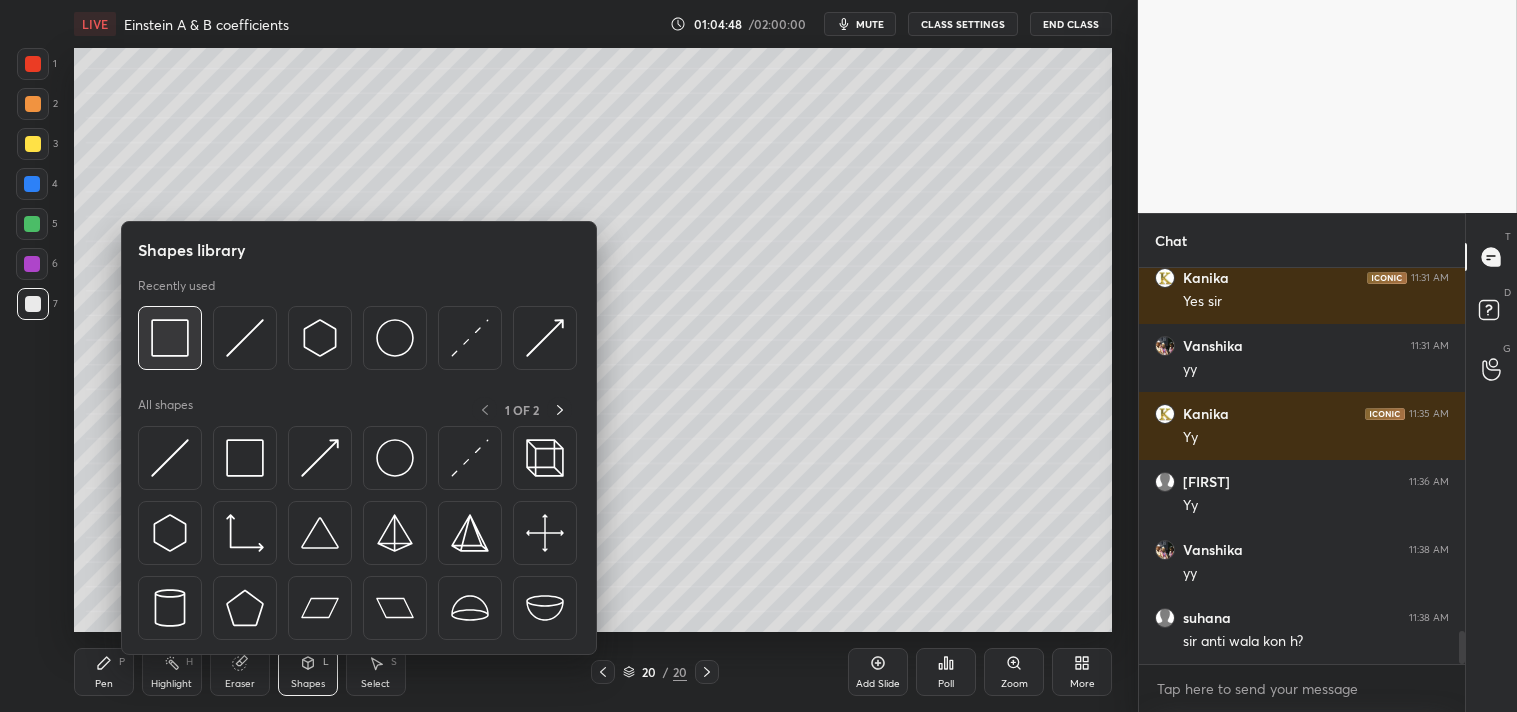 click at bounding box center [170, 338] 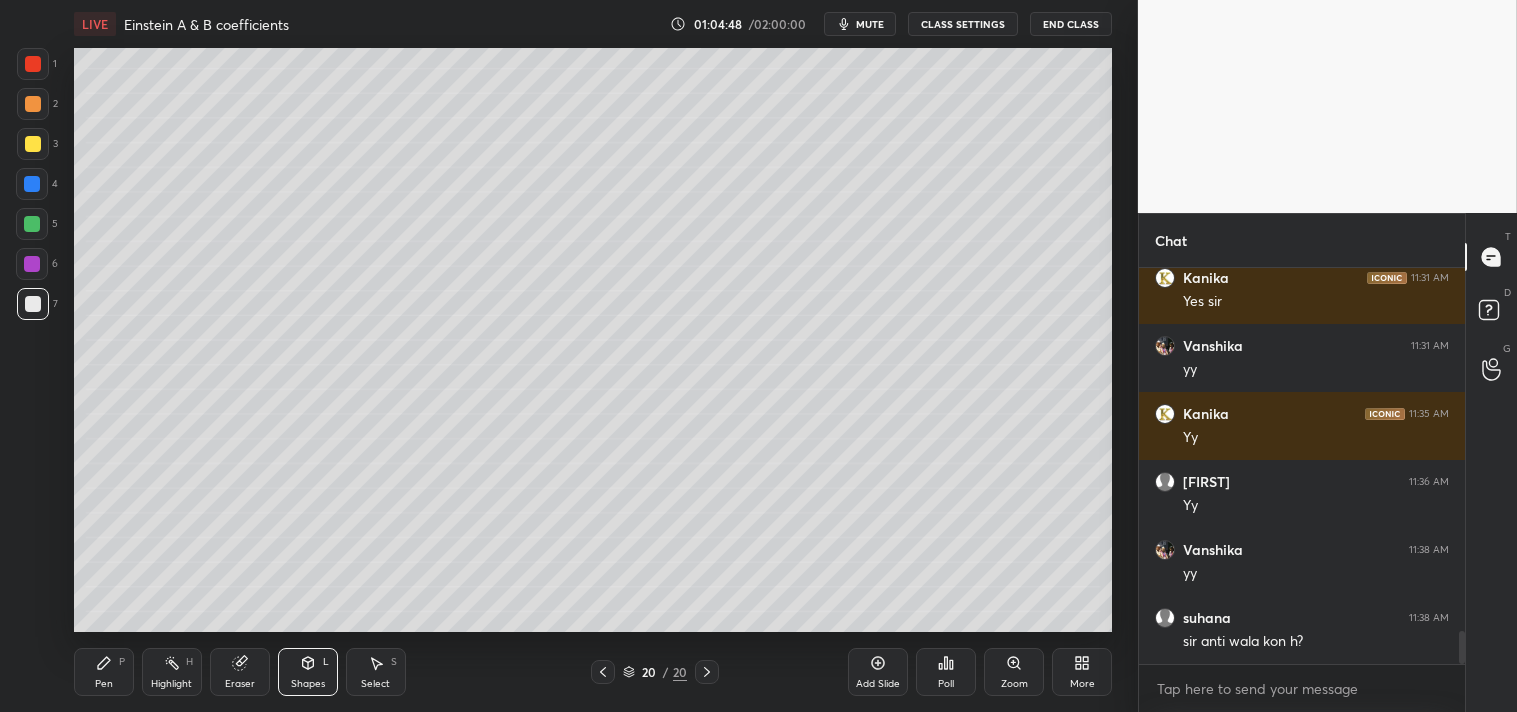 click at bounding box center [33, 144] 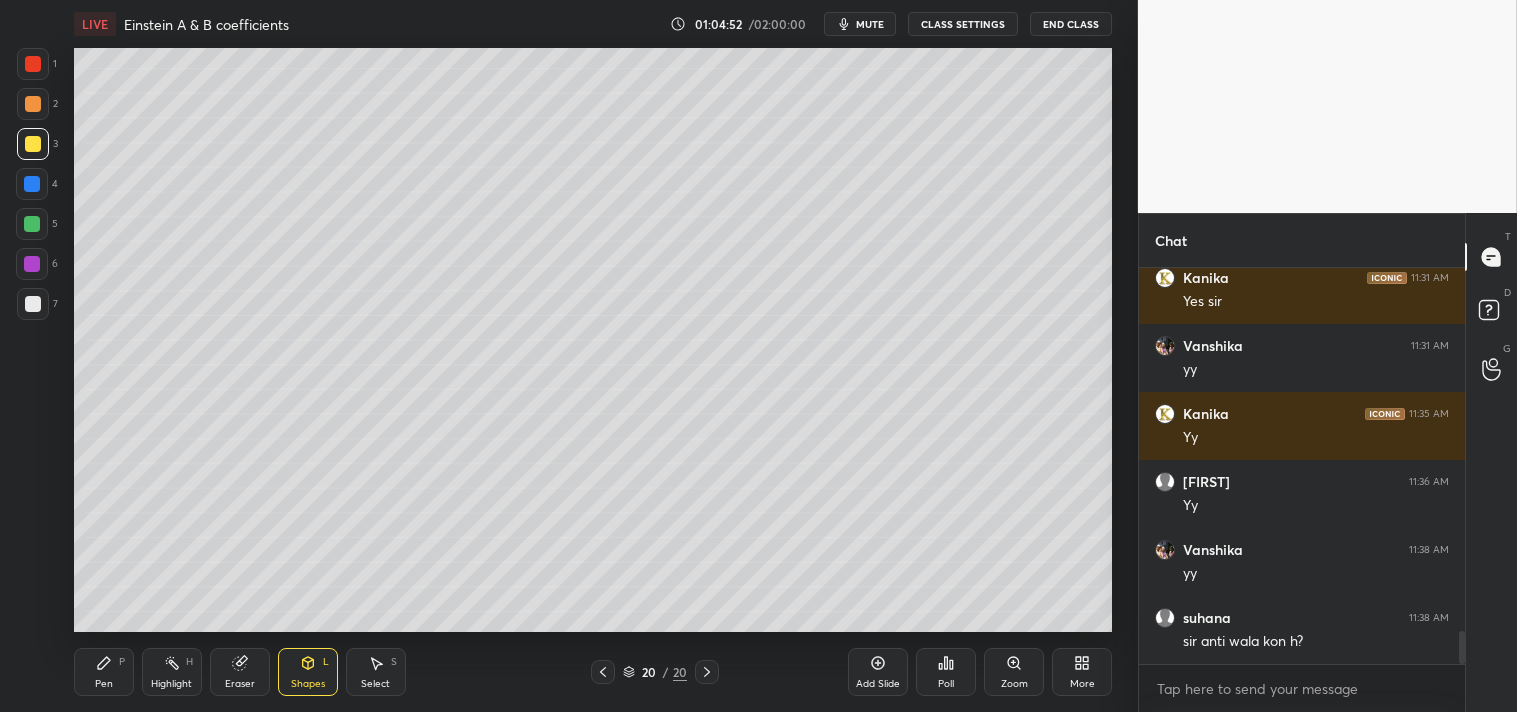 click on "Pen P" at bounding box center [104, 672] 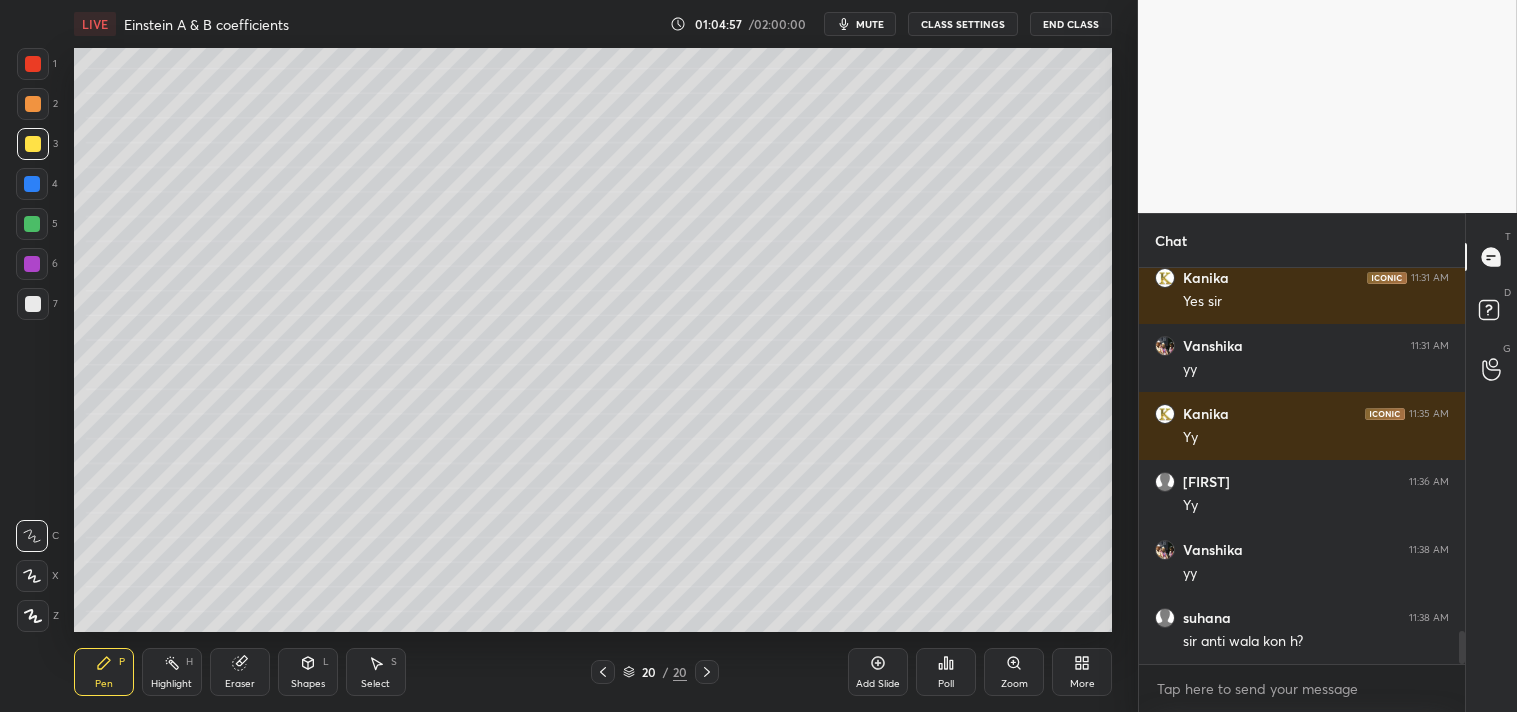click on "Shapes" at bounding box center [308, 684] 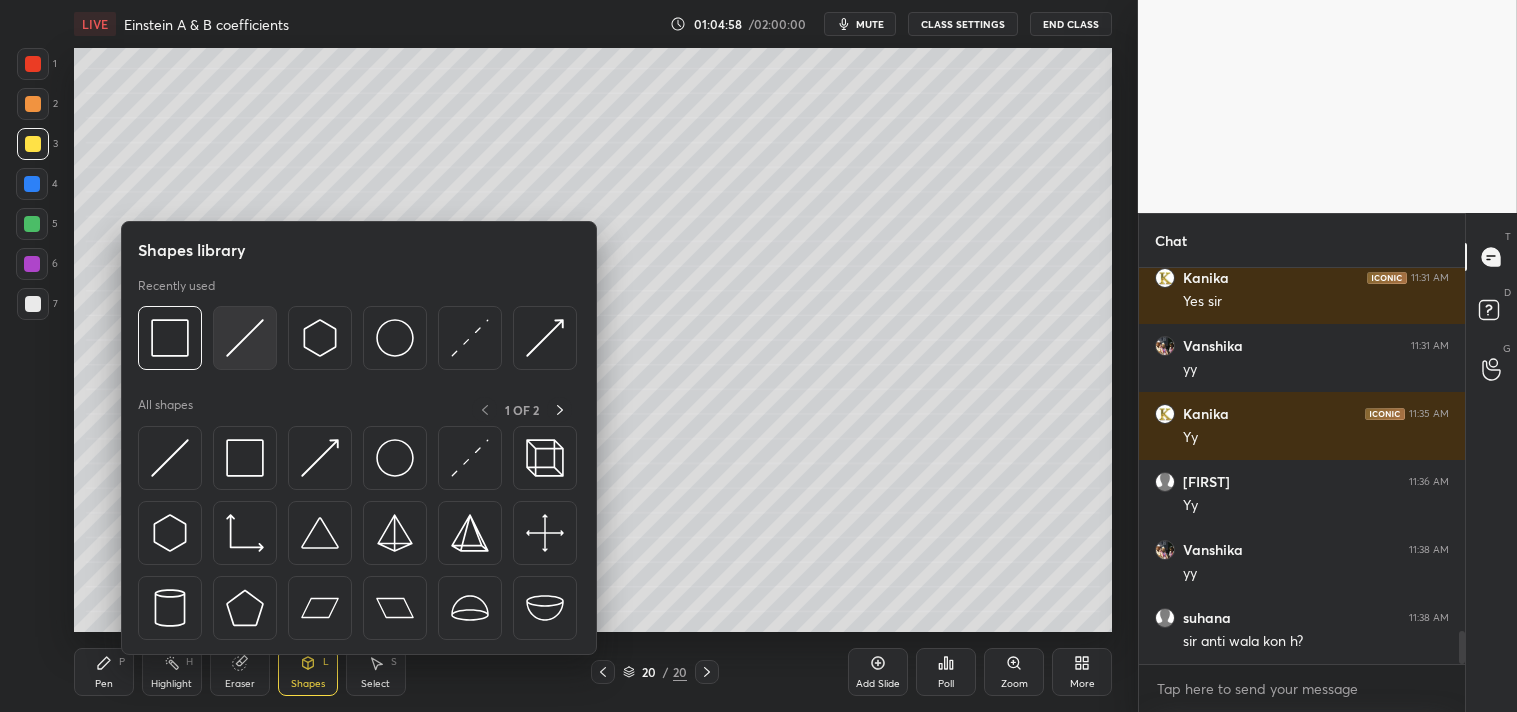 click at bounding box center (245, 338) 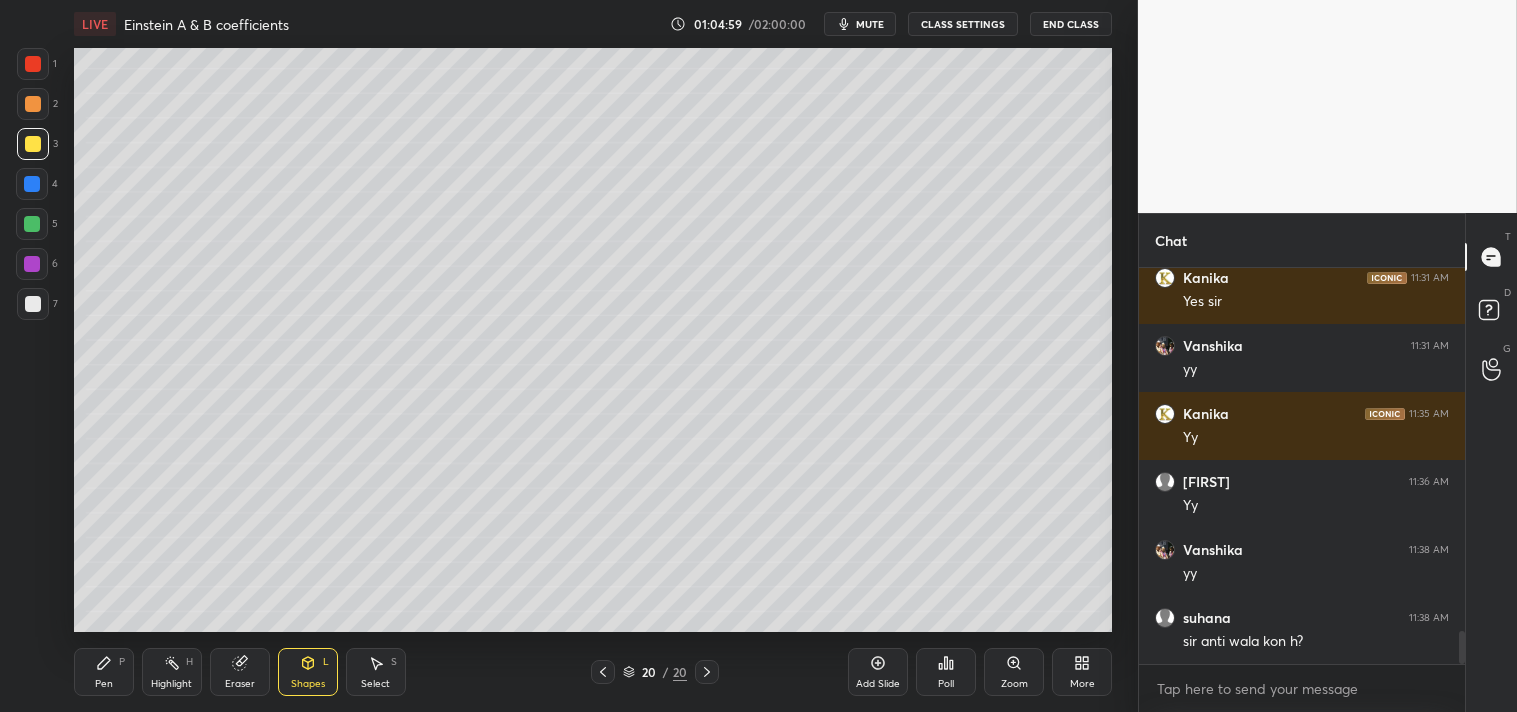 click at bounding box center [33, 104] 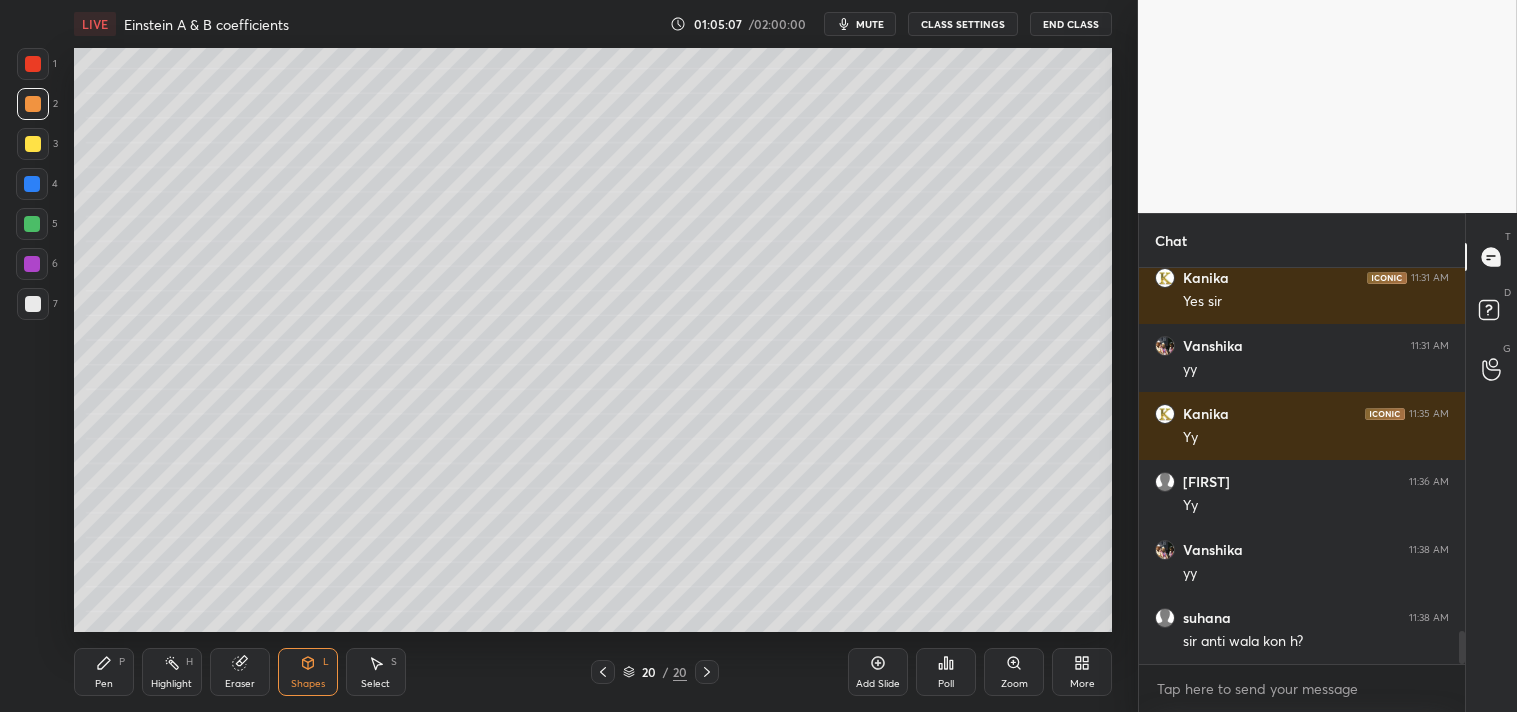 click on "Pen P" at bounding box center (104, 672) 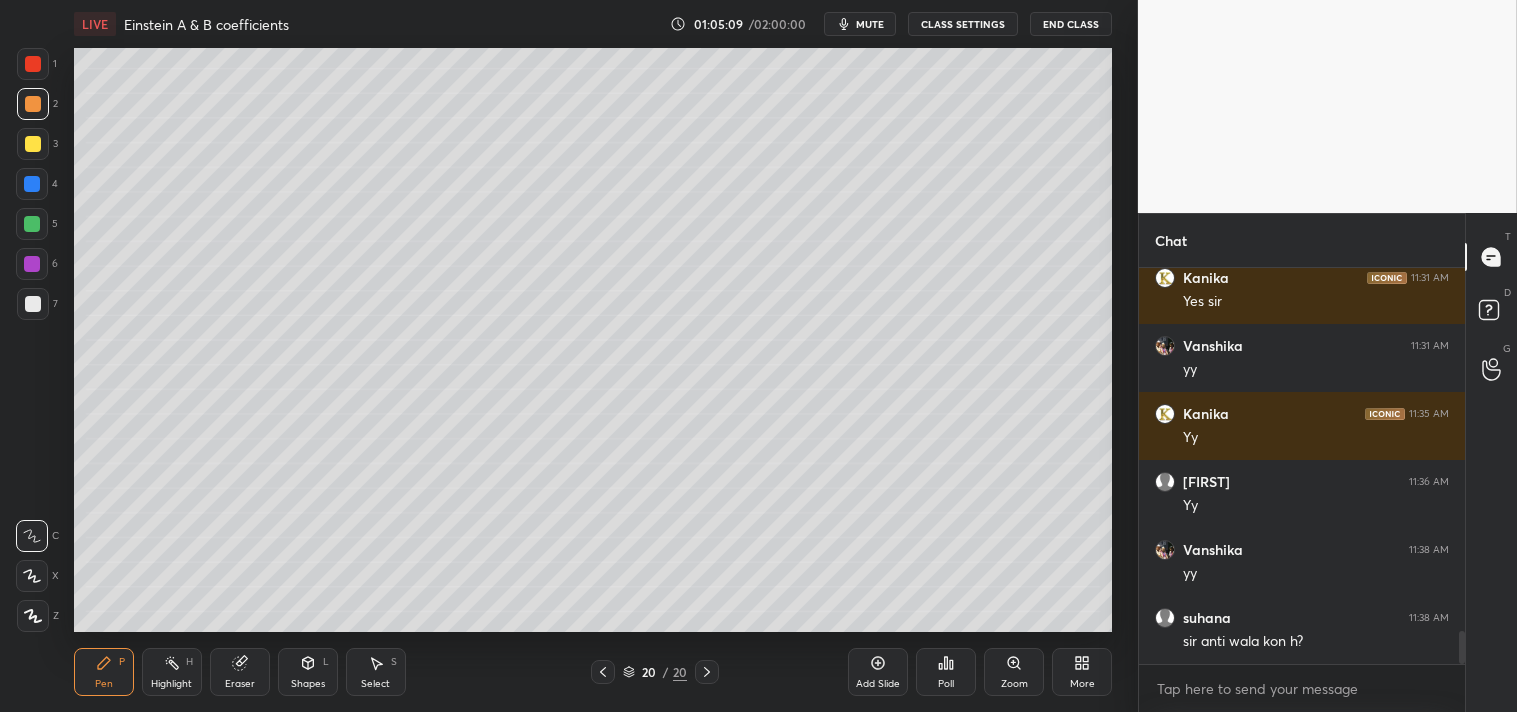 click on "Zoom" at bounding box center (1014, 672) 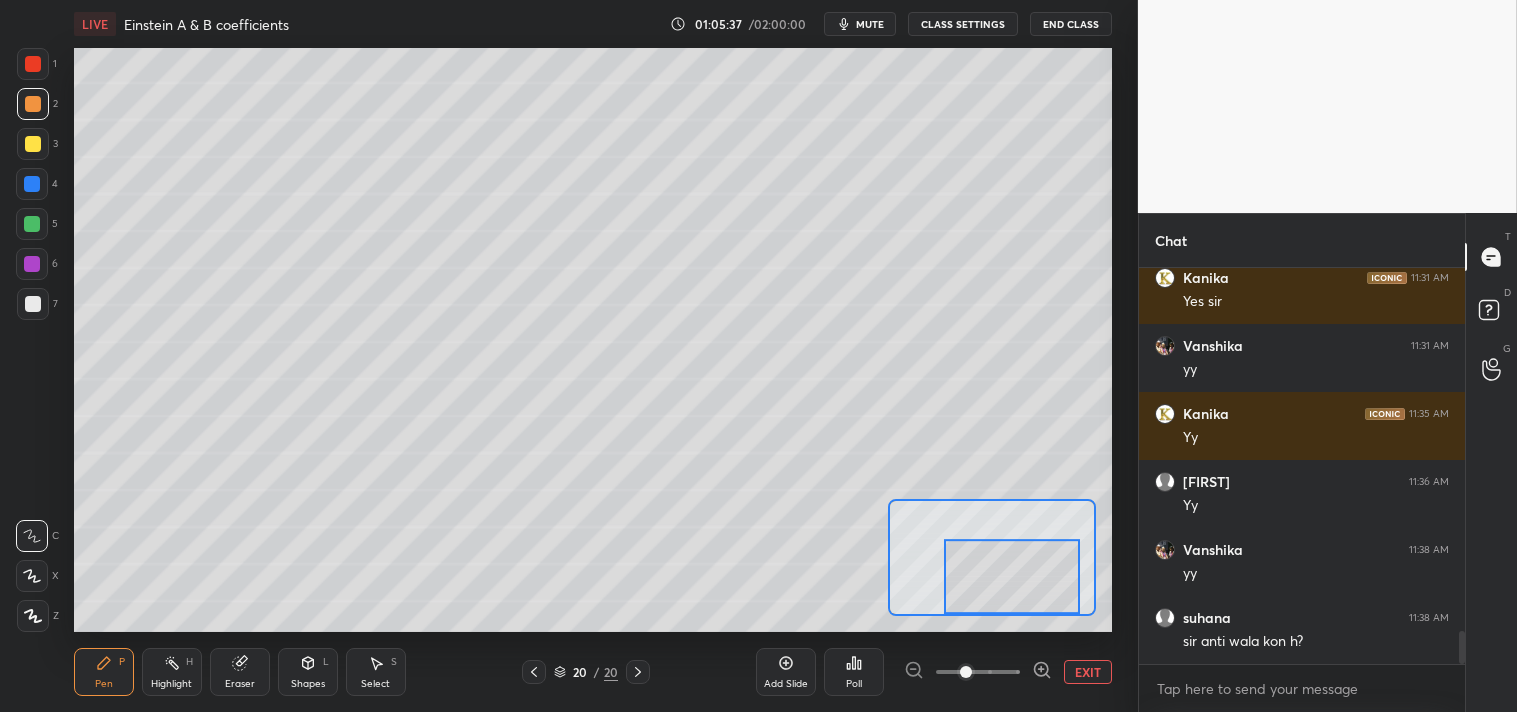 click on "Add Slide Poll EXIT" at bounding box center [934, 672] 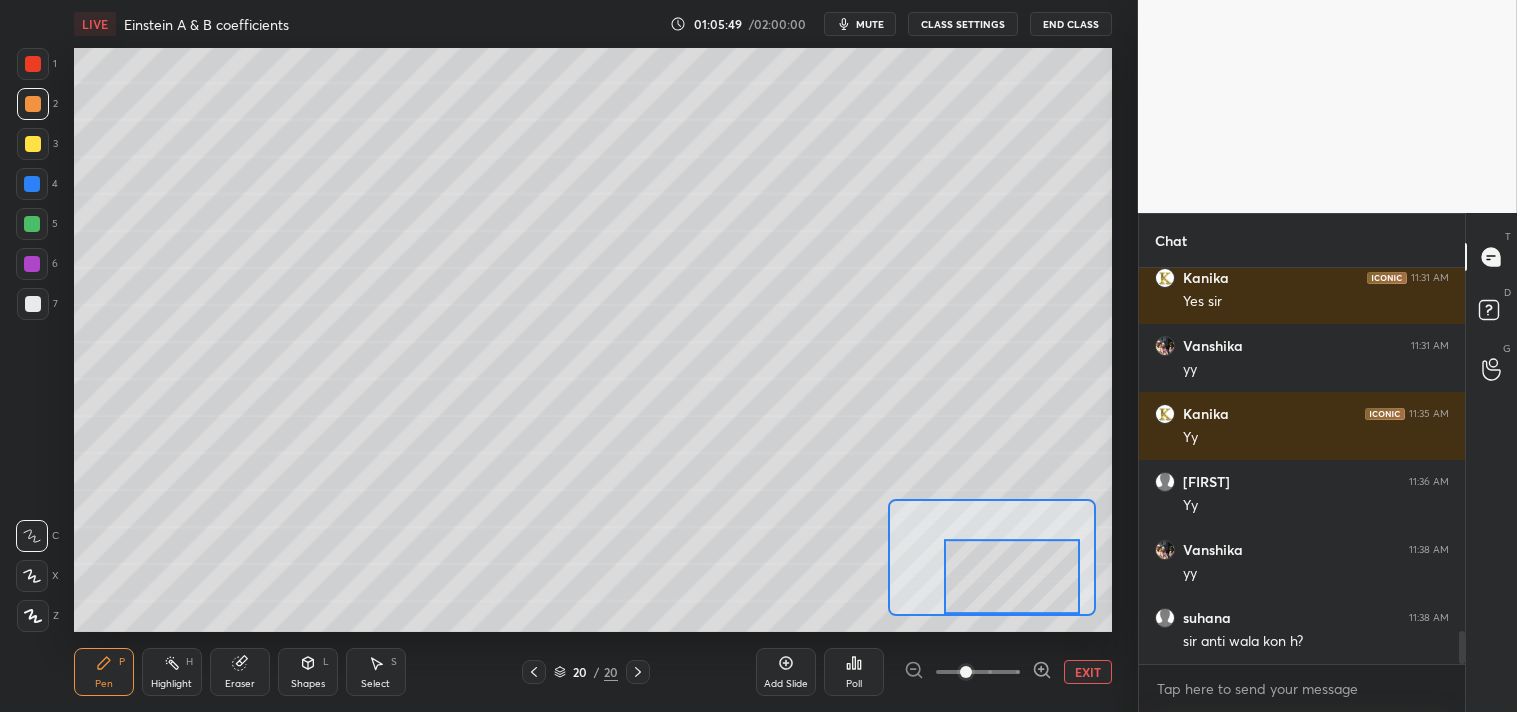 click on "EXIT" at bounding box center [1088, 672] 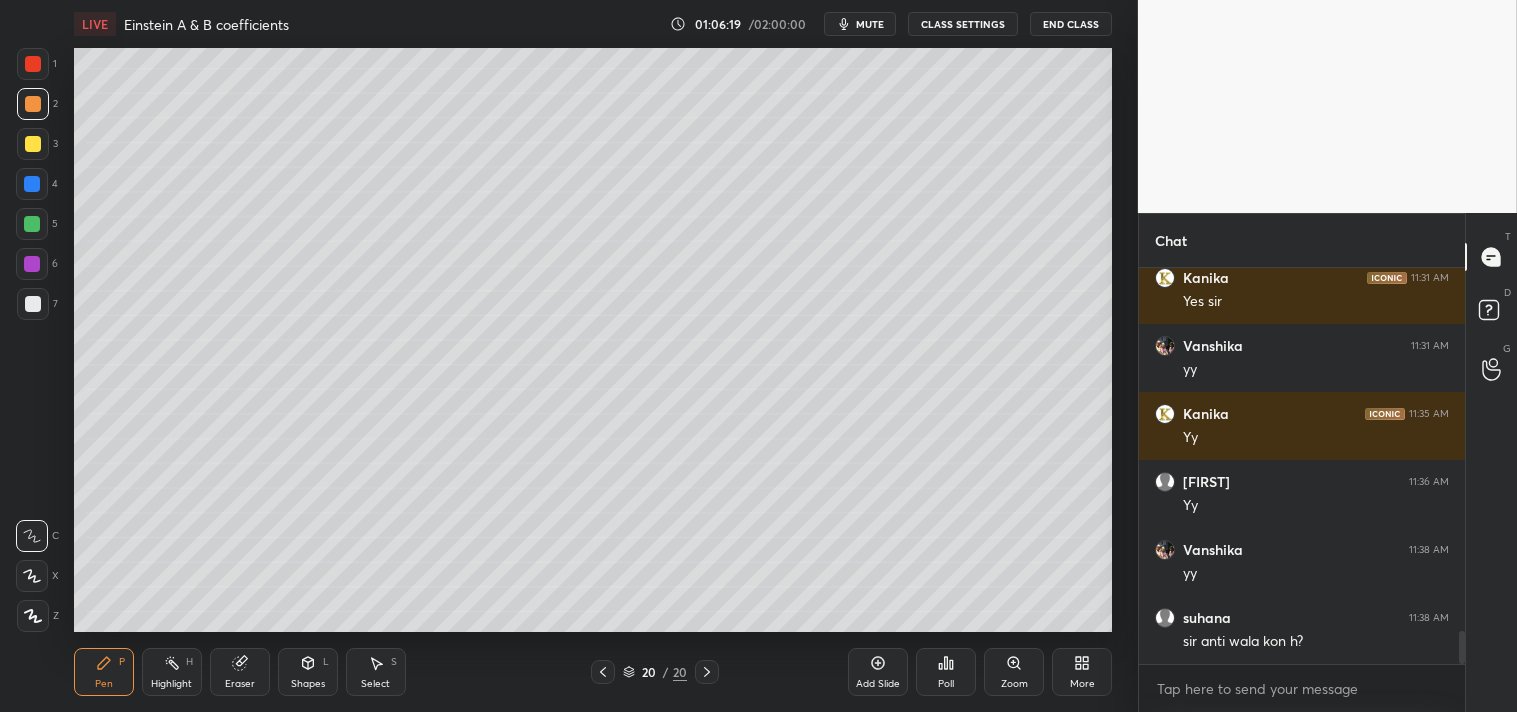click on "Add Slide" at bounding box center (878, 684) 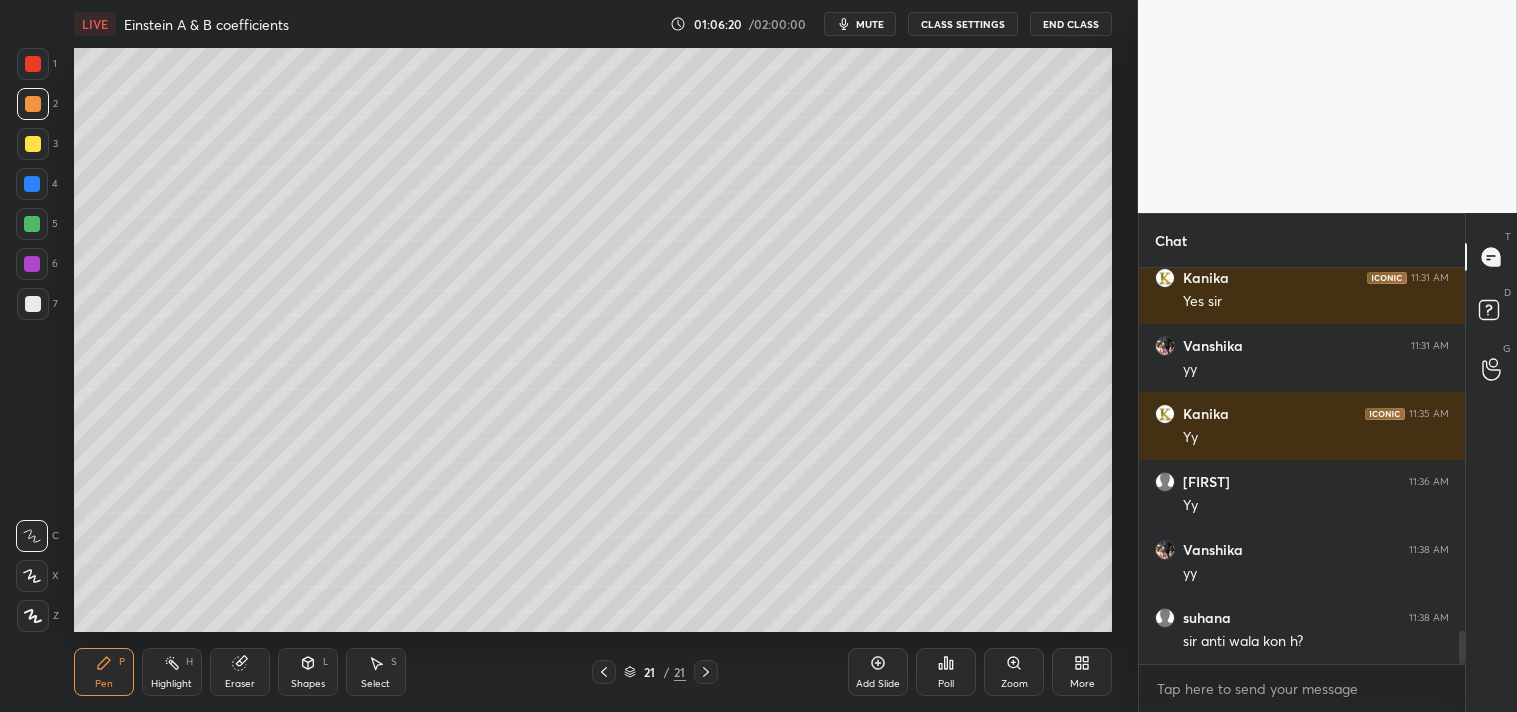 click on "Shapes L" at bounding box center (308, 672) 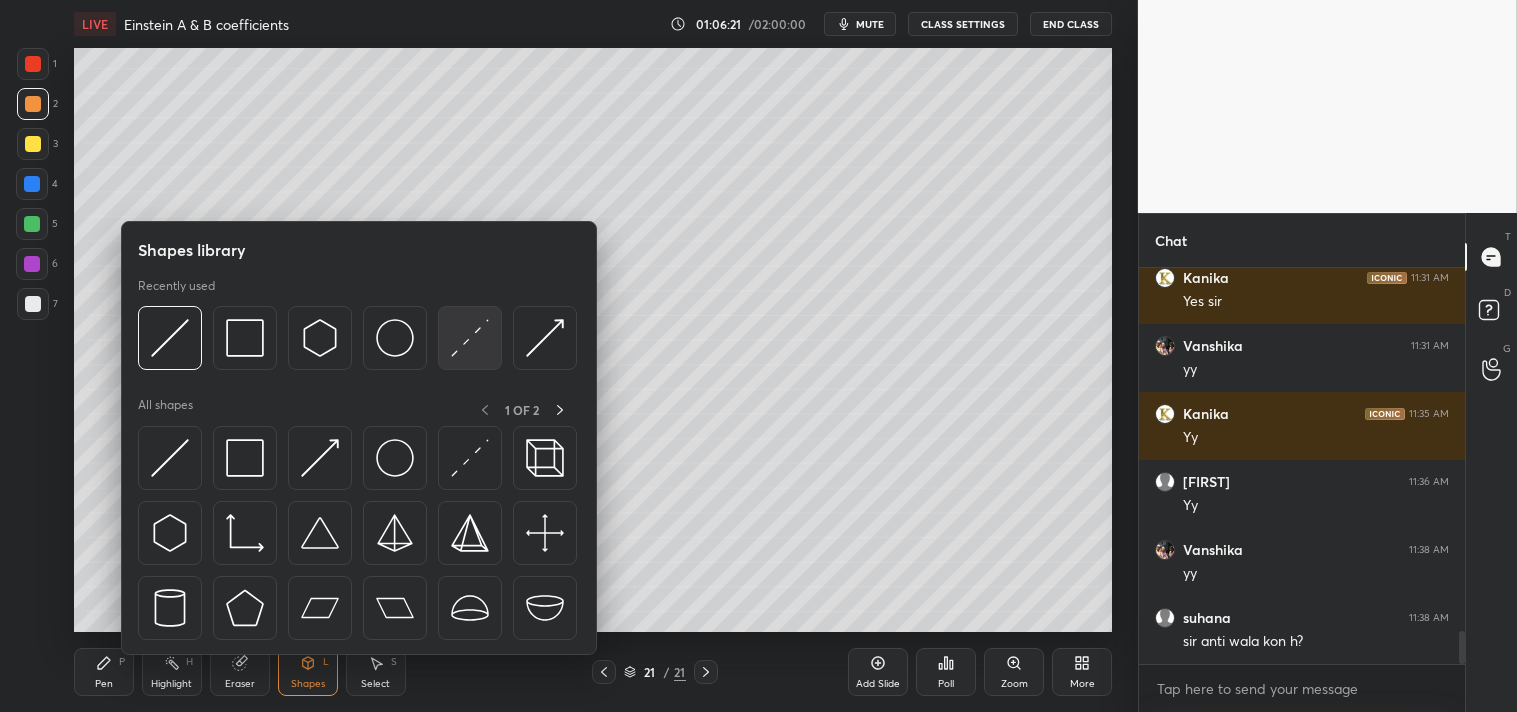 click at bounding box center (470, 338) 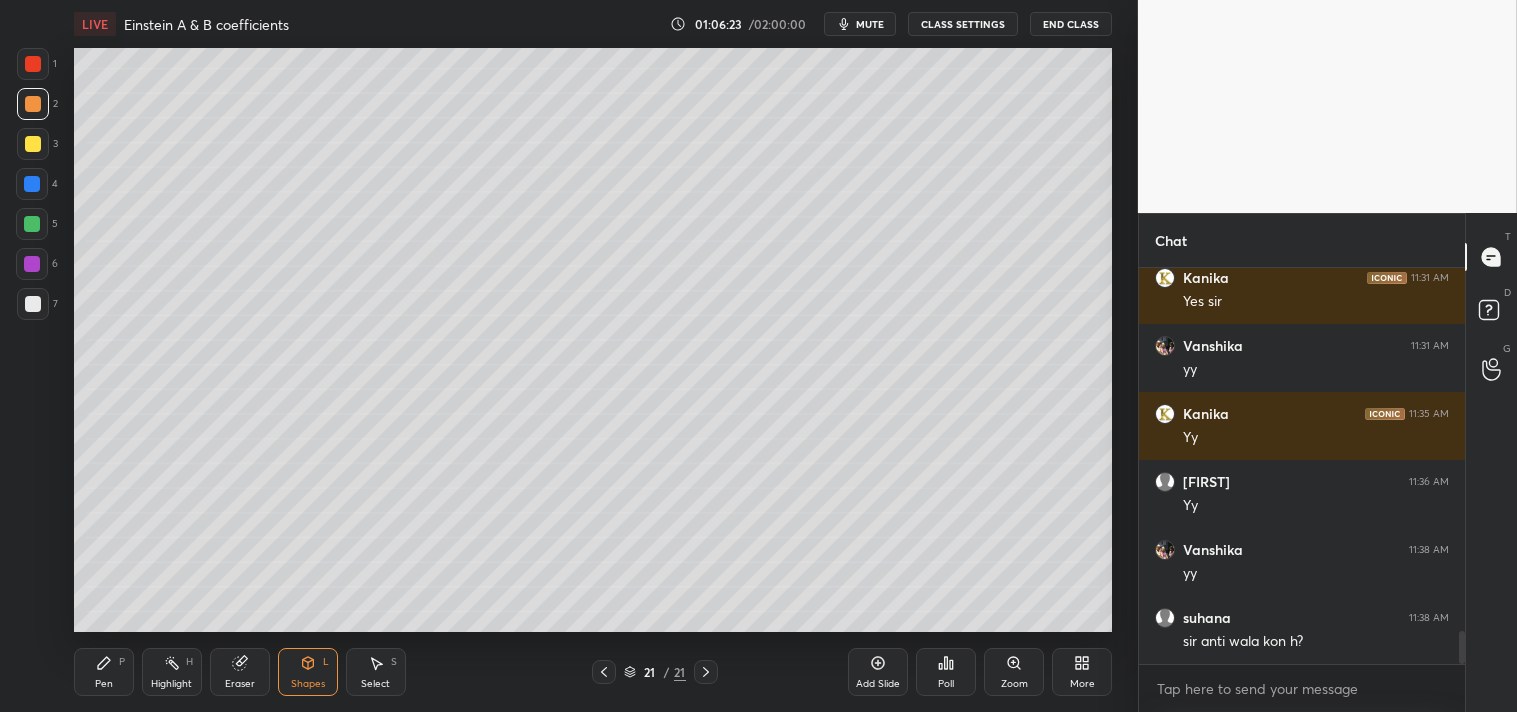 click on "Zoom" at bounding box center (1014, 684) 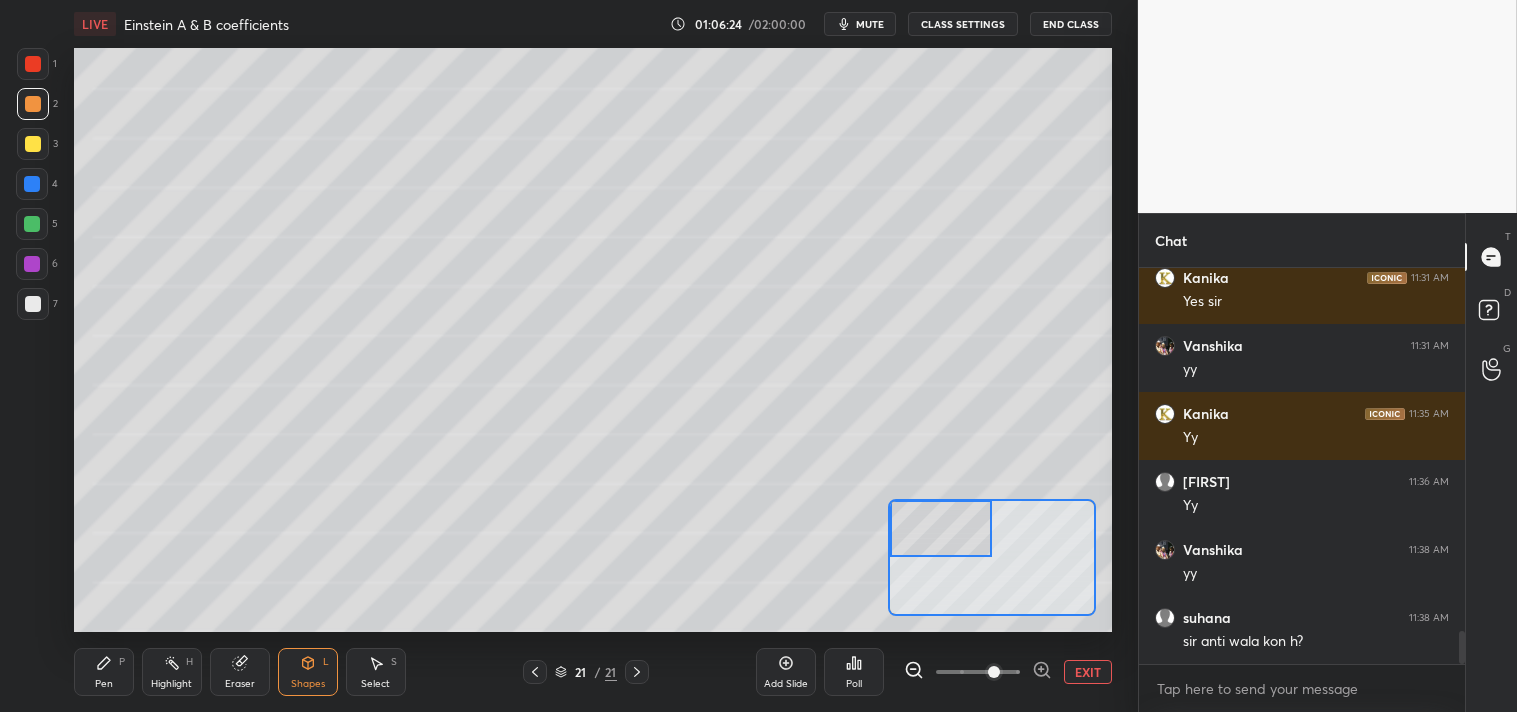 click 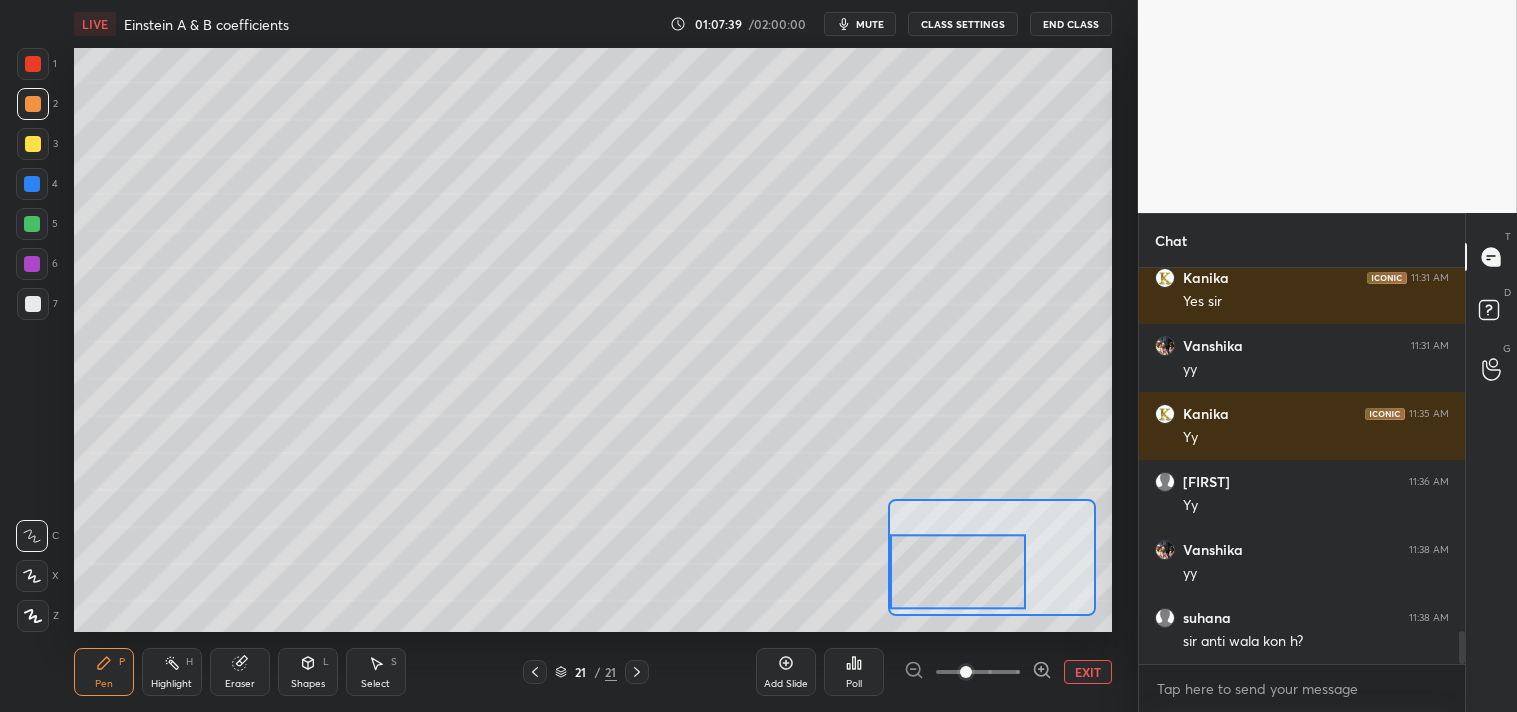 click at bounding box center [33, 304] 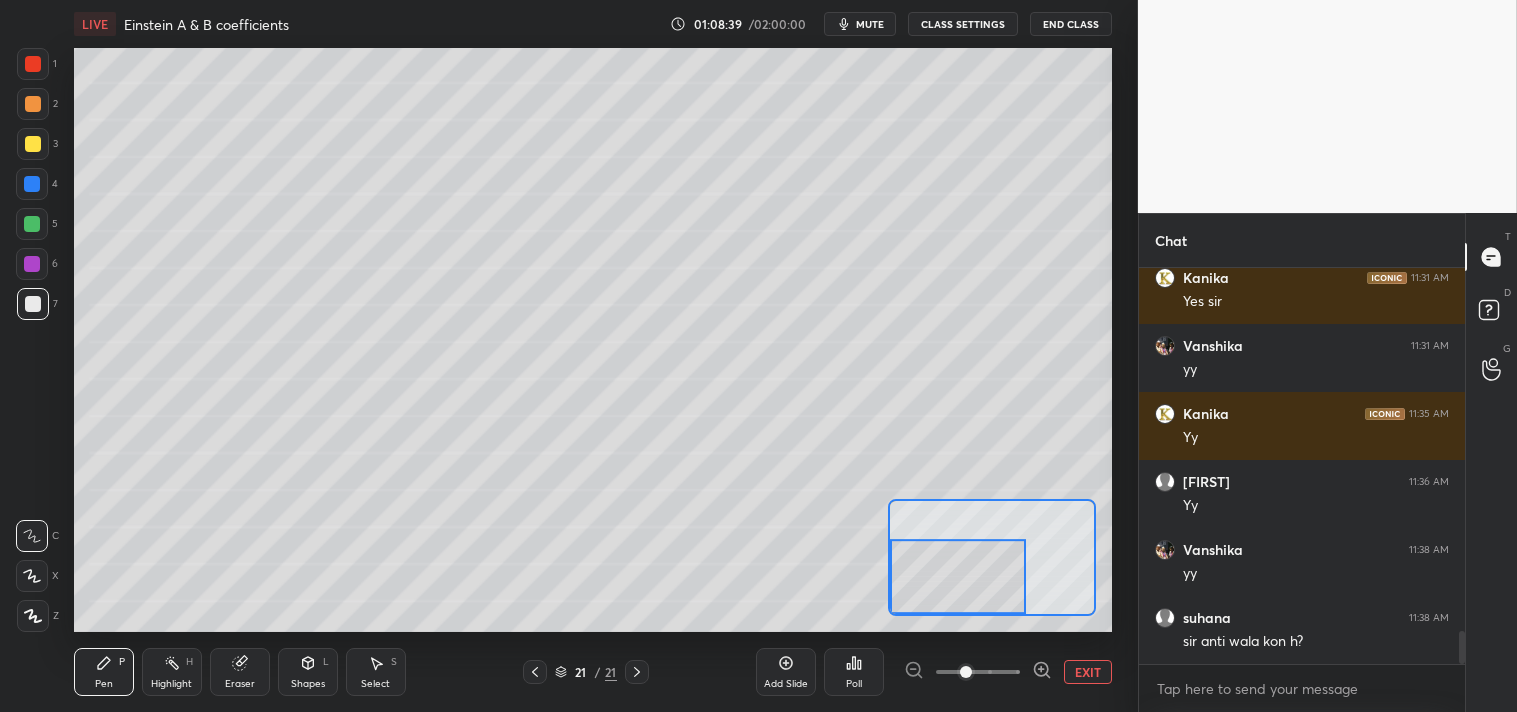 click on "EXIT" at bounding box center [1088, 672] 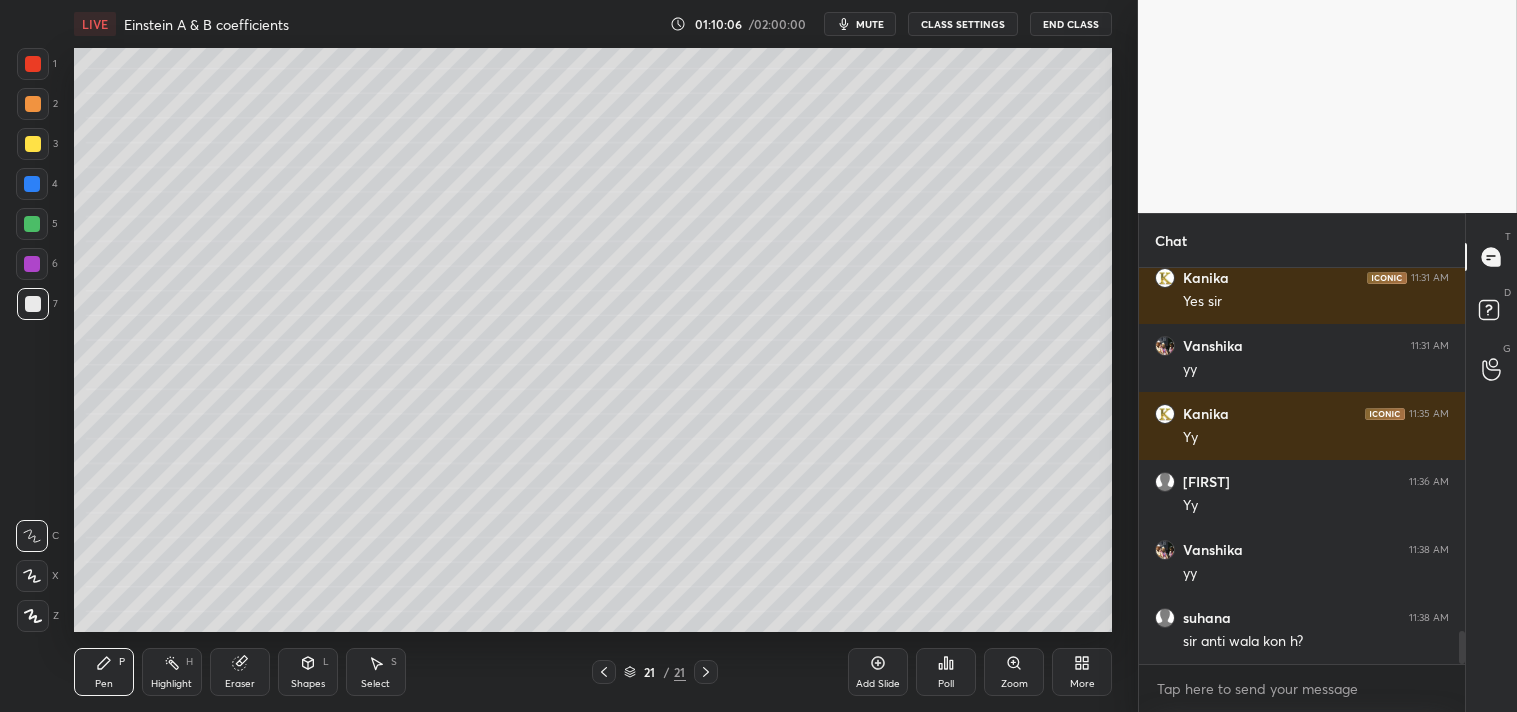click at bounding box center [33, 144] 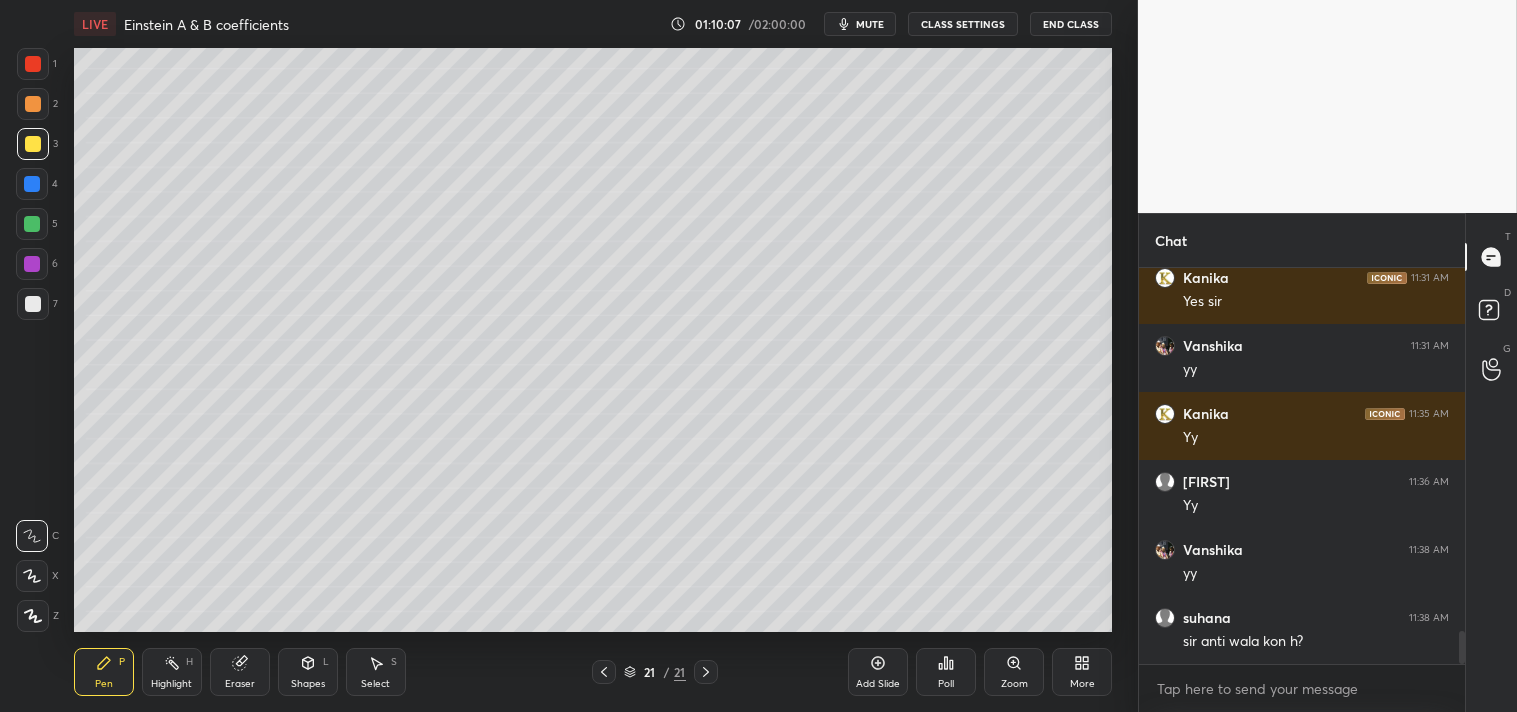 click at bounding box center (33, 144) 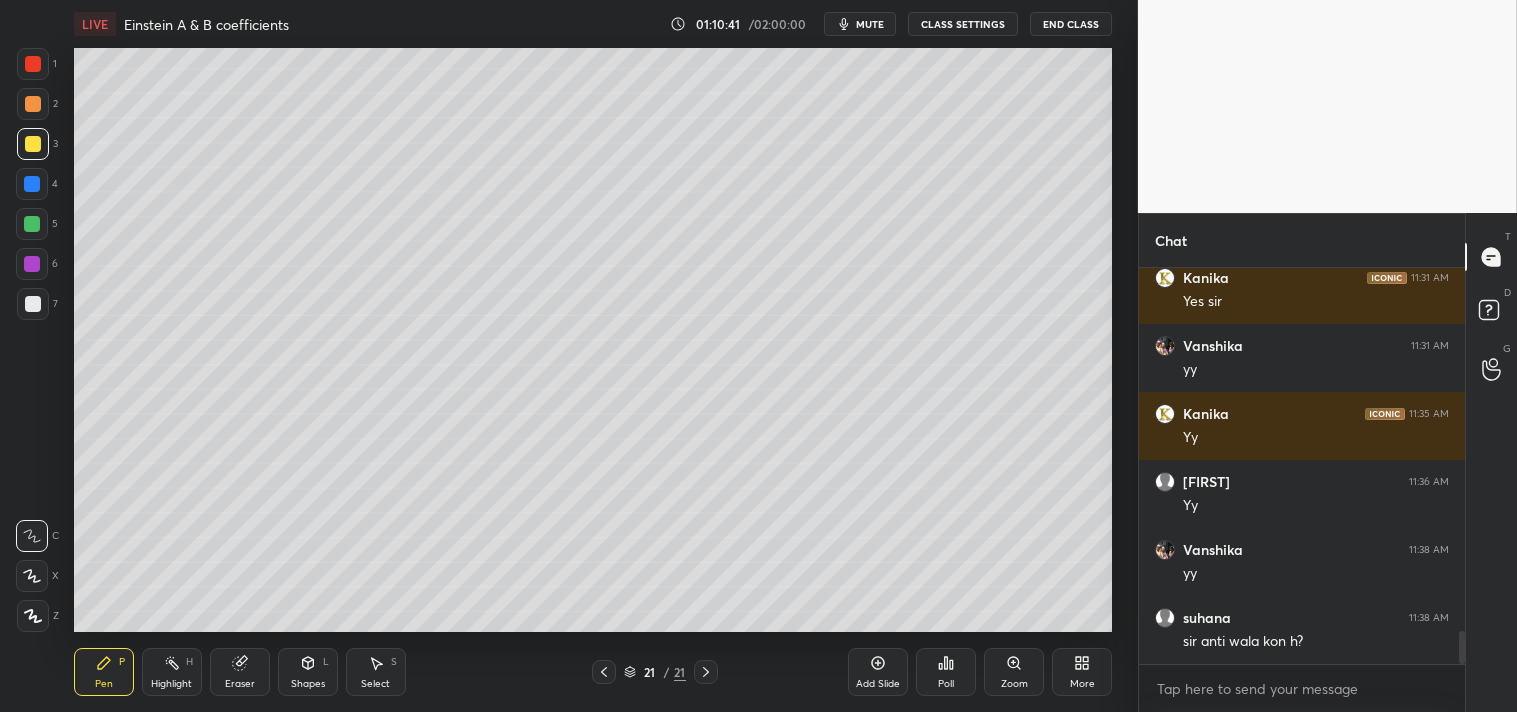 click 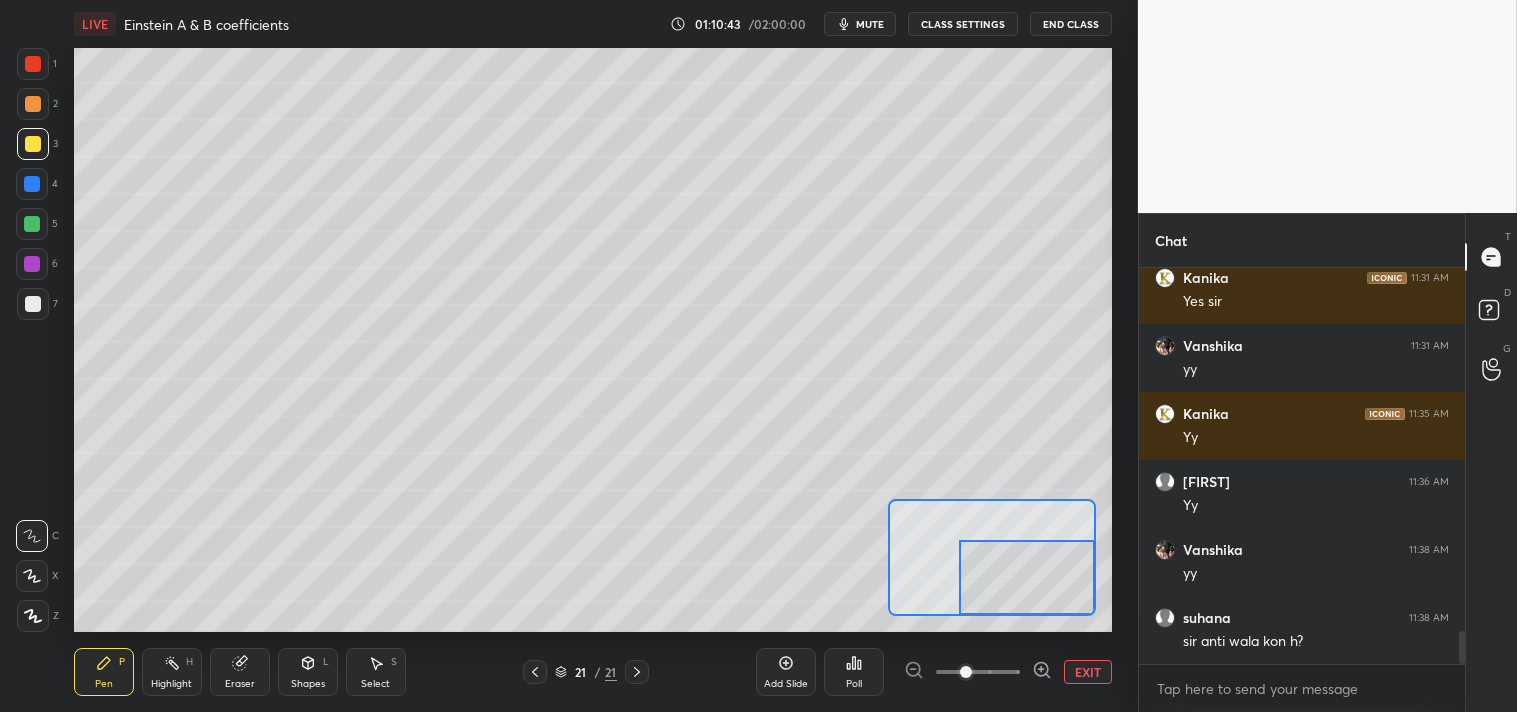 click at bounding box center (966, 672) 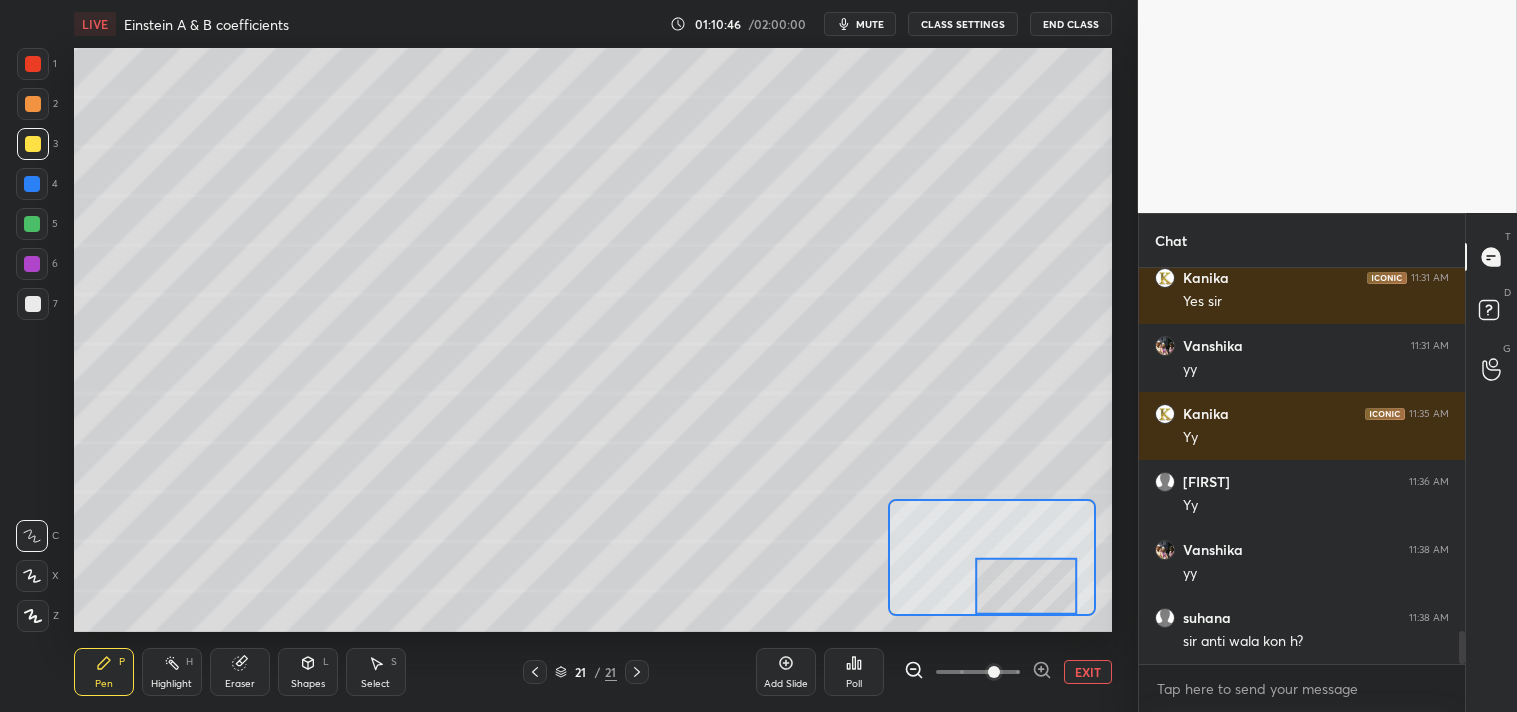 click on "EXIT" at bounding box center (1088, 672) 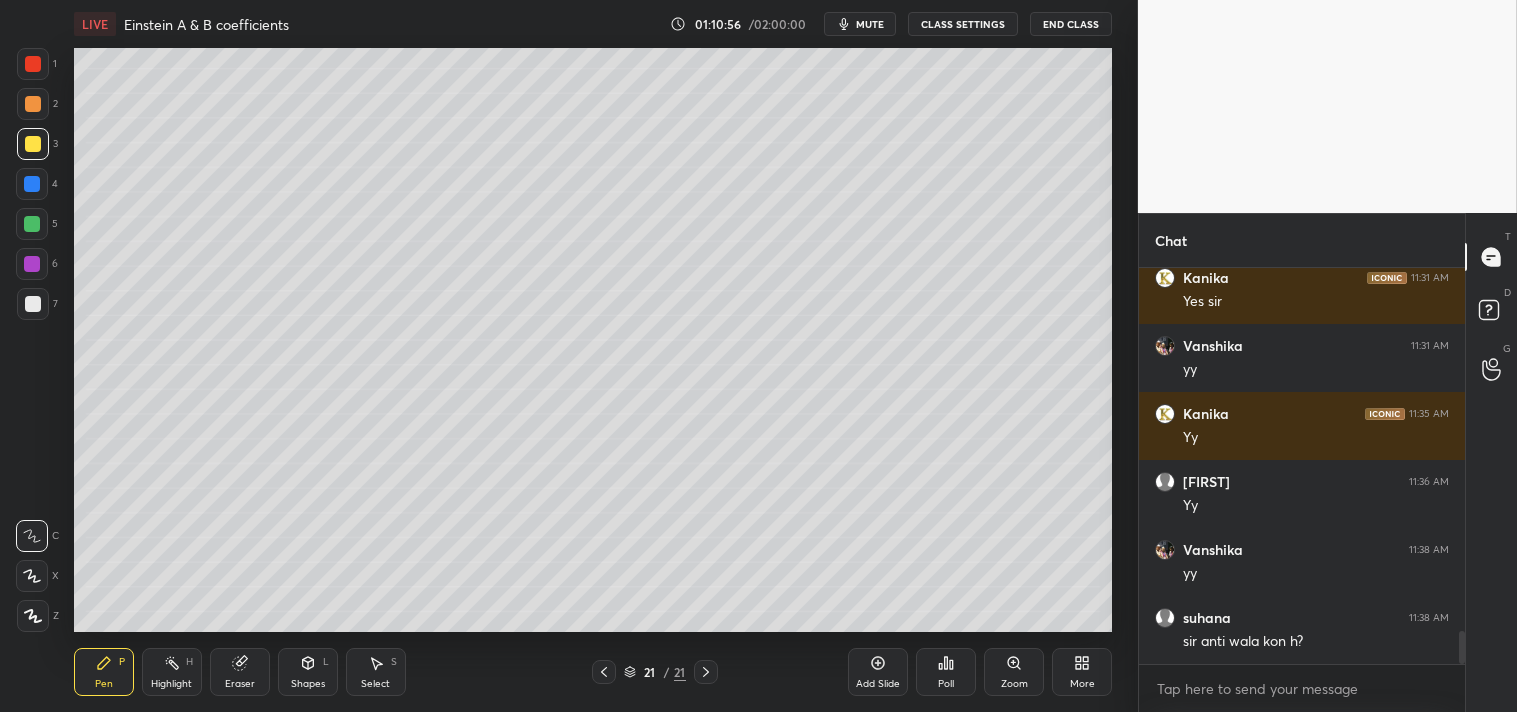 click on "Add Slide" at bounding box center (878, 672) 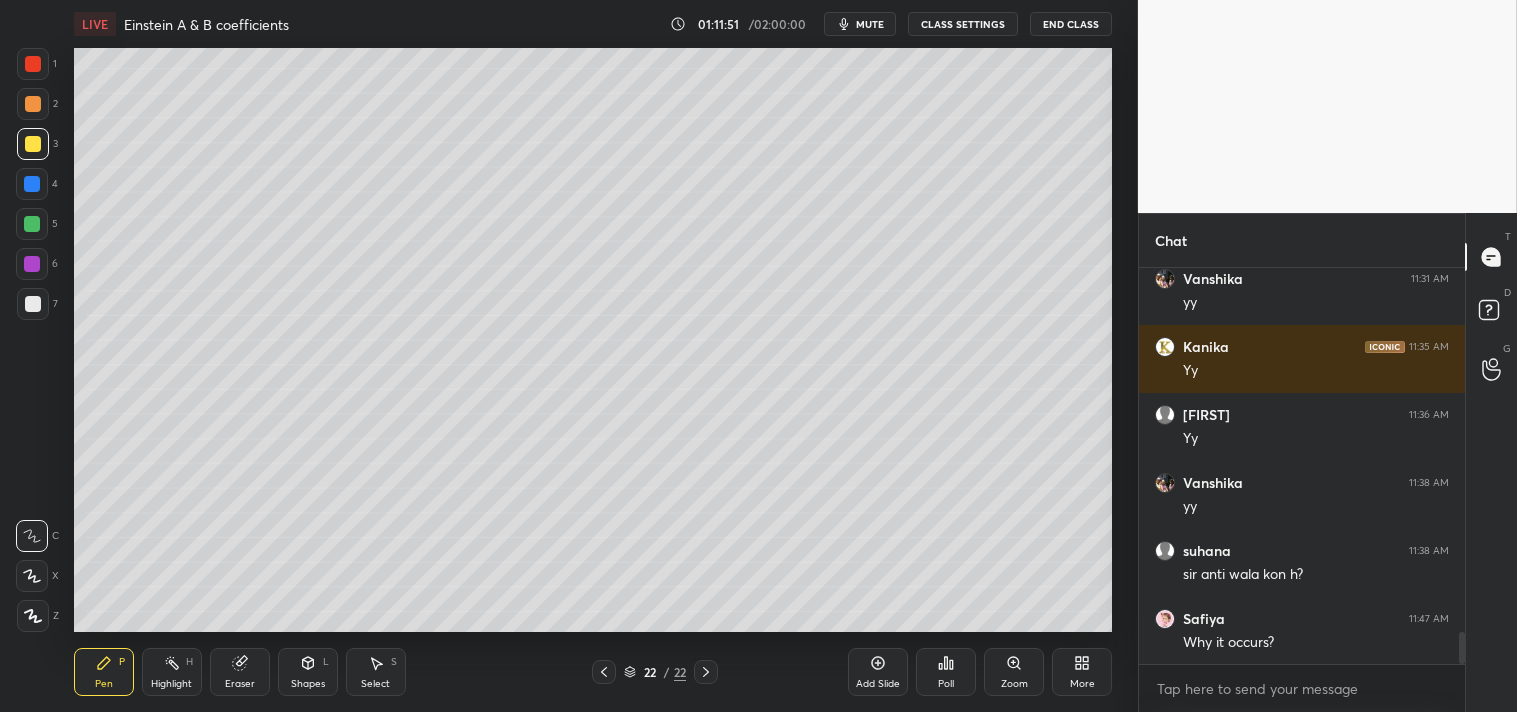 scroll, scrollTop: 4500, scrollLeft: 0, axis: vertical 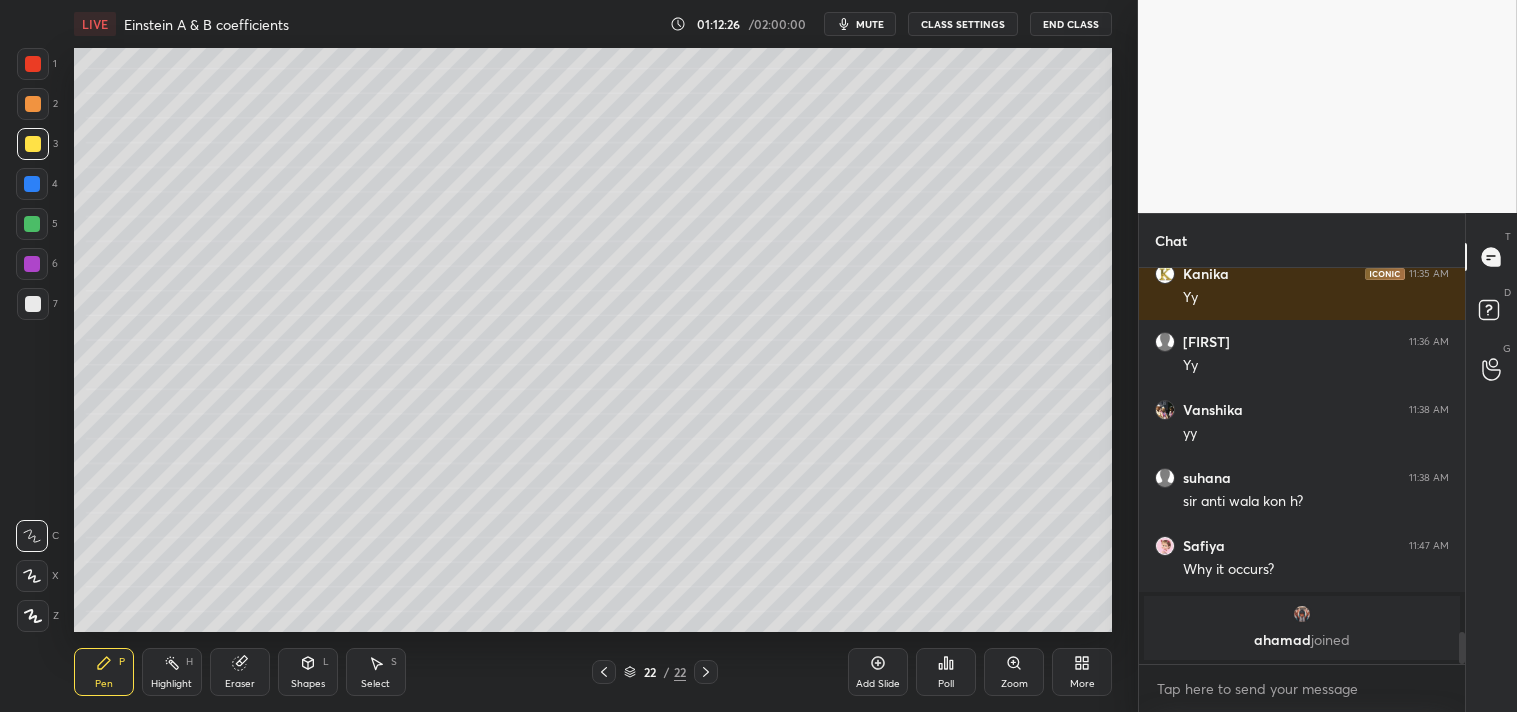 click 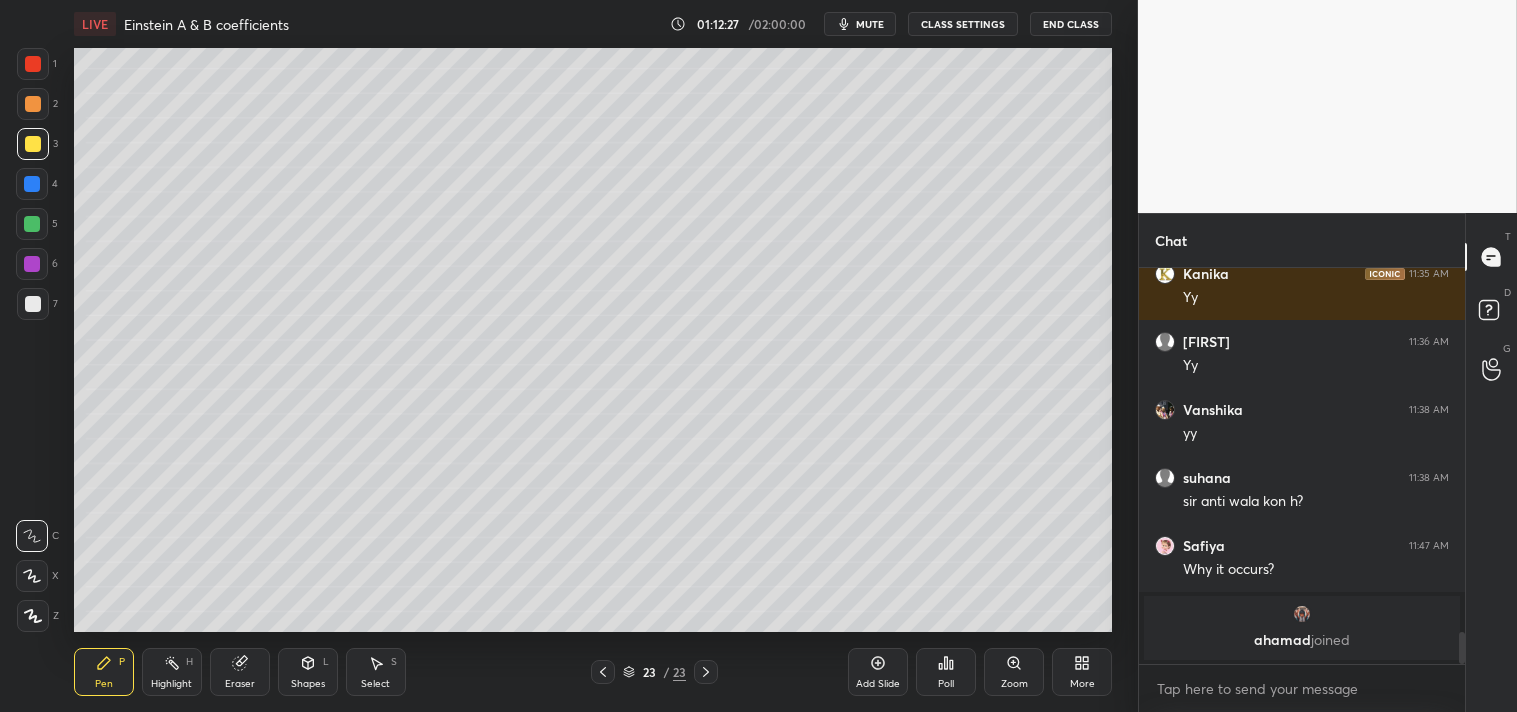 click 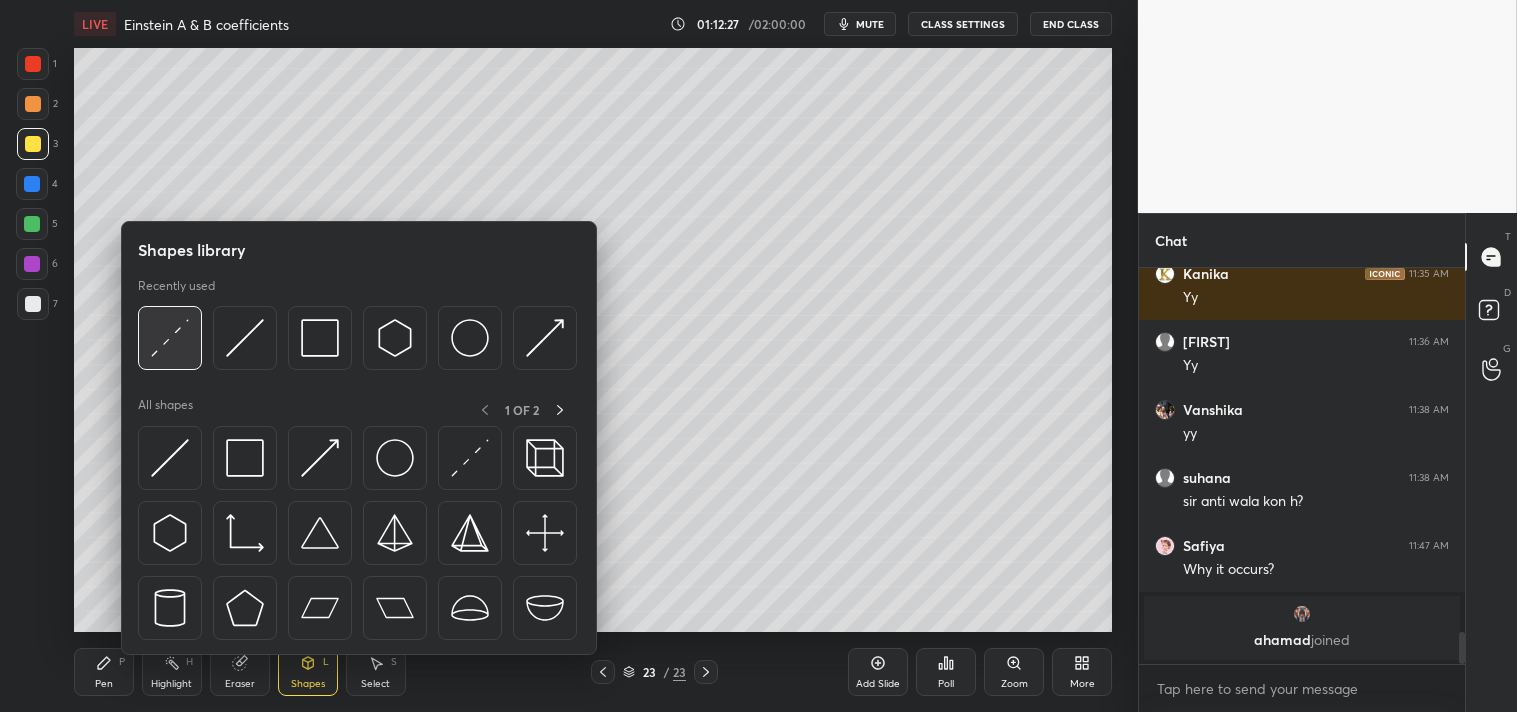 click at bounding box center (357, 343) 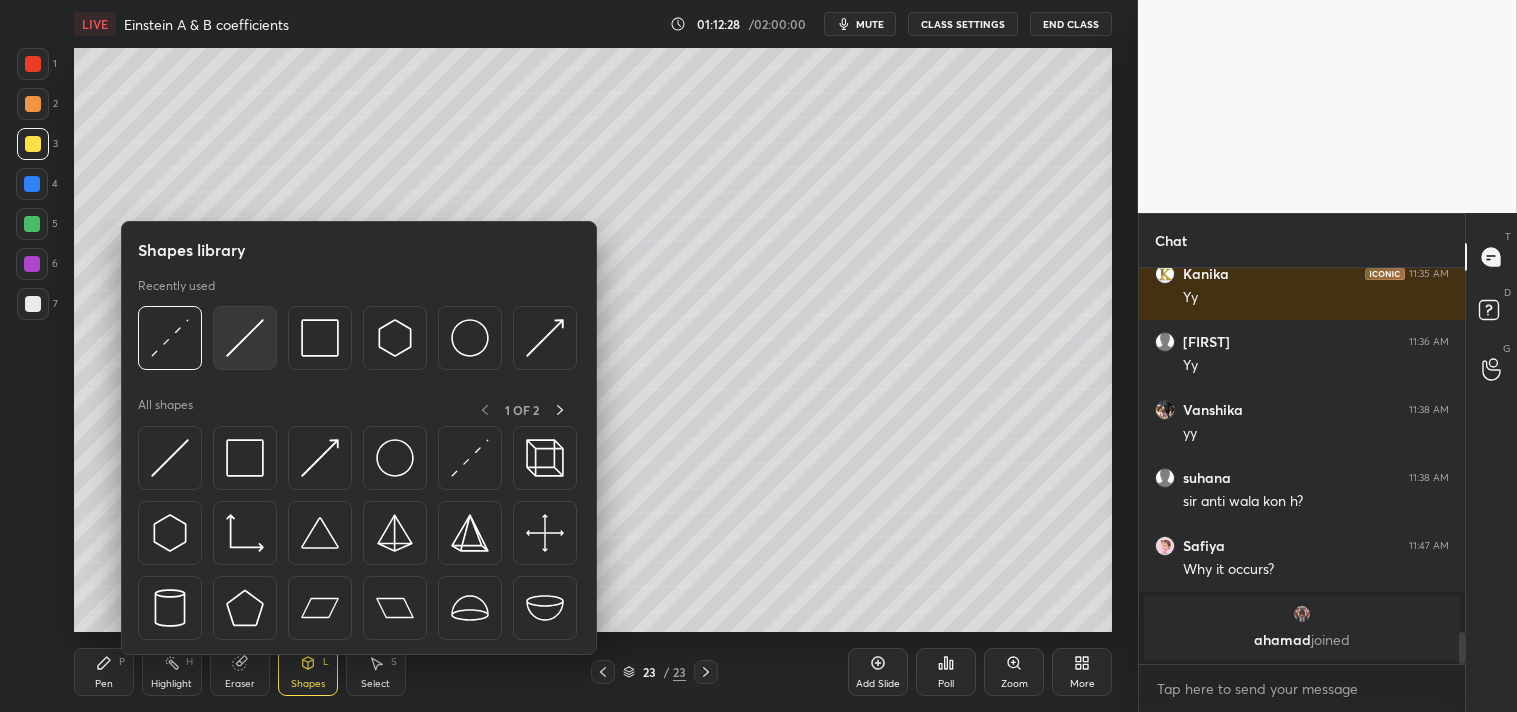 scroll, scrollTop: 3562, scrollLeft: 0, axis: vertical 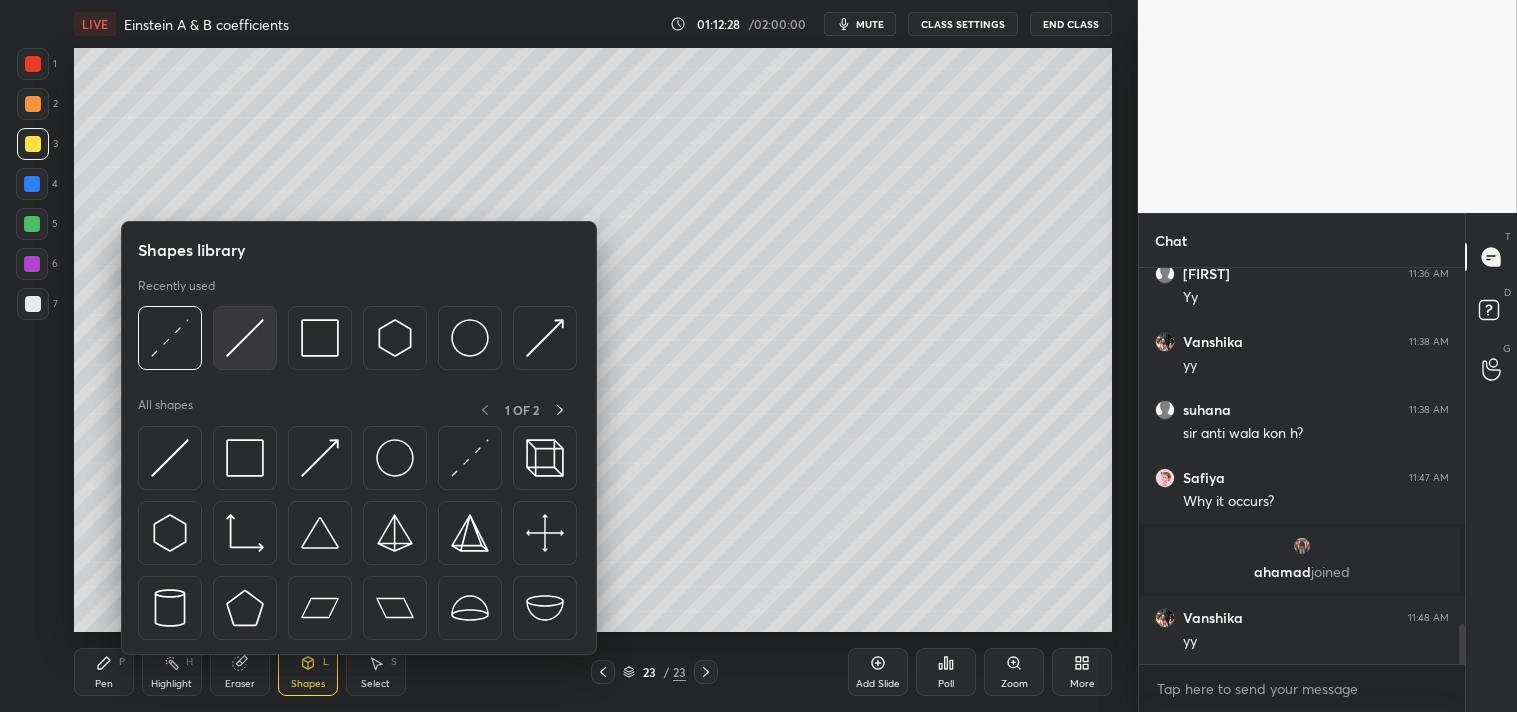 click at bounding box center [245, 338] 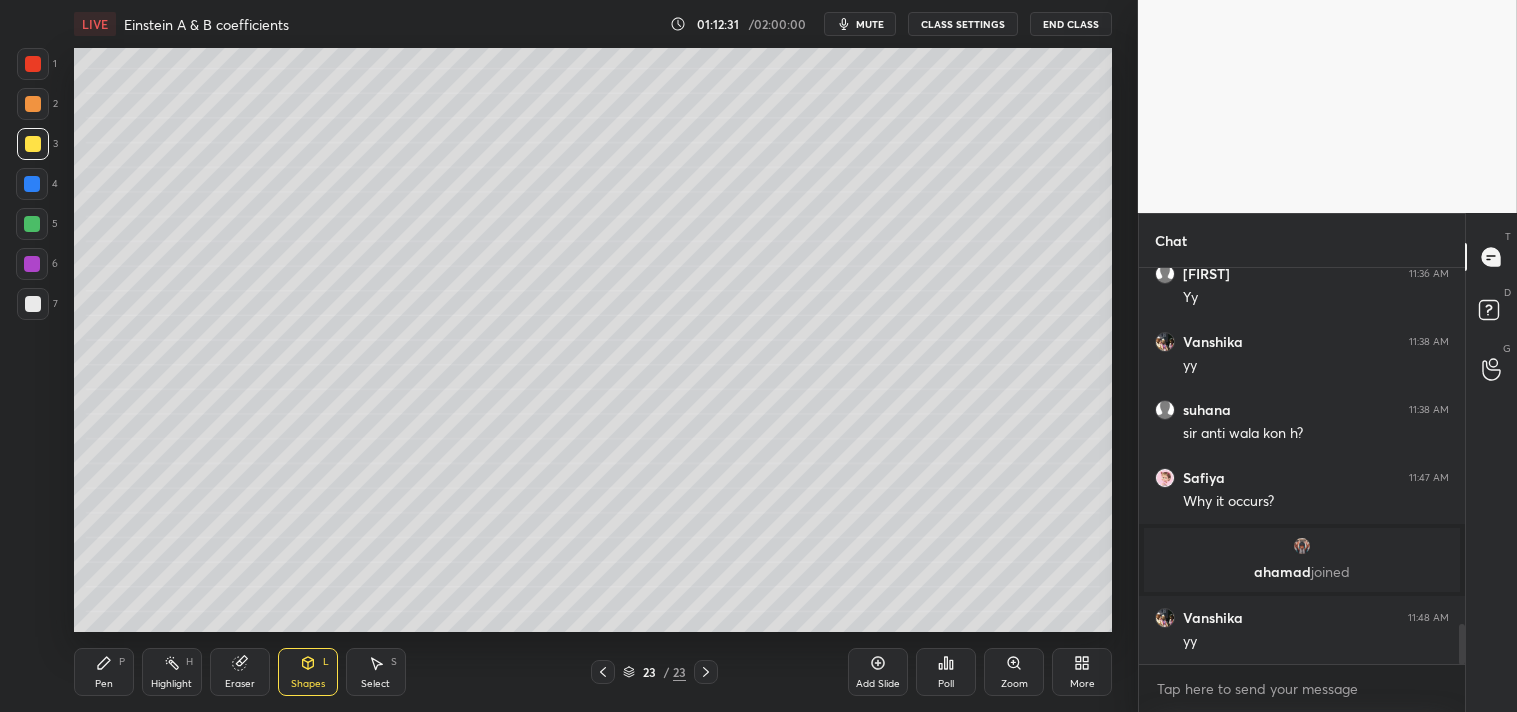 click on "Zoom" at bounding box center [1014, 672] 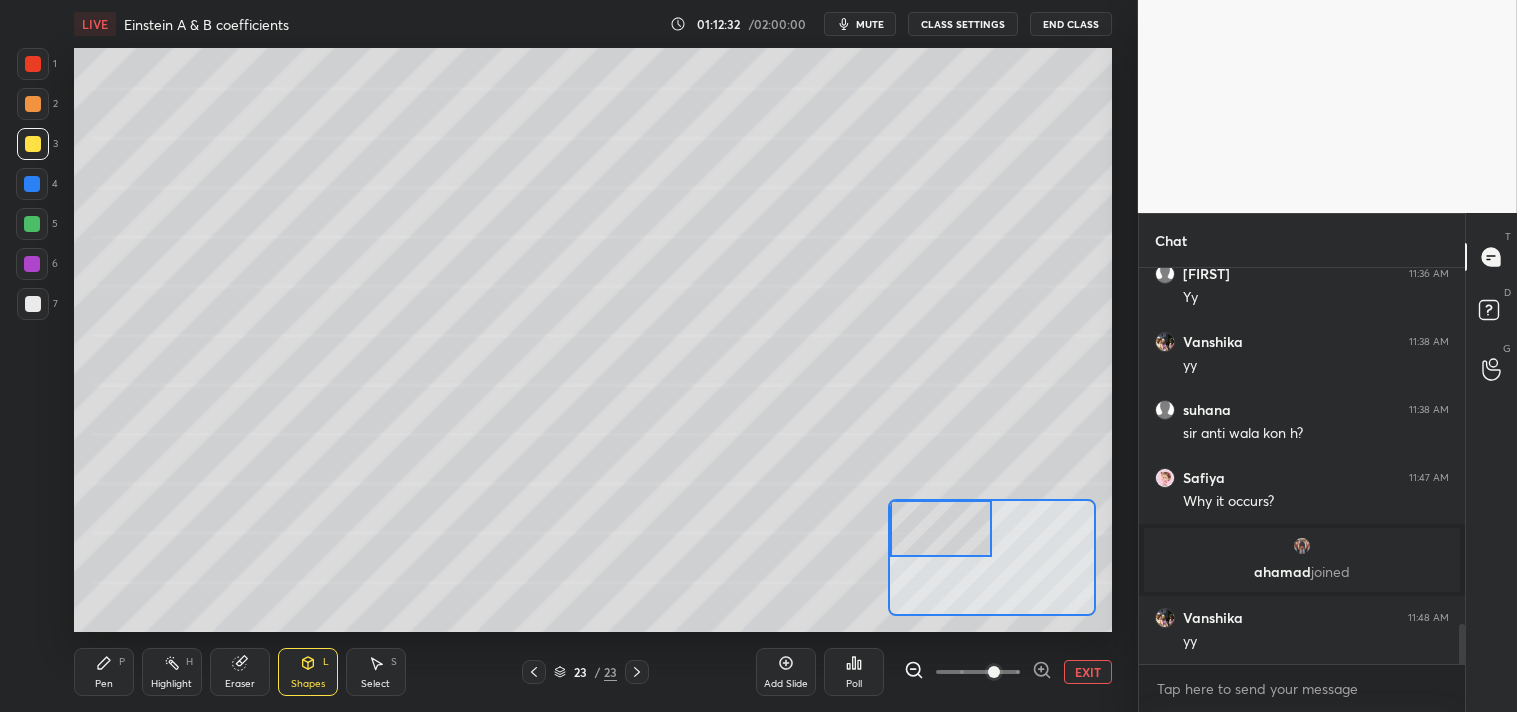 click on "Pen" at bounding box center [104, 684] 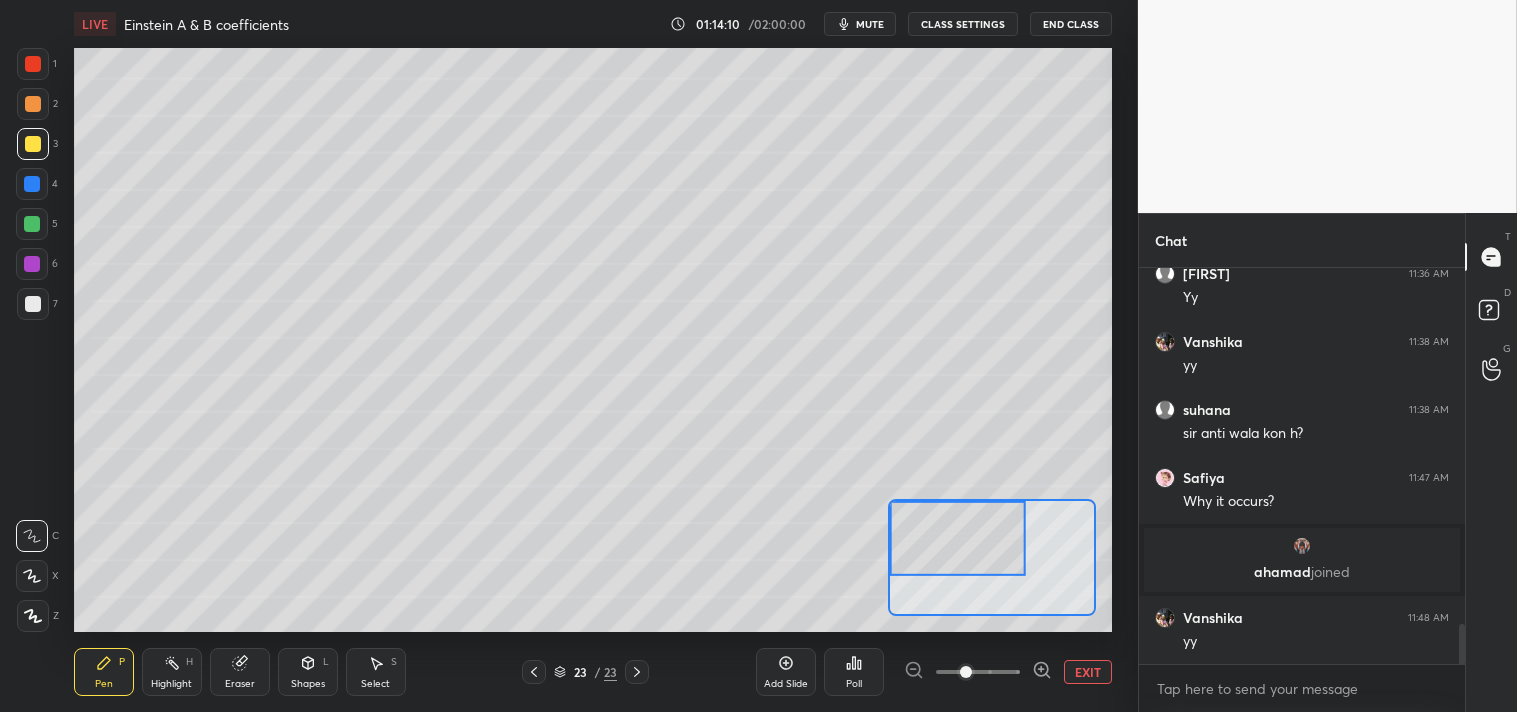 click at bounding box center (33, 304) 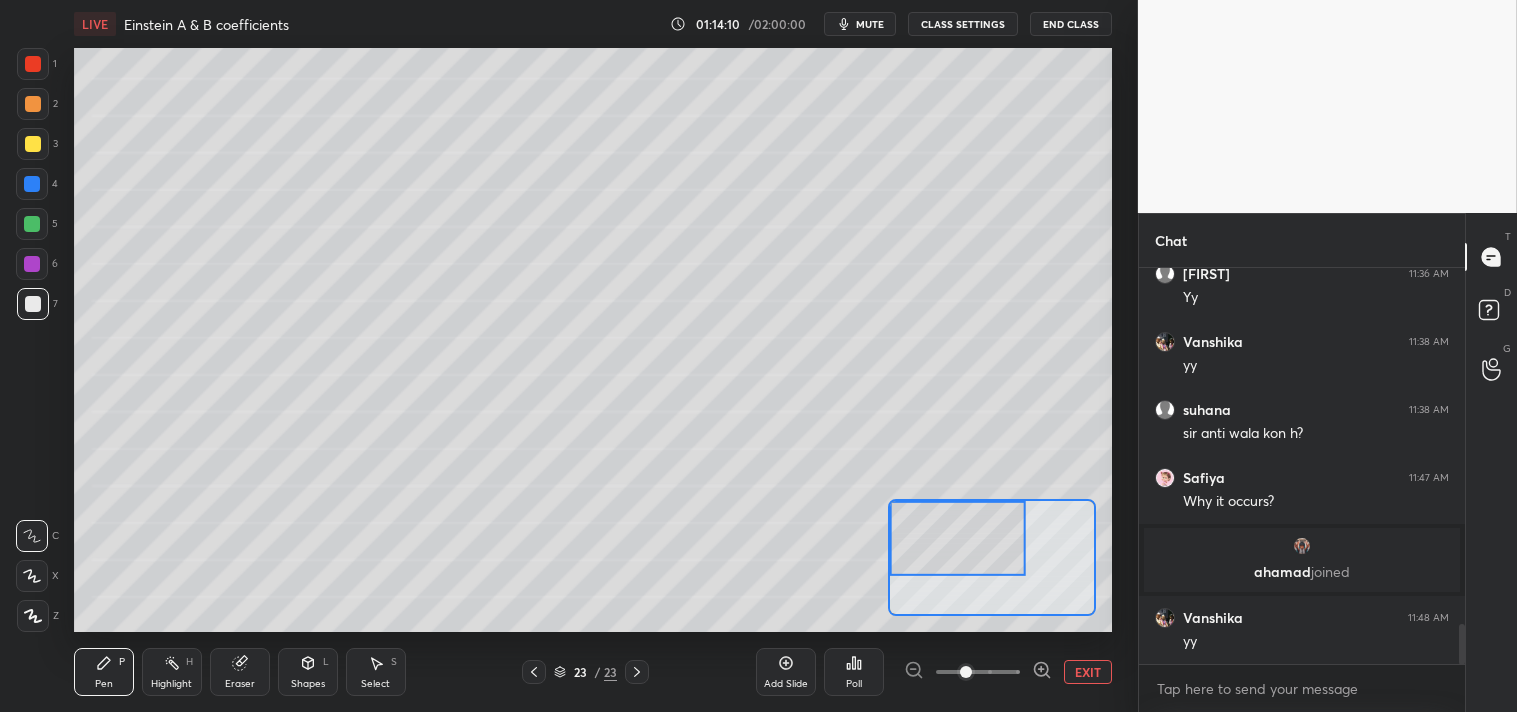 click at bounding box center [33, 304] 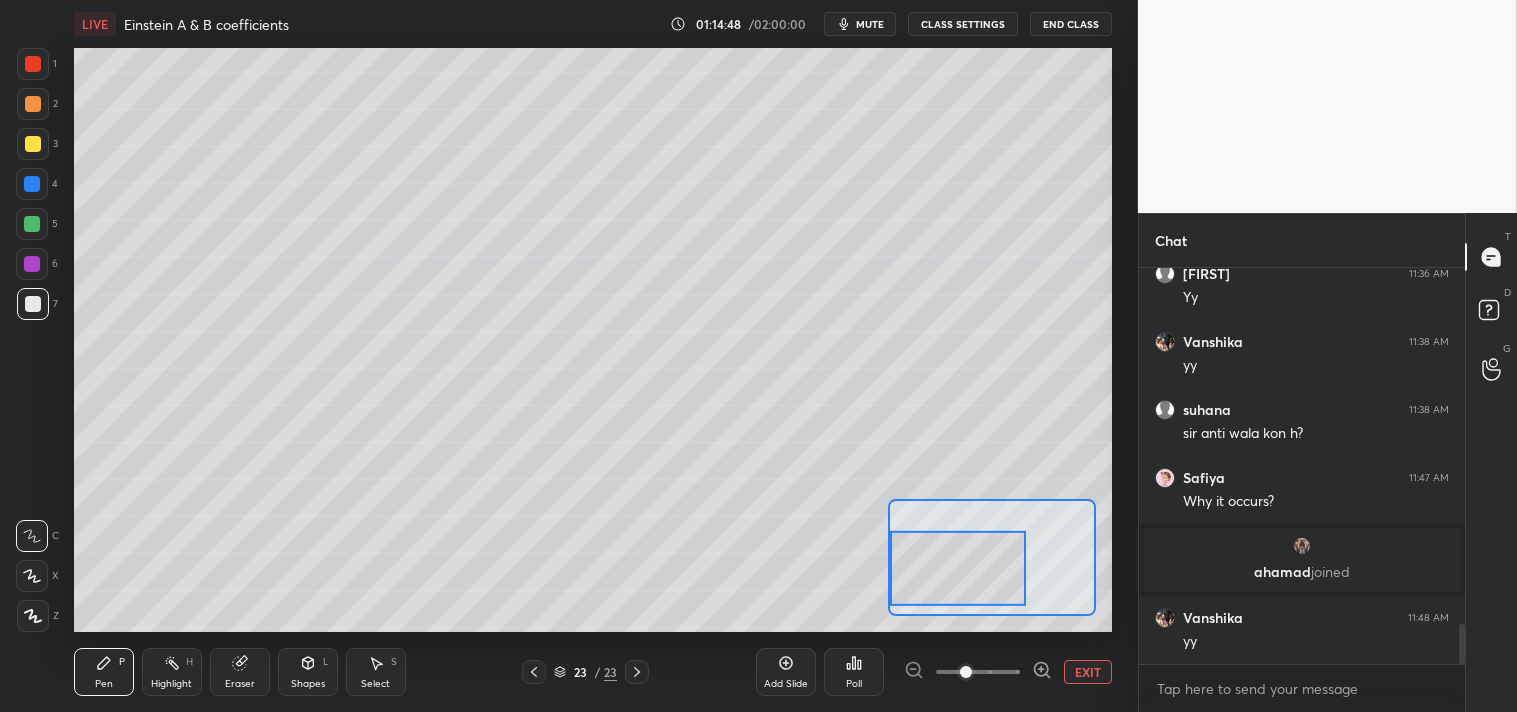 click on "Eraser" at bounding box center [240, 672] 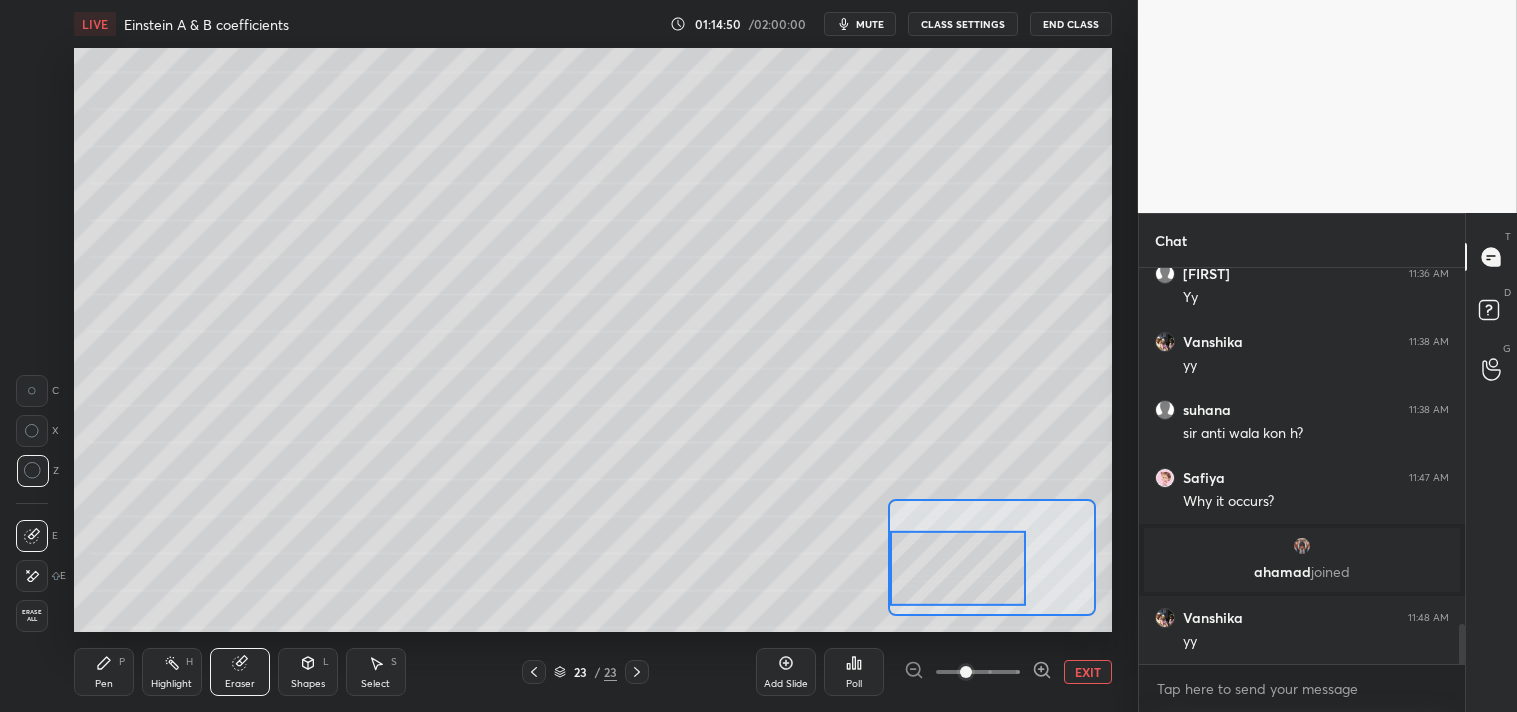 click on "Pen" at bounding box center (104, 684) 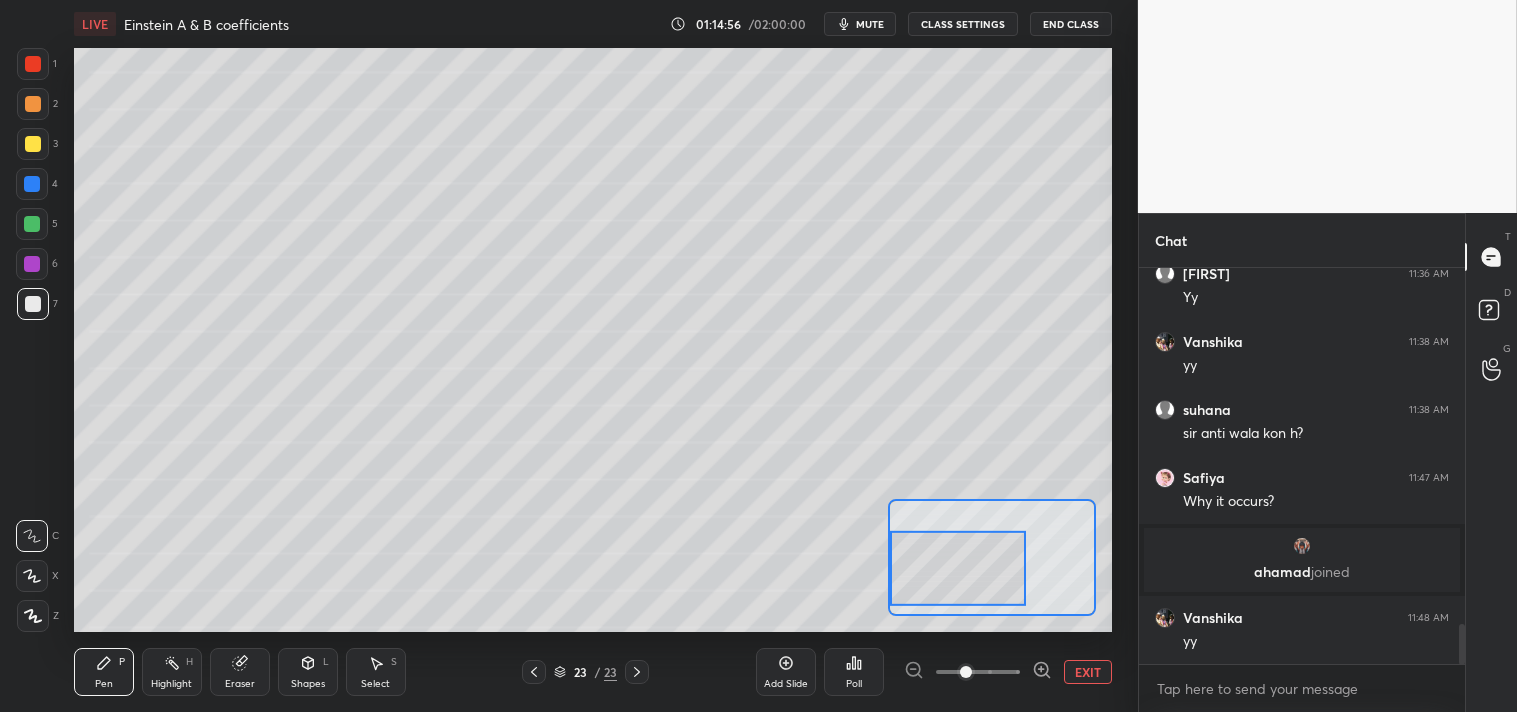 click at bounding box center (33, 144) 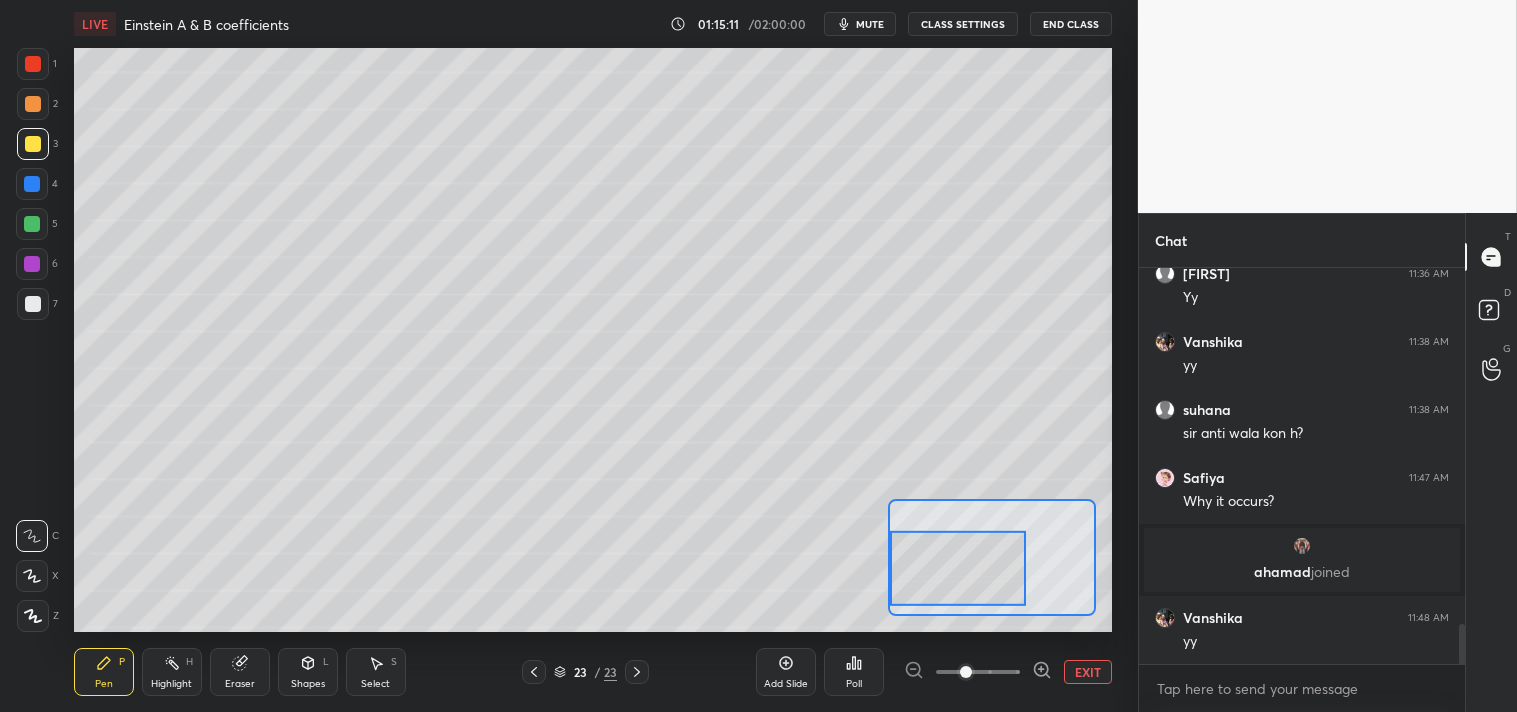 click 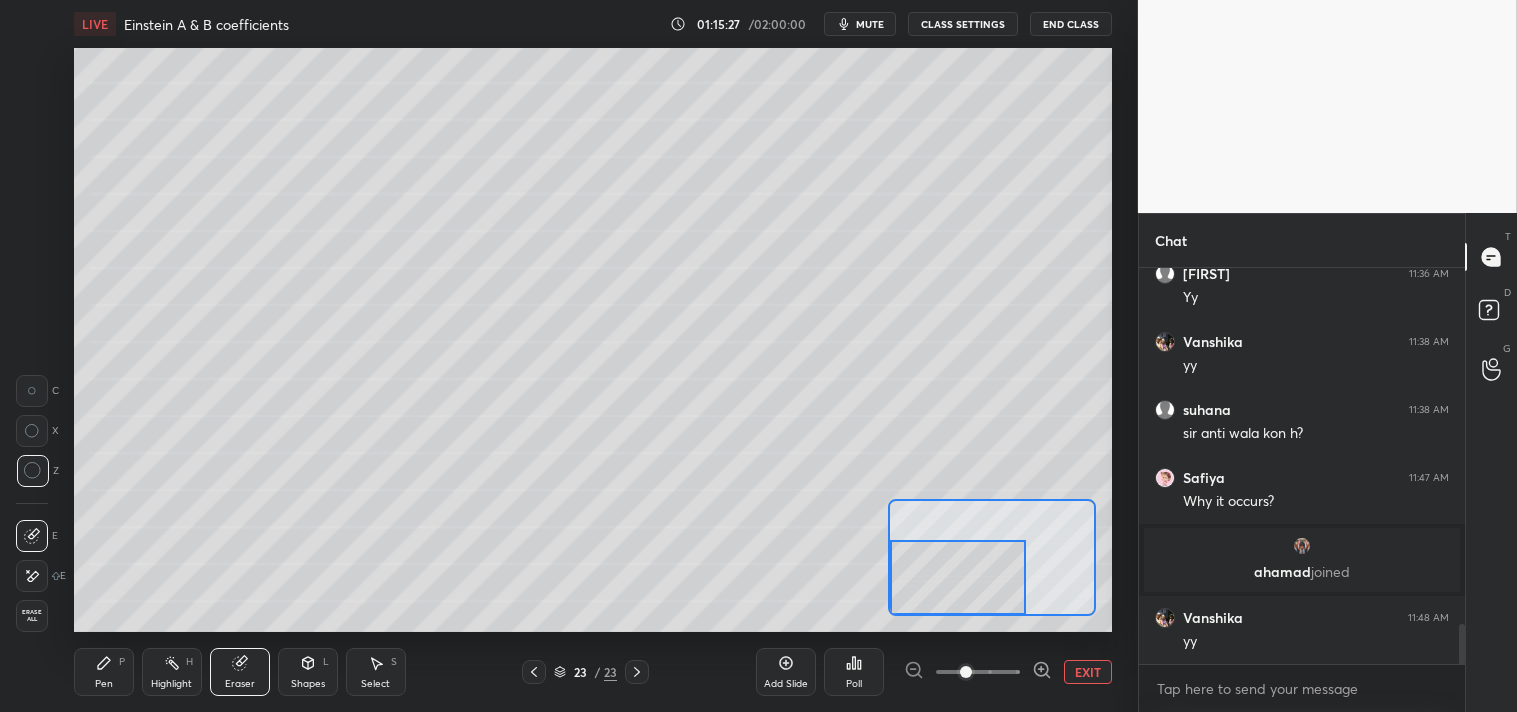 click on "Pen P" at bounding box center (104, 672) 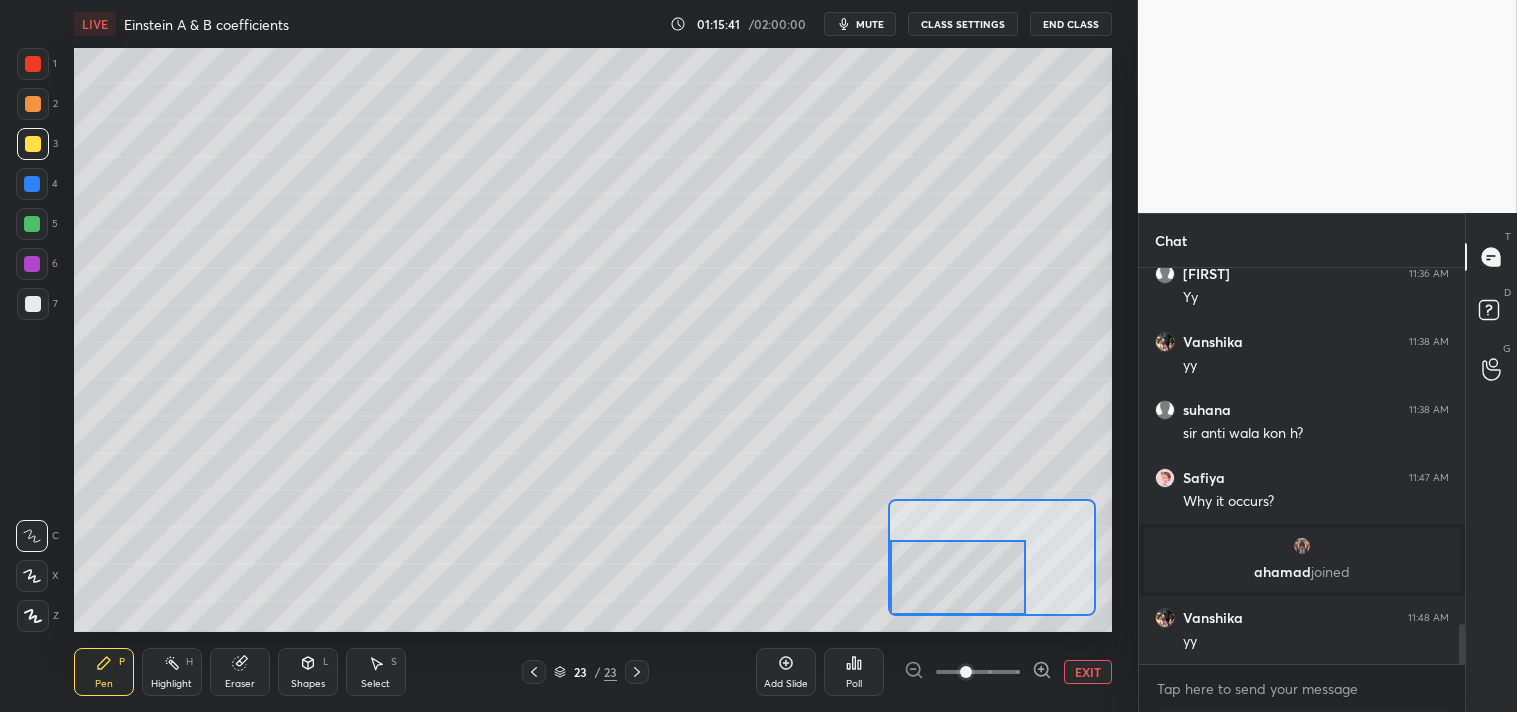 click on "Pen P Highlight H Eraser Shapes L Select S" at bounding box center [244, 672] 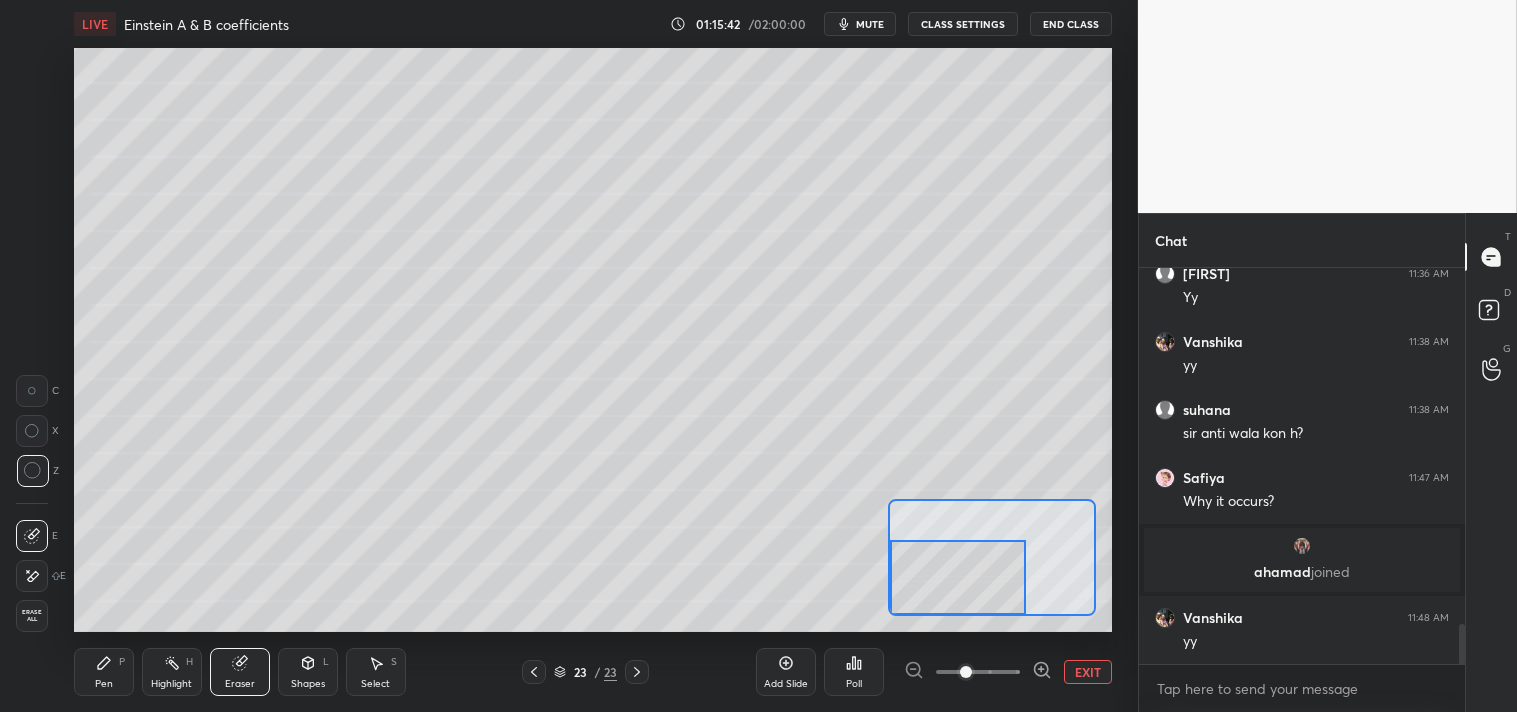click on "Pen" at bounding box center (104, 684) 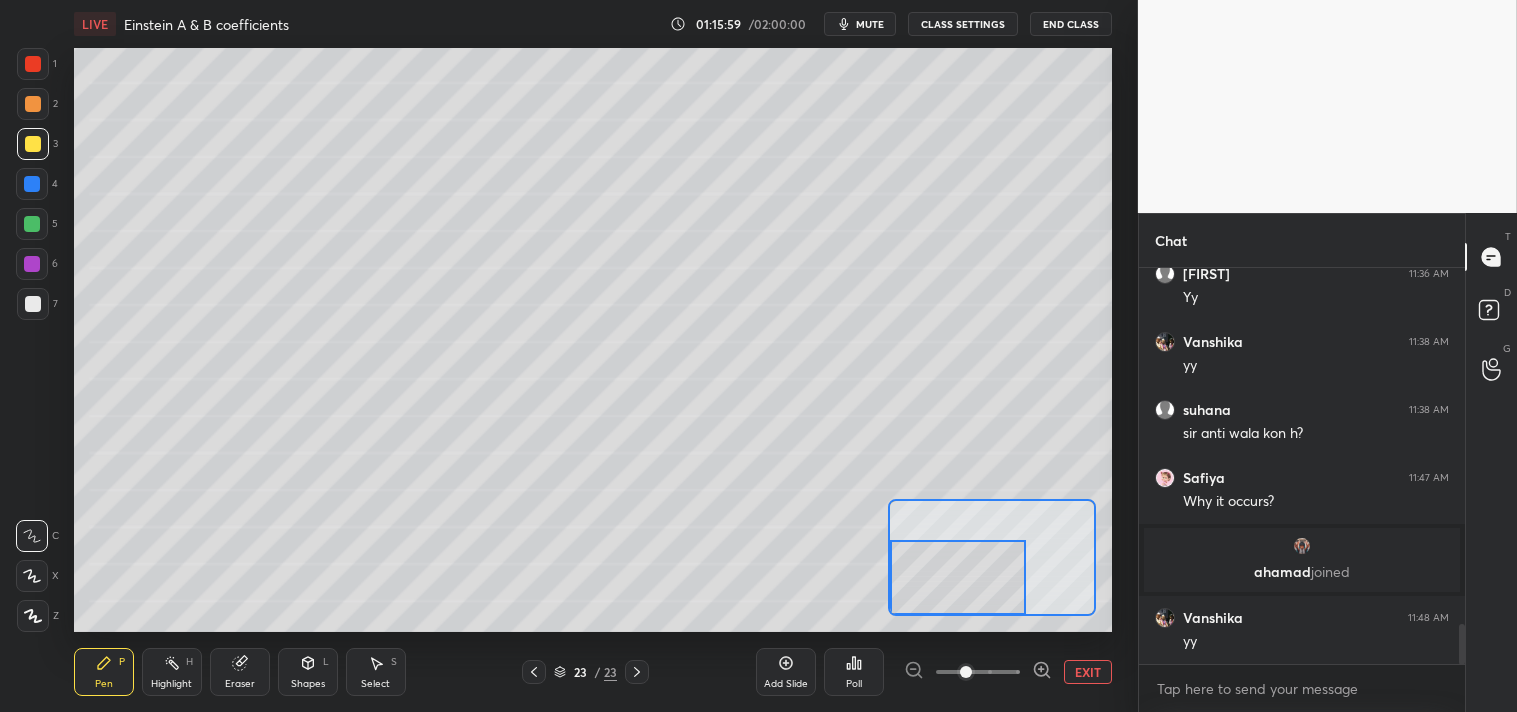 click on "EXIT" at bounding box center [1088, 672] 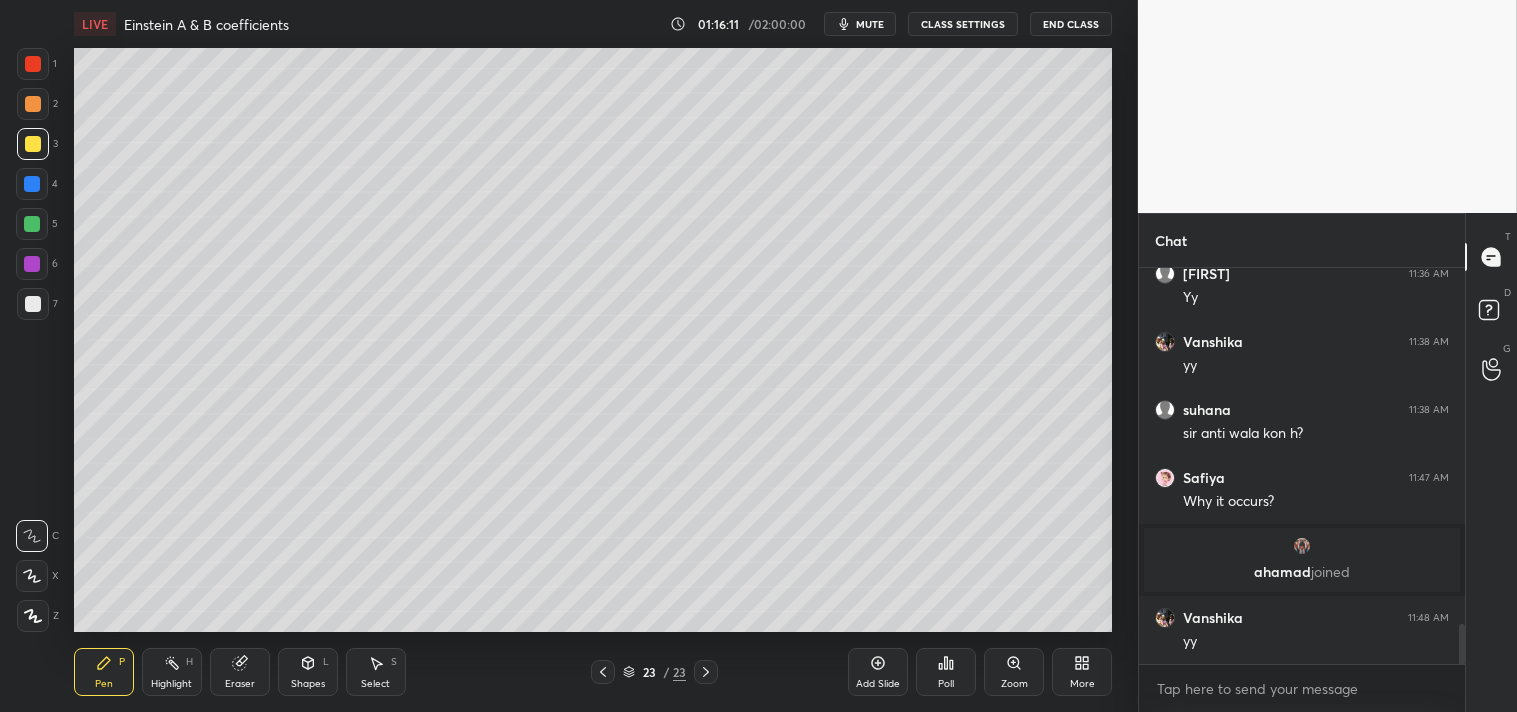 click on "Setting up your live class Poll for   secs No correct answer Start poll" at bounding box center [593, 340] 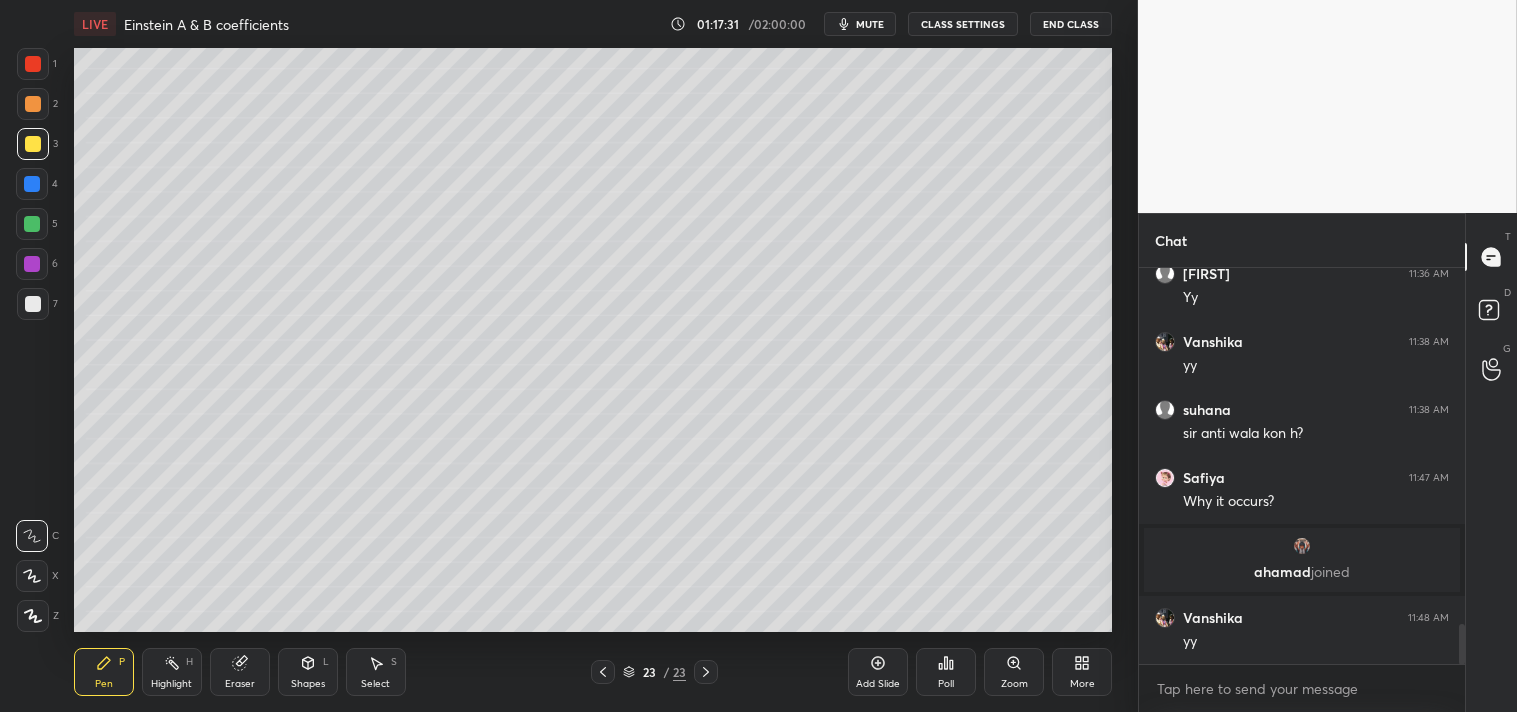 click at bounding box center (33, 304) 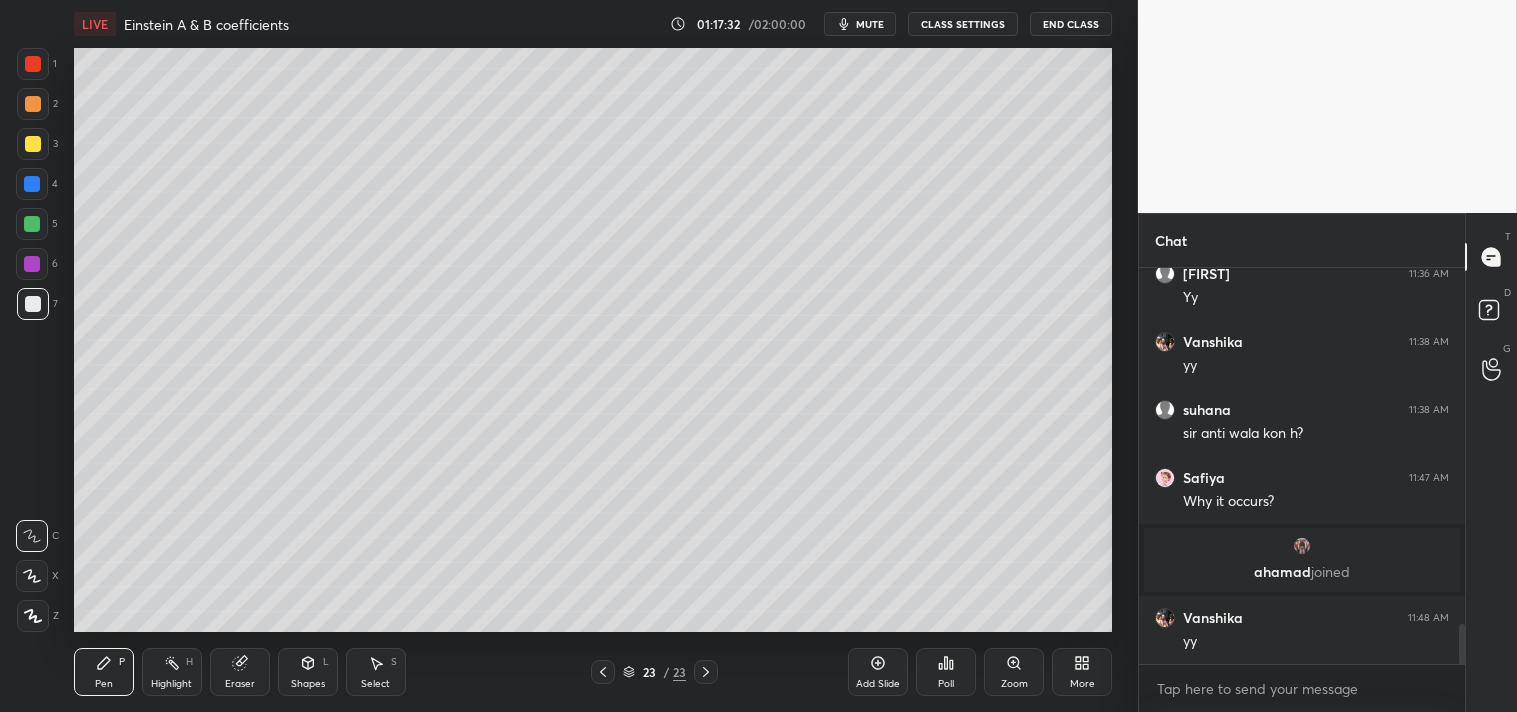 click on "Zoom" at bounding box center [1014, 684] 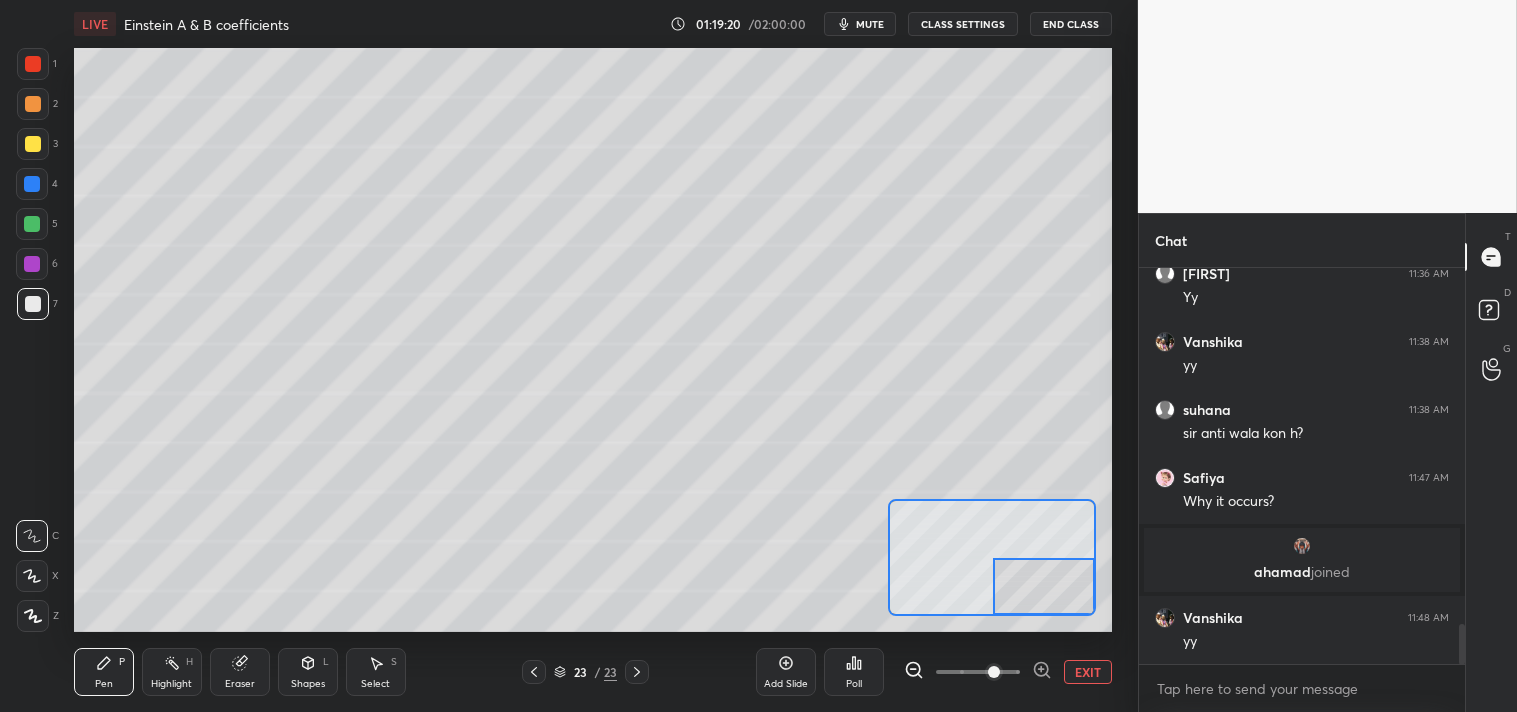 click on "Eraser" at bounding box center [240, 684] 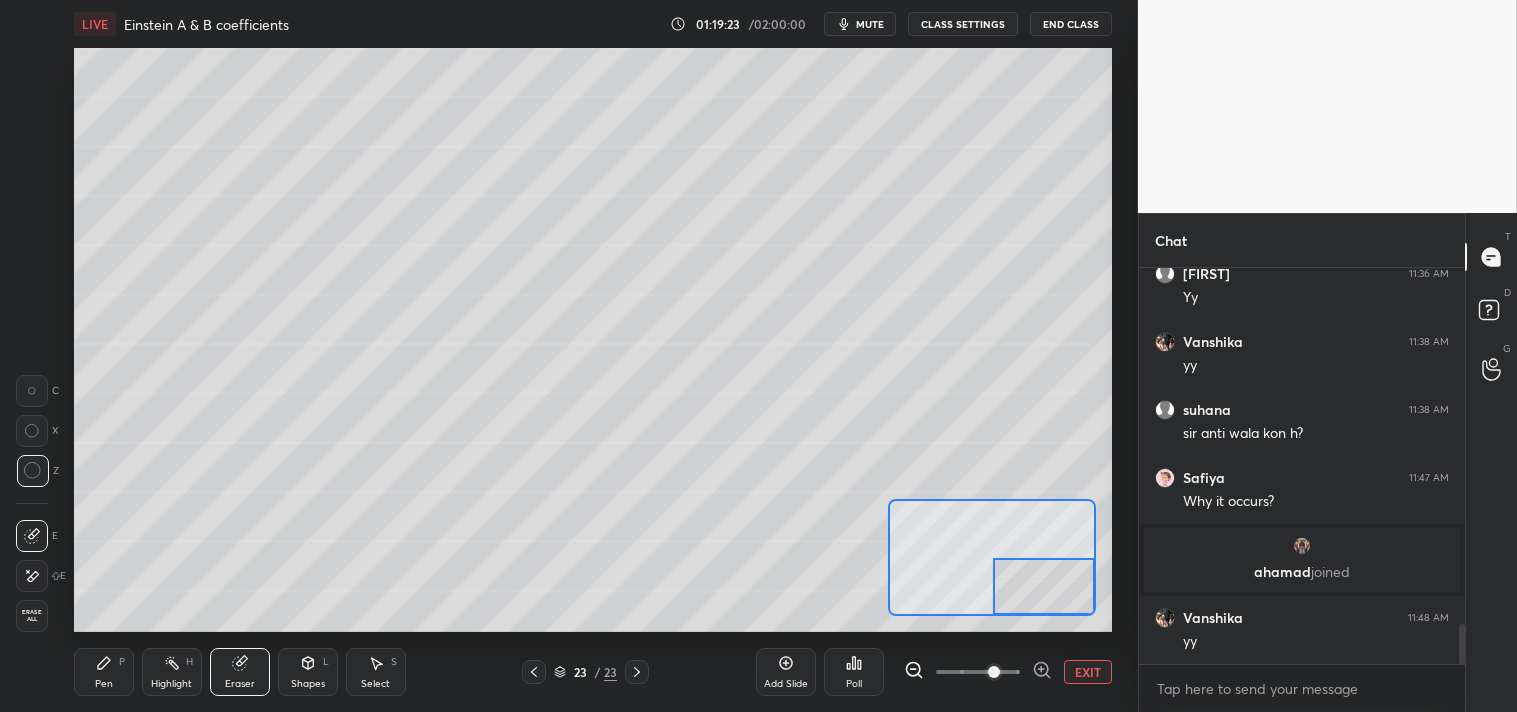 click on "Pen P" at bounding box center (104, 672) 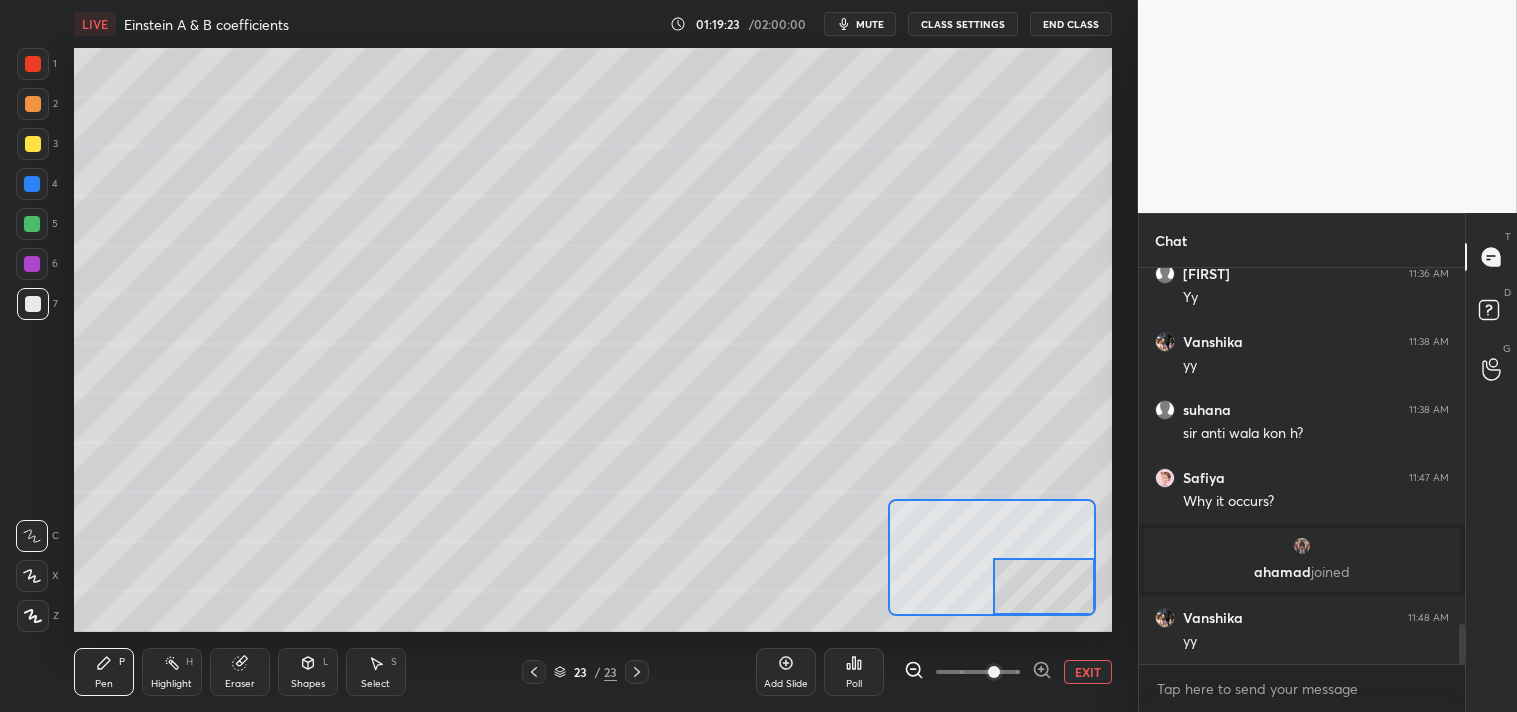 click on "Pen" at bounding box center [104, 684] 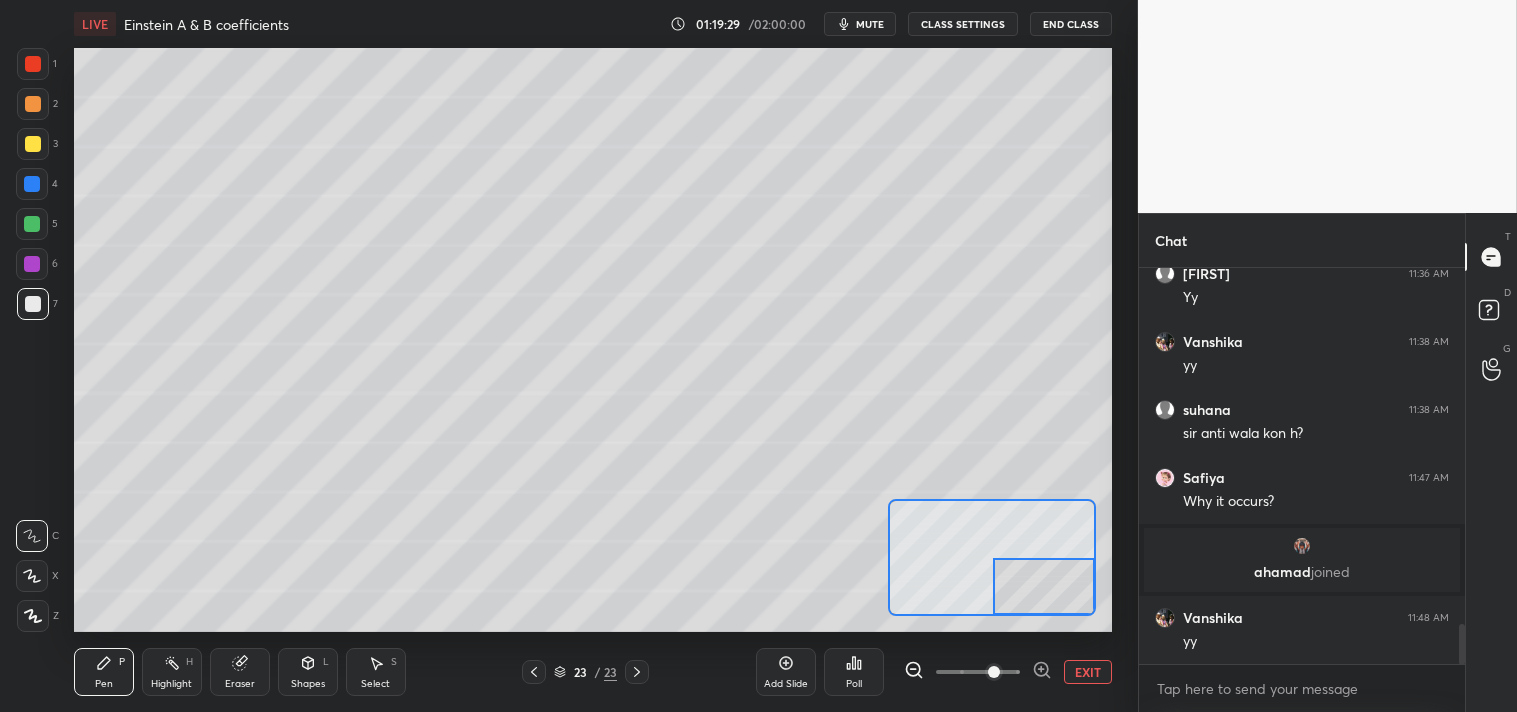 click on "EXIT" at bounding box center (1088, 672) 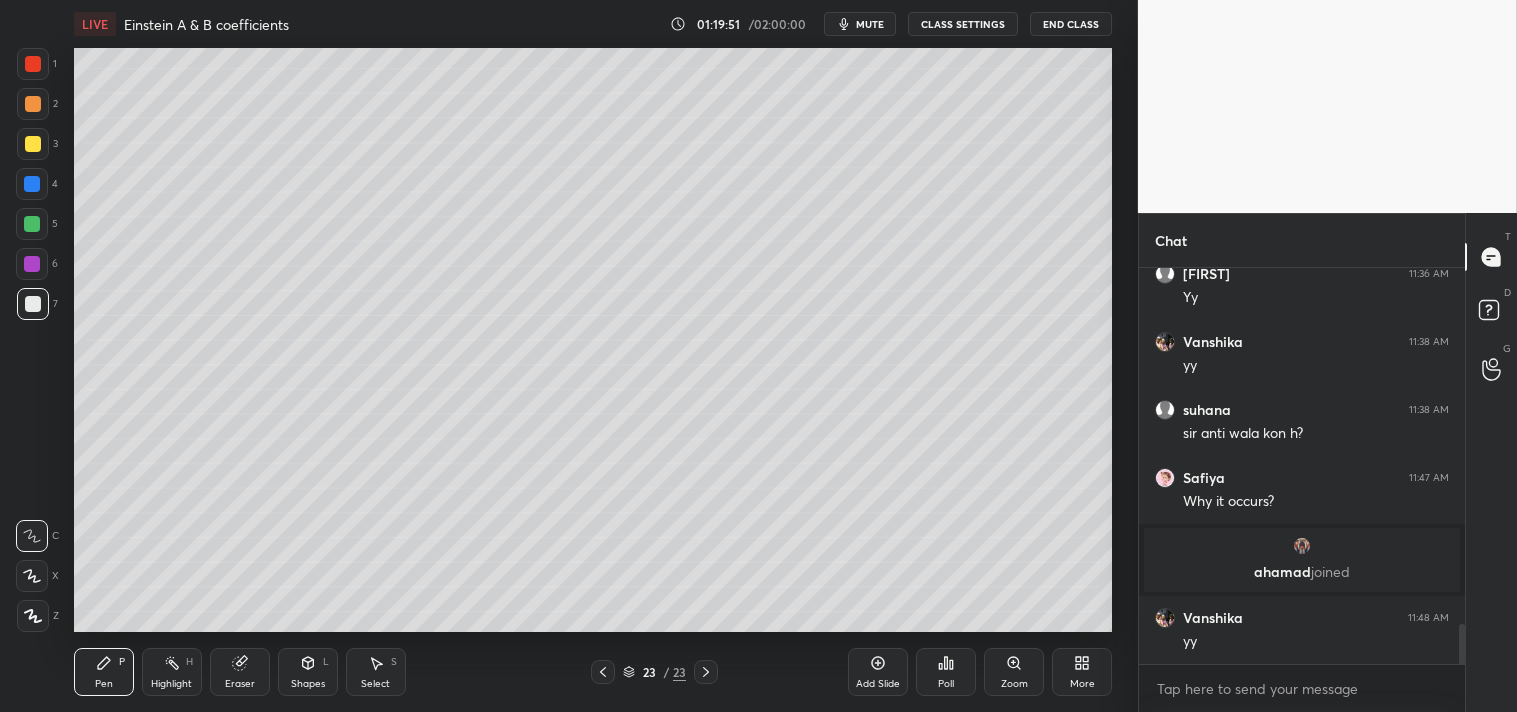 click on "Add Slide" at bounding box center (878, 684) 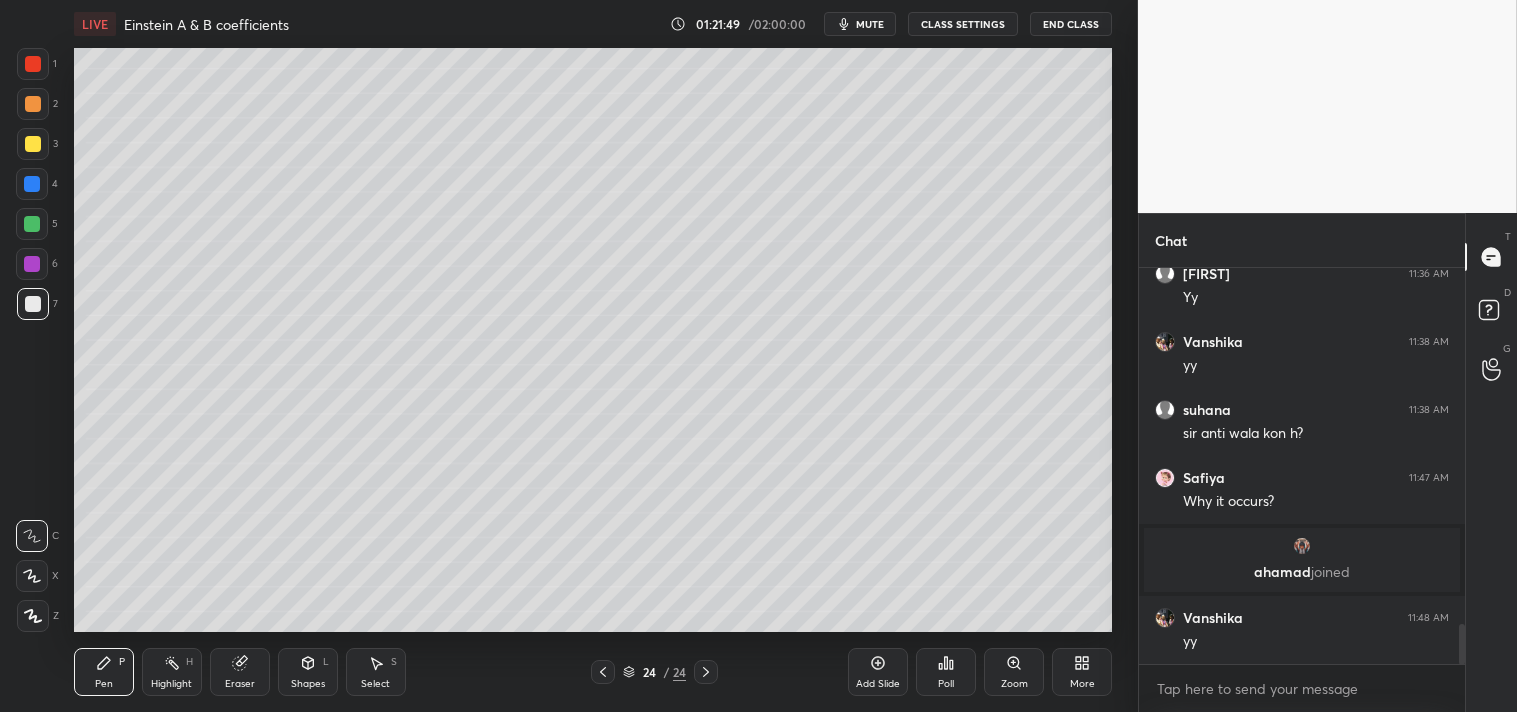 click 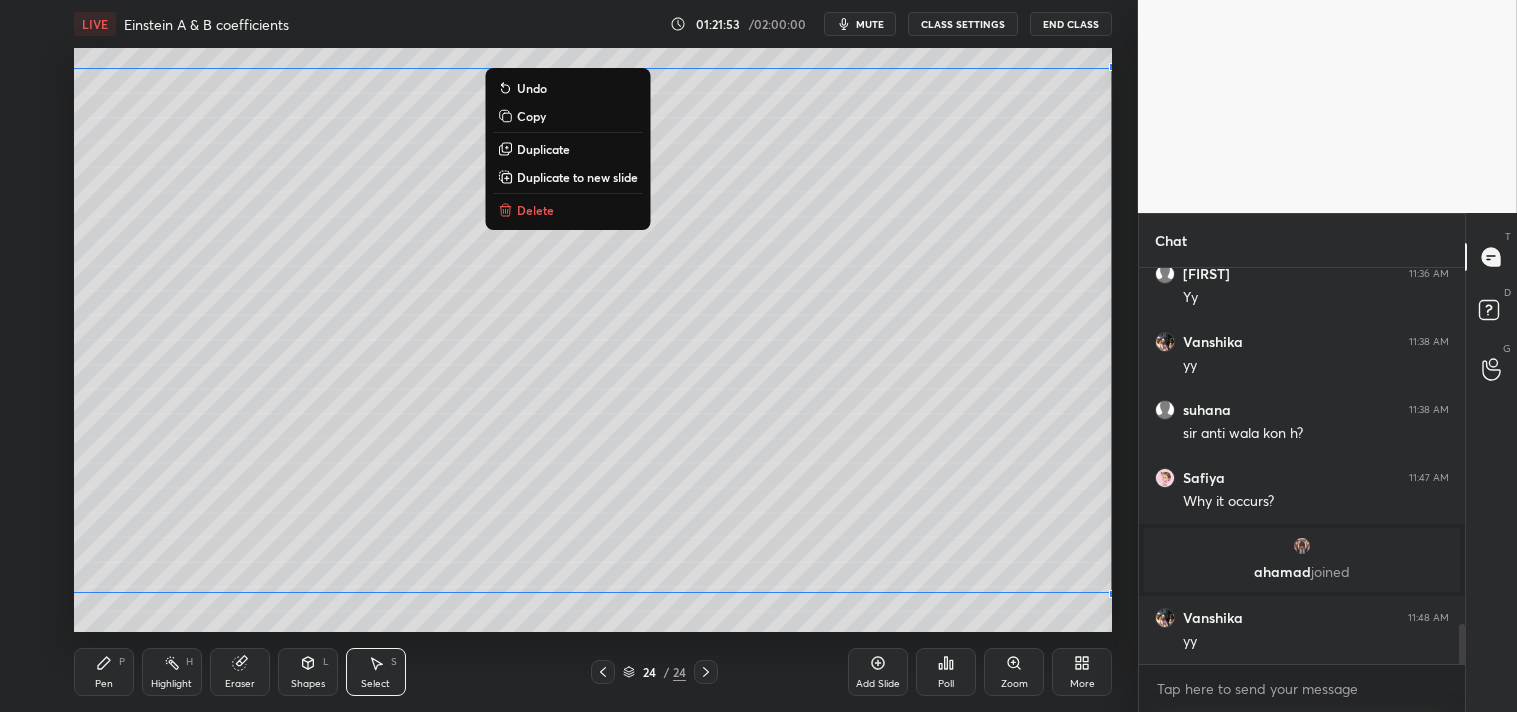 click on "0 ° Undo Copy Duplicate Duplicate to new slide Delete" at bounding box center (593, 340) 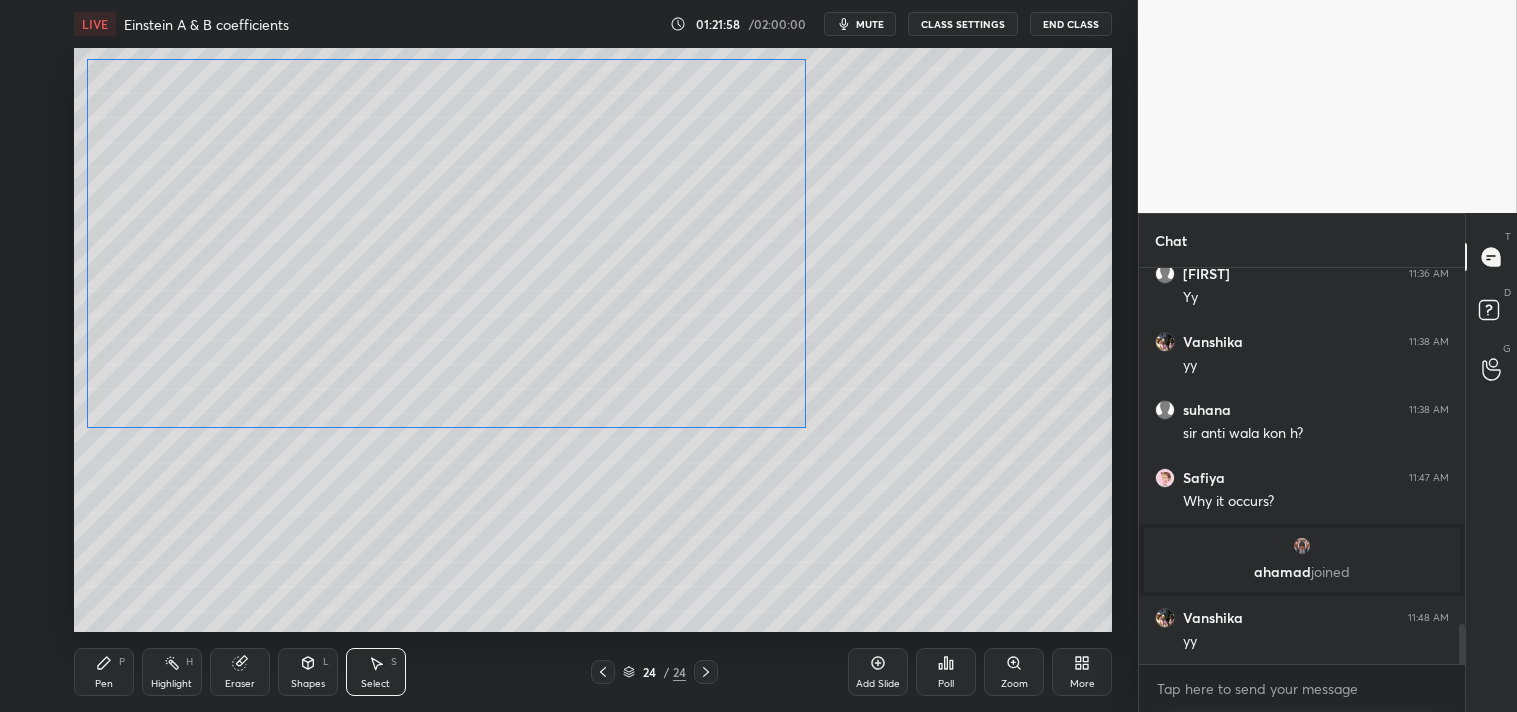 click on "0 ° Undo Copy Duplicate Duplicate to new slide Delete" at bounding box center [593, 340] 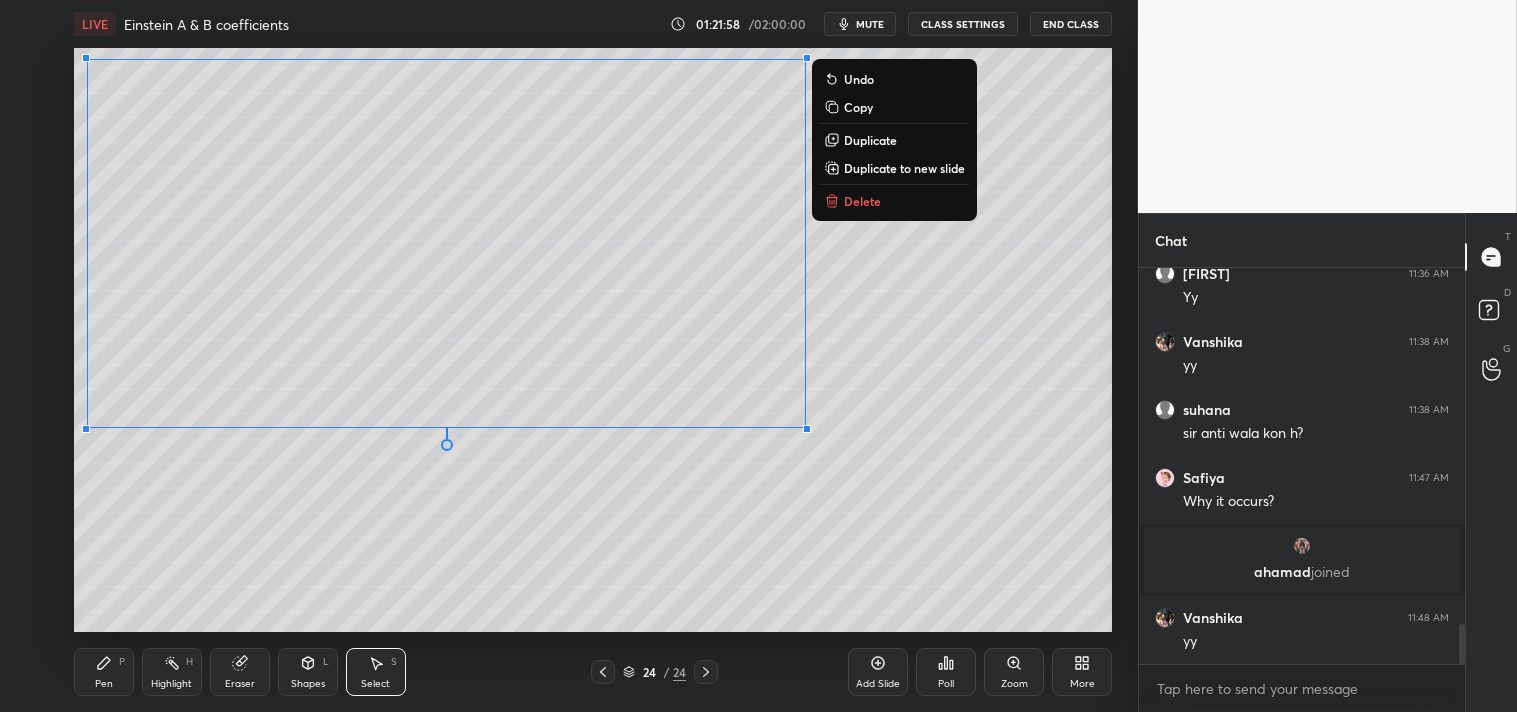 click on "0 ° Undo Copy Duplicate Duplicate to new slide Delete" at bounding box center [593, 340] 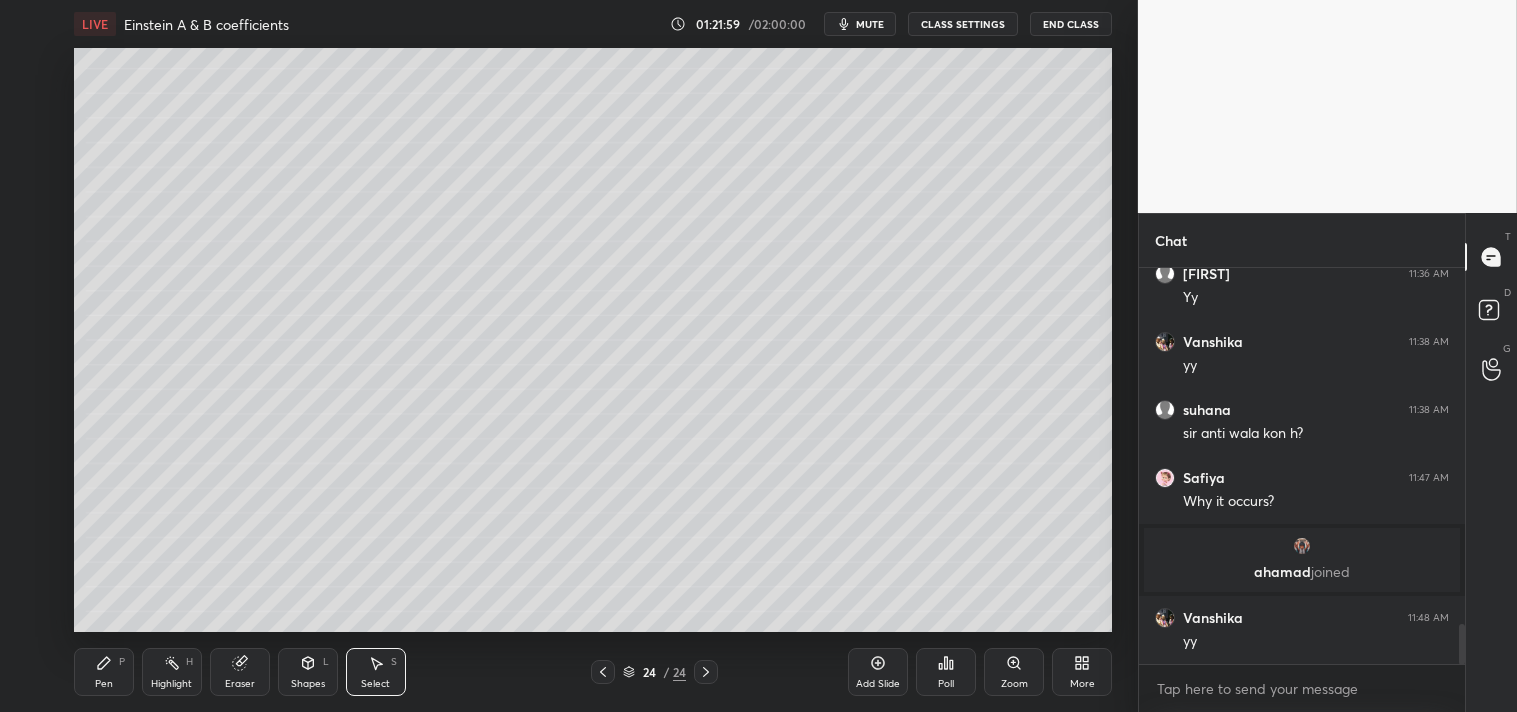click on "Pen P" at bounding box center [104, 672] 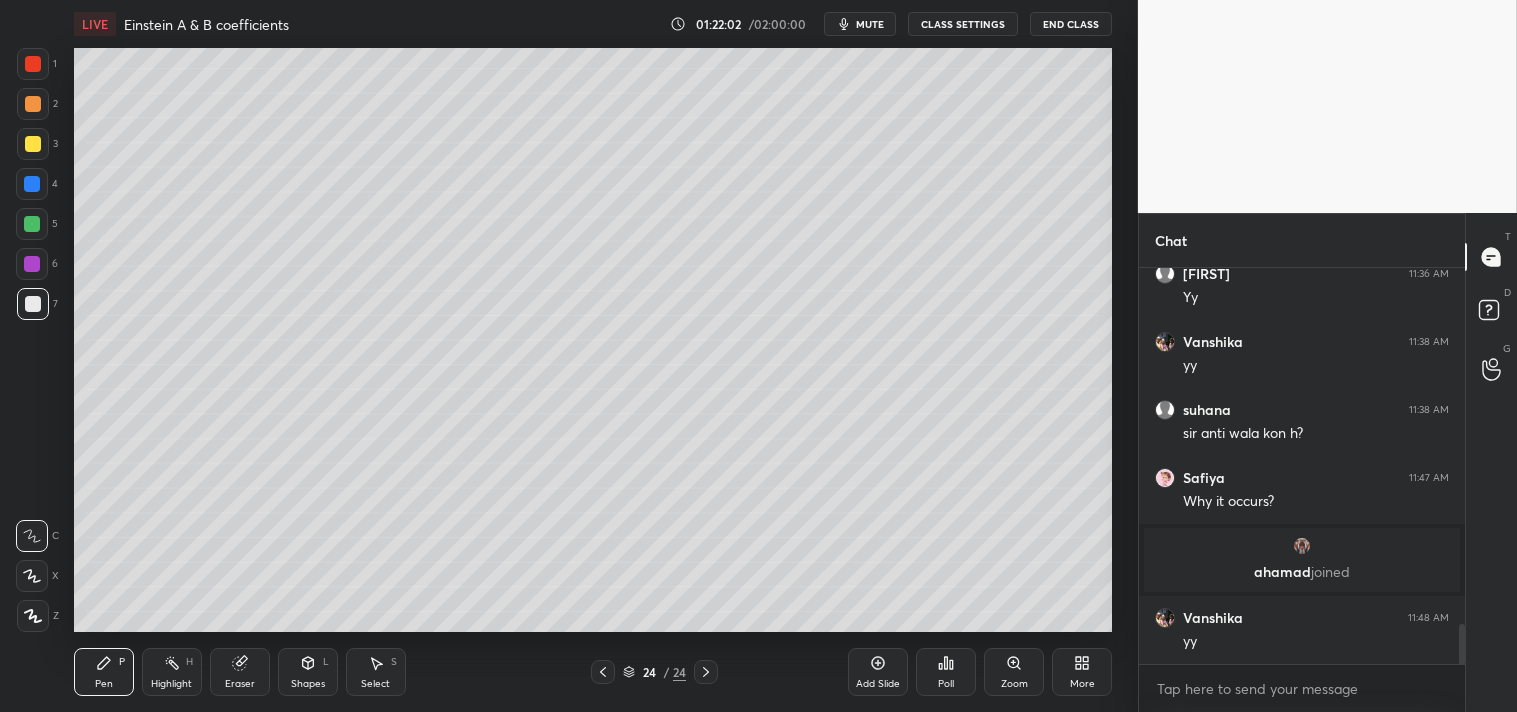 click on "Zoom" at bounding box center (1014, 684) 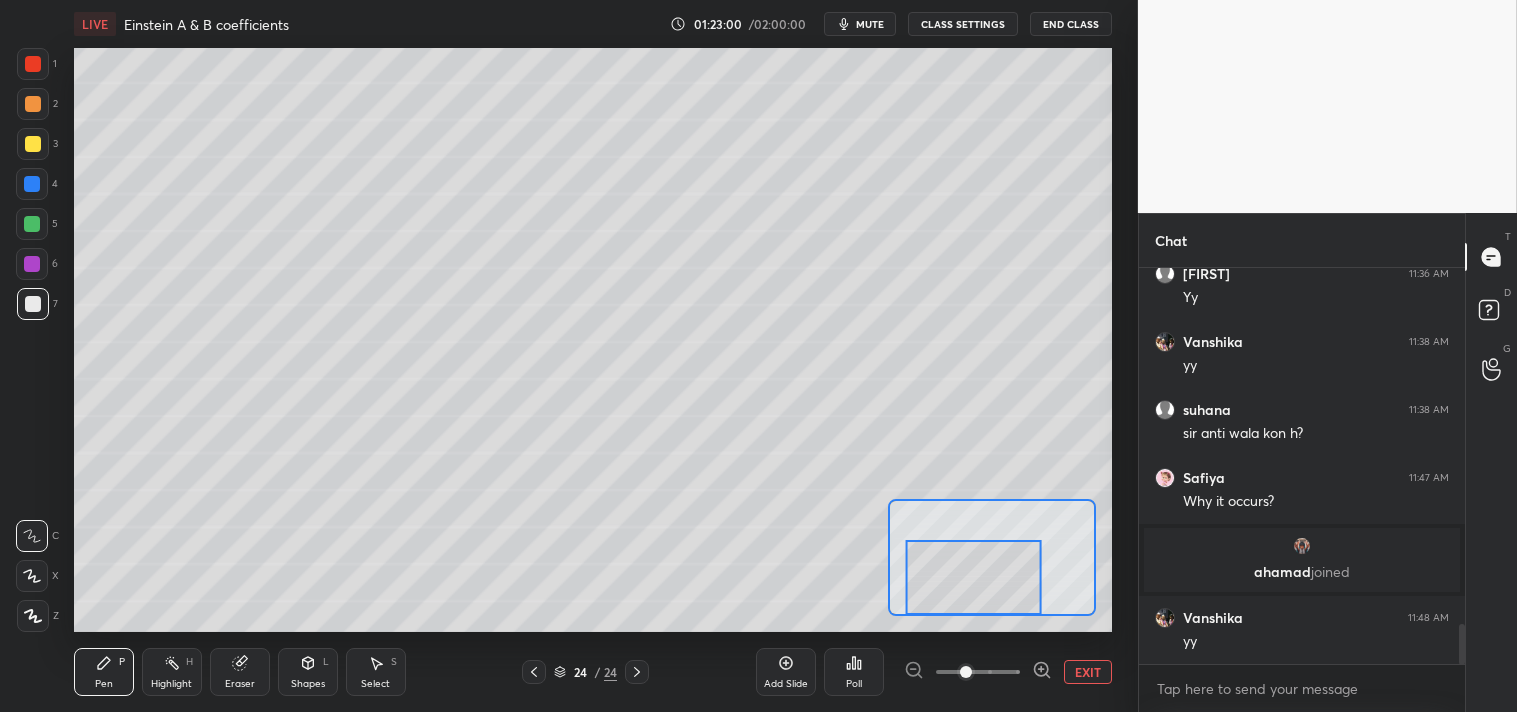 click at bounding box center [33, 144] 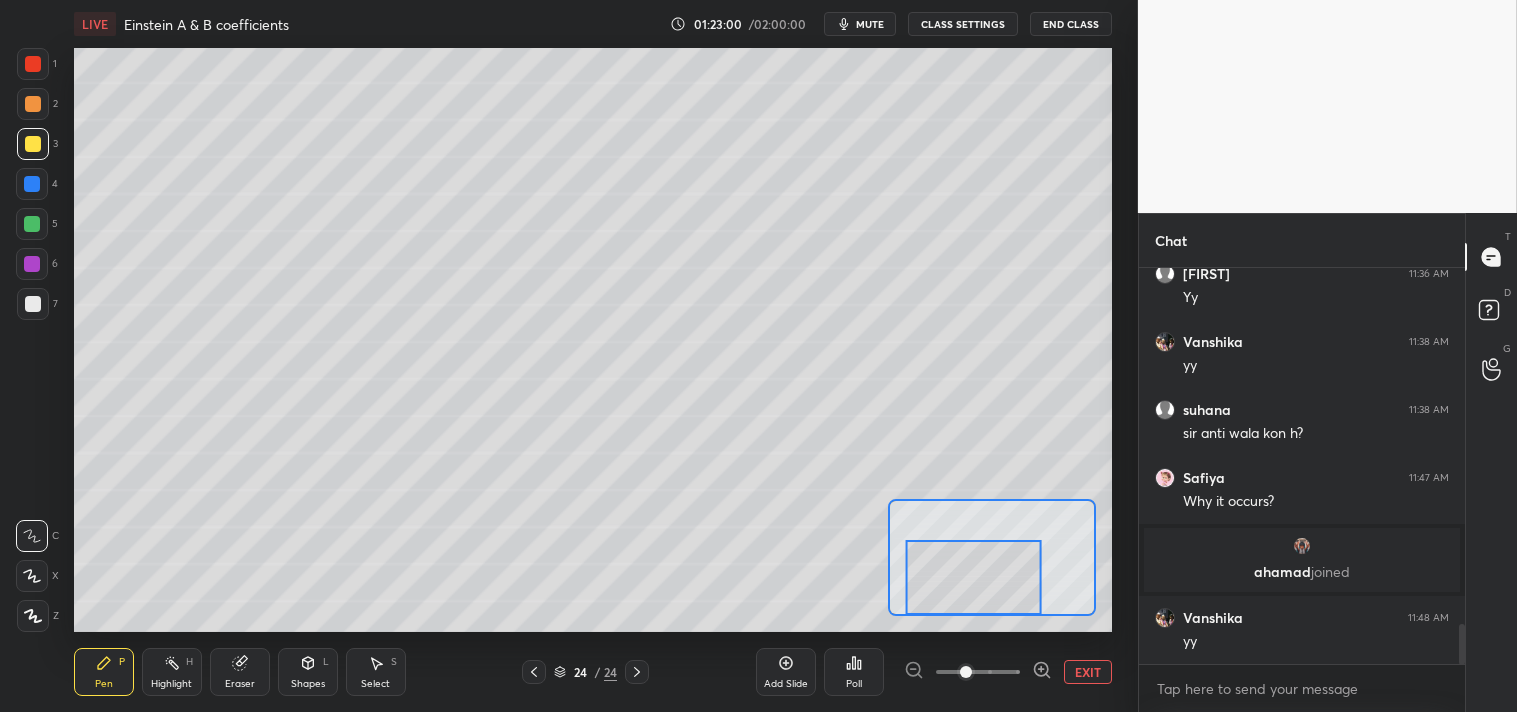 click at bounding box center [33, 144] 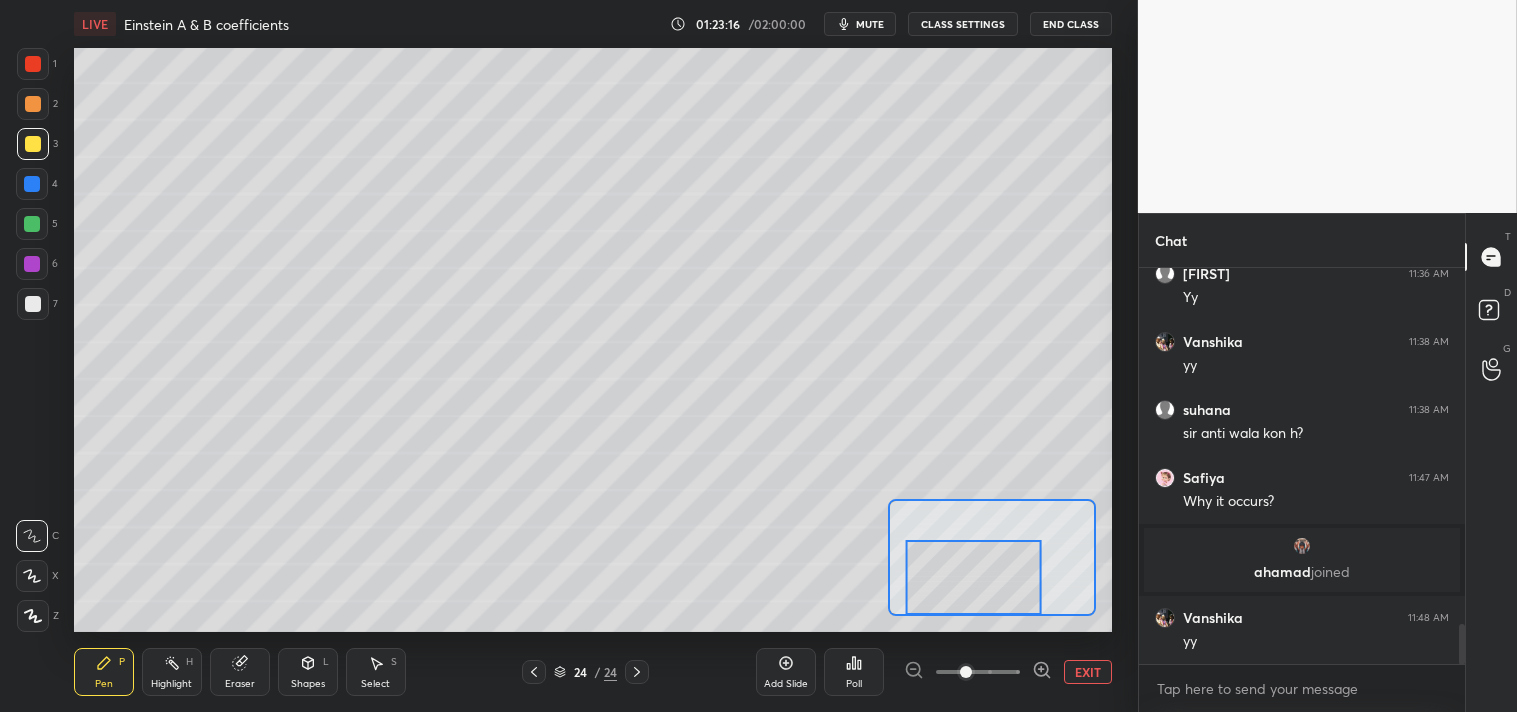 click on "EXIT" at bounding box center (1088, 672) 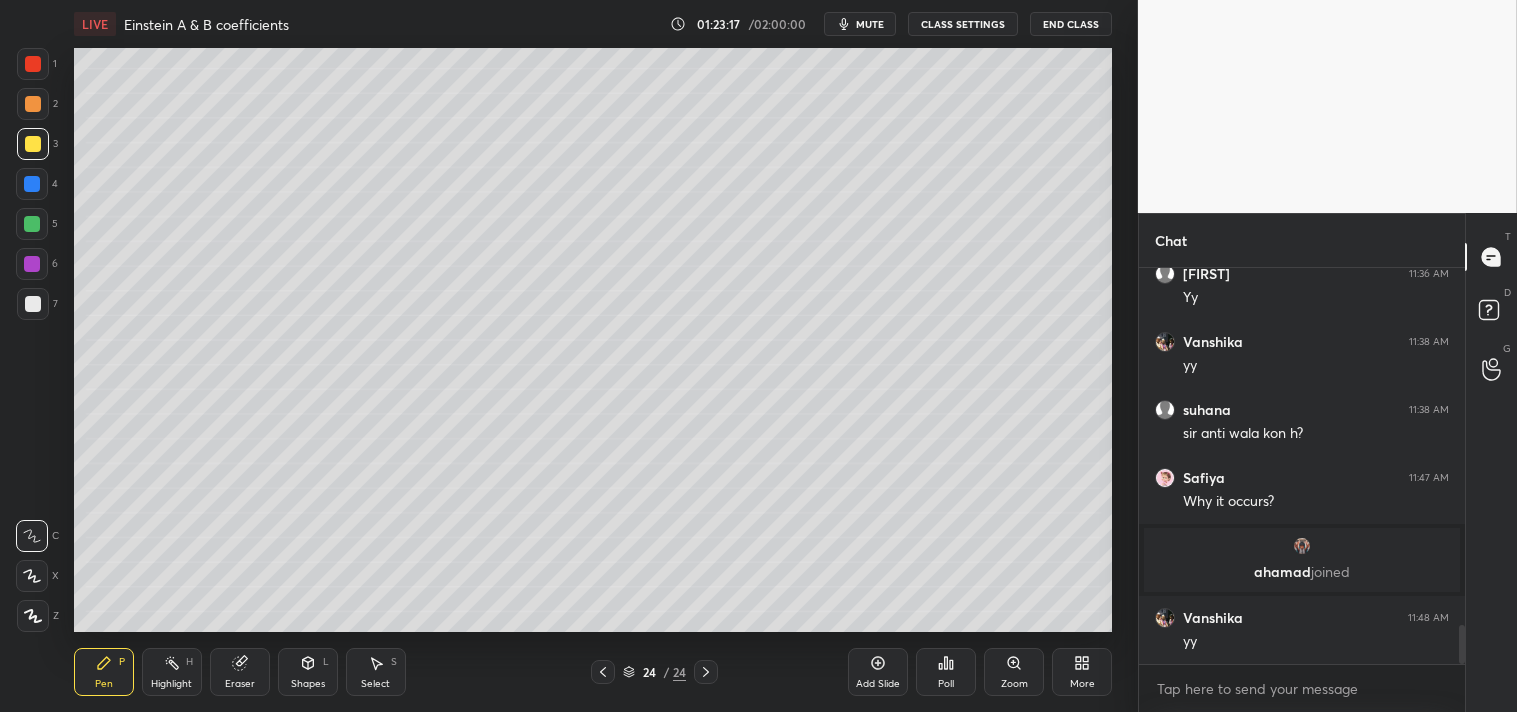 scroll, scrollTop: 3630, scrollLeft: 0, axis: vertical 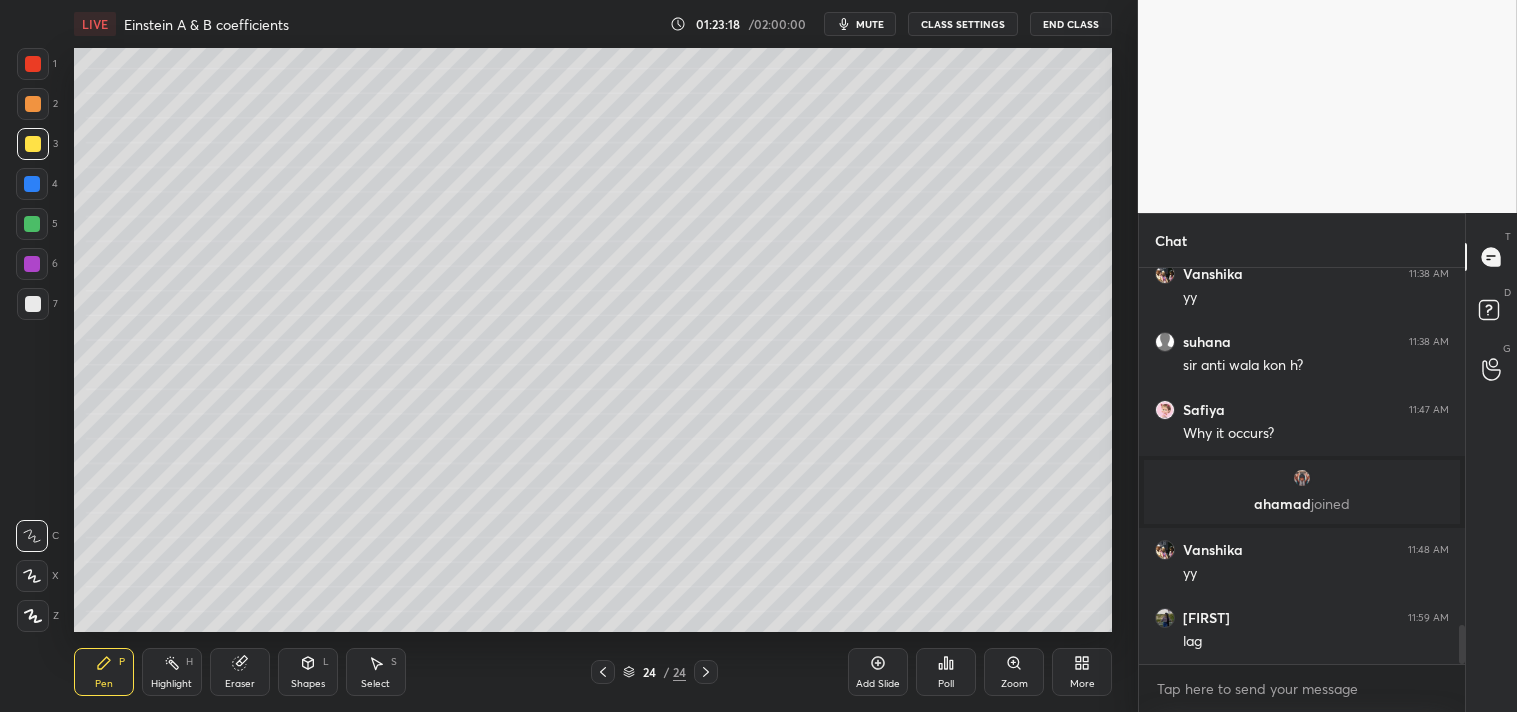 click 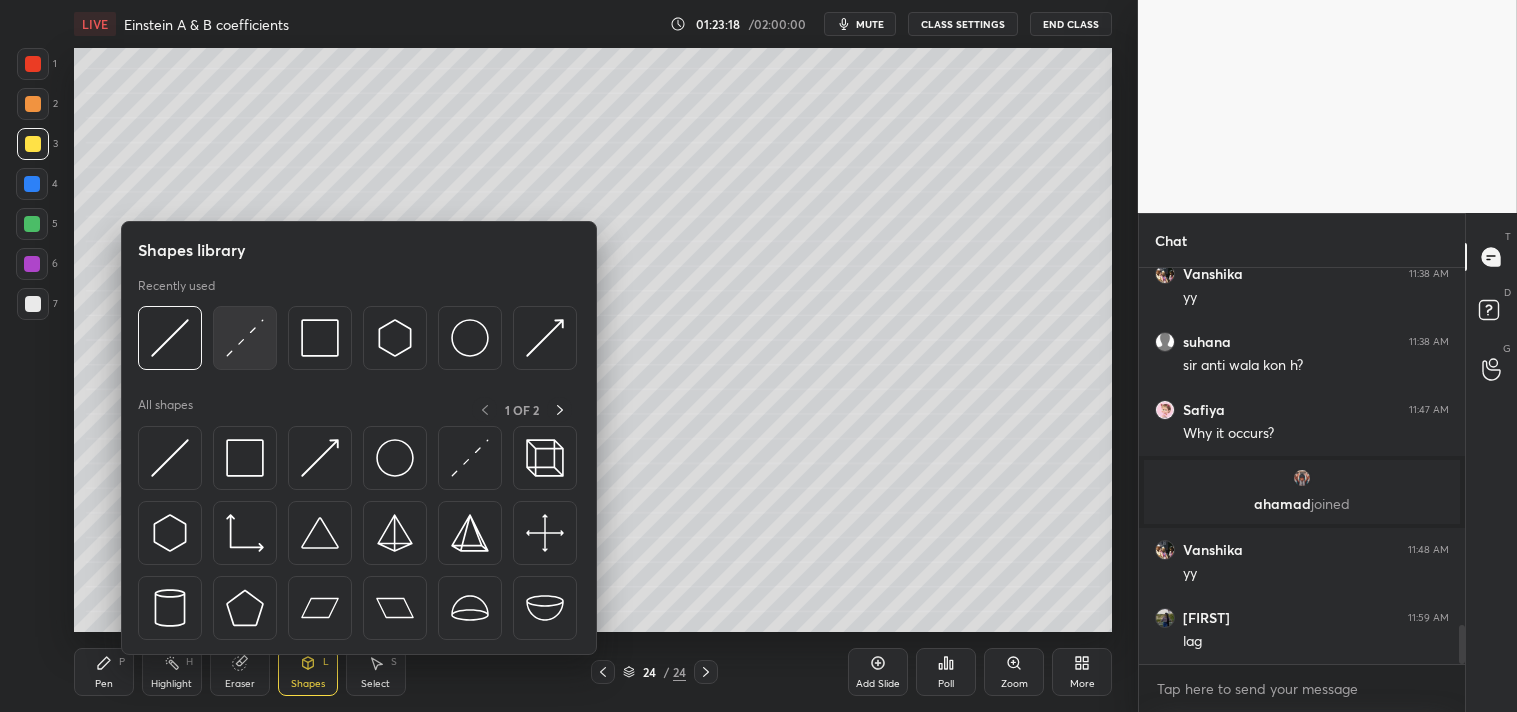 click at bounding box center [245, 338] 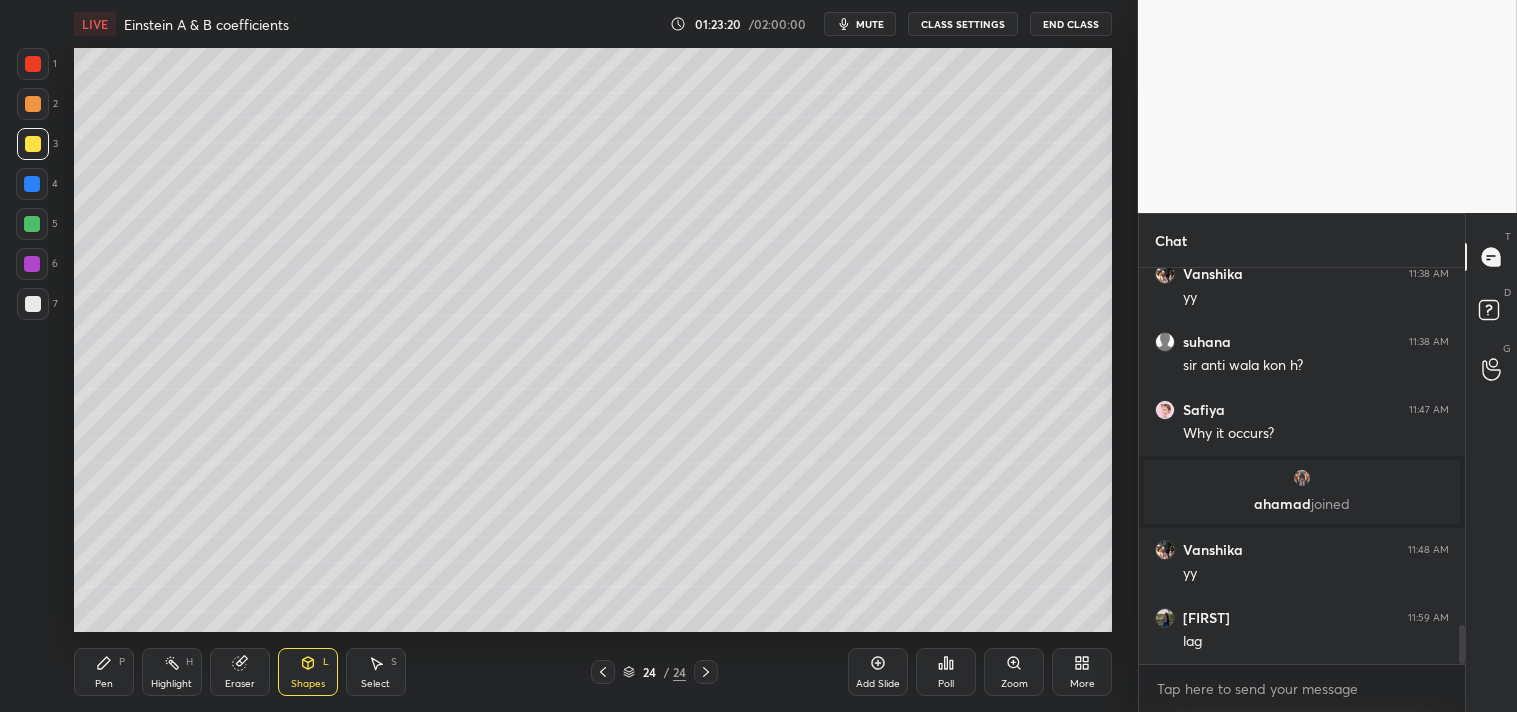 click 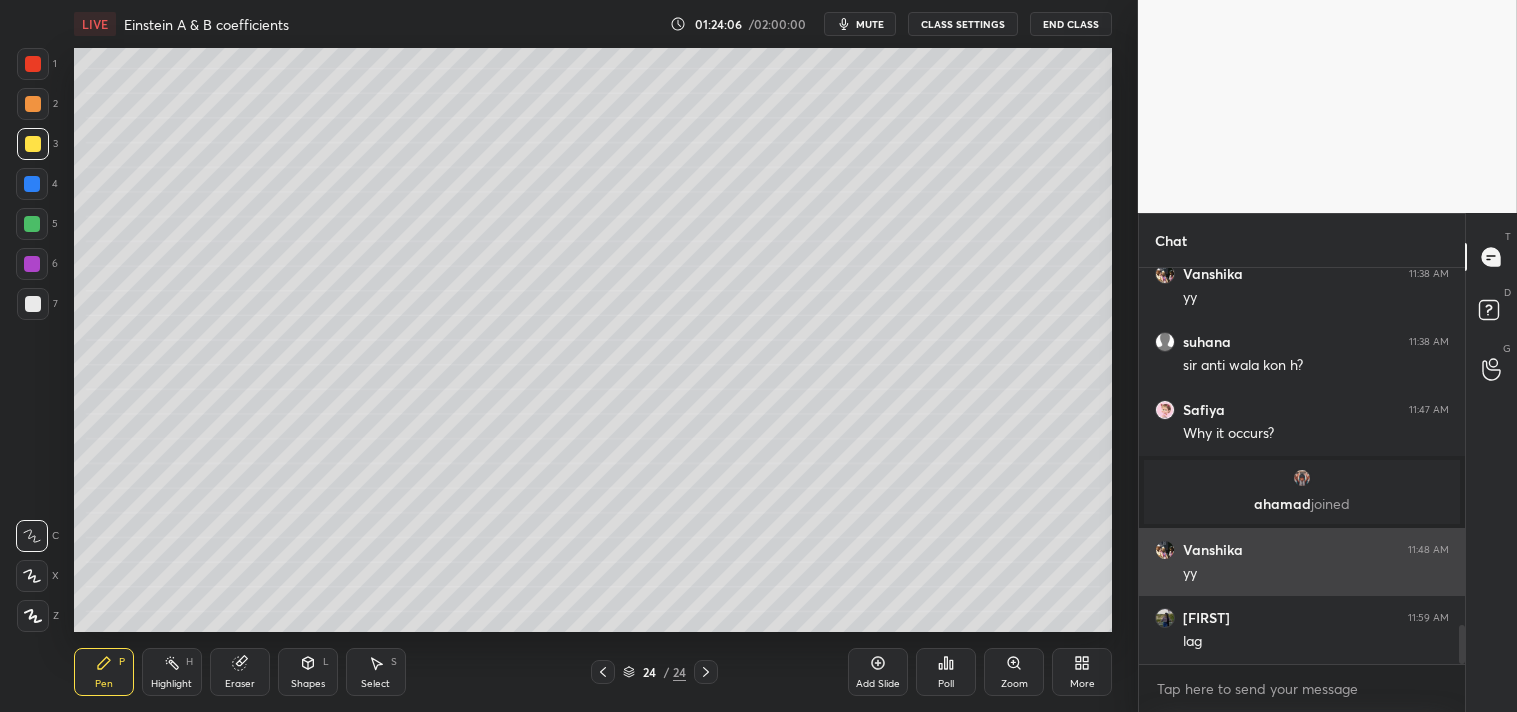 scroll, scrollTop: 3697, scrollLeft: 0, axis: vertical 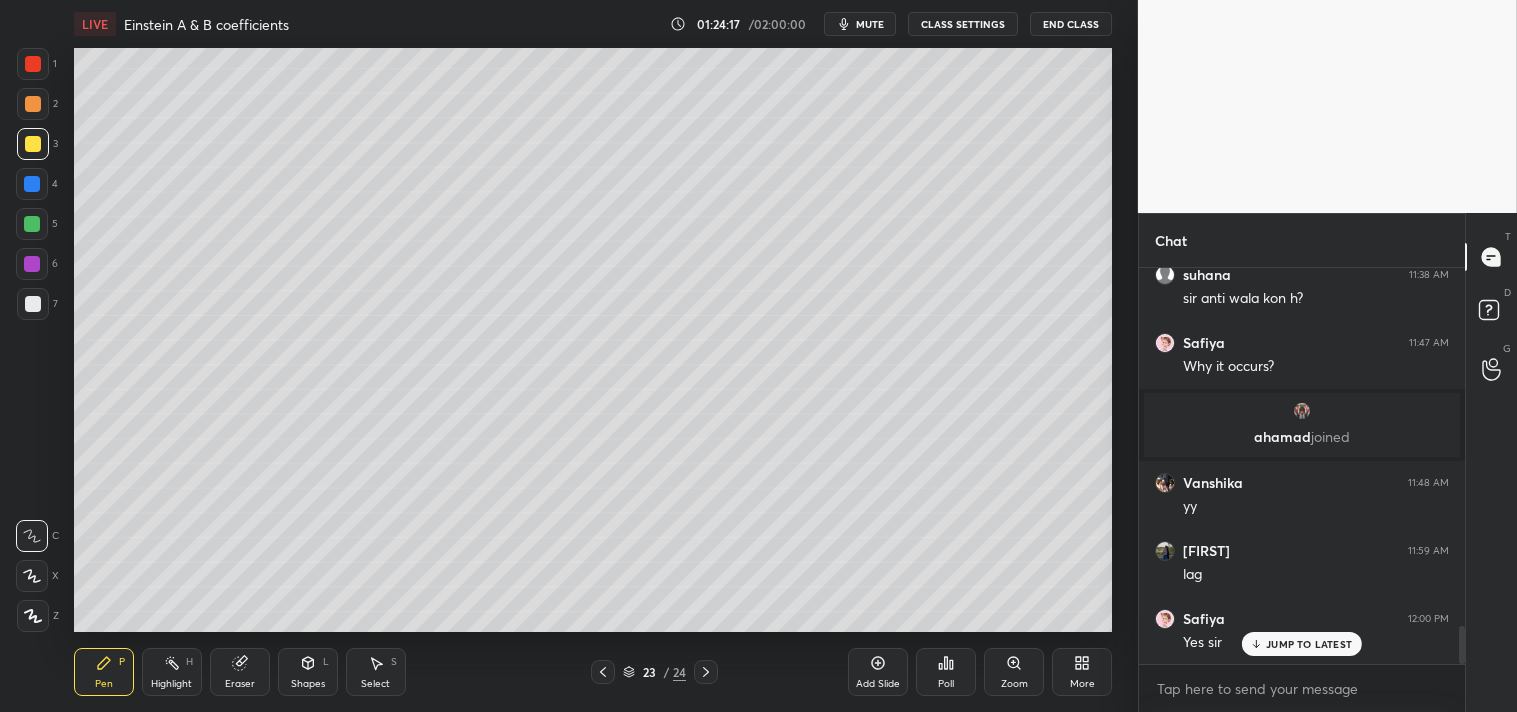 click on "mute" at bounding box center [870, 24] 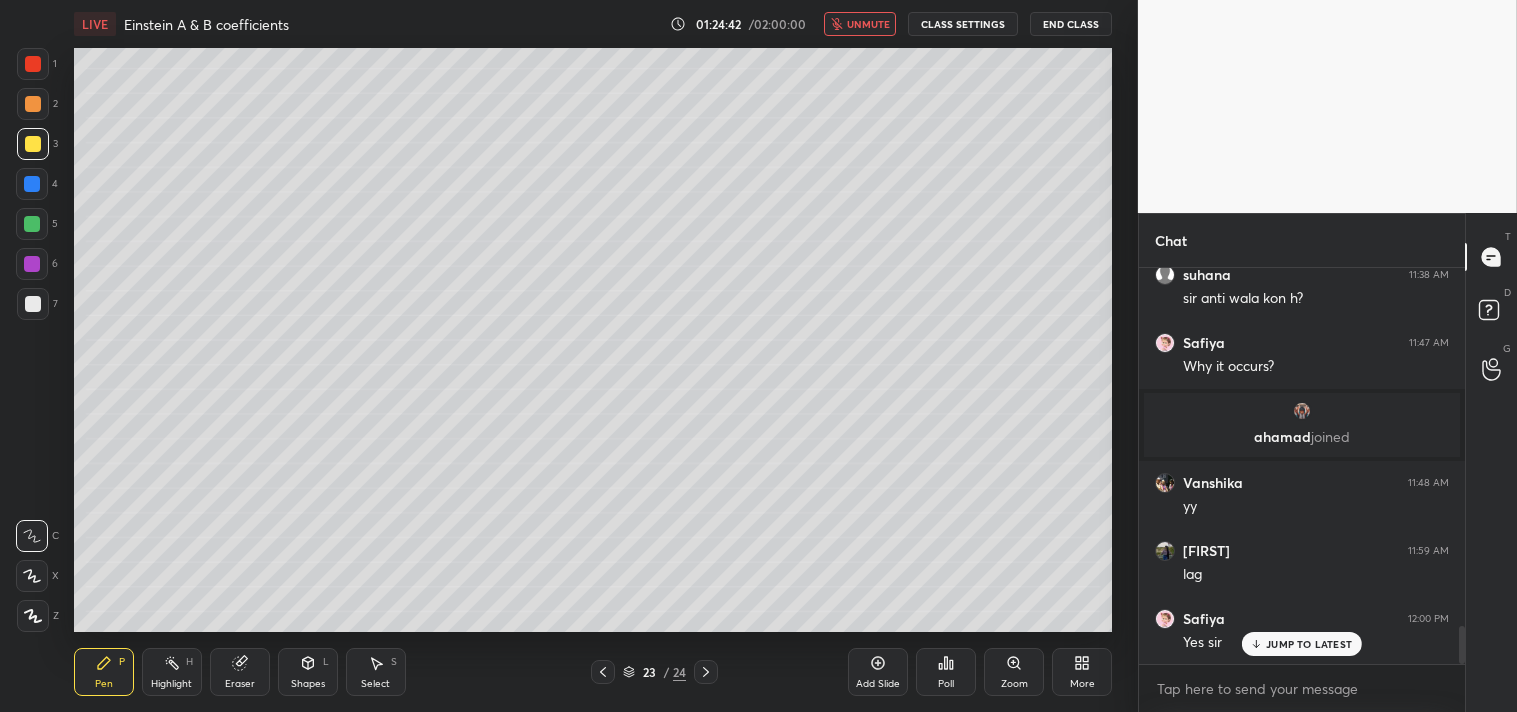 click on "unmute" at bounding box center (868, 24) 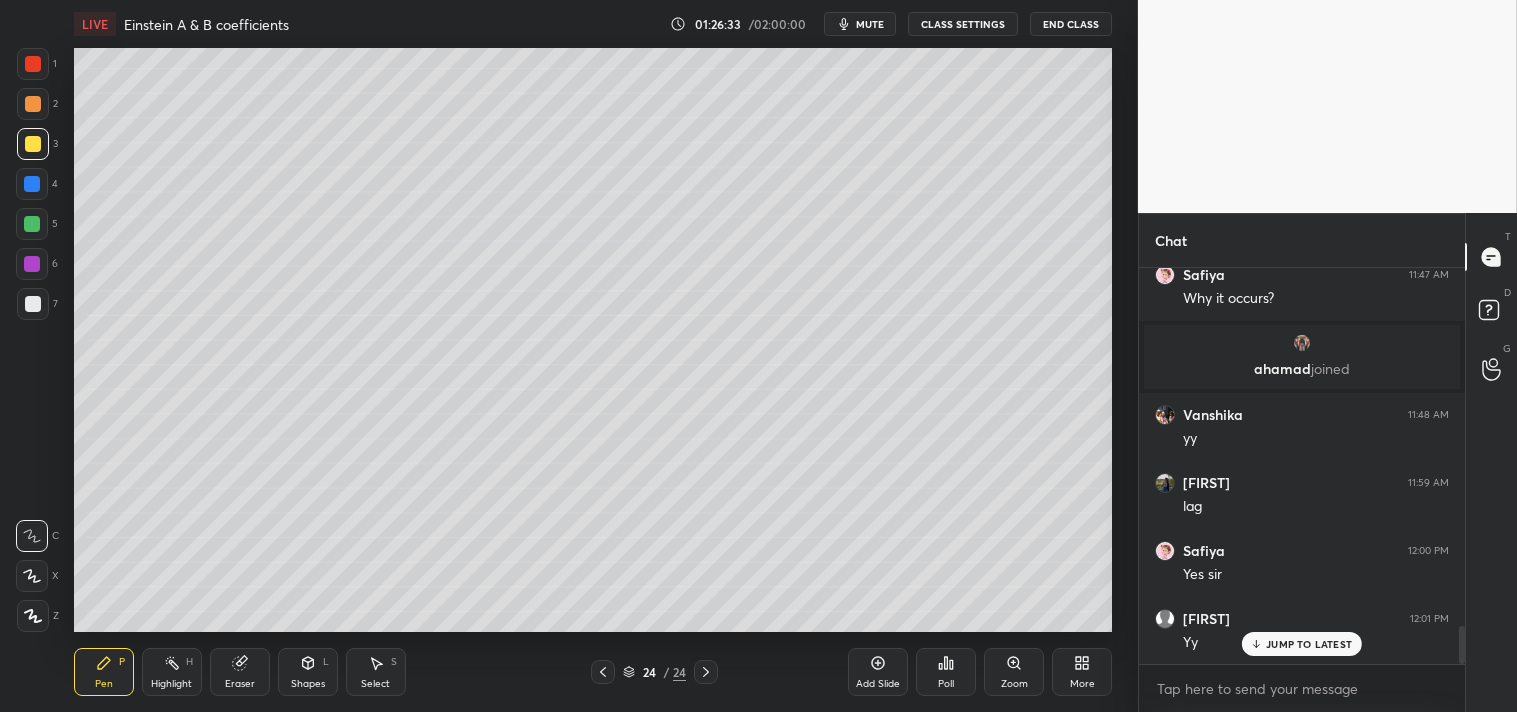 scroll, scrollTop: 3834, scrollLeft: 0, axis: vertical 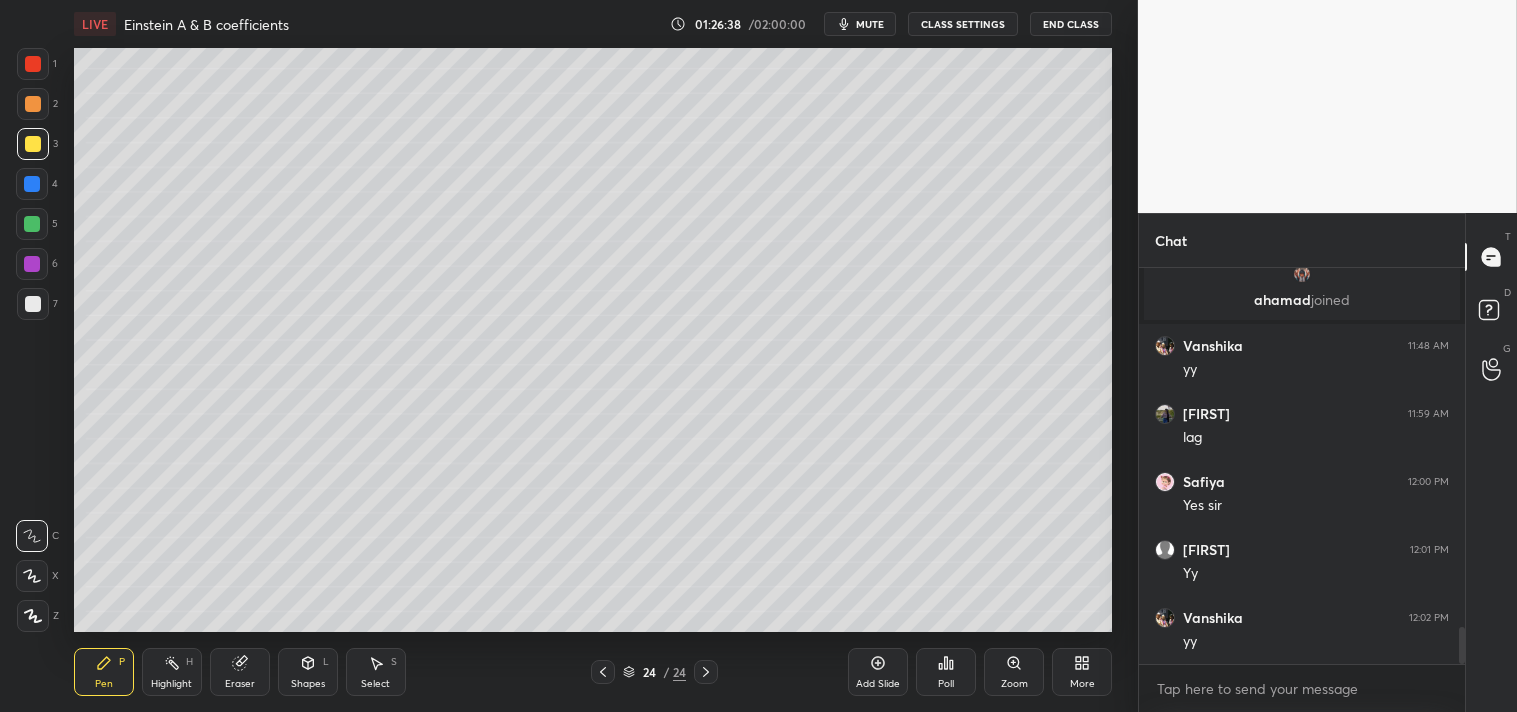 click on "Add Slide" at bounding box center (878, 672) 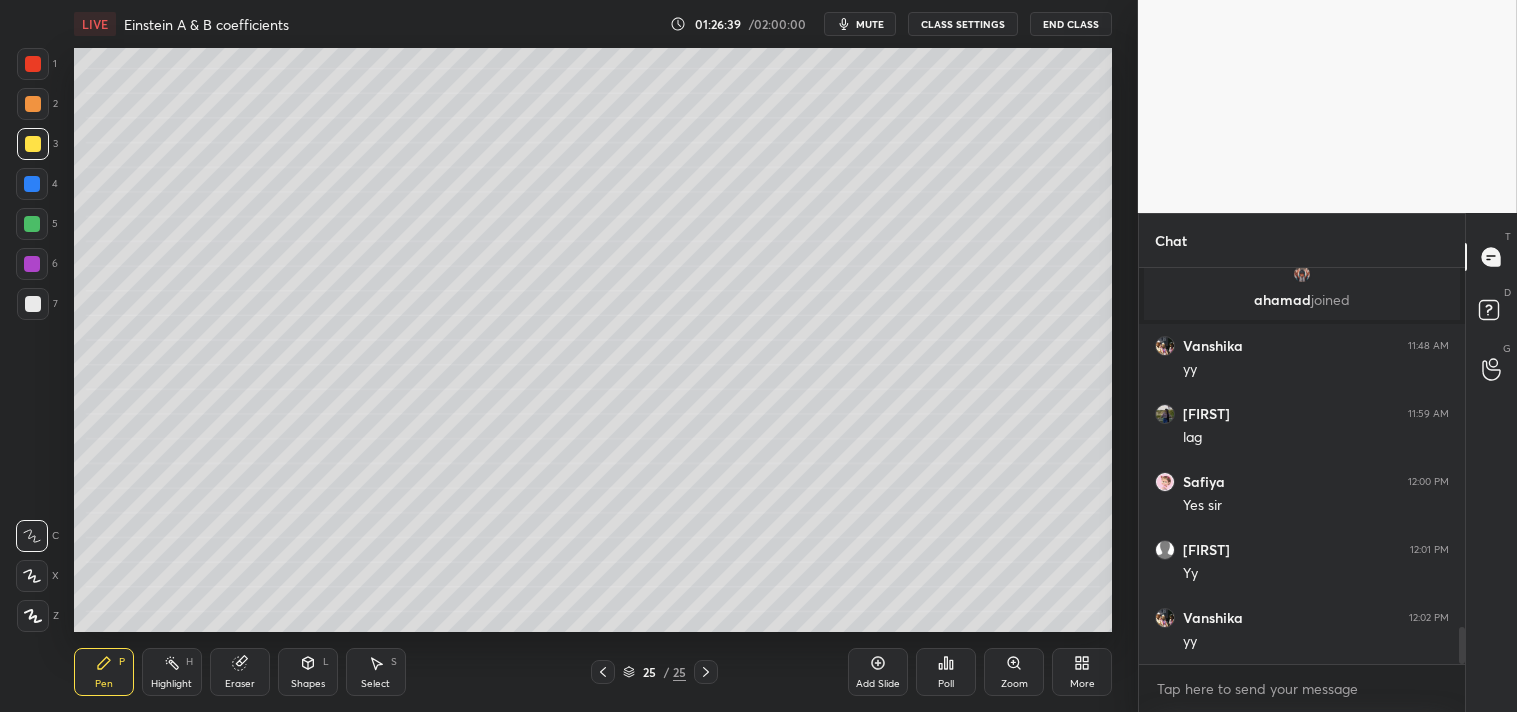 click on "Shapes L" at bounding box center [308, 672] 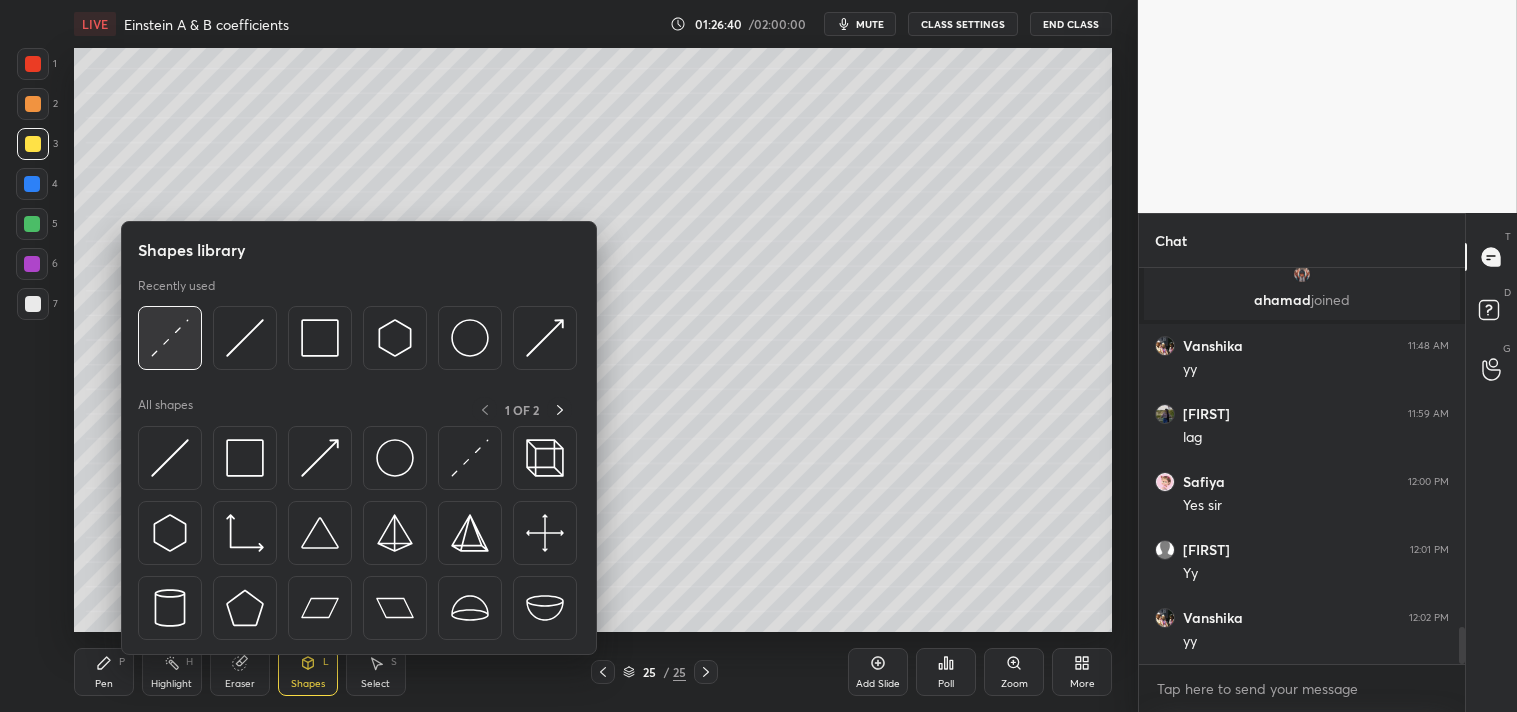click at bounding box center [170, 338] 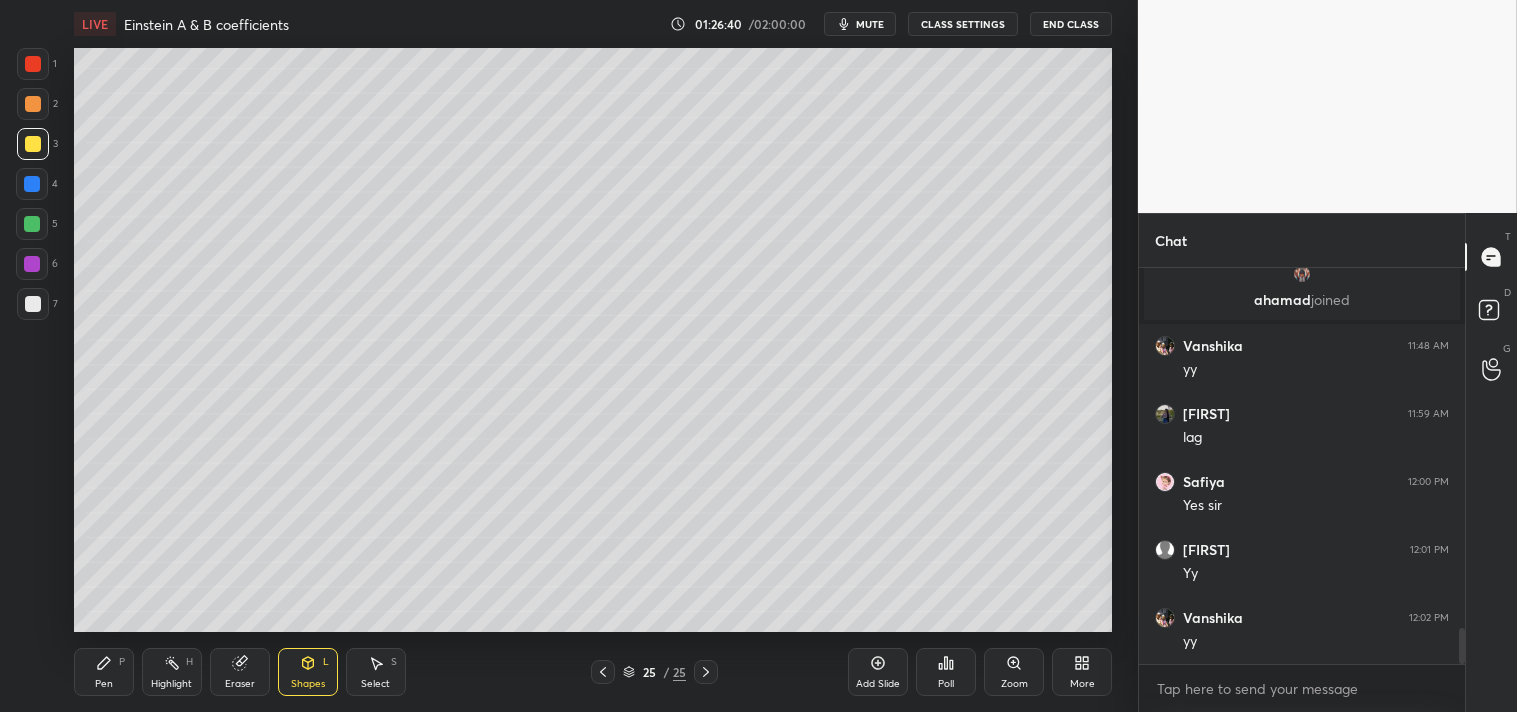 scroll, scrollTop: 3902, scrollLeft: 0, axis: vertical 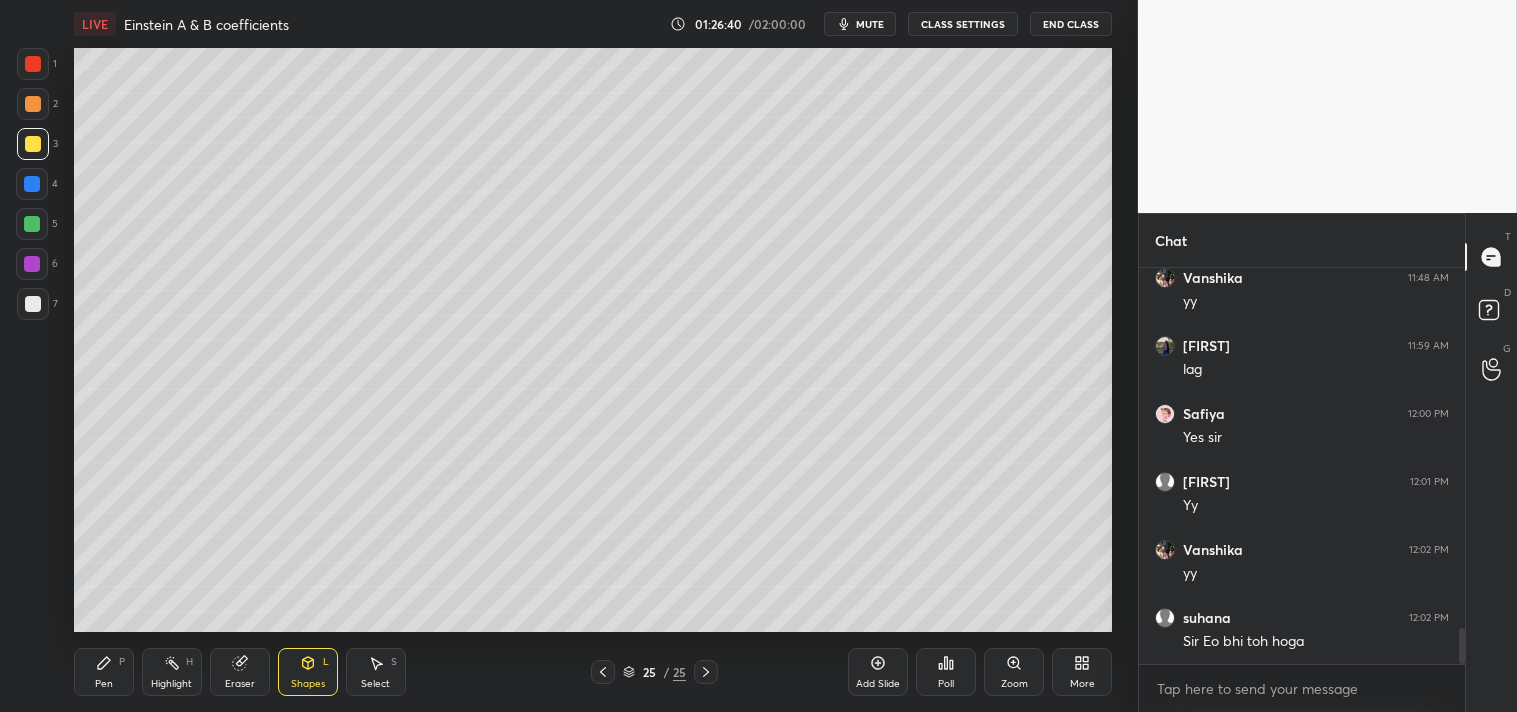 click at bounding box center [33, 304] 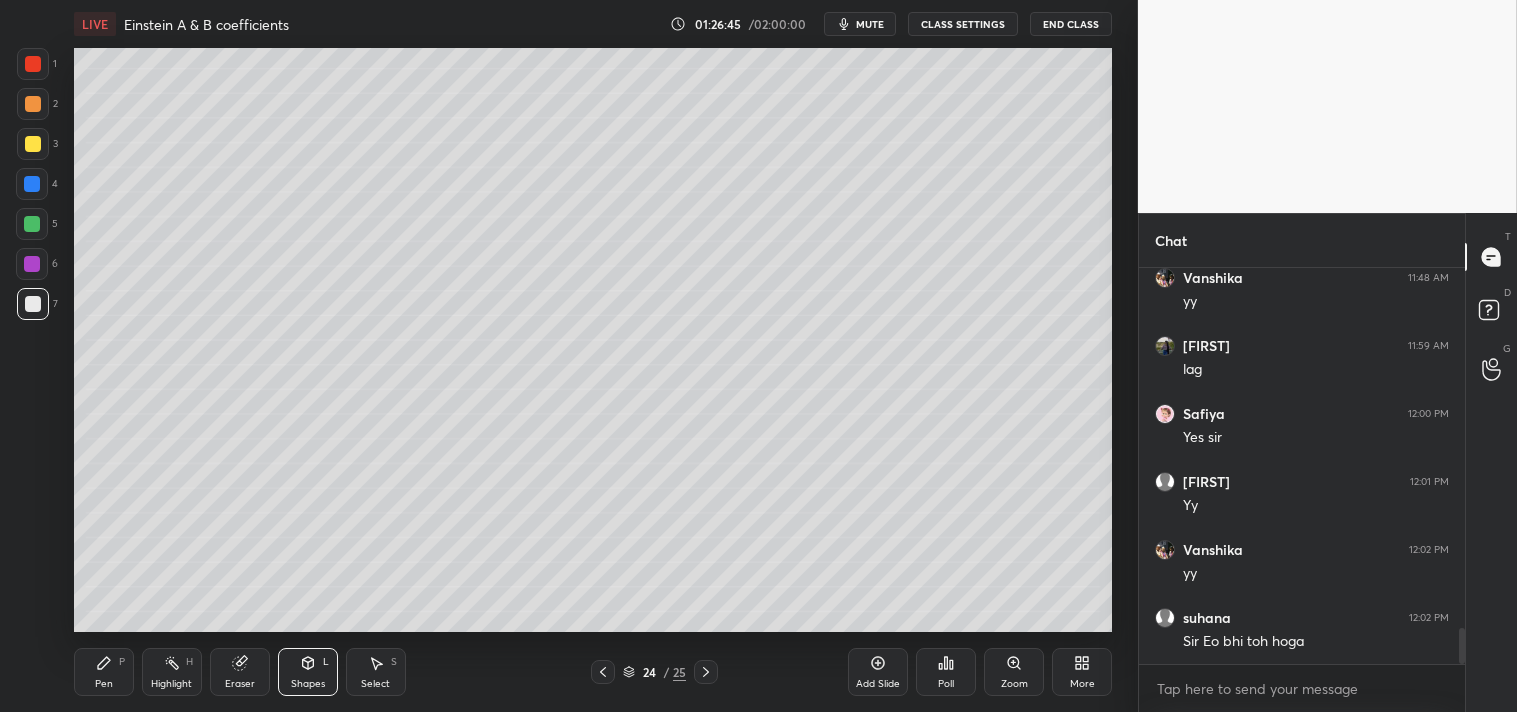 click on "Pen P" at bounding box center (104, 672) 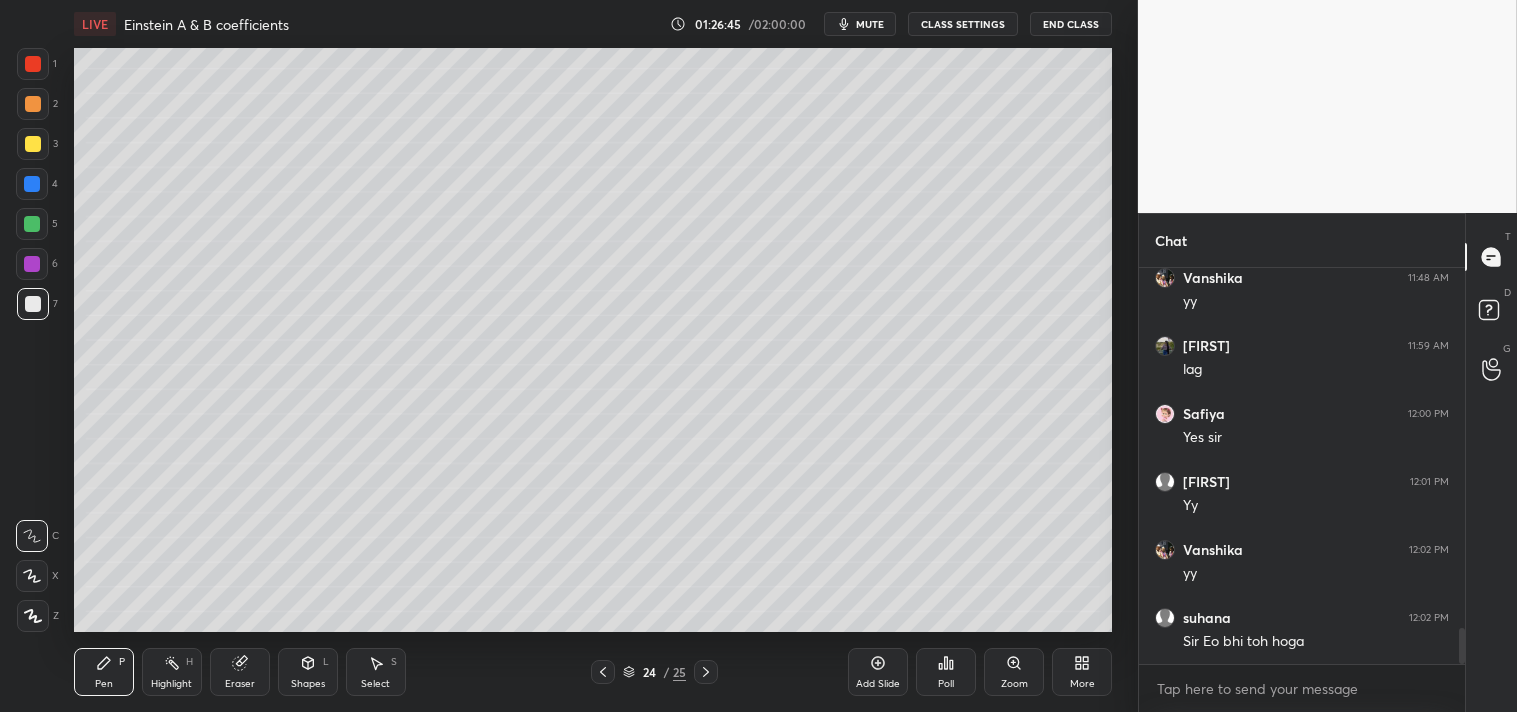 click on "Highlight" at bounding box center [171, 684] 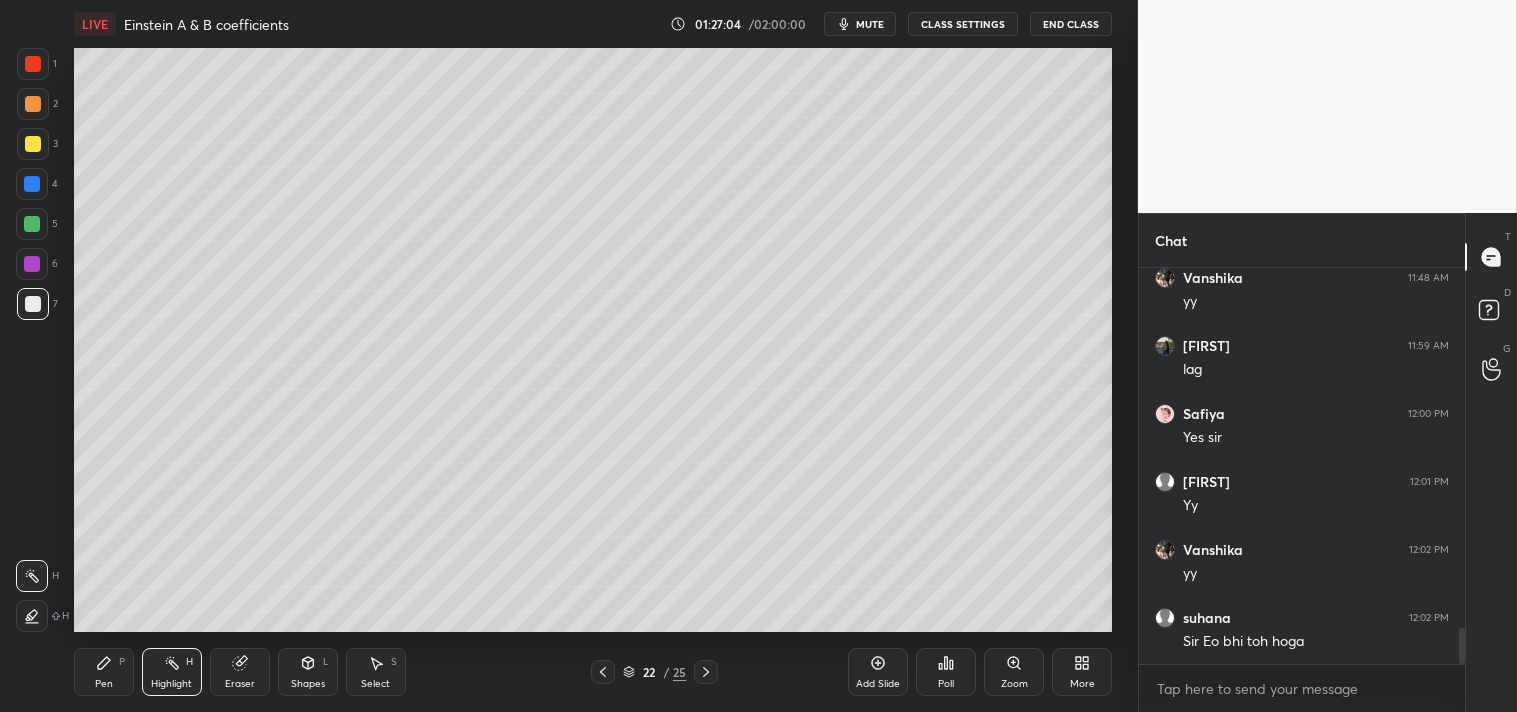 click on "Add Slide" at bounding box center [878, 672] 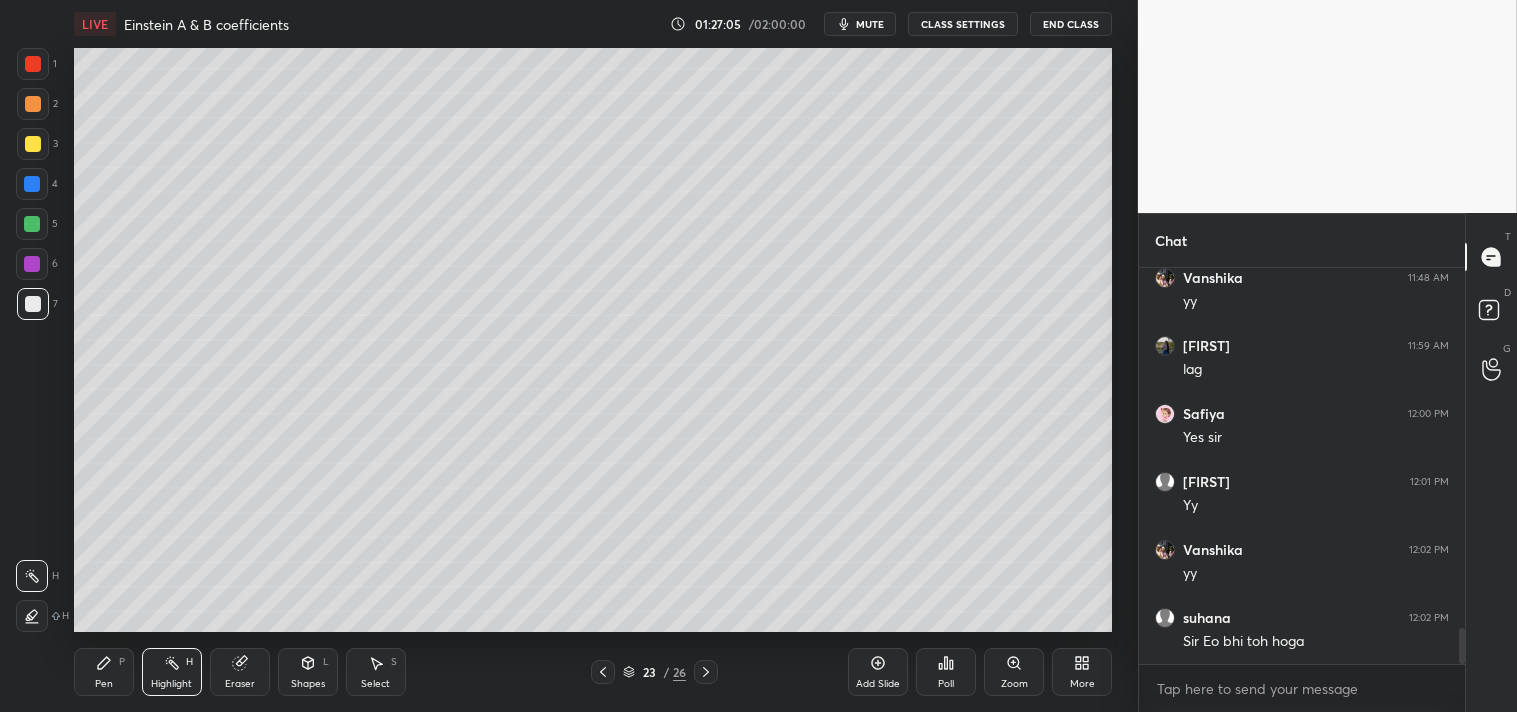 click on "Pen" at bounding box center (104, 684) 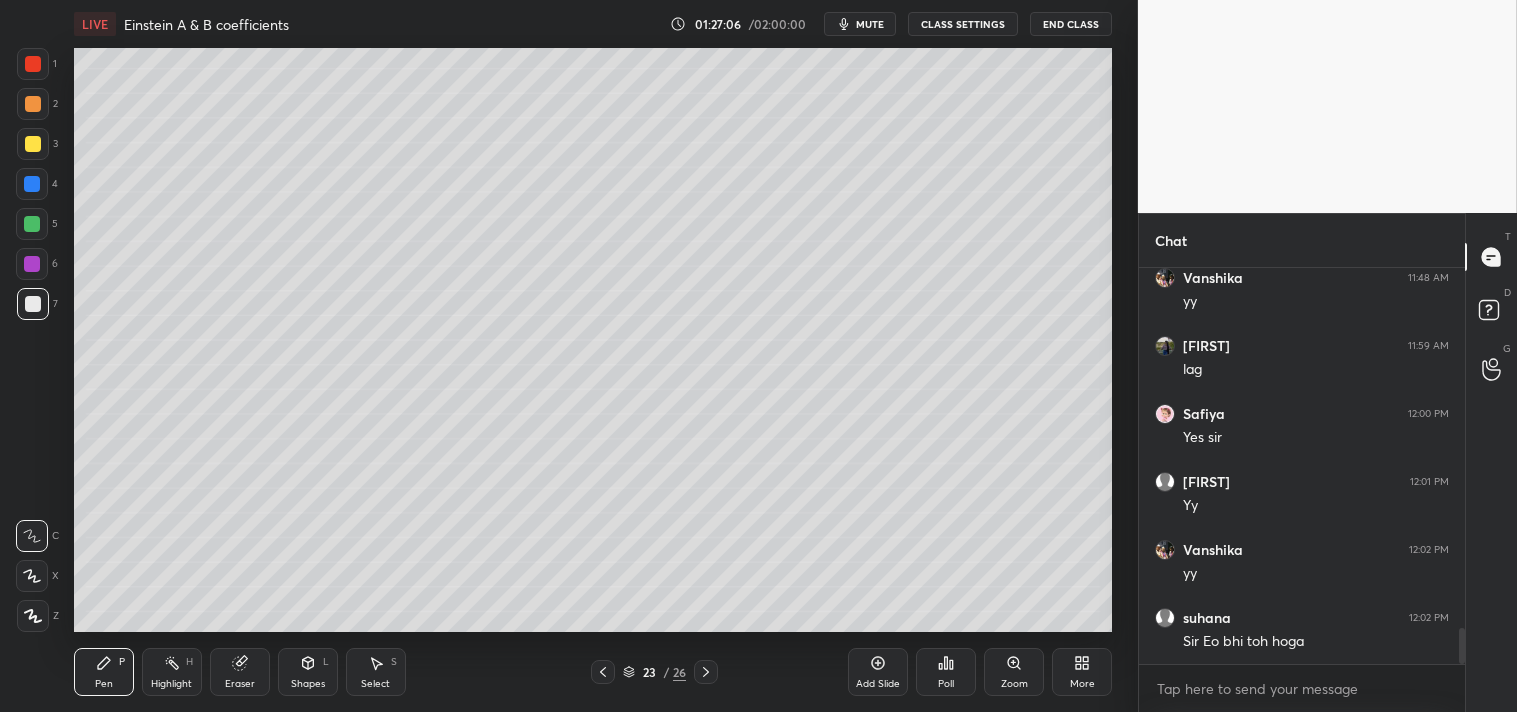 click on "Pen P" at bounding box center [104, 672] 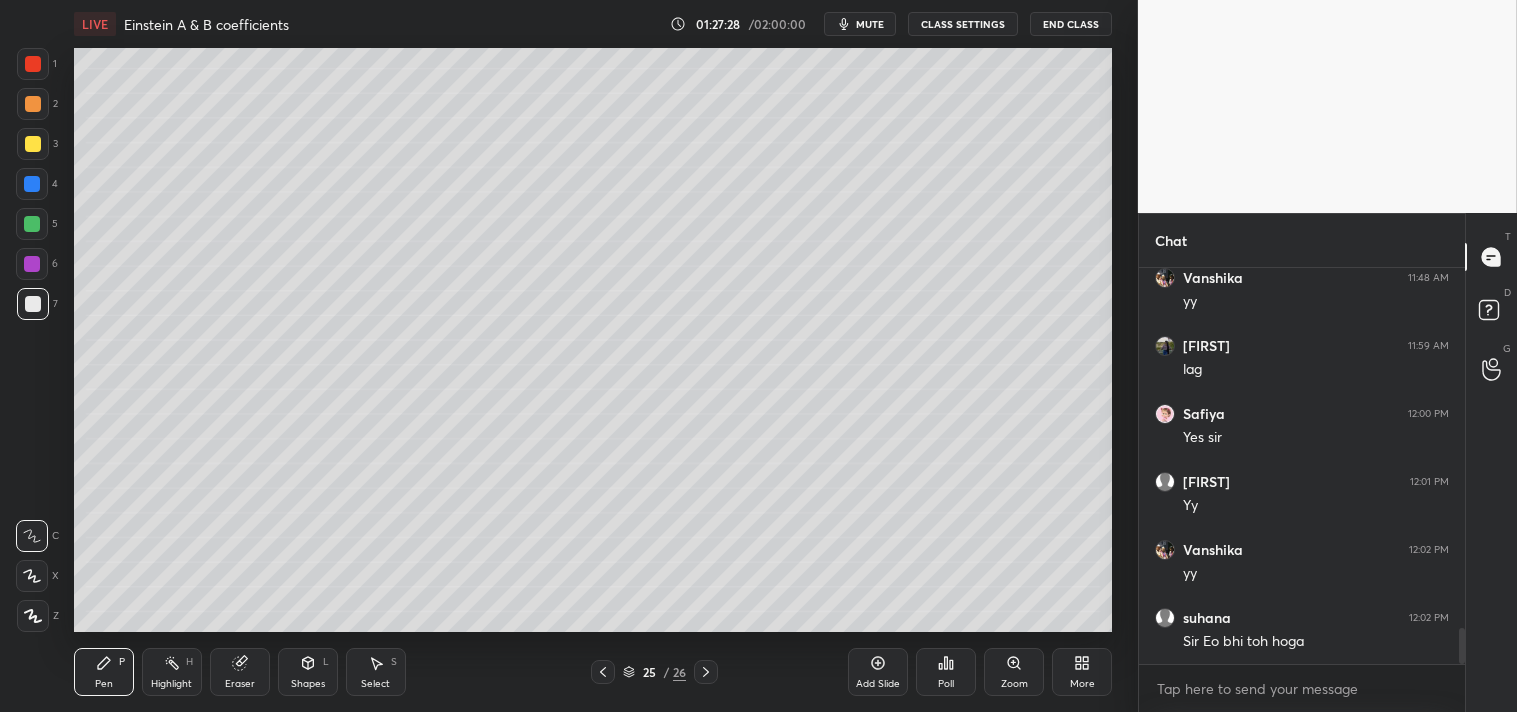 click on "Highlight" at bounding box center (171, 684) 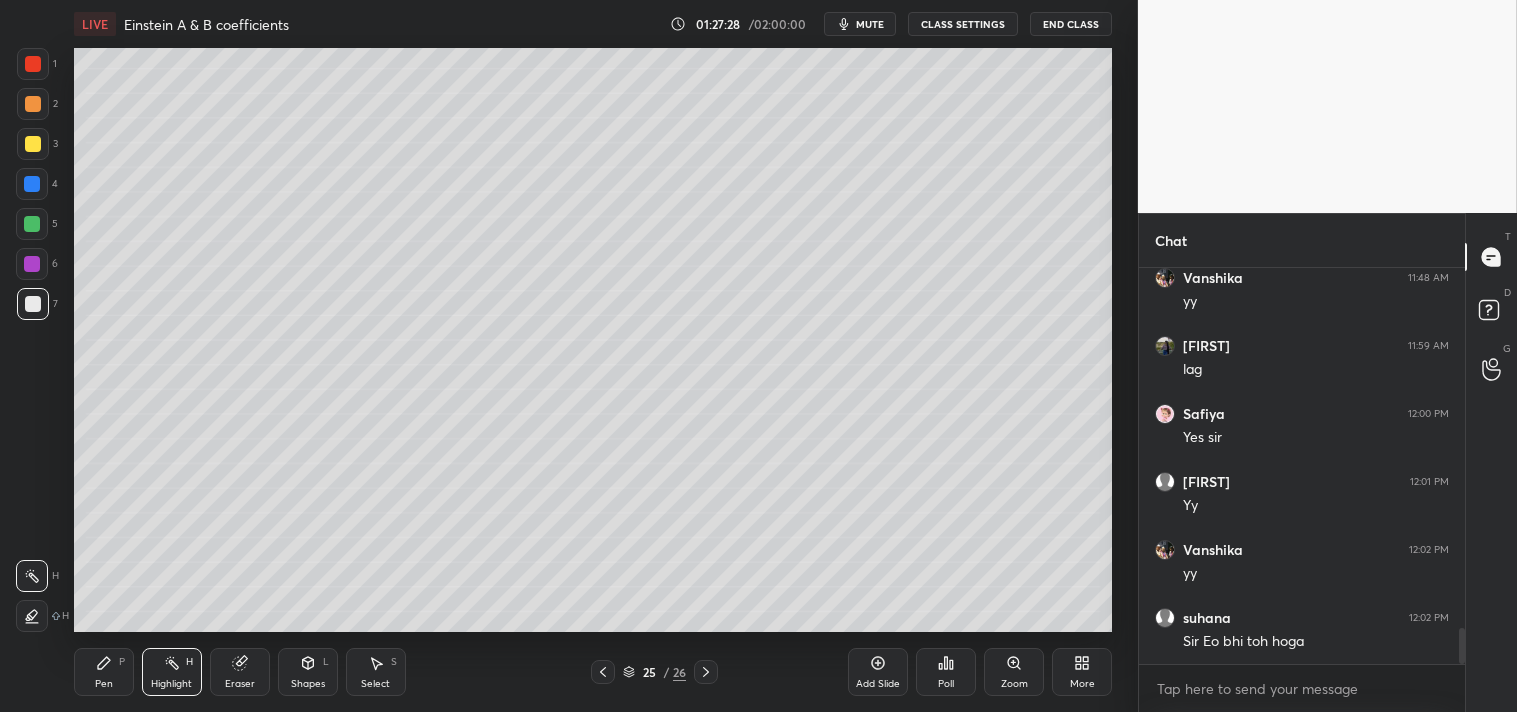 click 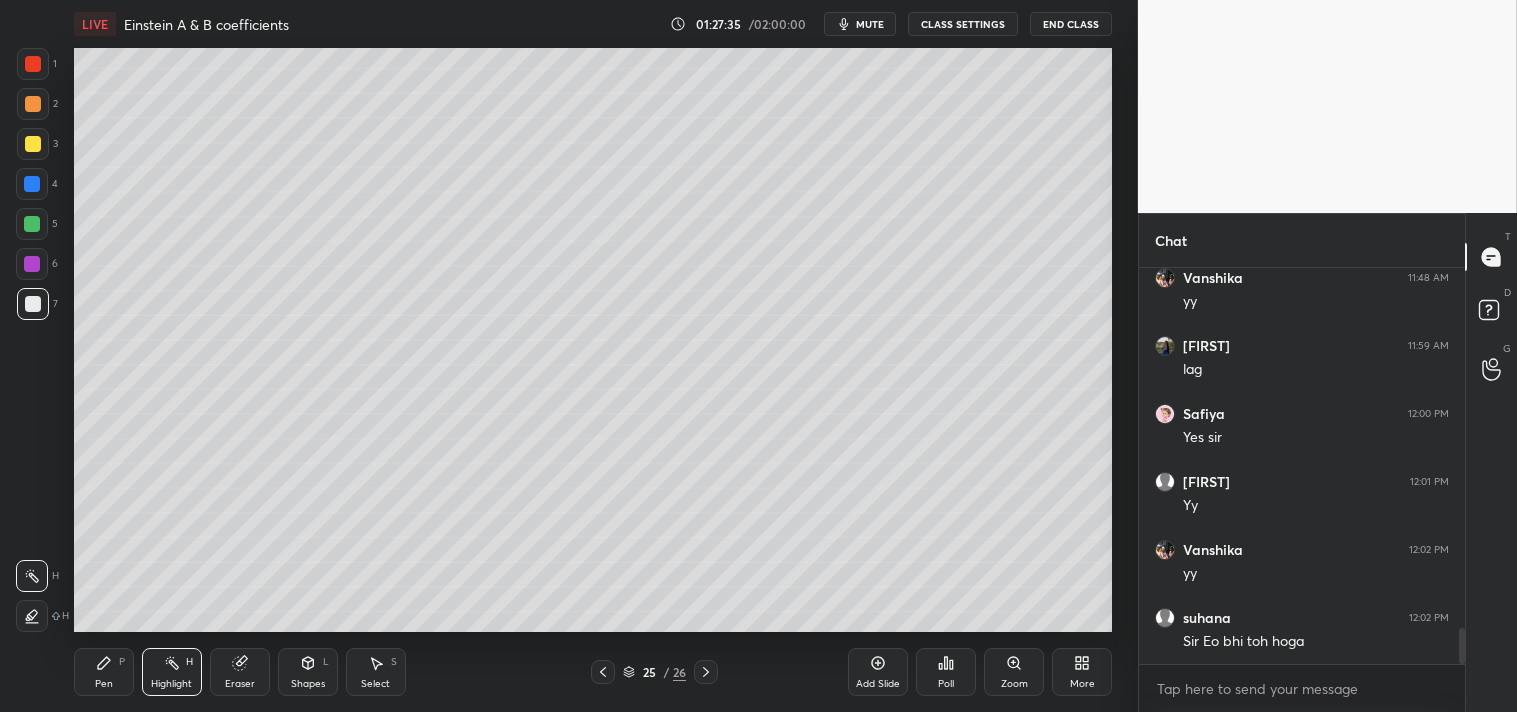 scroll, scrollTop: 3970, scrollLeft: 0, axis: vertical 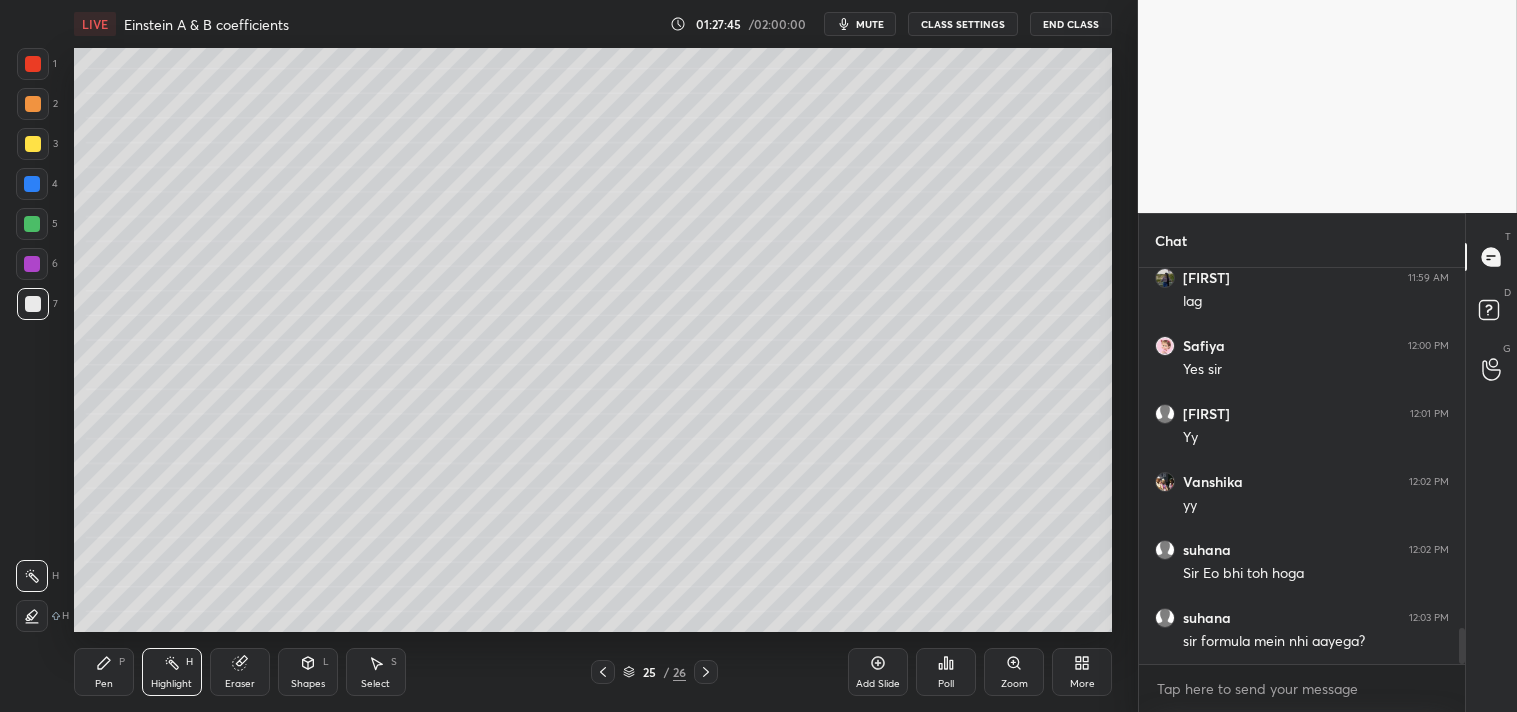 click 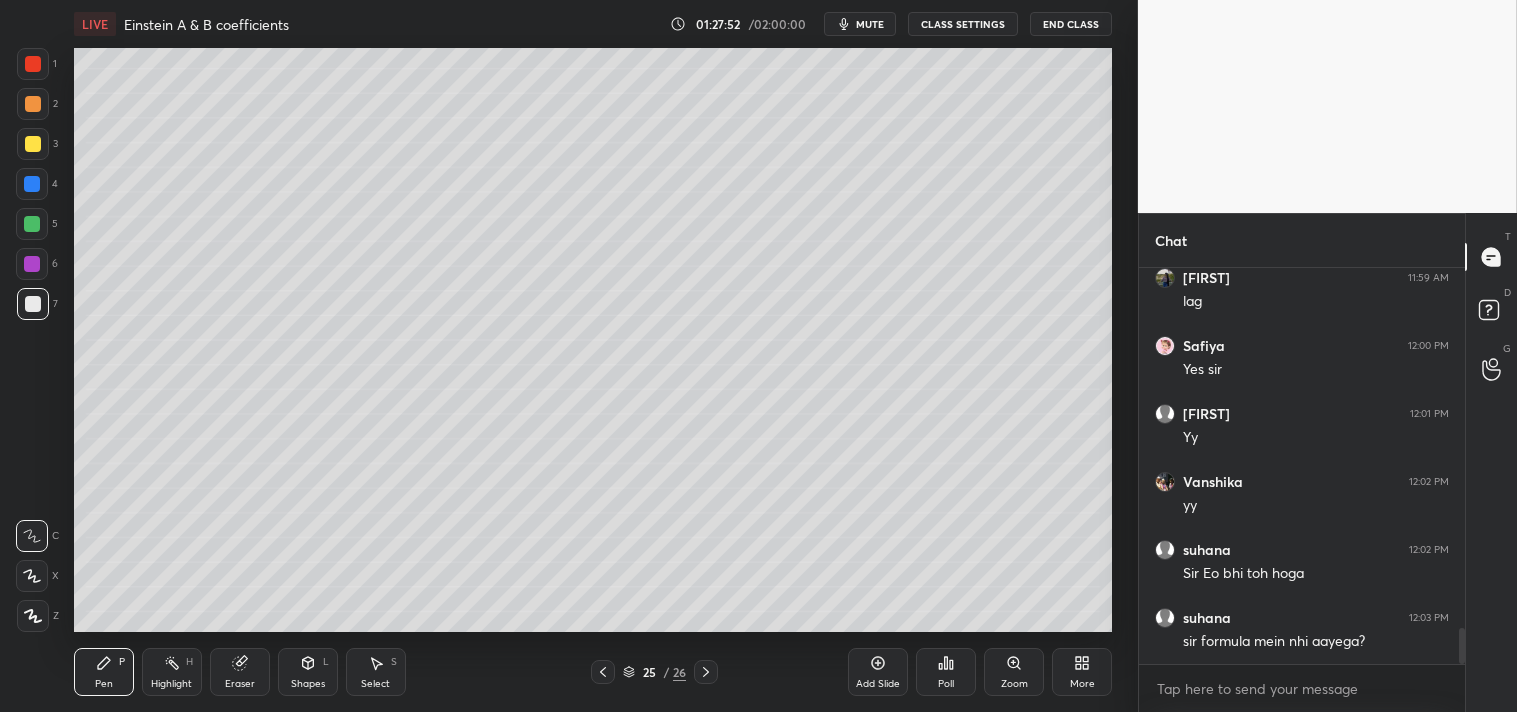click on "Highlight H" at bounding box center (172, 672) 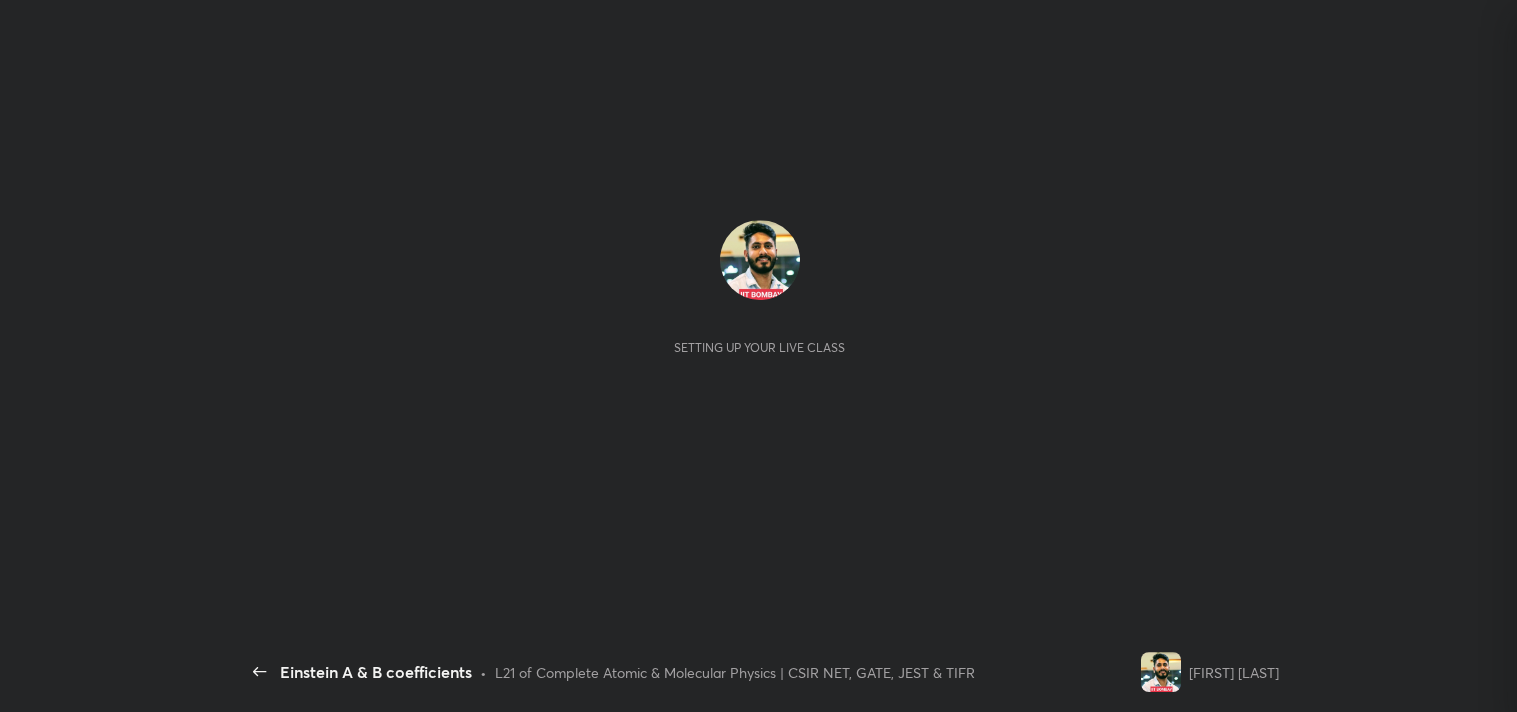 scroll, scrollTop: 0, scrollLeft: 0, axis: both 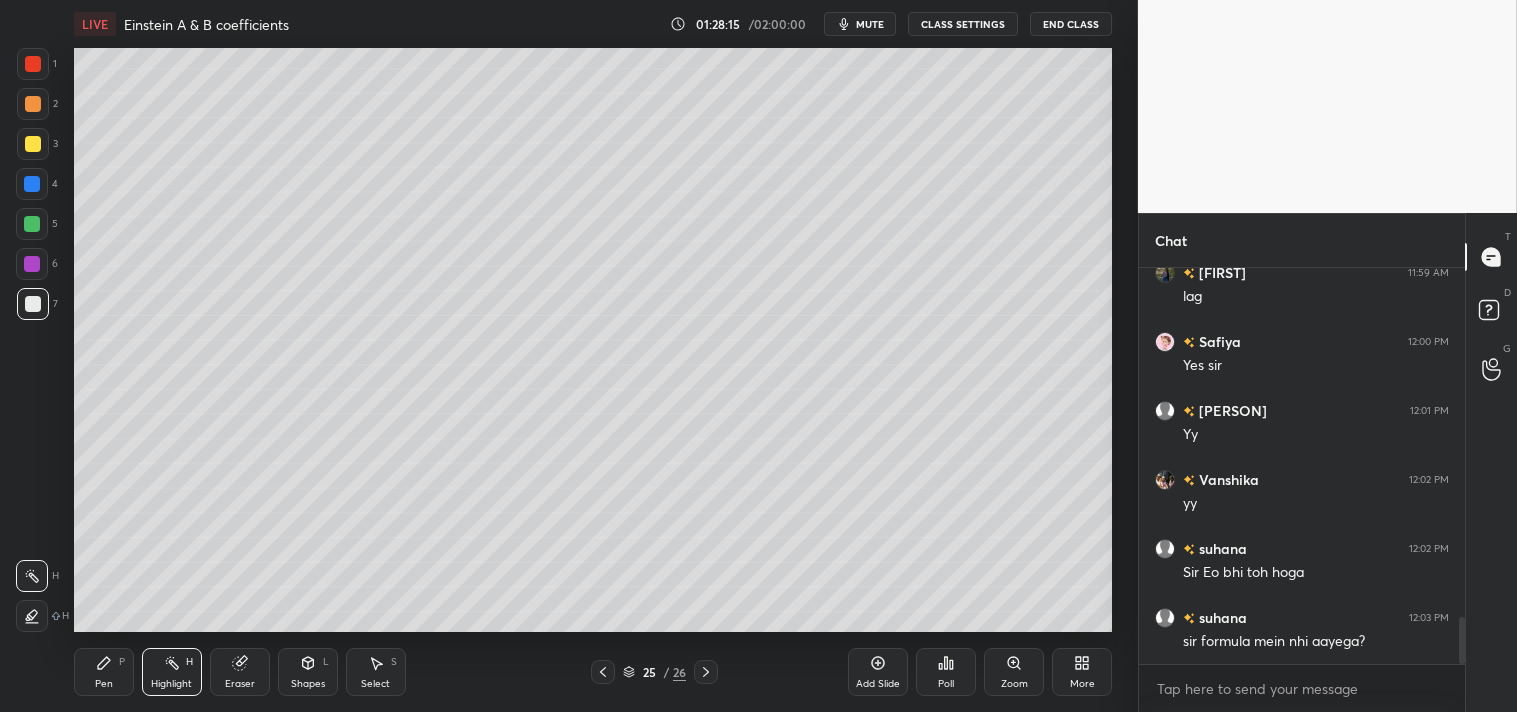 click on "Pen P" at bounding box center [104, 672] 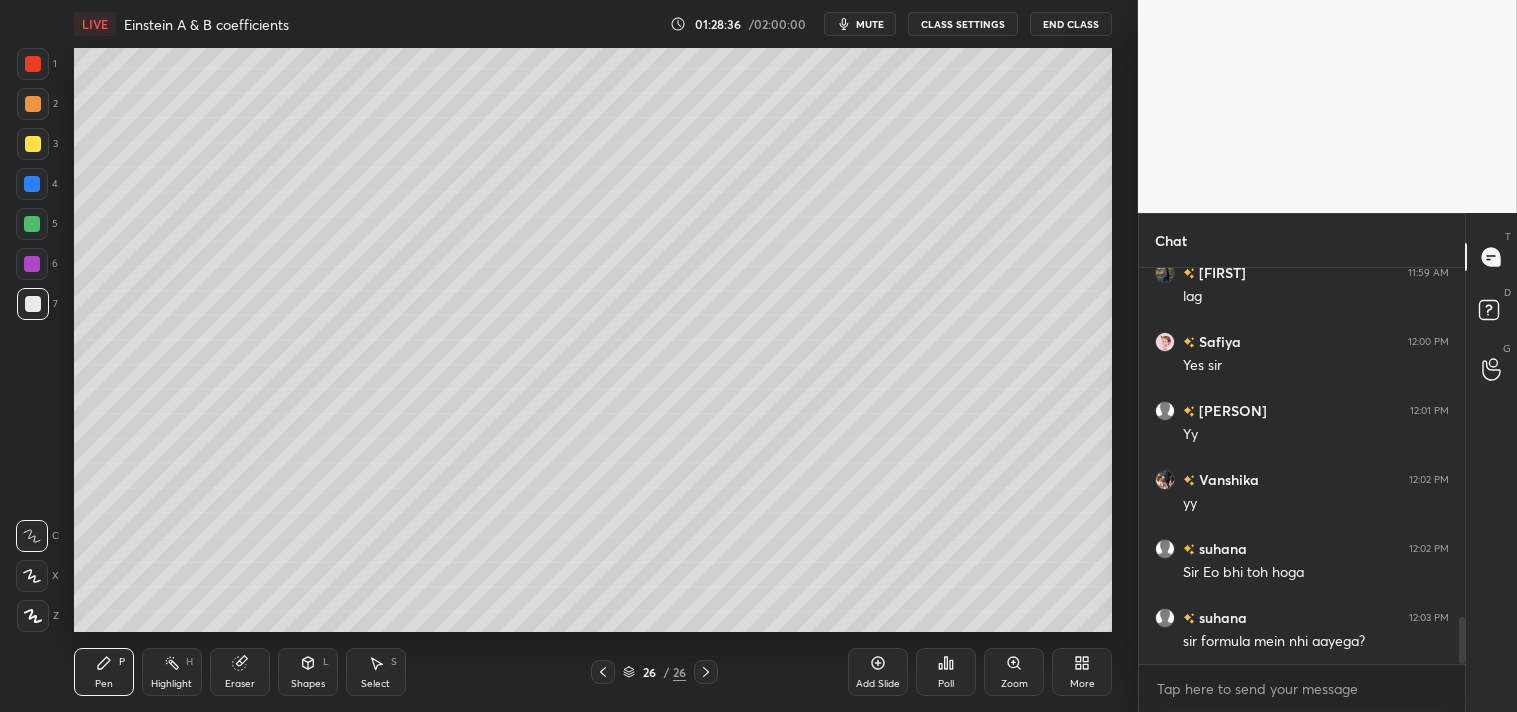 click on "L" at bounding box center [326, 662] 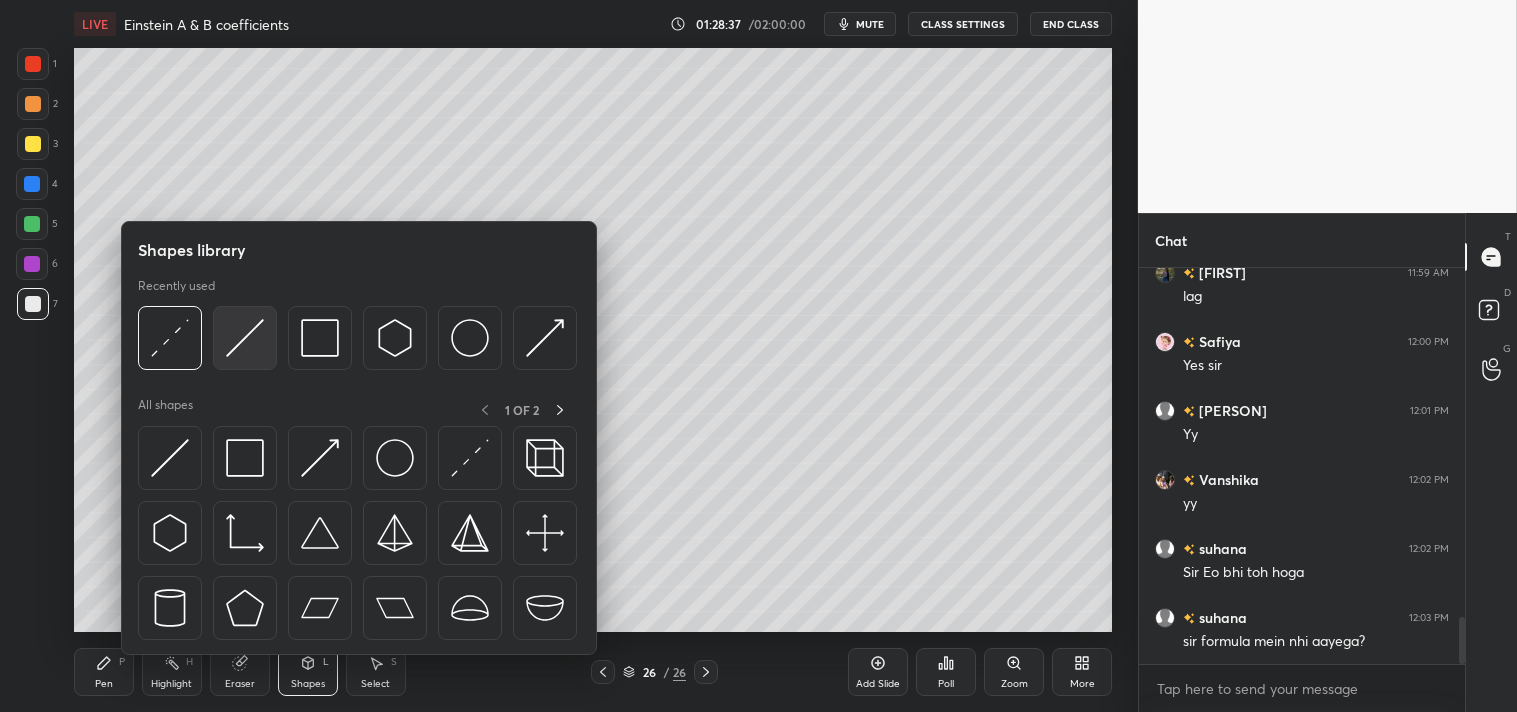 click at bounding box center (245, 338) 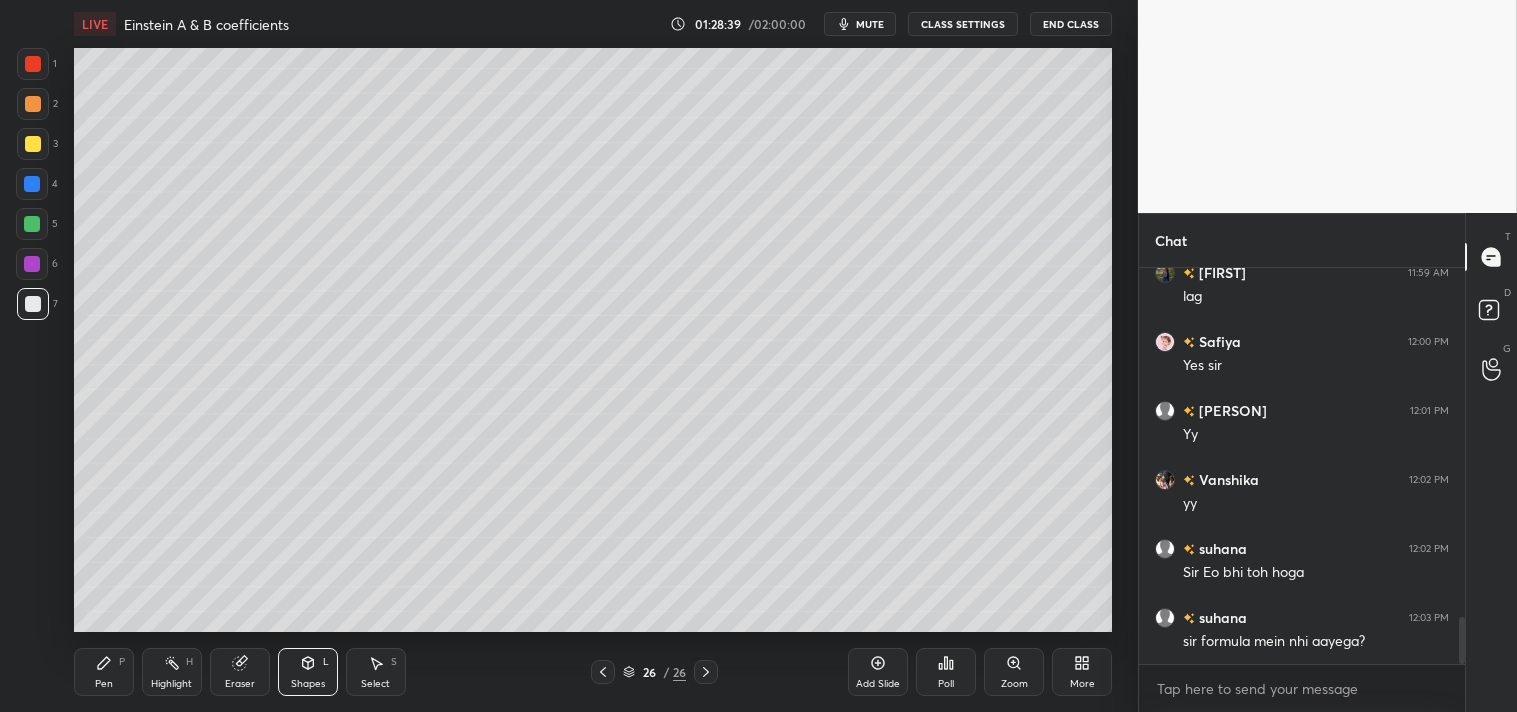 click on "Zoom" at bounding box center (1014, 672) 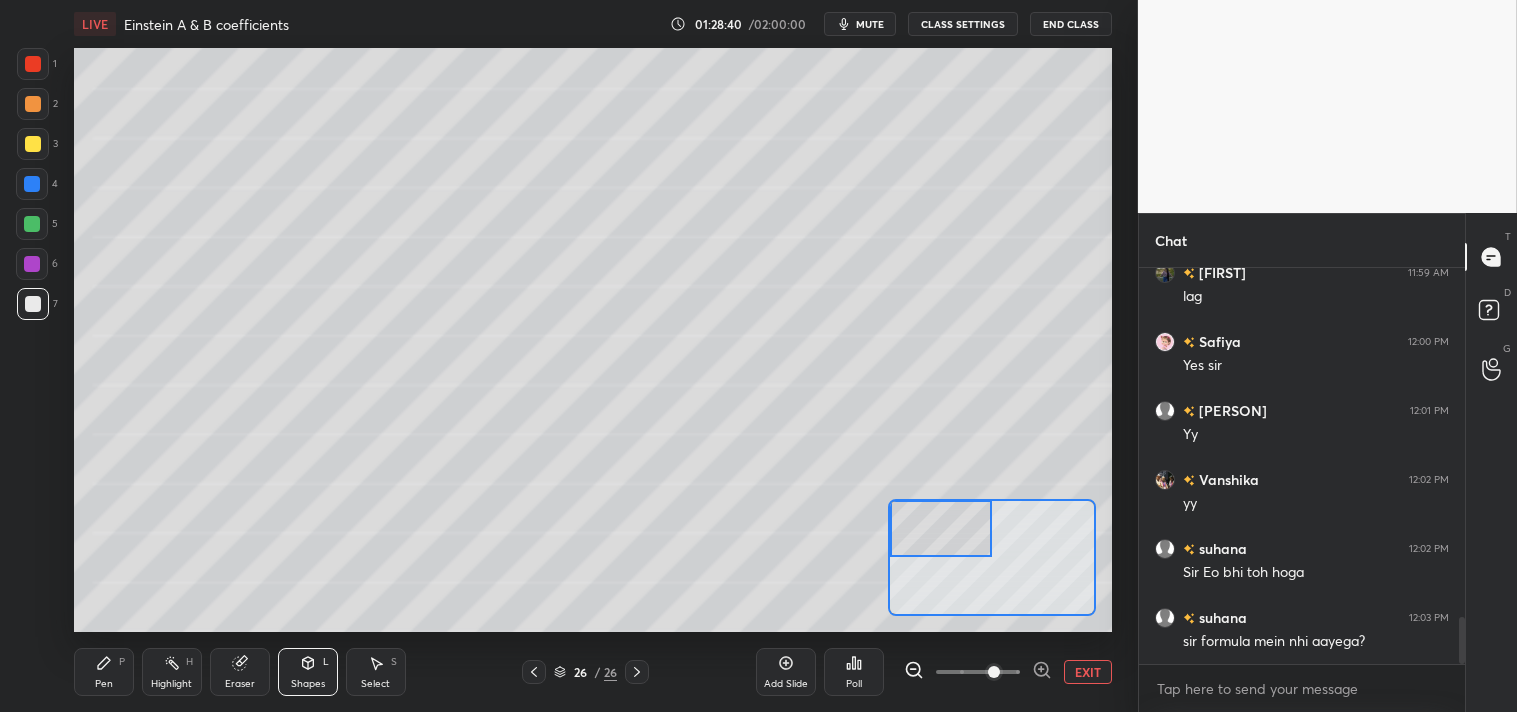 click on "Pen" at bounding box center (104, 684) 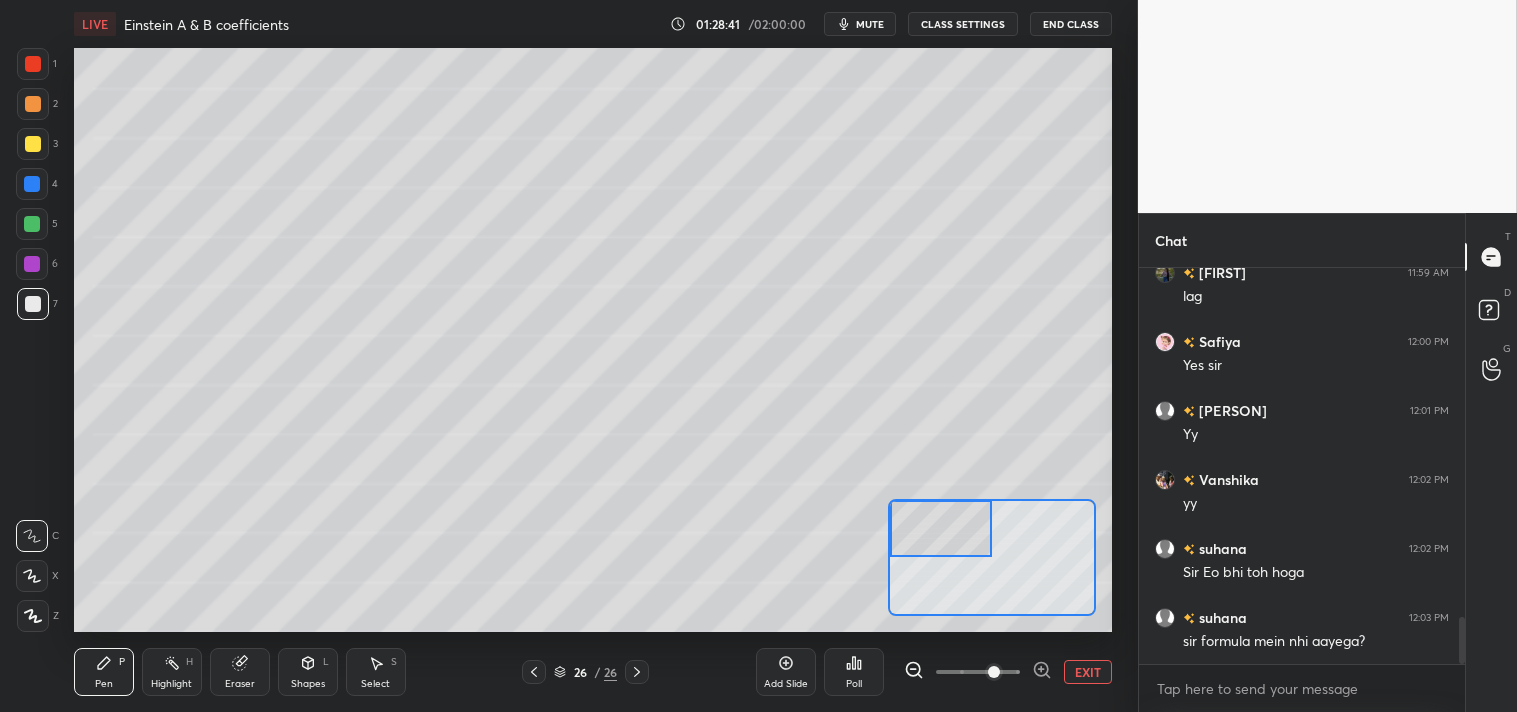 click at bounding box center (33, 144) 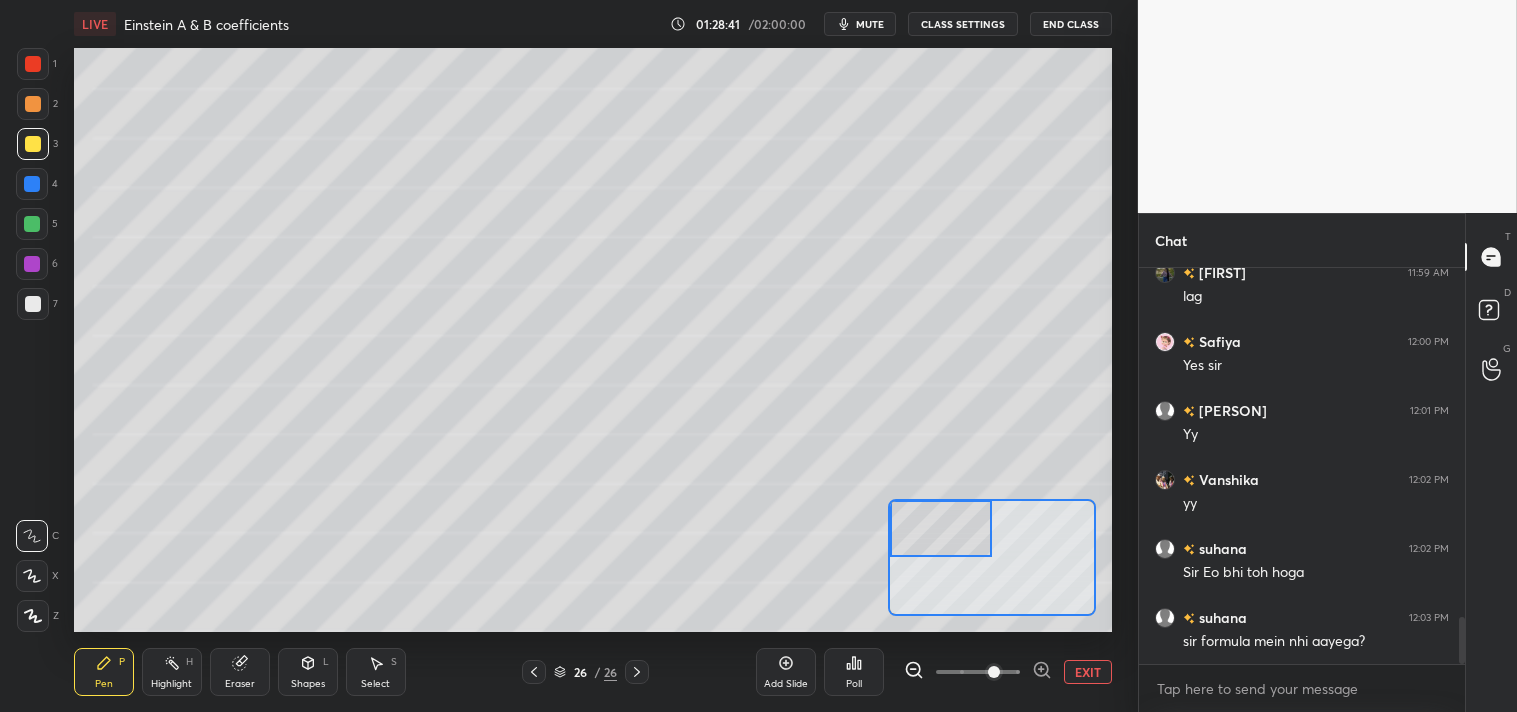click on "3" at bounding box center [37, 144] 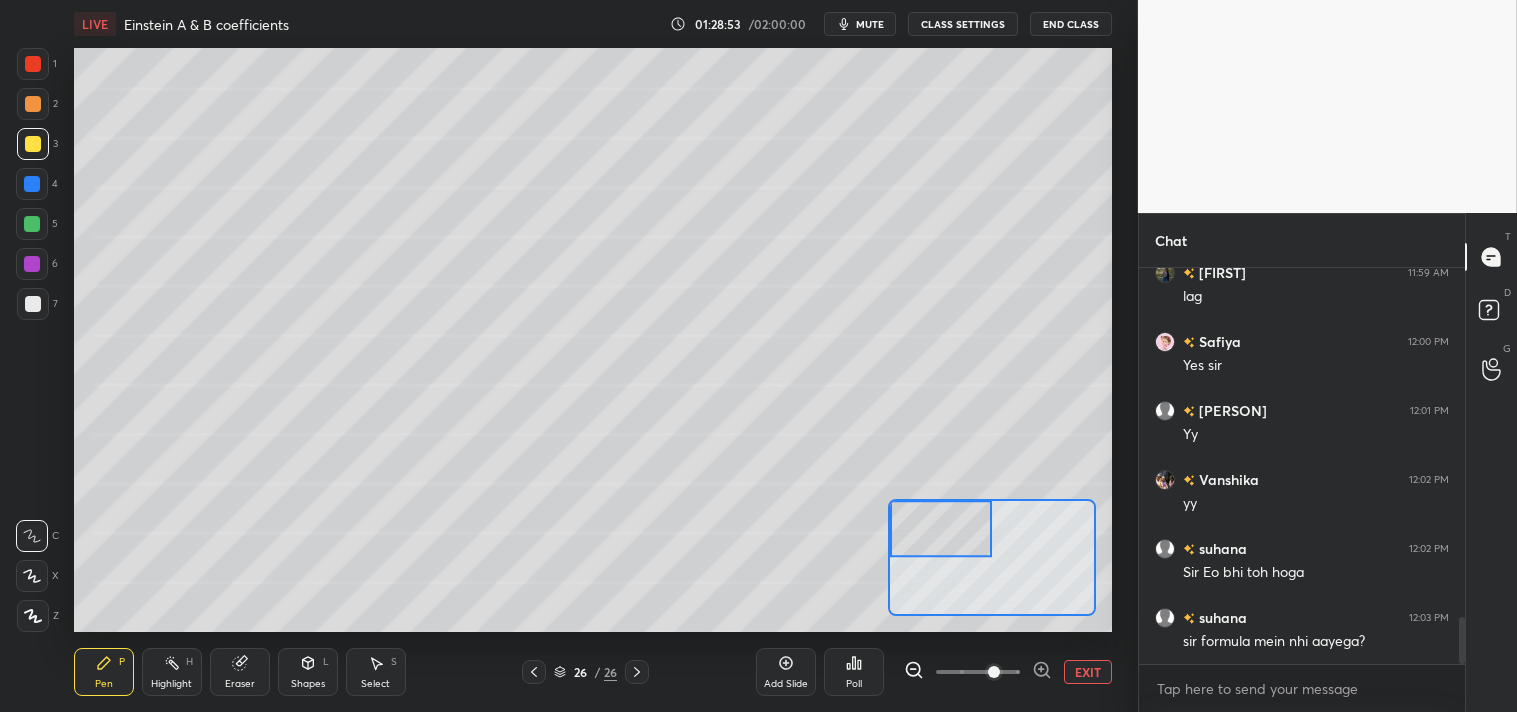 click at bounding box center [33, 304] 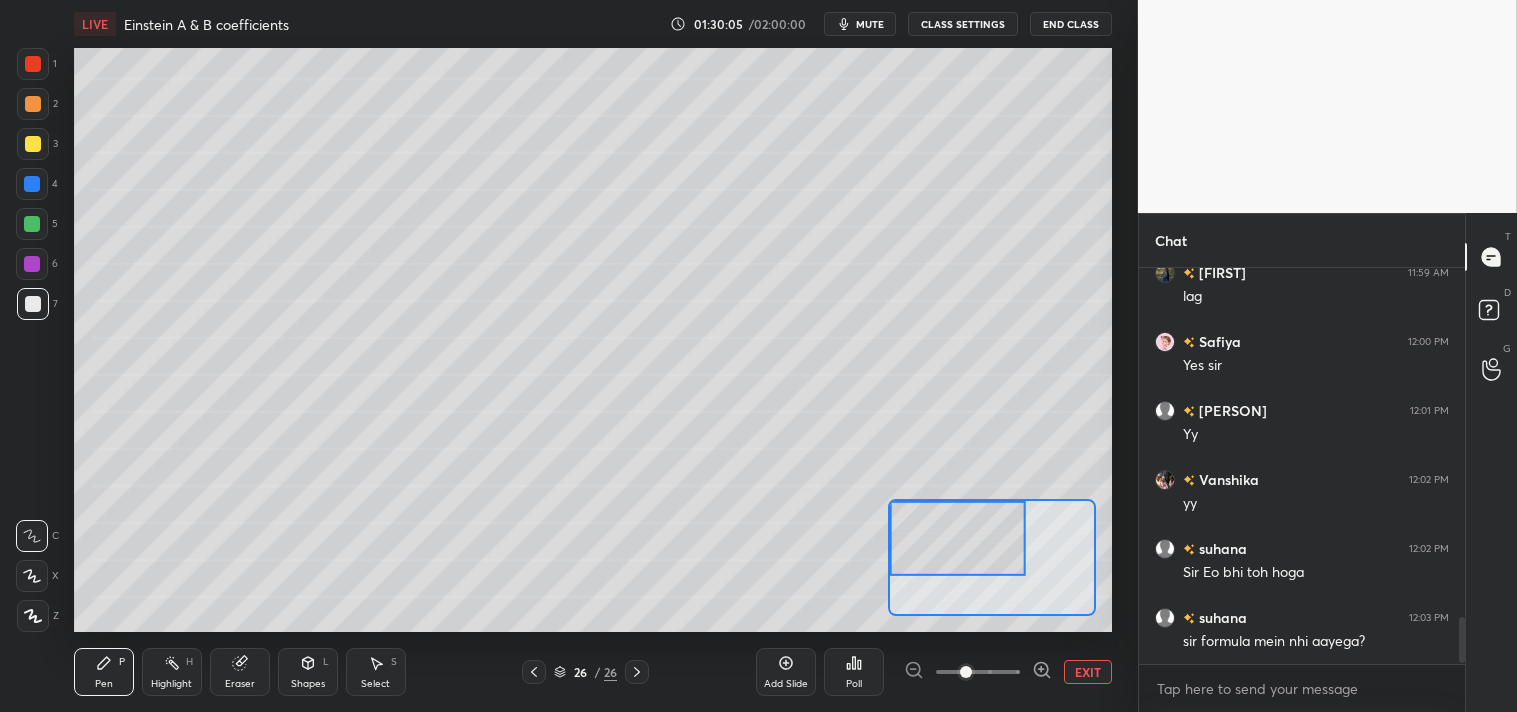 scroll, scrollTop: 2974, scrollLeft: 0, axis: vertical 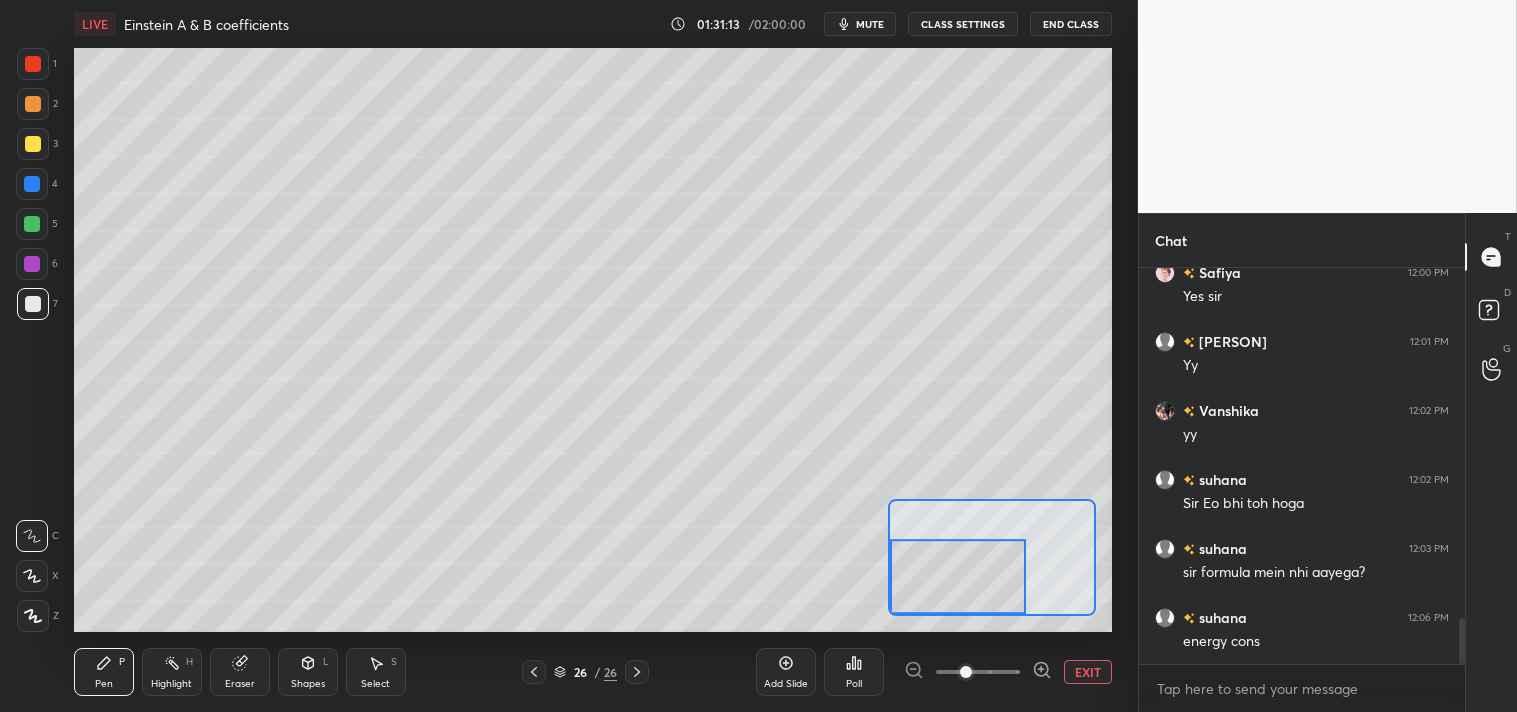 click on "Eraser" at bounding box center (240, 684) 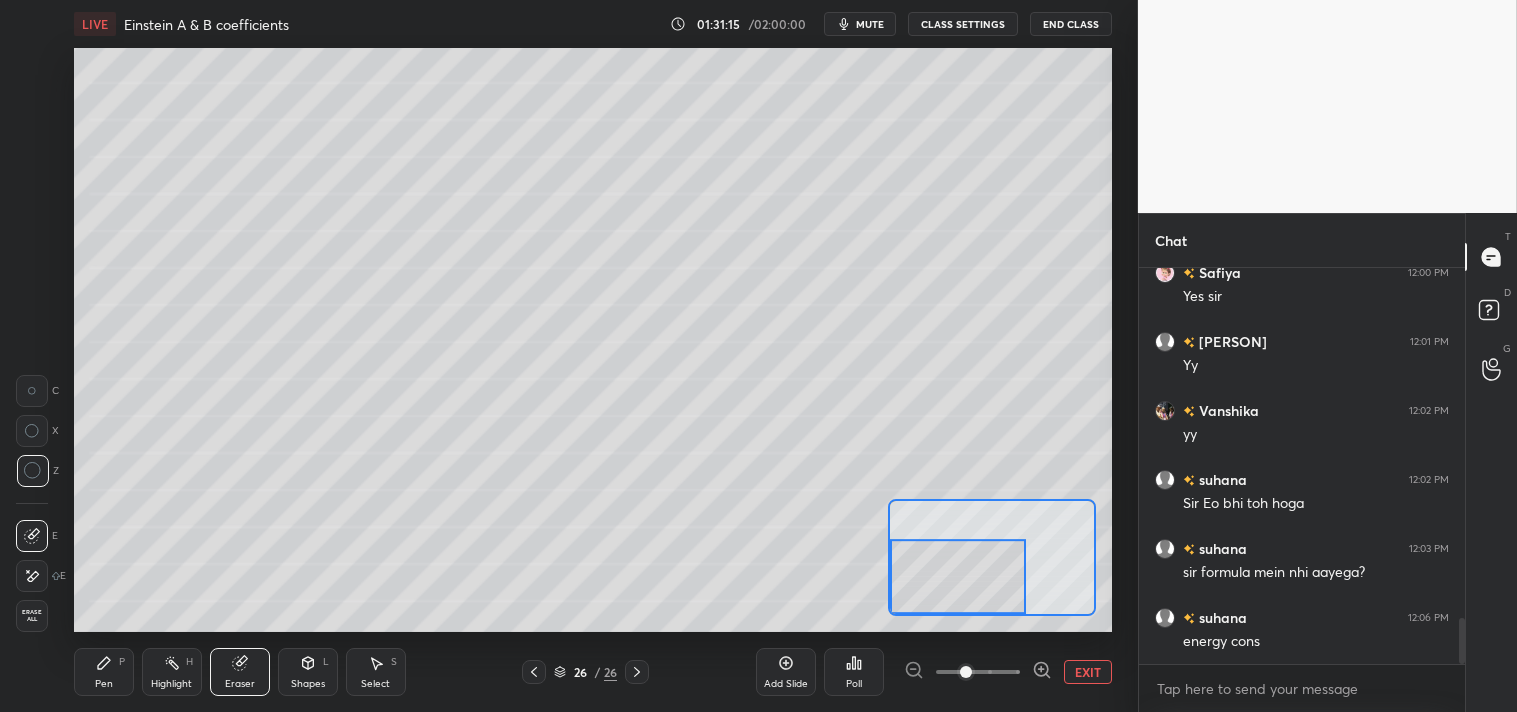 click on "Pen" at bounding box center [104, 684] 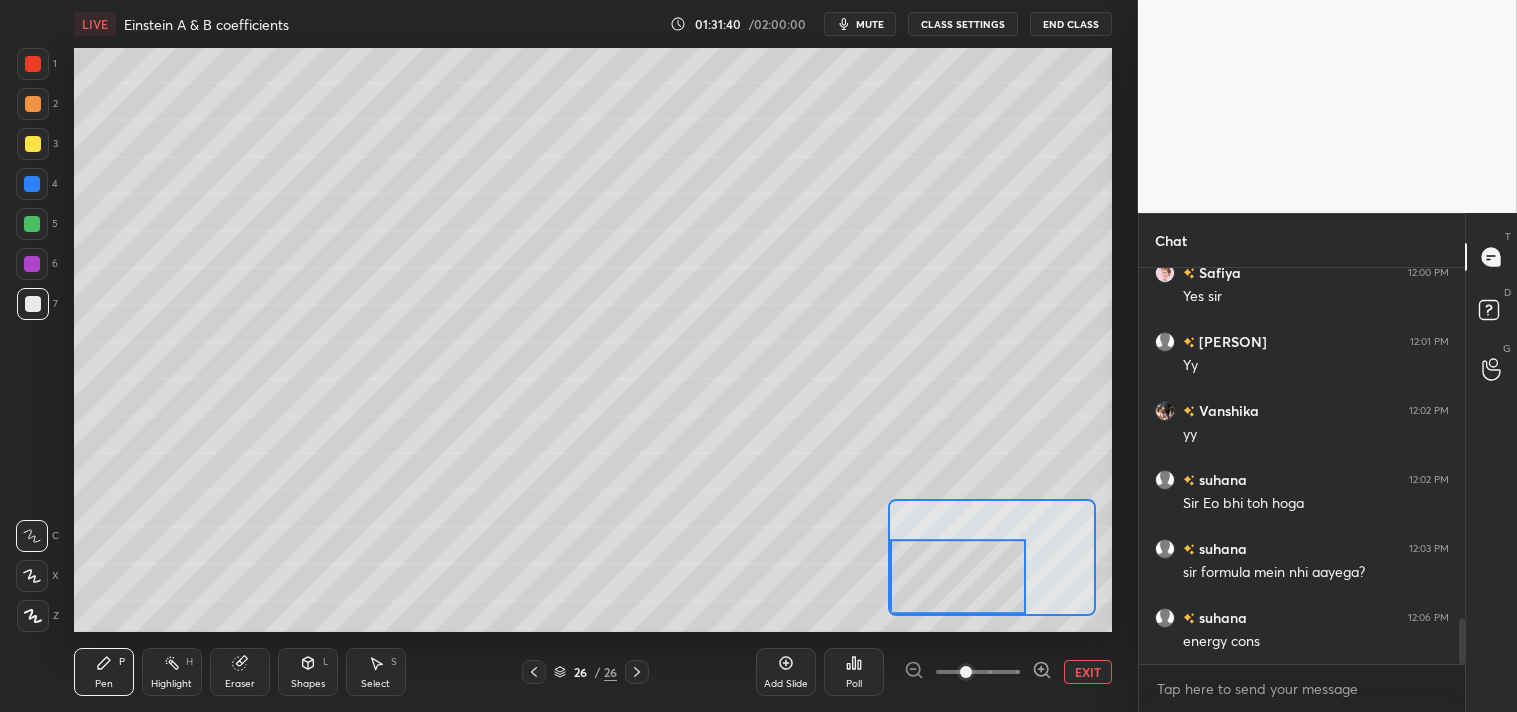 click on "EXIT" at bounding box center [1088, 672] 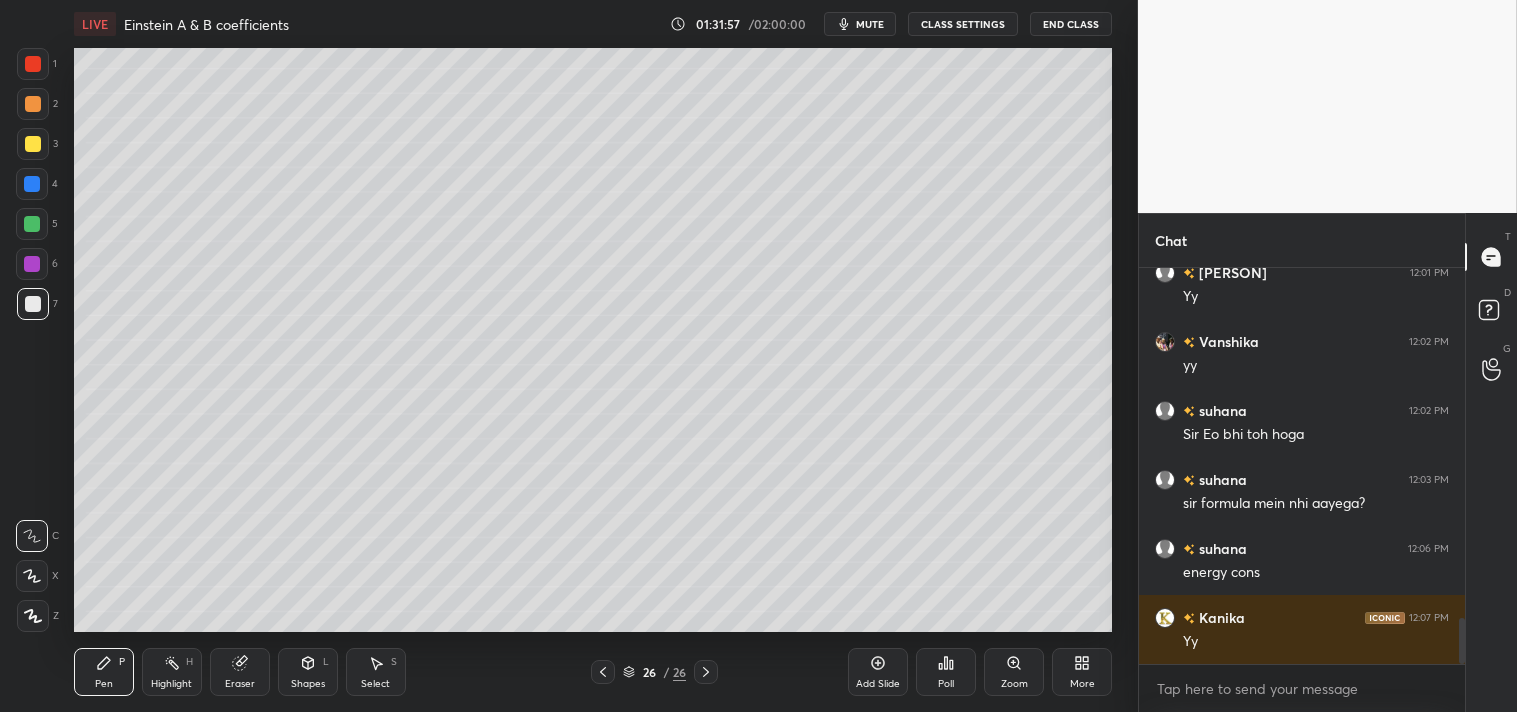 scroll, scrollTop: 3091, scrollLeft: 0, axis: vertical 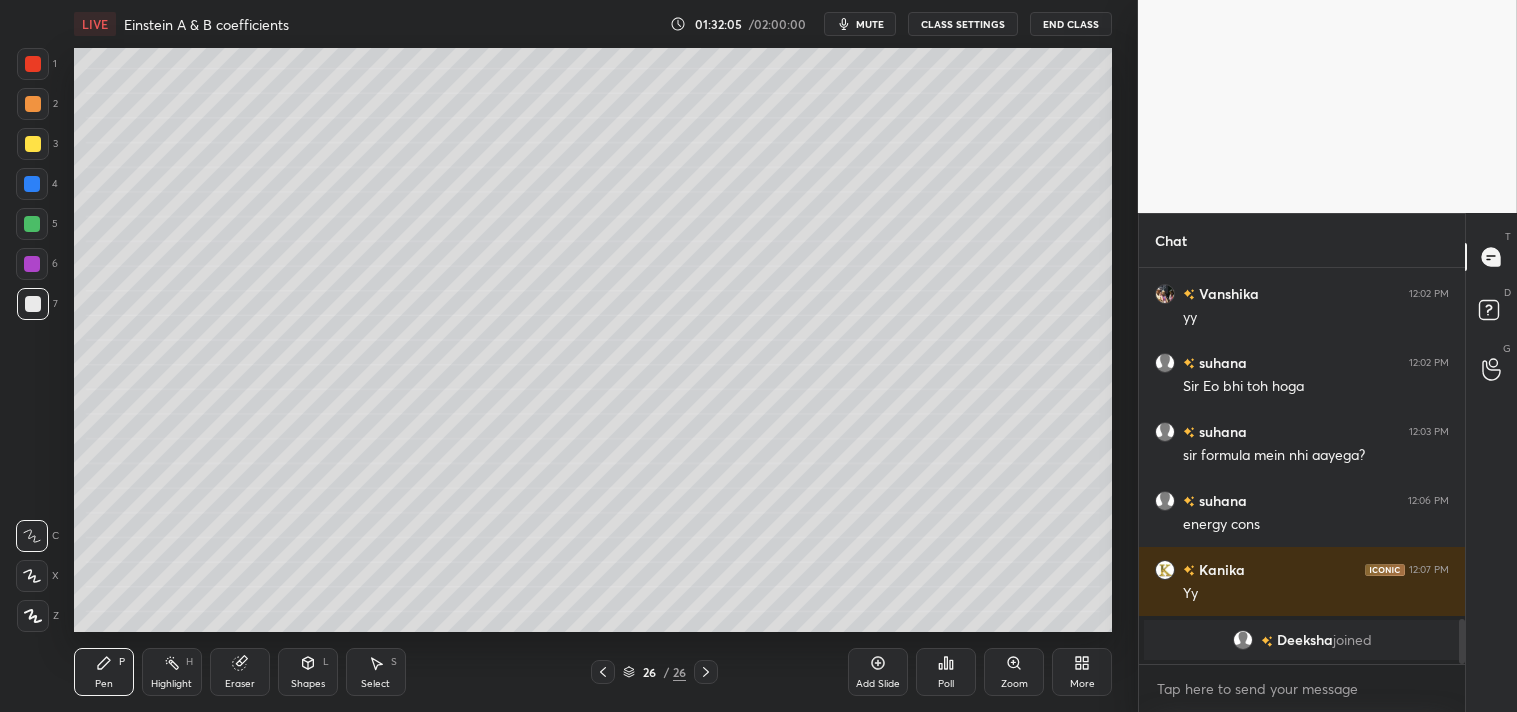 click on "mute" at bounding box center [870, 24] 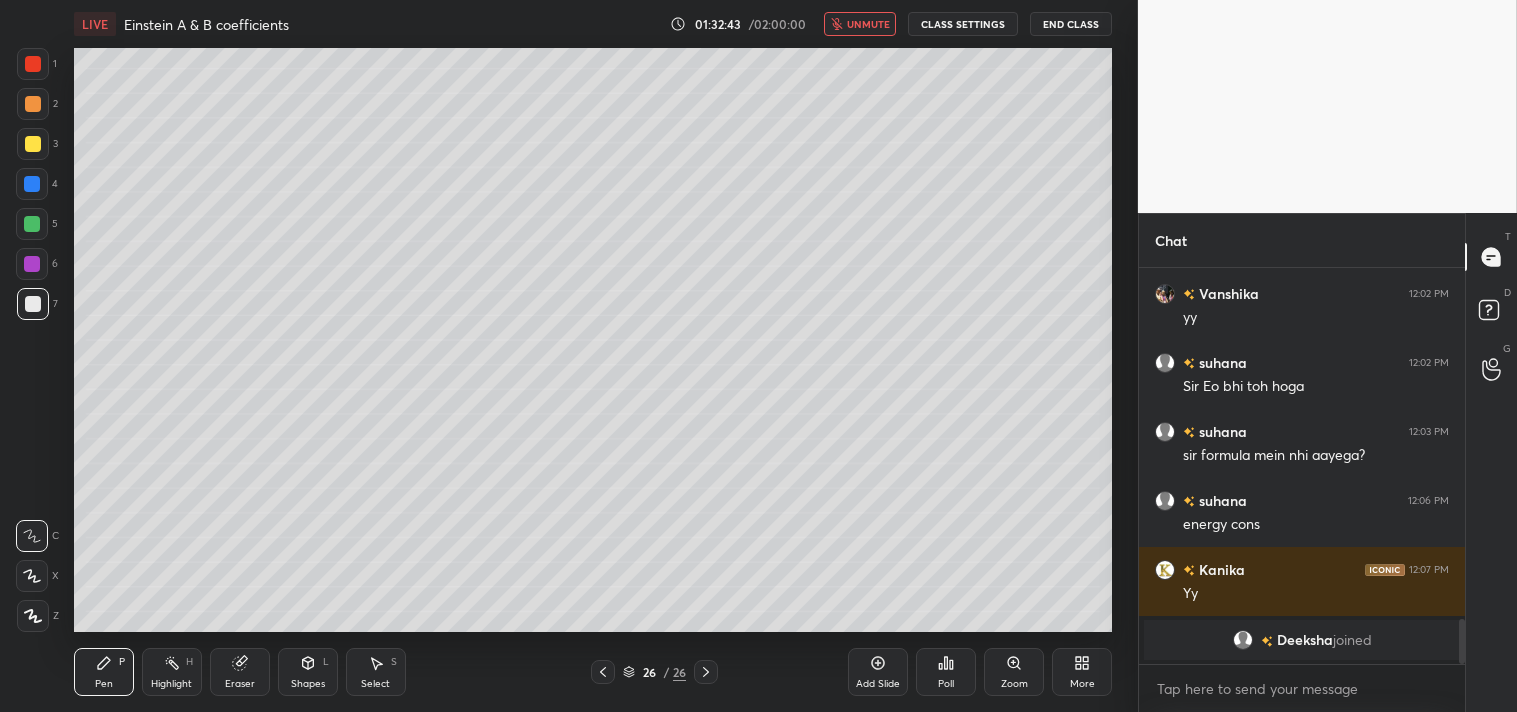 click on "unmute" at bounding box center [860, 24] 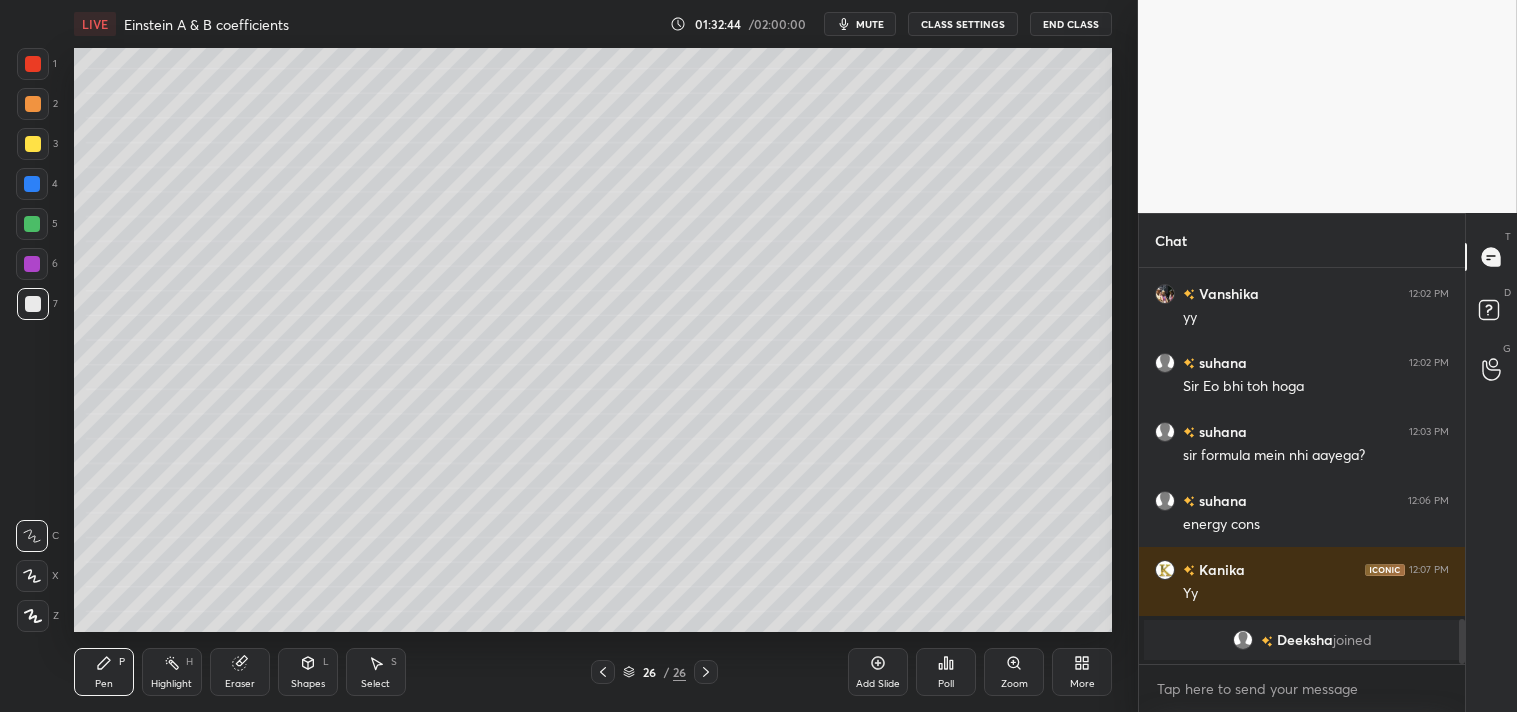 click on "Eraser" at bounding box center (240, 684) 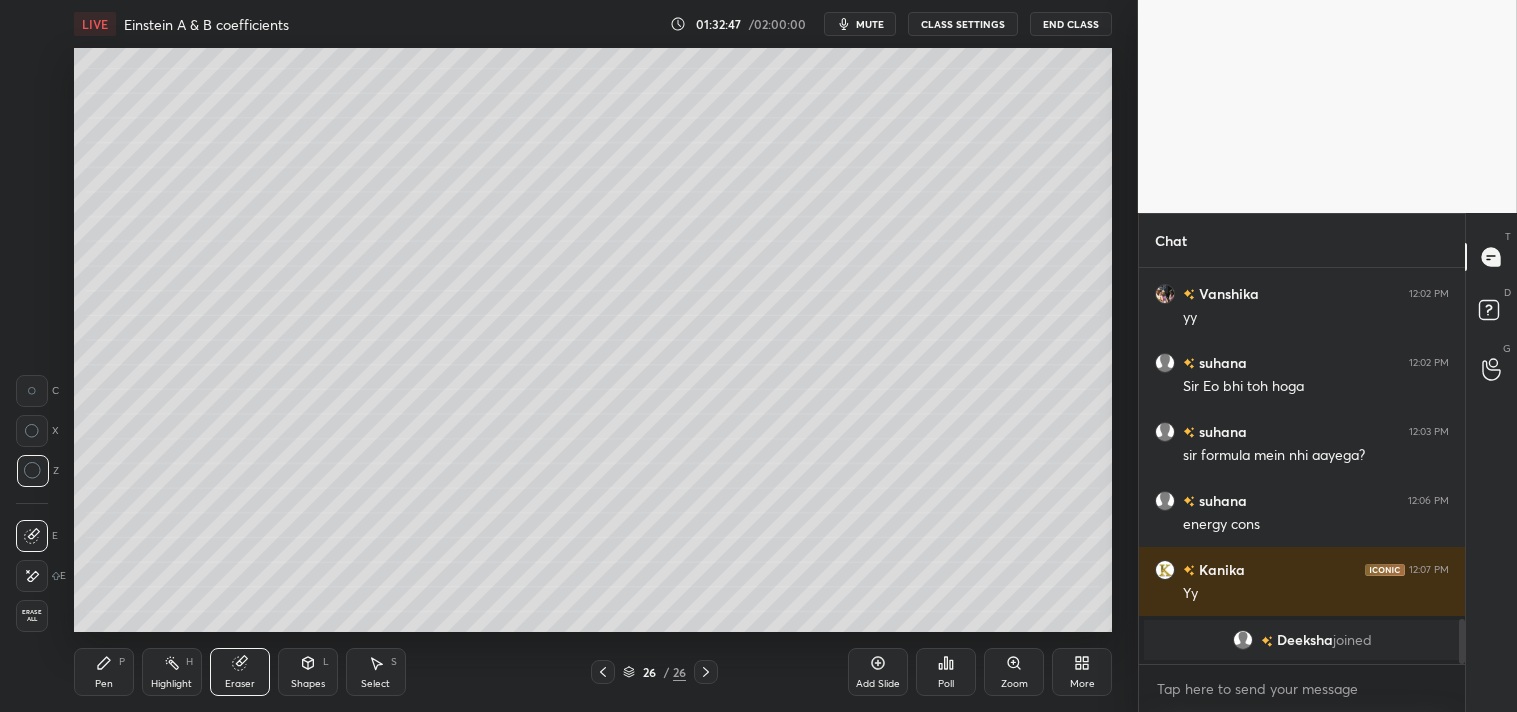 click on "Pen P" at bounding box center [104, 672] 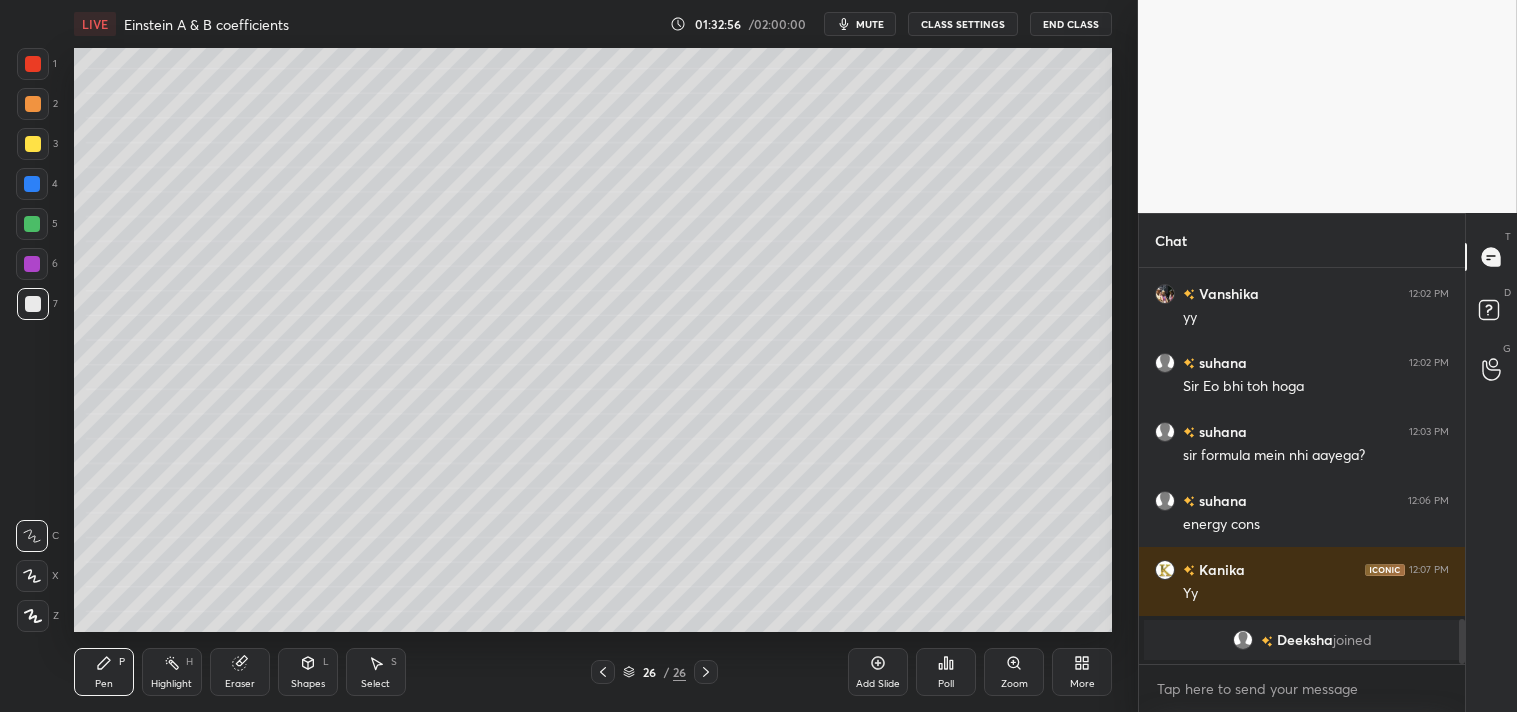 click on "Zoom" at bounding box center [1014, 672] 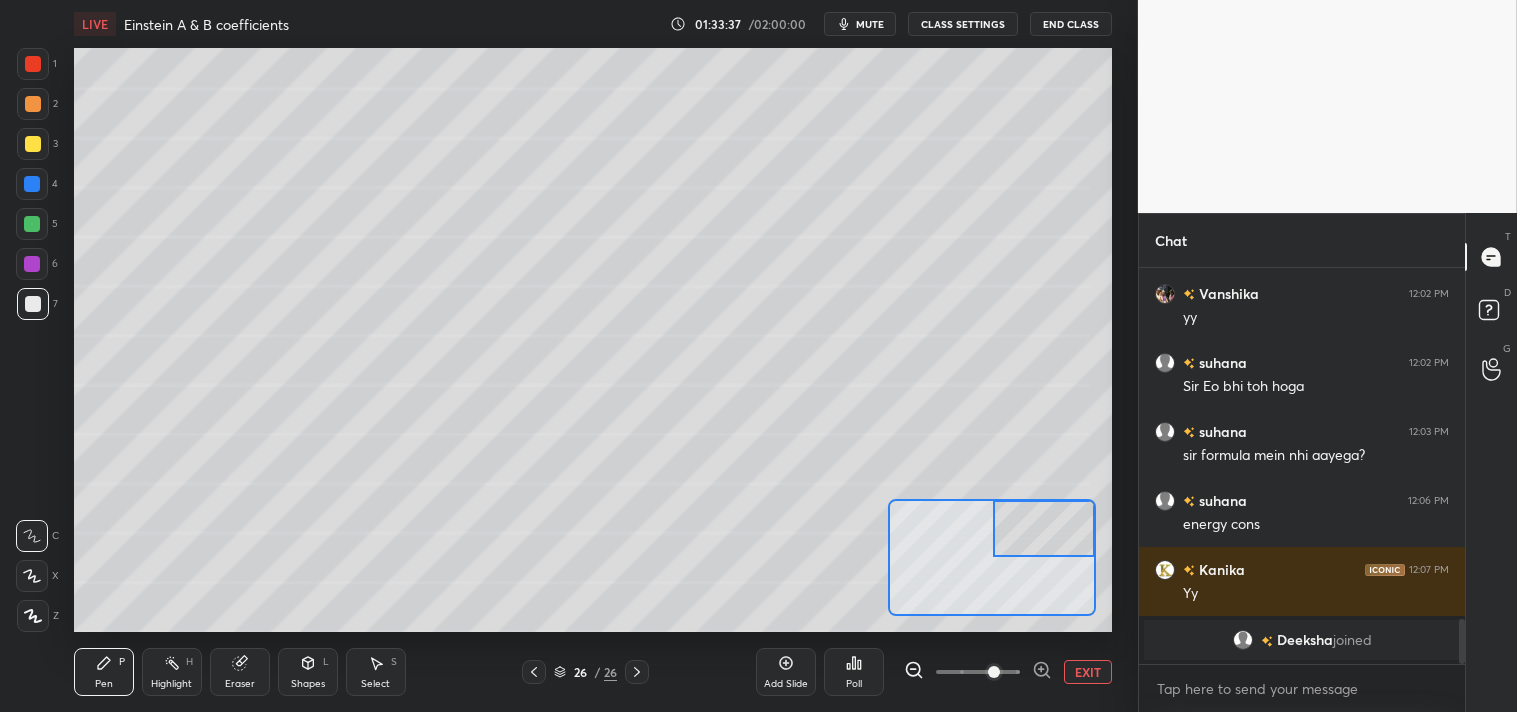 click on "Eraser" at bounding box center [240, 672] 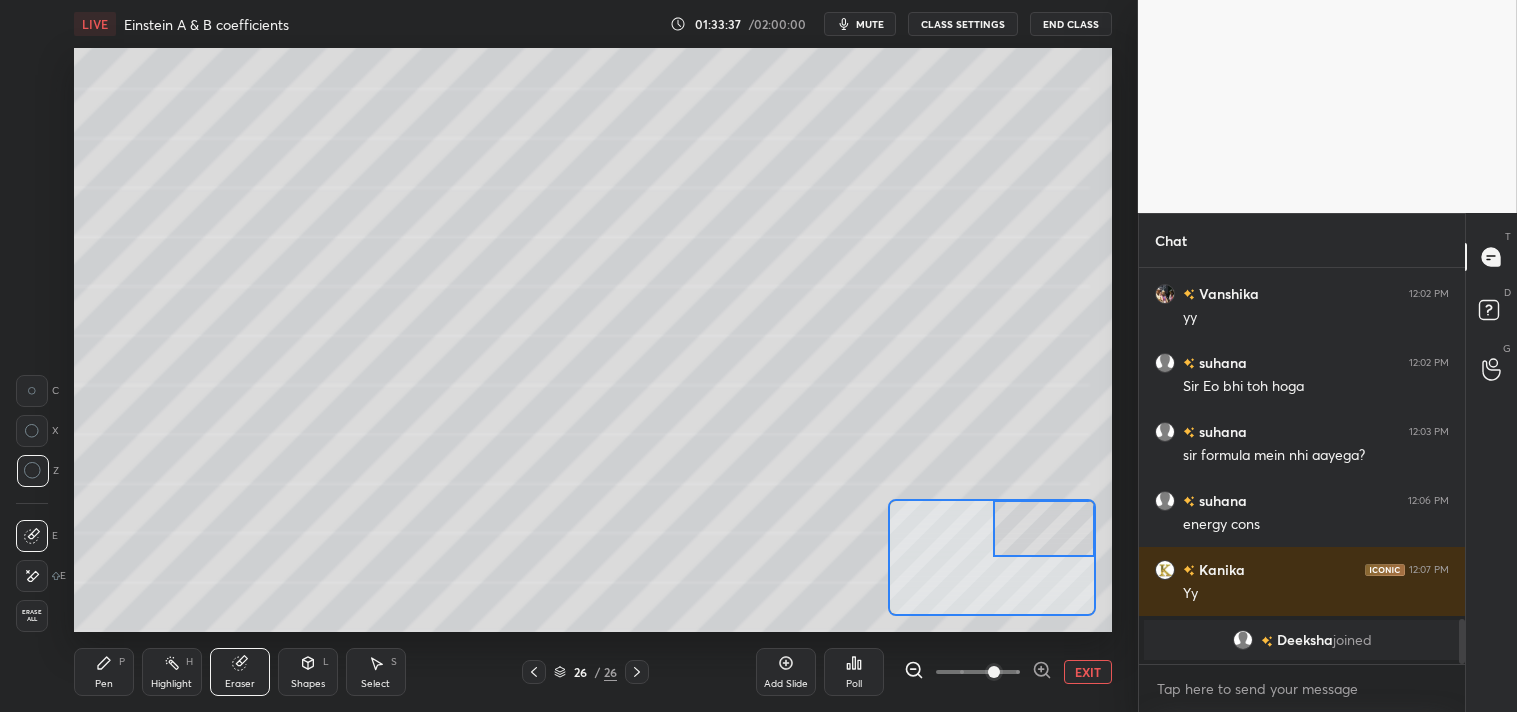 click on "Eraser" at bounding box center [240, 672] 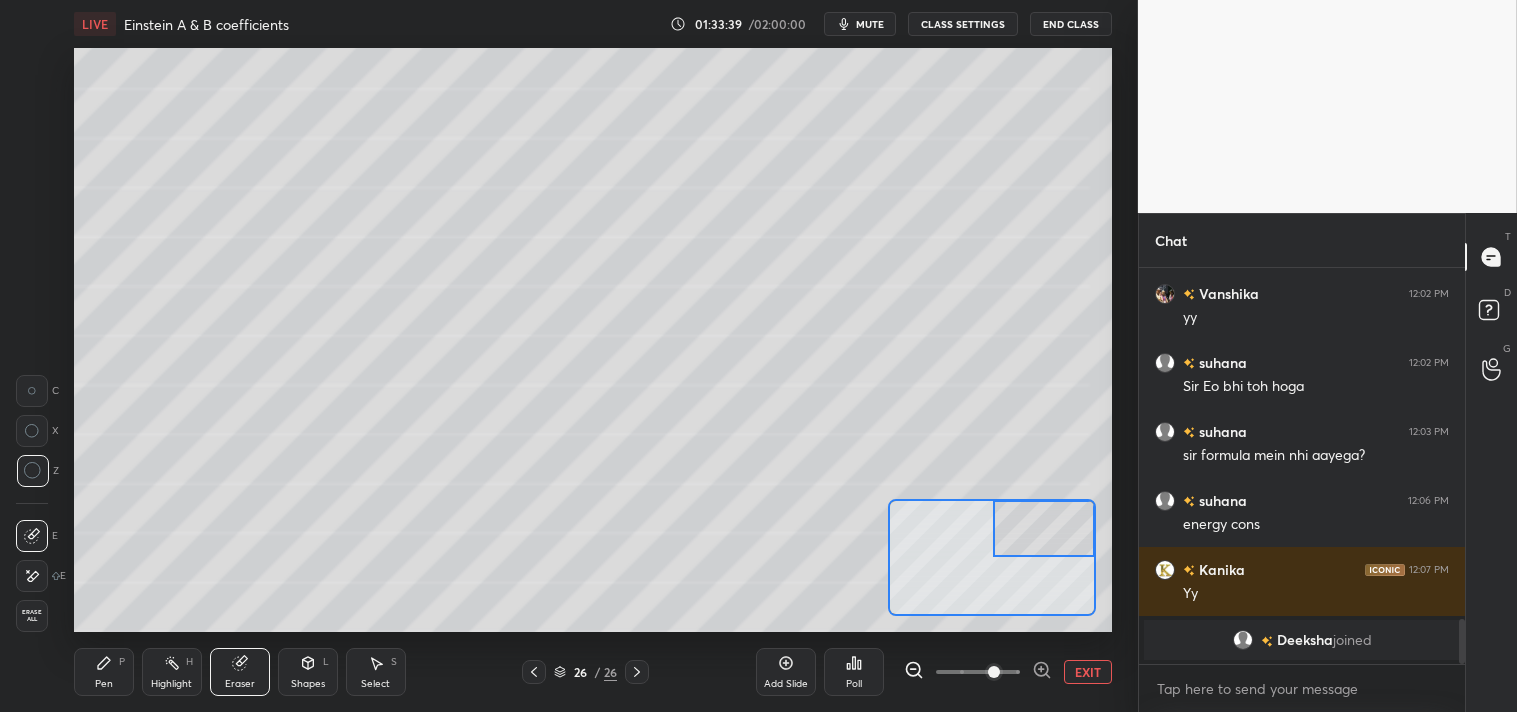 click on "Pen P" at bounding box center [104, 672] 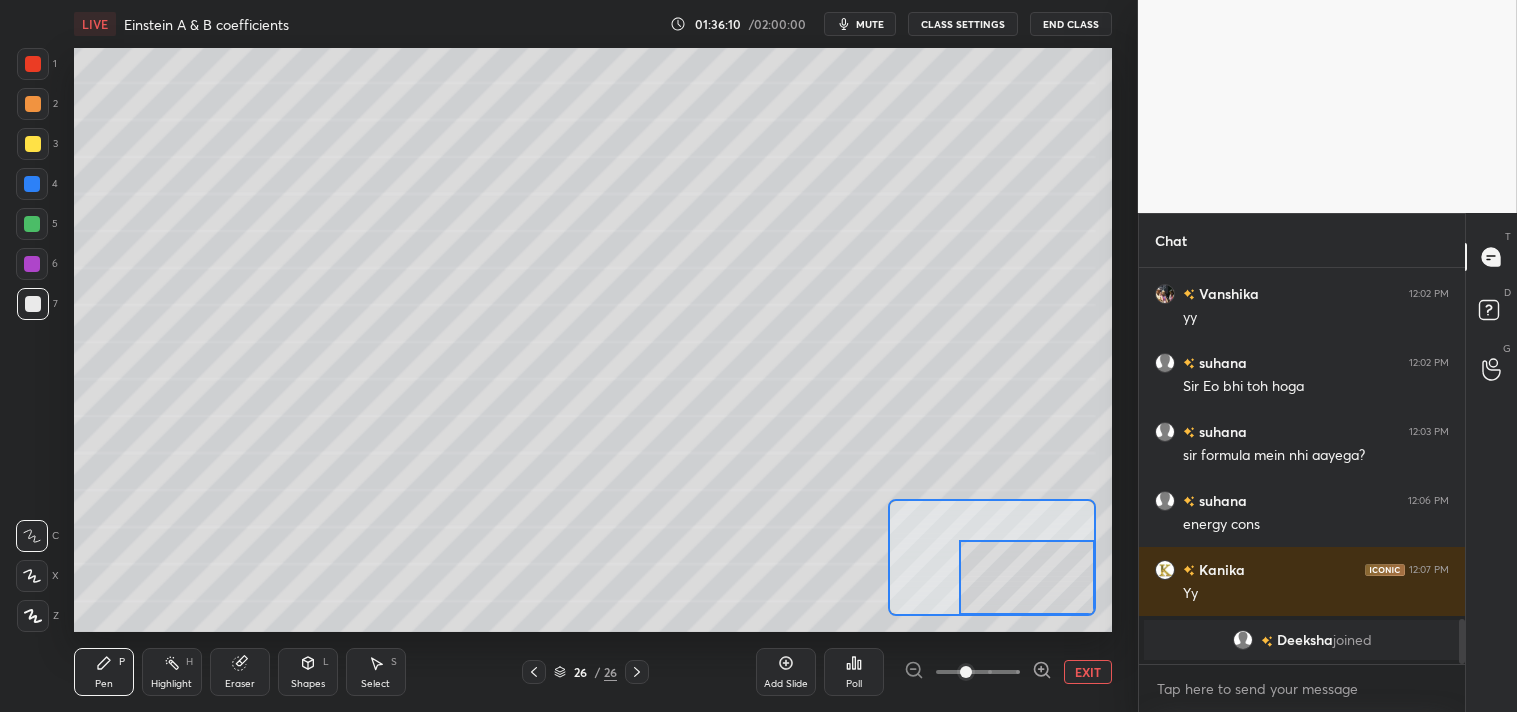 click on "EXIT" at bounding box center [1088, 672] 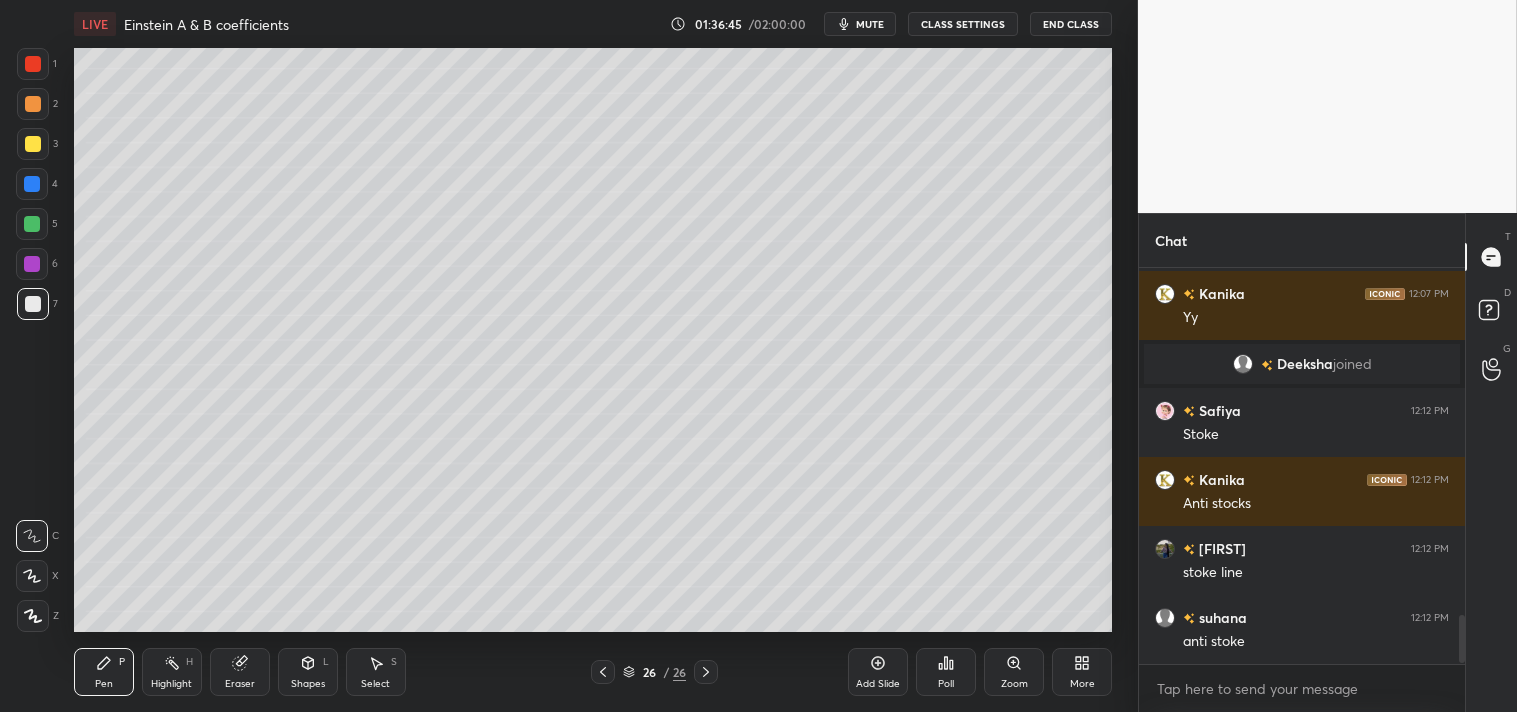 scroll, scrollTop: 2877, scrollLeft: 0, axis: vertical 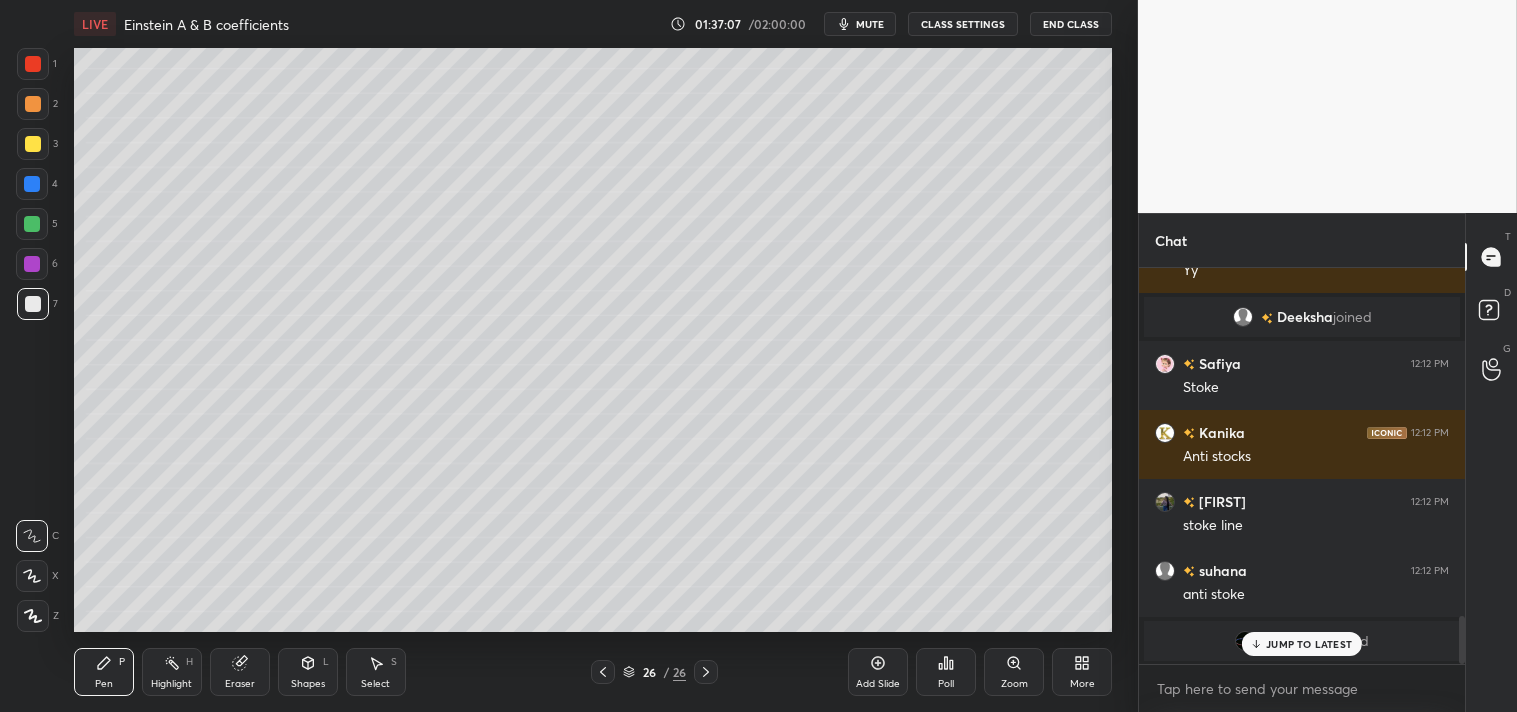click on "Zoom" at bounding box center [1014, 672] 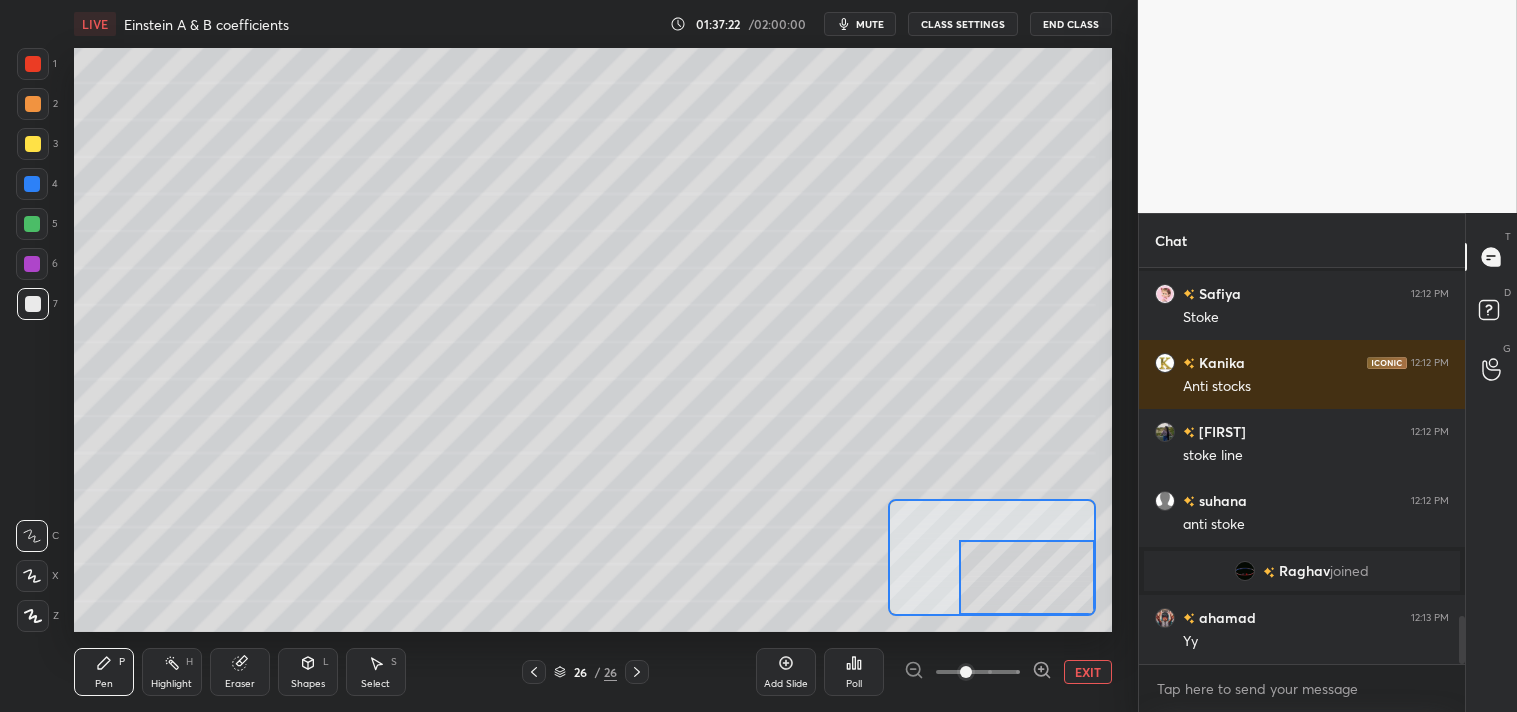 scroll, scrollTop: 2833, scrollLeft: 0, axis: vertical 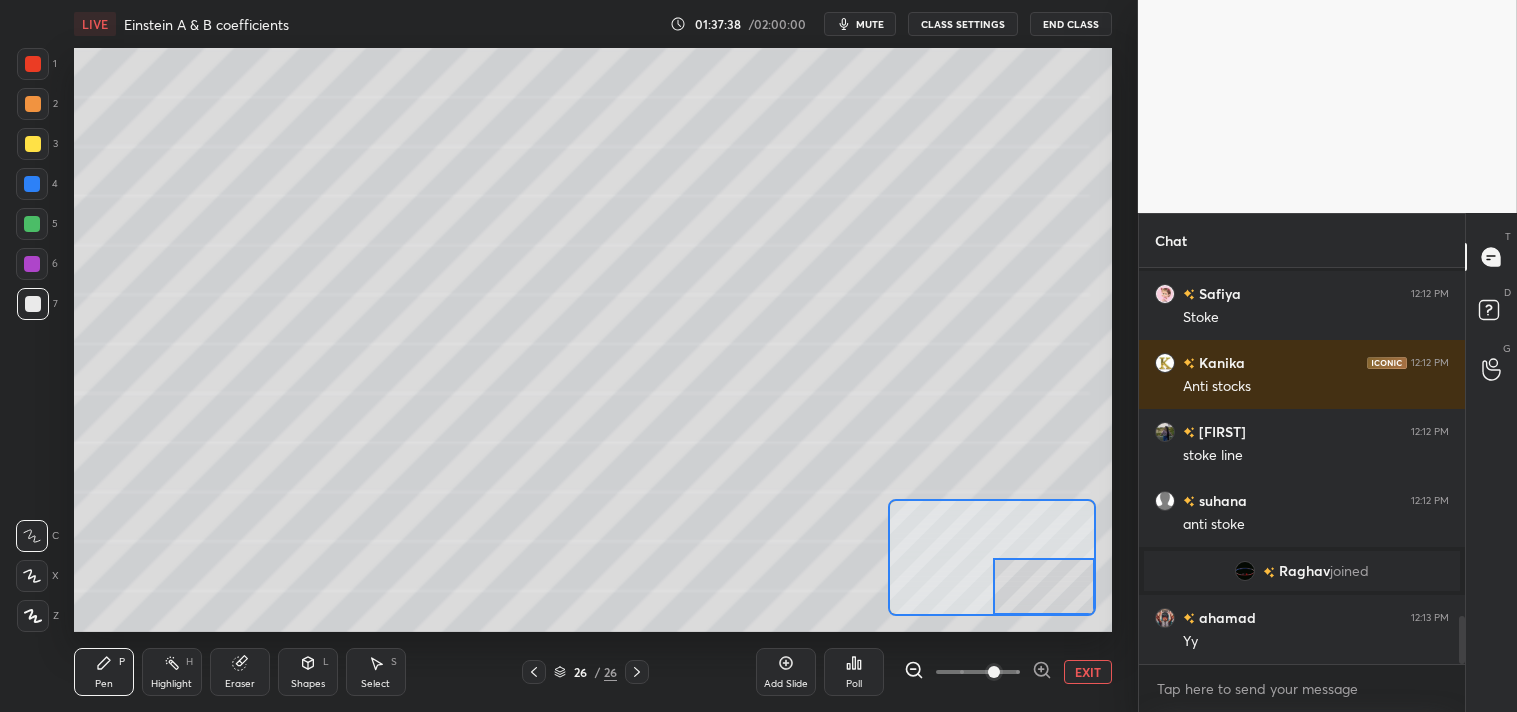 click on "EXIT" at bounding box center [1088, 672] 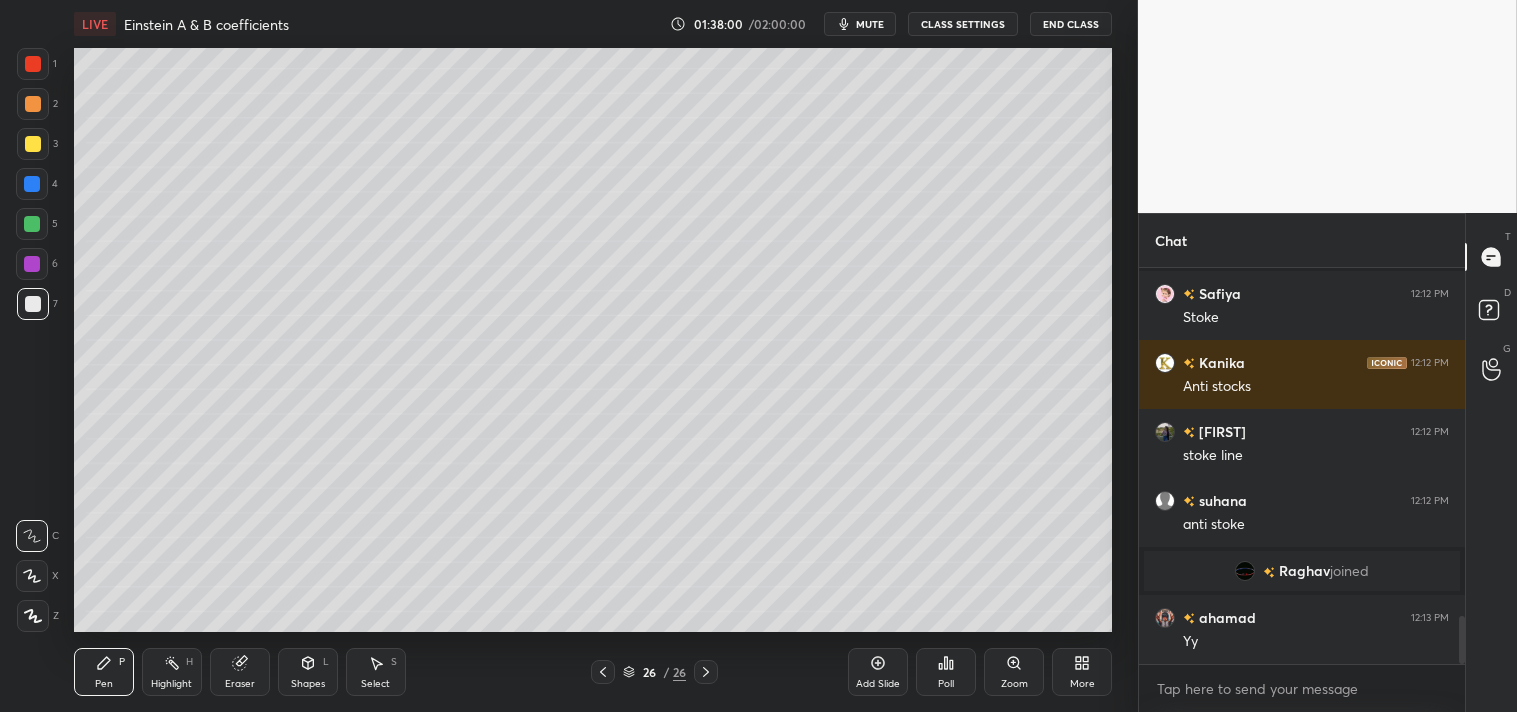 click 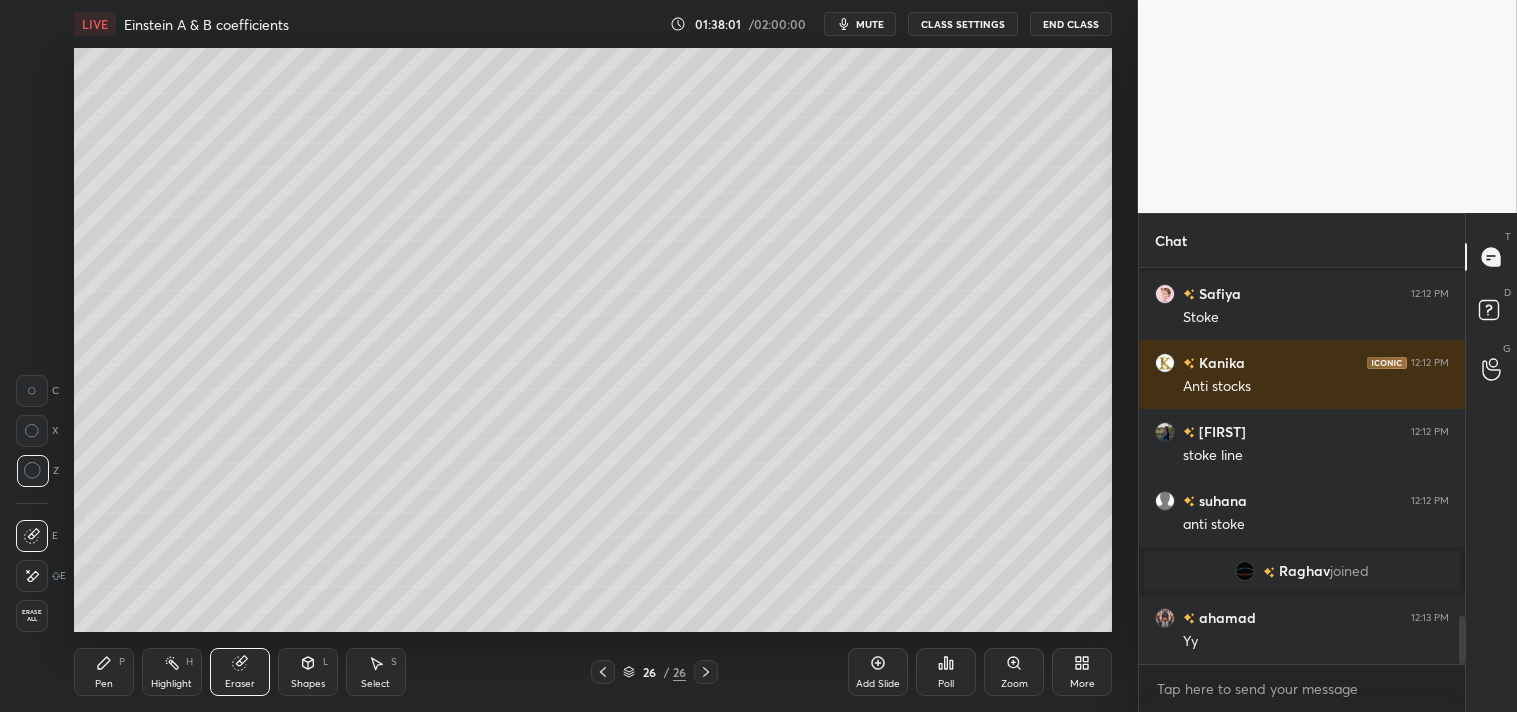 click on "Pen P" at bounding box center (104, 672) 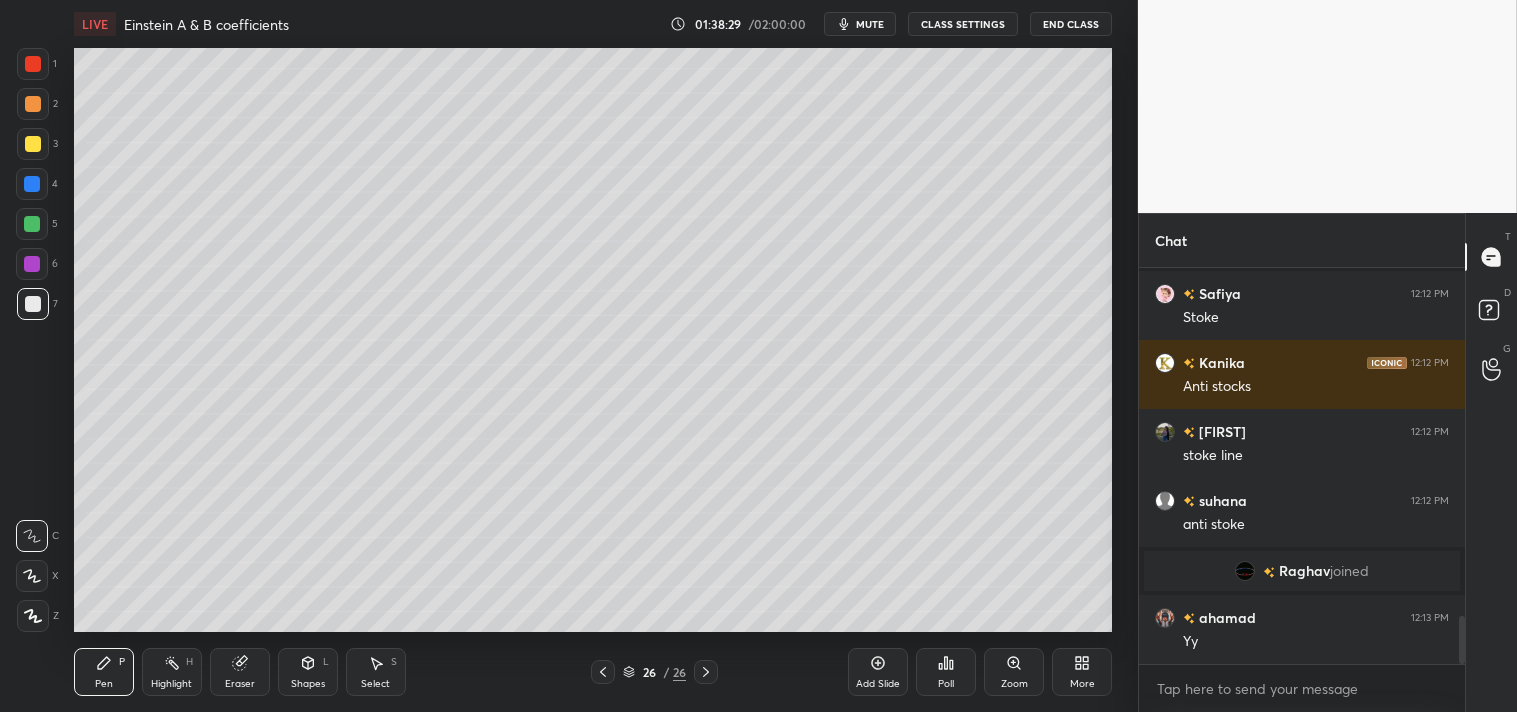 click on "Add Slide" at bounding box center (878, 672) 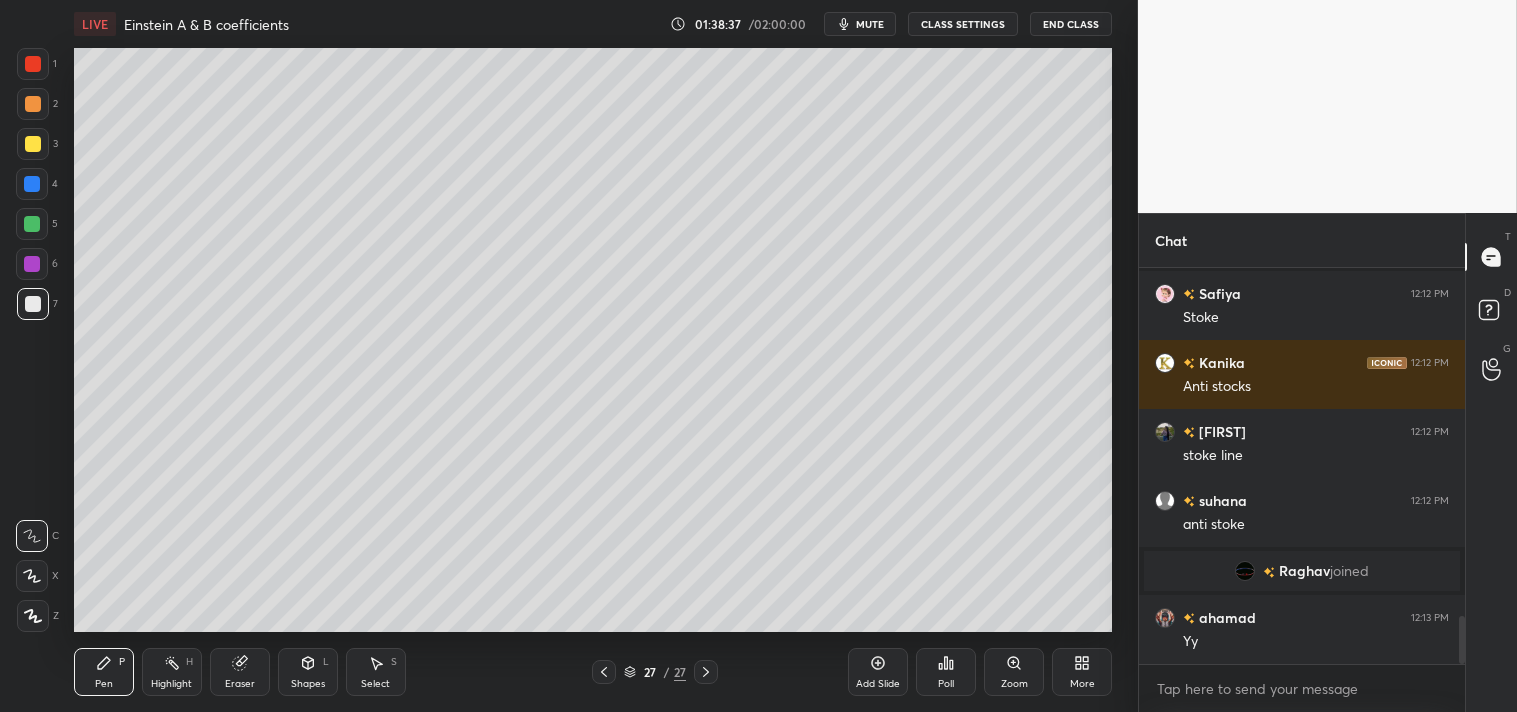 click on "Eraser" at bounding box center [240, 672] 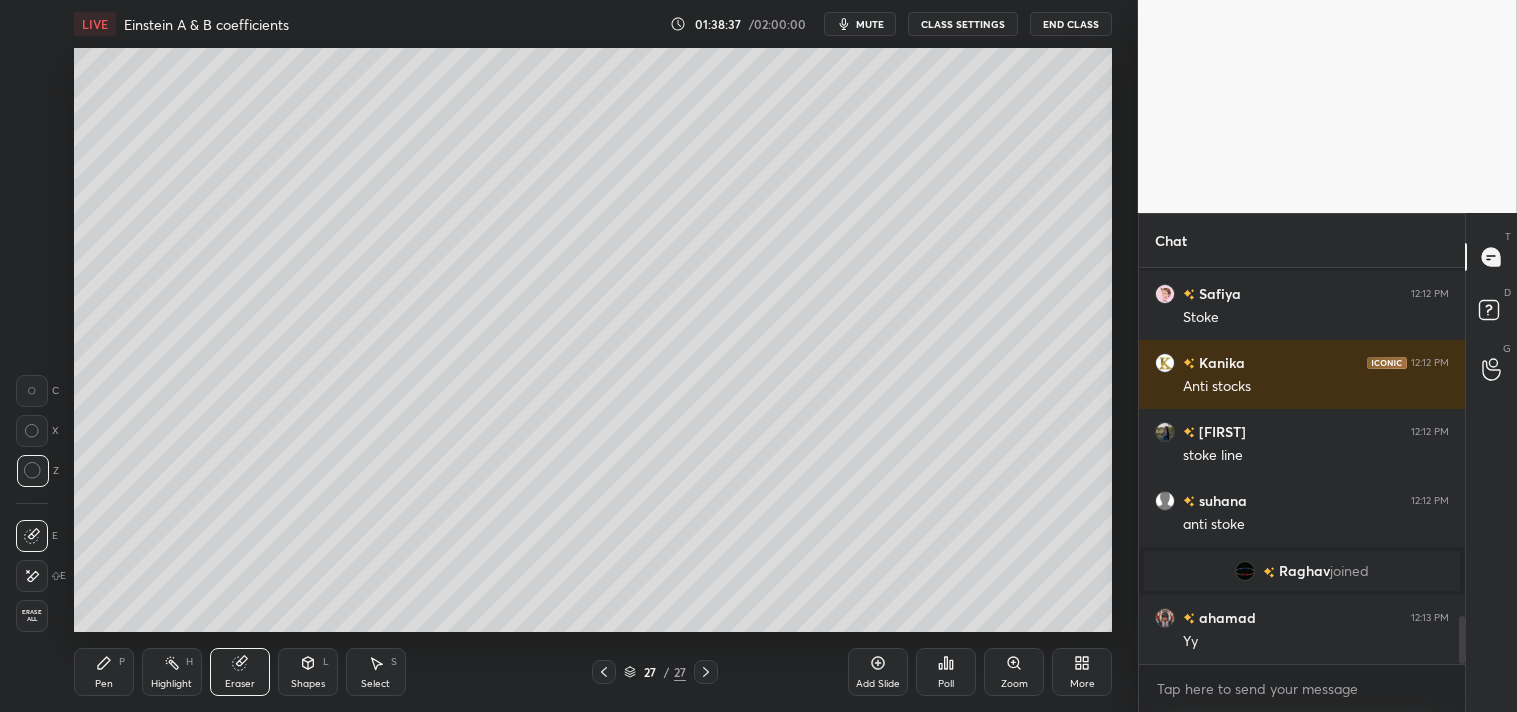 click on "Eraser" at bounding box center (240, 672) 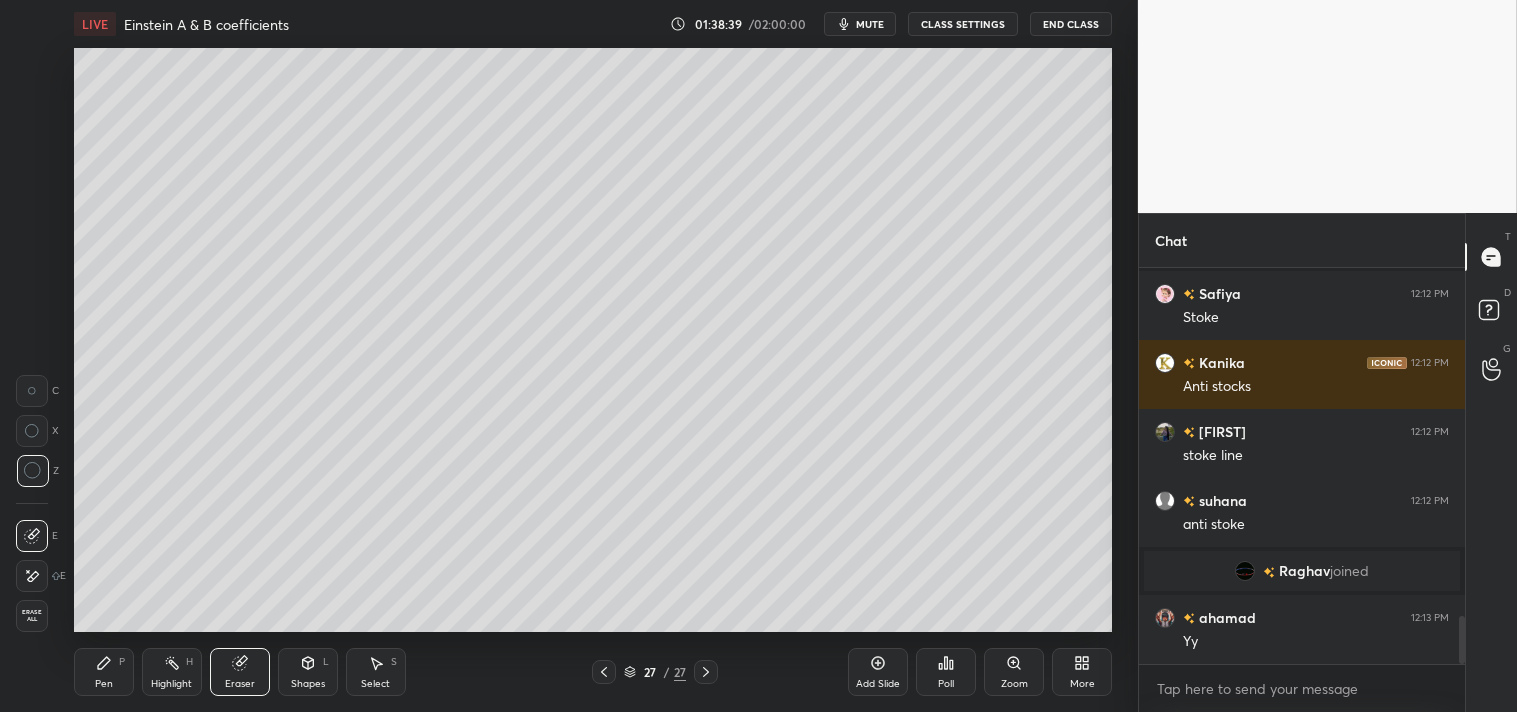 click 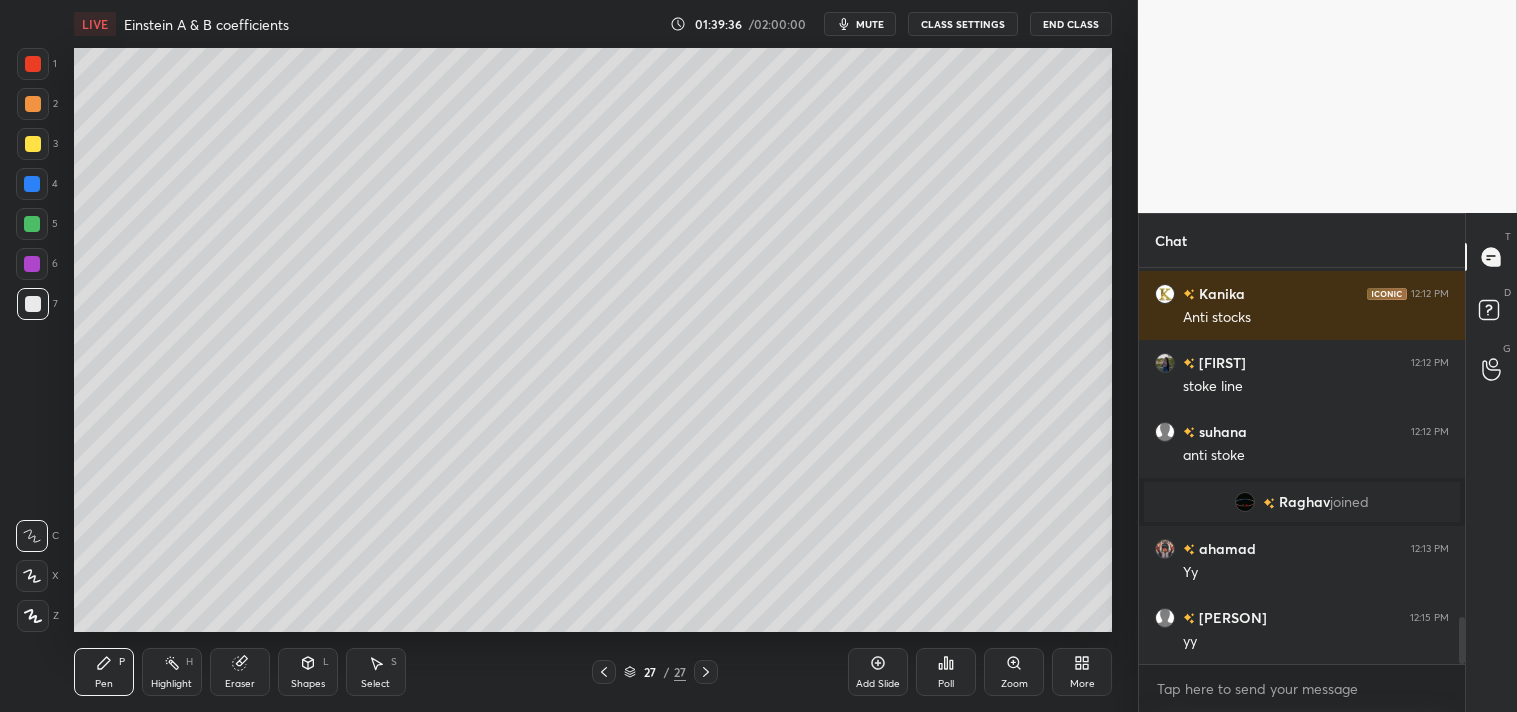 scroll, scrollTop: 2971, scrollLeft: 0, axis: vertical 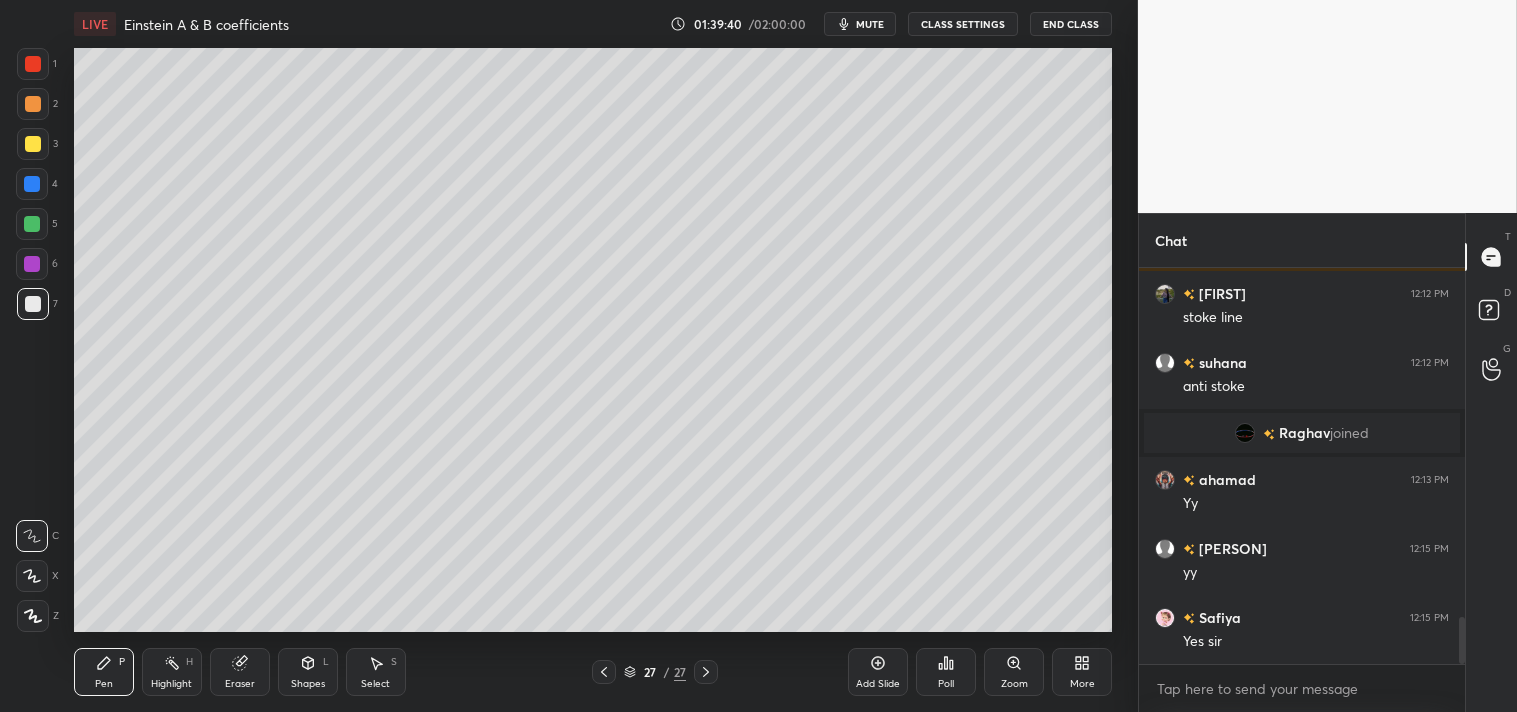 click on "Add Slide" at bounding box center (878, 672) 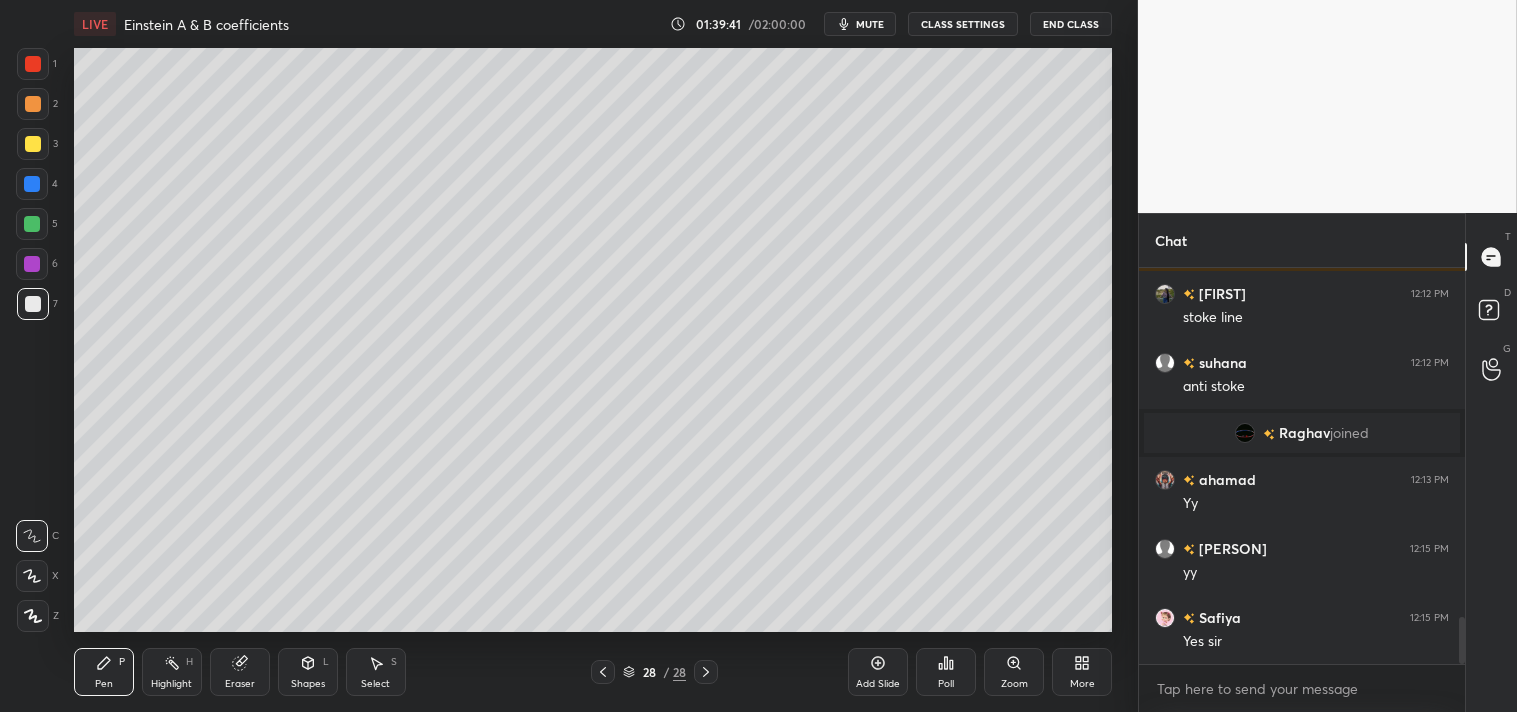 click at bounding box center (33, 144) 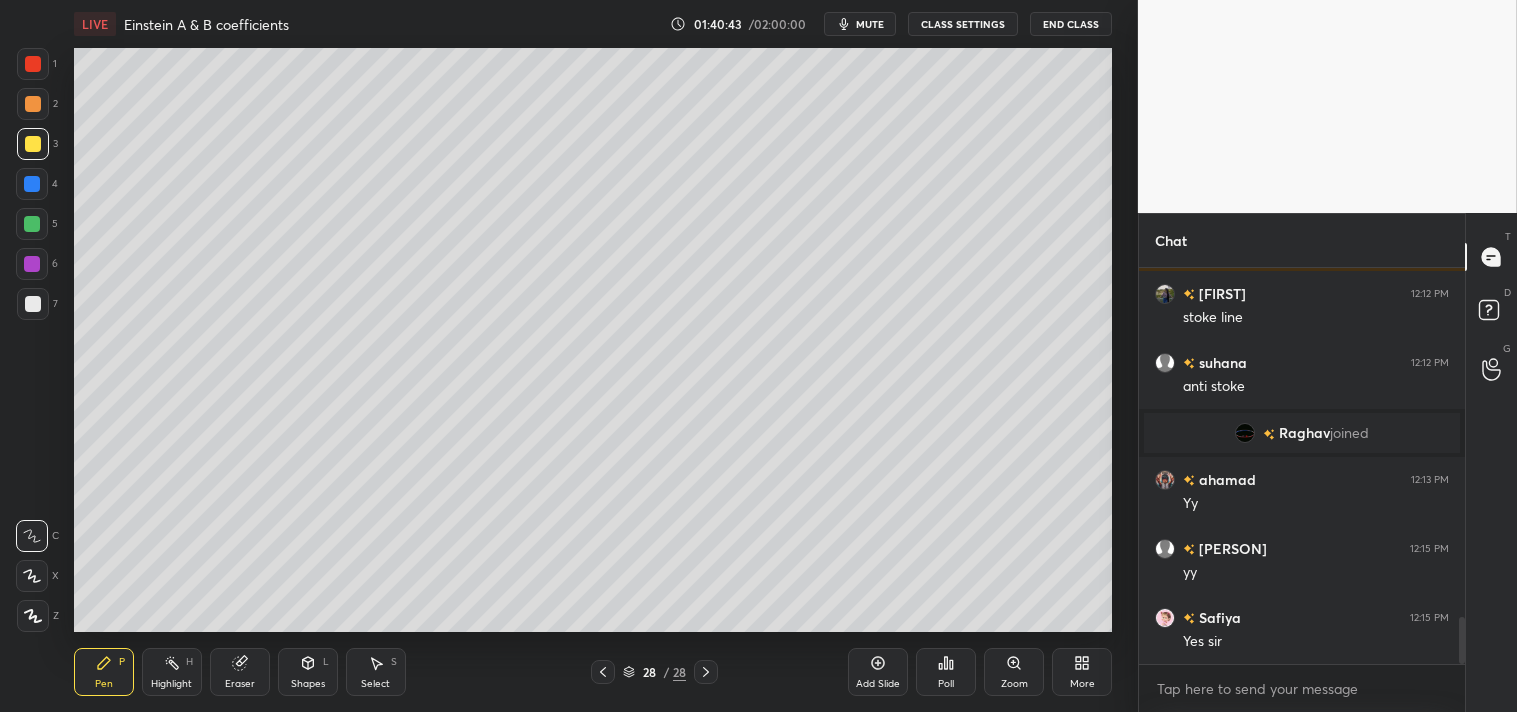 click 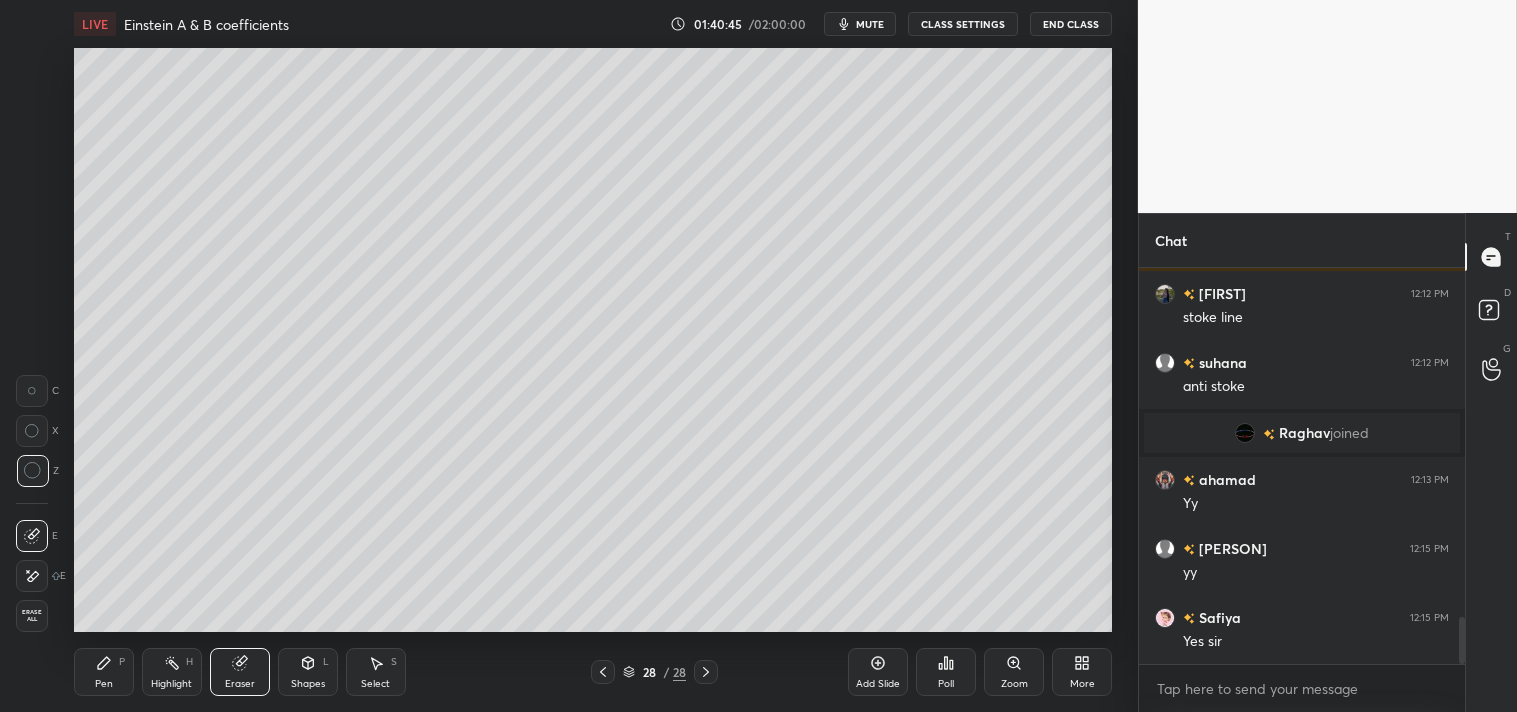 click on "Pen P" at bounding box center [104, 672] 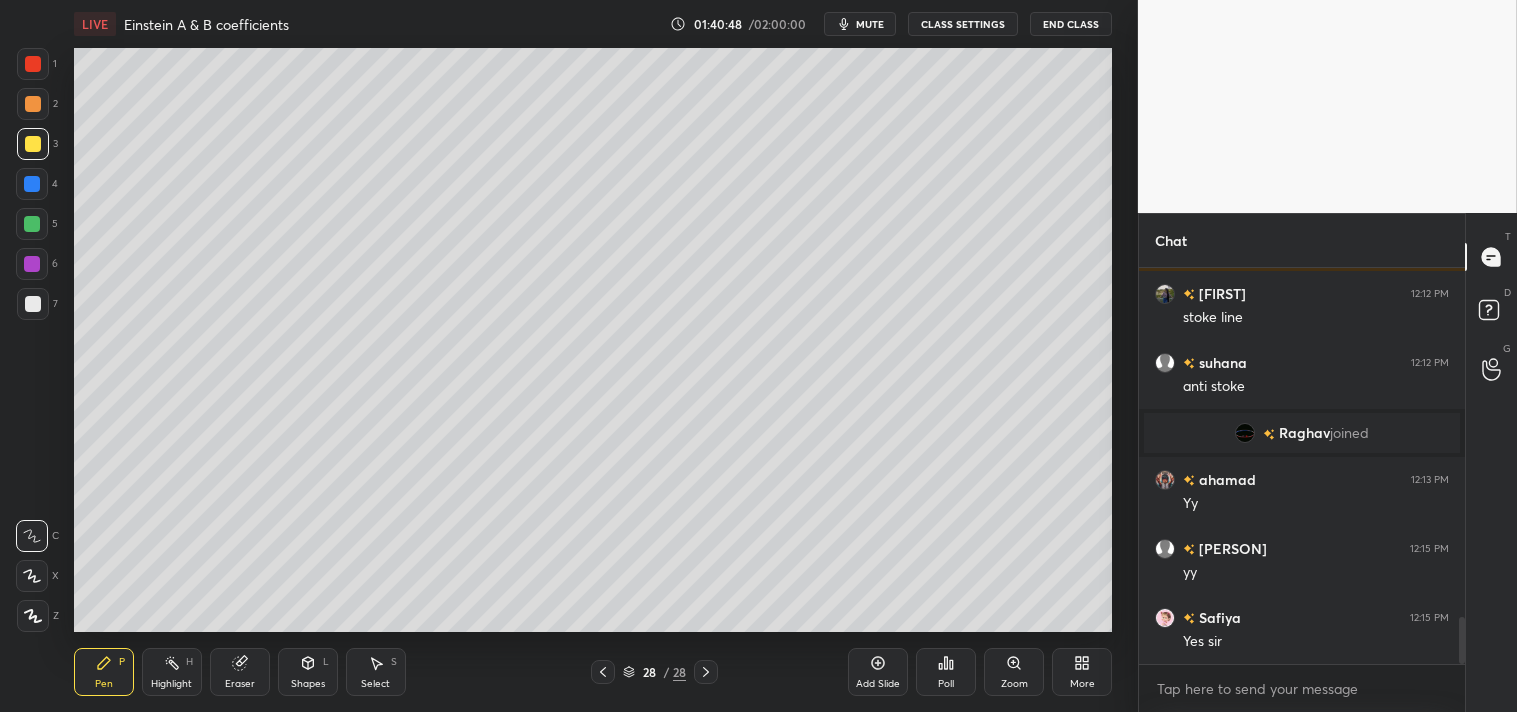 click on "Eraser" at bounding box center (240, 672) 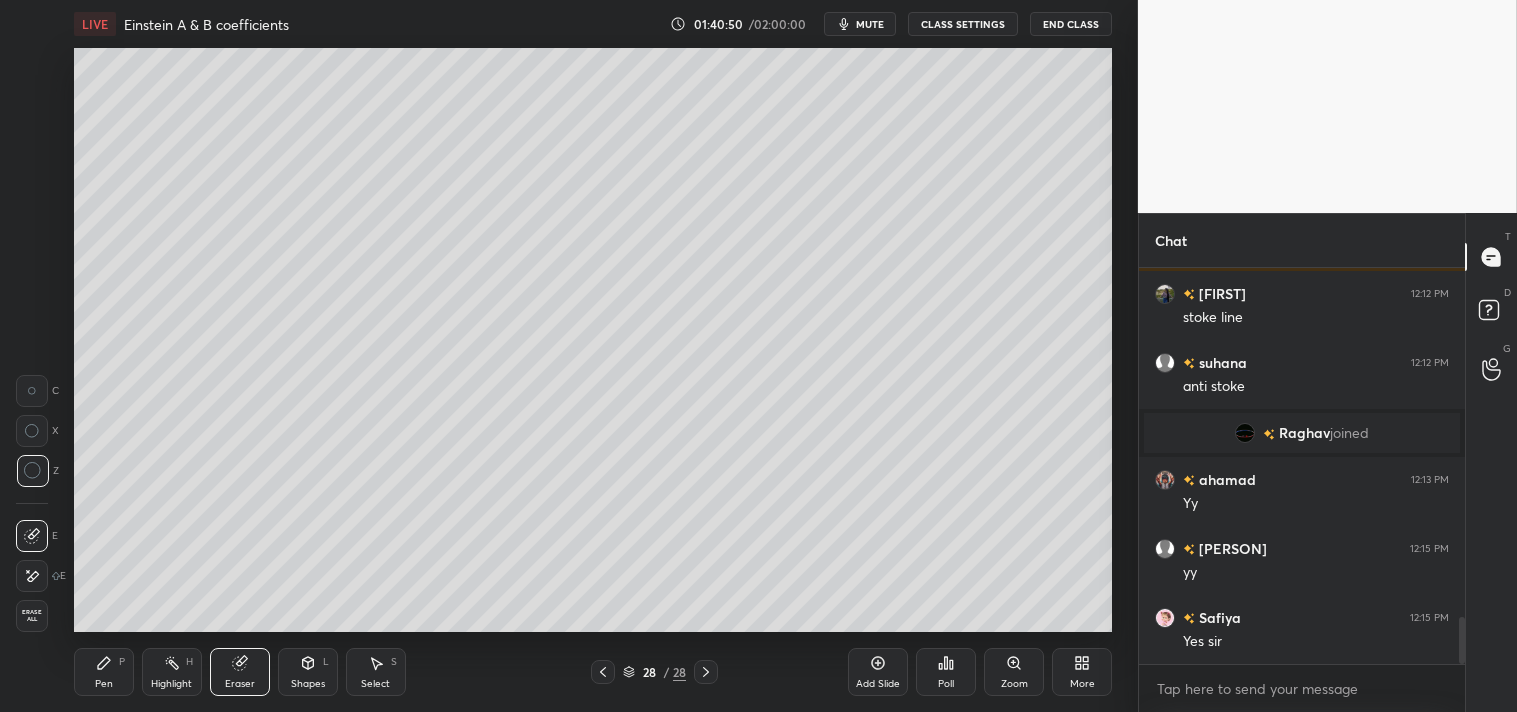 click on "Pen" at bounding box center [104, 684] 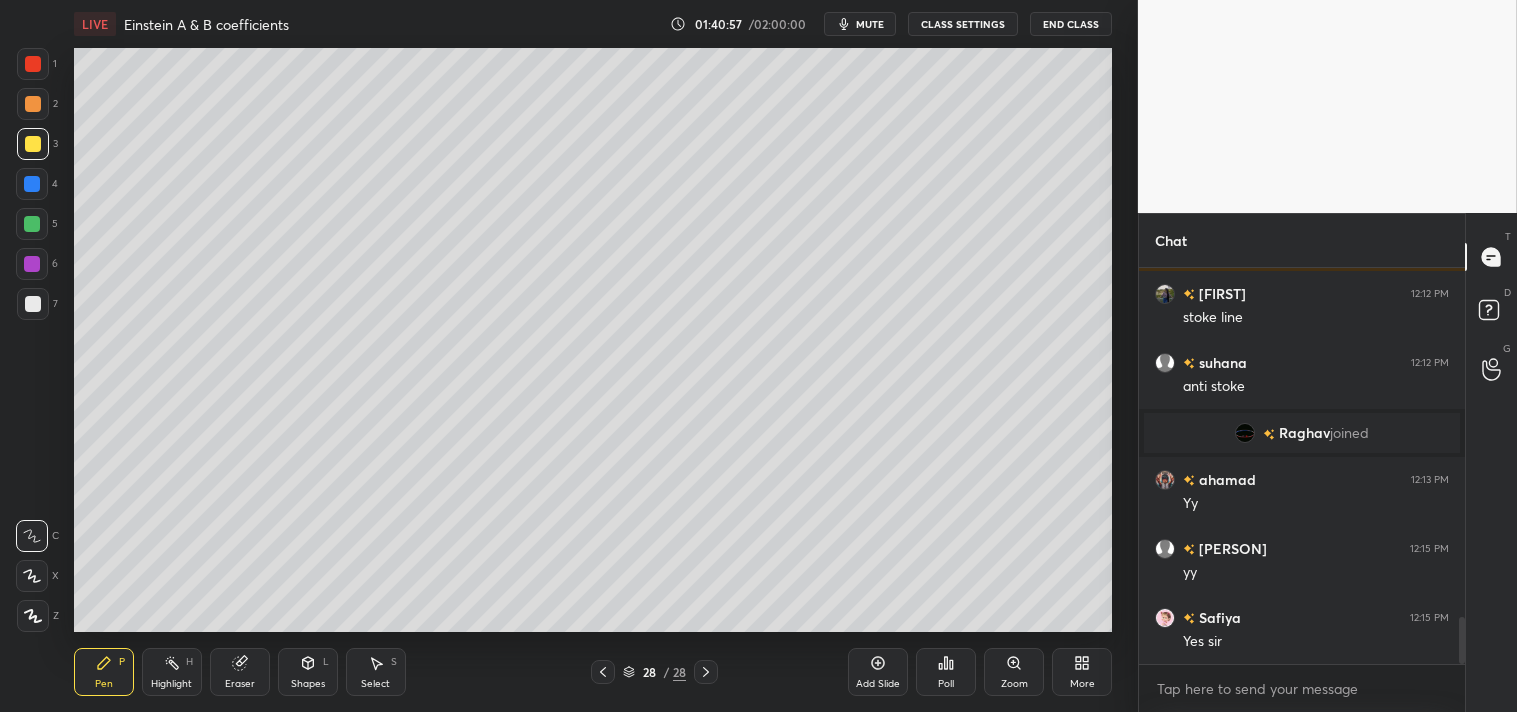 click 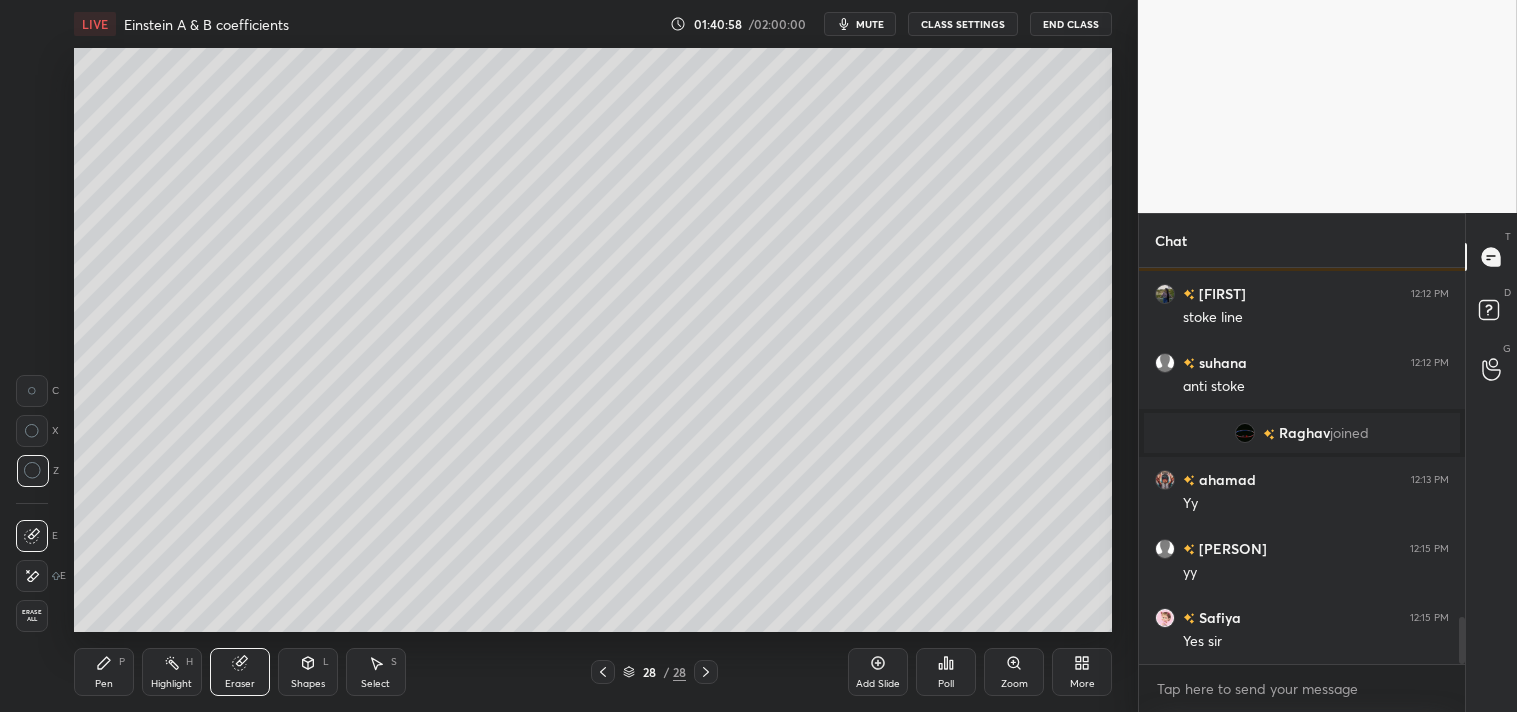 click on "Pen P" at bounding box center (104, 672) 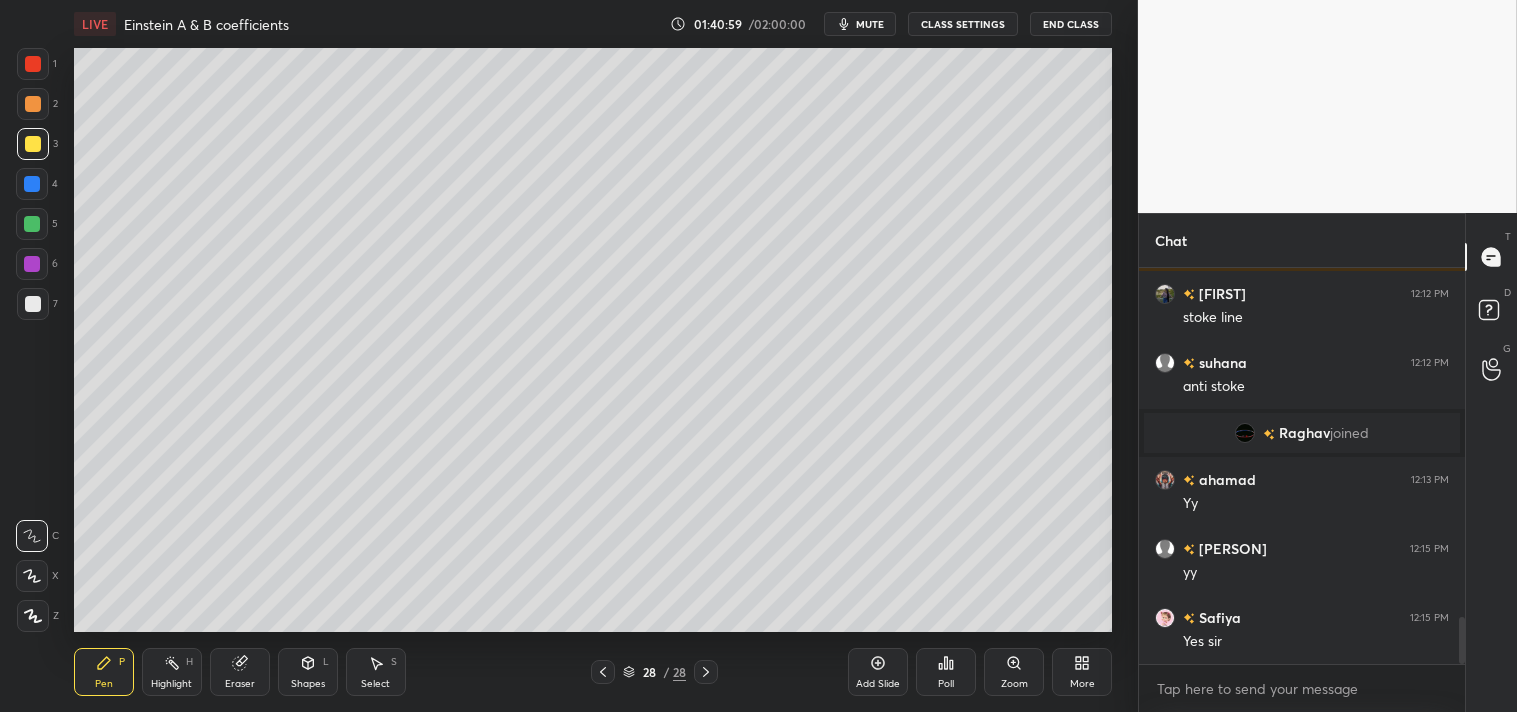 click on "Pen P" at bounding box center [104, 672] 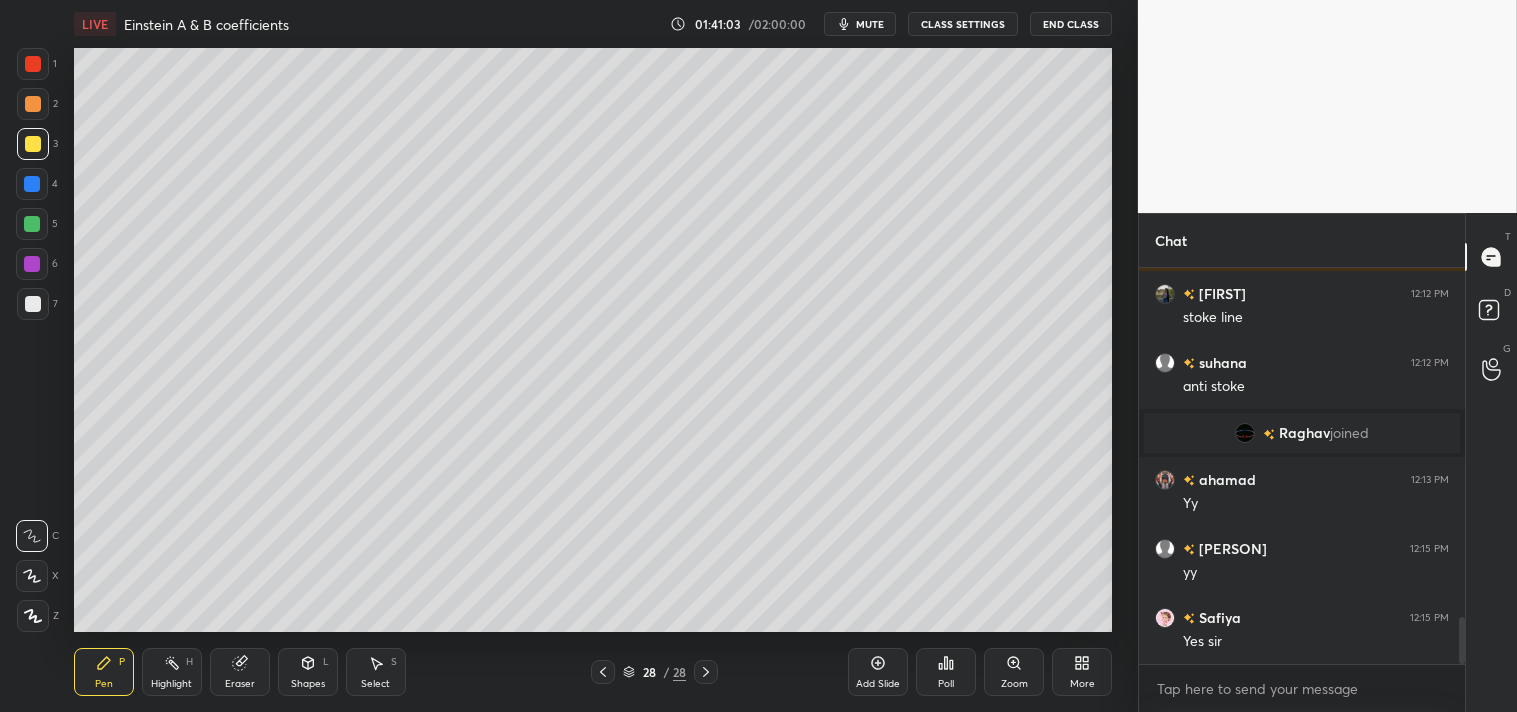 scroll, scrollTop: 3018, scrollLeft: 0, axis: vertical 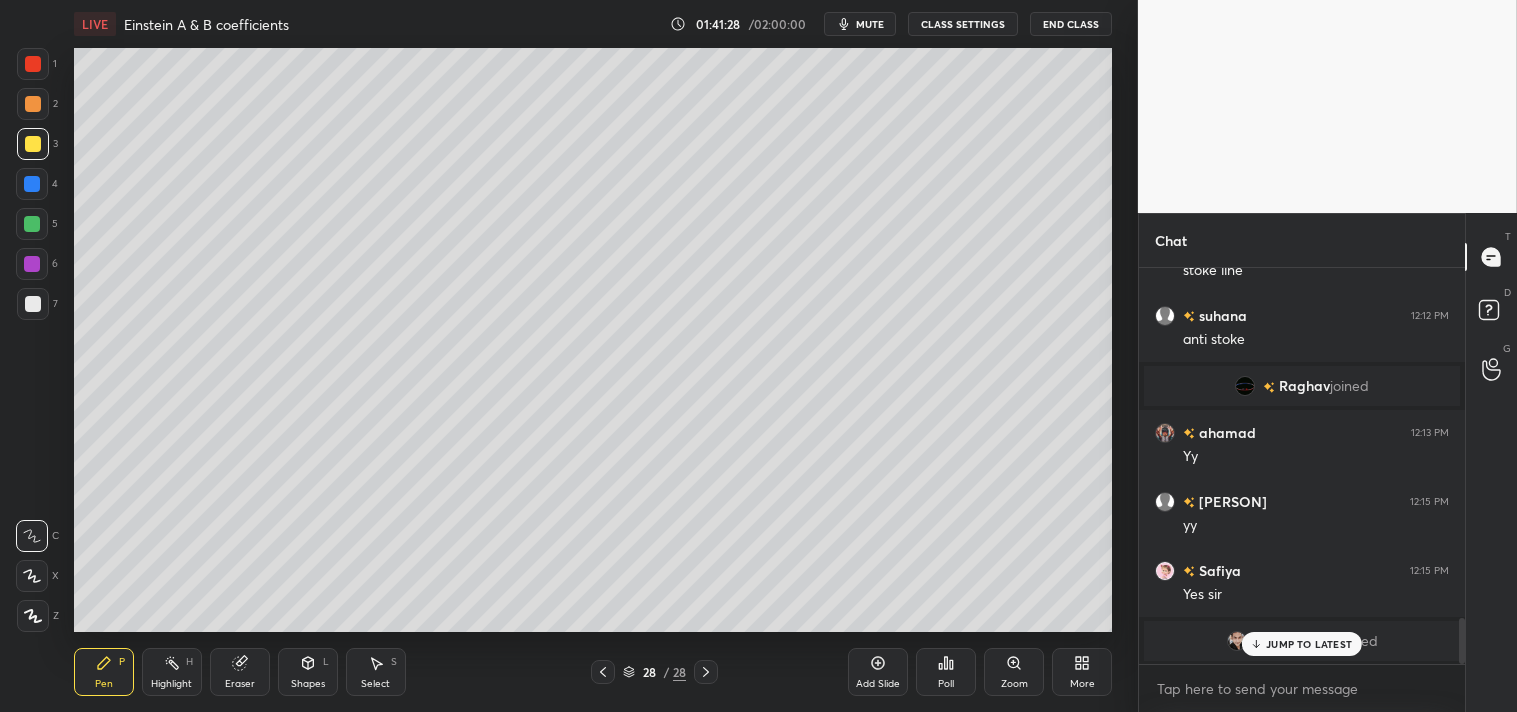 click on "JUMP TO LATEST" at bounding box center (1309, 644) 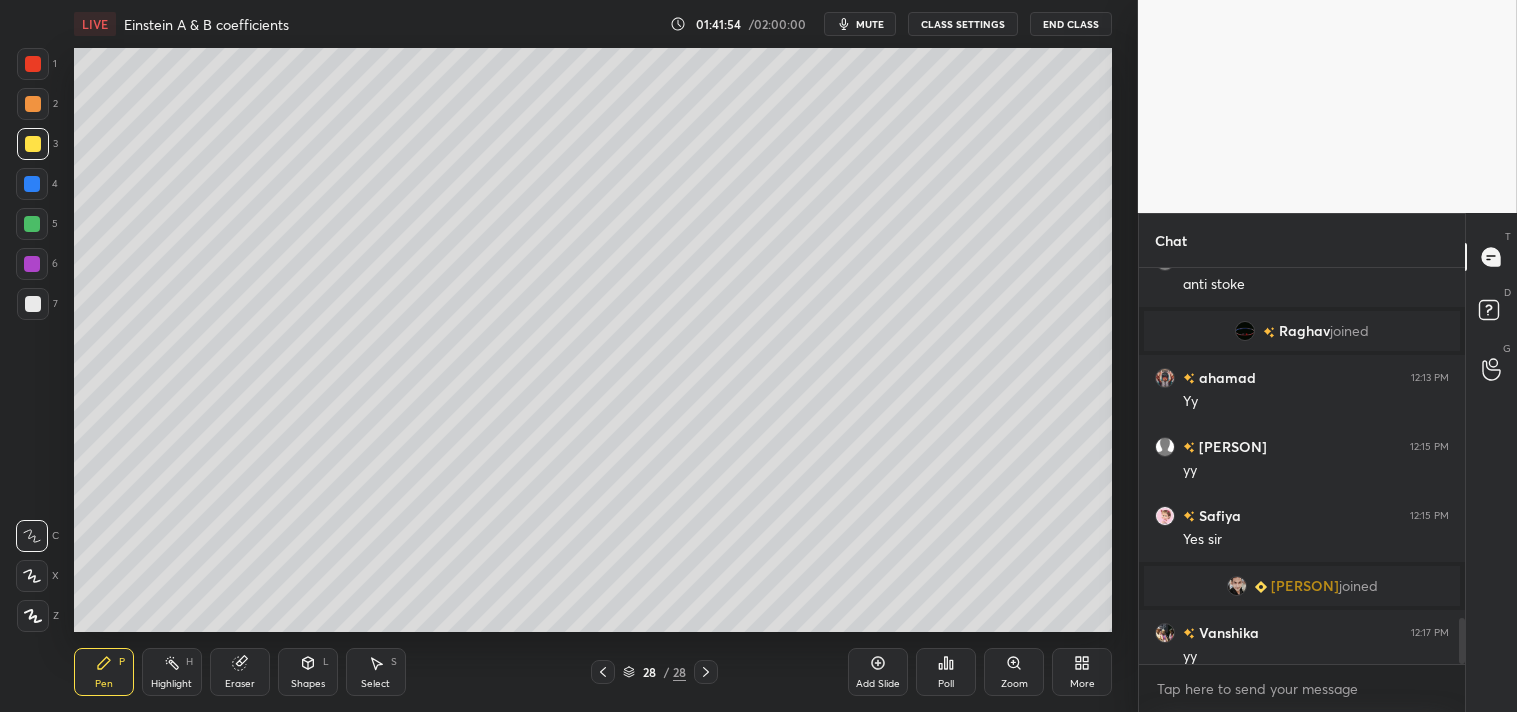 scroll, scrollTop: 3033, scrollLeft: 0, axis: vertical 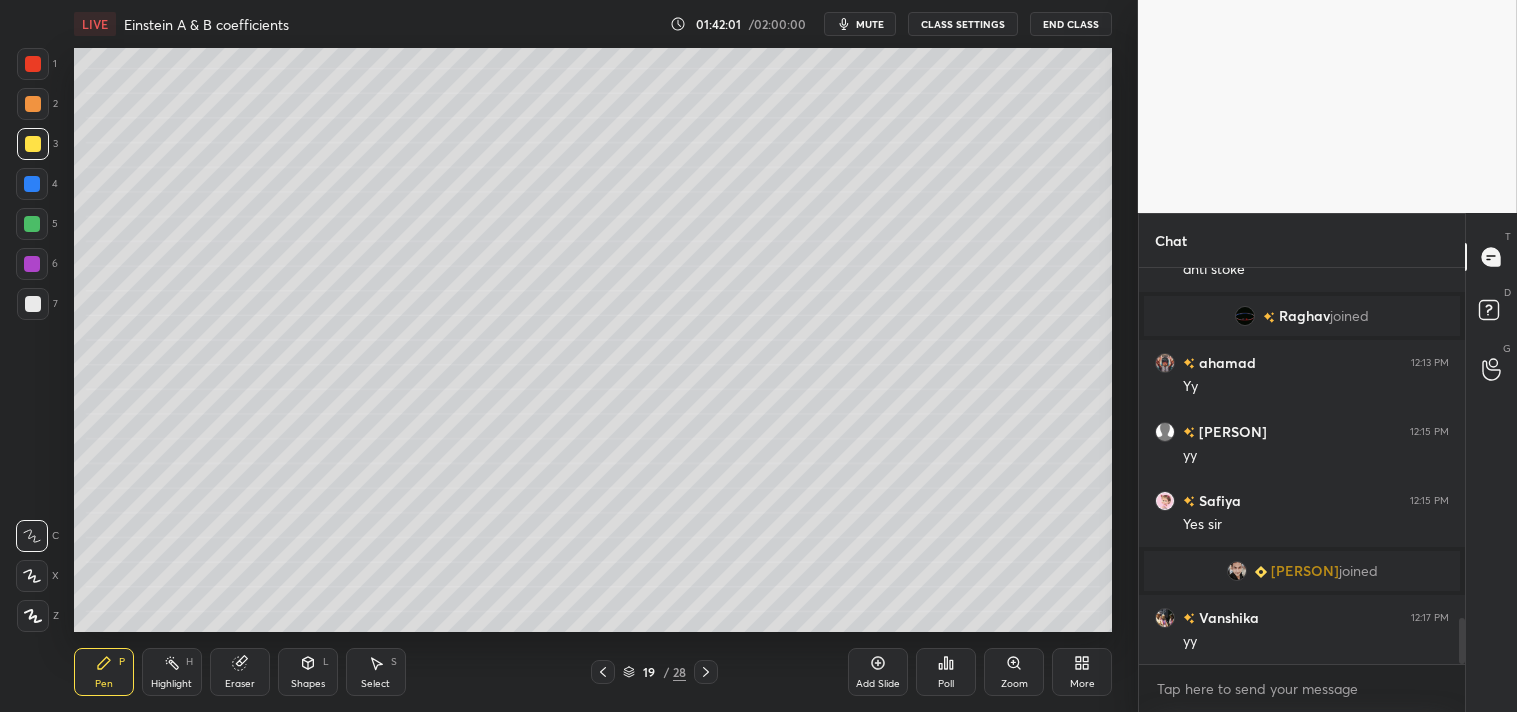 click on "Highlight H" at bounding box center (172, 672) 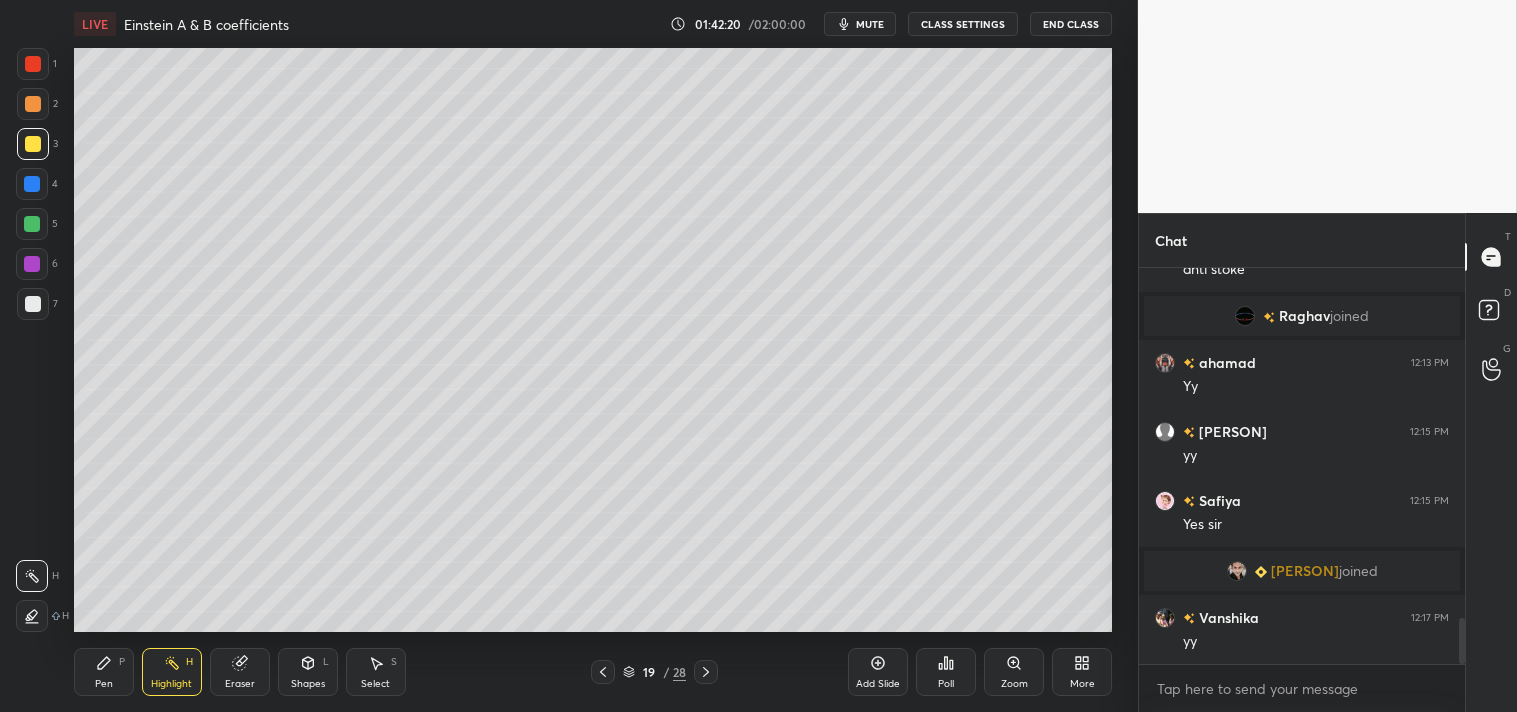 click on "Pen P" at bounding box center (104, 672) 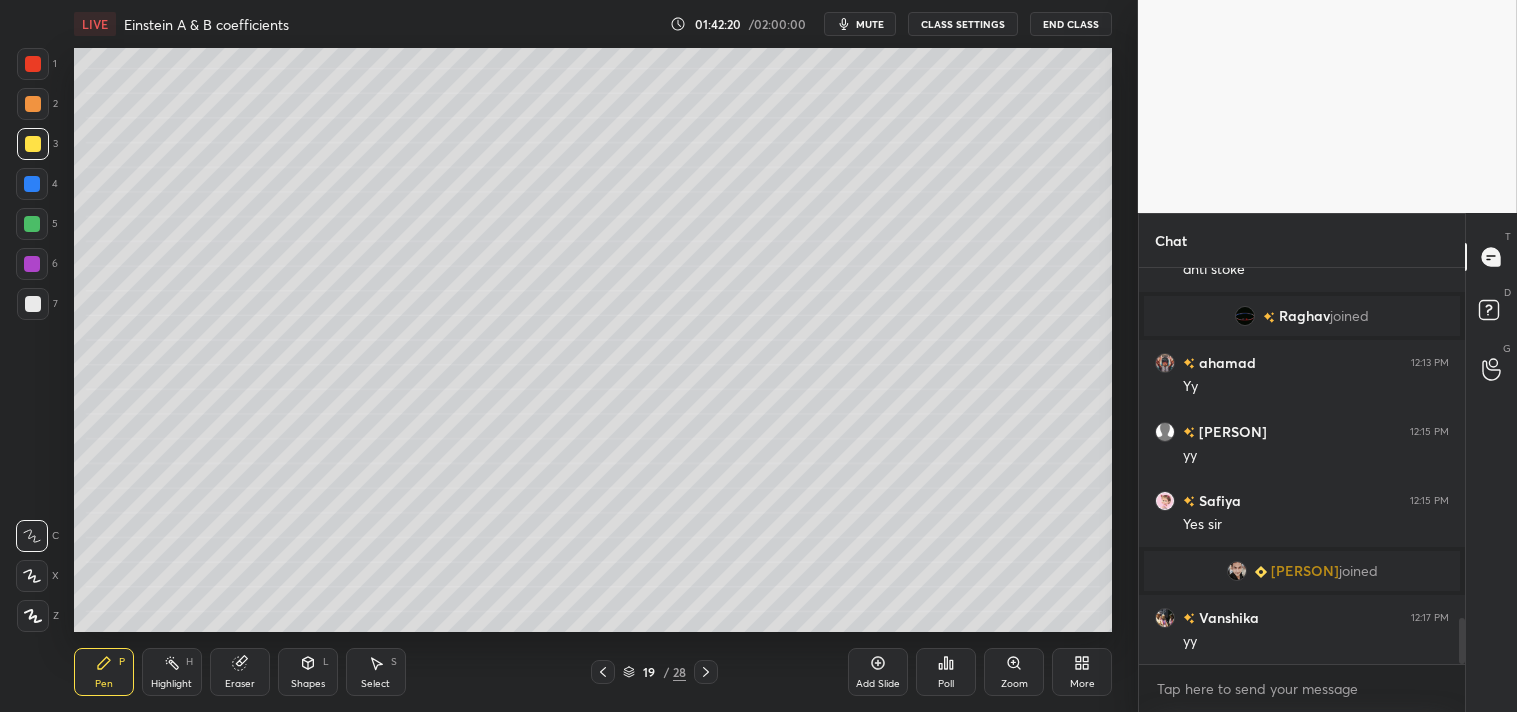 click on "Pen P" at bounding box center [104, 672] 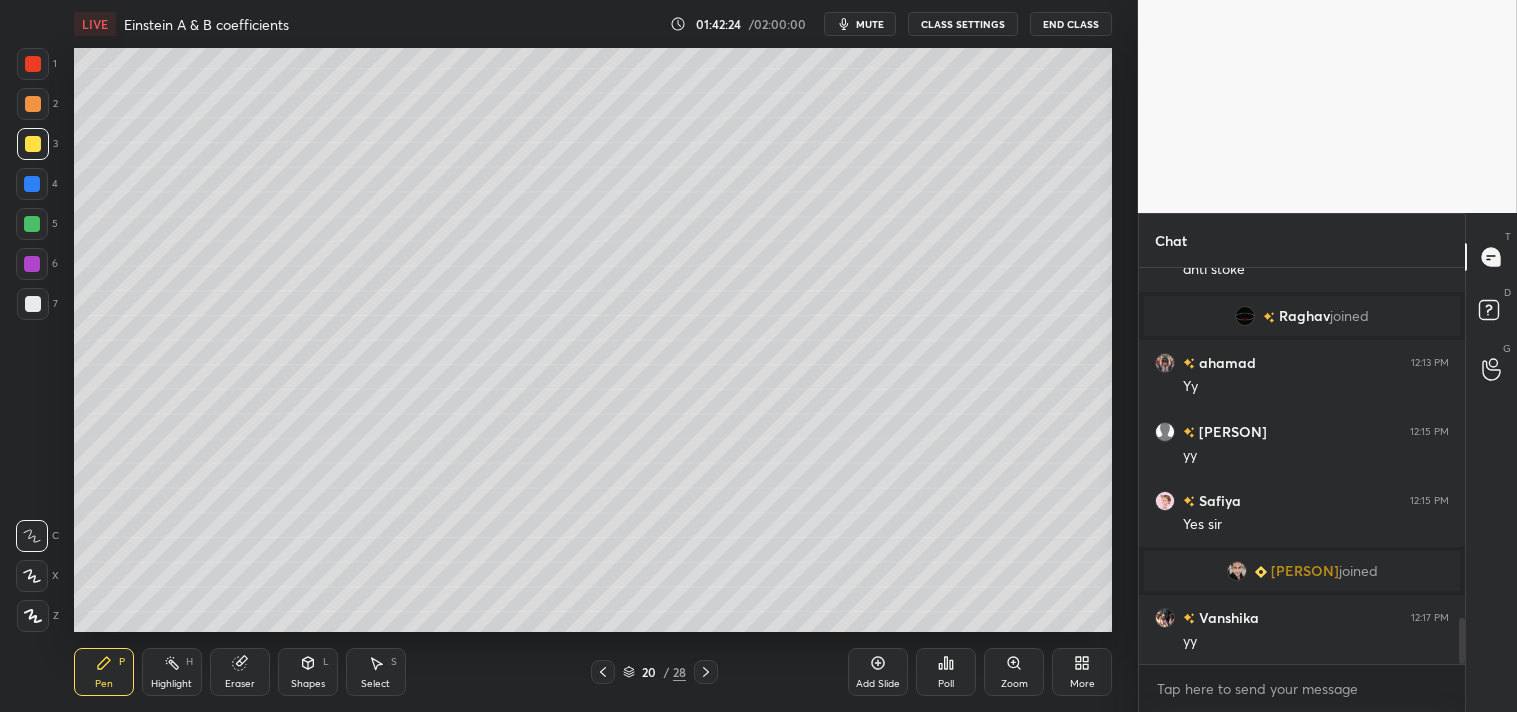 click on "H" at bounding box center (189, 662) 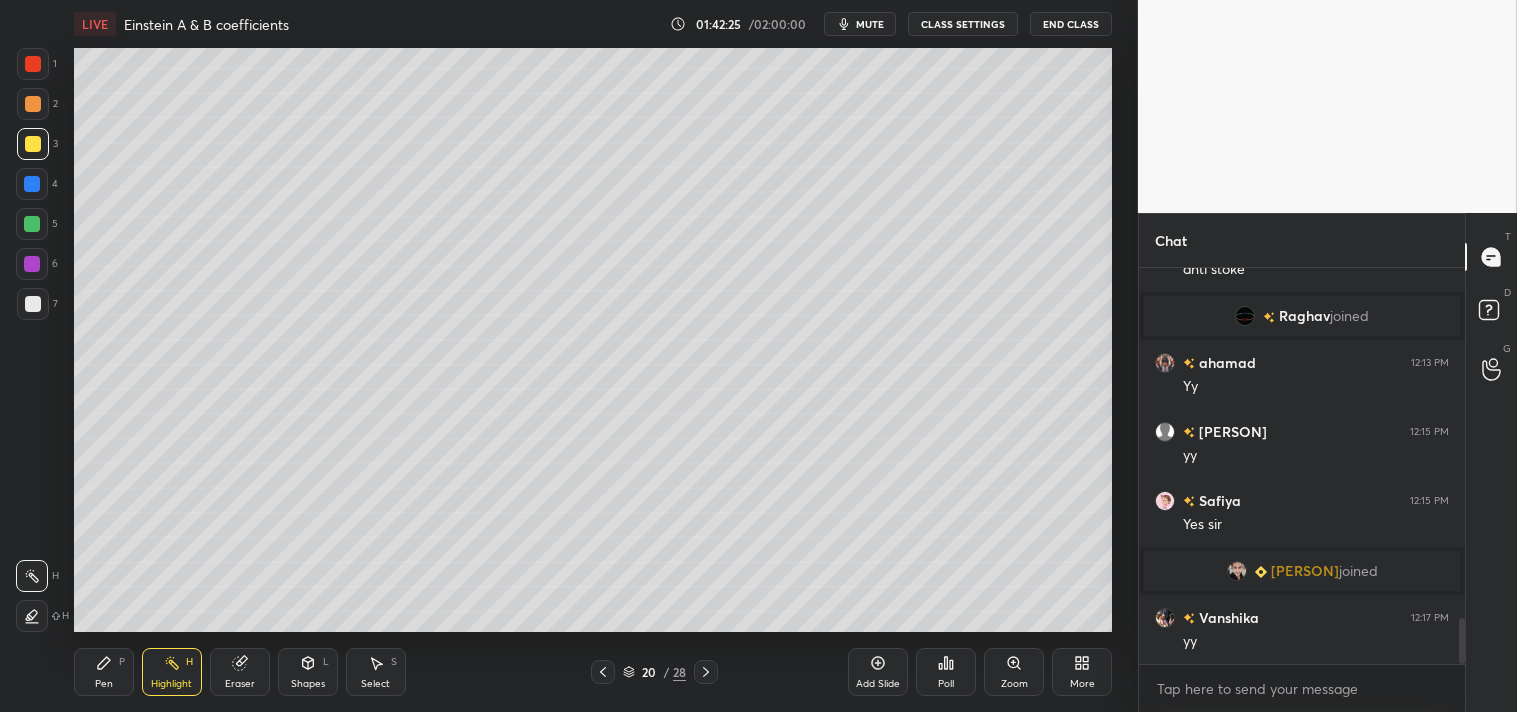 click on "Highlight" at bounding box center [171, 684] 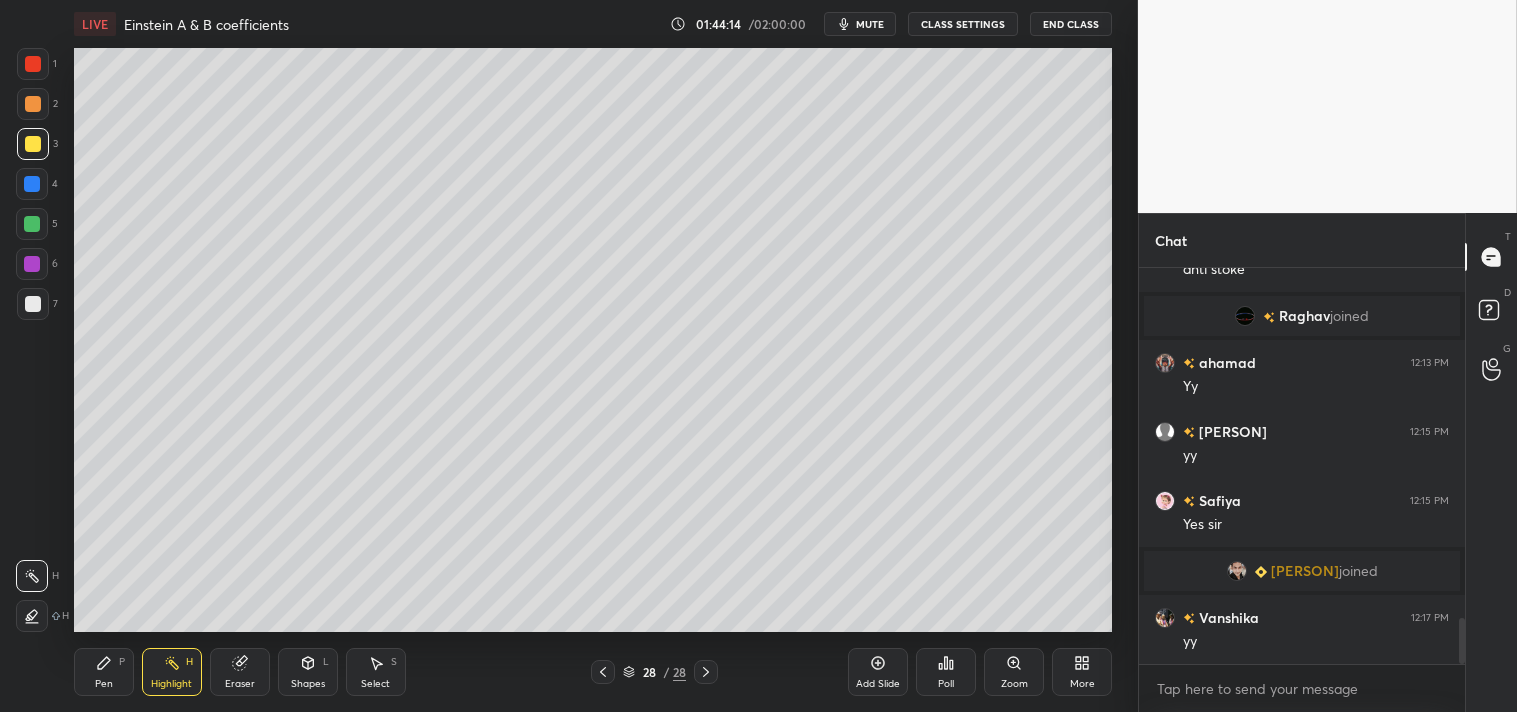 click on "Add Slide" at bounding box center [878, 672] 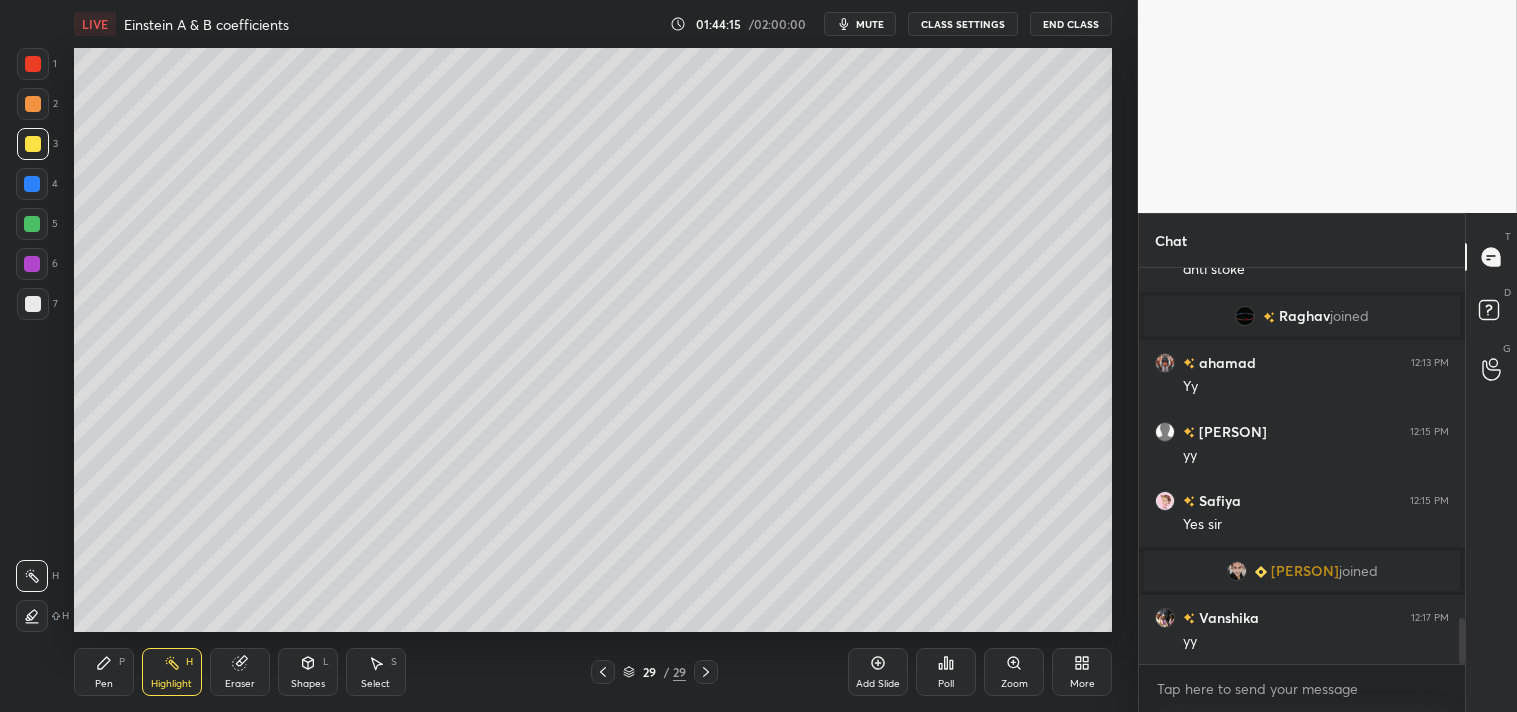 click on "Shapes" at bounding box center [308, 684] 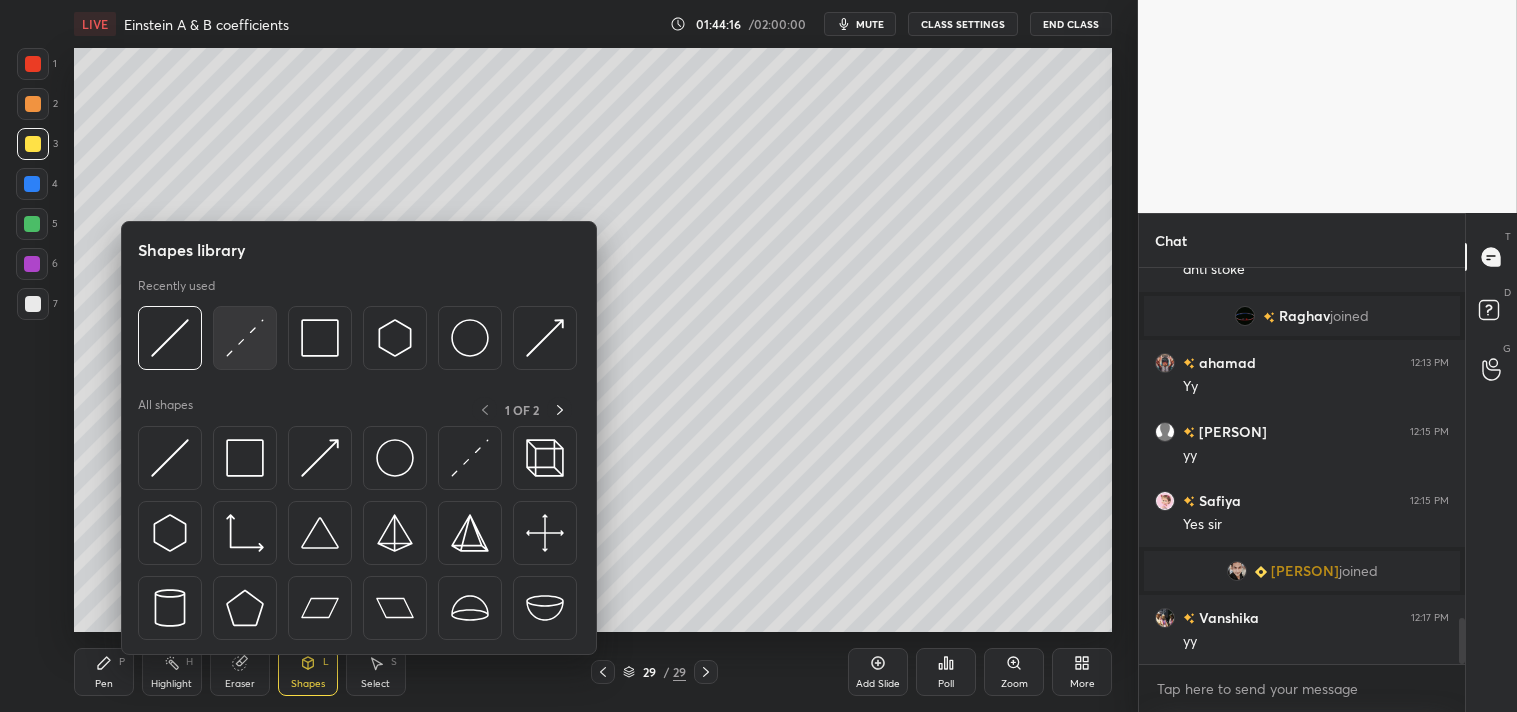 click at bounding box center [245, 338] 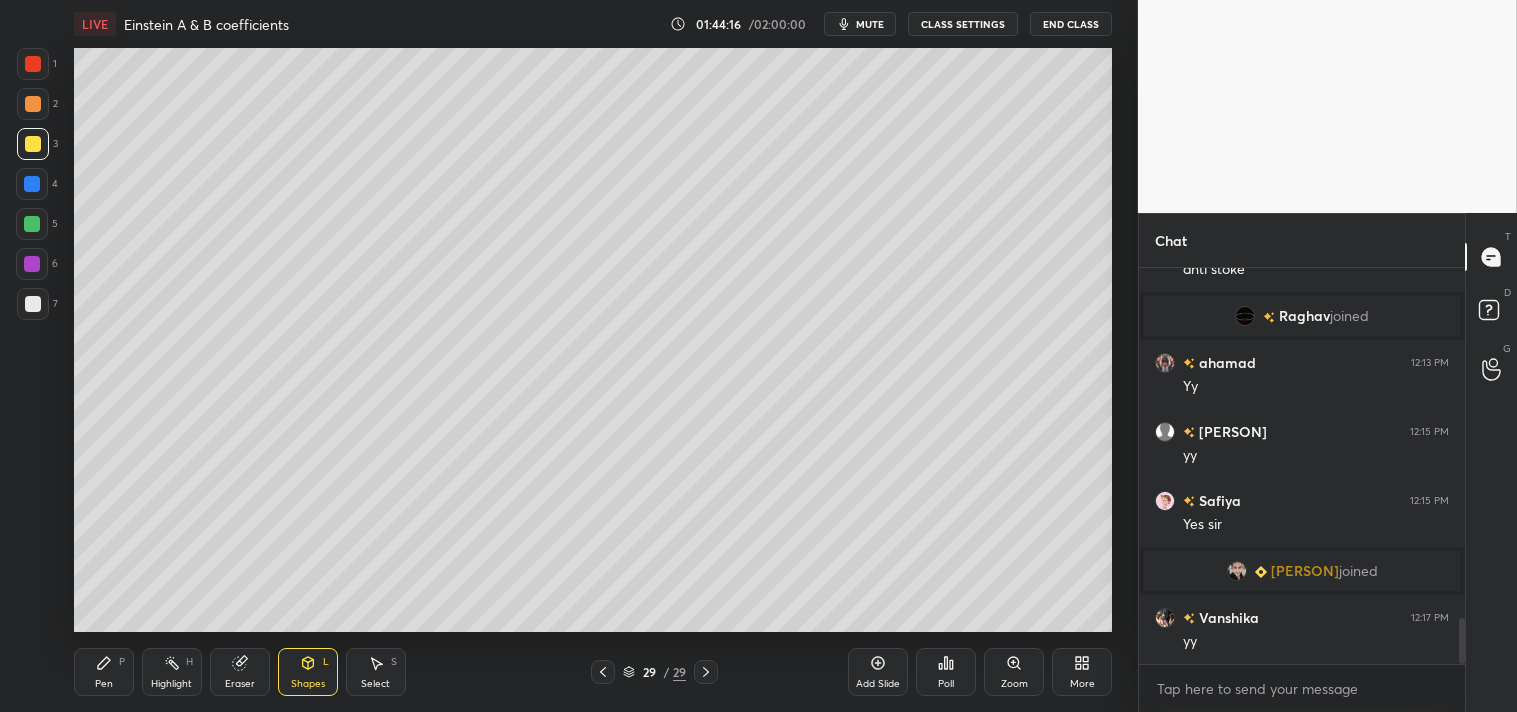 click at bounding box center [33, 304] 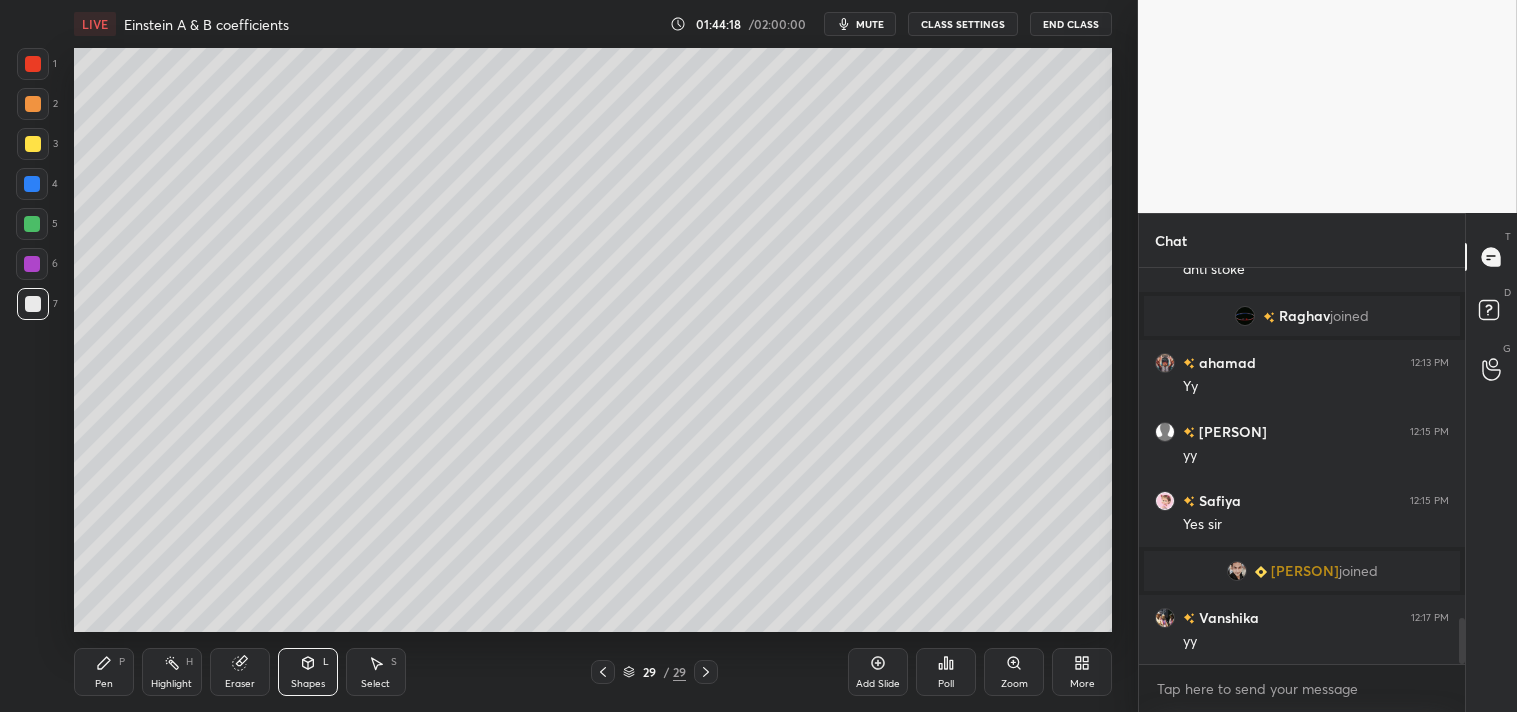 click on "Zoom" at bounding box center (1014, 672) 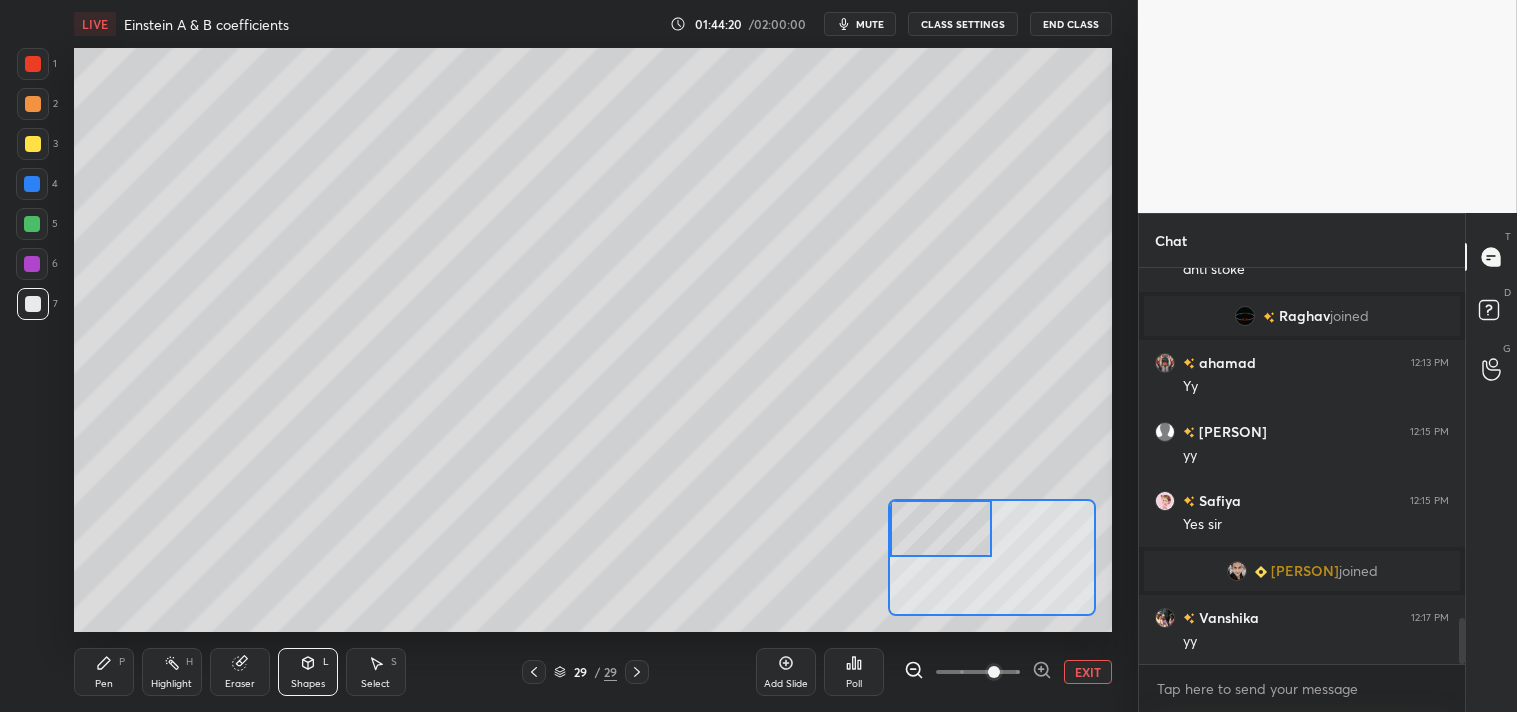 click on "Pen" at bounding box center (104, 684) 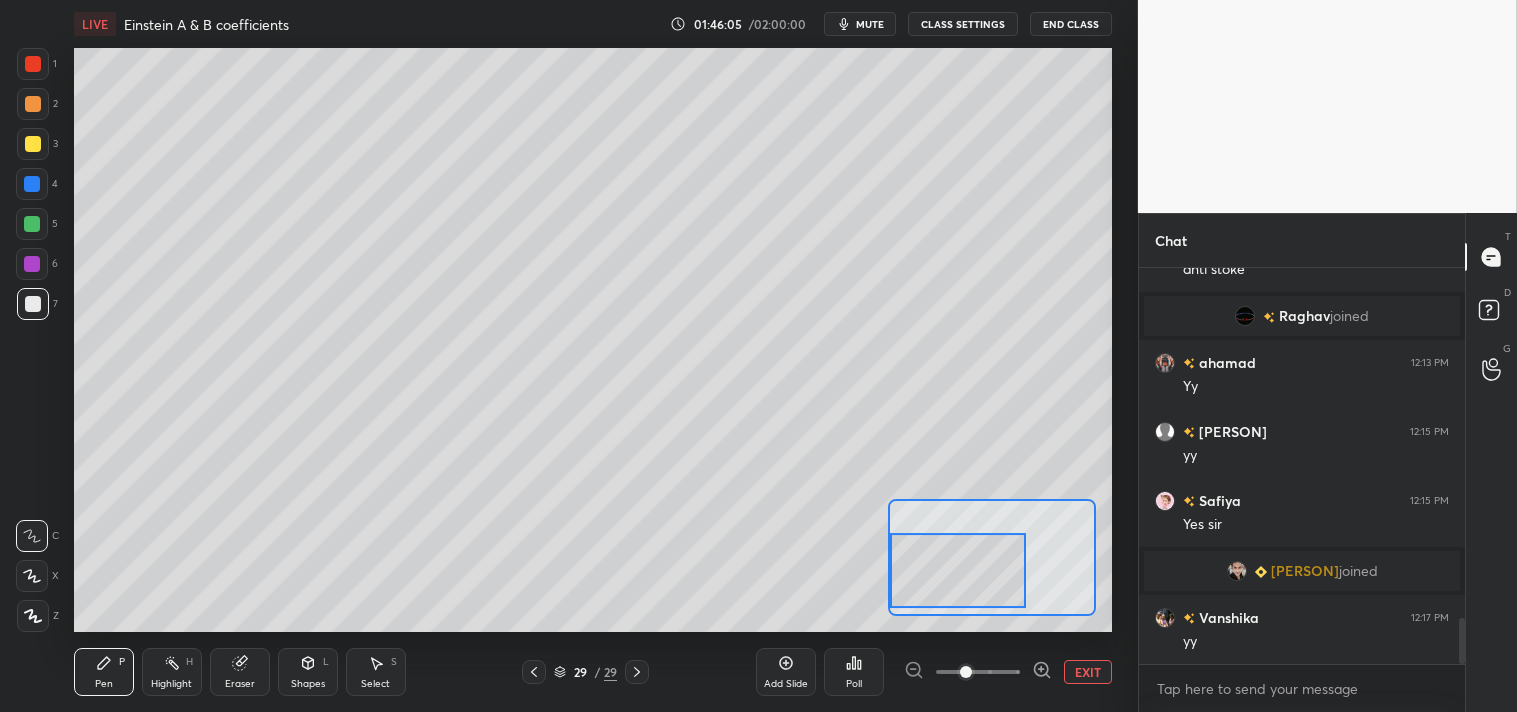 click 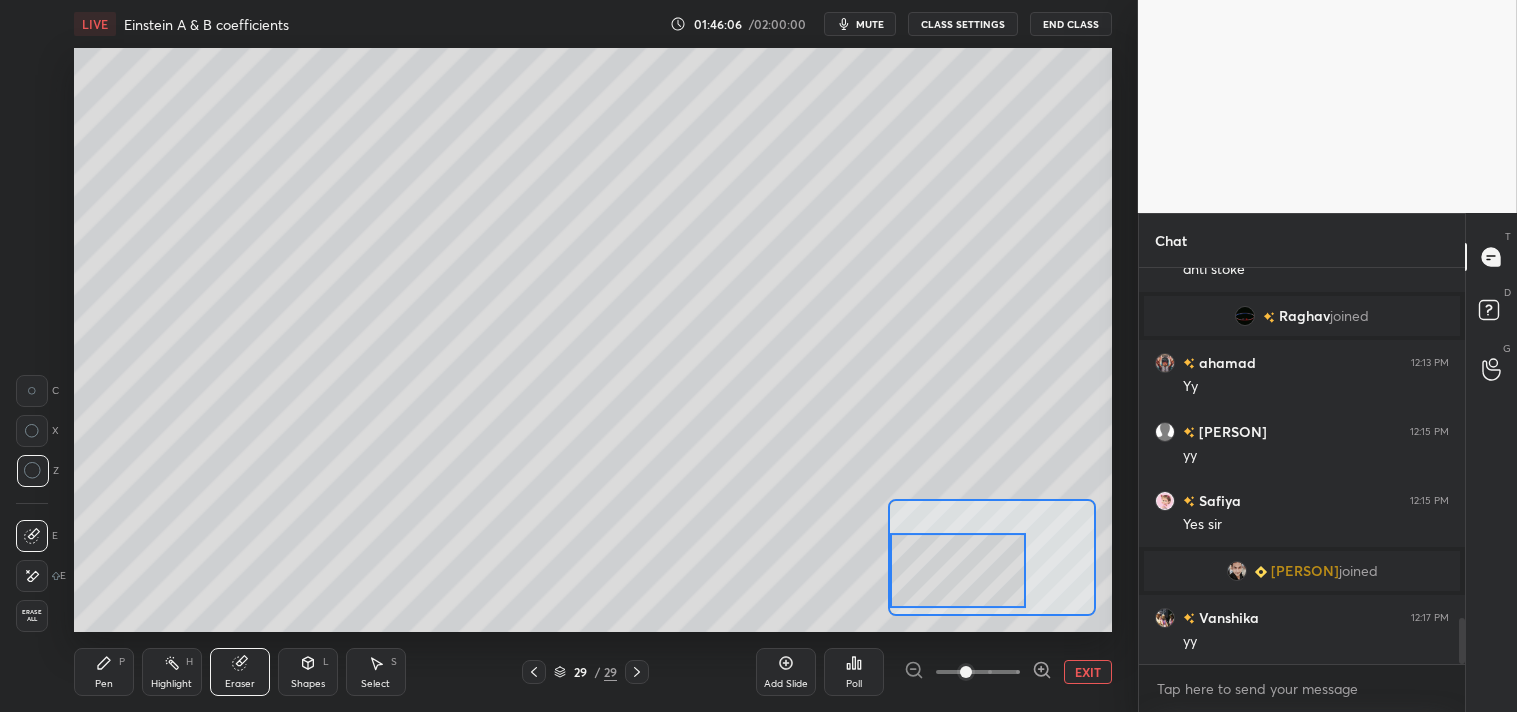 click on "Pen P" at bounding box center (104, 672) 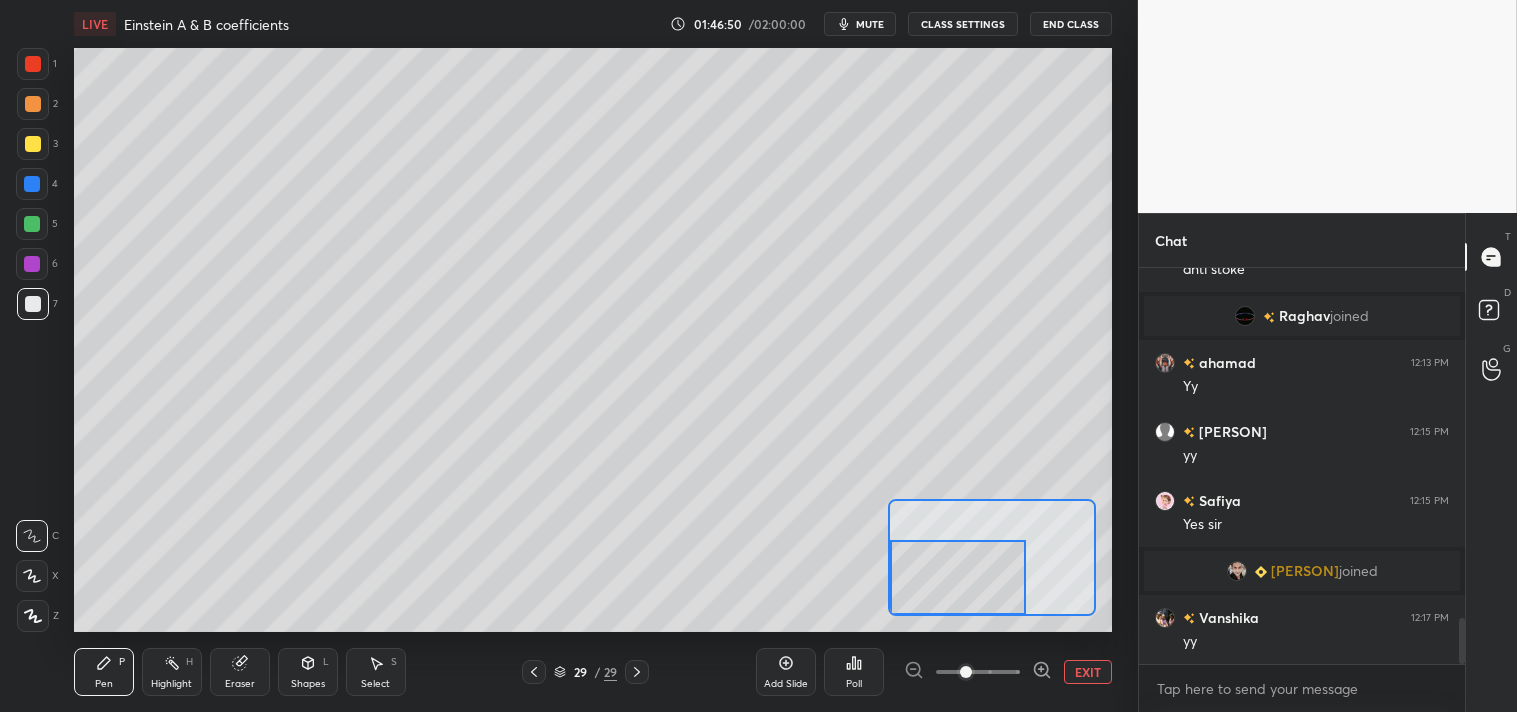 click on "EXIT" at bounding box center (1088, 672) 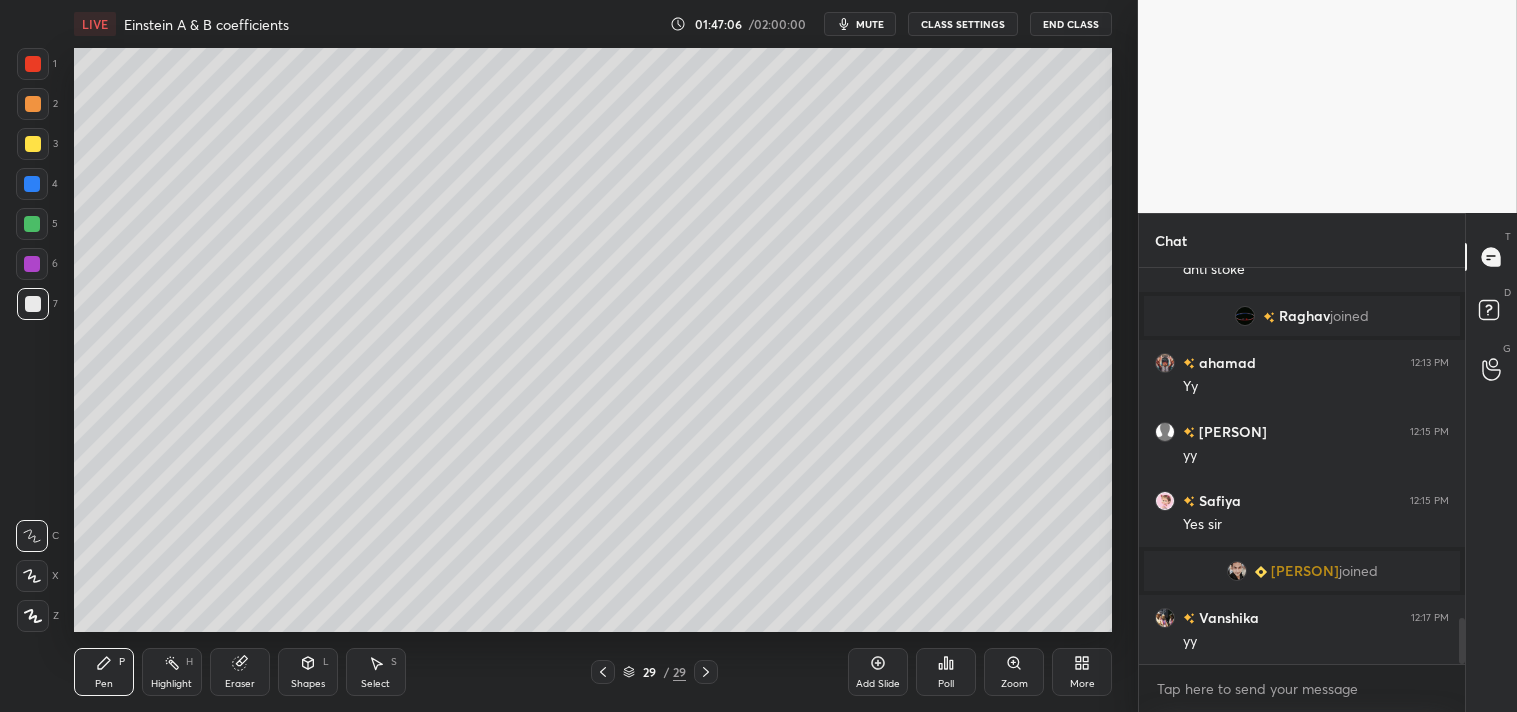 click on "Zoom" at bounding box center [1014, 684] 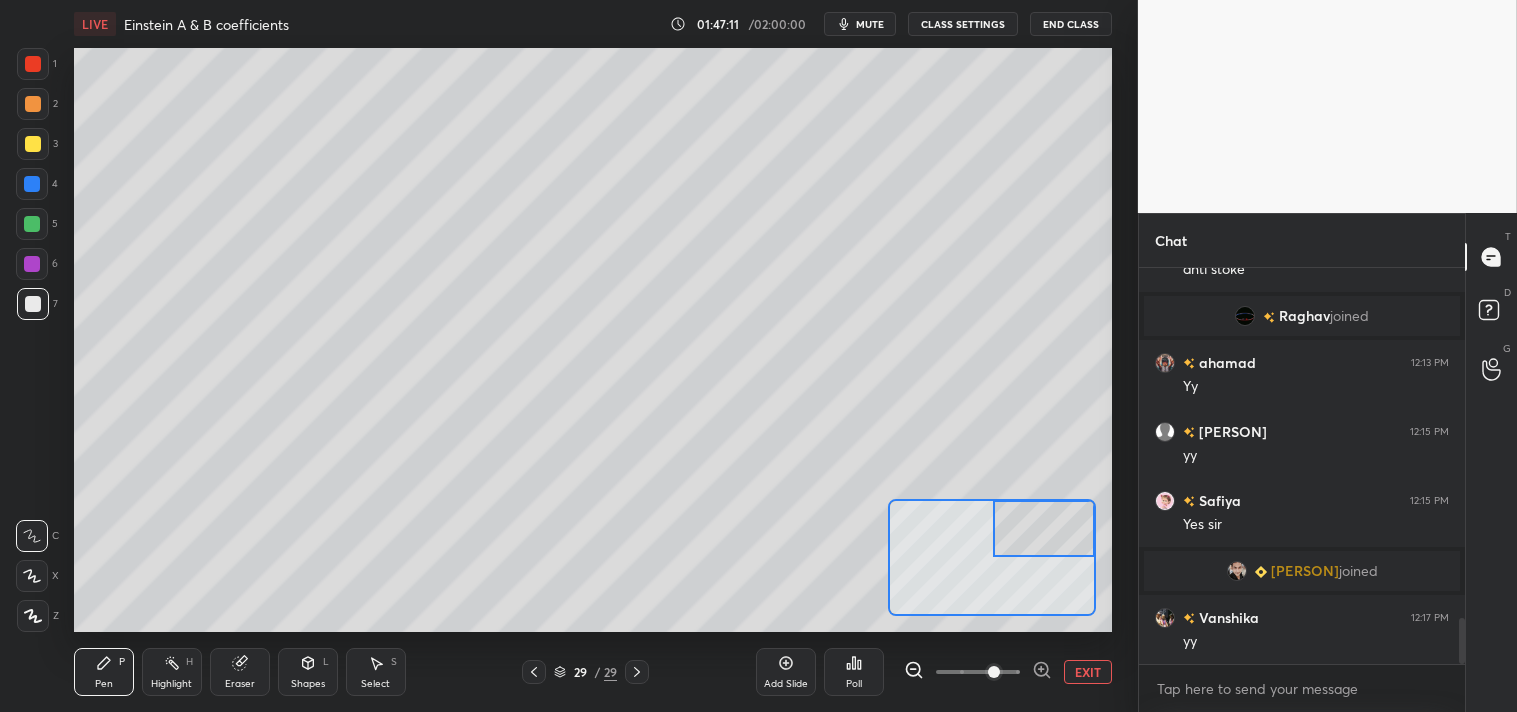 click on "Eraser" at bounding box center (240, 672) 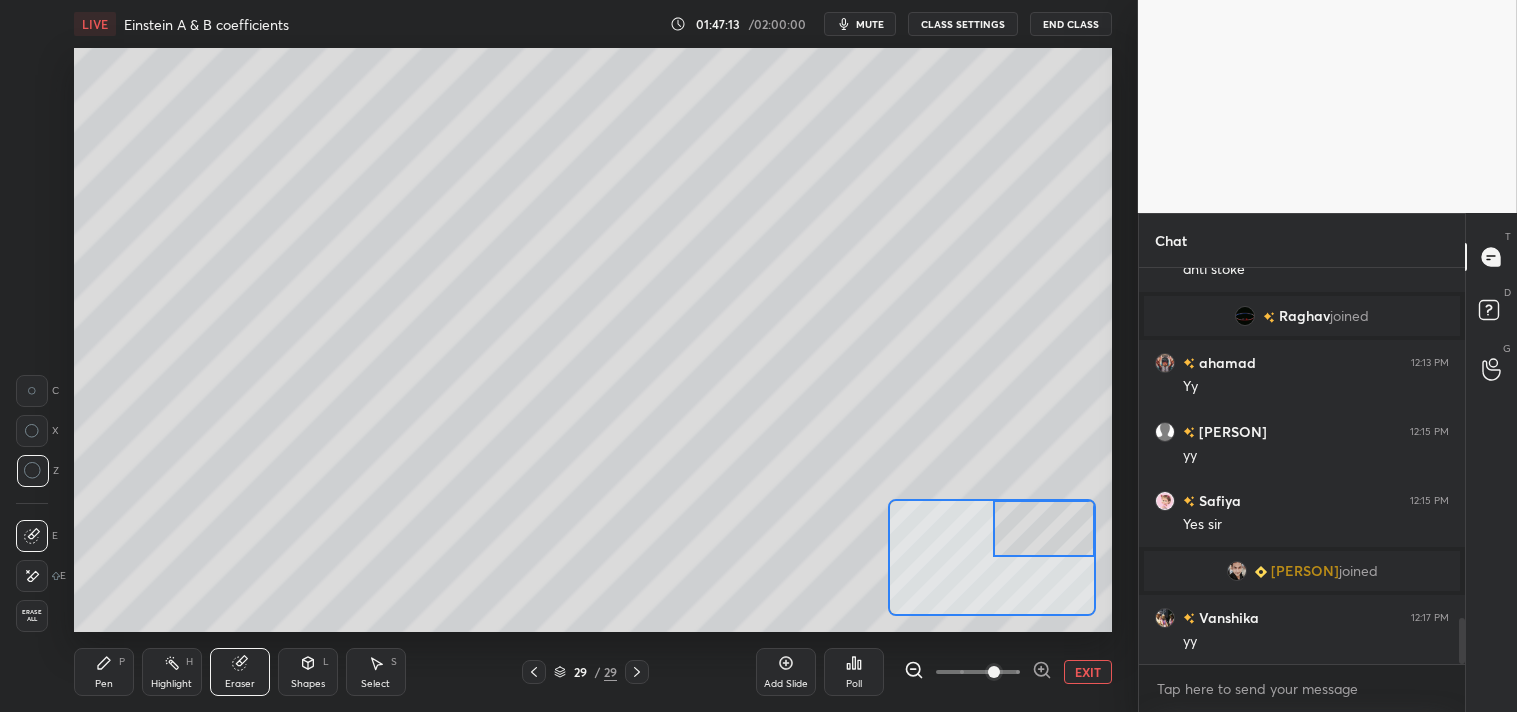 click 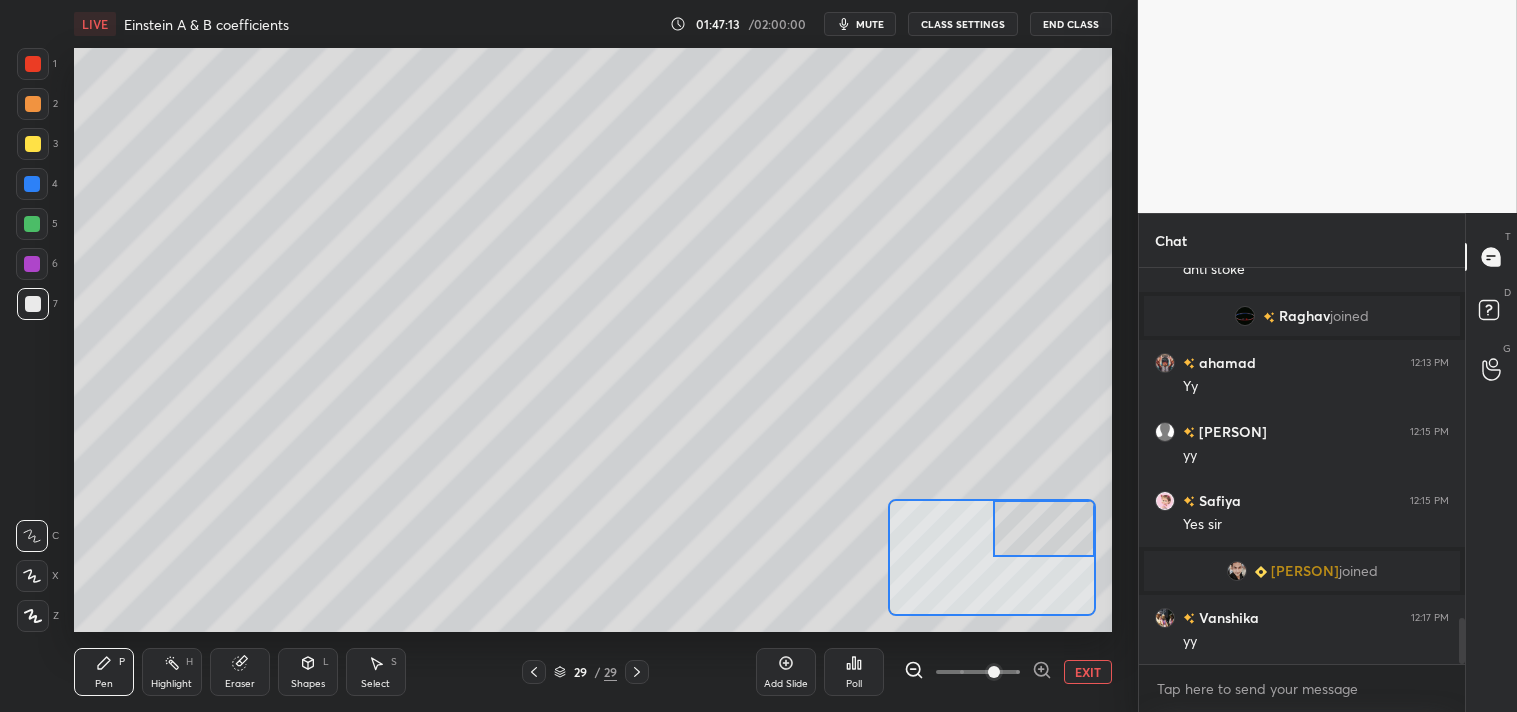 click 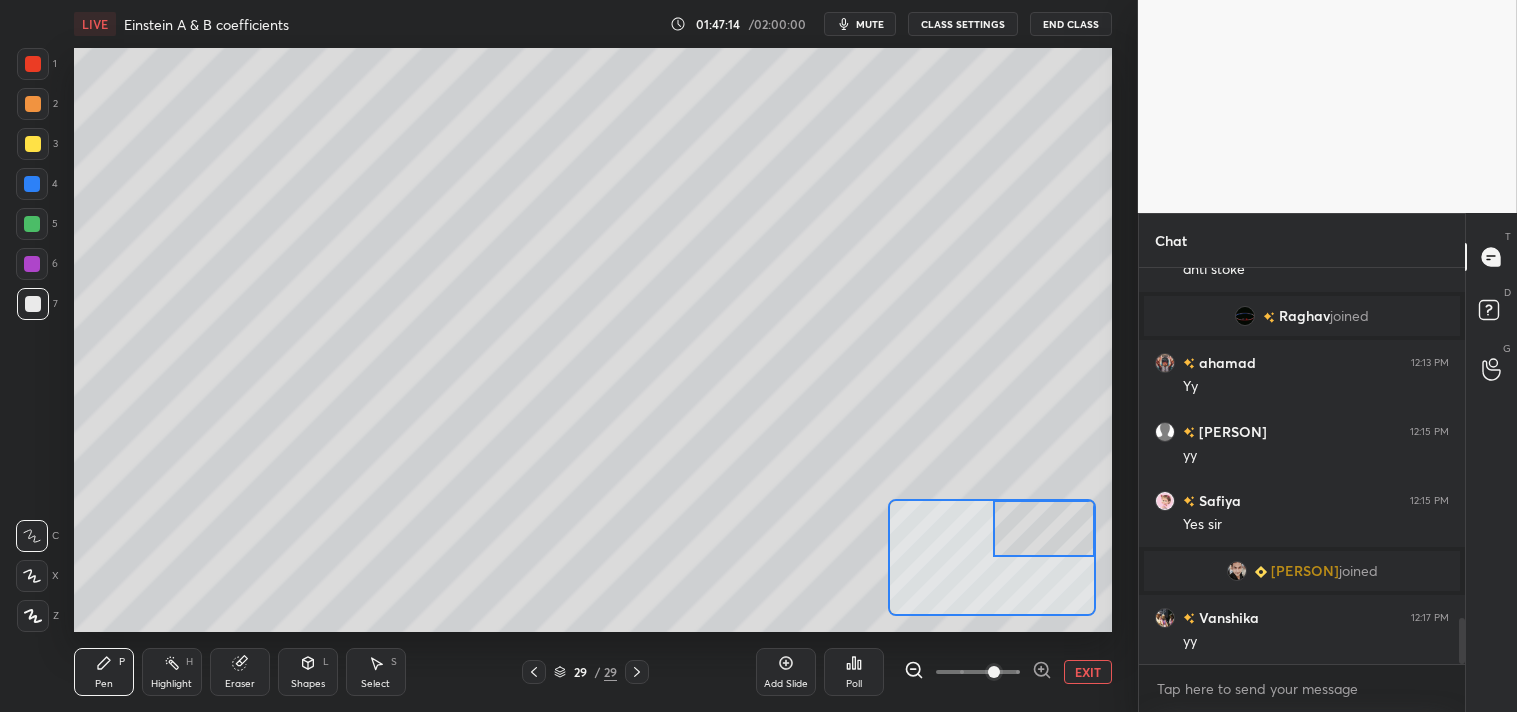 click at bounding box center [33, 144] 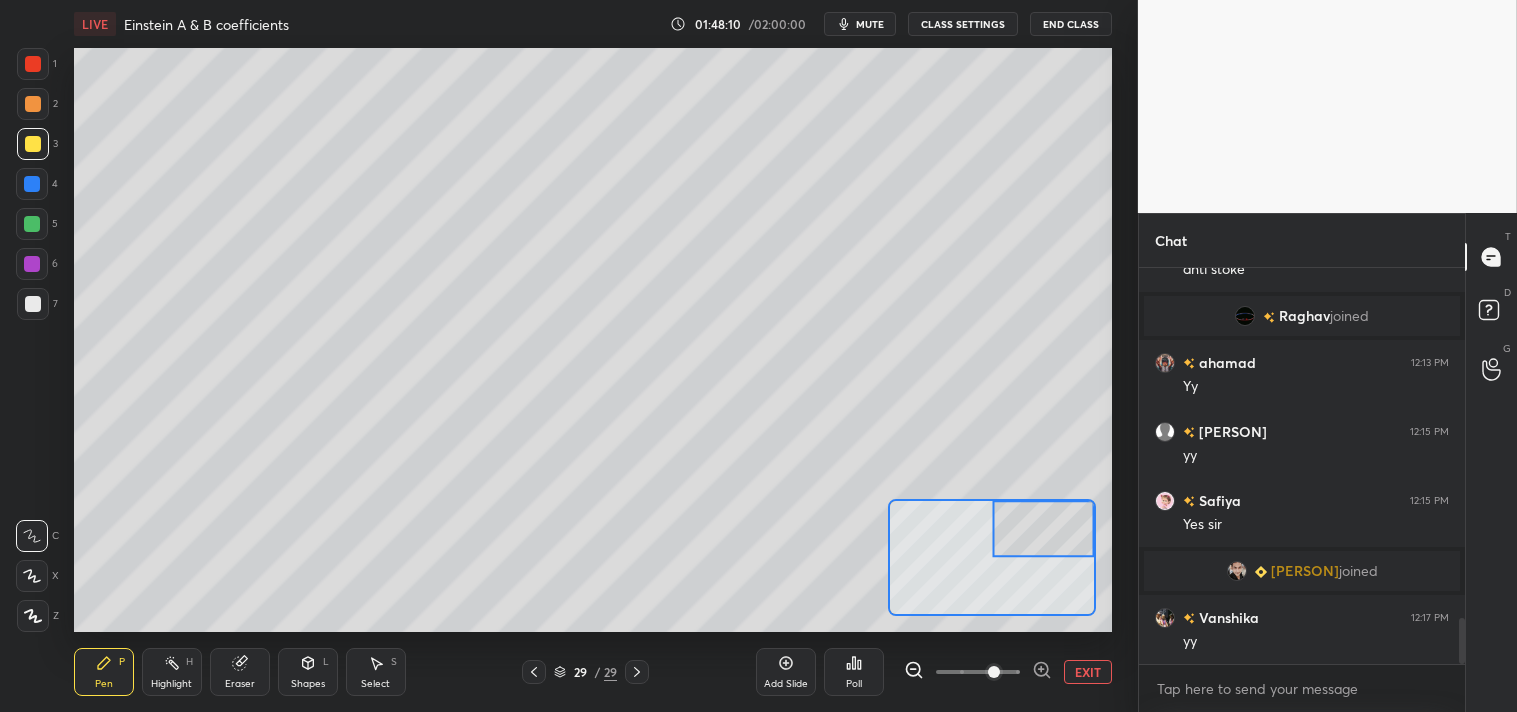 click on "Eraser" at bounding box center [240, 672] 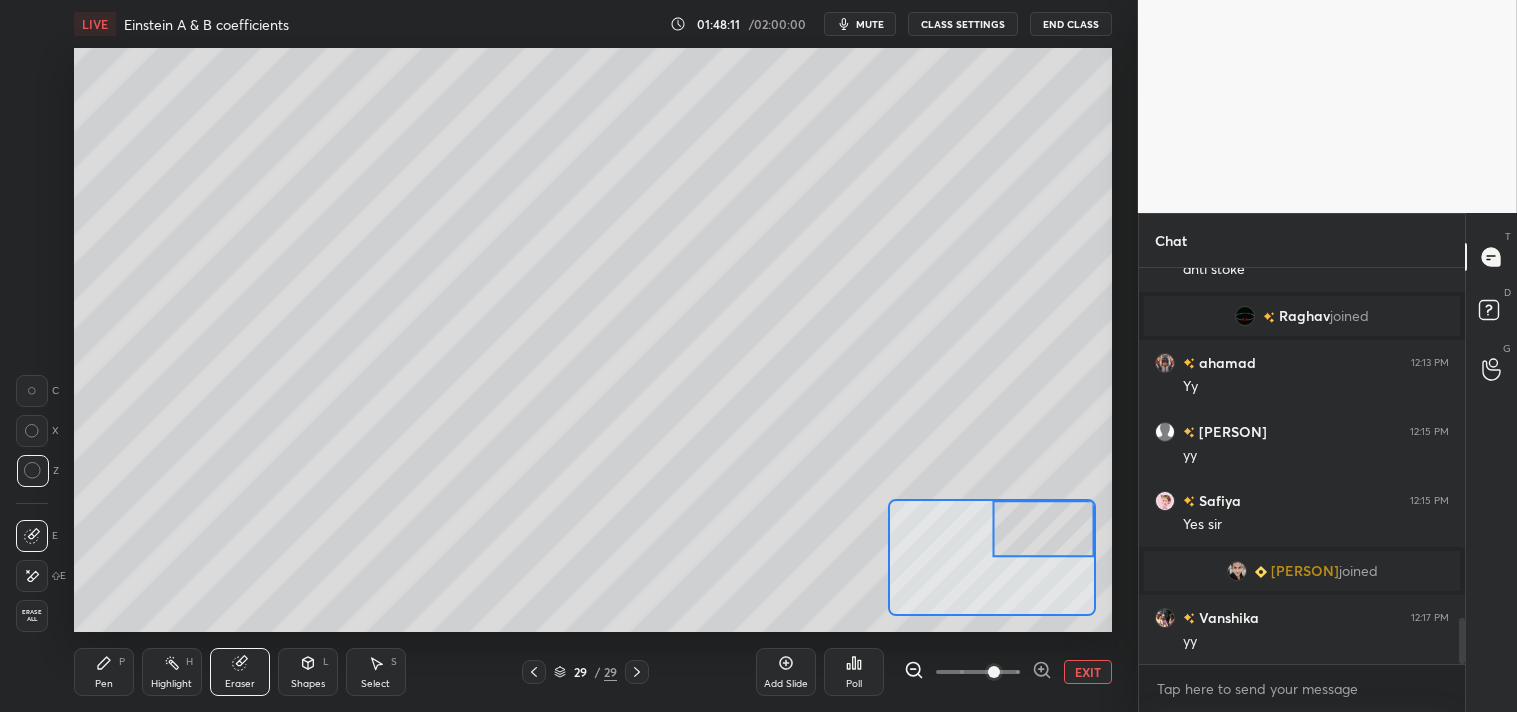 click 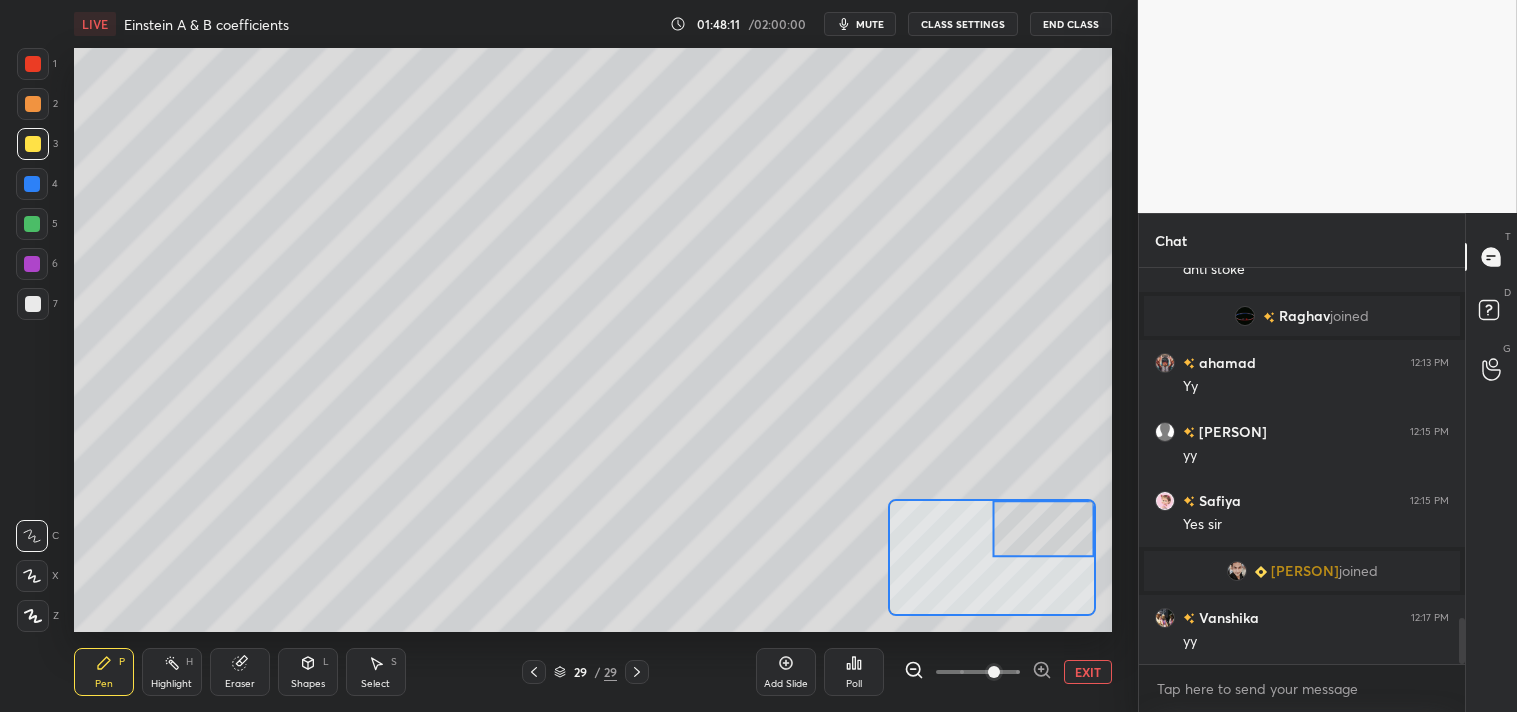 click 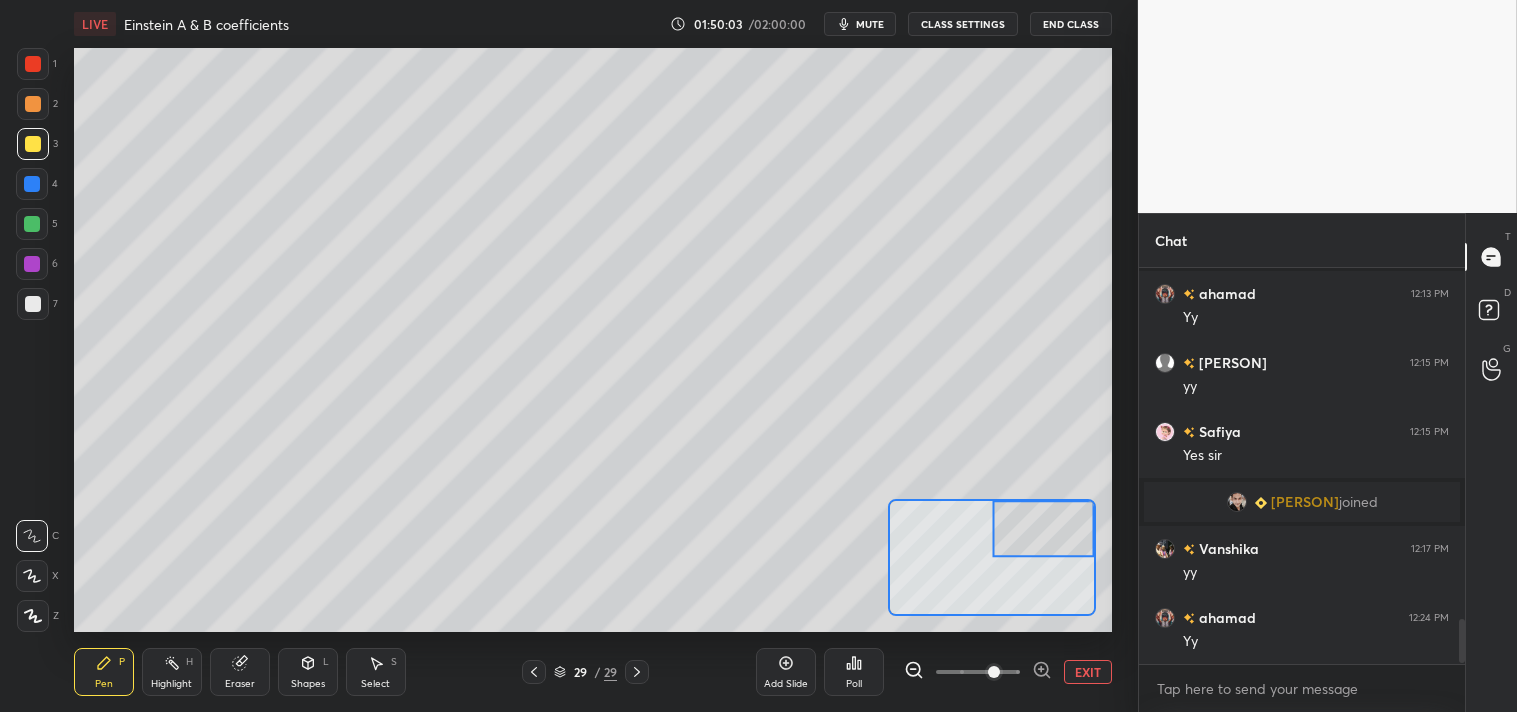 scroll, scrollTop: 3171, scrollLeft: 0, axis: vertical 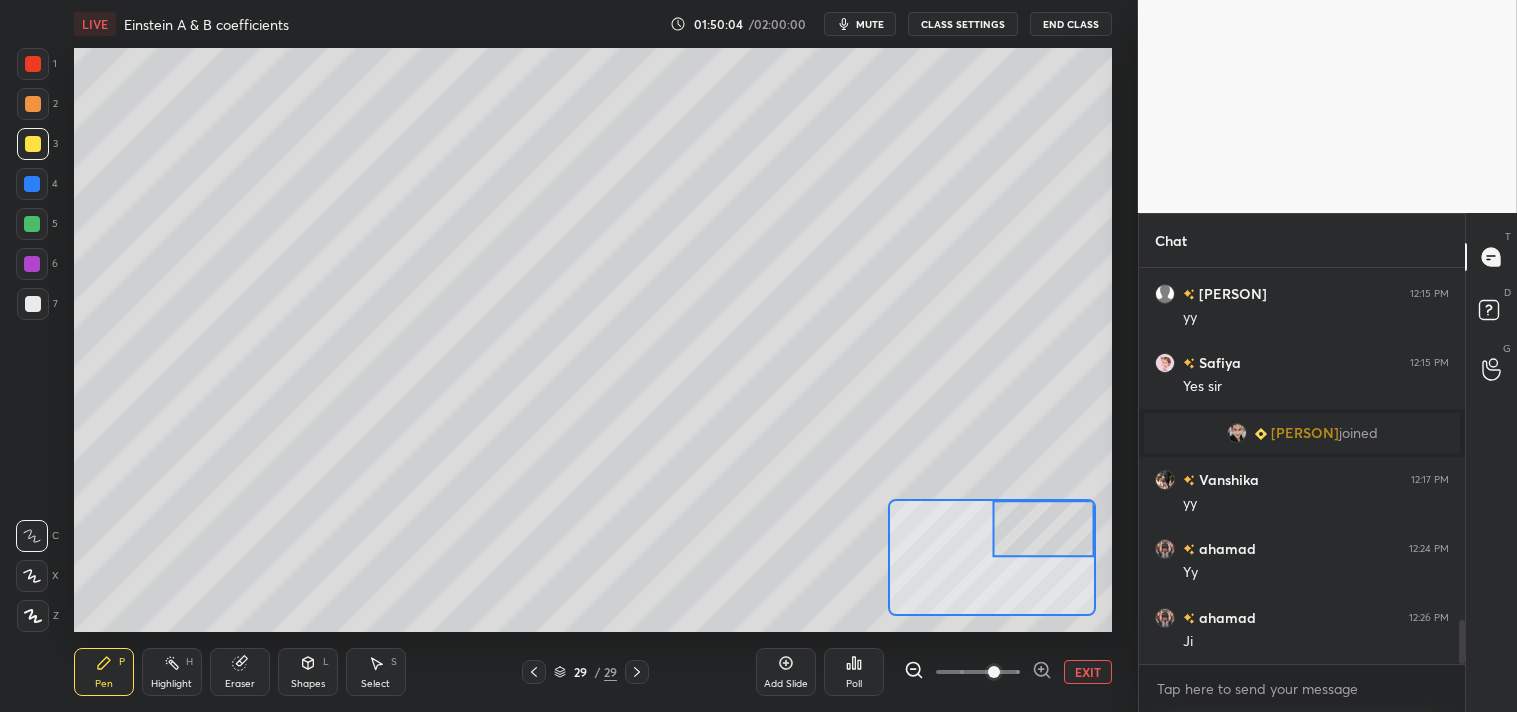 click on "Eraser" at bounding box center [240, 684] 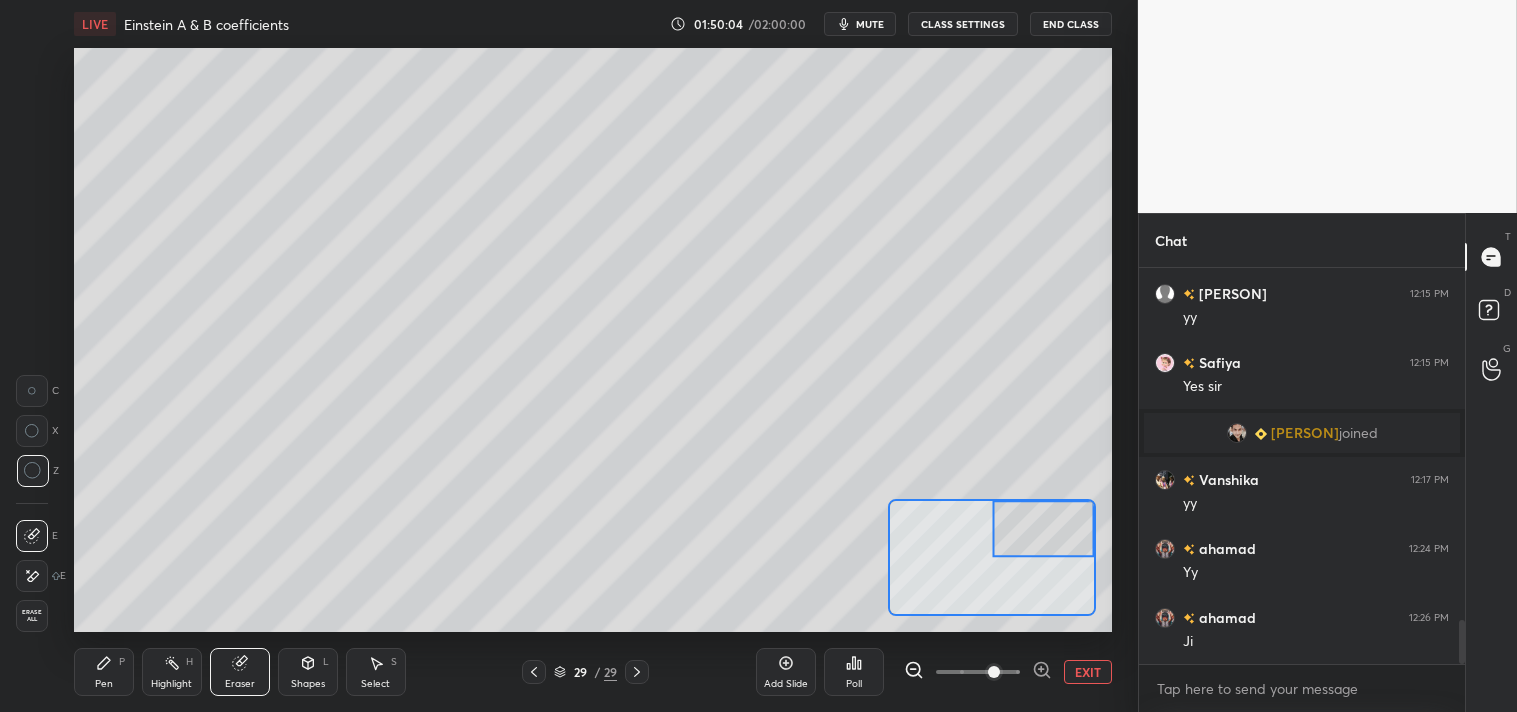 click on "Eraser" at bounding box center [240, 684] 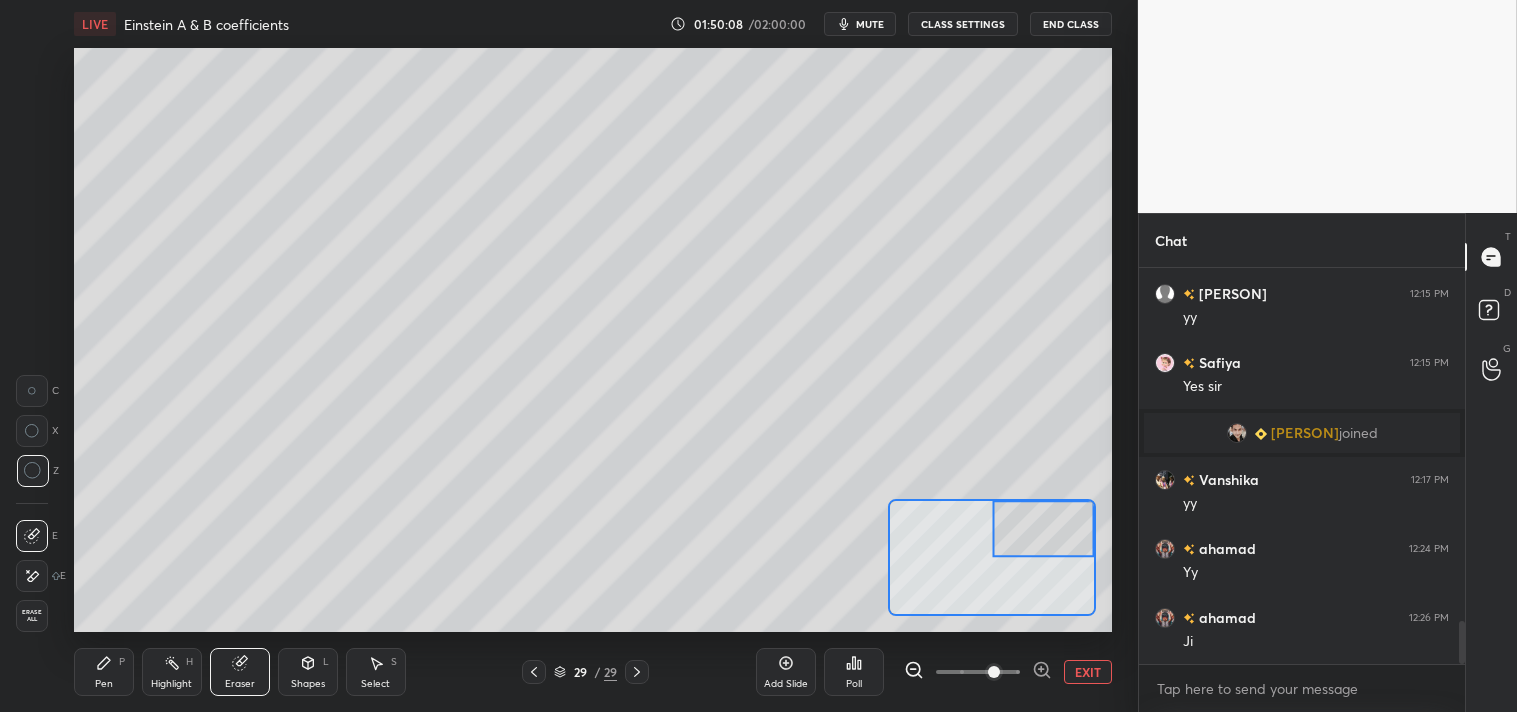scroll, scrollTop: 3240, scrollLeft: 0, axis: vertical 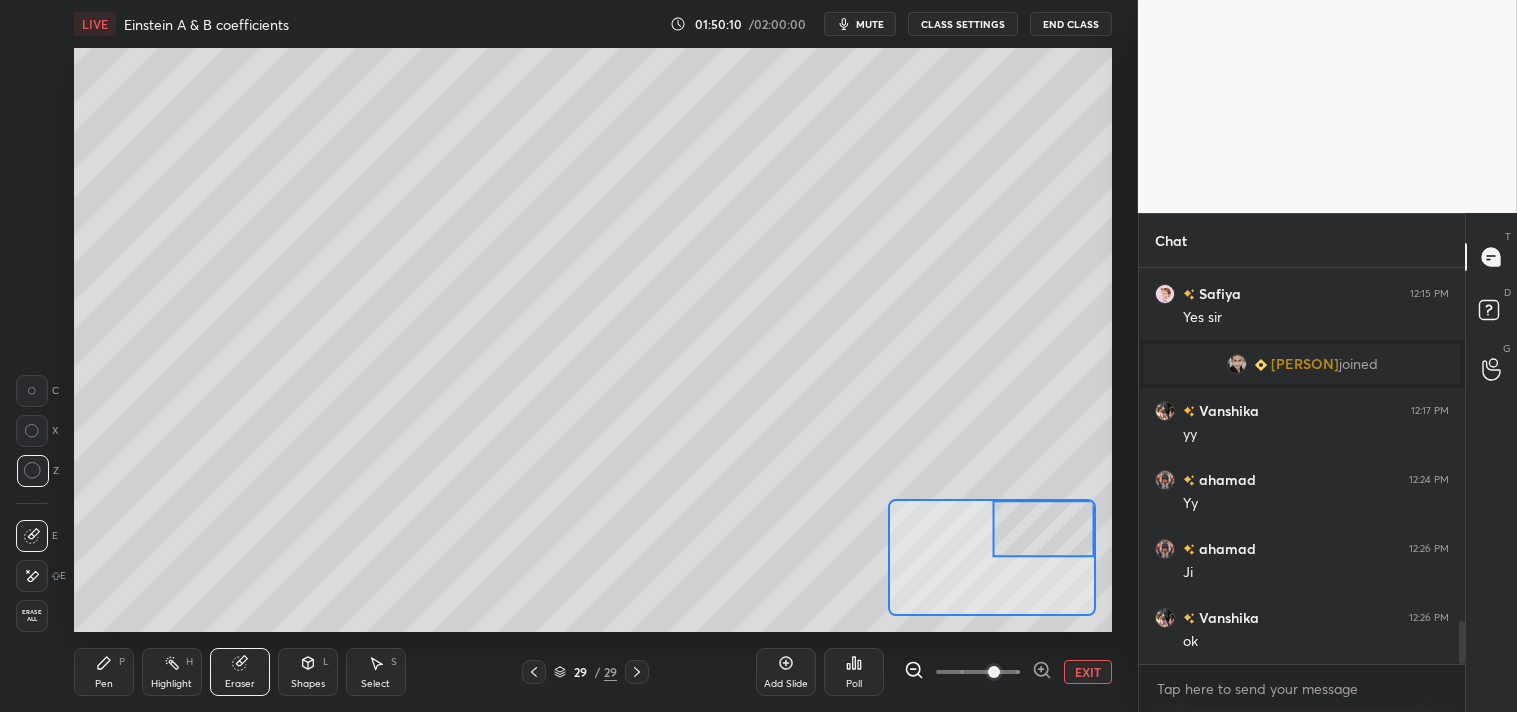 click 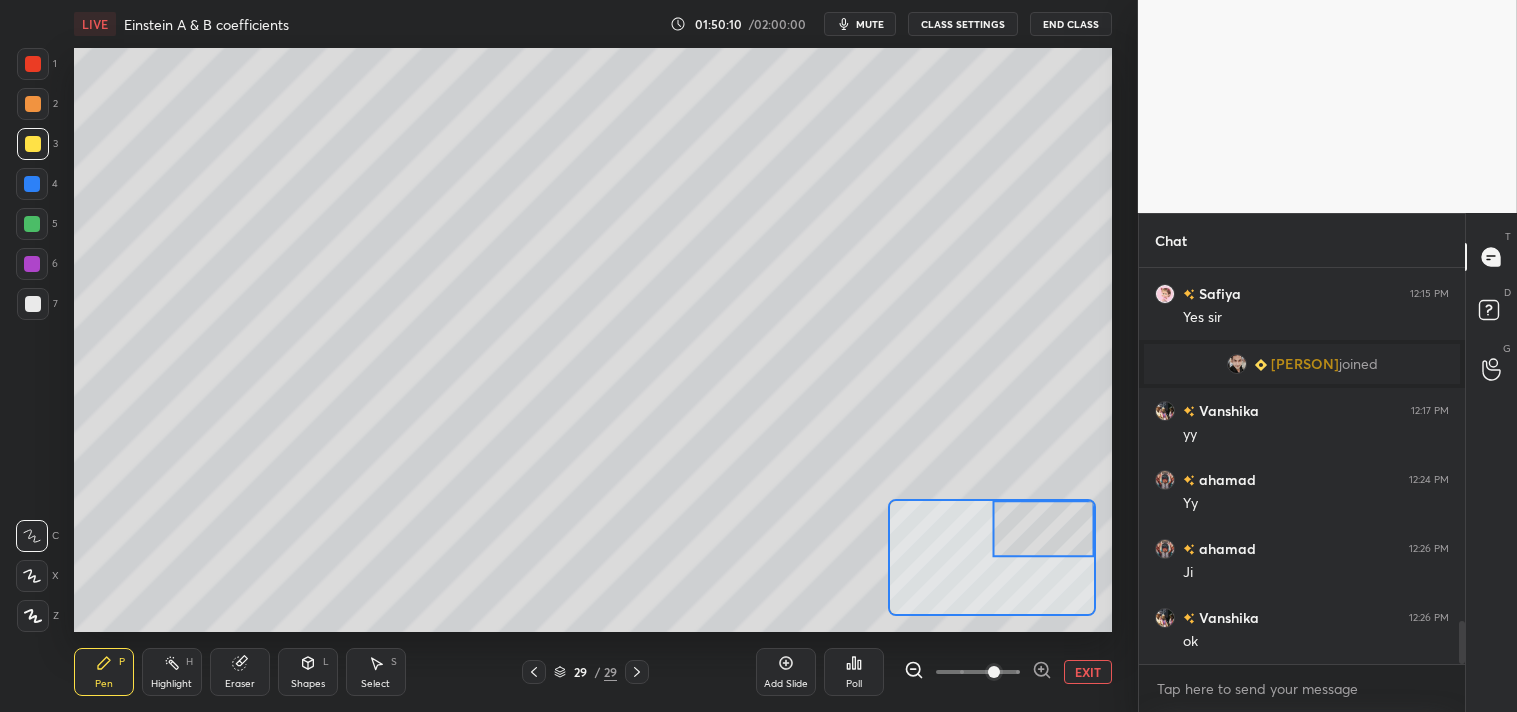 click on "Pen P" at bounding box center [104, 672] 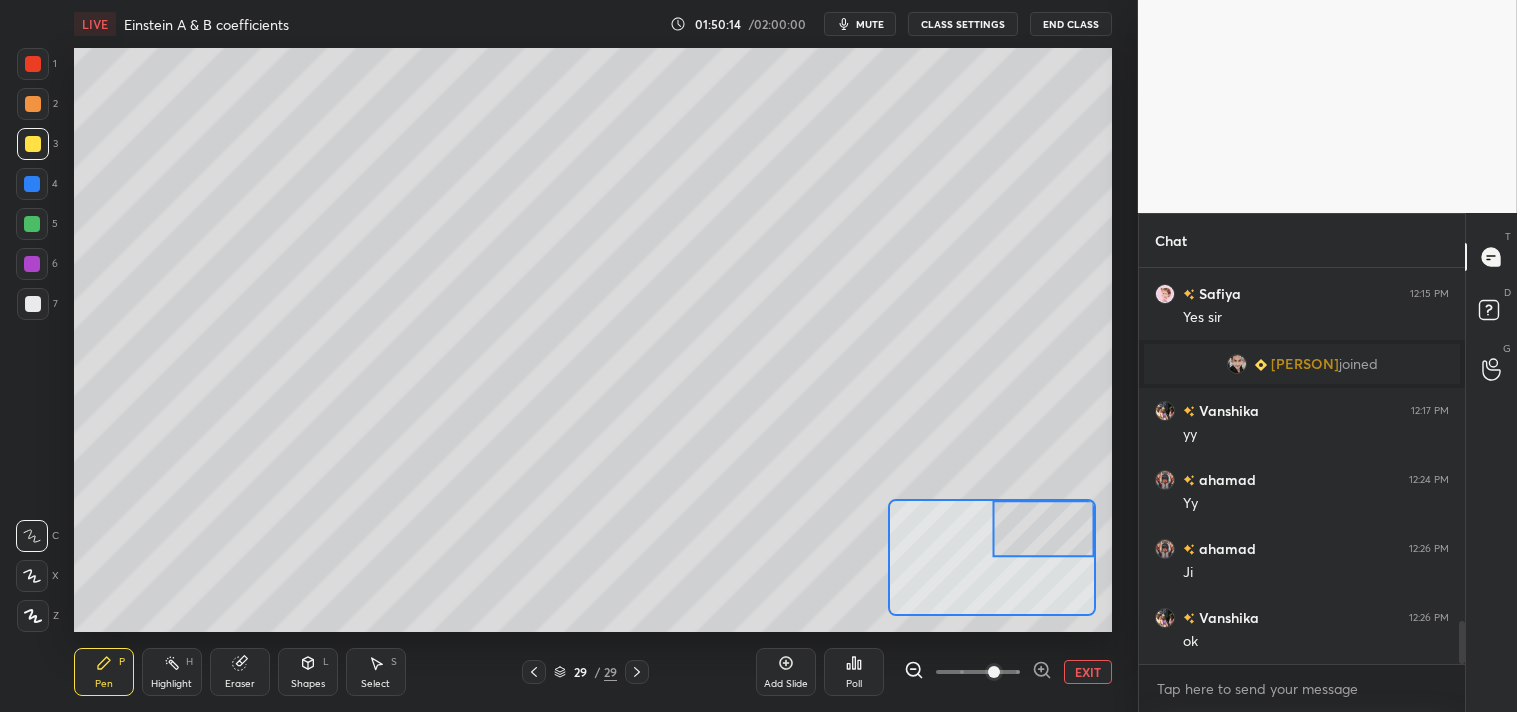 click at bounding box center (978, 672) 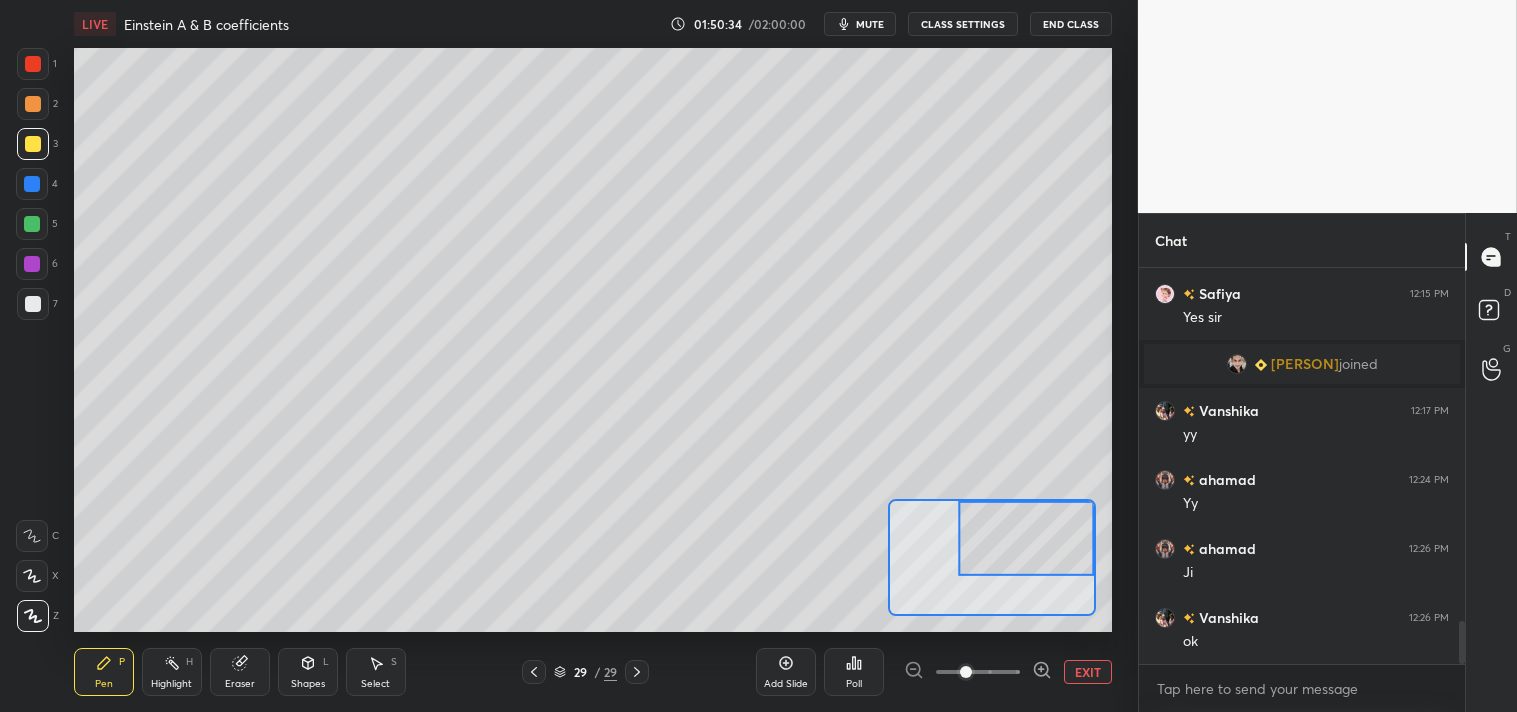 click 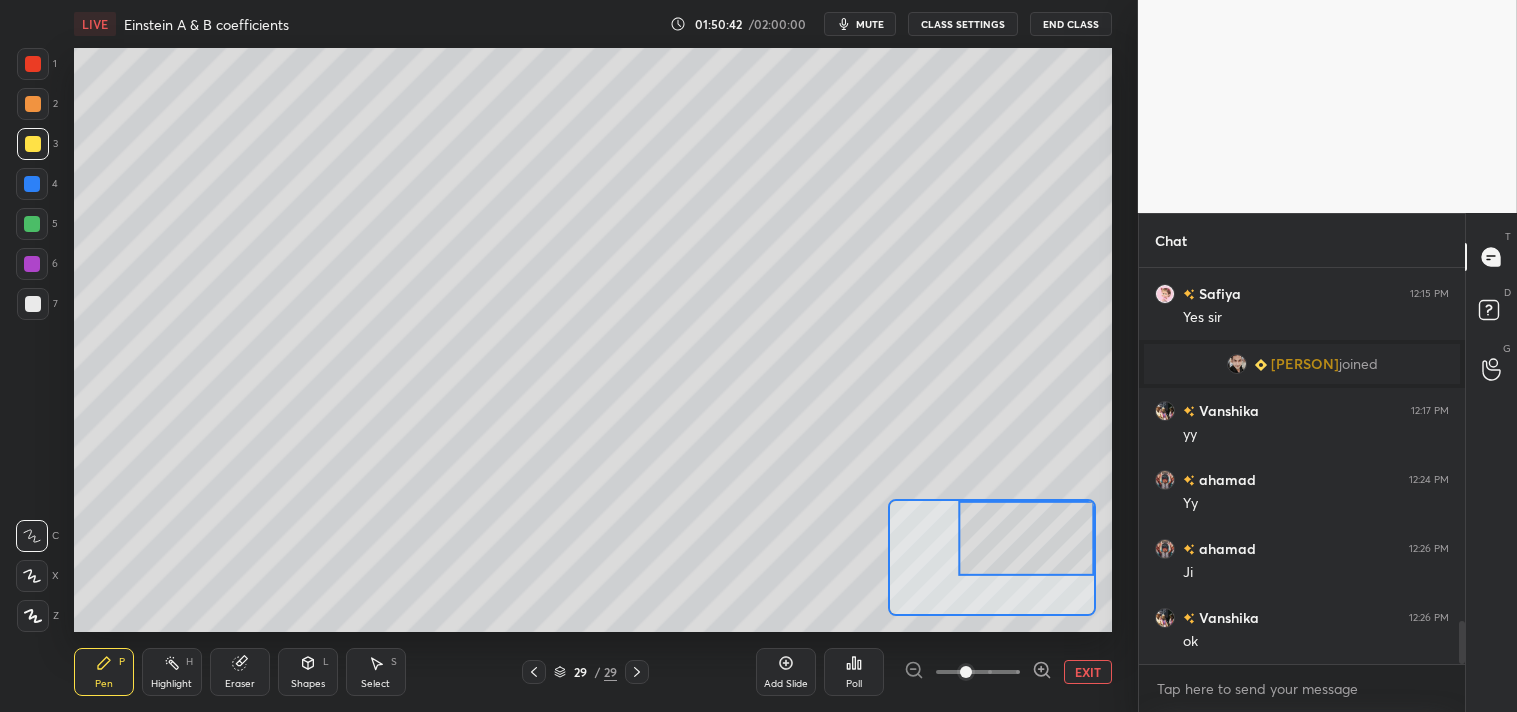 click on "Eraser" at bounding box center (240, 672) 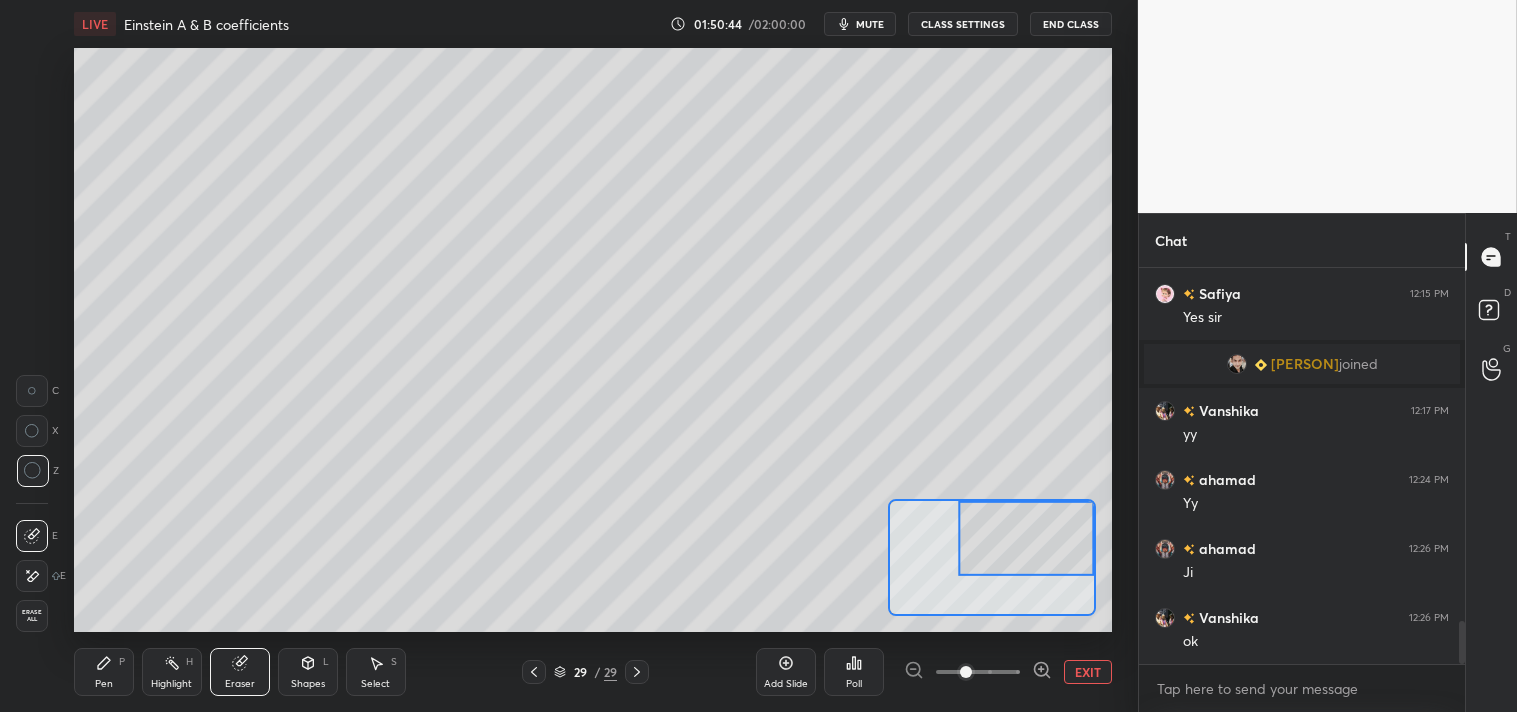 click on "Pen" at bounding box center [104, 684] 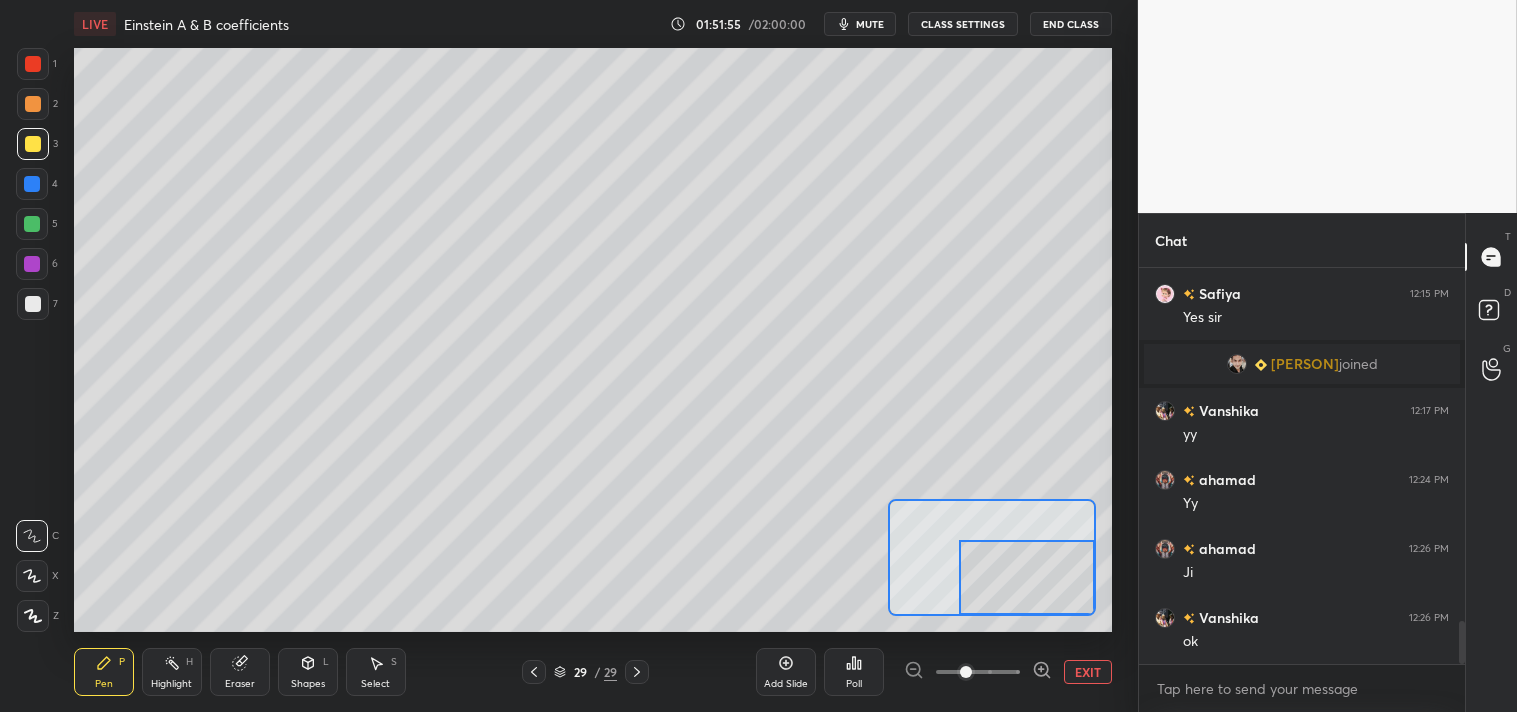 click on "EXIT" at bounding box center (1088, 672) 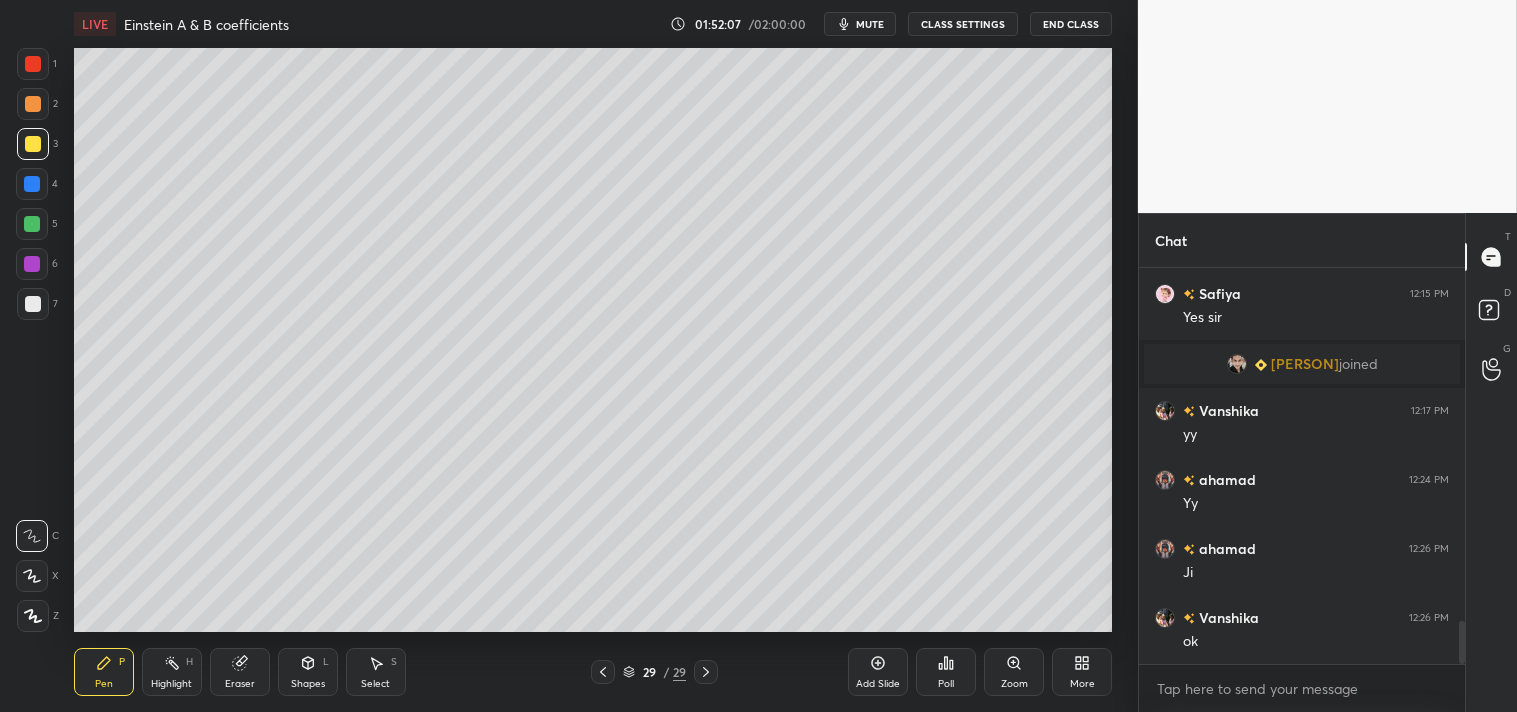 click 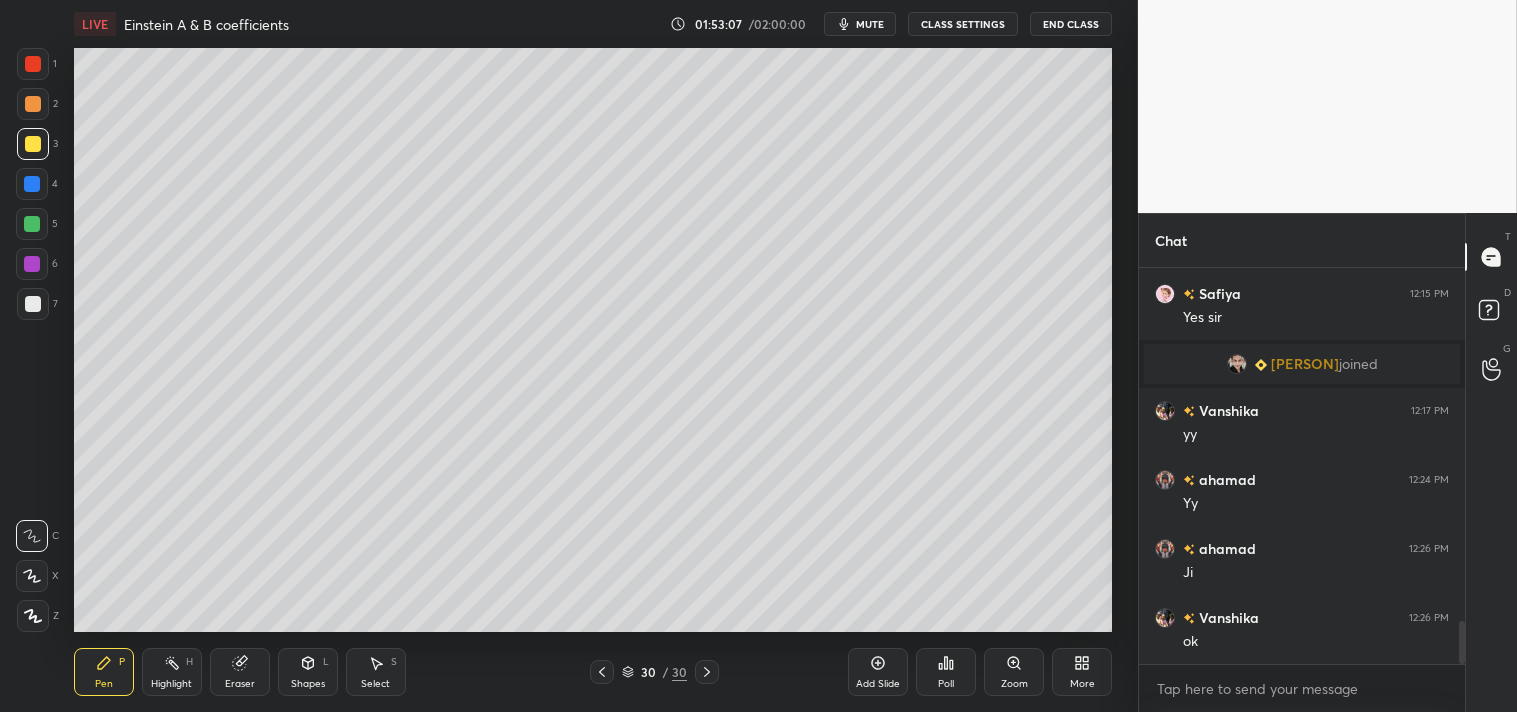 click on "Eraser" at bounding box center [240, 672] 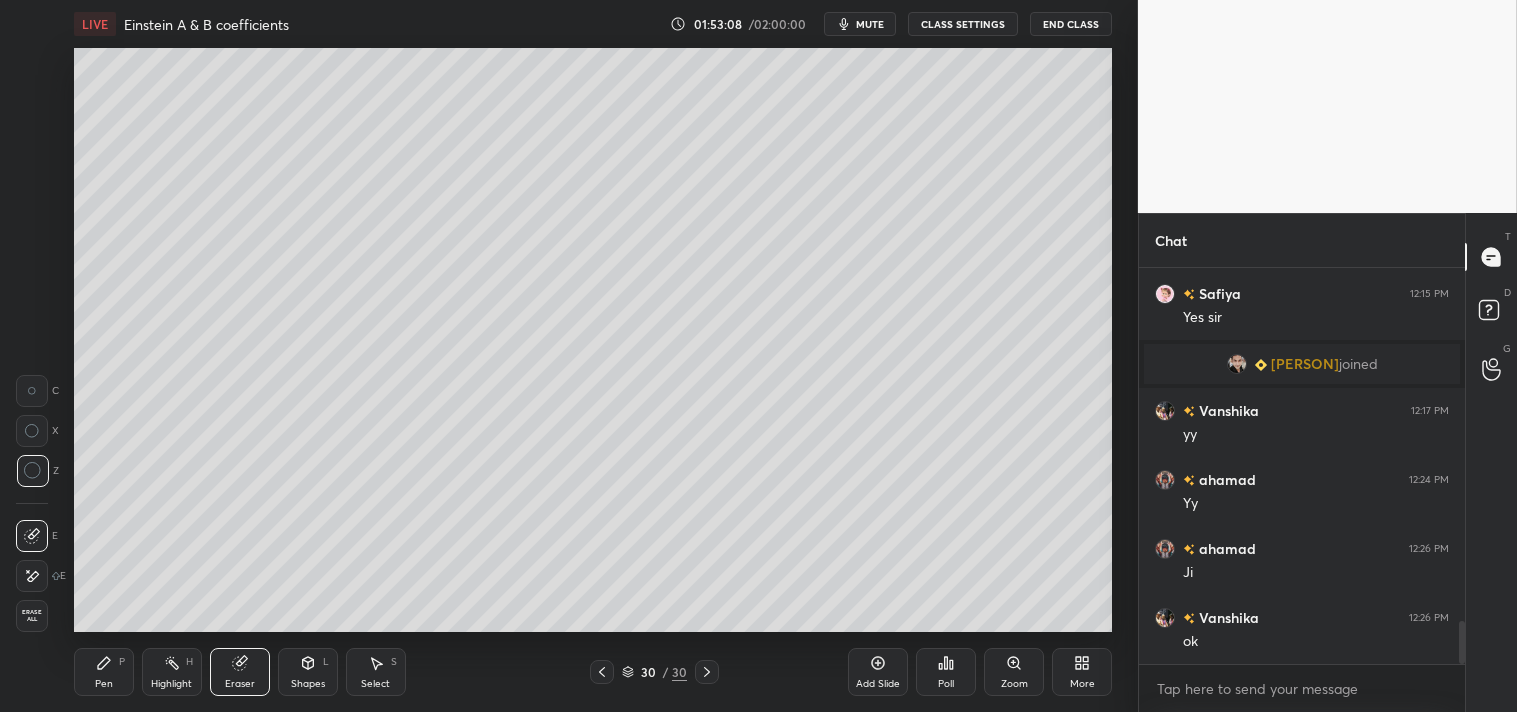 click on "Eraser" at bounding box center (240, 672) 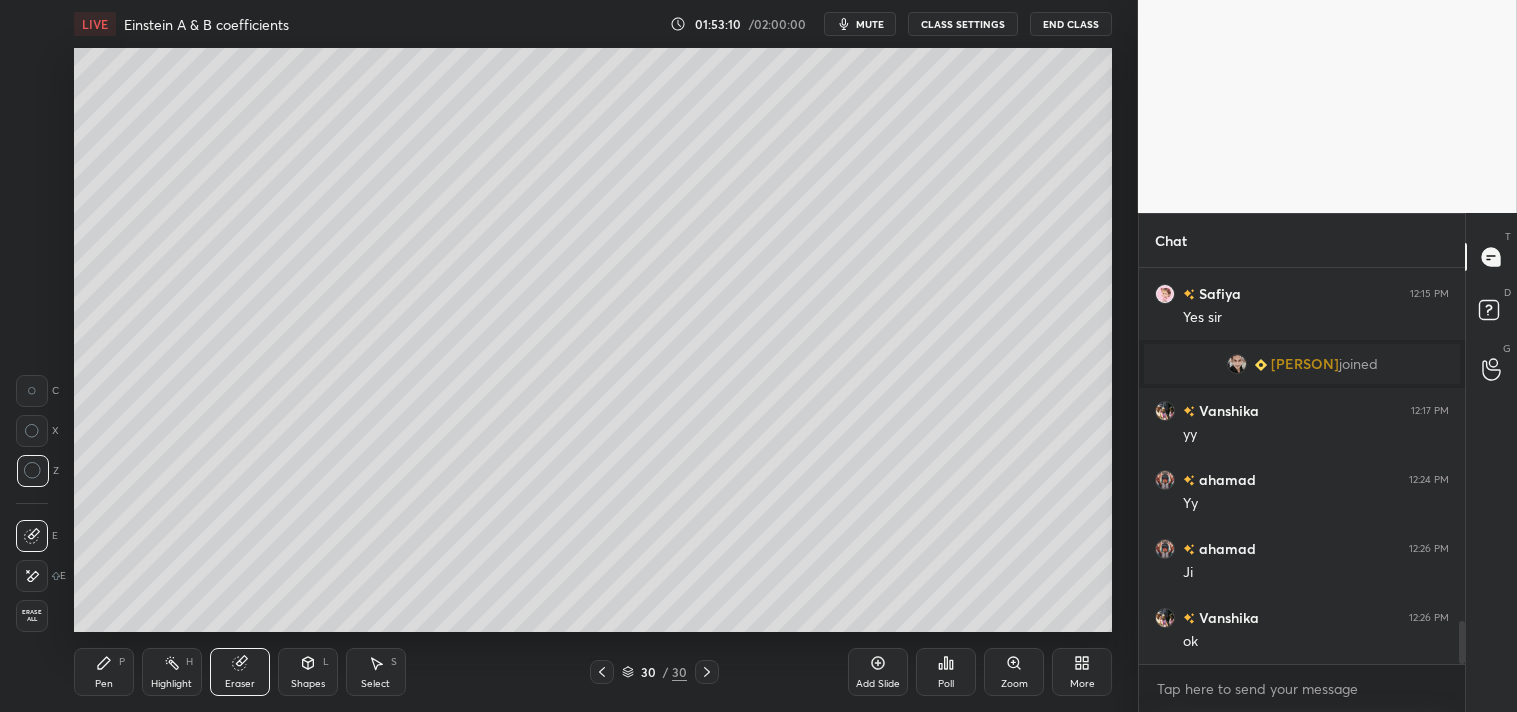 click on "Pen P" at bounding box center [104, 672] 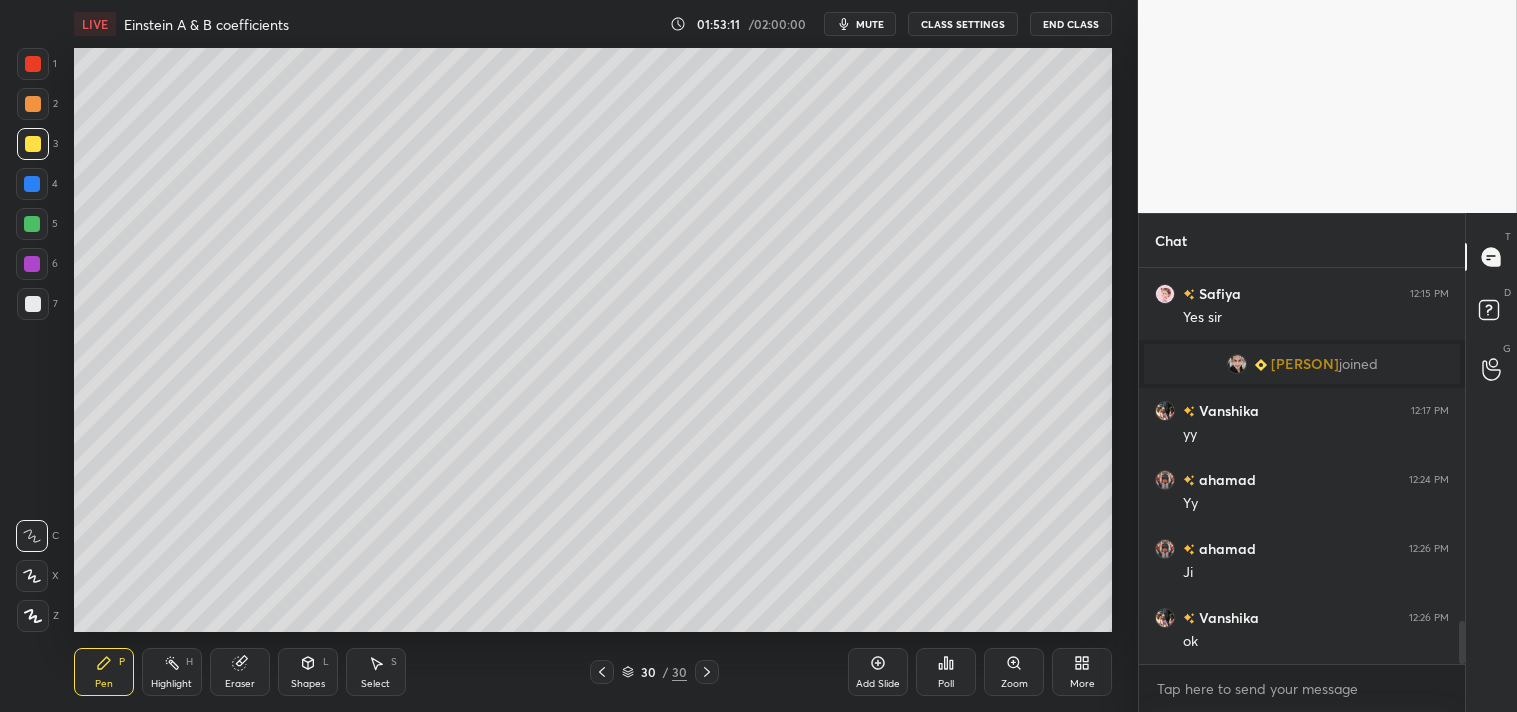click on "Pen P" at bounding box center [104, 672] 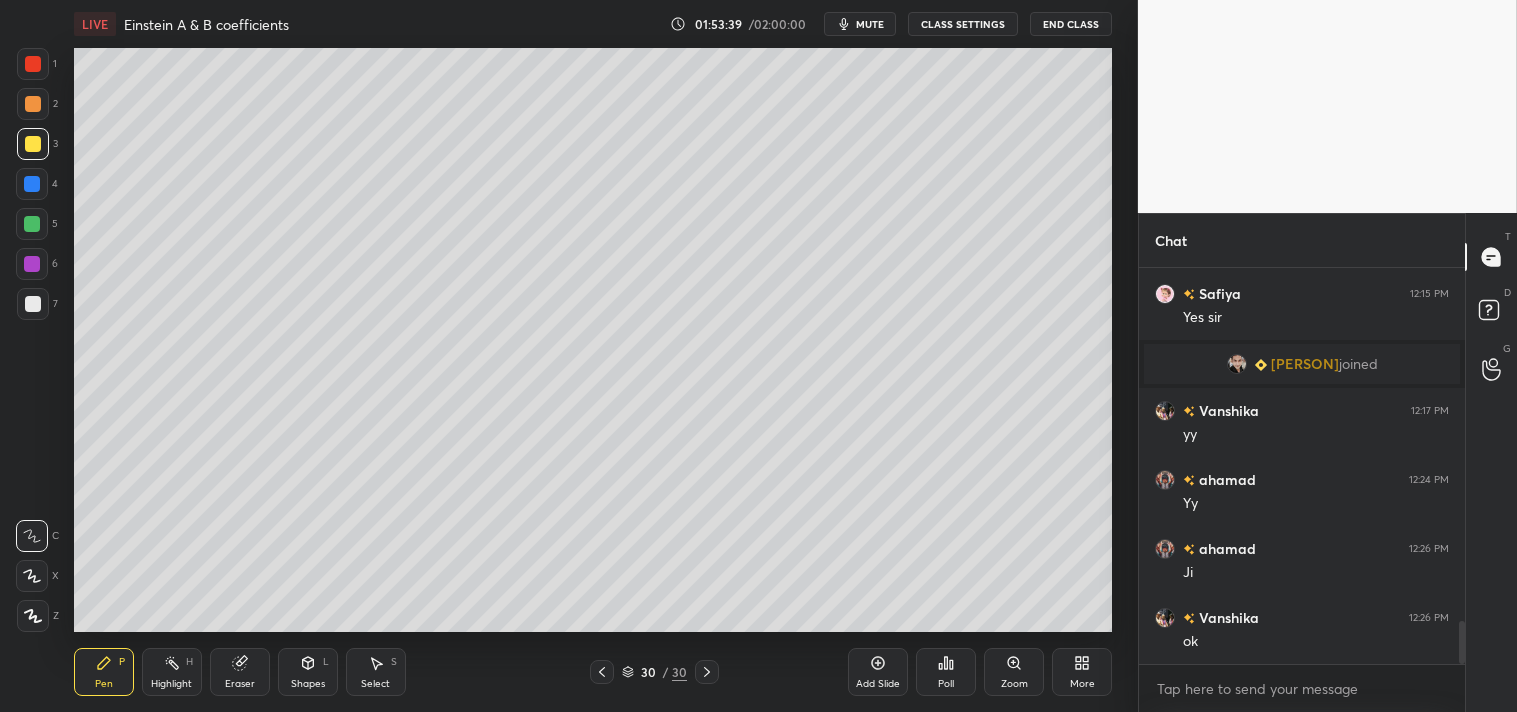 click 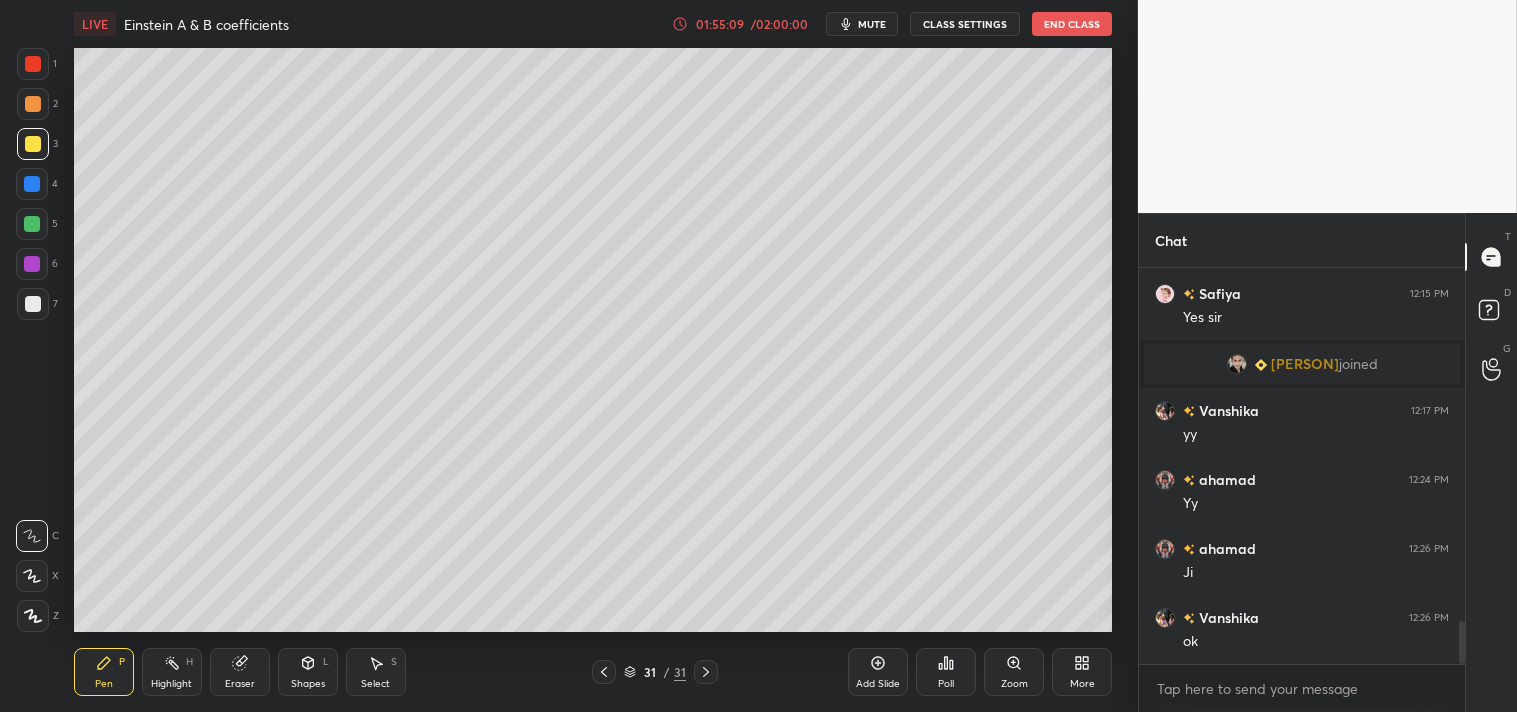 click on "Add Slide" at bounding box center [878, 672] 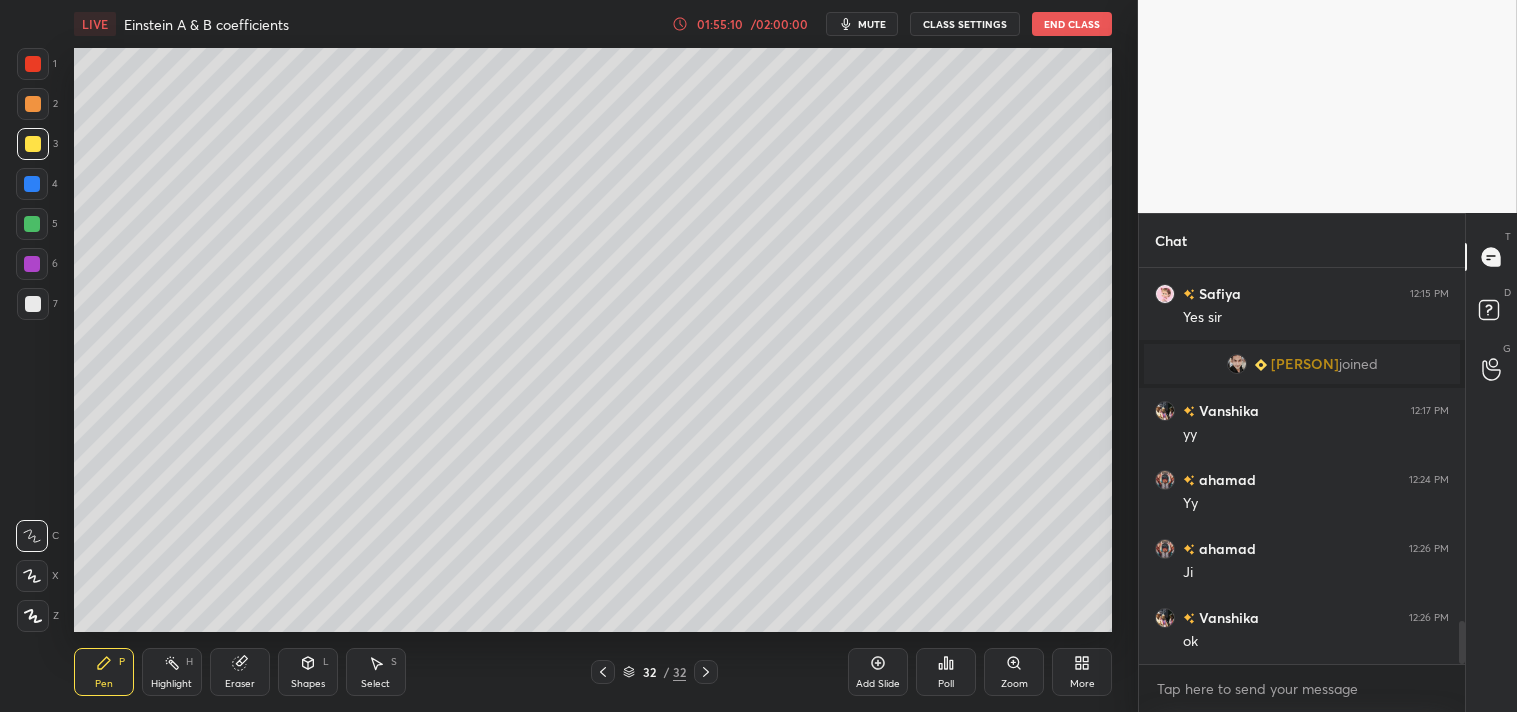 click on "Shapes" at bounding box center [308, 684] 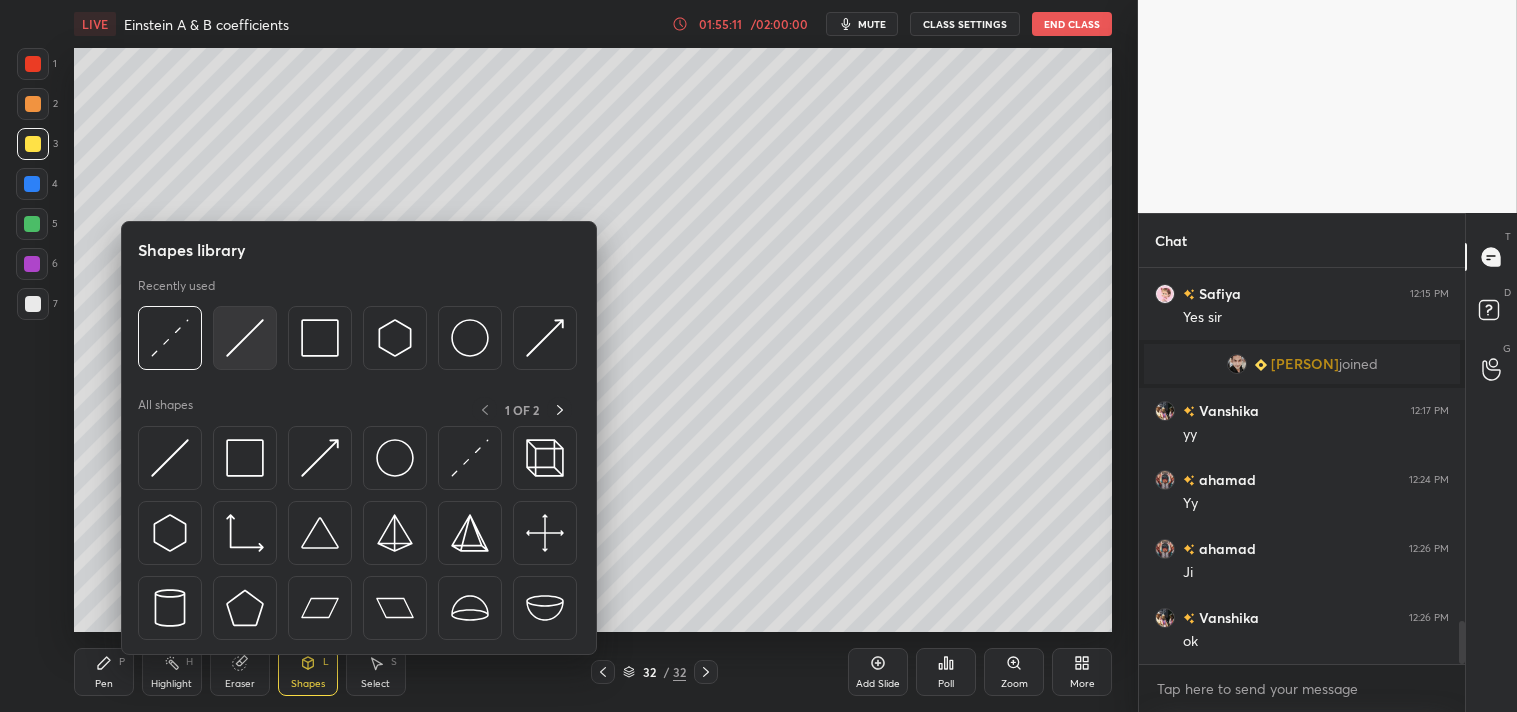 click at bounding box center (245, 338) 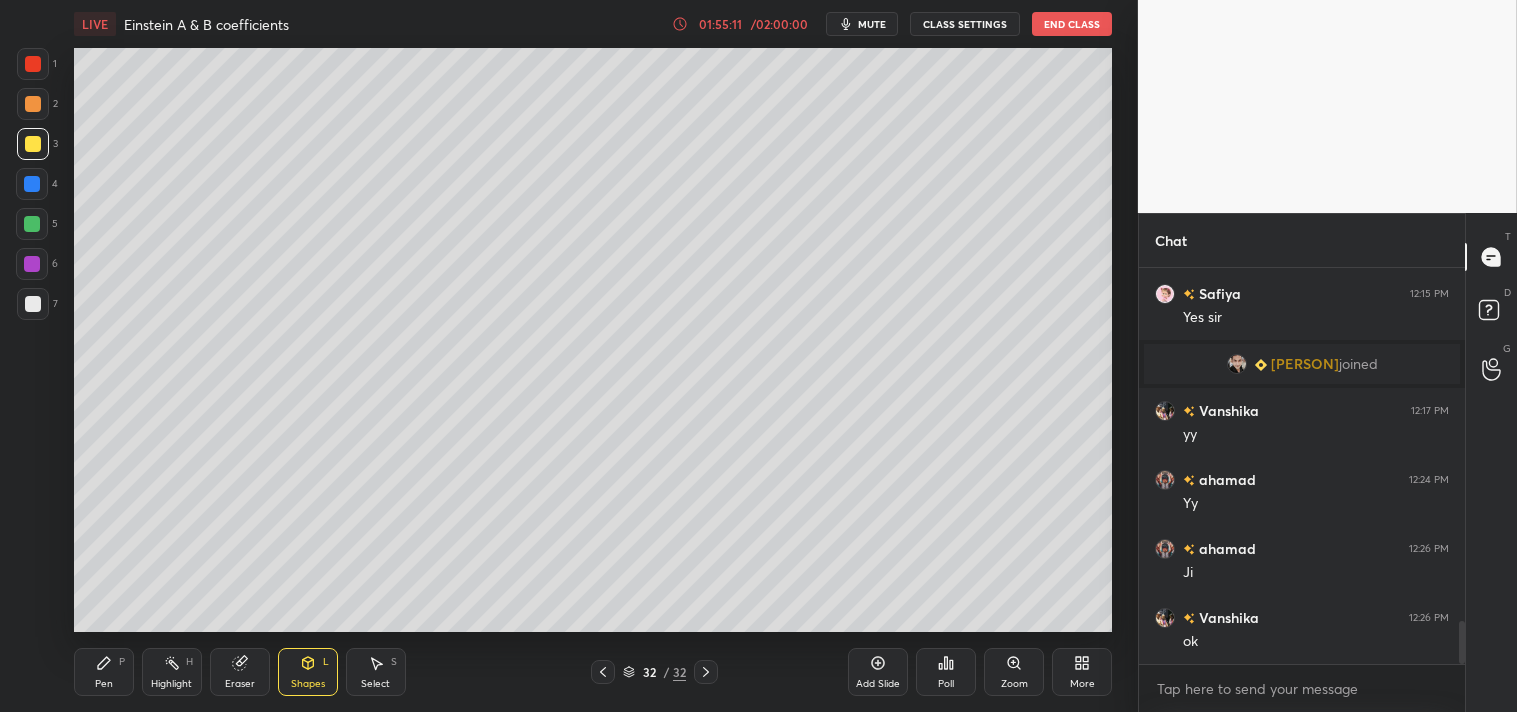 click at bounding box center (33, 304) 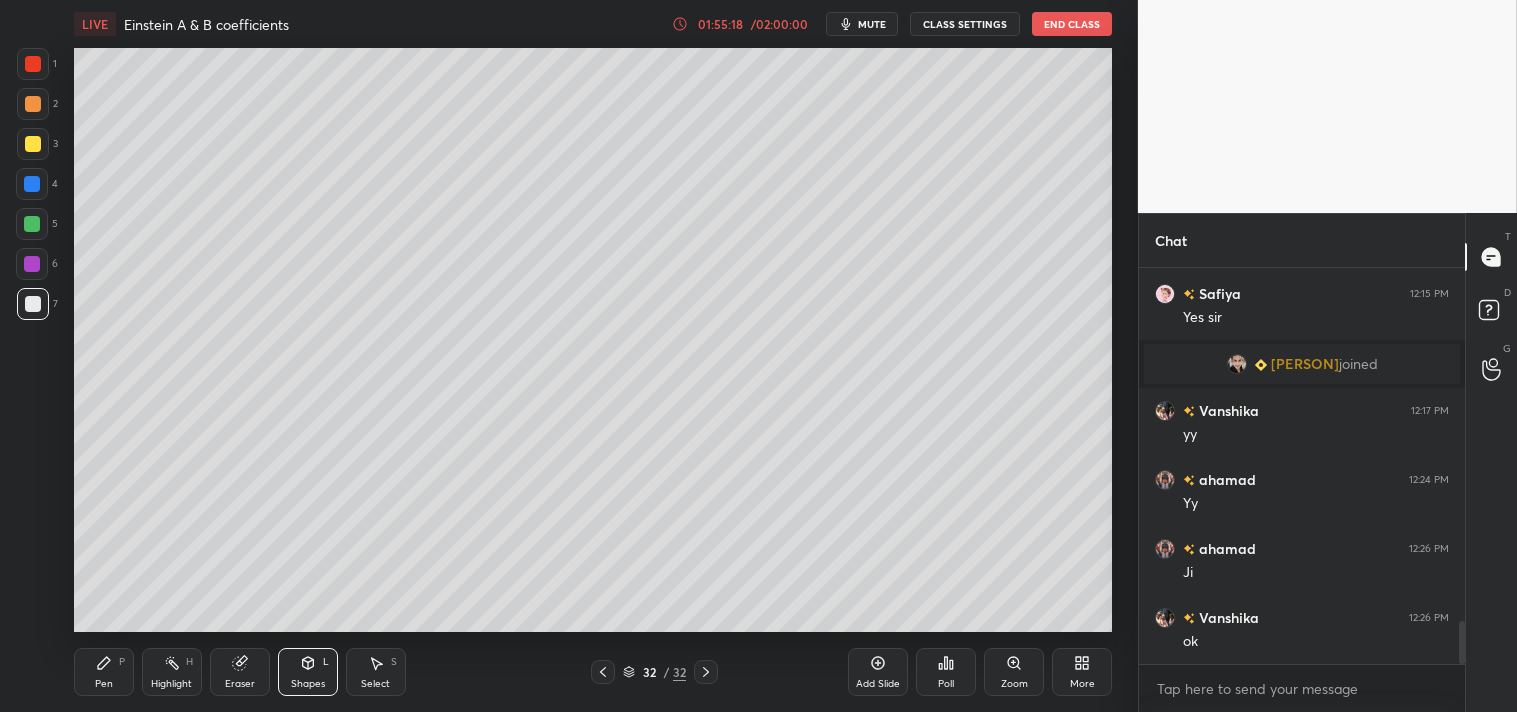 click on "Select S" at bounding box center (376, 672) 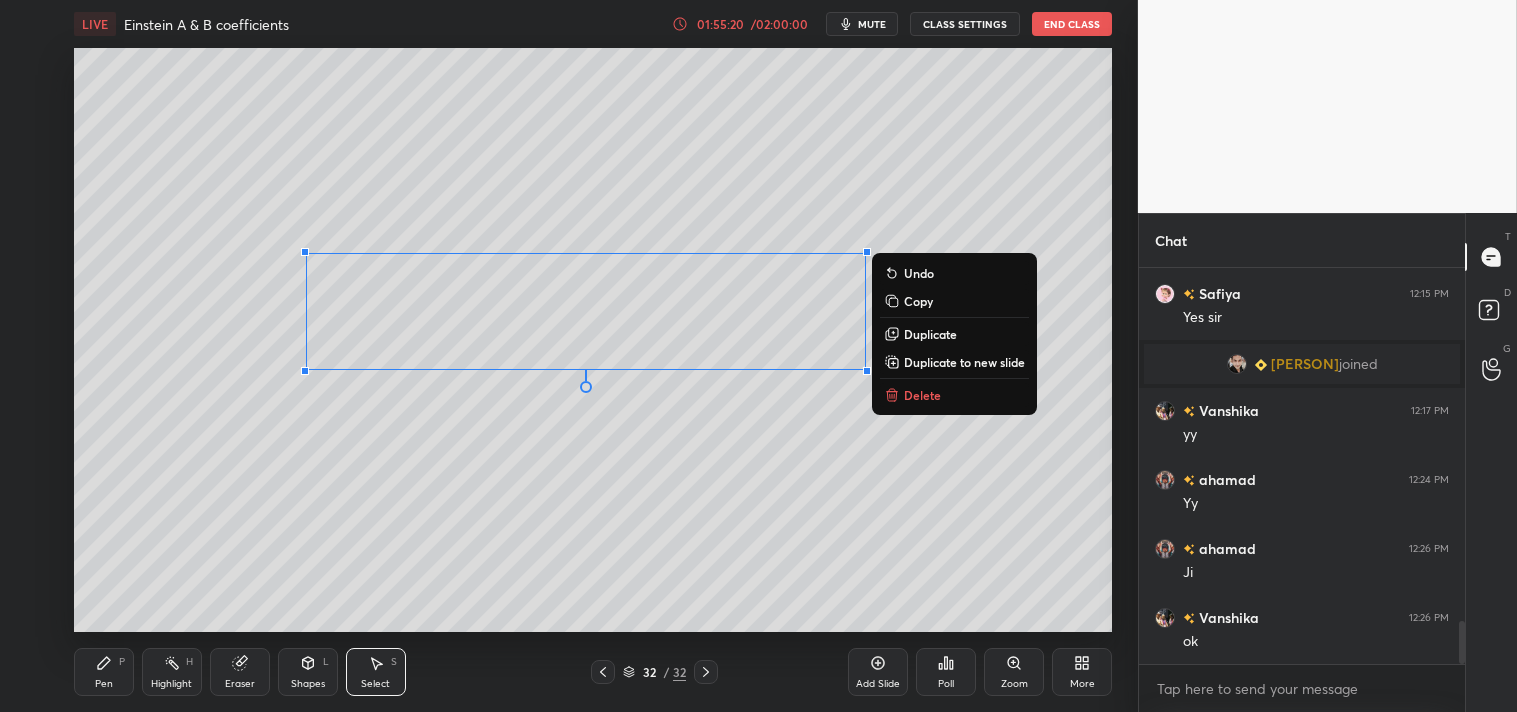 click on "Duplicate" at bounding box center [930, 334] 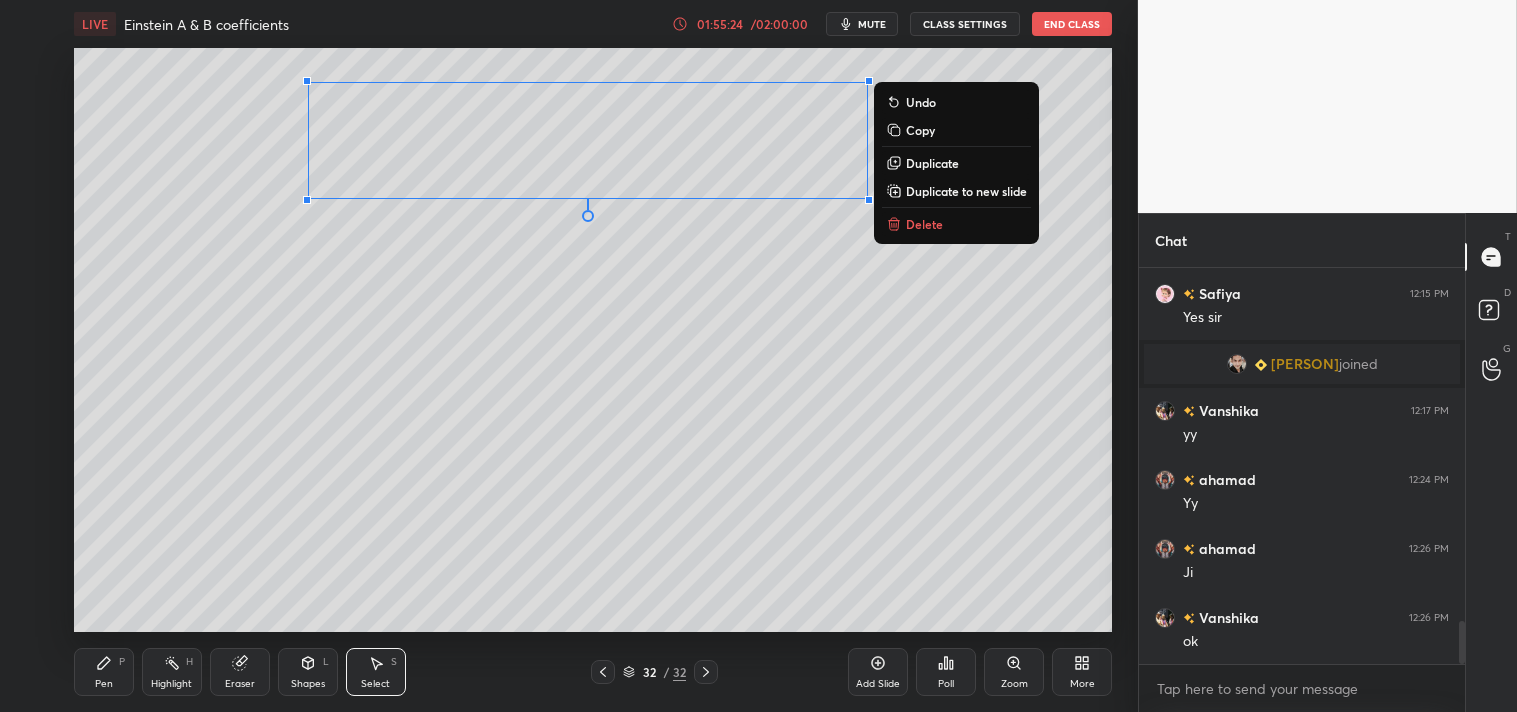 click on "0 ° Undo Copy Duplicate Duplicate to new slide Delete" at bounding box center (593, 340) 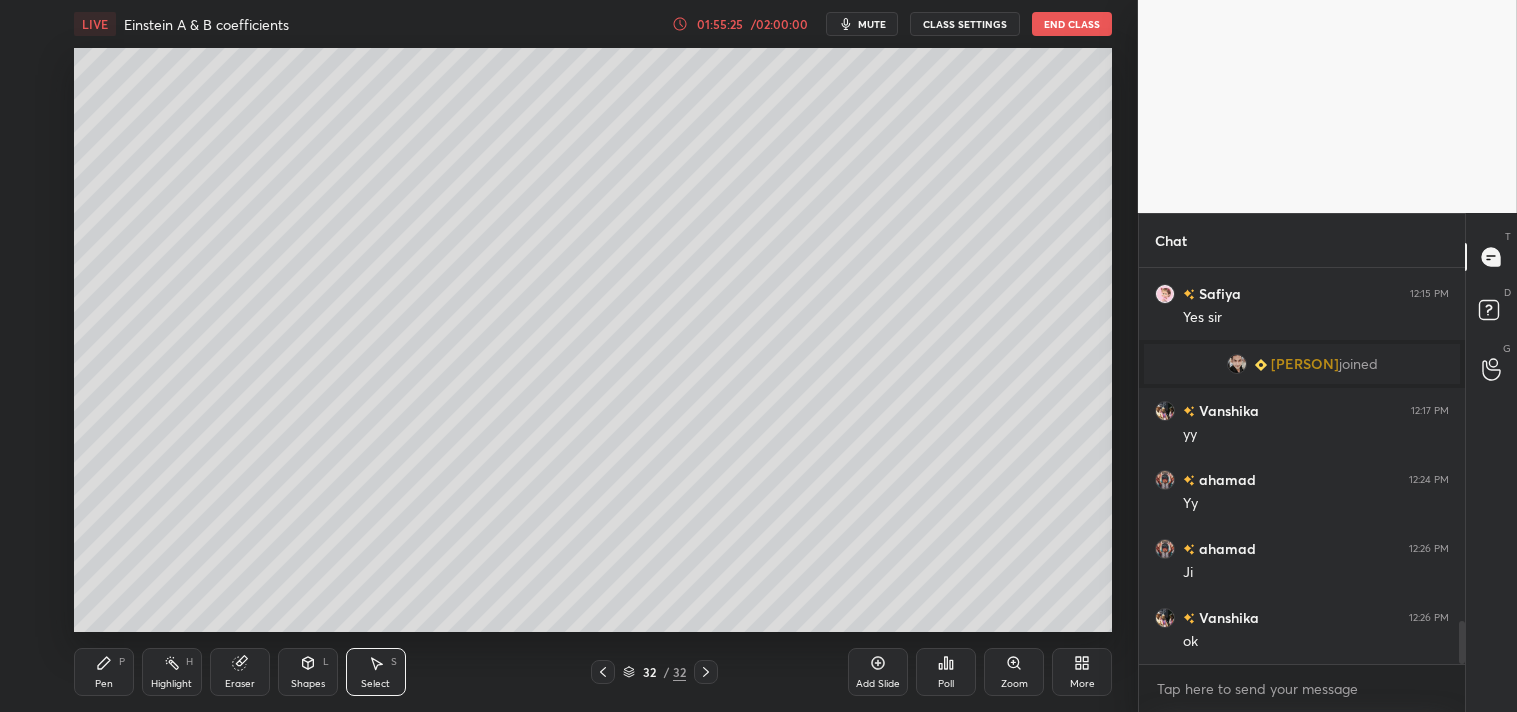 click 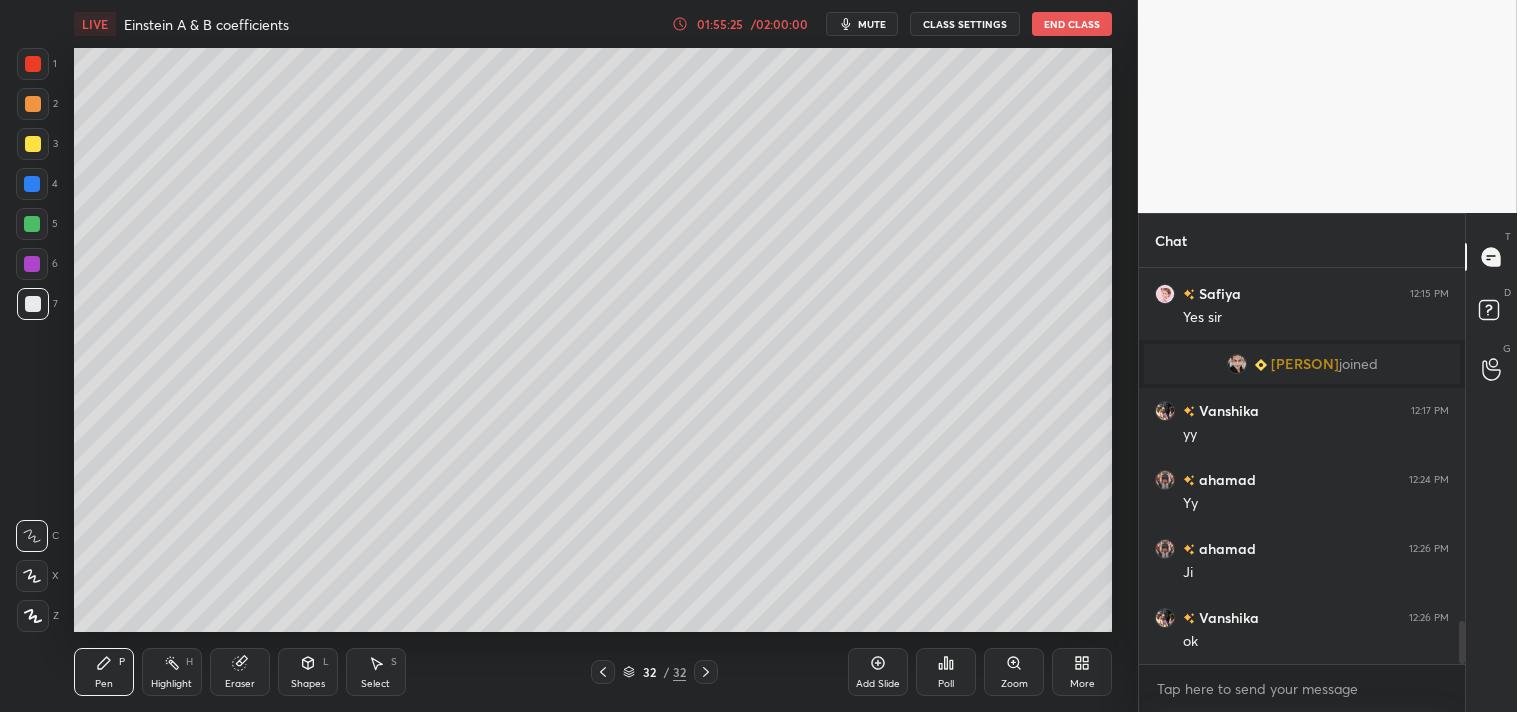 click 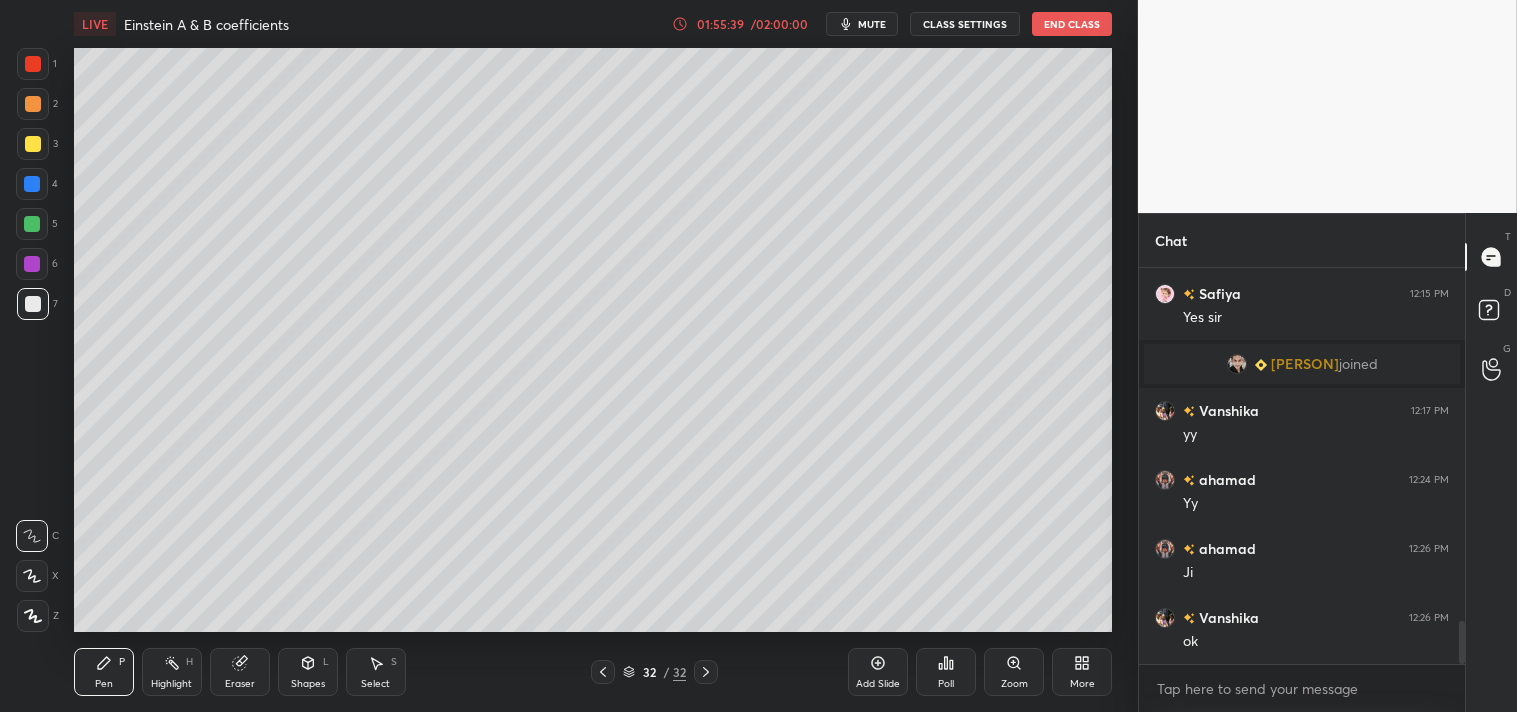 click at bounding box center [33, 64] 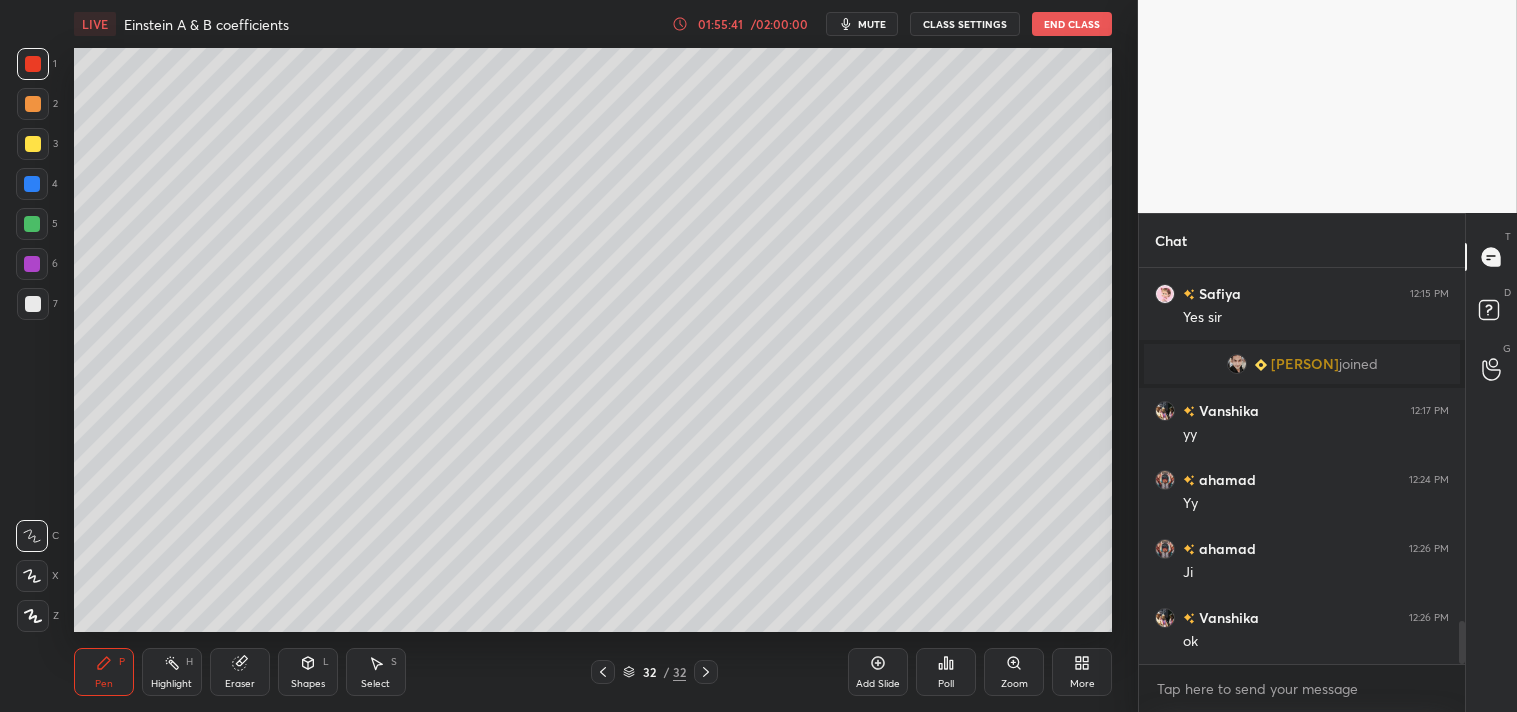 click on "Shapes" at bounding box center [308, 684] 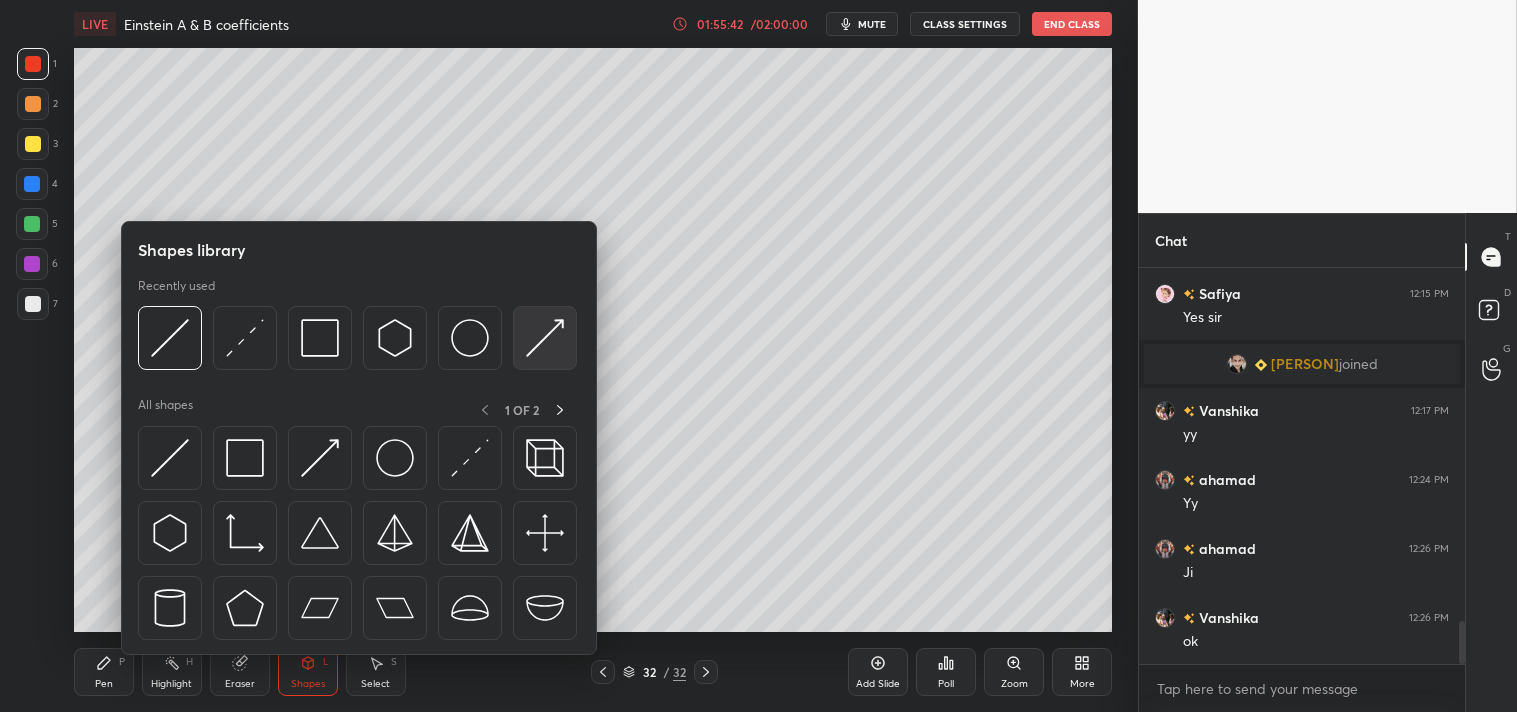 click at bounding box center [545, 338] 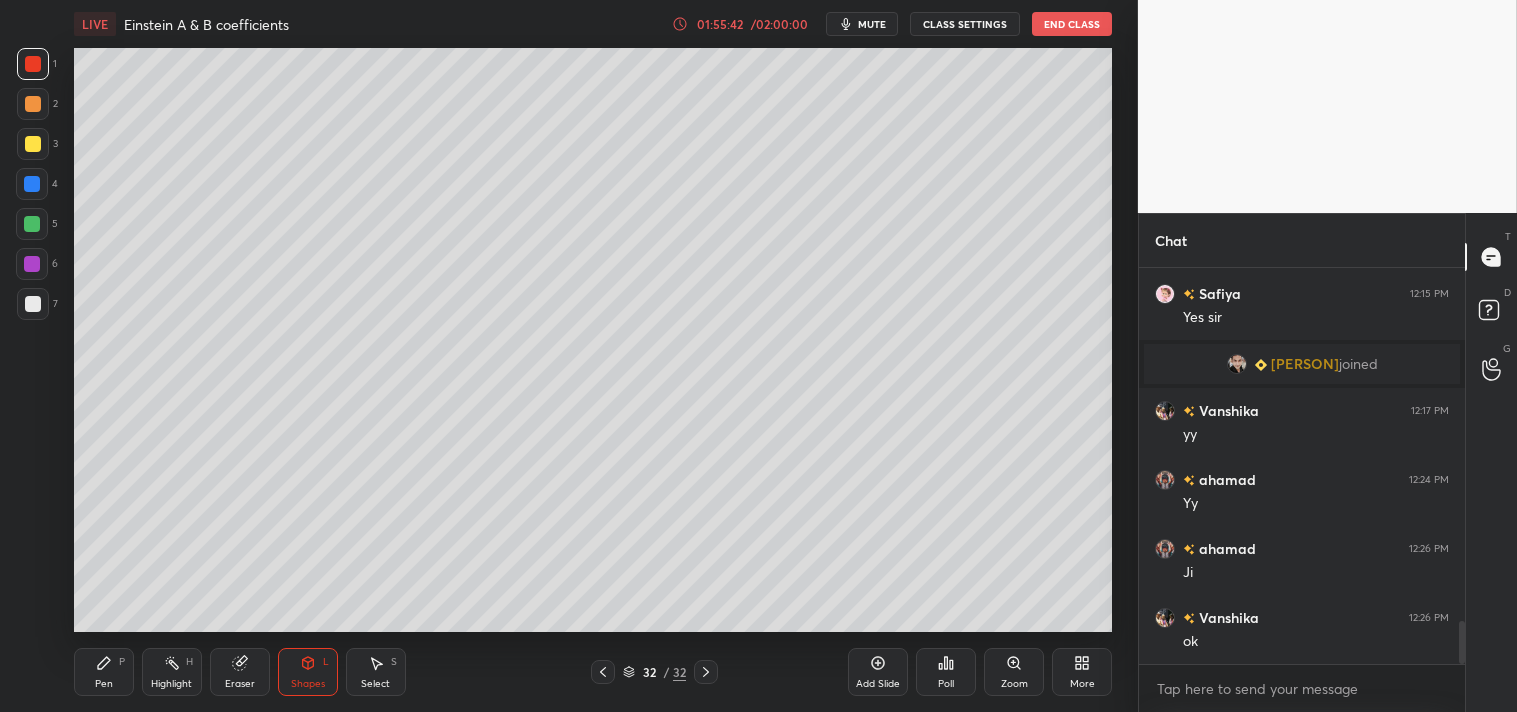 click on "Pen P" at bounding box center [104, 672] 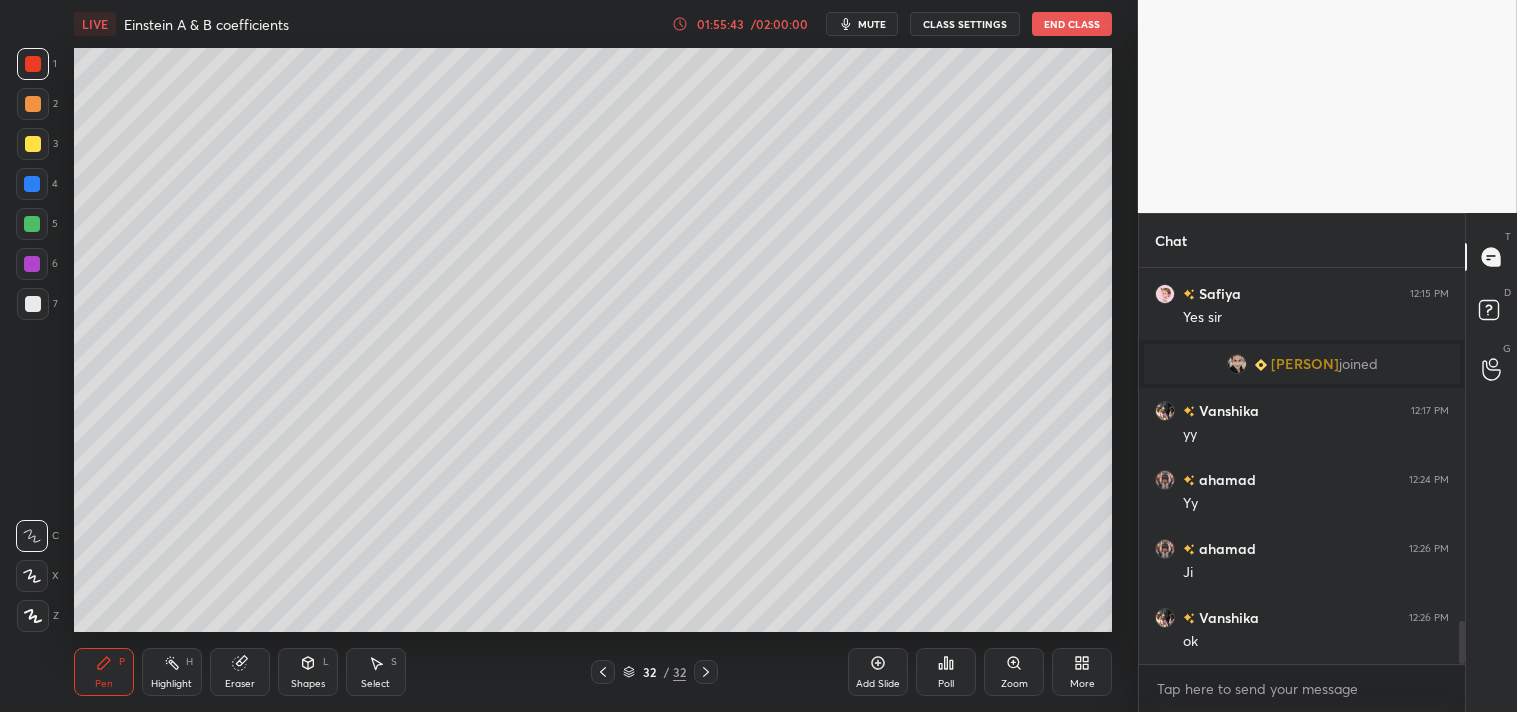 click 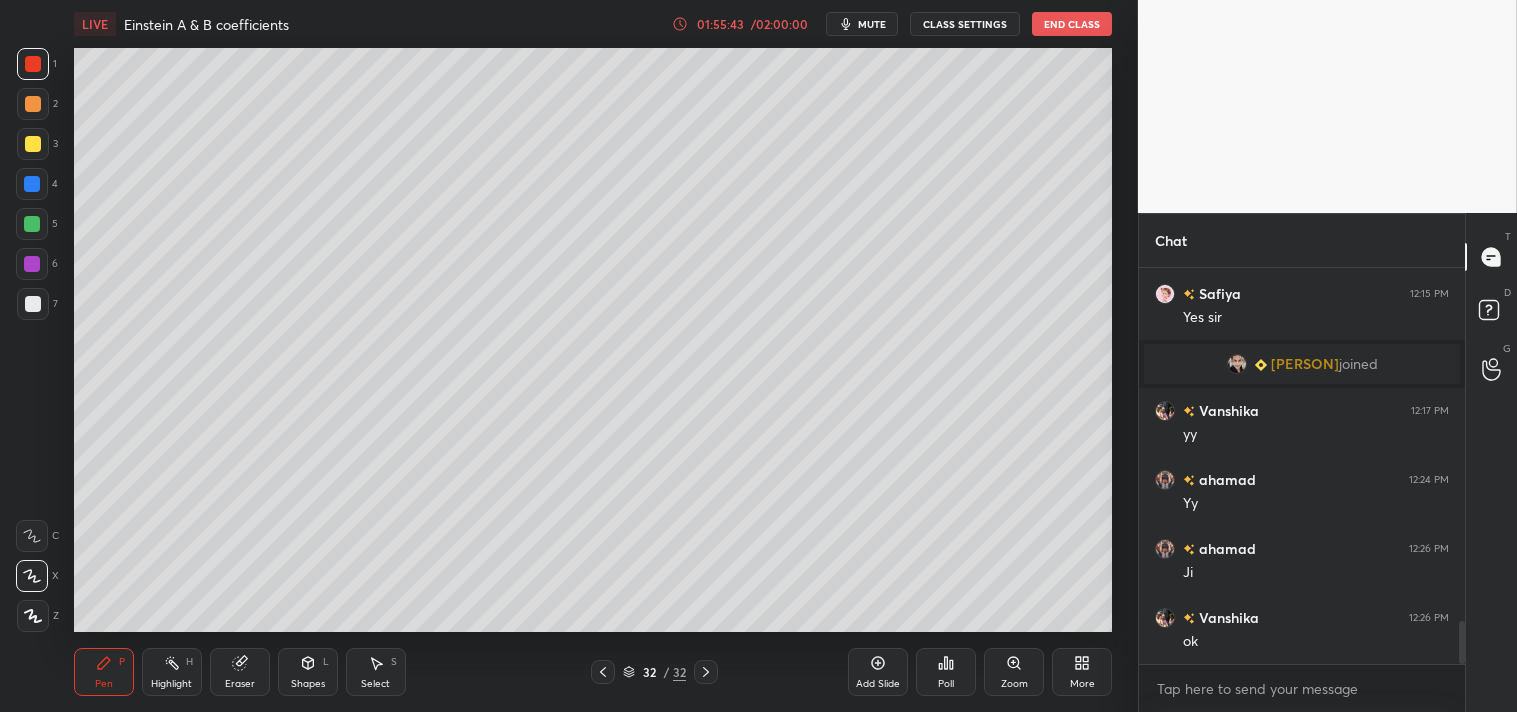 click 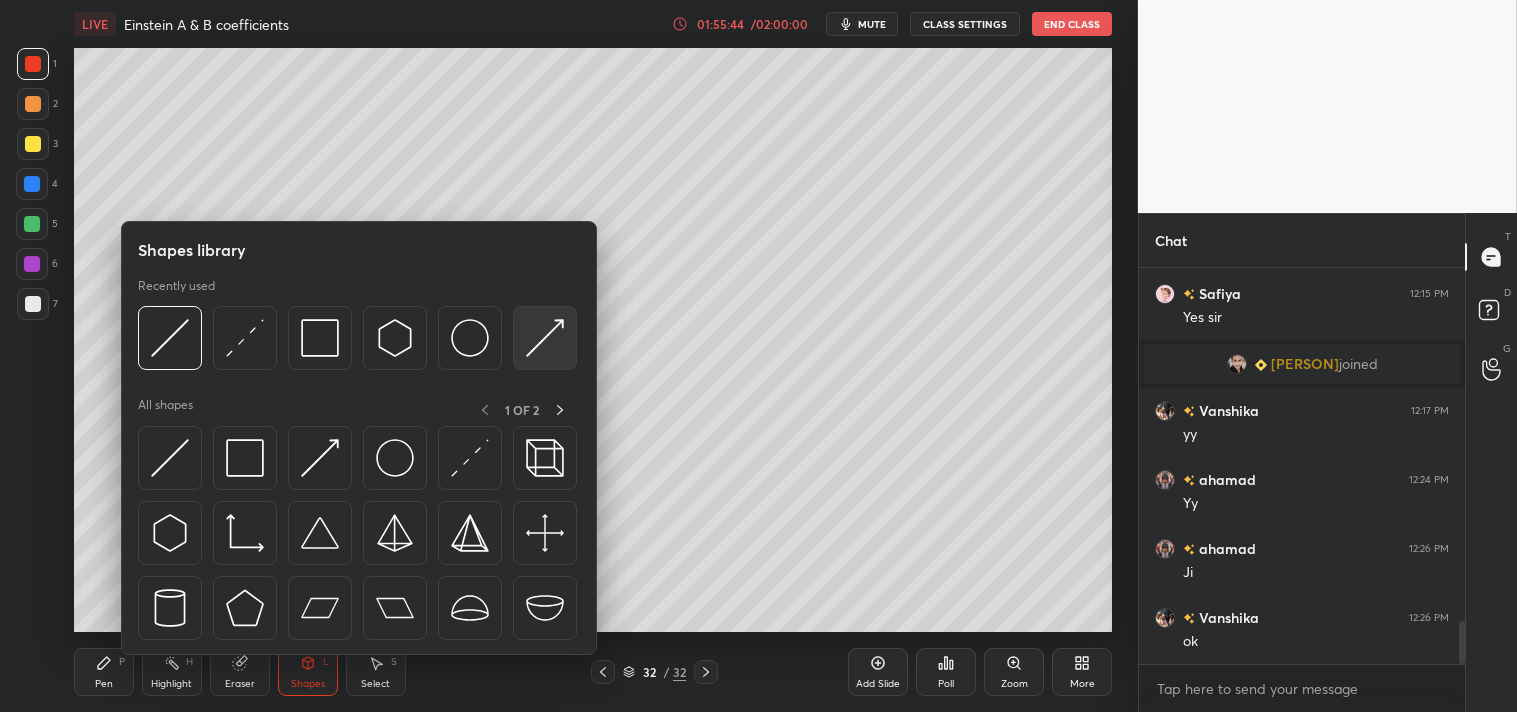click at bounding box center [545, 338] 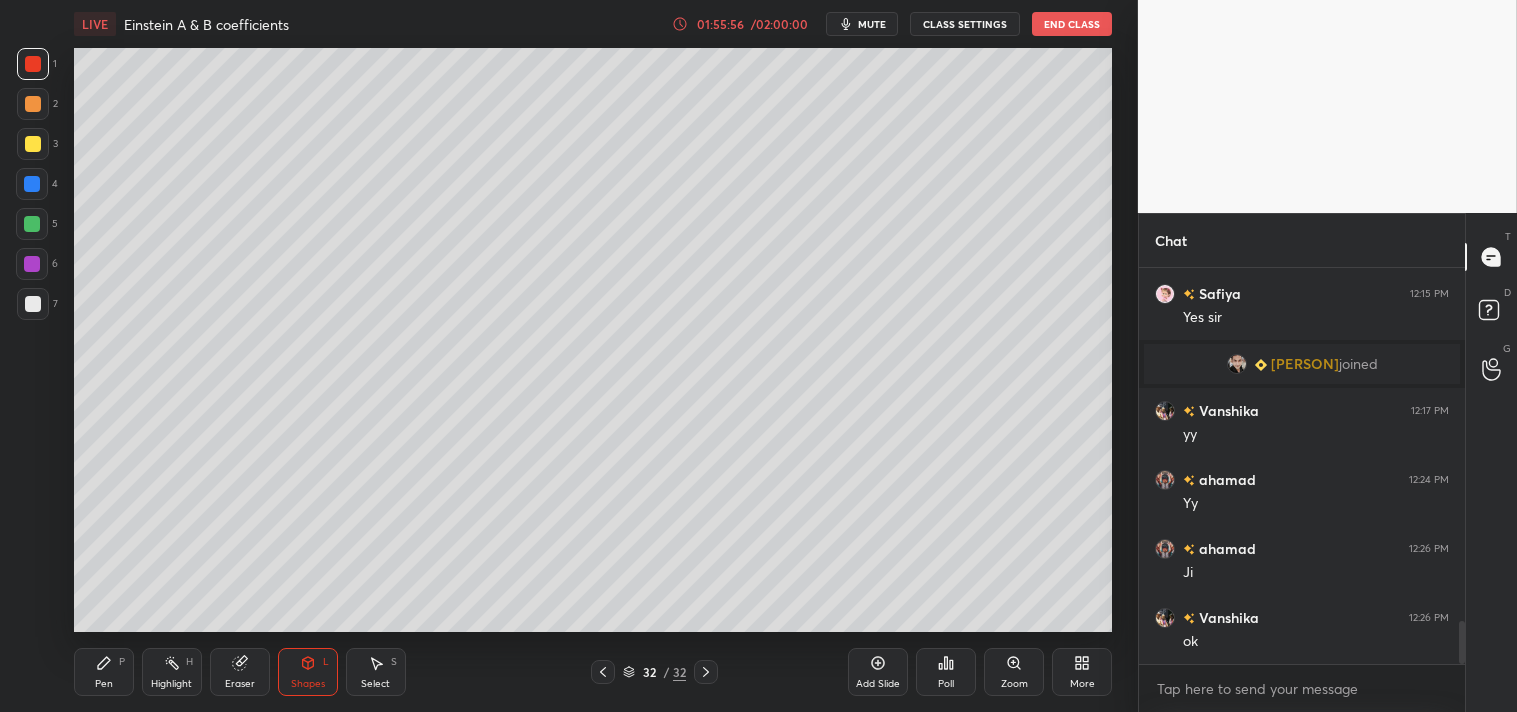 click 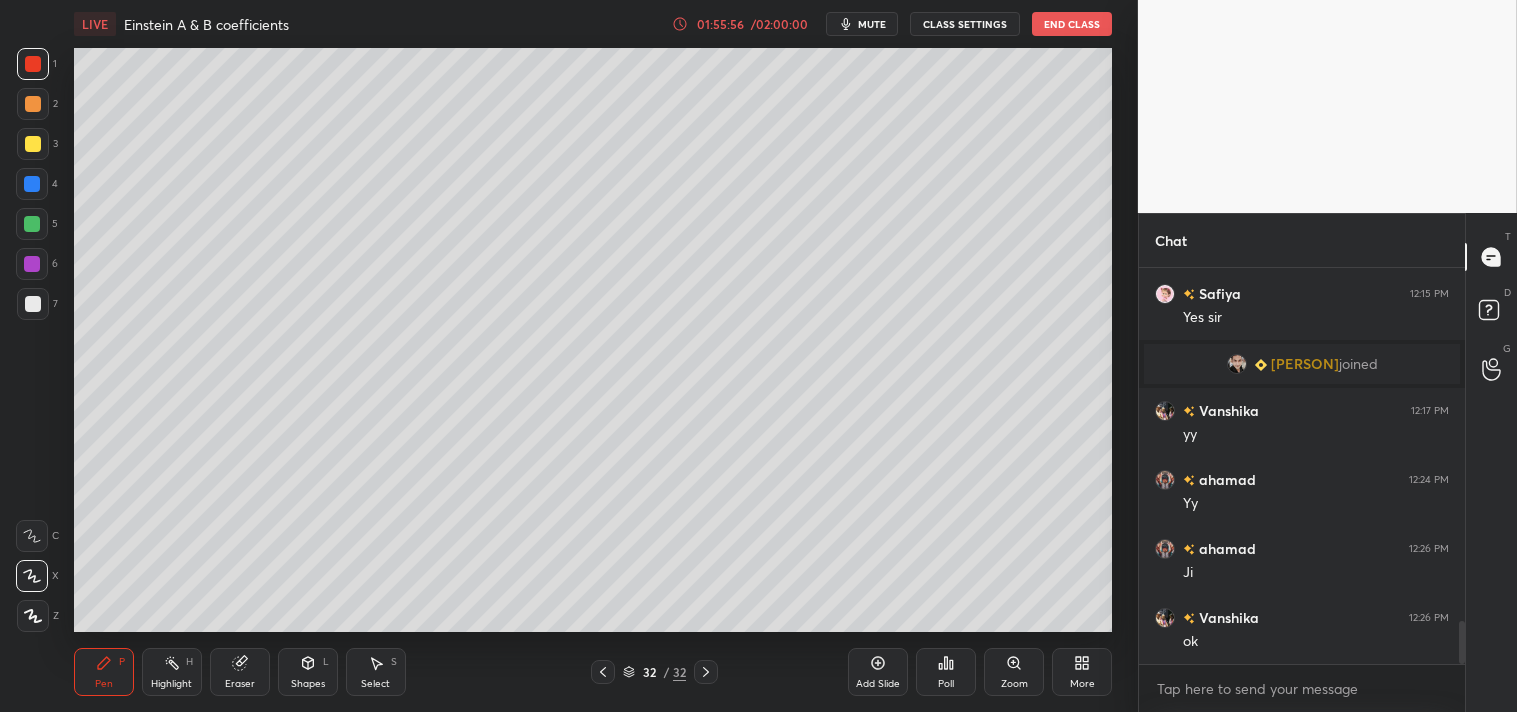 click on "P" at bounding box center [122, 662] 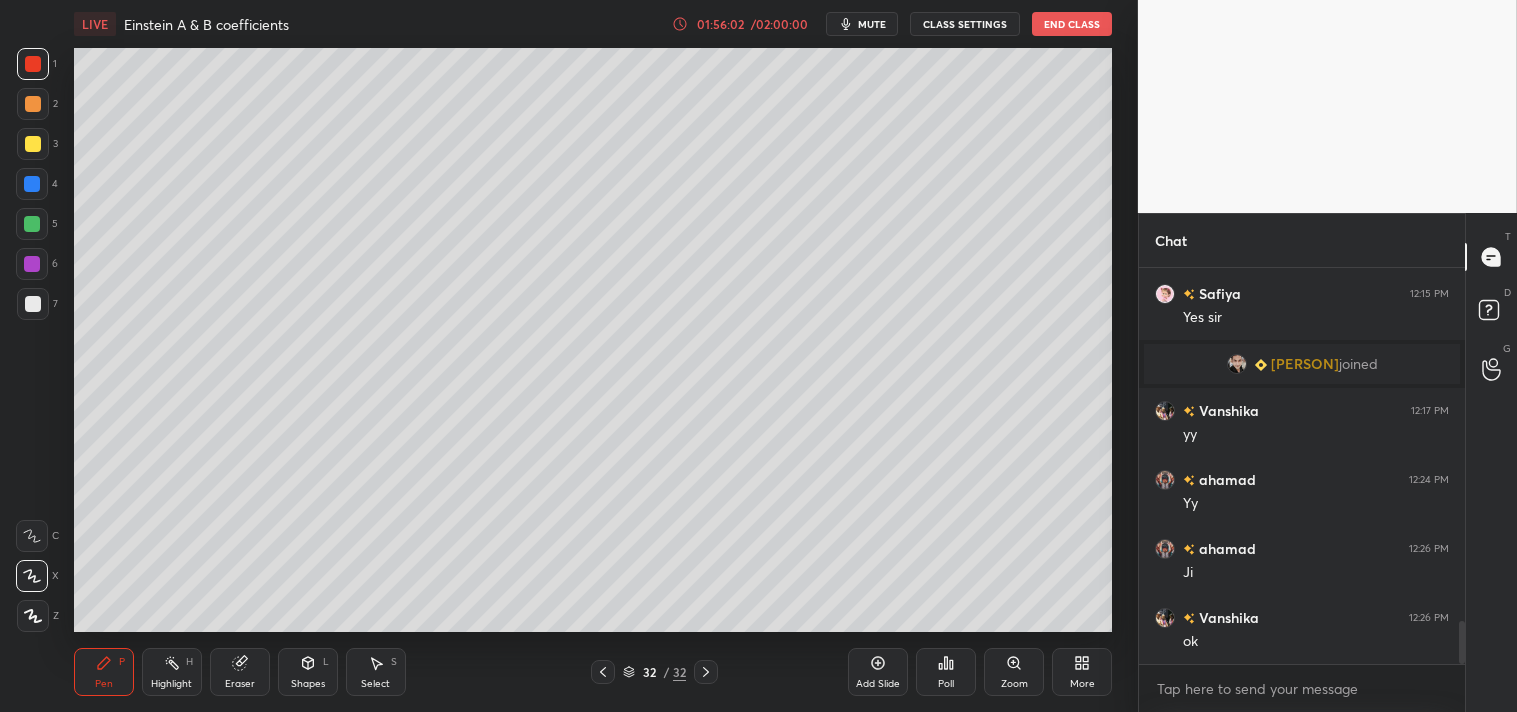 click at bounding box center [33, 304] 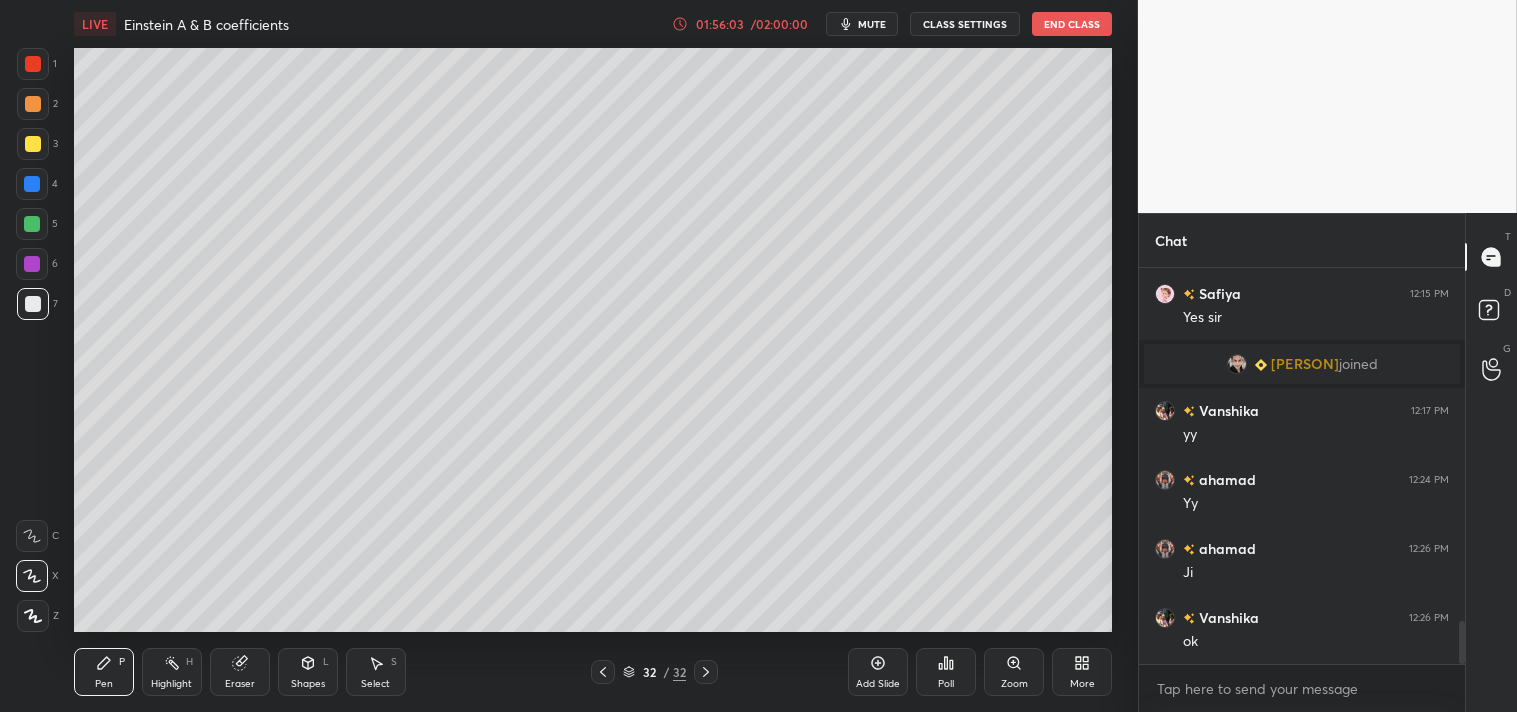 click on "Shapes L" at bounding box center (308, 672) 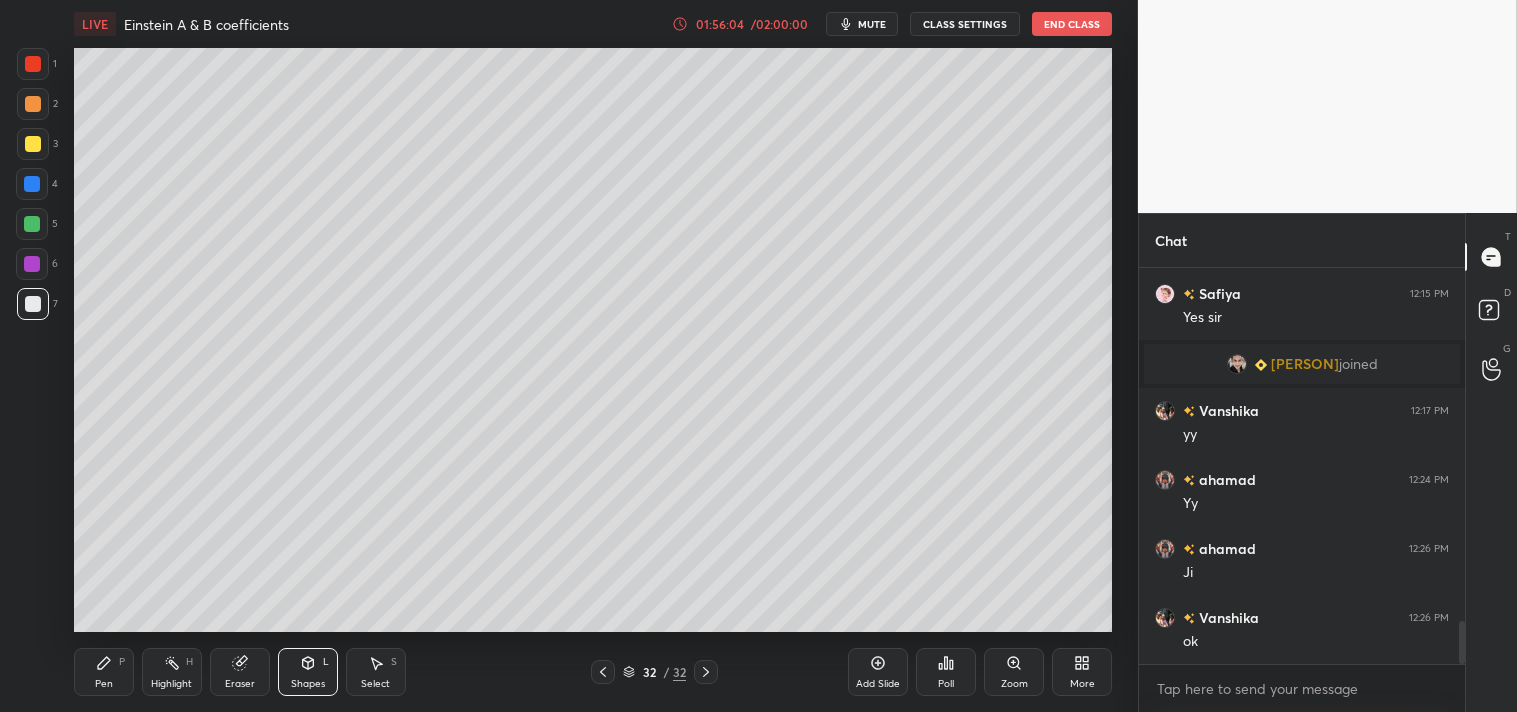 click at bounding box center (32, 184) 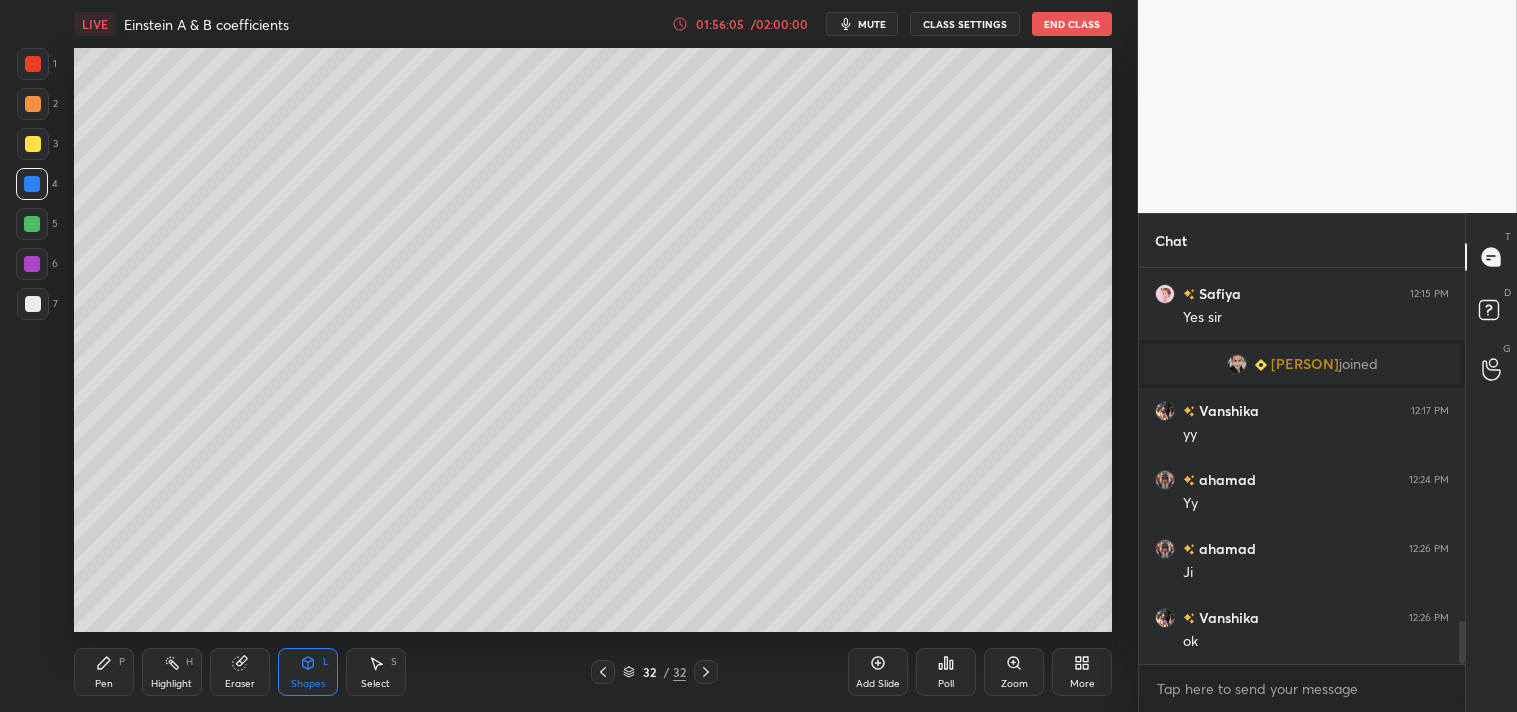 click on "Pen P Highlight H Eraser Shapes L Select S 32 / 32 Add Slide Poll Zoom More" at bounding box center (593, 672) 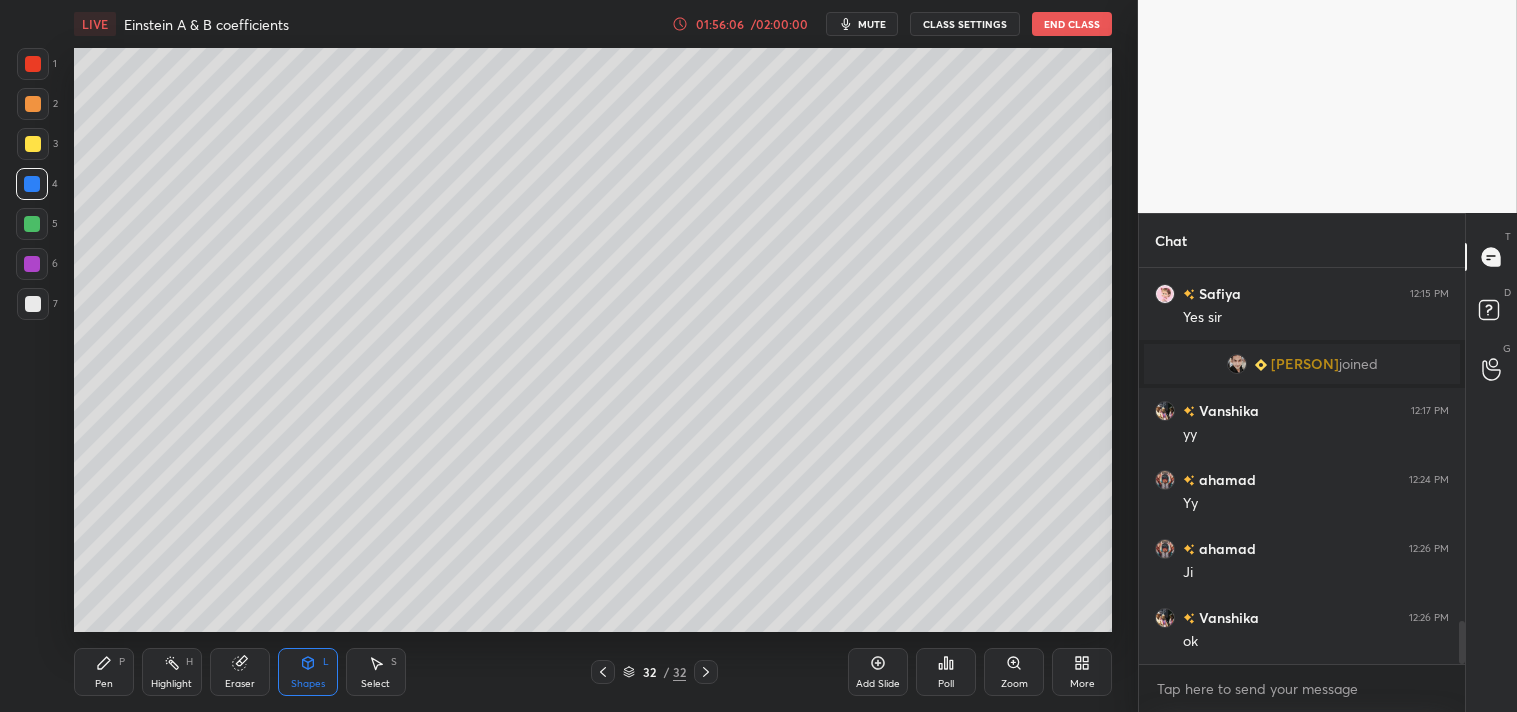 click on "Shapes" at bounding box center (308, 684) 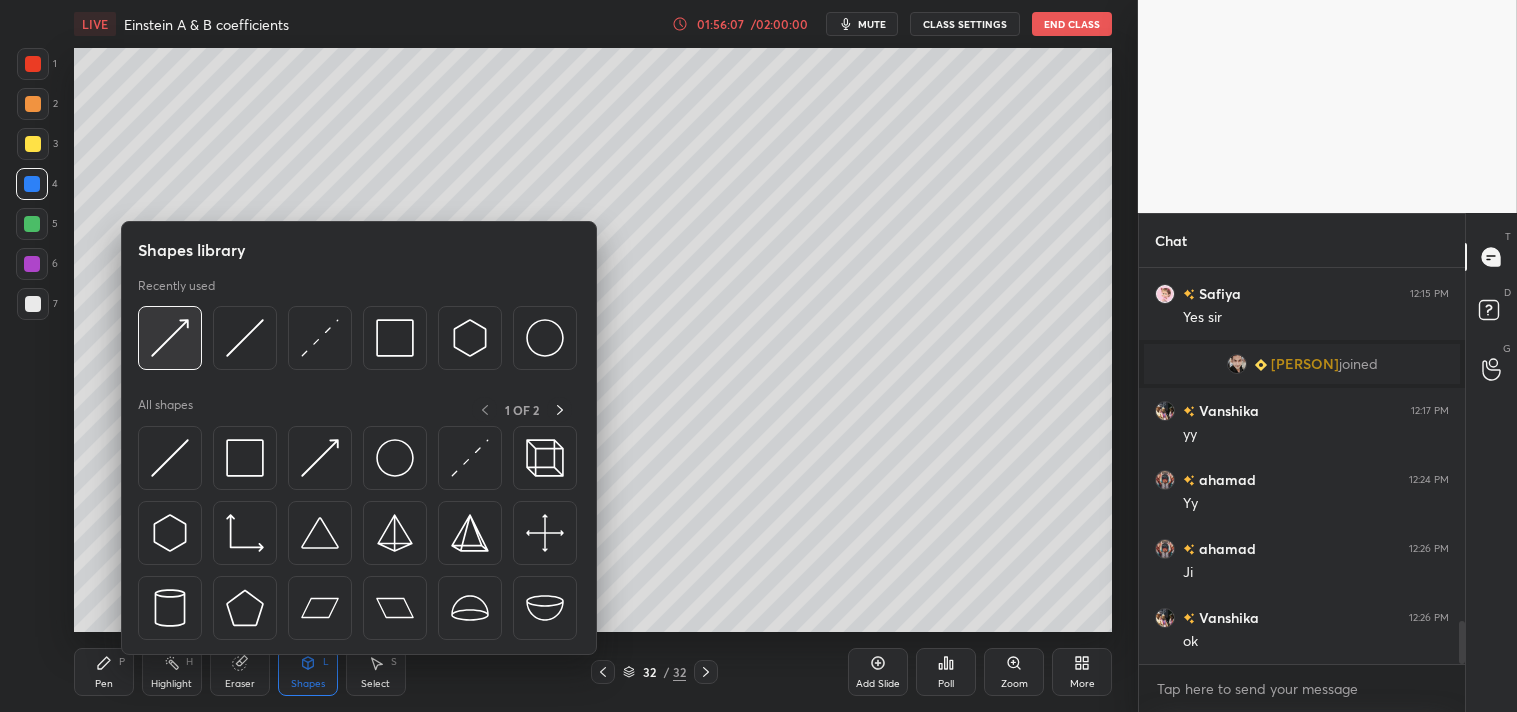 click at bounding box center [170, 338] 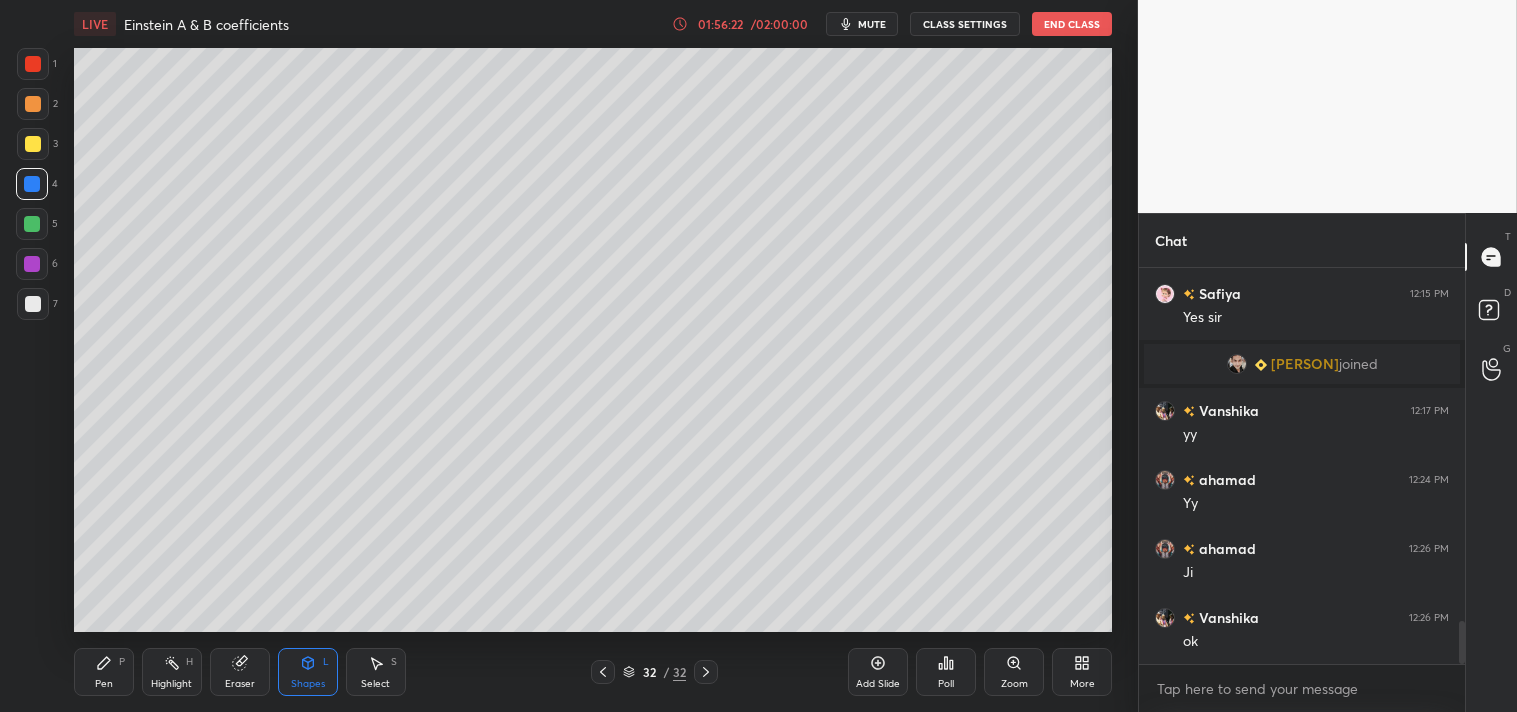 click on "Shapes L" at bounding box center [308, 672] 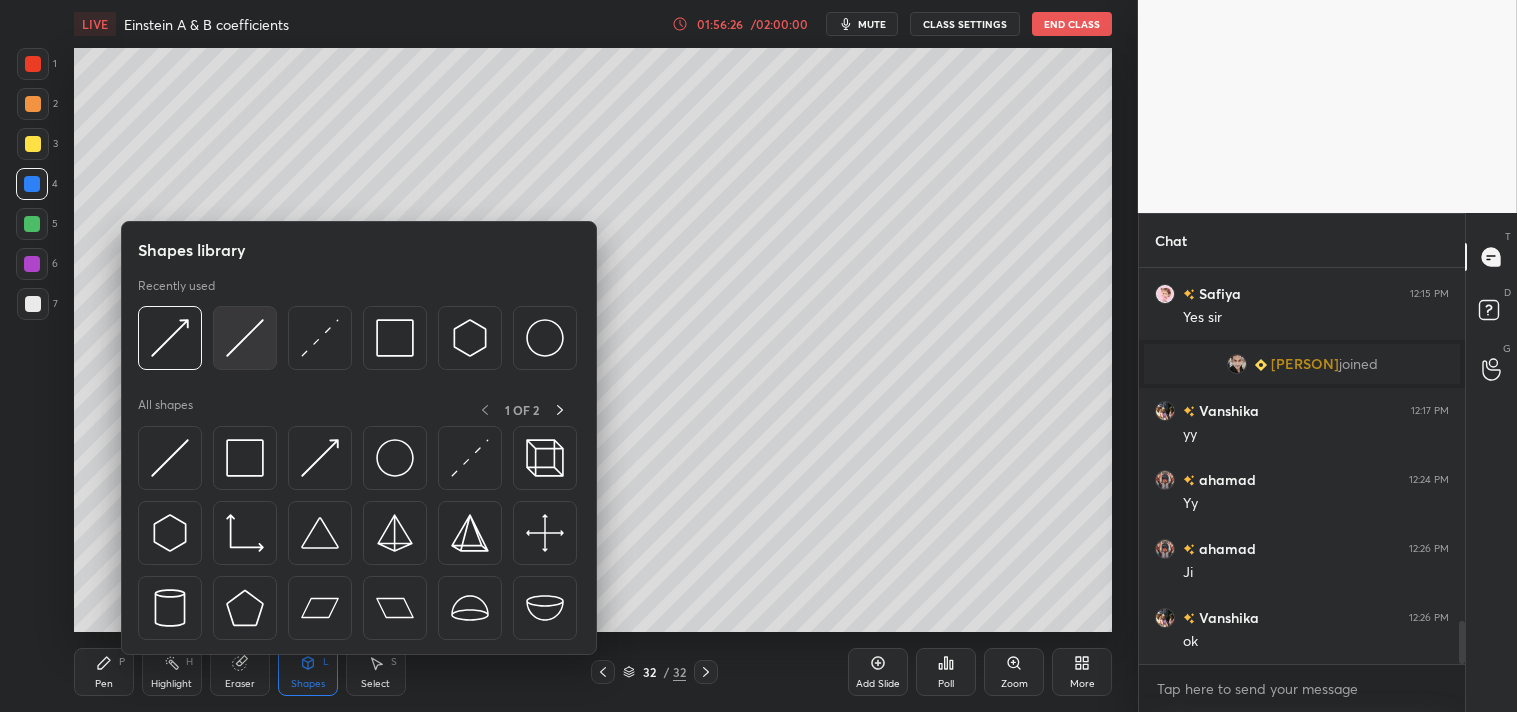 click at bounding box center [245, 338] 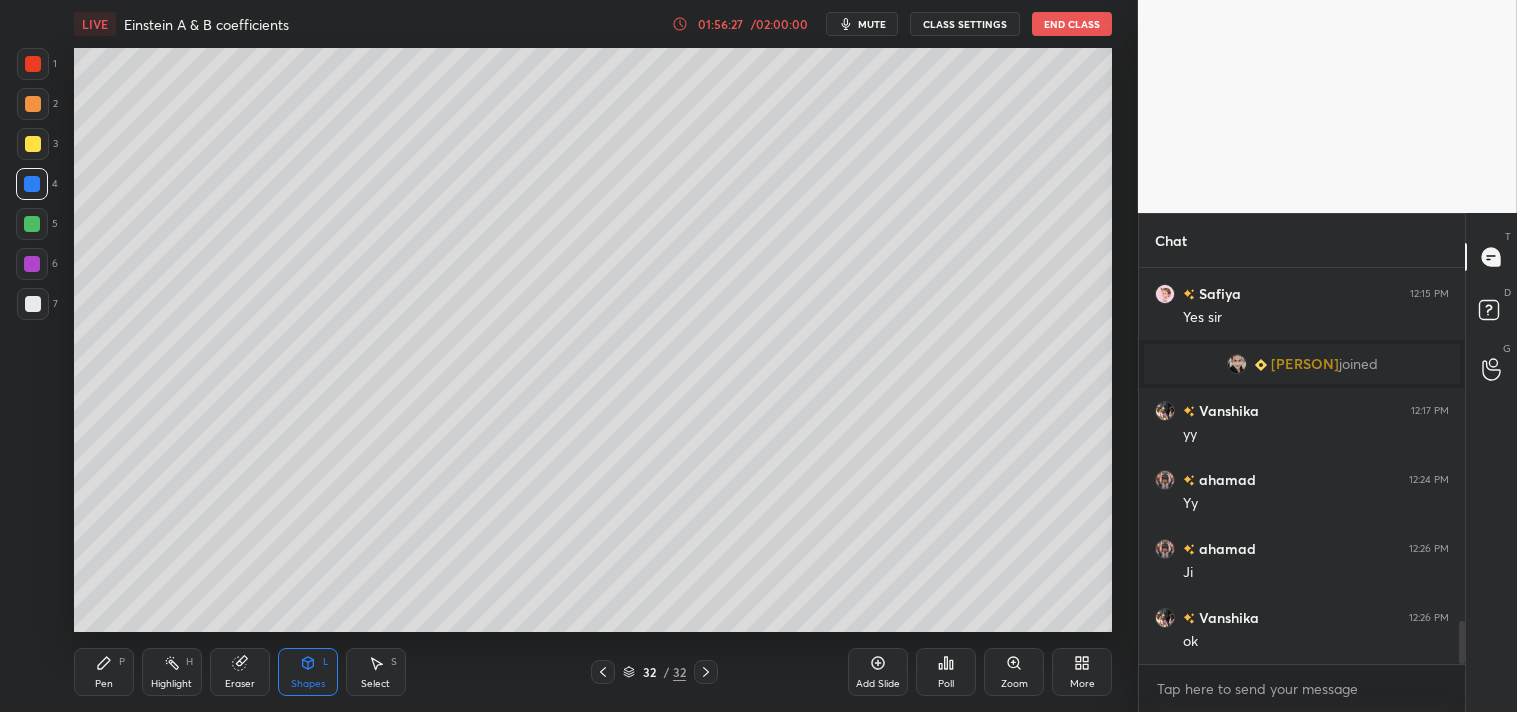 click at bounding box center [33, 304] 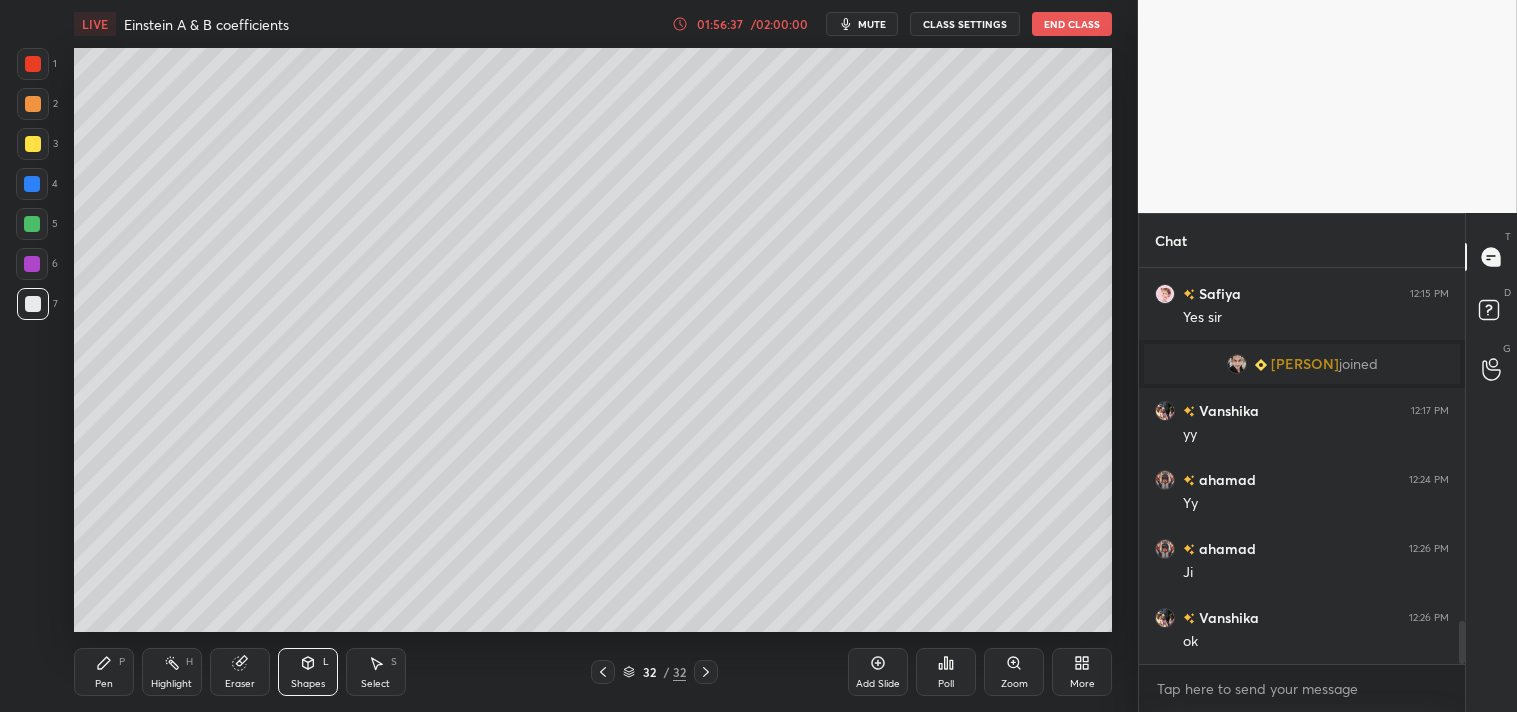 click on "Shapes" at bounding box center [308, 684] 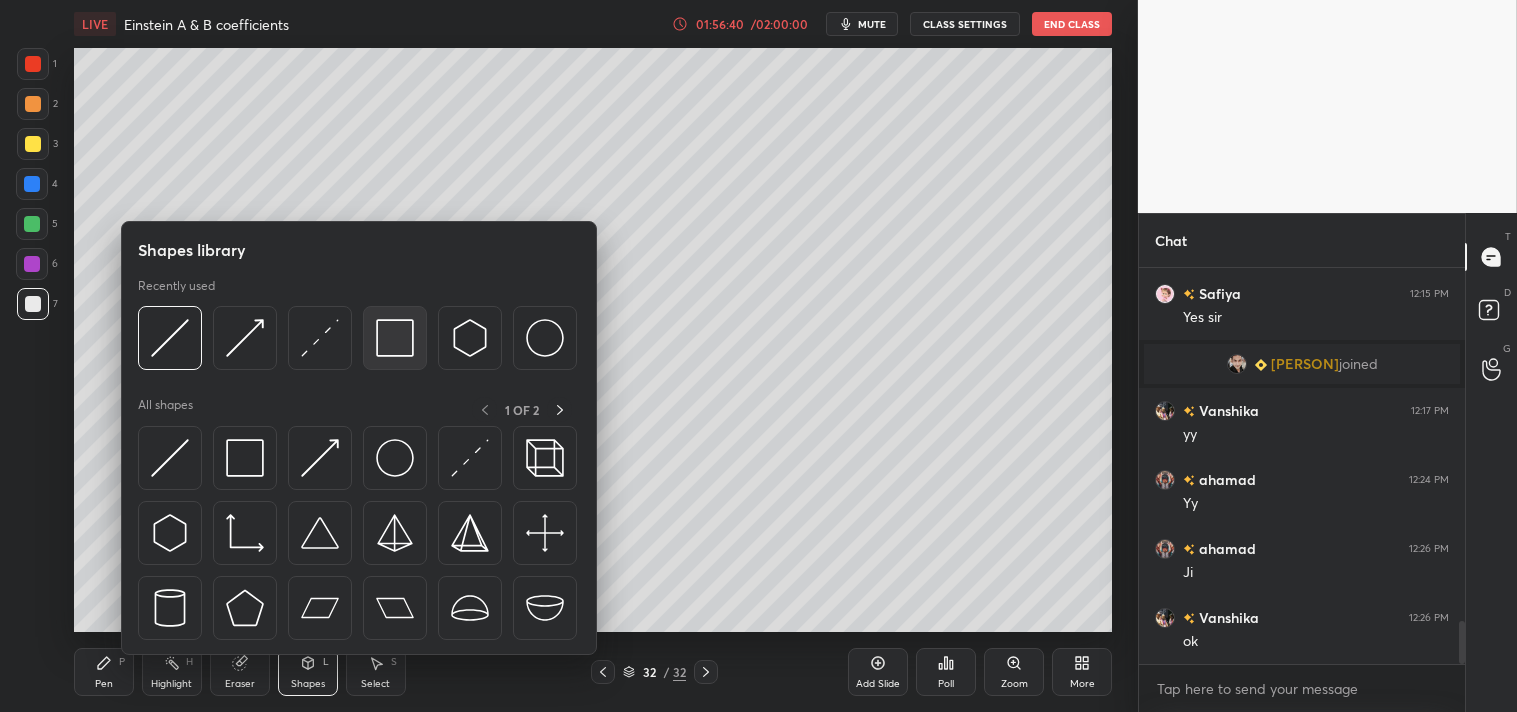 click at bounding box center (395, 338) 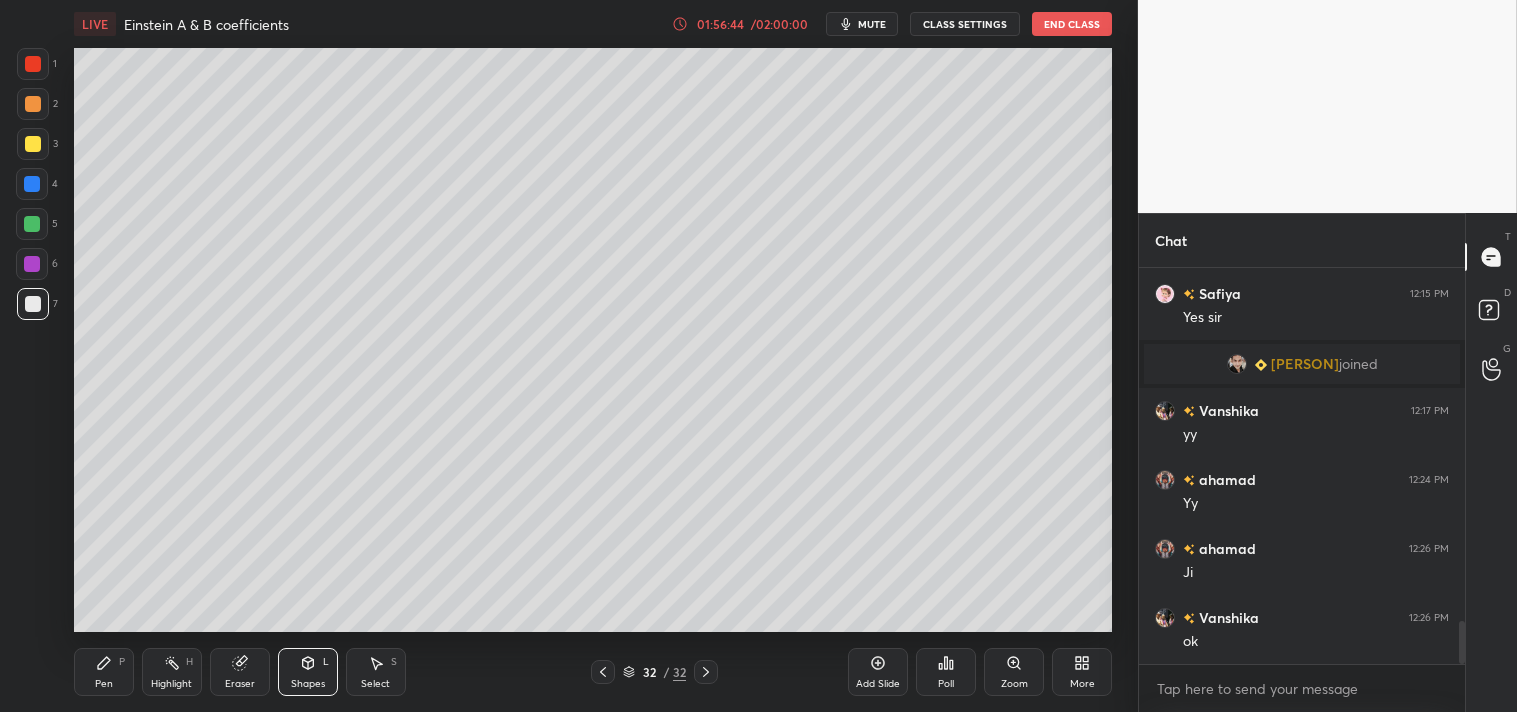 click on "Shapes L" at bounding box center [308, 672] 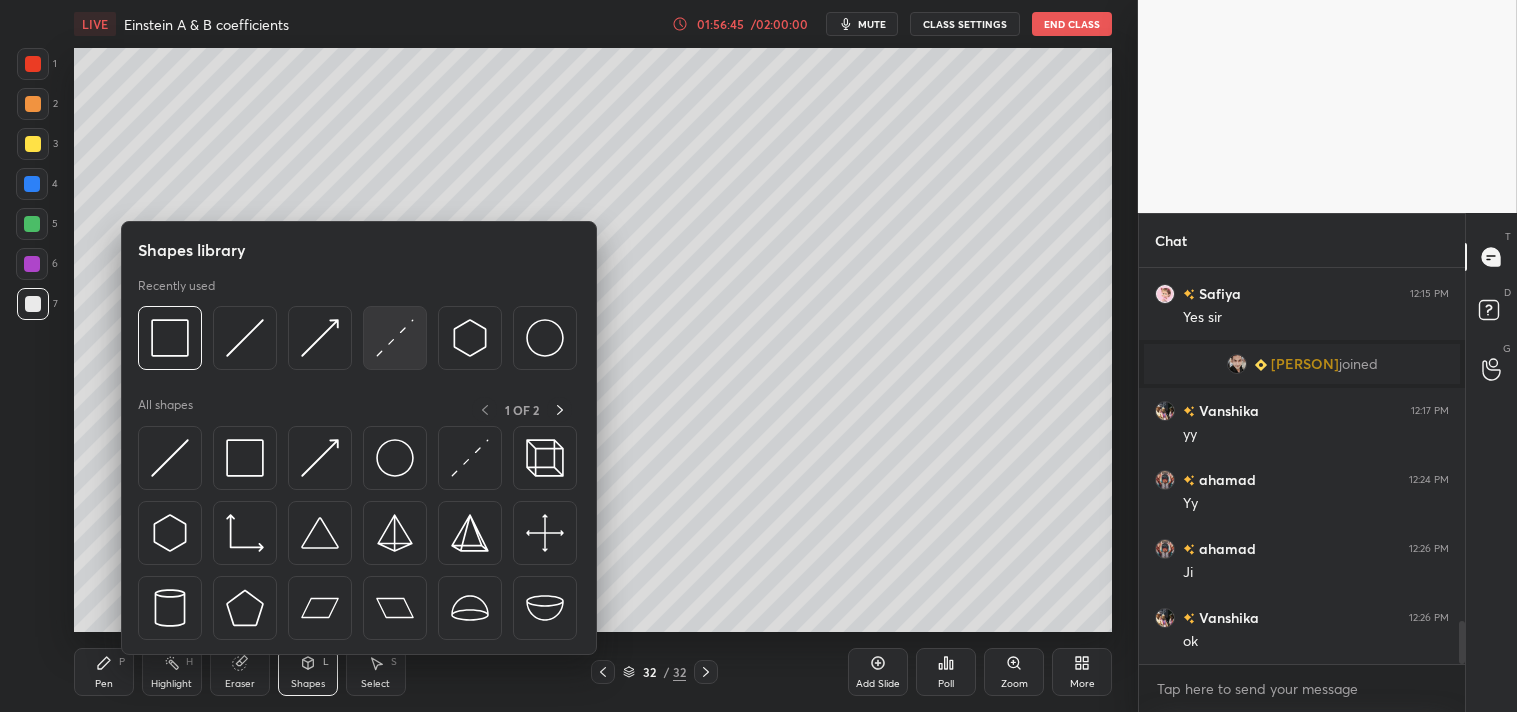 click at bounding box center [395, 338] 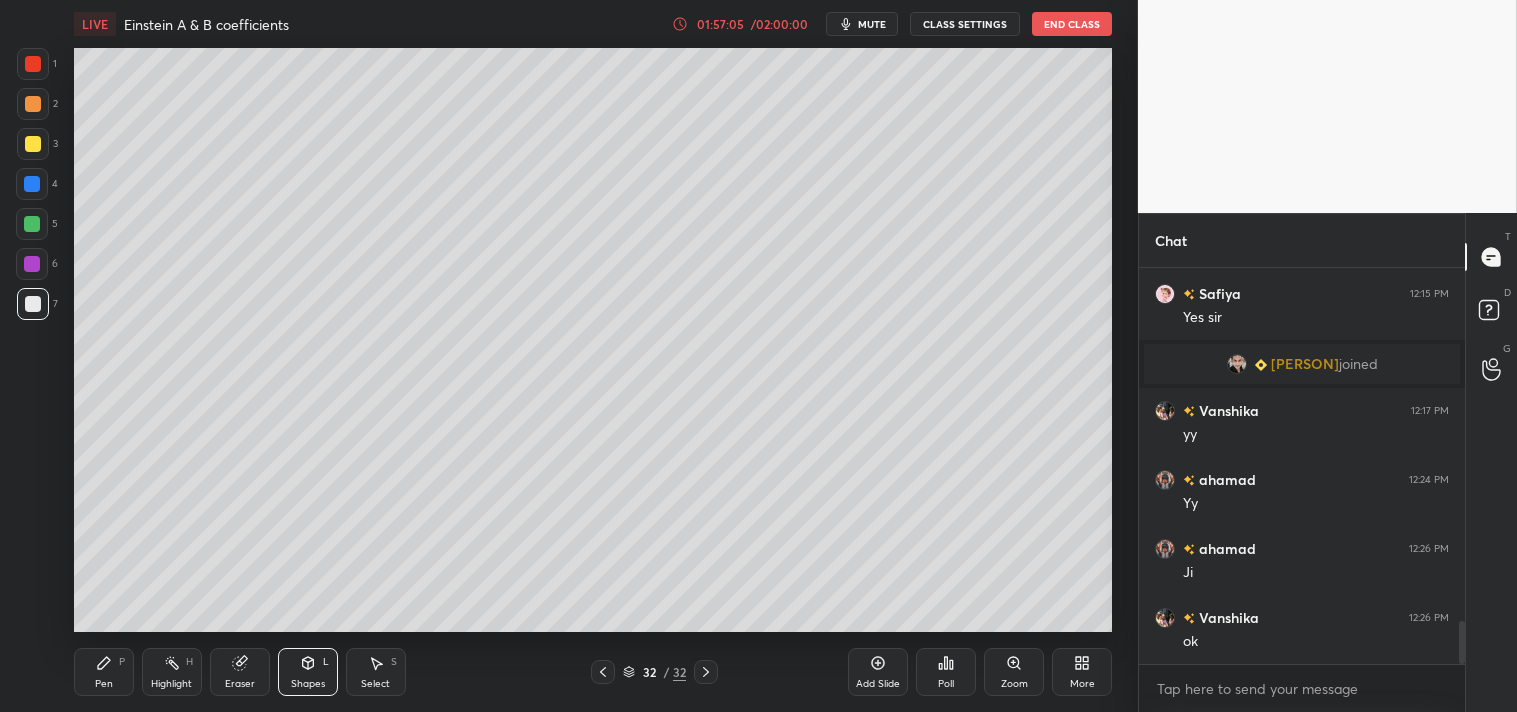 click on "Pen" at bounding box center (104, 684) 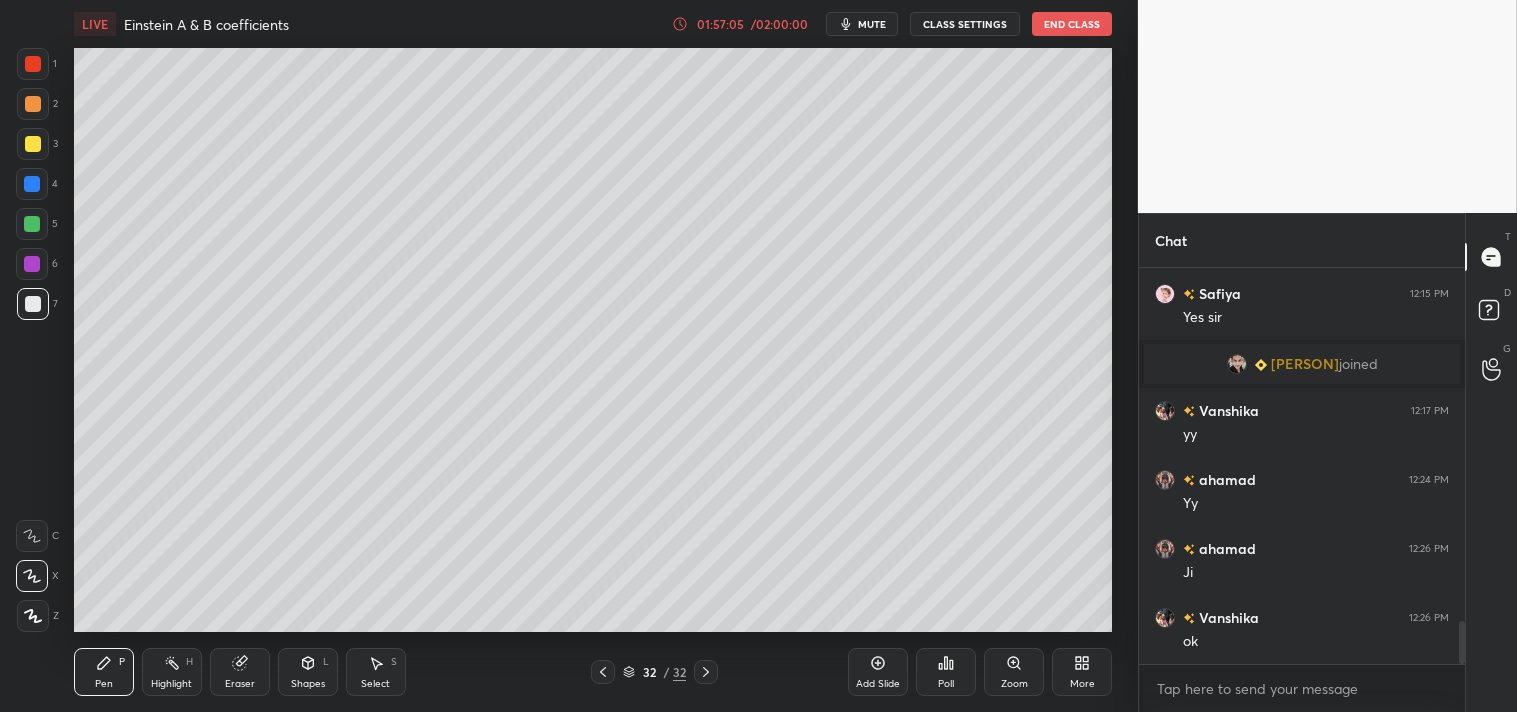 click 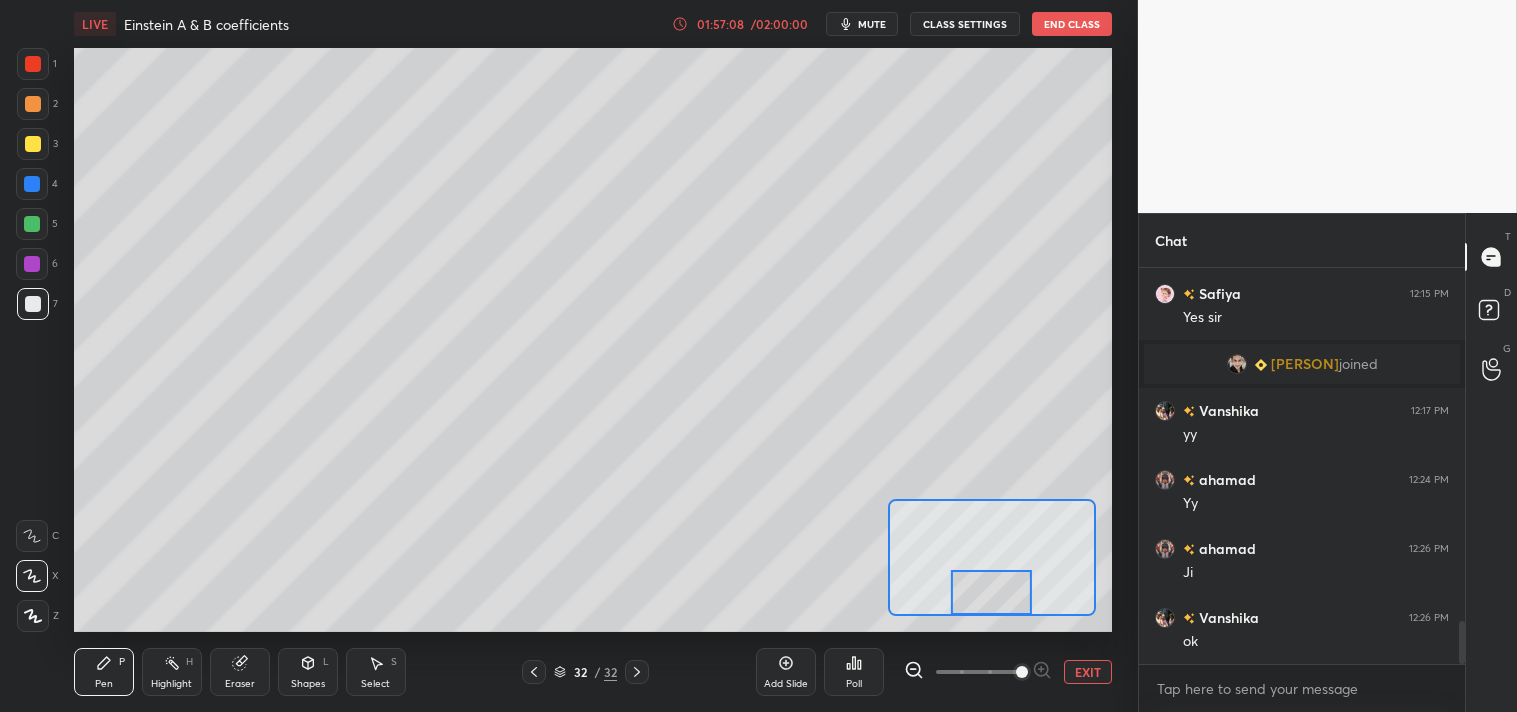 click on "Pen P" at bounding box center [104, 672] 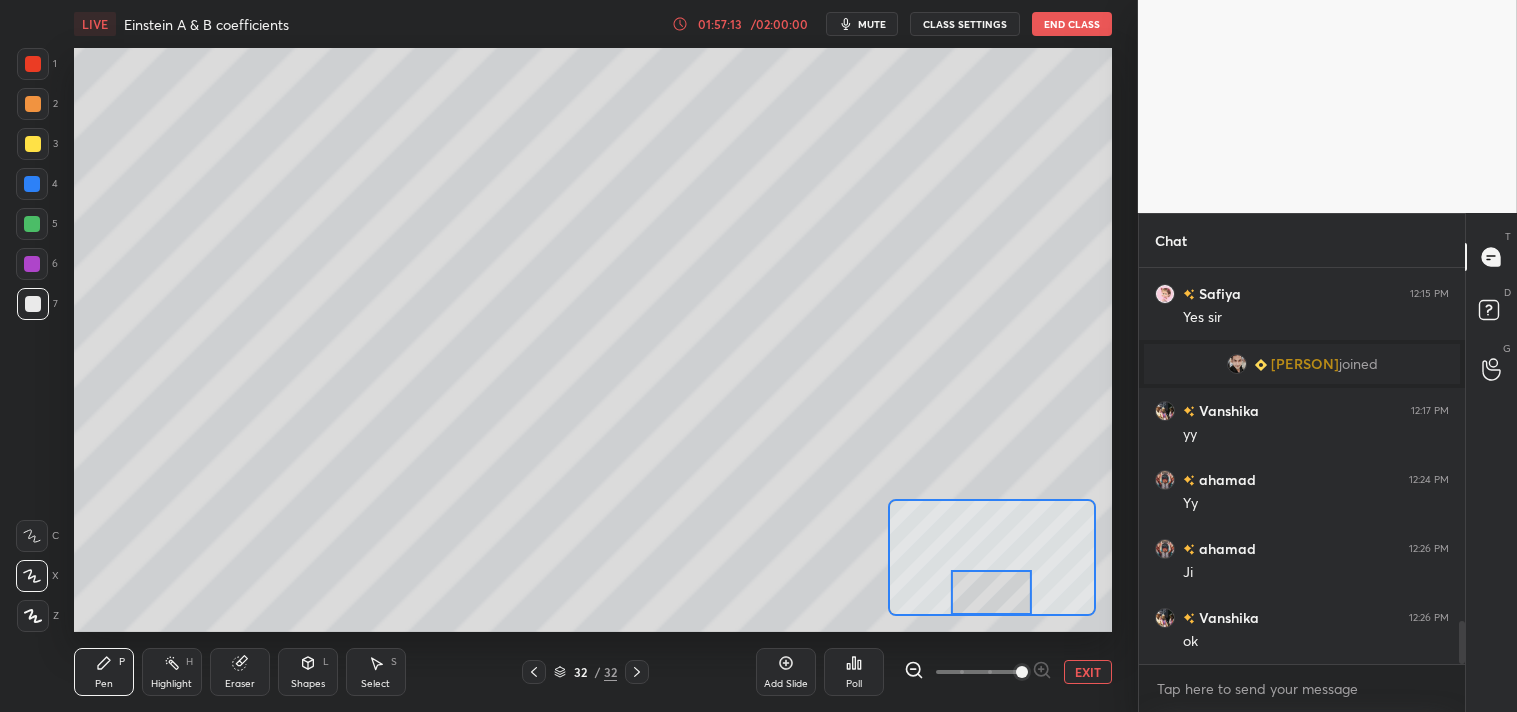 click 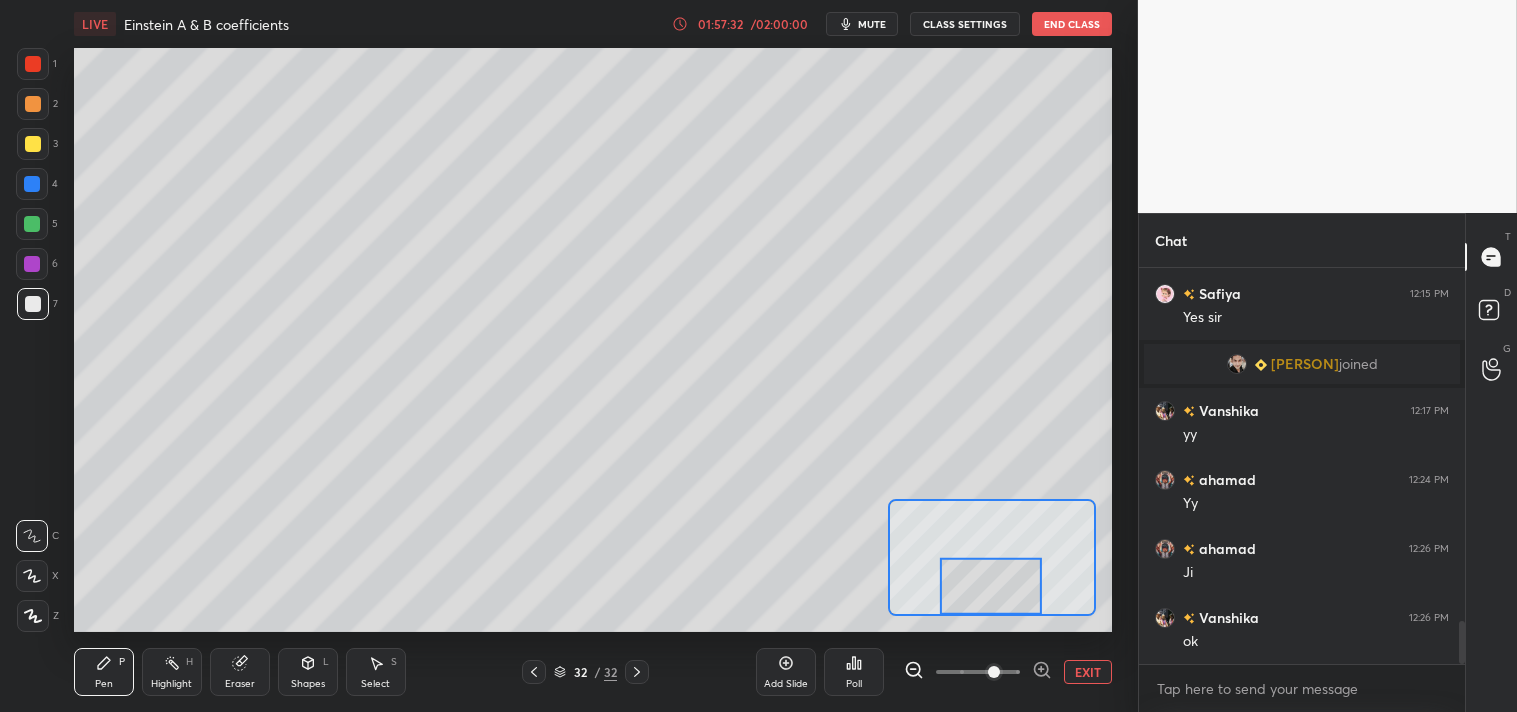 click on "Highlight H" at bounding box center [172, 672] 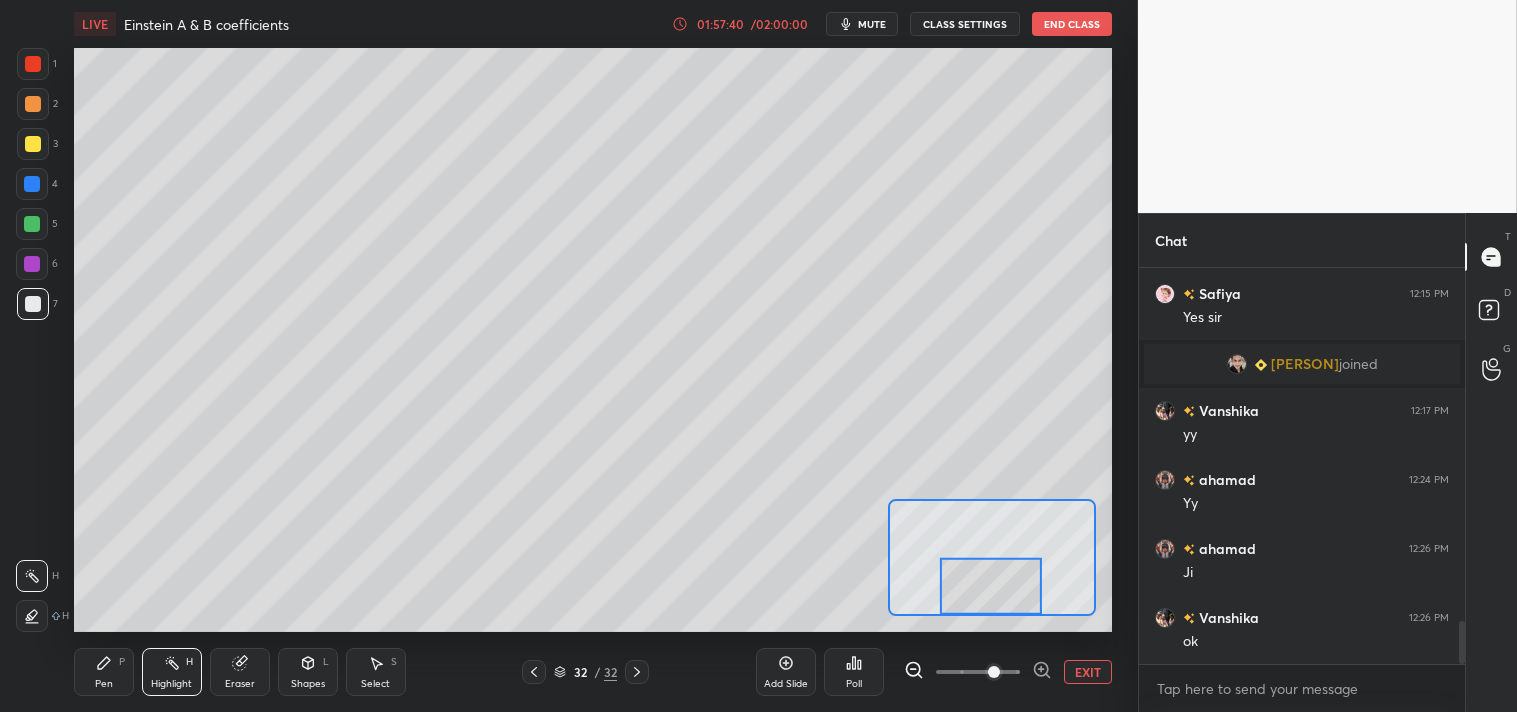 click on "Pen P" at bounding box center [104, 672] 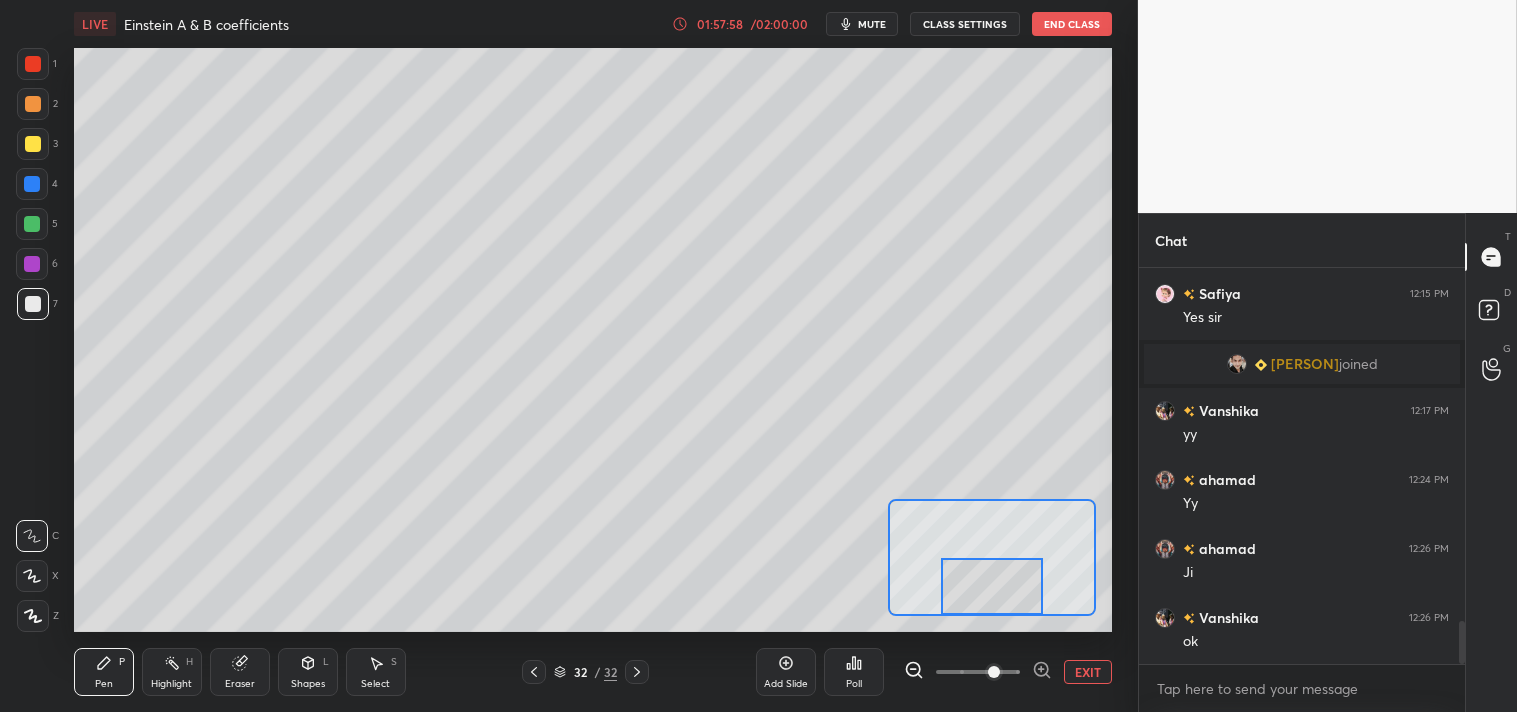 click at bounding box center [33, 144] 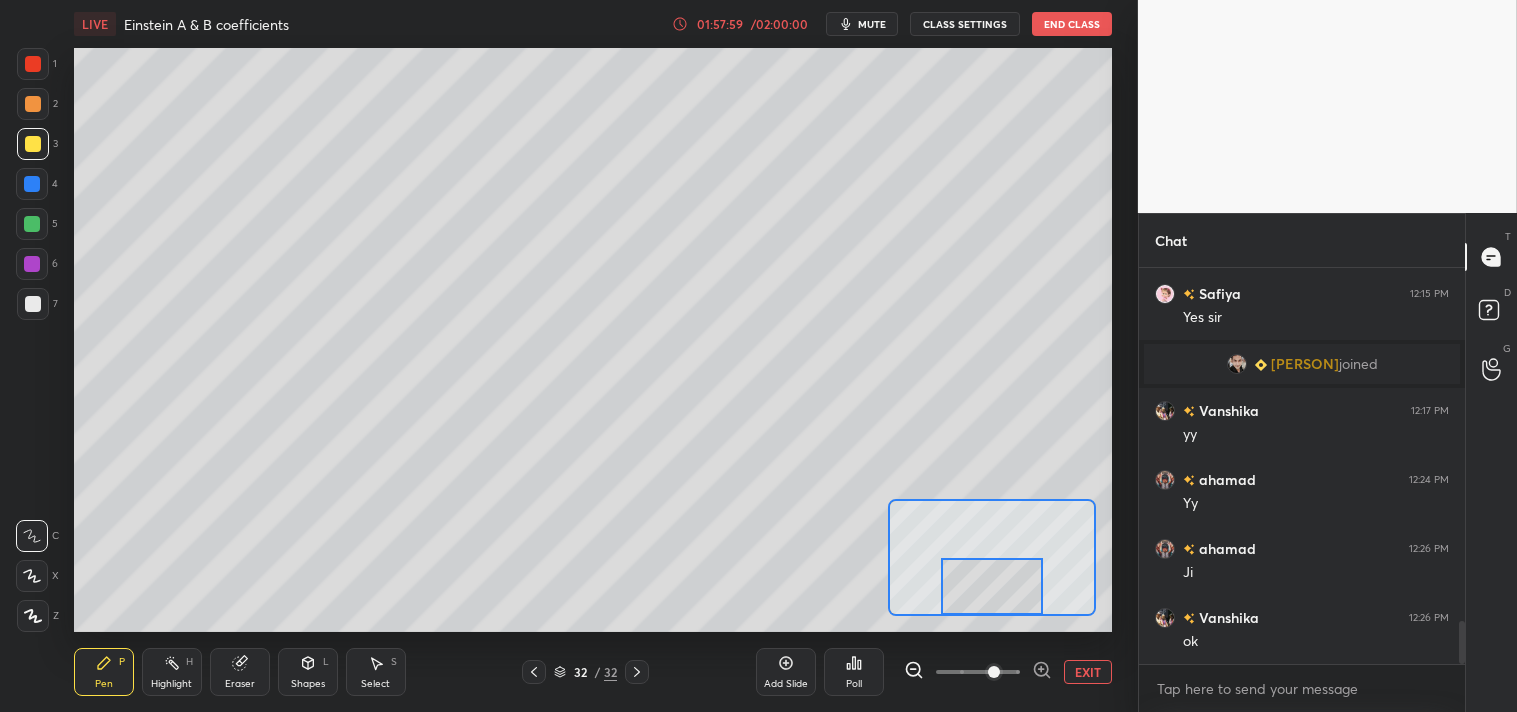 click 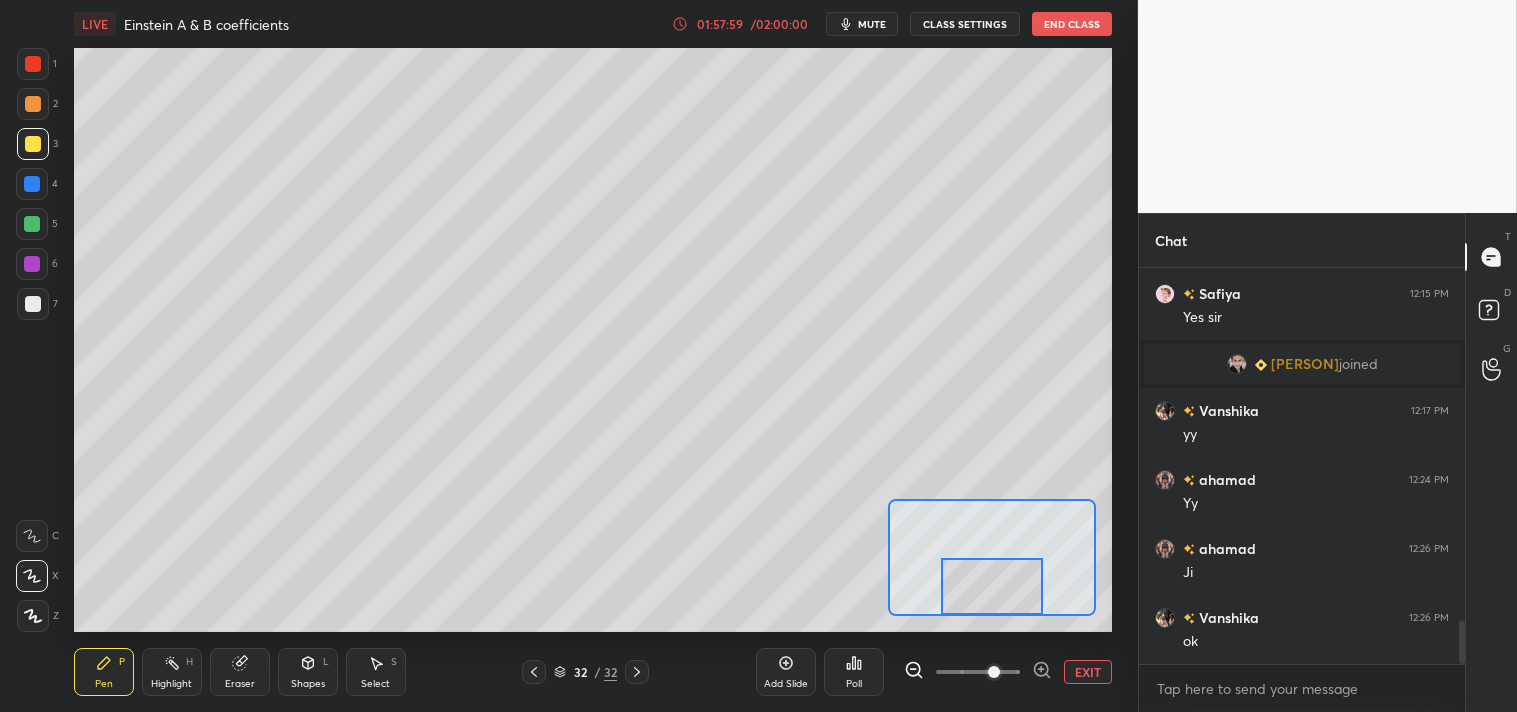 click on "Shapes L" at bounding box center [308, 672] 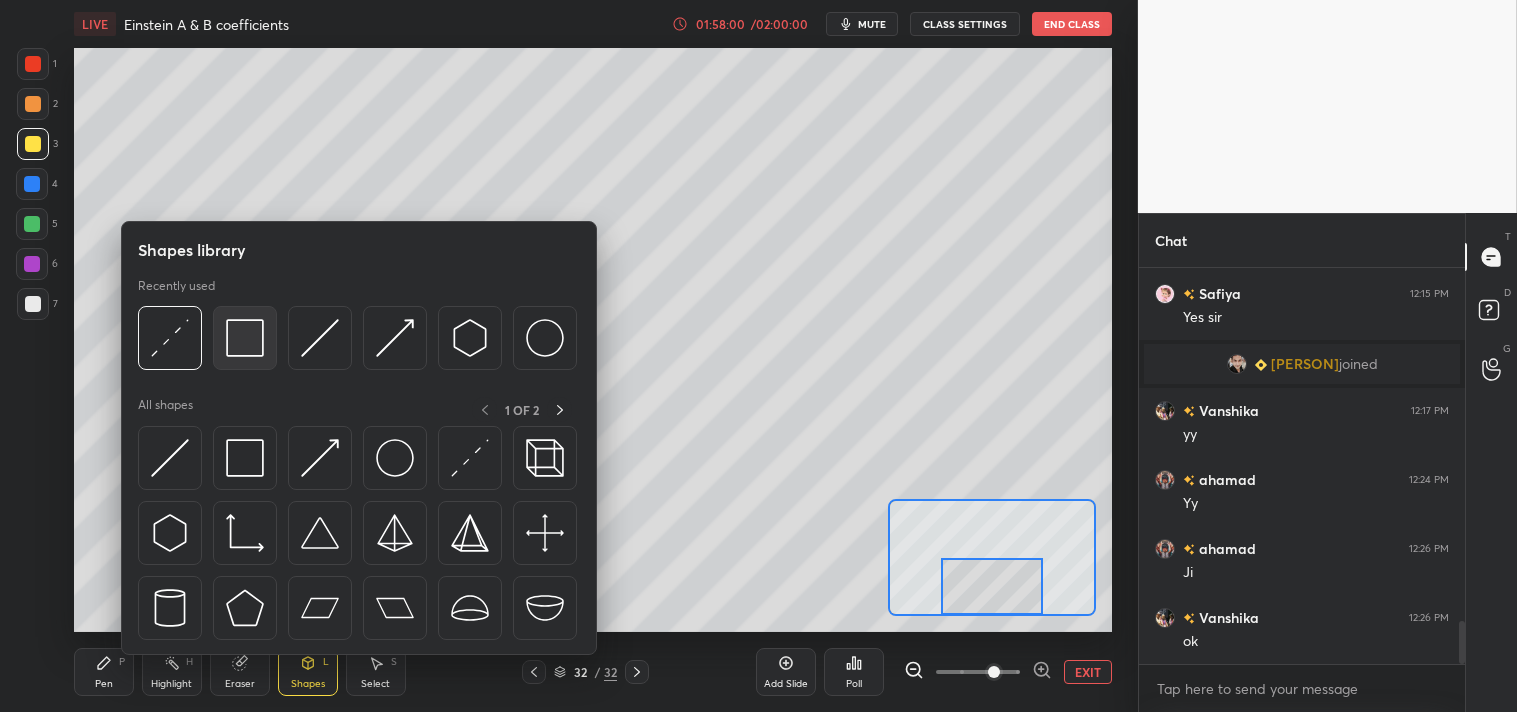 click at bounding box center [245, 338] 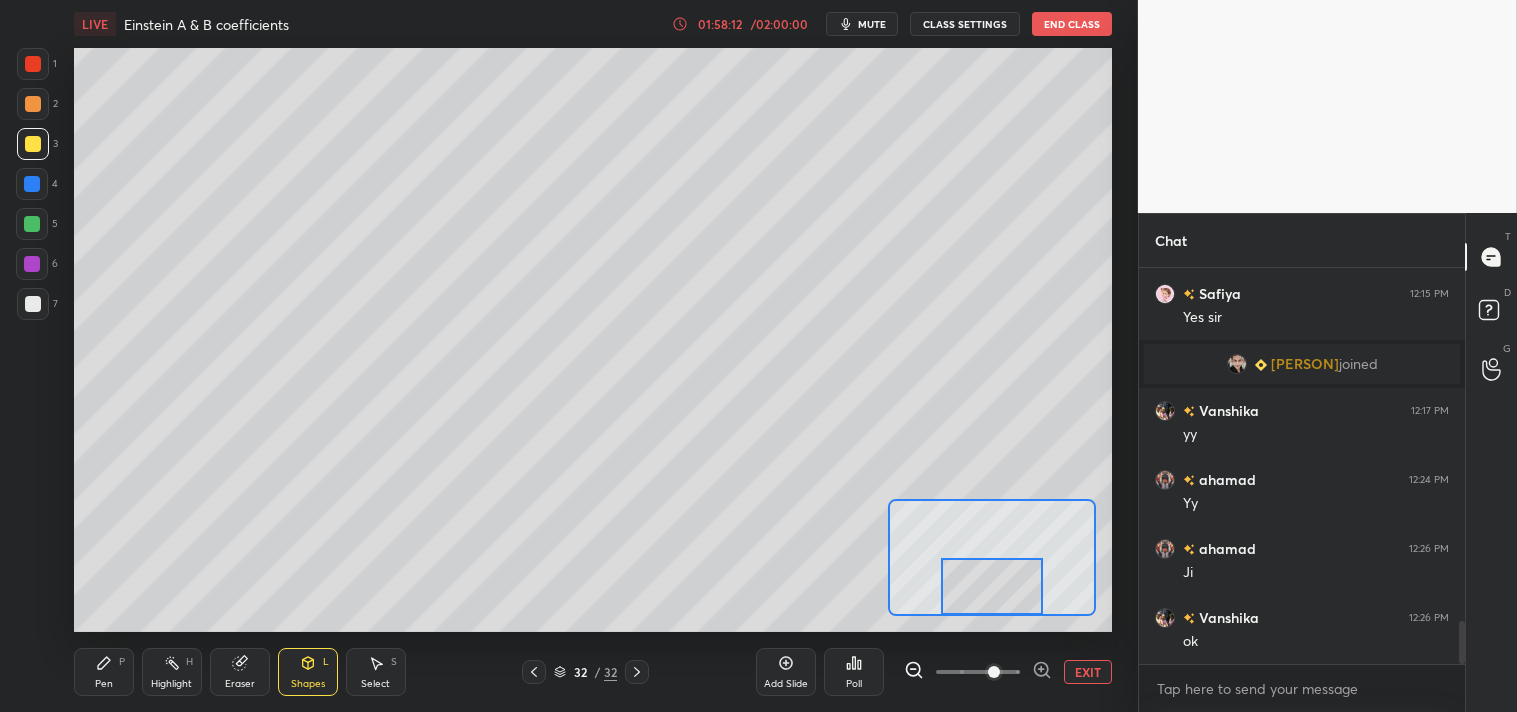 click on "EXIT" at bounding box center (1088, 672) 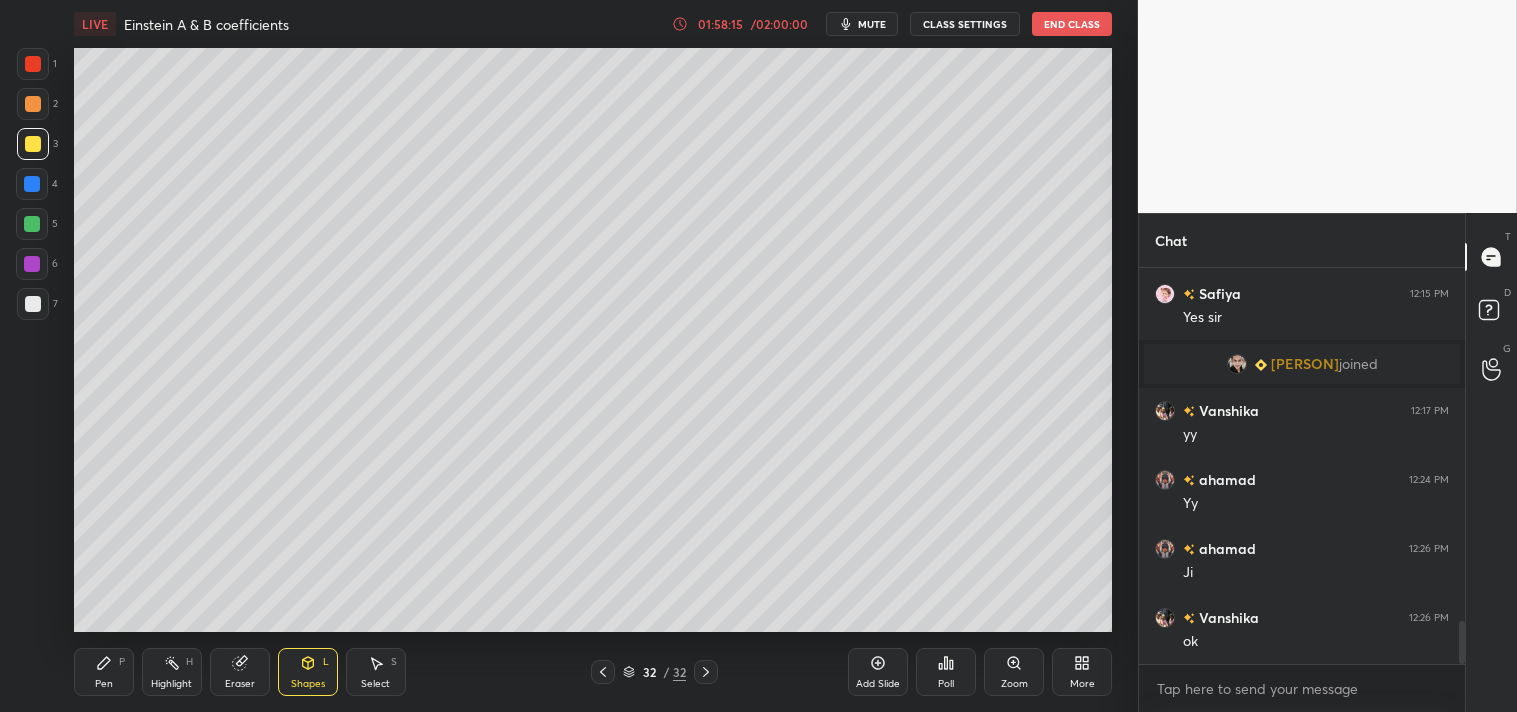 click 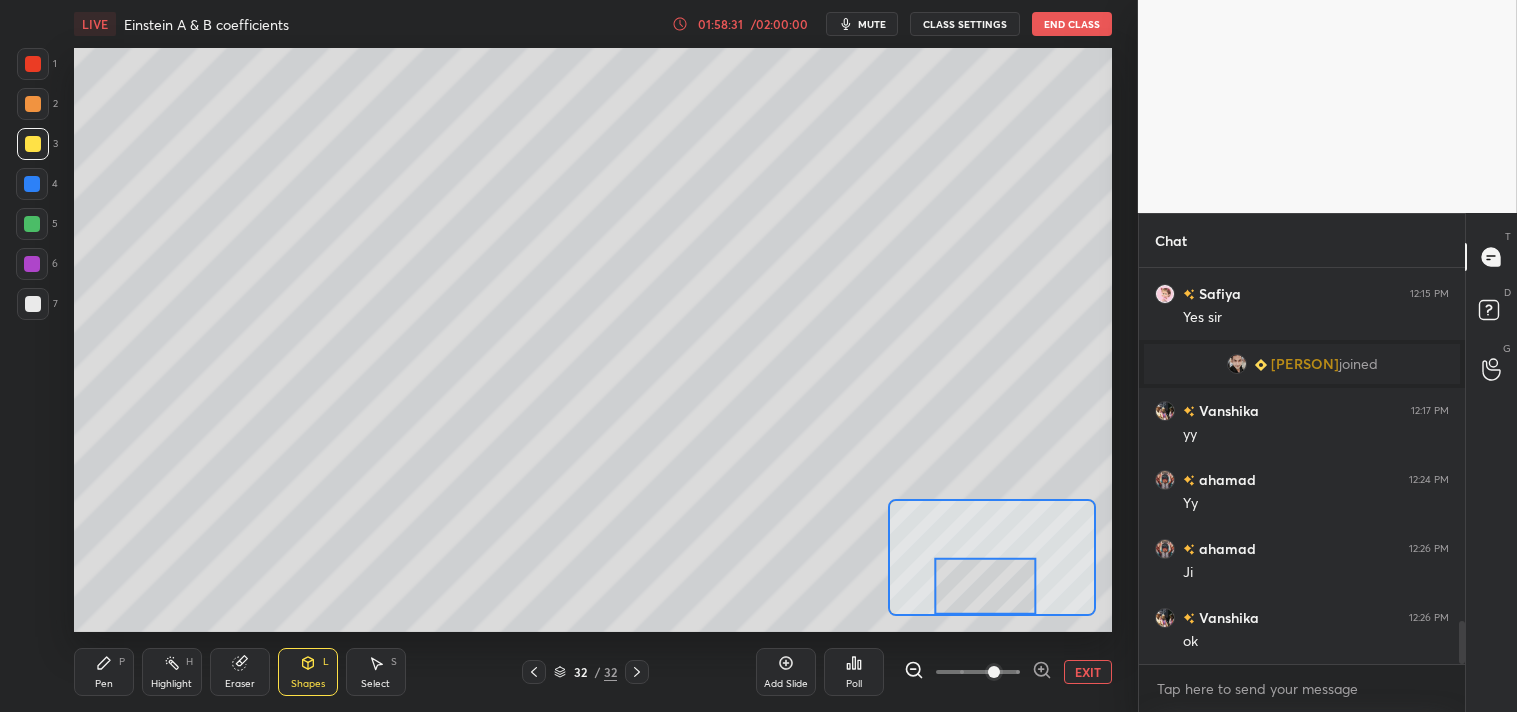 click 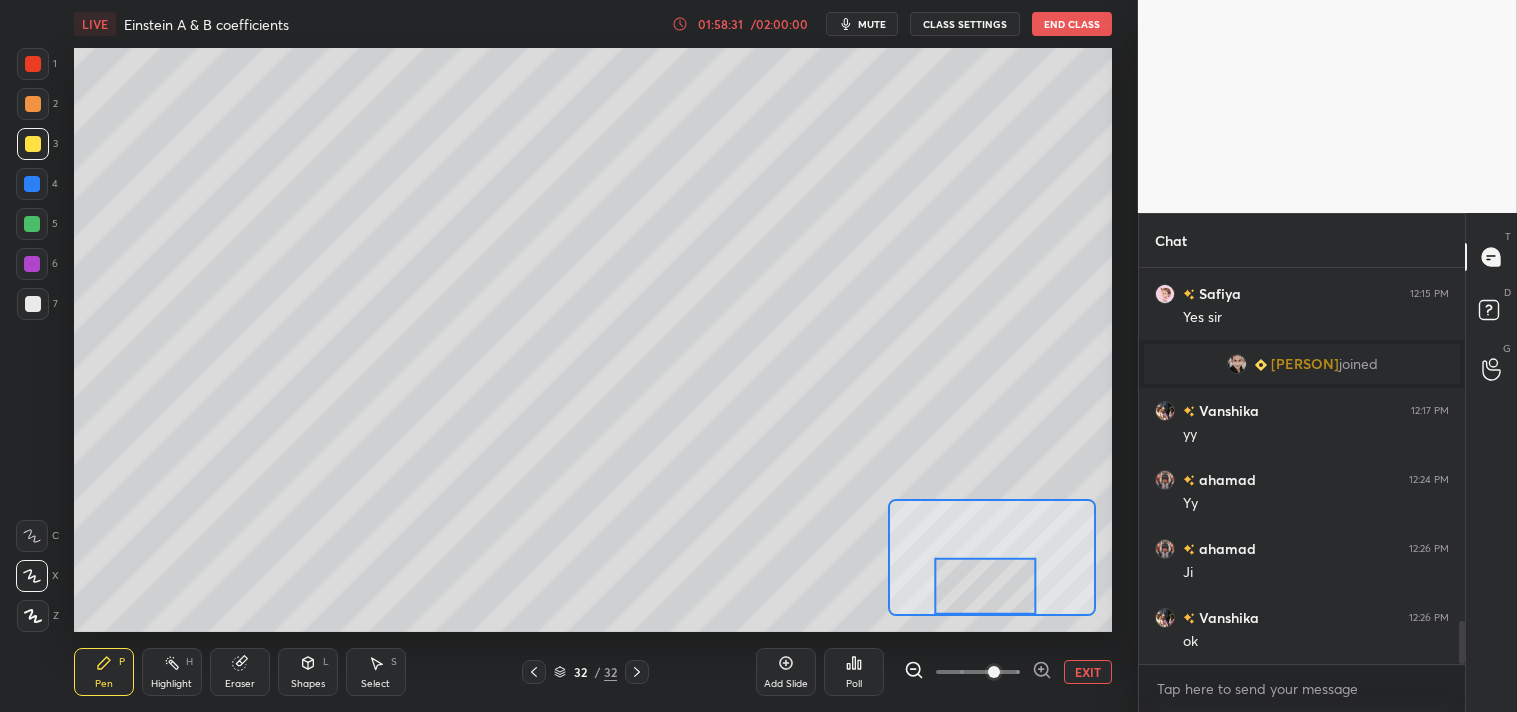 click on "Pen P" at bounding box center (104, 672) 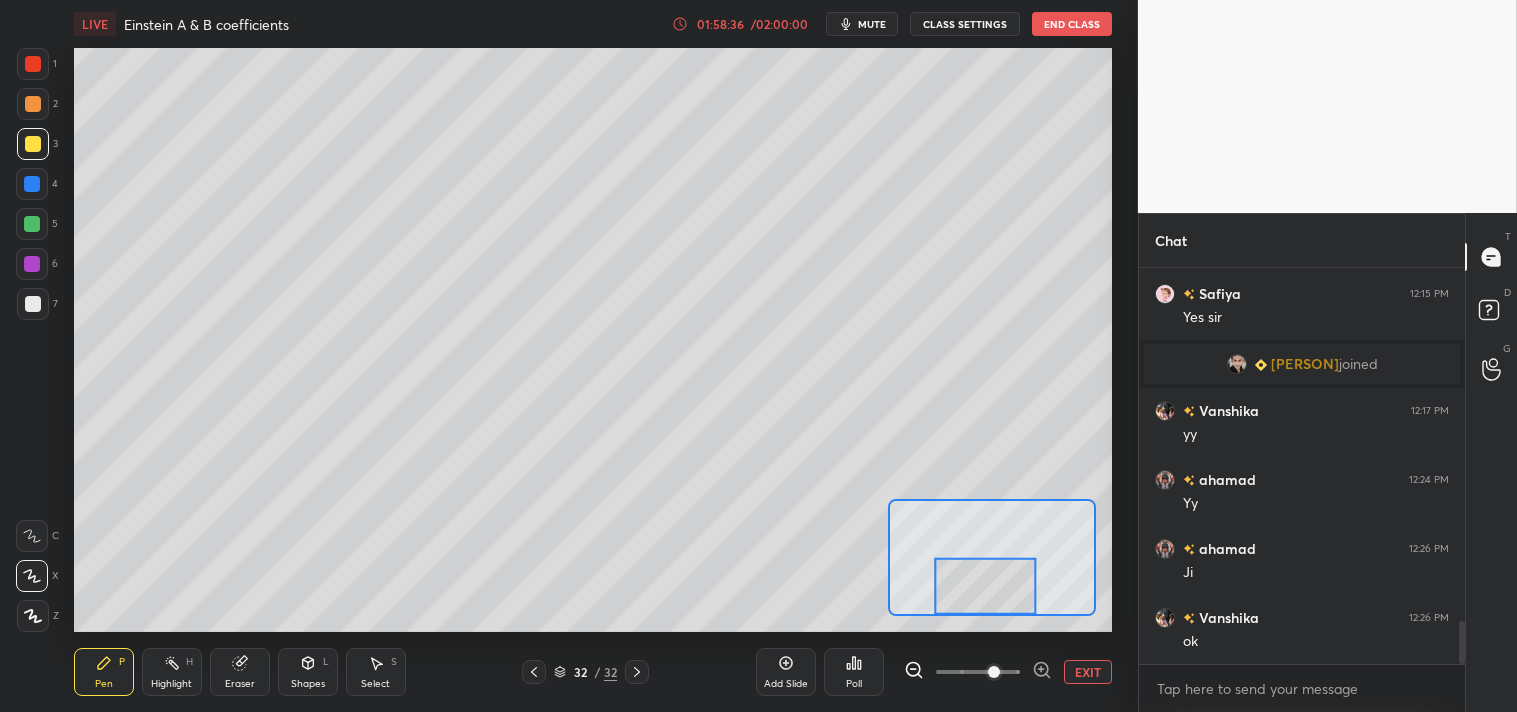 click on "Shapes" at bounding box center [308, 684] 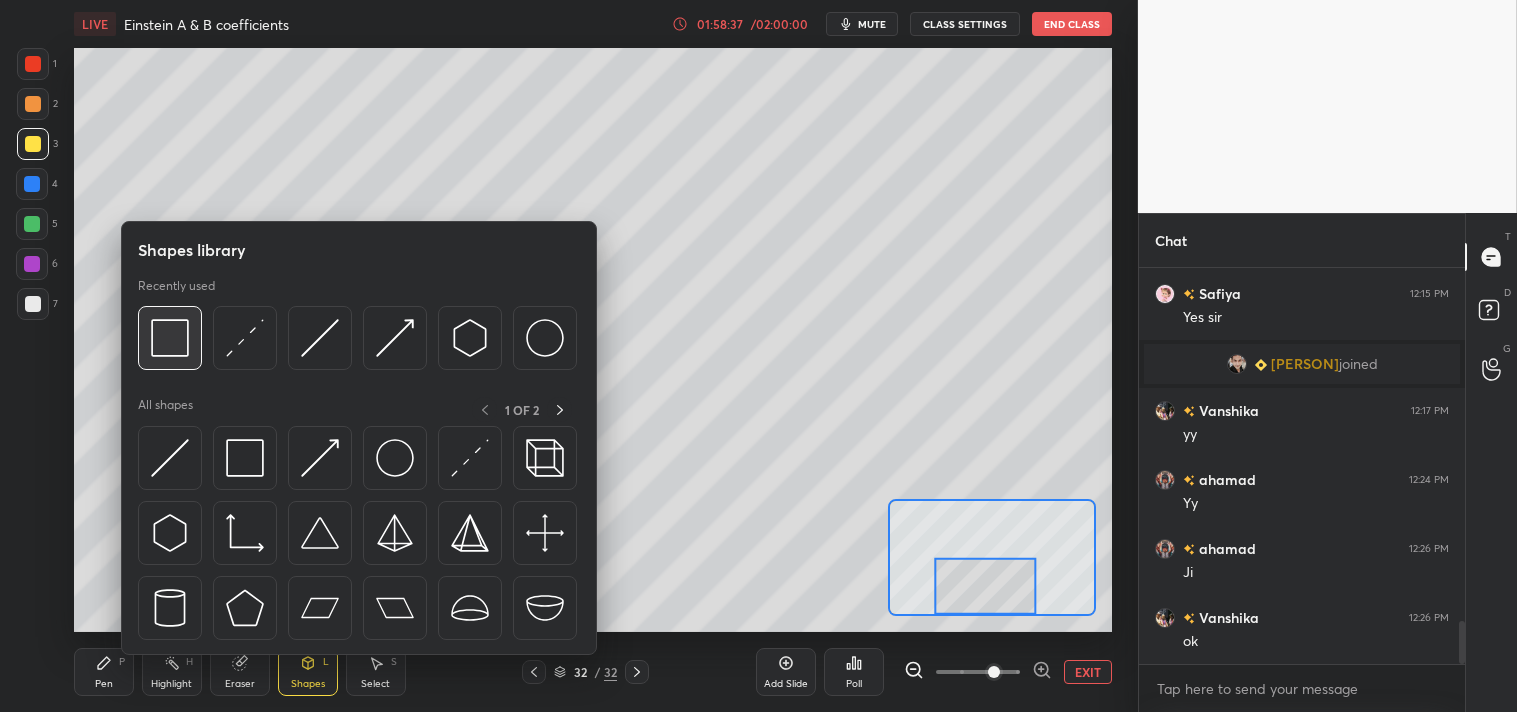 click at bounding box center [170, 338] 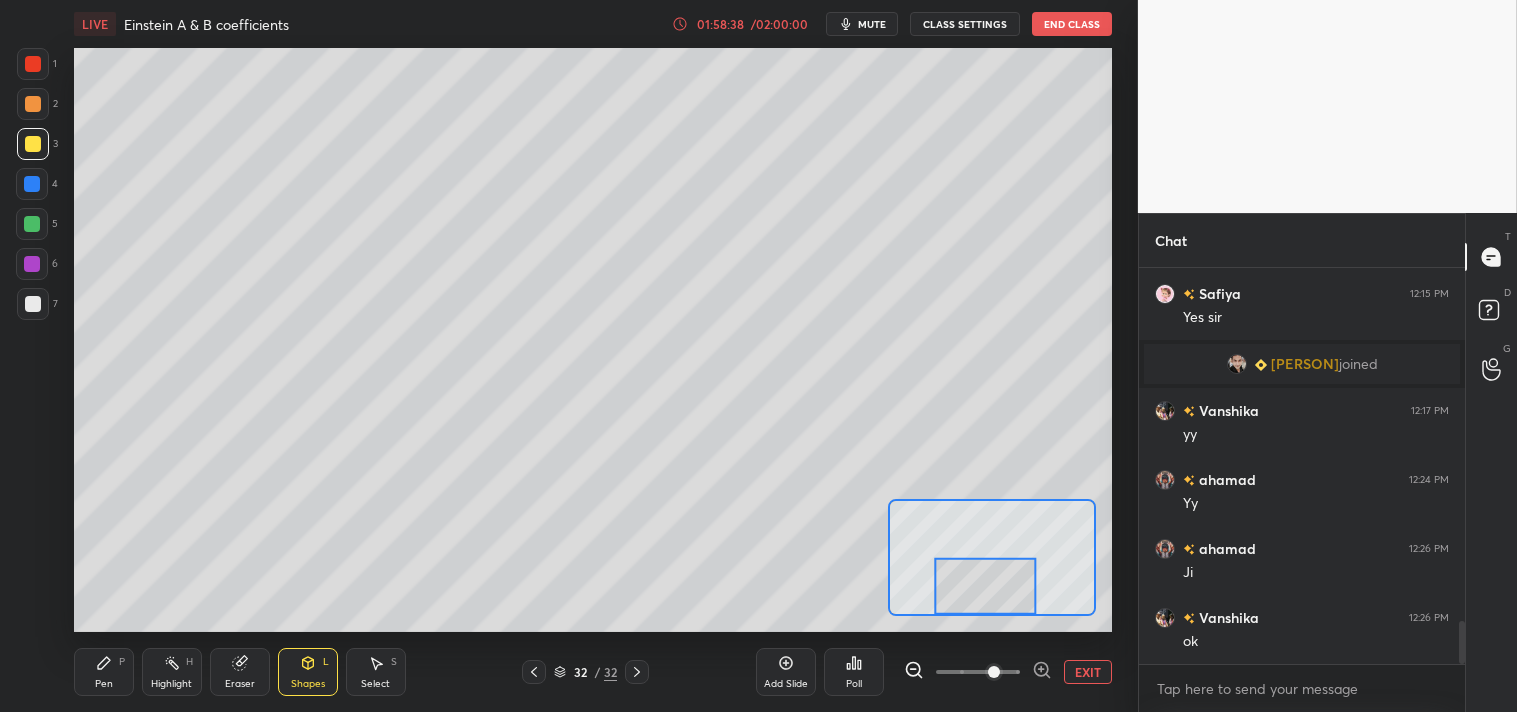 click at bounding box center [32, 224] 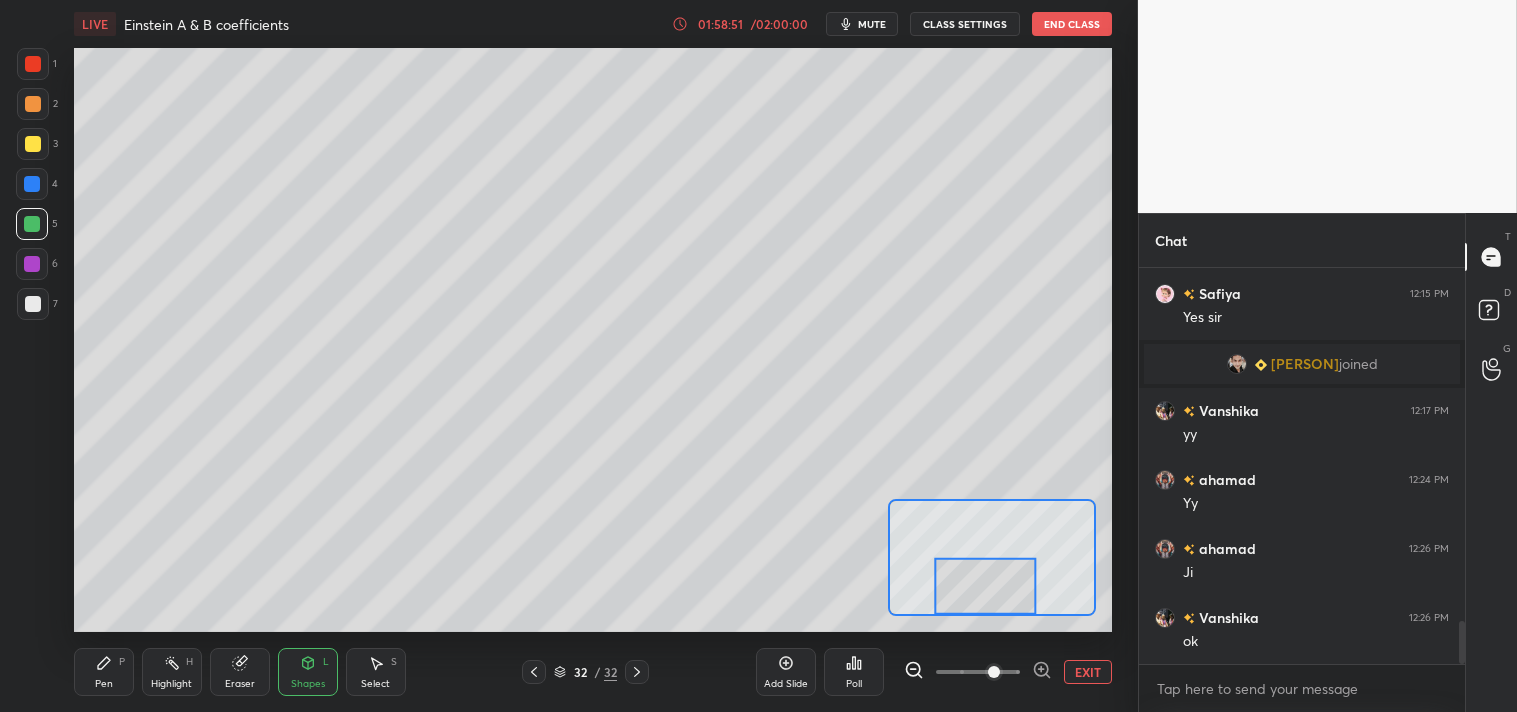 click on "Pen P" at bounding box center [104, 672] 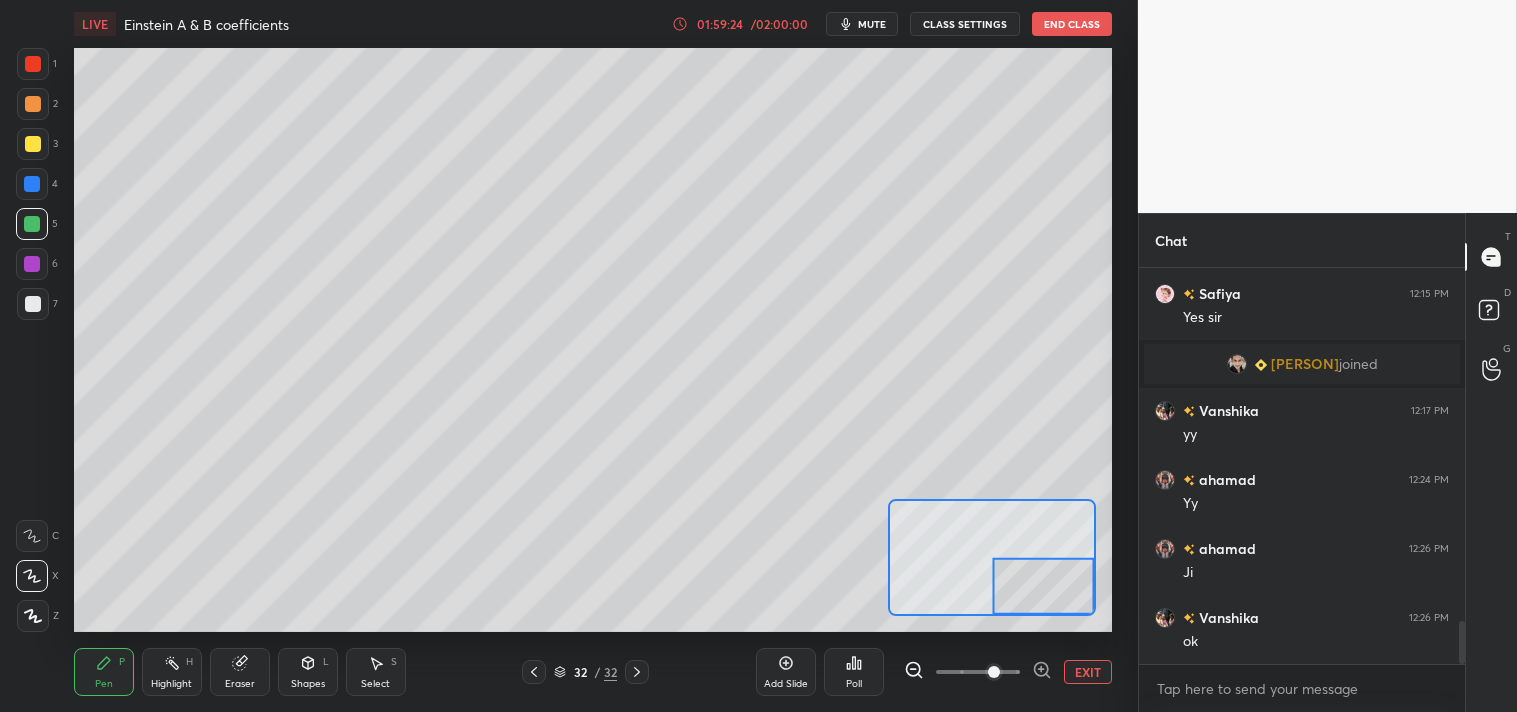 click at bounding box center (33, 144) 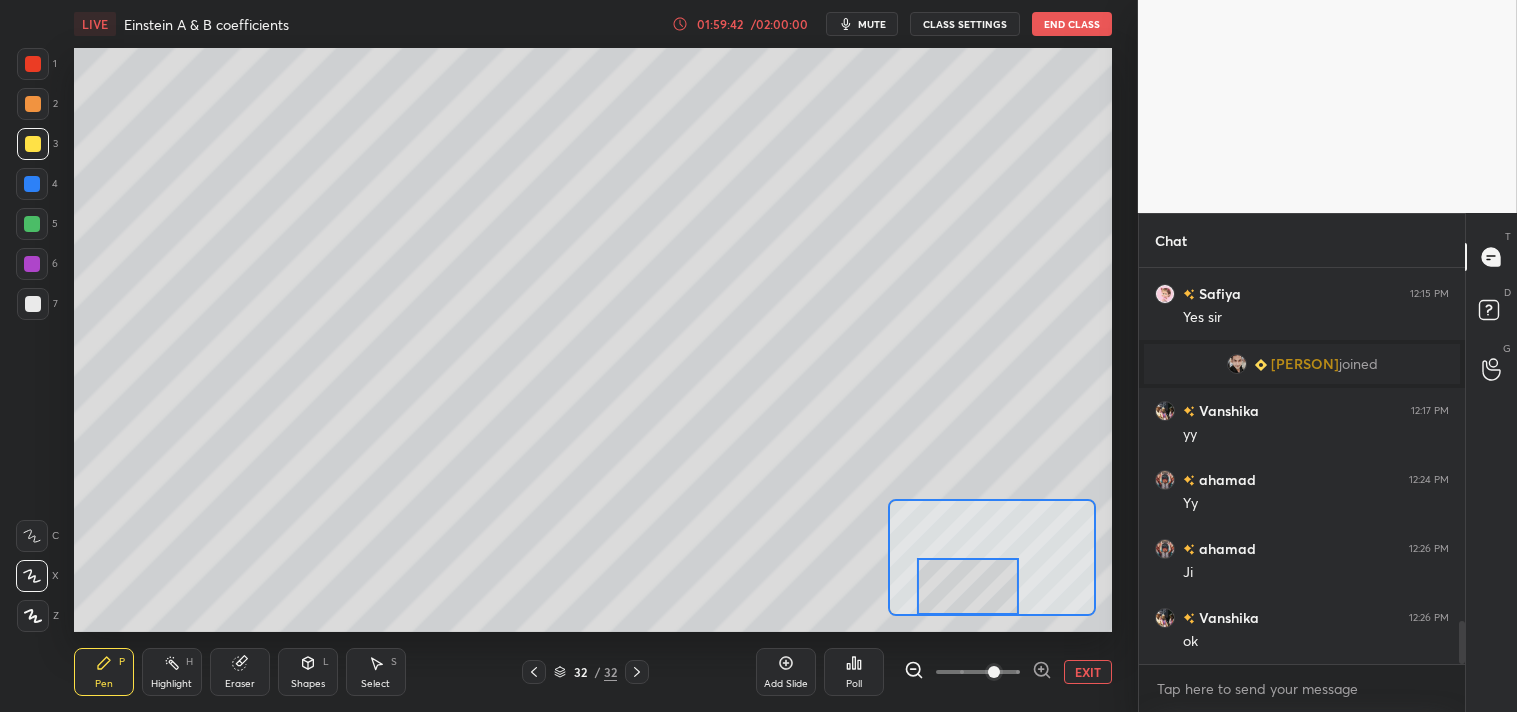 click on "EXIT" at bounding box center [1088, 672] 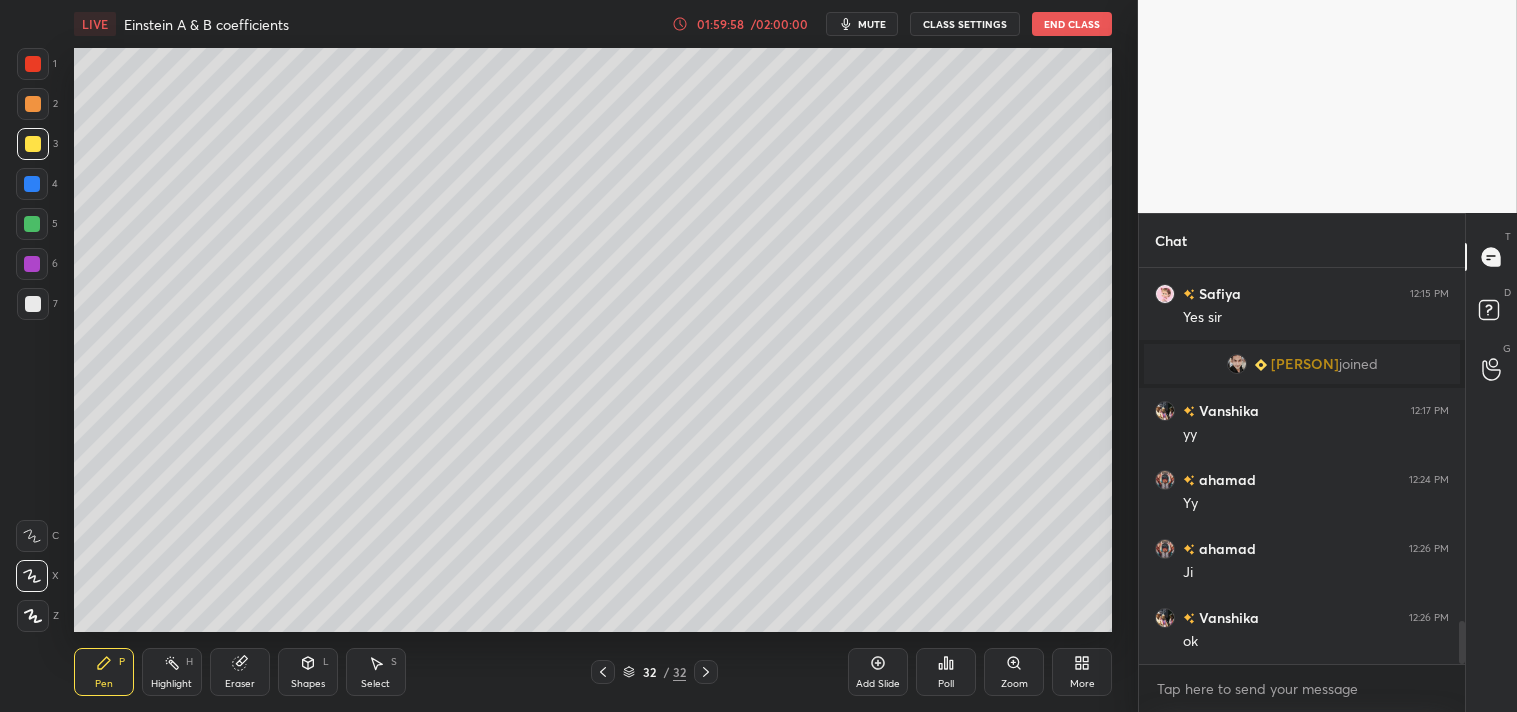 click on "Pen P" at bounding box center [104, 672] 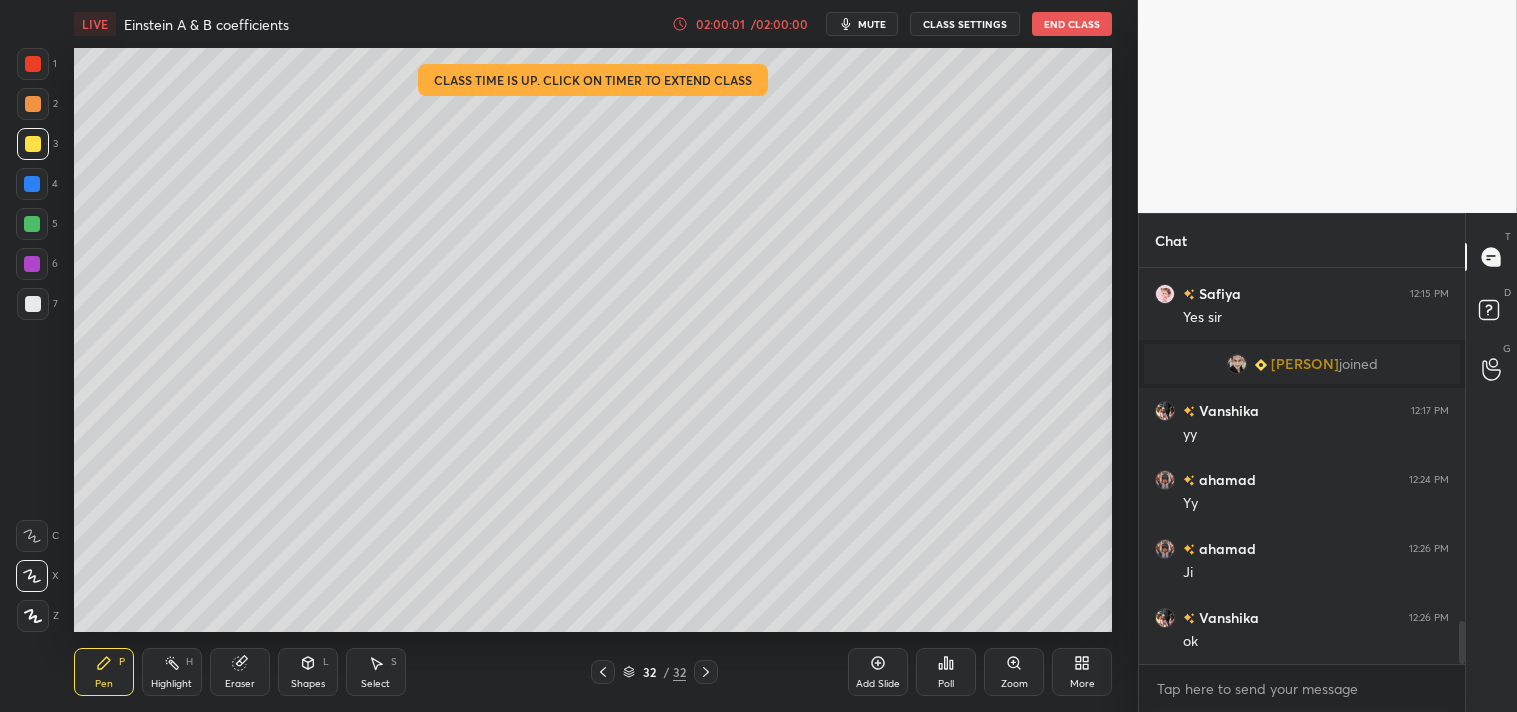 click at bounding box center [33, 304] 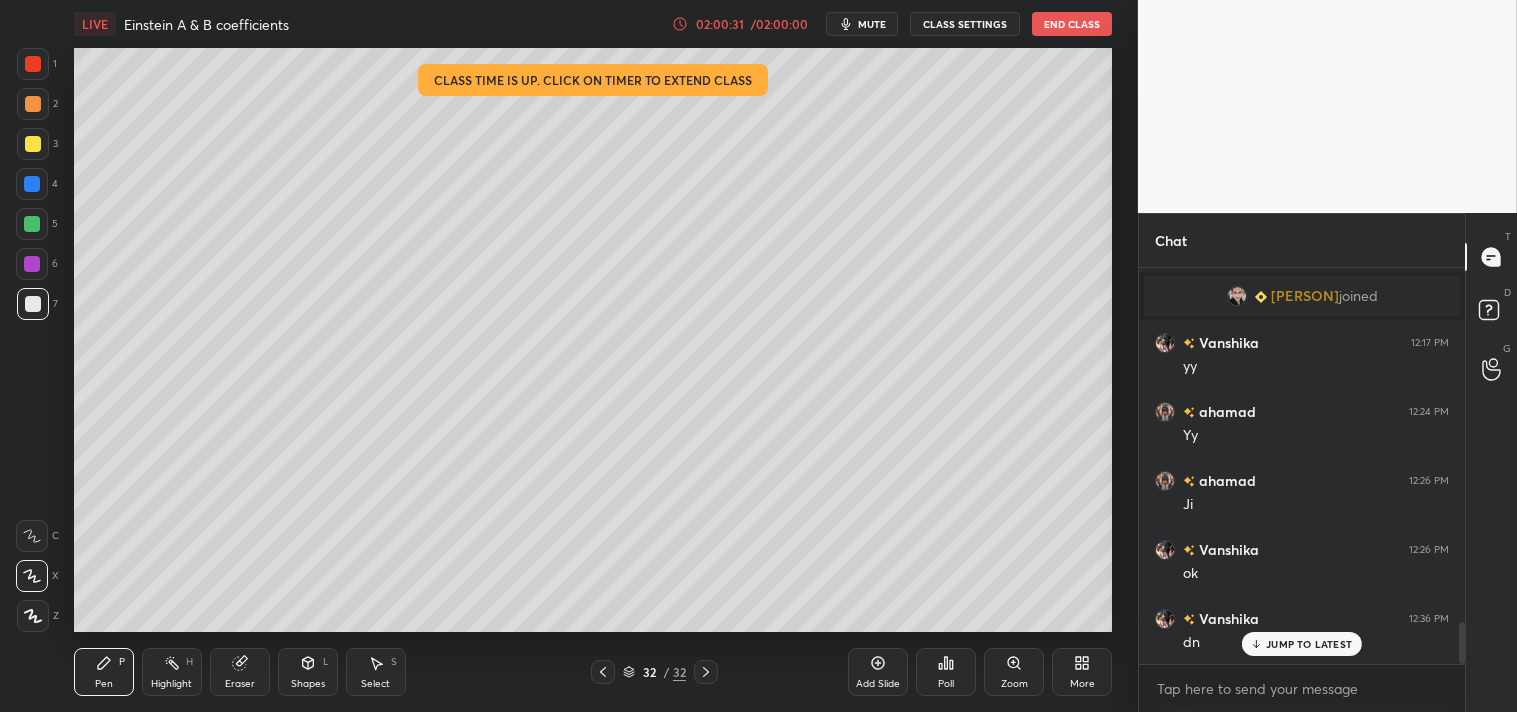 scroll, scrollTop: 3377, scrollLeft: 0, axis: vertical 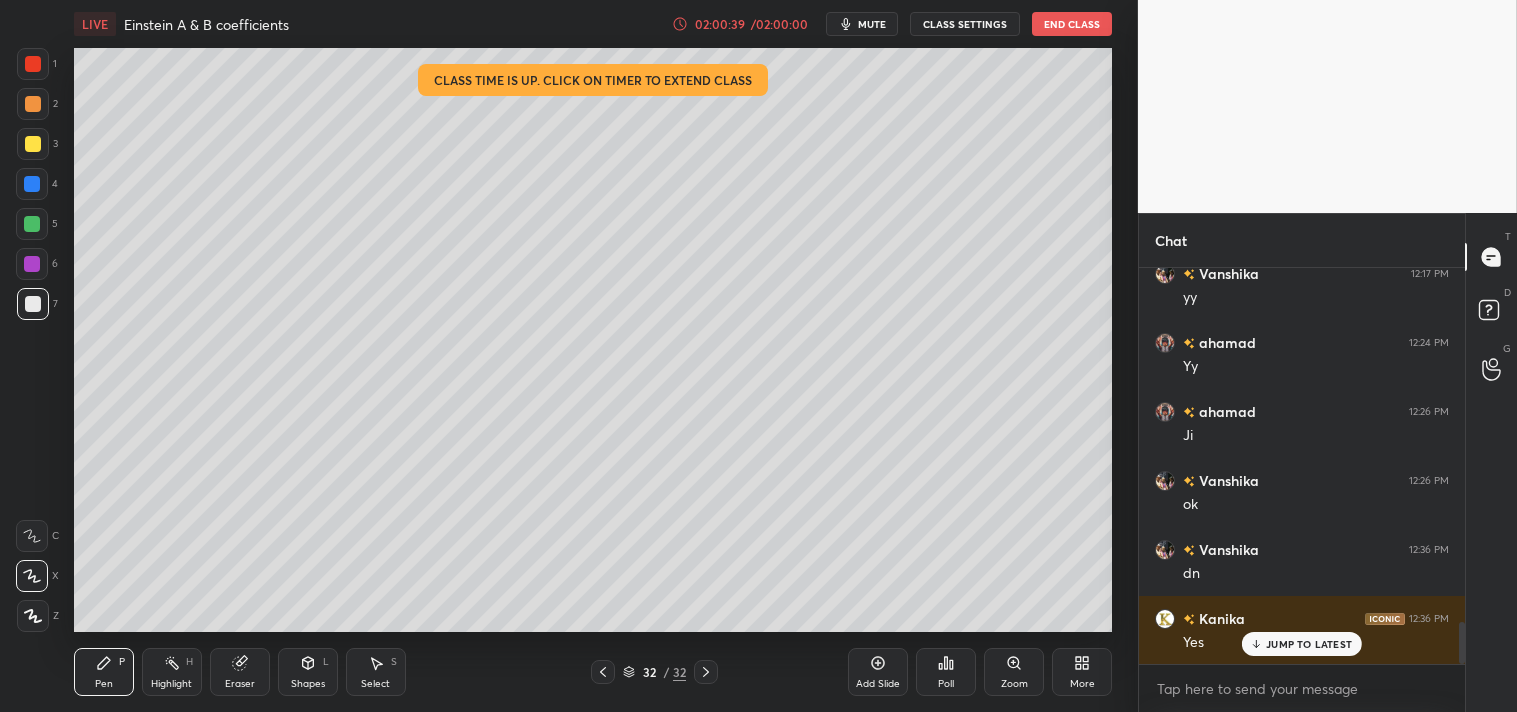 click on "Poll" at bounding box center (946, 672) 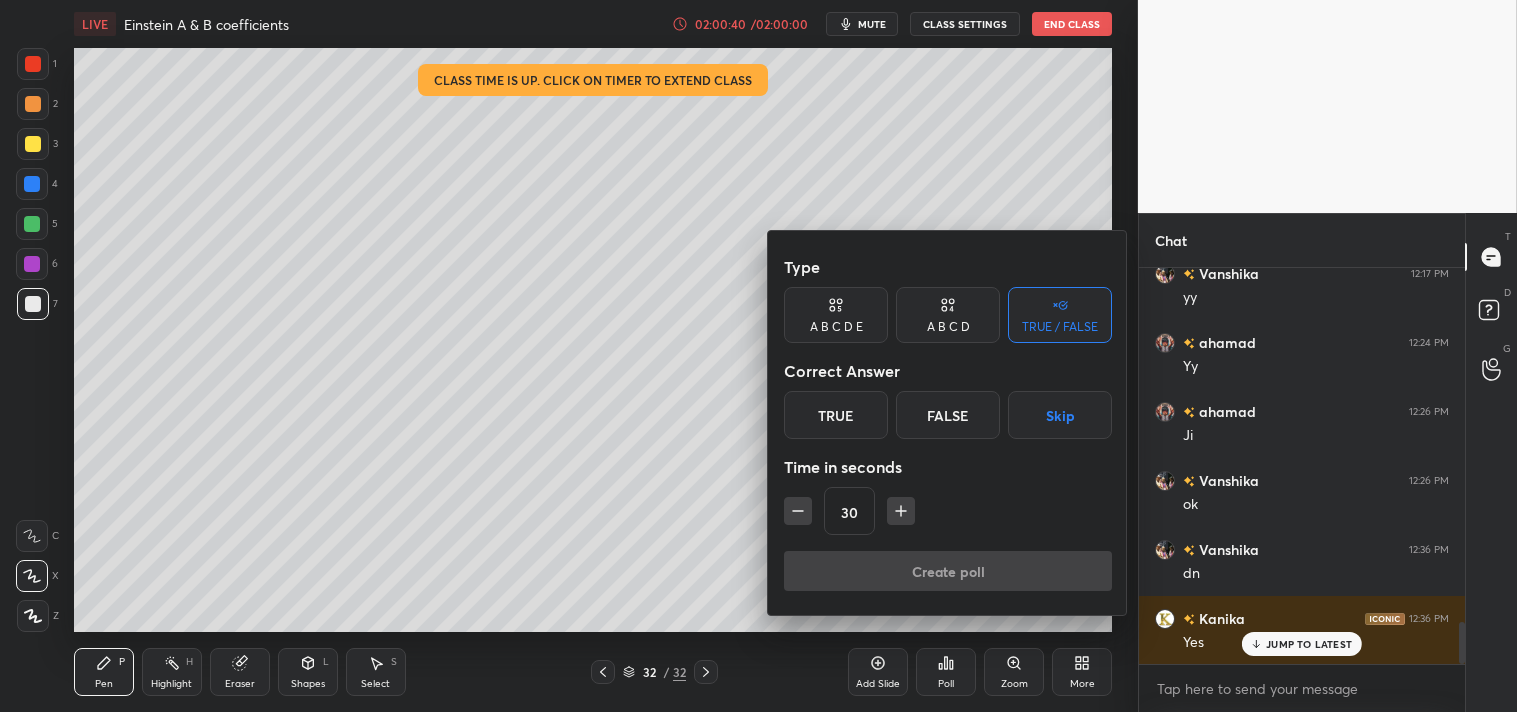 click on "True" at bounding box center (836, 415) 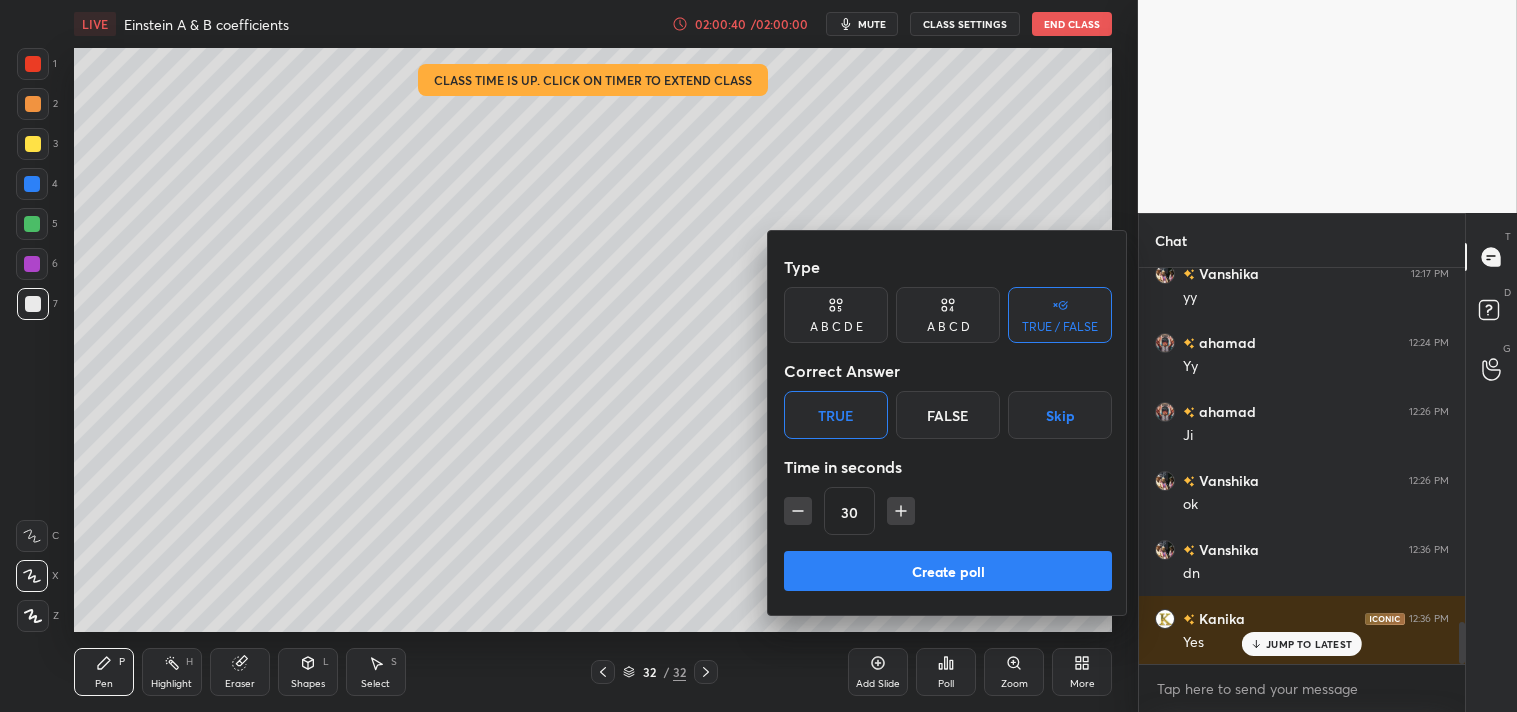 click on "Create poll" at bounding box center [948, 571] 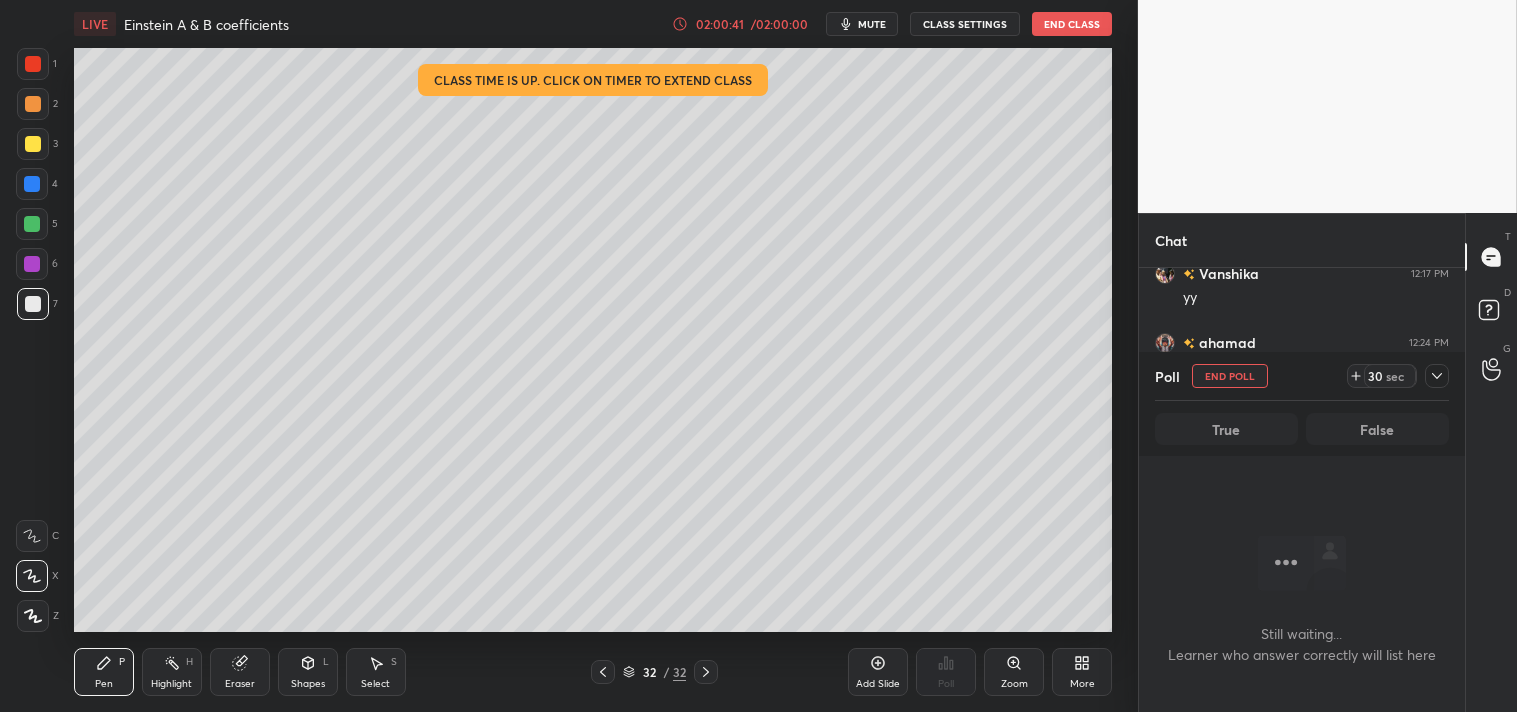 scroll, scrollTop: 338, scrollLeft: 320, axis: both 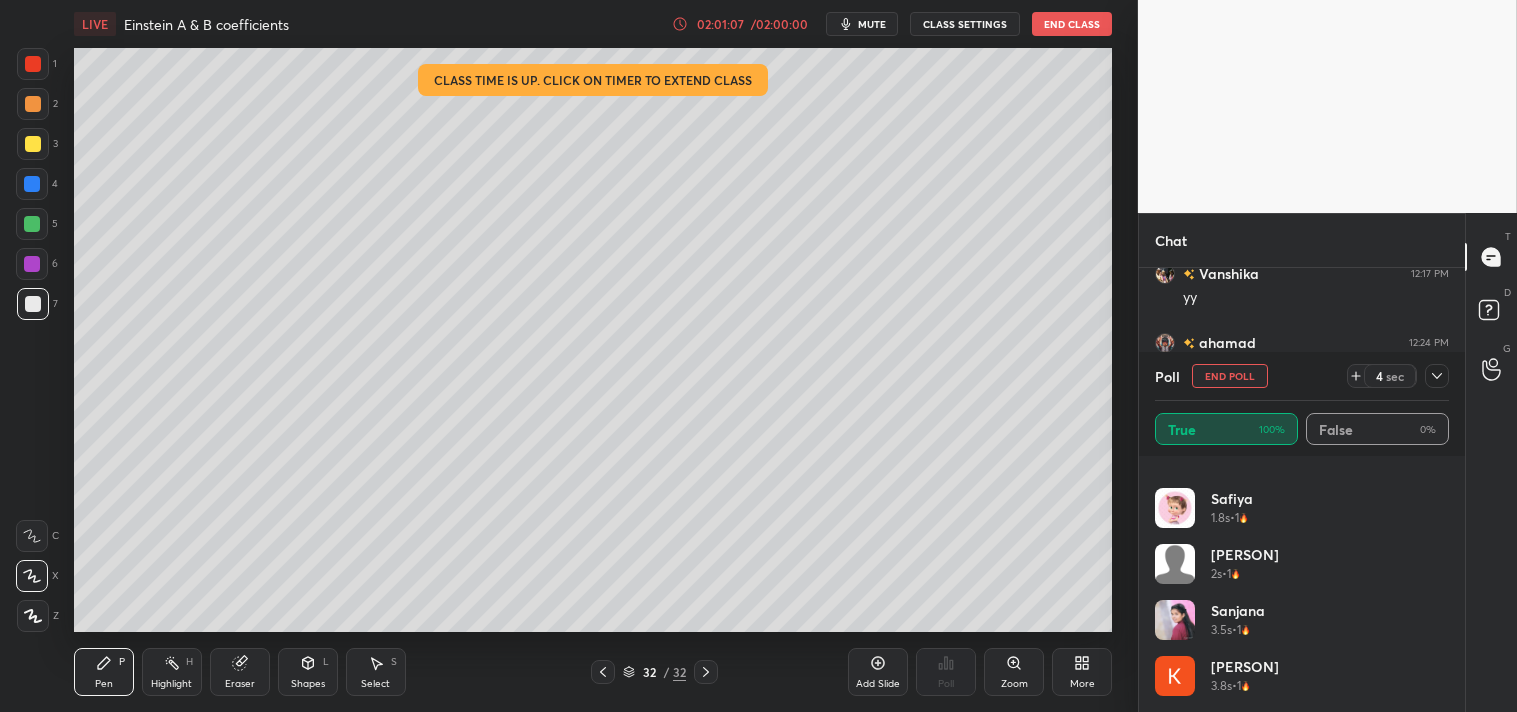 click on "End Poll" at bounding box center [1230, 376] 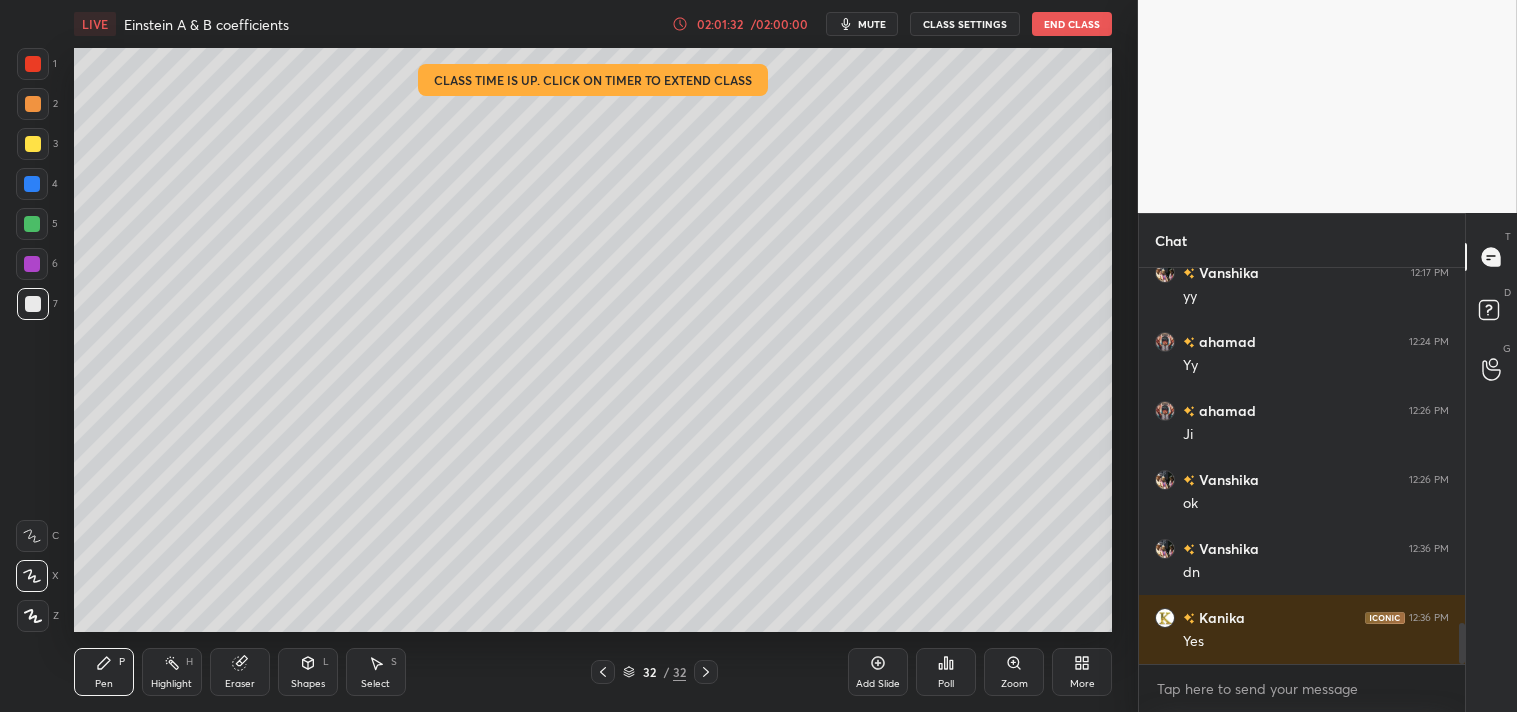 click on "End Class" at bounding box center (1072, 24) 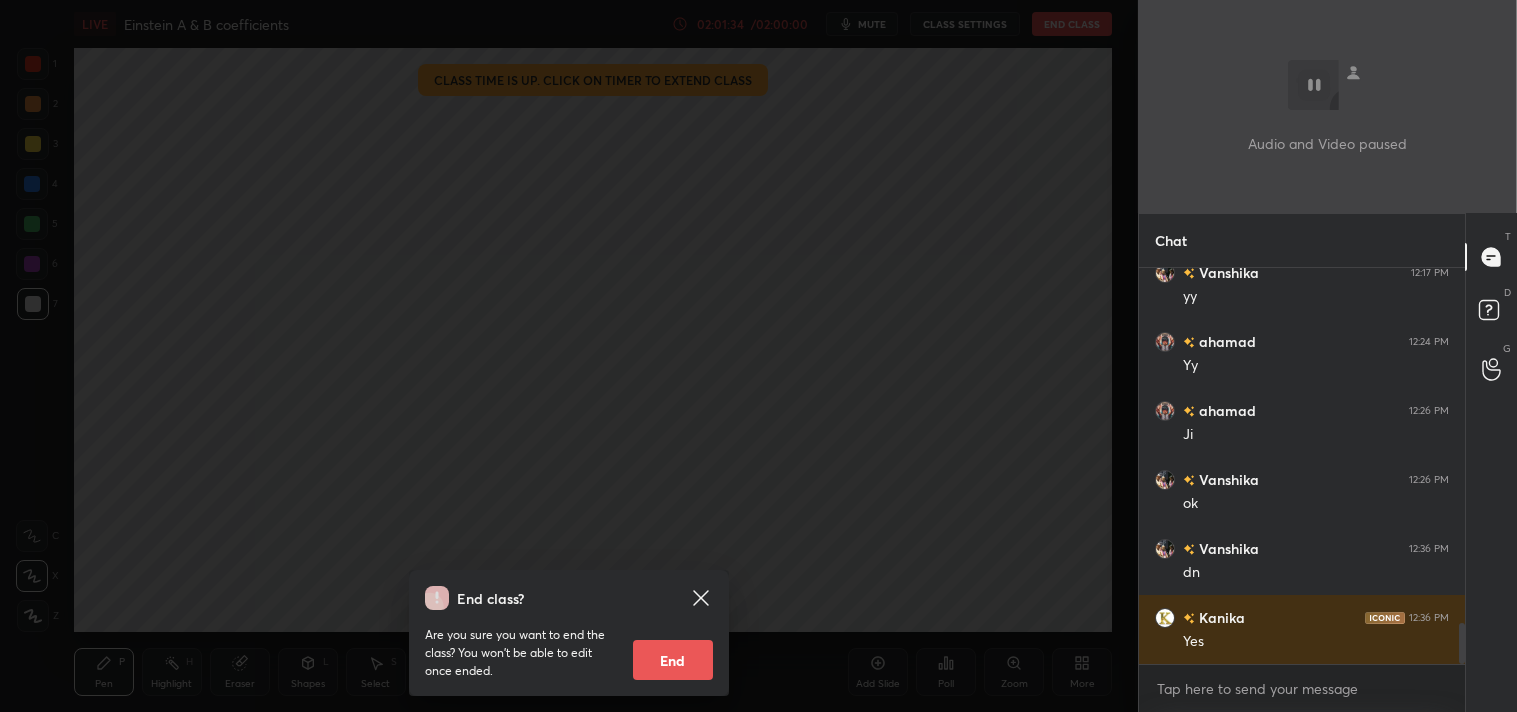 click on "End" at bounding box center (673, 660) 